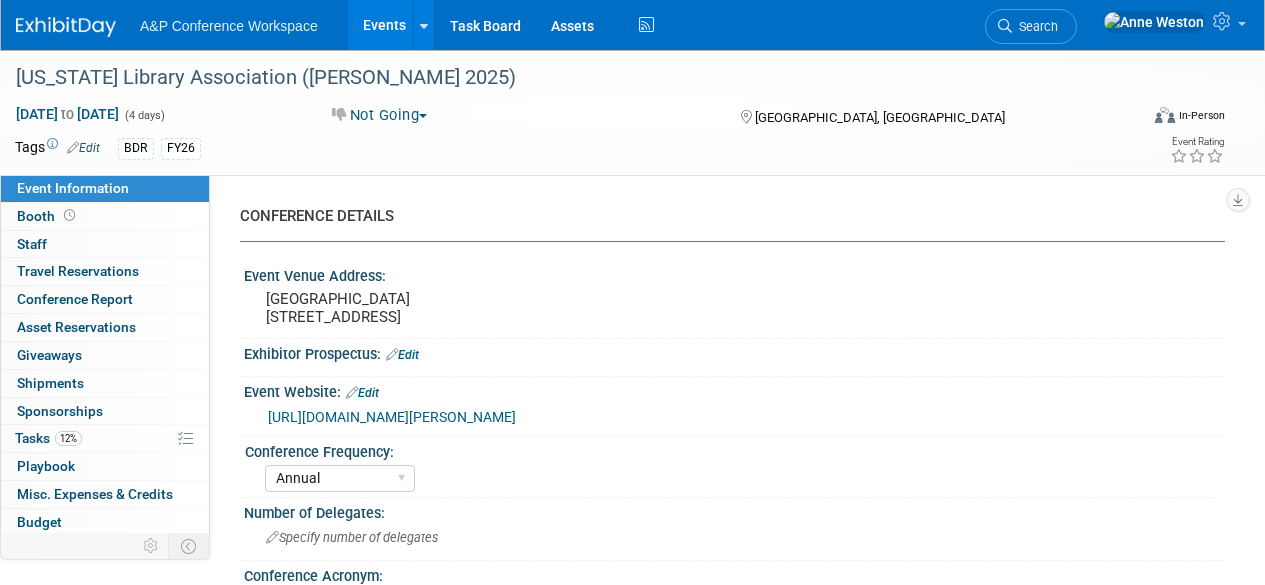 select on "Annual" 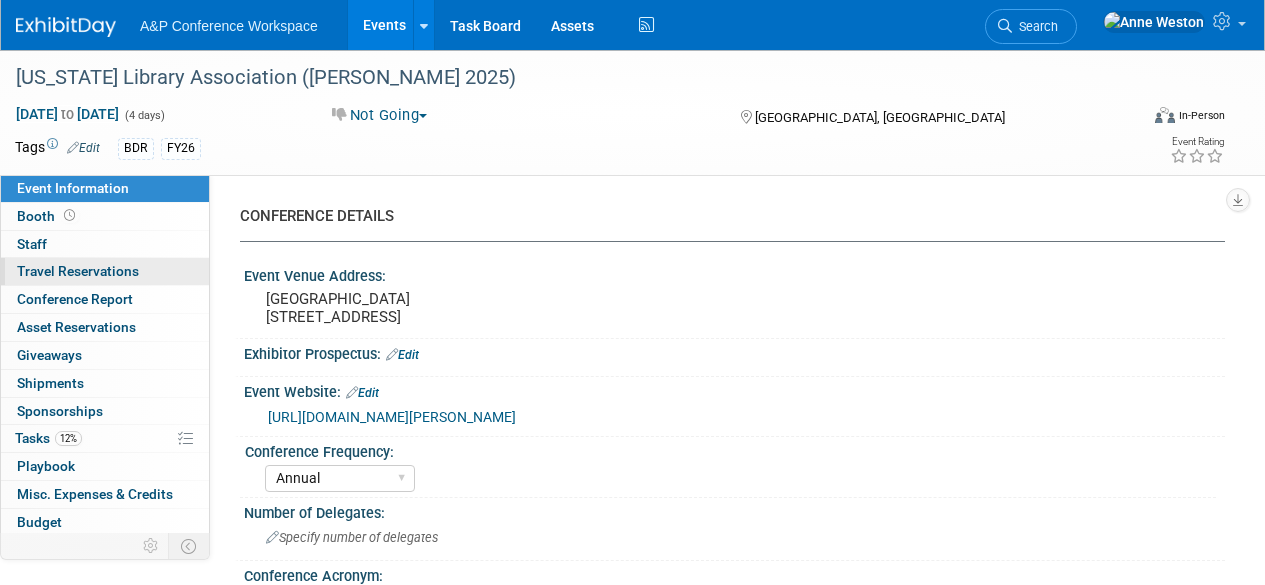 scroll, scrollTop: 0, scrollLeft: 0, axis: both 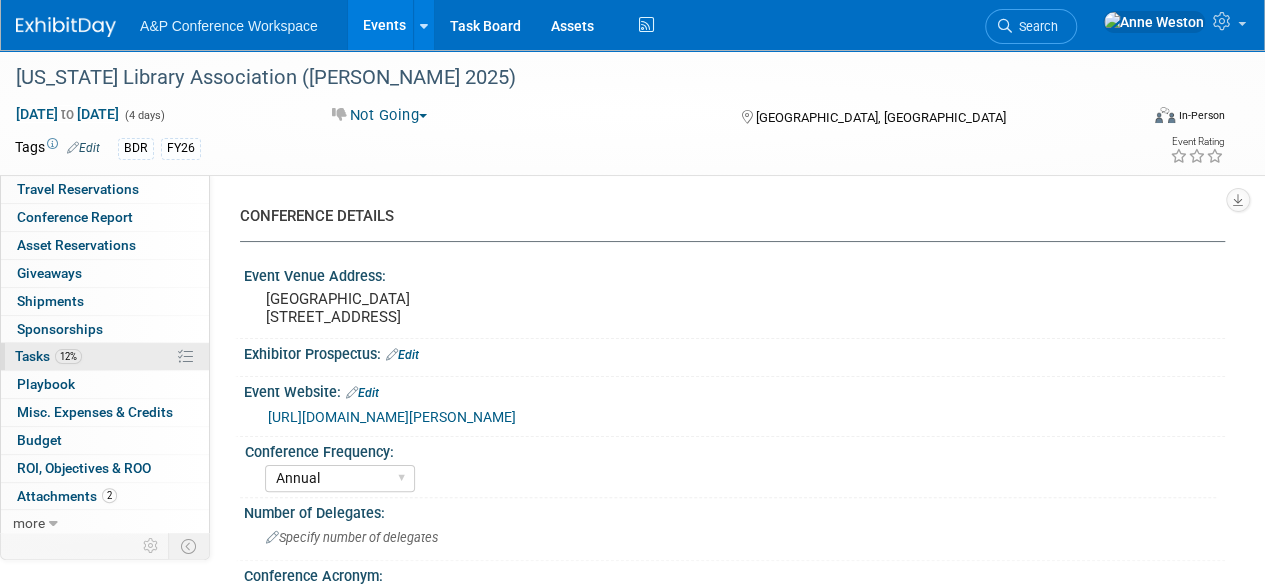 click on "12%
Tasks 12%" at bounding box center (105, 356) 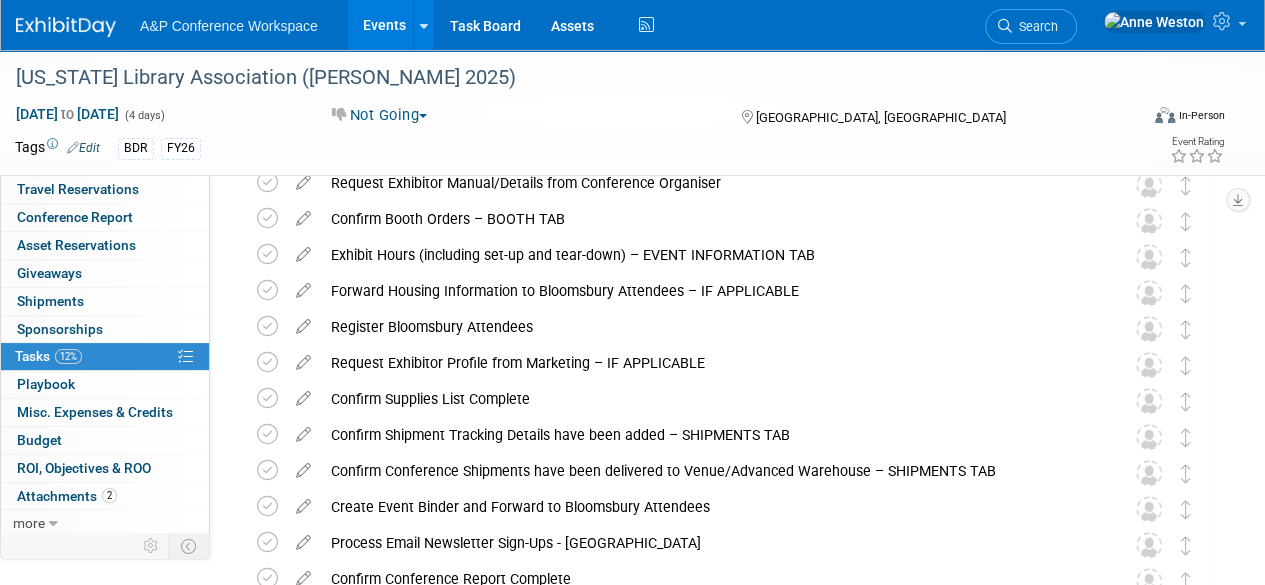 scroll, scrollTop: 0, scrollLeft: 0, axis: both 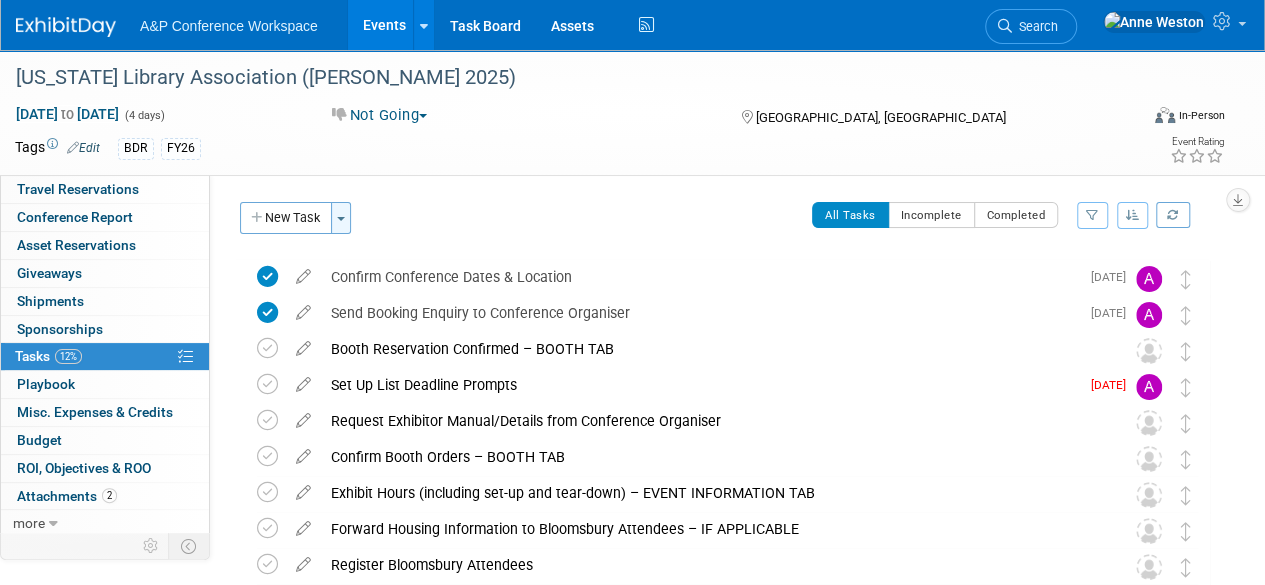 click on "Toggle Dropdown" at bounding box center (341, 218) 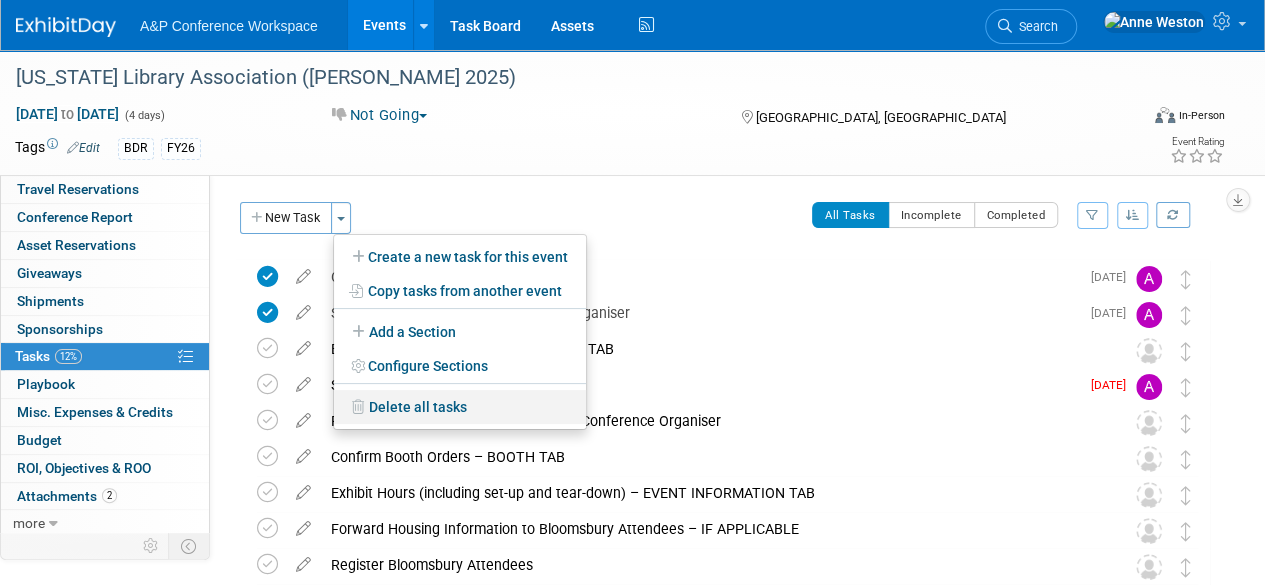 click on "Delete all tasks" at bounding box center [460, 407] 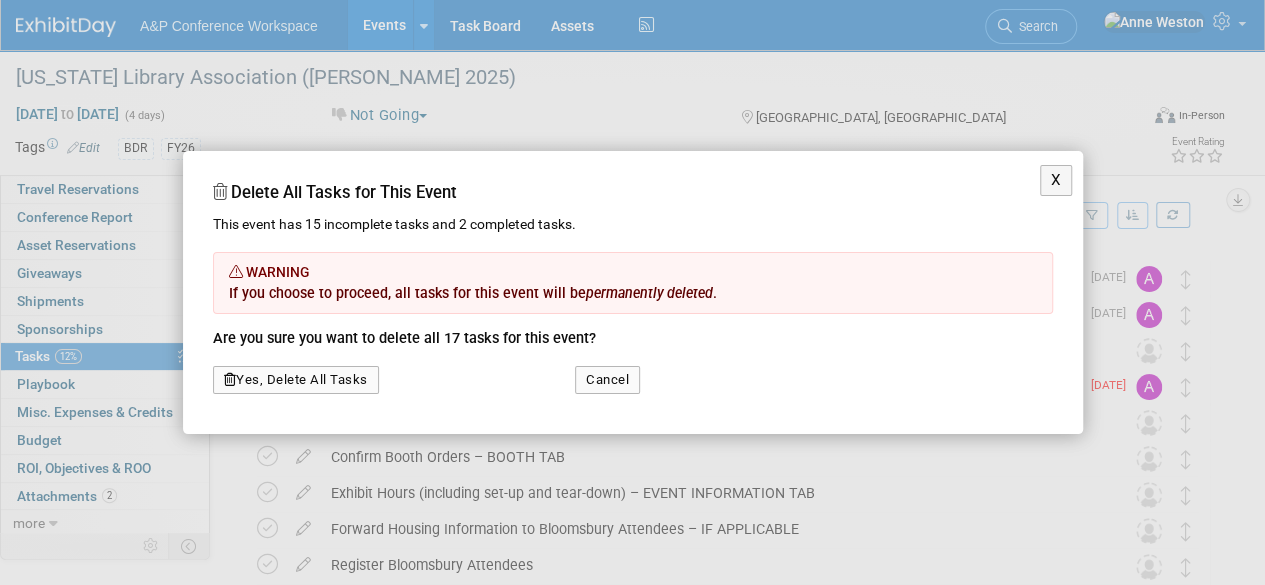 click on "Yes, Delete All Tasks" at bounding box center [296, 380] 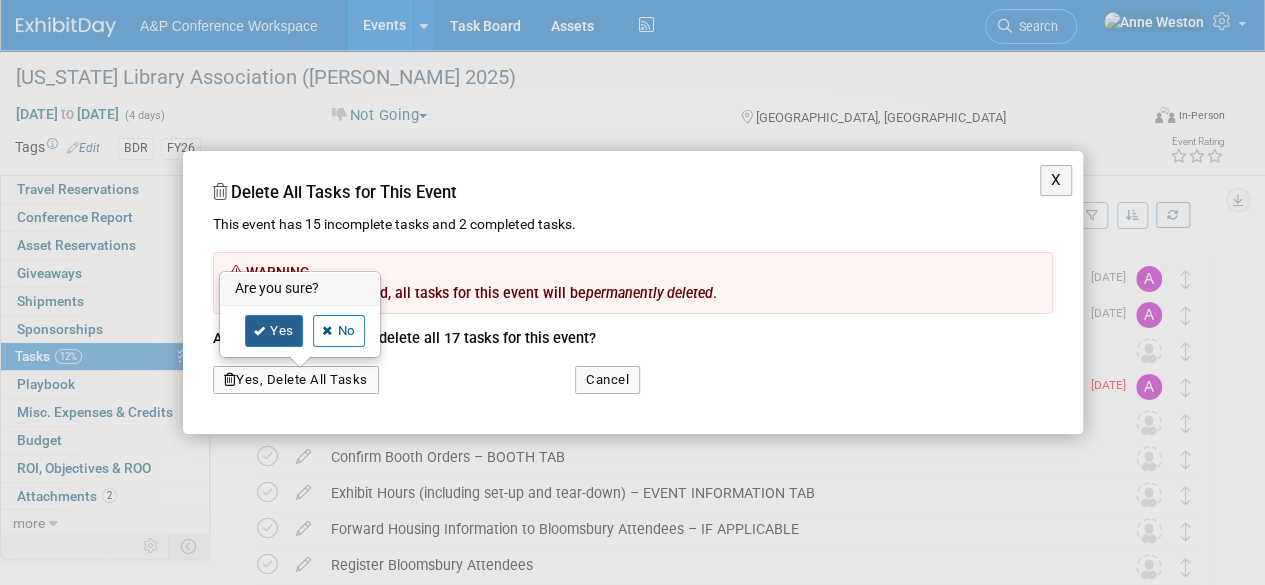 click at bounding box center [260, 331] 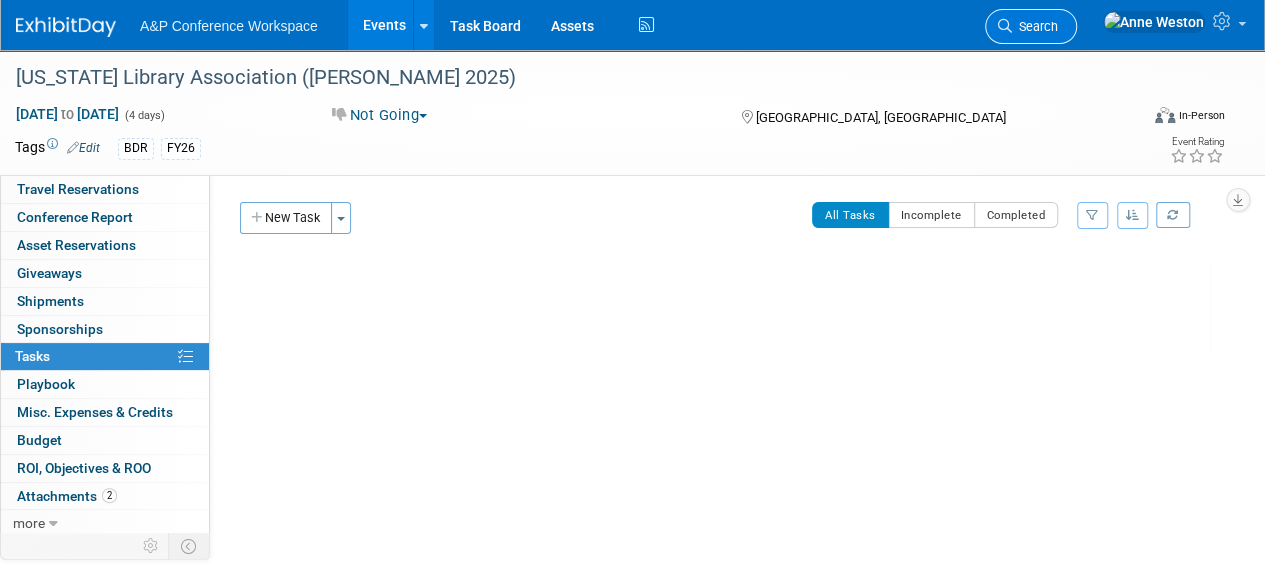 click on "Search" at bounding box center (1031, 26) 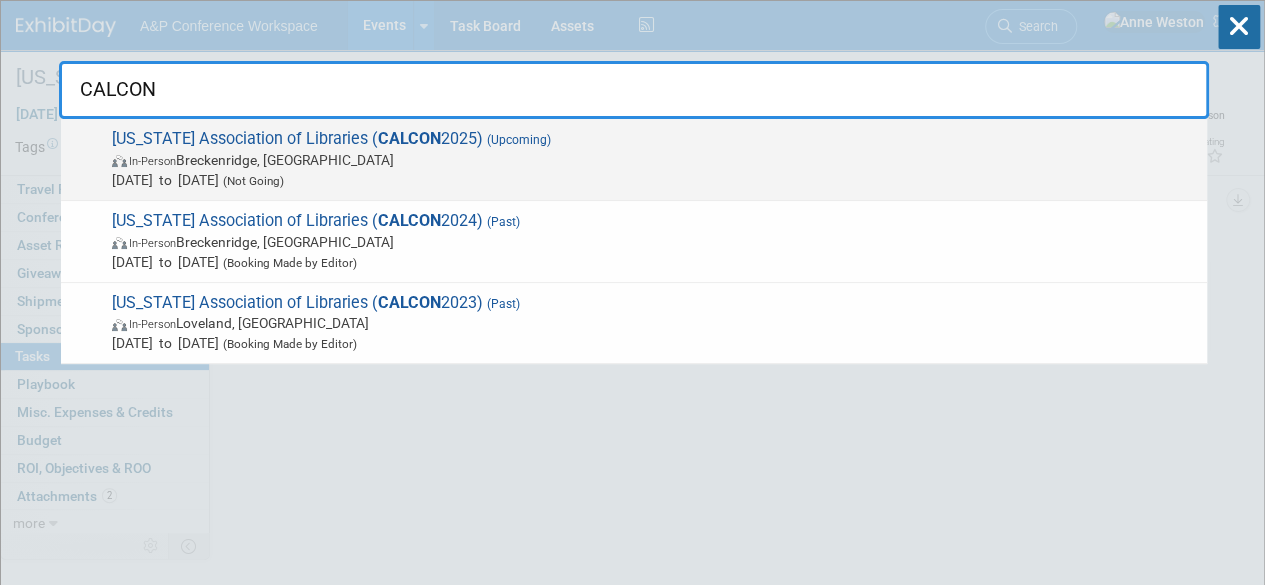 type on "CALCON" 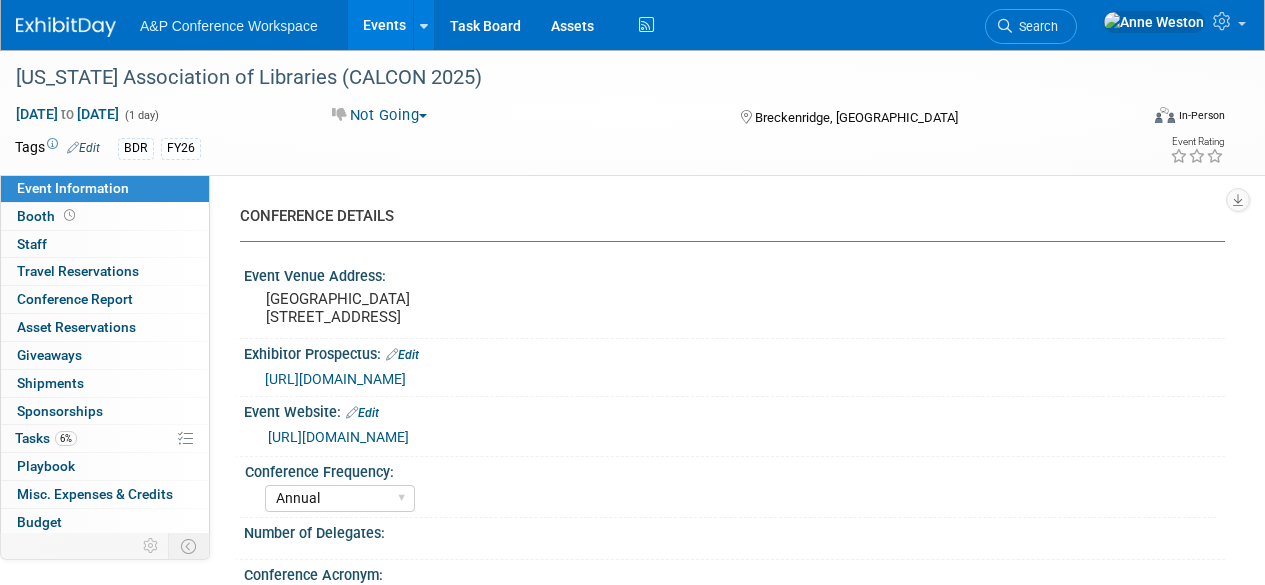 select on "Annual" 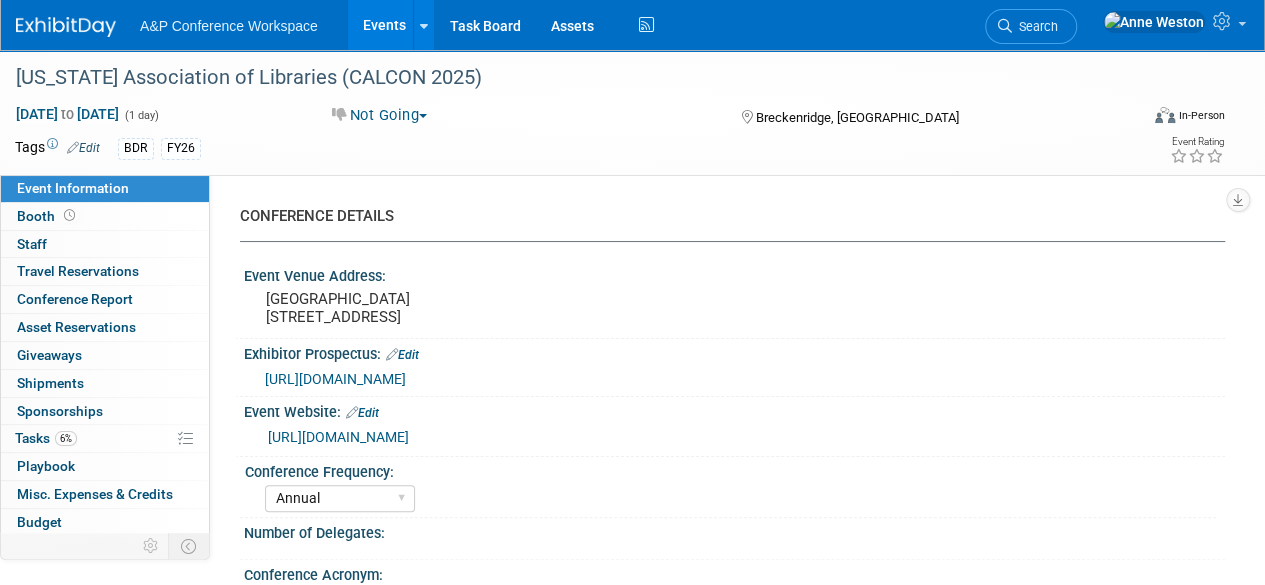 scroll, scrollTop: 0, scrollLeft: 0, axis: both 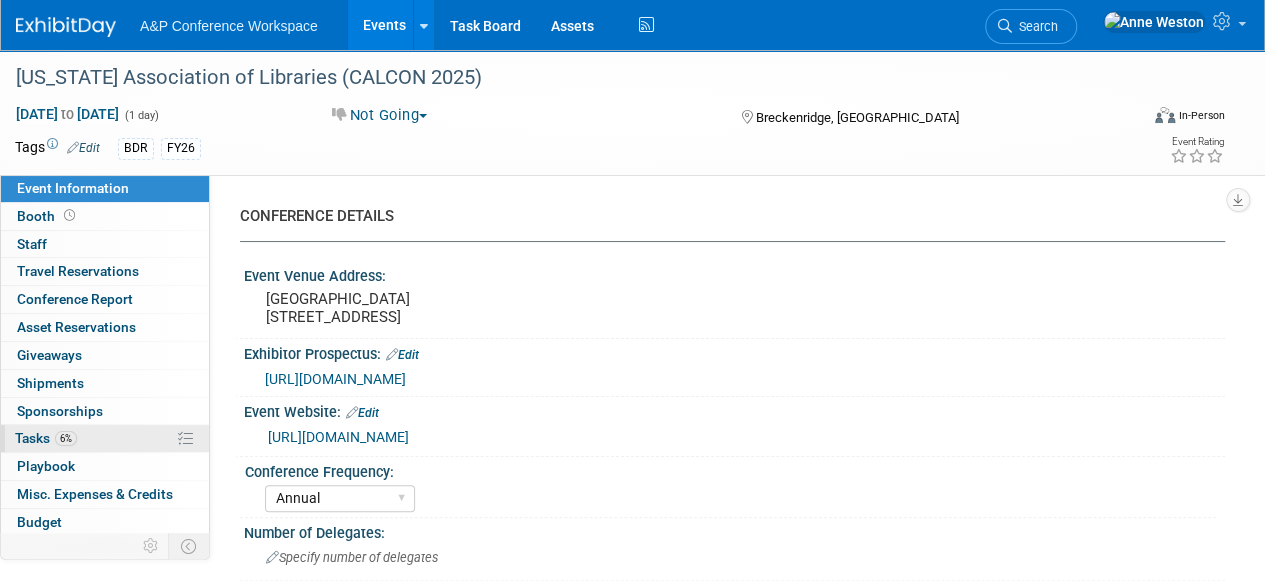 click on "6%
Tasks 6%" at bounding box center [105, 438] 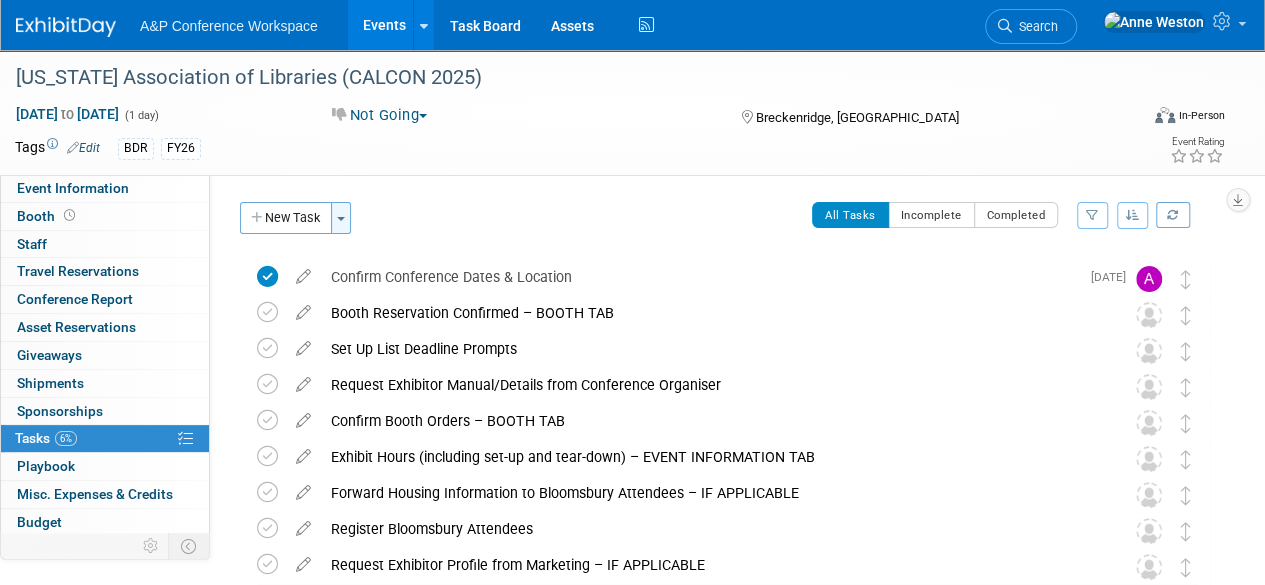 click on "Toggle Dropdown" at bounding box center (341, 218) 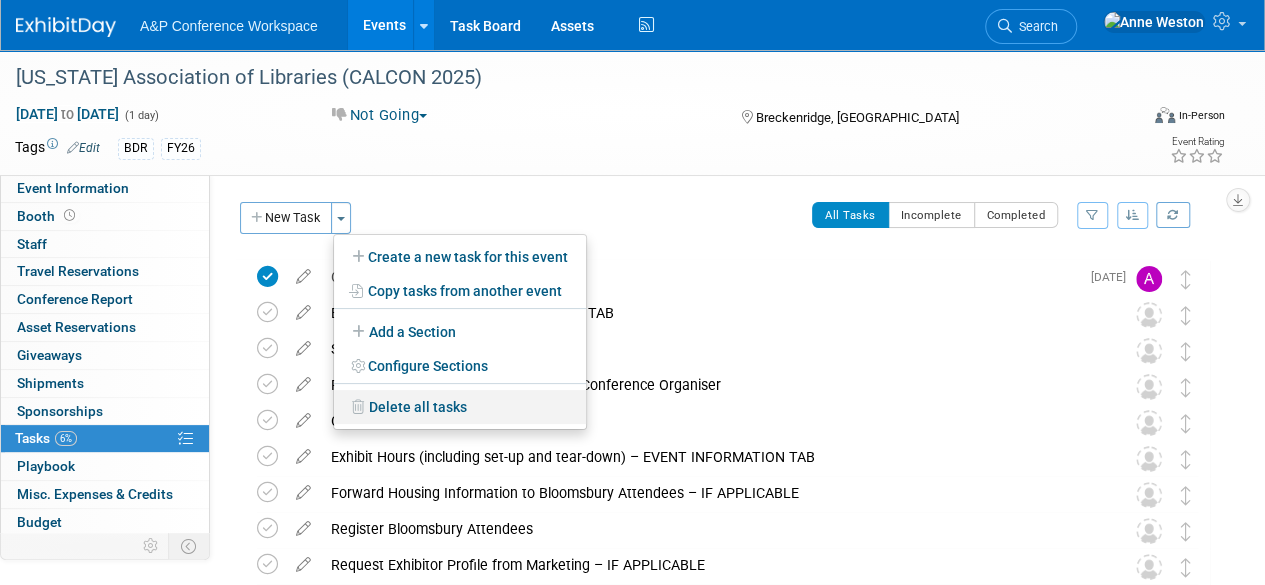 click on "Delete all tasks" at bounding box center [460, 407] 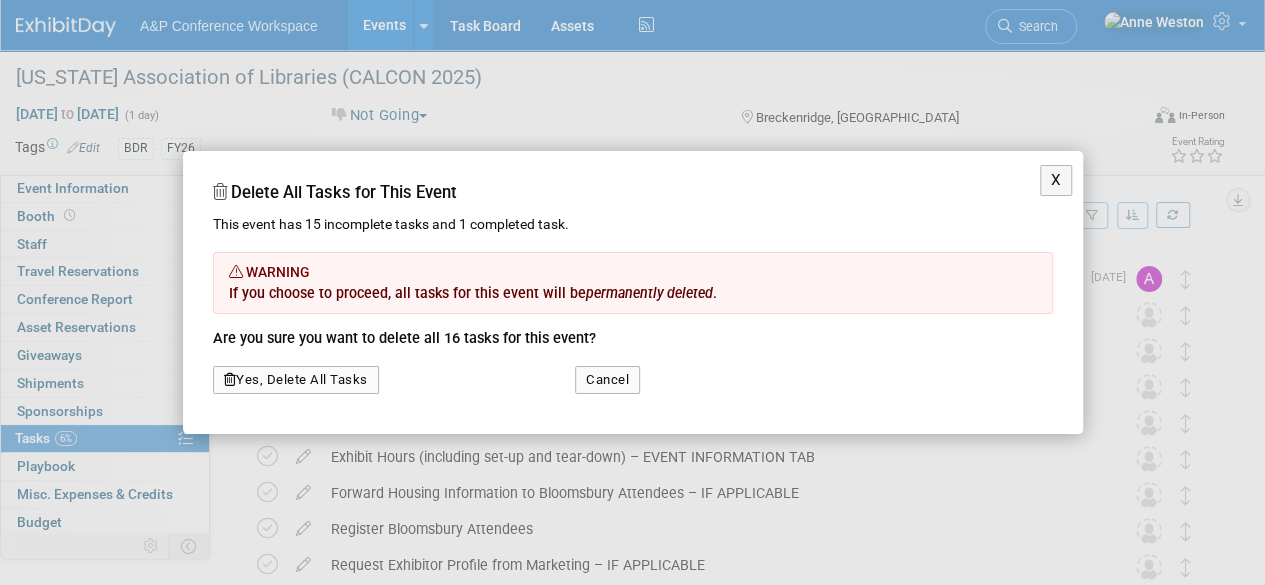 click on "Yes, Delete All Tasks" at bounding box center [296, 380] 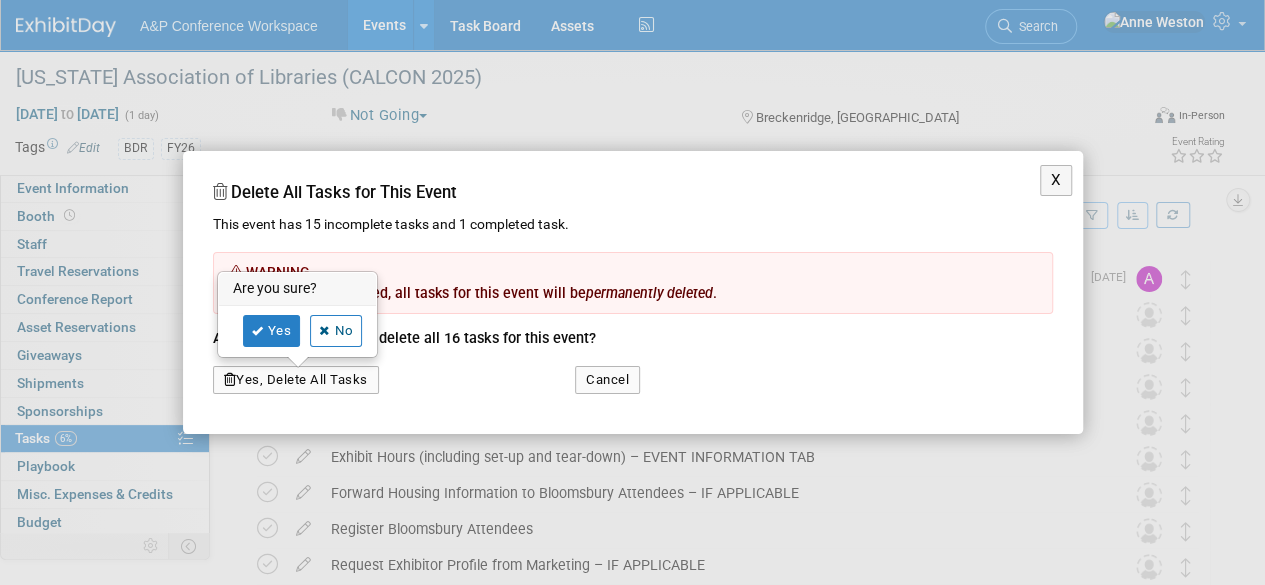 click on "X
Delete All Tasks for This Event
This event has 15 incomplete tasks and 1 completed task.
WARNING
If you choose to proceed, all tasks for this event will be  permanently deleted .
Are you sure you want to delete all 16 tasks for this event?
Yes, Delete All Tasks Are you sure?   Yes   No
Cancel" at bounding box center [633, 292] 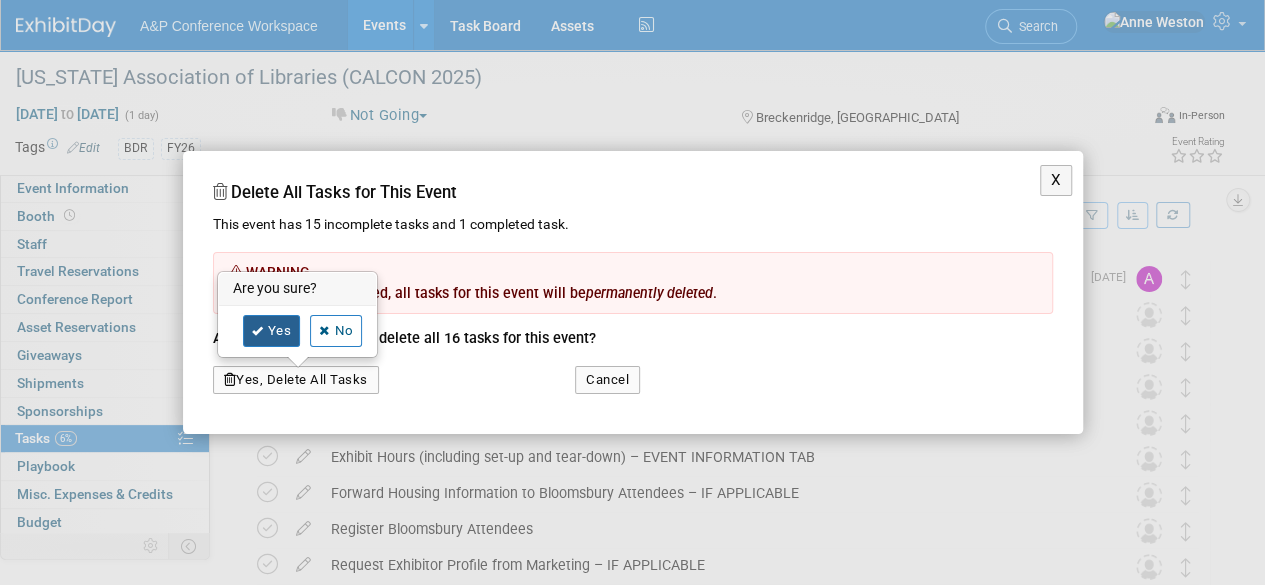 click on "Yes" at bounding box center (272, 331) 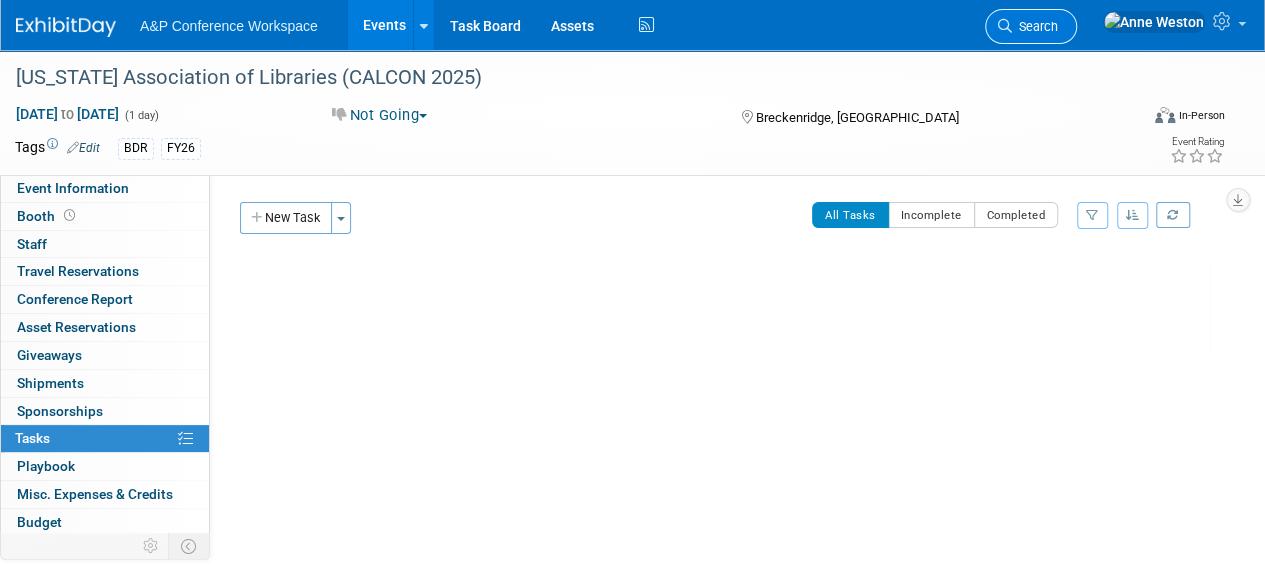 click on "Search" at bounding box center [1035, 26] 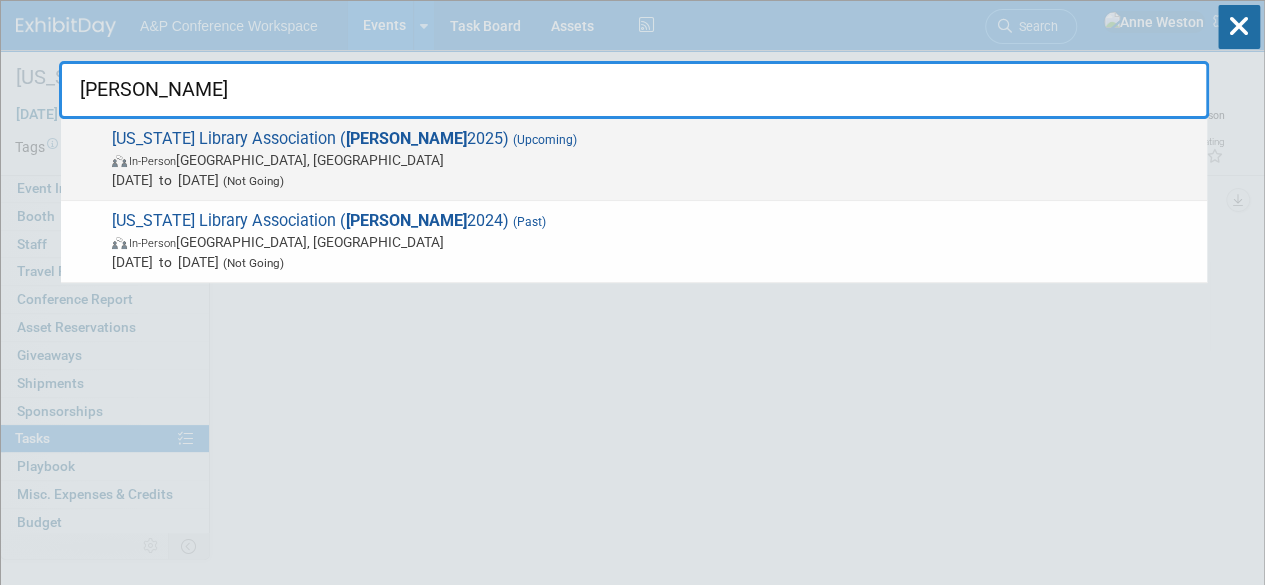 type on "NYLA" 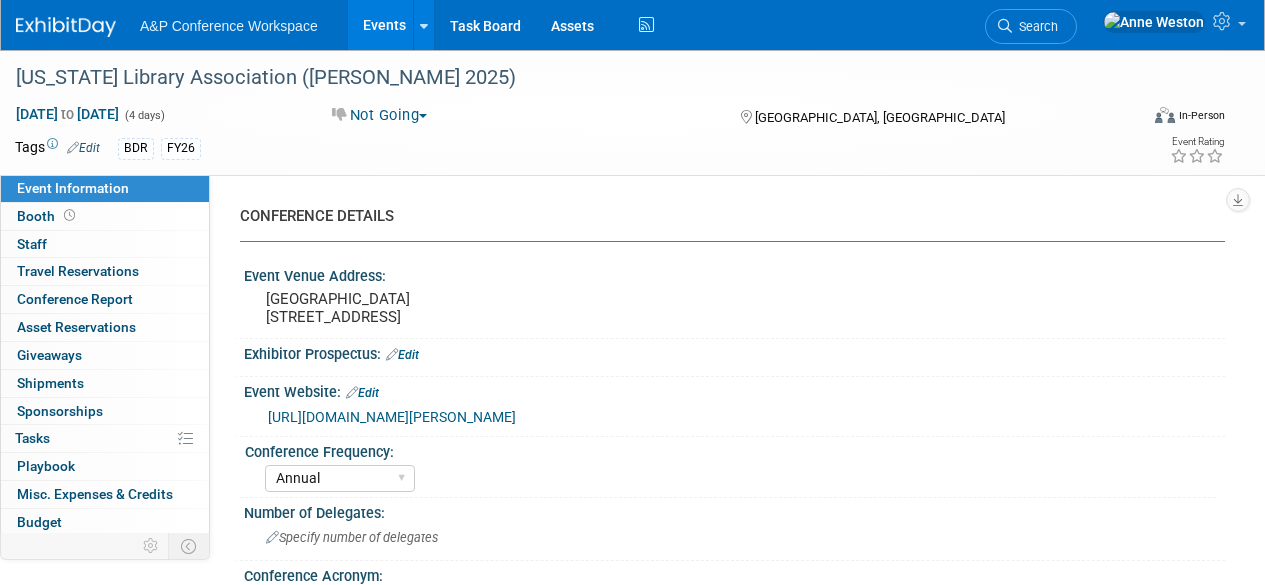 select on "Annual" 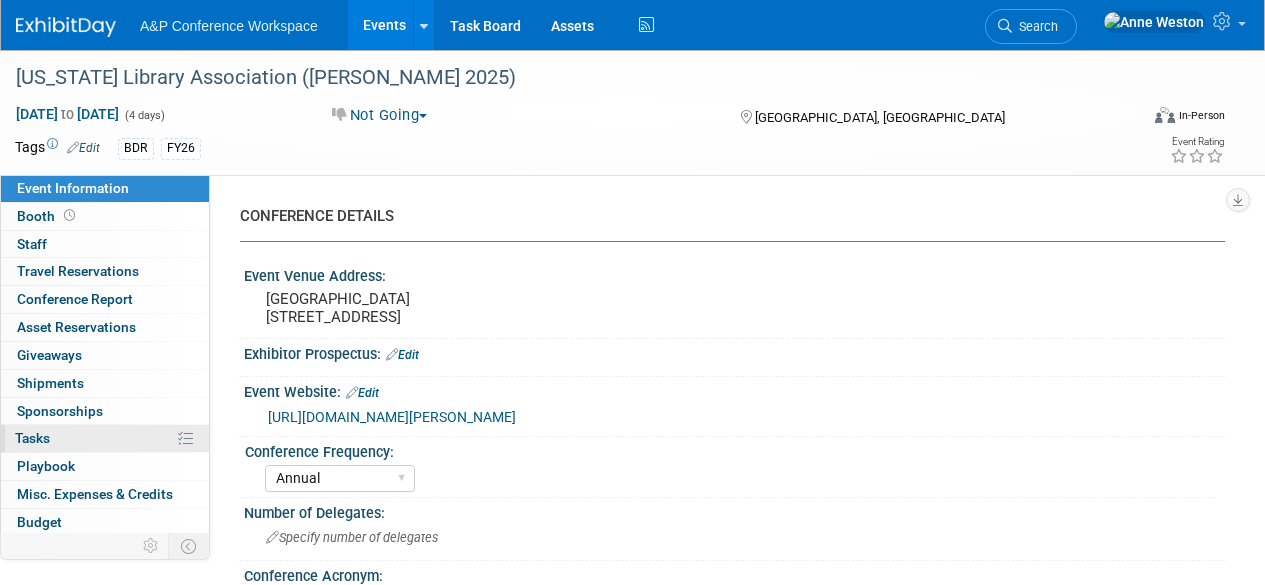 scroll, scrollTop: 0, scrollLeft: 0, axis: both 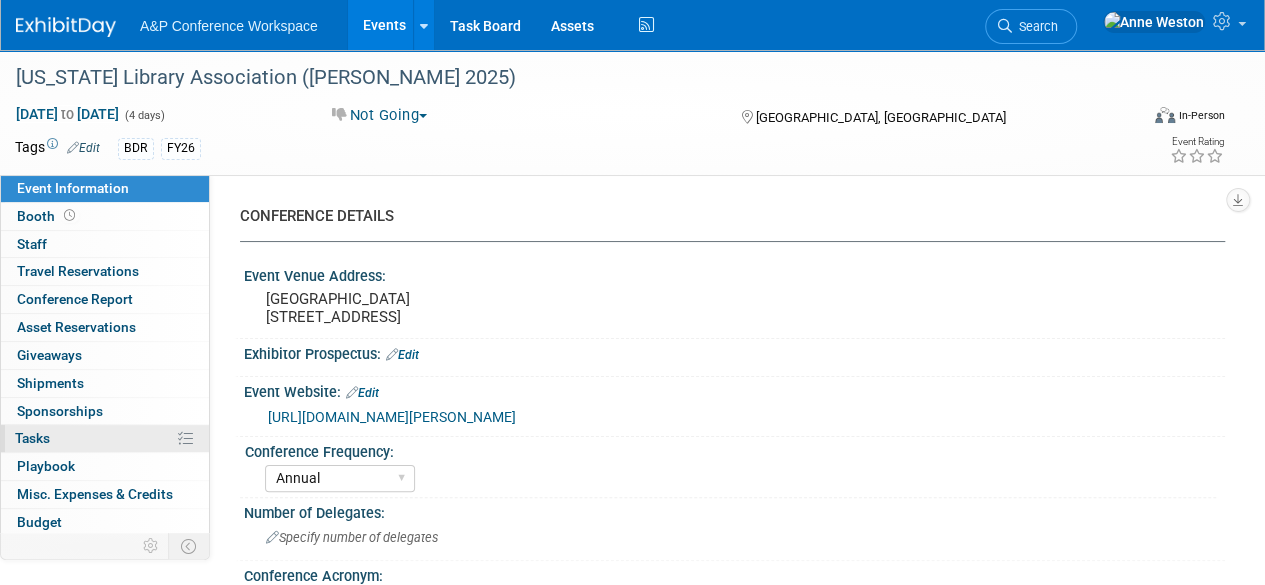 click on "0%
Tasks 0%" at bounding box center [105, 438] 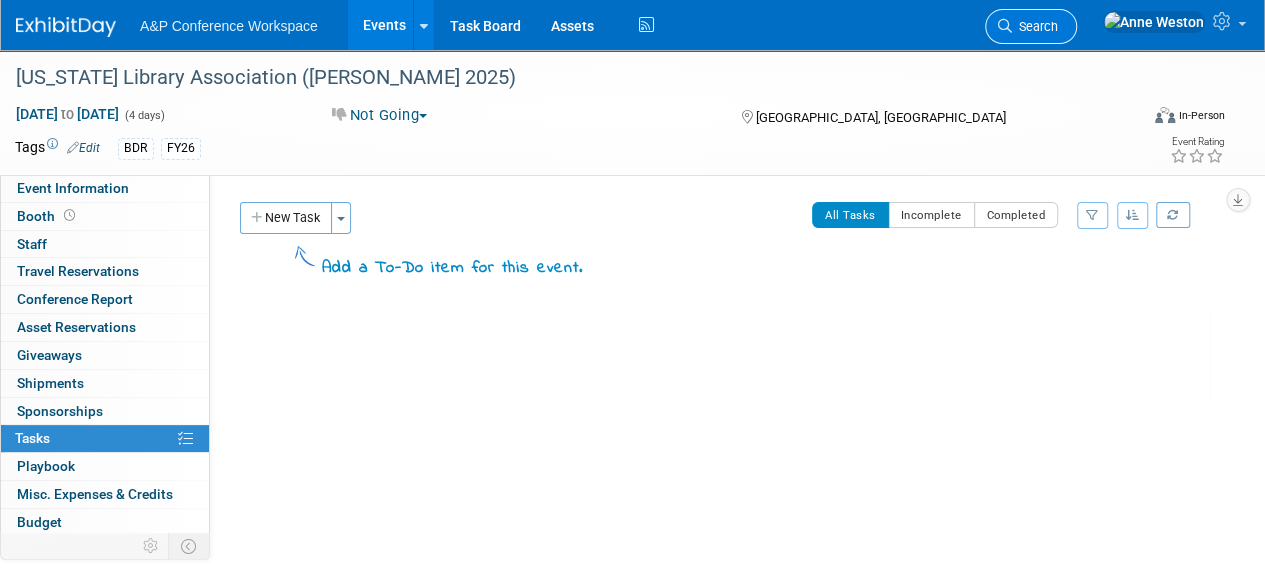 click on "Search" at bounding box center [1035, 26] 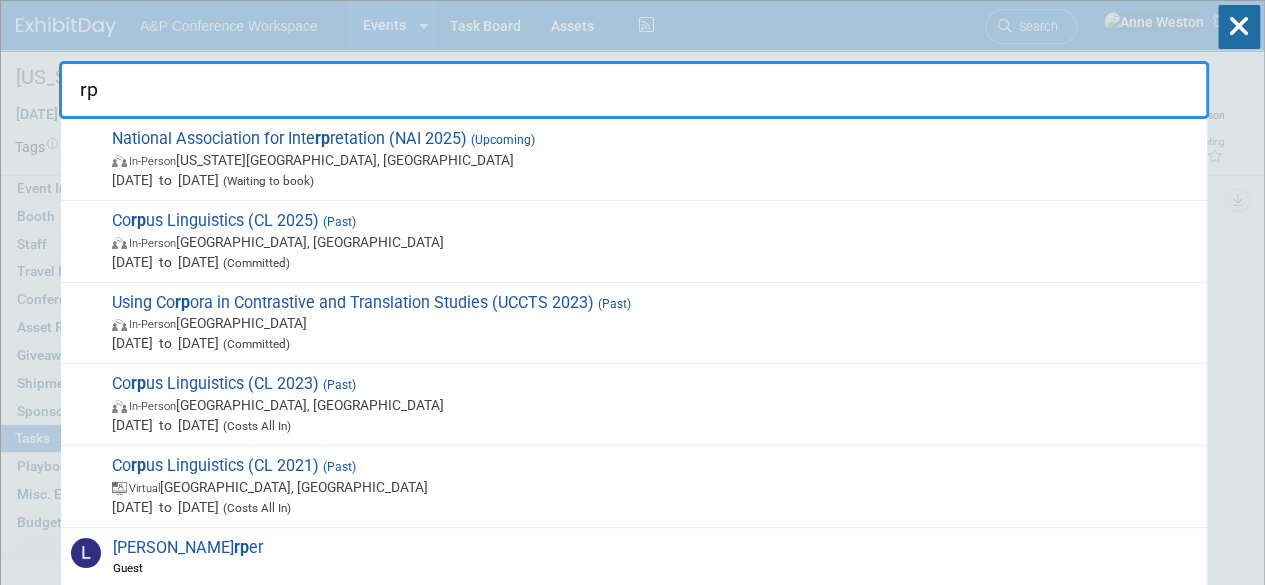 type on "r" 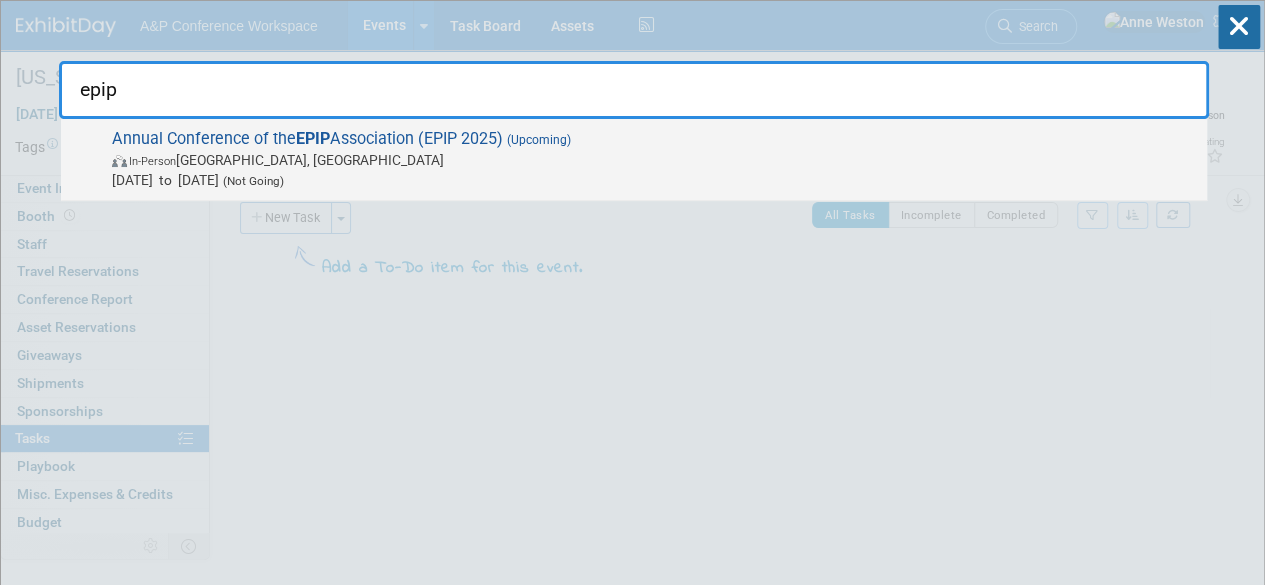 type on "epip" 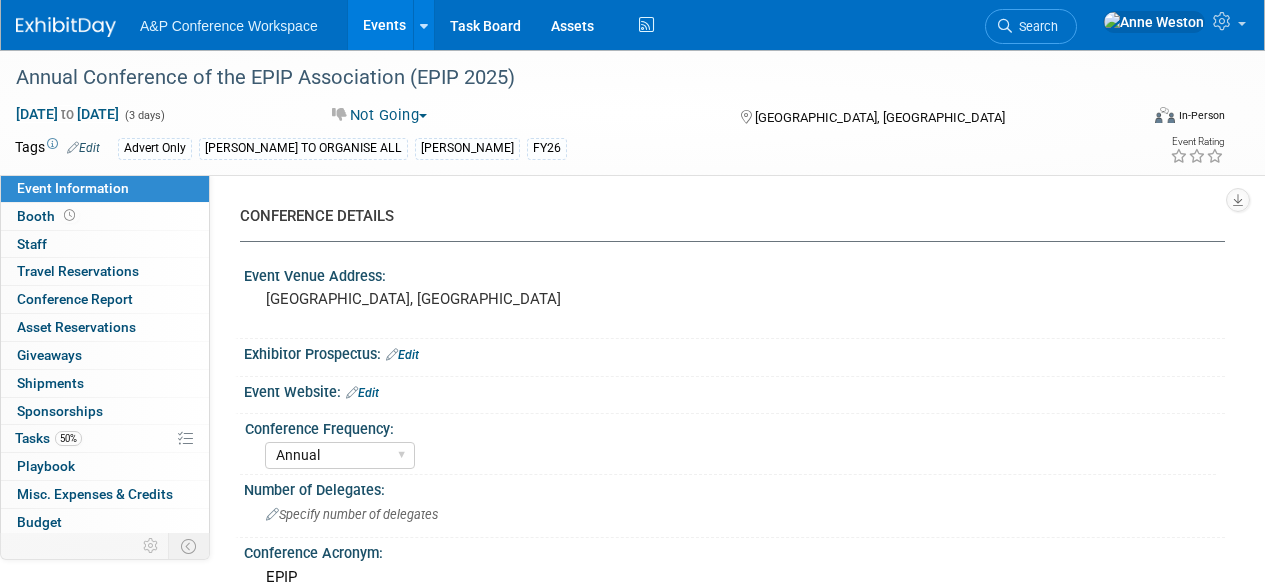 select on "Annual" 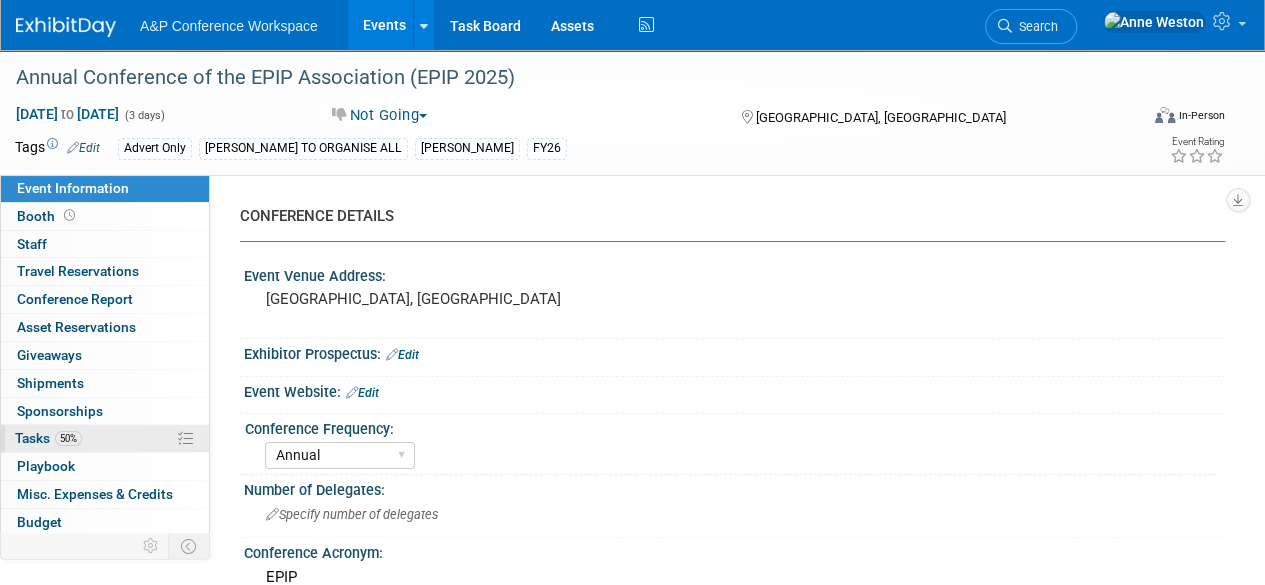 scroll, scrollTop: 0, scrollLeft: 0, axis: both 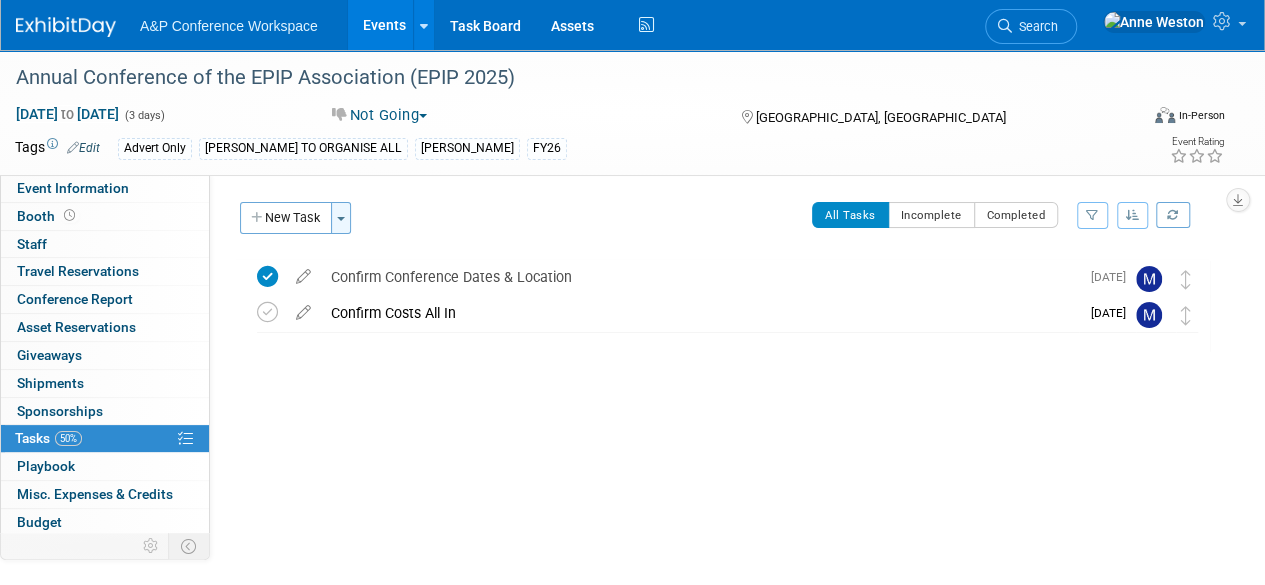 click on "Toggle Dropdown" at bounding box center [341, 218] 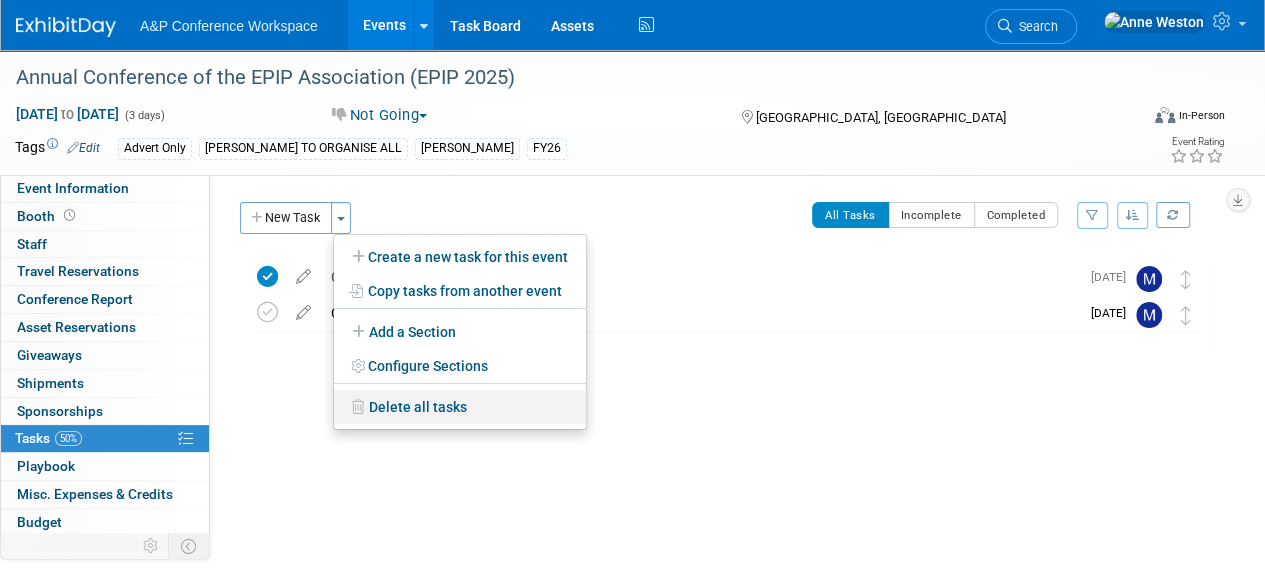 click on "Delete all tasks" at bounding box center (460, 407) 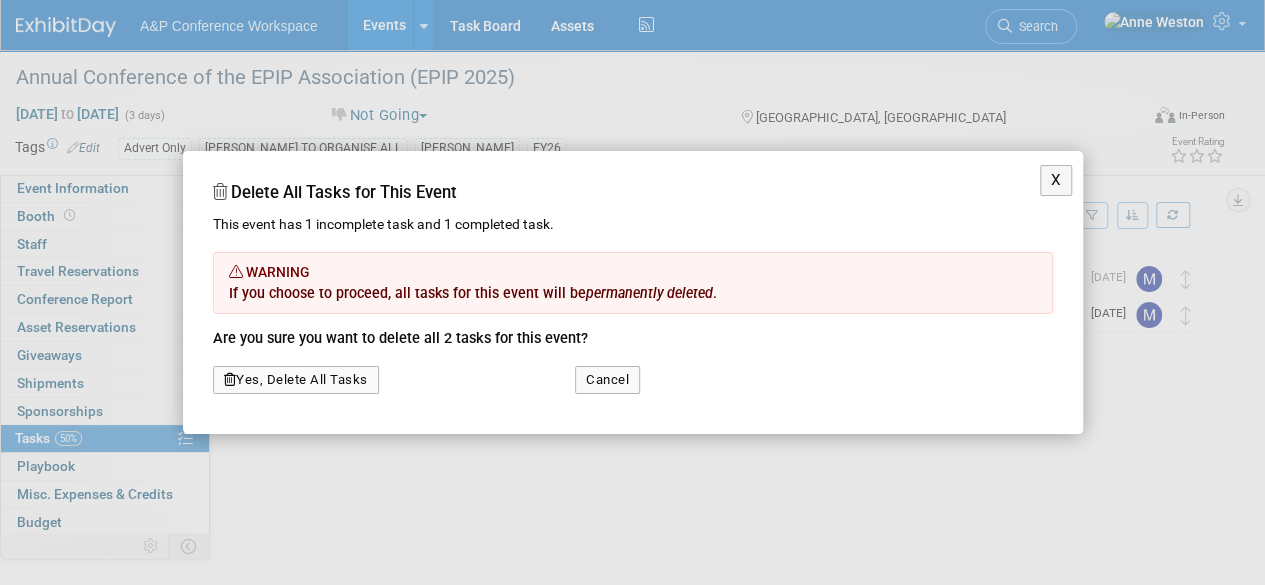 click on "Yes, Delete All Tasks" at bounding box center [296, 380] 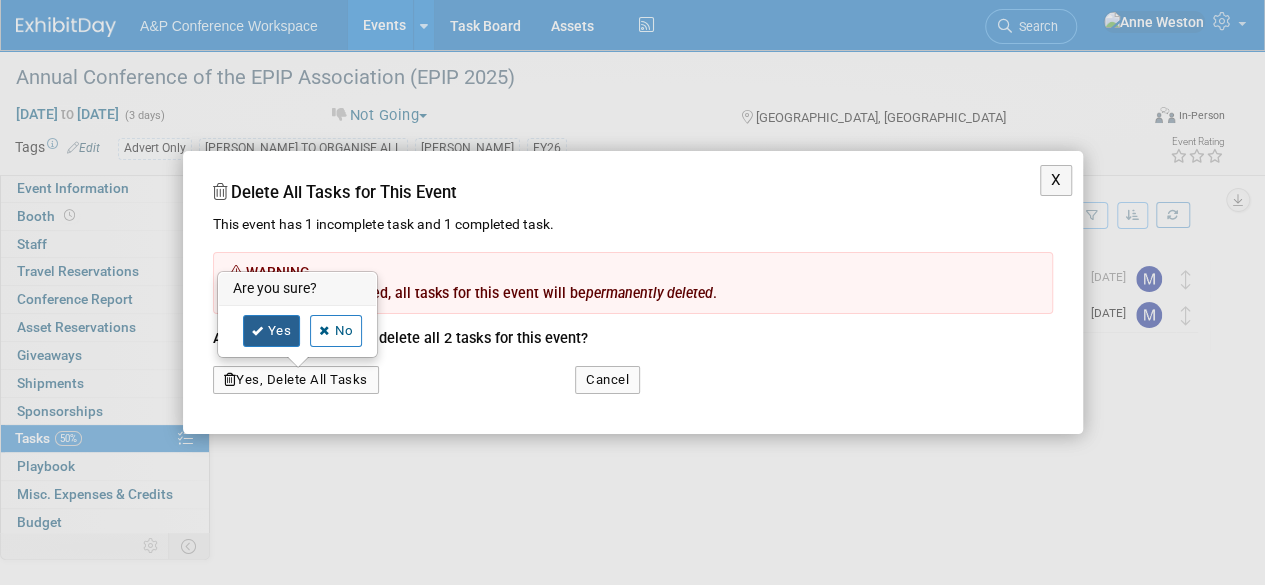click on "Yes" at bounding box center [272, 331] 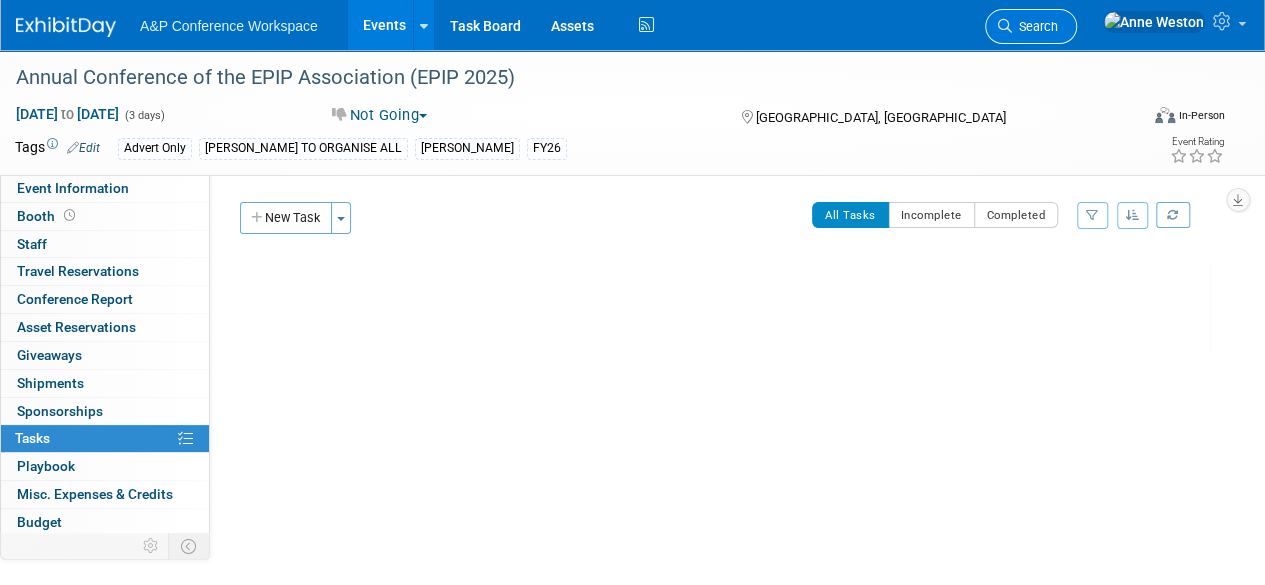 click on "Search" at bounding box center [1035, 26] 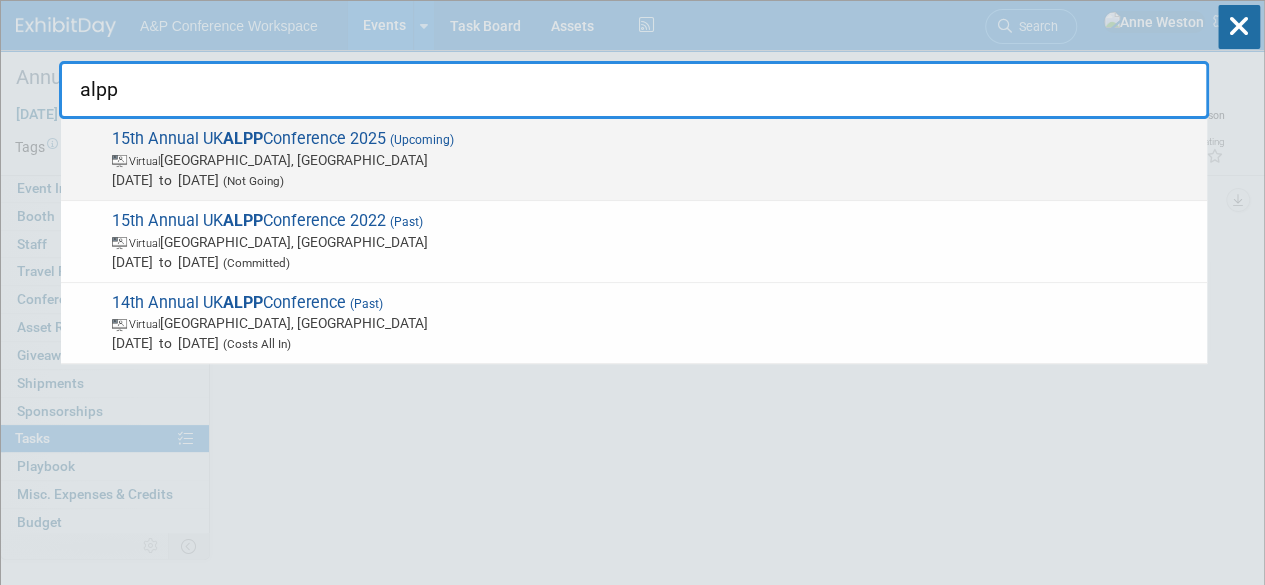 type on "alpp" 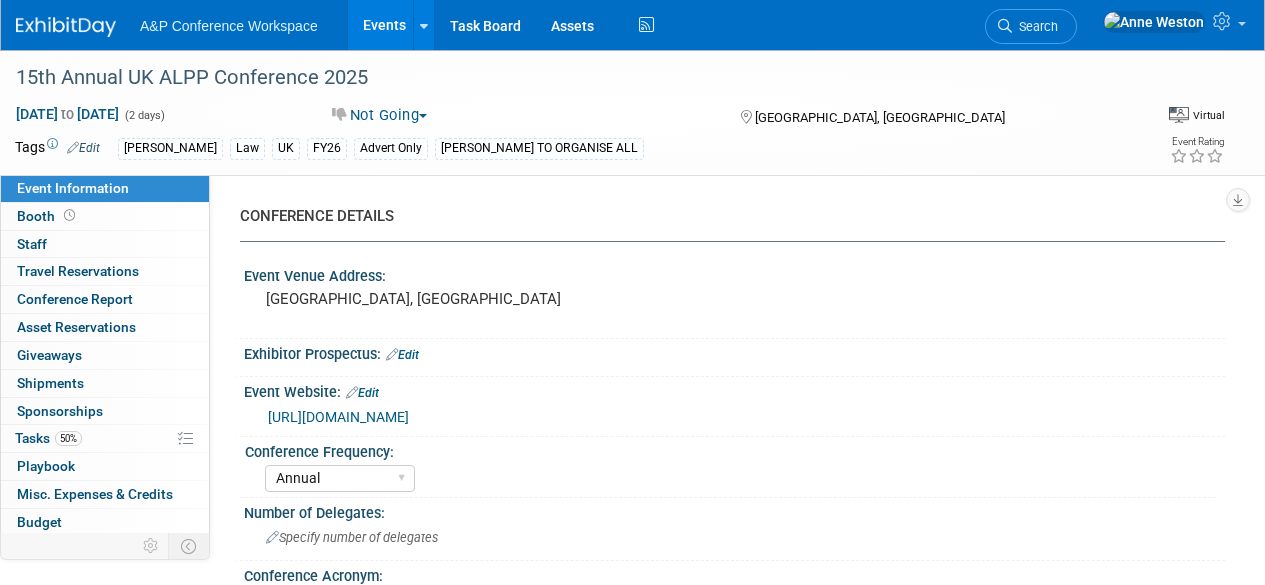 select on "Annual" 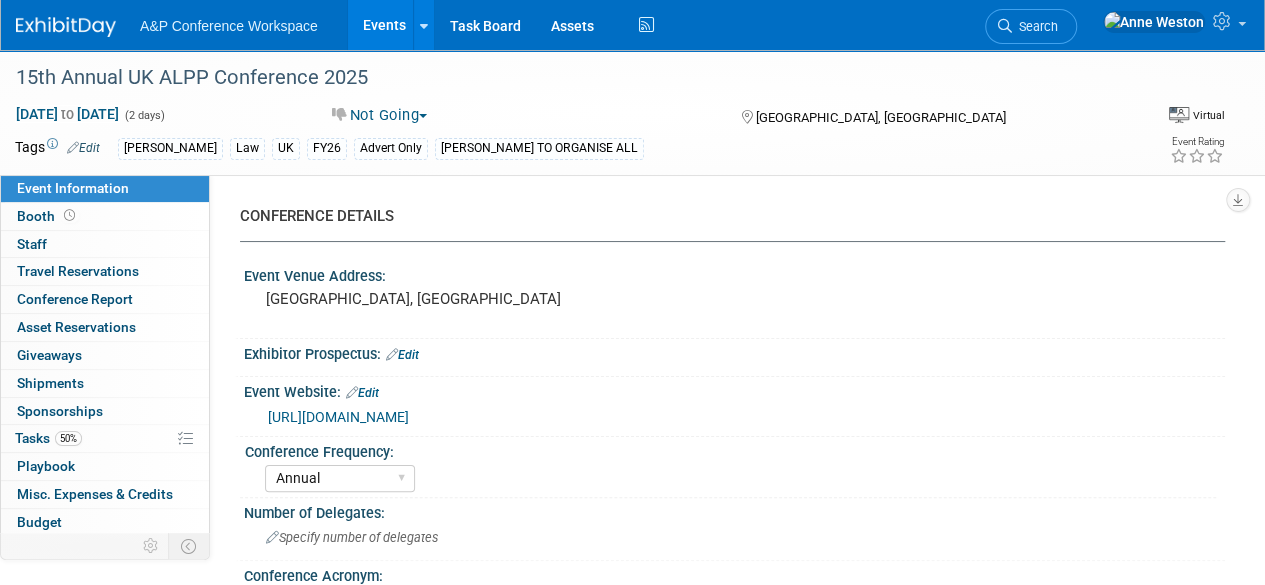 scroll, scrollTop: 0, scrollLeft: 0, axis: both 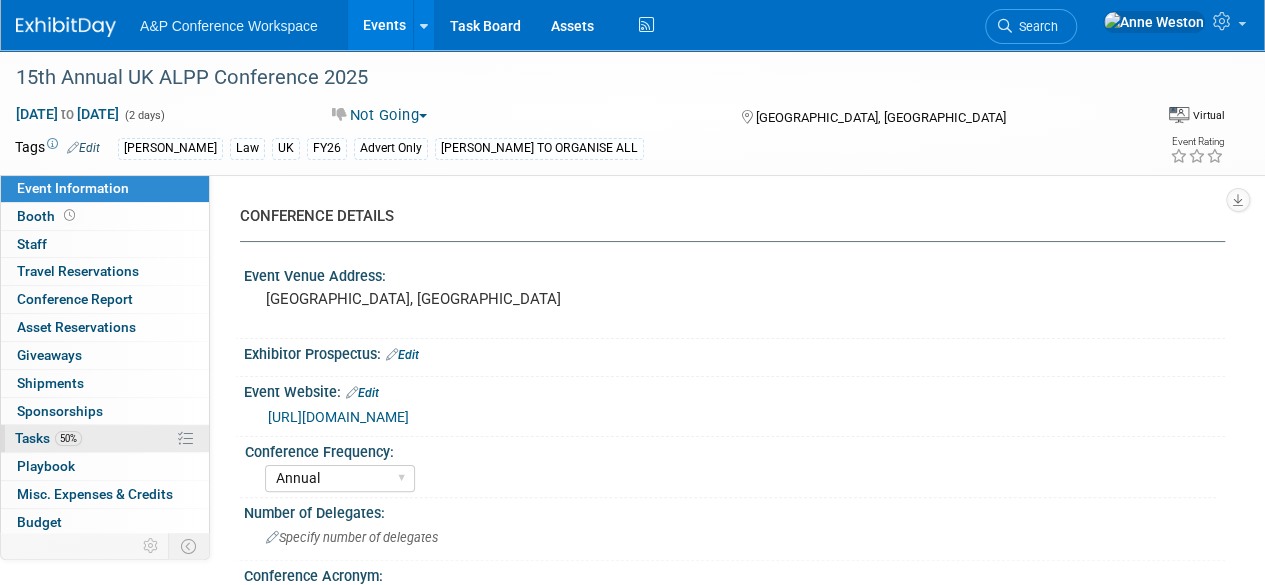 click on "50%
Tasks 50%" at bounding box center (105, 438) 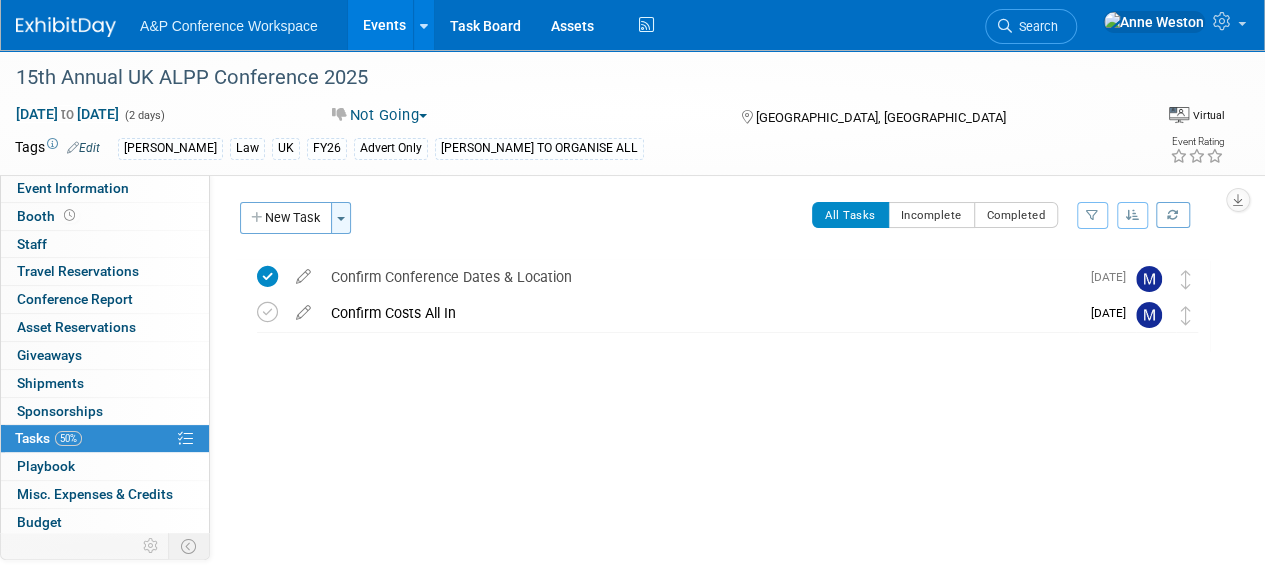 click on "Toggle Dropdown" at bounding box center [341, 218] 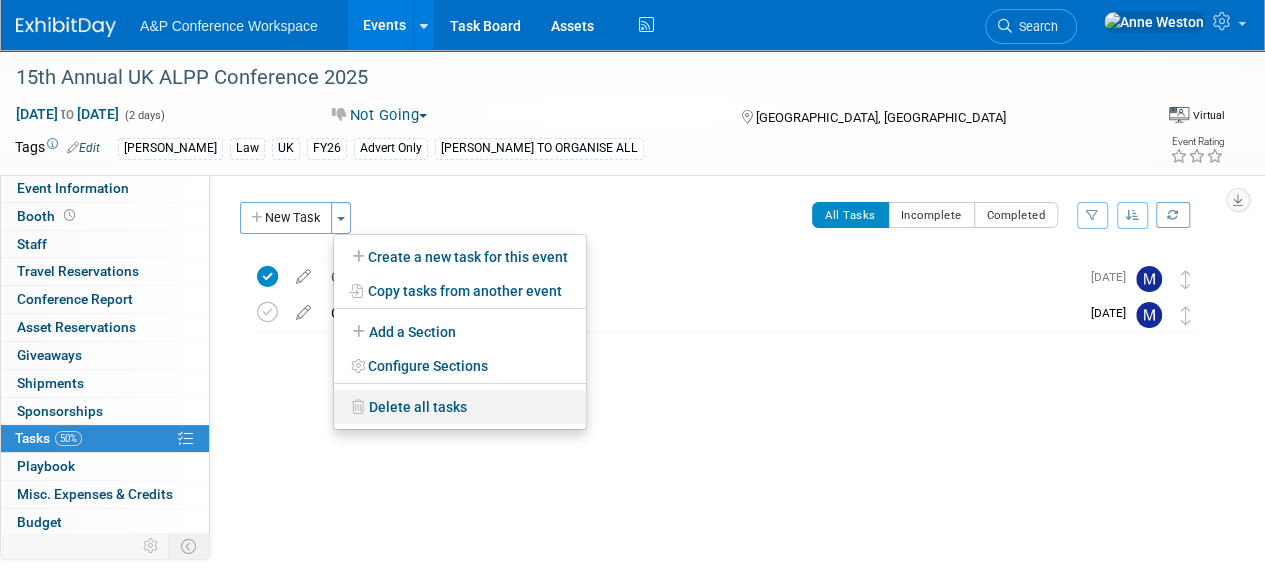 click on "Delete all tasks" at bounding box center [460, 407] 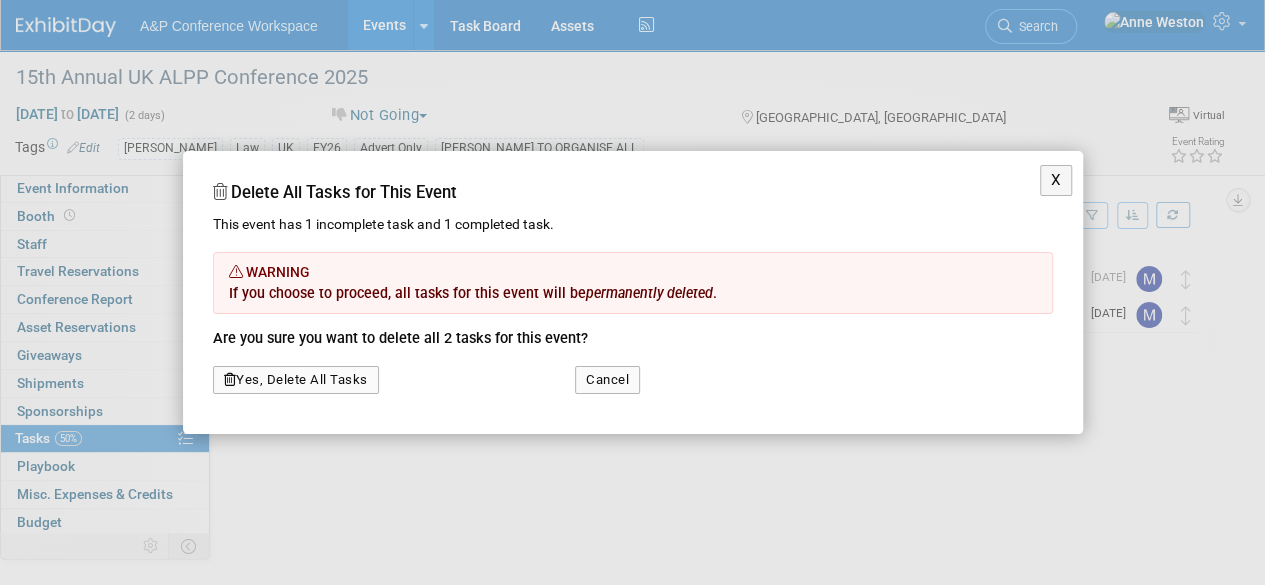 click on "Yes, Delete All Tasks" at bounding box center (296, 380) 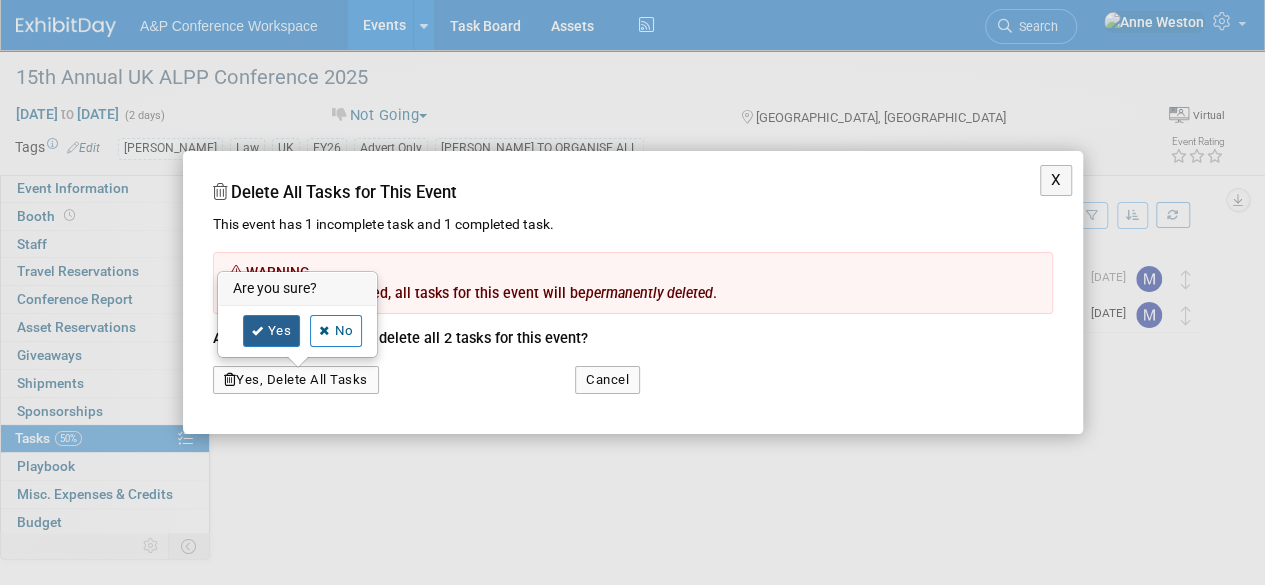click on "Yes" at bounding box center [272, 331] 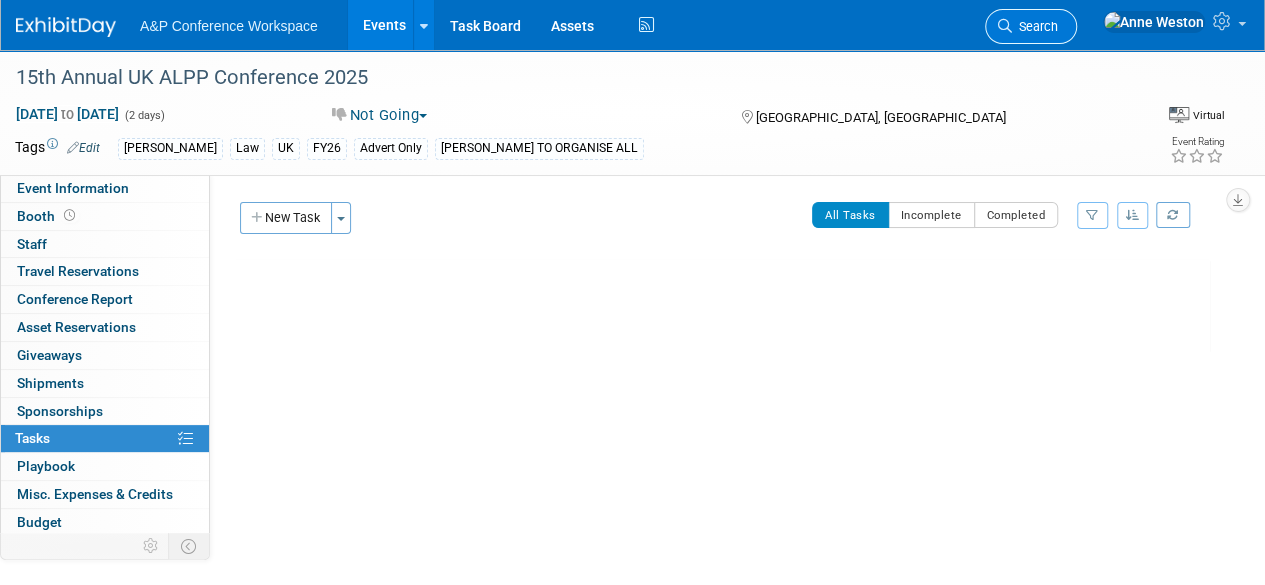 click on "Search" at bounding box center (1035, 26) 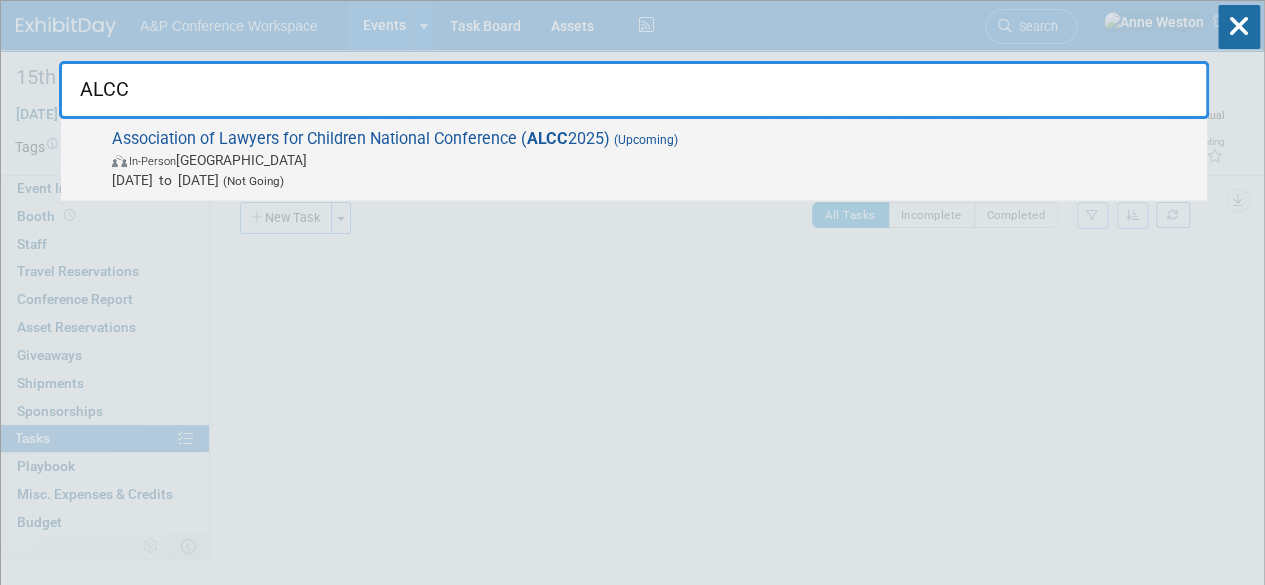 type on "ALCC" 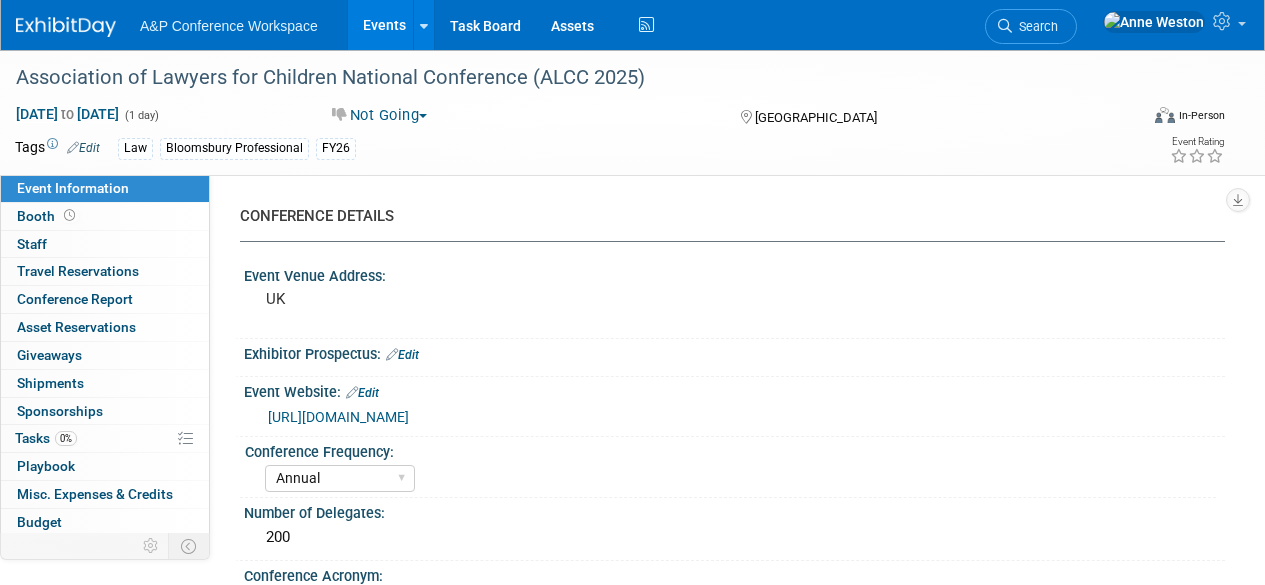 select on "Annual" 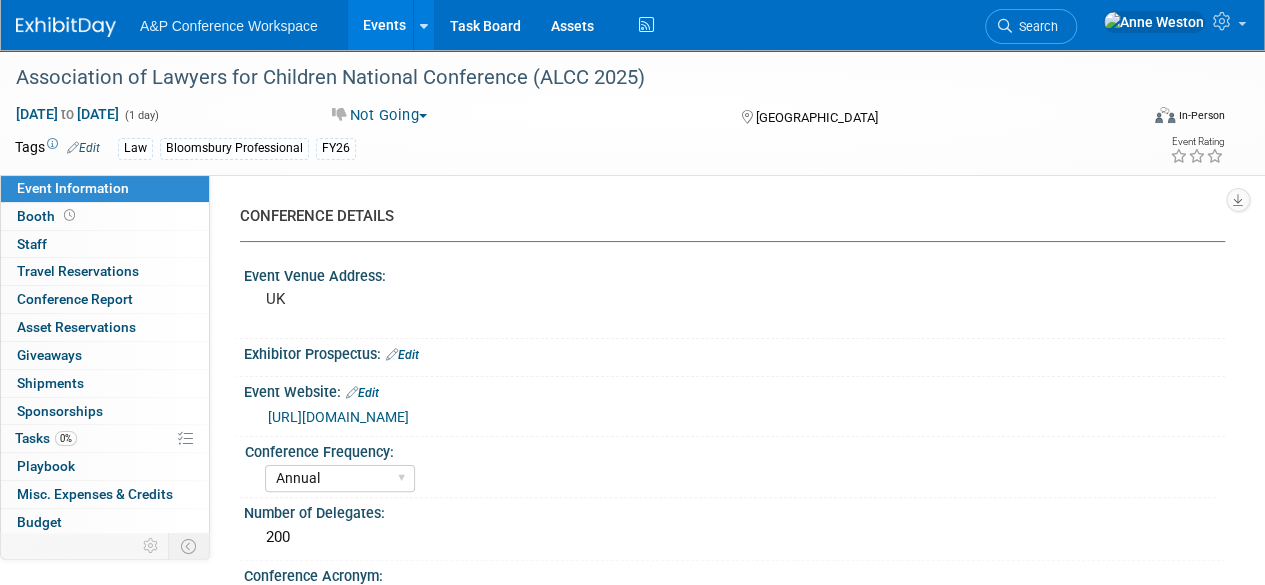 scroll, scrollTop: 0, scrollLeft: 0, axis: both 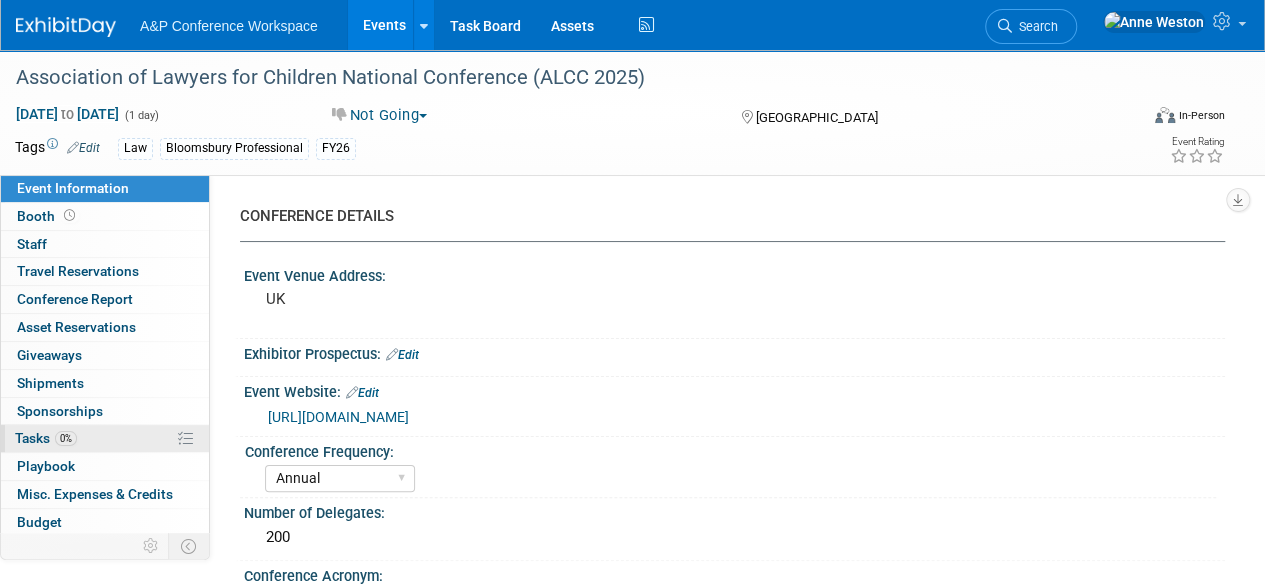 click on "0%
Tasks 0%" at bounding box center (105, 438) 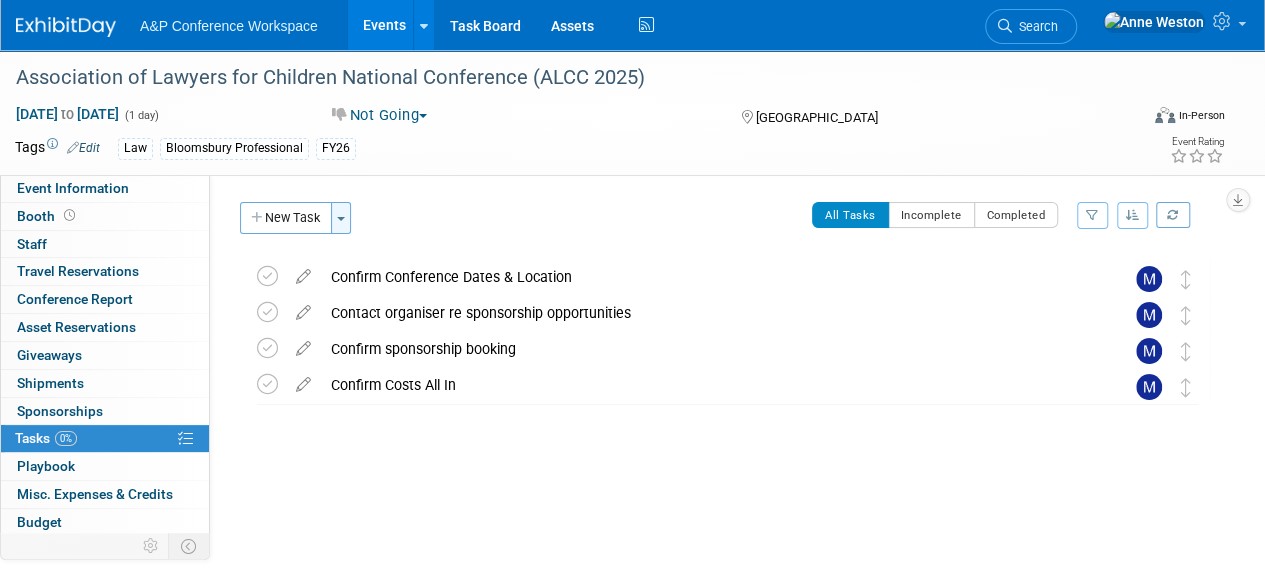 click at bounding box center (341, 219) 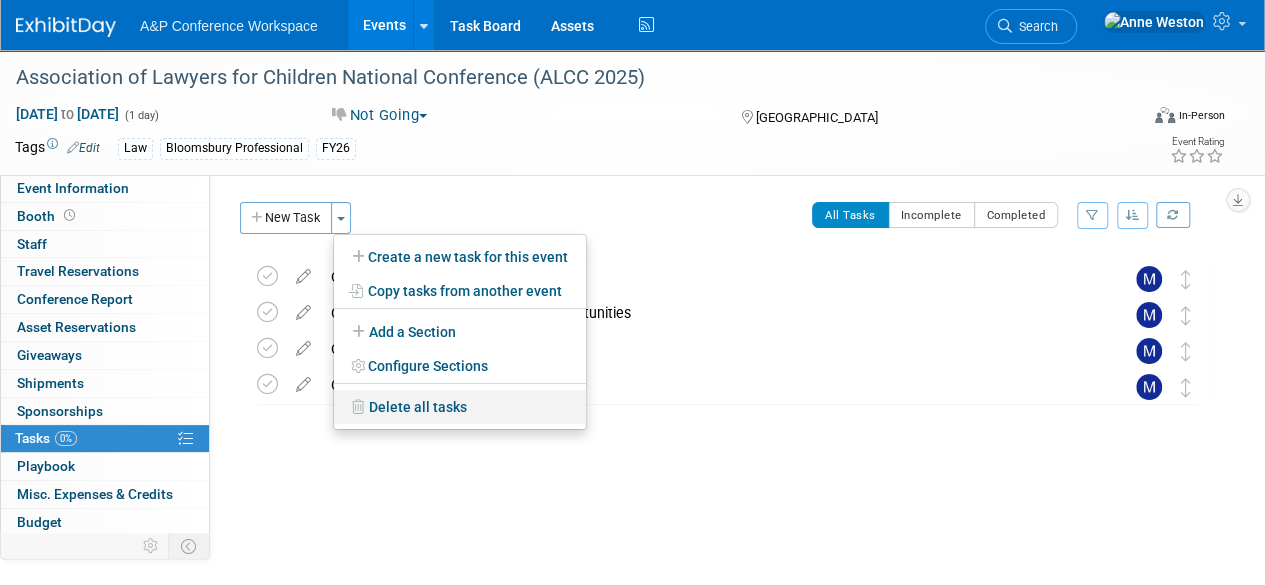 click on "Delete all tasks" at bounding box center (460, 407) 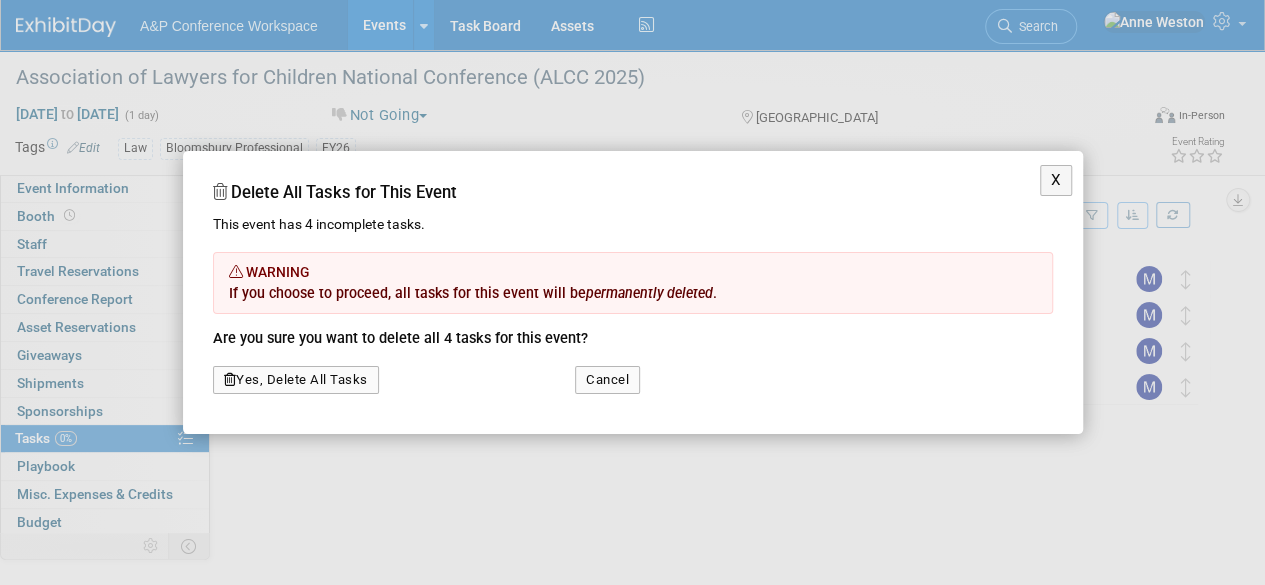 click on "Yes, Delete All Tasks" at bounding box center [296, 380] 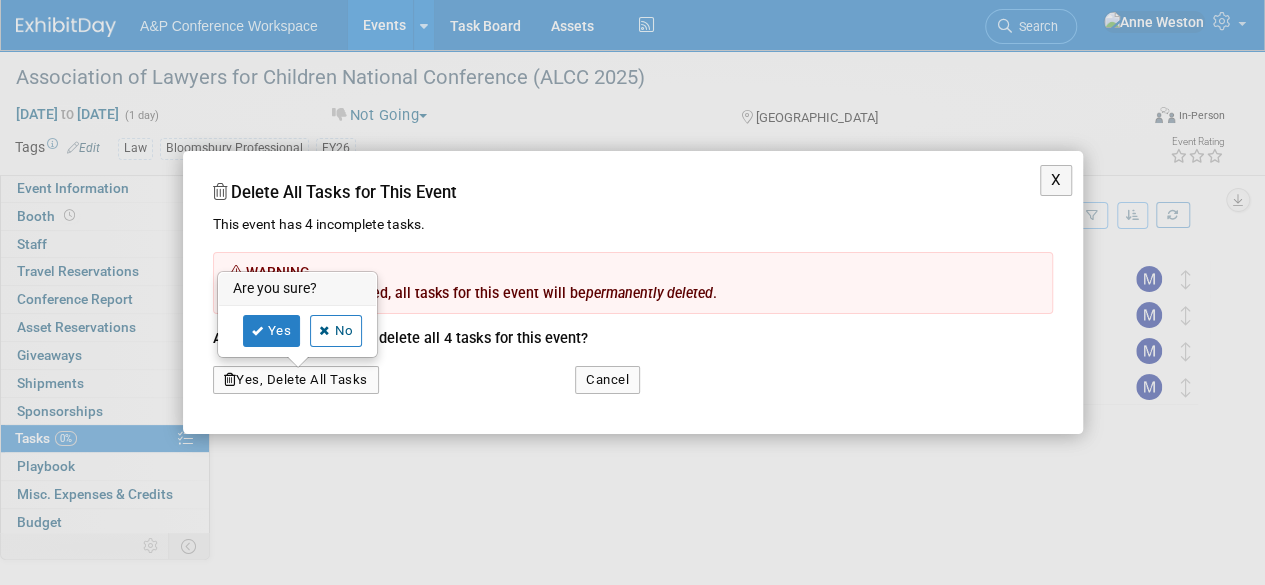 click on "Yes   No" at bounding box center (298, 331) 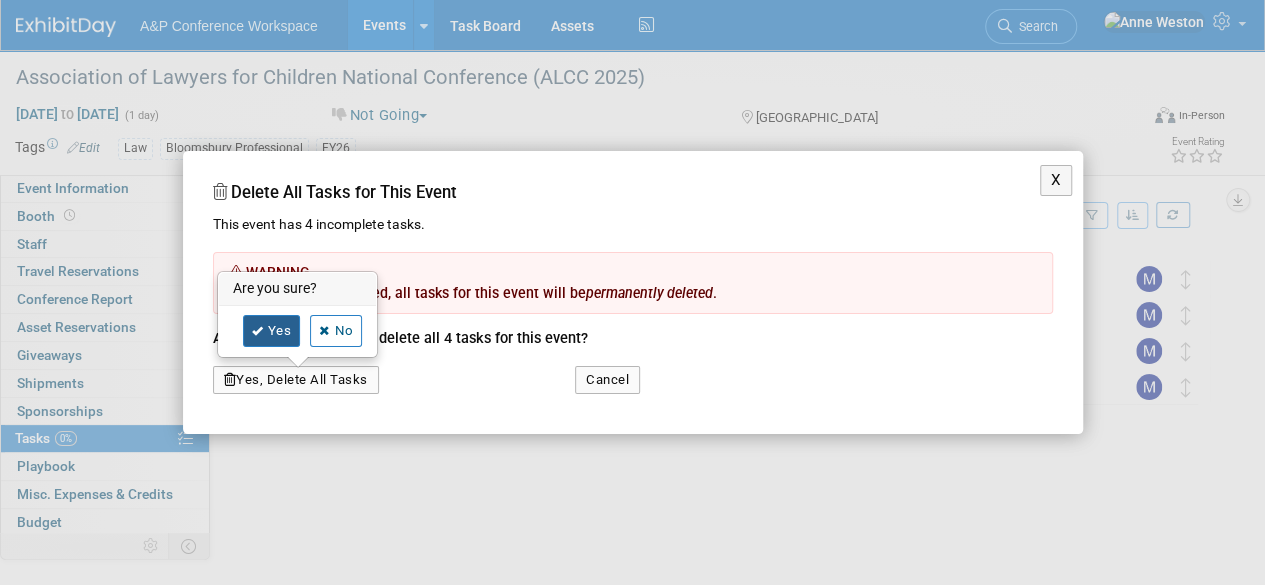 click at bounding box center (258, 331) 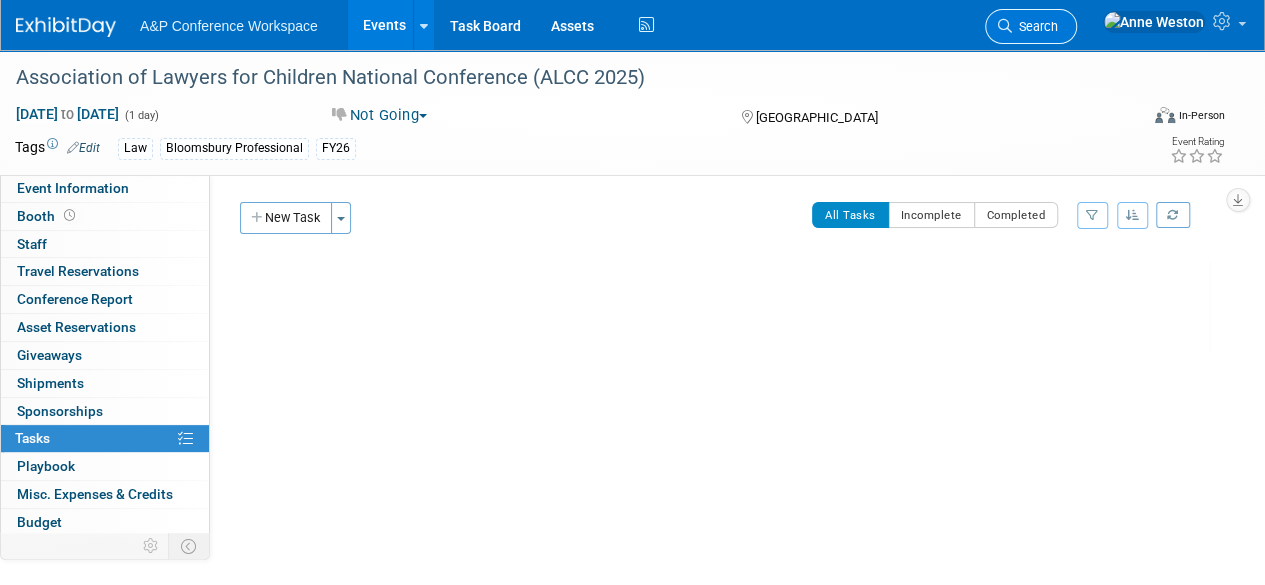 click on "Search" at bounding box center (1031, 26) 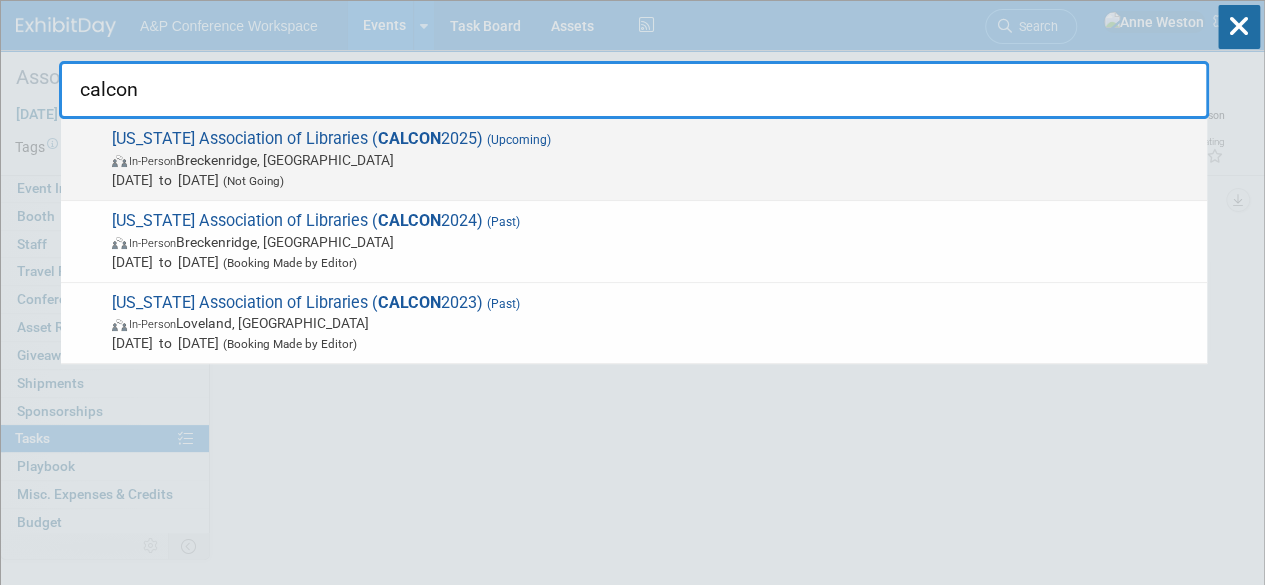 type on "calcon" 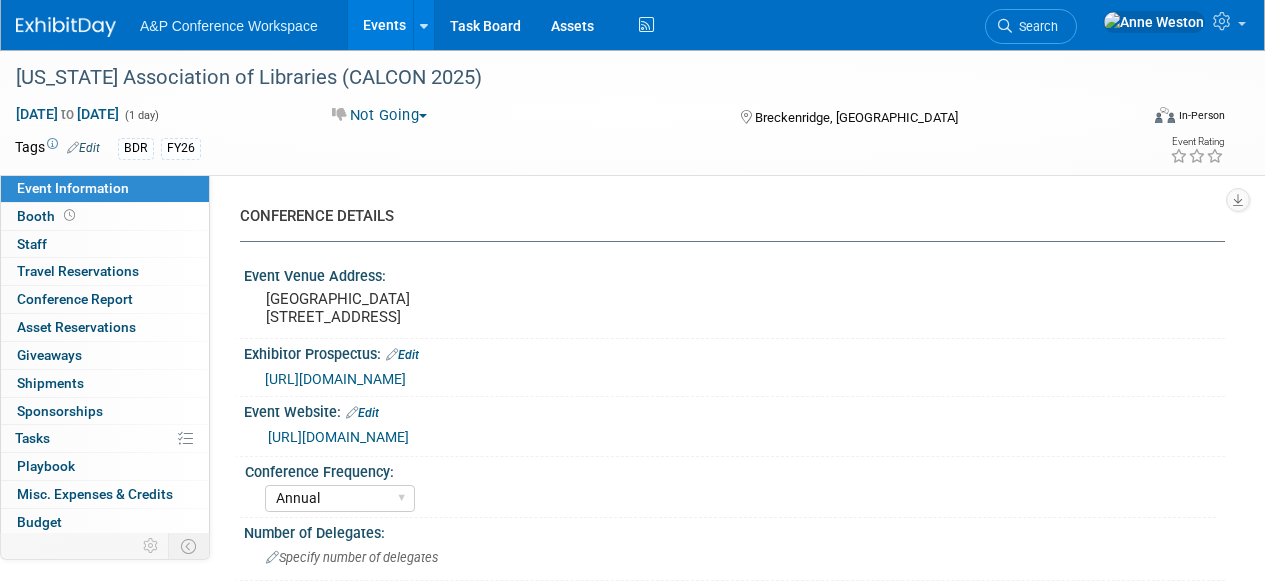 select on "Annual" 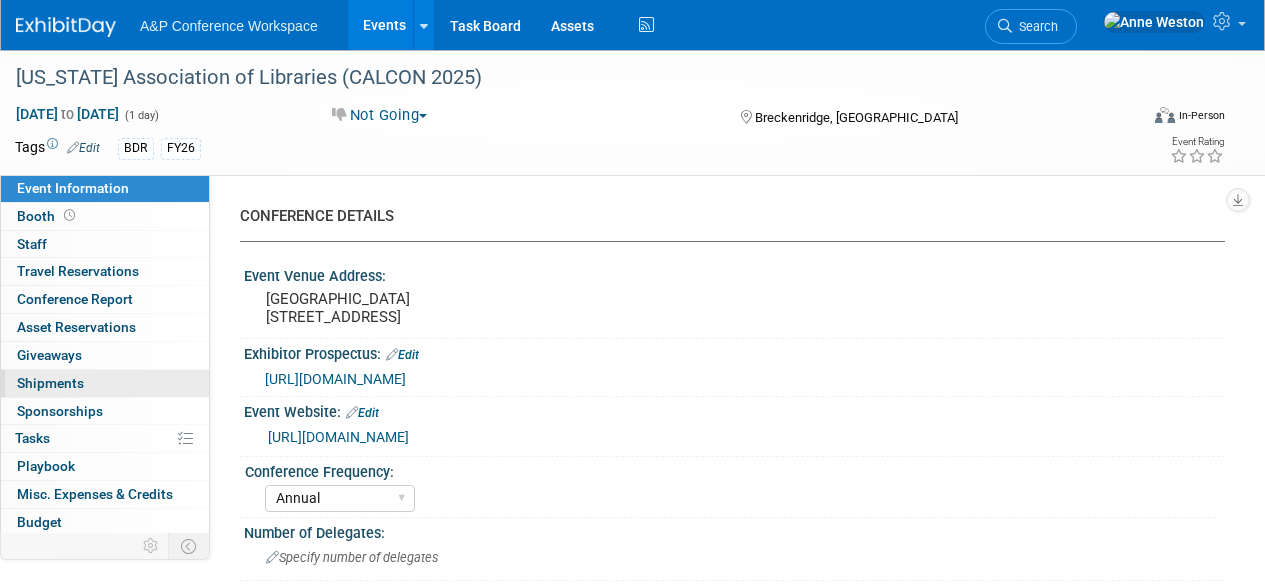 scroll, scrollTop: 0, scrollLeft: 0, axis: both 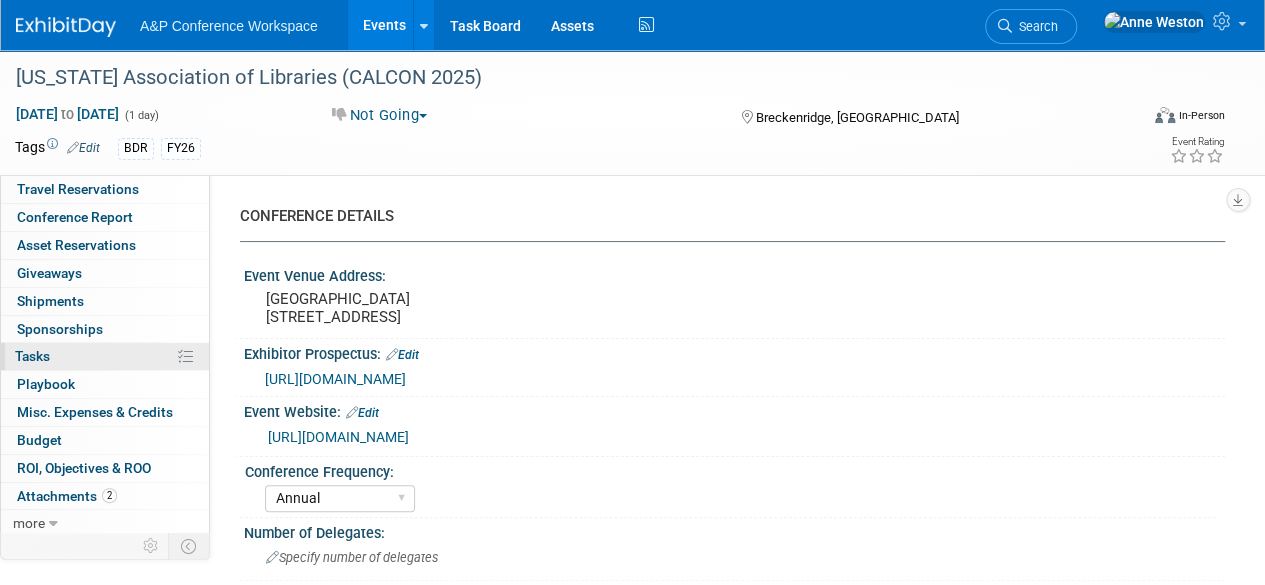 click on "0%
Tasks 0%" at bounding box center (105, 356) 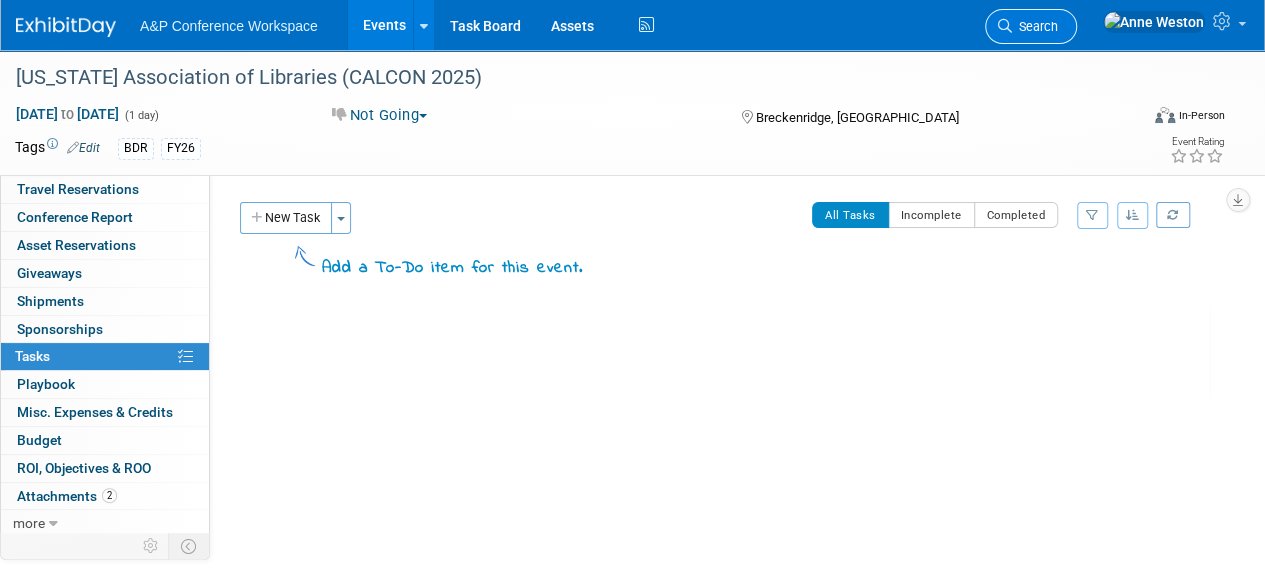 click on "Search" at bounding box center (1035, 26) 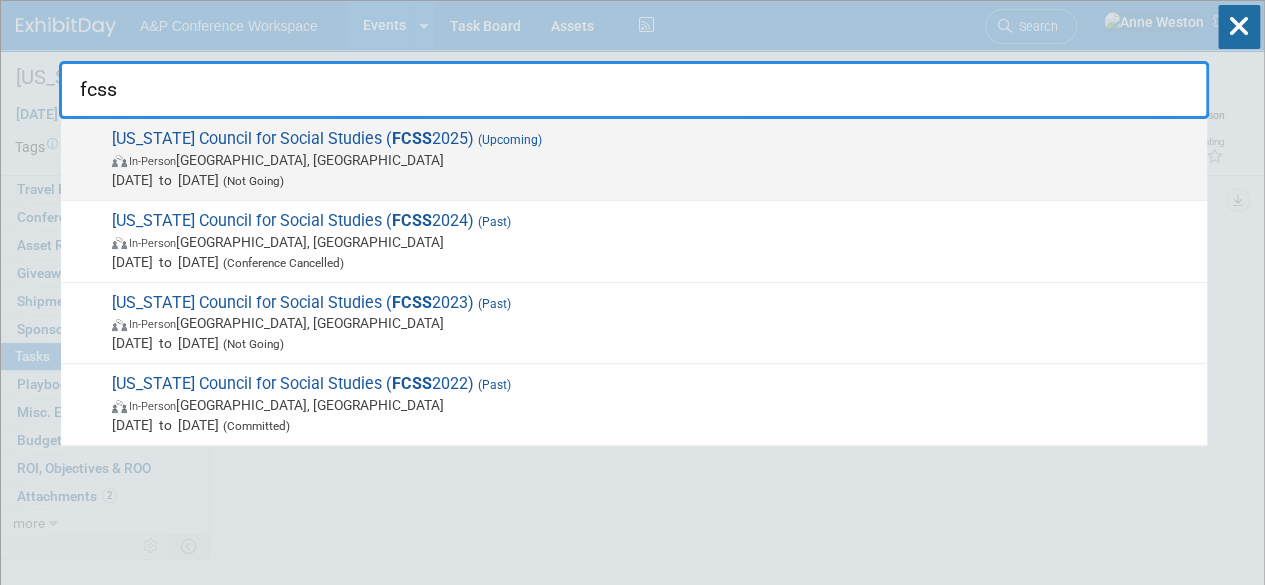 type on "fcss" 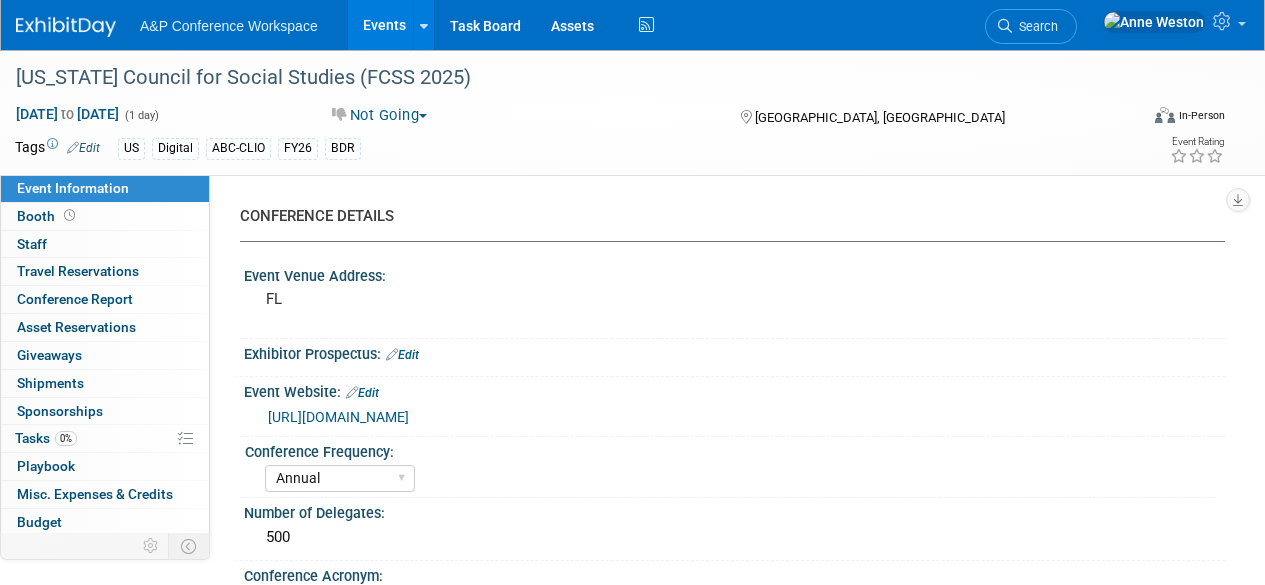 select on "Annual" 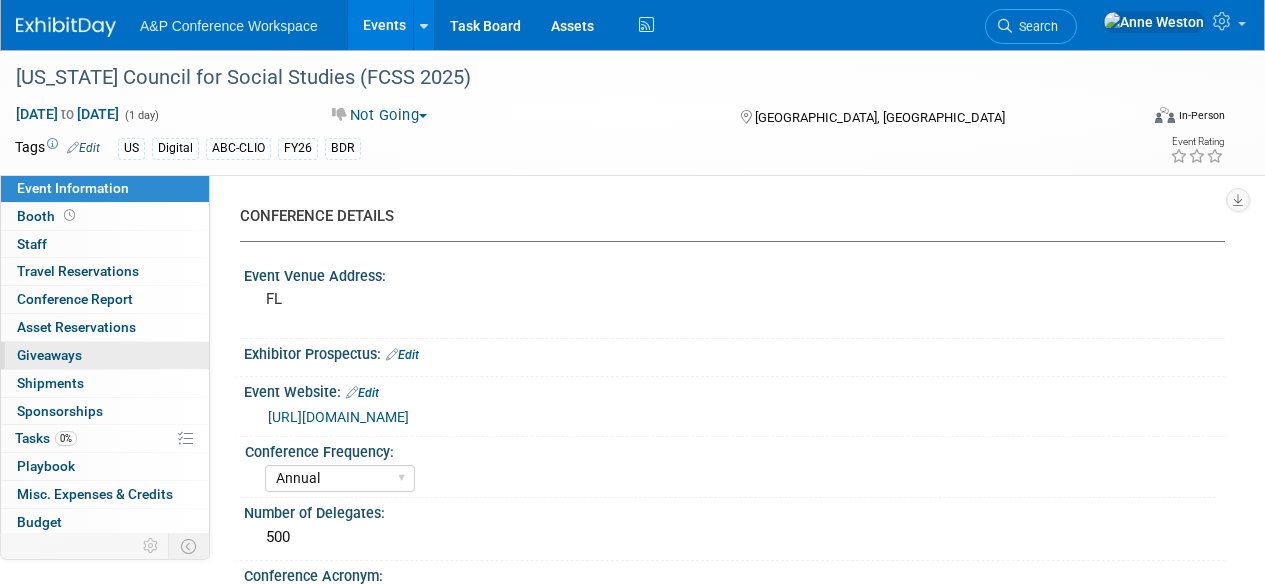 scroll, scrollTop: 0, scrollLeft: 0, axis: both 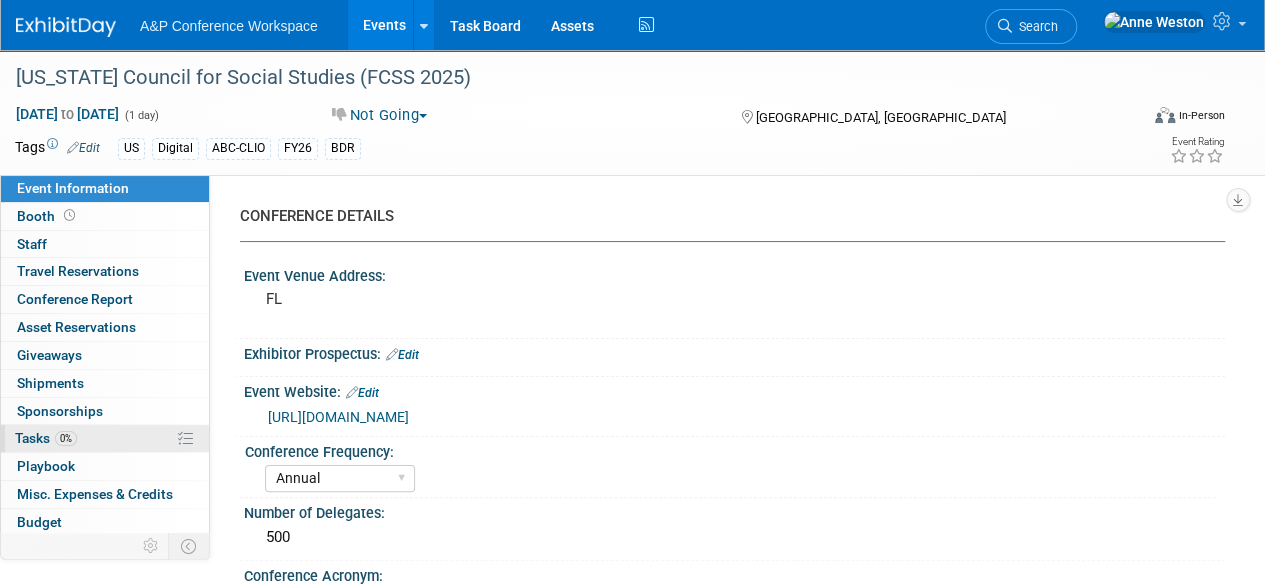 click on "0%
Tasks 0%" at bounding box center [105, 438] 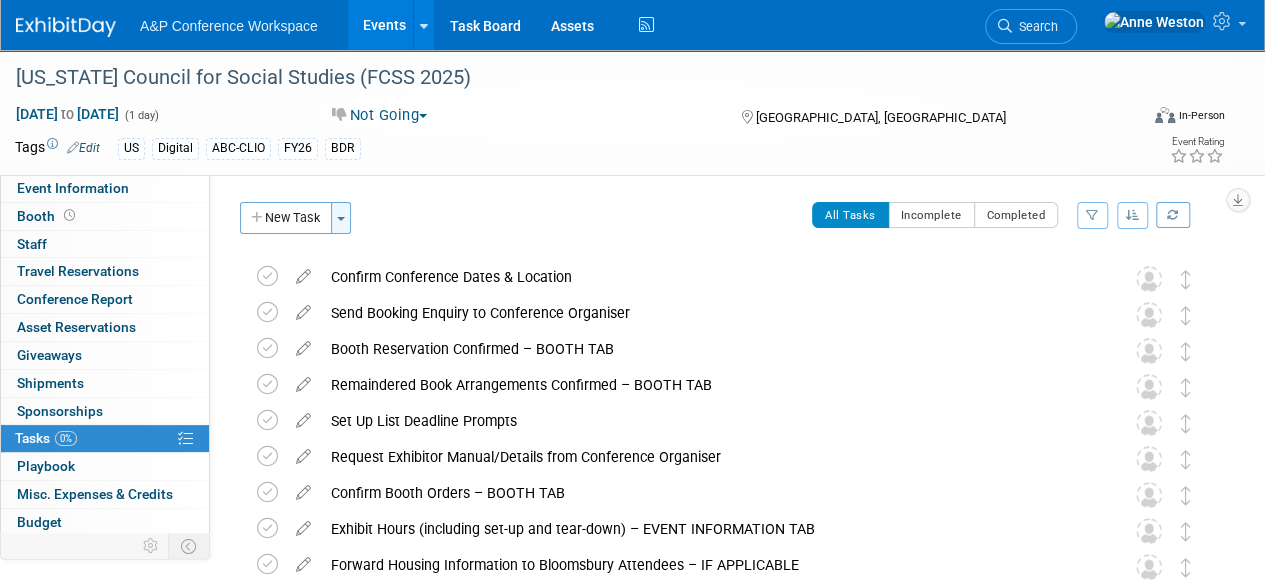 click on "Toggle Dropdown" at bounding box center [341, 218] 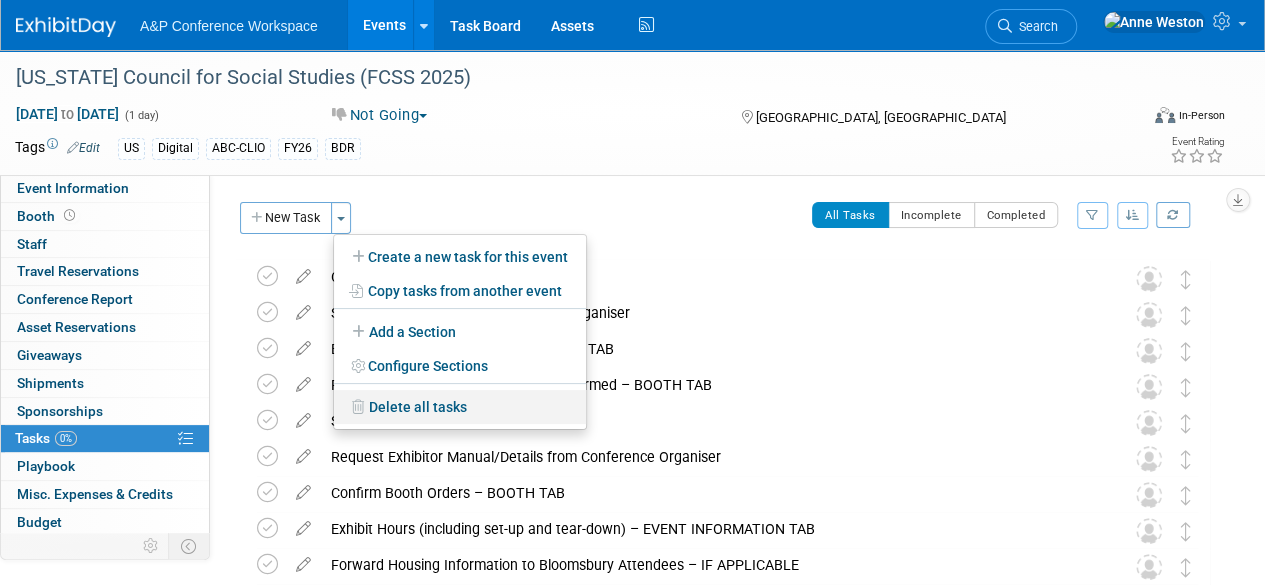 click on "Delete all tasks" at bounding box center [460, 407] 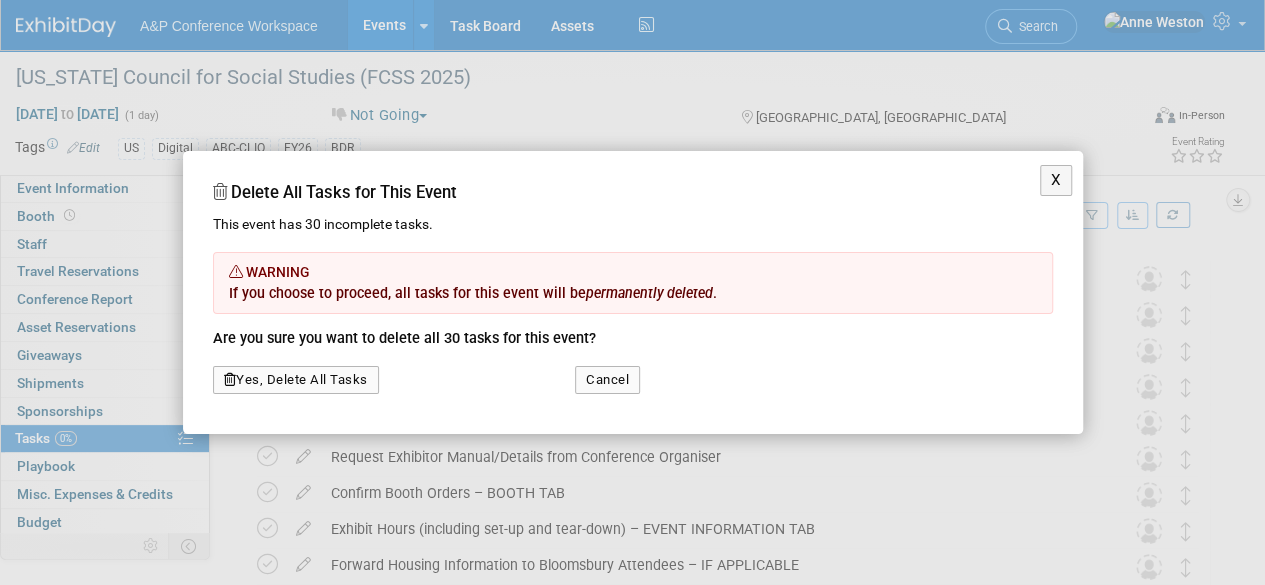 click on "Yes, Delete All Tasks" at bounding box center [296, 380] 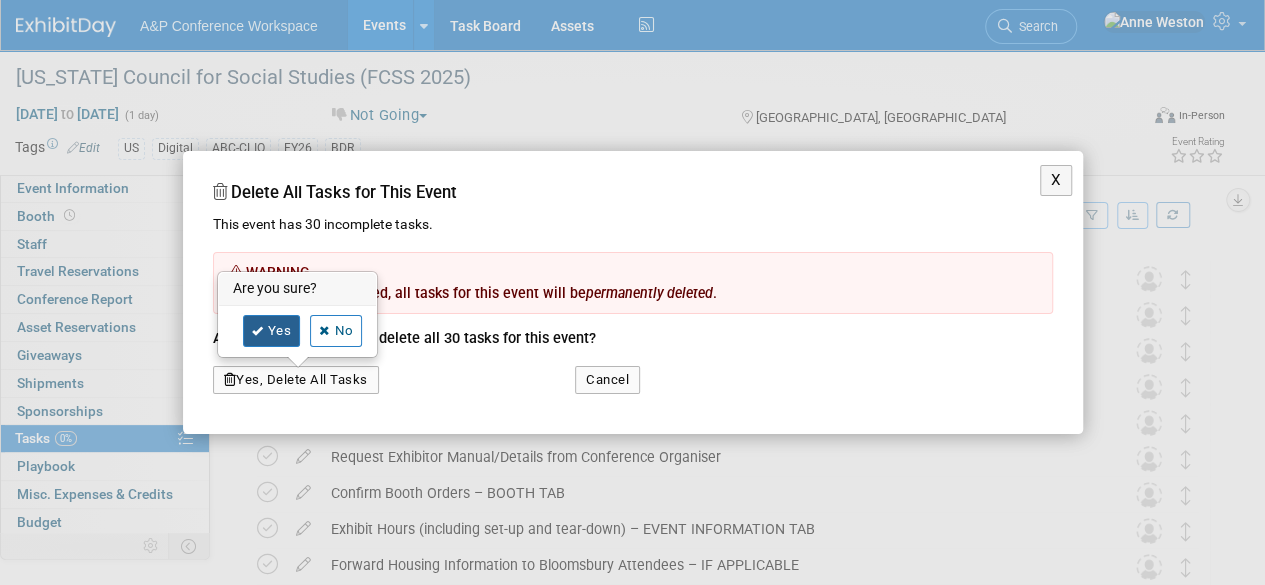 click on "Yes" at bounding box center [272, 331] 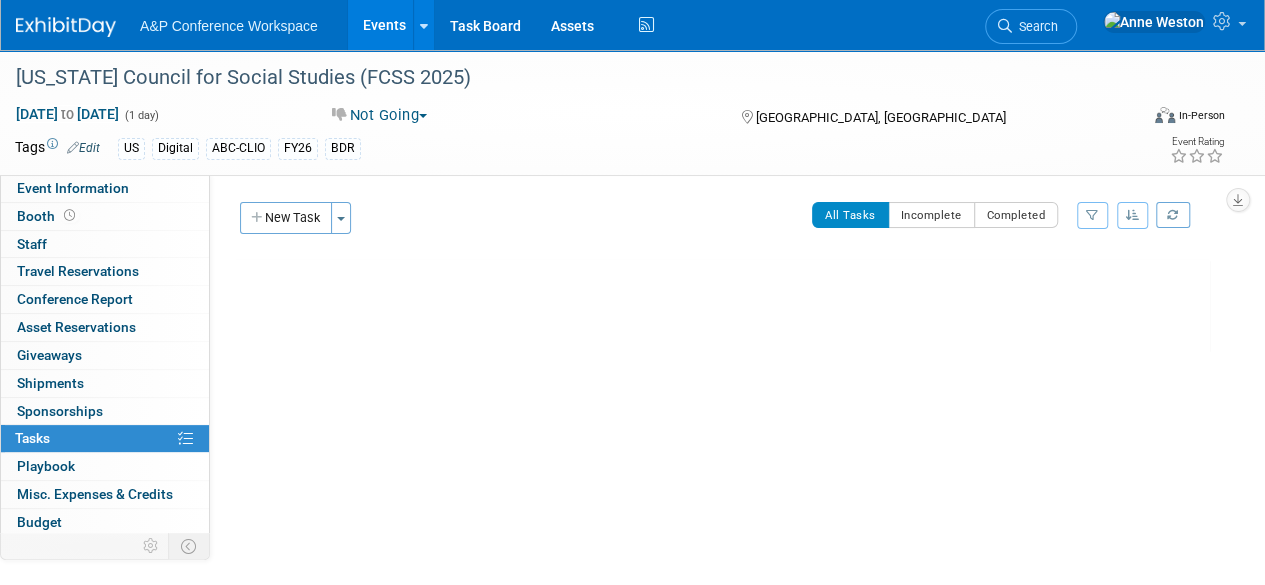 click on "Search" at bounding box center [1031, 26] 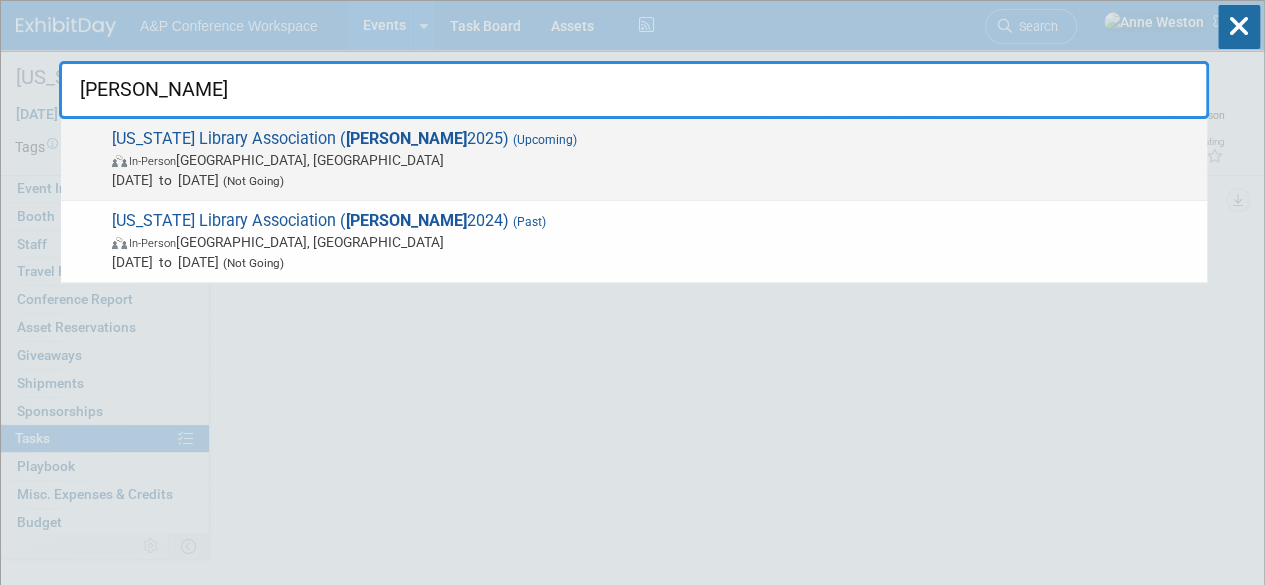 type on "NYLA" 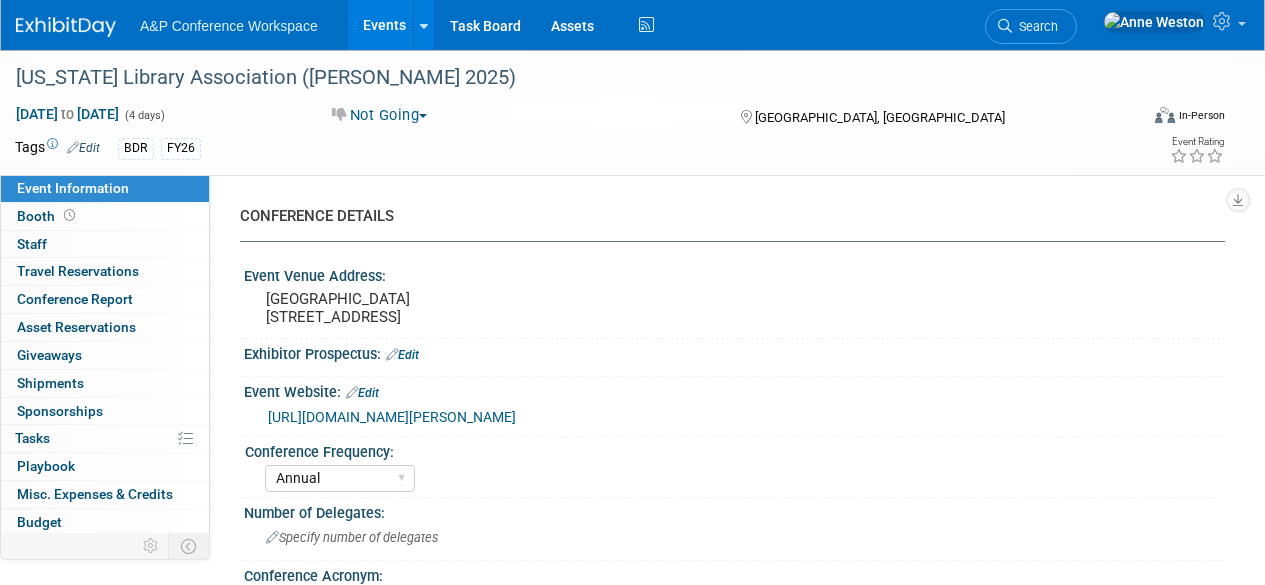 select on "Annual" 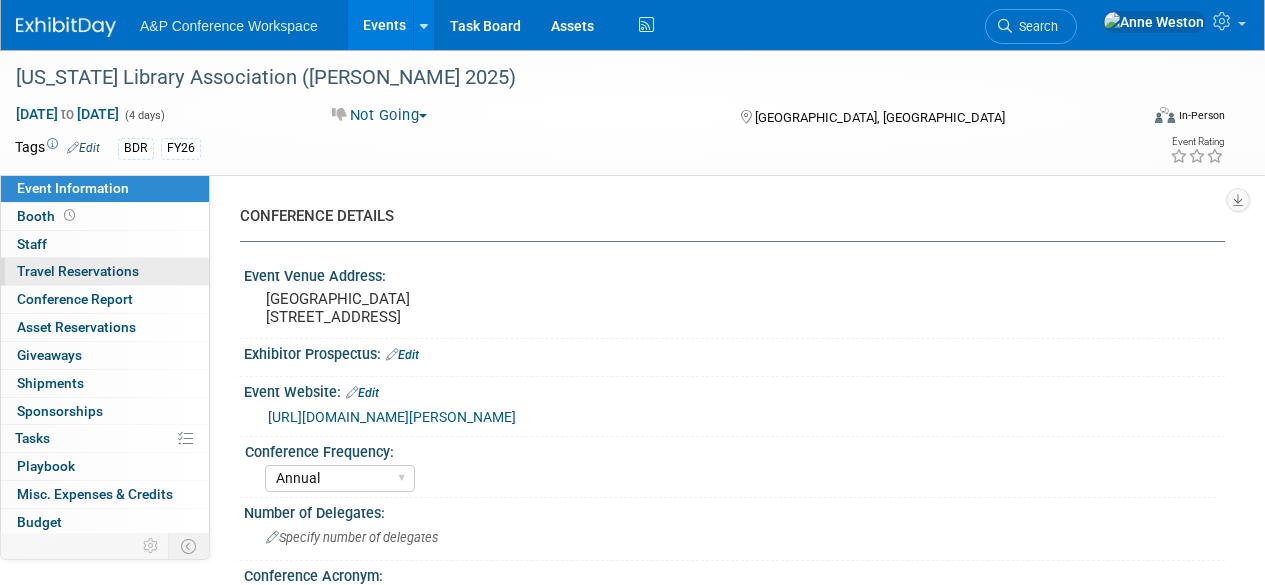 scroll, scrollTop: 0, scrollLeft: 0, axis: both 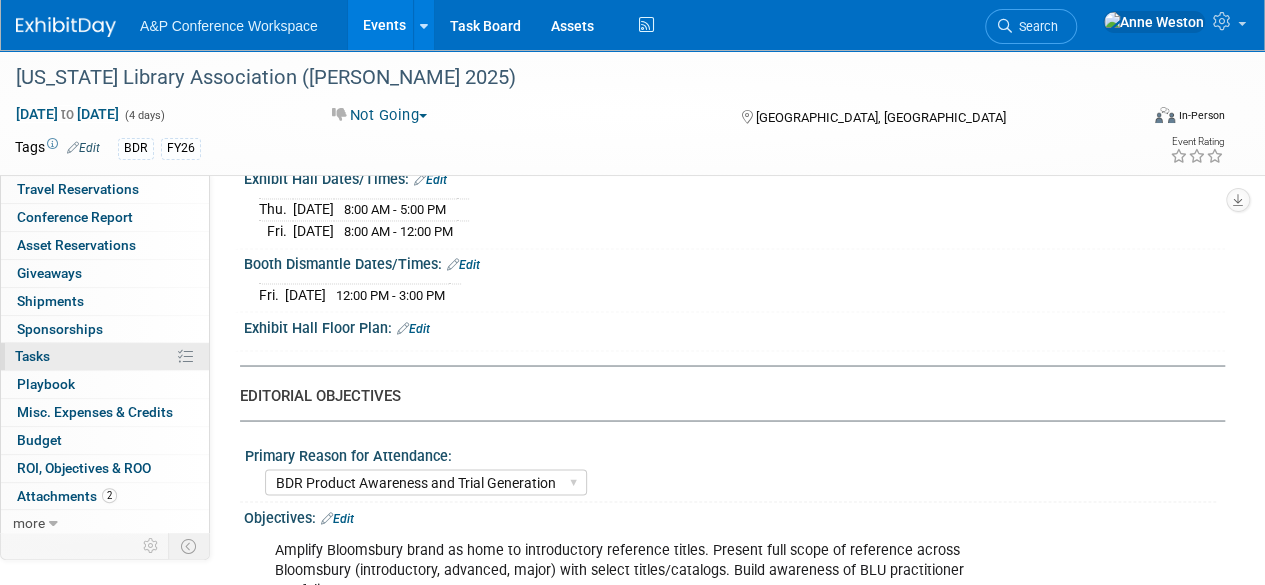 click on "0%
Tasks 0%" at bounding box center [105, 356] 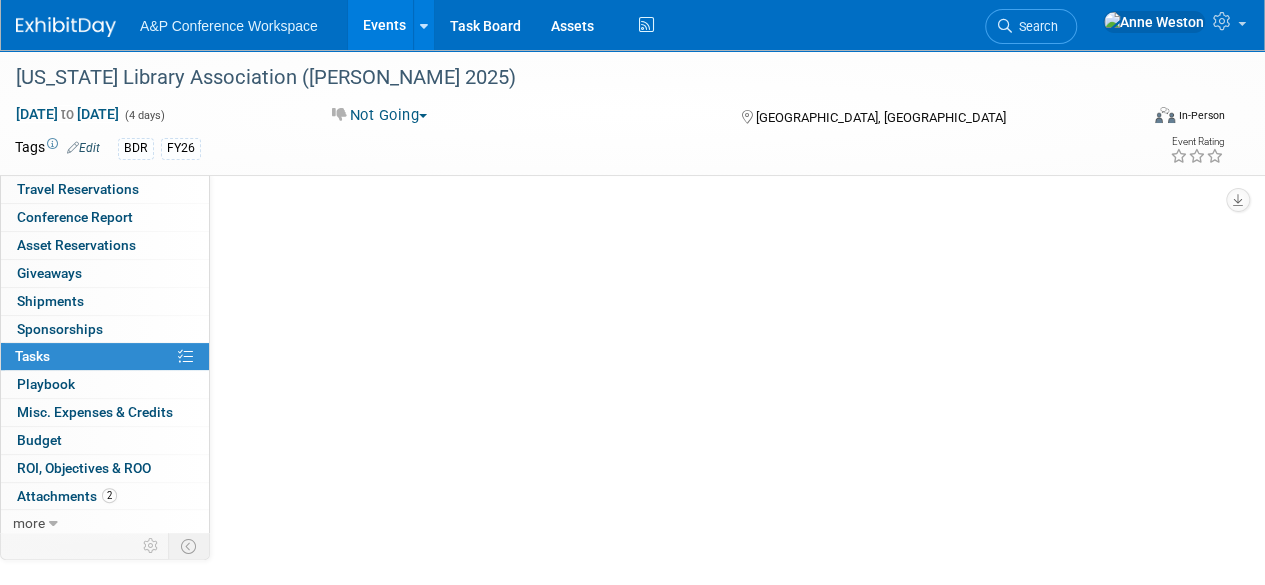 scroll, scrollTop: 0, scrollLeft: 0, axis: both 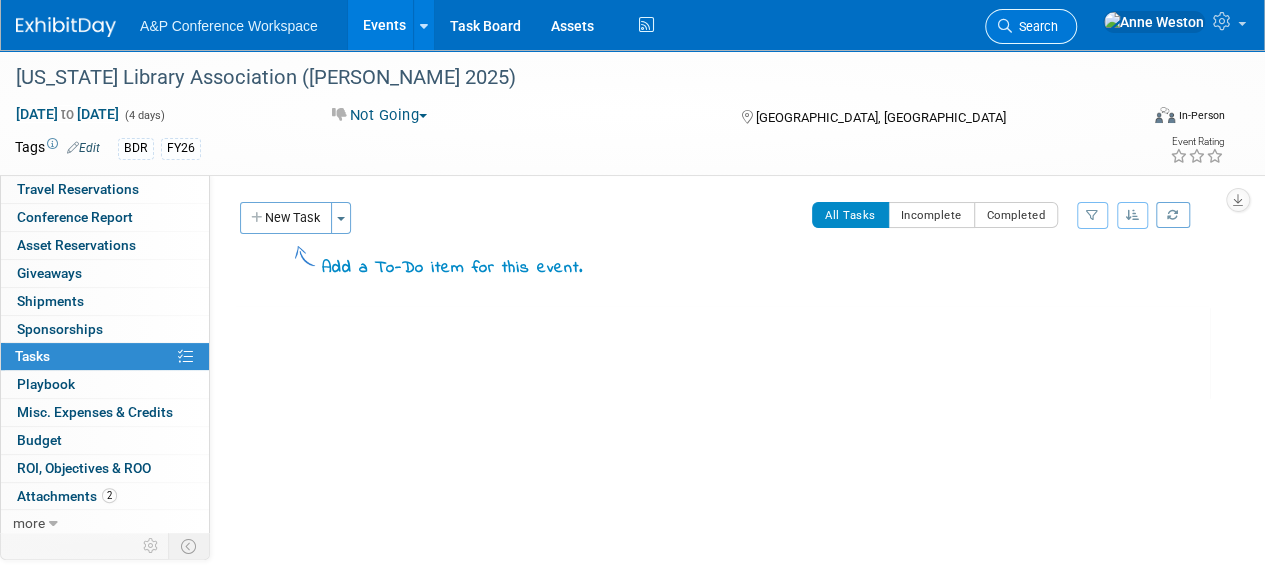 click on "Search" at bounding box center [1031, 26] 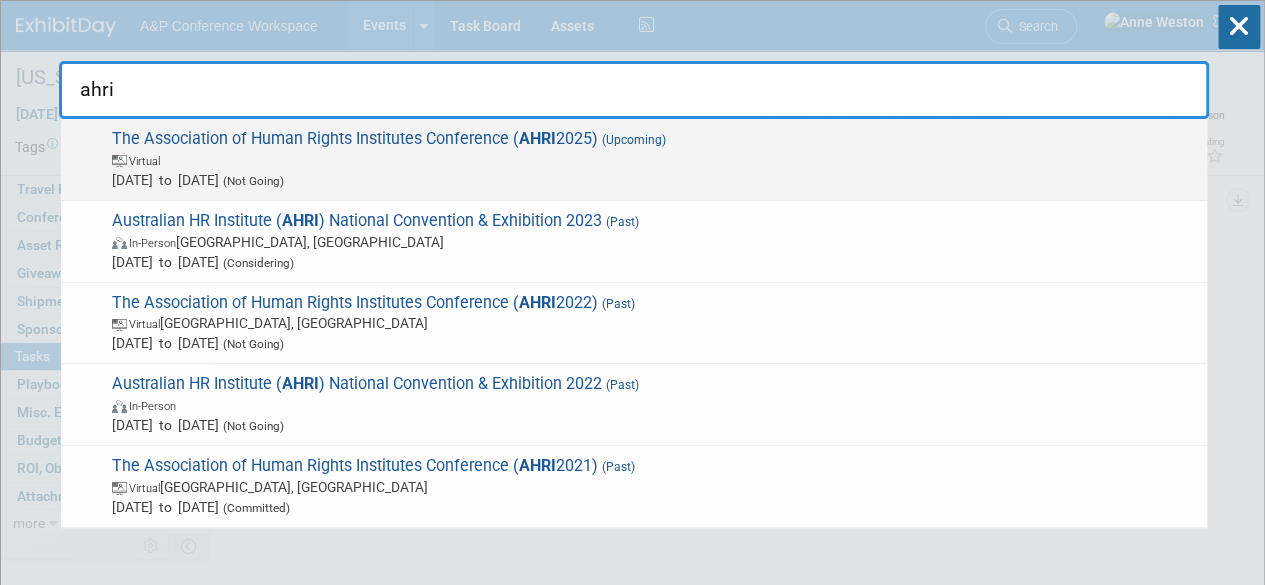 type on "ahri" 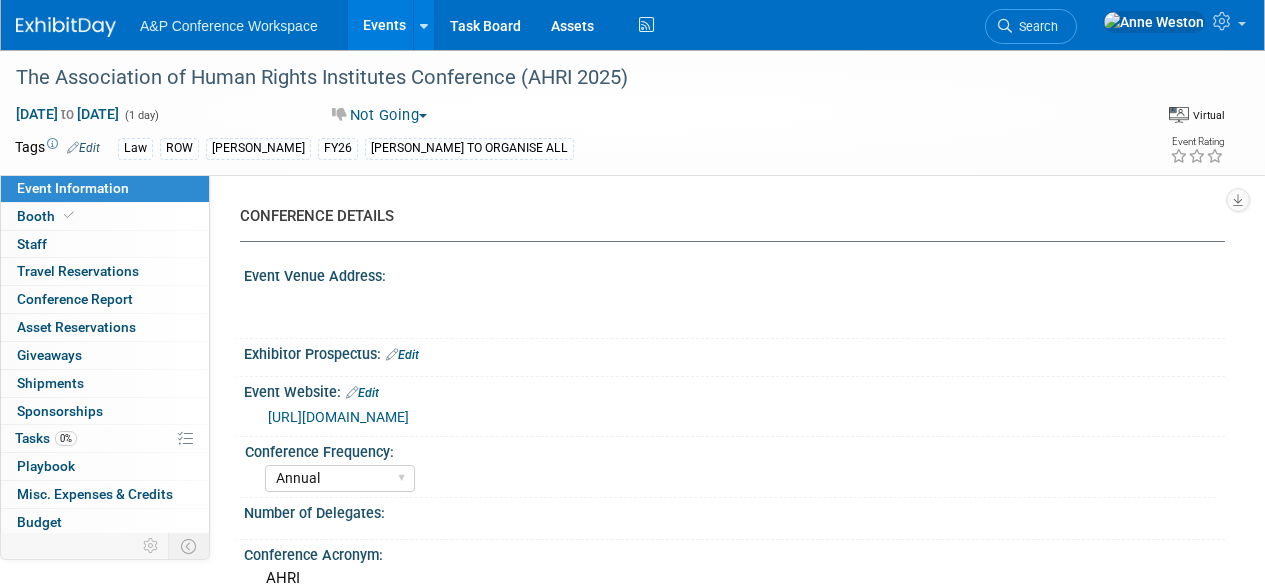 select on "Annual" 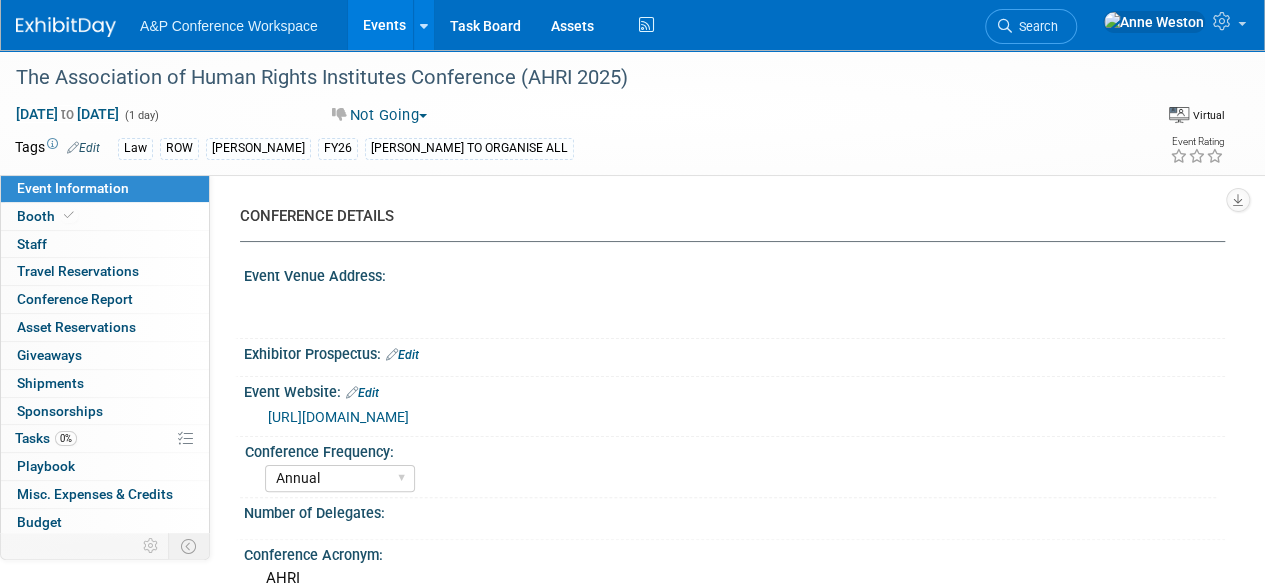 scroll, scrollTop: 0, scrollLeft: 0, axis: both 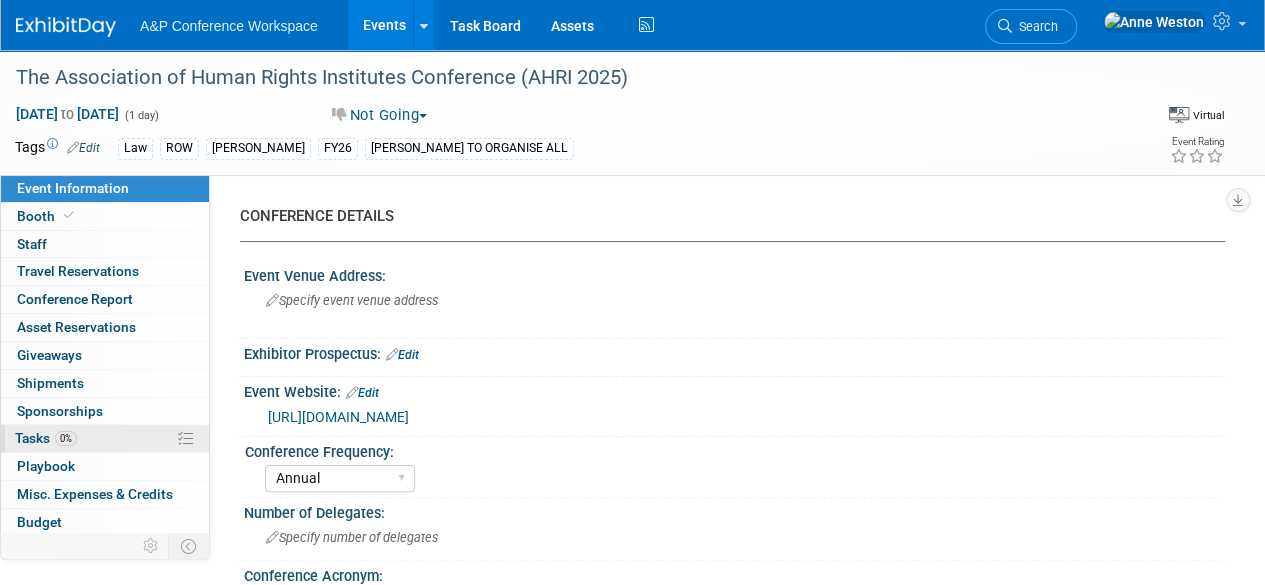 click on "0%
Tasks 0%" at bounding box center (105, 438) 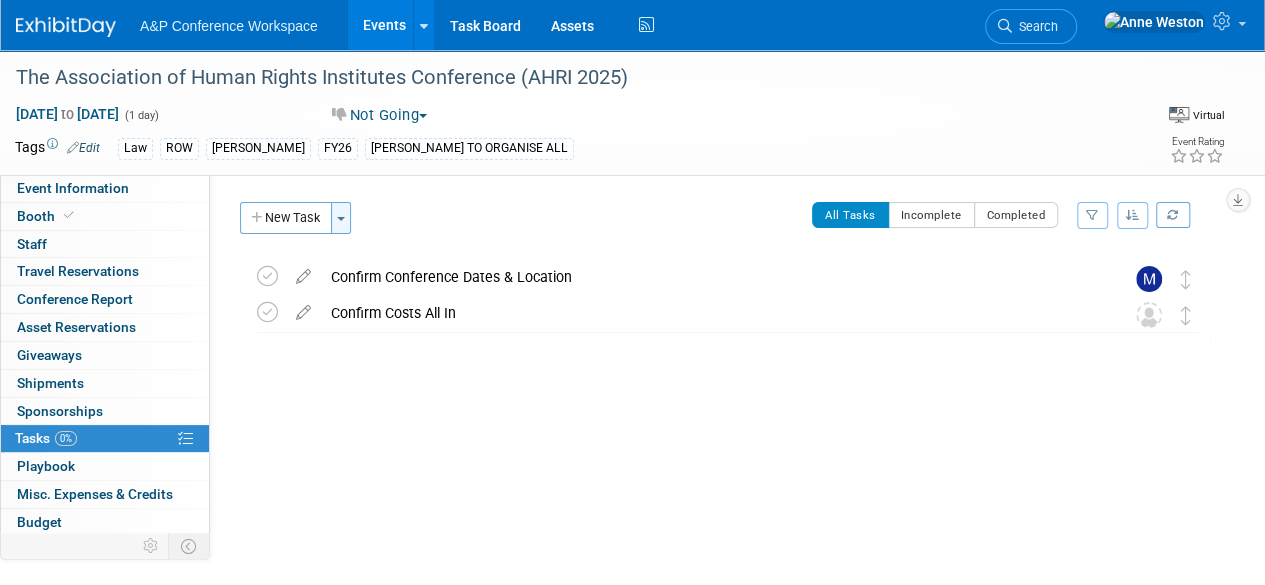 click on "Toggle Dropdown" at bounding box center [341, 218] 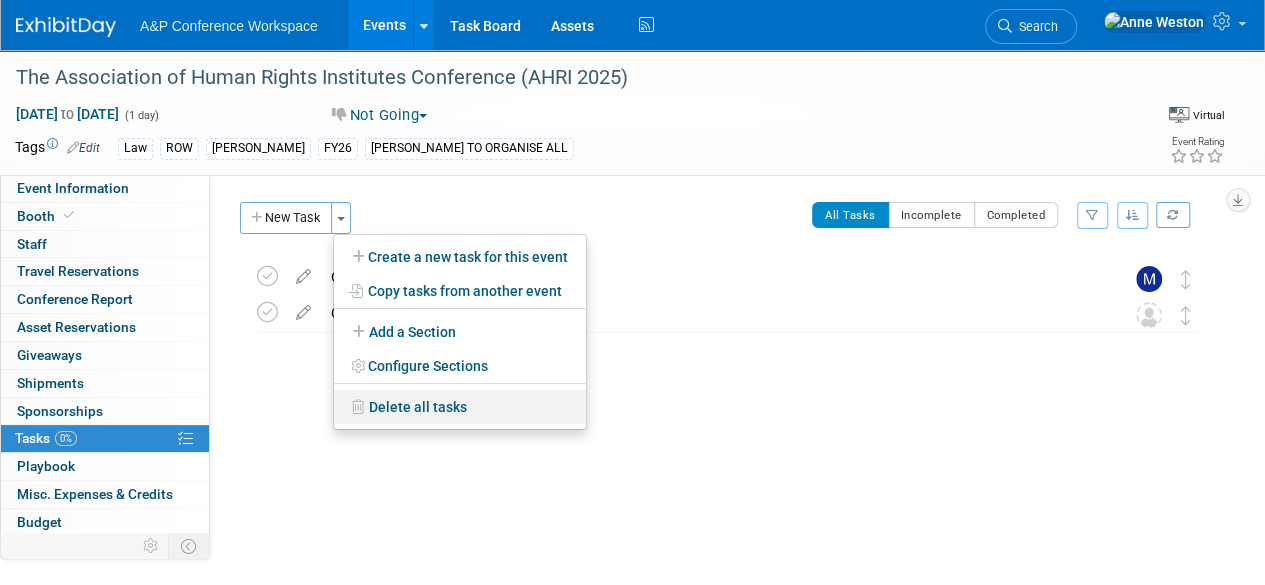 click on "Delete all tasks" at bounding box center (460, 407) 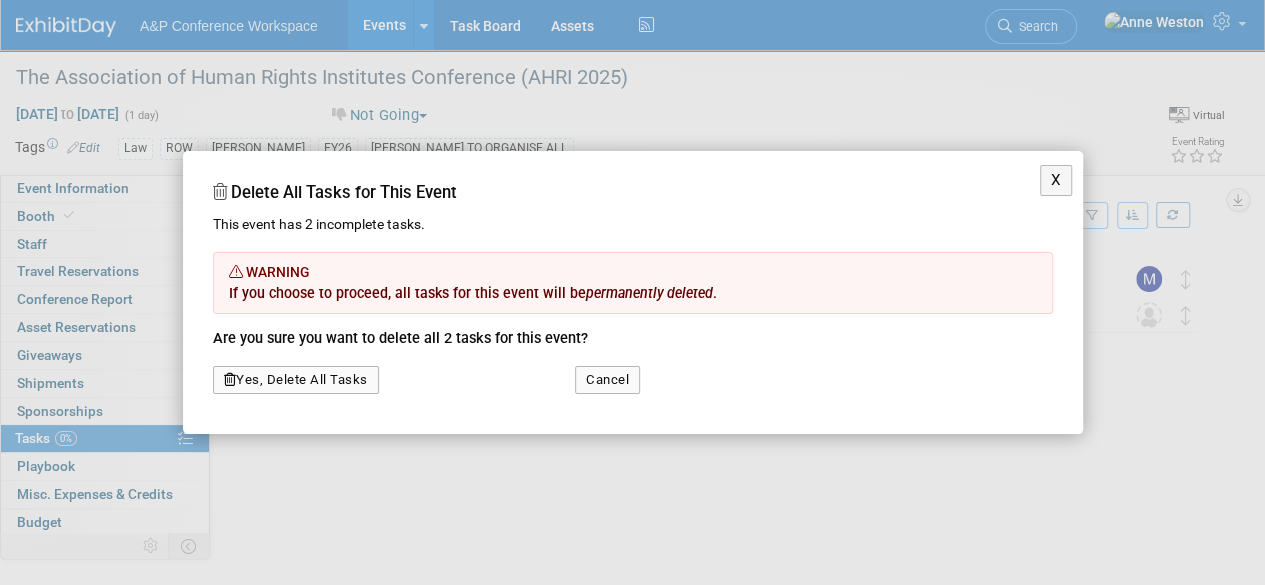 click on "Yes, Delete All Tasks" at bounding box center (296, 380) 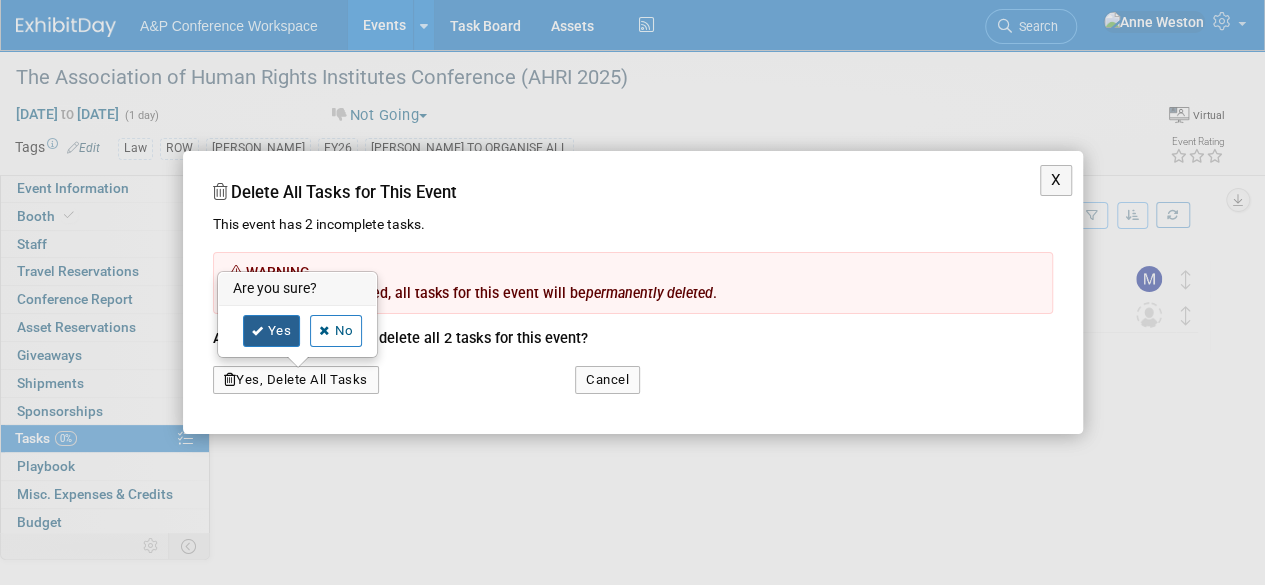 click on "Yes" at bounding box center [272, 331] 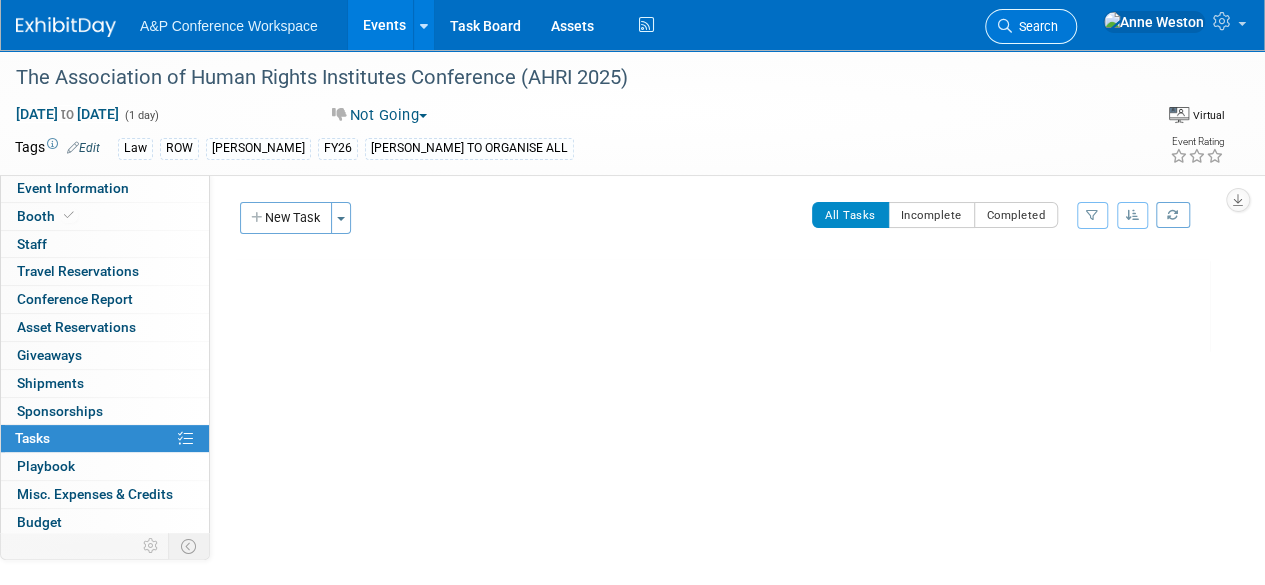 click on "Search" at bounding box center (1031, 26) 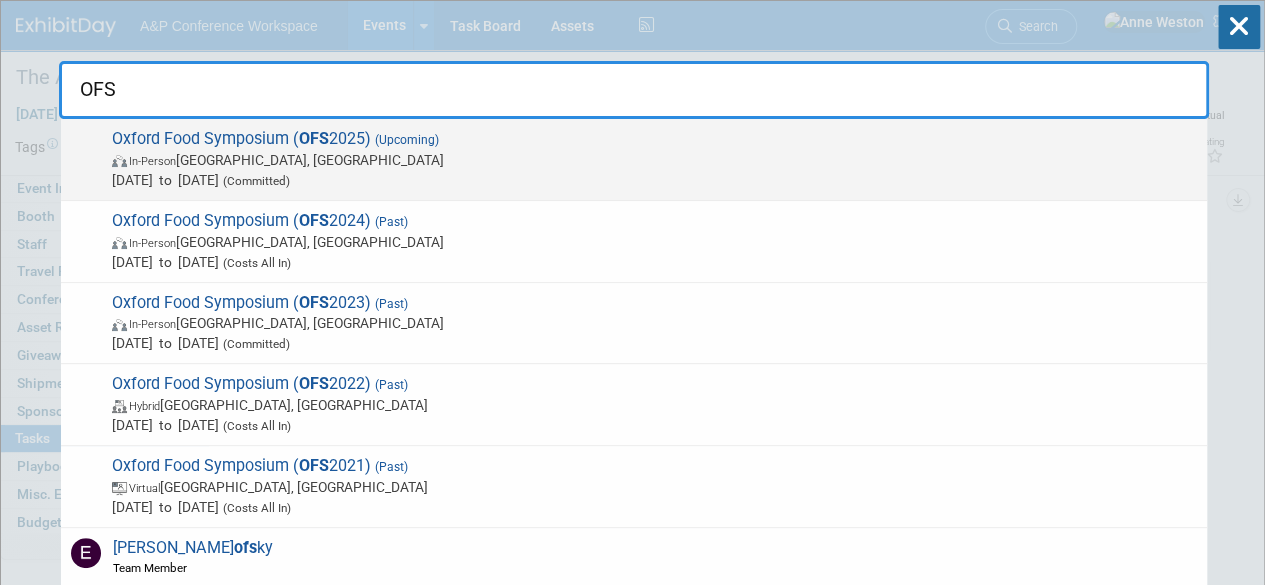 type on "OFS" 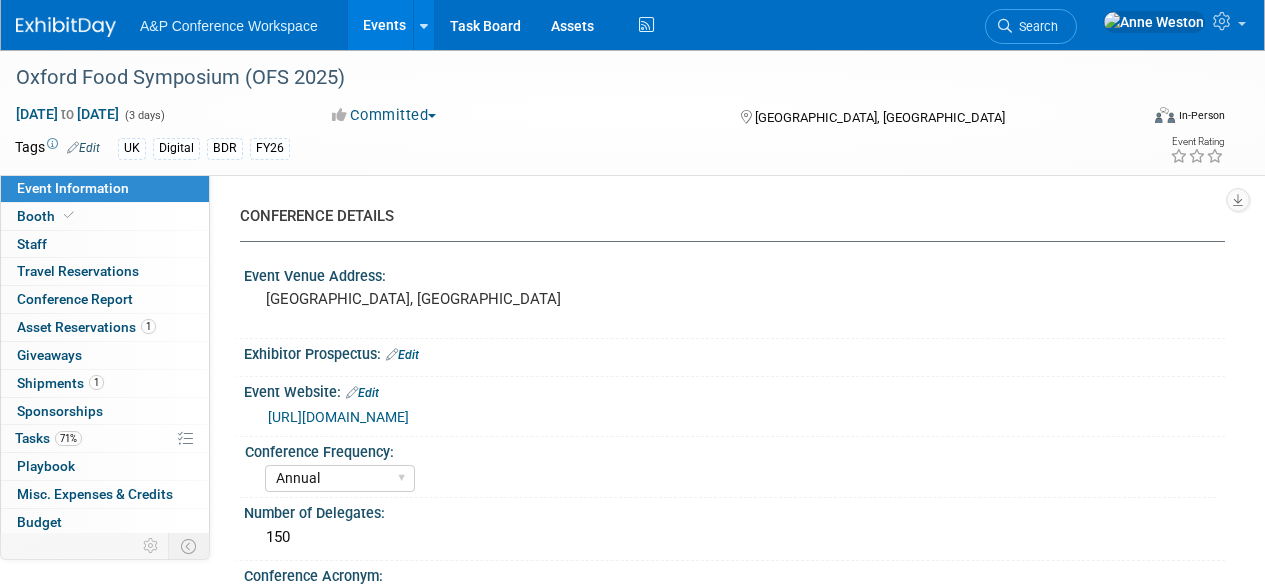 select on "Annual" 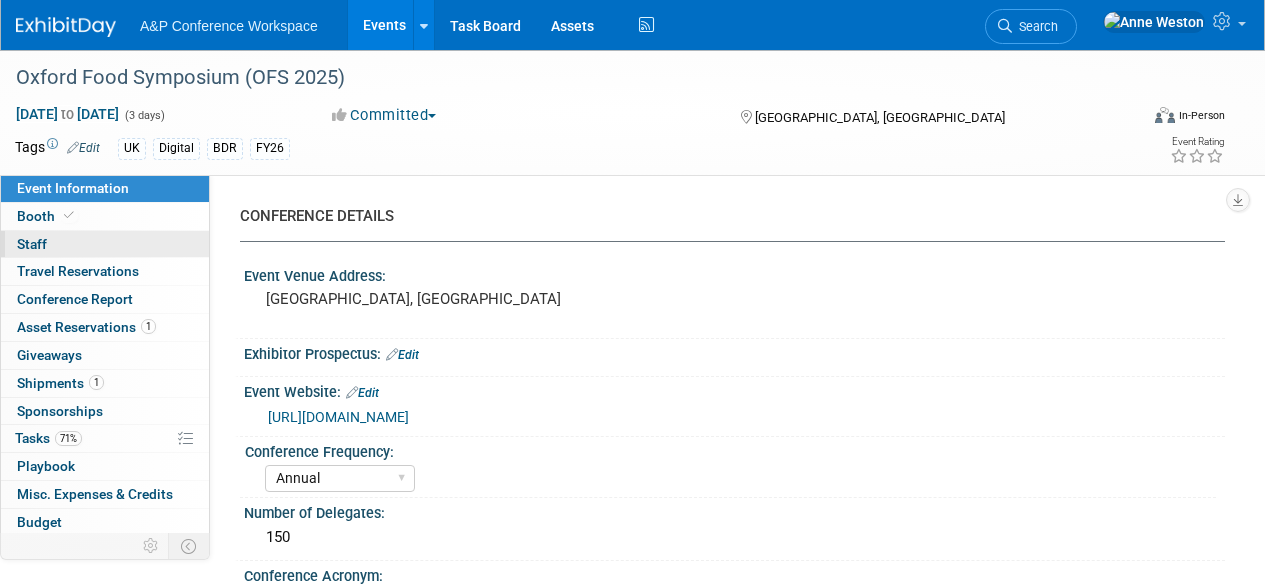 scroll, scrollTop: 0, scrollLeft: 0, axis: both 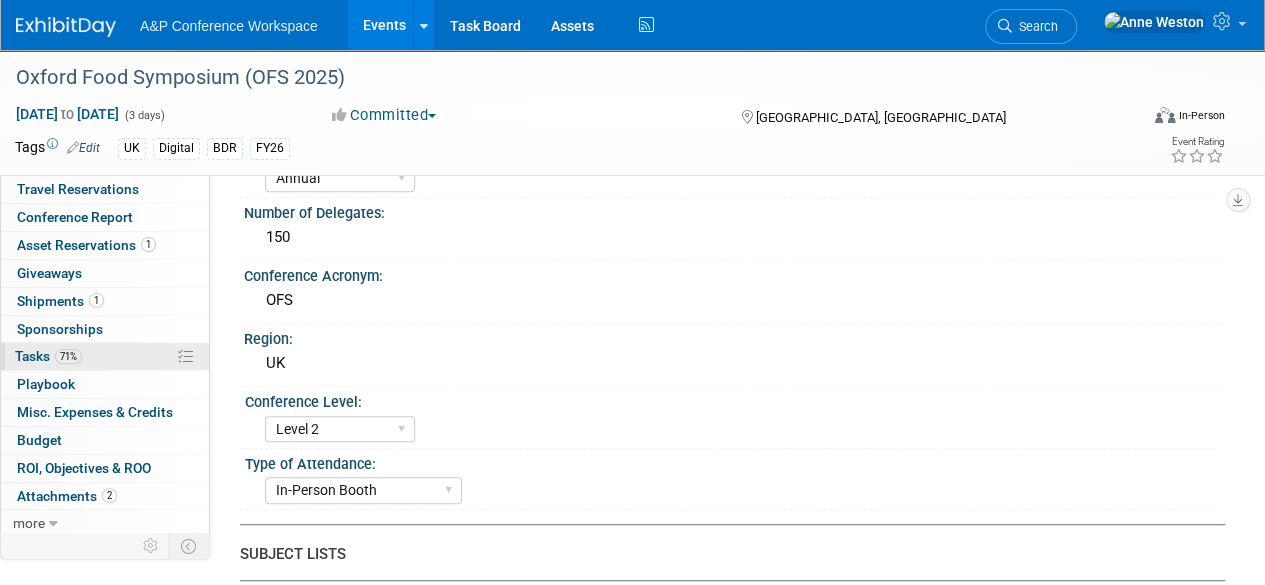 click on "71%" at bounding box center (68, 356) 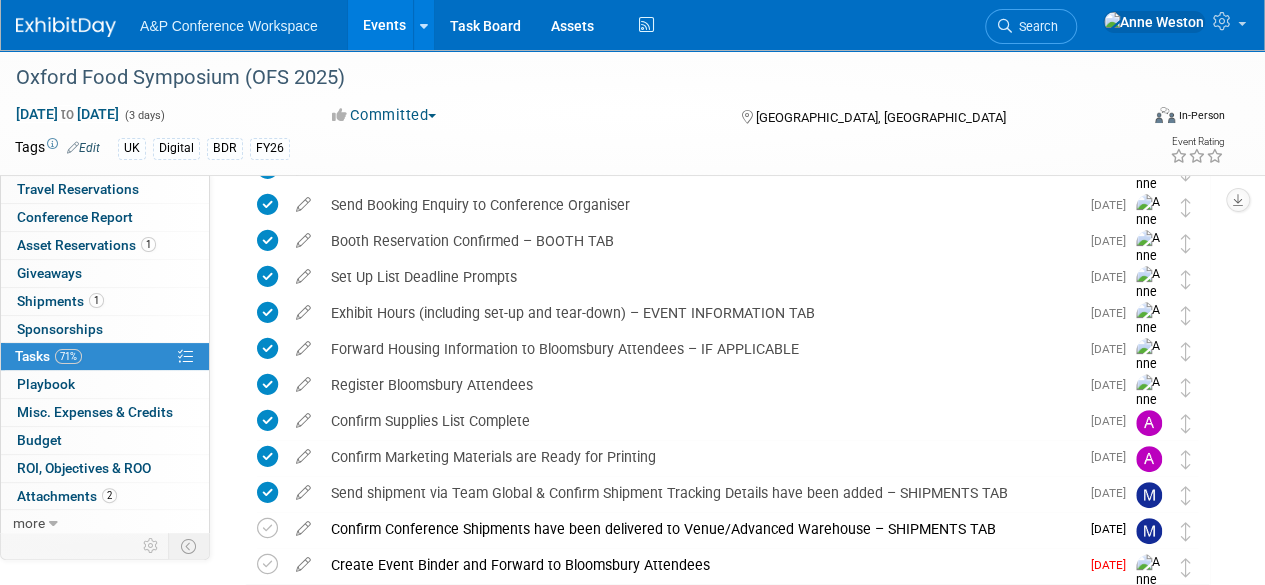 scroll, scrollTop: 300, scrollLeft: 0, axis: vertical 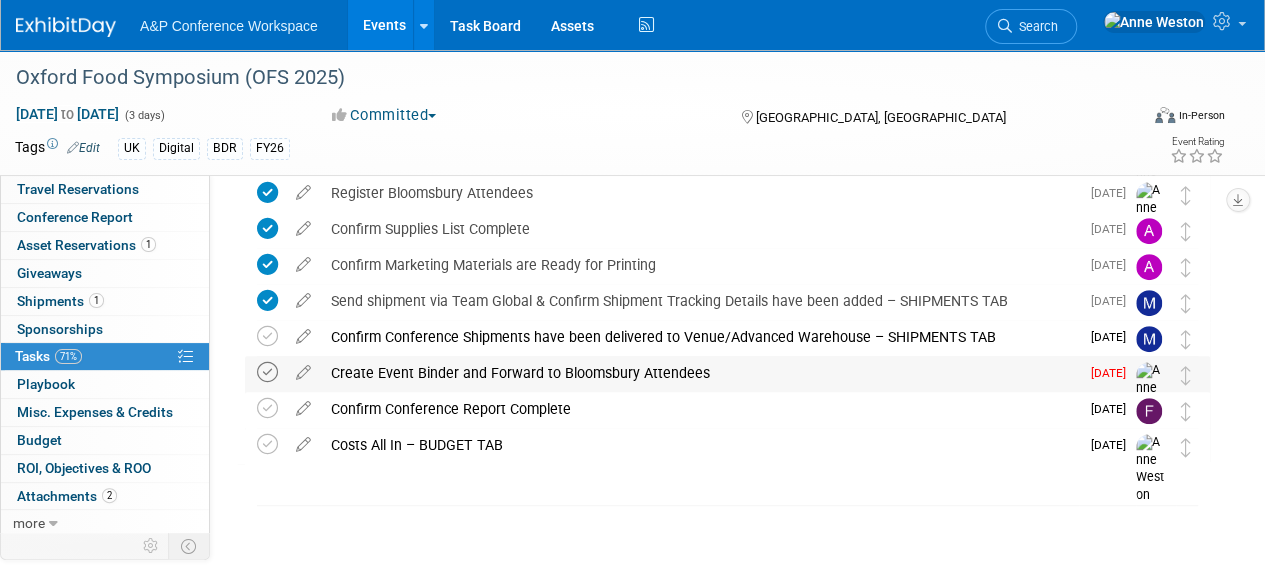 click at bounding box center [267, 372] 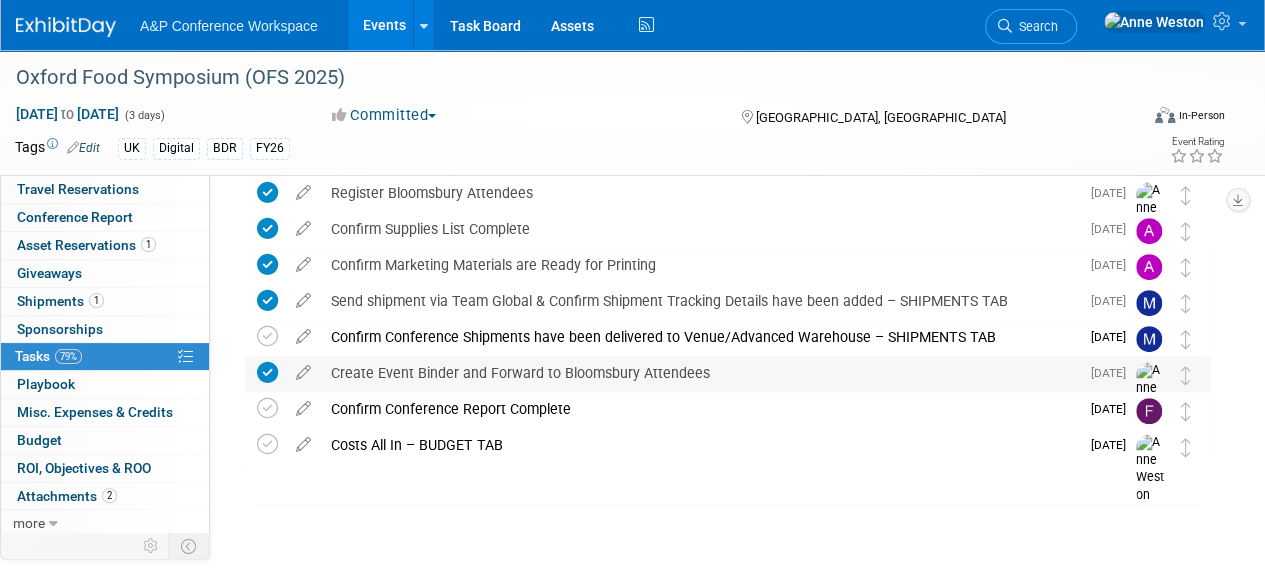 scroll, scrollTop: 0, scrollLeft: 0, axis: both 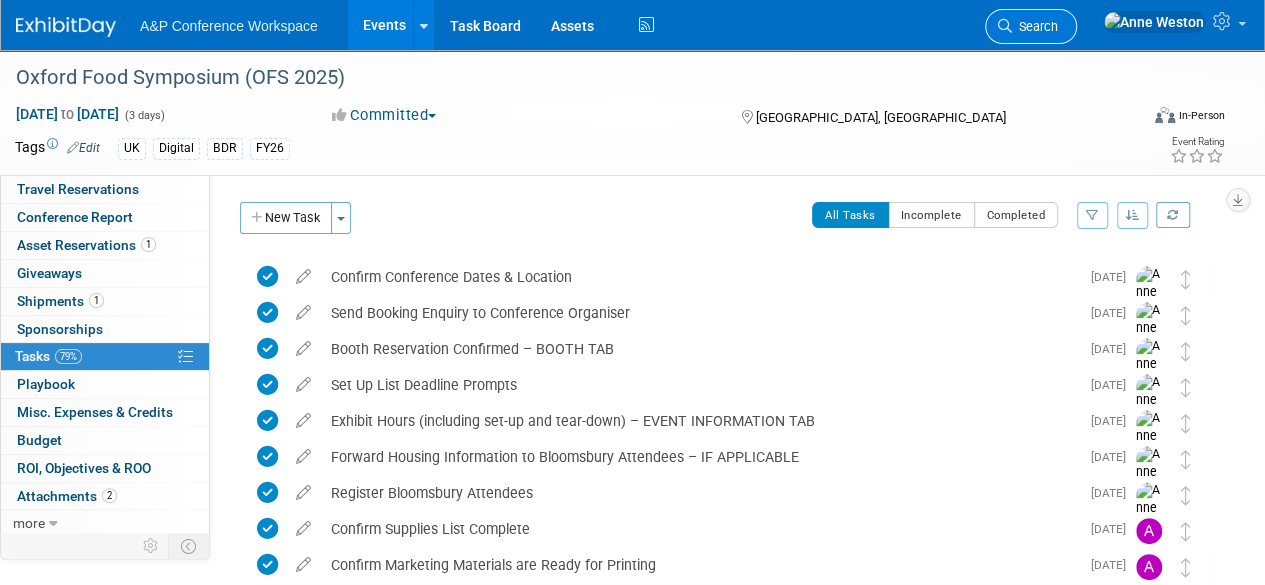 click on "Search" at bounding box center [1035, 26] 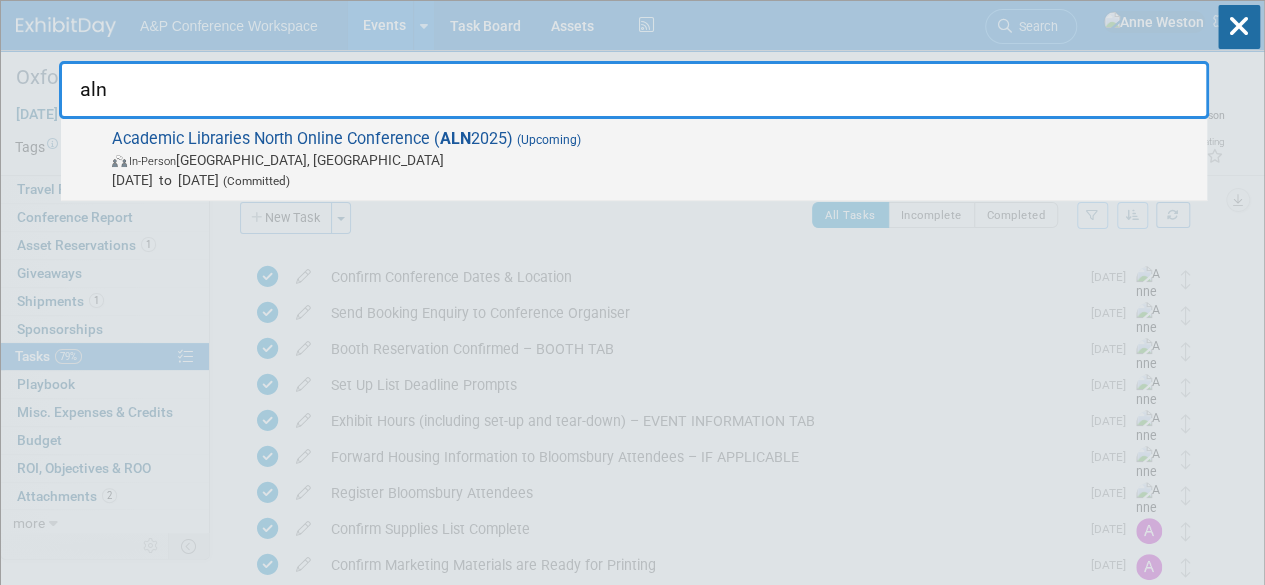 type on "aln" 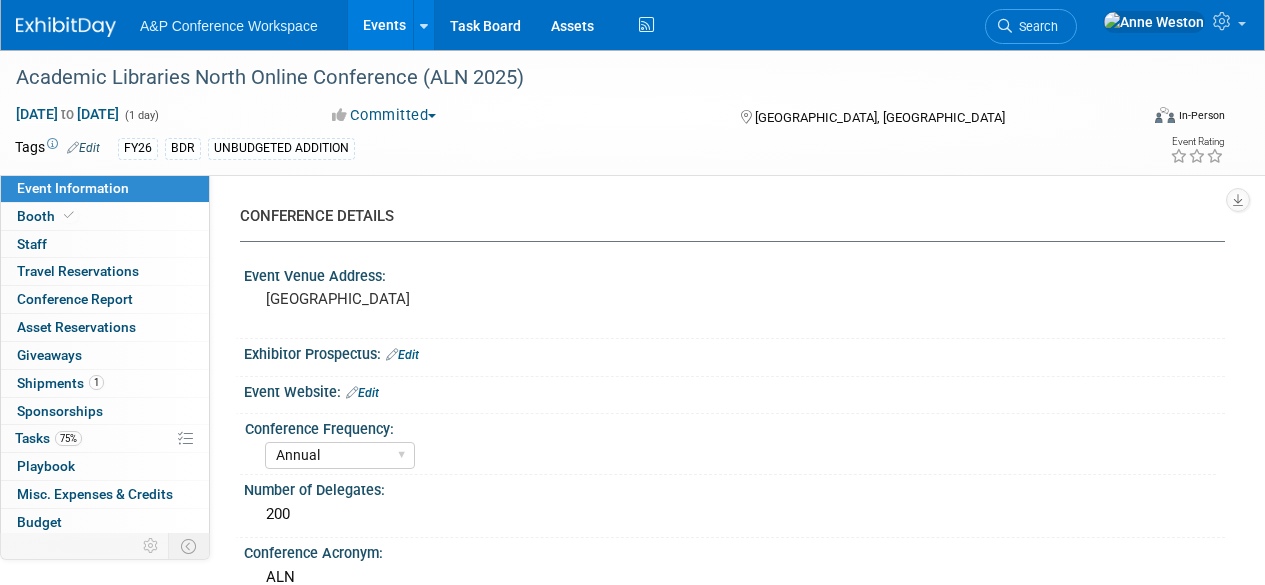 select on "Annual" 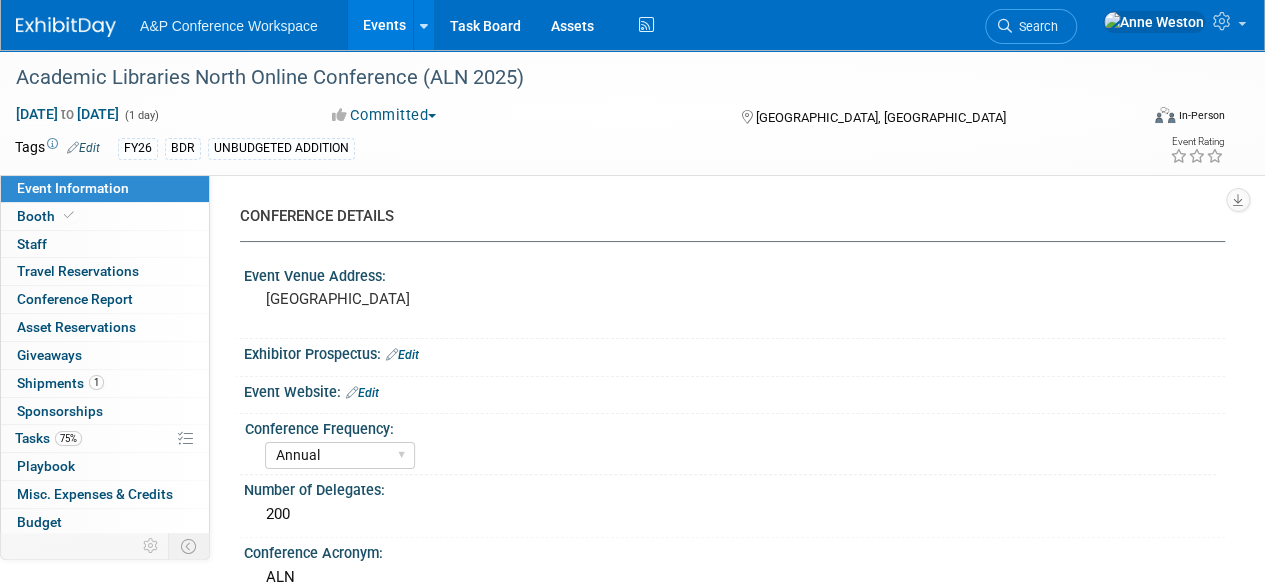 scroll, scrollTop: 0, scrollLeft: 0, axis: both 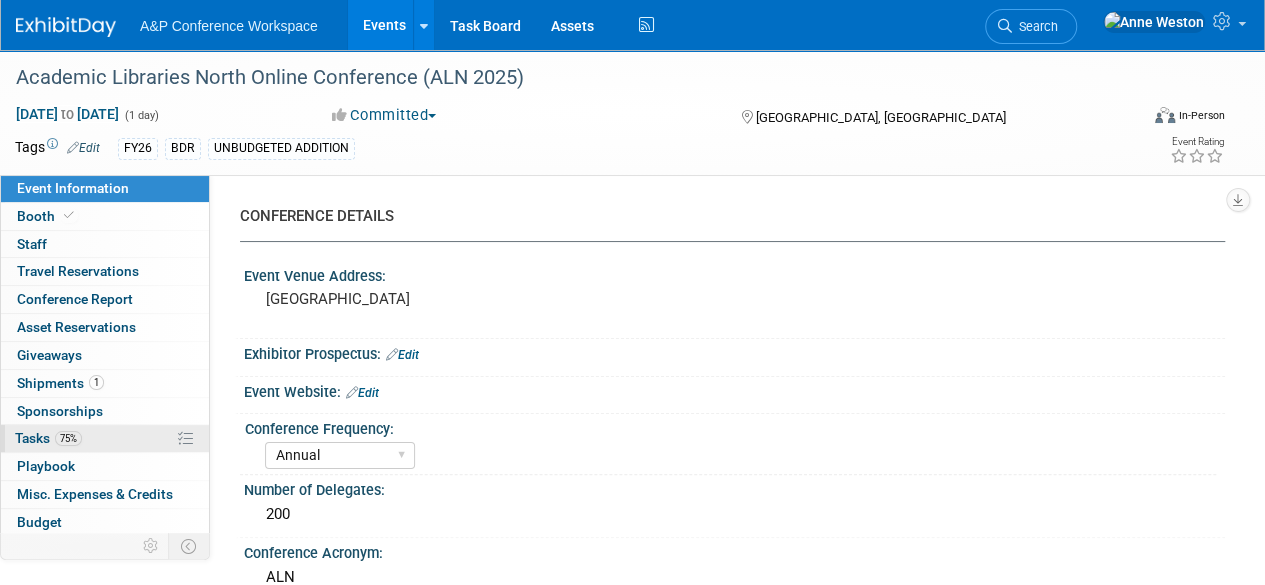 click on "75%" at bounding box center [68, 438] 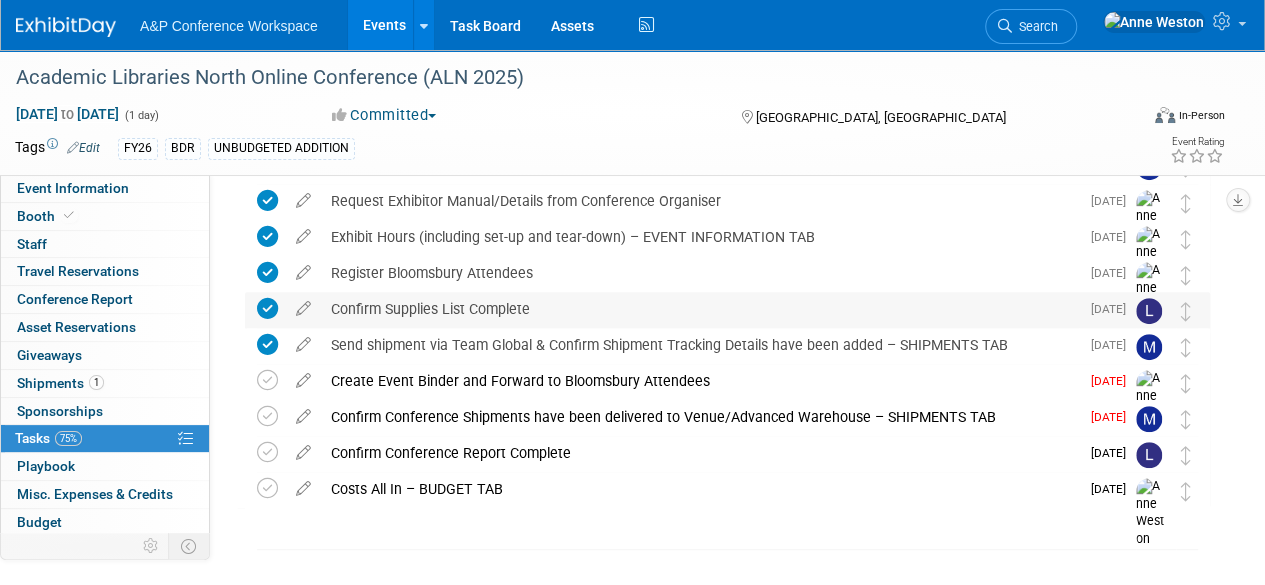 scroll, scrollTop: 372, scrollLeft: 0, axis: vertical 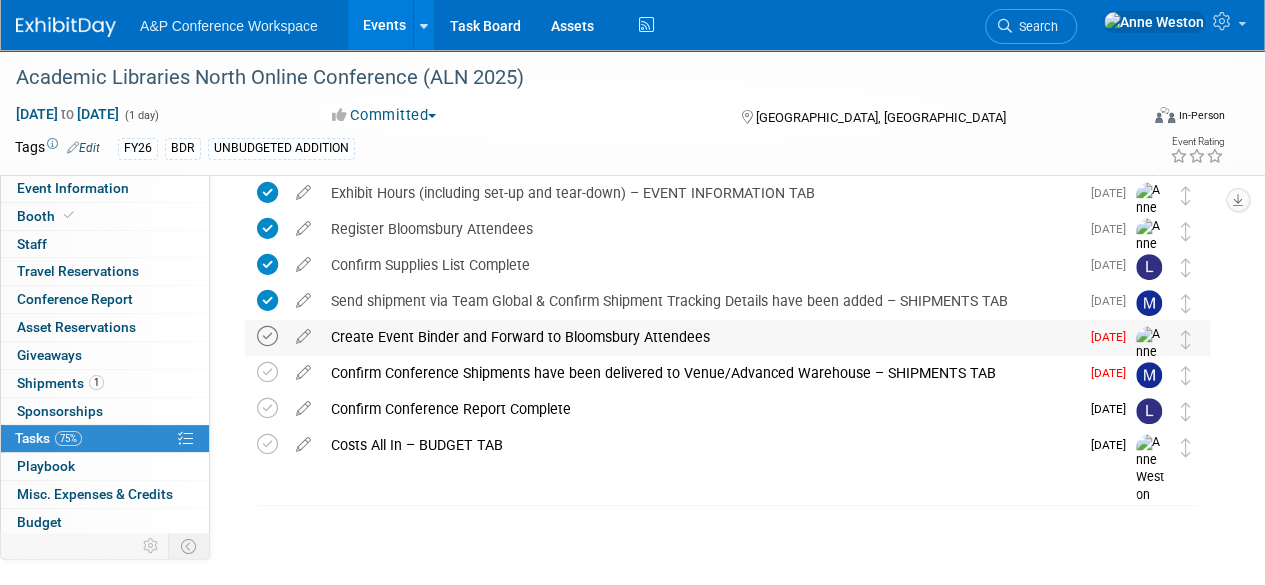 click 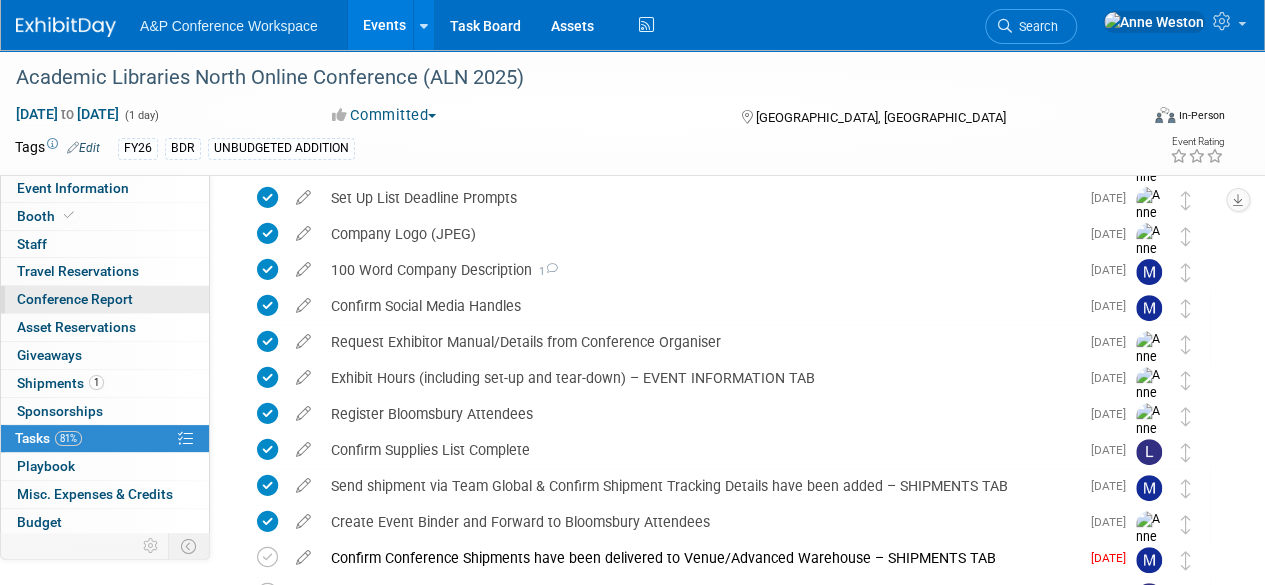 scroll, scrollTop: 0, scrollLeft: 0, axis: both 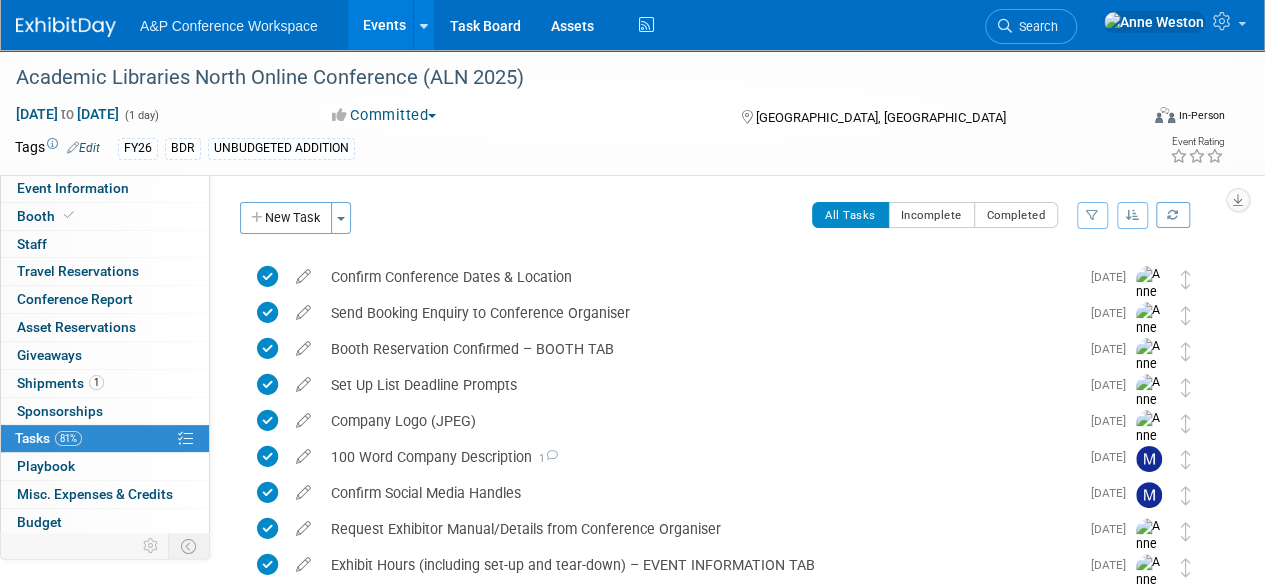 click on "Search" 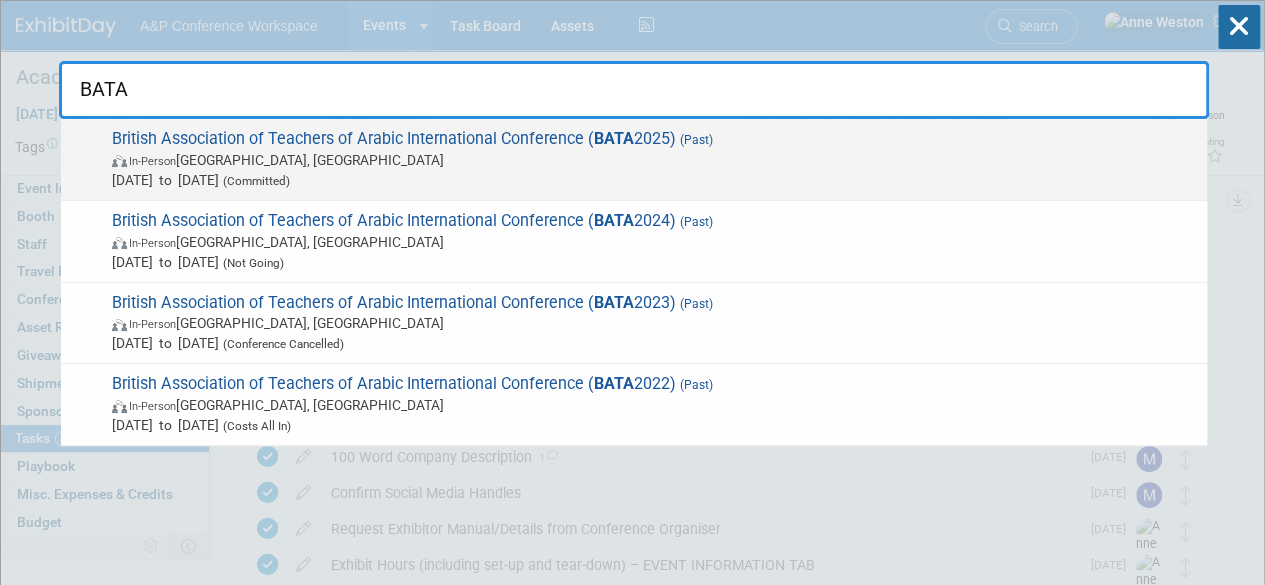 type on "BATA" 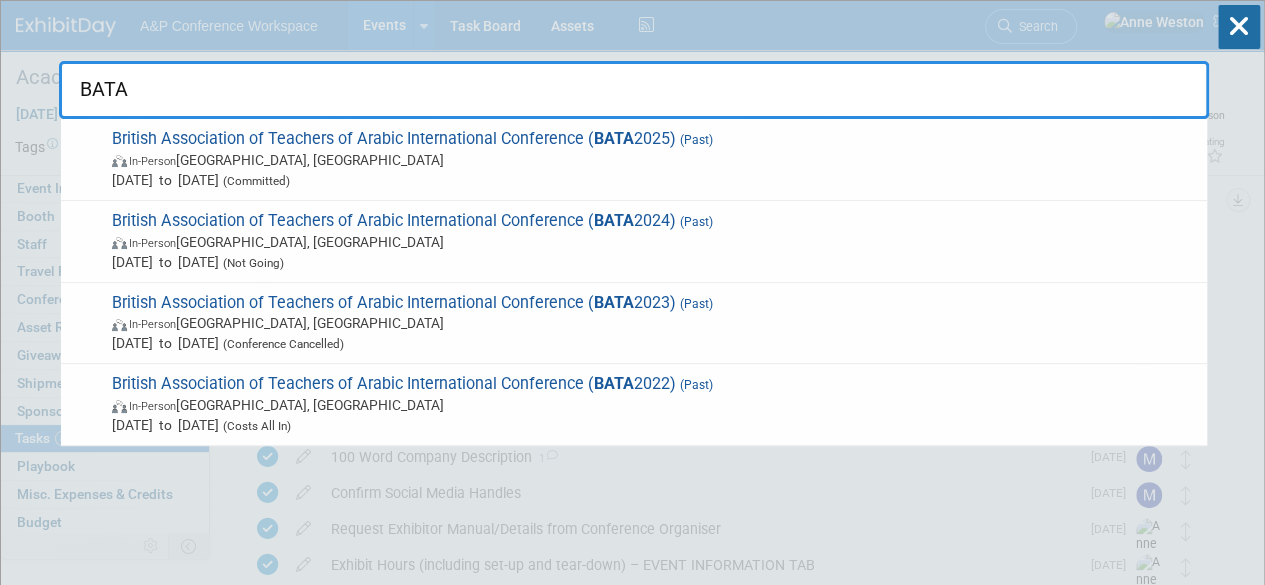 click on "In-Person     England, United Kingdom" 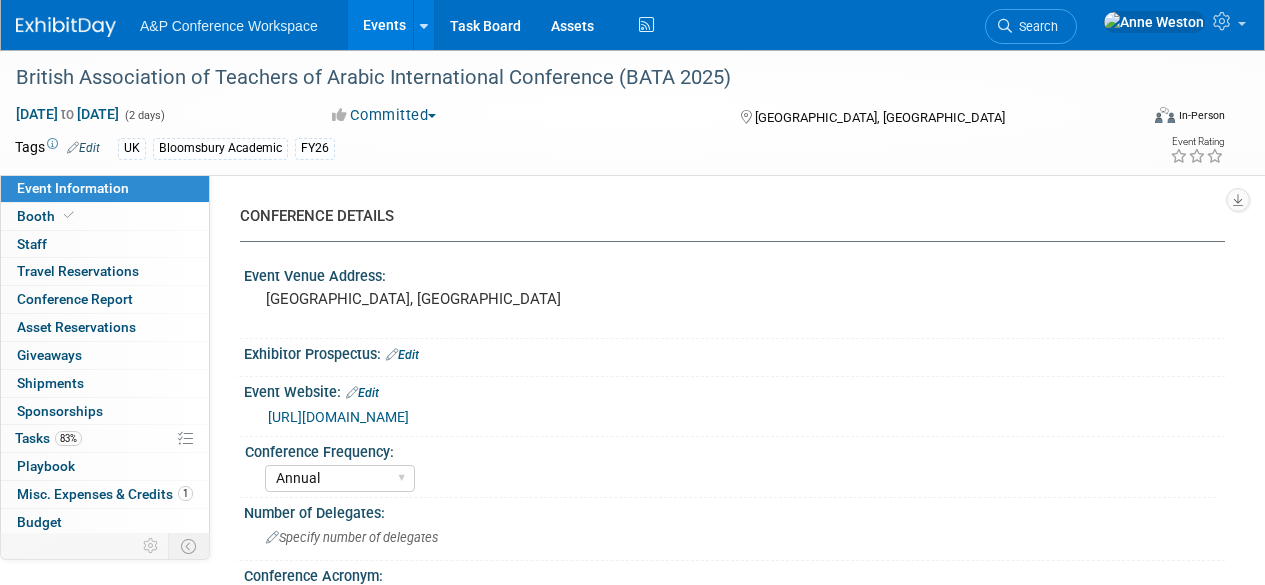 select on "Annual" 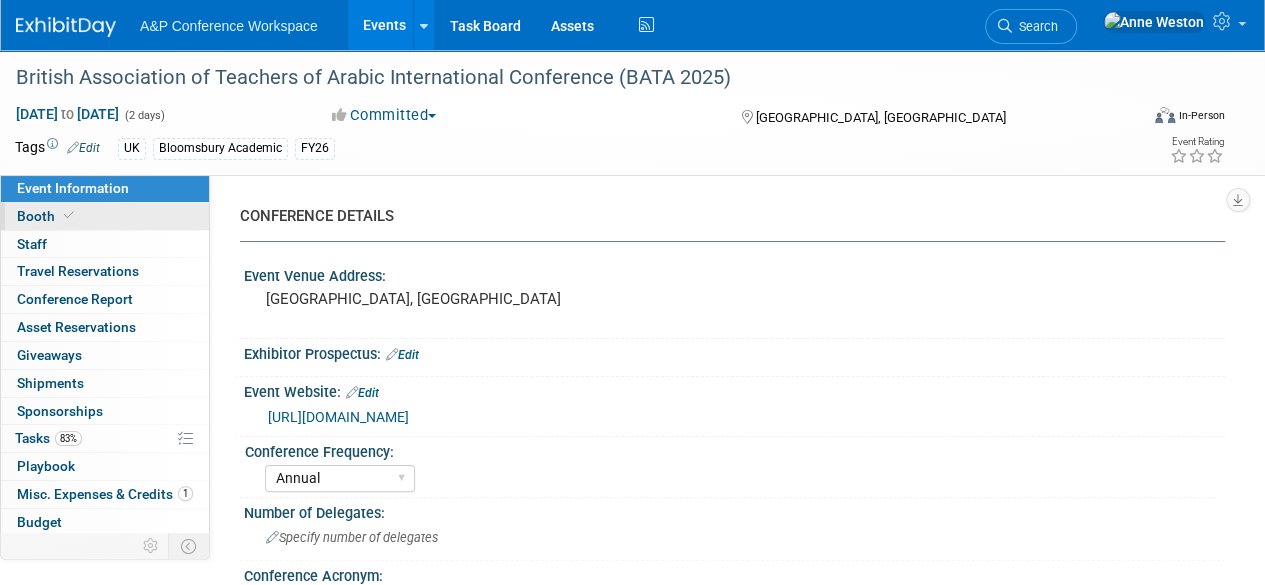scroll, scrollTop: 0, scrollLeft: 0, axis: both 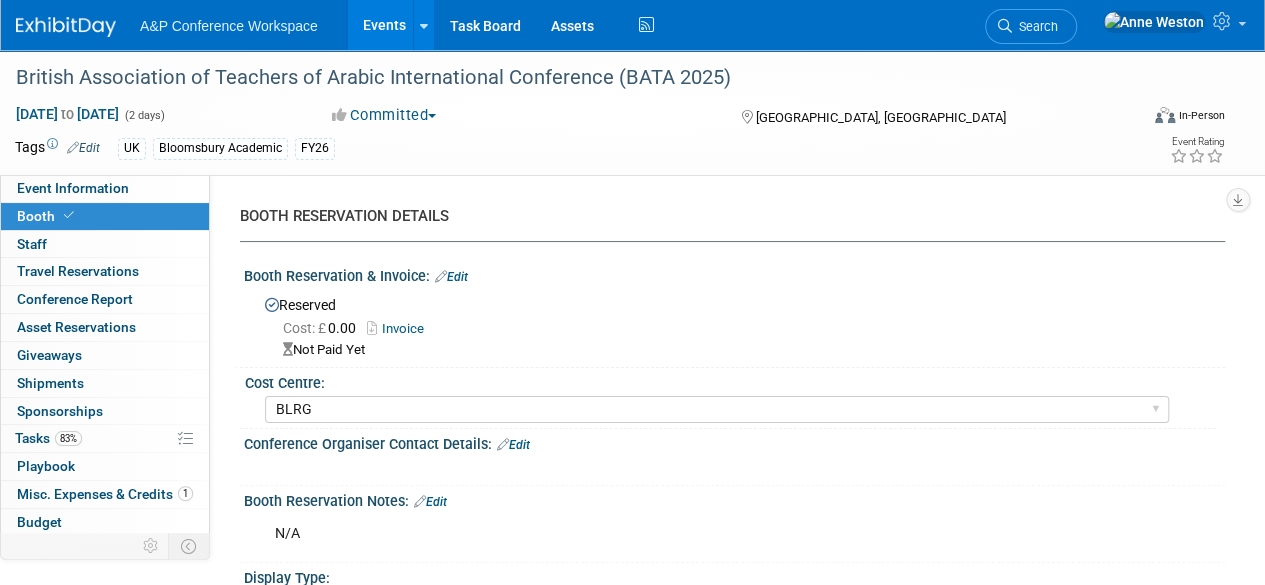 click on "Invoice" at bounding box center [400, 328] 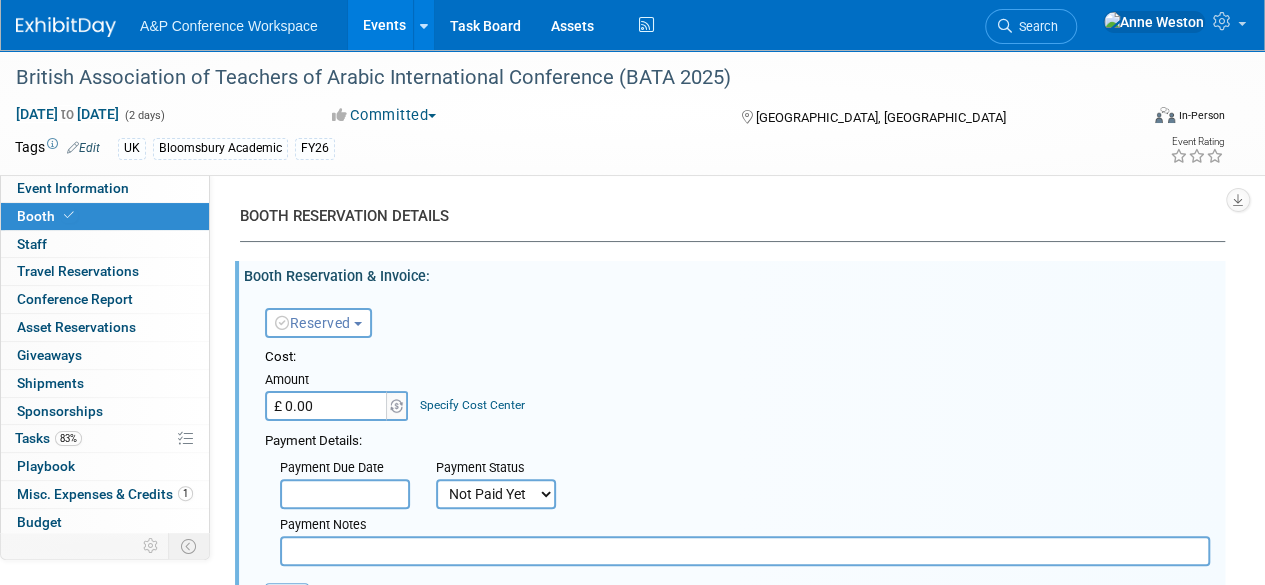 click on "Booth Reservation & Invoice:
Edit" at bounding box center (734, 273) 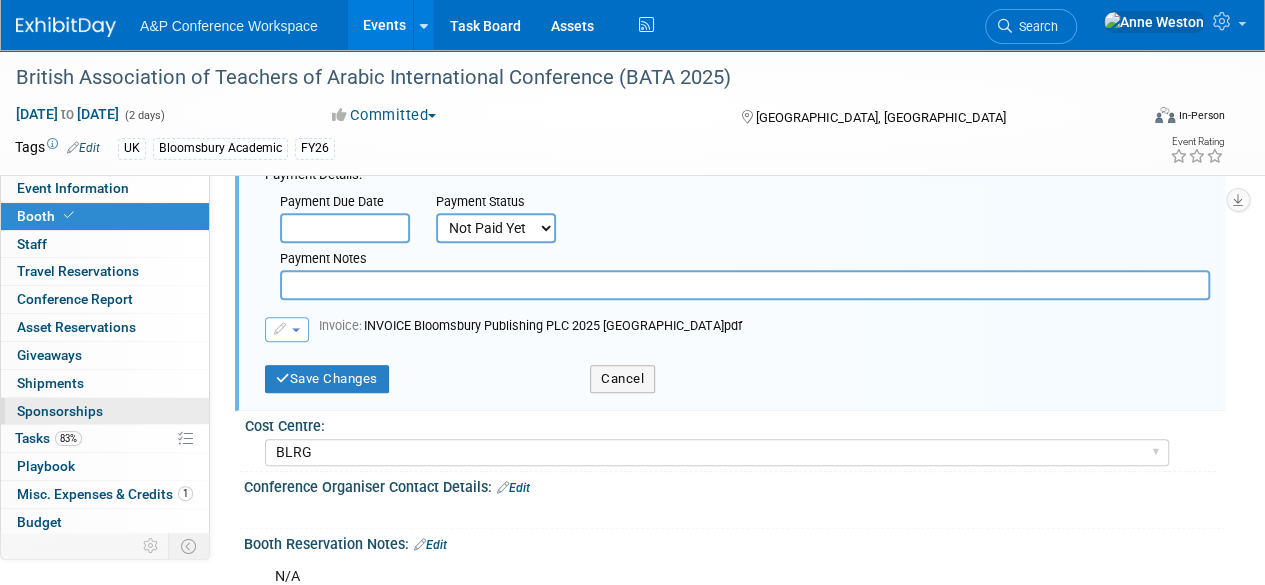 scroll, scrollTop: 300, scrollLeft: 0, axis: vertical 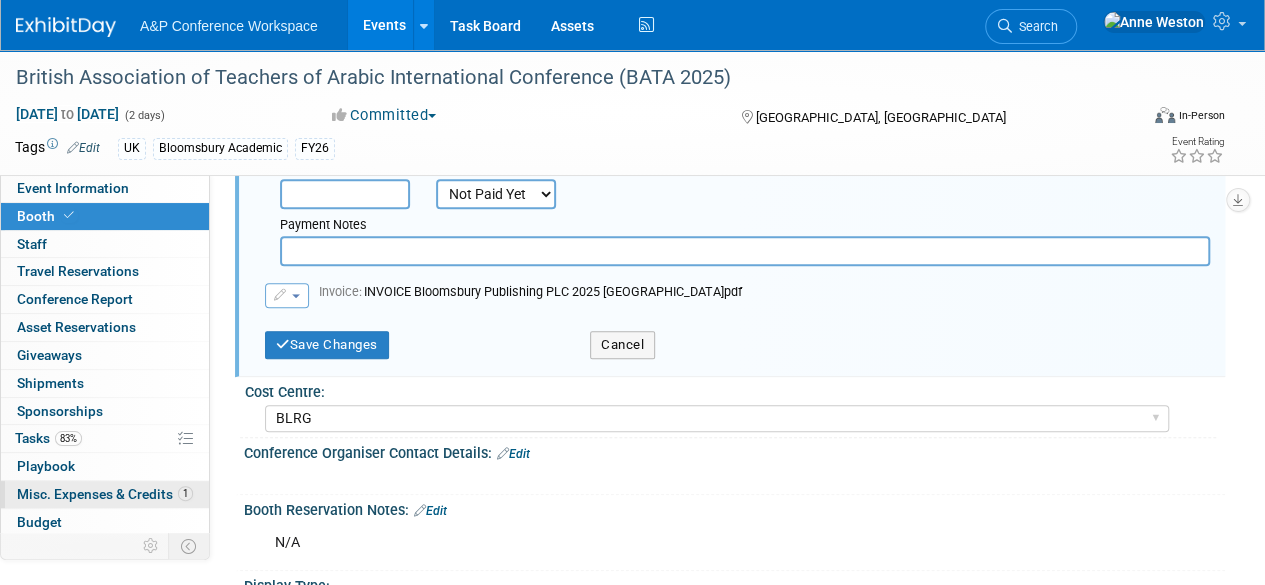 click on "Misc. Expenses & Credits 1" at bounding box center (105, 494) 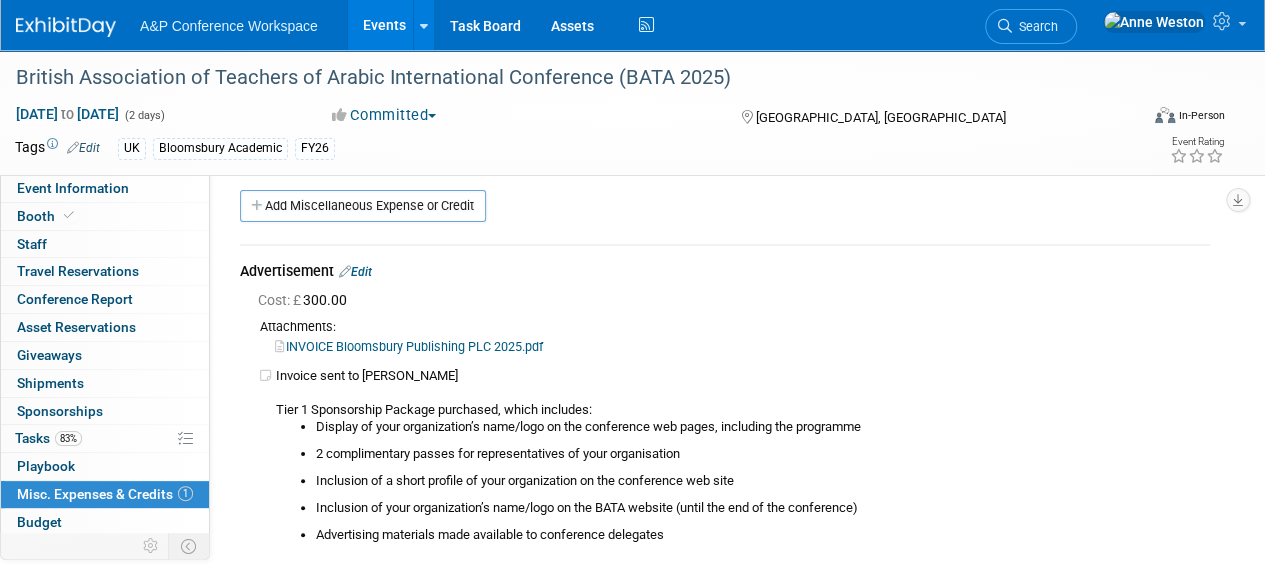 scroll, scrollTop: 0, scrollLeft: 0, axis: both 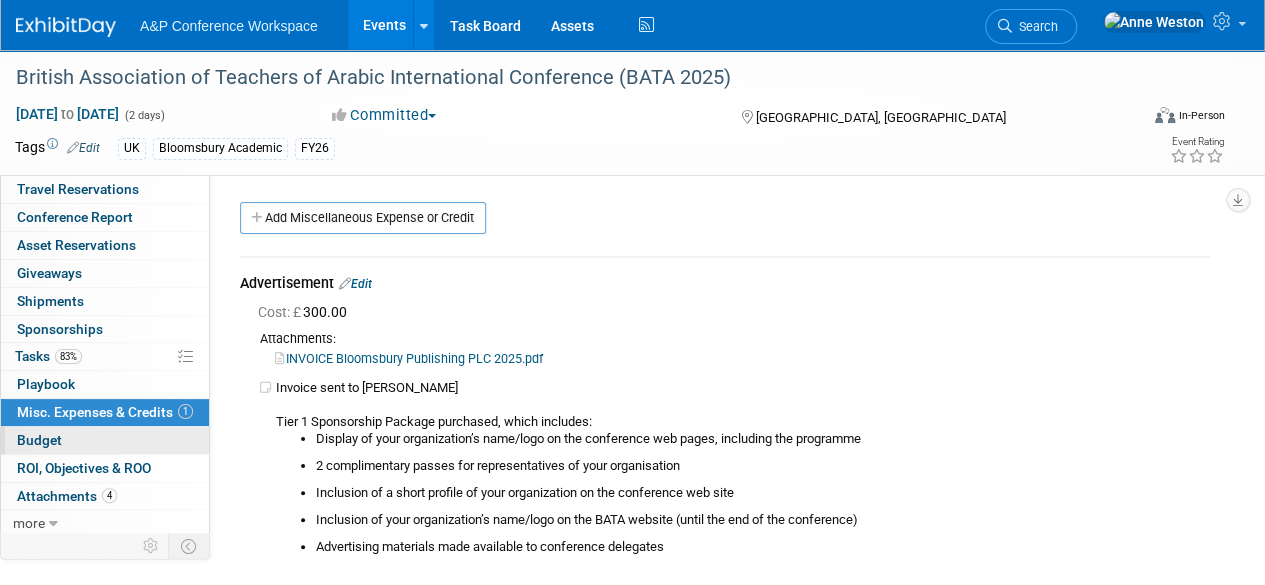 click on "Budget" at bounding box center (105, 440) 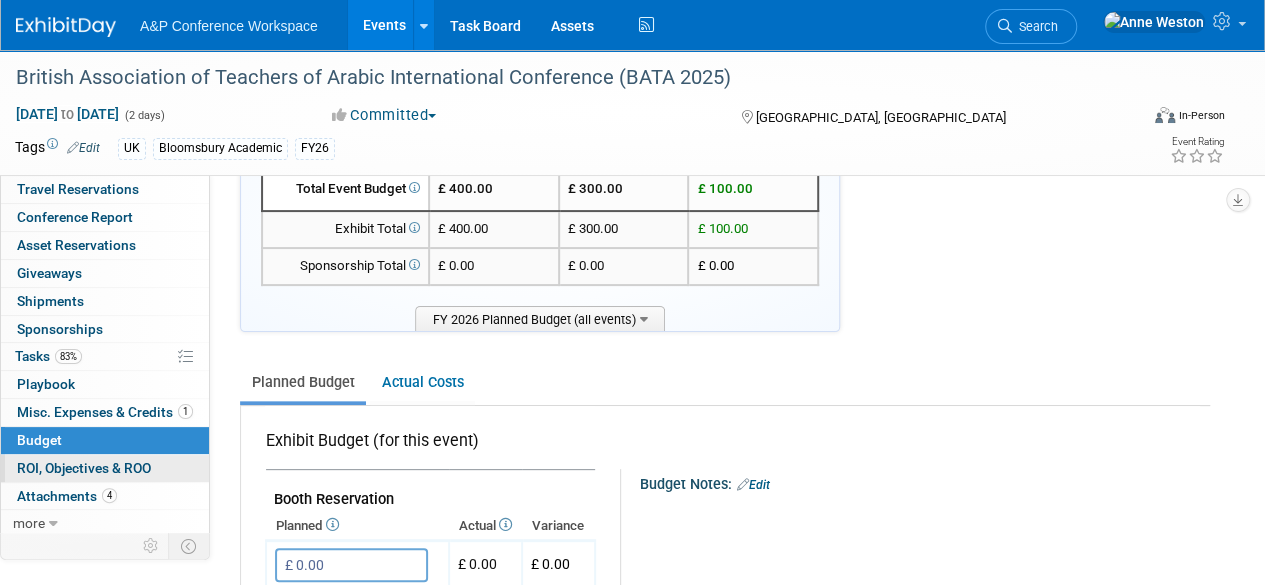 scroll, scrollTop: 200, scrollLeft: 0, axis: vertical 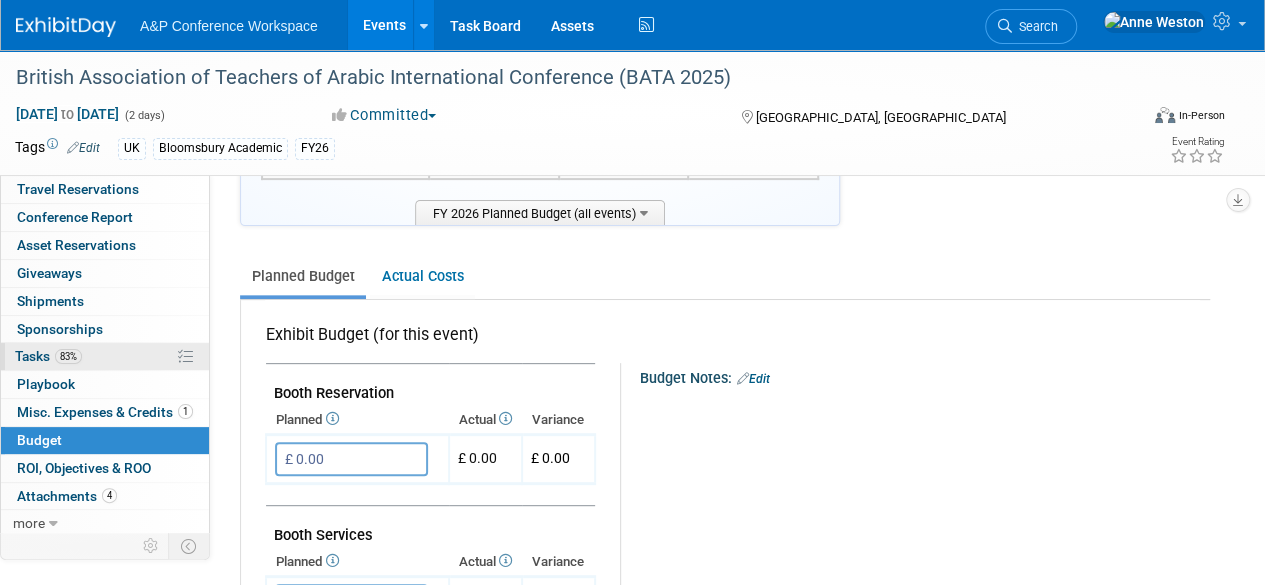 click on "83%" at bounding box center (68, 356) 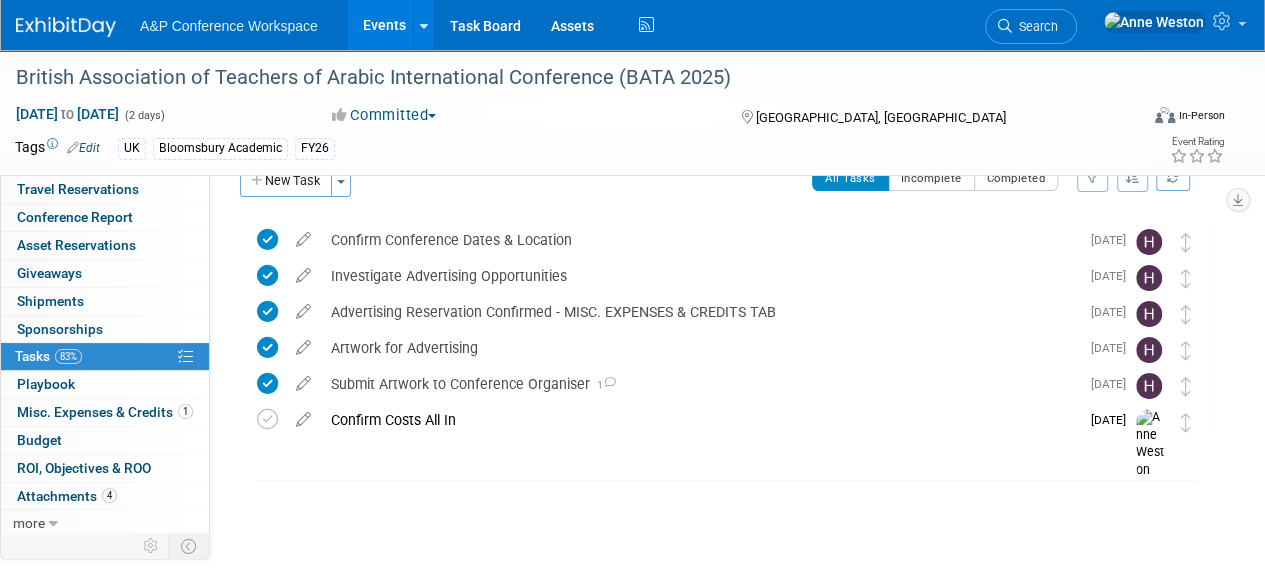 scroll, scrollTop: 70, scrollLeft: 0, axis: vertical 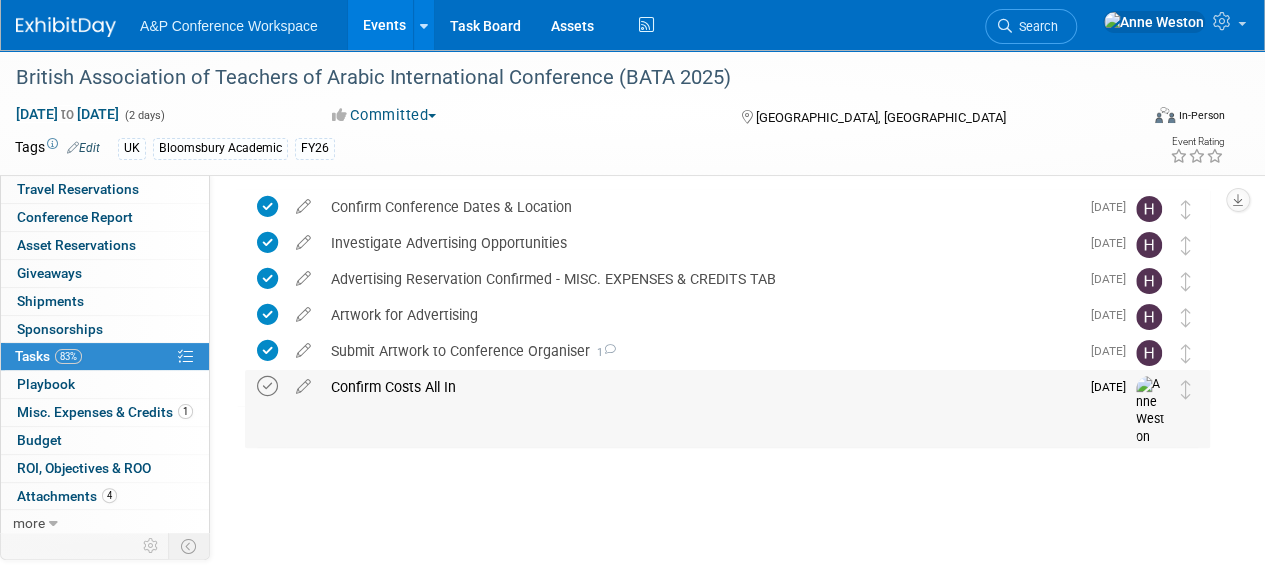 click at bounding box center (267, 386) 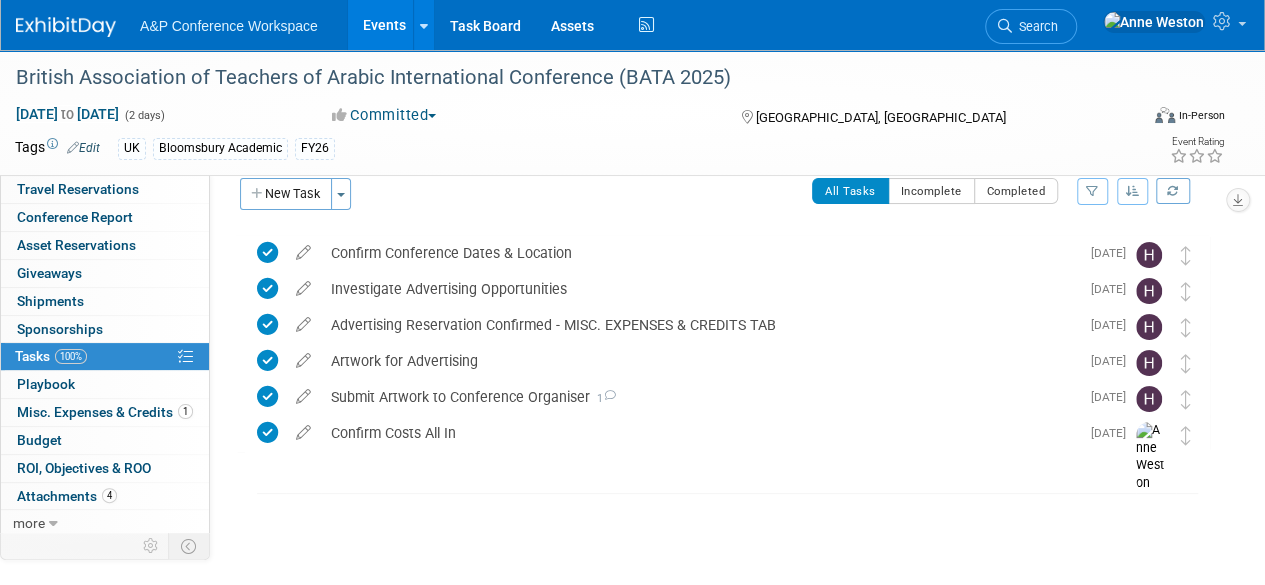 scroll, scrollTop: 0, scrollLeft: 0, axis: both 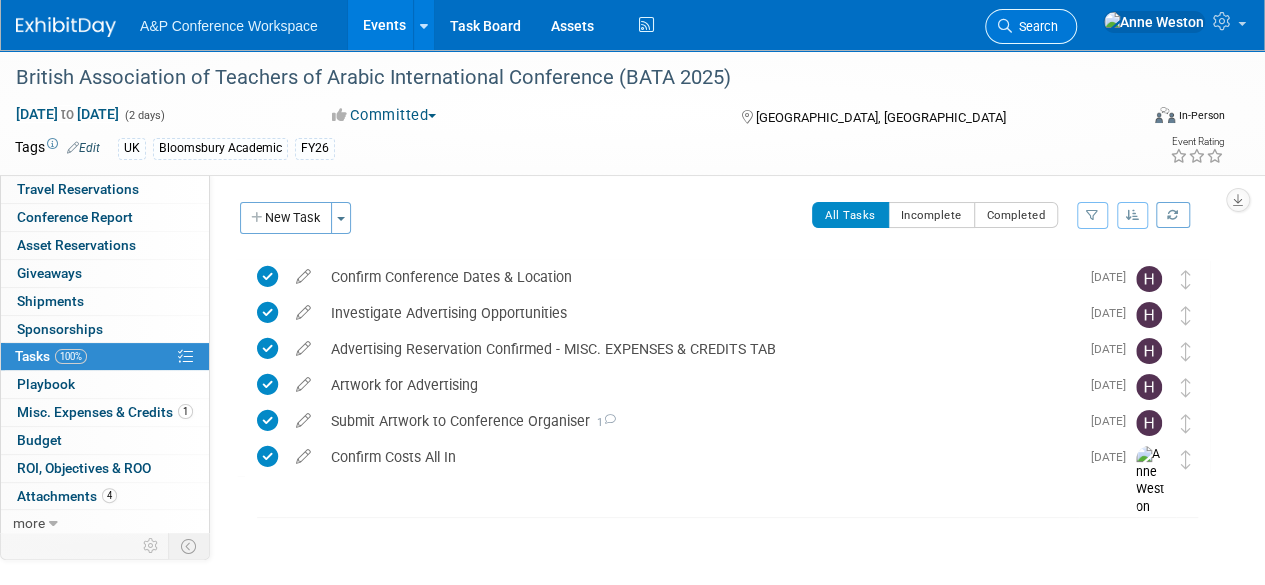 click on "Search" at bounding box center [1031, 26] 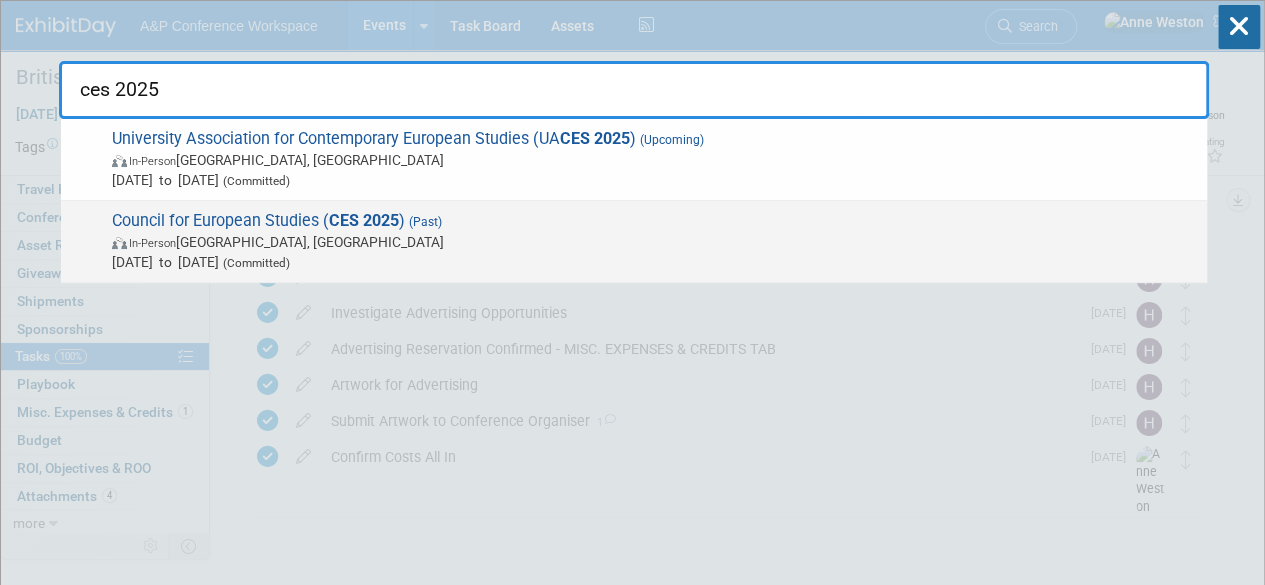 type on "ces 2025" 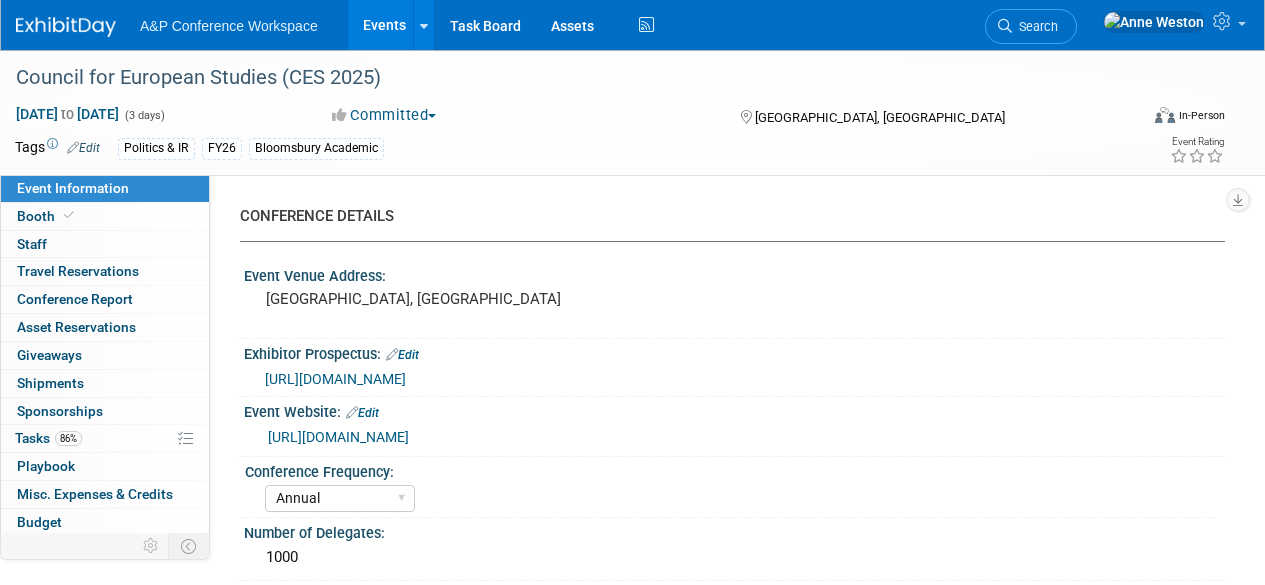 select on "Annual" 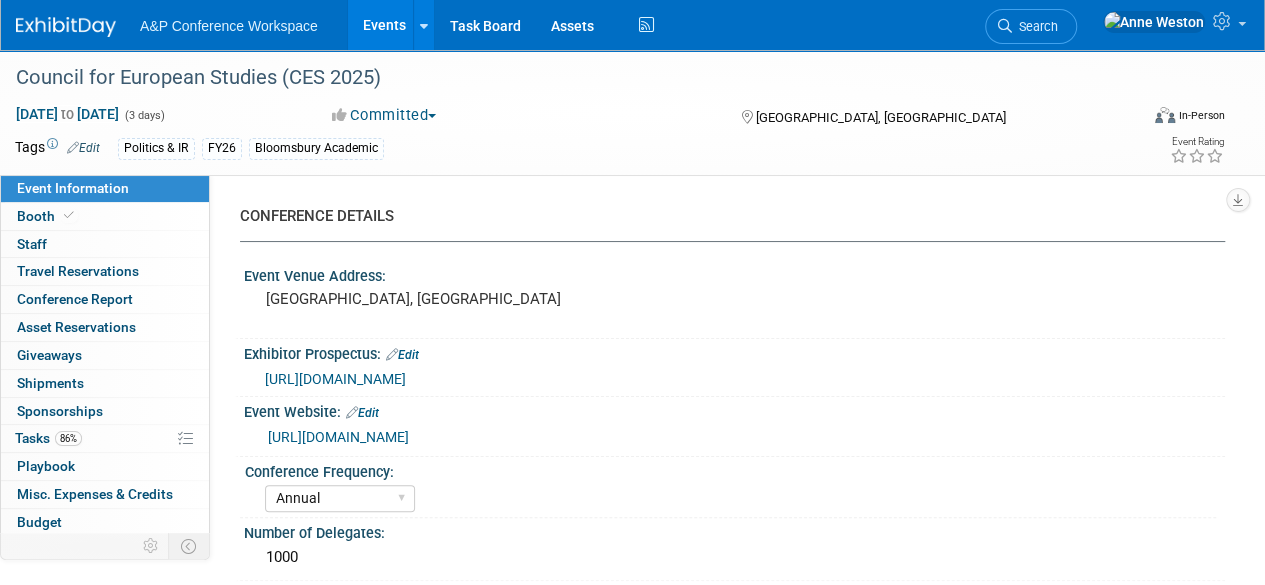 scroll, scrollTop: 0, scrollLeft: 0, axis: both 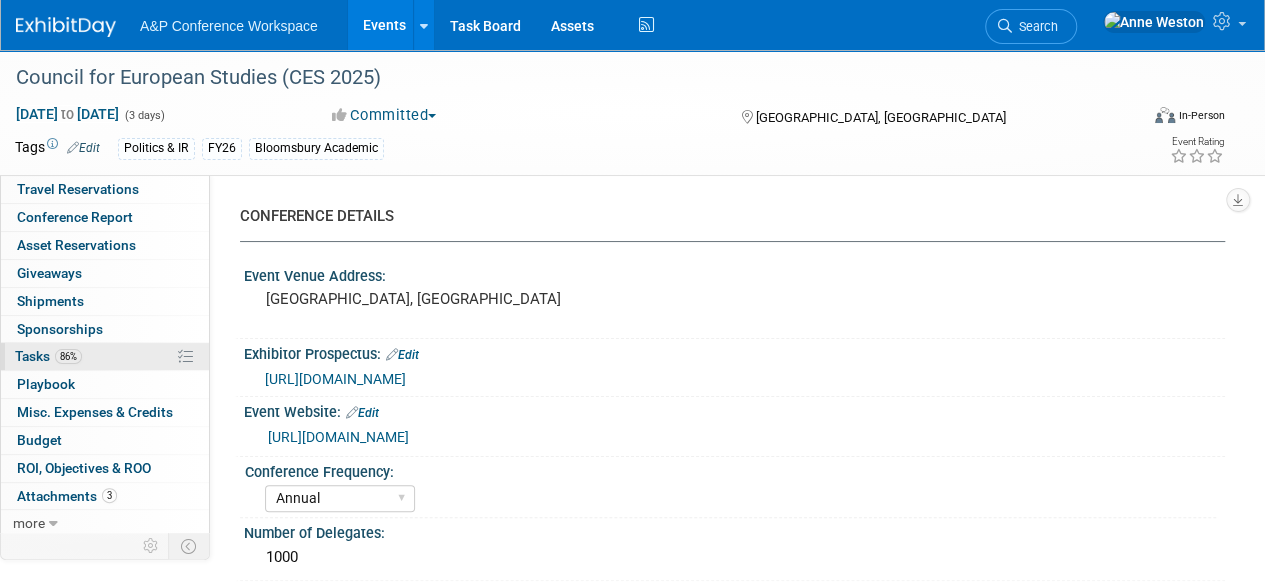 click on "86%
Tasks 86%" at bounding box center (105, 356) 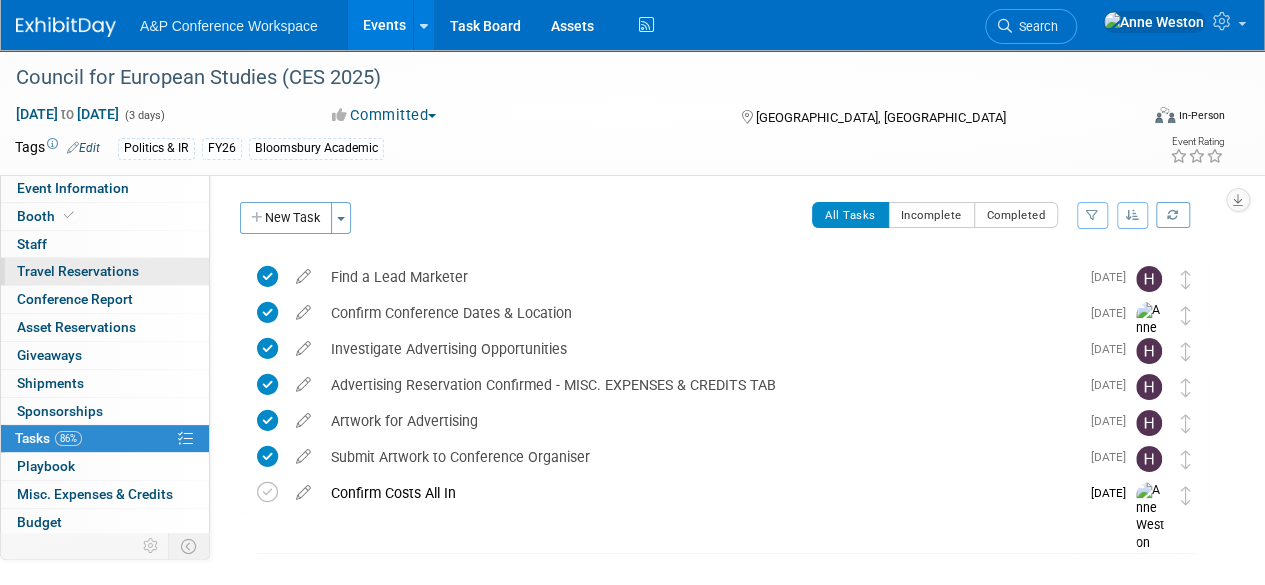 scroll, scrollTop: 0, scrollLeft: 0, axis: both 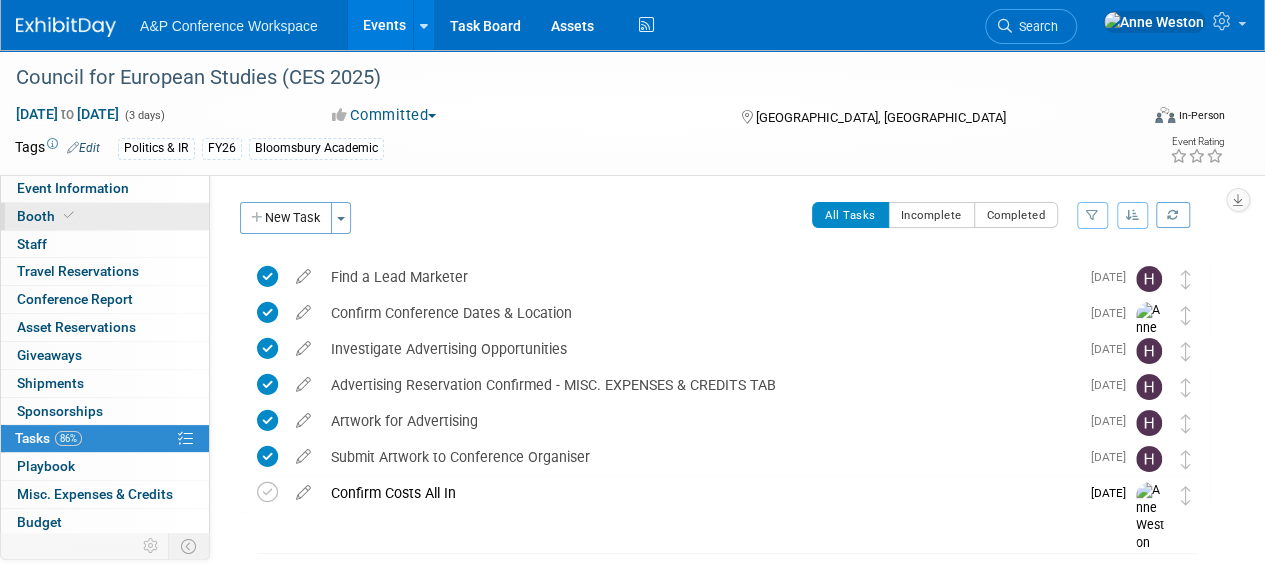 click on "Booth" at bounding box center [105, 216] 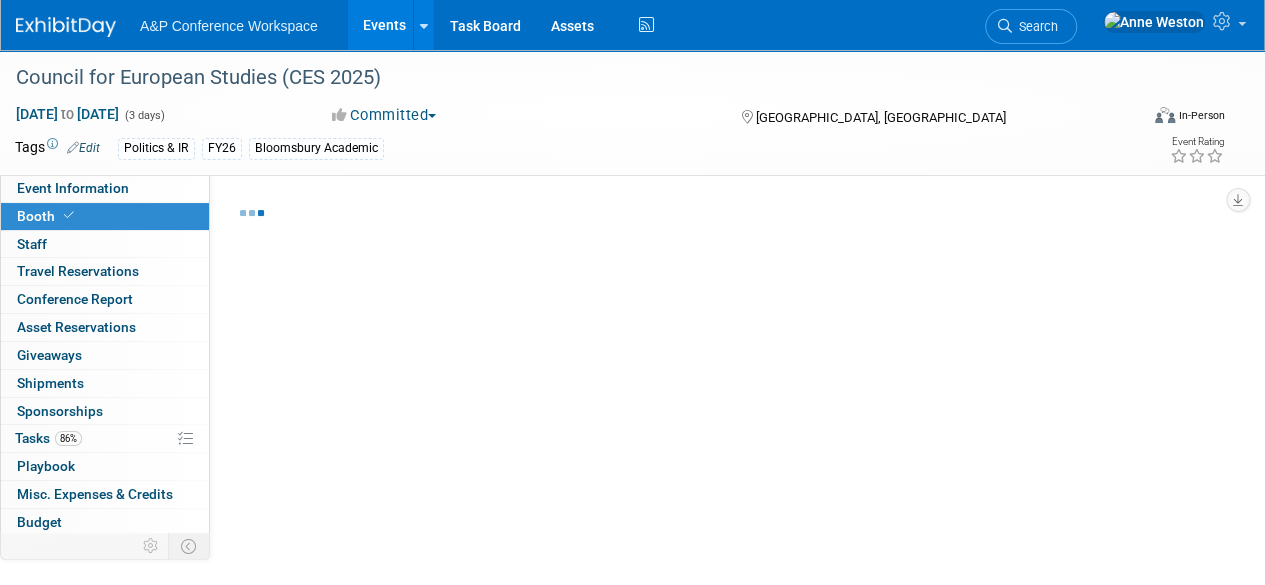 select on "CUAP" 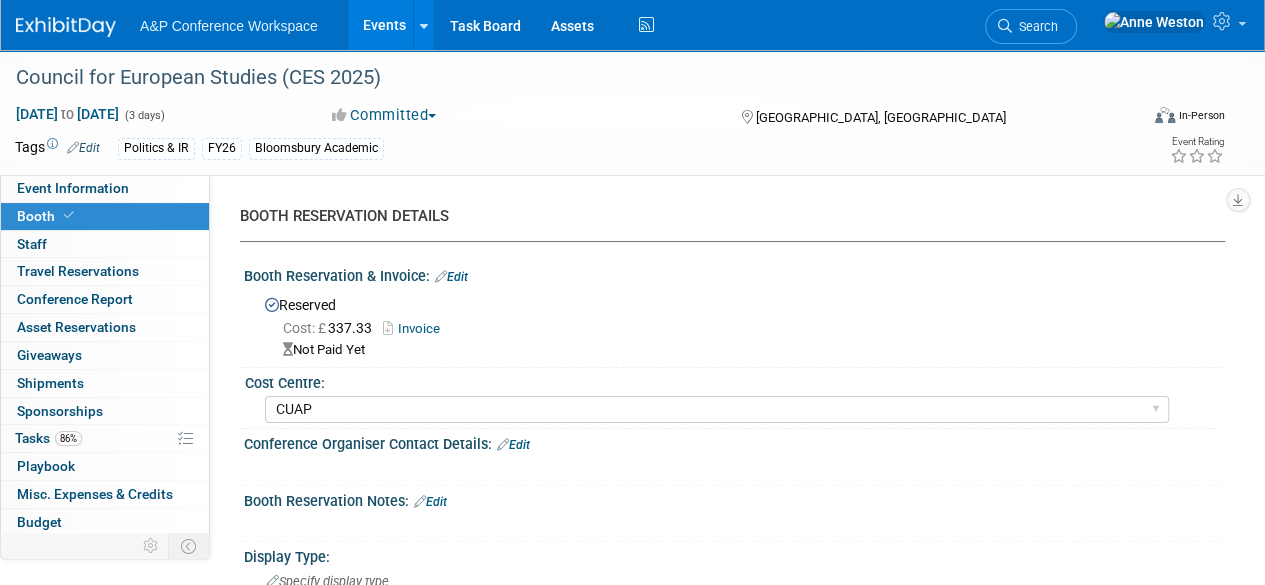 click on "Invoice" at bounding box center [416, 328] 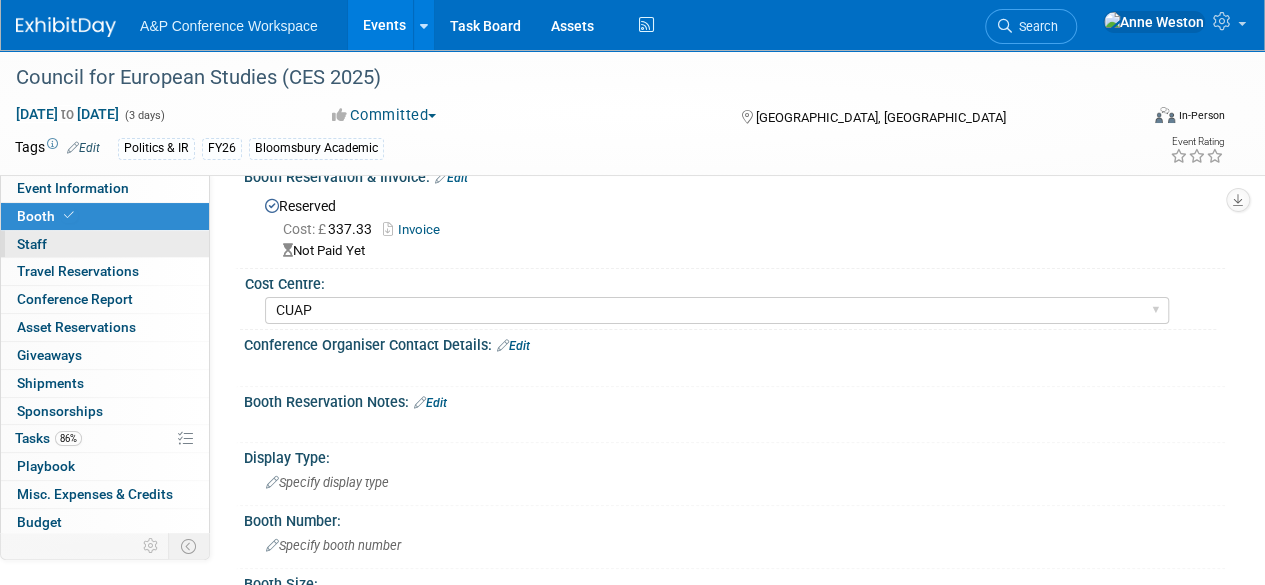 scroll, scrollTop: 0, scrollLeft: 0, axis: both 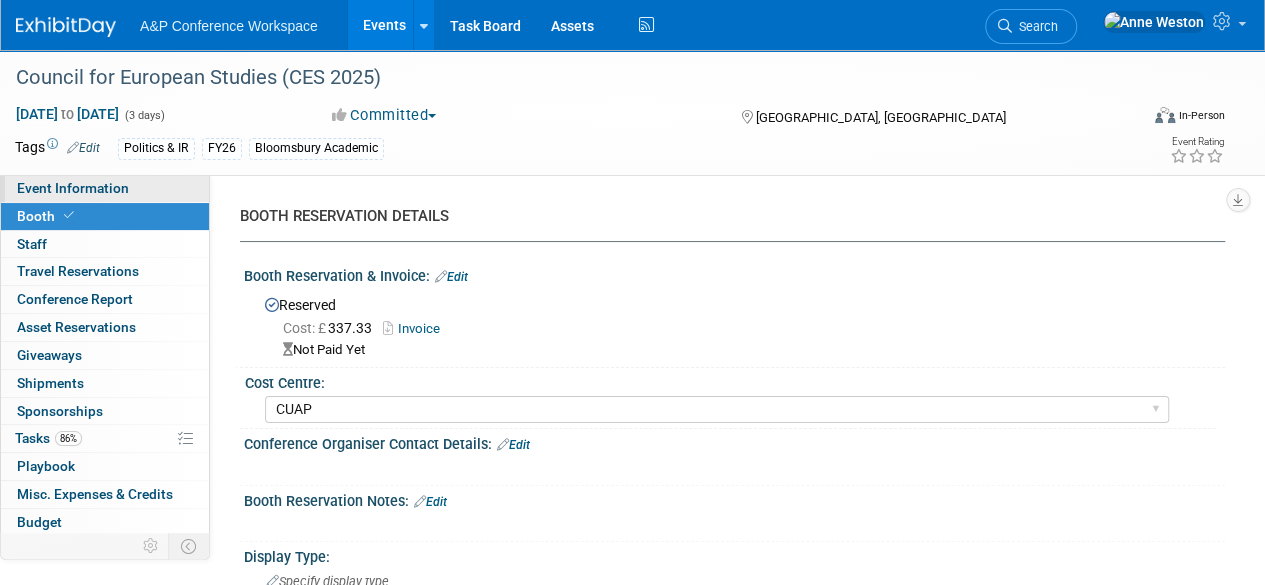 click on "Event Information" at bounding box center [105, 188] 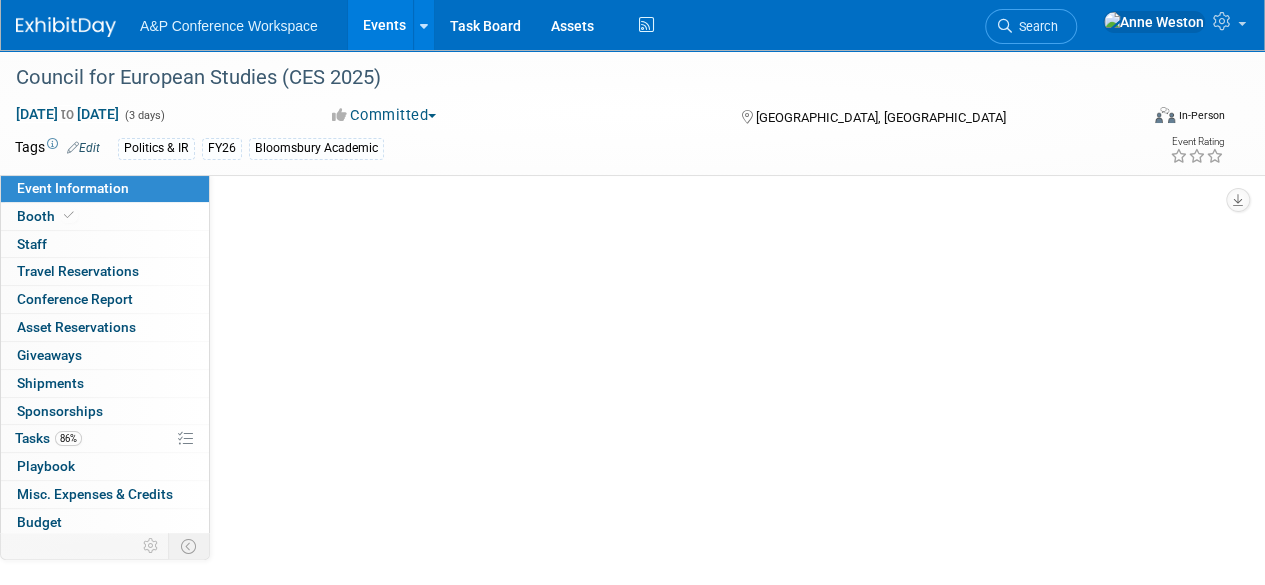 select on "Annual" 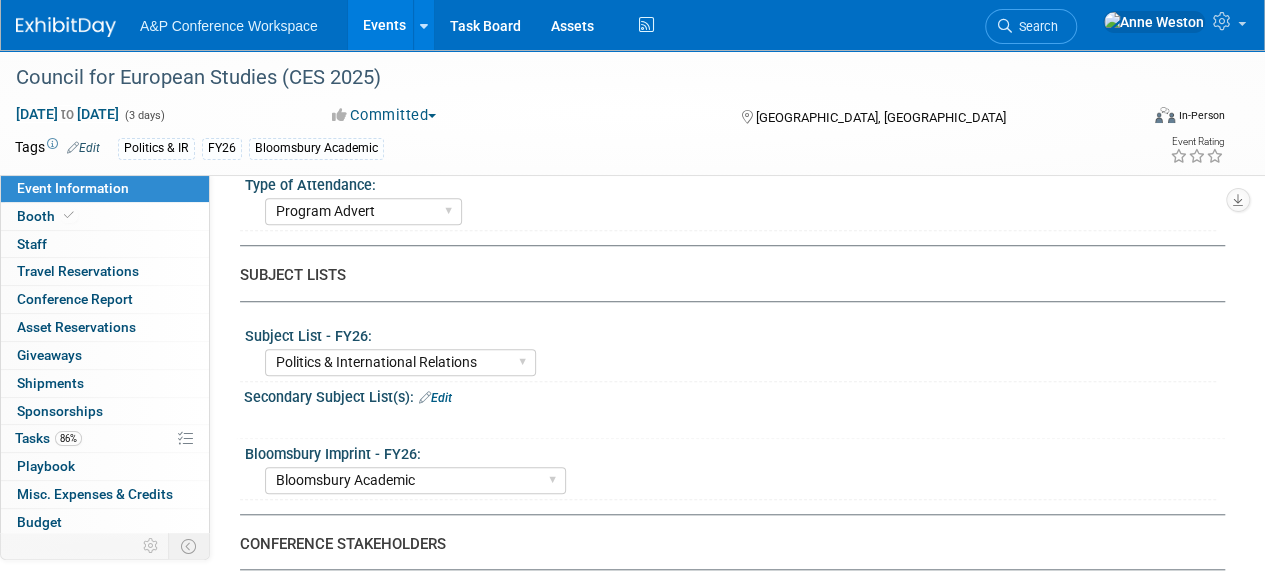 scroll, scrollTop: 600, scrollLeft: 0, axis: vertical 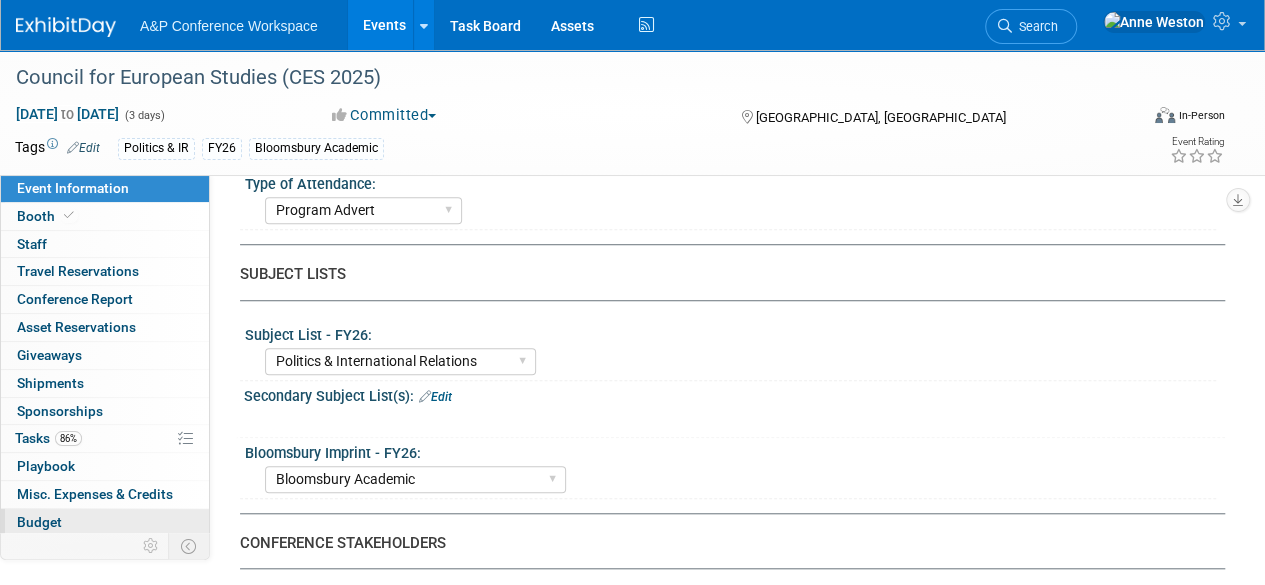 click on "Budget" at bounding box center (39, 522) 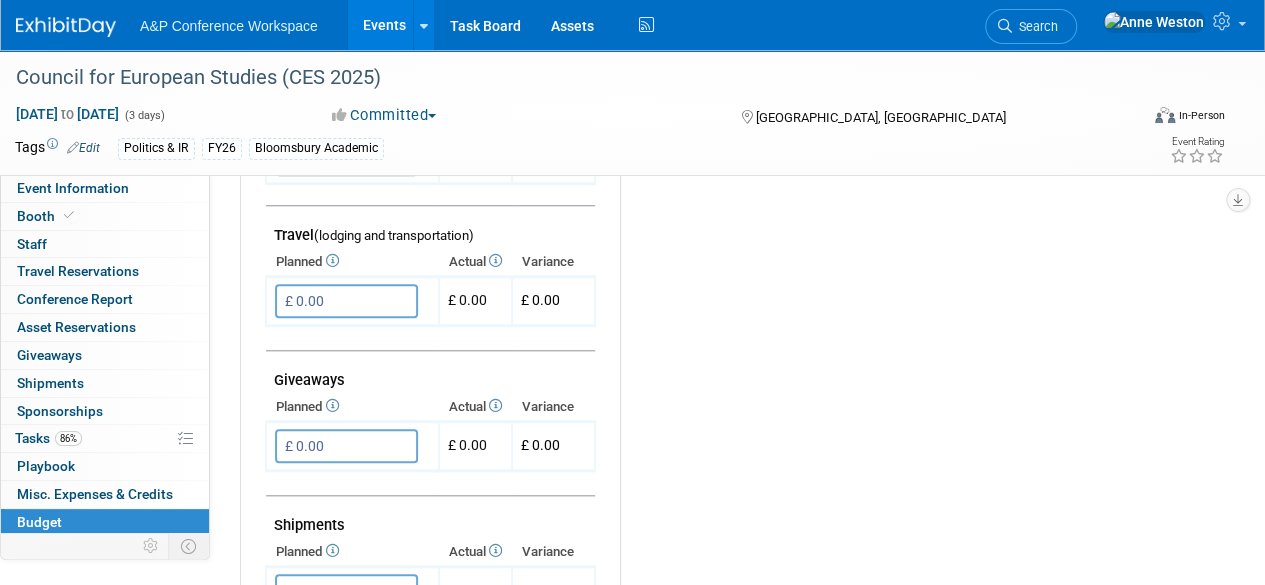 scroll, scrollTop: 700, scrollLeft: 0, axis: vertical 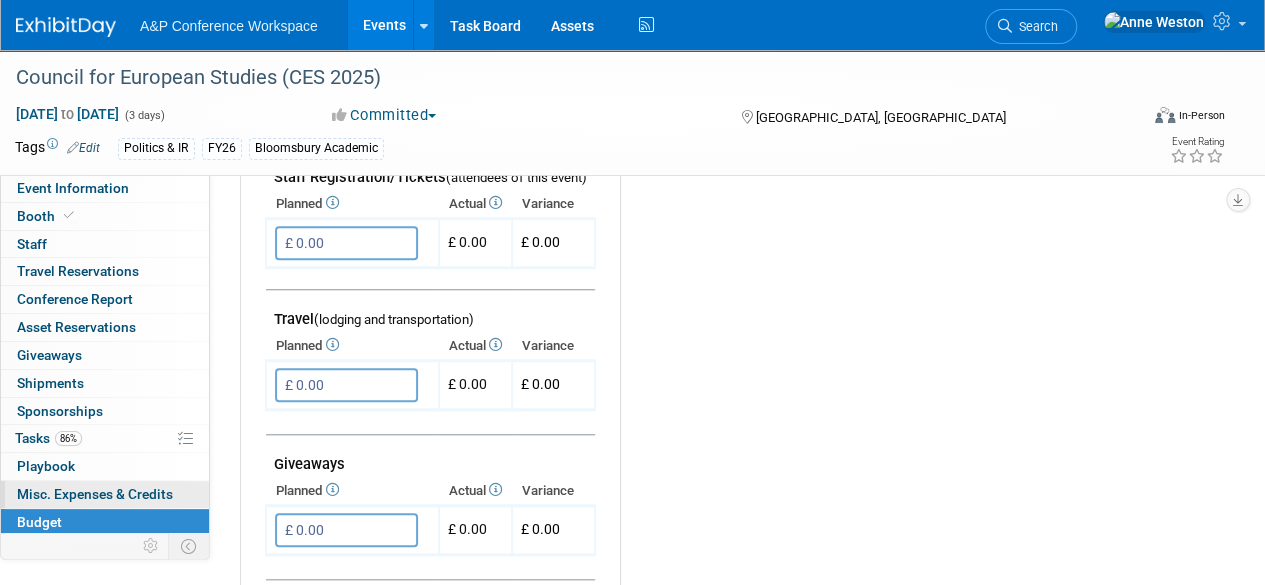 click on "Misc. Expenses & Credits 0" at bounding box center (95, 494) 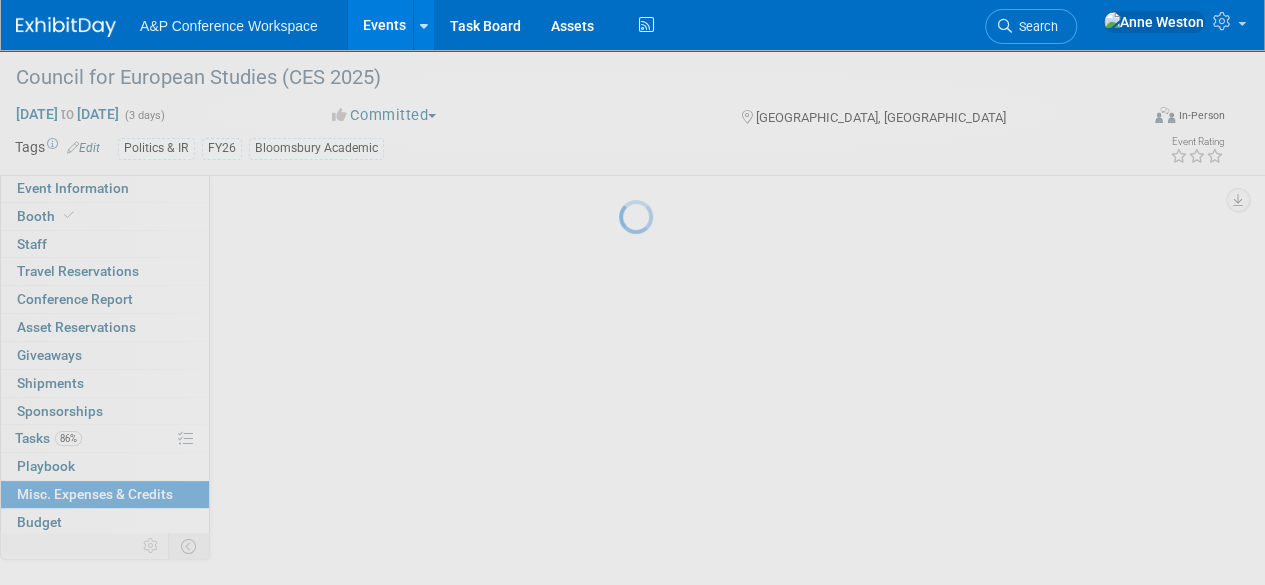 scroll, scrollTop: 0, scrollLeft: 0, axis: both 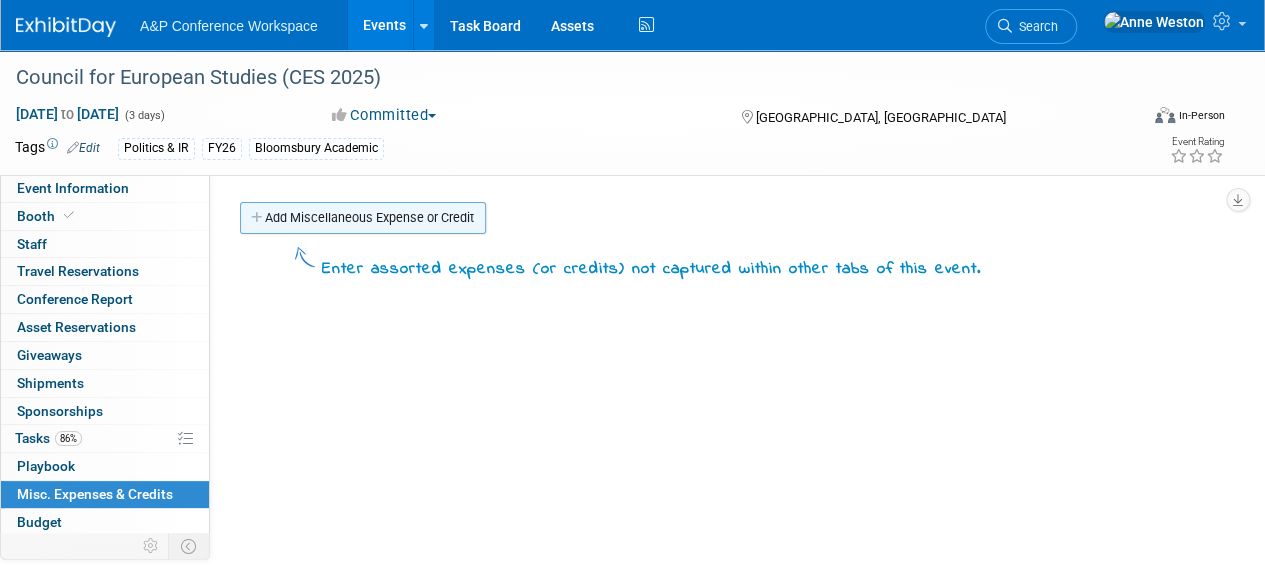 click on "Add Miscellaneous Expense or Credit" at bounding box center (363, 218) 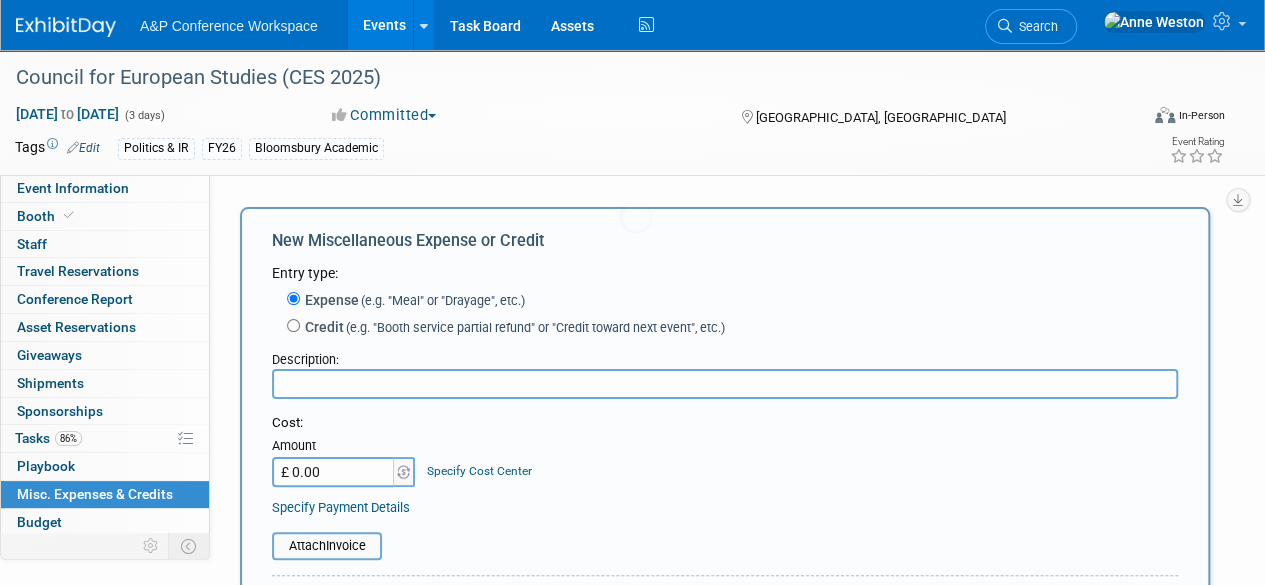scroll, scrollTop: 0, scrollLeft: 0, axis: both 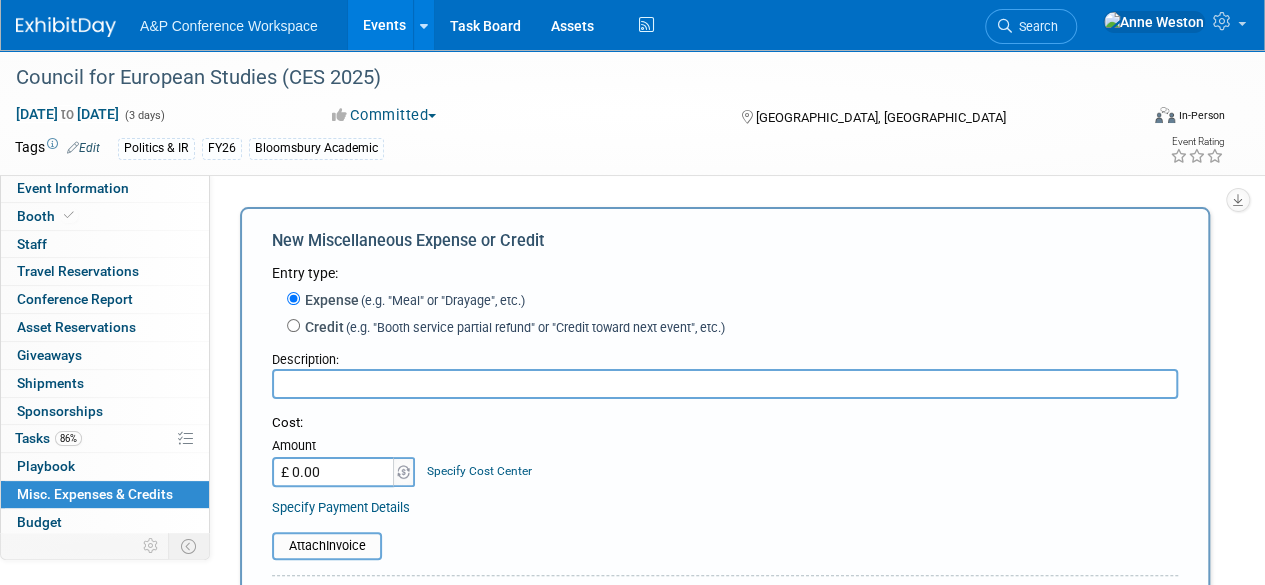 click at bounding box center [725, 384] 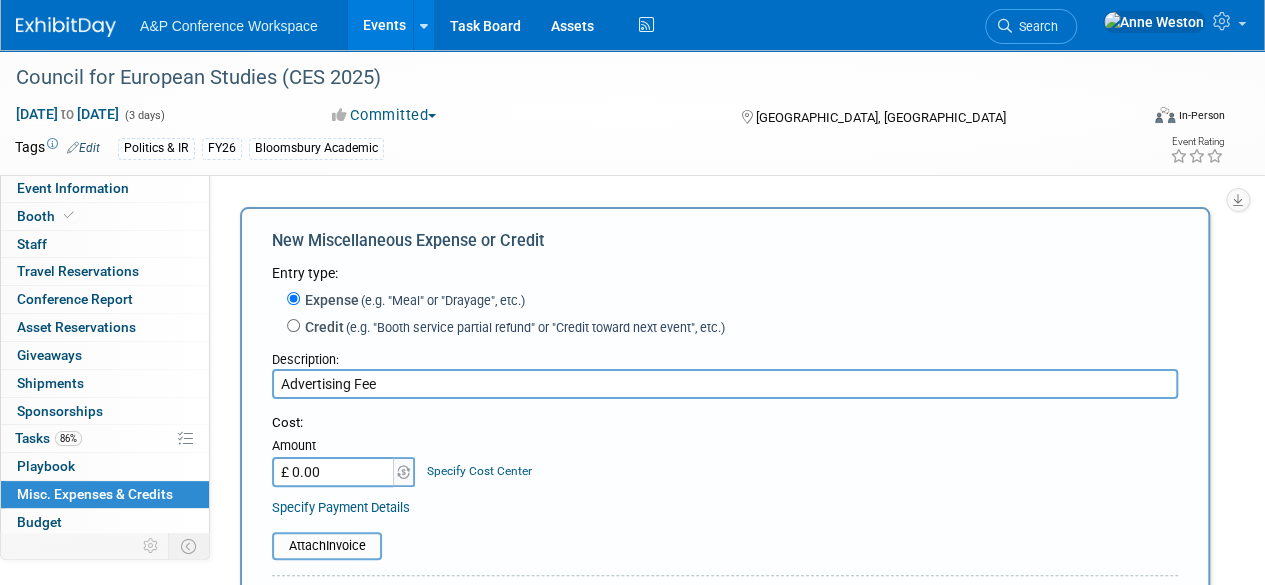 type on "Advertising Fee" 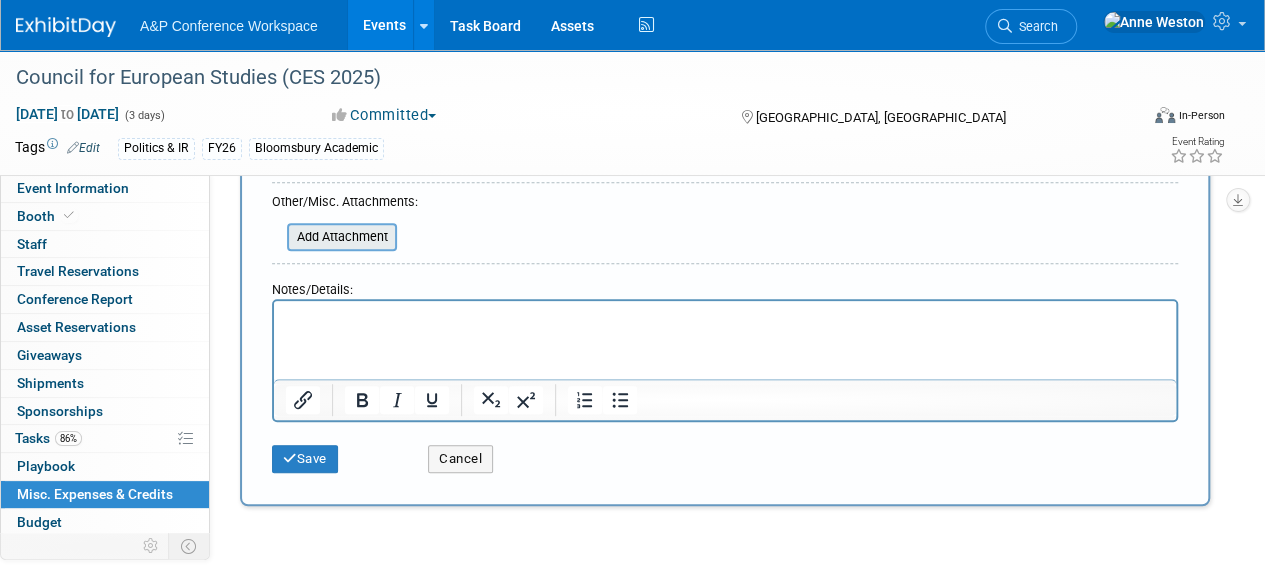scroll, scrollTop: 400, scrollLeft: 0, axis: vertical 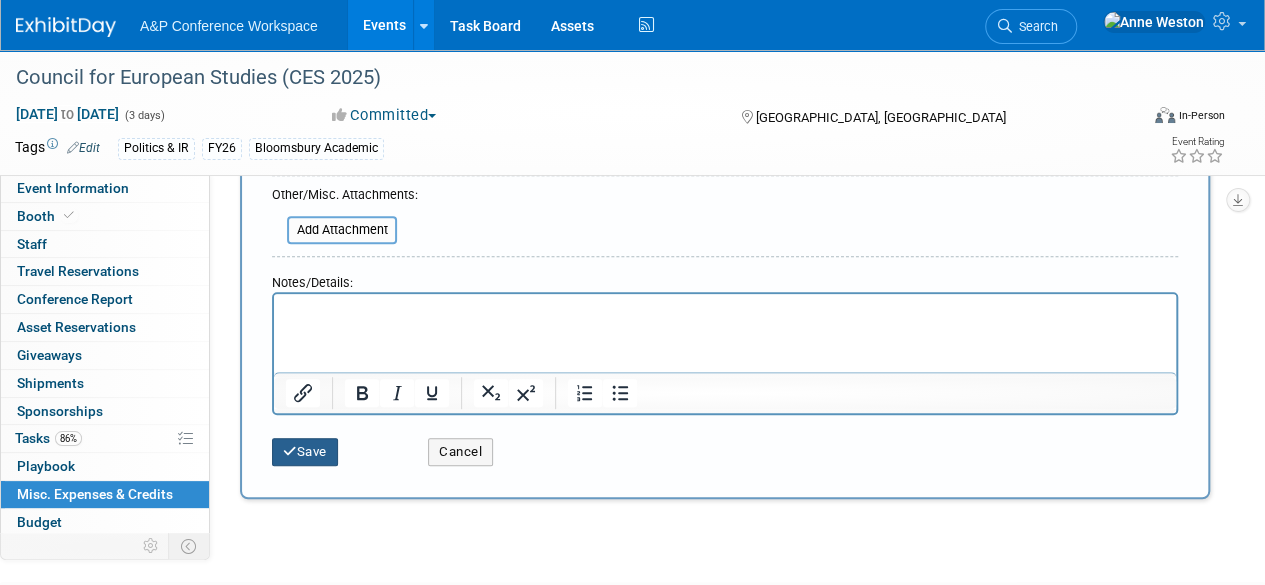 type on "£ 450.00" 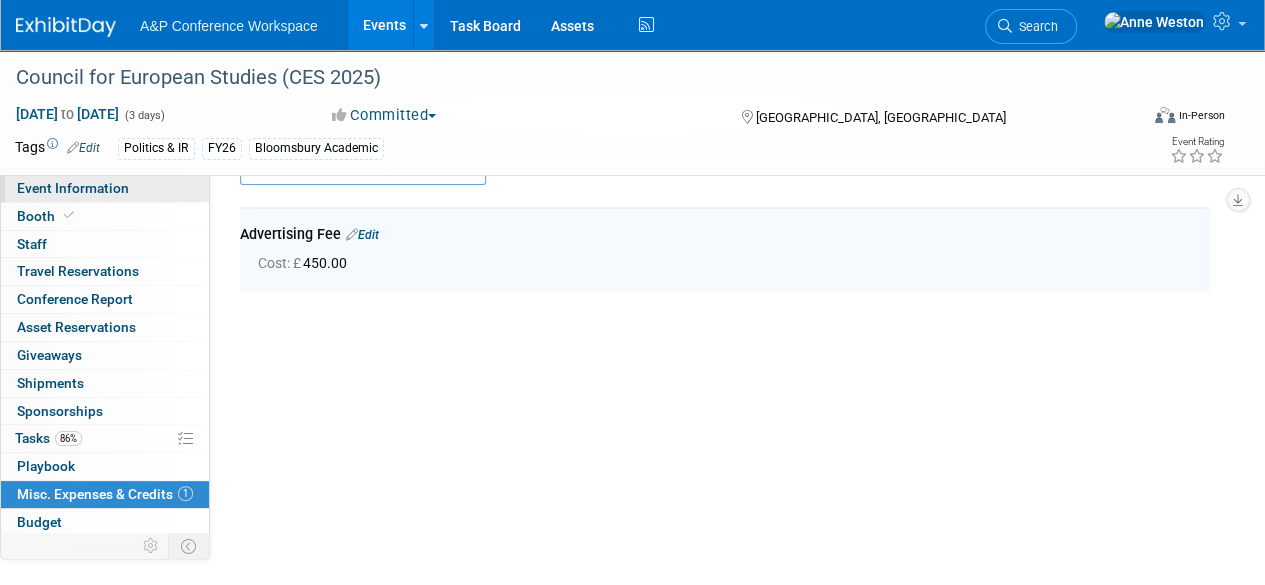 scroll, scrollTop: 44, scrollLeft: 0, axis: vertical 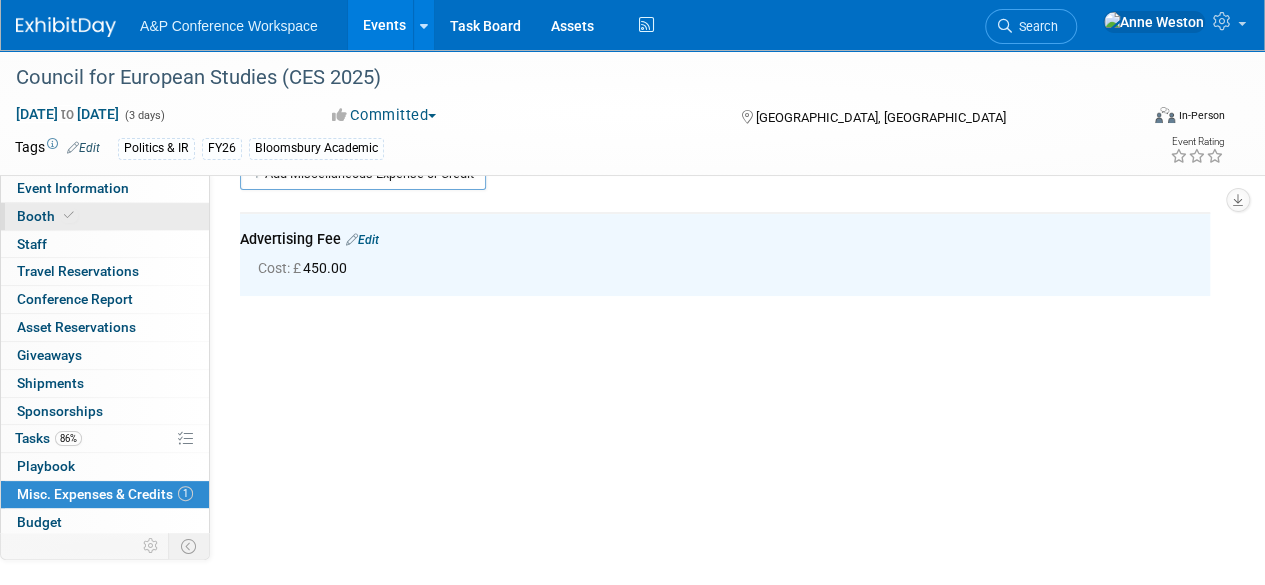 click at bounding box center [69, 215] 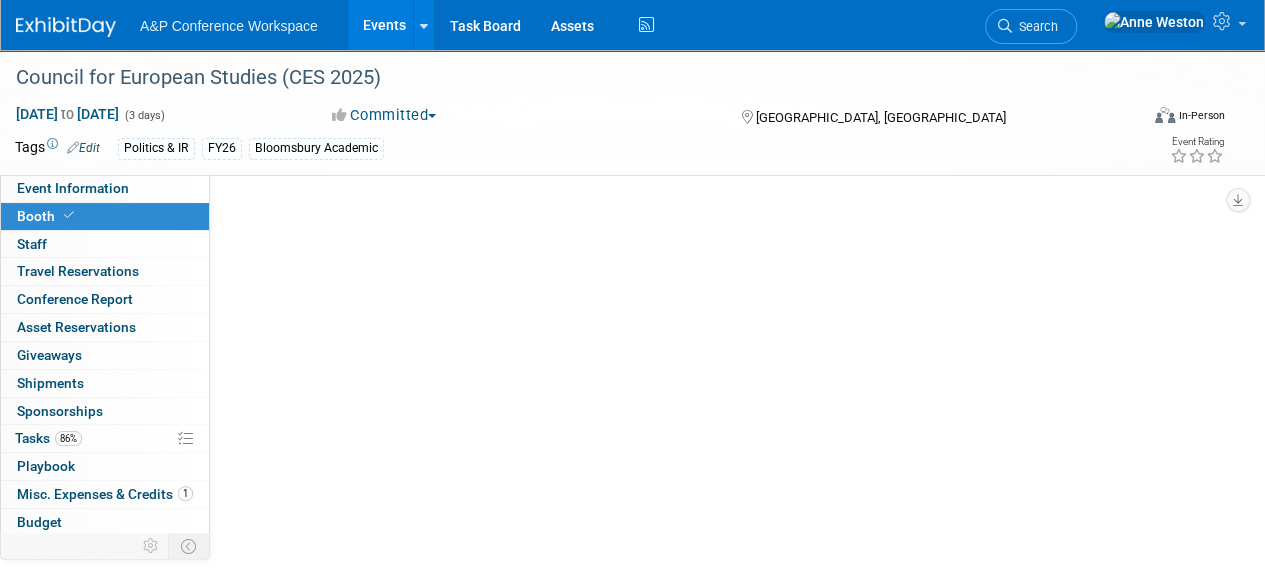 scroll, scrollTop: 0, scrollLeft: 0, axis: both 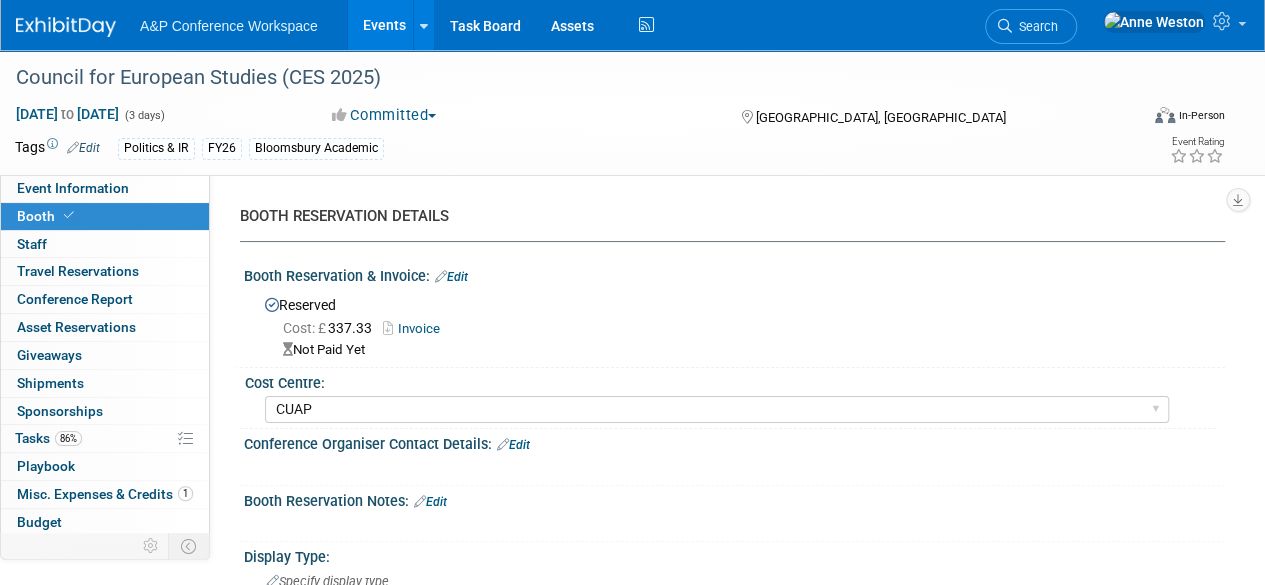 click on "Edit" at bounding box center (451, 277) 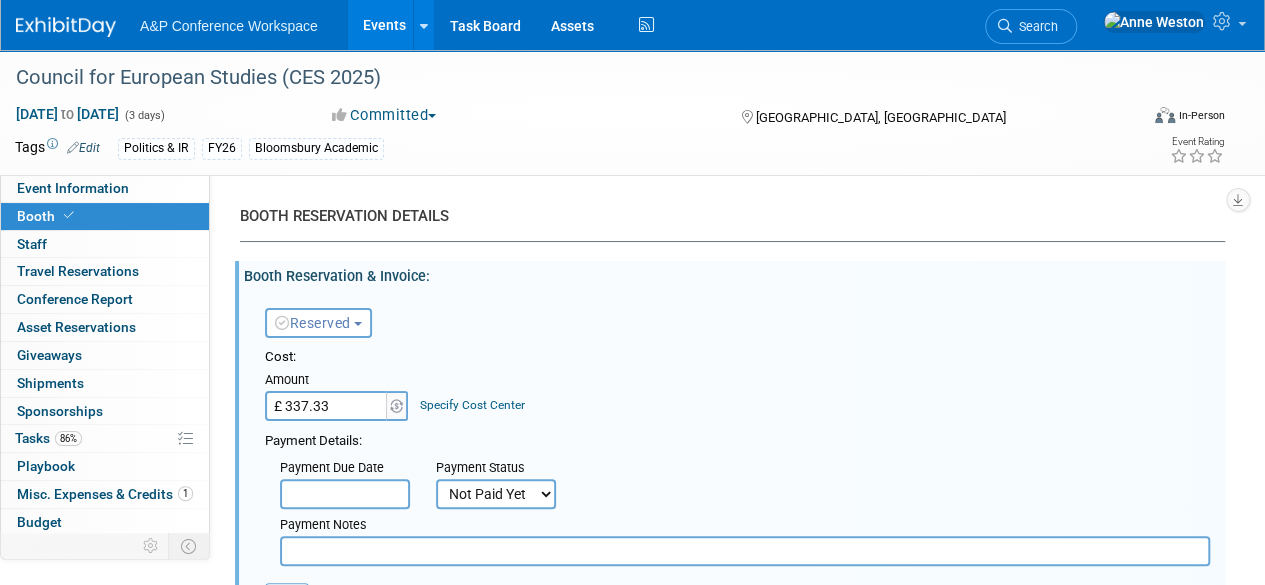 click on "£ 337.33" at bounding box center (327, 406) 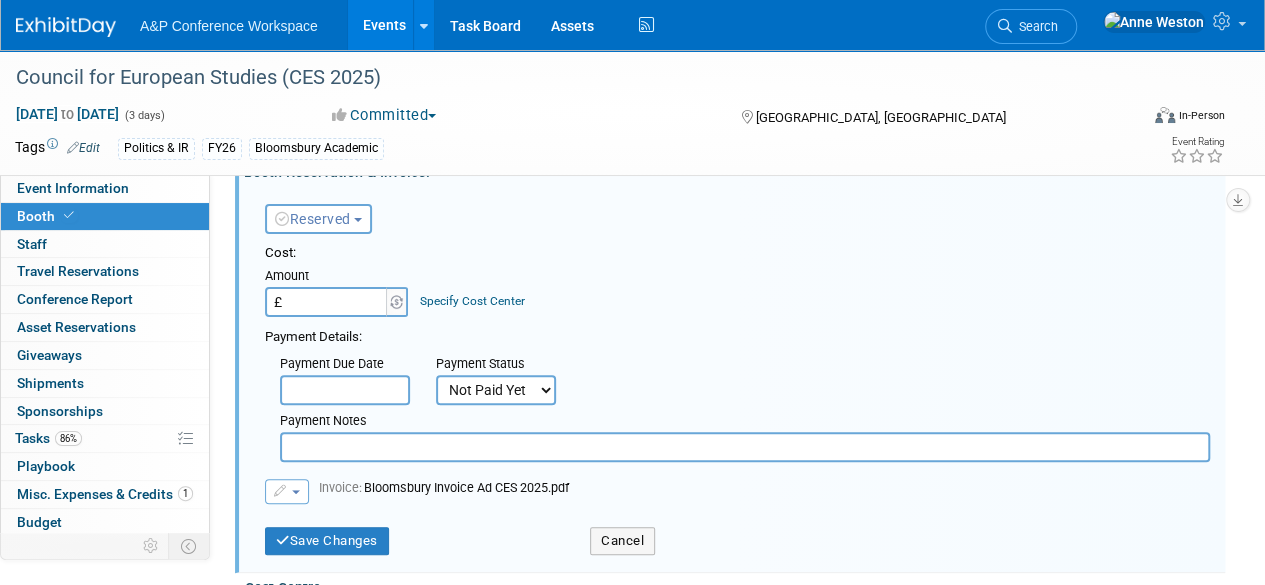 scroll, scrollTop: 100, scrollLeft: 0, axis: vertical 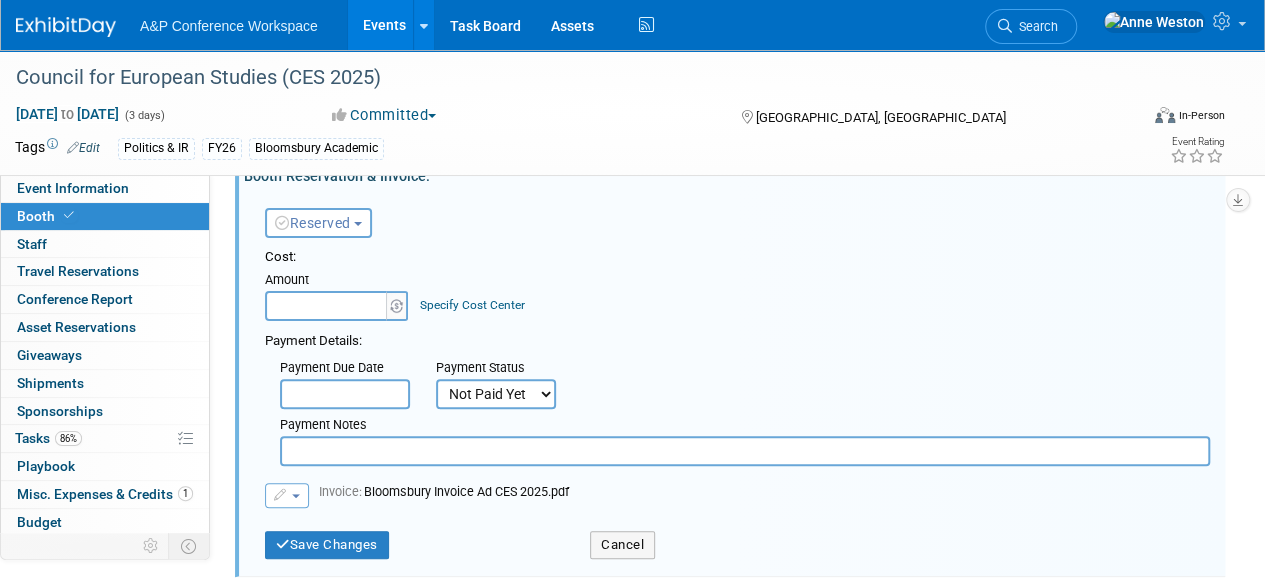 type on "£ 0.00" 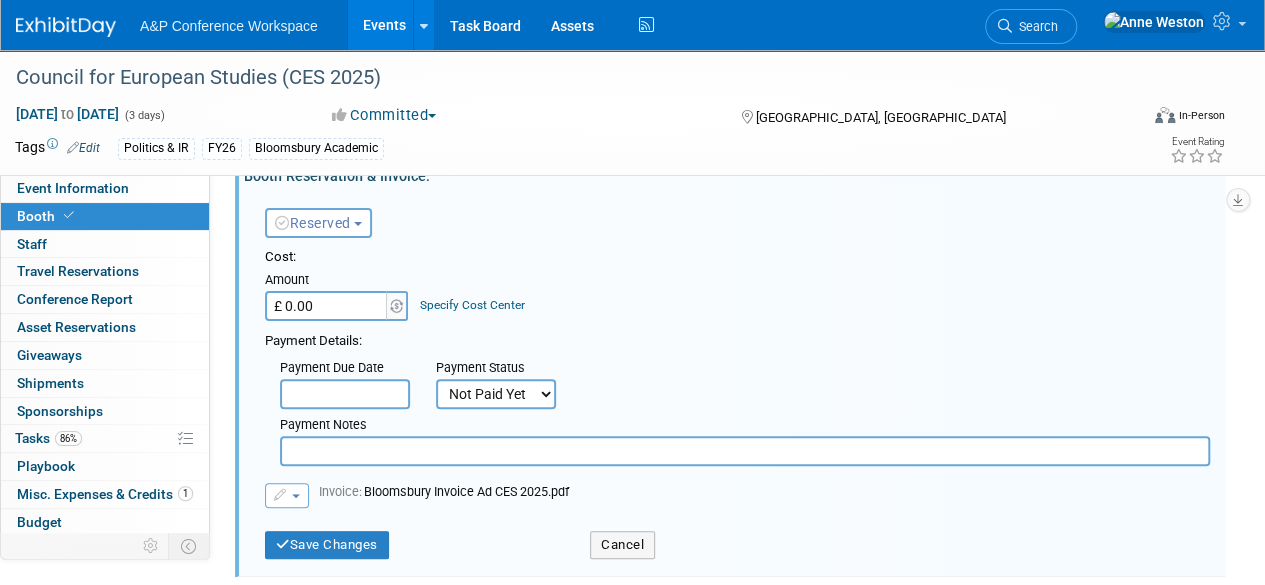 click on "Not Paid Yet
Partially Paid
Paid in Full" at bounding box center [496, 394] 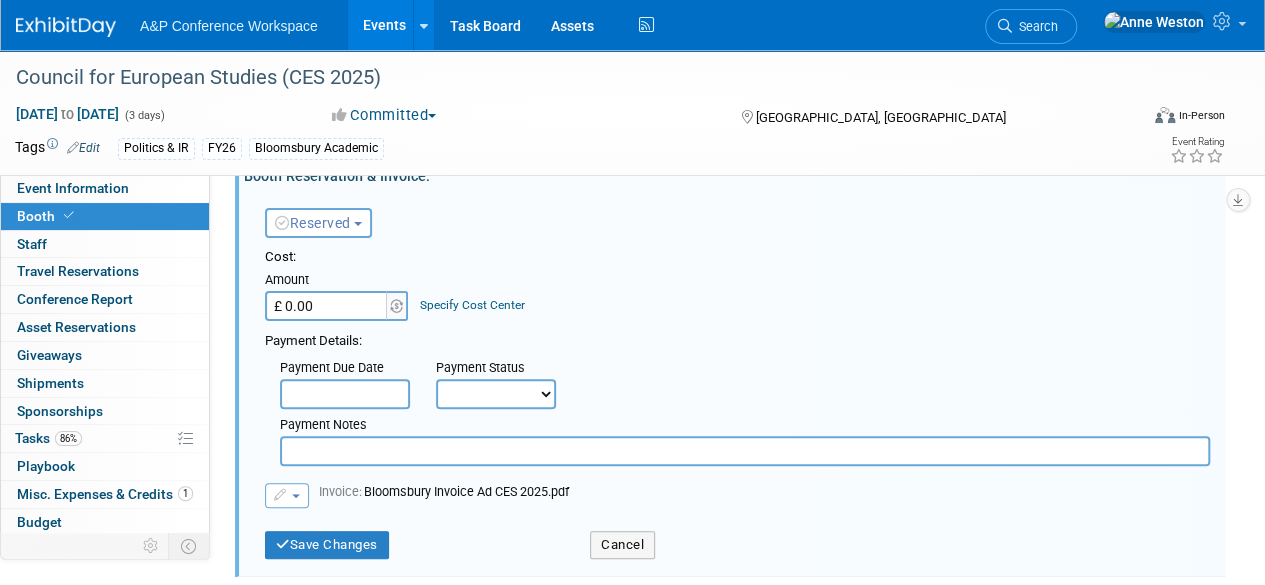 click on "Not Paid Yet
Partially Paid
Paid in Full" at bounding box center [496, 394] 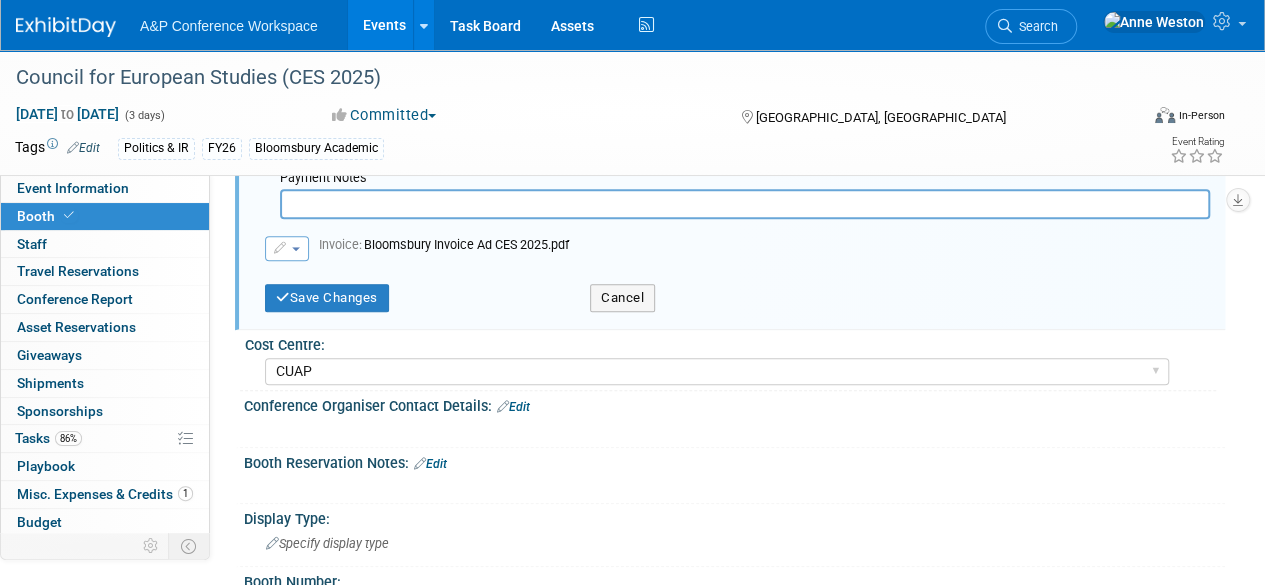 scroll, scrollTop: 400, scrollLeft: 0, axis: vertical 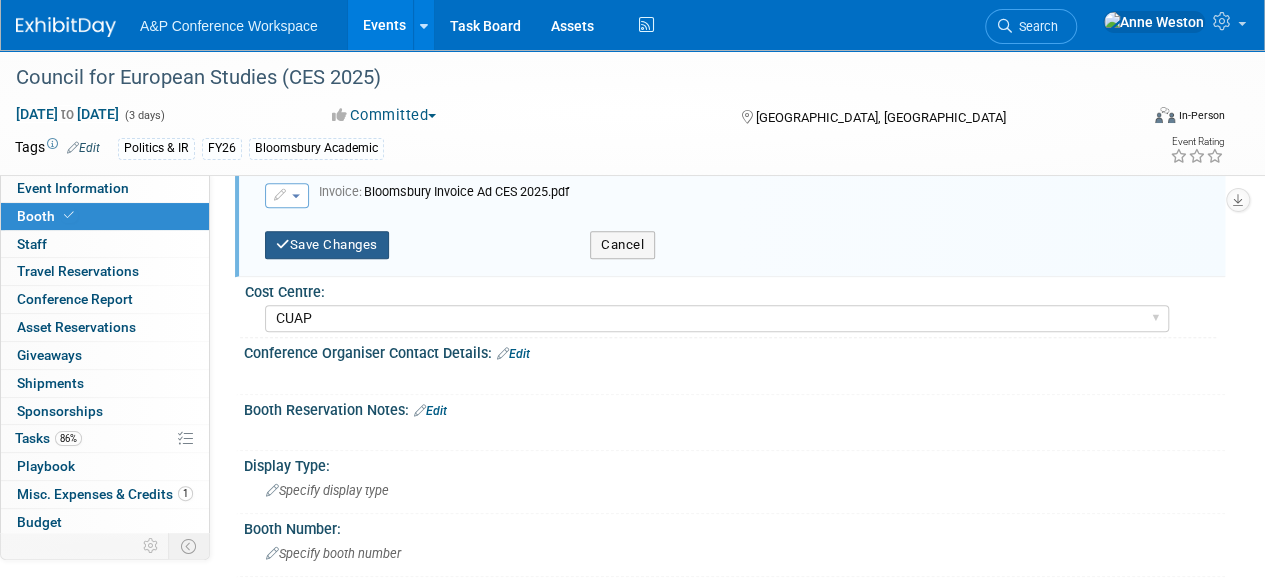 click on "Save Changes" at bounding box center [327, 245] 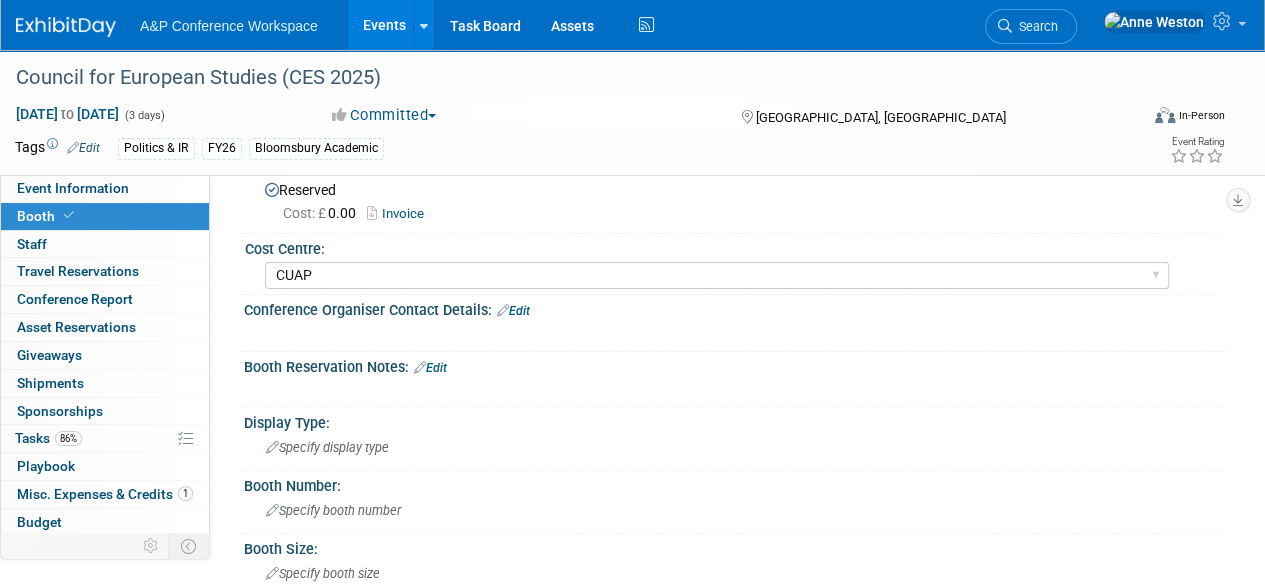 scroll, scrollTop: 0, scrollLeft: 0, axis: both 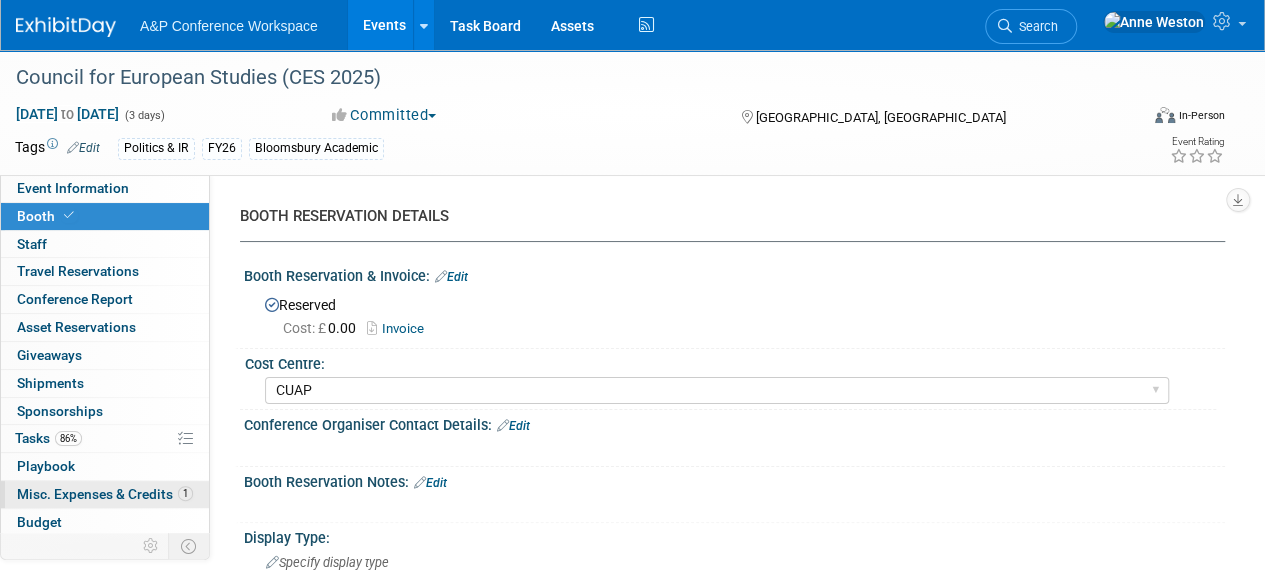 click on "Misc. Expenses & Credits 1" at bounding box center (105, 494) 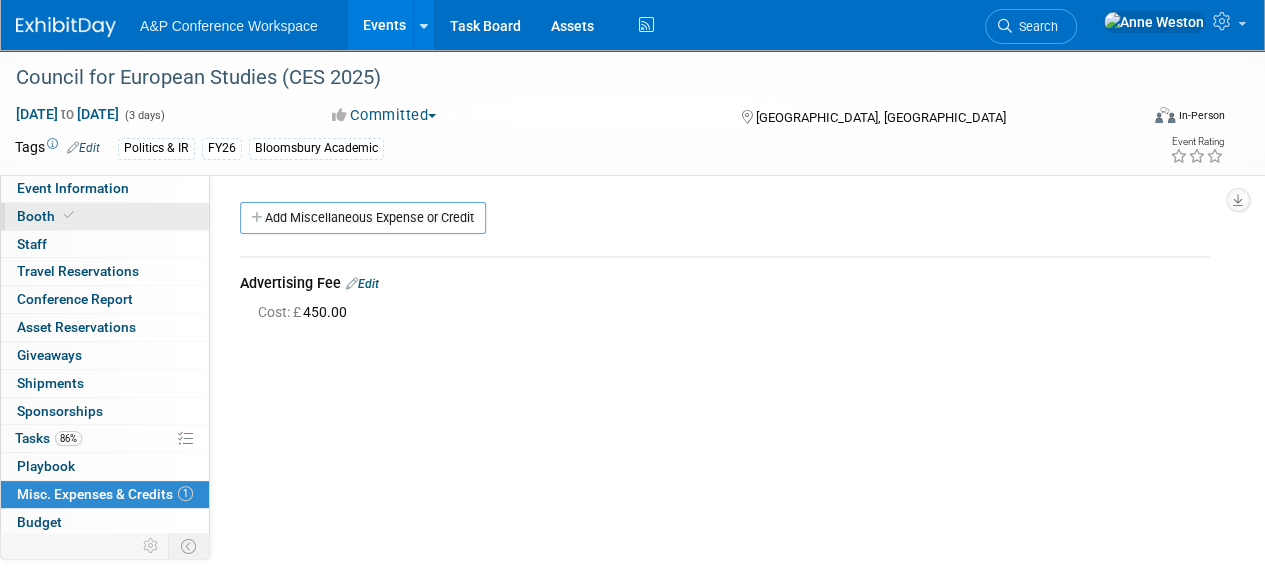 click on "Booth" at bounding box center [105, 216] 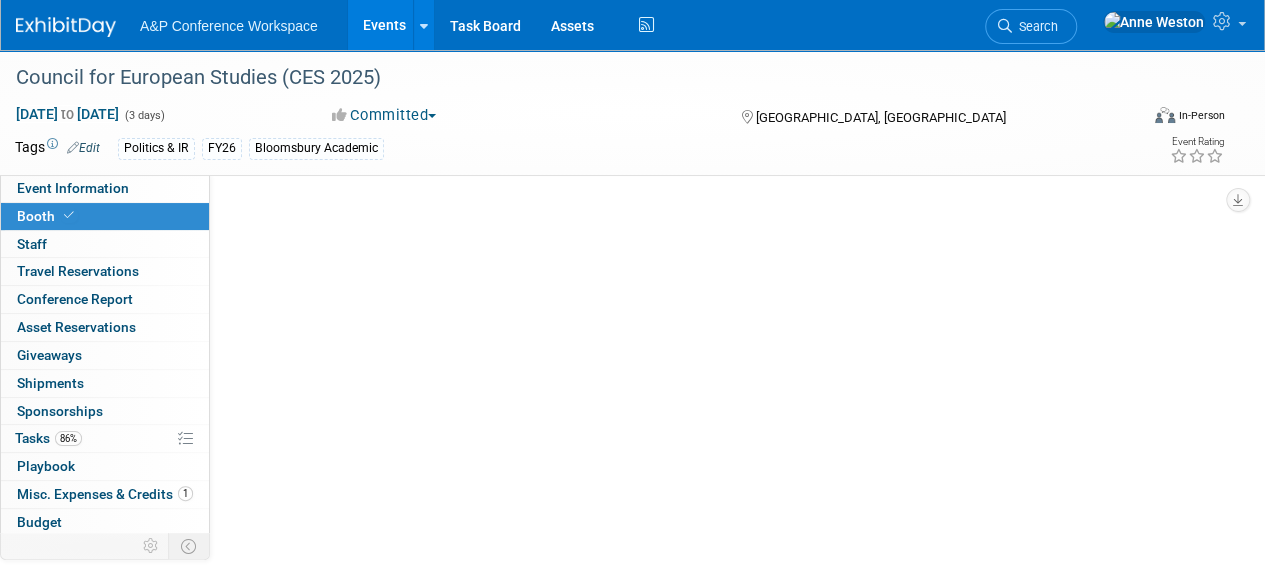 select on "CUAP" 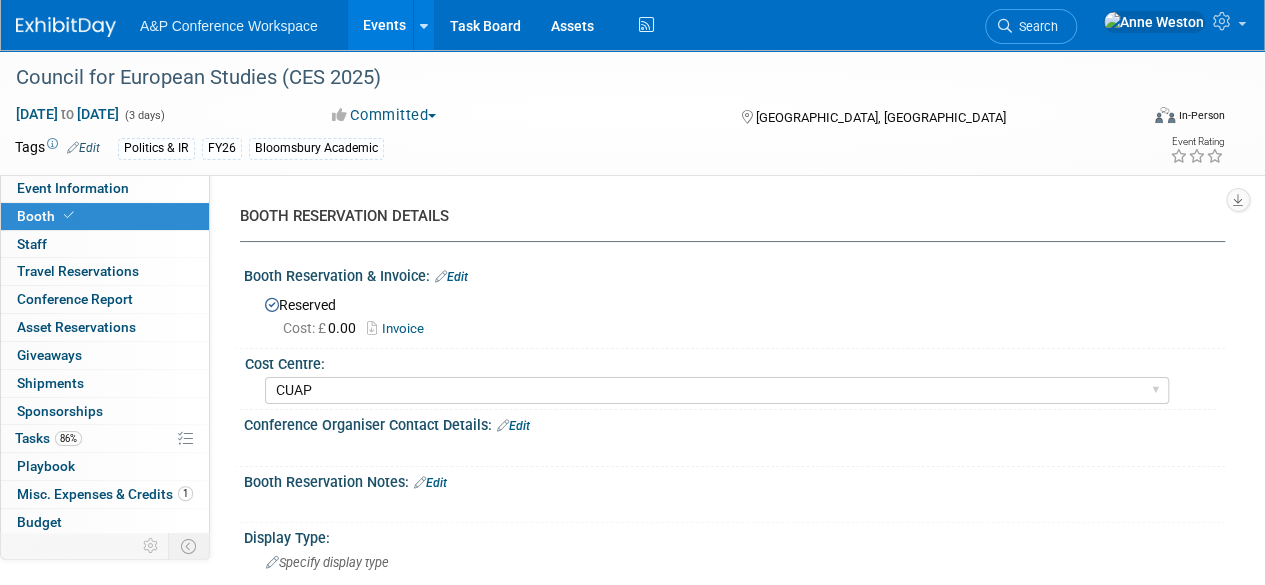 click on "Invoice" at bounding box center (400, 328) 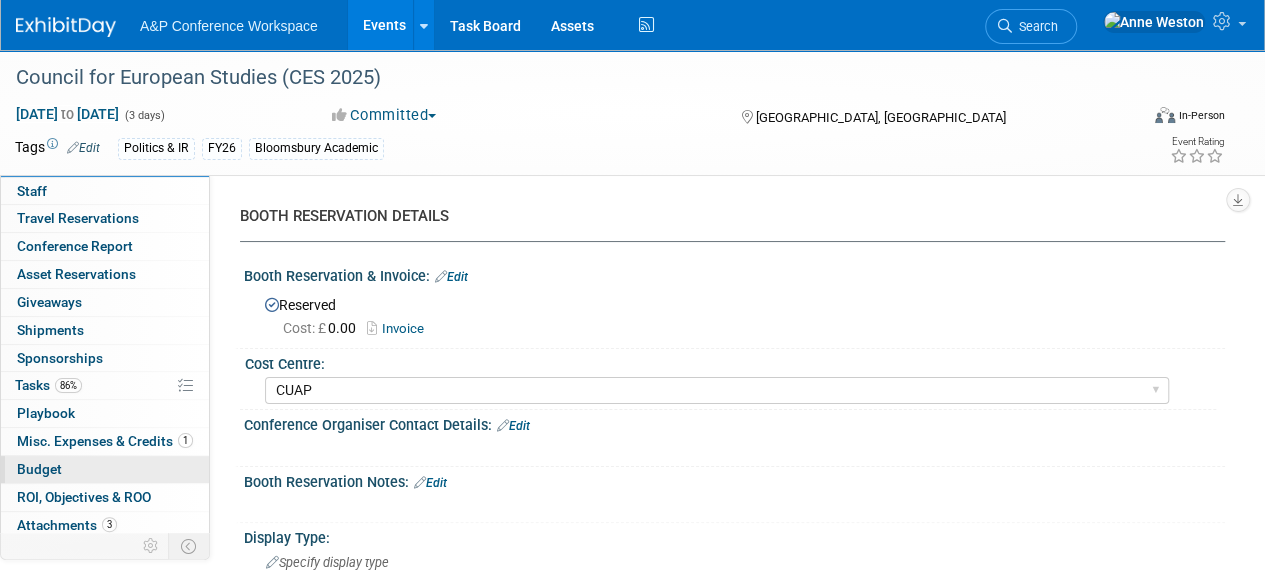 scroll, scrollTop: 82, scrollLeft: 0, axis: vertical 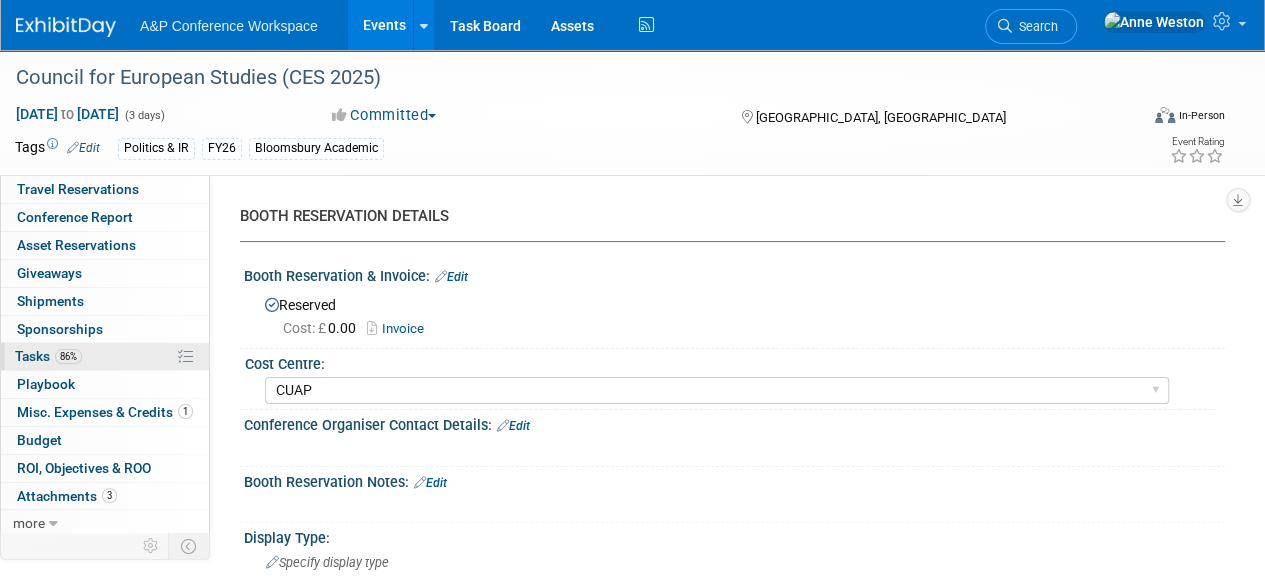 click on "86%
Tasks 86%" at bounding box center [105, 356] 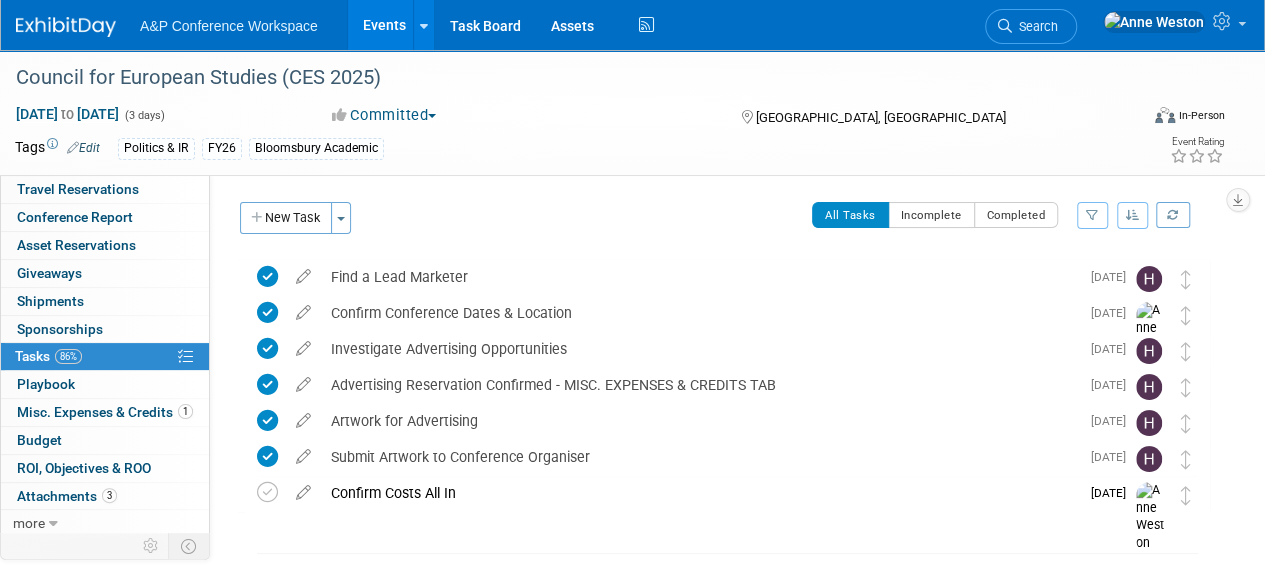 click on "1
Misc. Expenses & Credits 1" at bounding box center [105, 412] 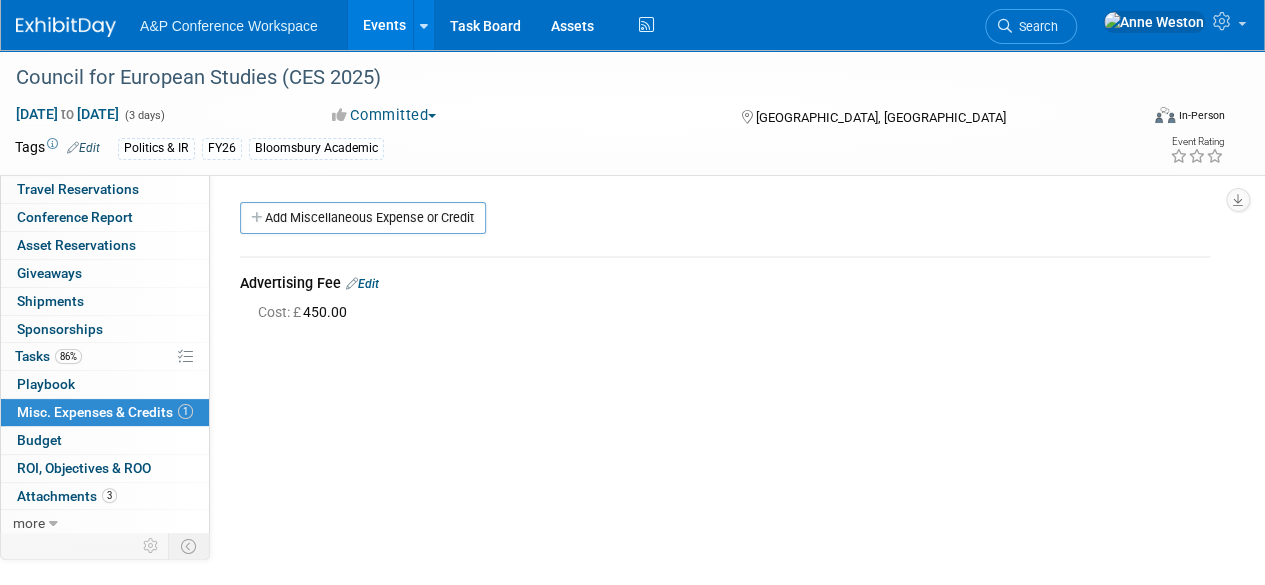 click on "Edit" at bounding box center [362, 284] 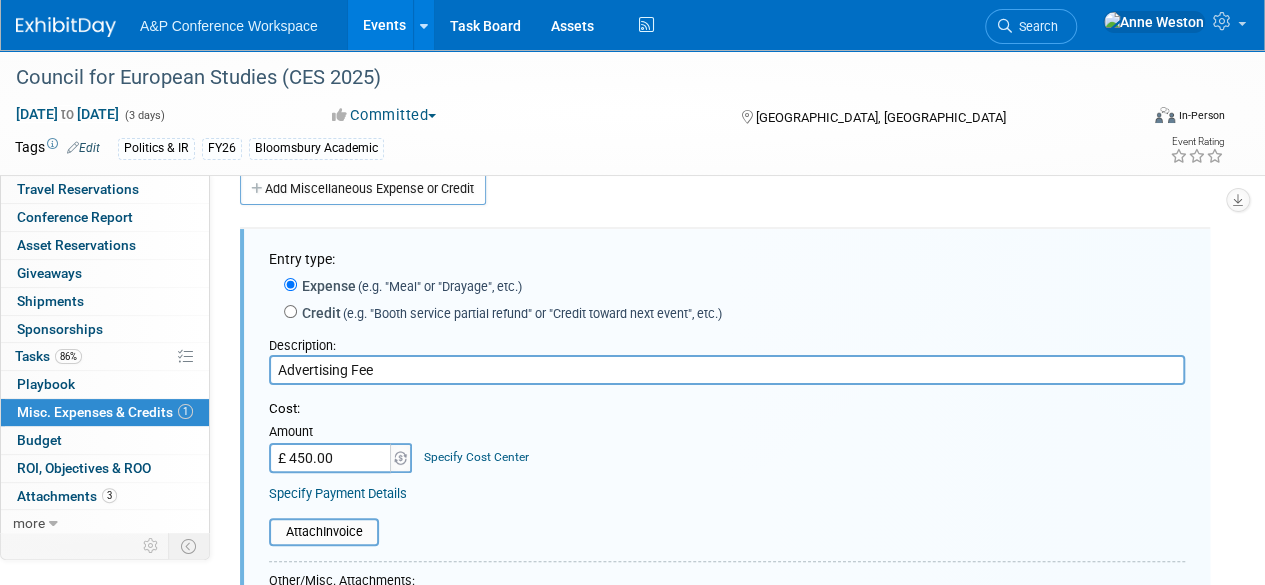 scroll, scrollTop: 0, scrollLeft: 0, axis: both 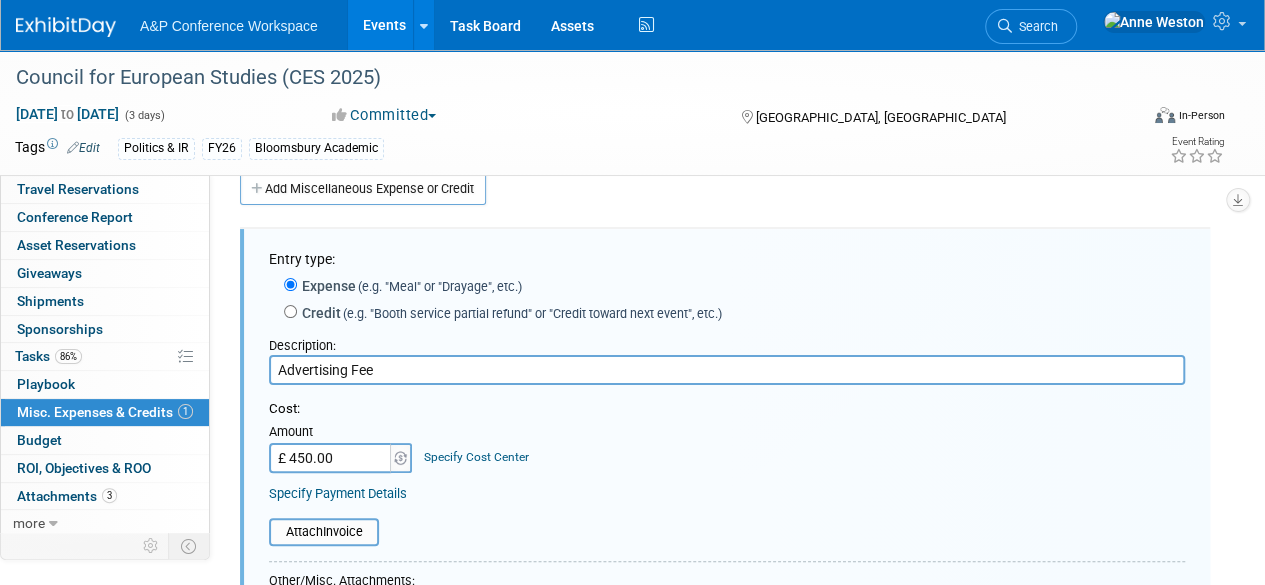 drag, startPoint x: 402, startPoint y: 367, endPoint x: 269, endPoint y: 358, distance: 133.30417 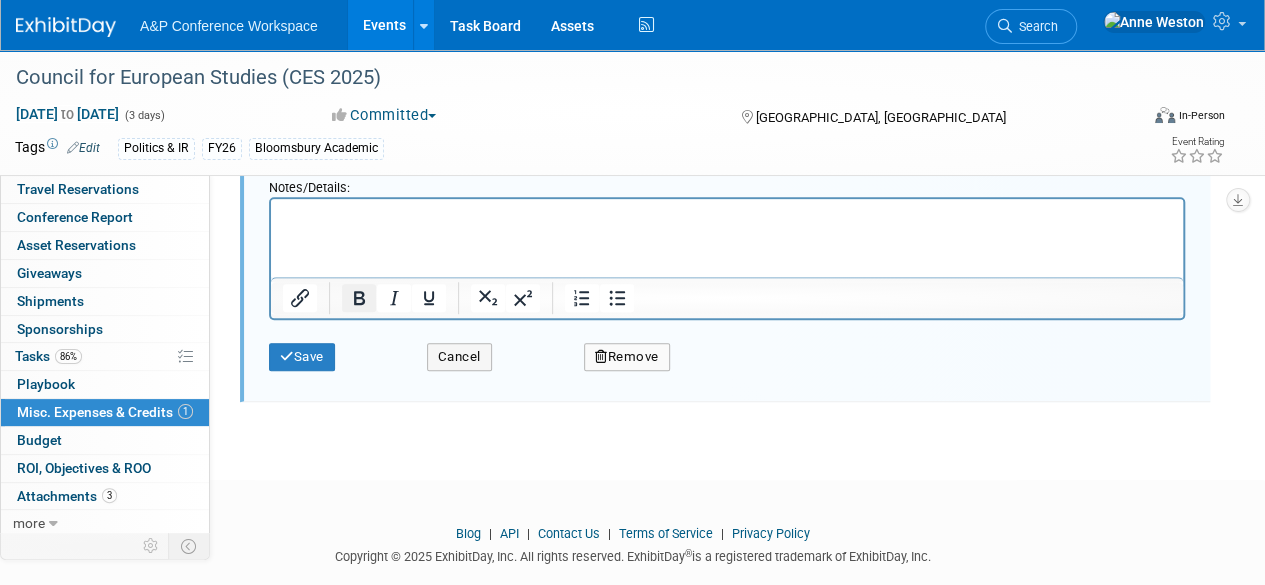 scroll, scrollTop: 542, scrollLeft: 0, axis: vertical 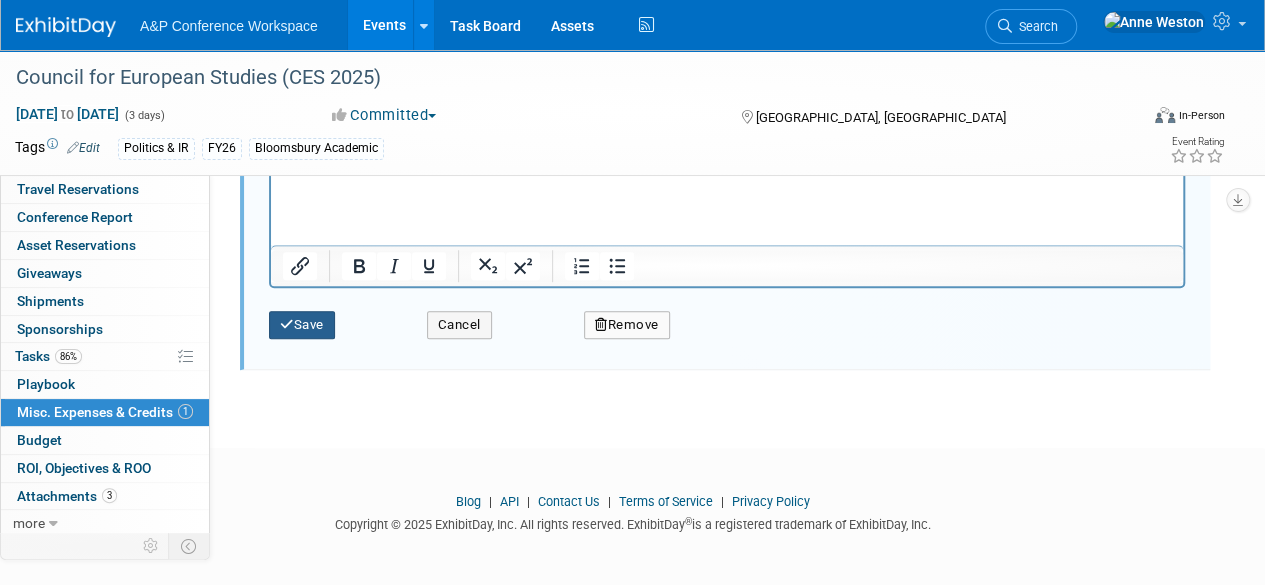 type on "Conference Program Highlights Advertising  1/2 Page Advert" 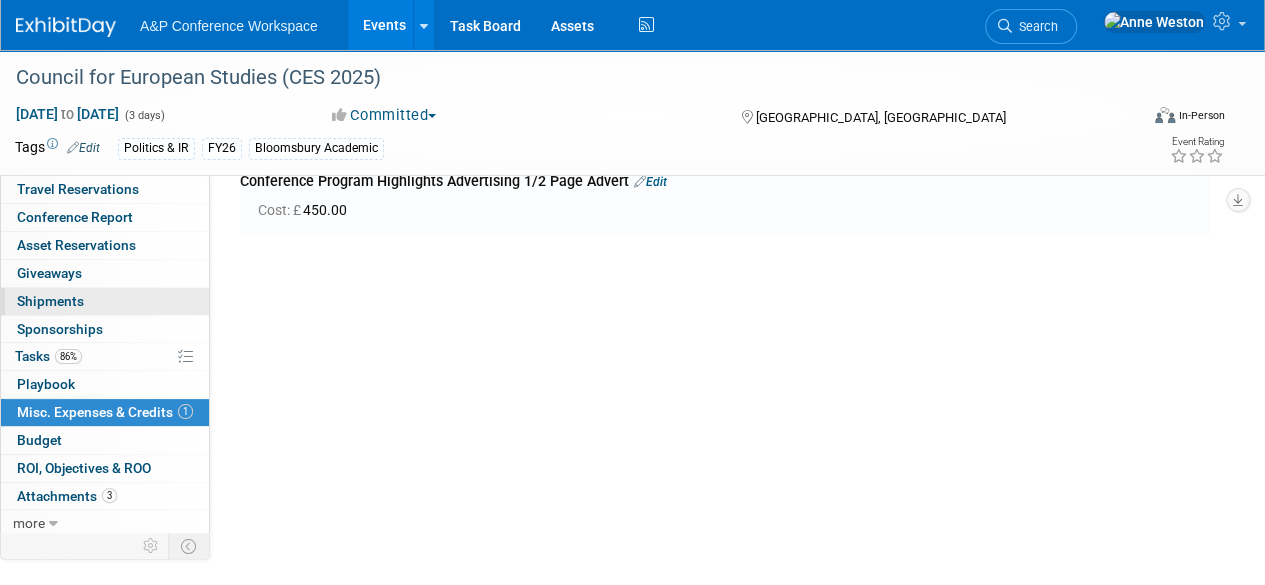 scroll, scrollTop: 246, scrollLeft: 0, axis: vertical 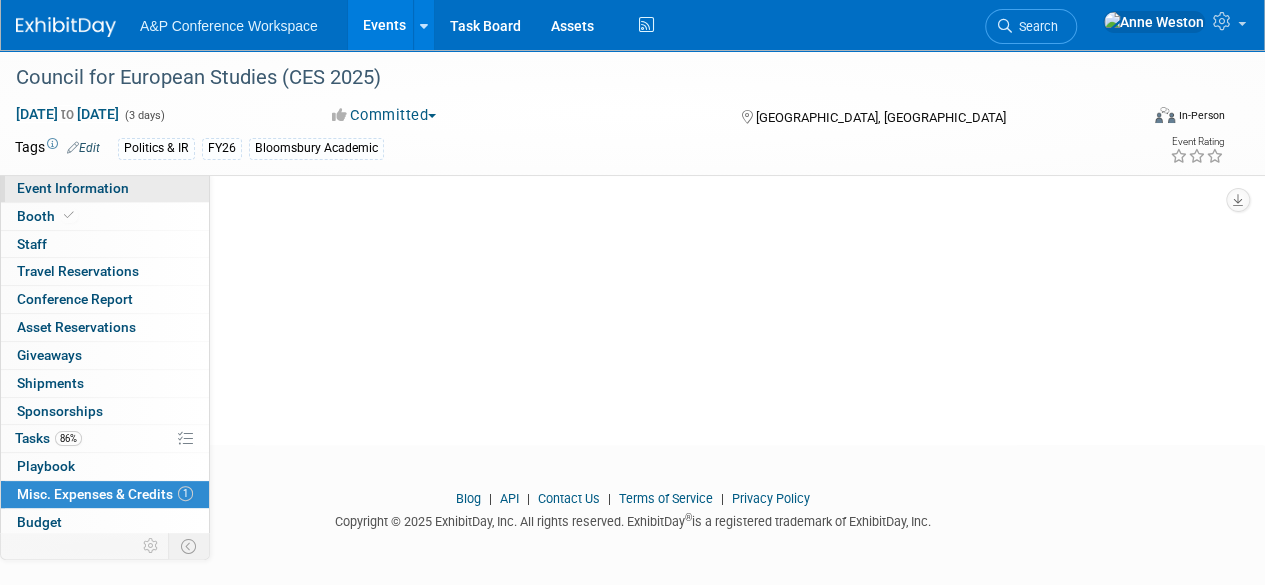 click on "Event Information" at bounding box center (105, 188) 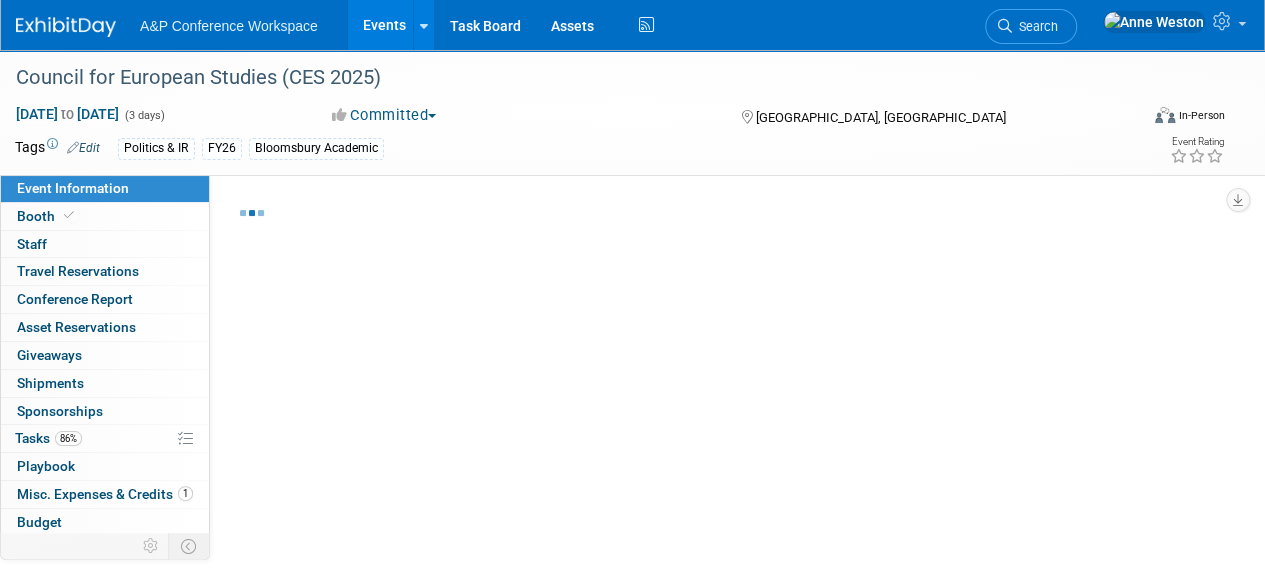 select on "Annual" 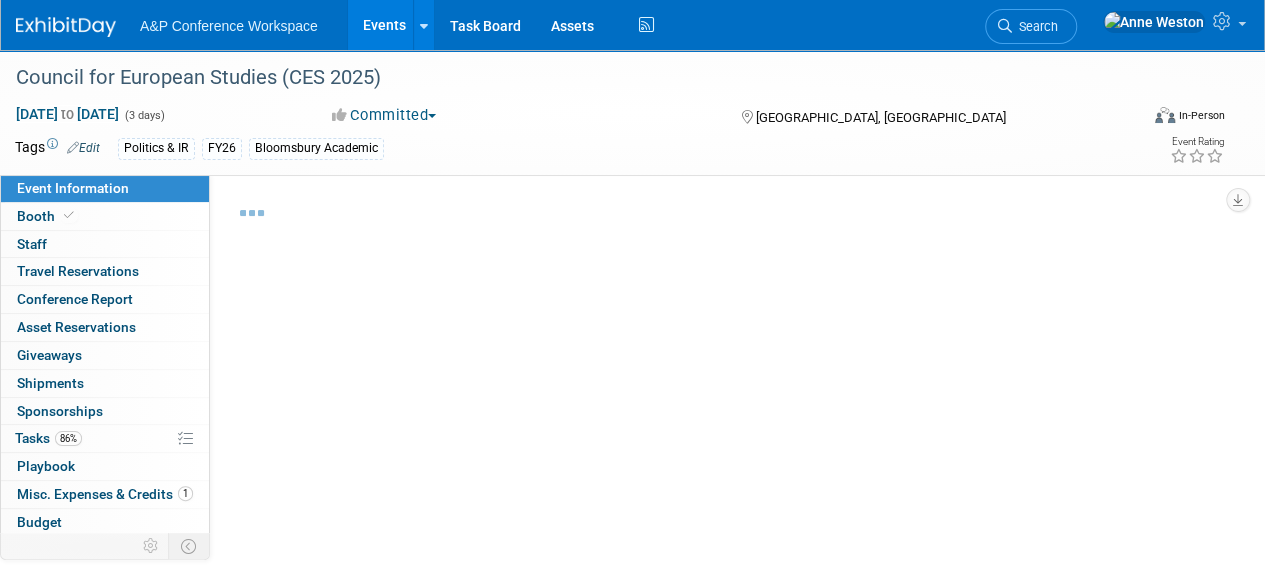 select on "Level 3" 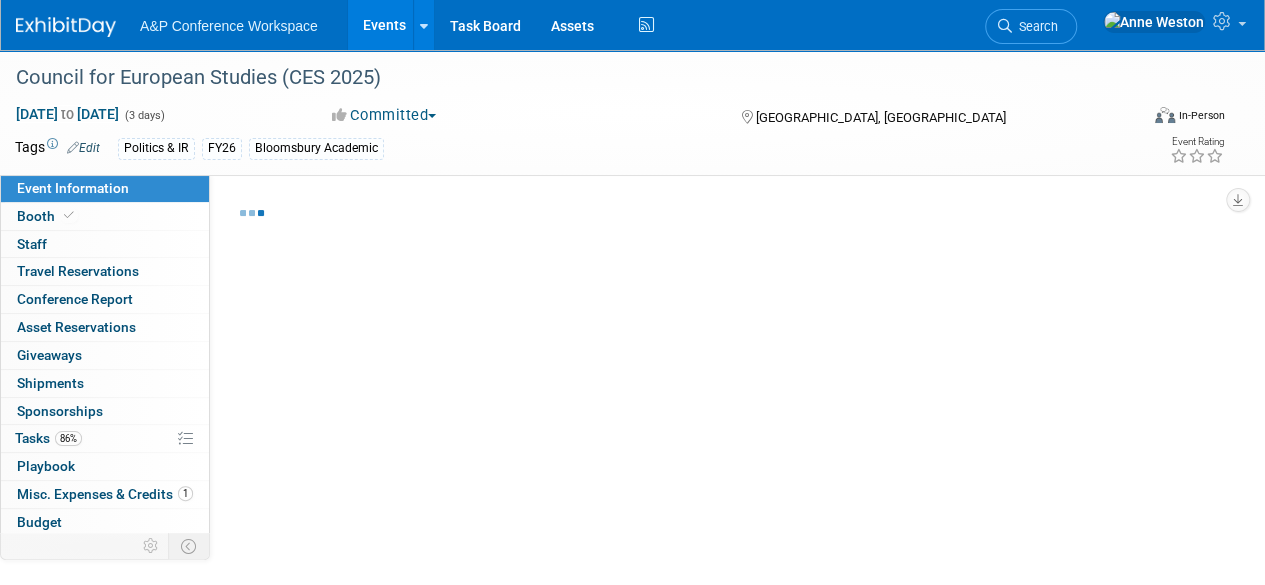 select on "Bloomsbury Academic" 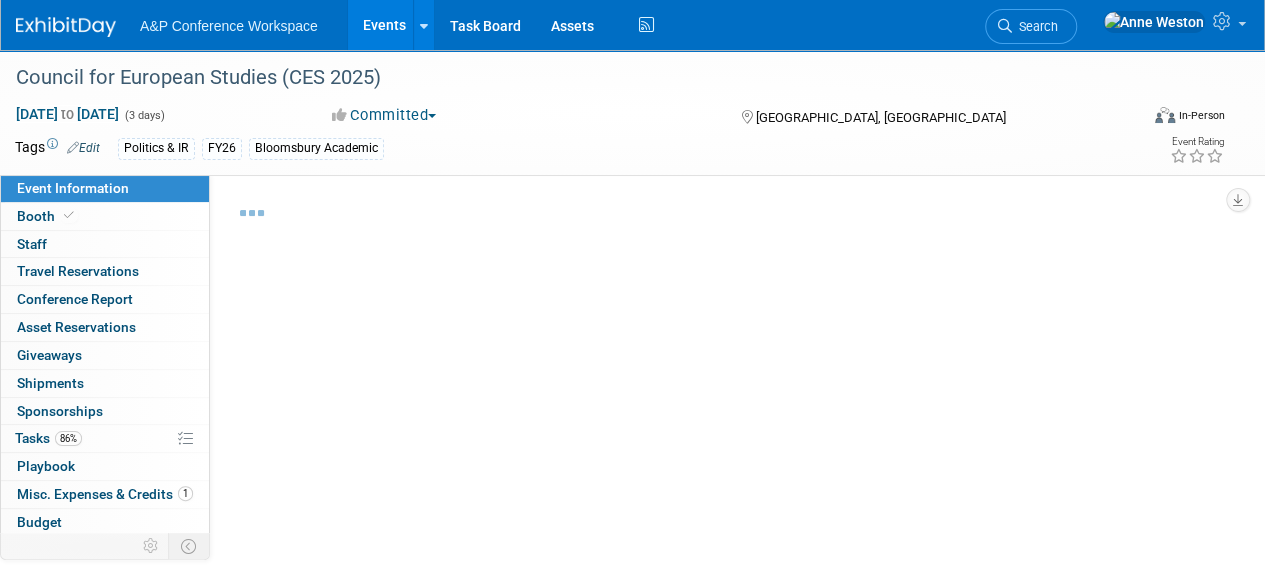 select on "[PERSON_NAME]" 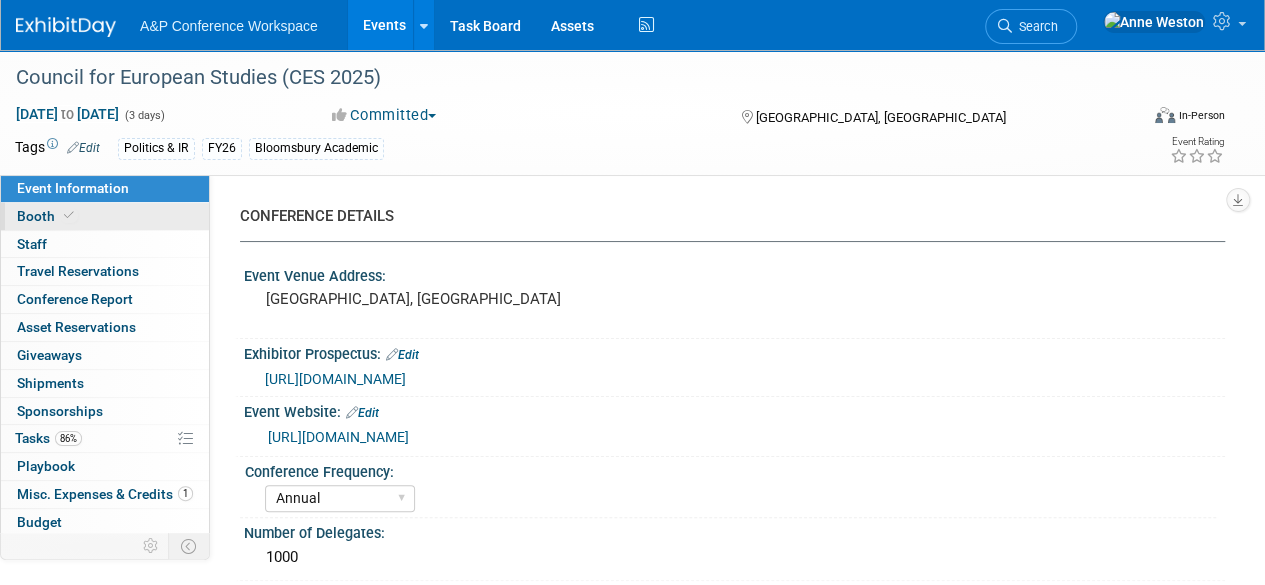 click on "Booth" at bounding box center [105, 216] 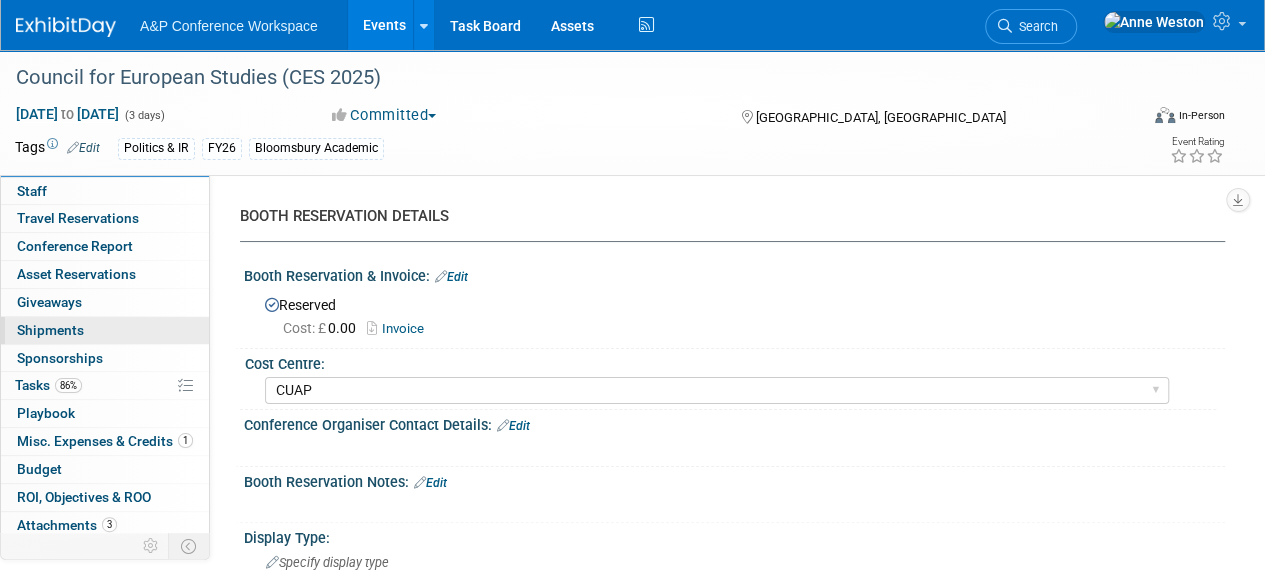 scroll, scrollTop: 82, scrollLeft: 0, axis: vertical 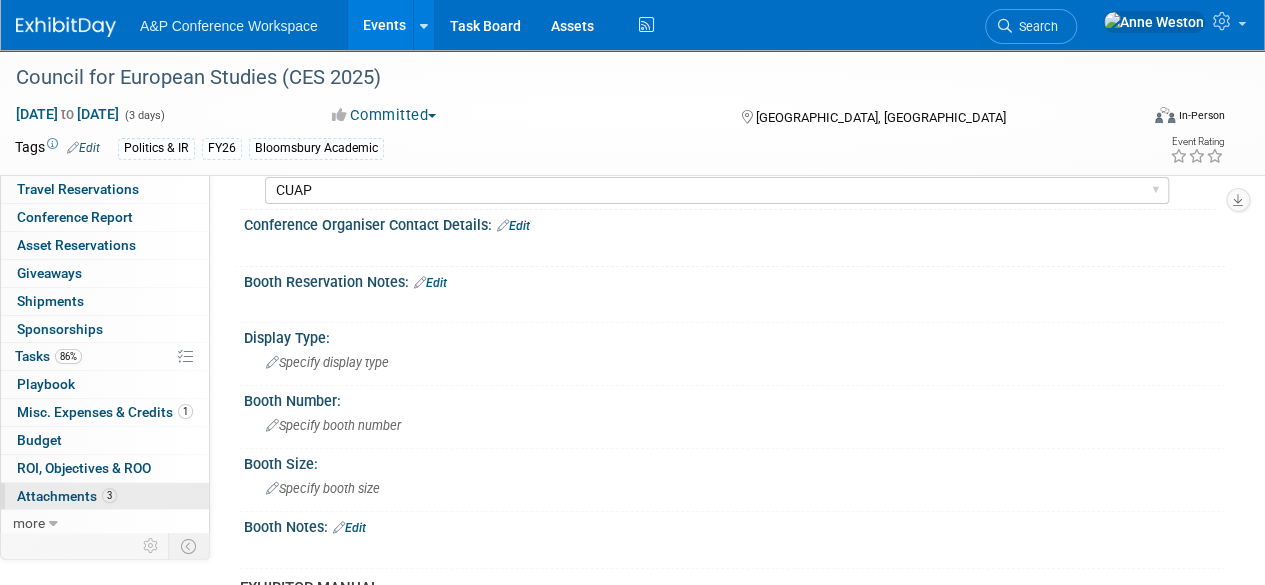 click on "Attachments 3" at bounding box center [67, 496] 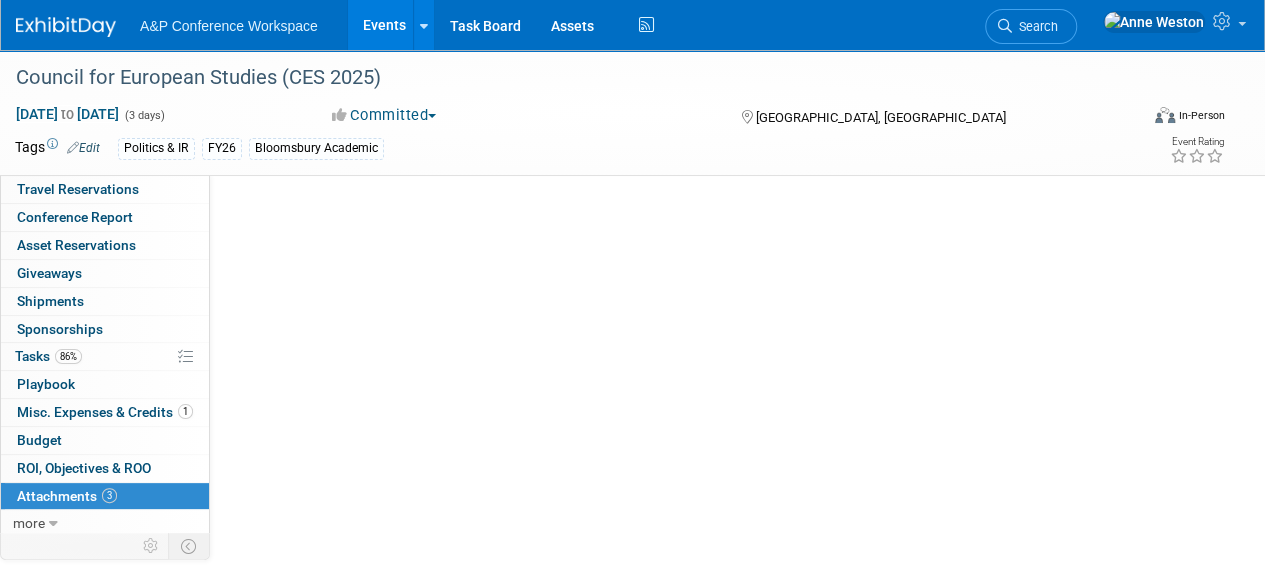 scroll, scrollTop: 0, scrollLeft: 0, axis: both 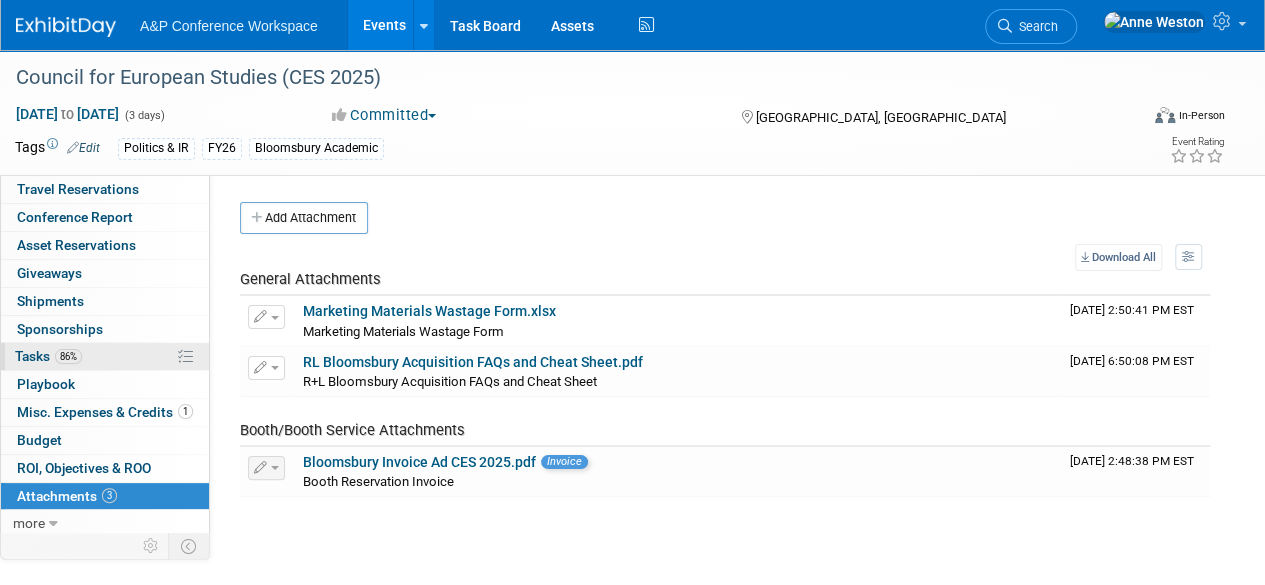 click on "86%
Tasks 86%" at bounding box center (105, 356) 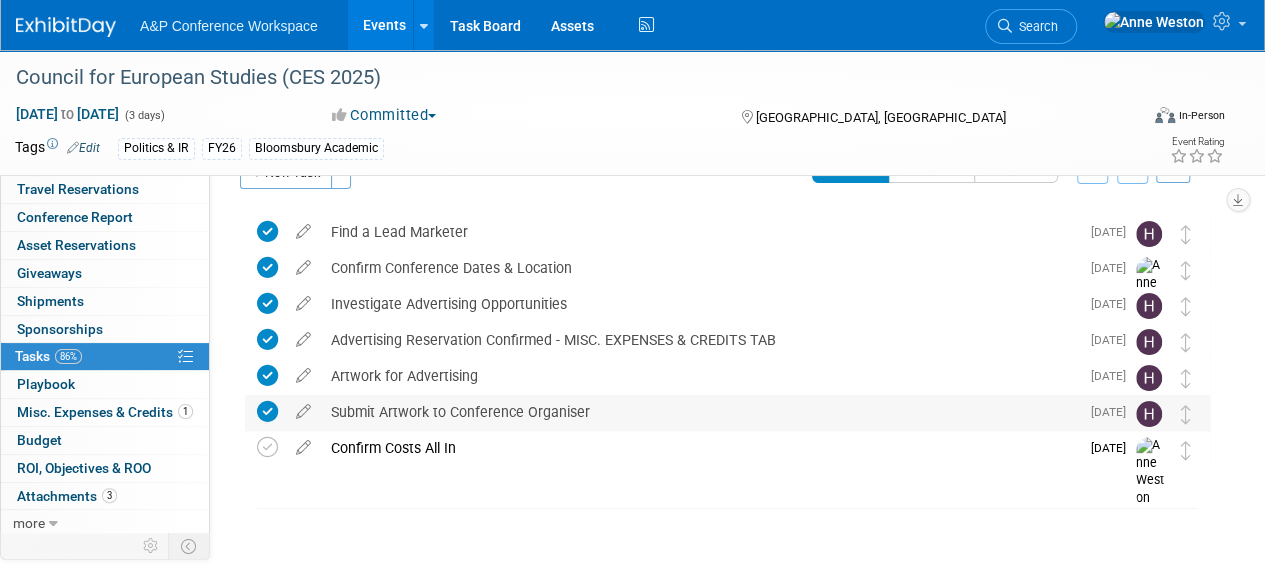 scroll, scrollTop: 70, scrollLeft: 0, axis: vertical 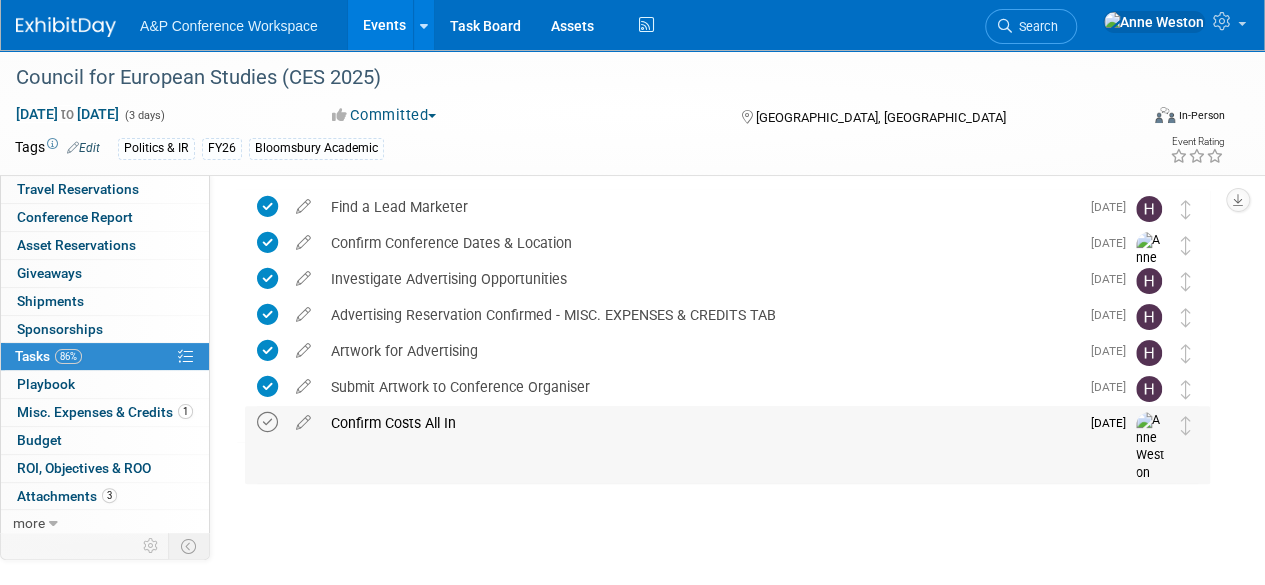 click at bounding box center [267, 422] 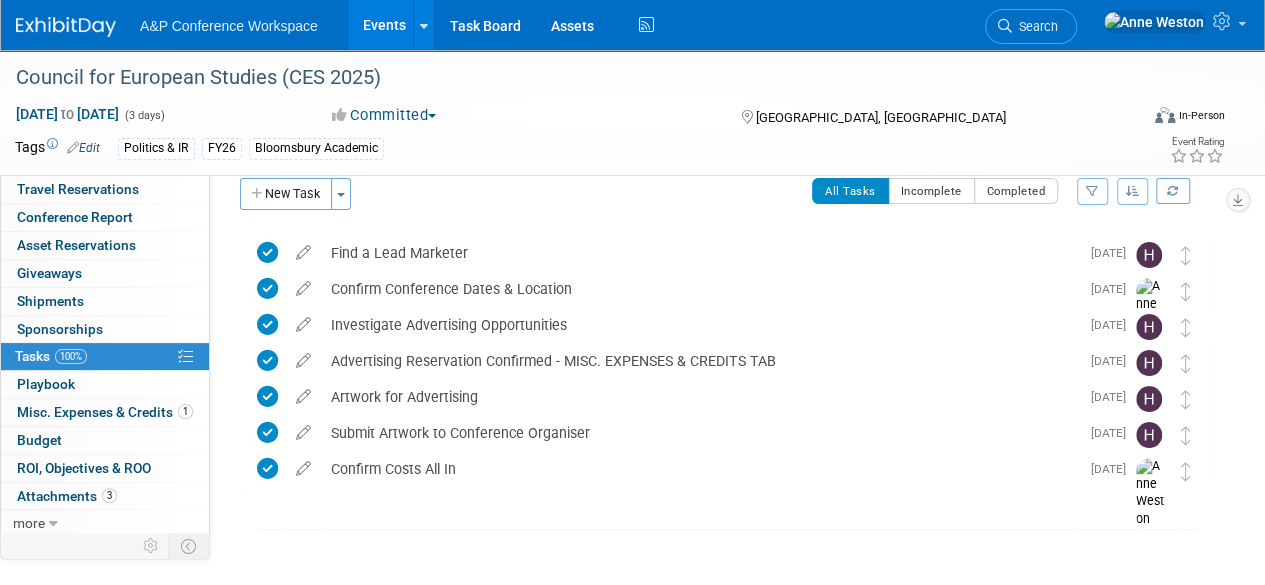 scroll, scrollTop: 0, scrollLeft: 0, axis: both 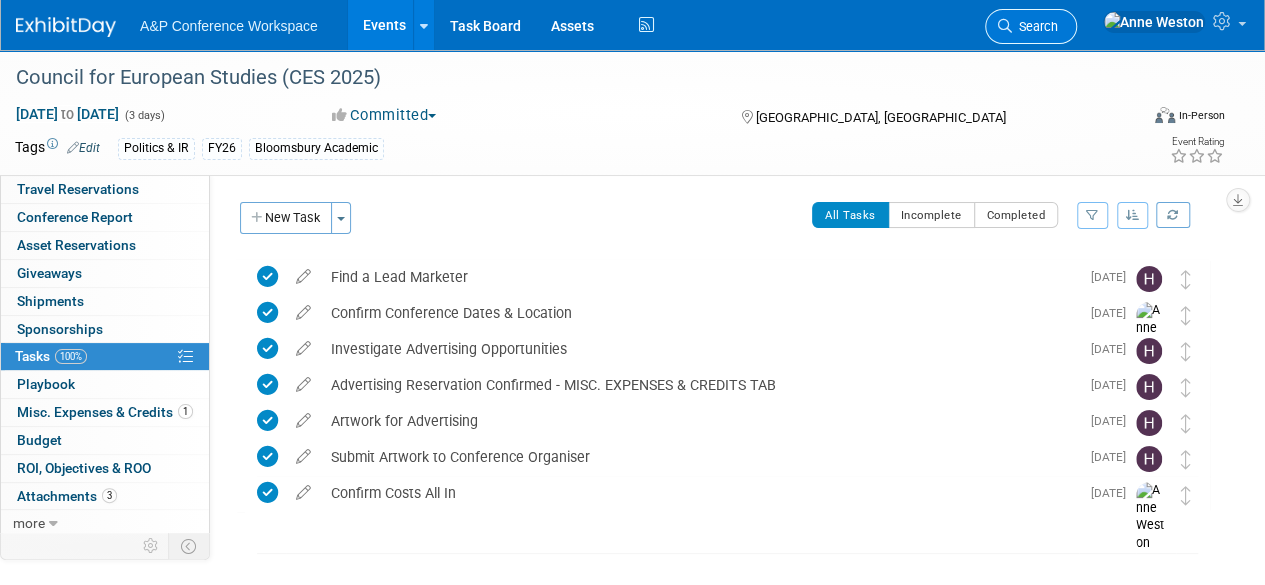 click on "Search" at bounding box center [1035, 26] 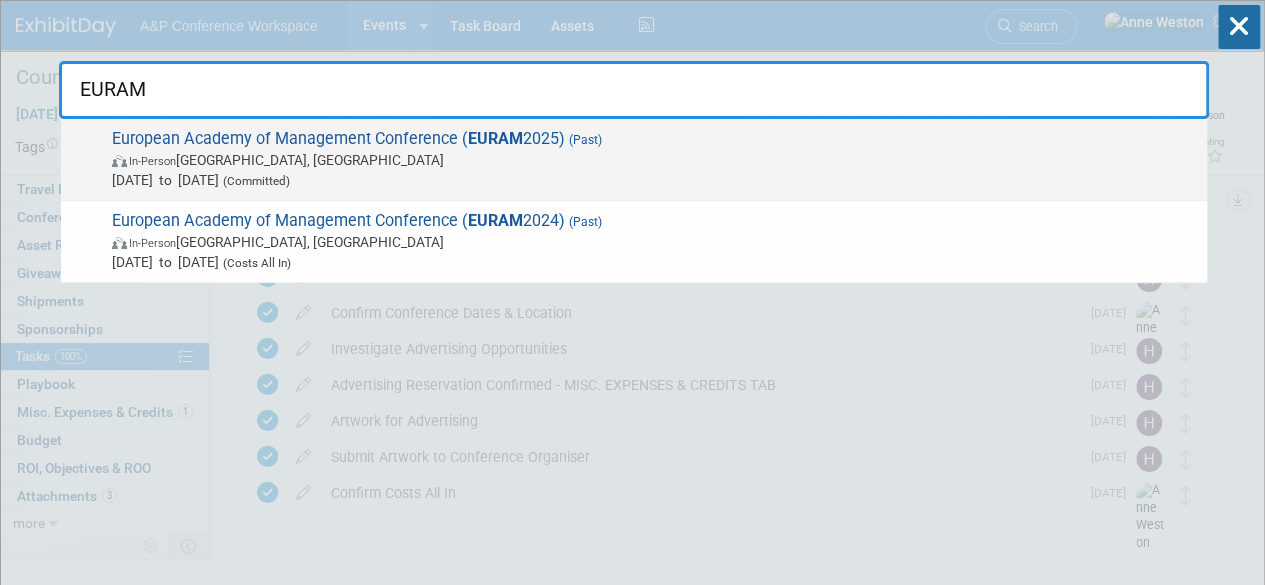 type on "EURAM" 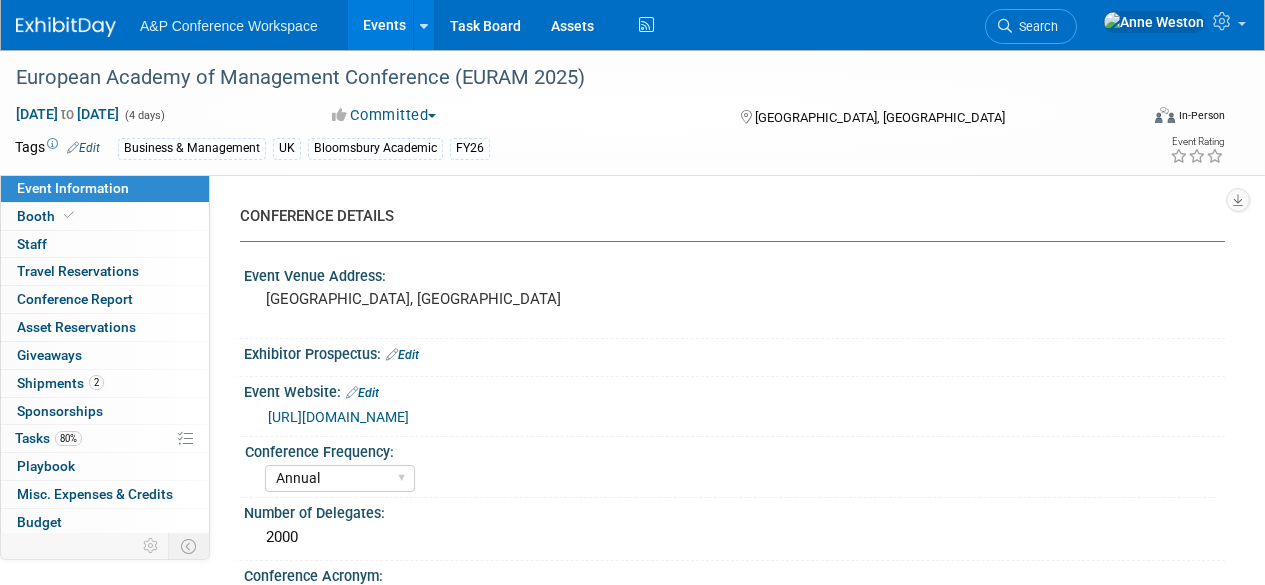 select on "Annual" 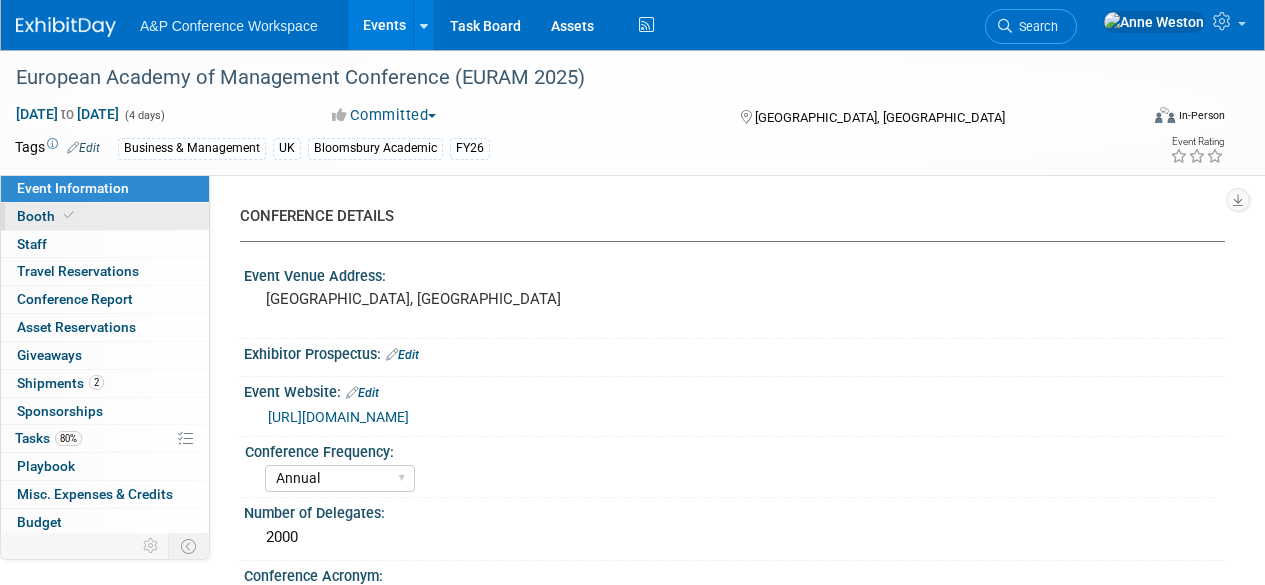 scroll, scrollTop: 0, scrollLeft: 0, axis: both 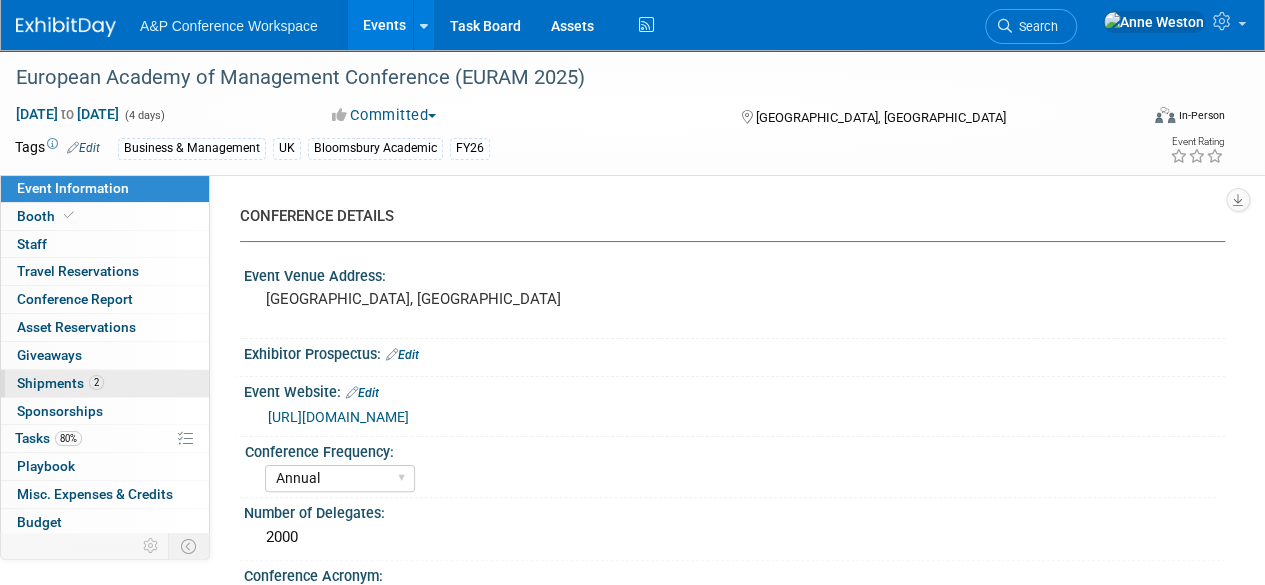 click on "Shipments 2" at bounding box center [60, 383] 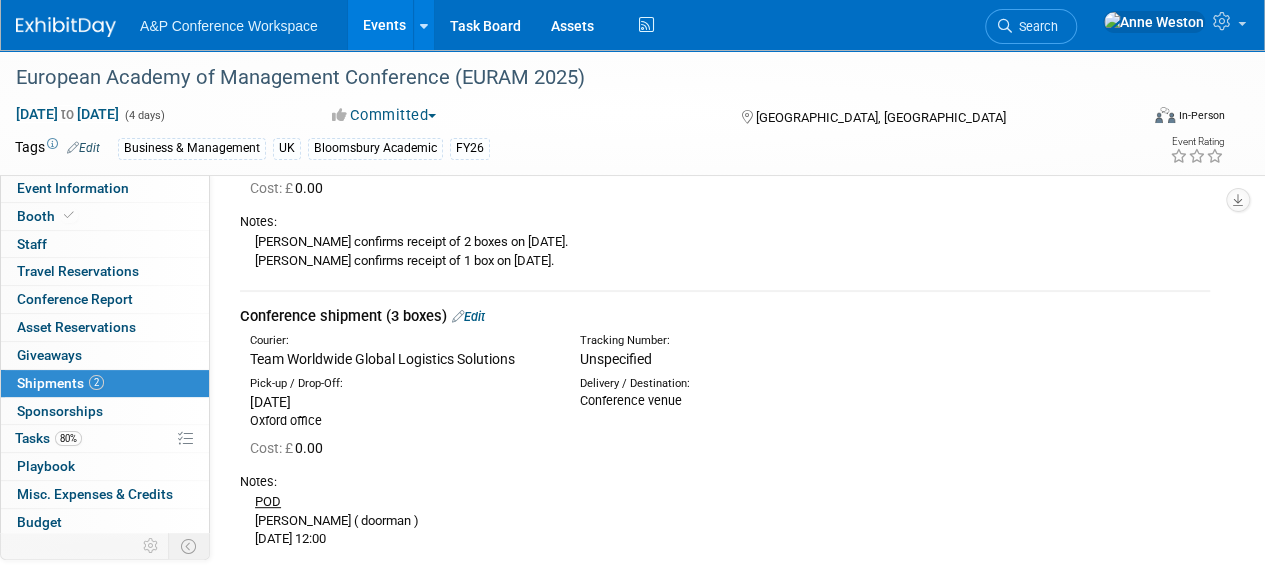 scroll, scrollTop: 306, scrollLeft: 0, axis: vertical 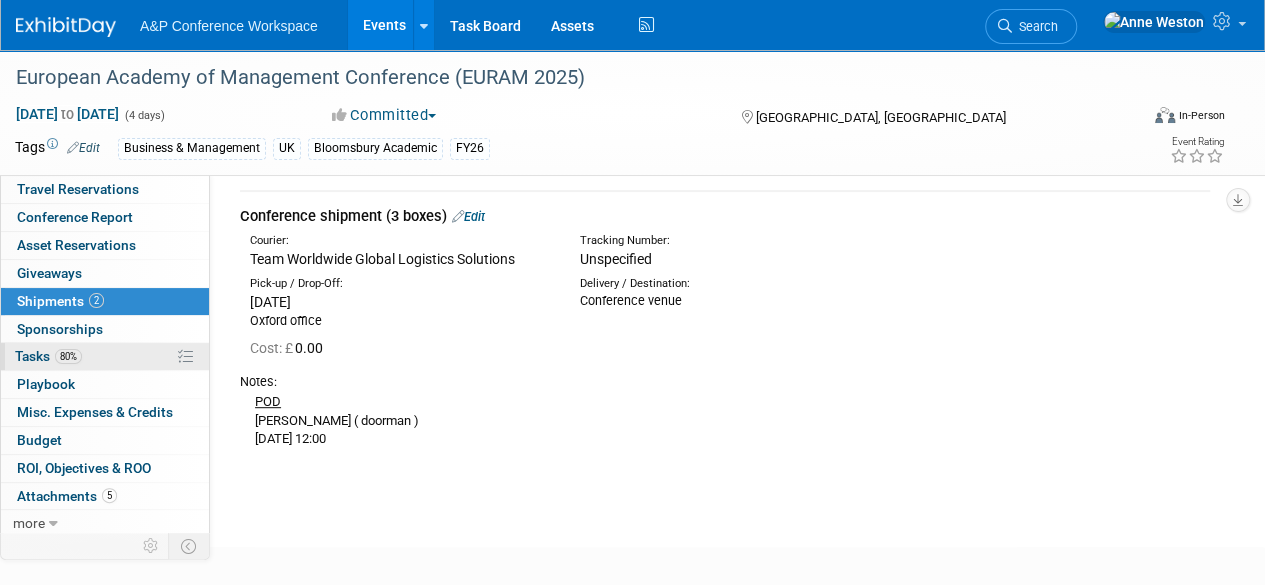 click on "80%" at bounding box center (68, 356) 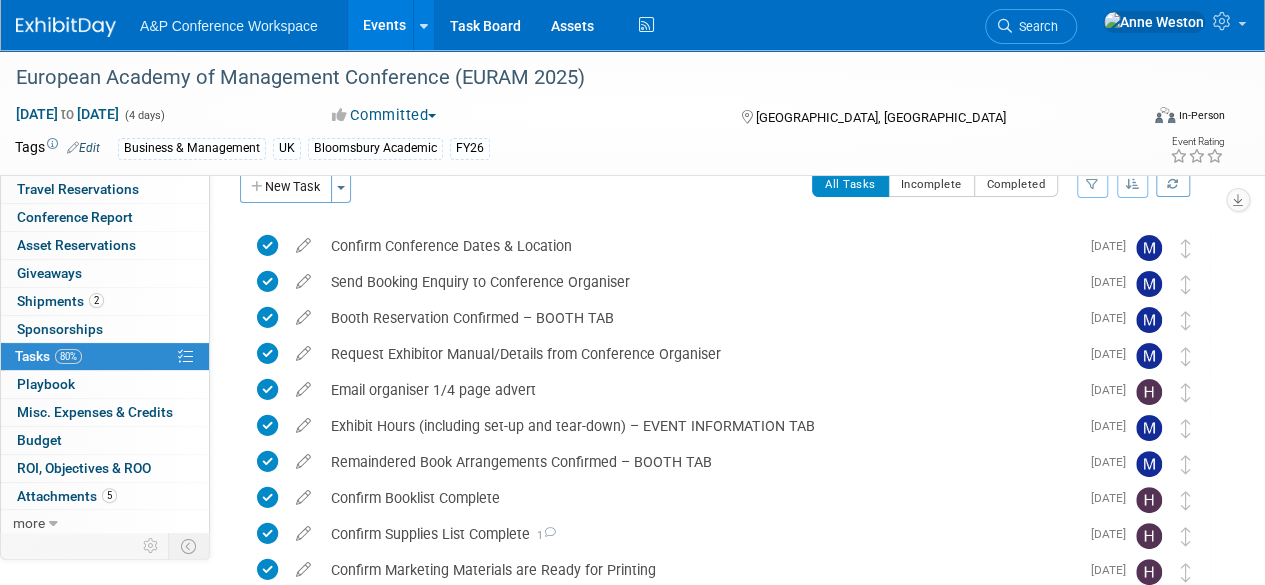 scroll, scrollTop: 0, scrollLeft: 0, axis: both 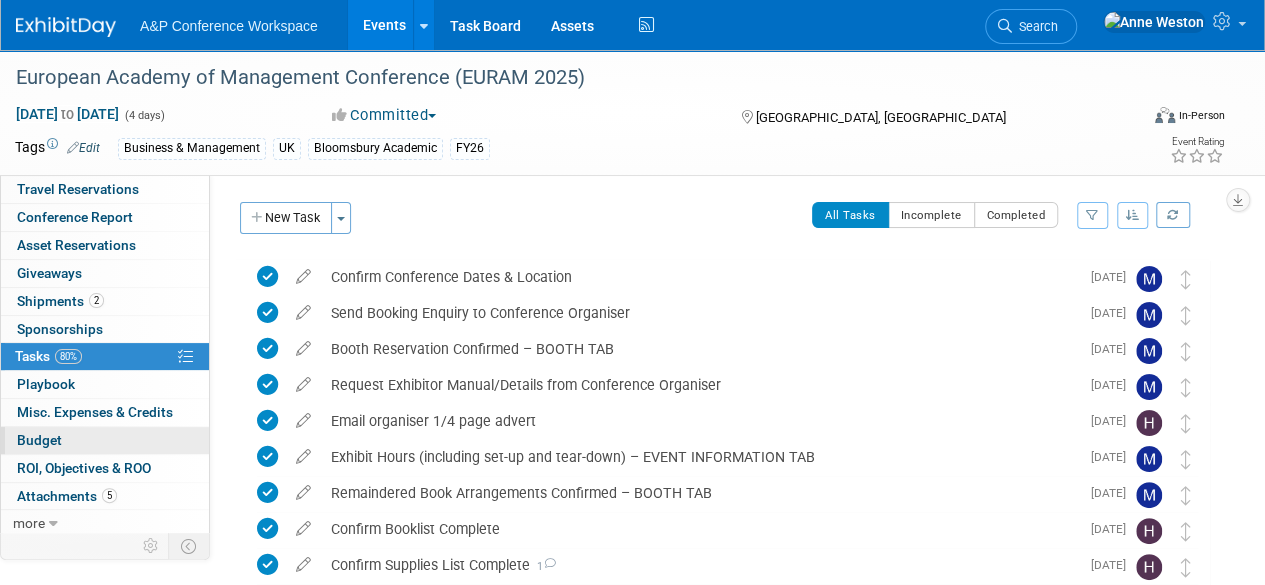 click on "Budget" at bounding box center [105, 440] 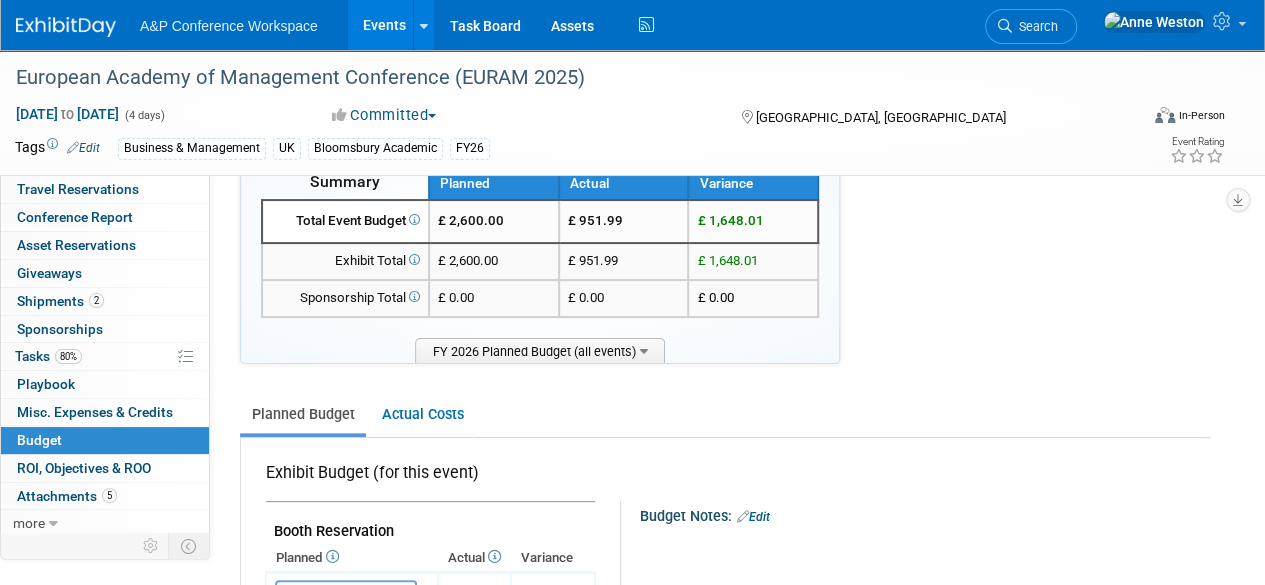 scroll, scrollTop: 0, scrollLeft: 0, axis: both 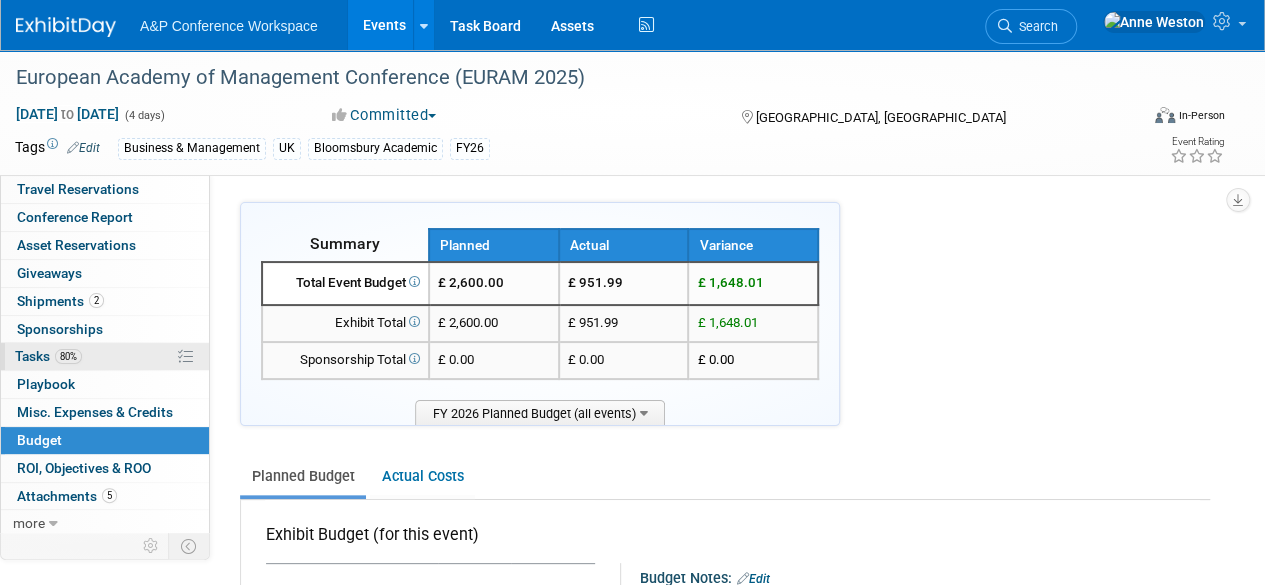 click on "Tasks 80%" at bounding box center (48, 356) 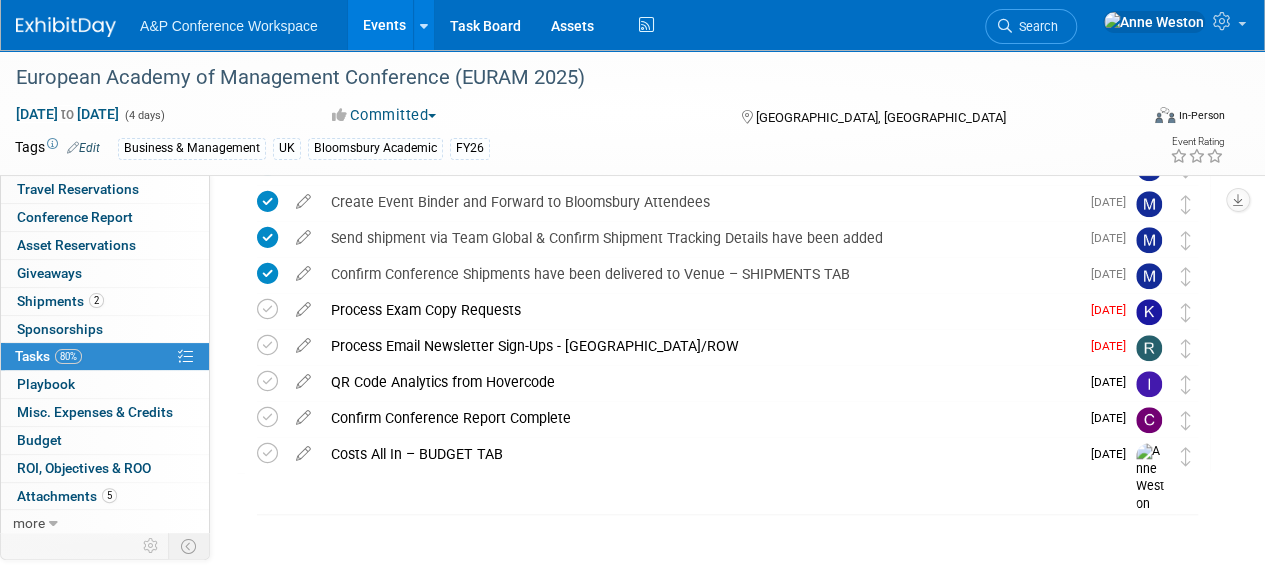 scroll, scrollTop: 696, scrollLeft: 0, axis: vertical 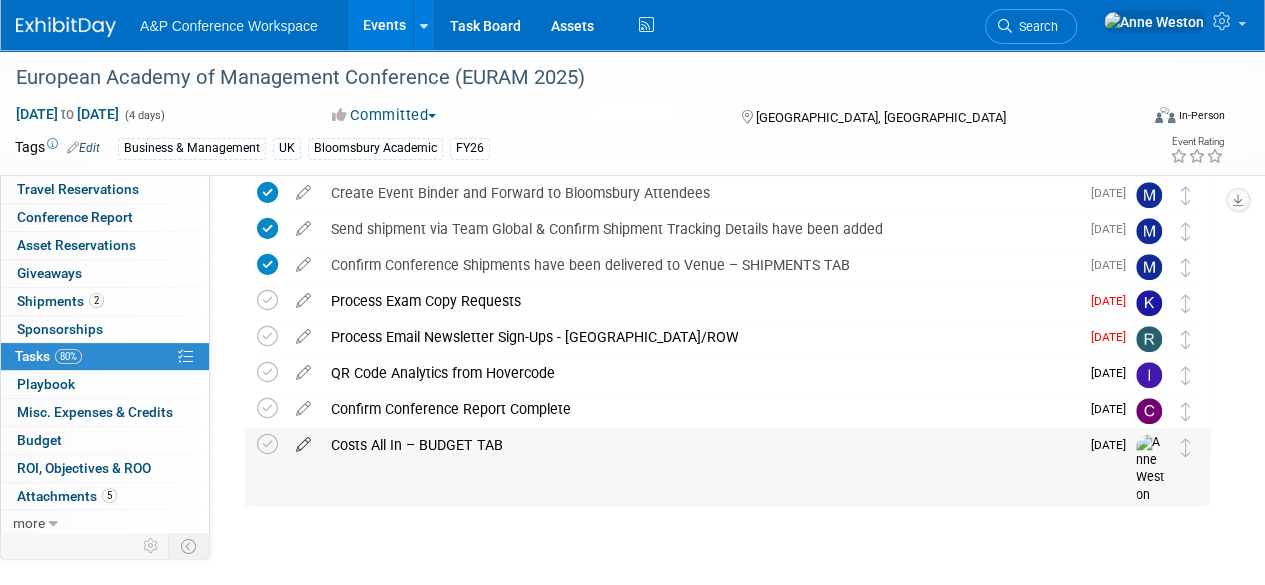 click at bounding box center [303, 440] 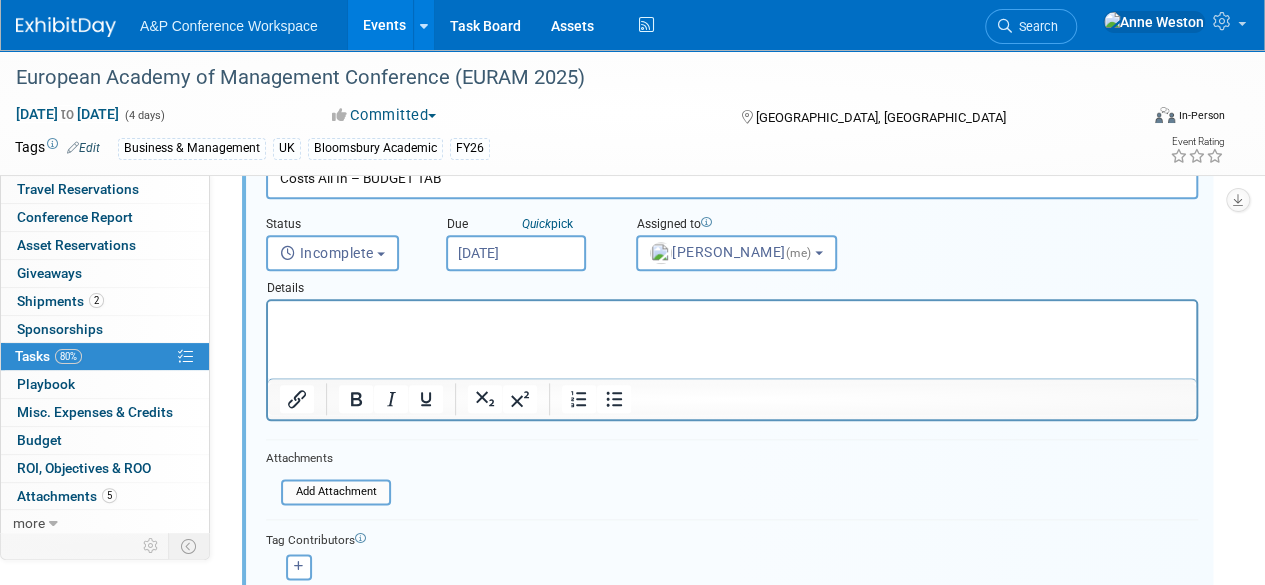 scroll, scrollTop: 930, scrollLeft: 0, axis: vertical 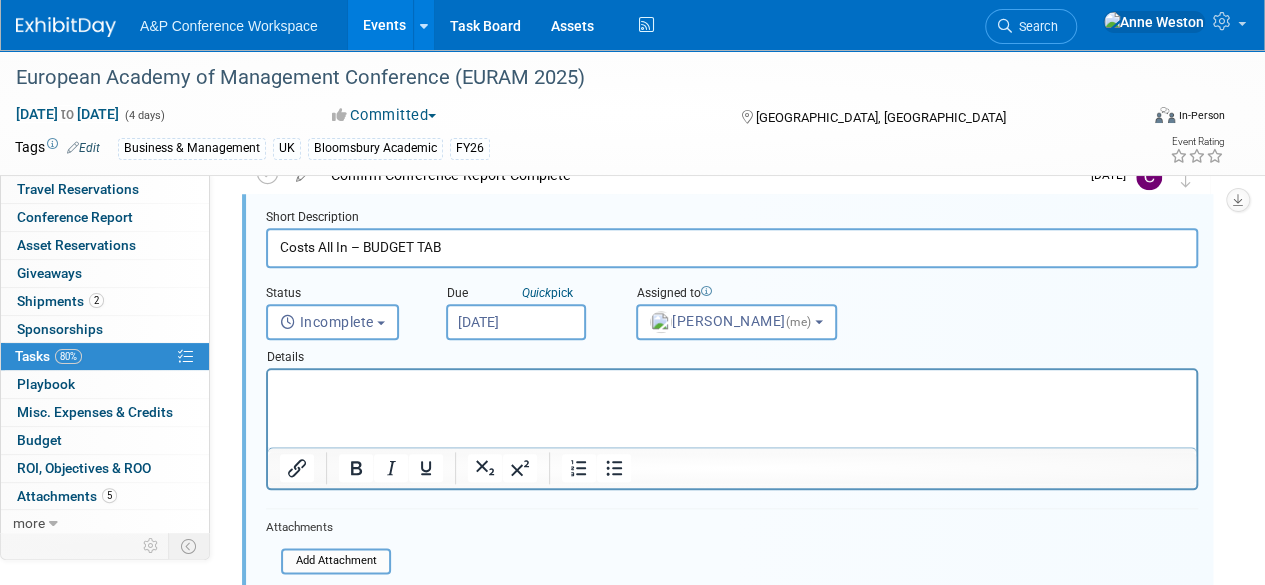 click on "Jul 28, 2025" at bounding box center [516, 322] 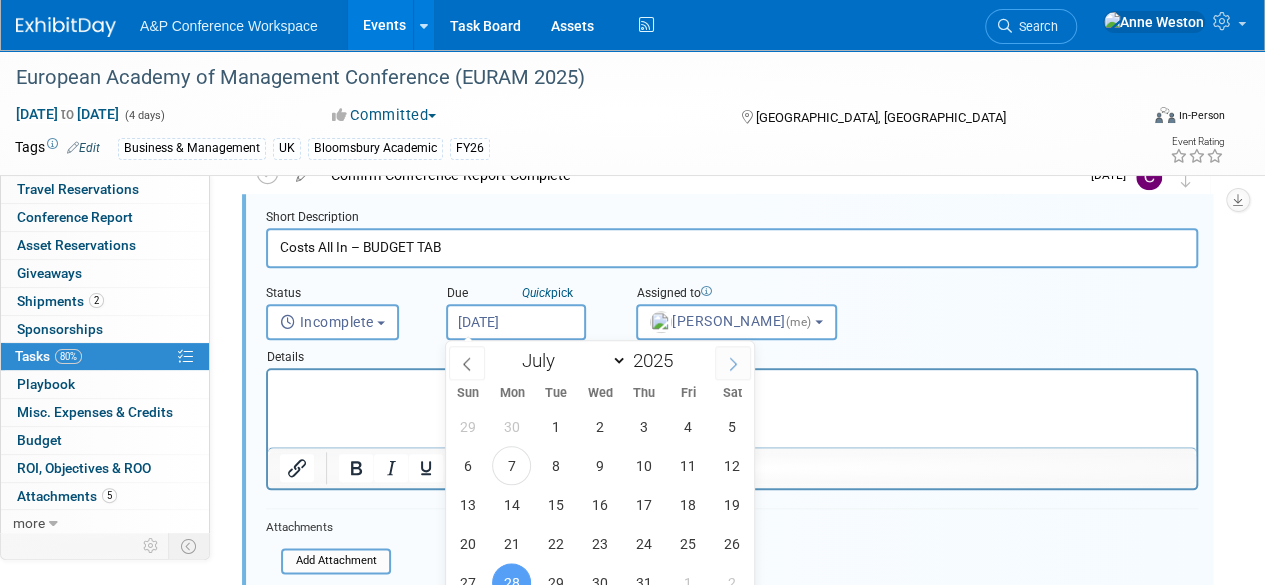 click 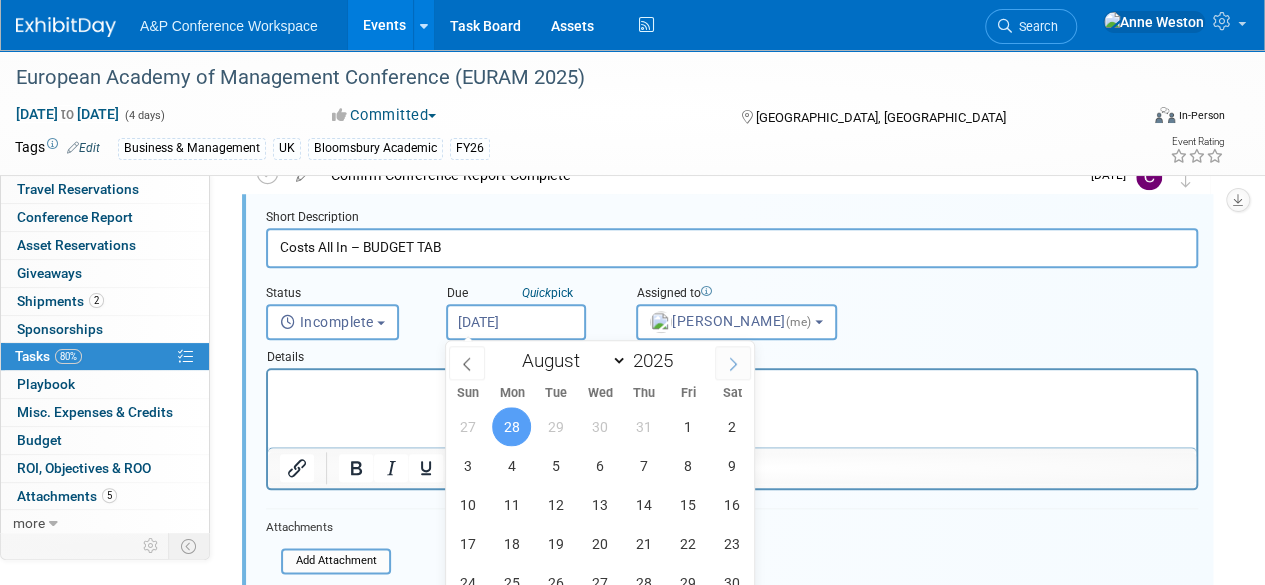 click 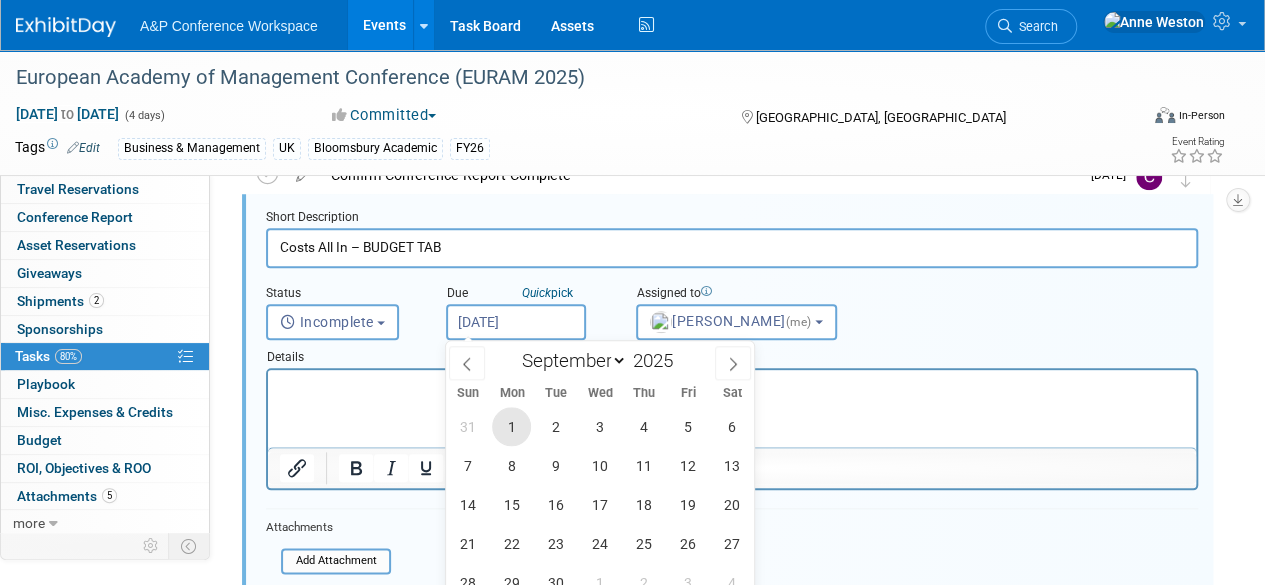 drag, startPoint x: 500, startPoint y: 420, endPoint x: 238, endPoint y: 54, distance: 450.11108 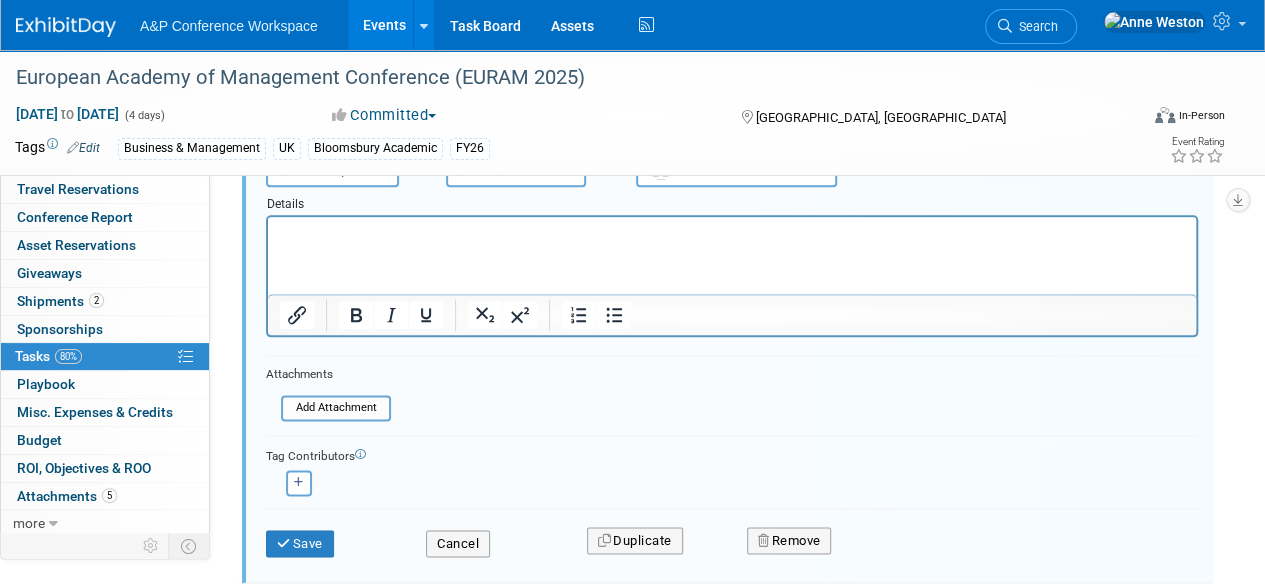 scroll, scrollTop: 1130, scrollLeft: 0, axis: vertical 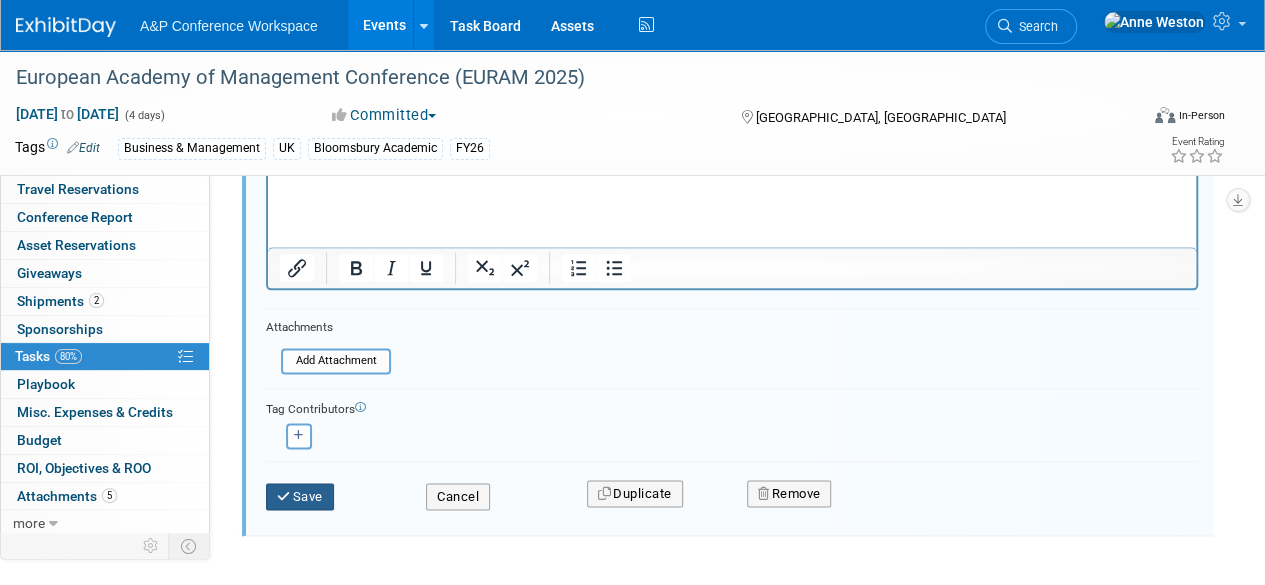 click on "Save" at bounding box center (300, 497) 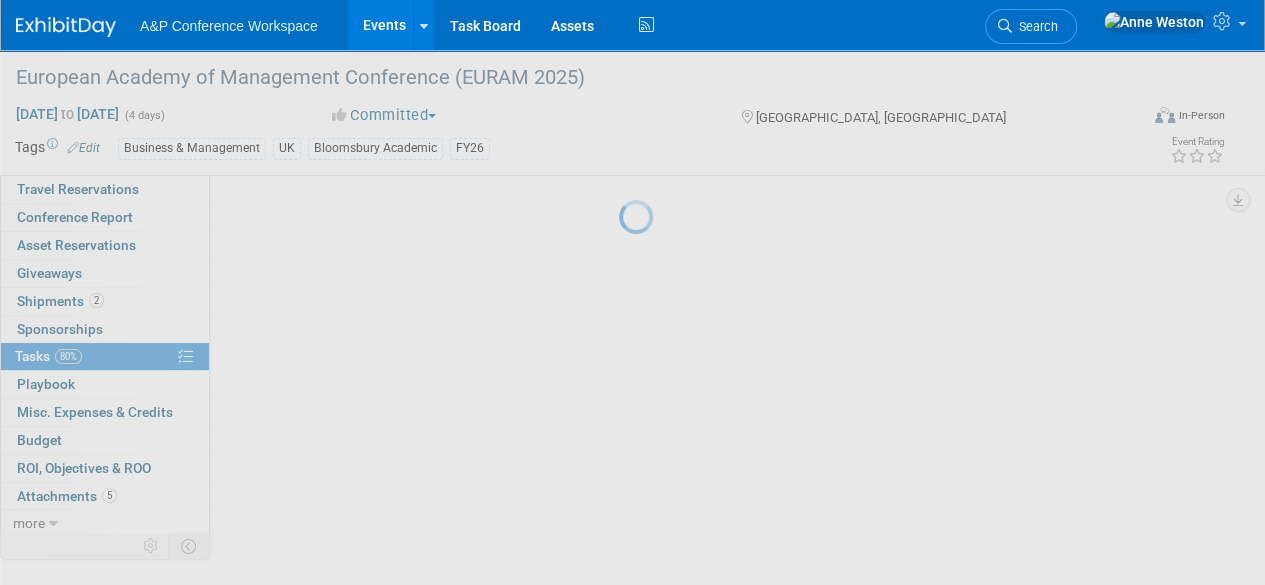 scroll, scrollTop: 696, scrollLeft: 0, axis: vertical 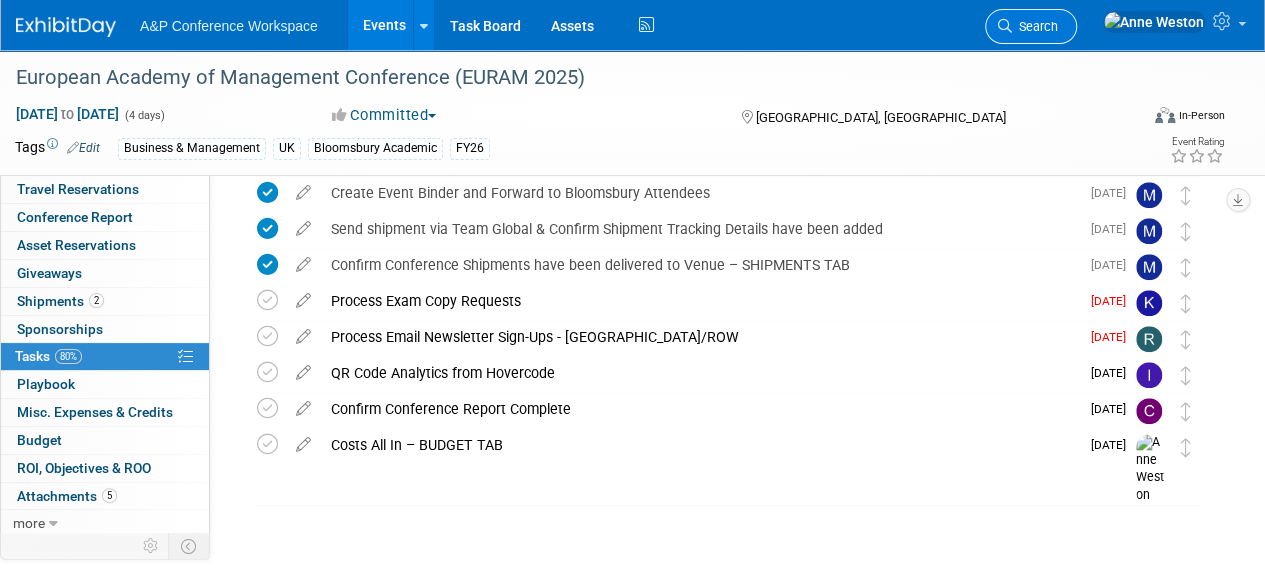 click on "Search" at bounding box center (1035, 26) 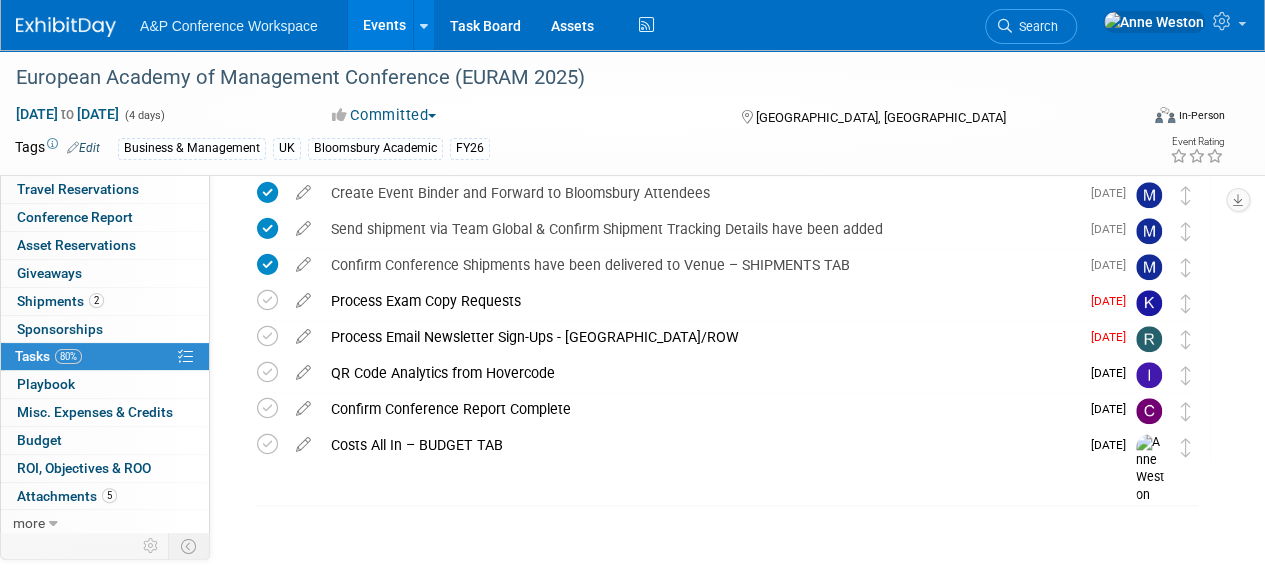 scroll, scrollTop: 0, scrollLeft: 0, axis: both 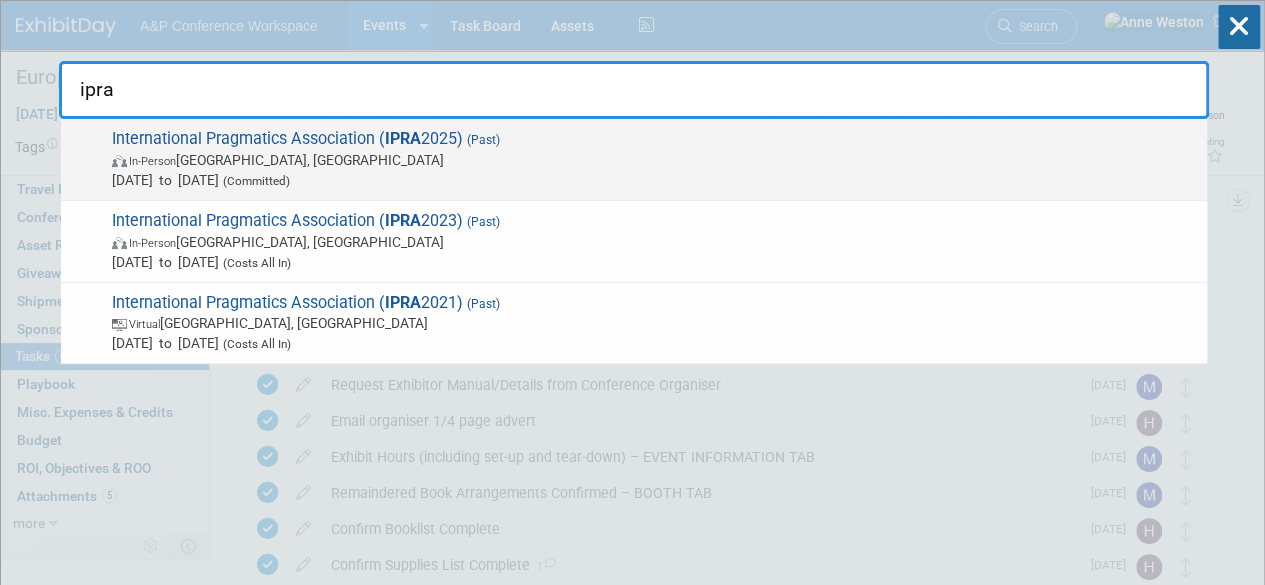 type on "ipra" 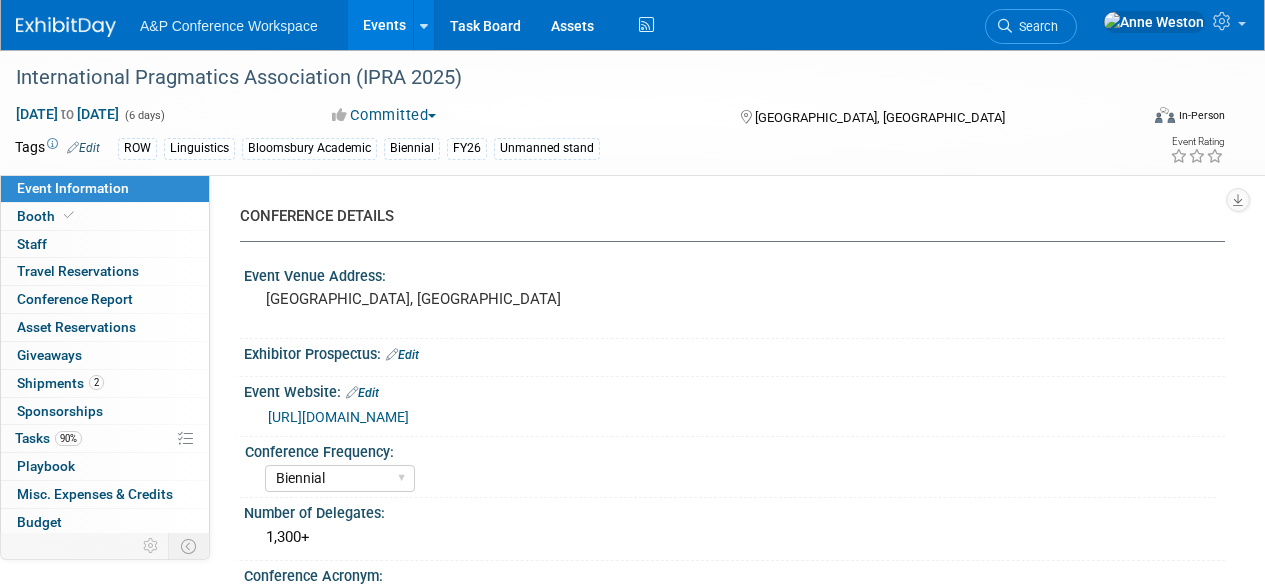 select on "Biennial" 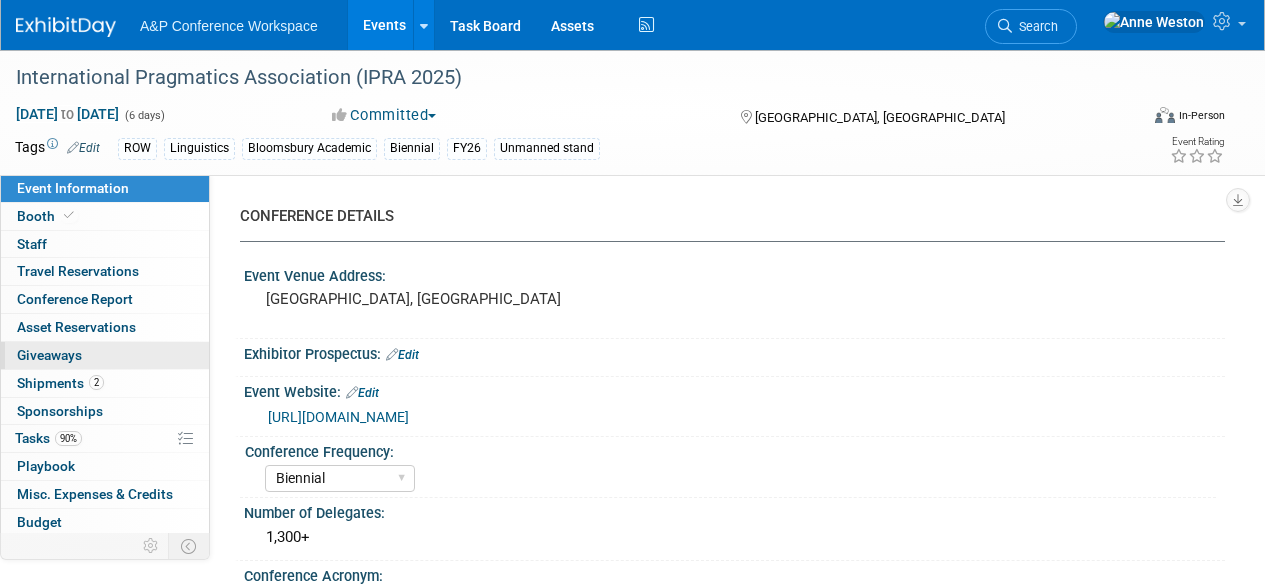 scroll, scrollTop: 0, scrollLeft: 0, axis: both 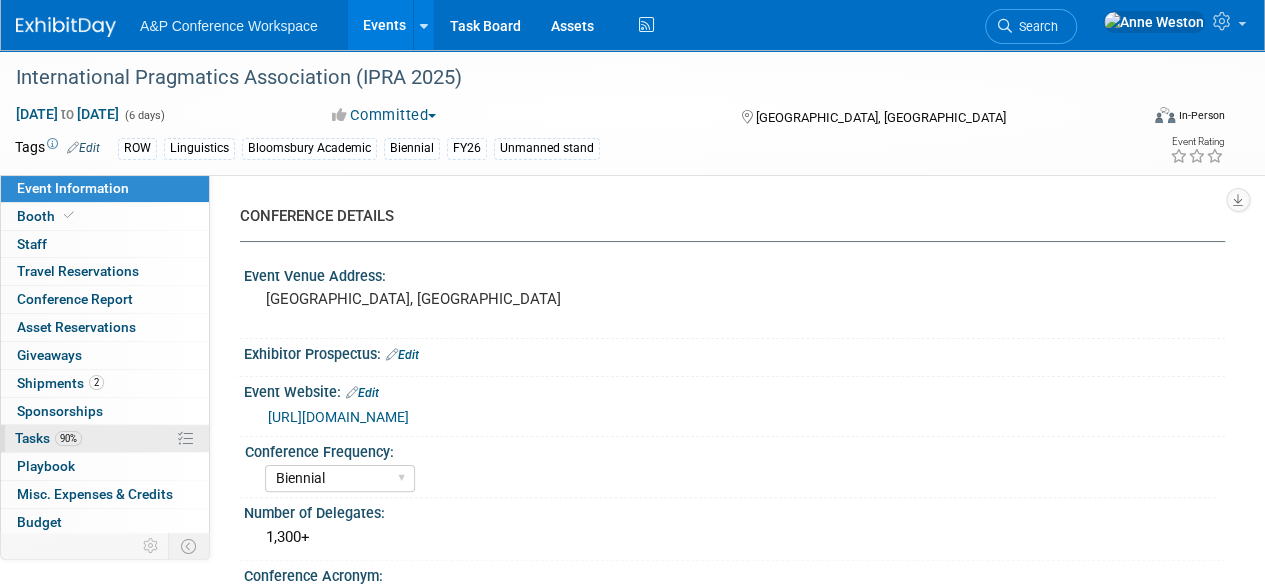 click on "Tasks 90%" at bounding box center [48, 438] 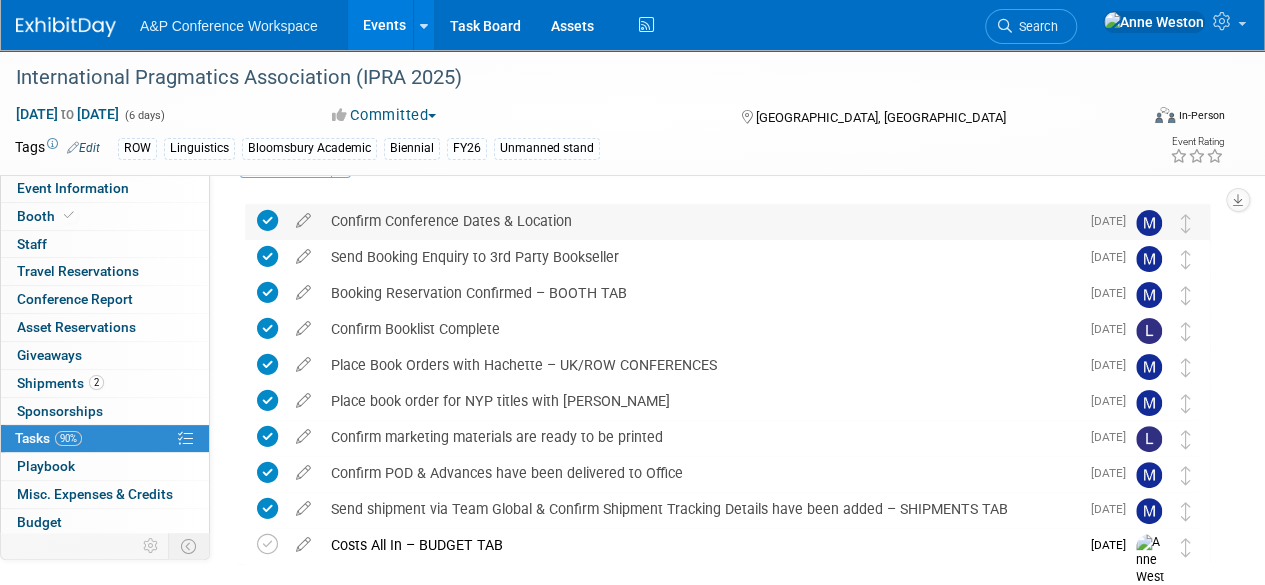scroll, scrollTop: 0, scrollLeft: 0, axis: both 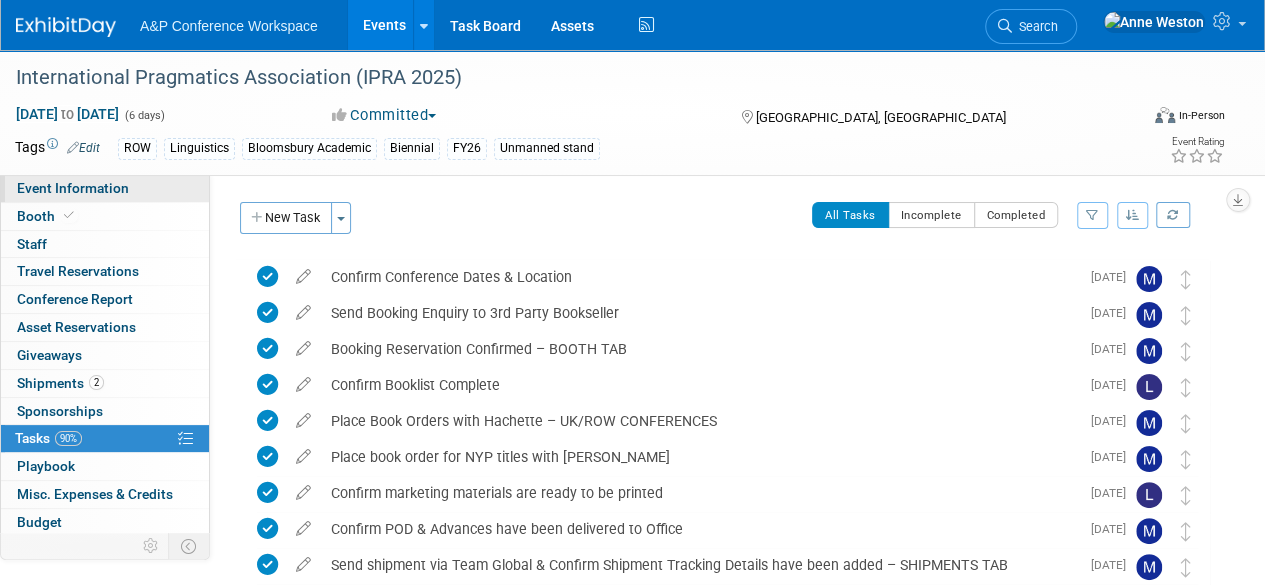 click on "Event Information" at bounding box center [73, 188] 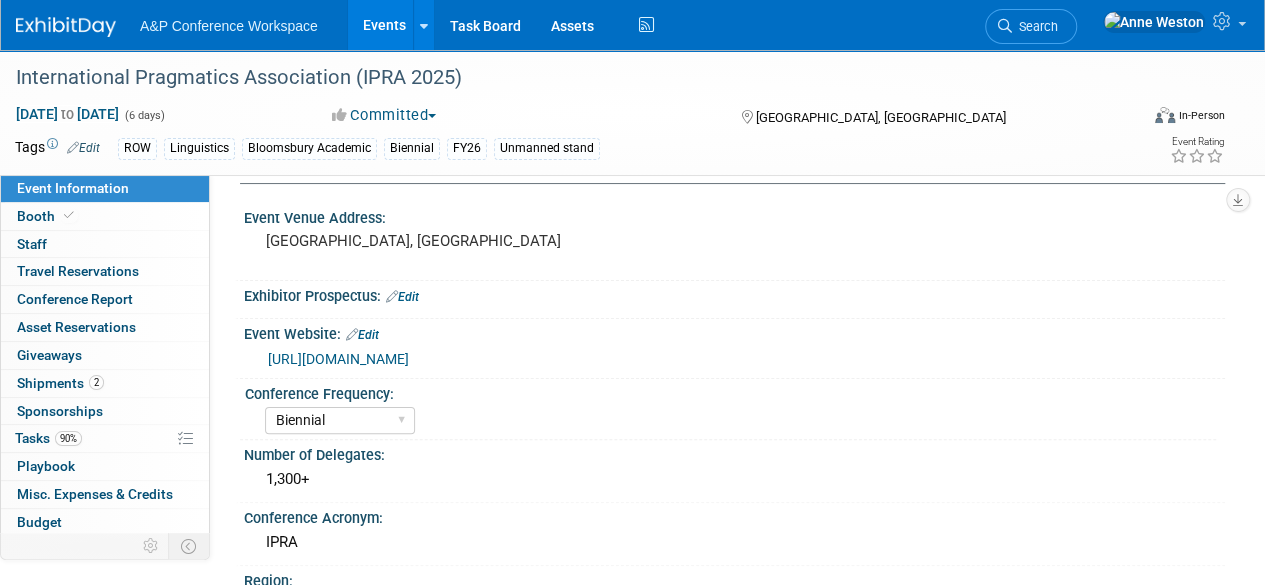scroll, scrollTop: 0, scrollLeft: 0, axis: both 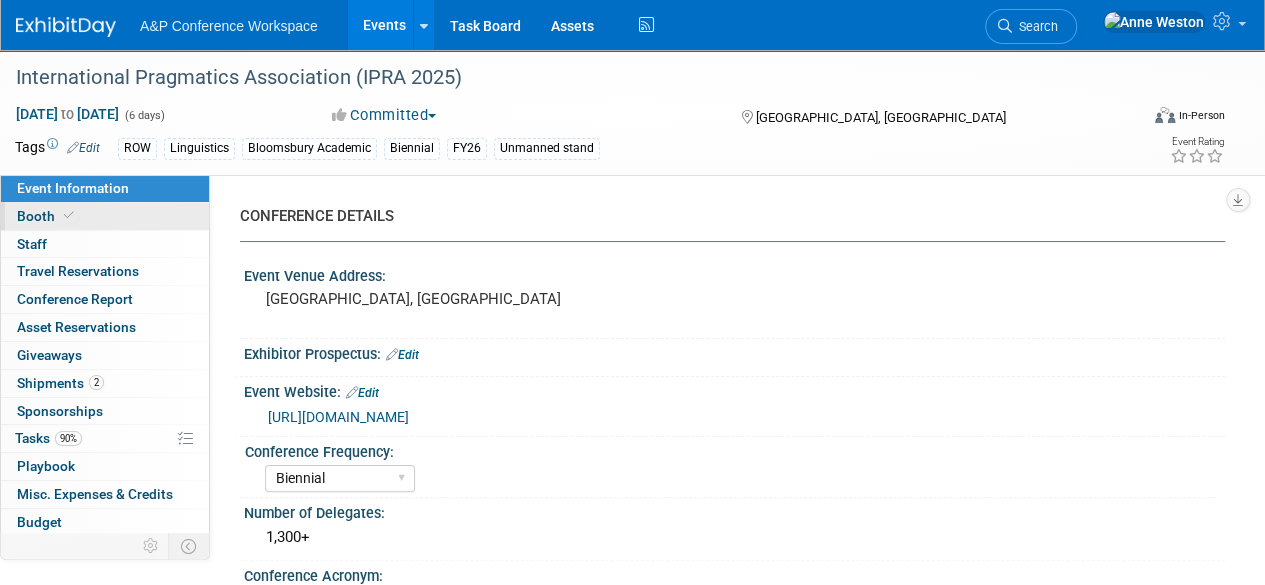 click on "Booth" at bounding box center (105, 216) 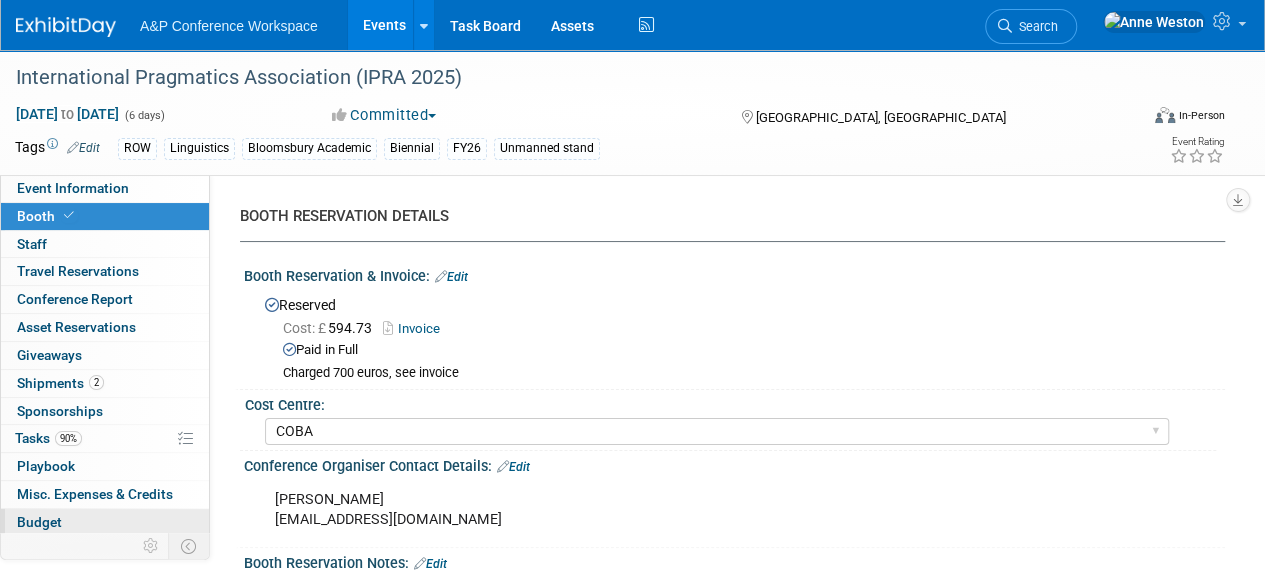 click on "Budget" at bounding box center [105, 522] 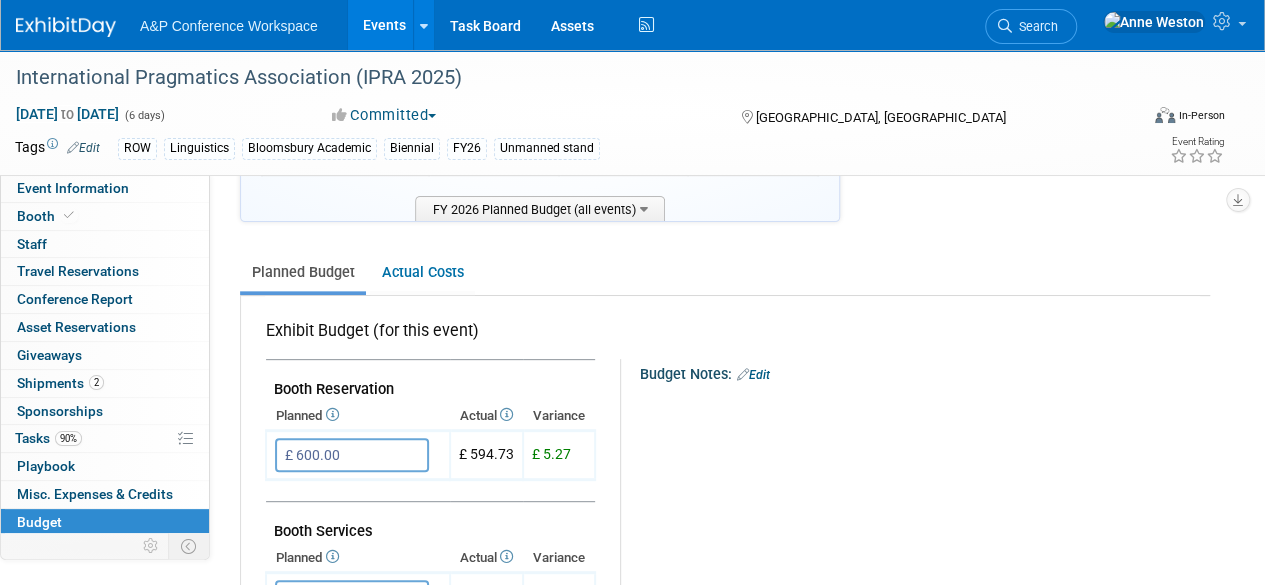scroll, scrollTop: 0, scrollLeft: 0, axis: both 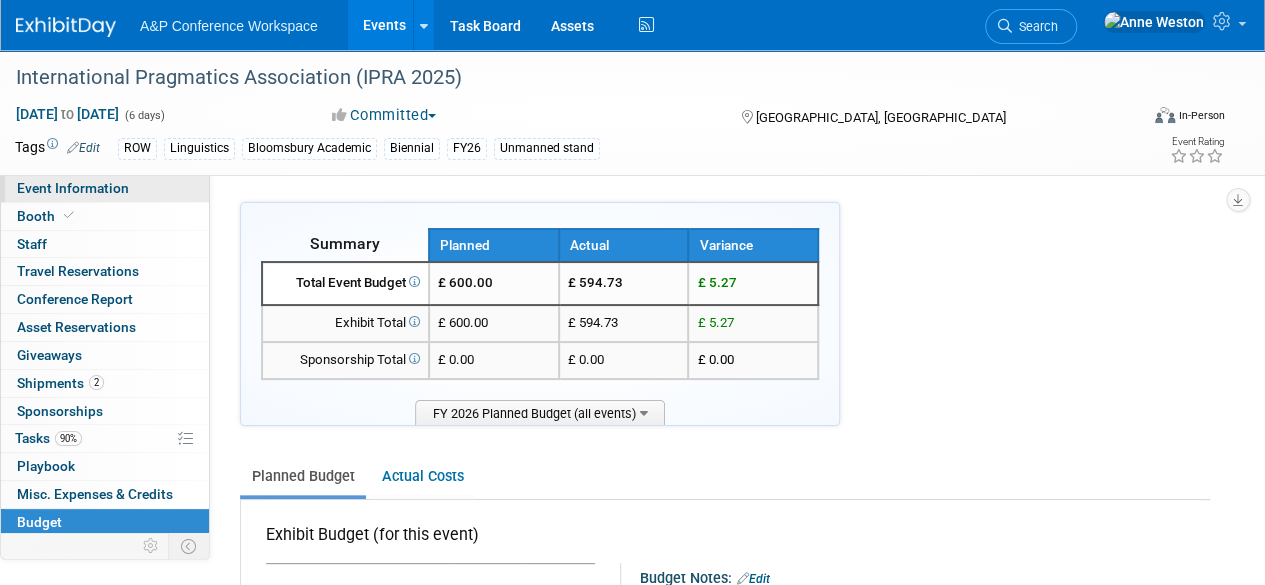 click on "Event Information" at bounding box center (105, 188) 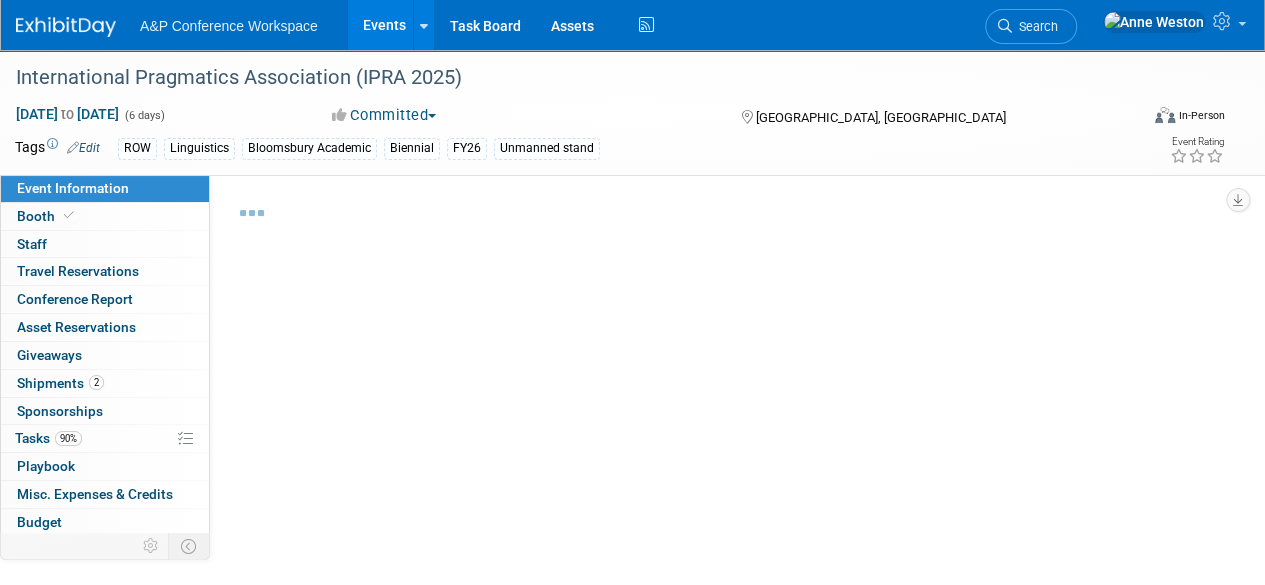 select on "Biennial" 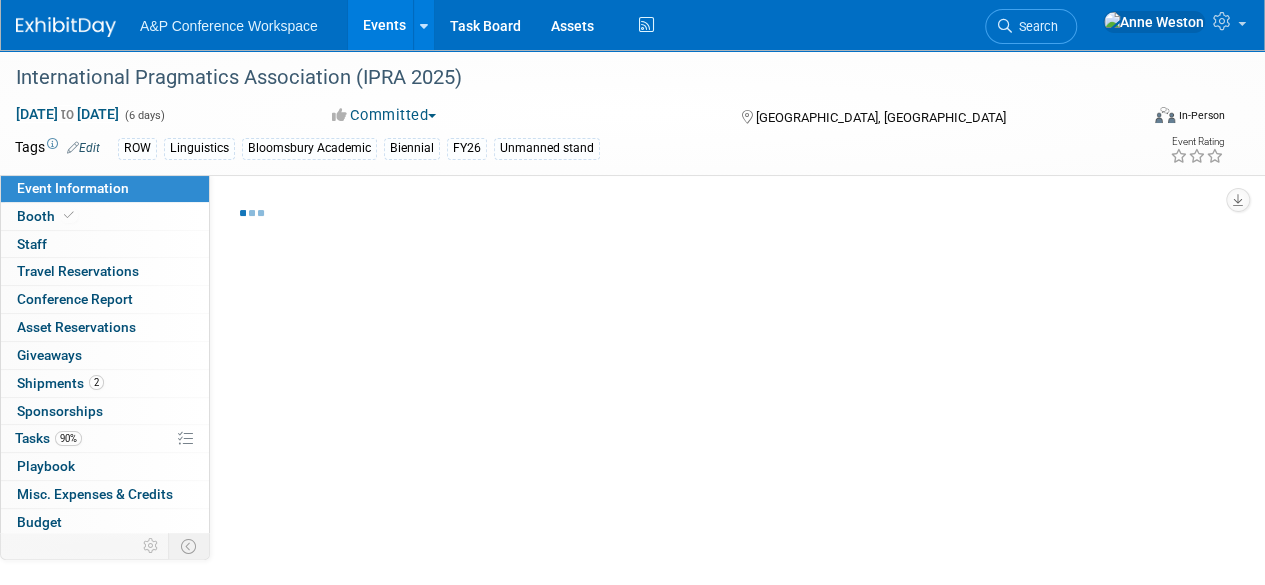select on "Unmanned Display" 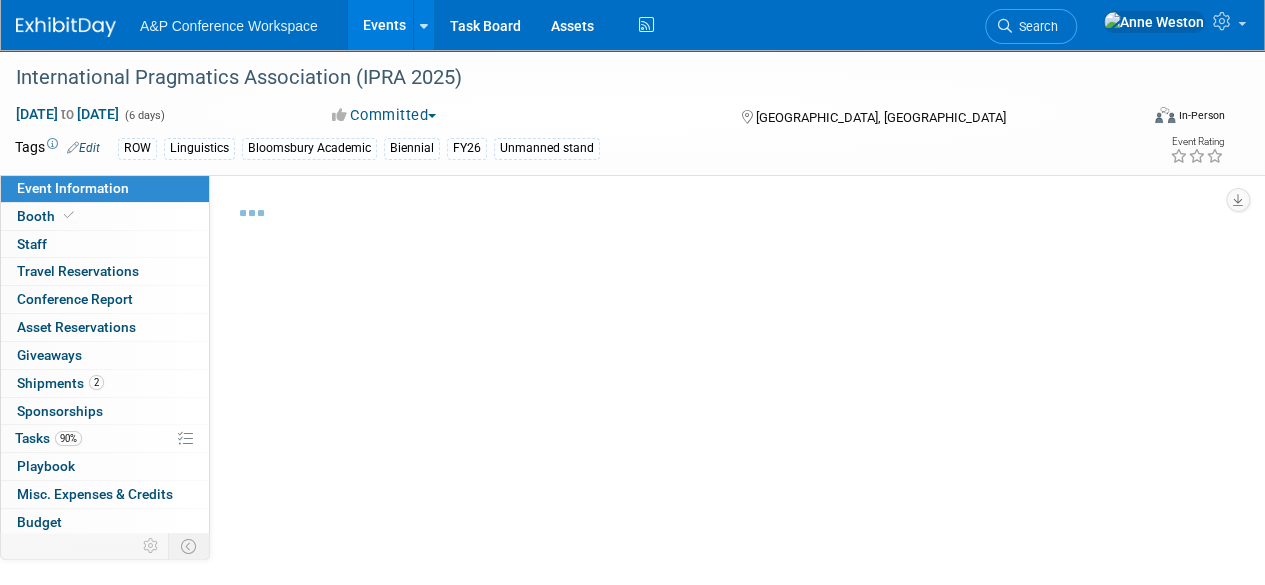 select on "Linguistics" 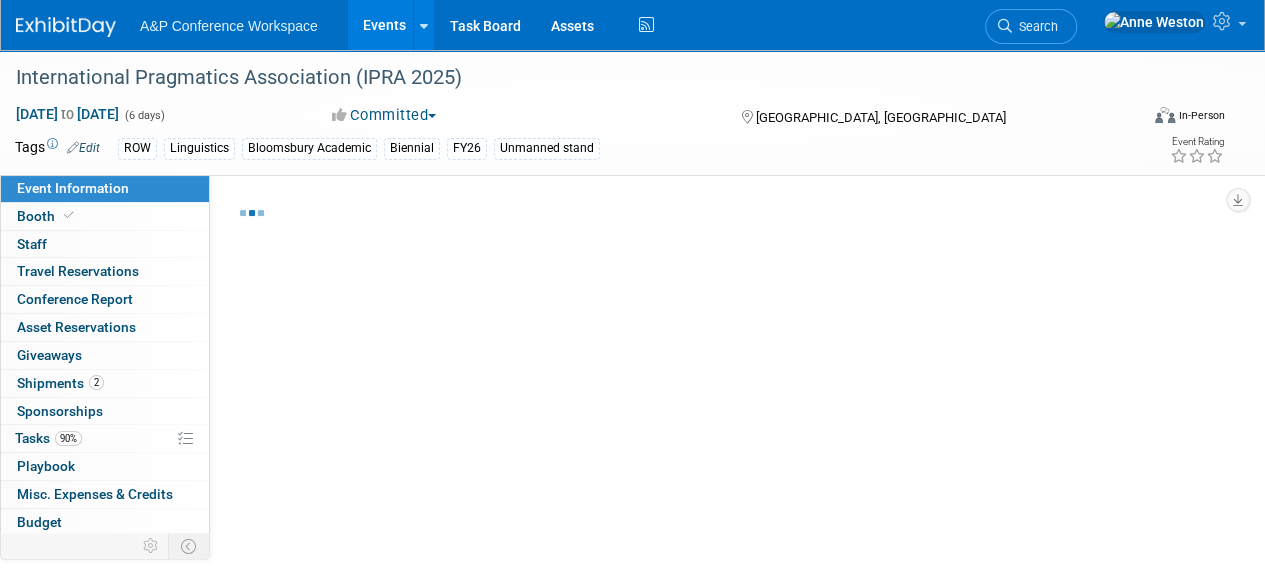 select on "Bloomsbury Academic" 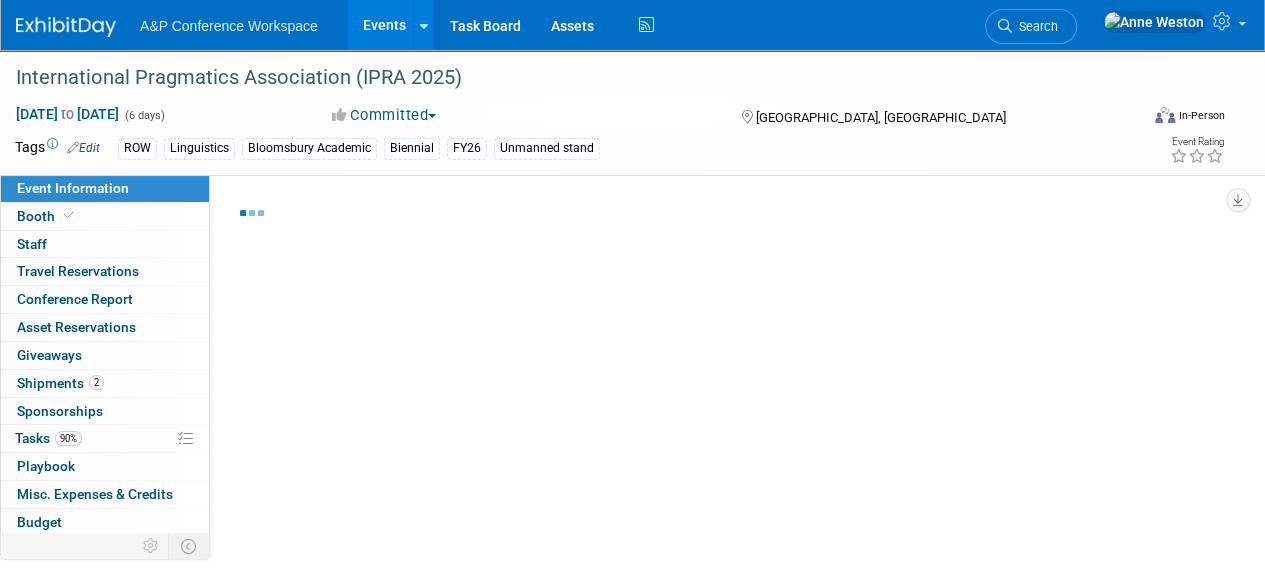 select on "[PERSON_NAME]" 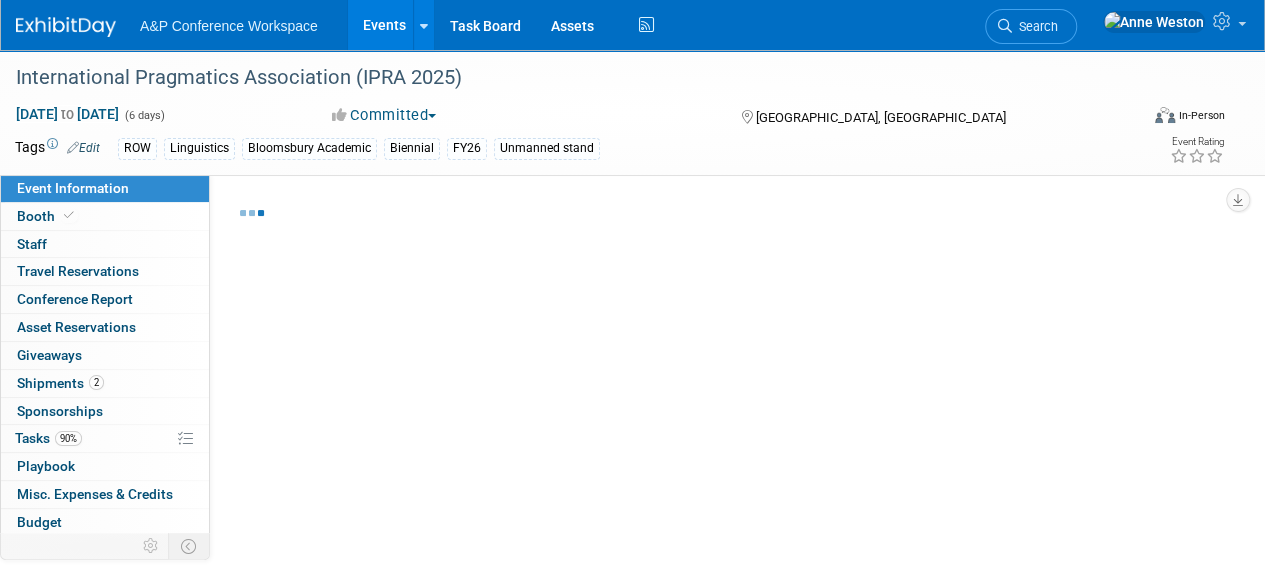select on "[PERSON_NAME]" 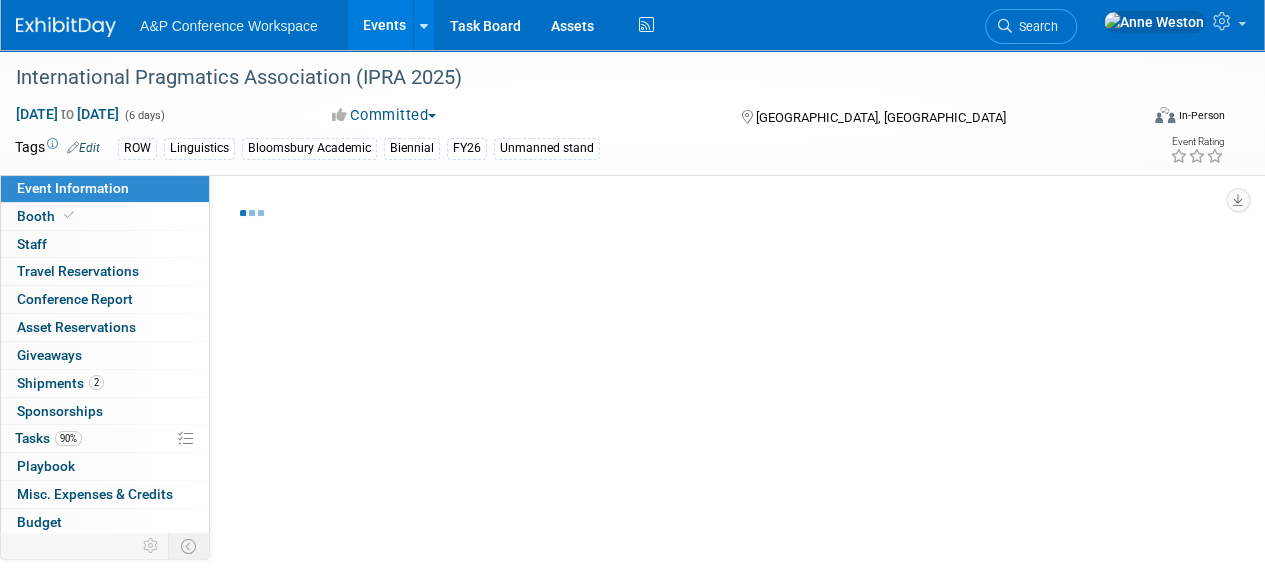 select on "Competitor and Market Research" 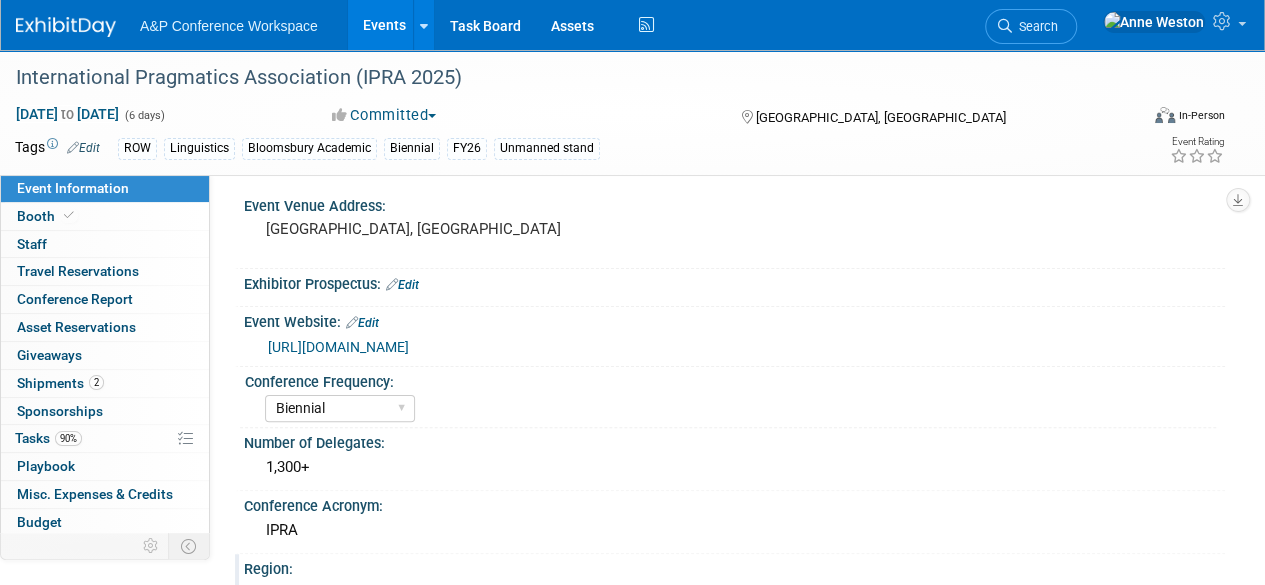 scroll, scrollTop: 0, scrollLeft: 0, axis: both 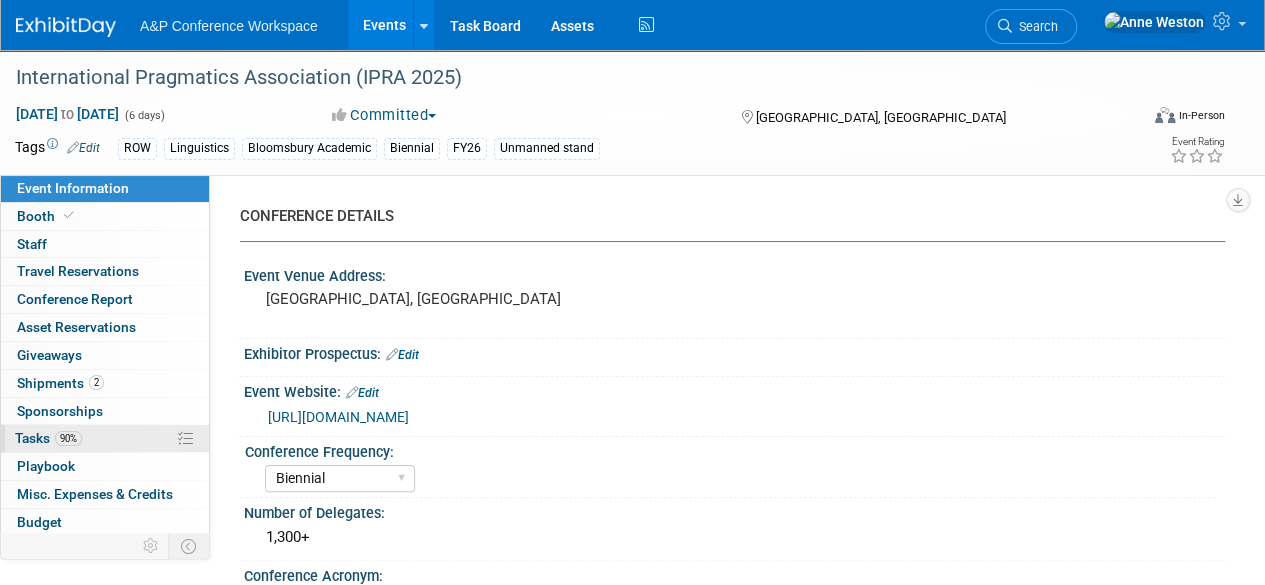 click on "90%
Tasks 90%" at bounding box center [105, 438] 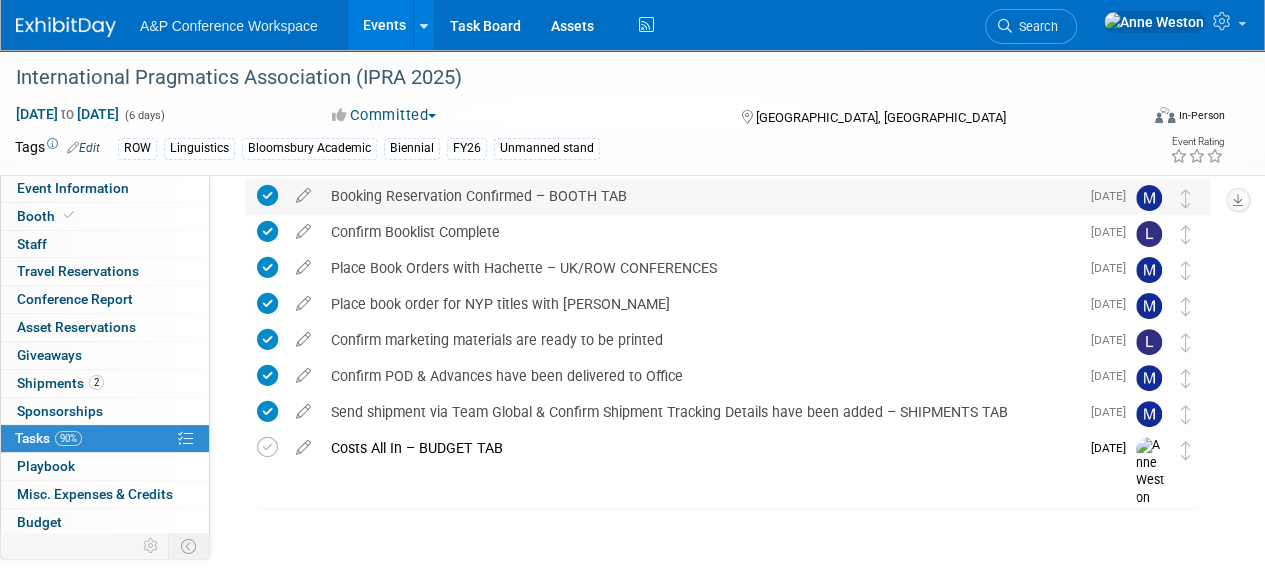scroll, scrollTop: 156, scrollLeft: 0, axis: vertical 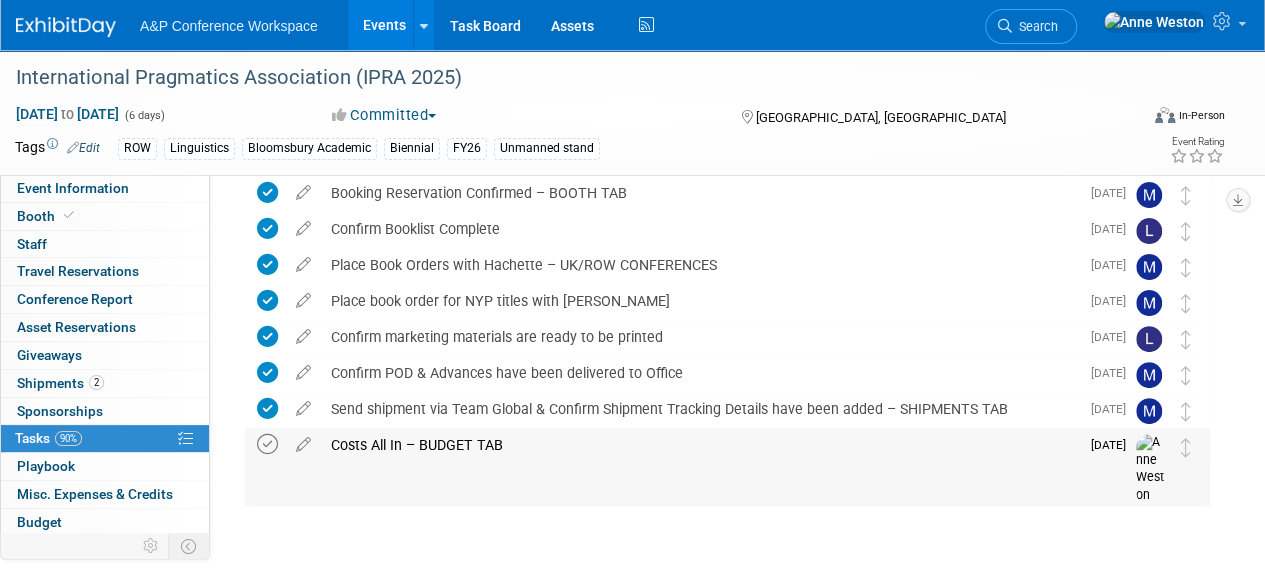 click at bounding box center [267, 444] 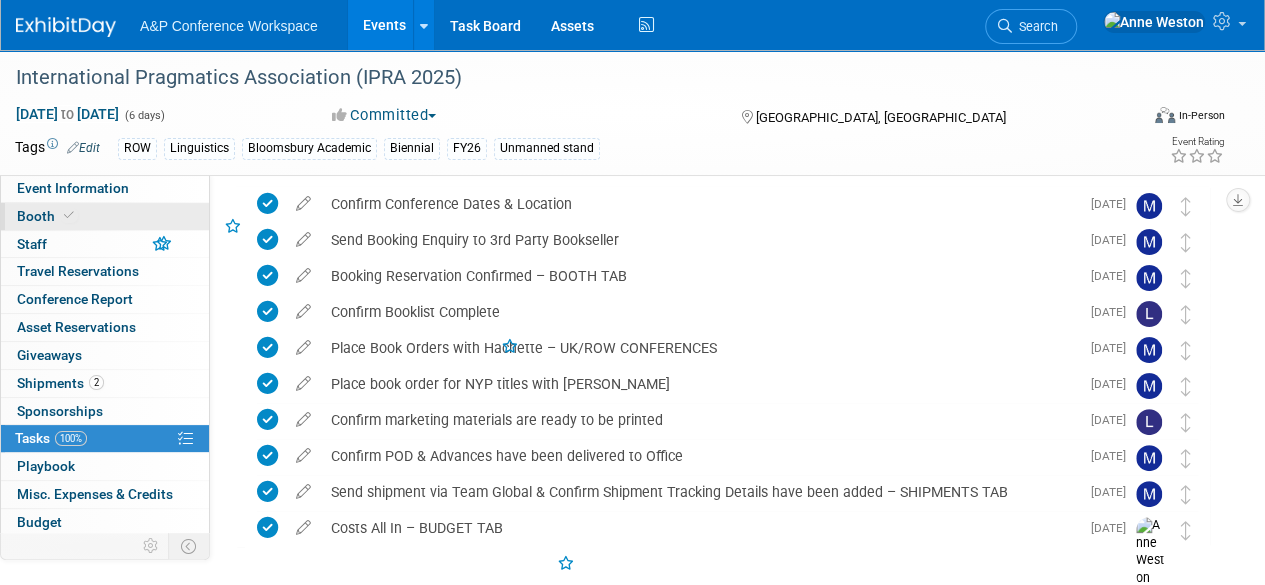 scroll, scrollTop: 0, scrollLeft: 0, axis: both 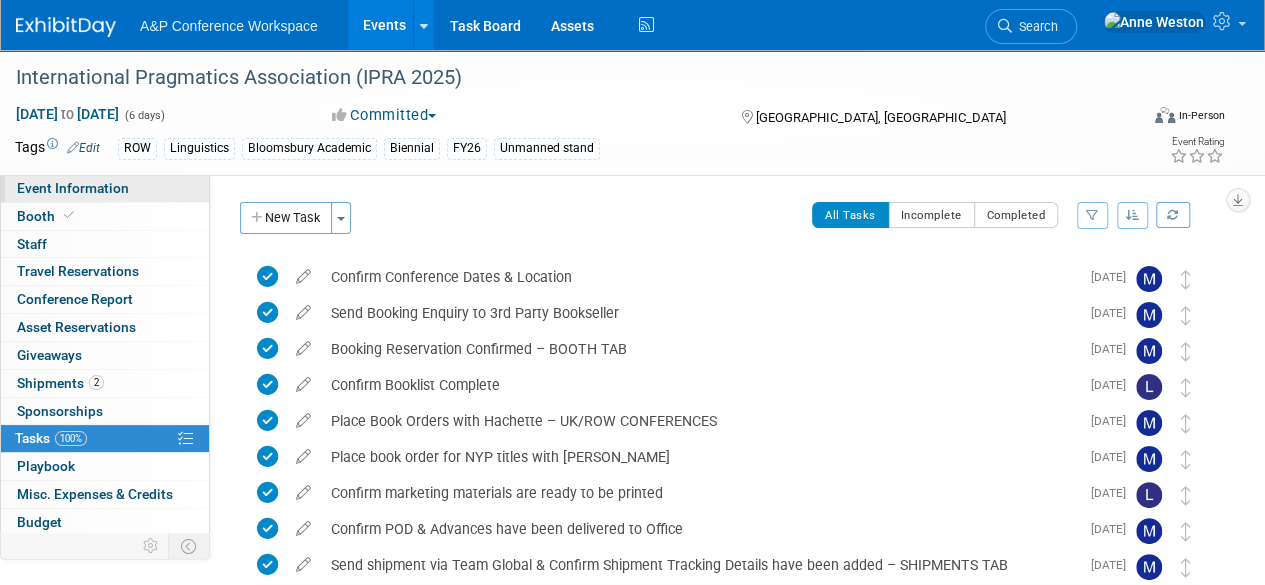 click on "Event Information" at bounding box center [105, 188] 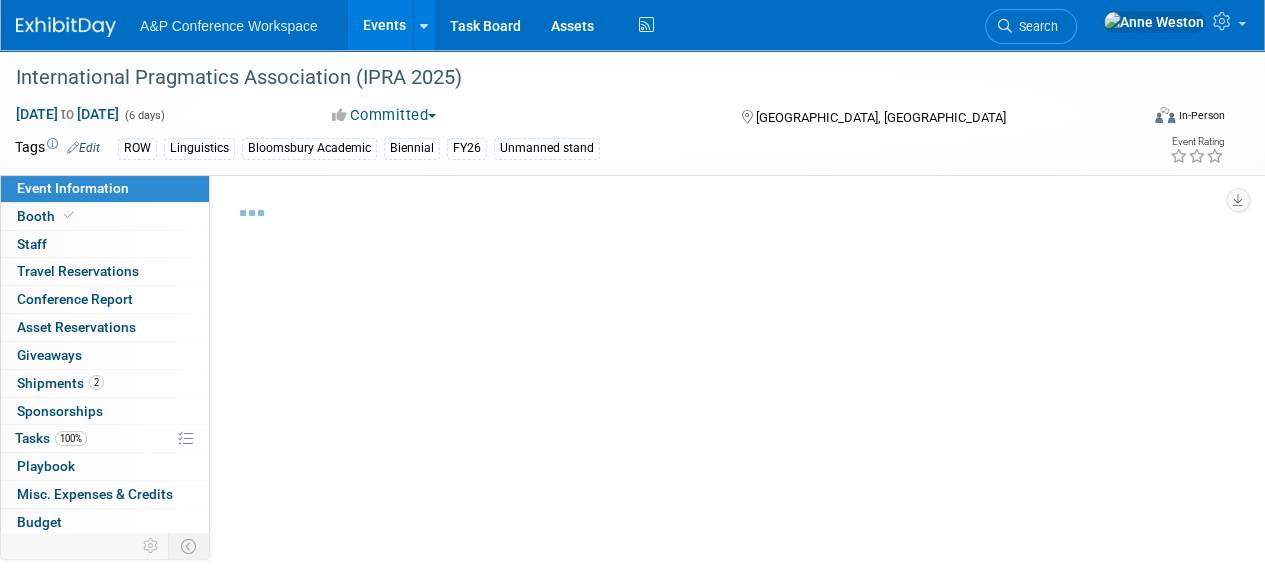 select on "Biennial" 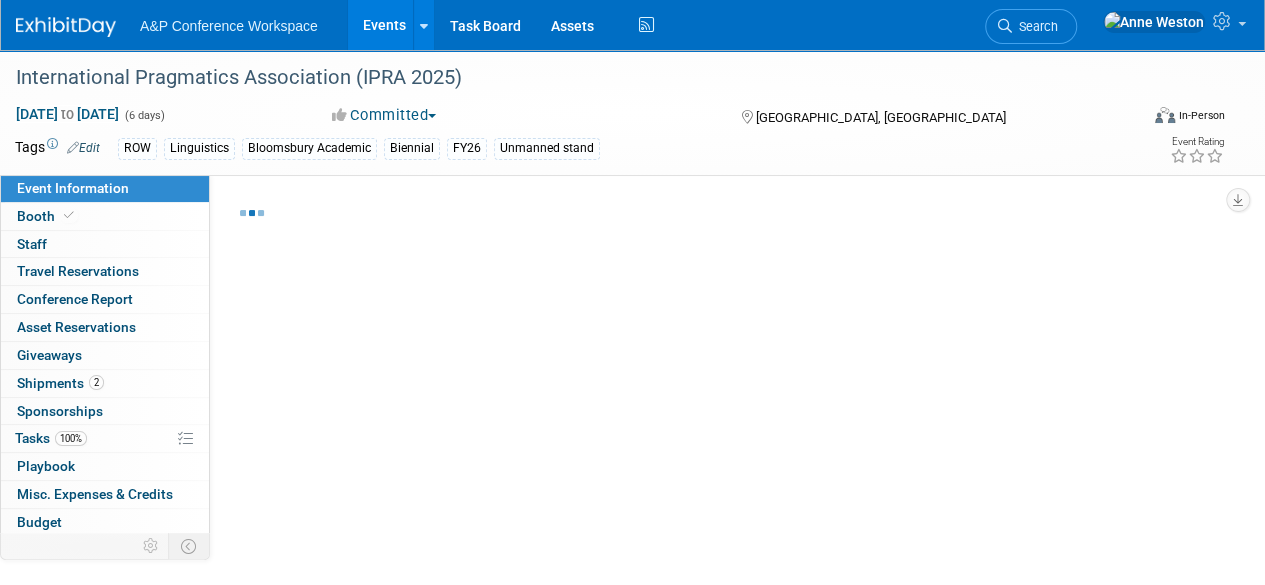 select on "Level 3" 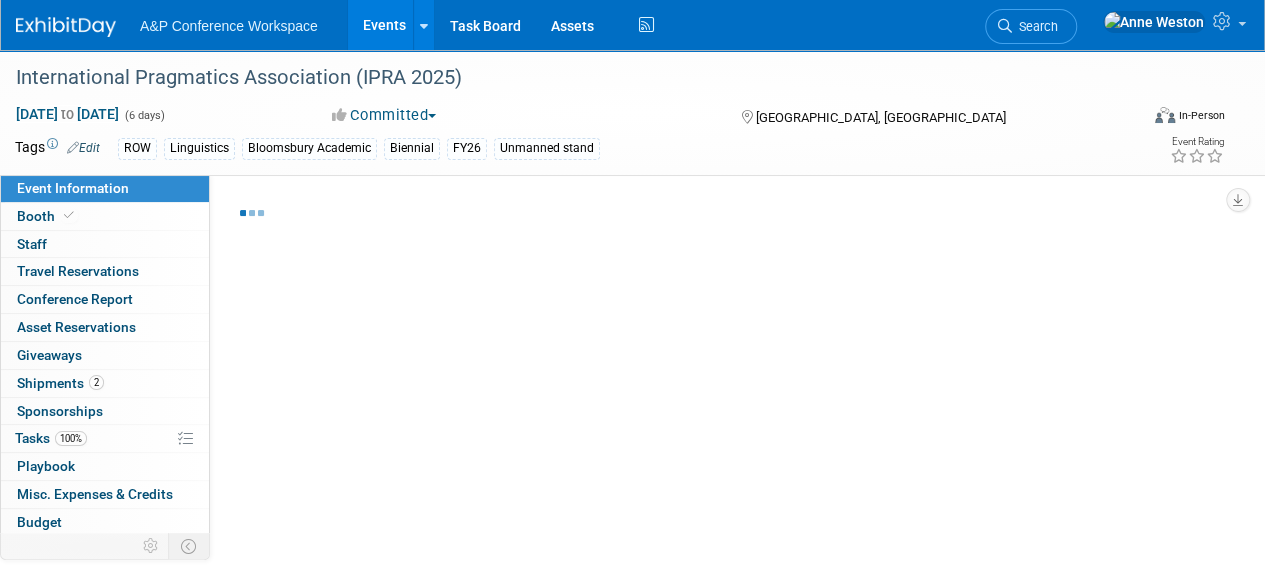 select on "Unmanned Display" 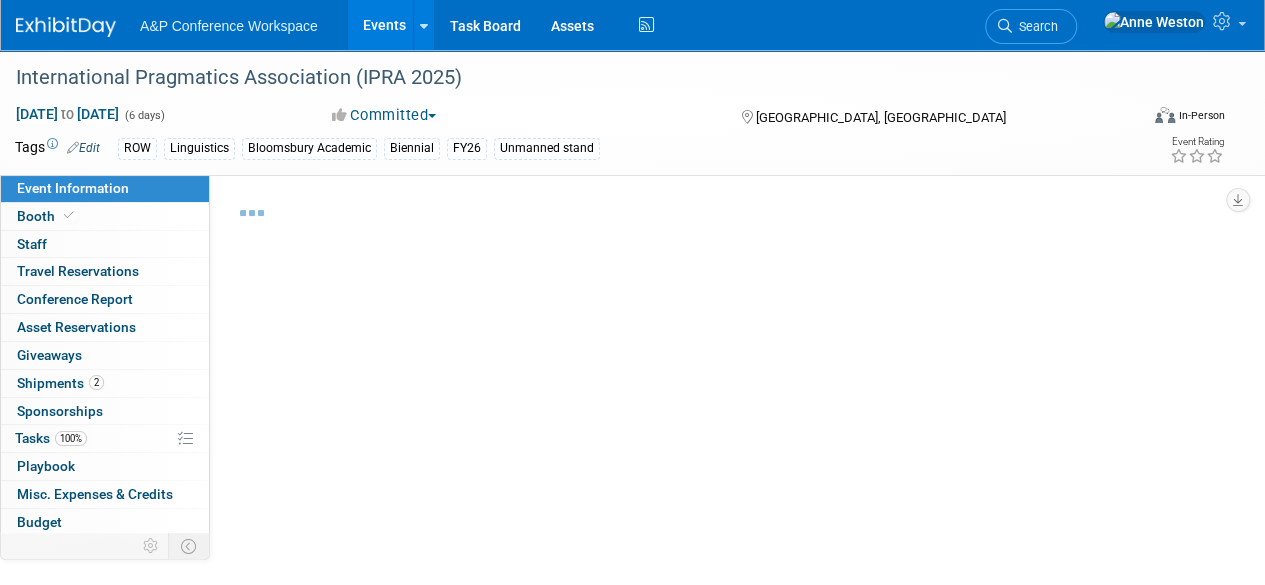 select on "Linguistics" 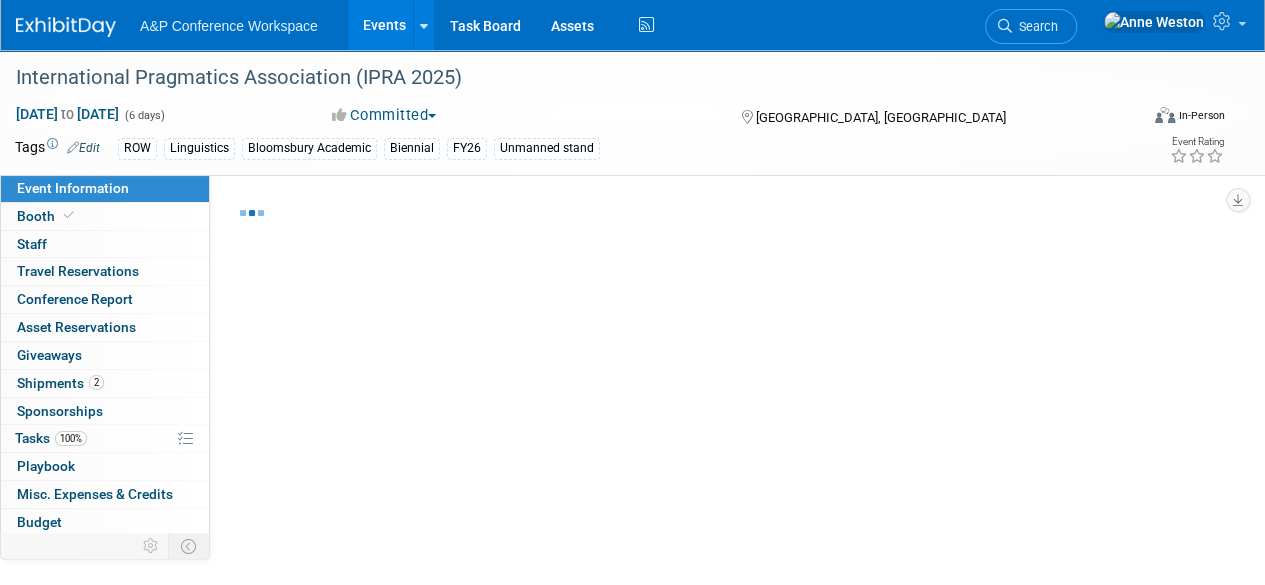select on "Bloomsbury Academic" 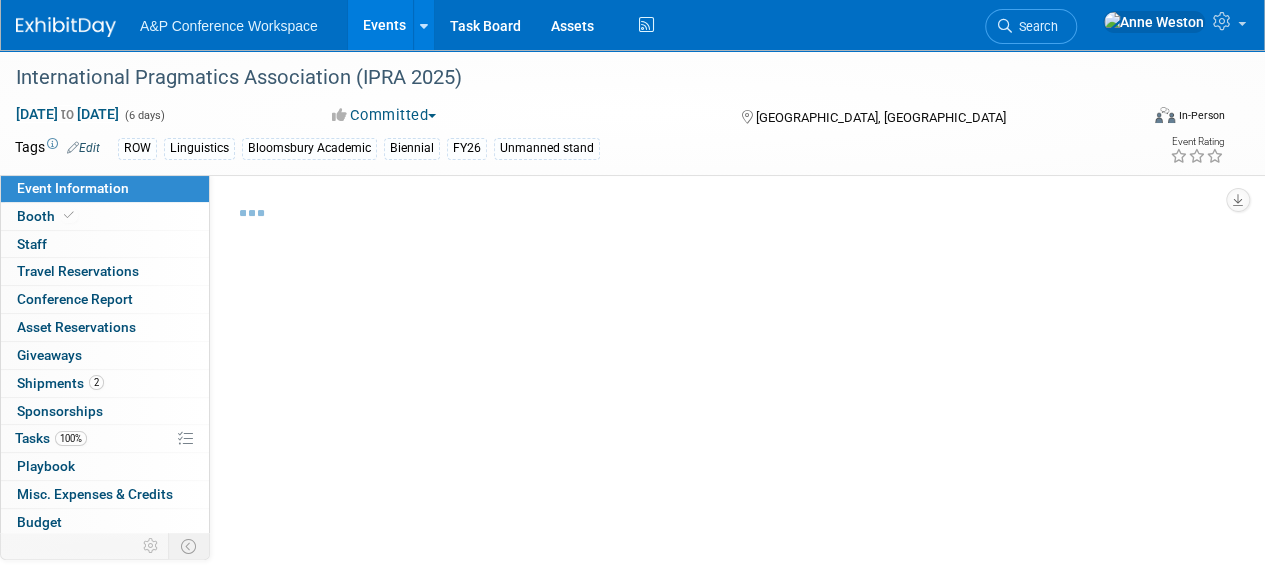 select on "[PERSON_NAME]" 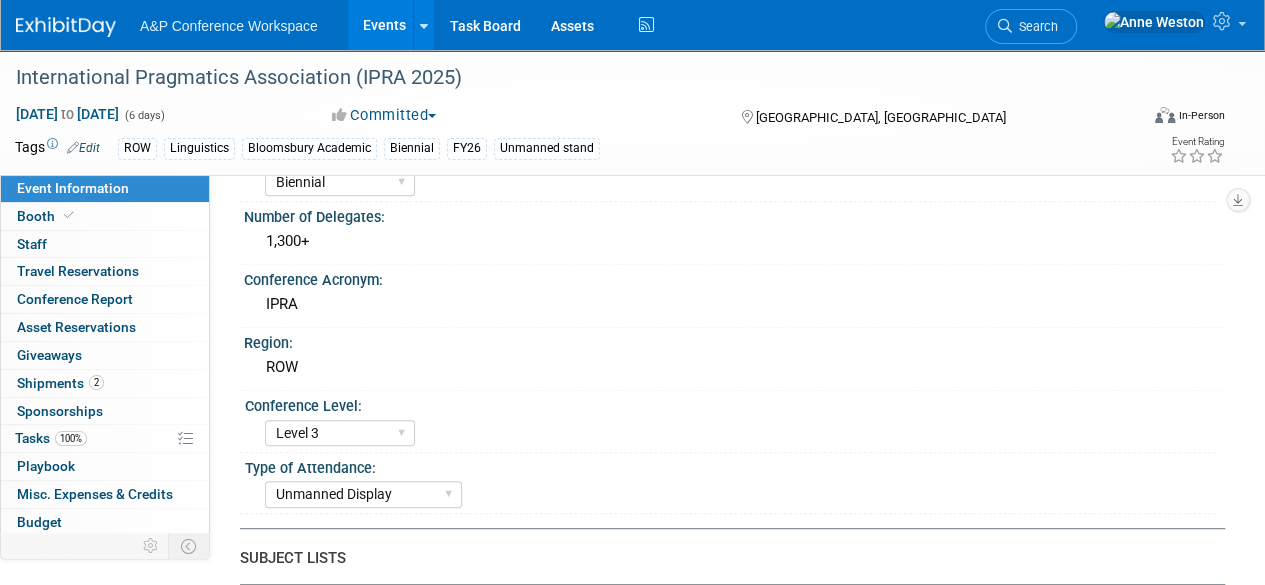 scroll, scrollTop: 0, scrollLeft: 0, axis: both 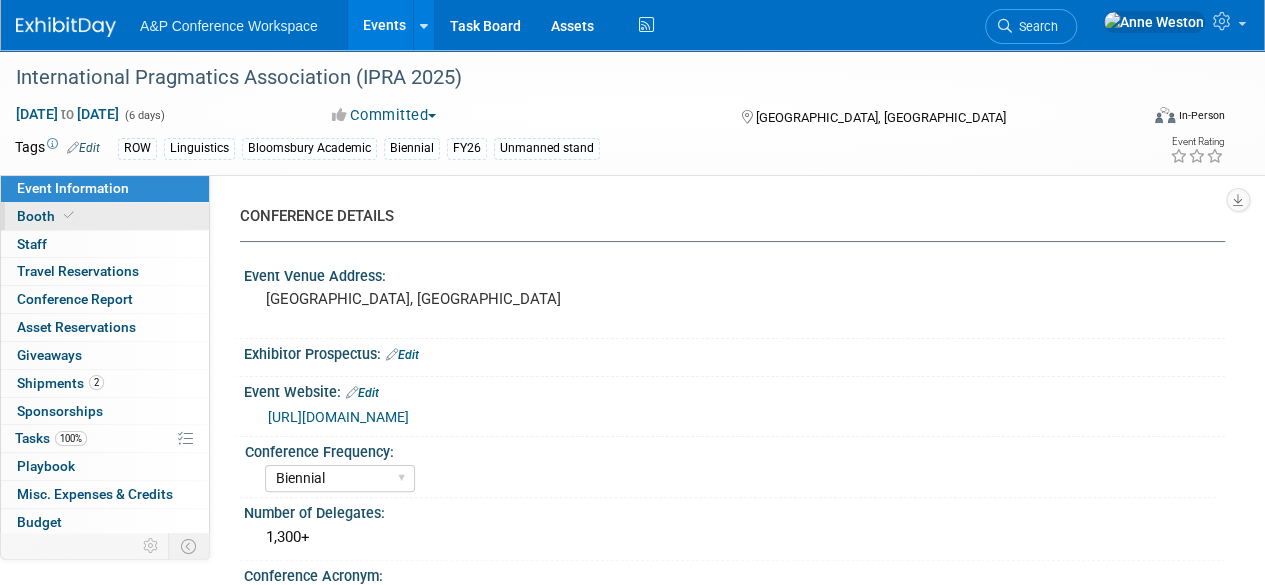 click on "Booth" at bounding box center (105, 216) 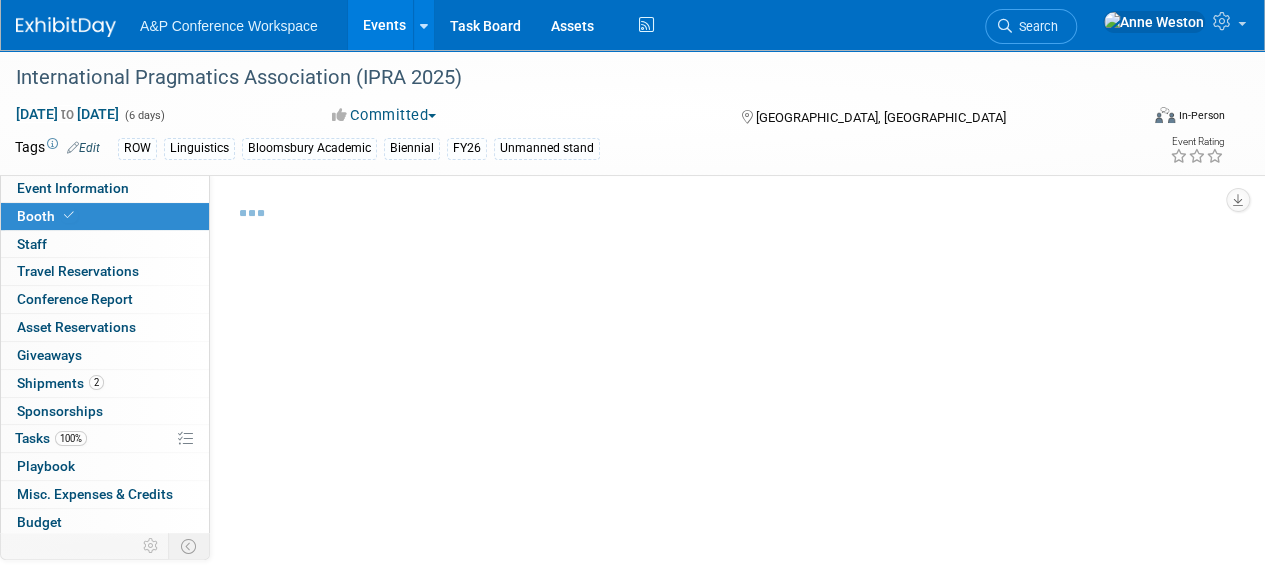 select on "COBA" 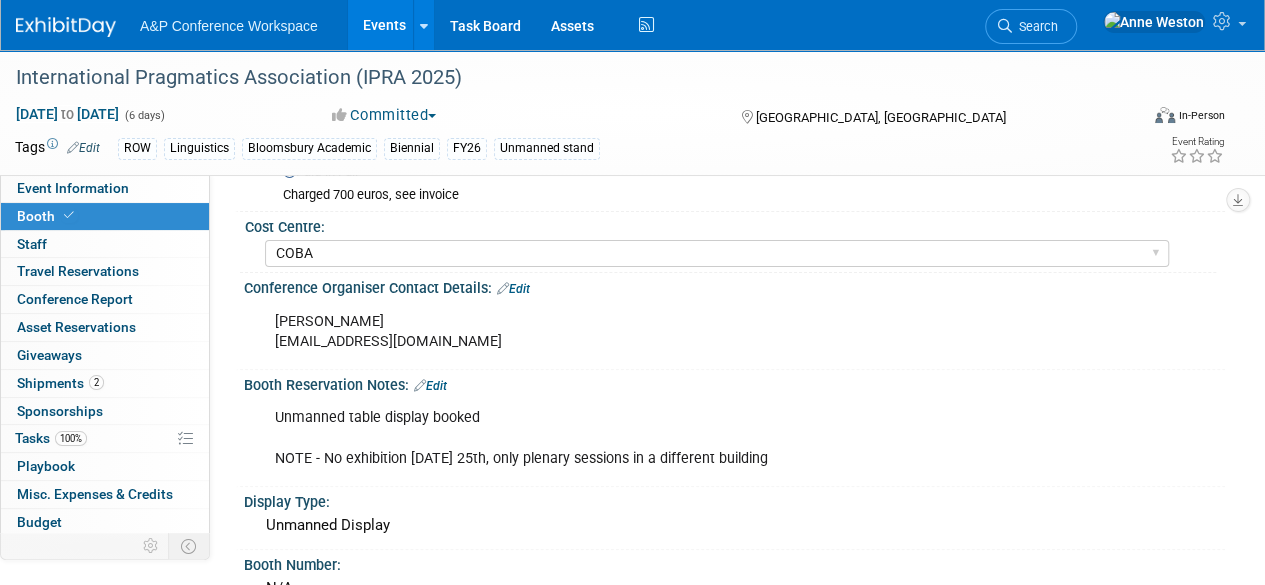 scroll, scrollTop: 0, scrollLeft: 0, axis: both 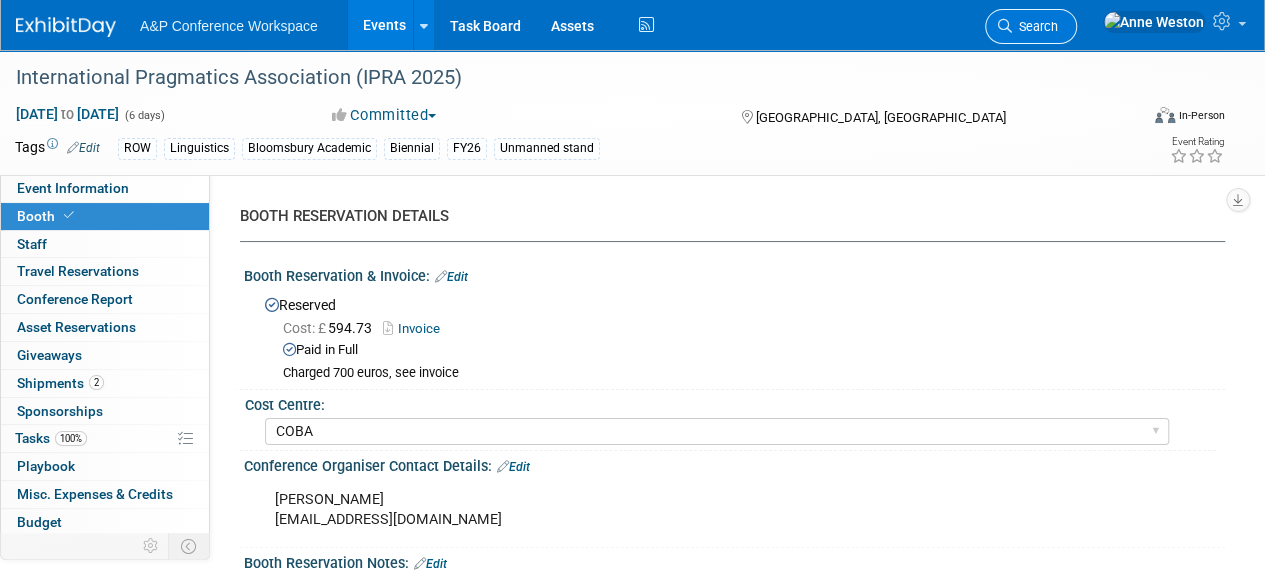 click on "Search" at bounding box center (1035, 26) 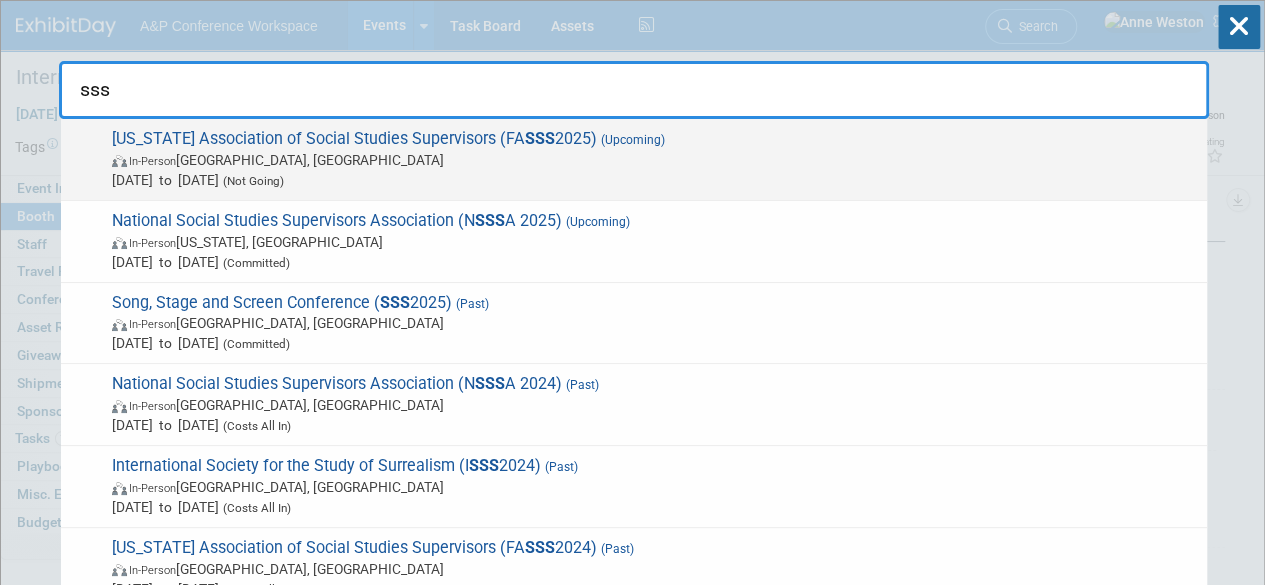 type on "sss" 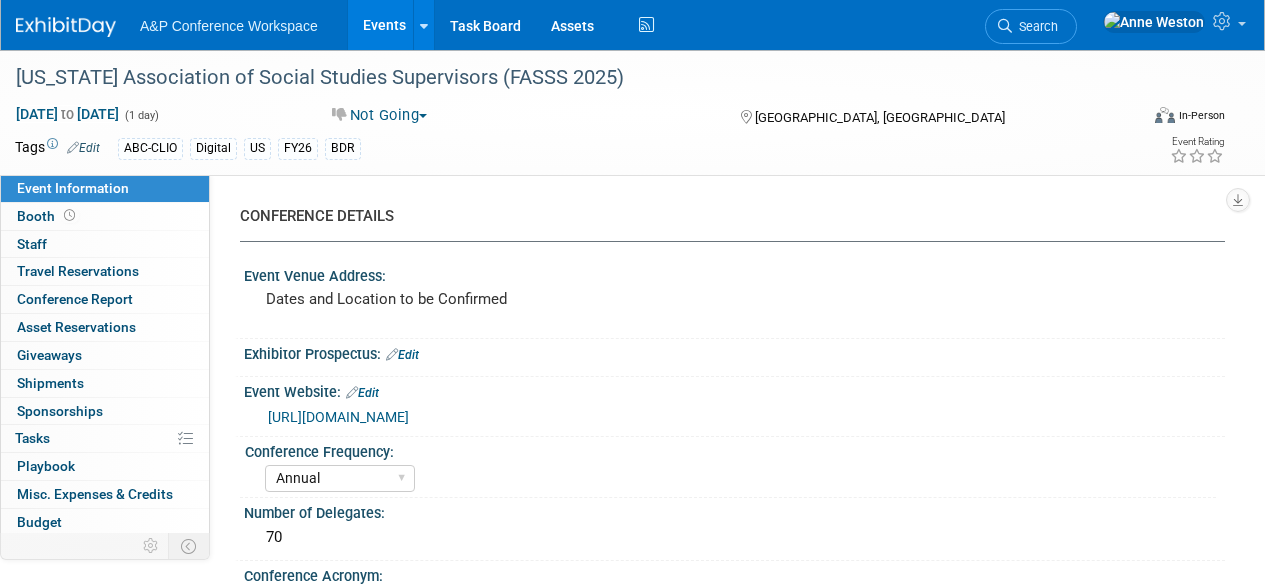 select on "Annual" 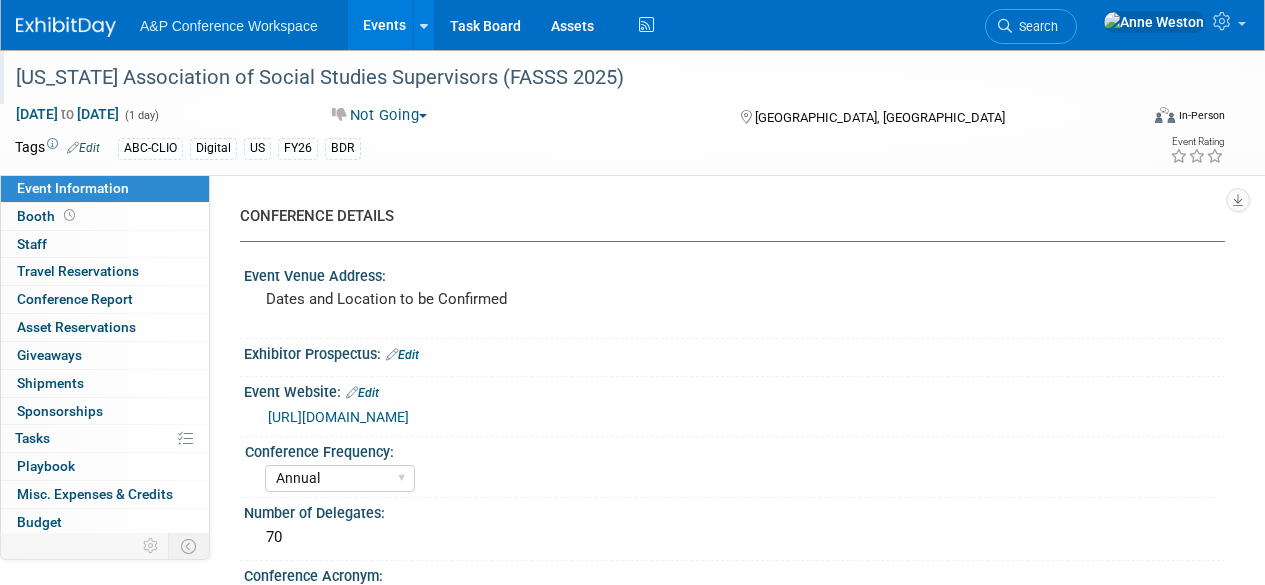 scroll, scrollTop: 0, scrollLeft: 0, axis: both 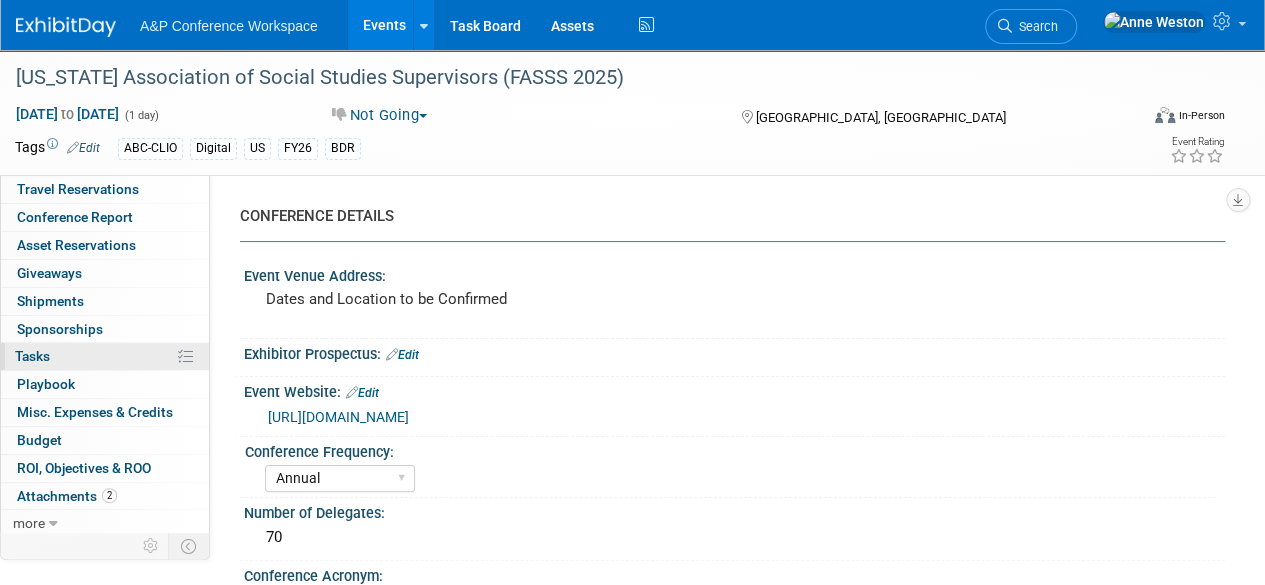 click on "0%
Tasks 0%" at bounding box center [105, 356] 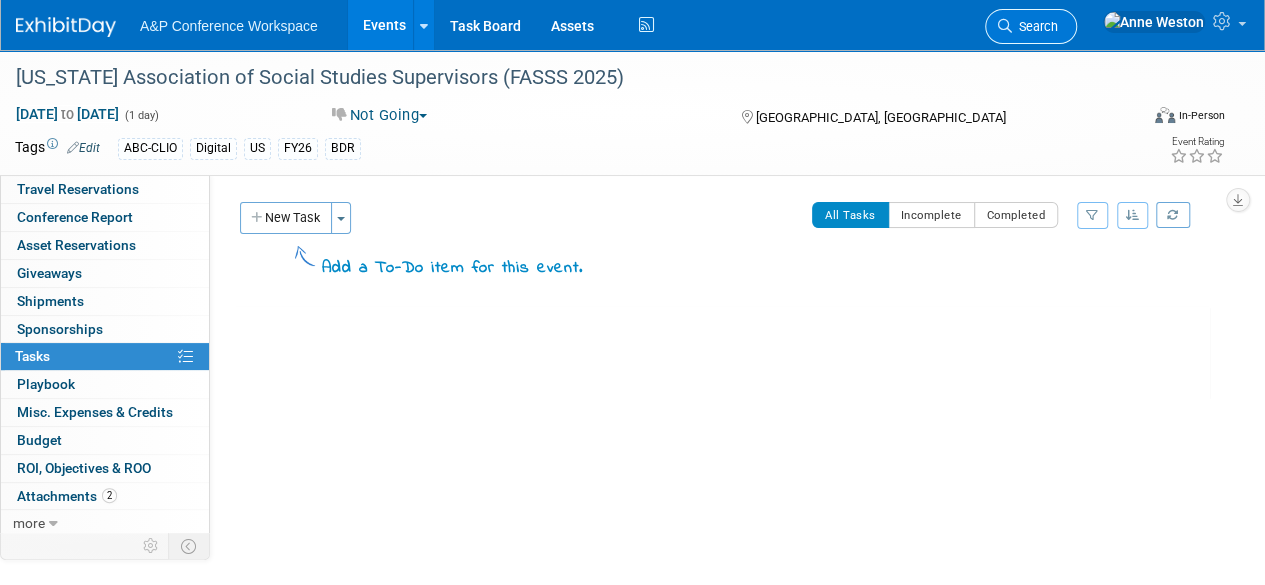 click on "Search" at bounding box center (1035, 26) 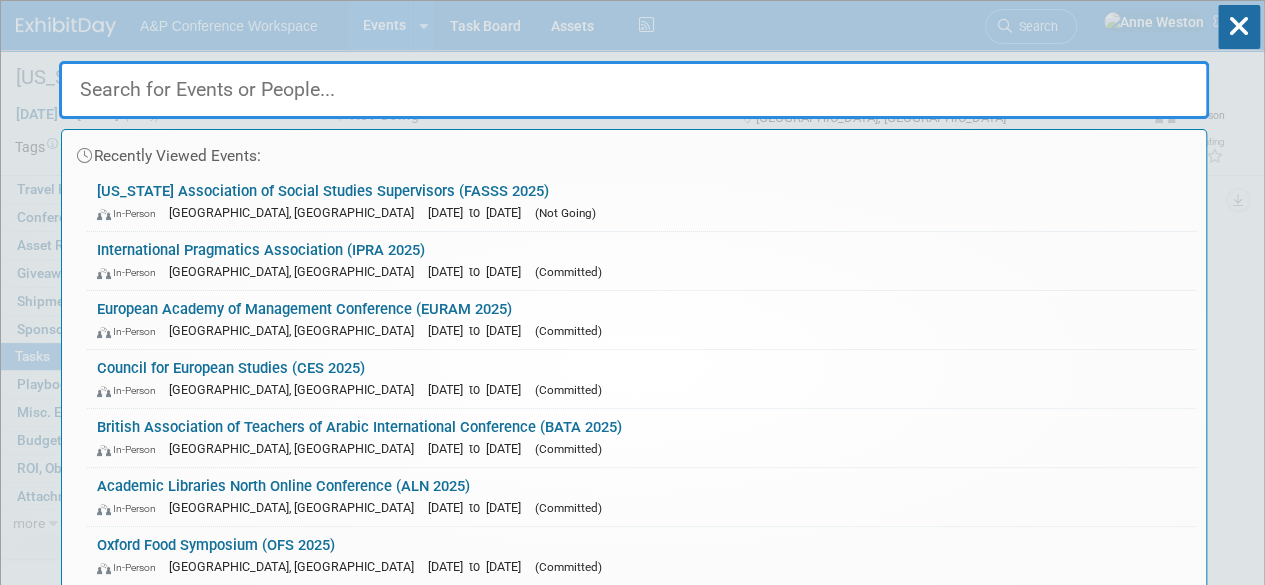 click at bounding box center [634, 90] 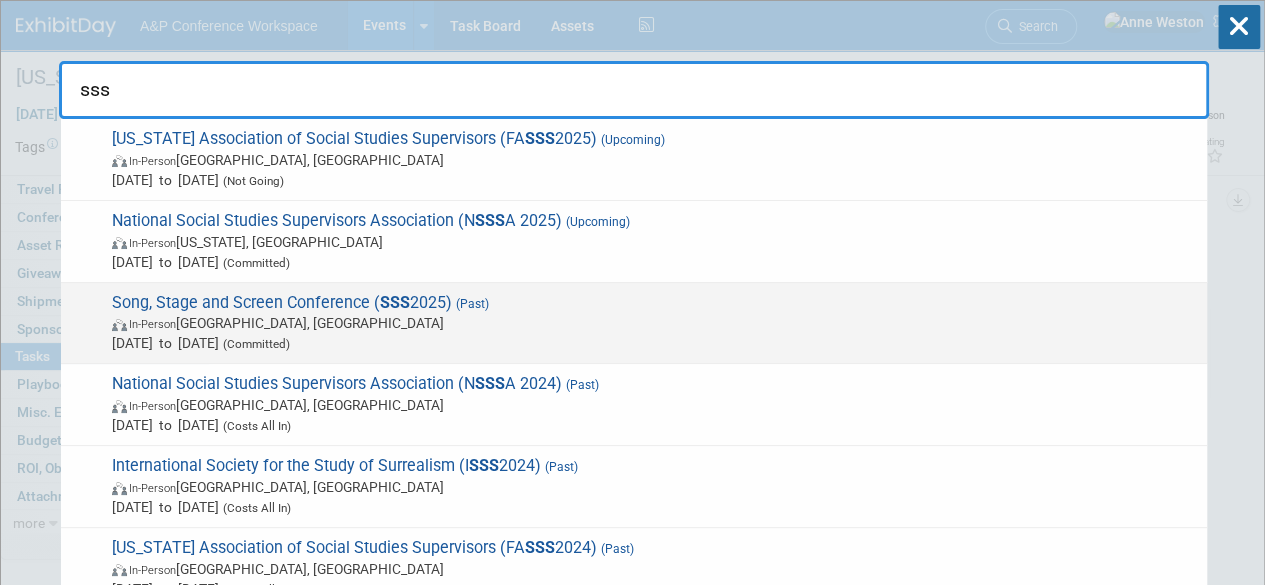 type on "sss" 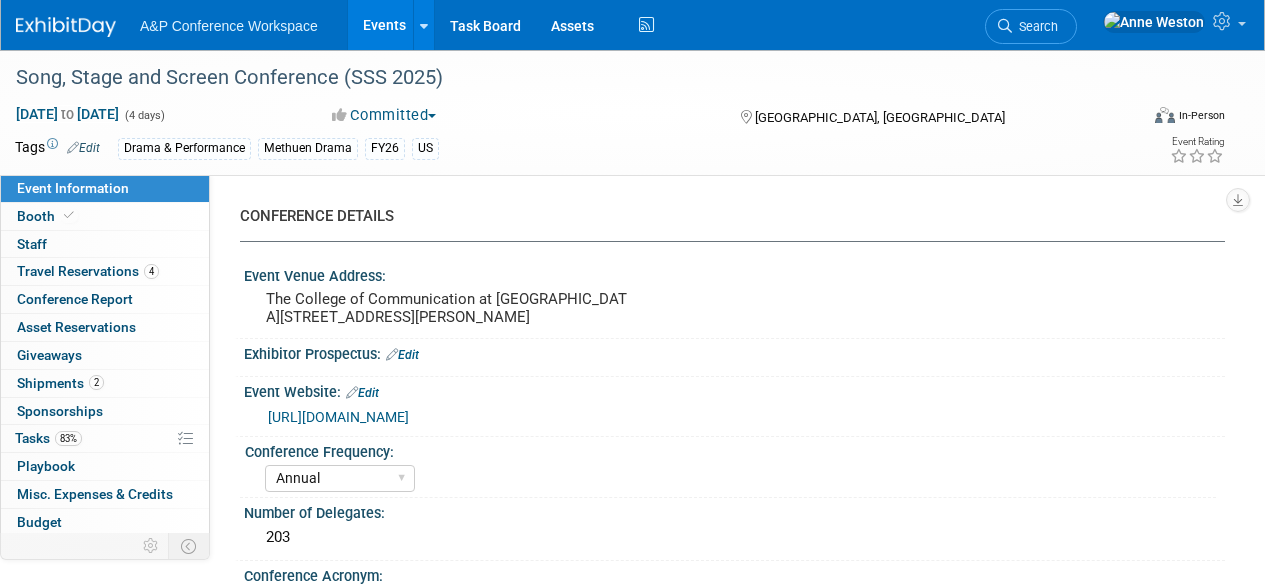 select on "Annual" 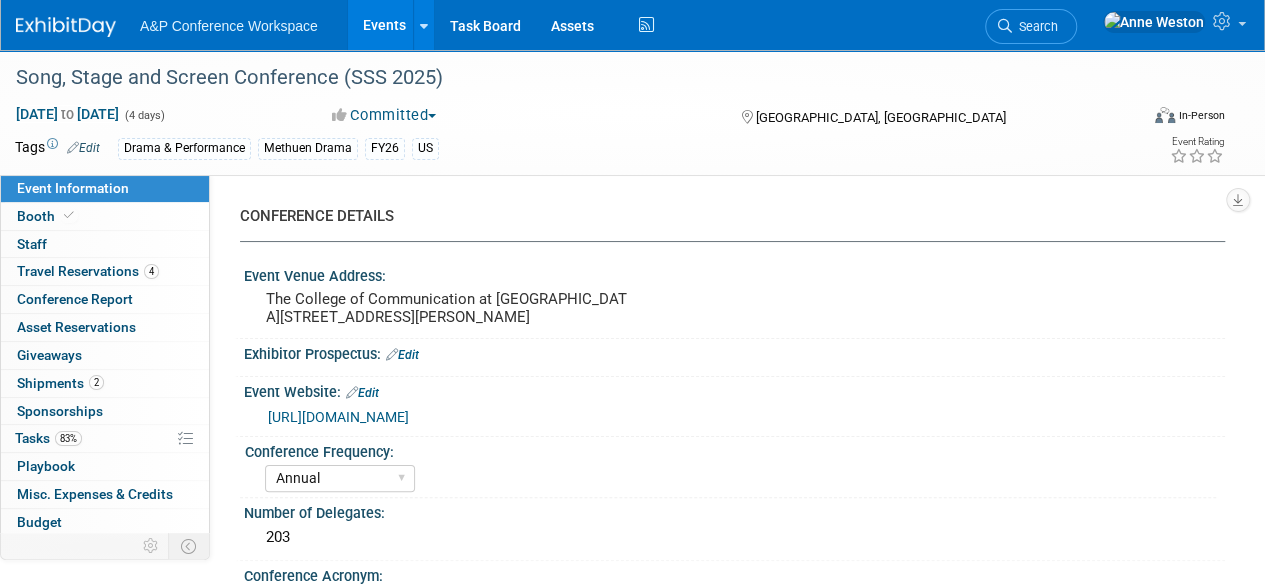 scroll, scrollTop: 0, scrollLeft: 0, axis: both 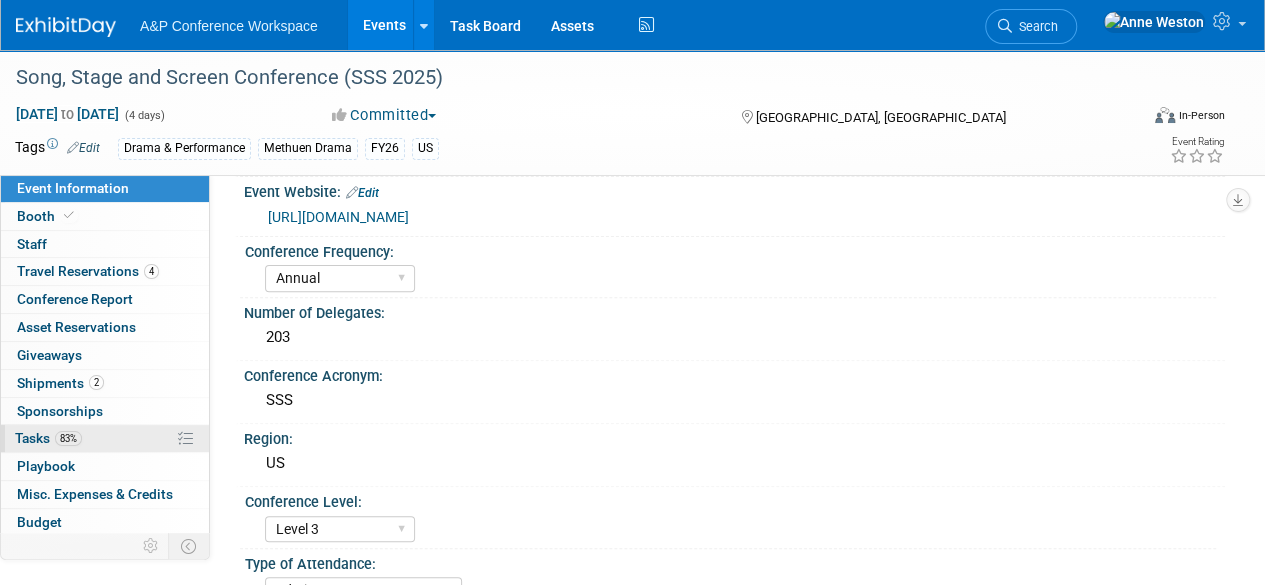 click on "83%
Tasks 83%" at bounding box center [105, 438] 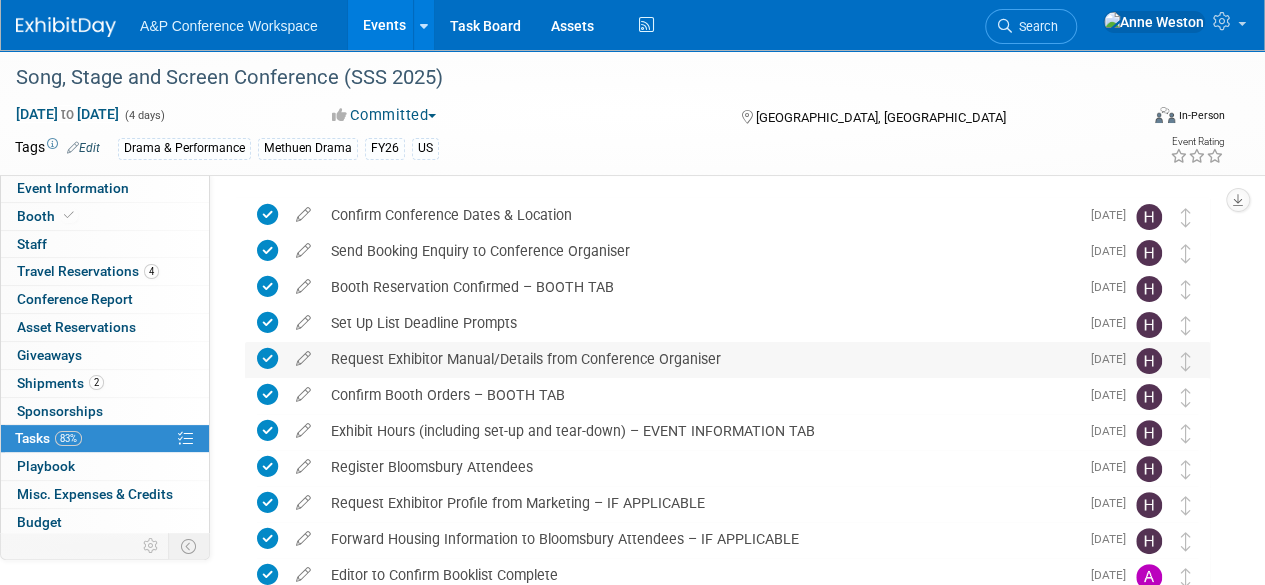 scroll, scrollTop: 0, scrollLeft: 0, axis: both 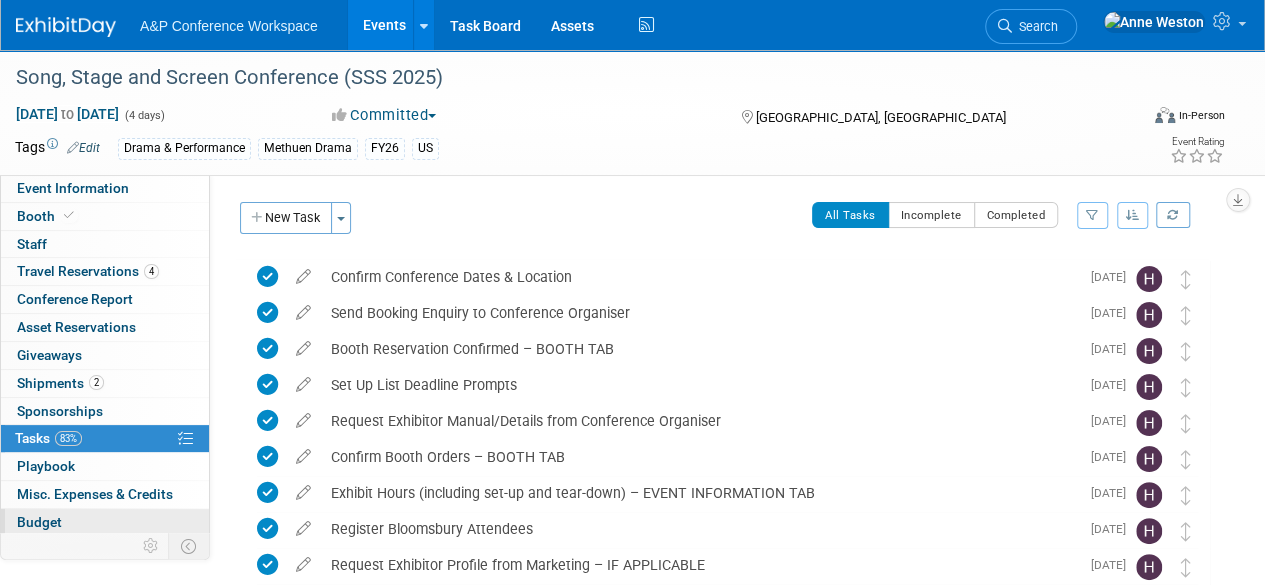 click on "Budget" at bounding box center (105, 522) 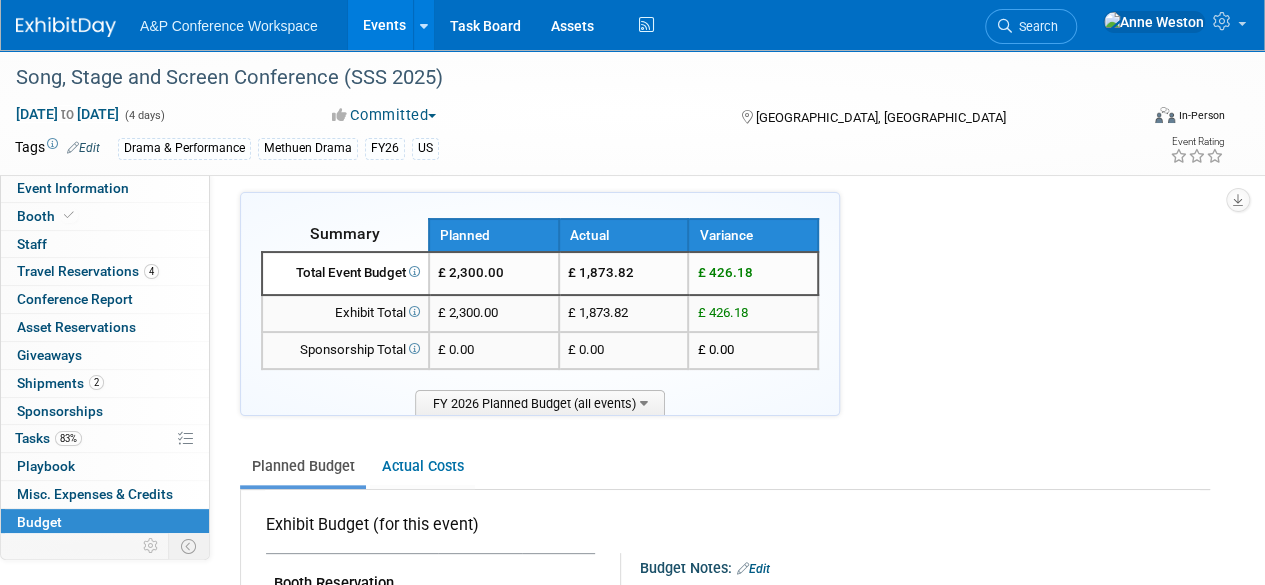 scroll, scrollTop: 0, scrollLeft: 0, axis: both 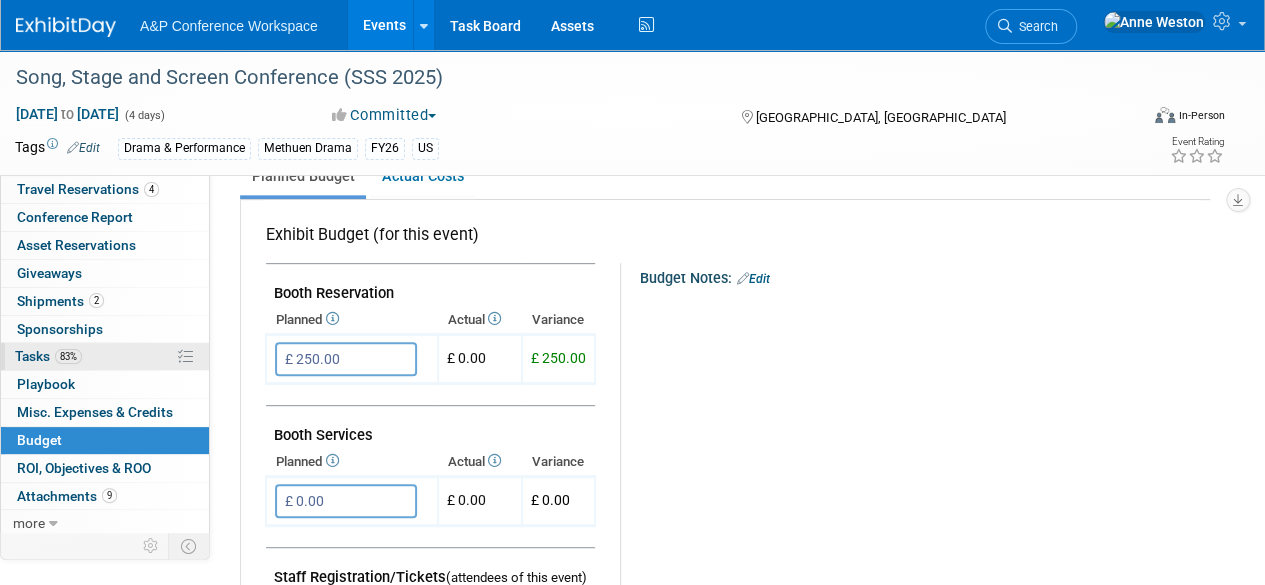 click on "83%
Tasks 83%" at bounding box center (105, 356) 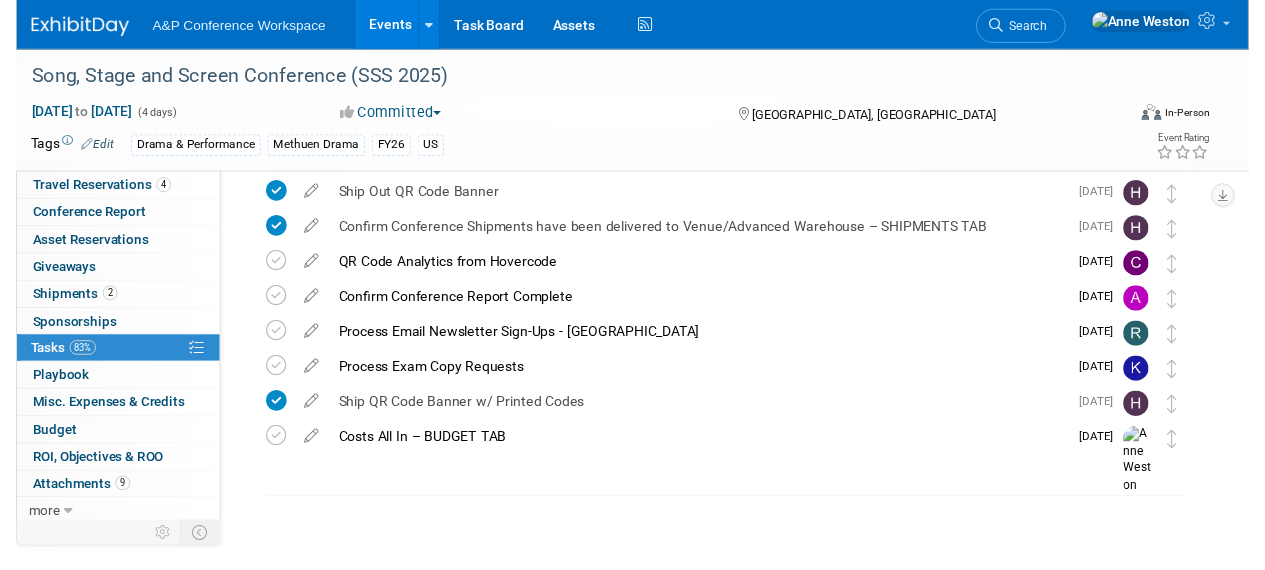 scroll, scrollTop: 840, scrollLeft: 0, axis: vertical 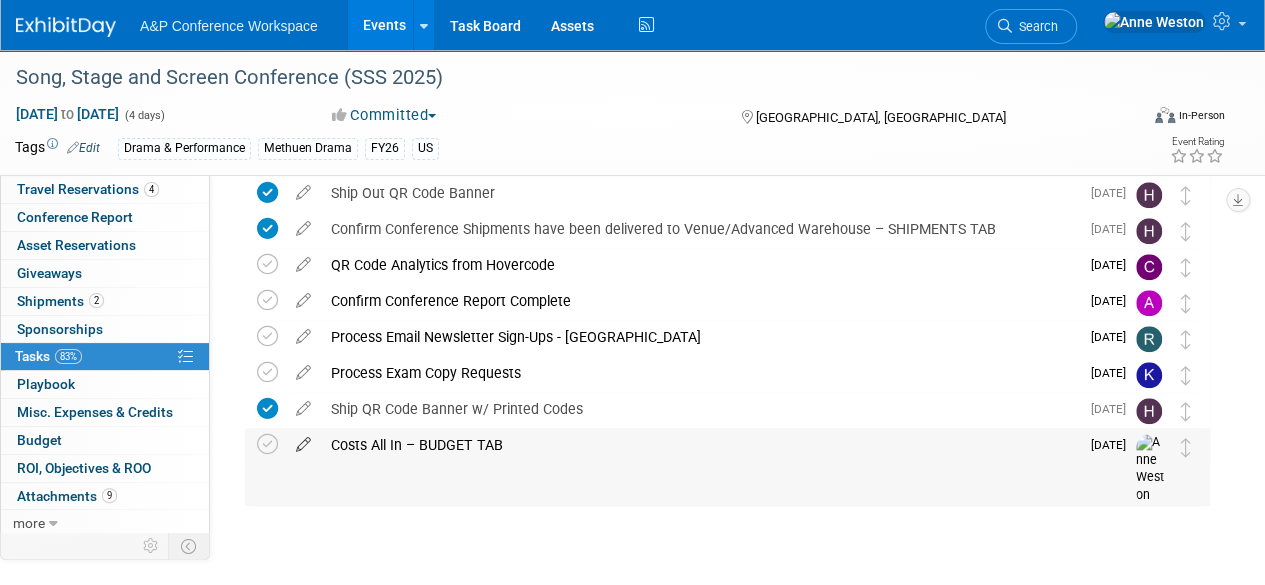 click at bounding box center (303, 440) 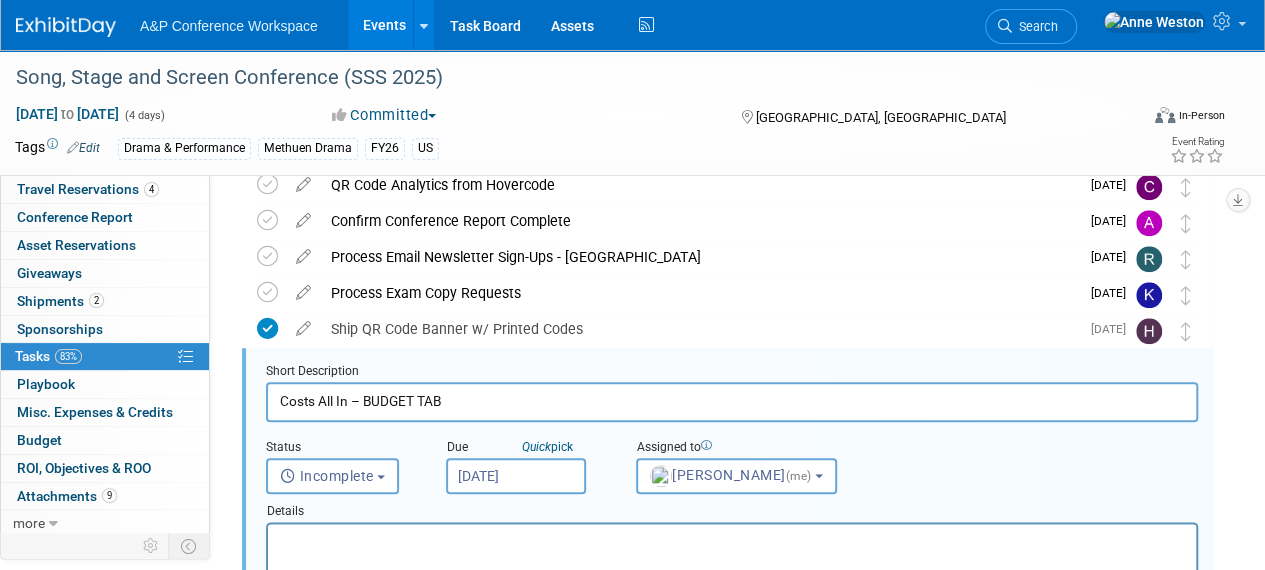 scroll, scrollTop: 974, scrollLeft: 0, axis: vertical 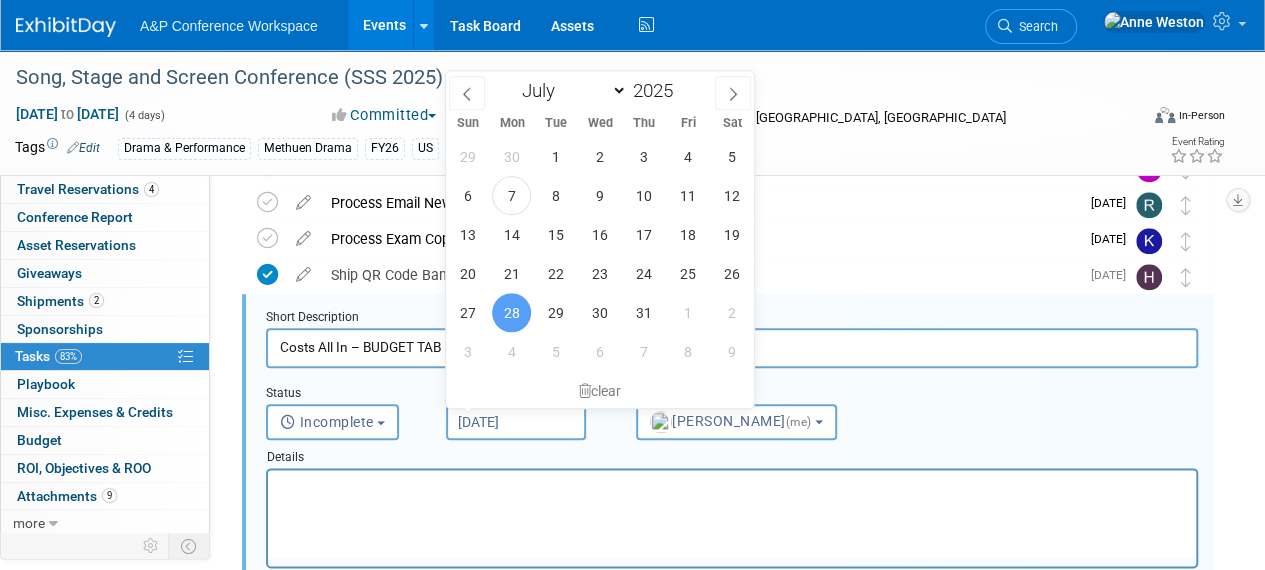 click on "Jul 28, 2025" at bounding box center [516, 422] 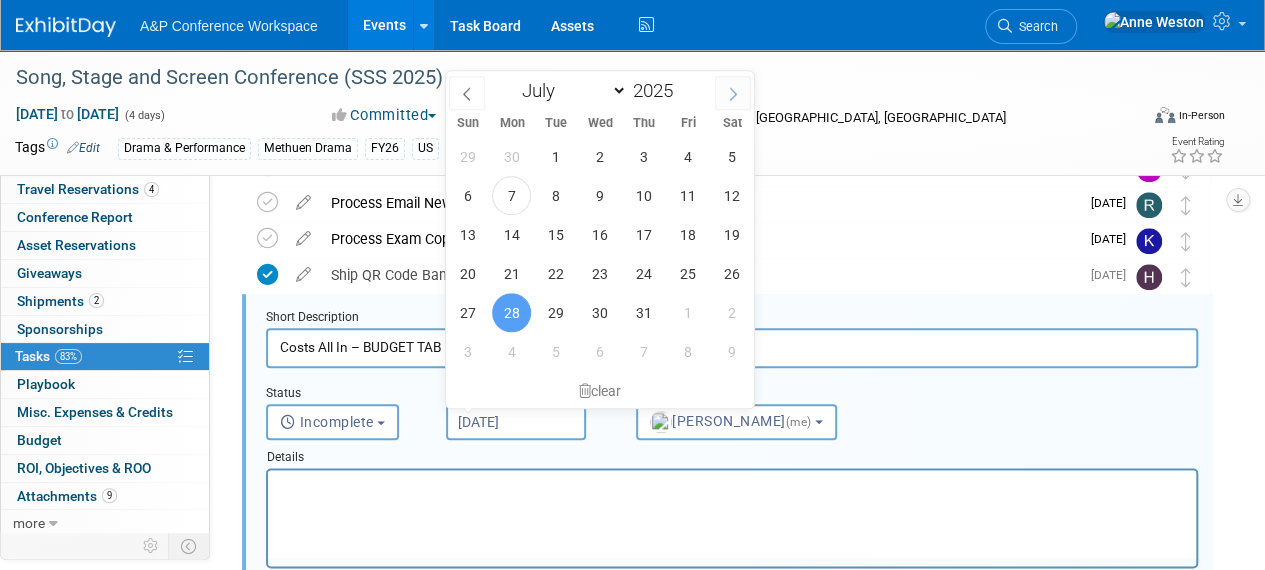 click at bounding box center (733, 93) 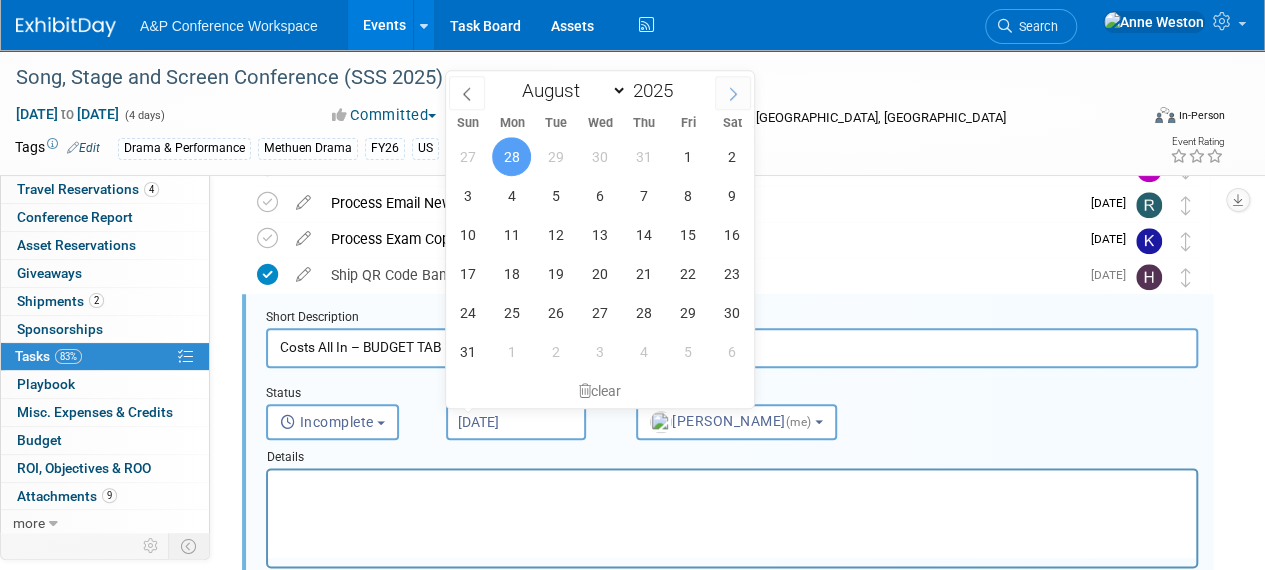click at bounding box center [733, 93] 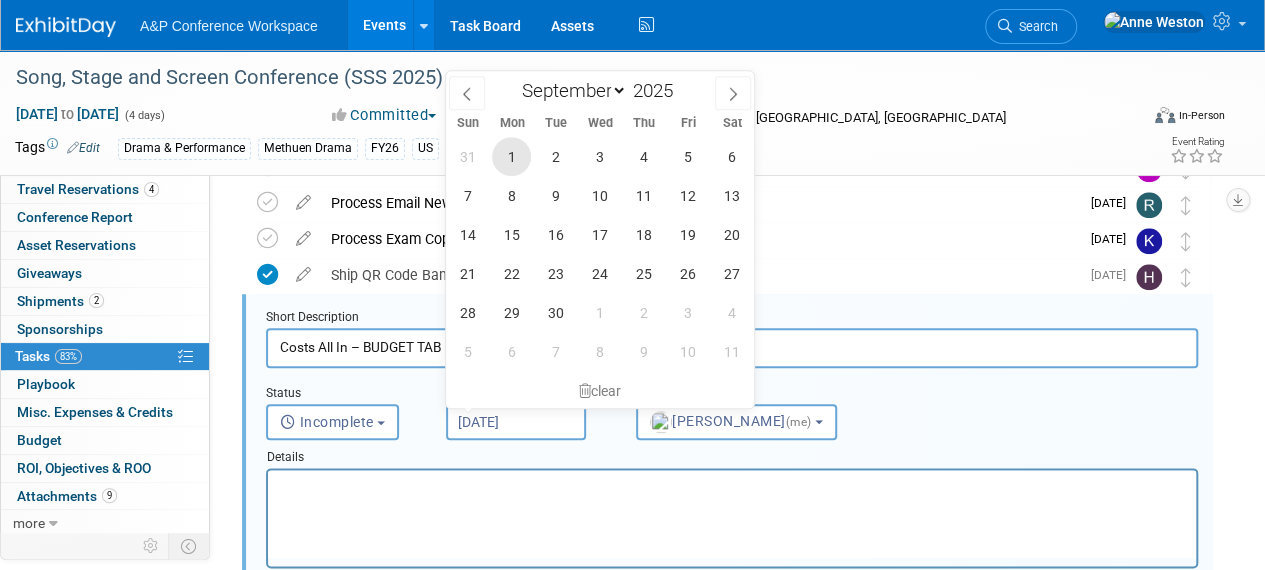 click on "1" at bounding box center (511, 156) 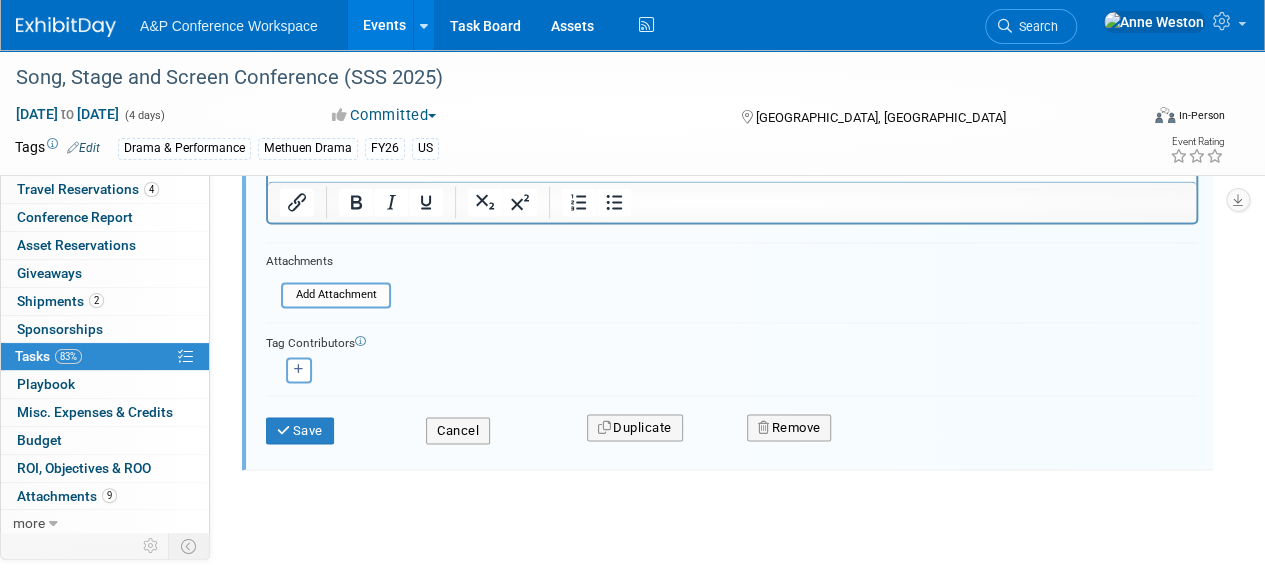 scroll, scrollTop: 1345, scrollLeft: 0, axis: vertical 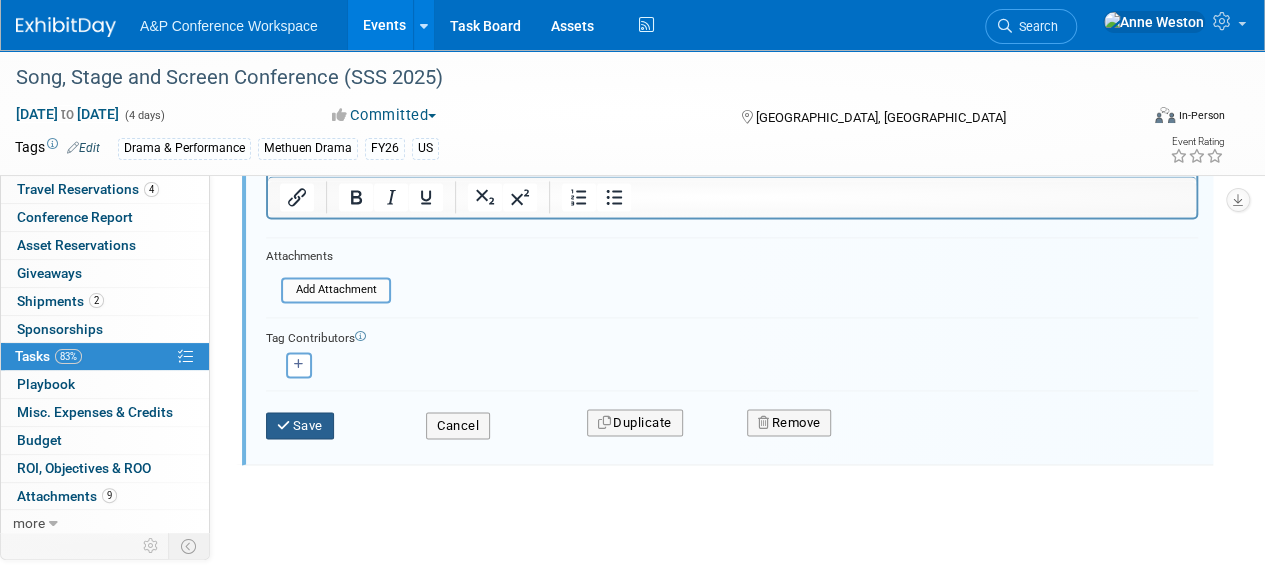 click at bounding box center (285, 425) 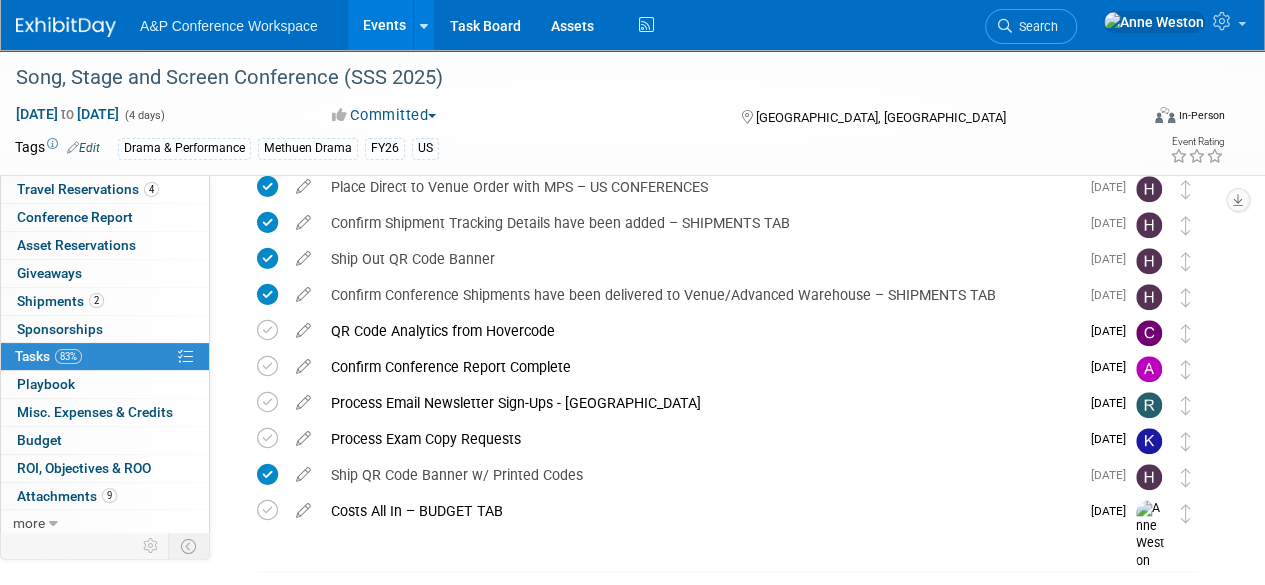 scroll, scrollTop: 240, scrollLeft: 0, axis: vertical 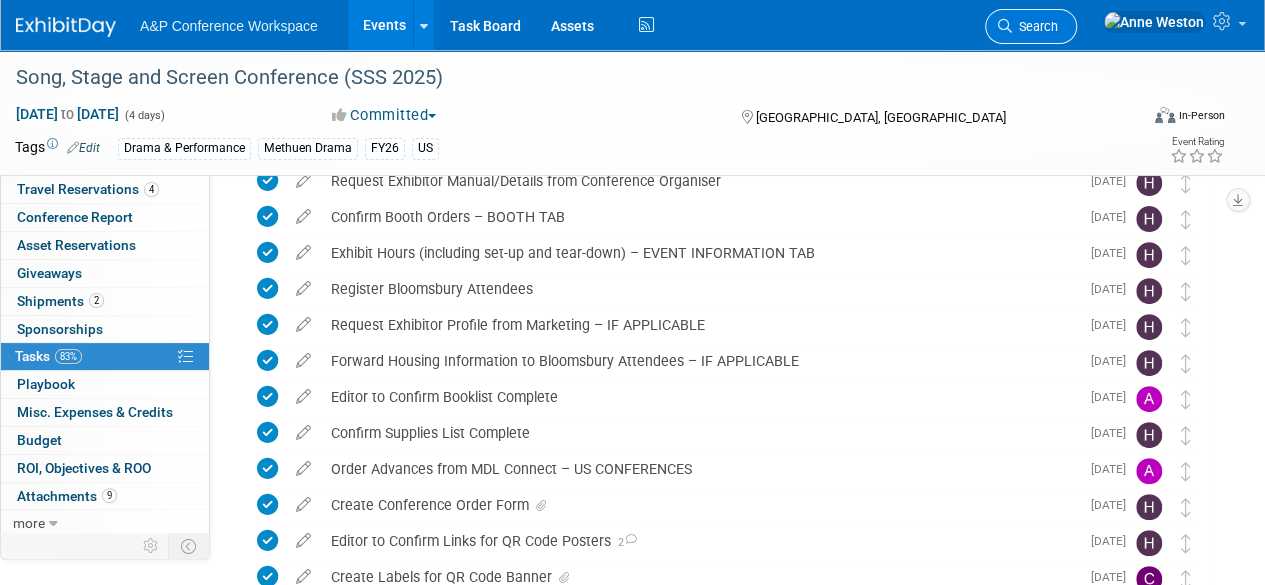 click on "Search" at bounding box center [1035, 26] 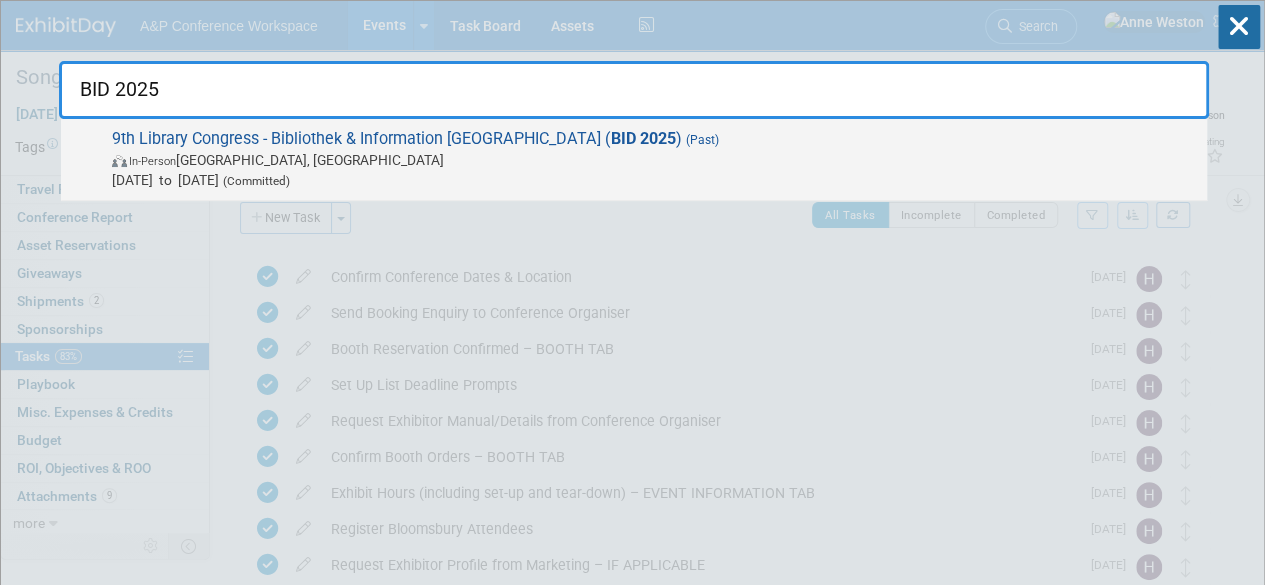 type on "BID 2025" 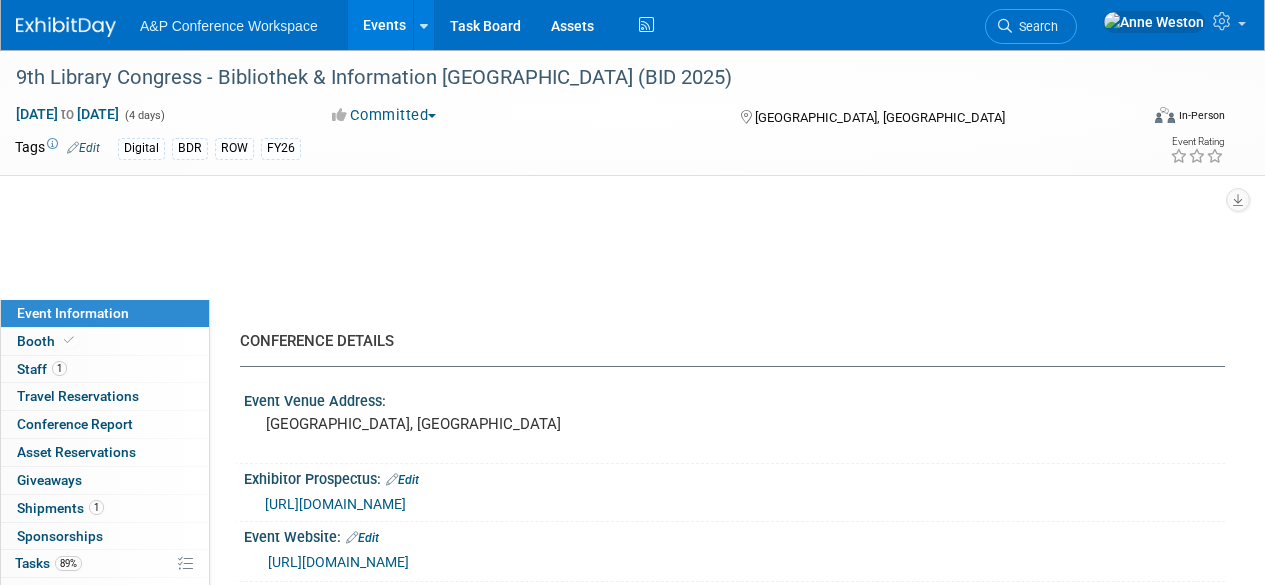 select on "Annual" 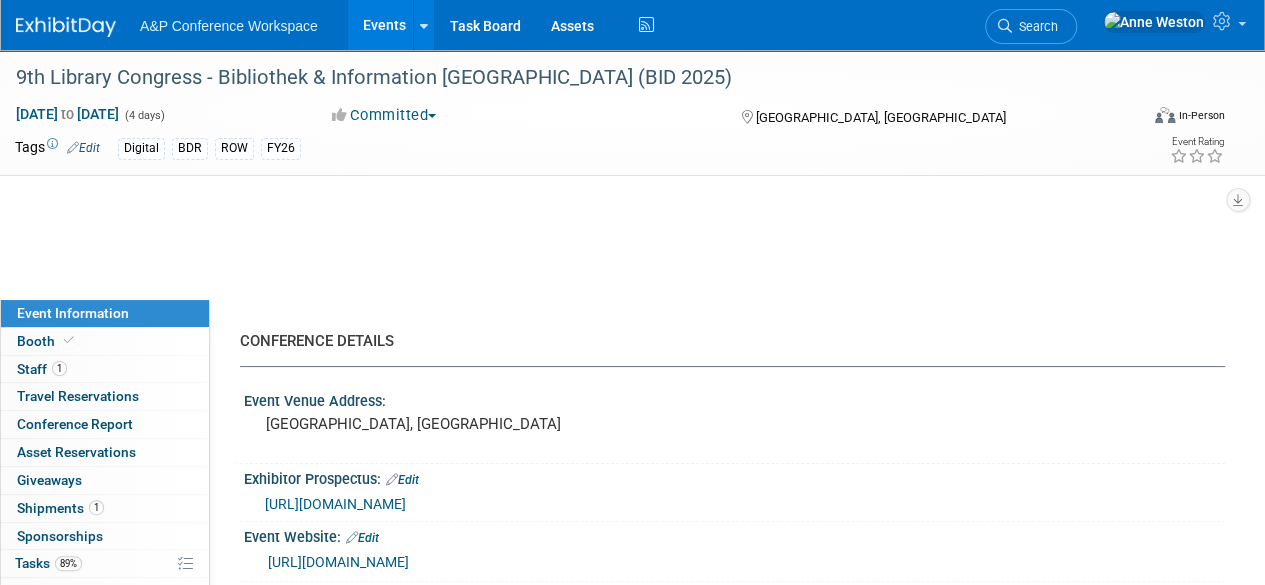 scroll, scrollTop: 0, scrollLeft: 0, axis: both 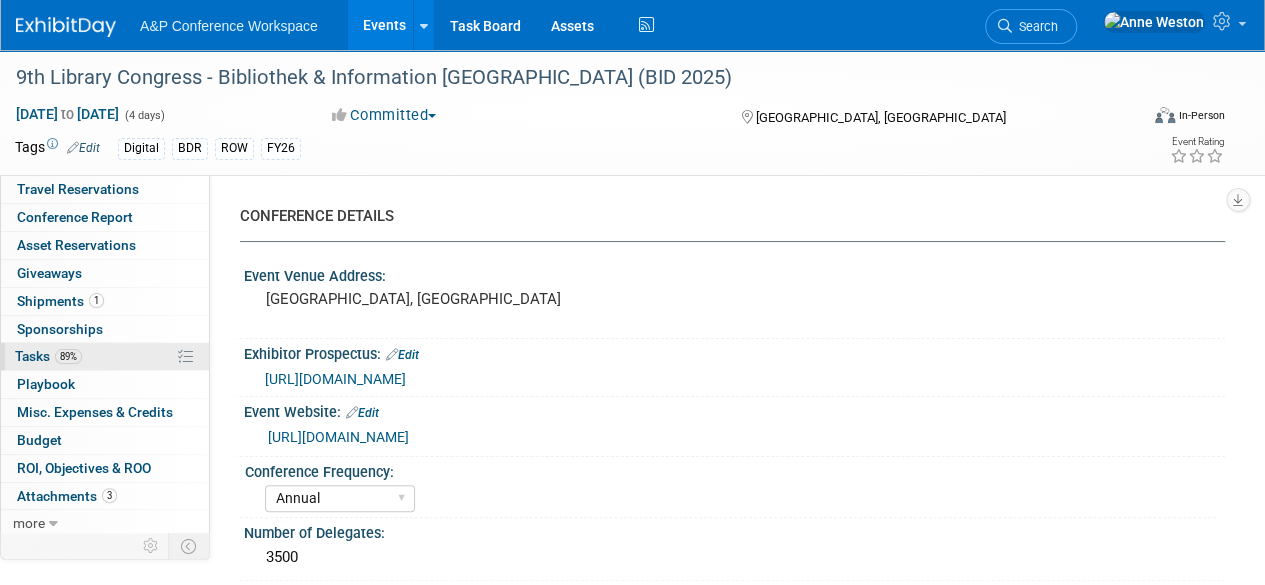 click on "89%
Tasks 89%" at bounding box center (105, 356) 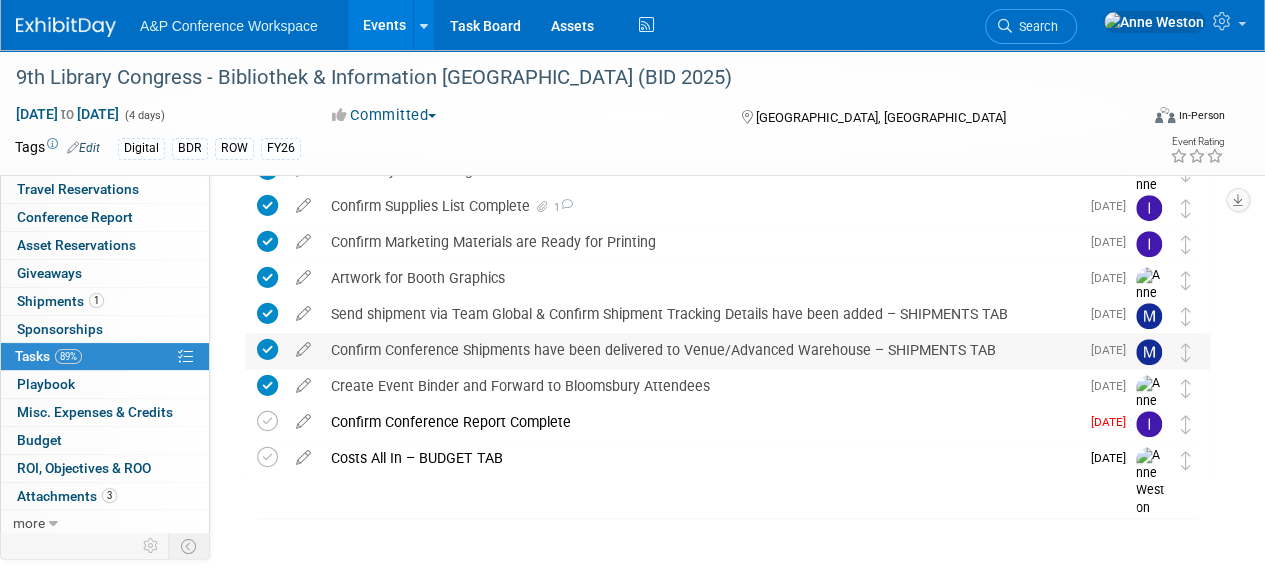 scroll, scrollTop: 480, scrollLeft: 0, axis: vertical 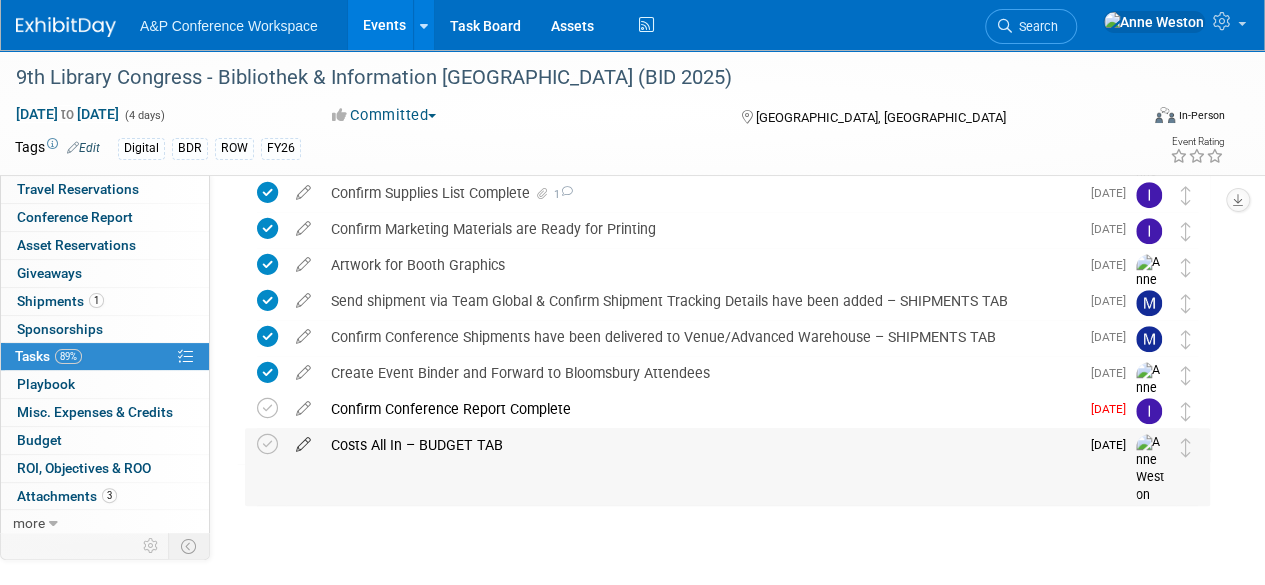 click at bounding box center [303, 440] 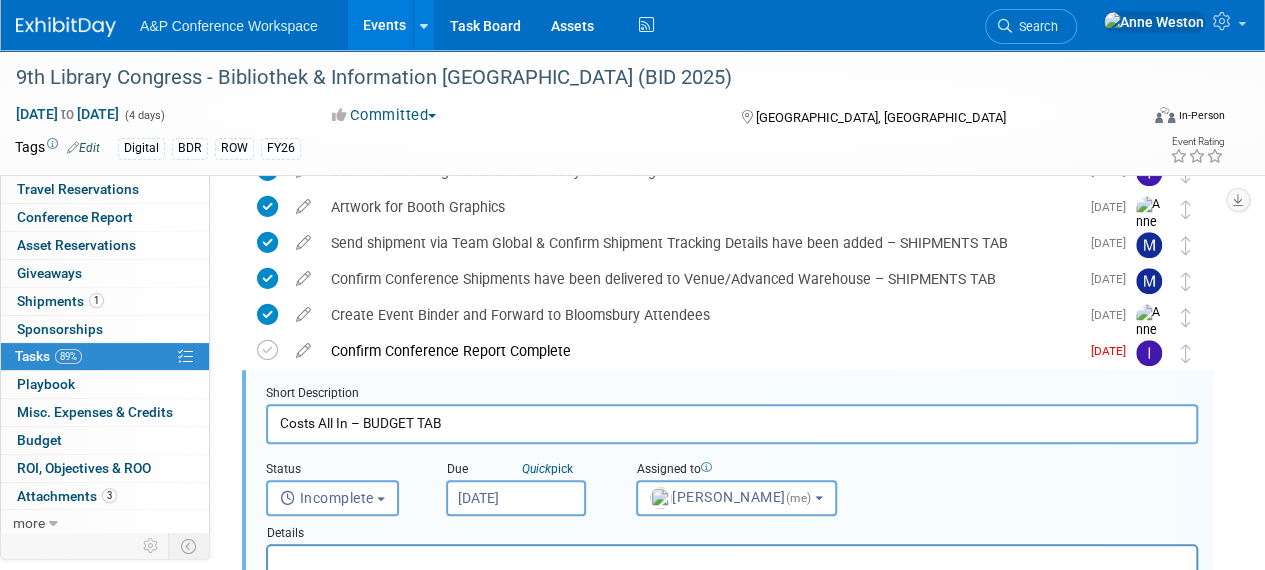 scroll, scrollTop: 614, scrollLeft: 0, axis: vertical 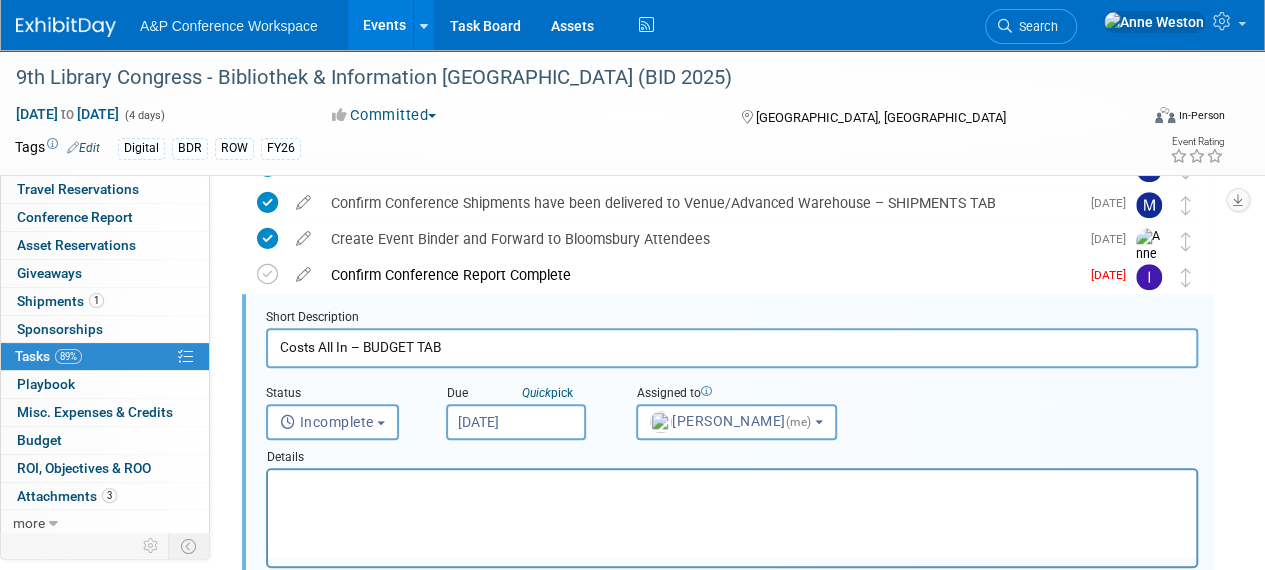 click on "[DATE]" at bounding box center (516, 422) 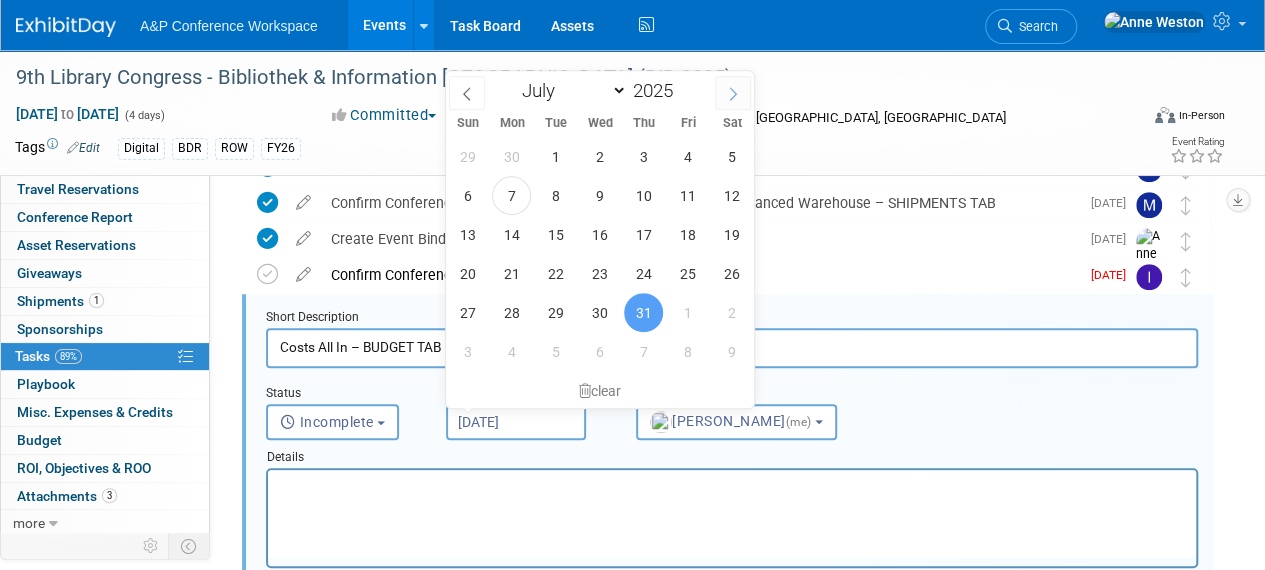 click 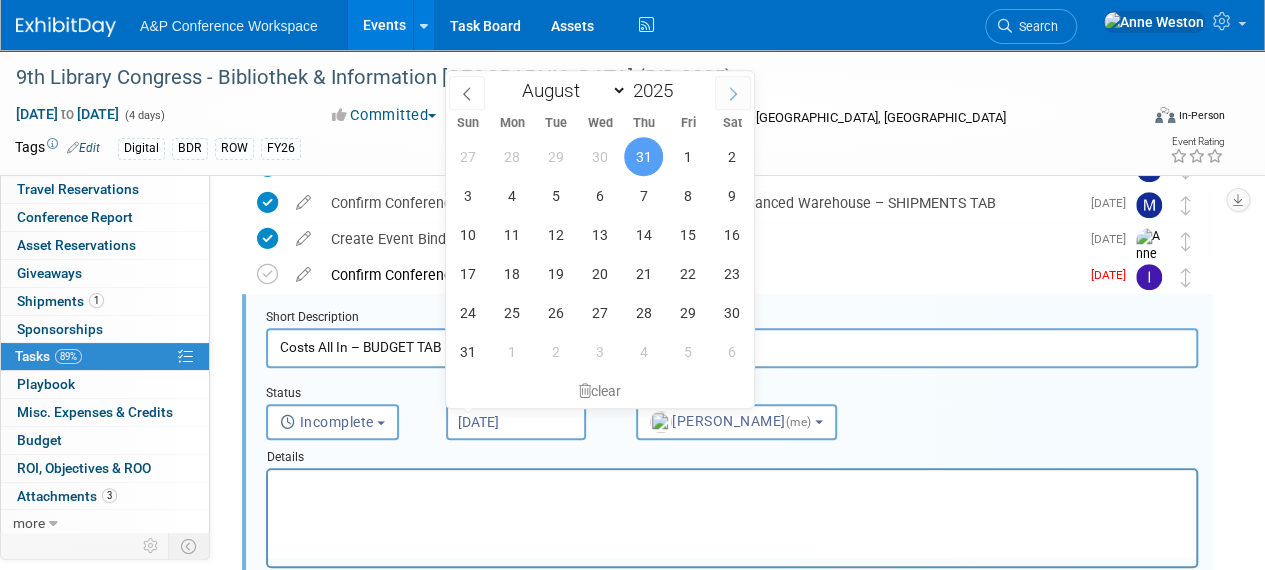 click 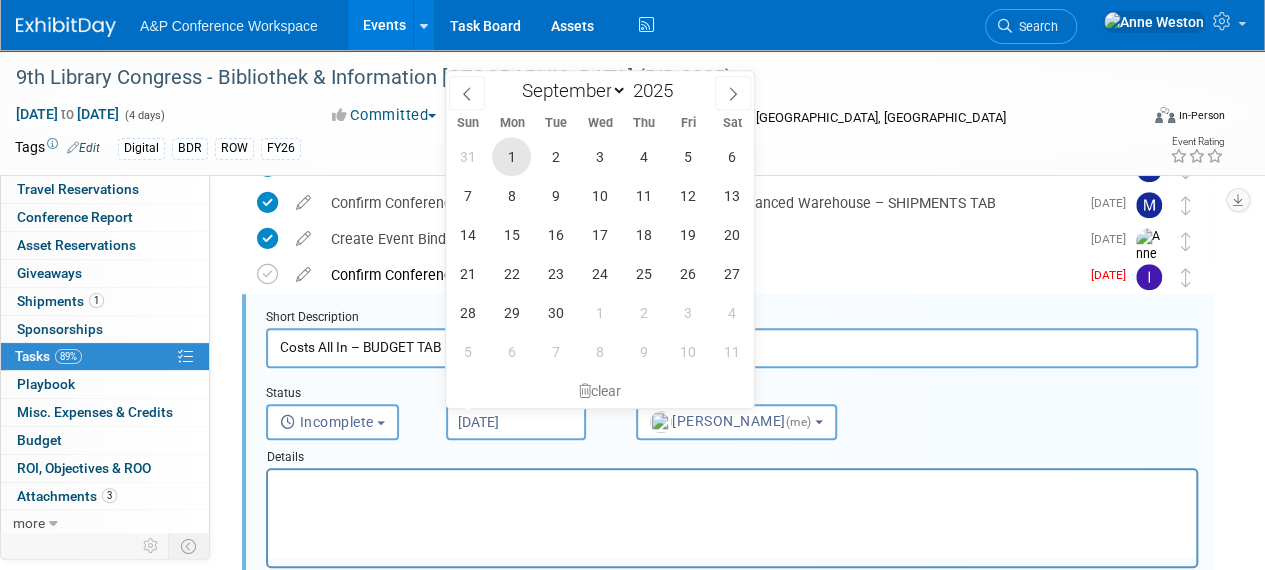 click on "1" at bounding box center (511, 156) 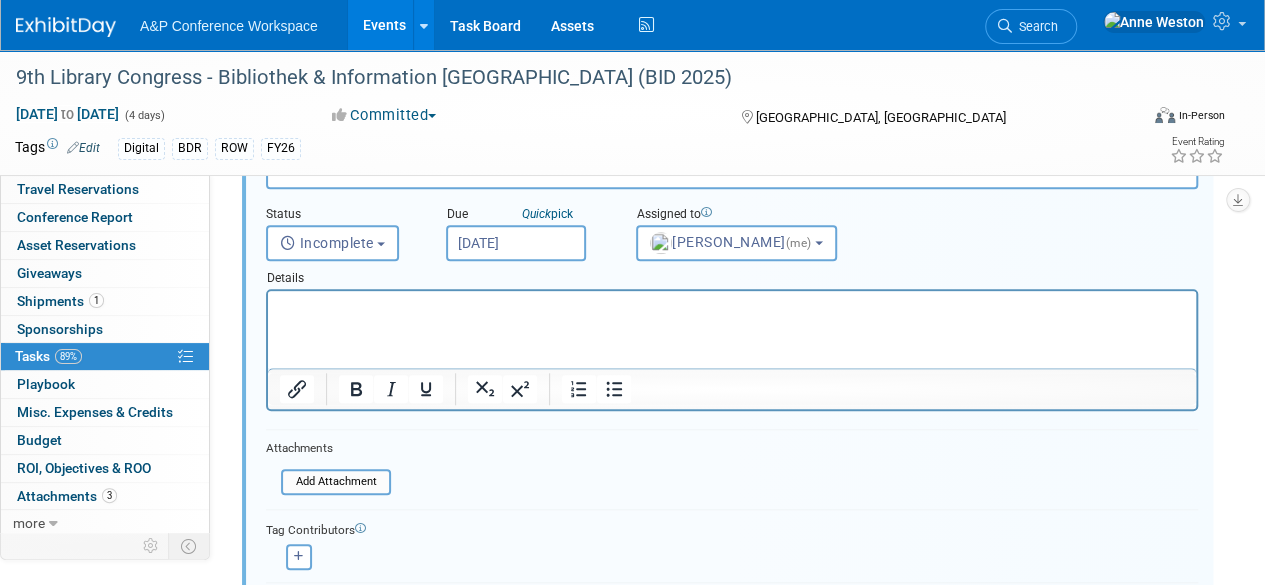 scroll, scrollTop: 985, scrollLeft: 0, axis: vertical 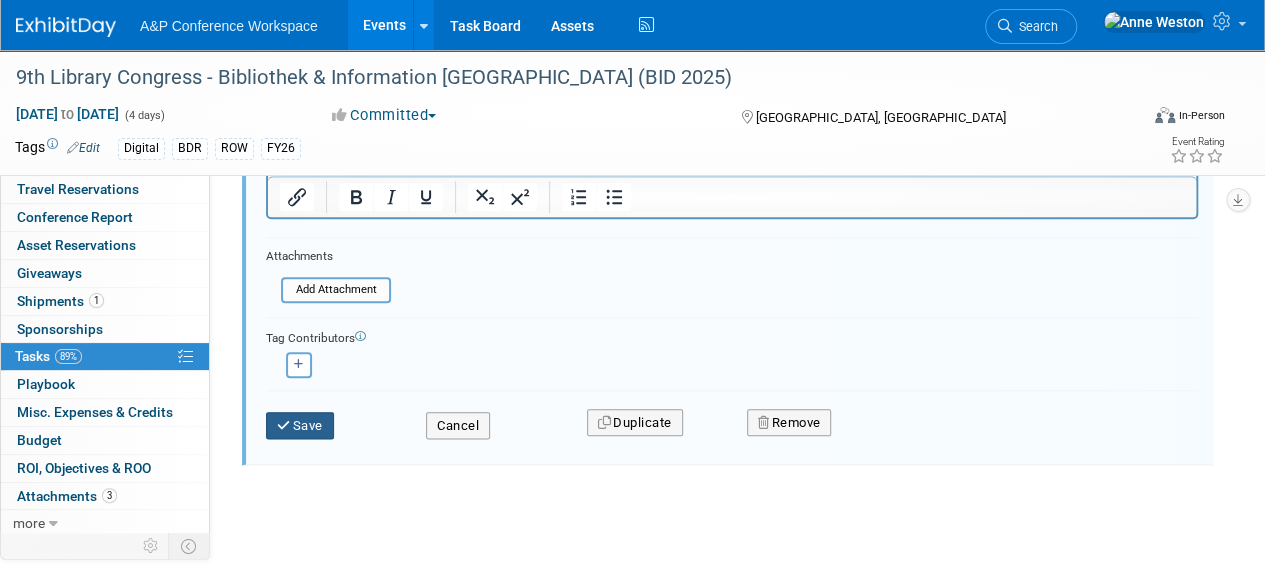 click at bounding box center (285, 425) 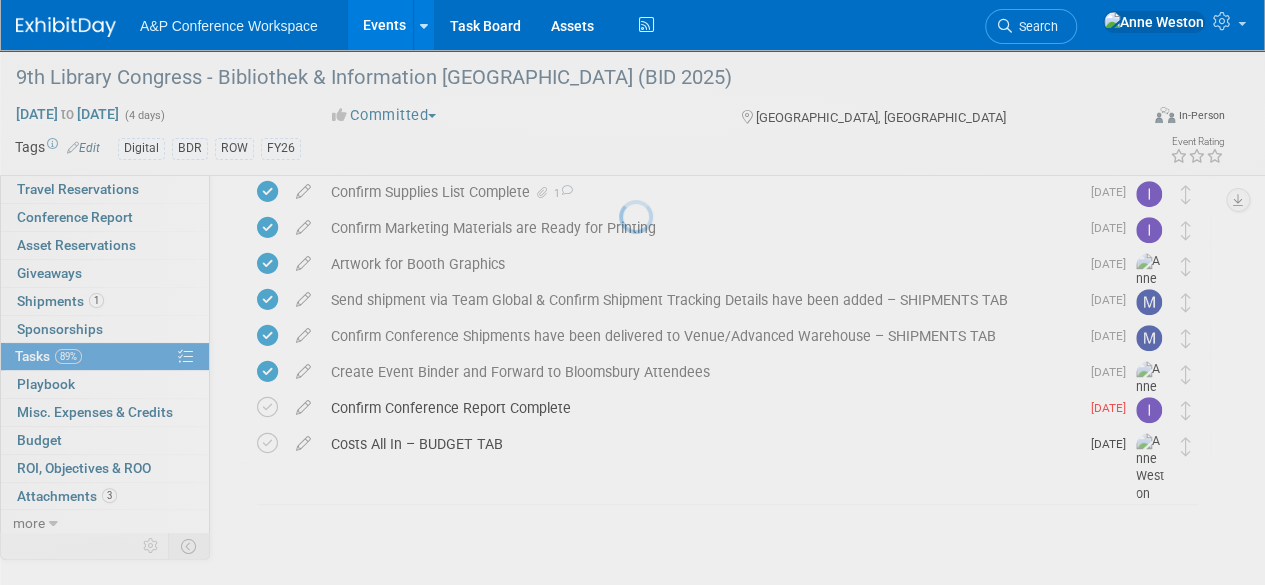 scroll, scrollTop: 480, scrollLeft: 0, axis: vertical 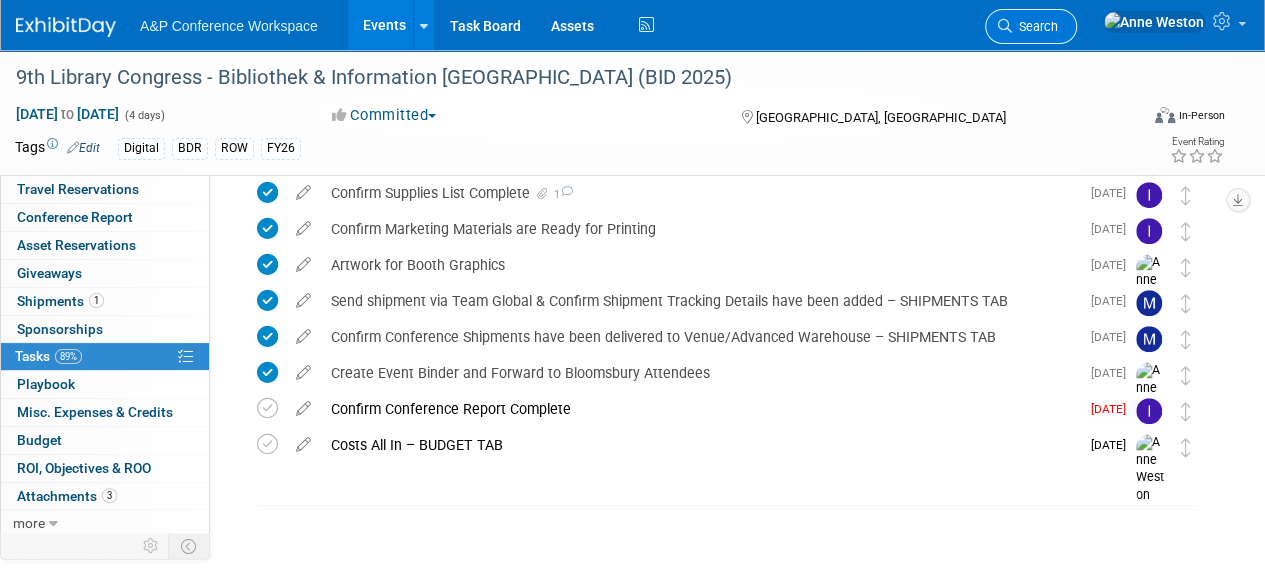click on "Search" at bounding box center [1035, 26] 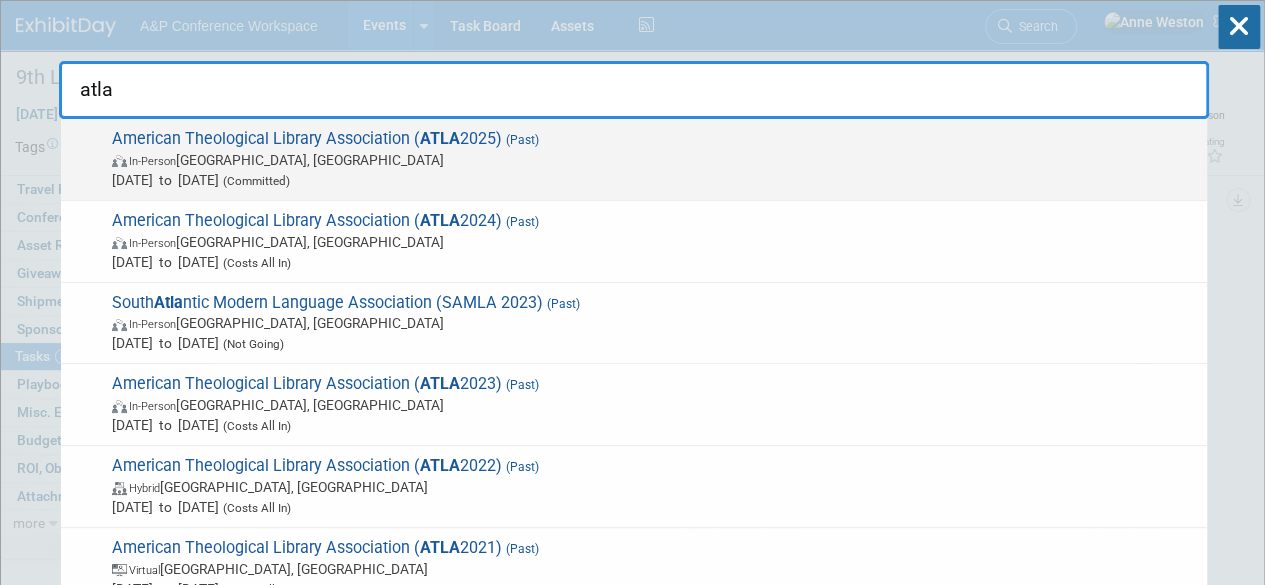 type on "atla" 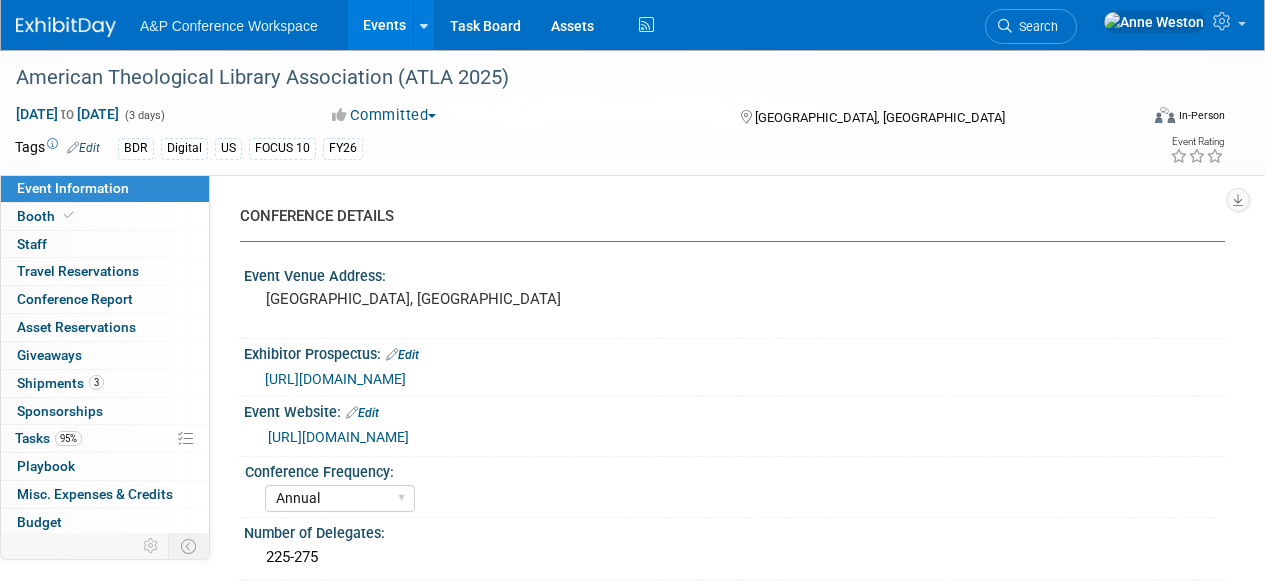 select on "Annual" 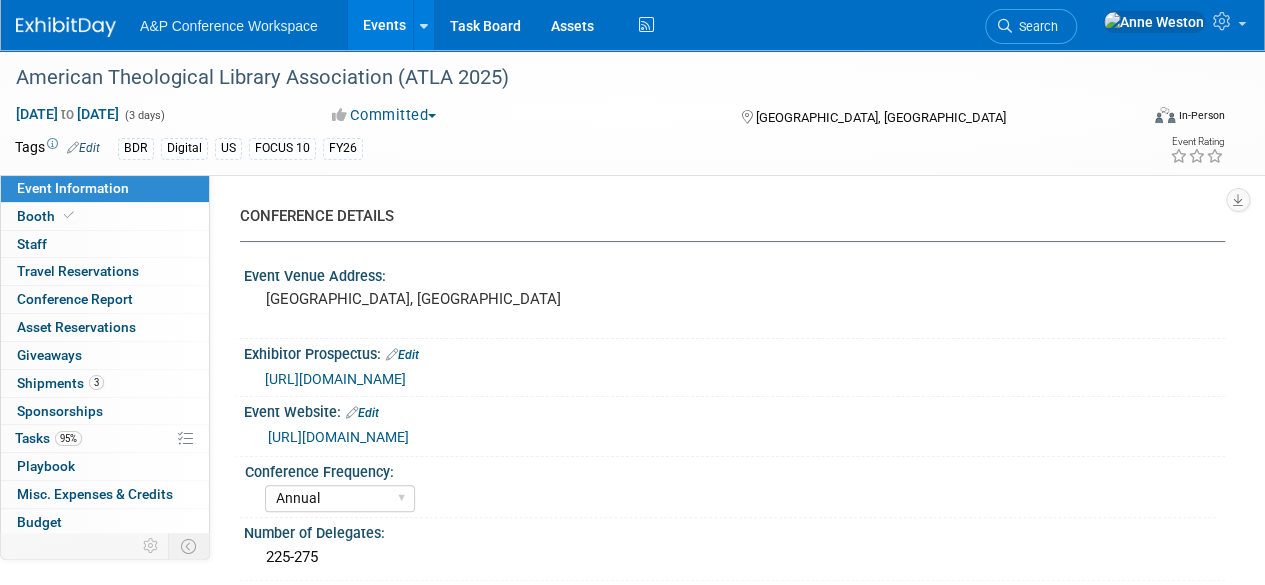 scroll, scrollTop: 0, scrollLeft: 0, axis: both 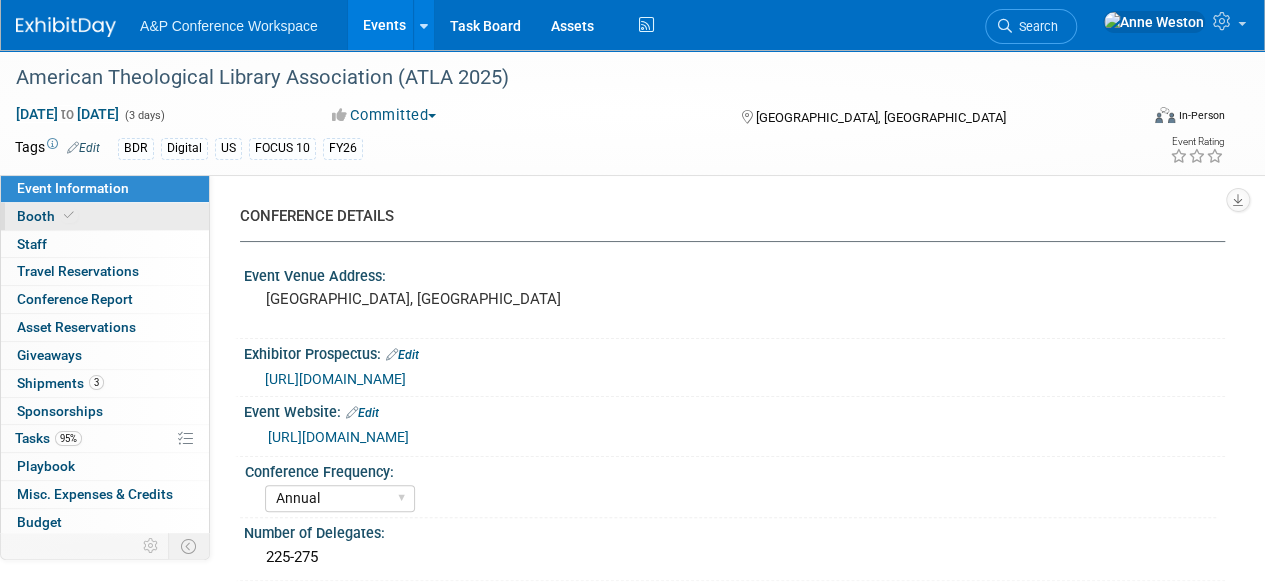 click on "Booth" at bounding box center [105, 216] 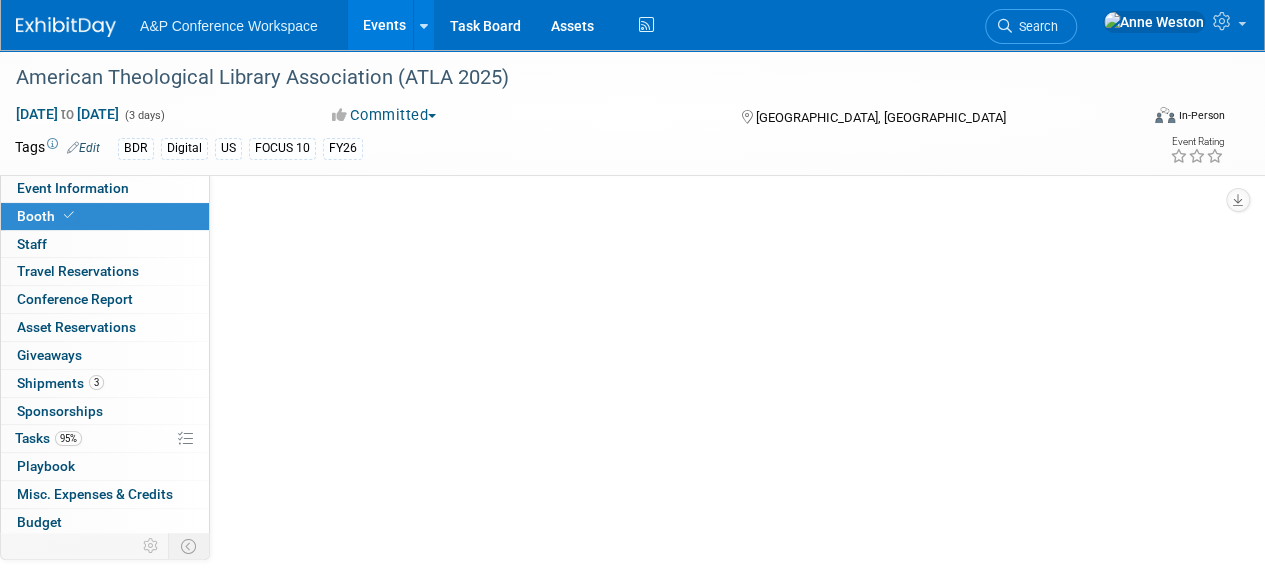 select on "DIGI" 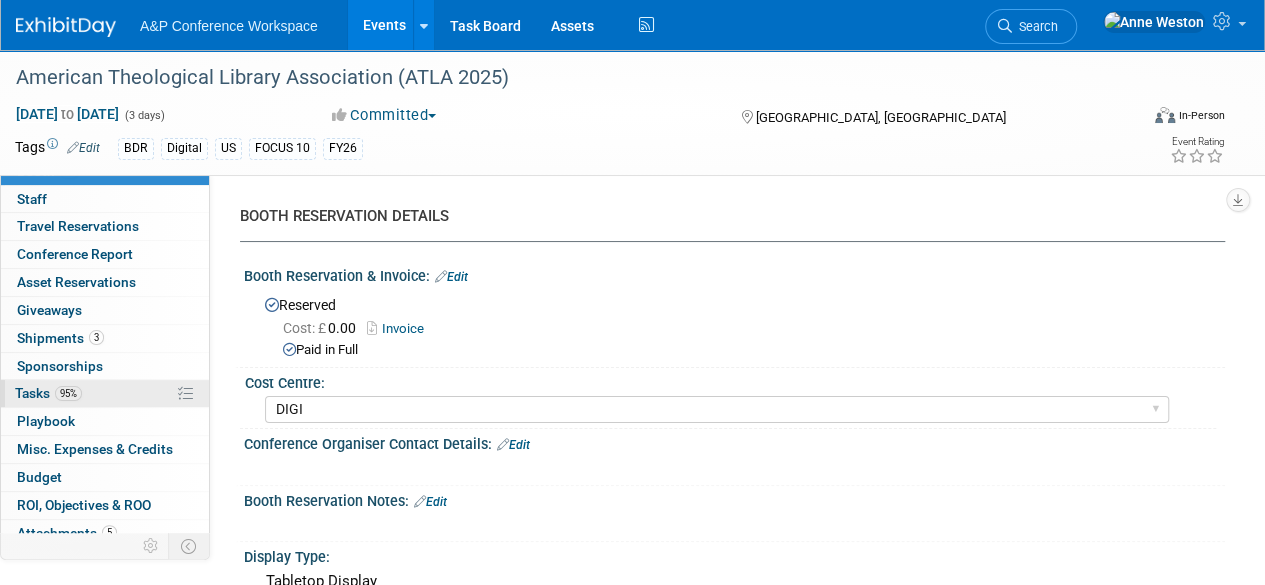 scroll, scrollTop: 82, scrollLeft: 0, axis: vertical 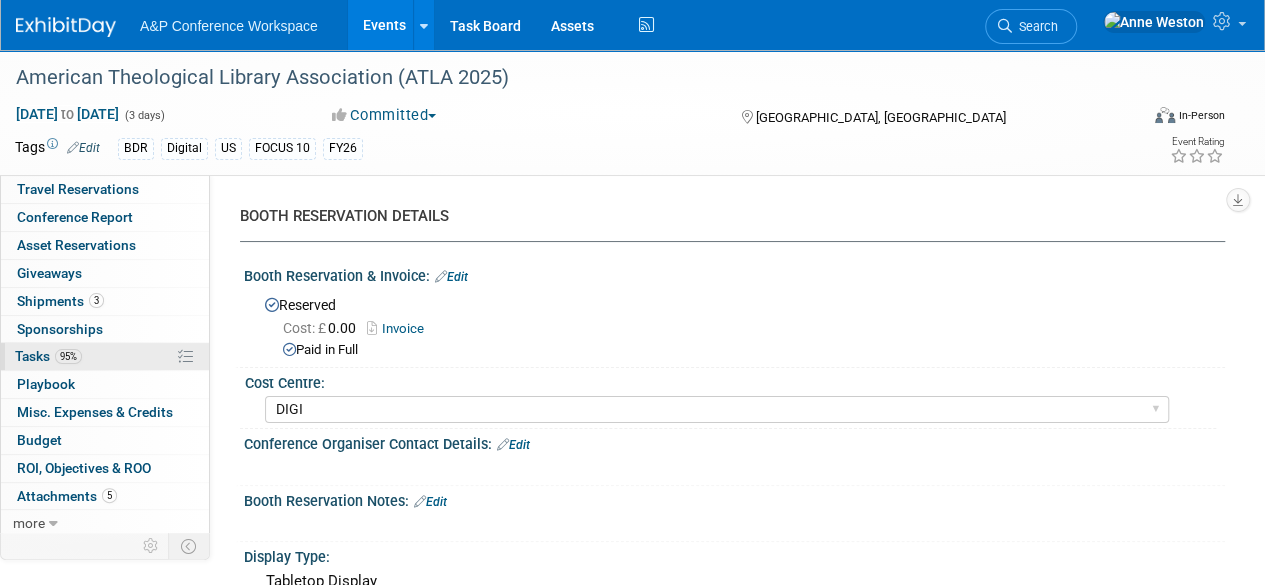 click on "95%" at bounding box center (68, 356) 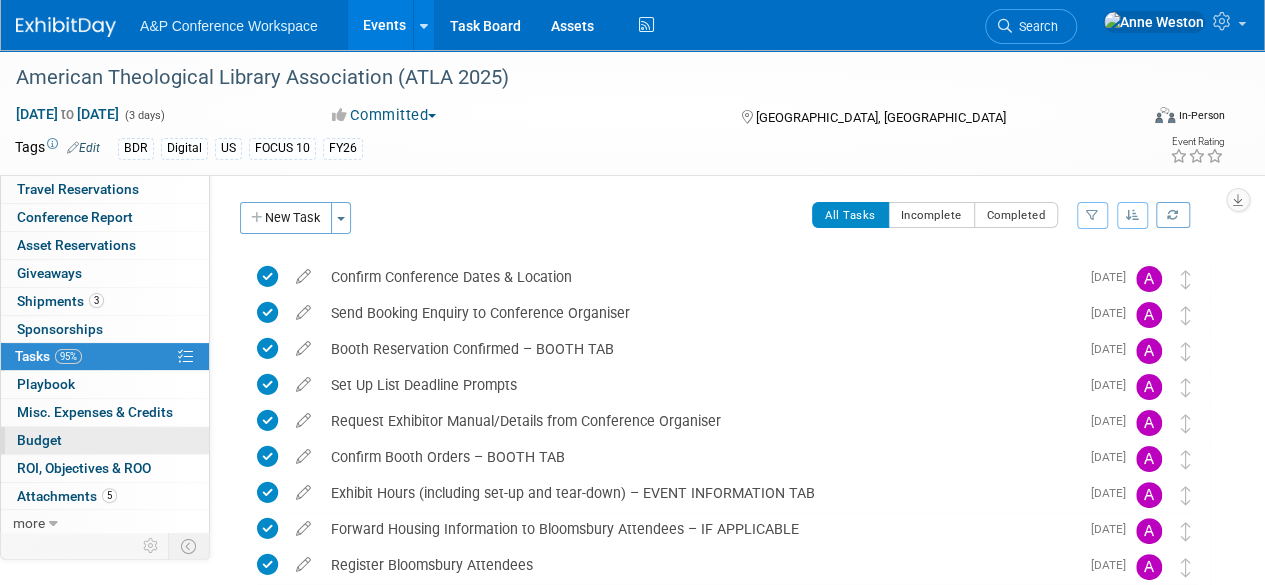 click on "Budget" at bounding box center [39, 440] 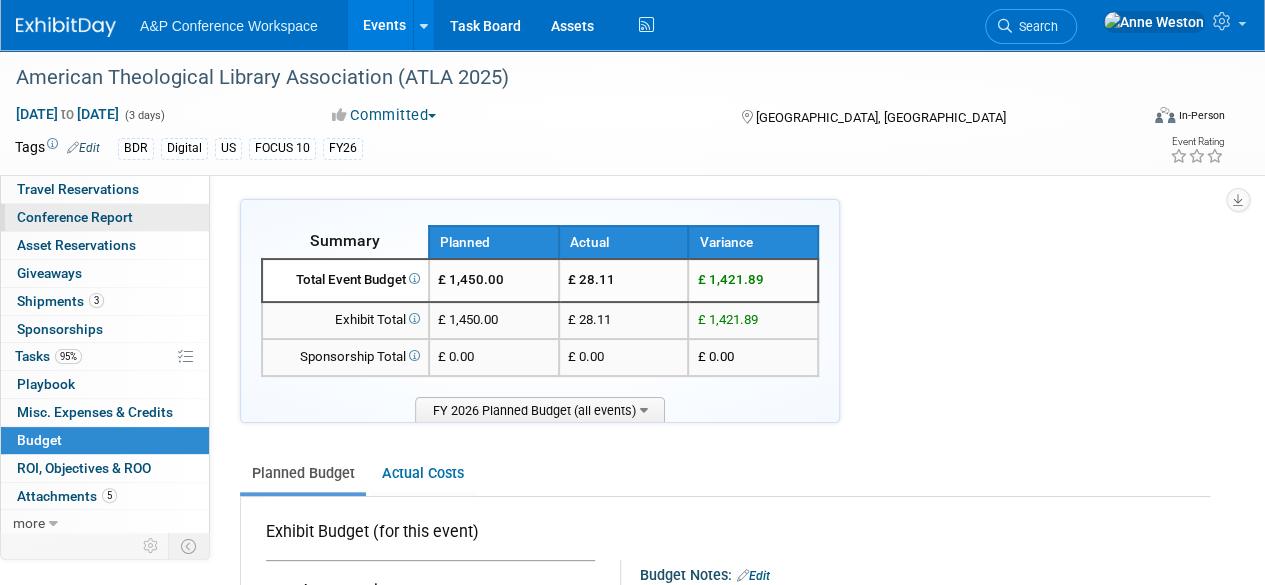 scroll, scrollTop: 0, scrollLeft: 0, axis: both 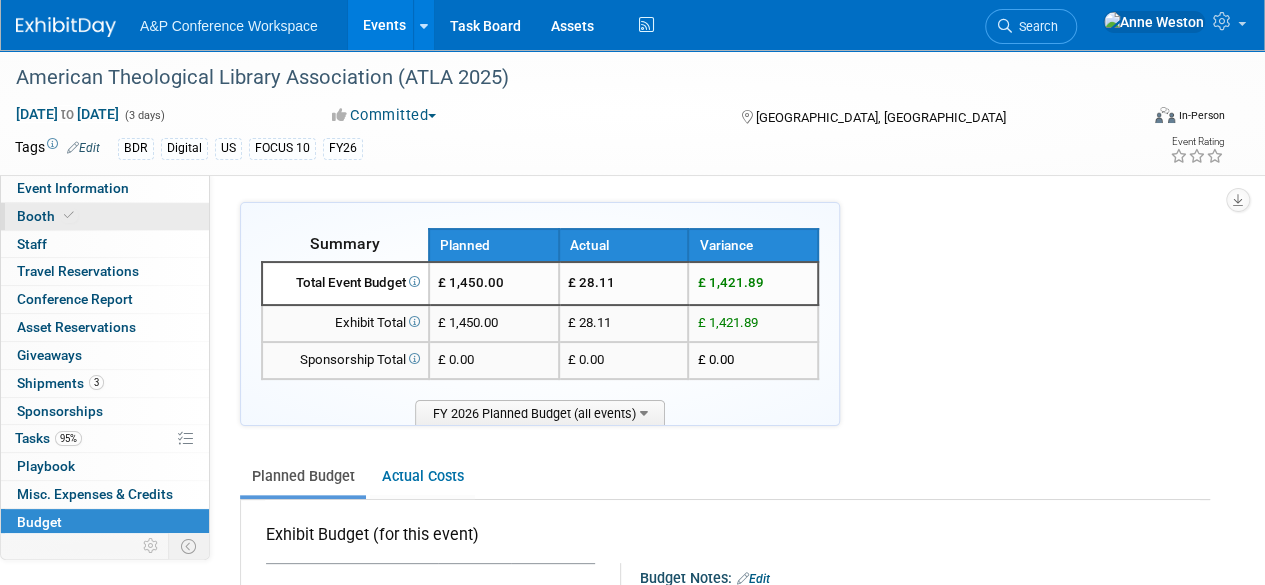click on "Booth" at bounding box center [105, 216] 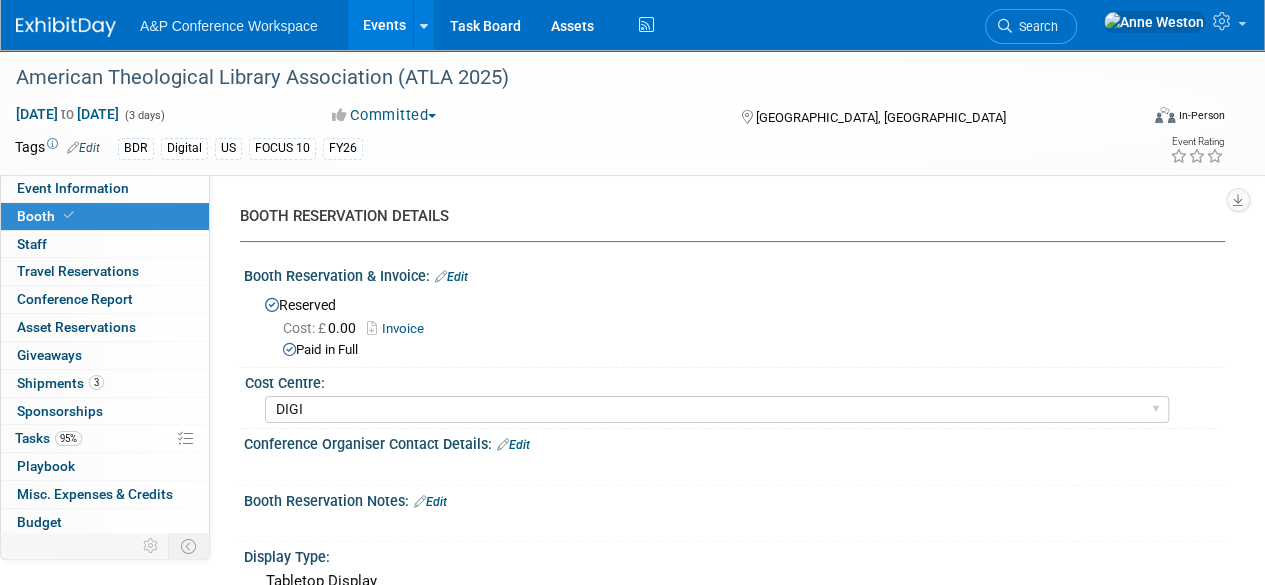 click on "Invoice" at bounding box center (400, 328) 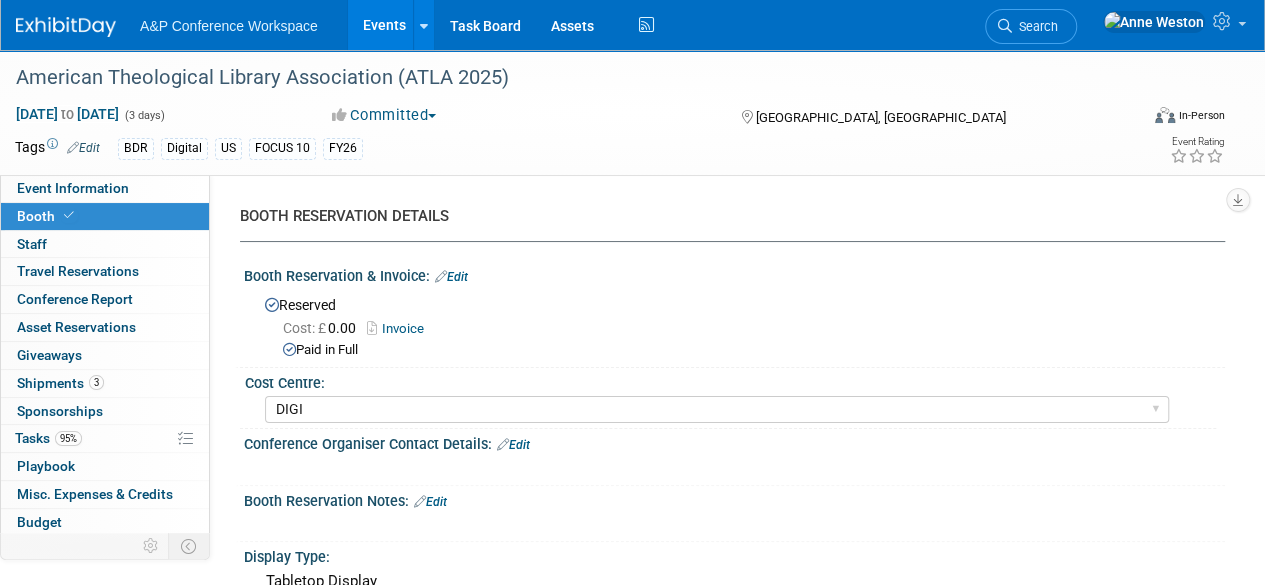 click on "Edit" at bounding box center [451, 277] 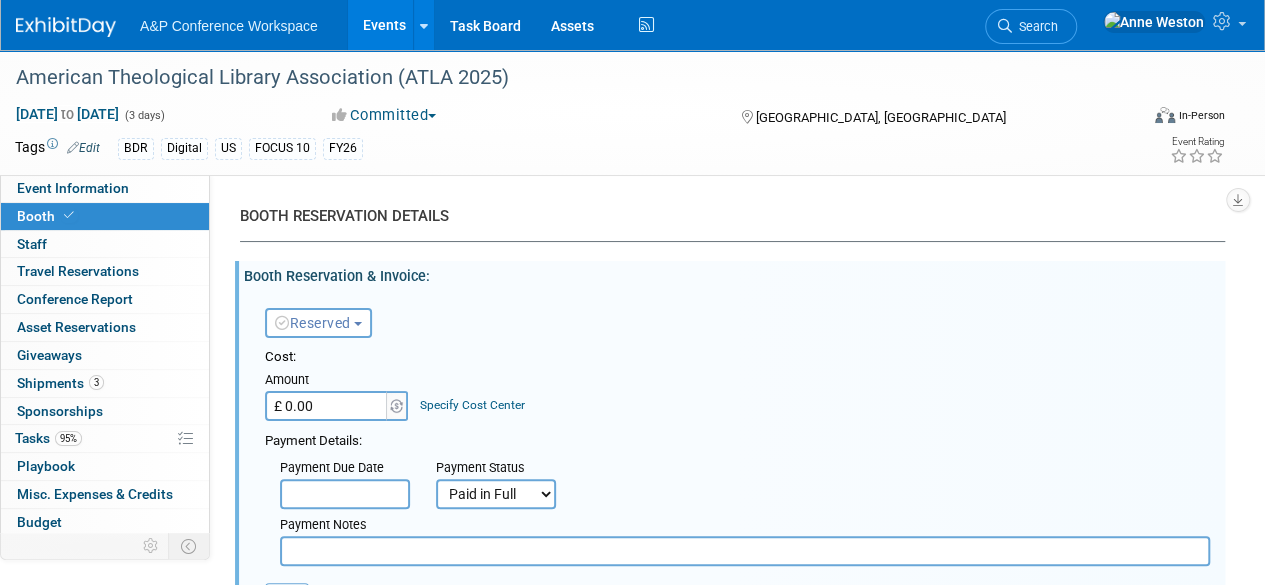 click on "£ 0.00" at bounding box center (327, 406) 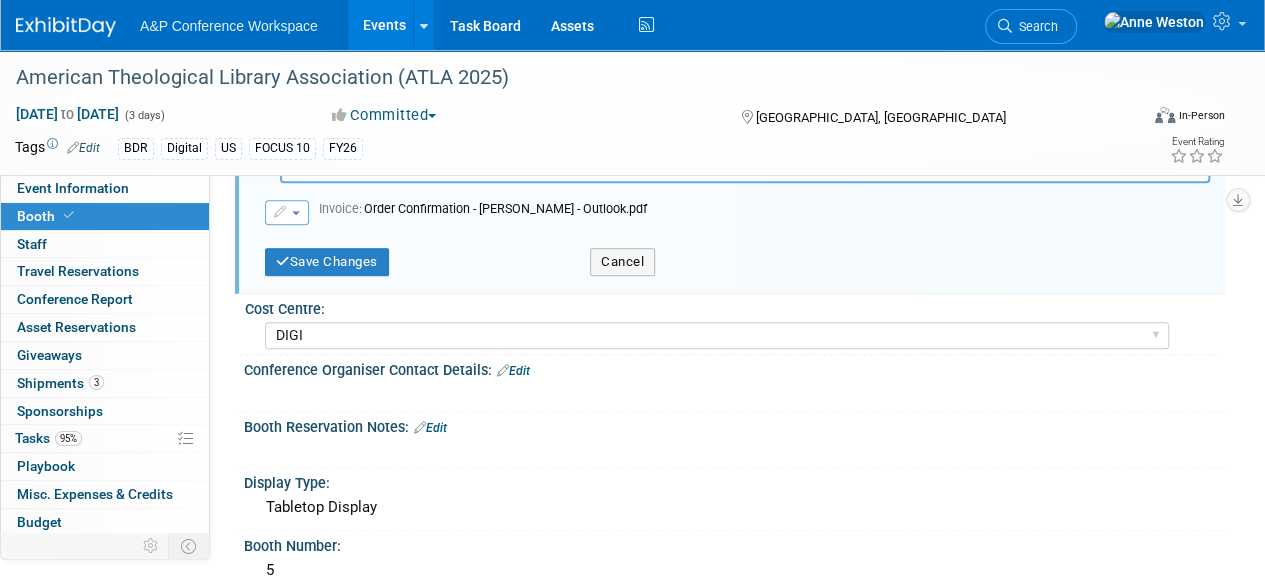 scroll, scrollTop: 400, scrollLeft: 0, axis: vertical 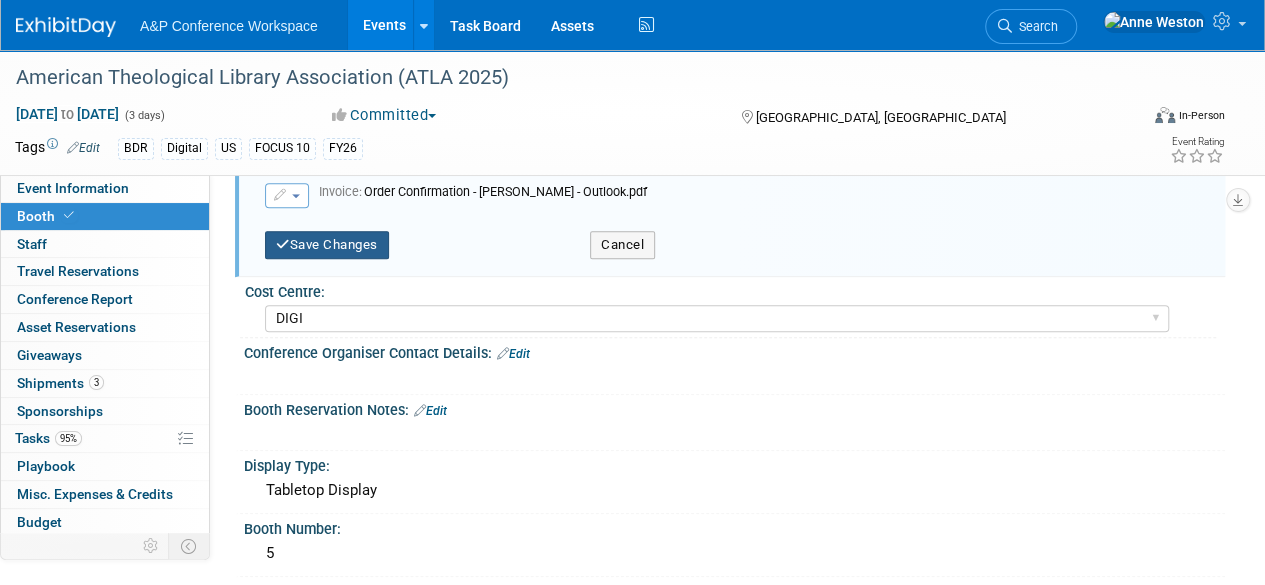 type on "£ 800.00" 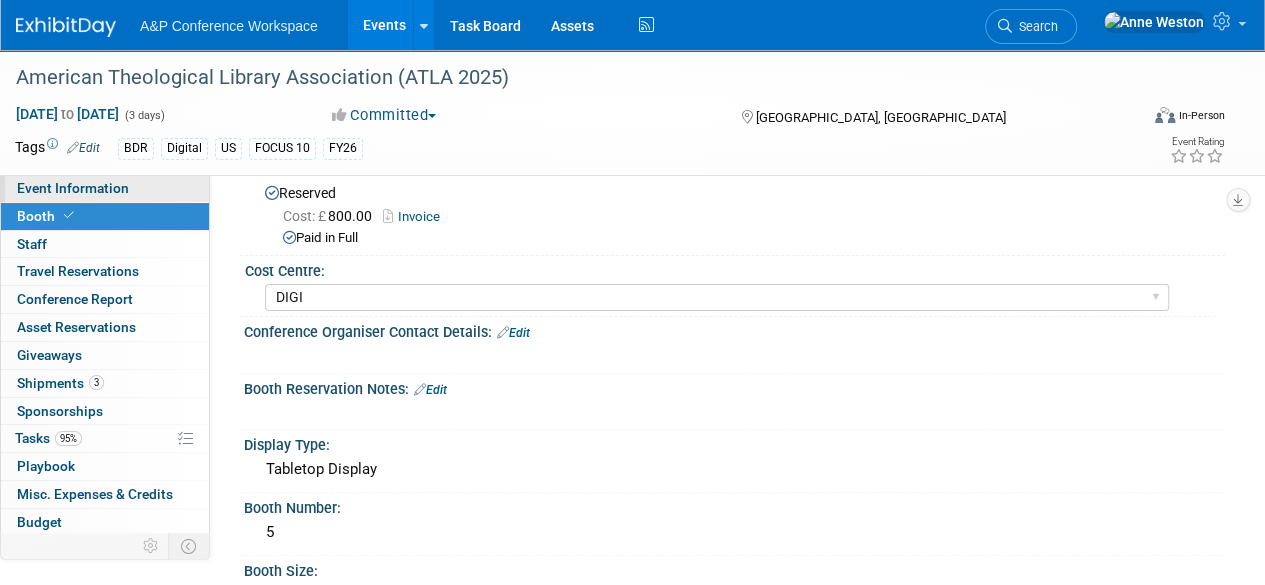 scroll, scrollTop: 0, scrollLeft: 0, axis: both 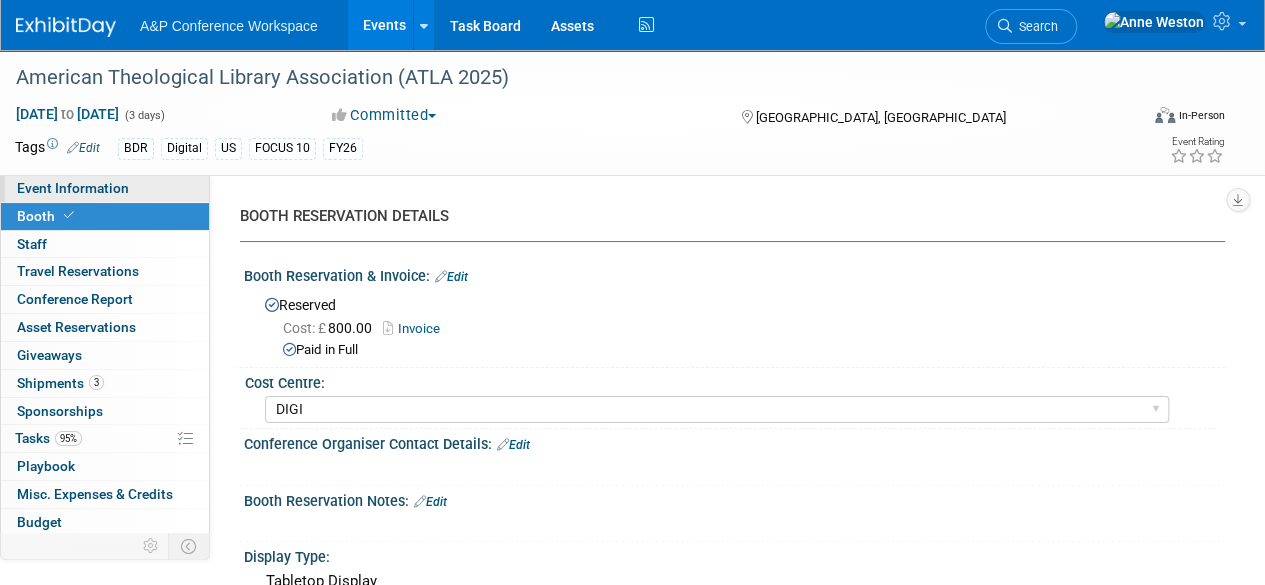 click on "Event Information" at bounding box center [105, 188] 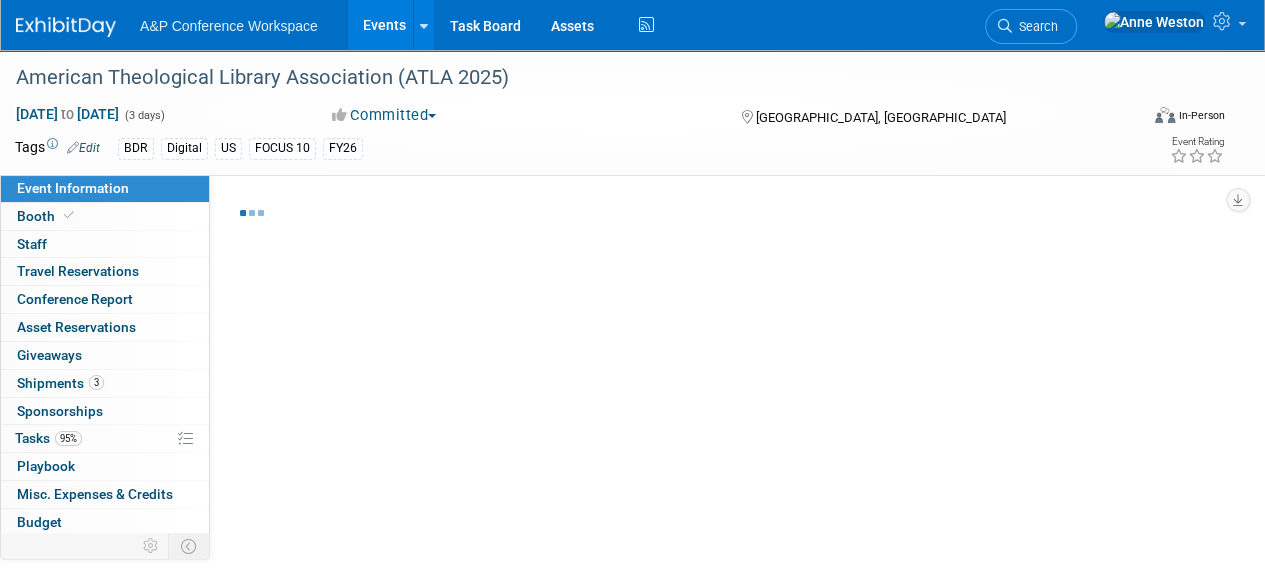 select on "Annual" 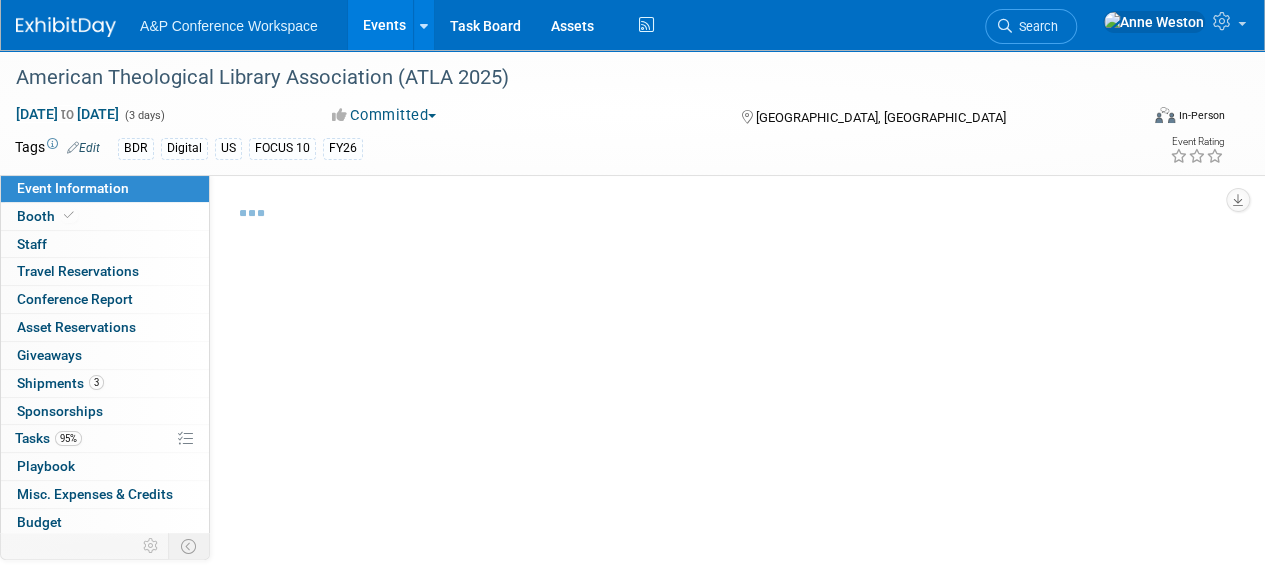 select on "Libraries" 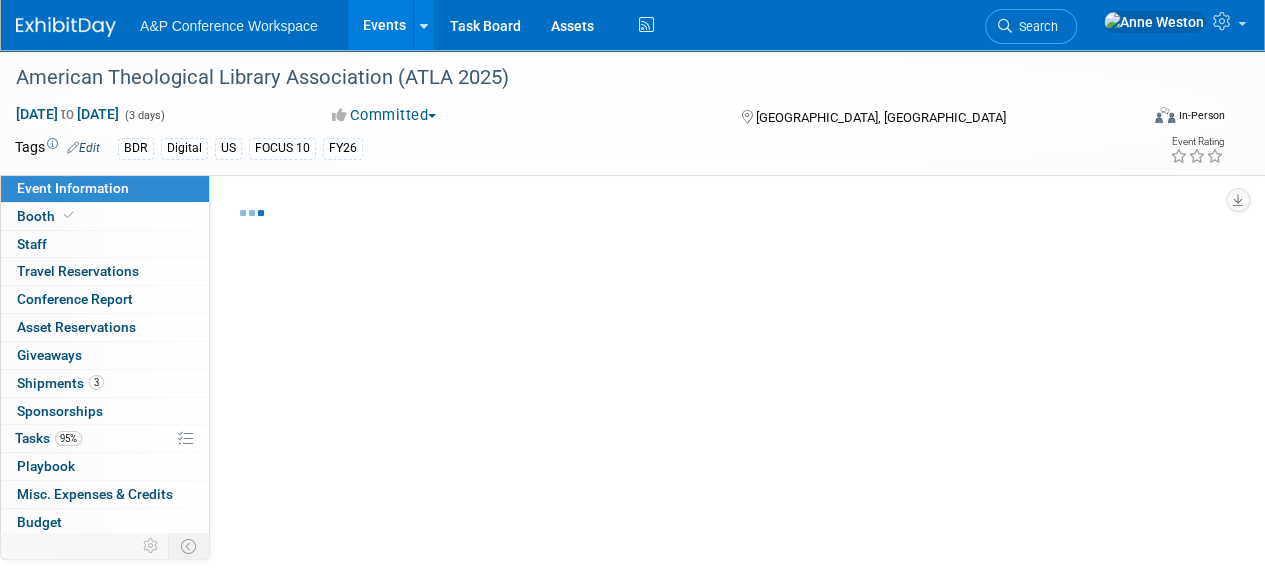 select on "Bloomsbury Digital Resources" 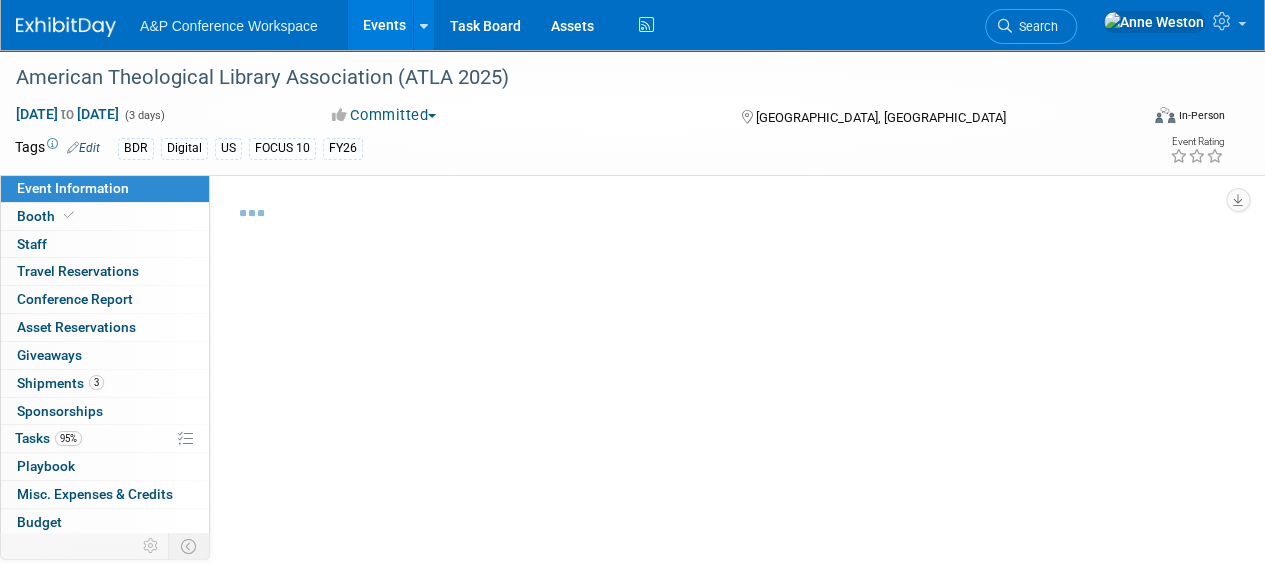 select on "[PERSON_NAME]" 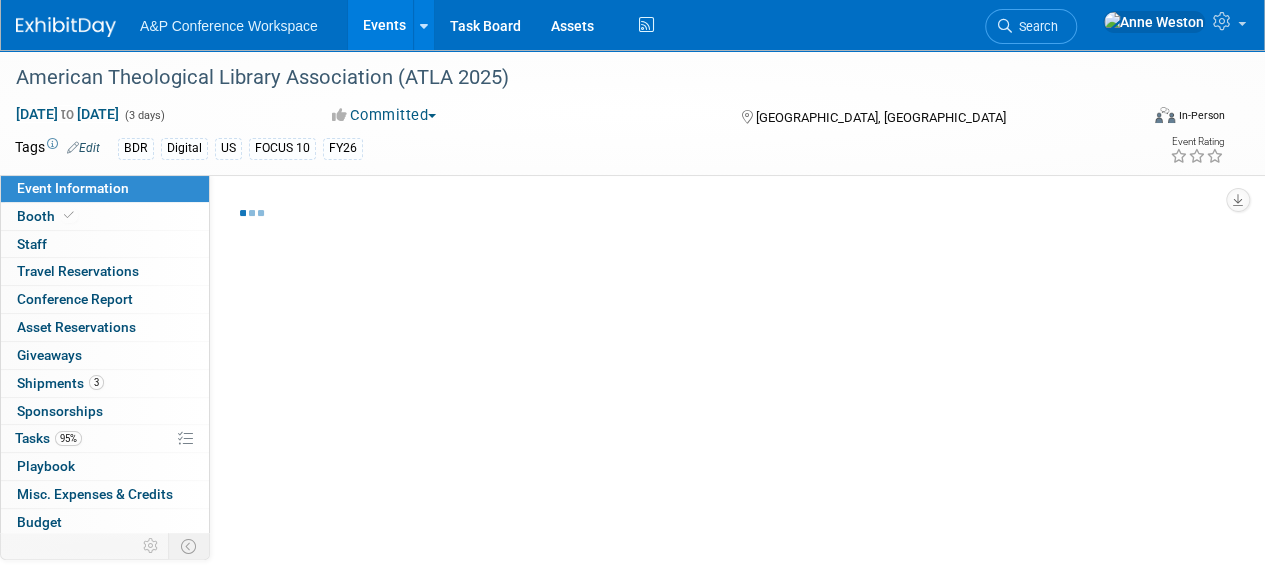 select on "BDR Product Awareness and Trial Generation​" 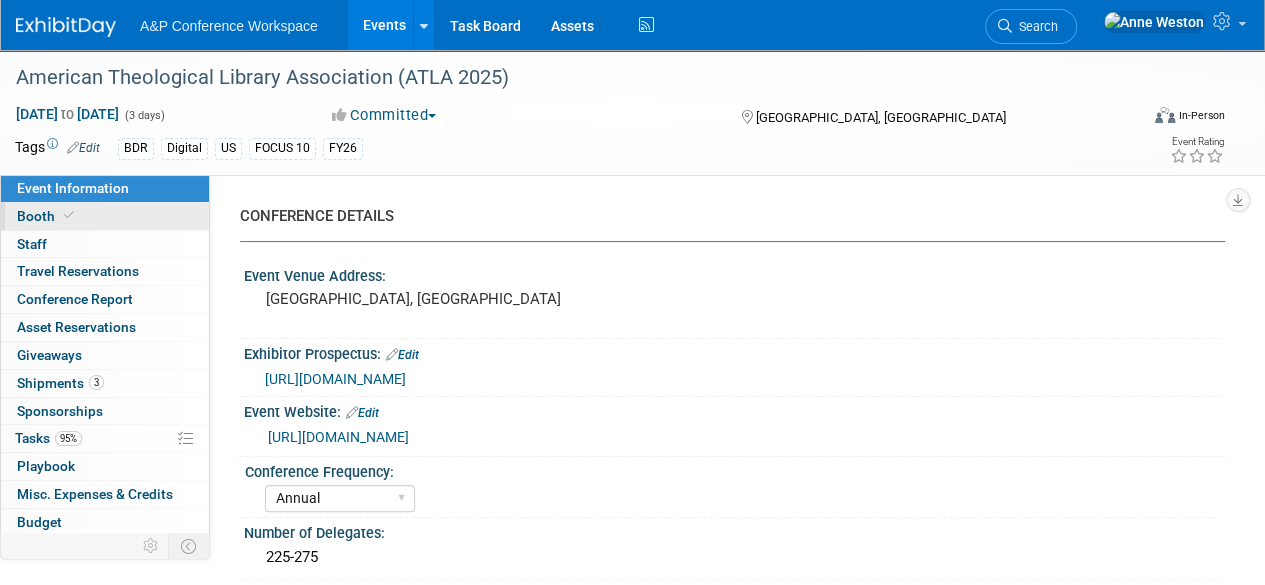 click on "Booth" at bounding box center [105, 216] 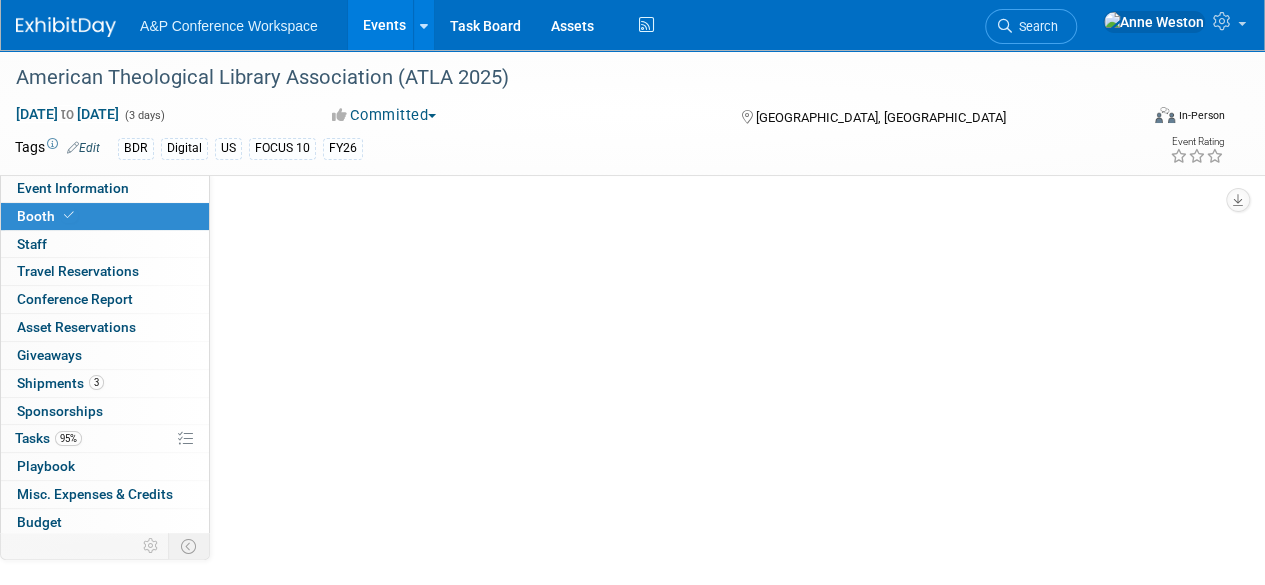 select on "DIGI" 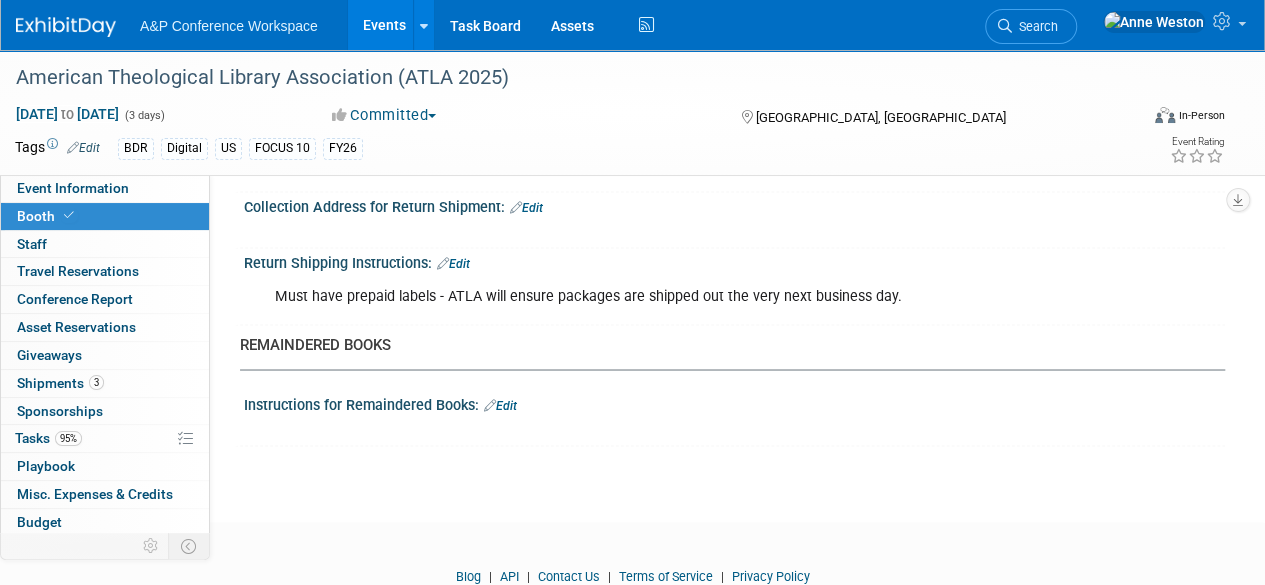scroll, scrollTop: 1659, scrollLeft: 0, axis: vertical 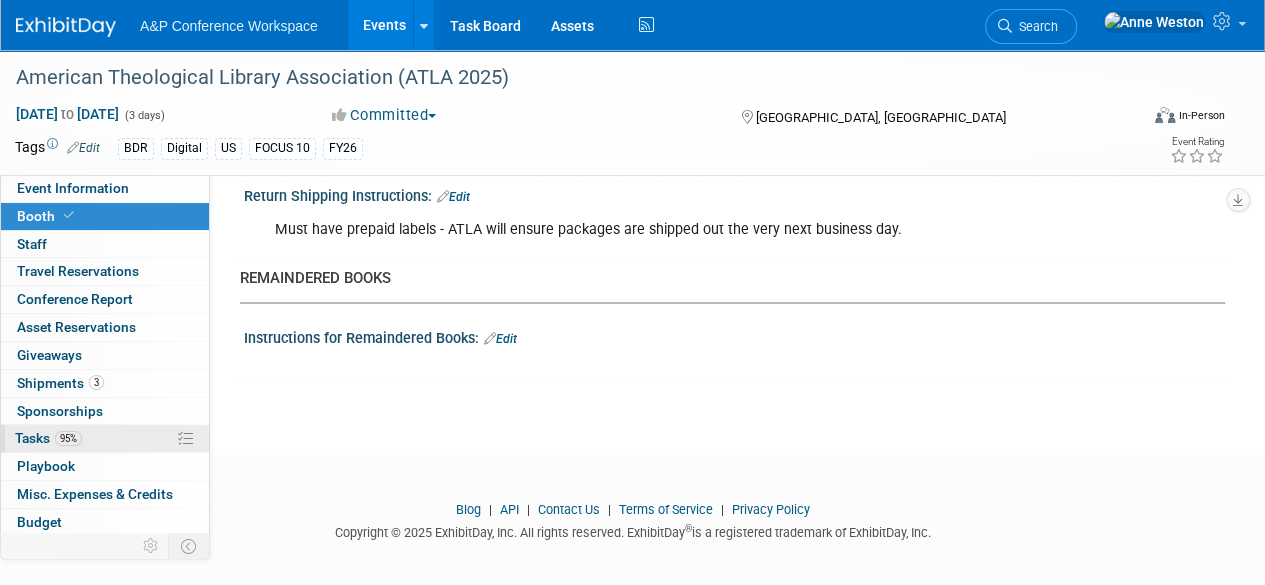 click on "95%
Tasks 95%" at bounding box center (105, 438) 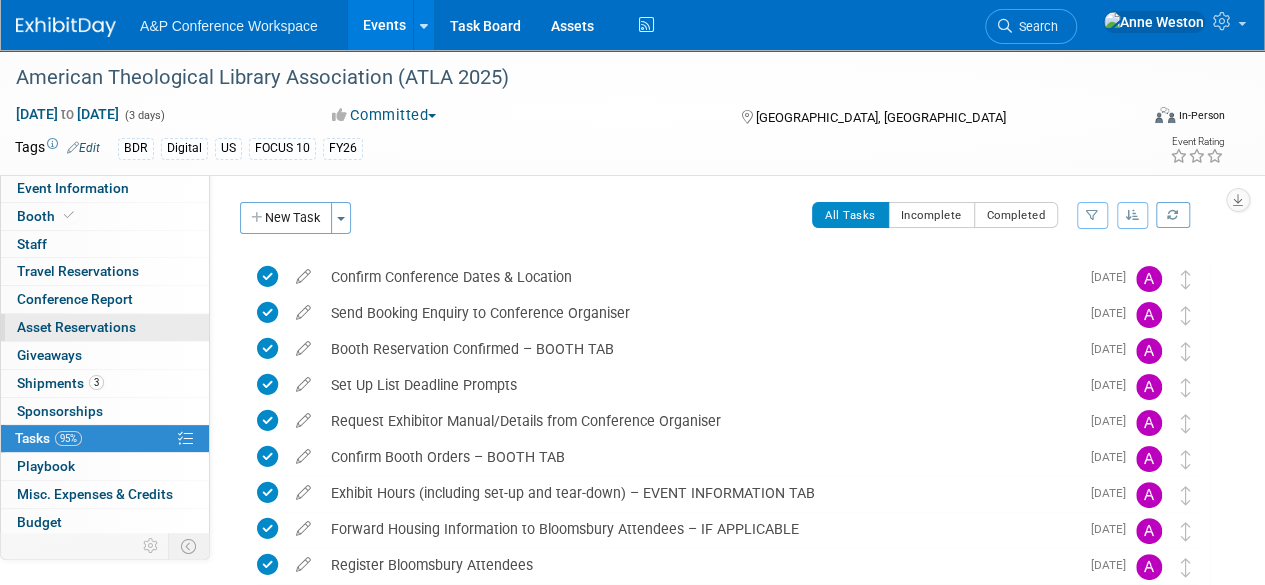 scroll, scrollTop: 82, scrollLeft: 0, axis: vertical 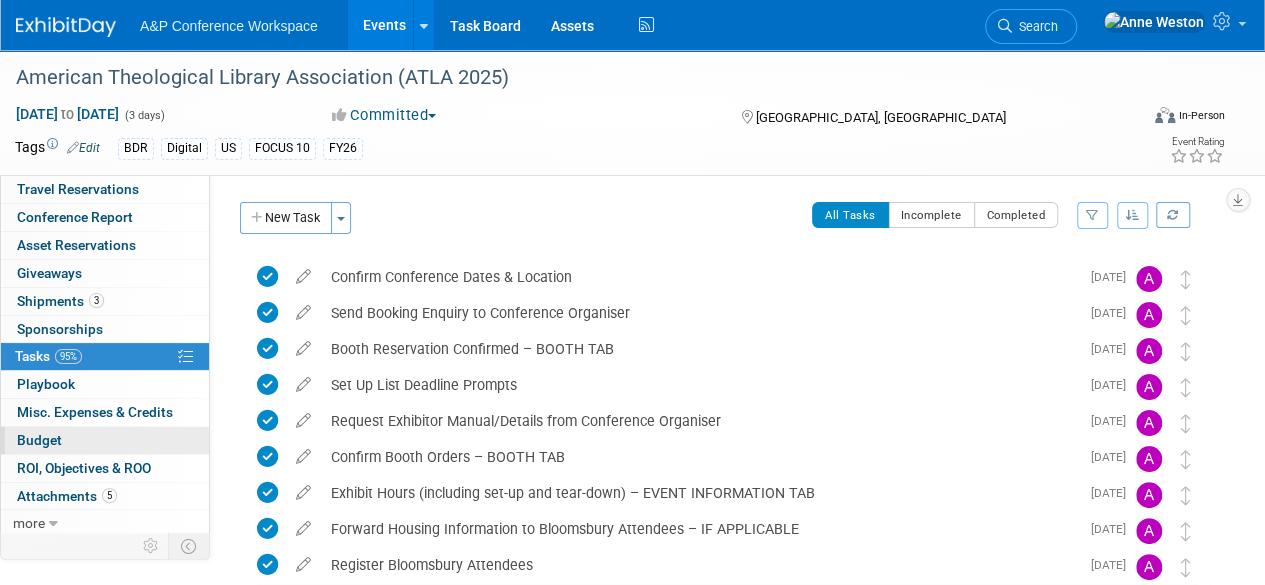 click on "Budget" at bounding box center (39, 440) 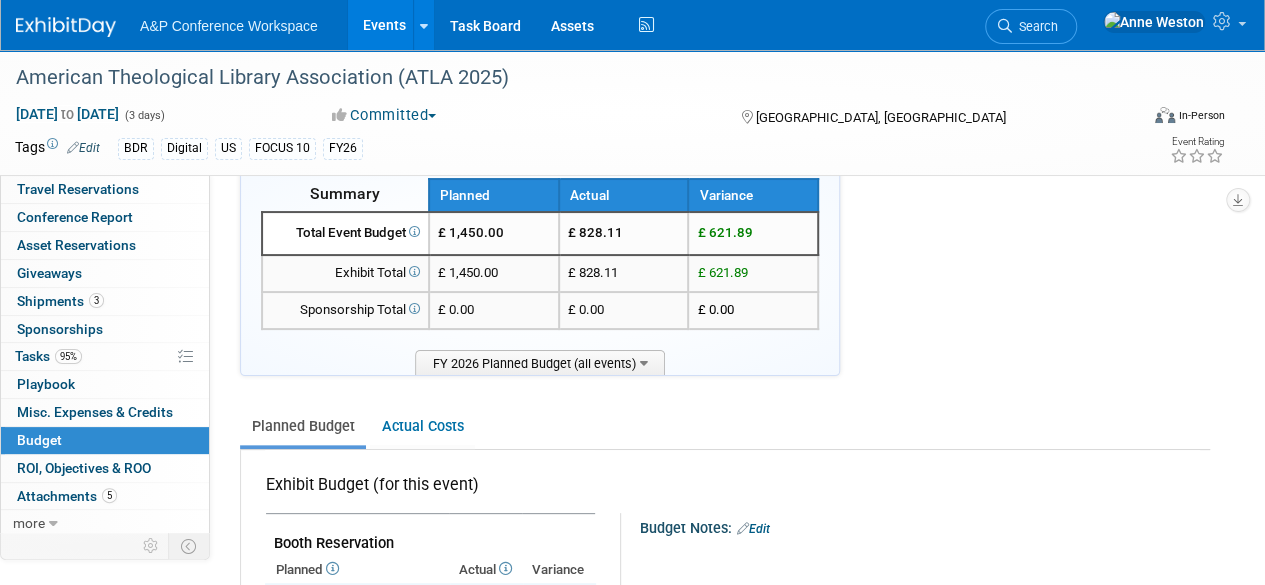 scroll, scrollTop: 0, scrollLeft: 0, axis: both 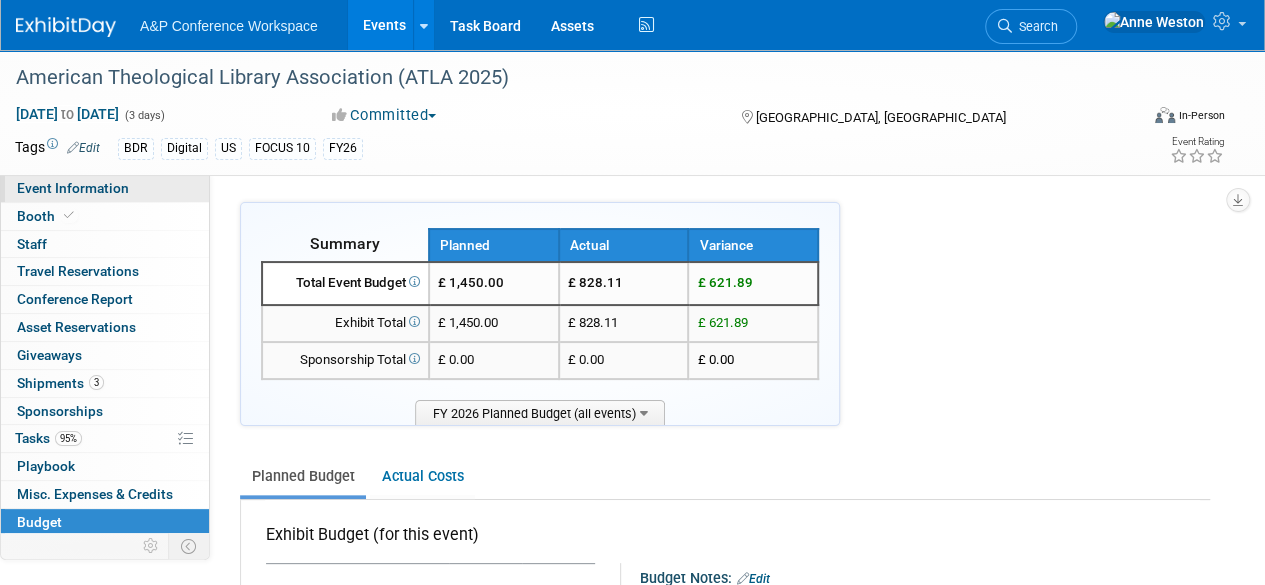 click on "Event Information" at bounding box center [73, 188] 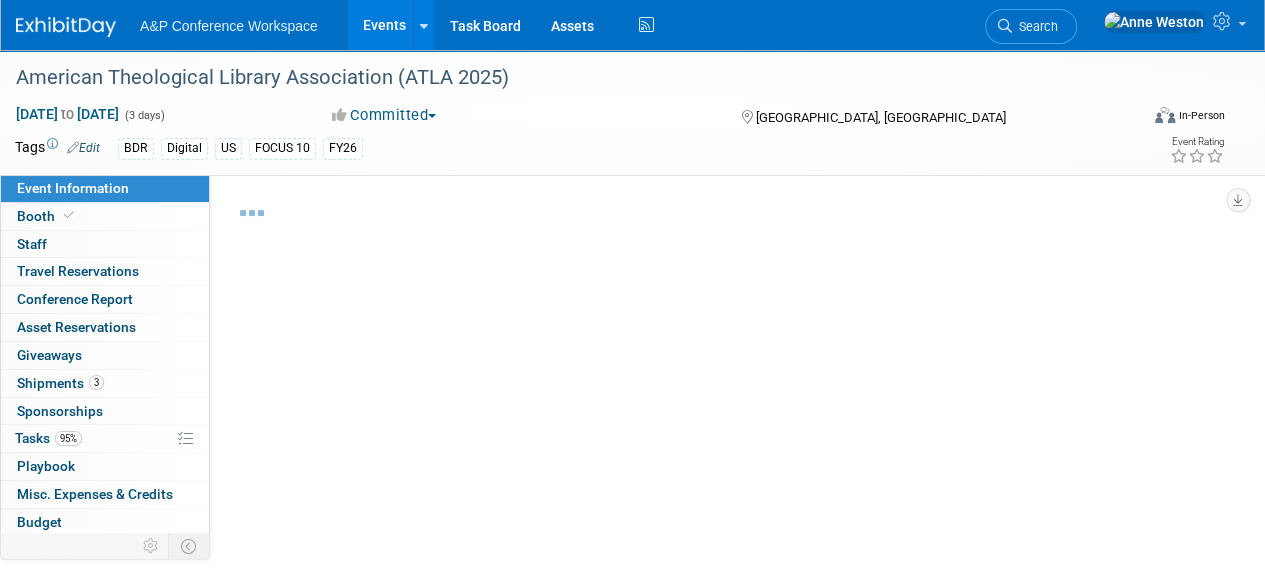 select on "Annual" 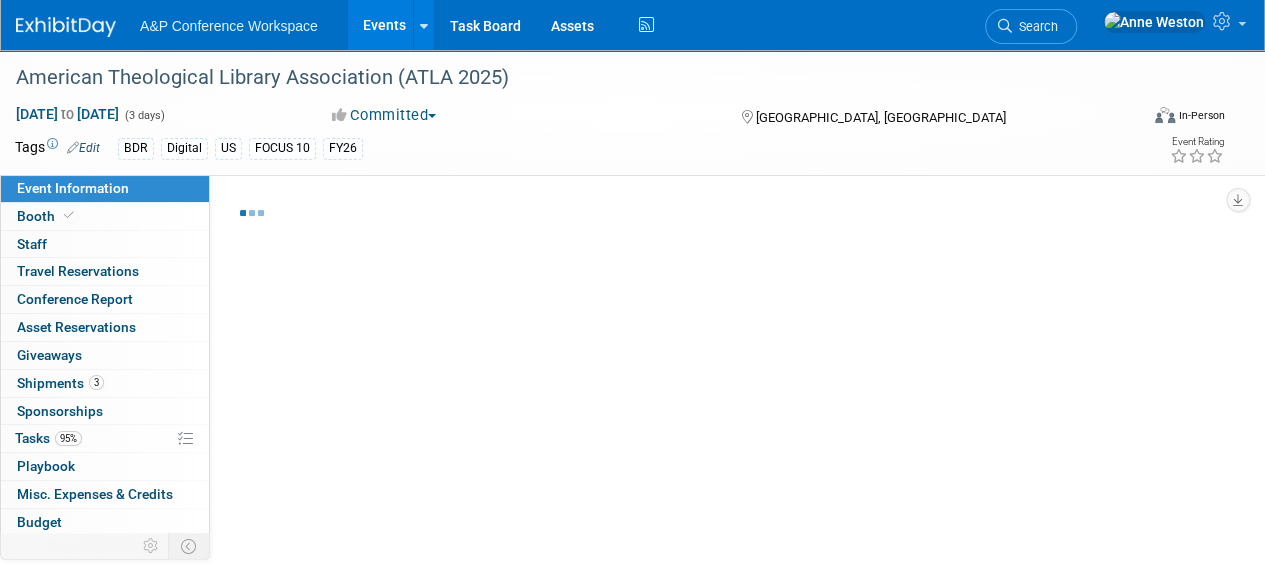 select on "Level 1" 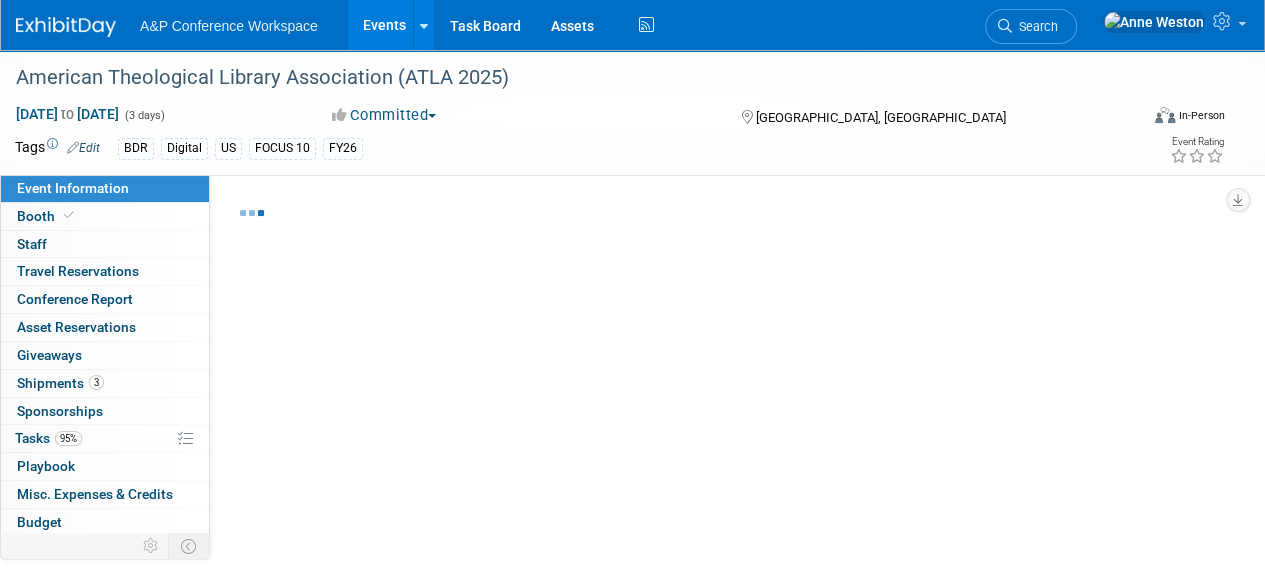 select on "In-Person Booth" 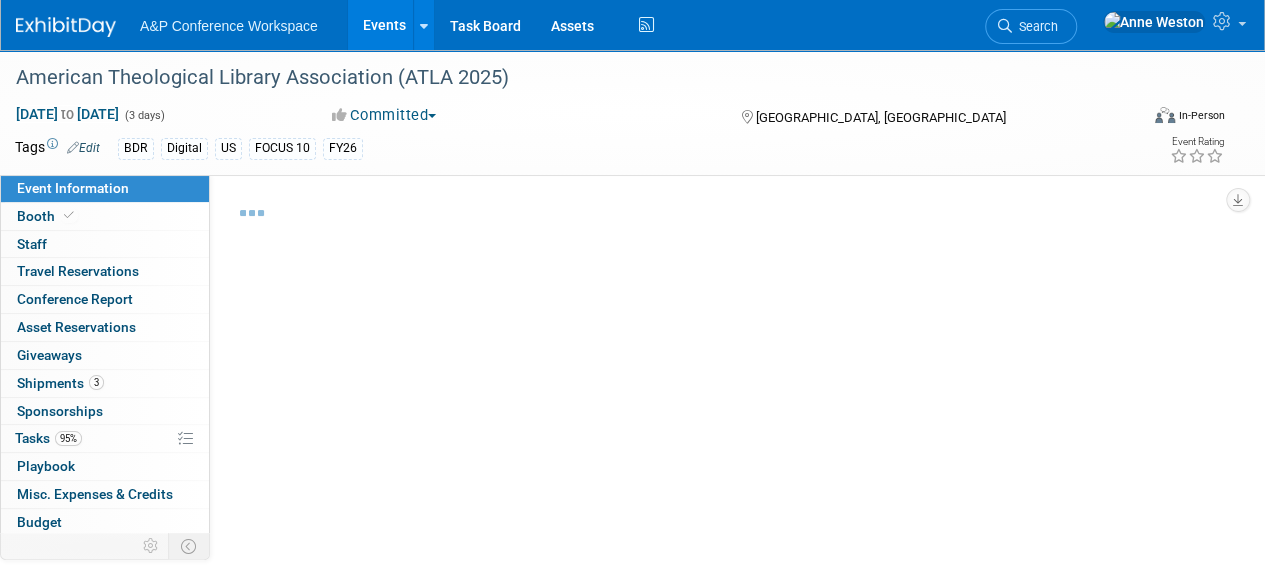 select on "Bloomsbury Digital Resources" 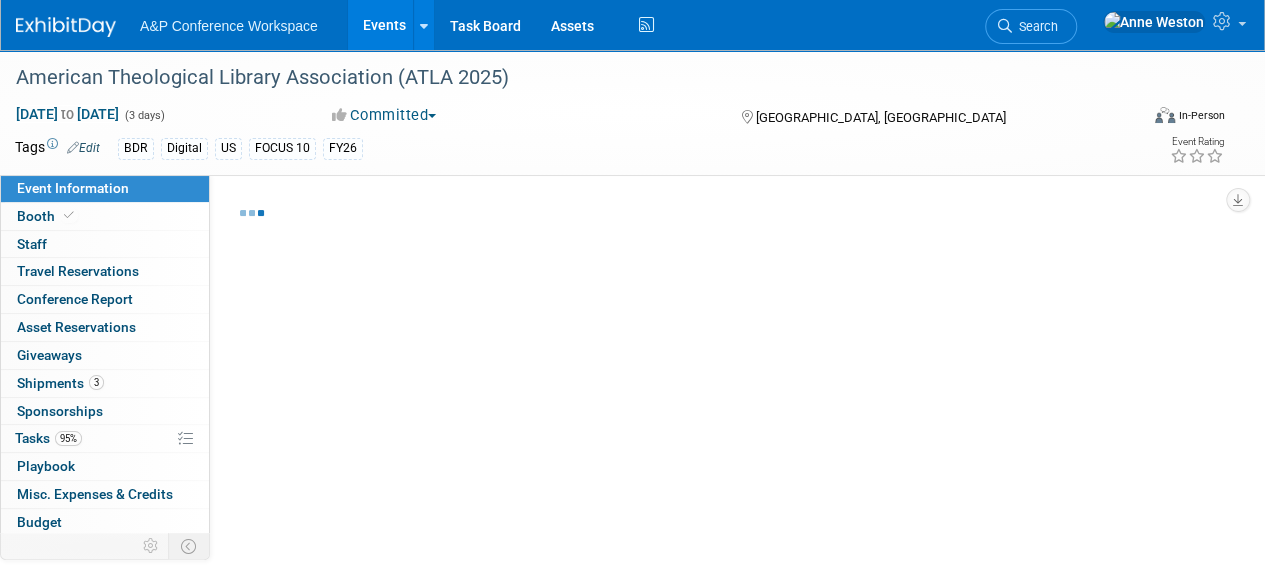 select on "[PERSON_NAME]" 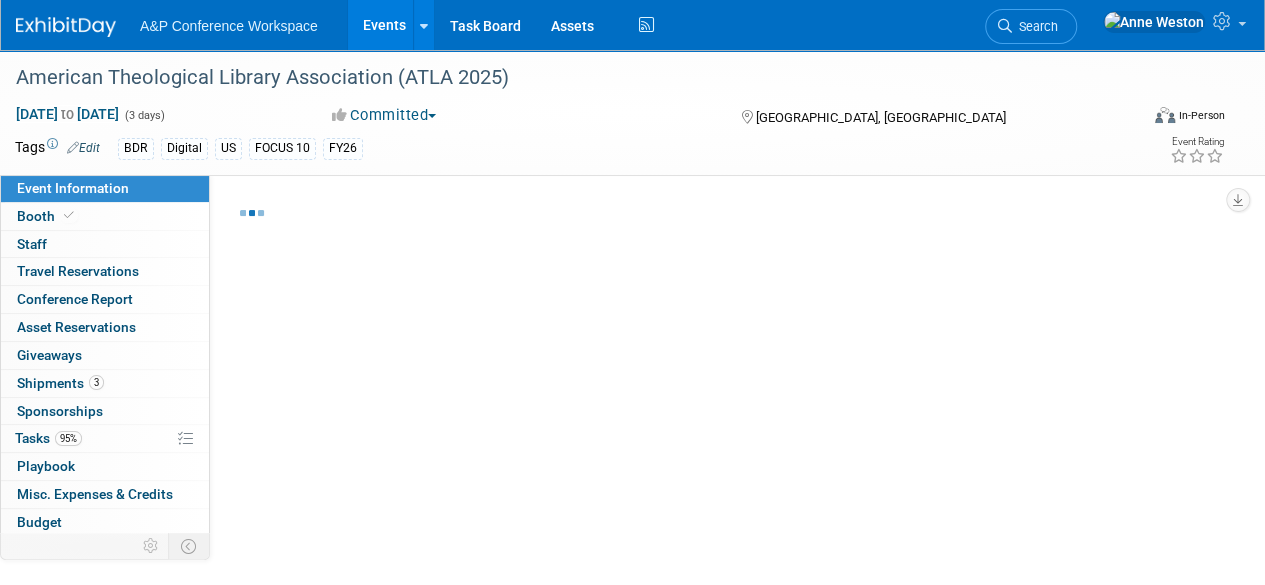 select on "[PERSON_NAME]" 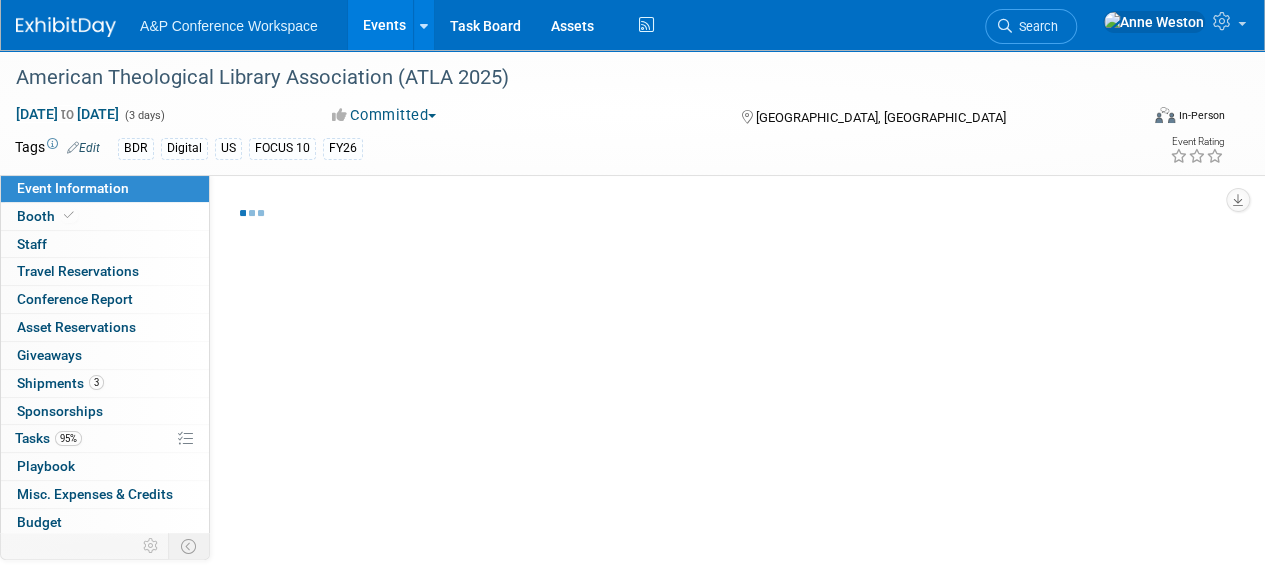 select on "[PERSON_NAME]" 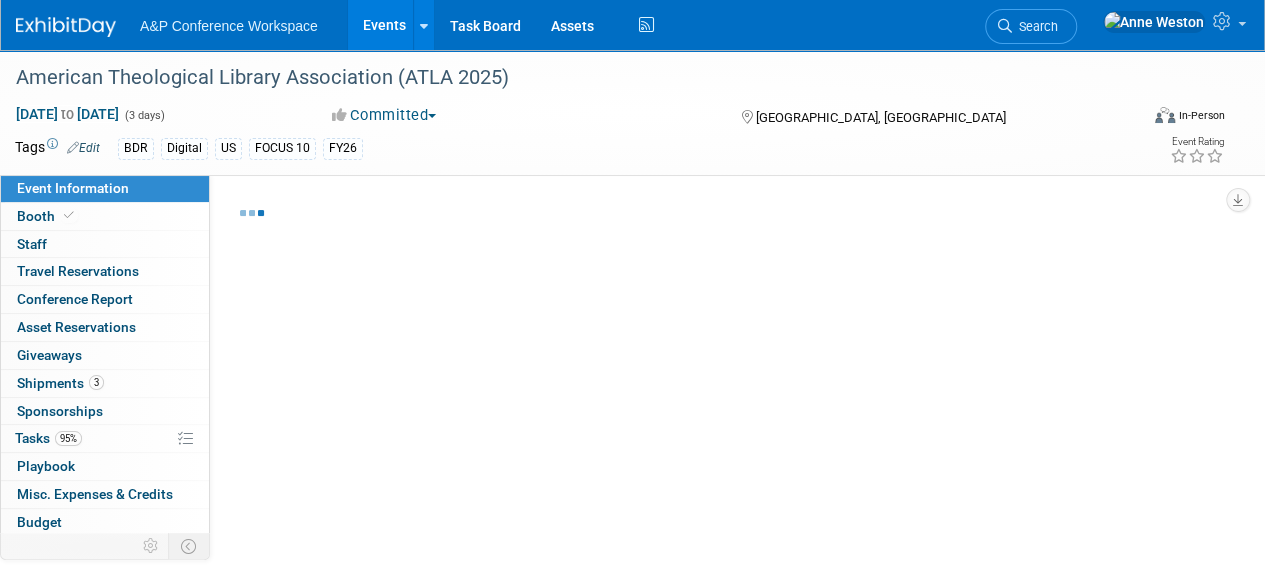 select on "BDR Product Awareness and Trial Generation​" 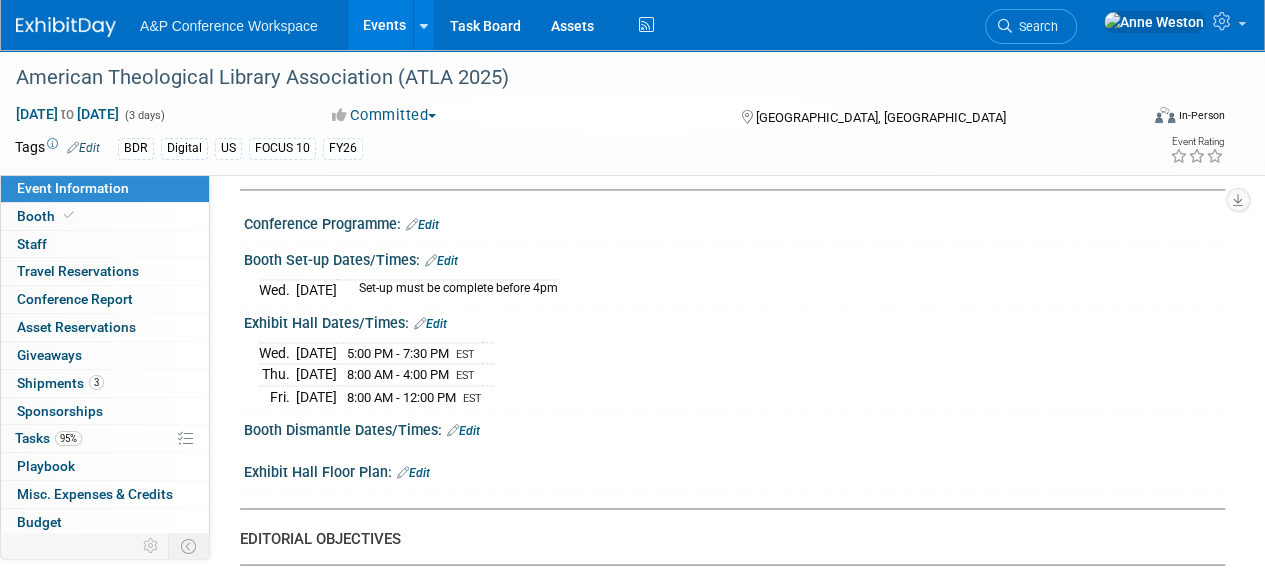 scroll, scrollTop: 1500, scrollLeft: 0, axis: vertical 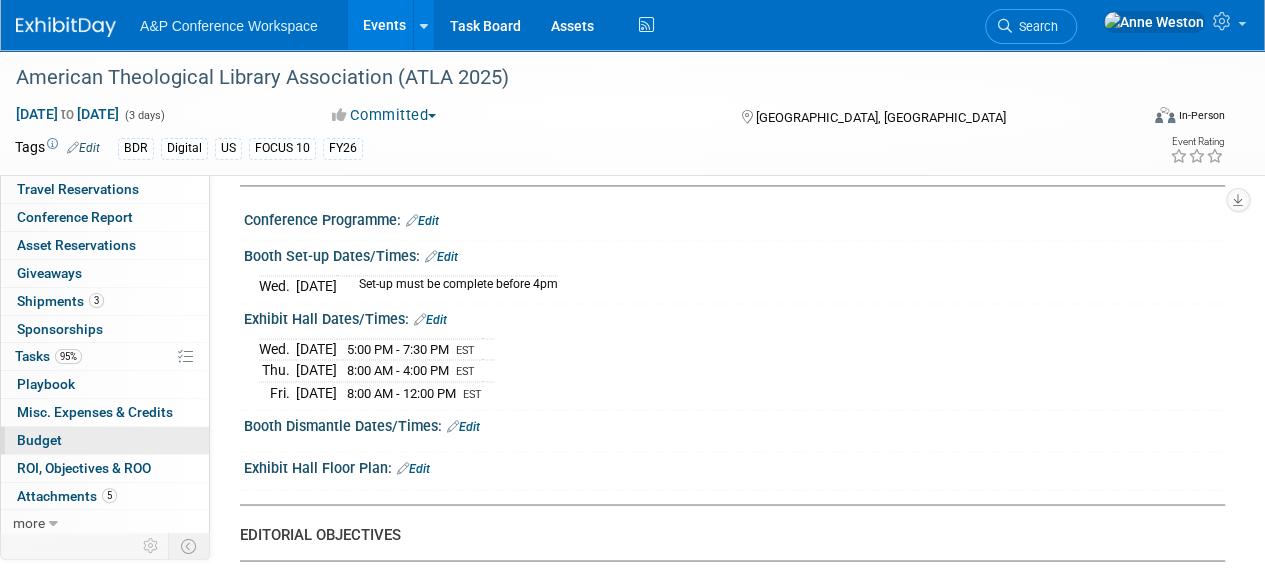 click on "Budget" at bounding box center (105, 440) 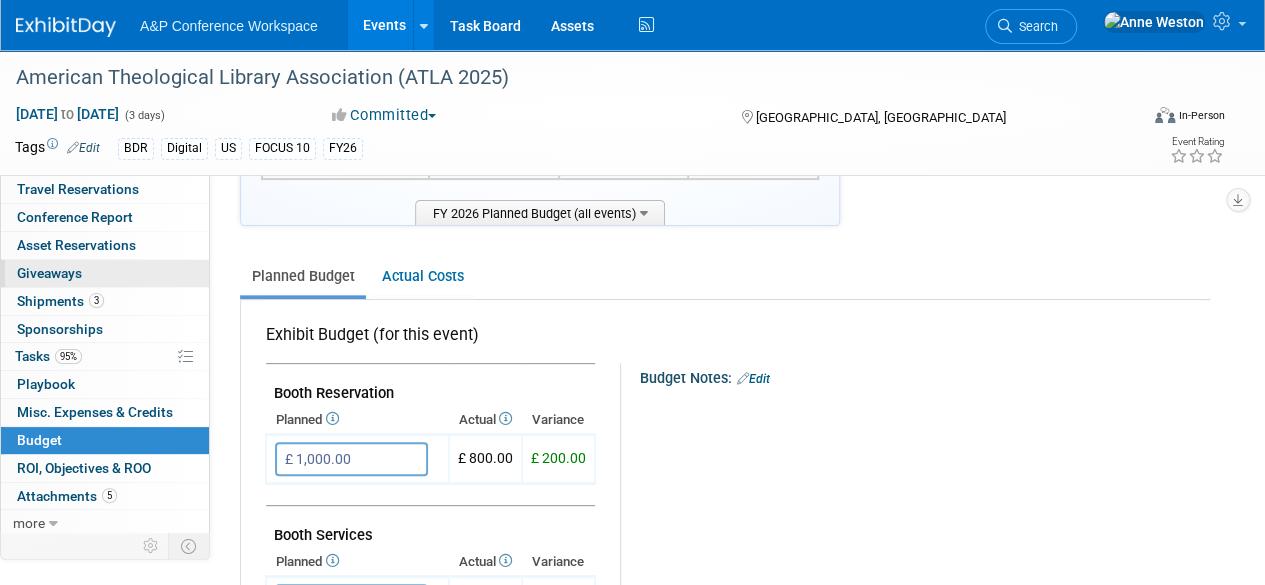 scroll, scrollTop: 0, scrollLeft: 0, axis: both 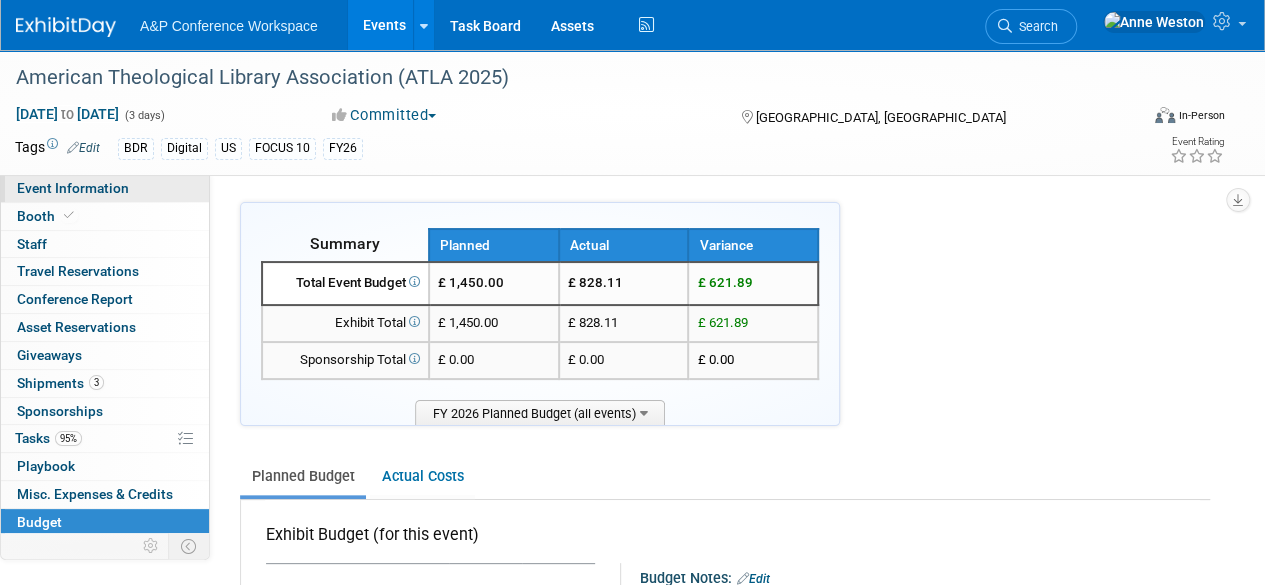 click on "Event Information" at bounding box center [73, 188] 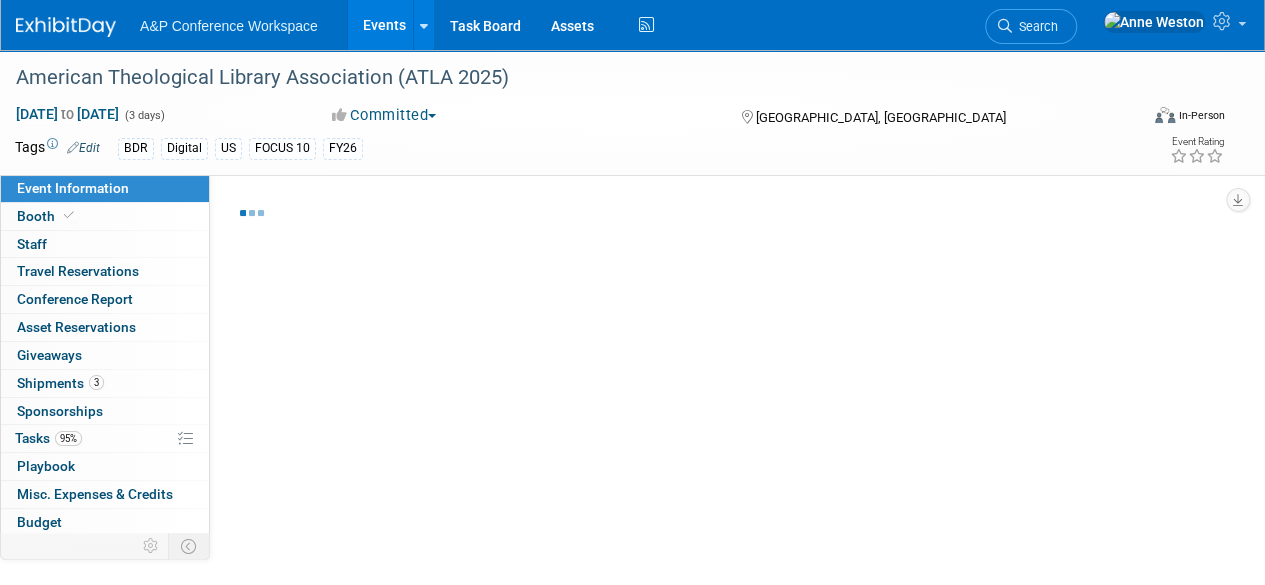 select on "Annual" 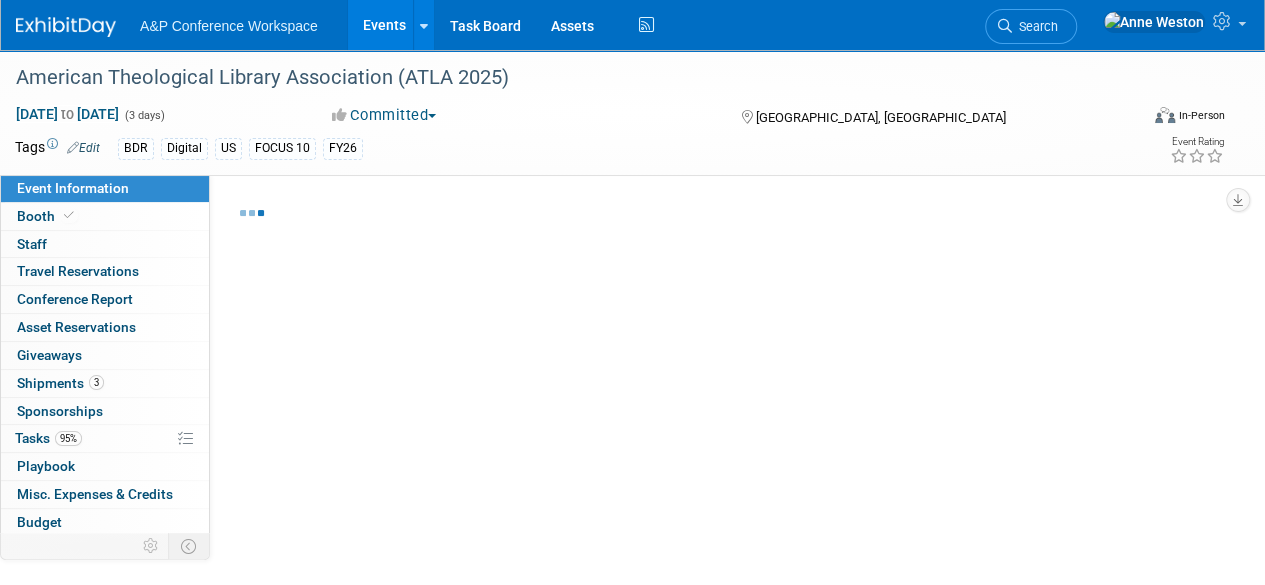 select on "Level 1" 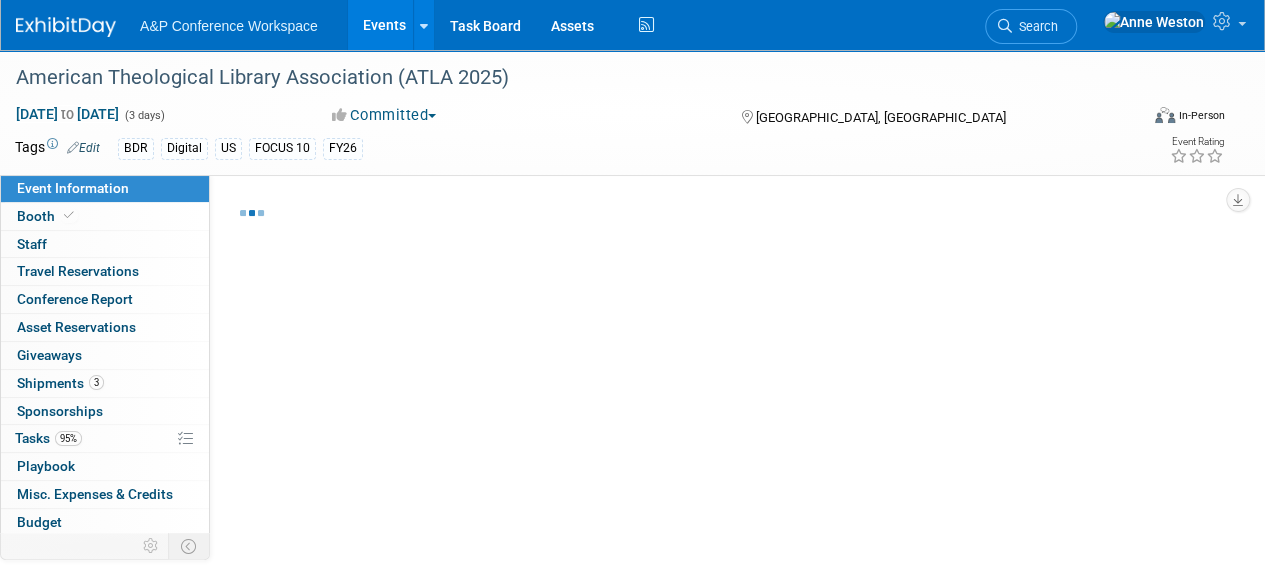 select on "In-Person Booth" 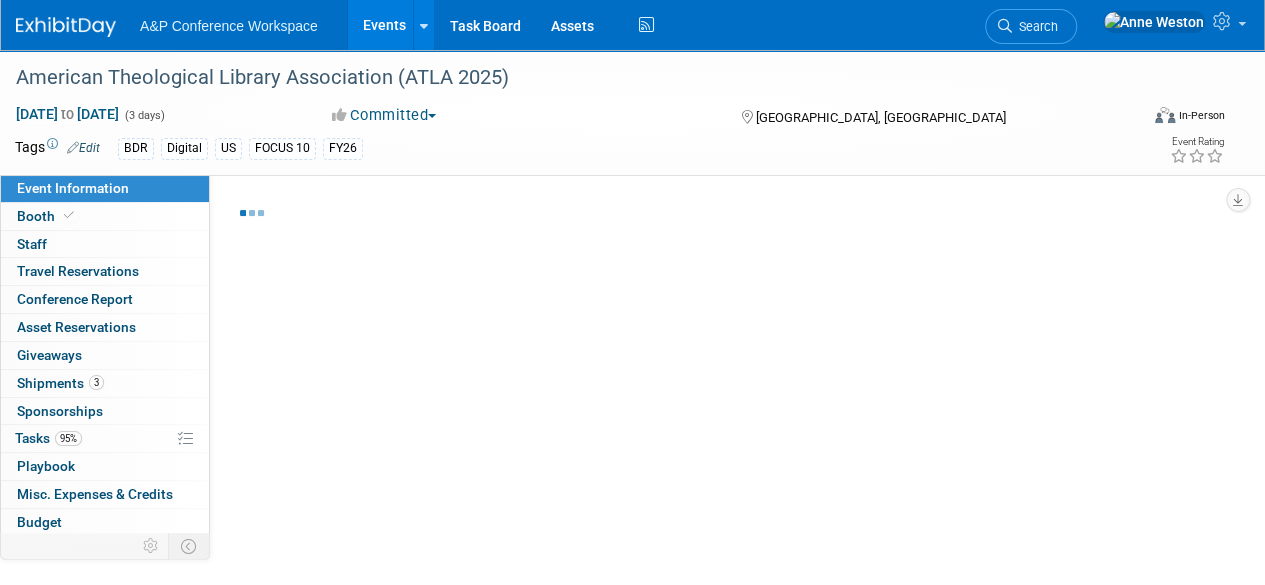 select on "Libraries" 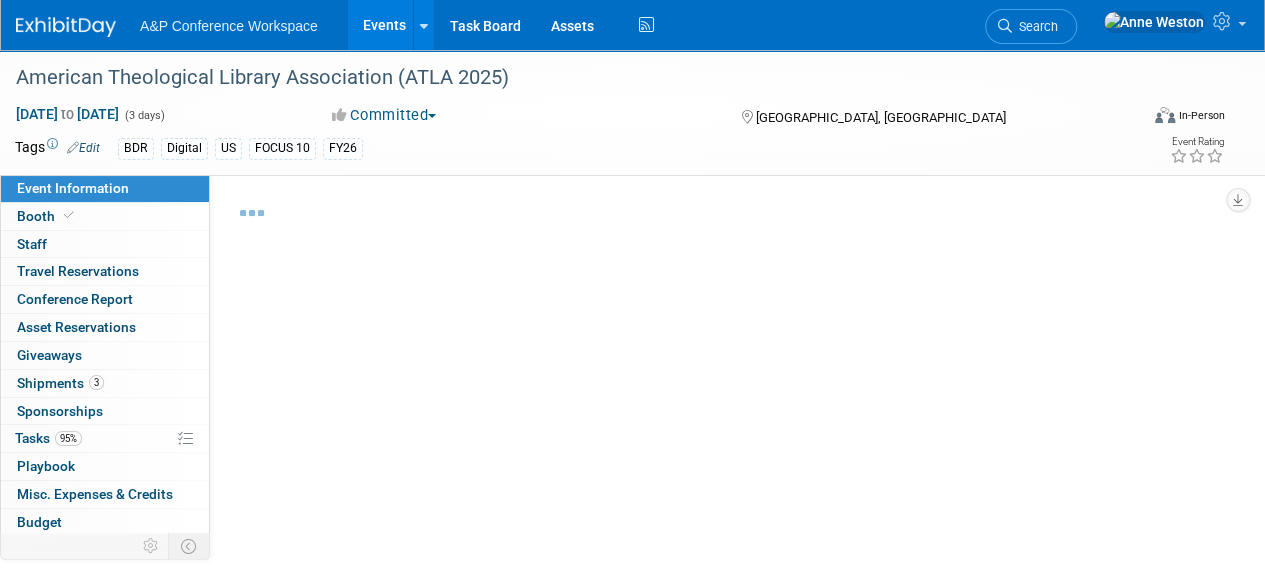 select on "Bloomsbury Digital Resources" 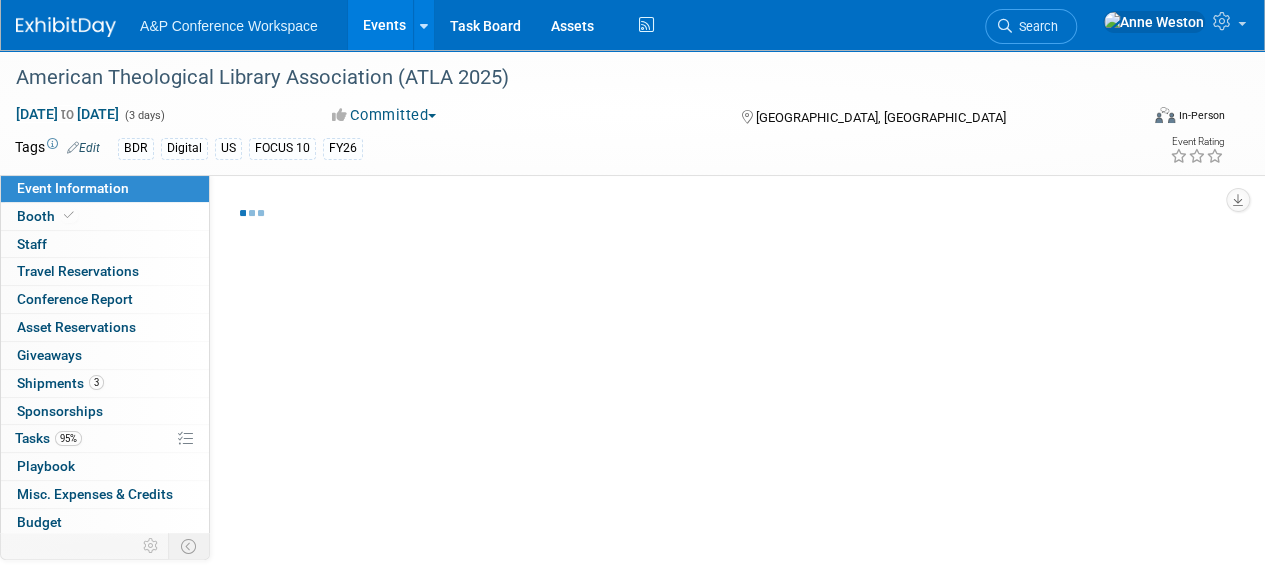 select on "[PERSON_NAME]" 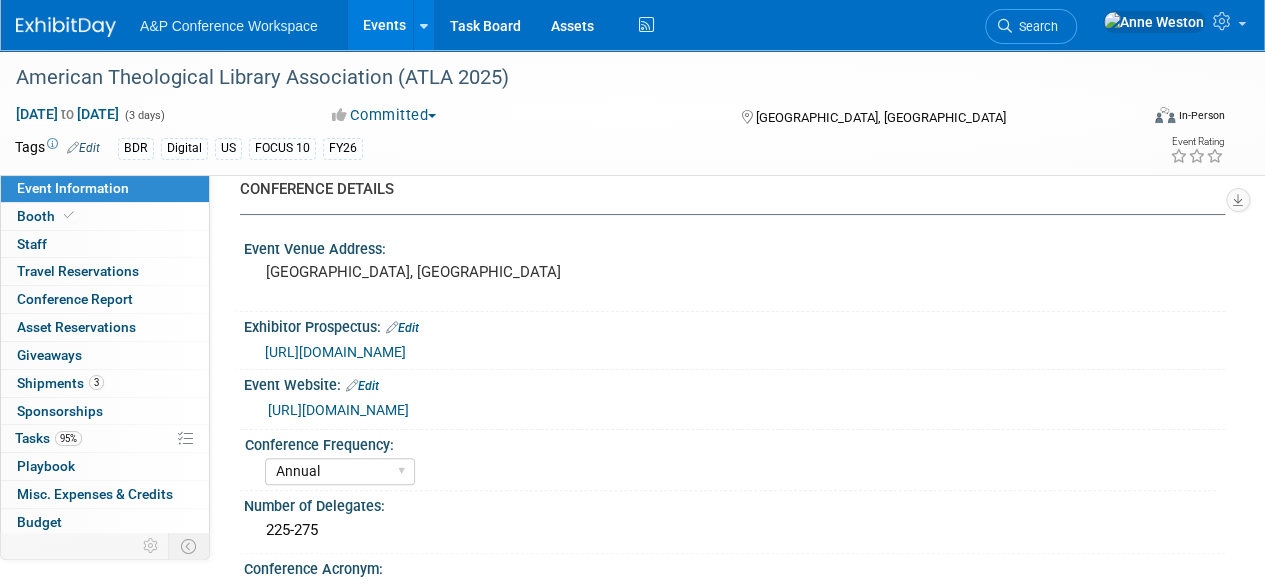 scroll, scrollTop: 0, scrollLeft: 0, axis: both 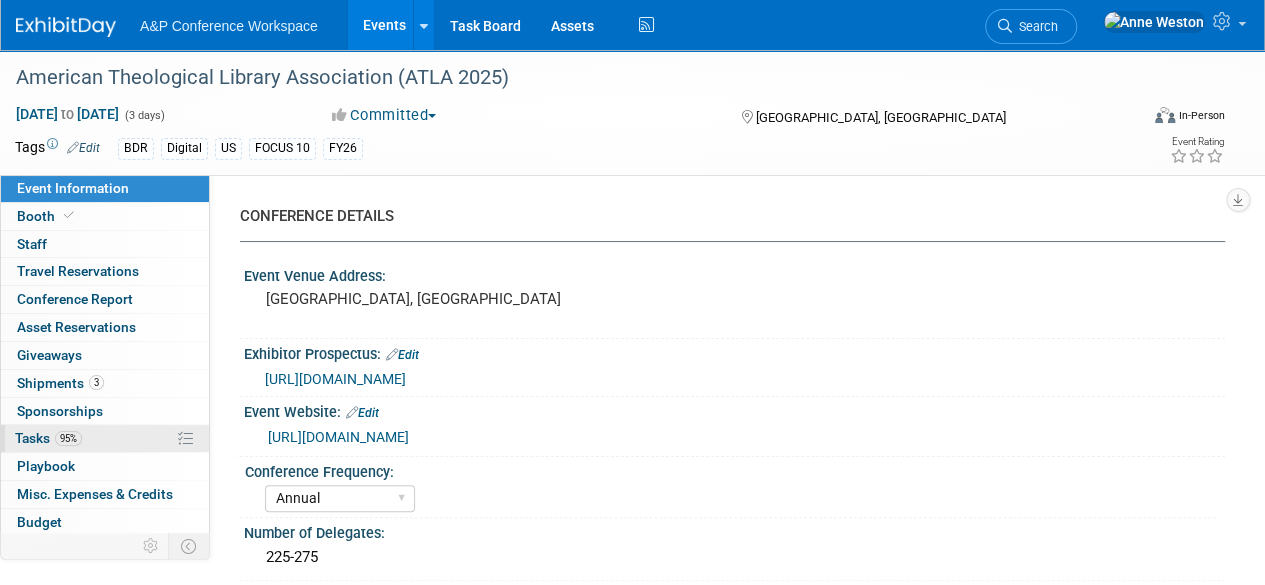 click on "95%
Tasks 95%" at bounding box center (105, 438) 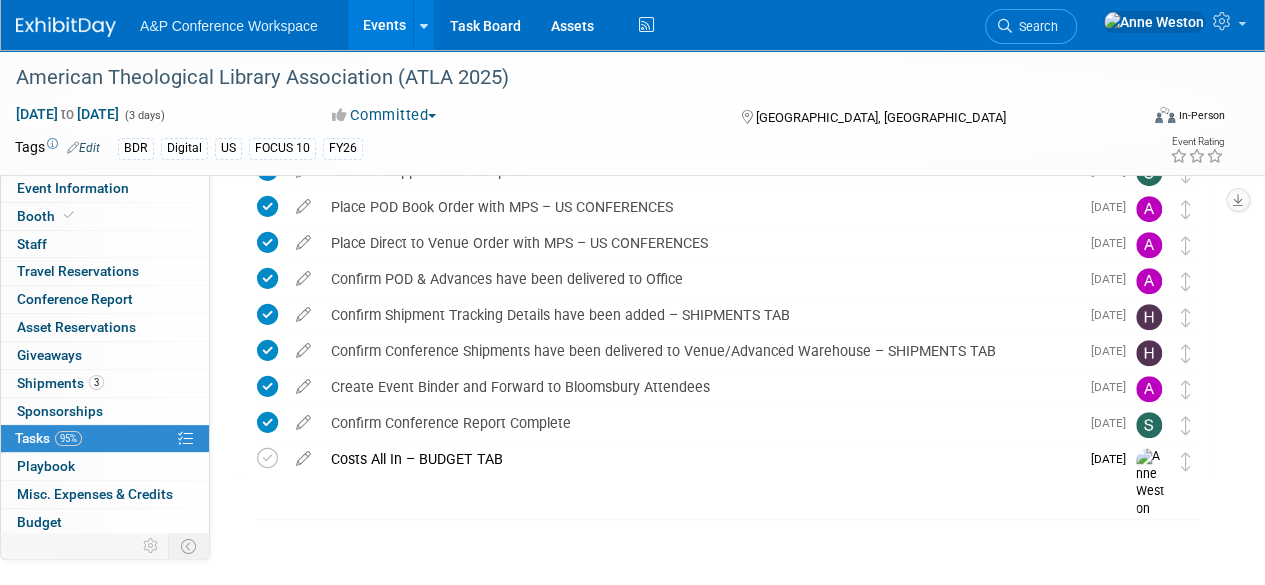 scroll, scrollTop: 480, scrollLeft: 0, axis: vertical 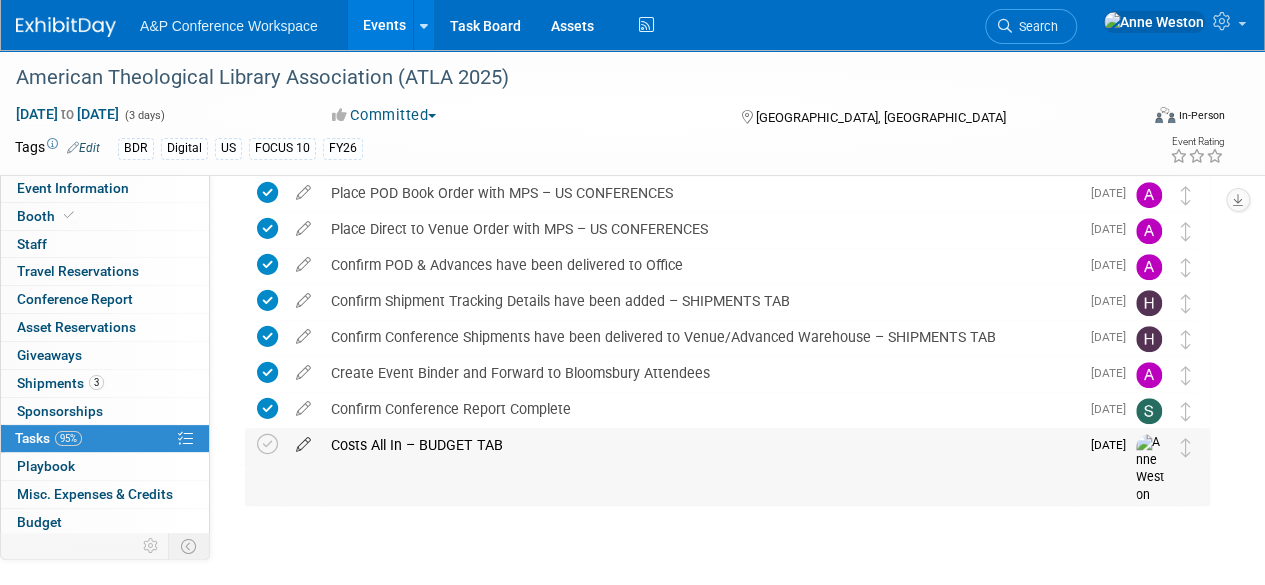 click at bounding box center [303, 440] 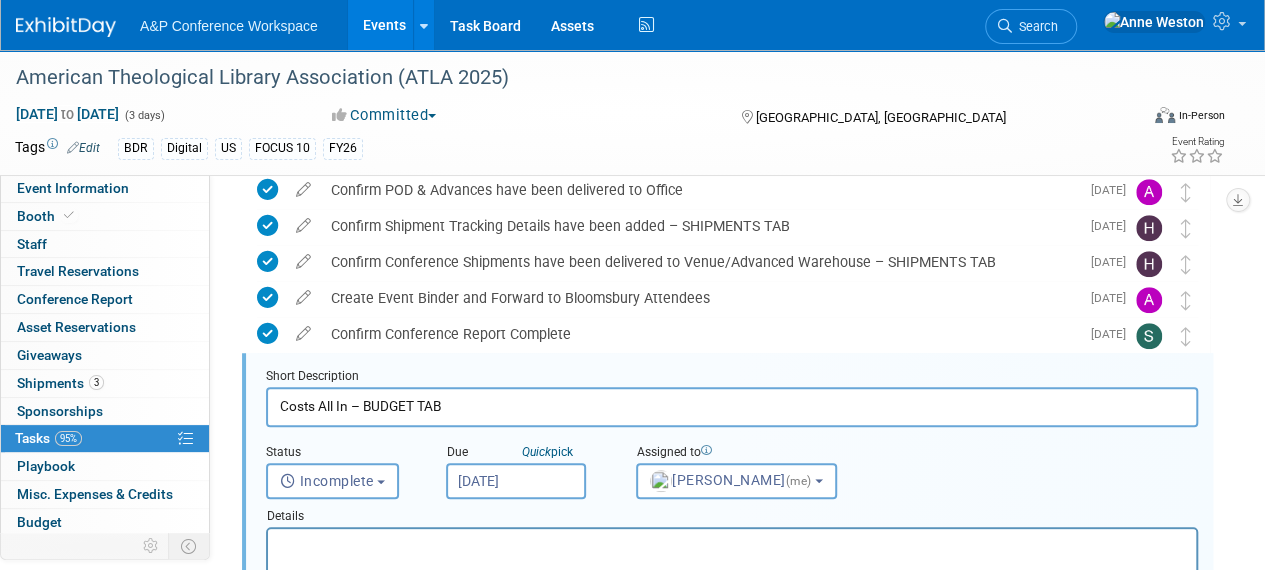scroll, scrollTop: 0, scrollLeft: 0, axis: both 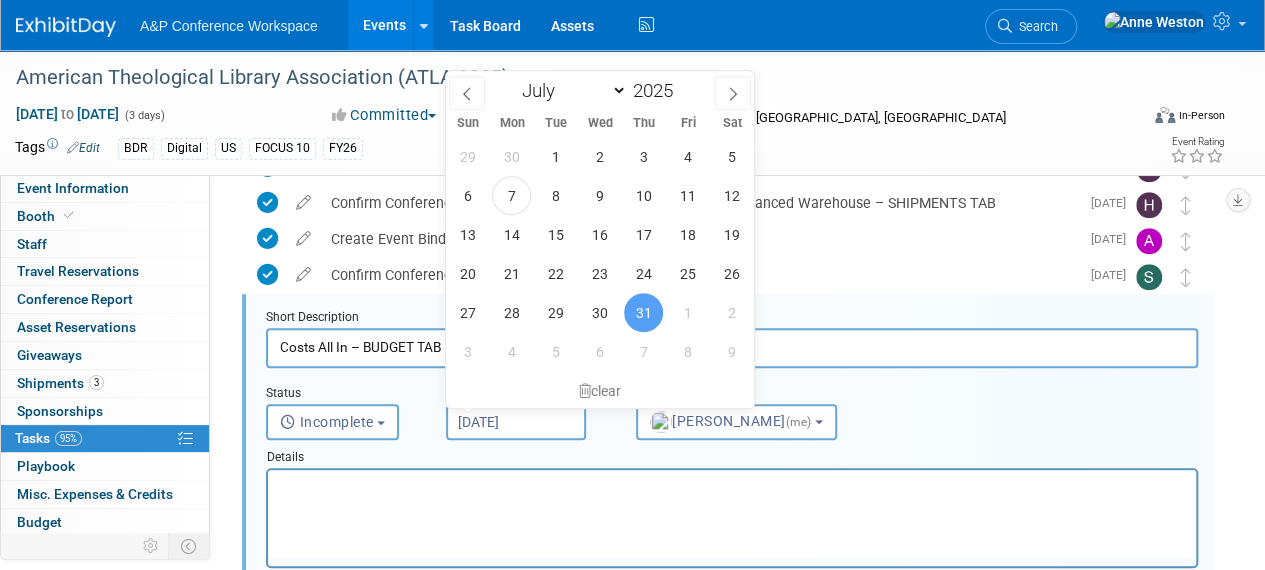 click on "[DATE]" at bounding box center [516, 422] 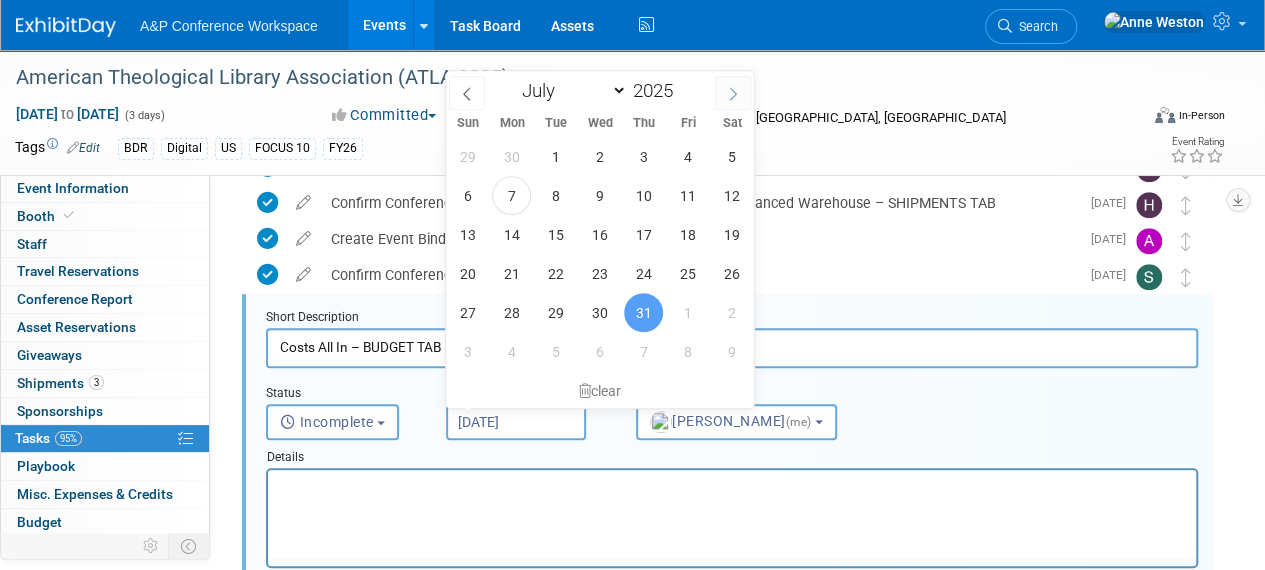 click 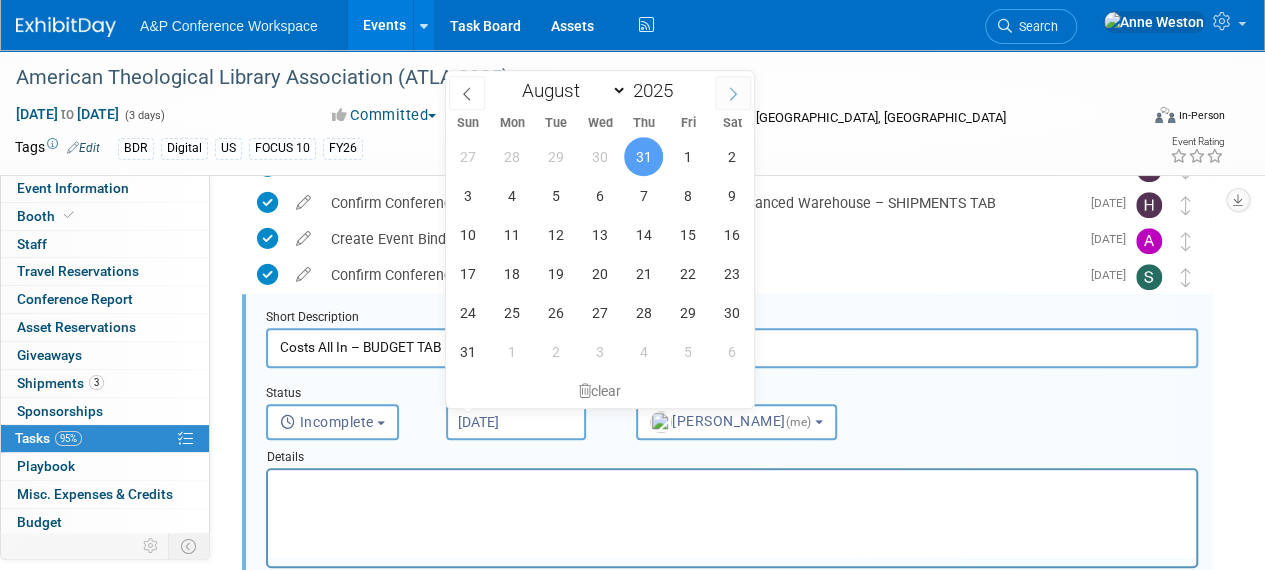 click at bounding box center [733, 93] 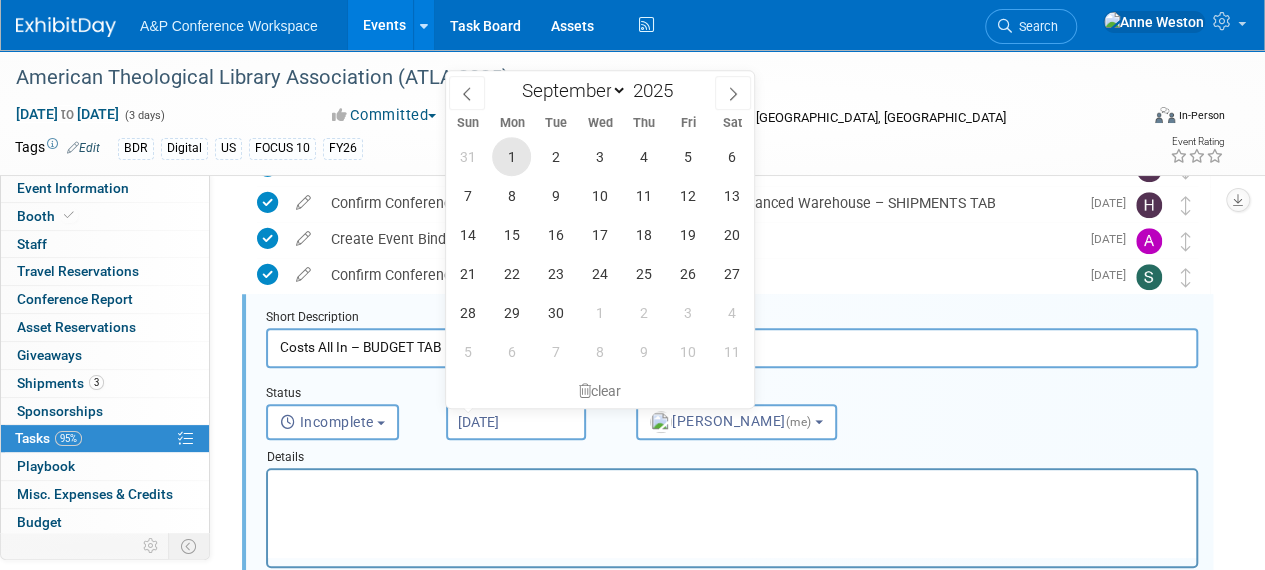 click on "1" at bounding box center (511, 156) 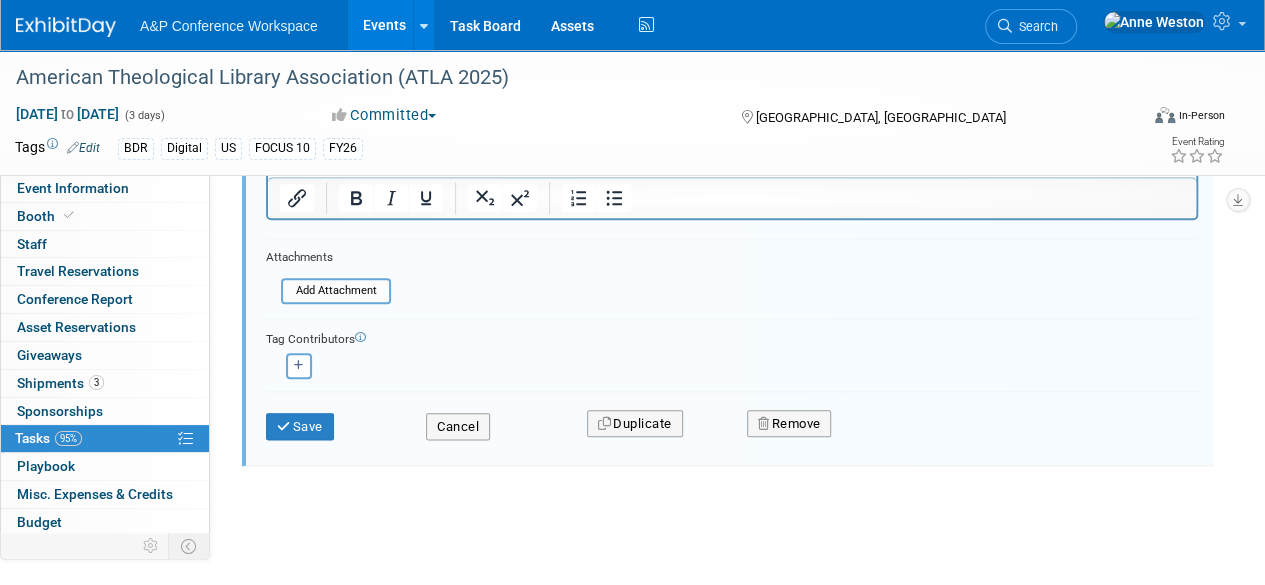 scroll, scrollTop: 985, scrollLeft: 0, axis: vertical 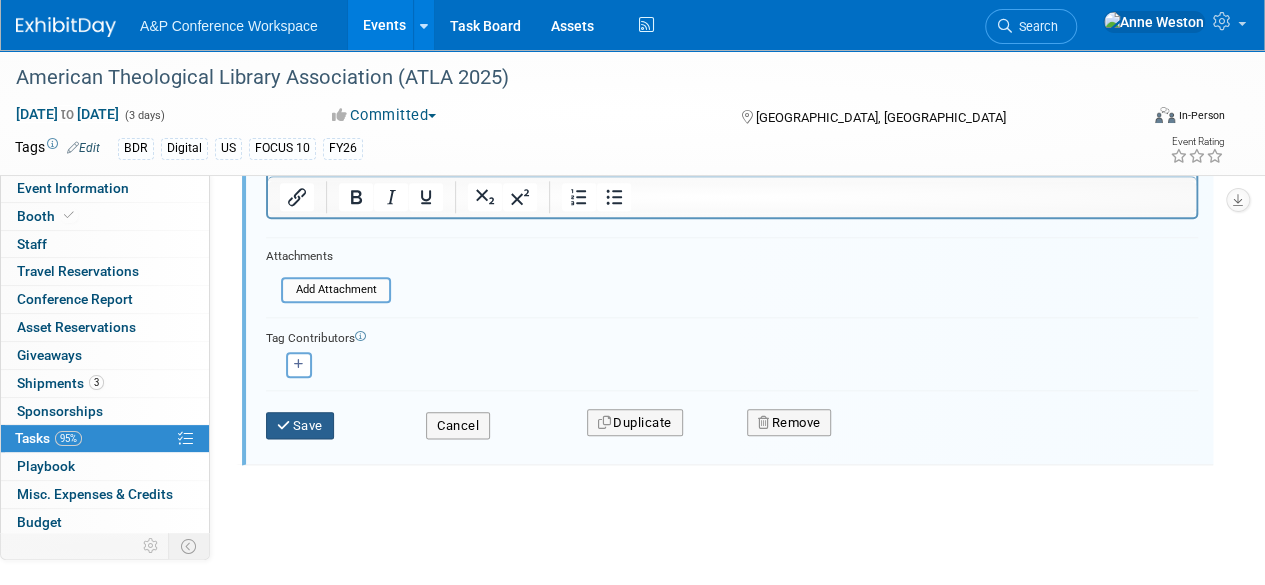 click on "Save" at bounding box center [300, 426] 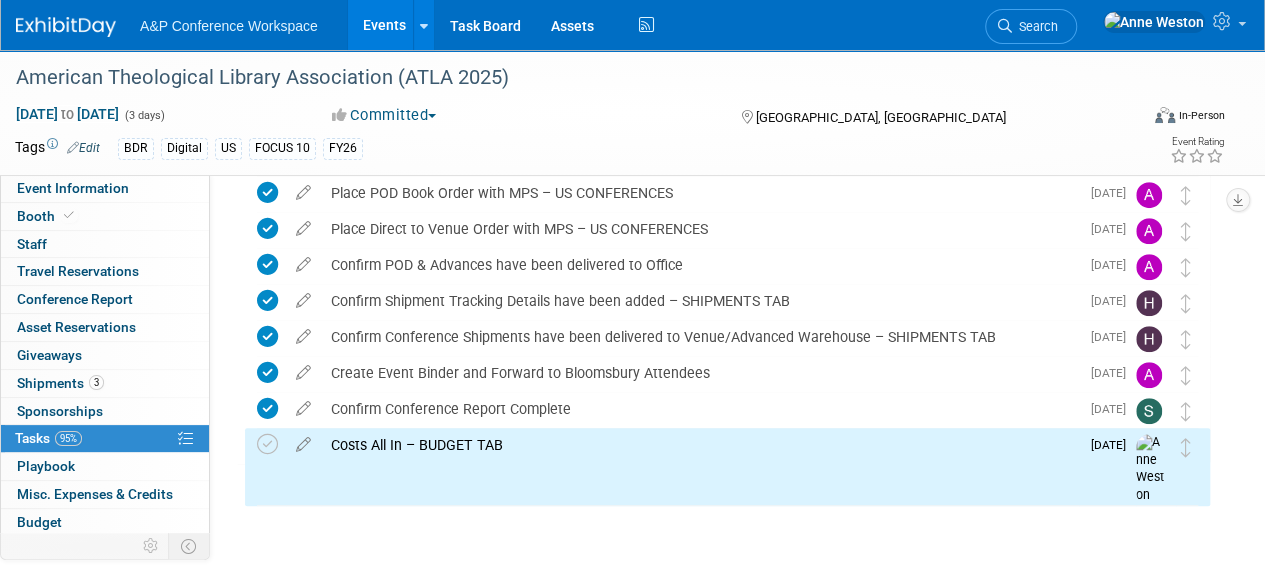 scroll, scrollTop: 0, scrollLeft: 0, axis: both 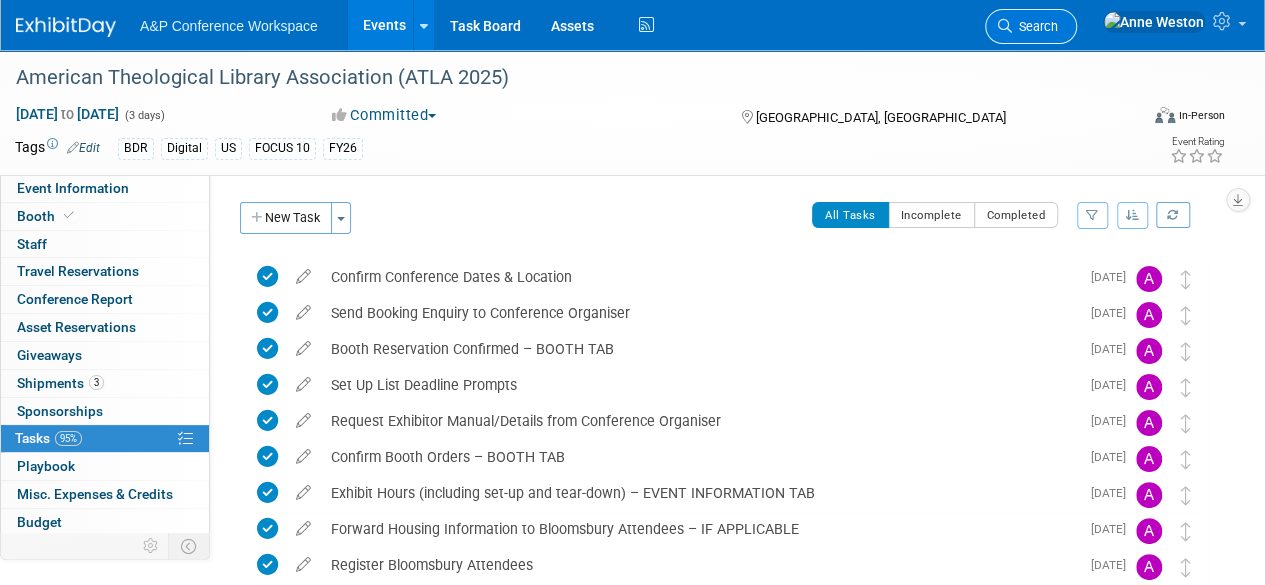 click on "Search" at bounding box center [1035, 26] 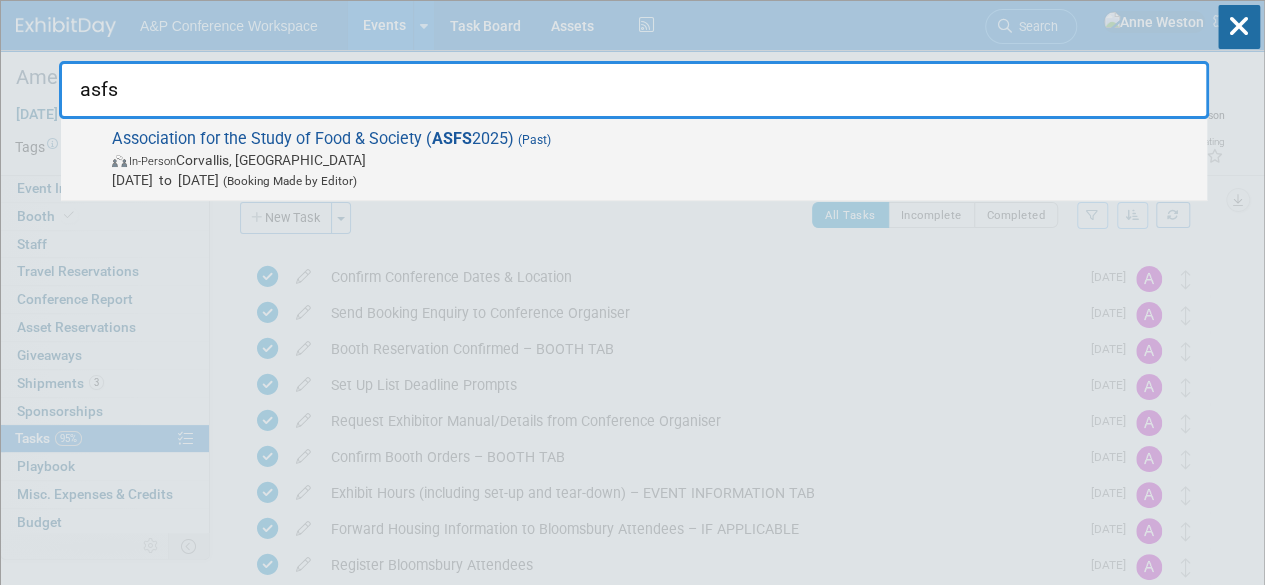 type on "asfs" 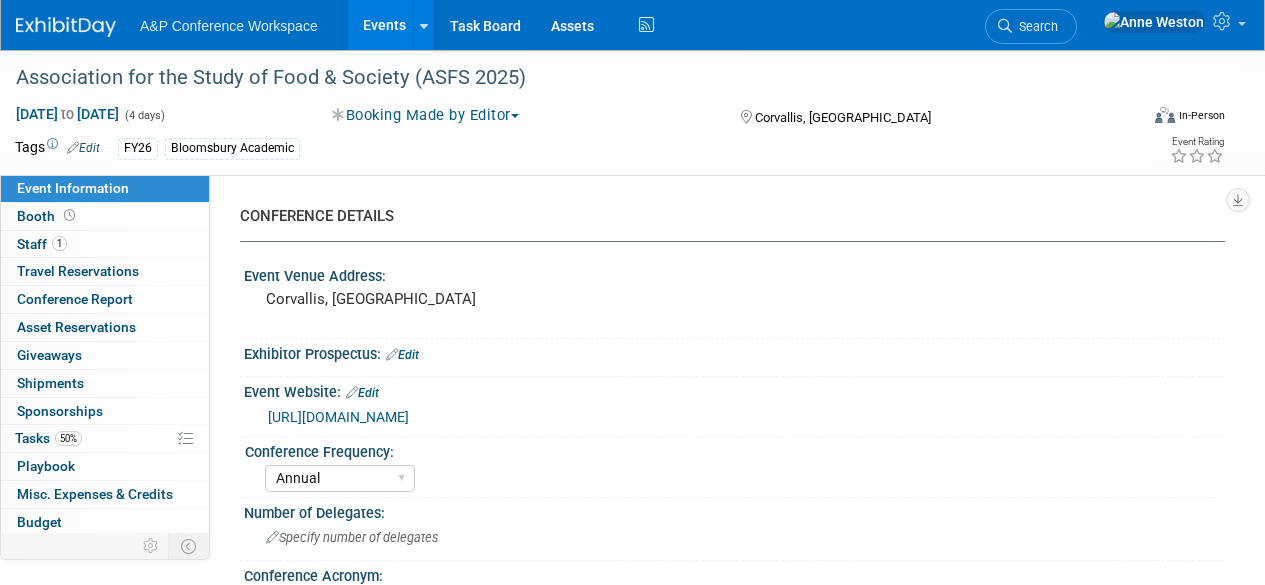 select on "Annual" 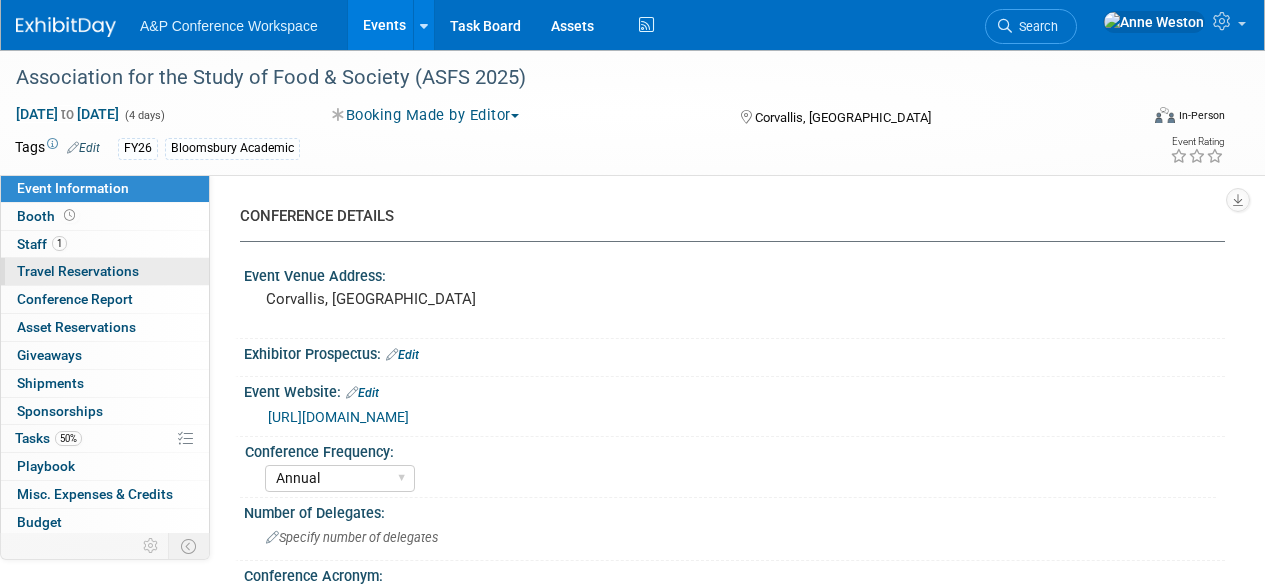 scroll, scrollTop: 0, scrollLeft: 0, axis: both 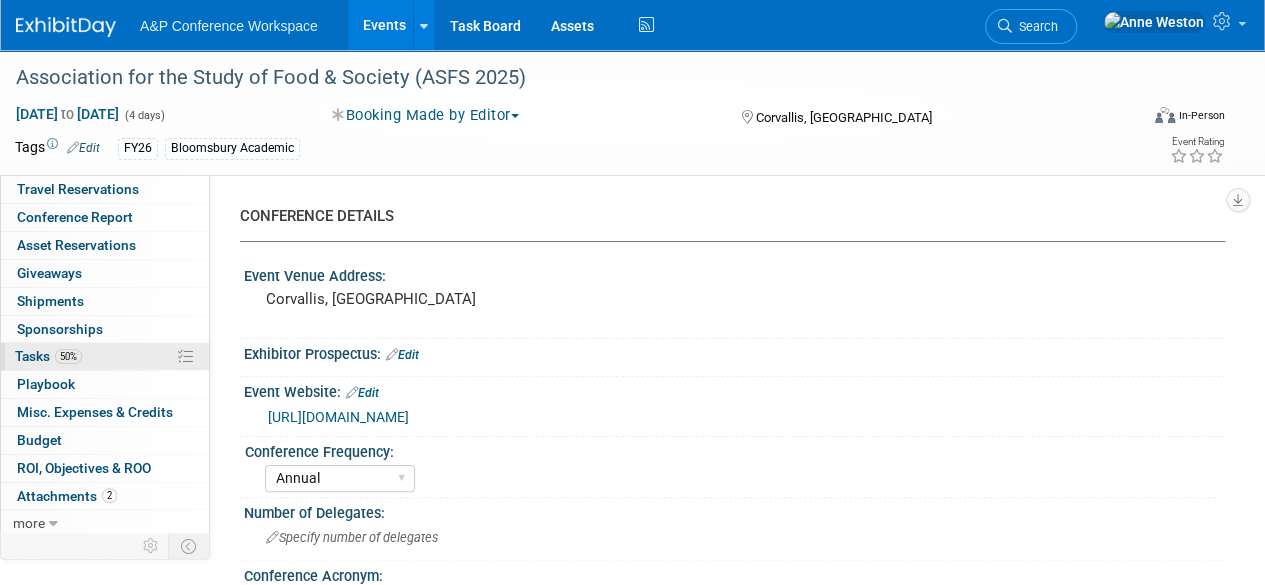 click on "50%
Tasks 50%" at bounding box center [105, 356] 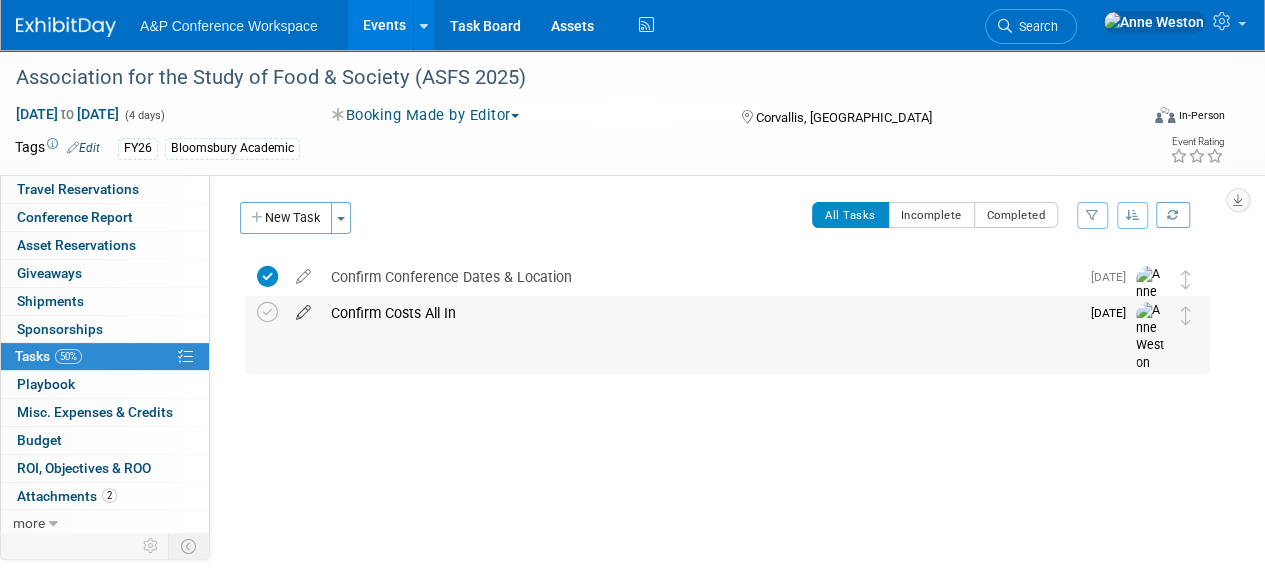 click at bounding box center [303, 308] 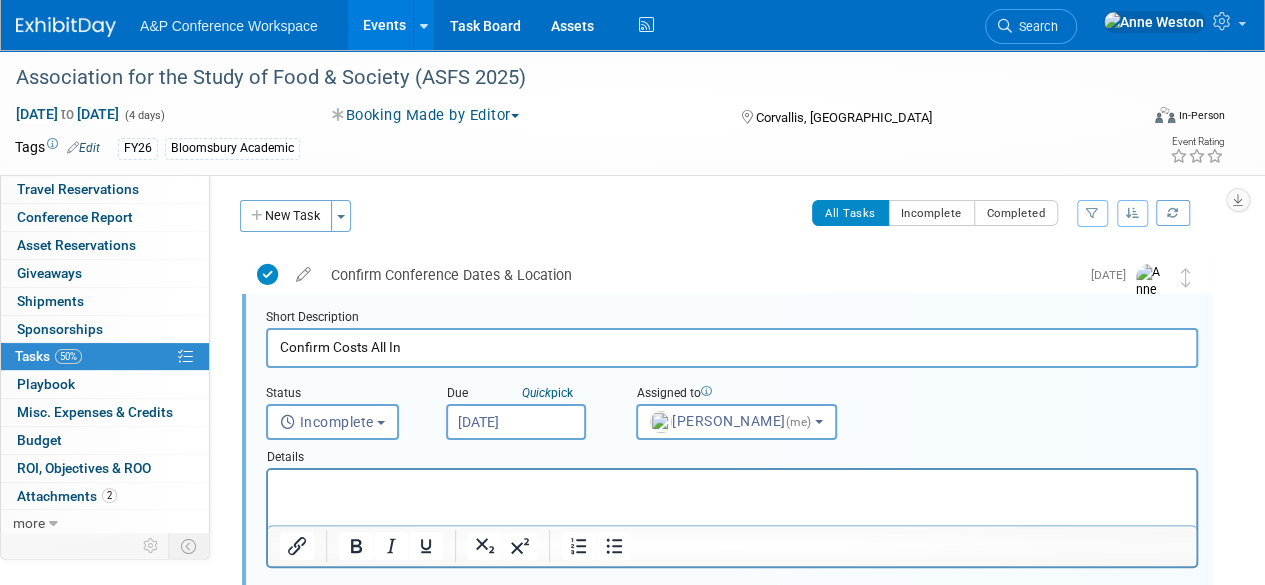 scroll, scrollTop: 2, scrollLeft: 0, axis: vertical 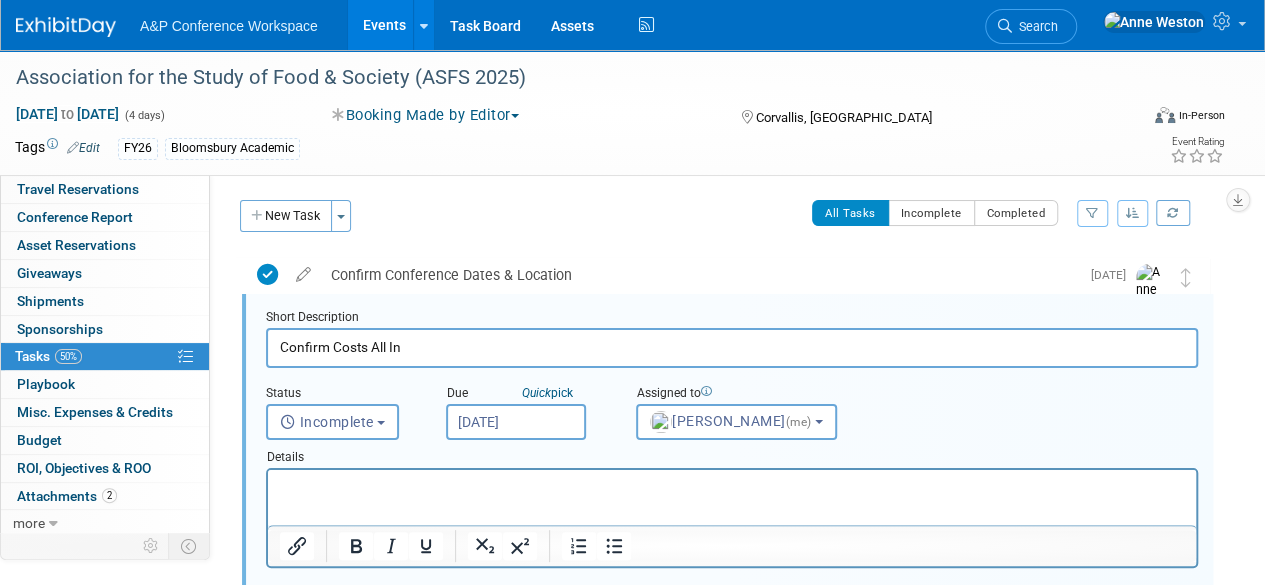 click on "[DATE]" at bounding box center (516, 422) 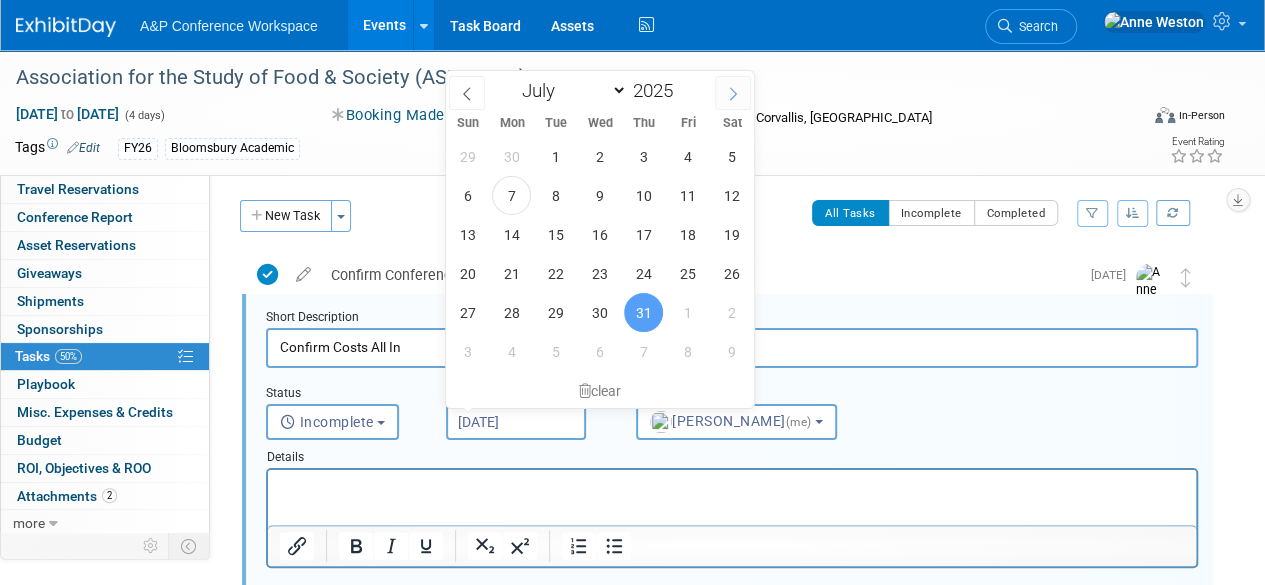 click 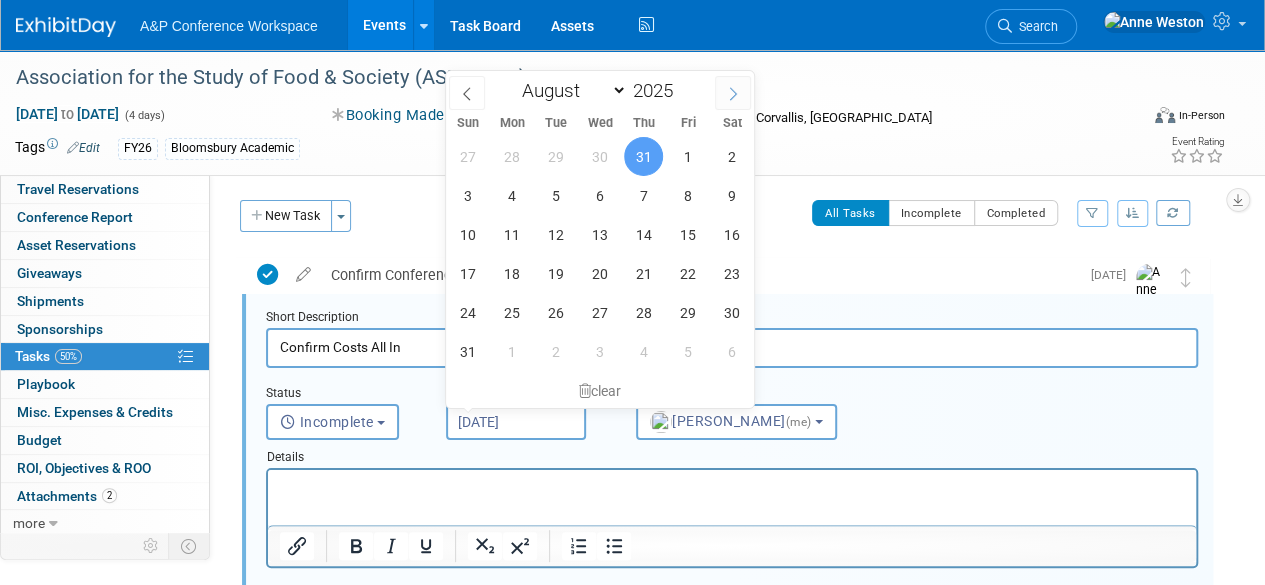 click 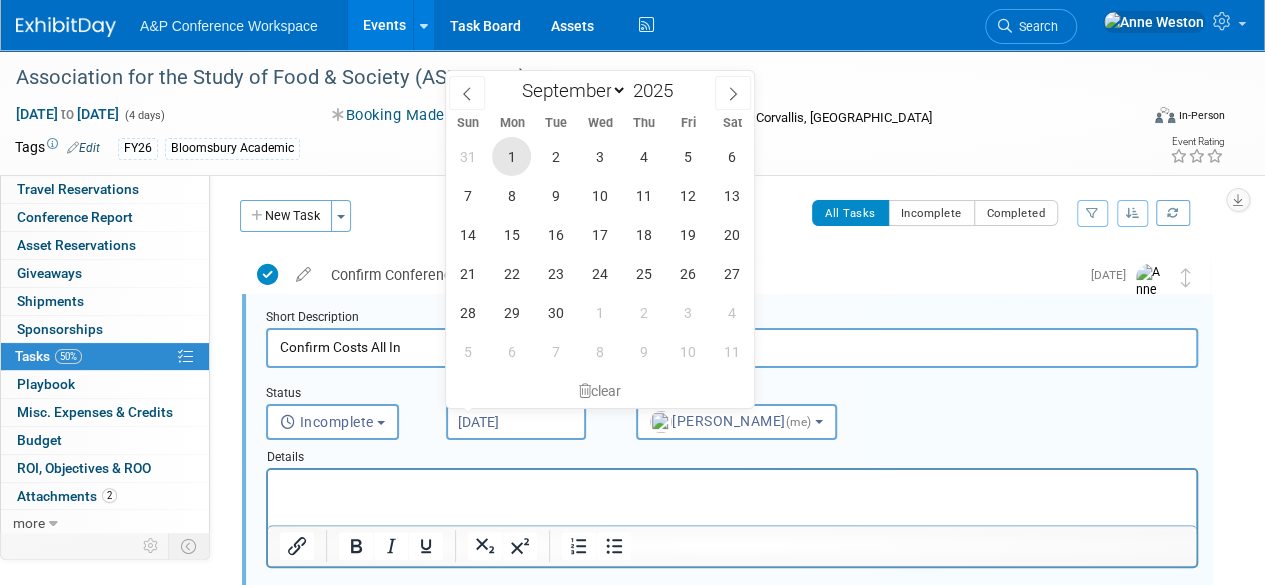 click on "1" at bounding box center (511, 156) 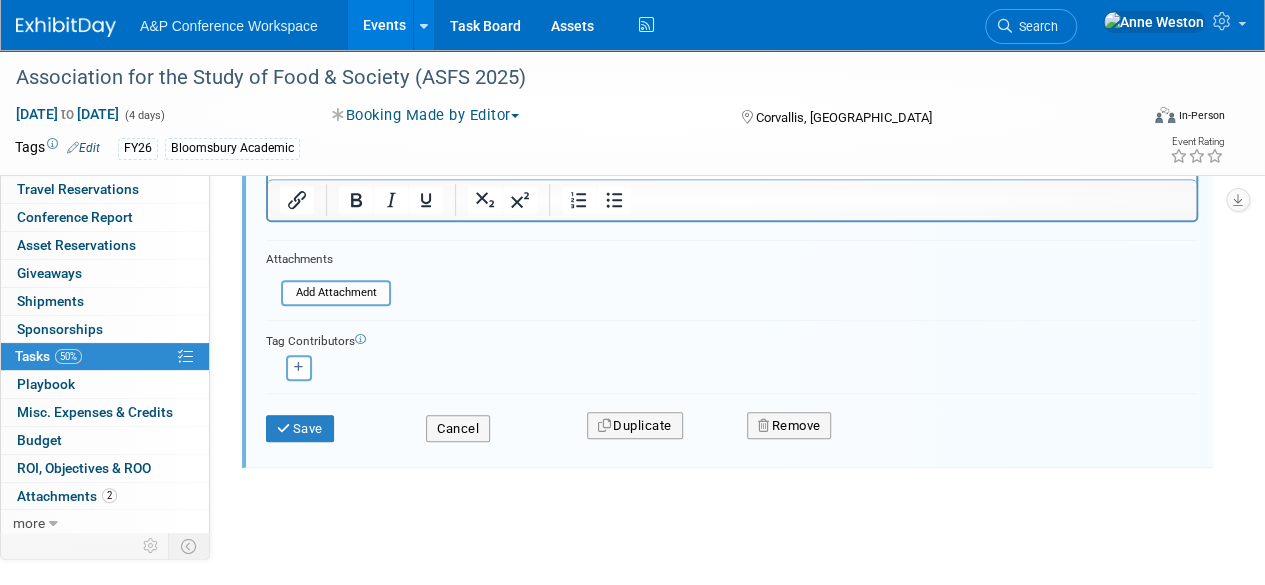 scroll, scrollTop: 351, scrollLeft: 0, axis: vertical 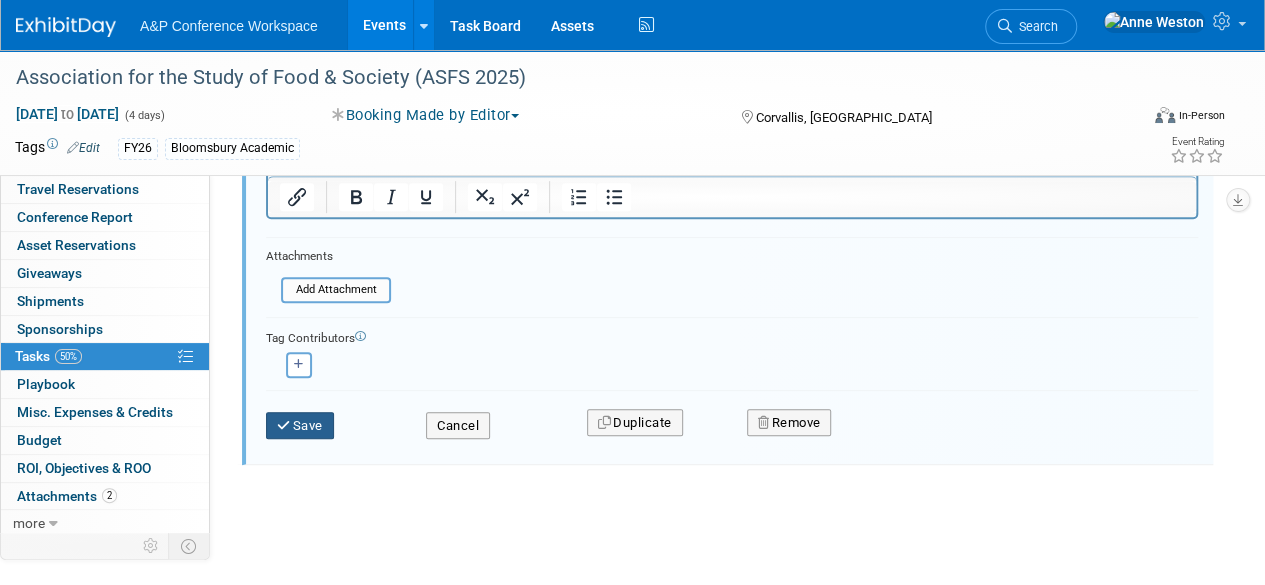 click on "Save" at bounding box center (300, 426) 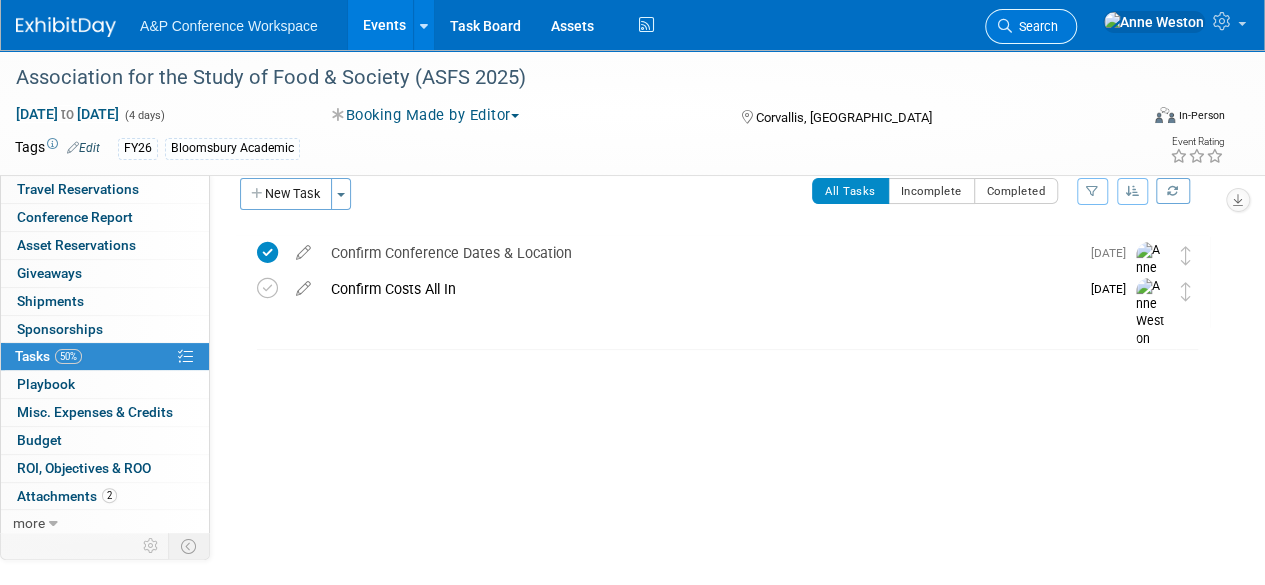 scroll, scrollTop: 0, scrollLeft: 0, axis: both 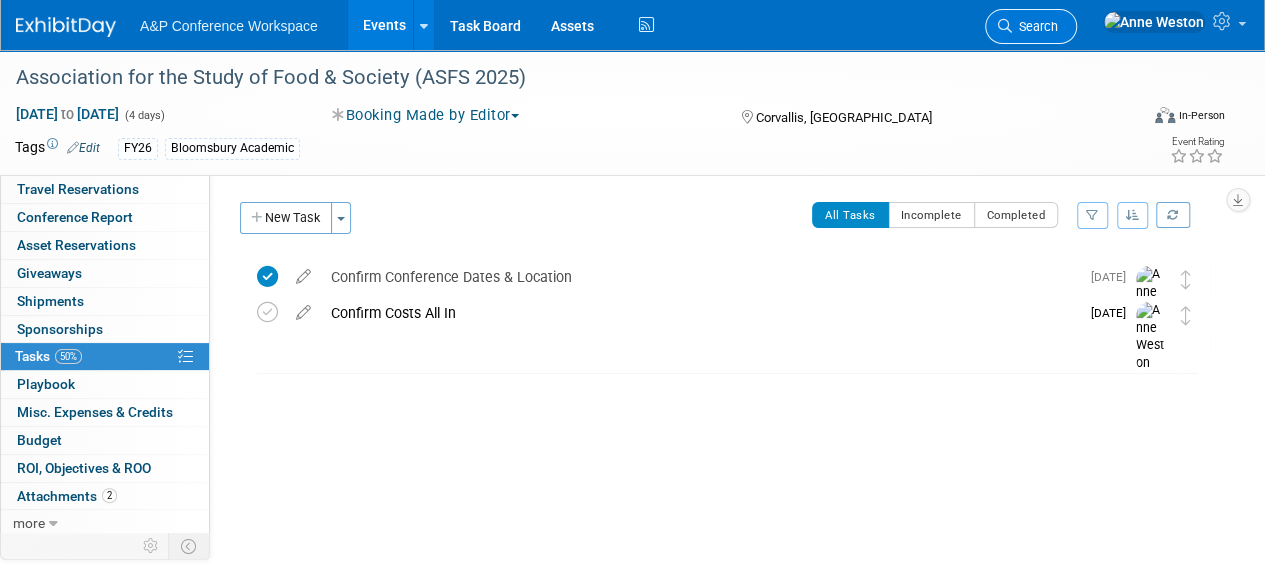 click on "Search" at bounding box center (1035, 26) 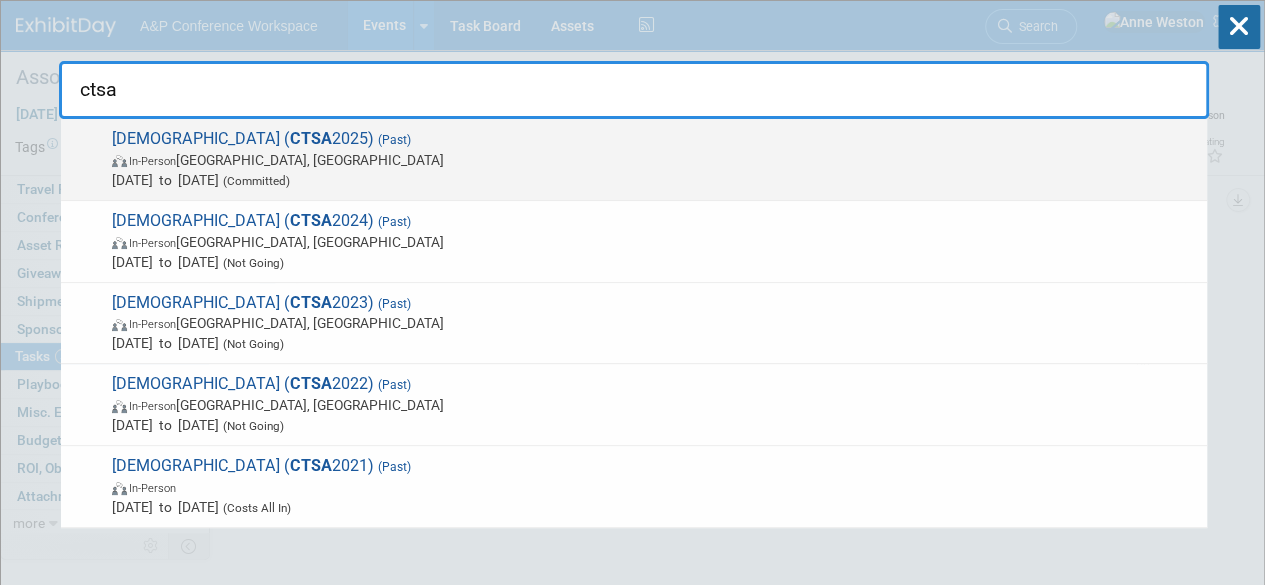 type on "ctsa" 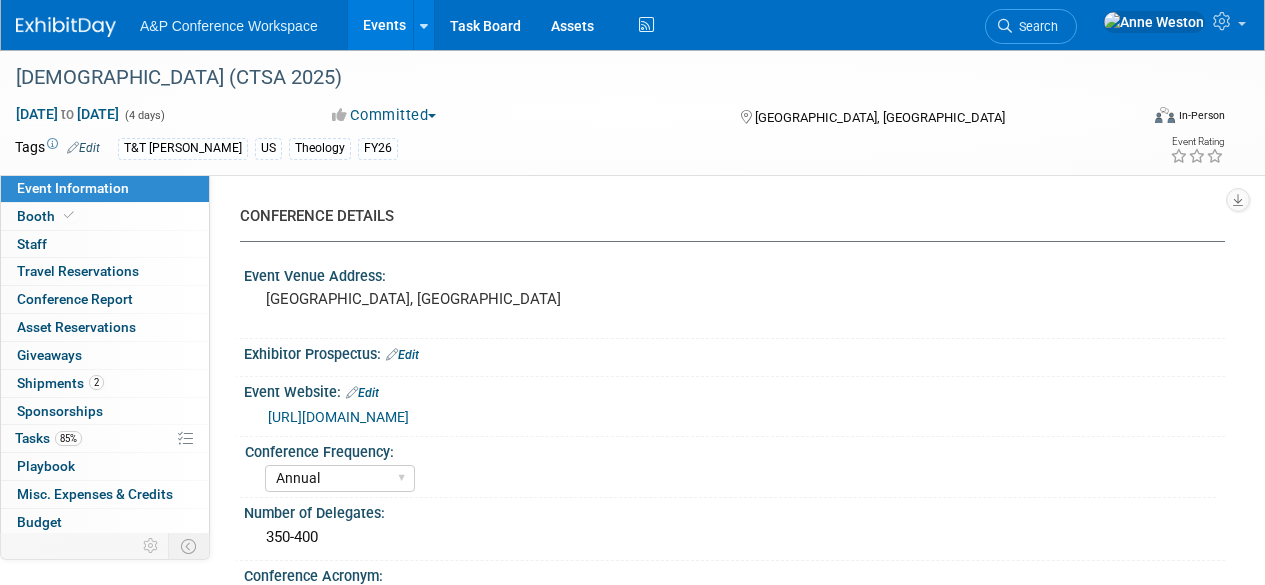 select on "Annual" 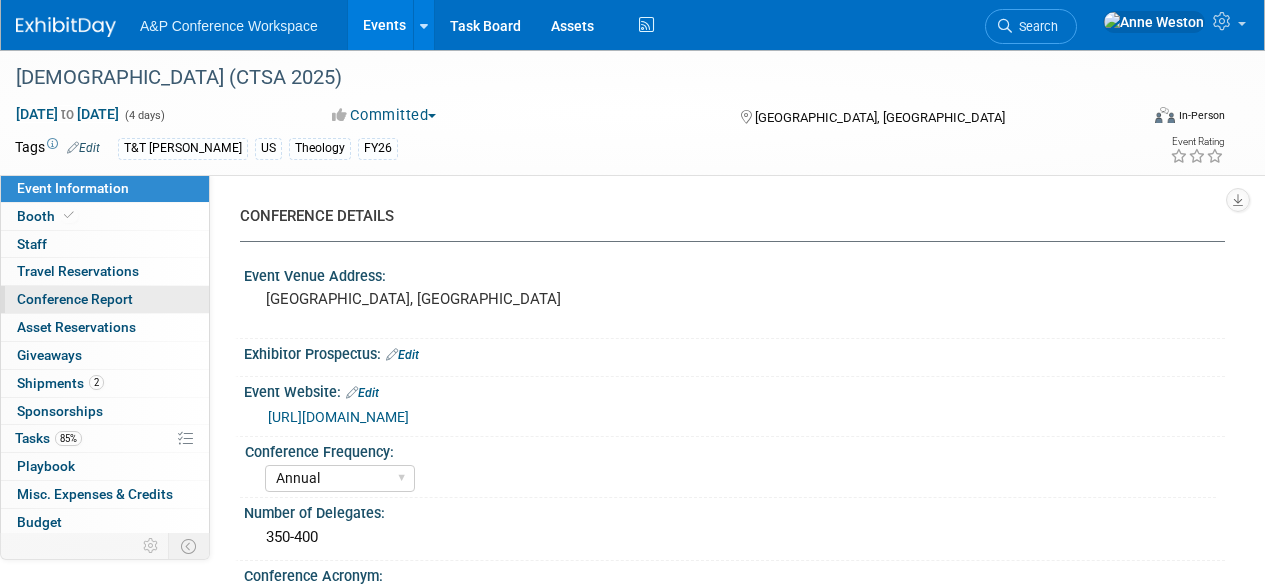 scroll, scrollTop: 0, scrollLeft: 0, axis: both 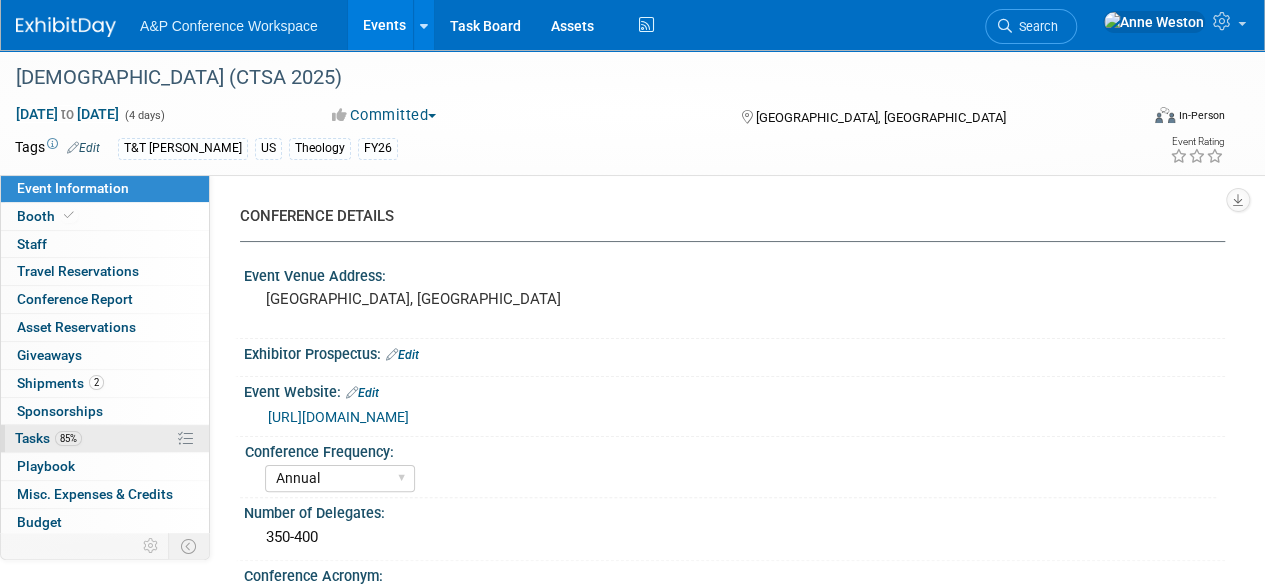 click on "85%
Tasks 85%" at bounding box center [105, 438] 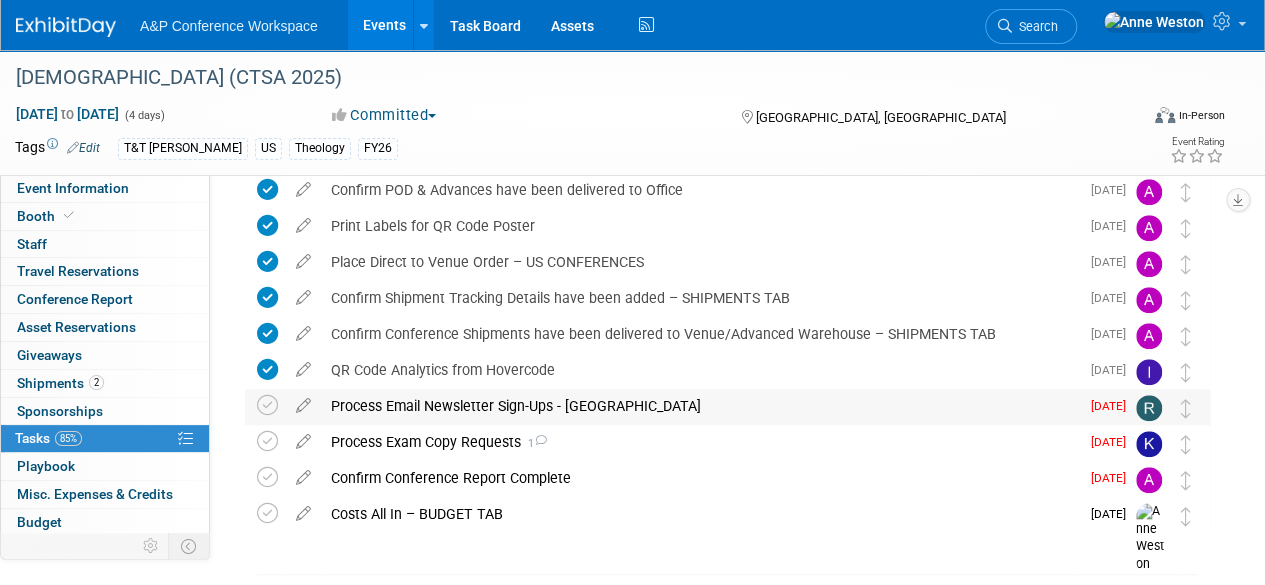 scroll, scrollTop: 768, scrollLeft: 0, axis: vertical 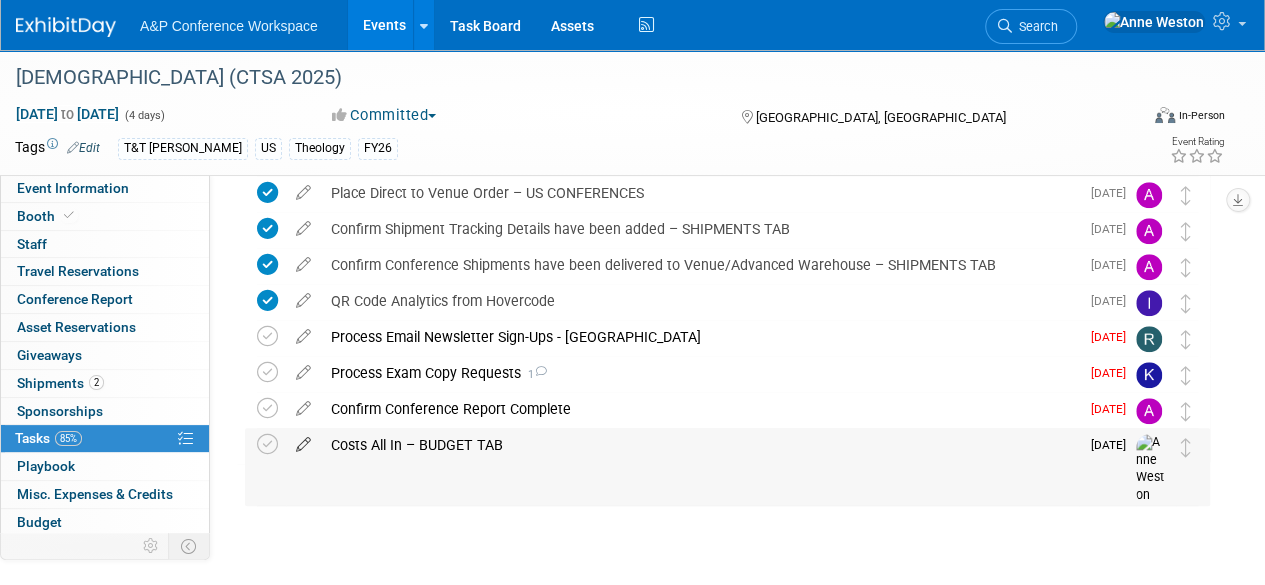 click at bounding box center [303, 440] 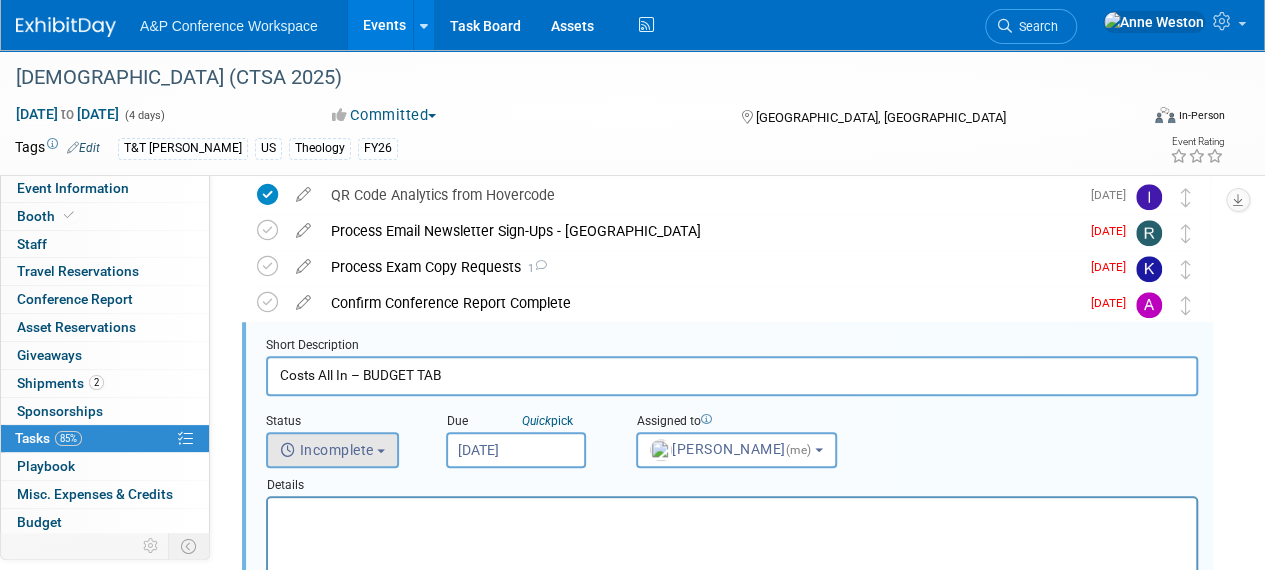 scroll, scrollTop: 0, scrollLeft: 0, axis: both 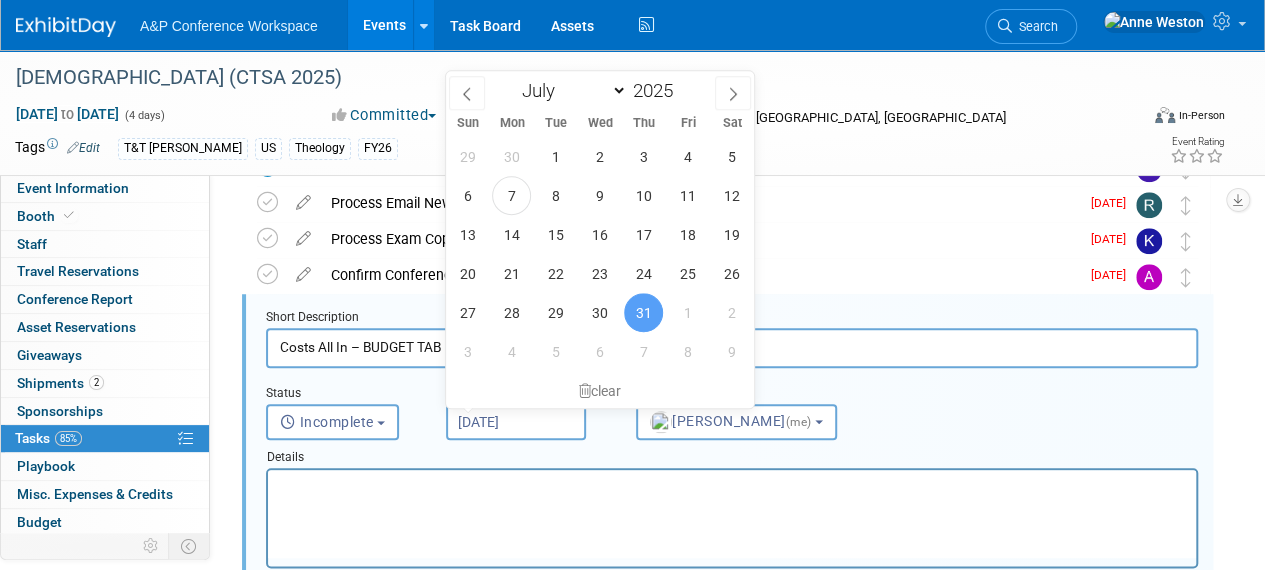 click on "[DATE]" at bounding box center (516, 422) 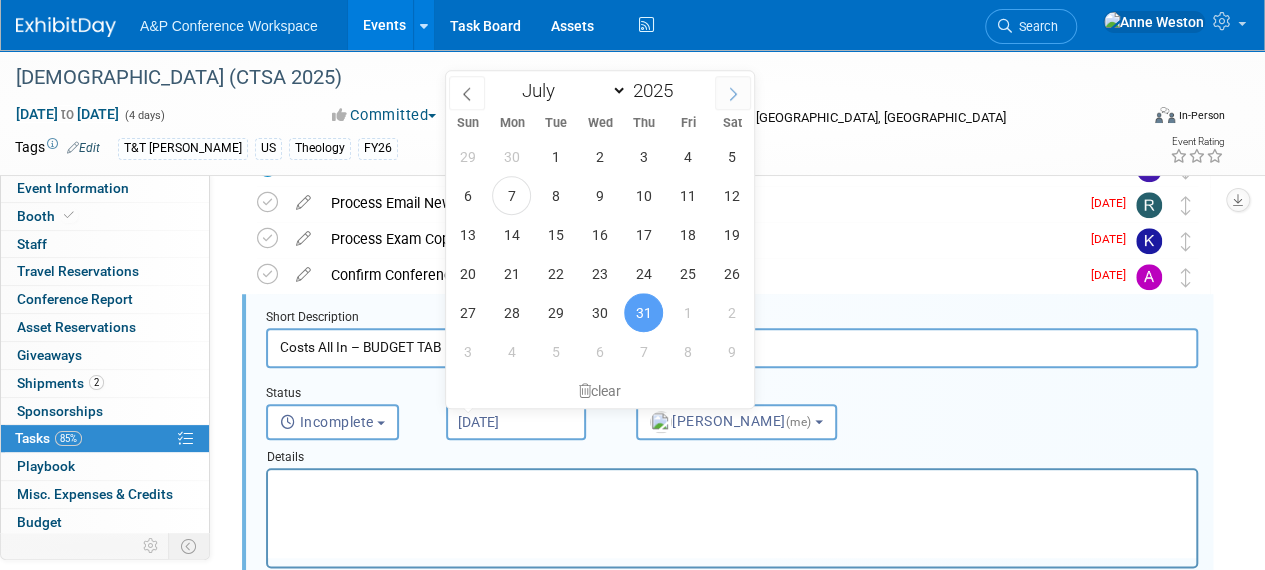 click 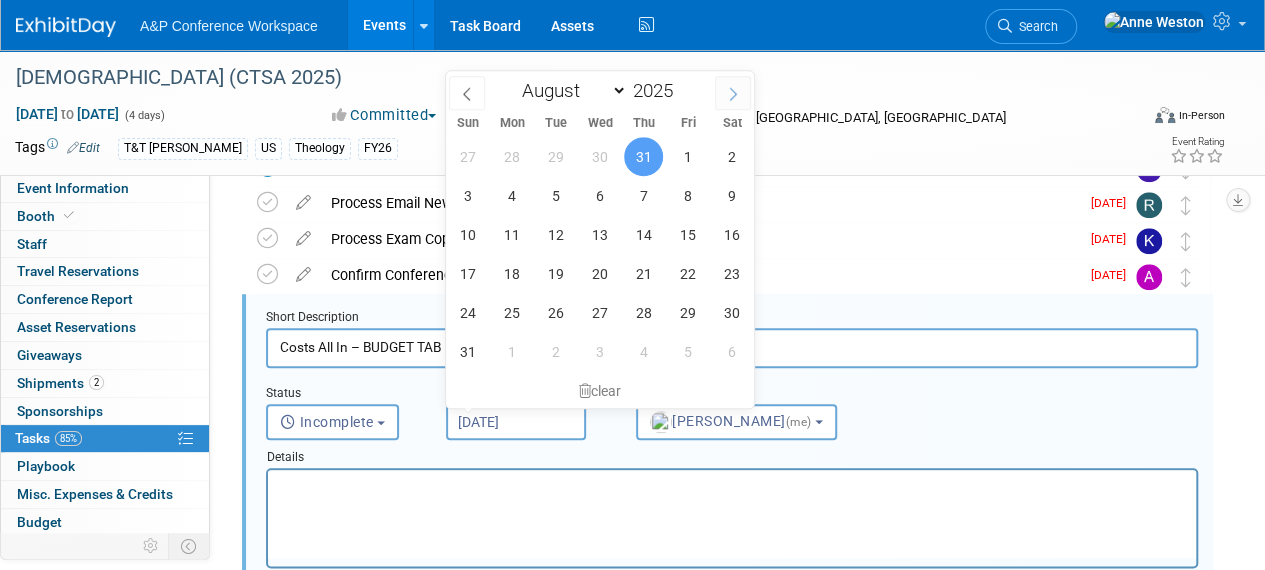 click 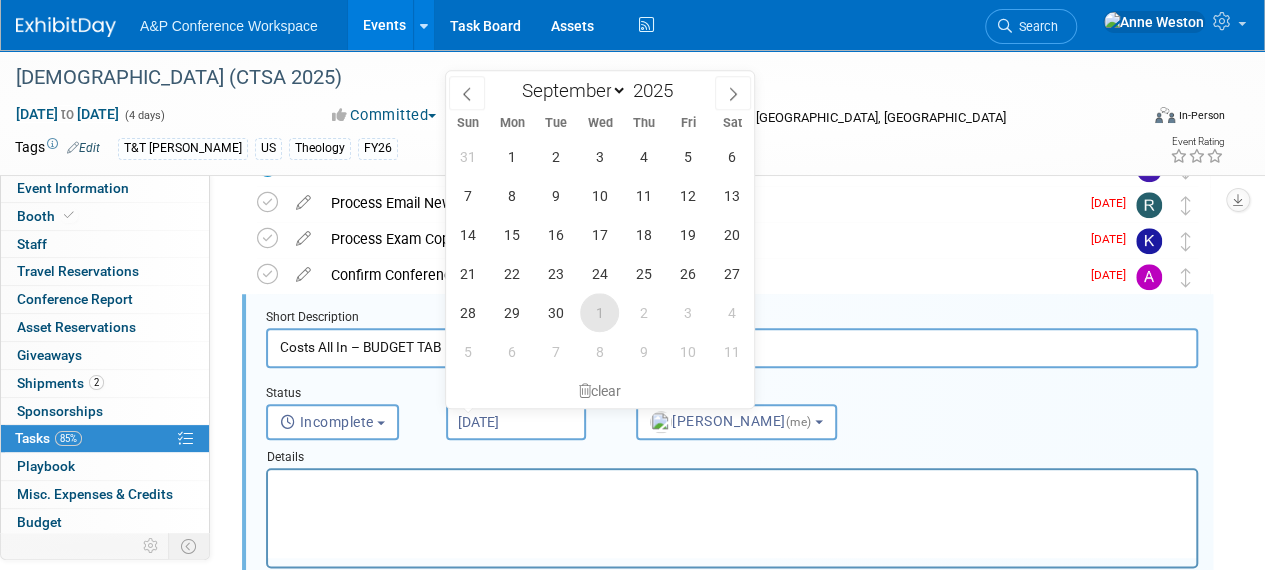 click on "1" at bounding box center [599, 312] 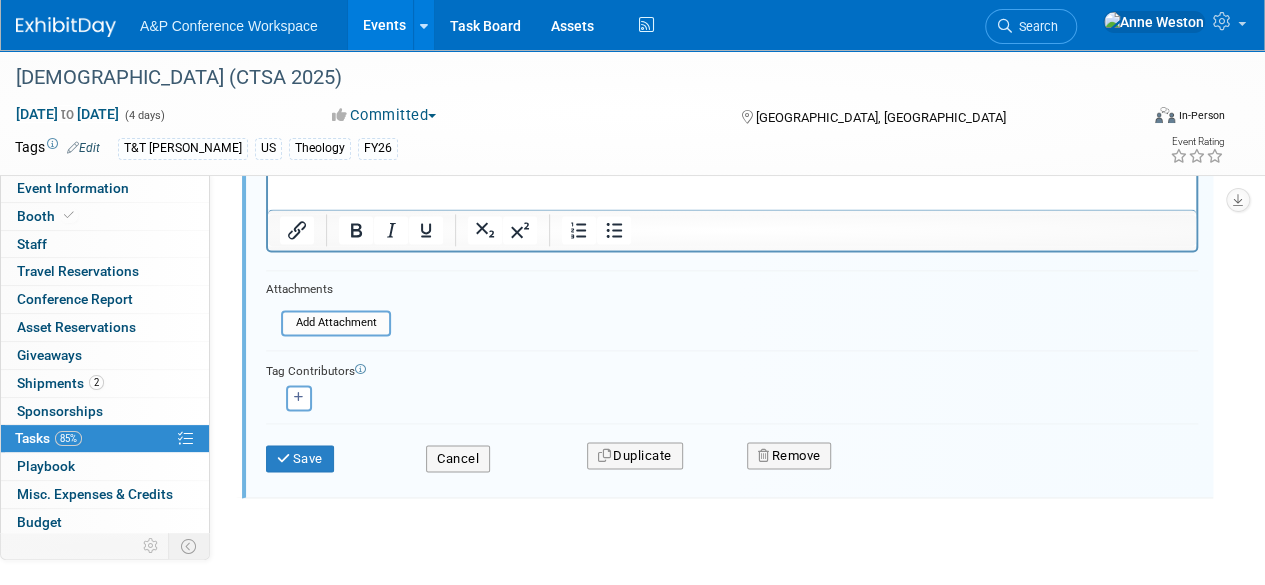 scroll, scrollTop: 1273, scrollLeft: 0, axis: vertical 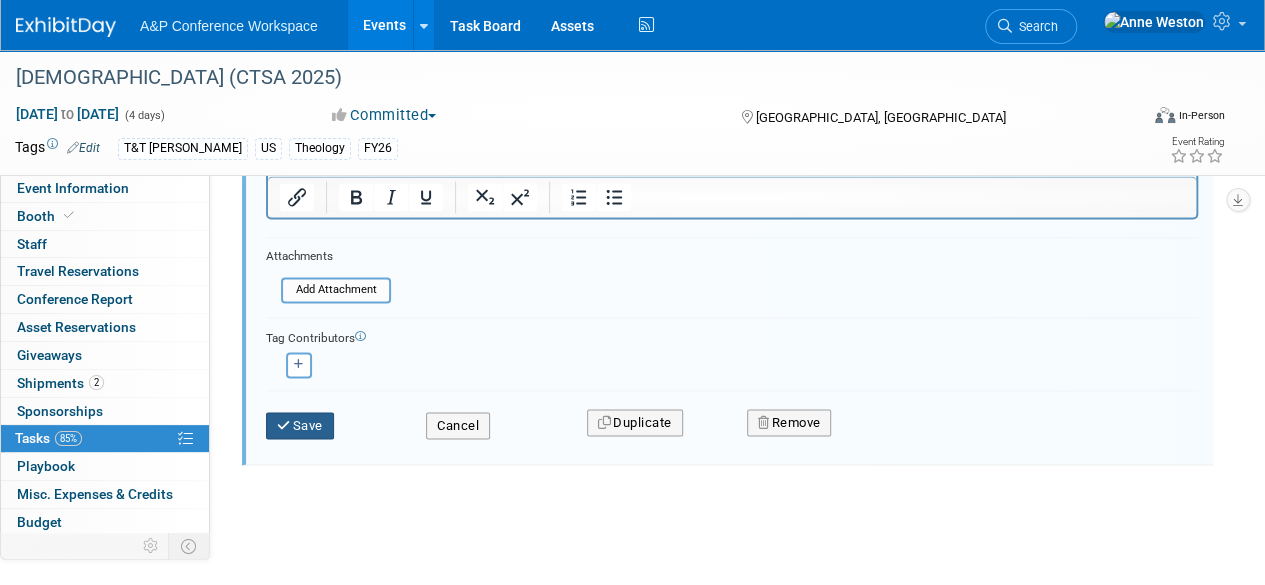 click on "Save" at bounding box center (300, 426) 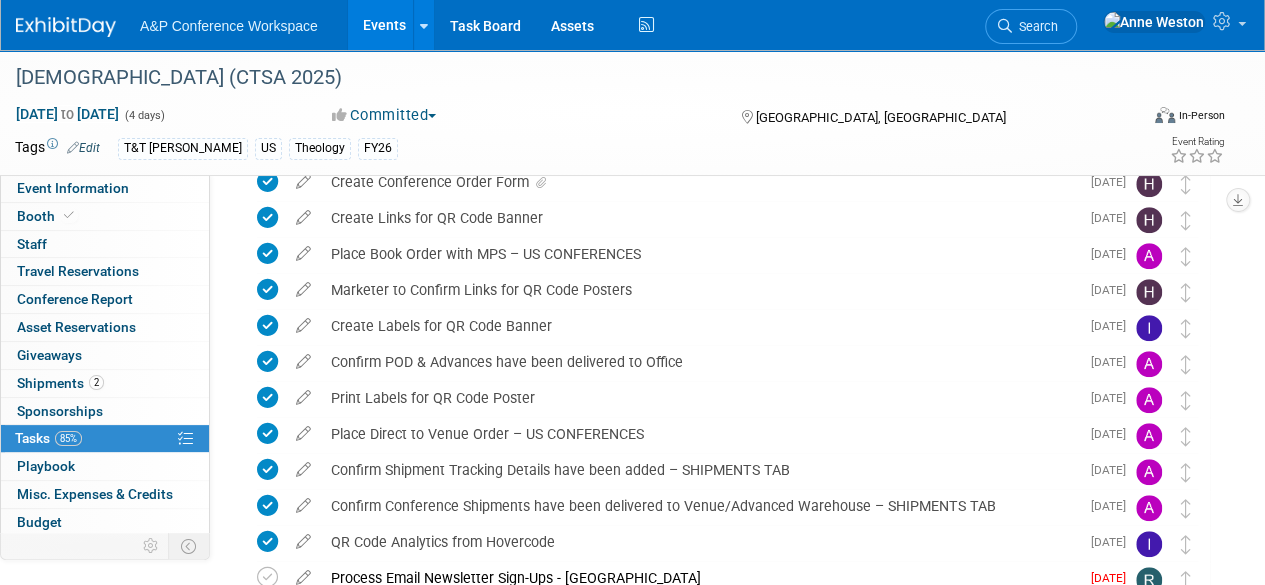 scroll, scrollTop: 168, scrollLeft: 0, axis: vertical 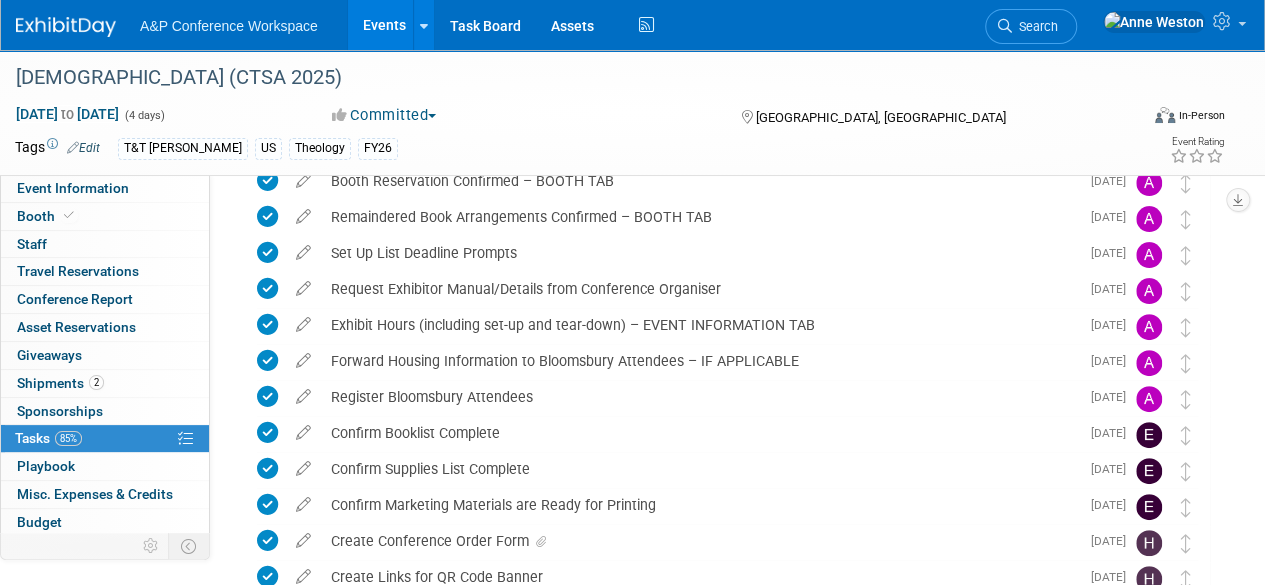 click on "Search" at bounding box center [1031, 26] 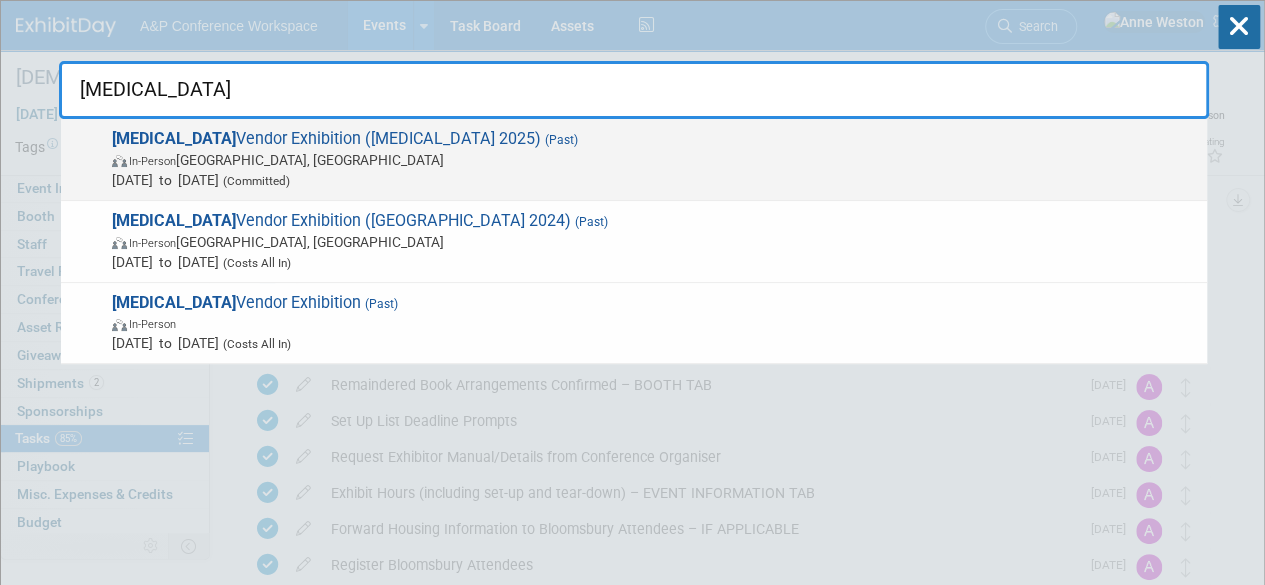 type on "caul" 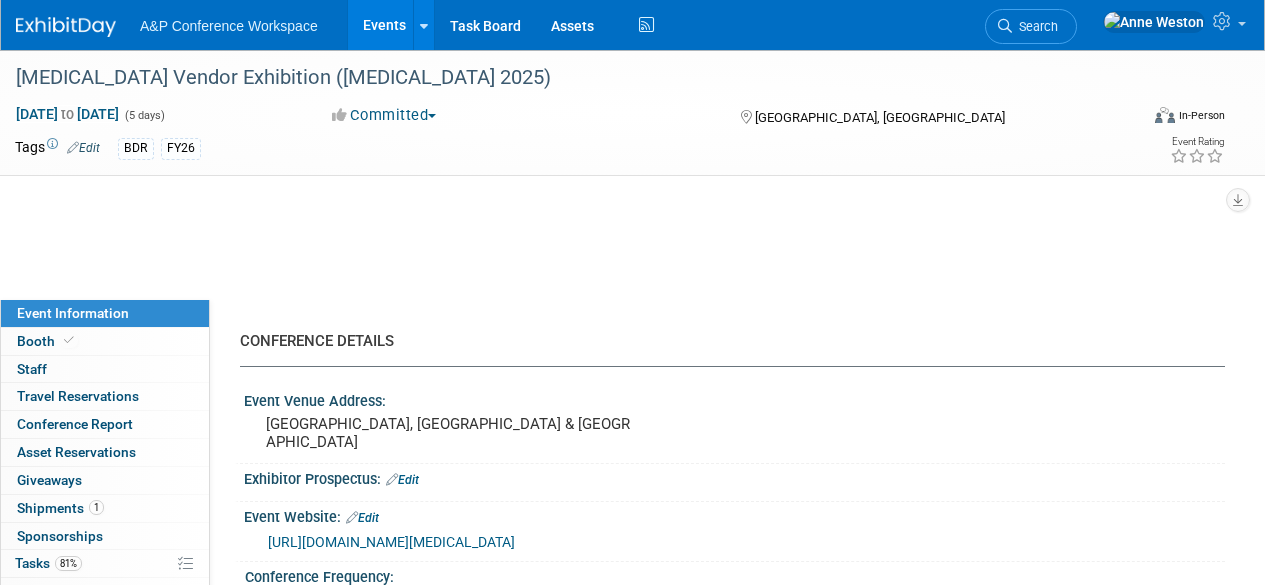 select on "Annual" 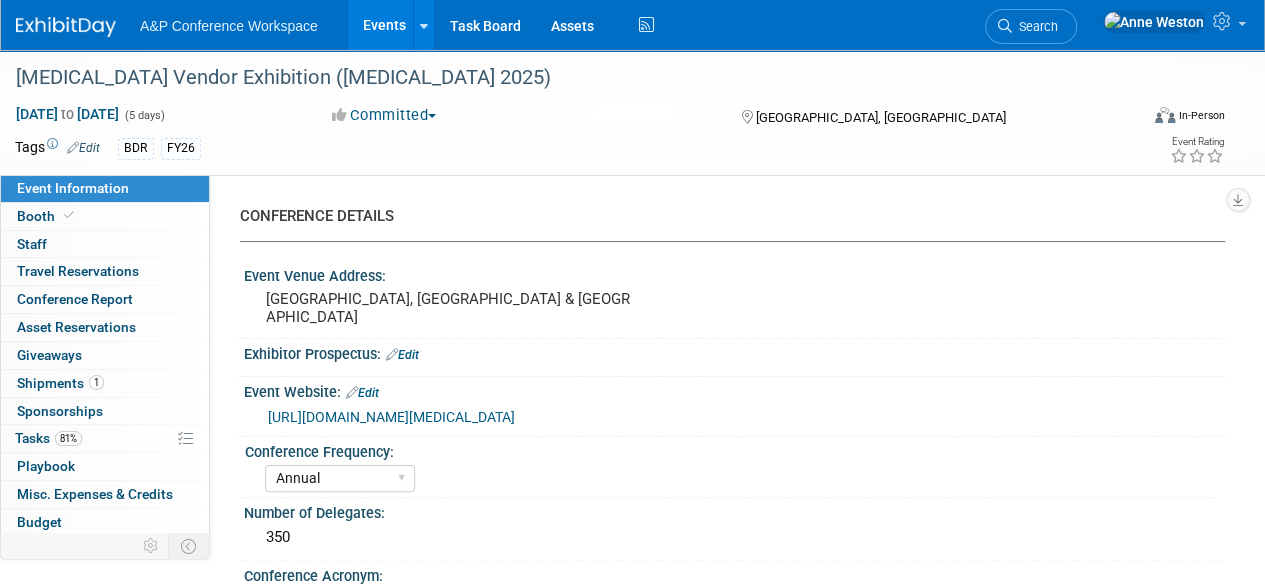 scroll, scrollTop: 0, scrollLeft: 0, axis: both 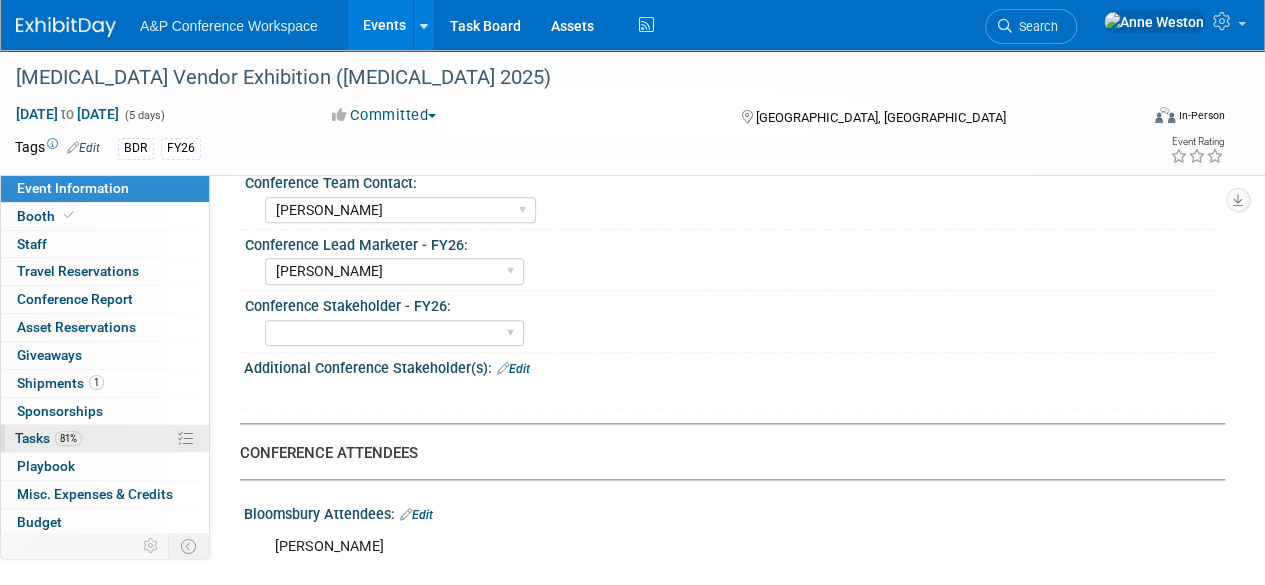 click on "81%" at bounding box center (68, 438) 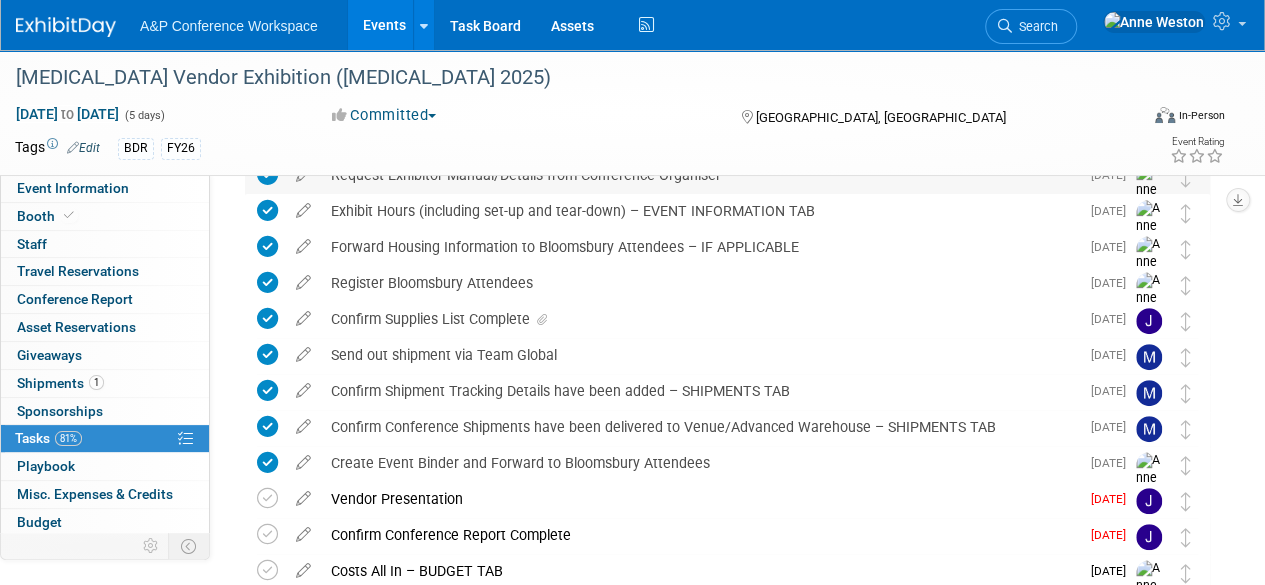 scroll, scrollTop: 372, scrollLeft: 0, axis: vertical 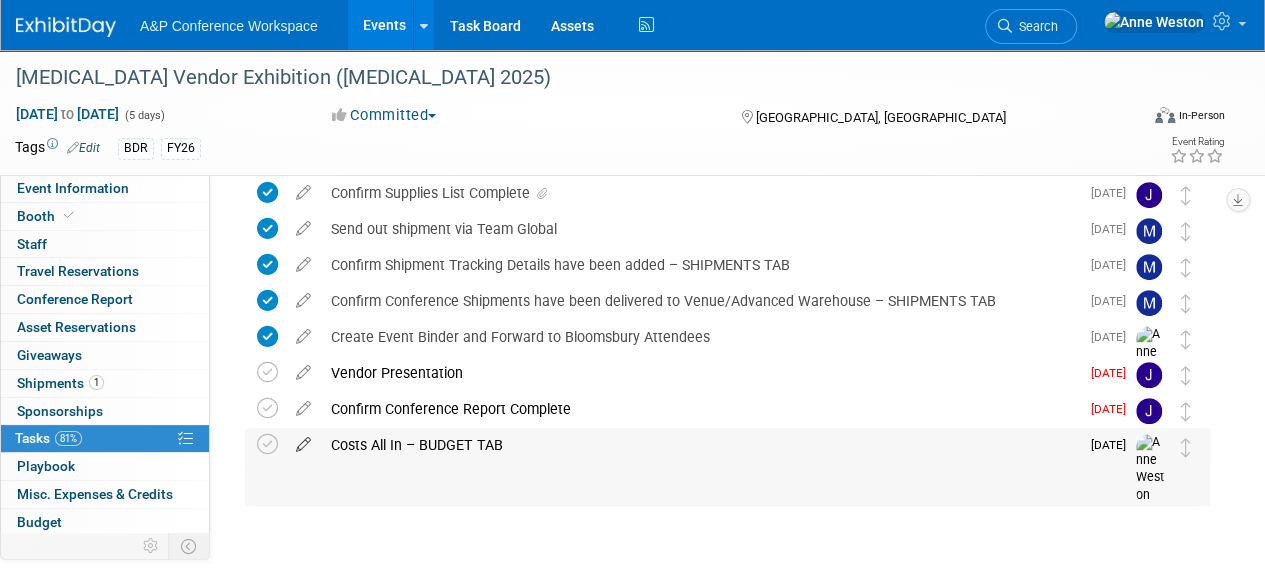 click at bounding box center [303, 440] 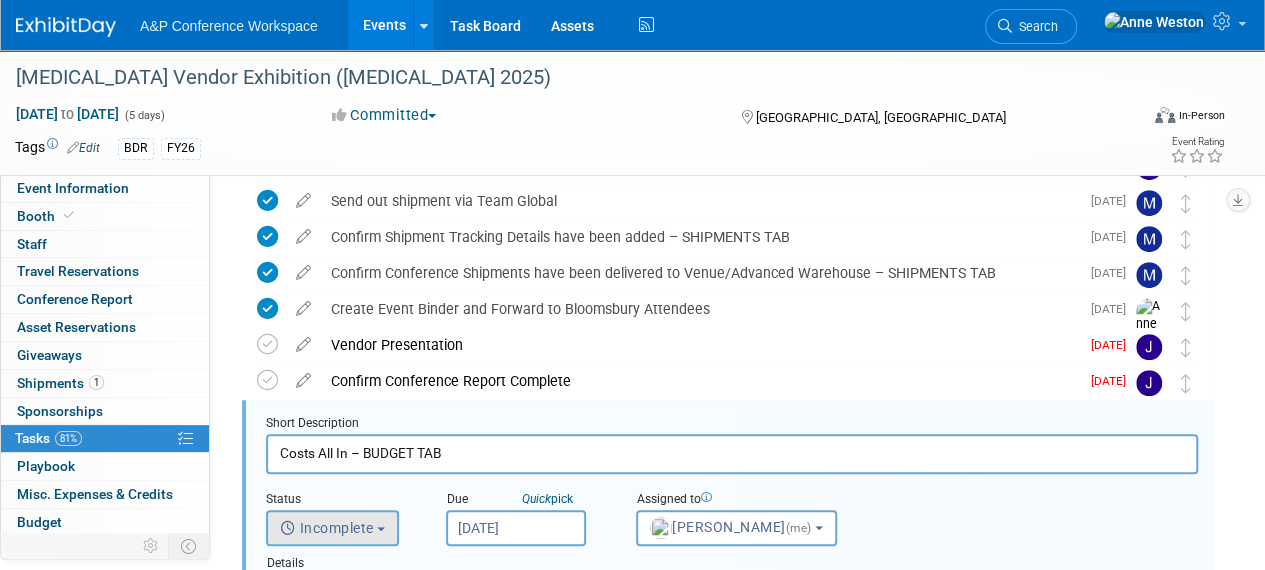 scroll, scrollTop: 506, scrollLeft: 0, axis: vertical 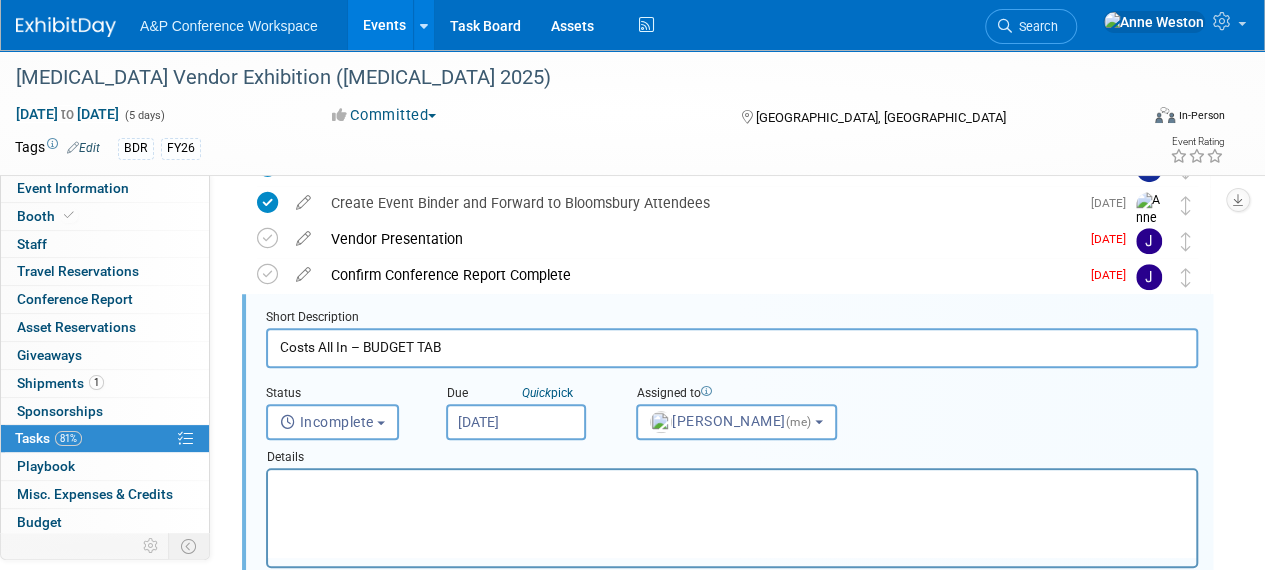click on "[DATE]" at bounding box center (516, 422) 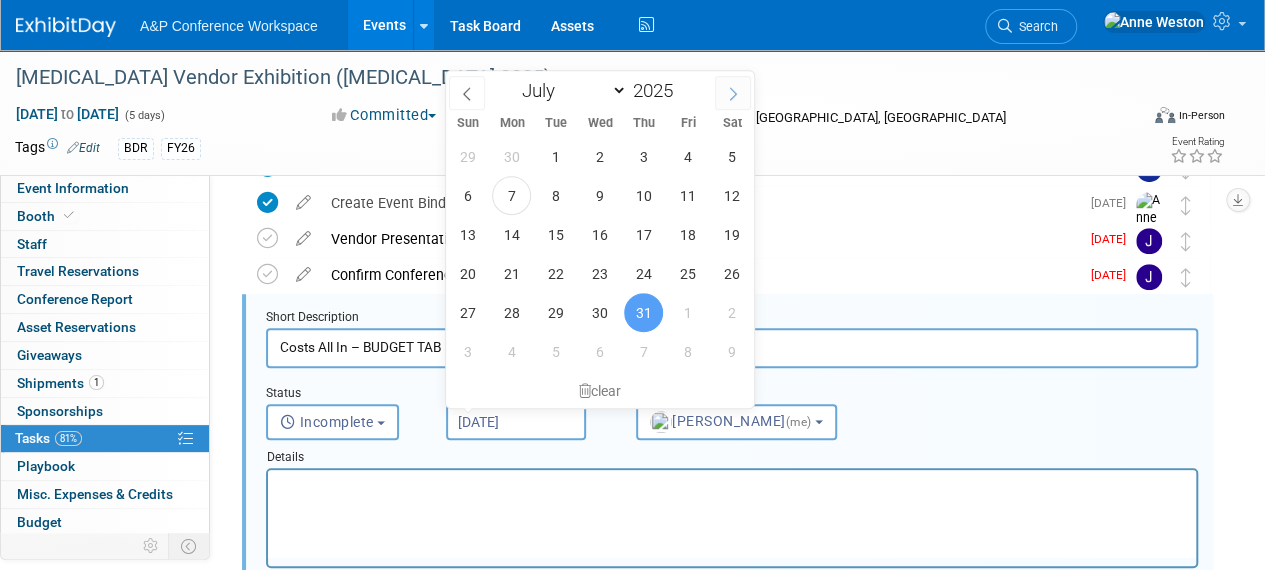 click 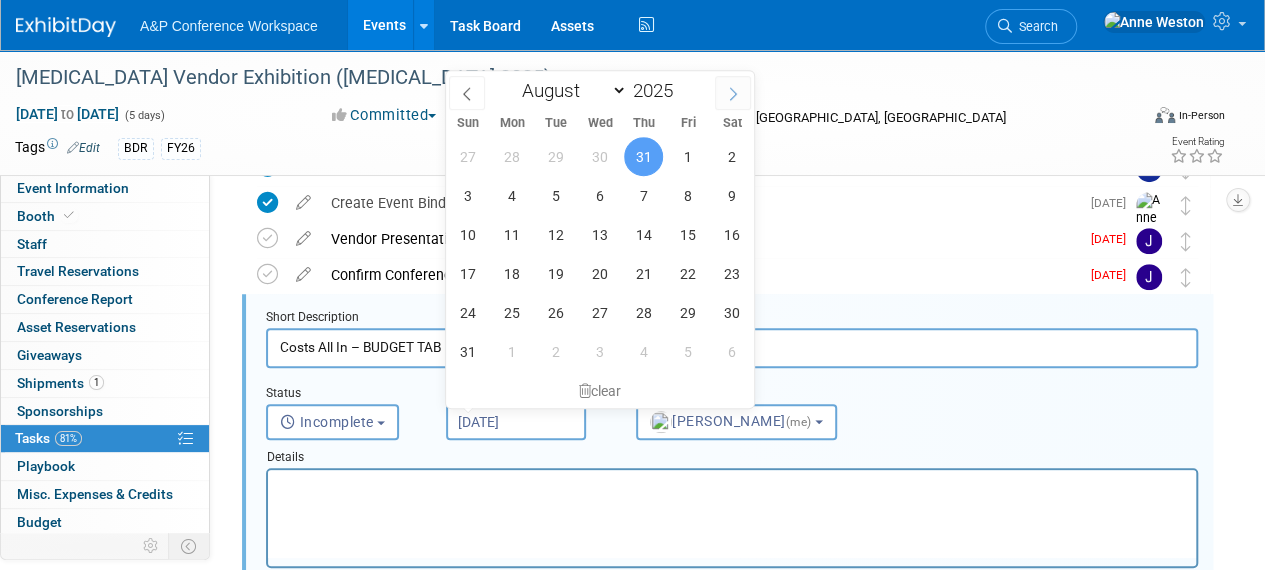 click 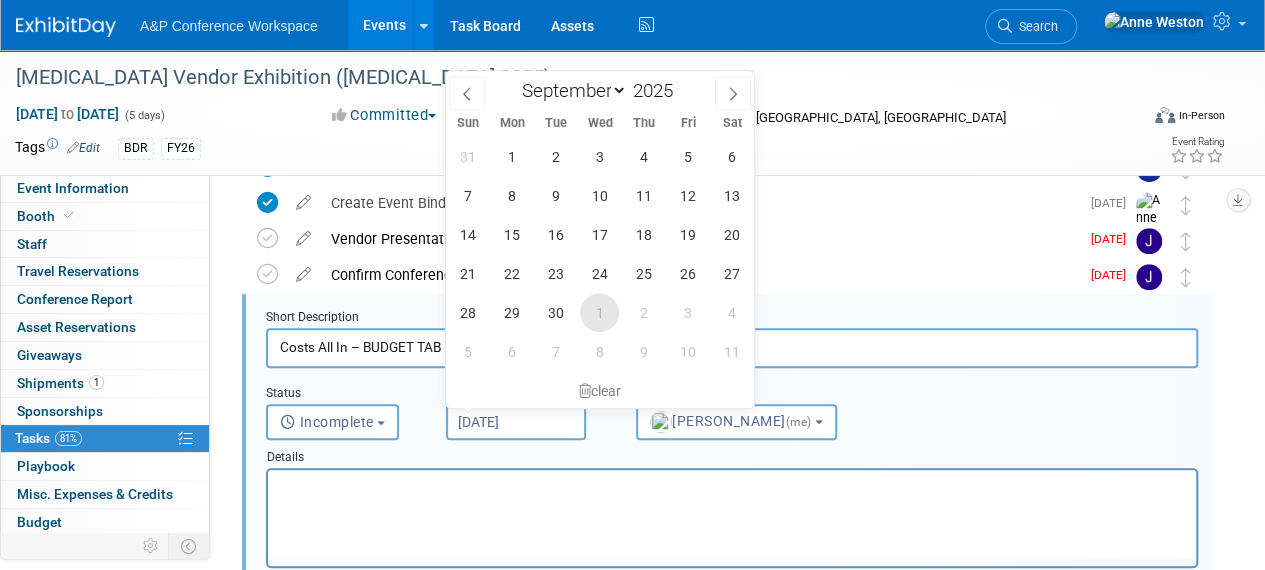 click on "1" at bounding box center [599, 312] 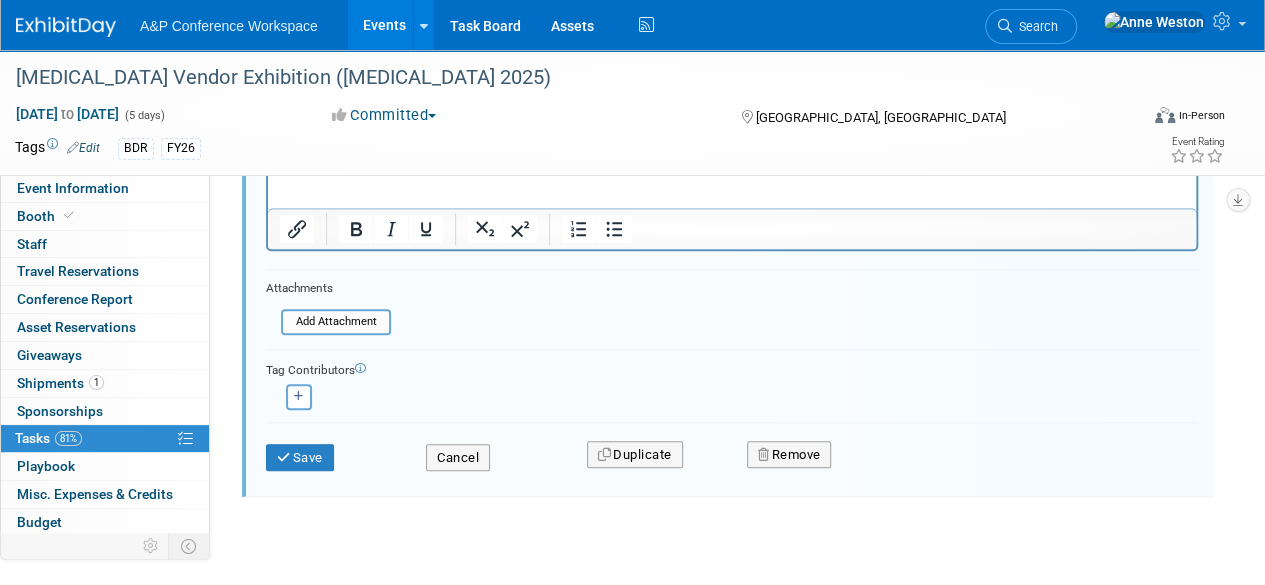 scroll, scrollTop: 855, scrollLeft: 0, axis: vertical 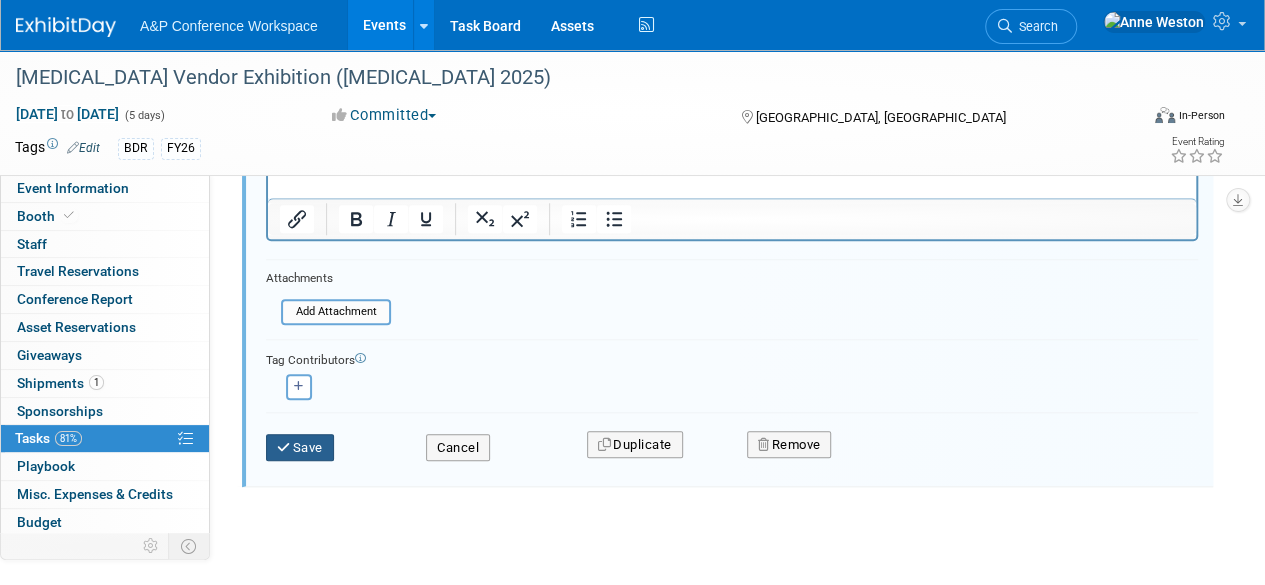 click on "Save" at bounding box center (300, 448) 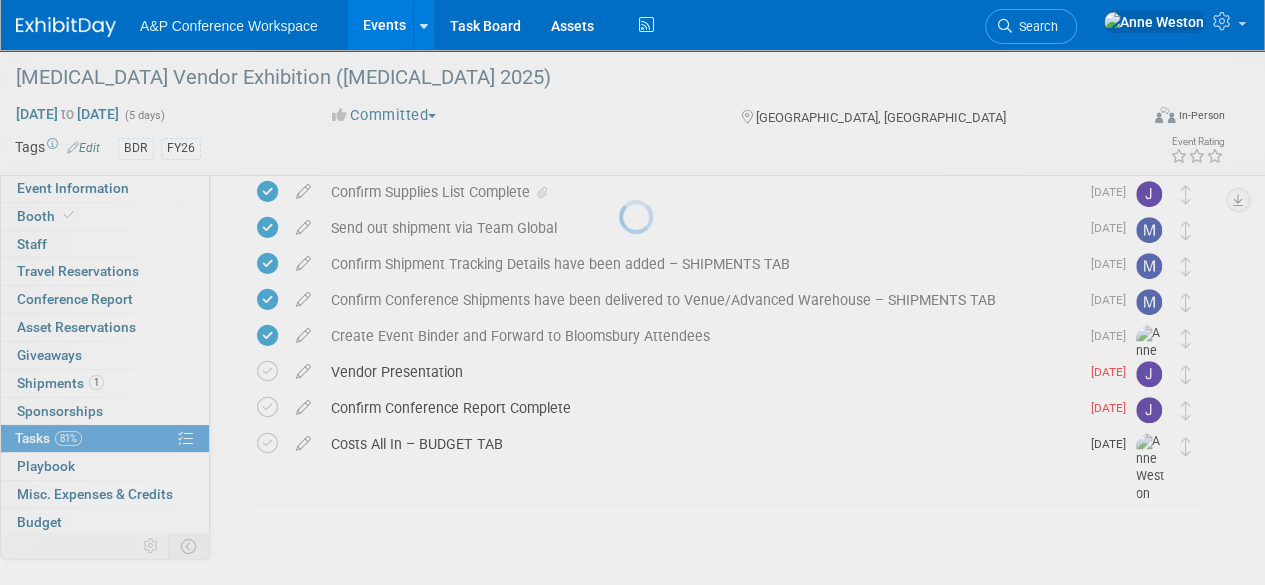 scroll, scrollTop: 372, scrollLeft: 0, axis: vertical 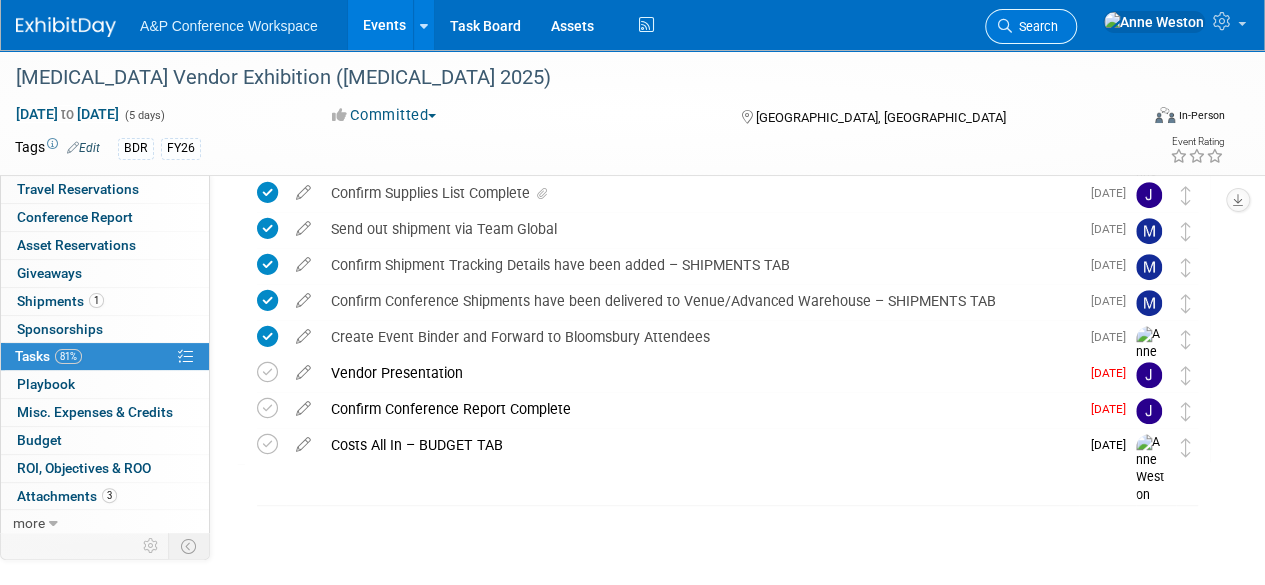 click on "Search" at bounding box center [1035, 26] 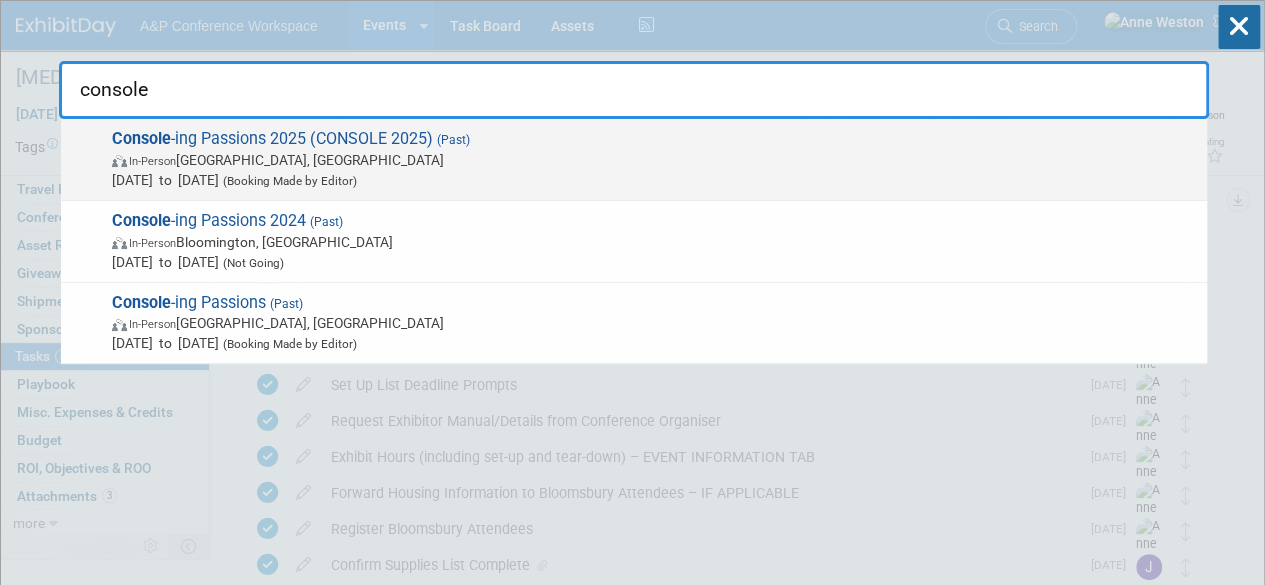 type on "console" 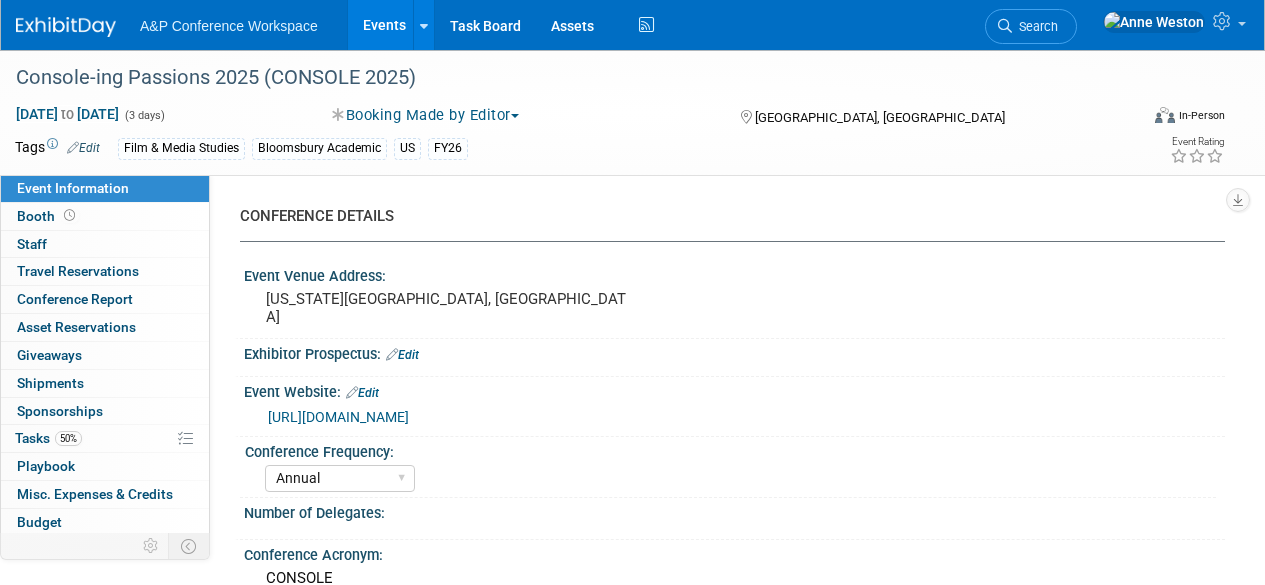 select on "Annual" 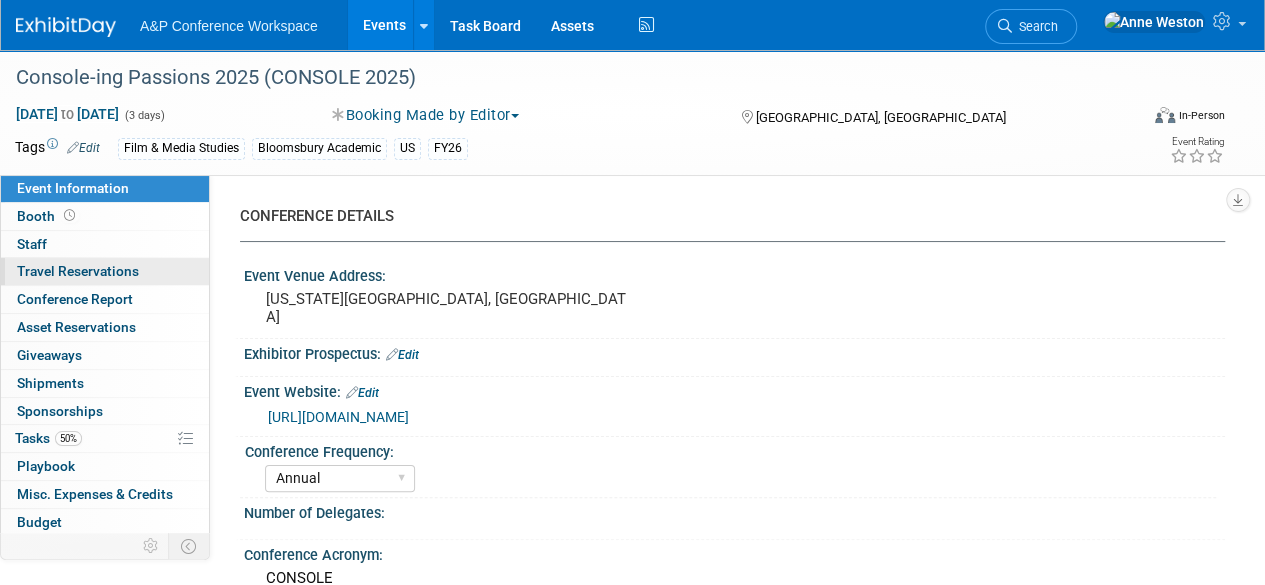 scroll, scrollTop: 0, scrollLeft: 0, axis: both 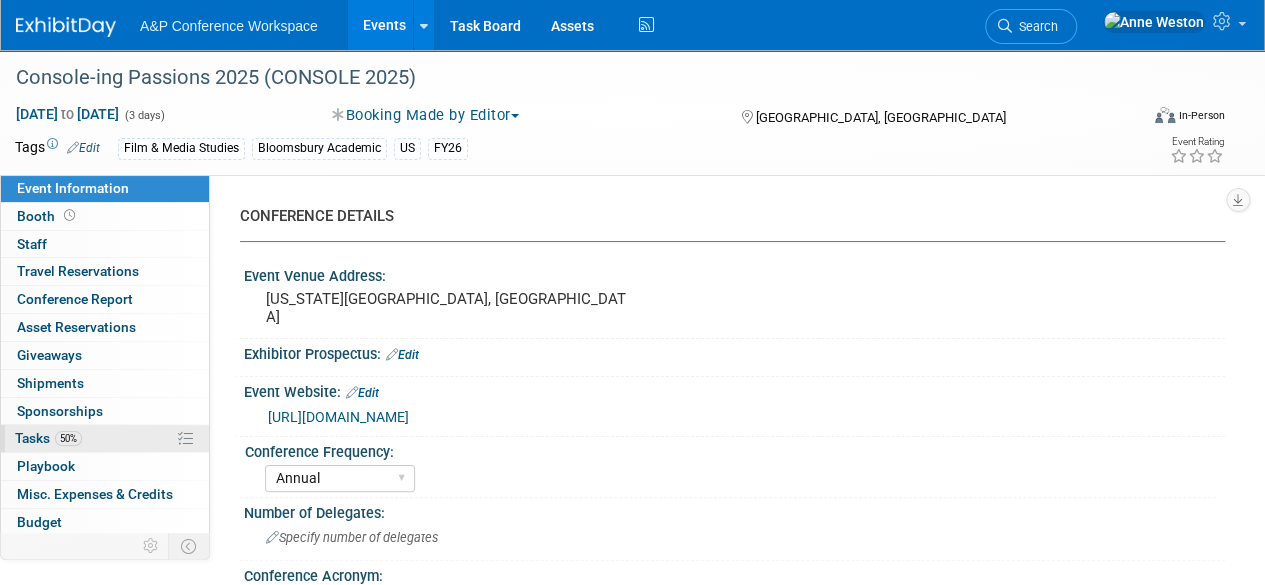 click on "50%
Tasks 50%" at bounding box center [105, 438] 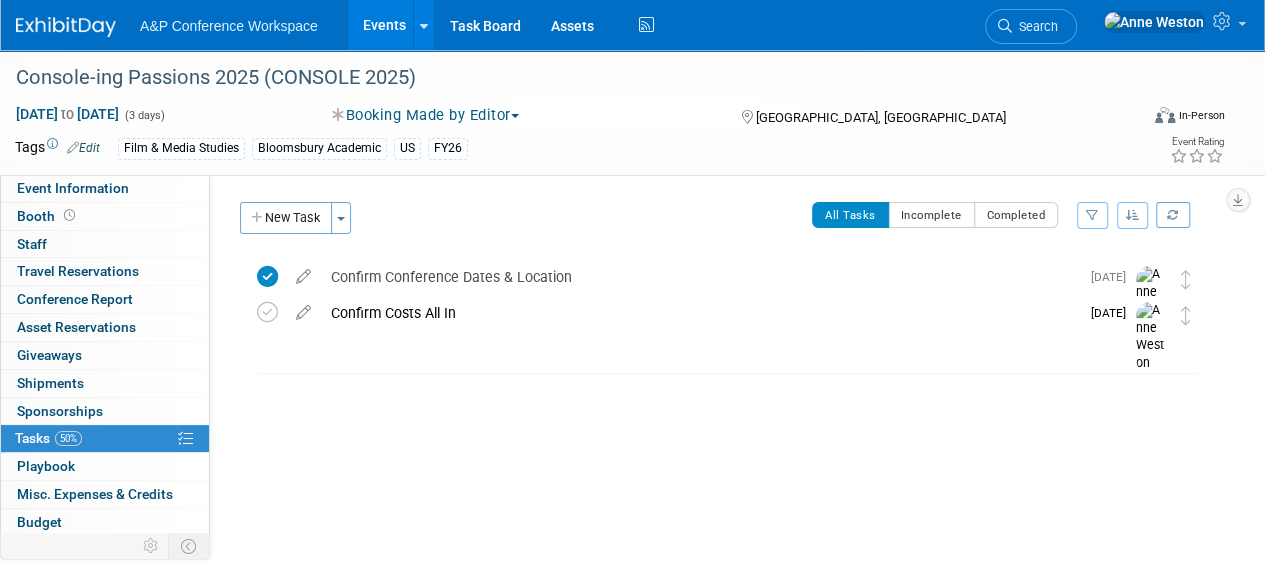 click at bounding box center [303, 308] 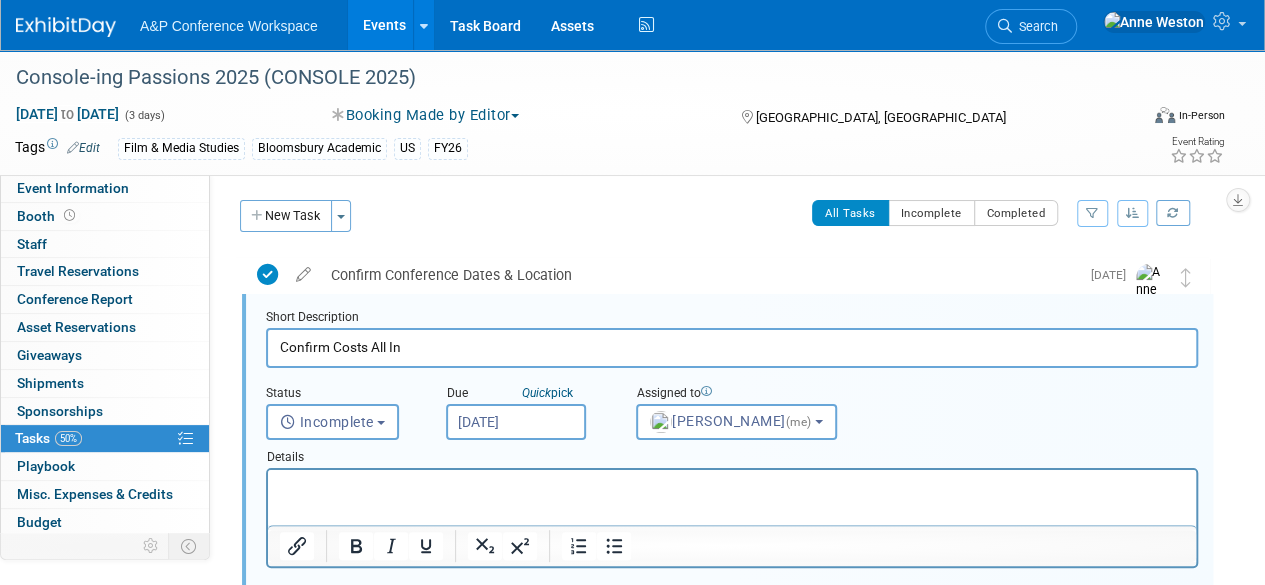 scroll, scrollTop: 2, scrollLeft: 0, axis: vertical 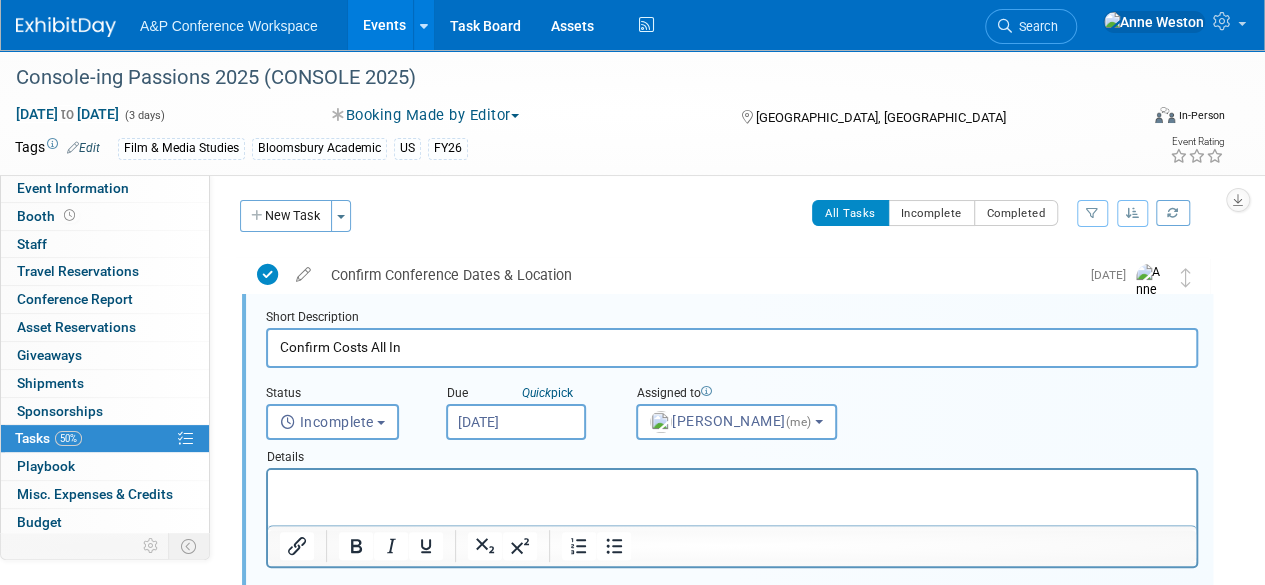 click on "[DATE]" at bounding box center [516, 422] 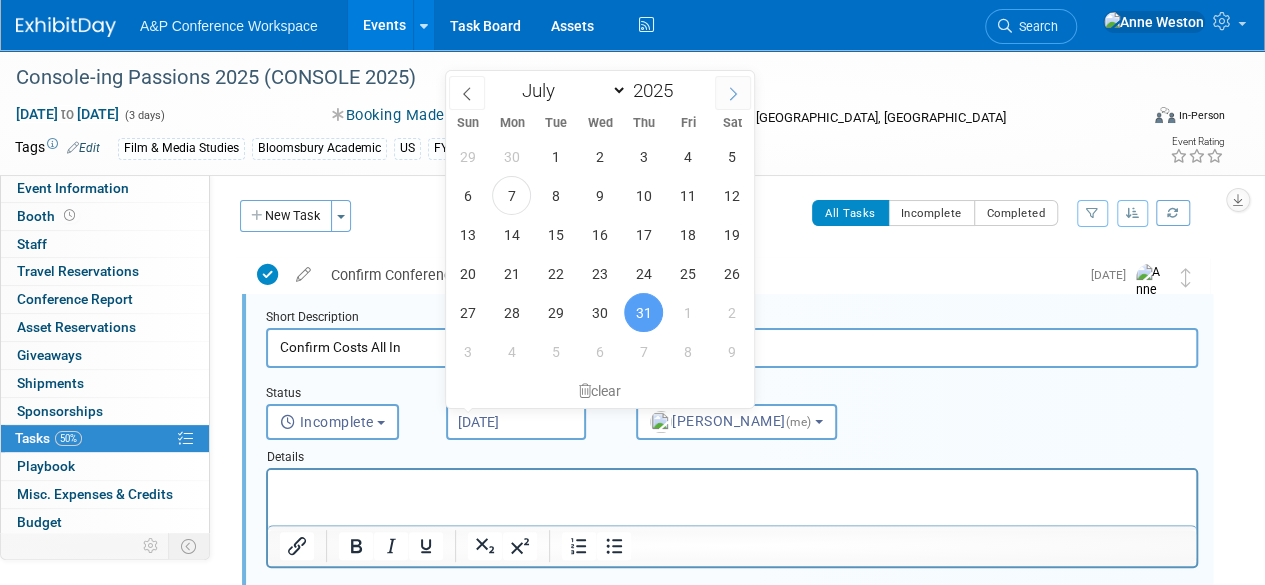click 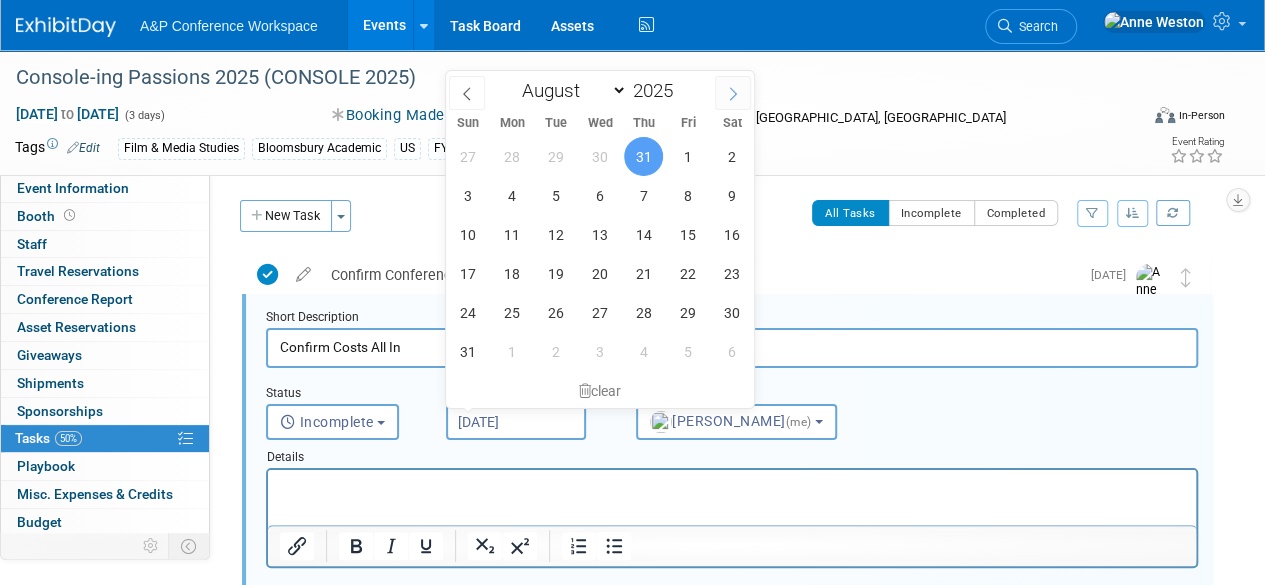 click 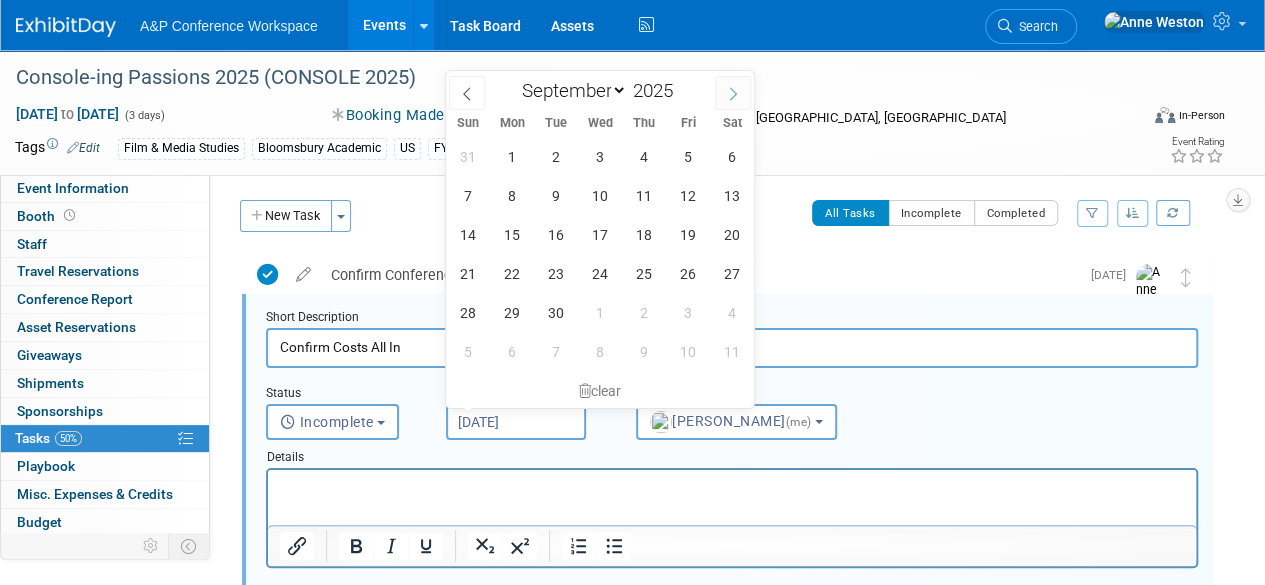 click 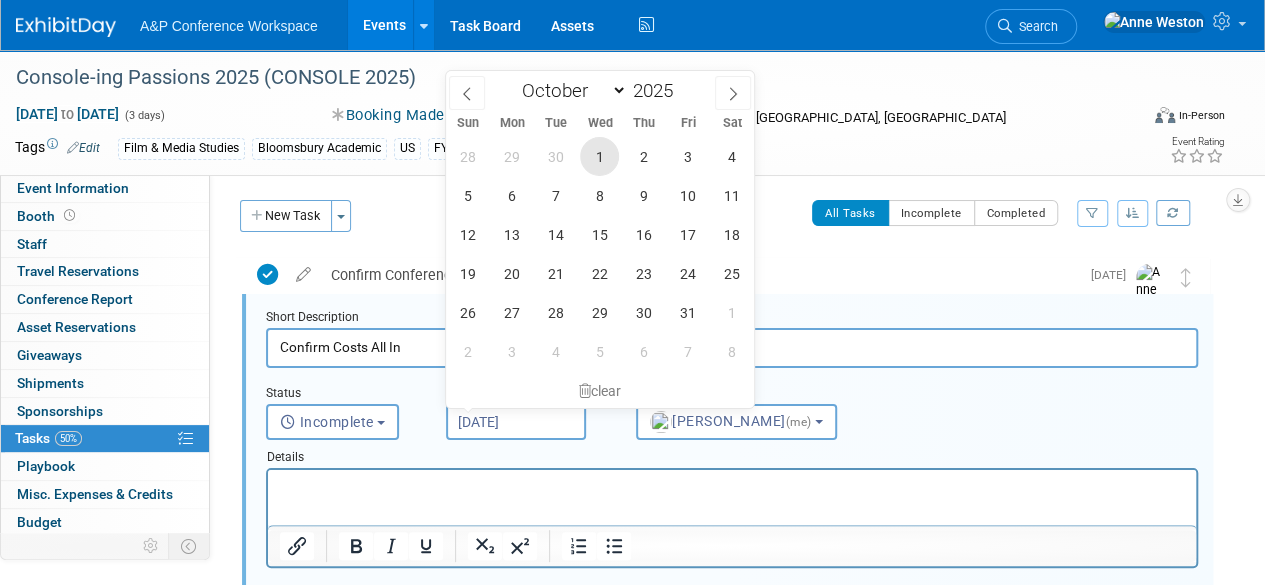 click on "1" at bounding box center [599, 156] 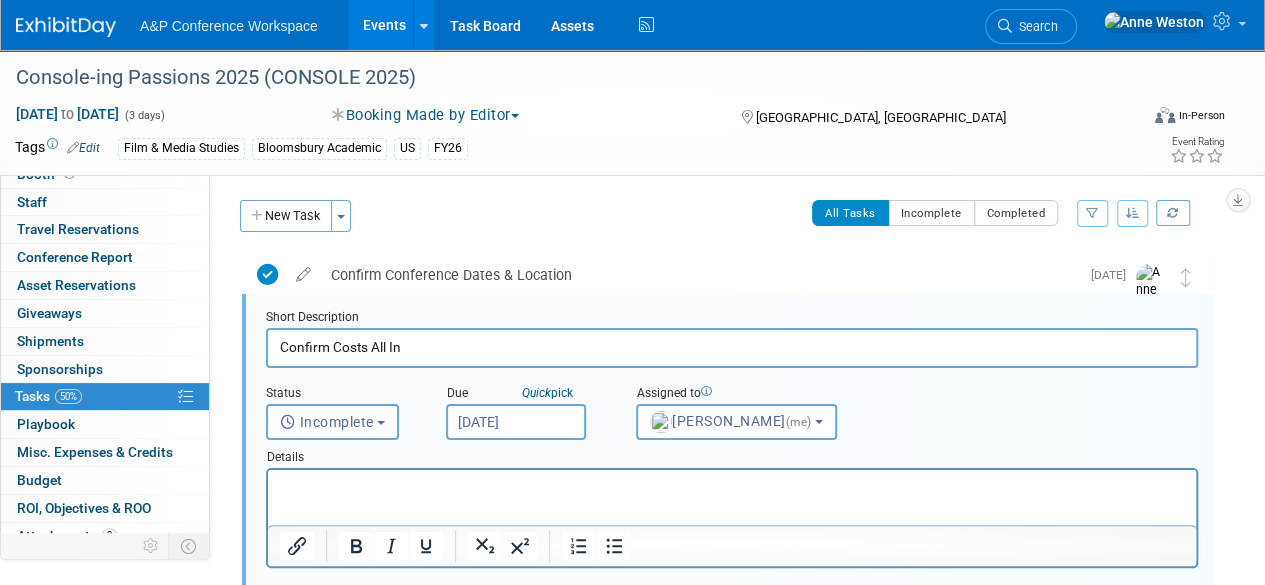 scroll, scrollTop: 82, scrollLeft: 0, axis: vertical 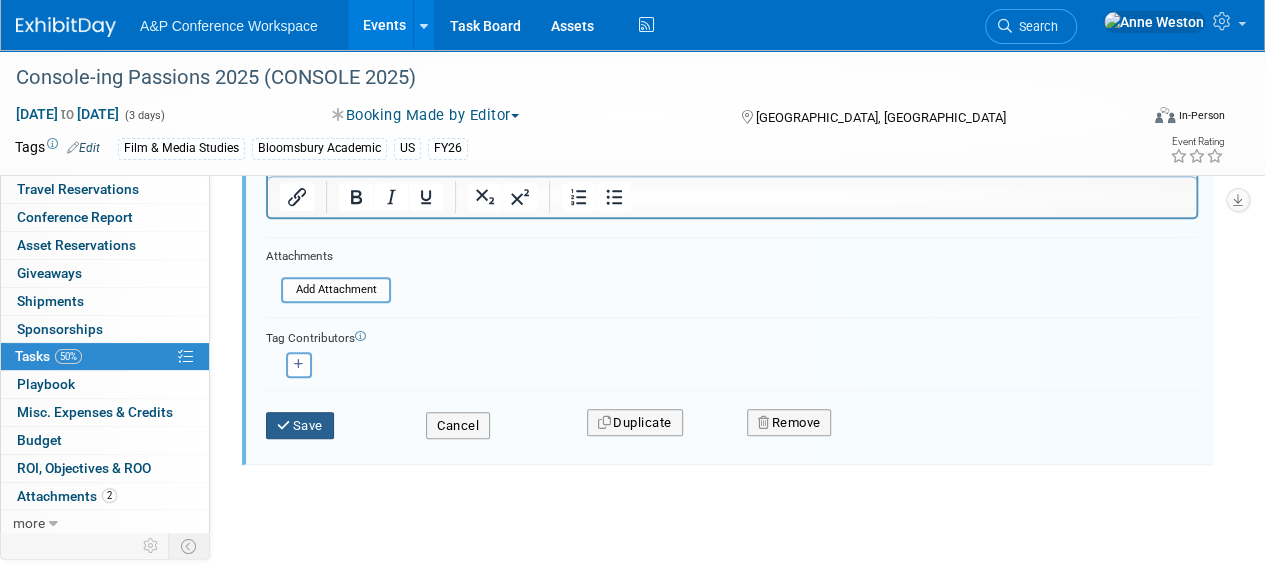 click at bounding box center (285, 425) 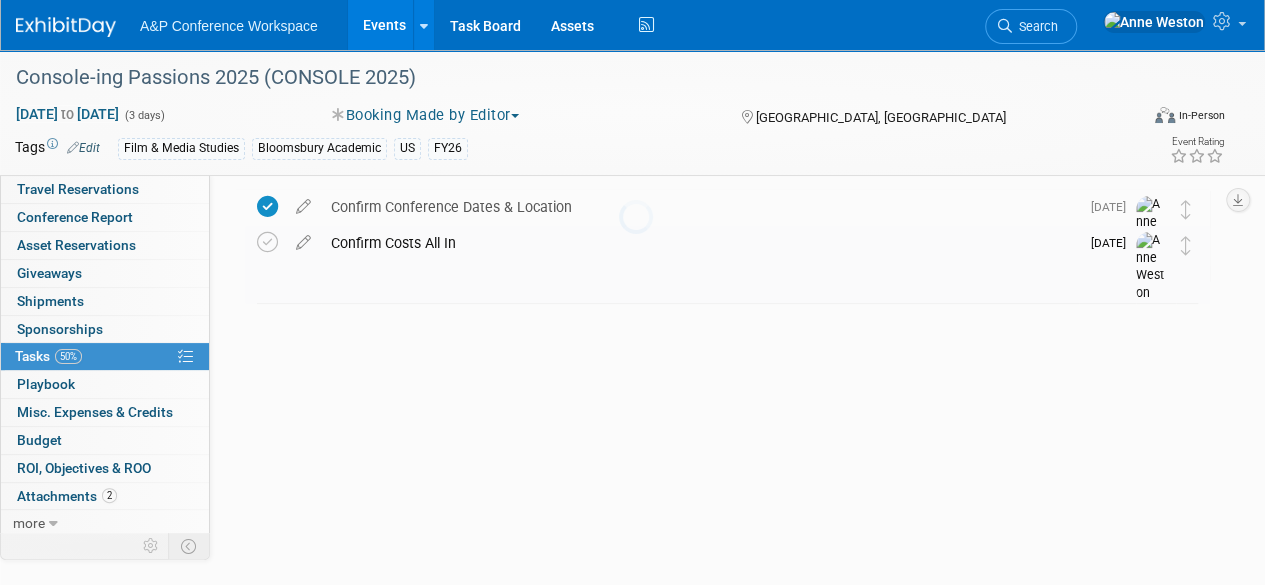 scroll, scrollTop: 70, scrollLeft: 0, axis: vertical 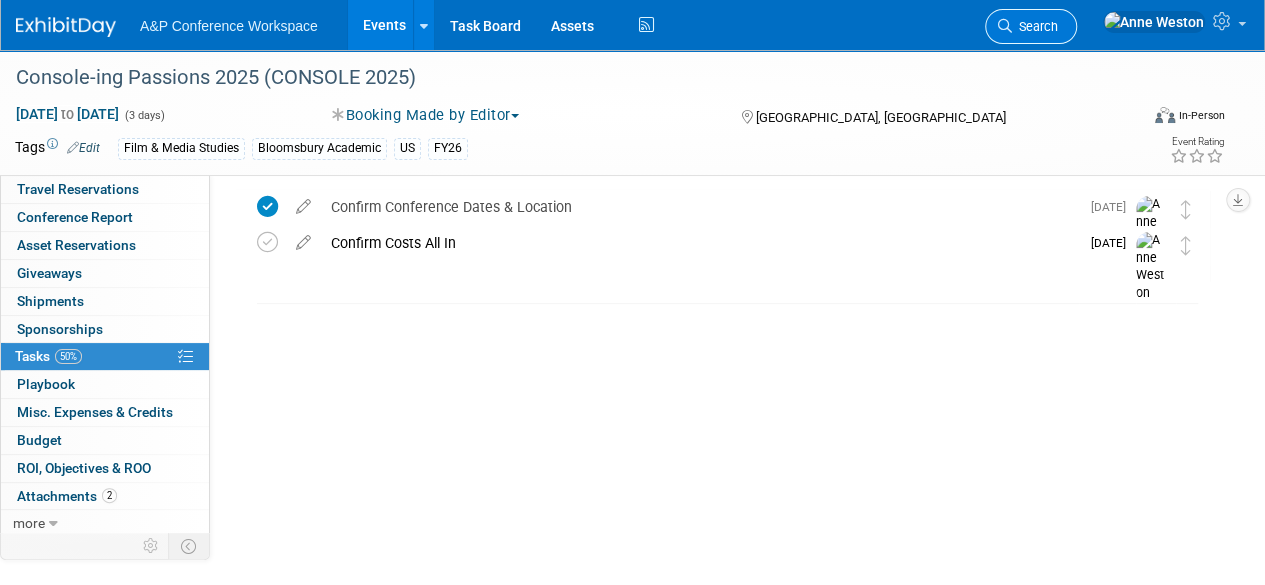 click on "Search" at bounding box center (1031, 26) 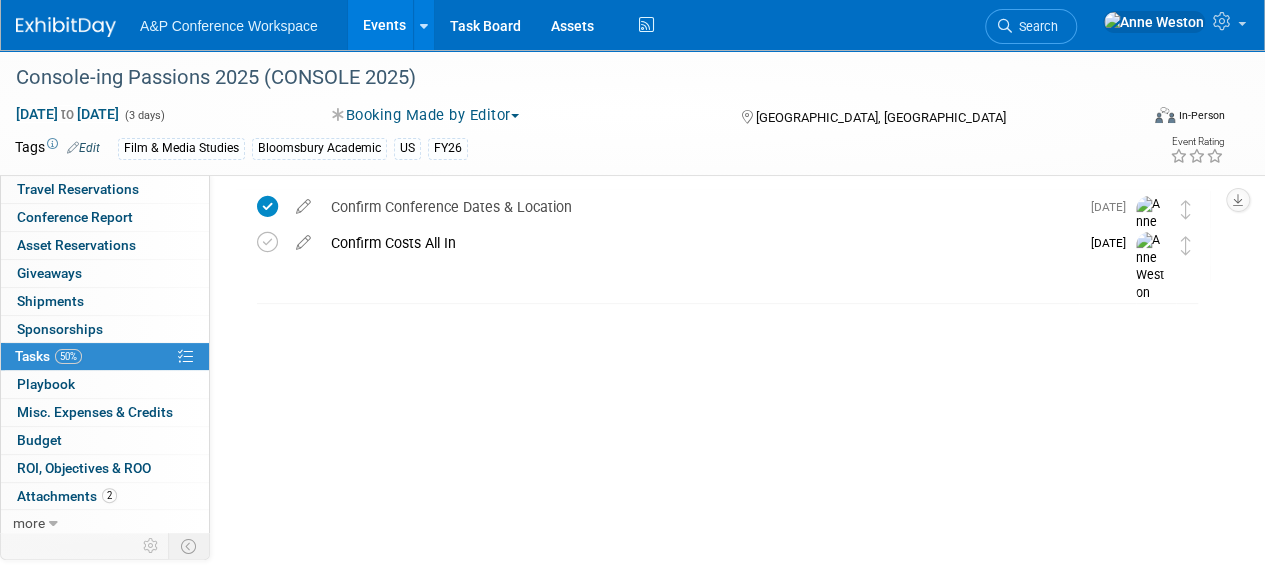 scroll, scrollTop: 0, scrollLeft: 0, axis: both 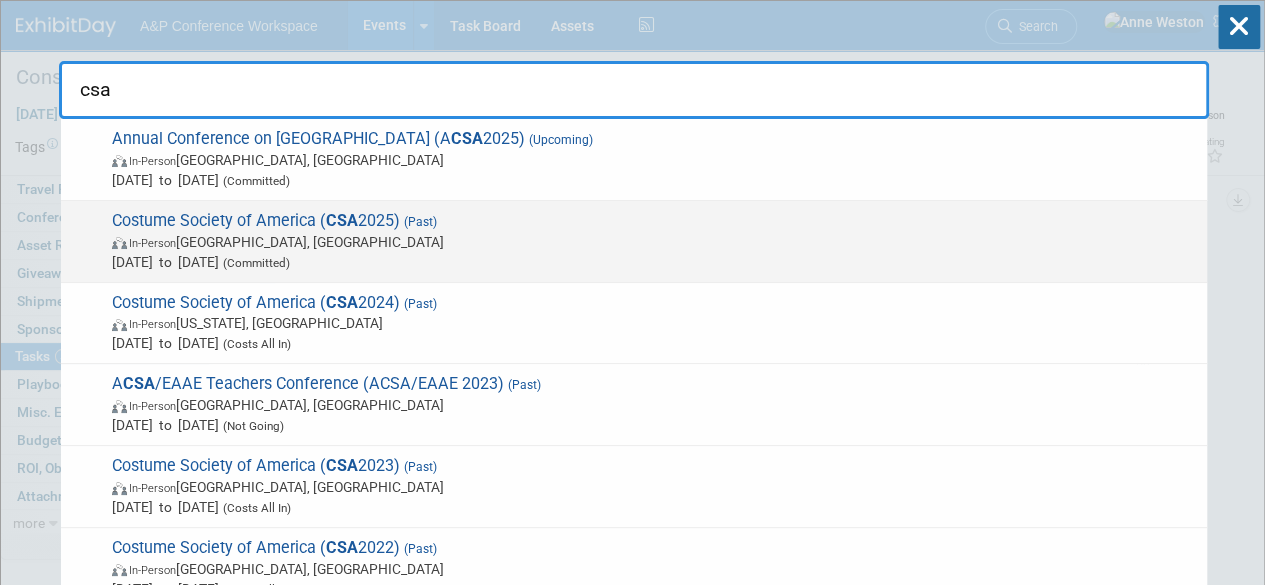 type on "csa" 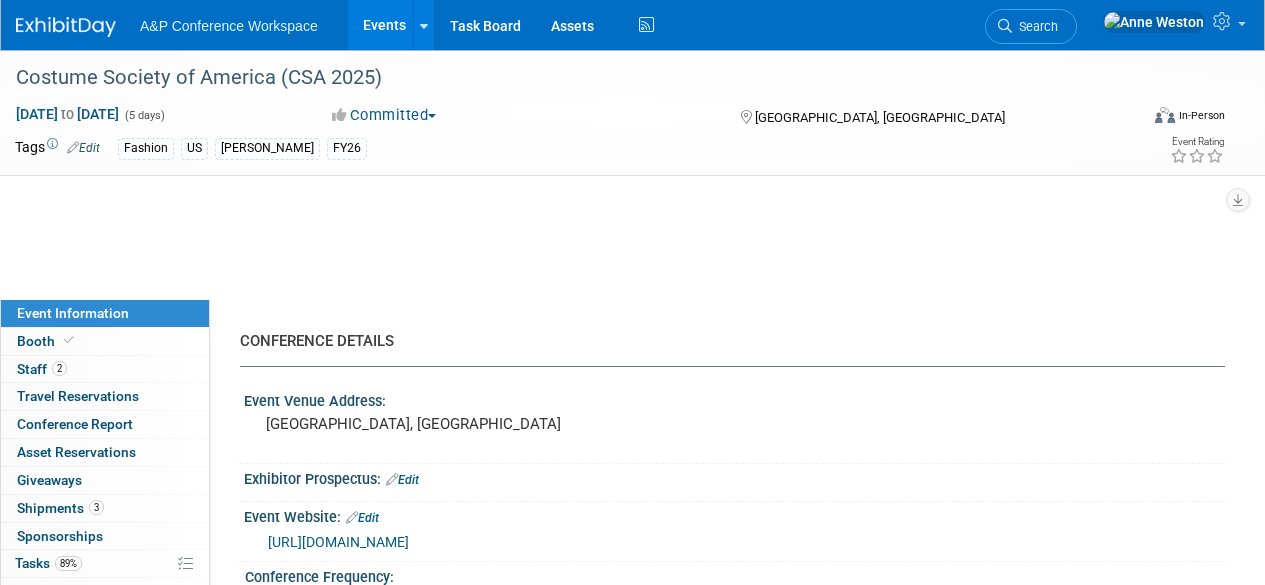 select on "Annual" 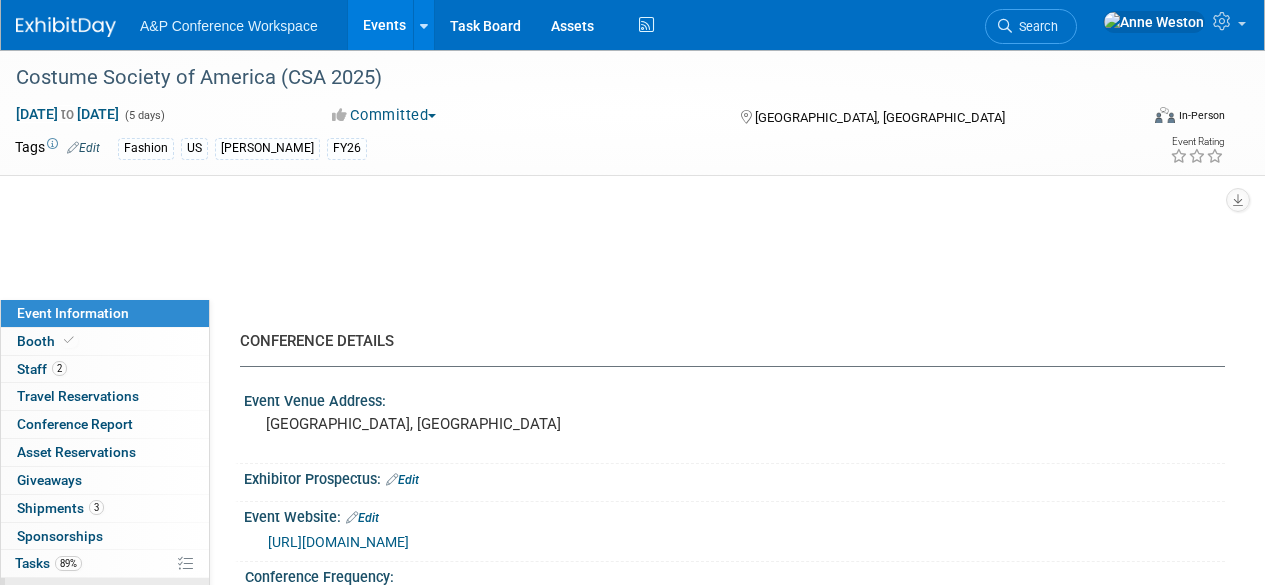 scroll, scrollTop: 0, scrollLeft: 0, axis: both 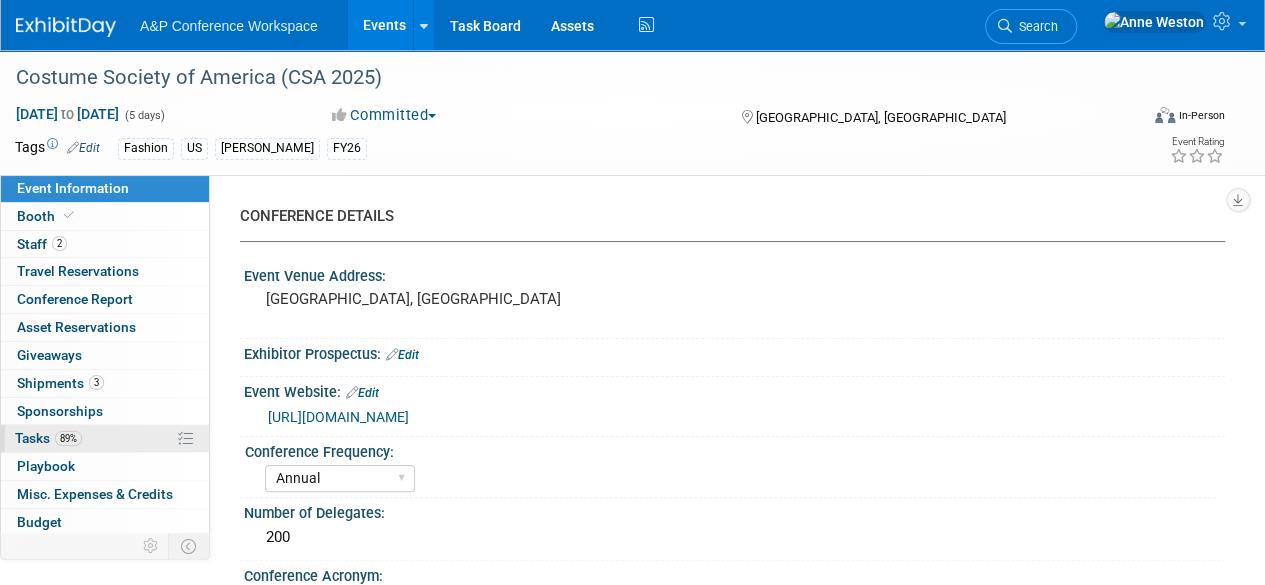 click on "Tasks 89%" at bounding box center (48, 438) 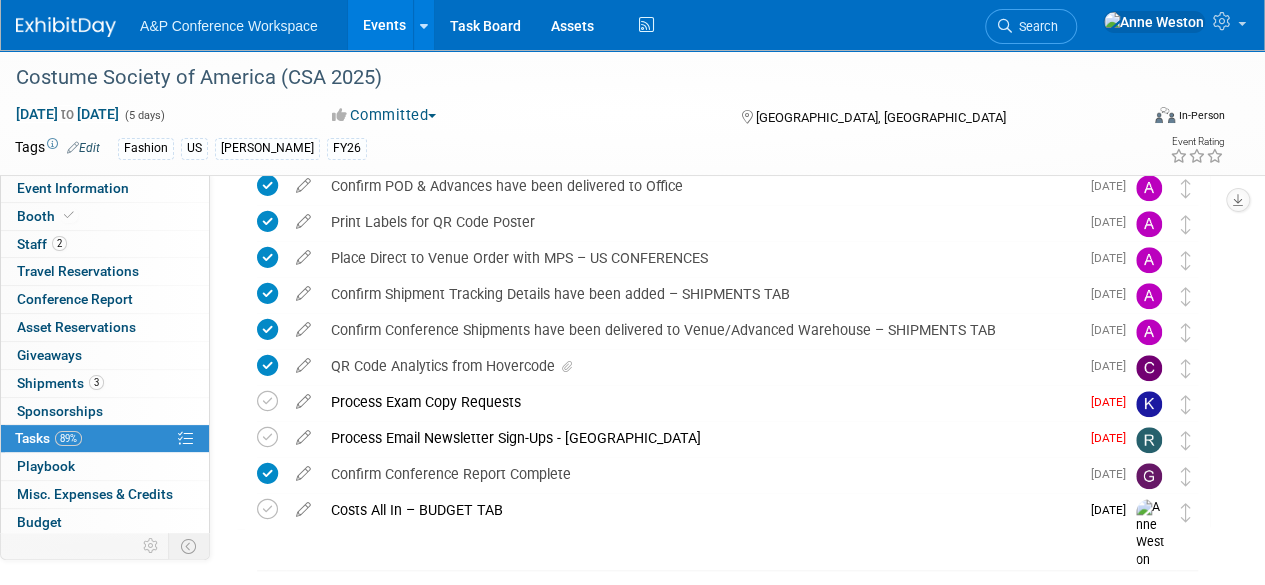 scroll, scrollTop: 768, scrollLeft: 0, axis: vertical 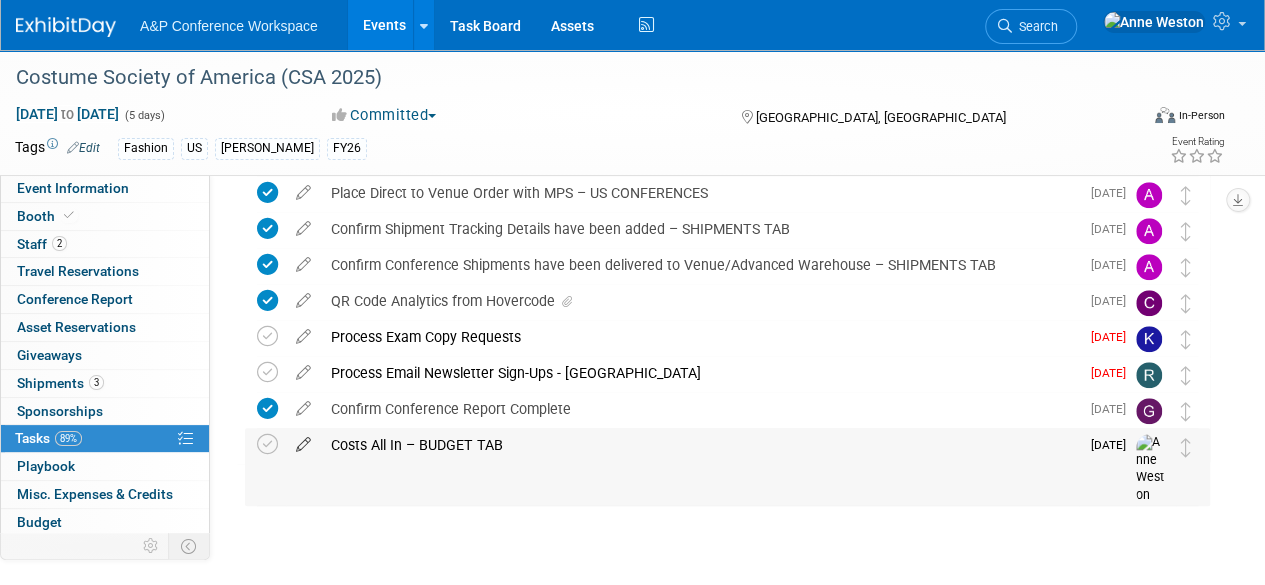 click at bounding box center (303, 440) 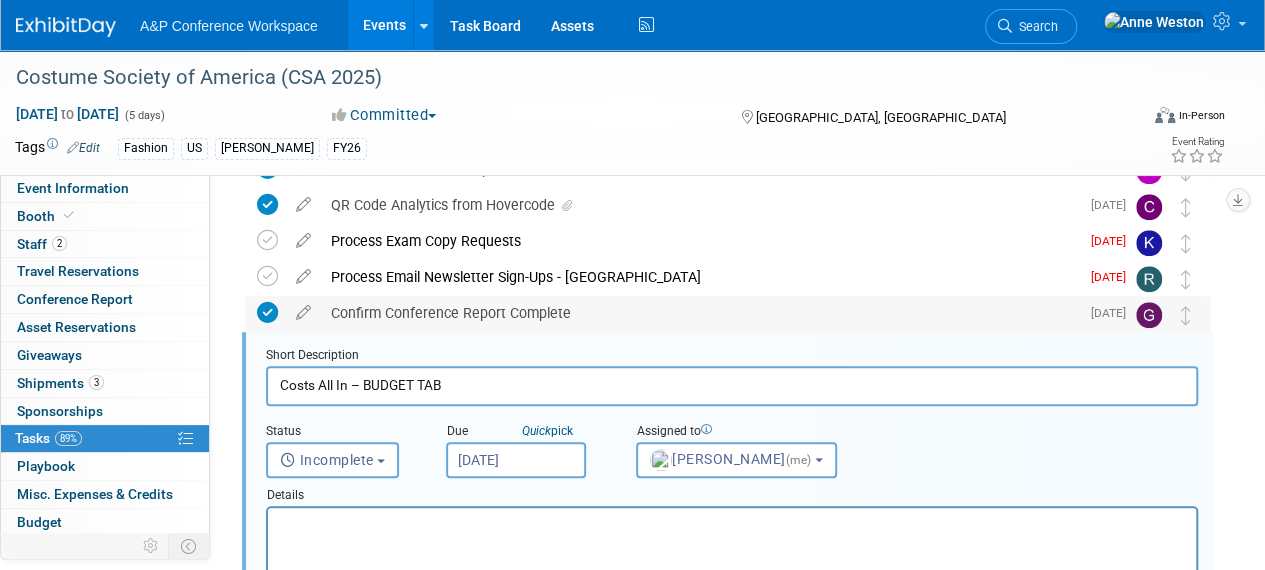 scroll, scrollTop: 902, scrollLeft: 0, axis: vertical 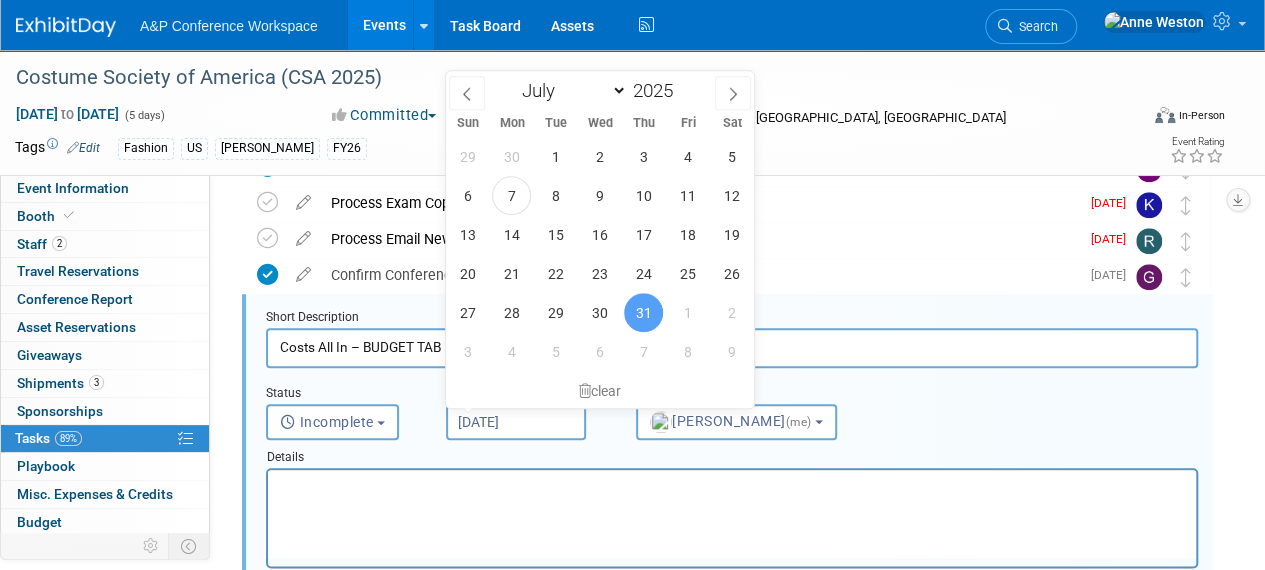click on "Jul 31, 2025" at bounding box center (516, 422) 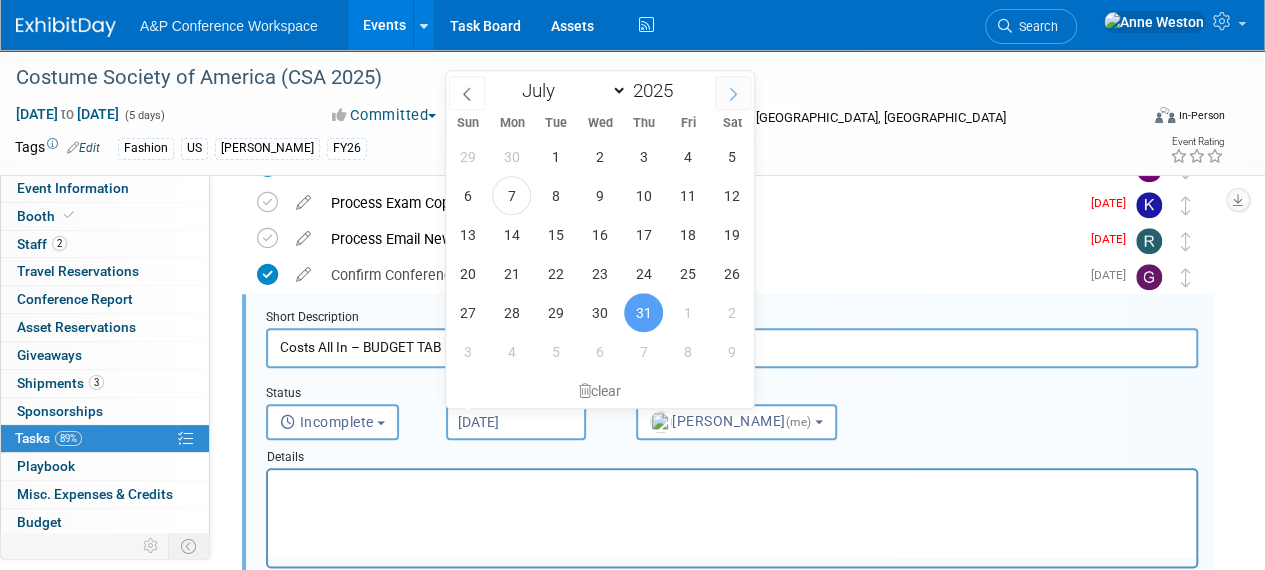 click at bounding box center [733, 93] 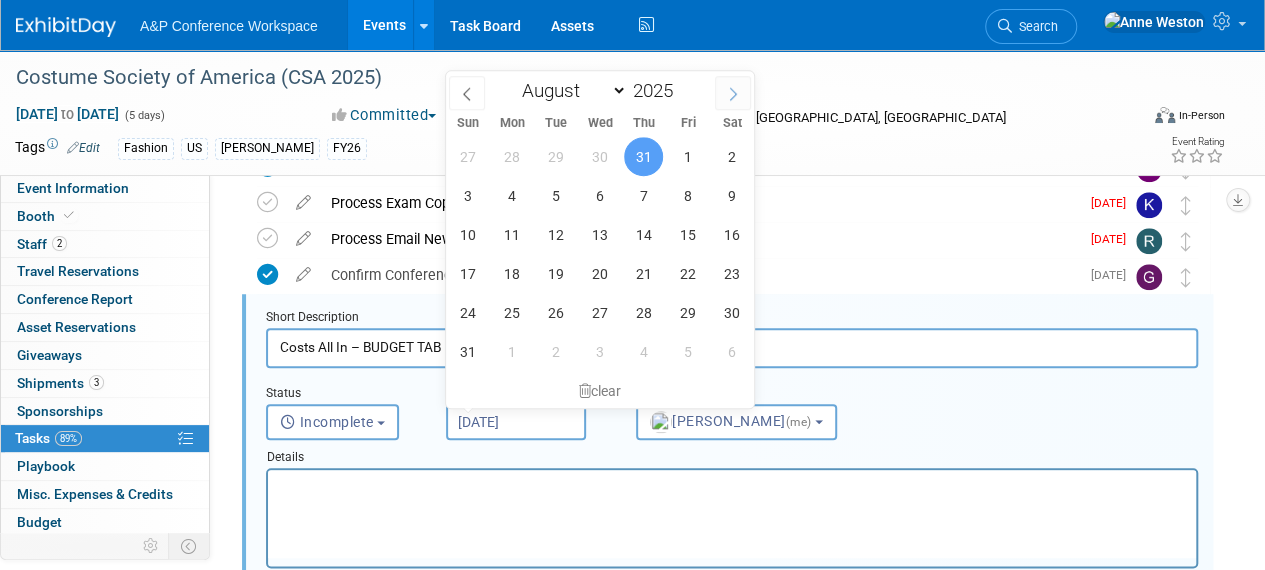 click 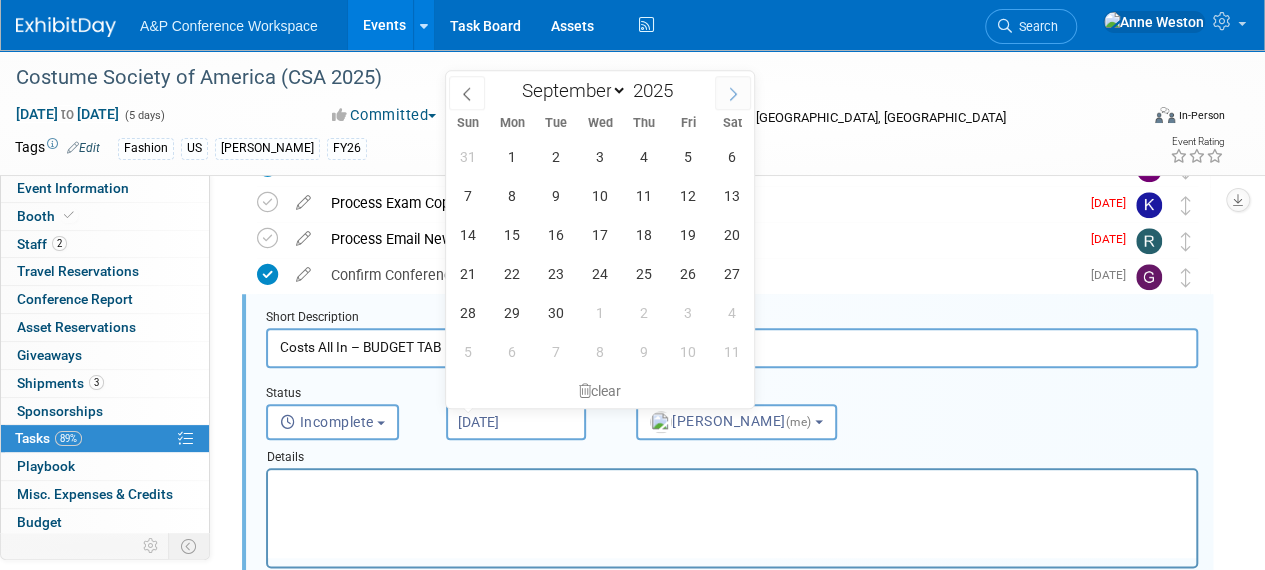 click 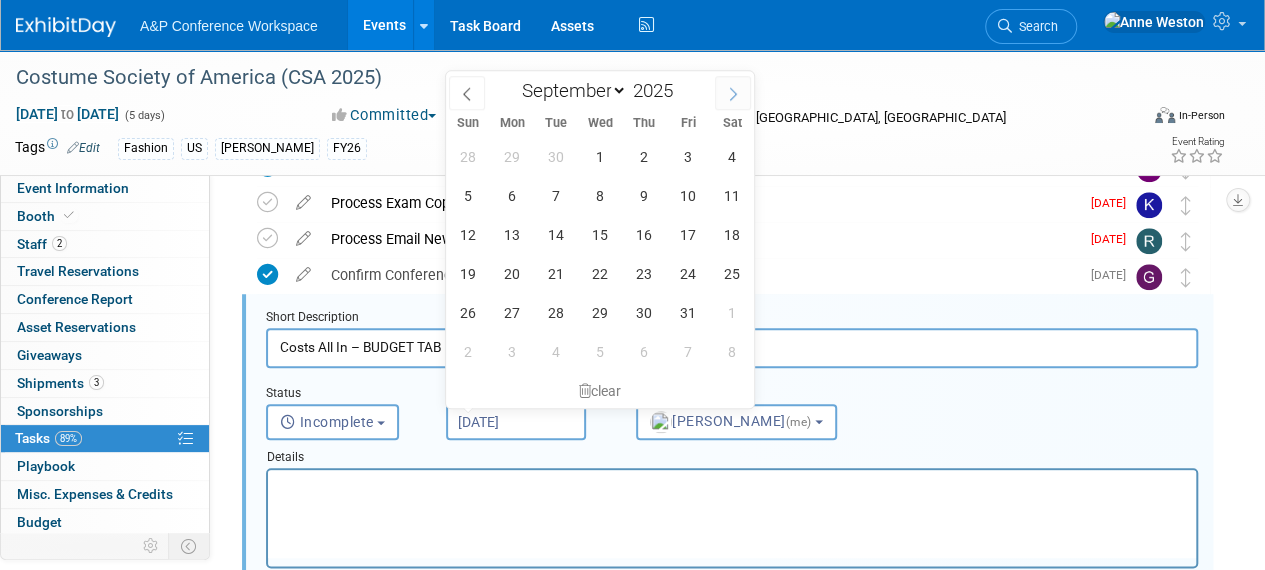 select on "9" 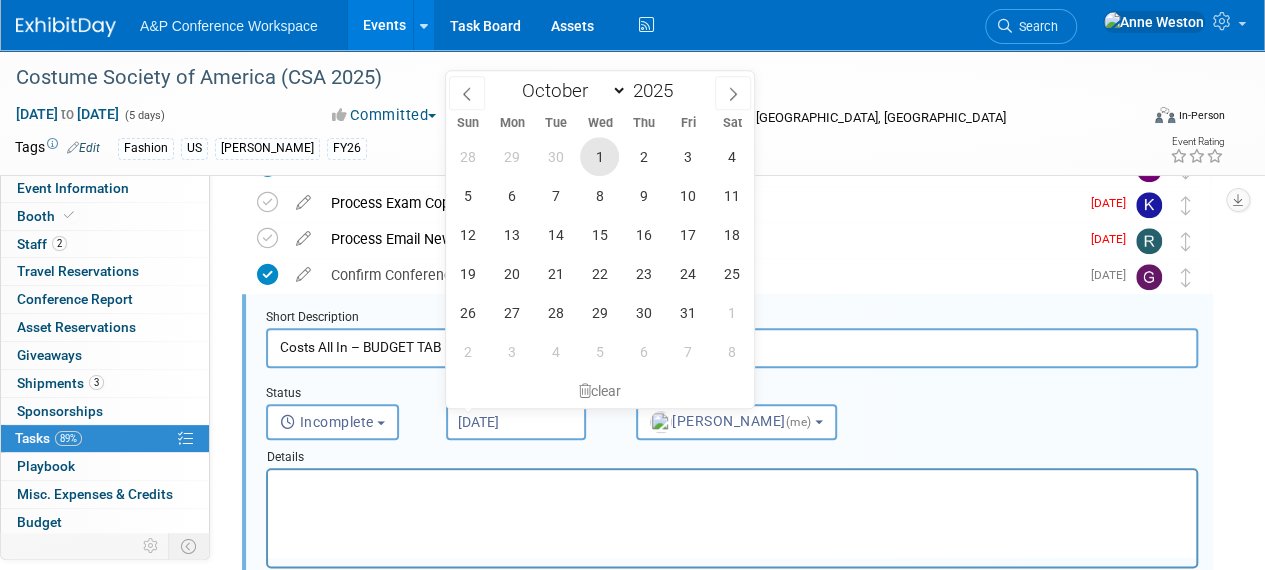 click on "1" at bounding box center (599, 156) 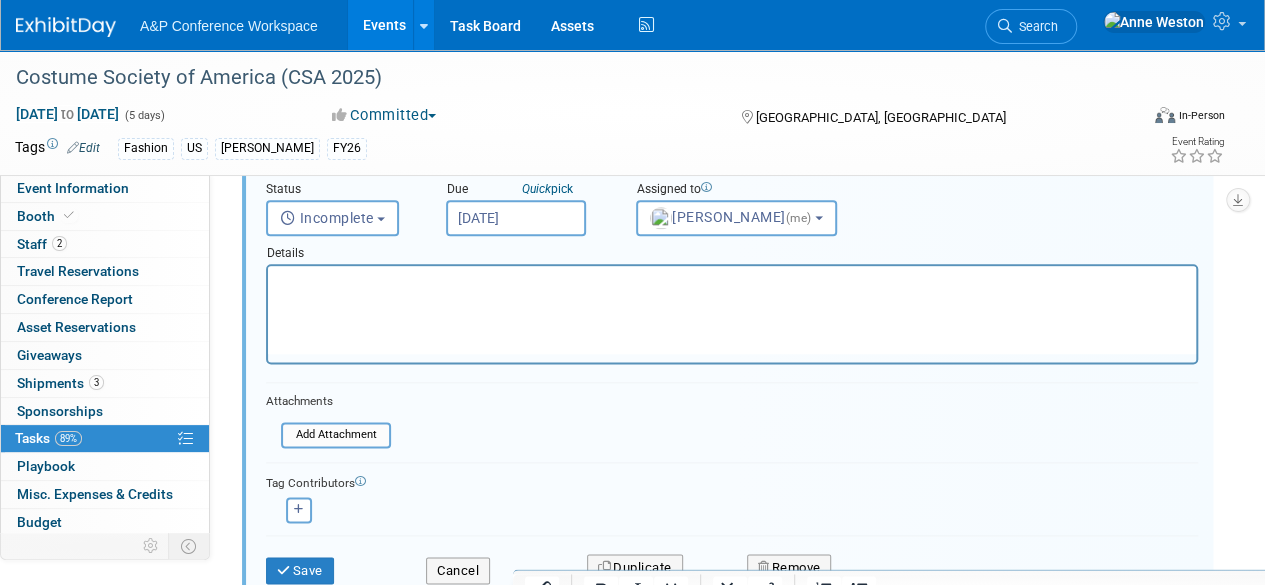 scroll, scrollTop: 1273, scrollLeft: 0, axis: vertical 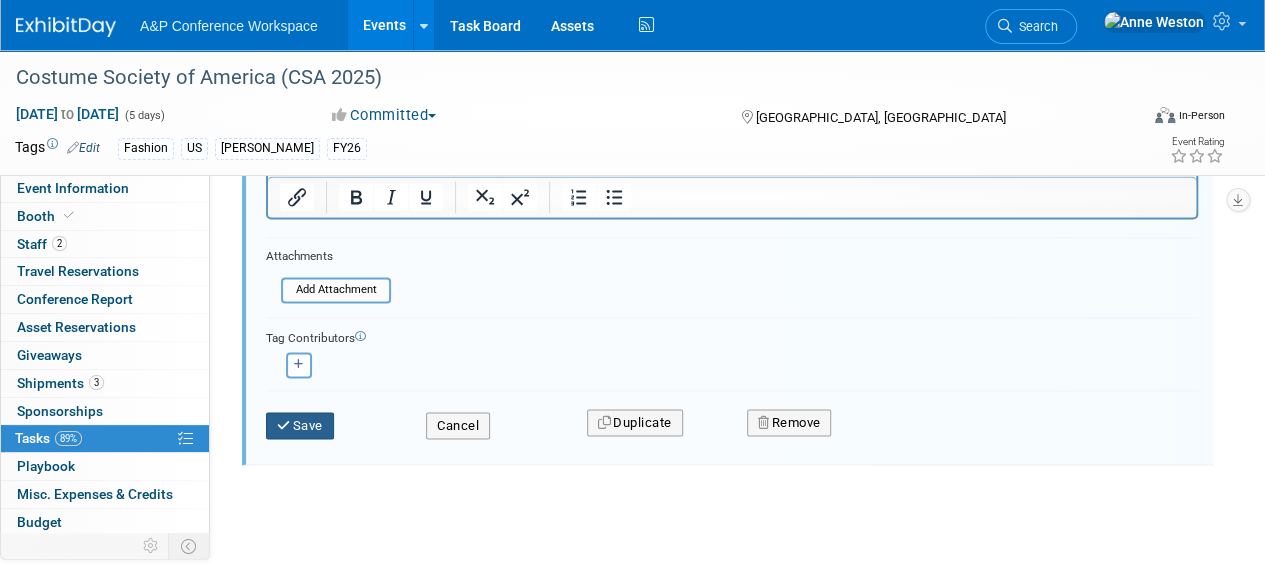 click at bounding box center [285, 425] 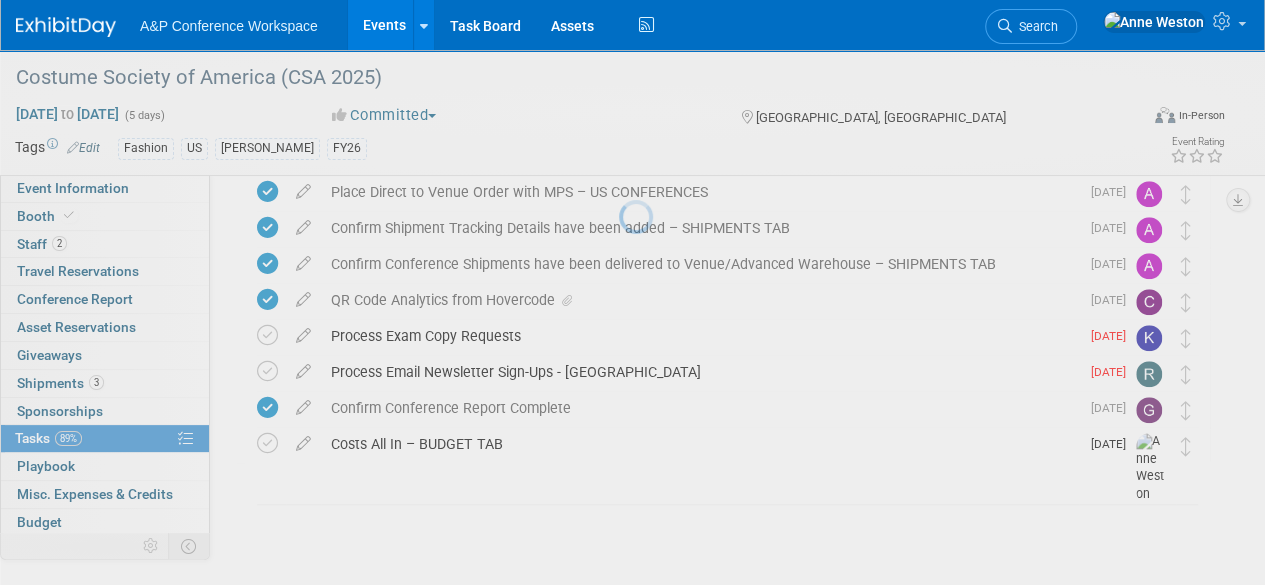 scroll, scrollTop: 768, scrollLeft: 0, axis: vertical 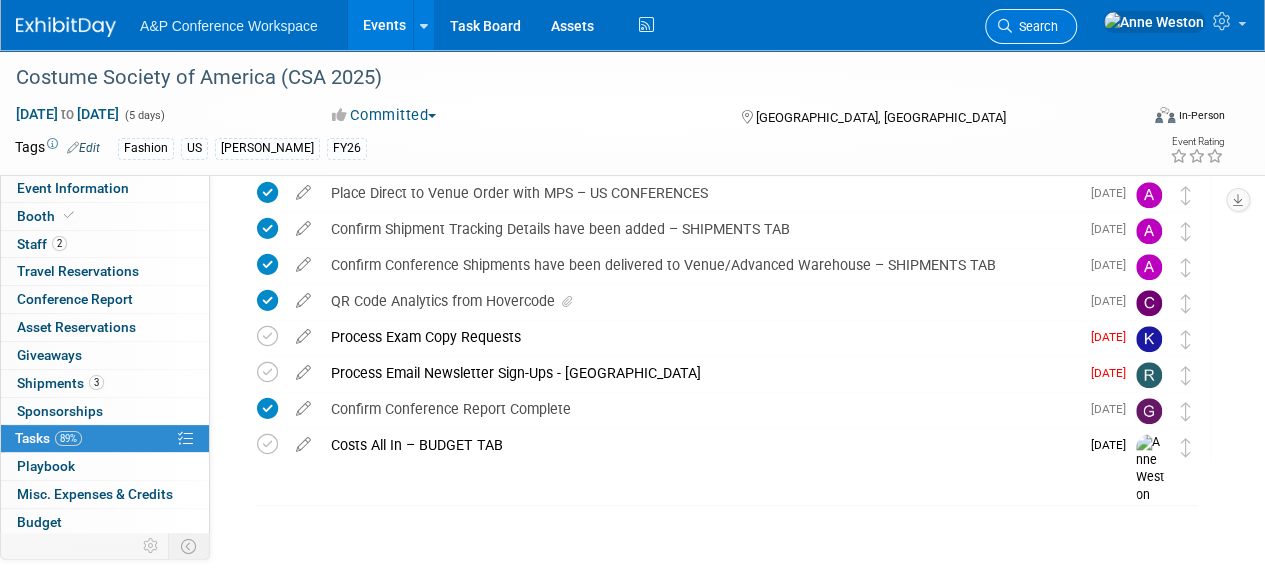 click on "Search" at bounding box center (1035, 26) 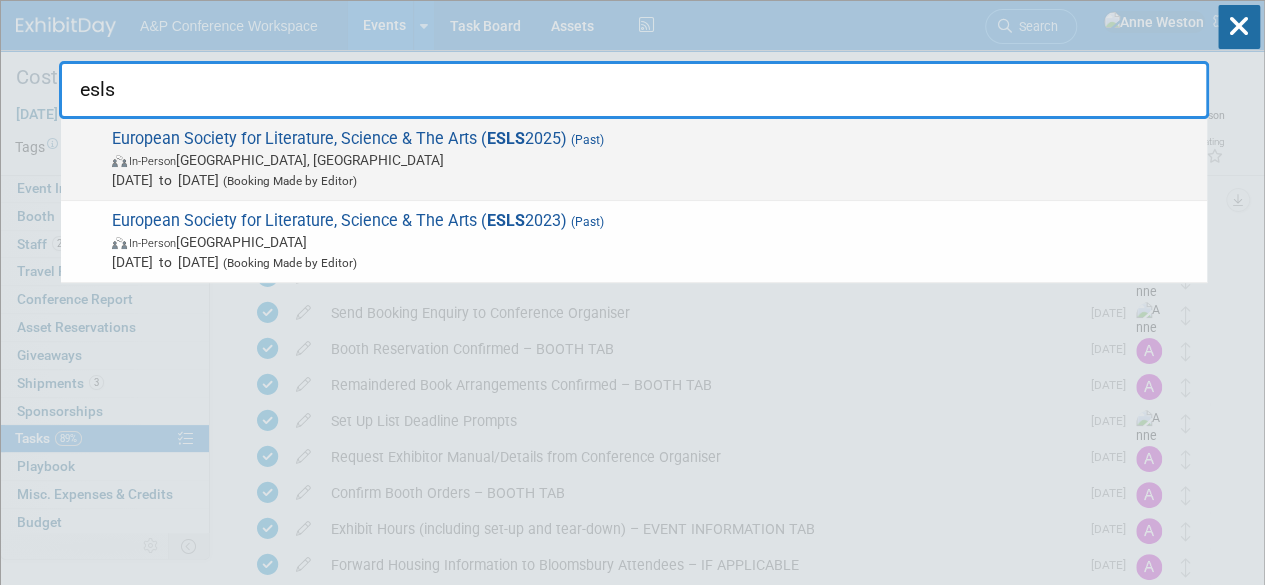 type on "esls" 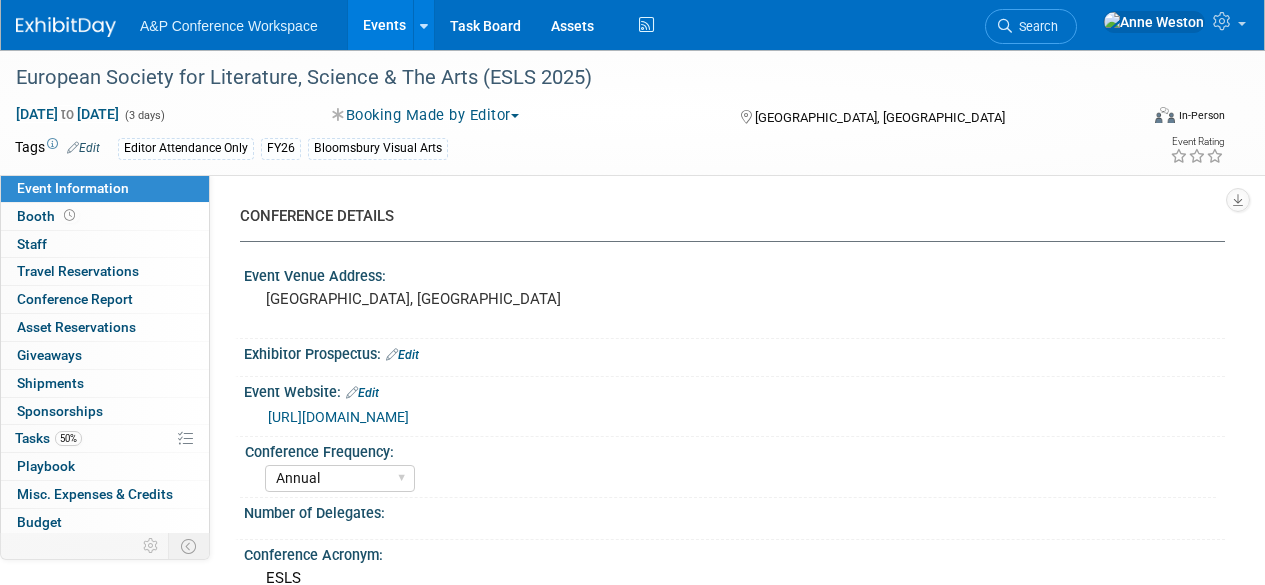 select on "Annual" 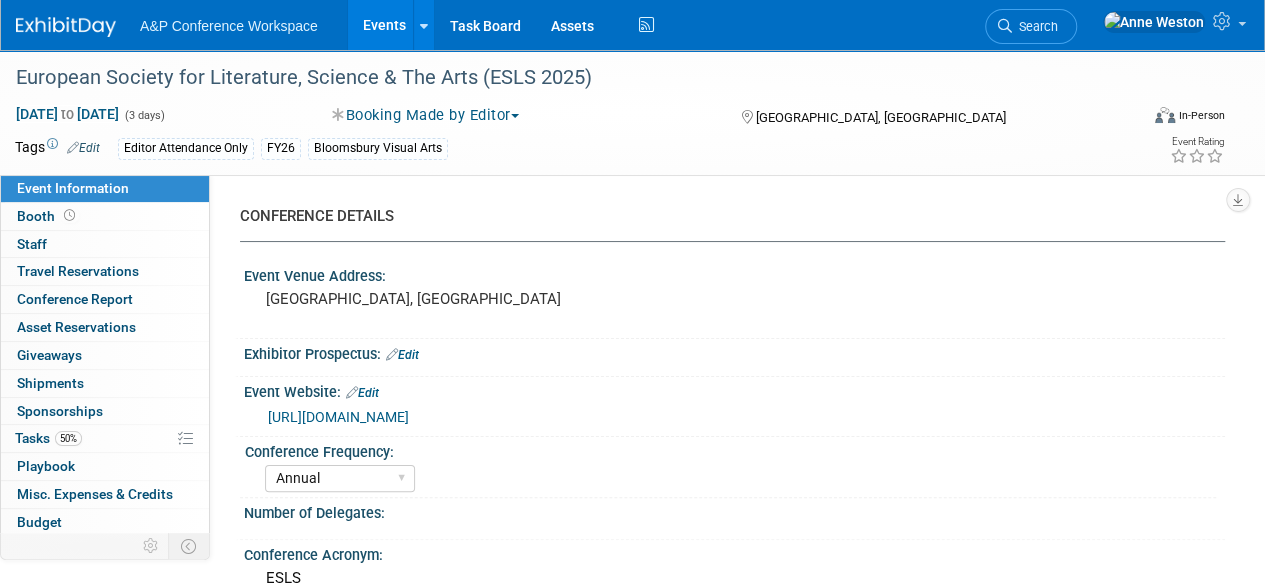 scroll, scrollTop: 0, scrollLeft: 0, axis: both 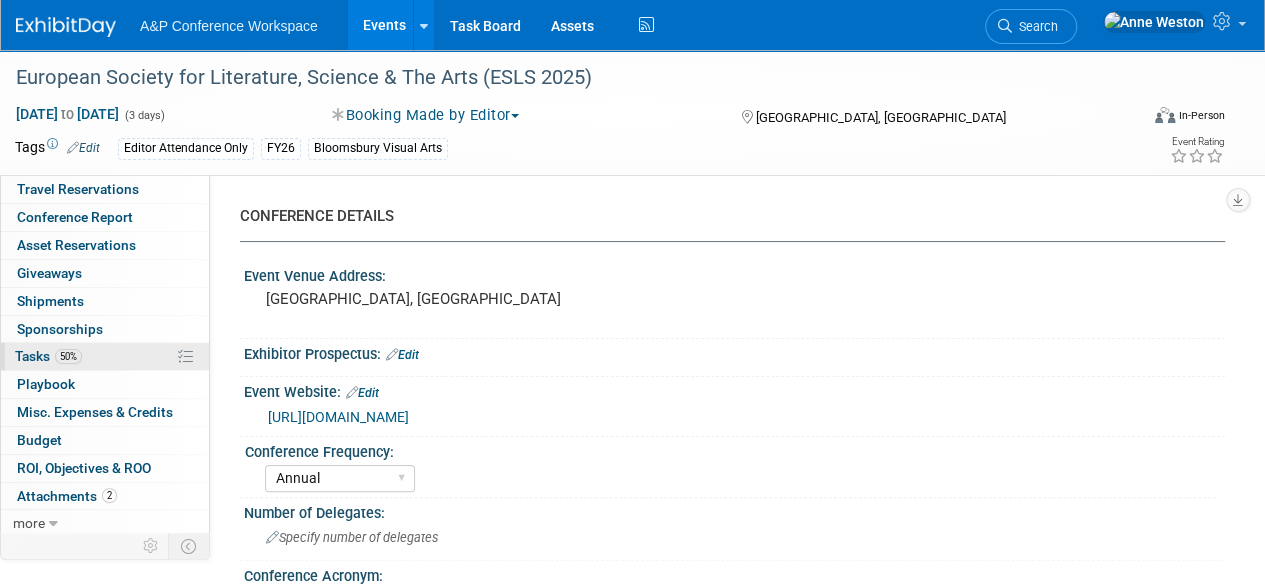 click on "50%" at bounding box center [68, 356] 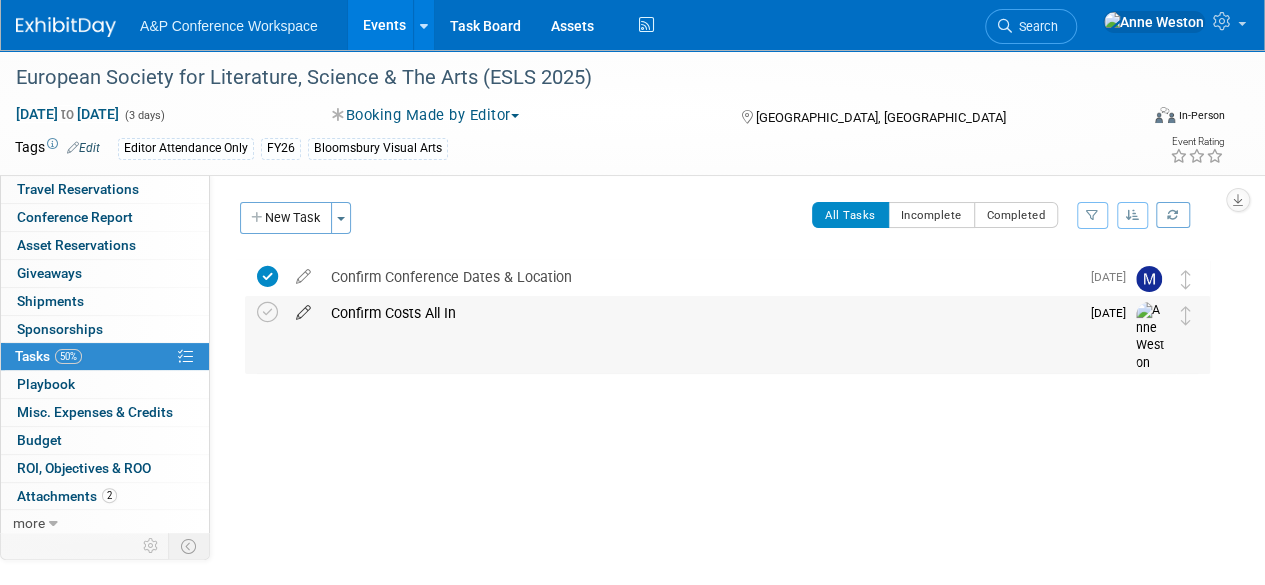 click at bounding box center (303, 308) 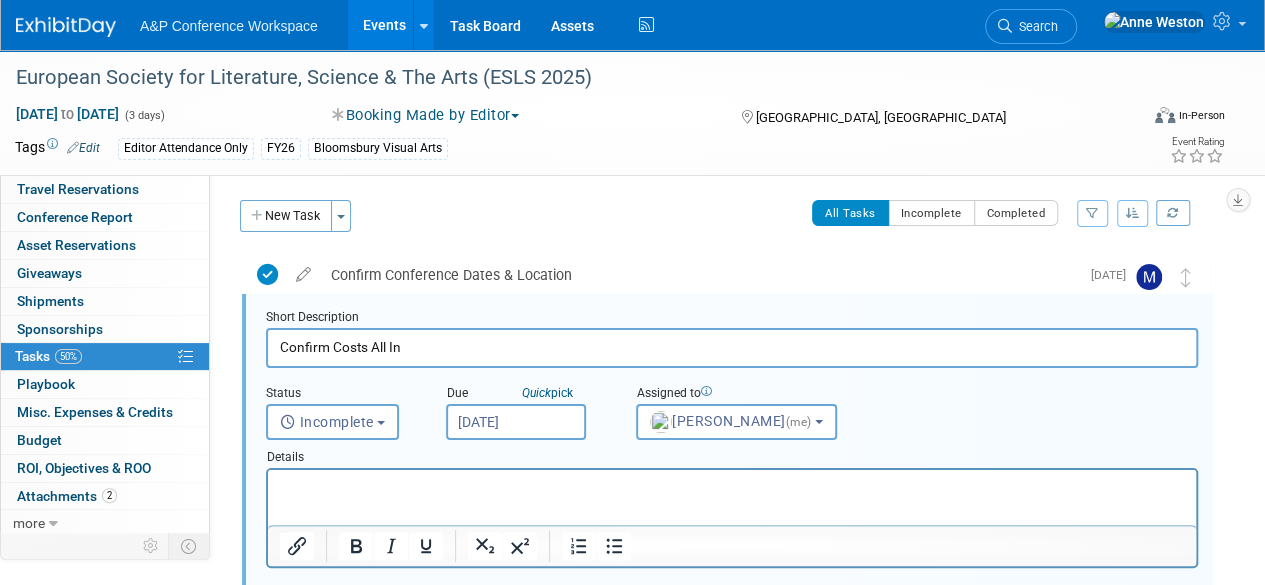 scroll, scrollTop: 2, scrollLeft: 0, axis: vertical 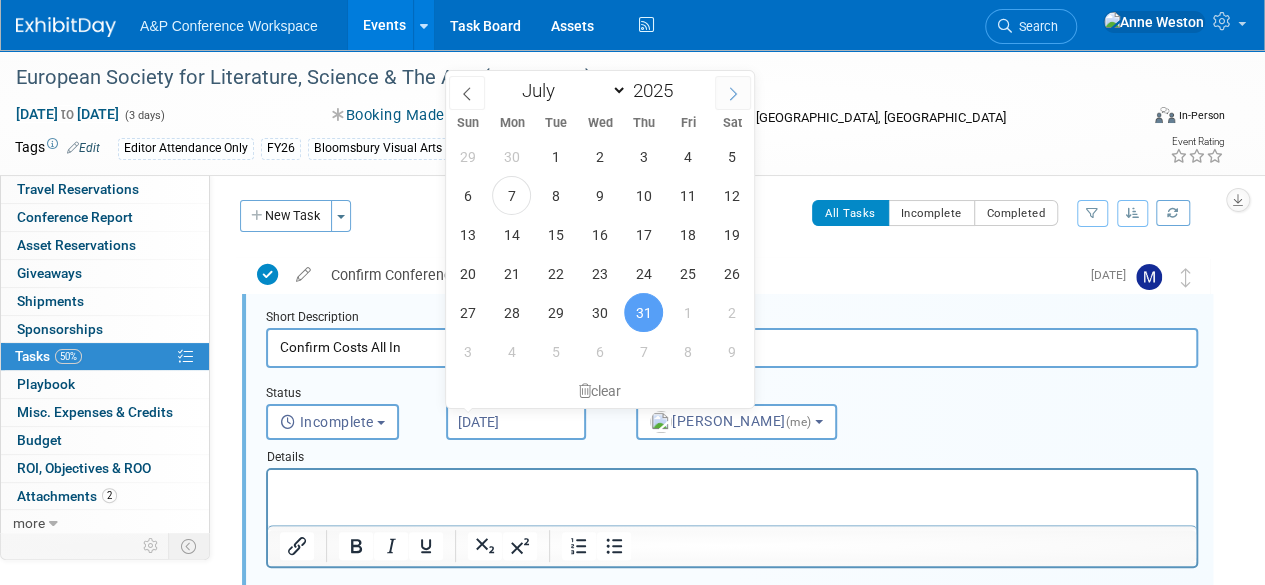 click at bounding box center [733, 93] 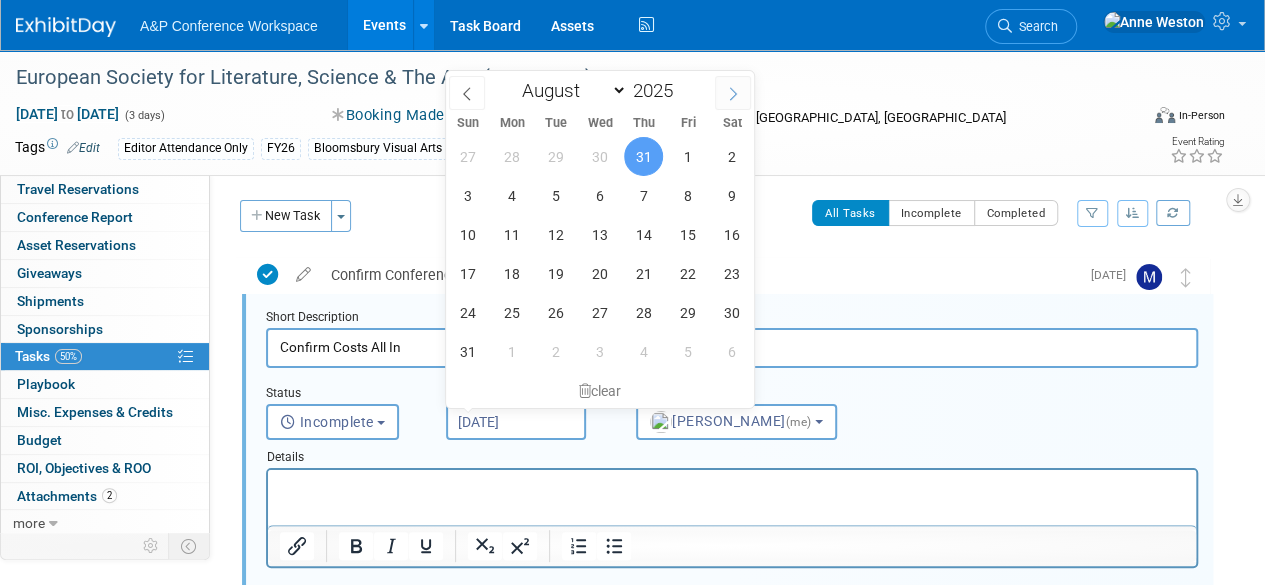 click at bounding box center (733, 93) 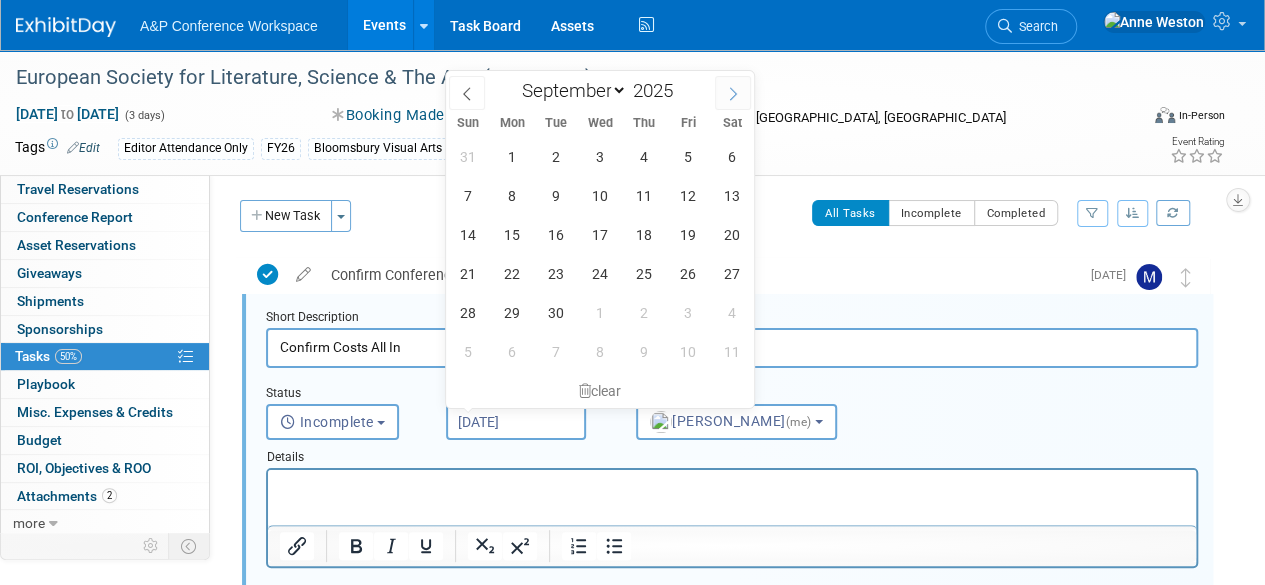 click at bounding box center (733, 93) 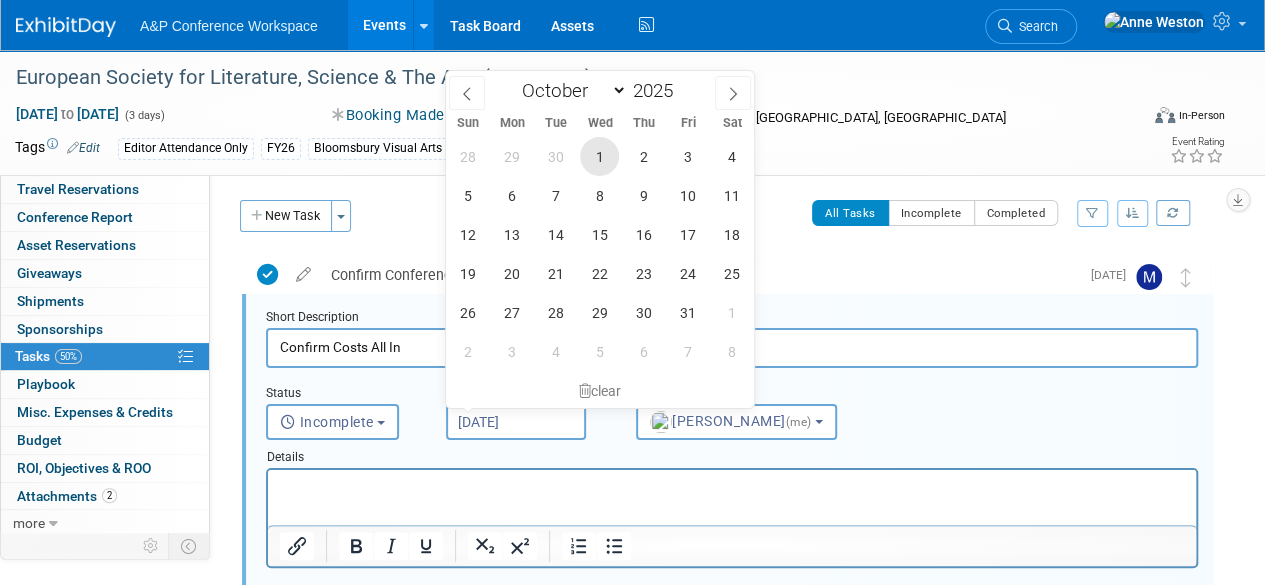 click on "1" at bounding box center [599, 156] 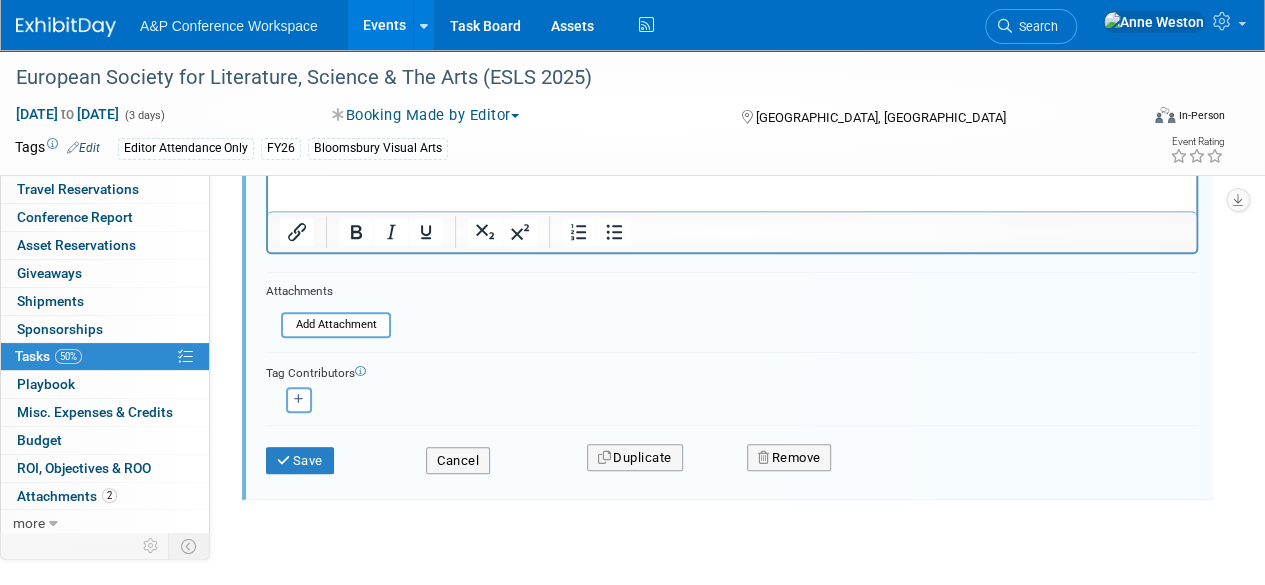 scroll, scrollTop: 351, scrollLeft: 0, axis: vertical 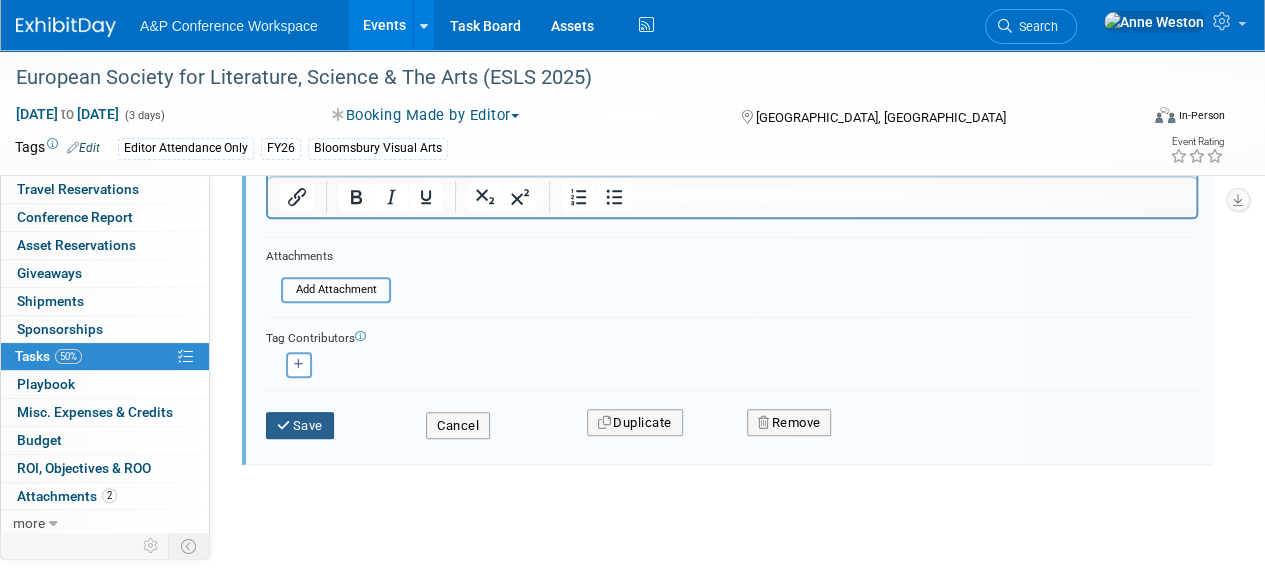 click on "Save" at bounding box center [300, 426] 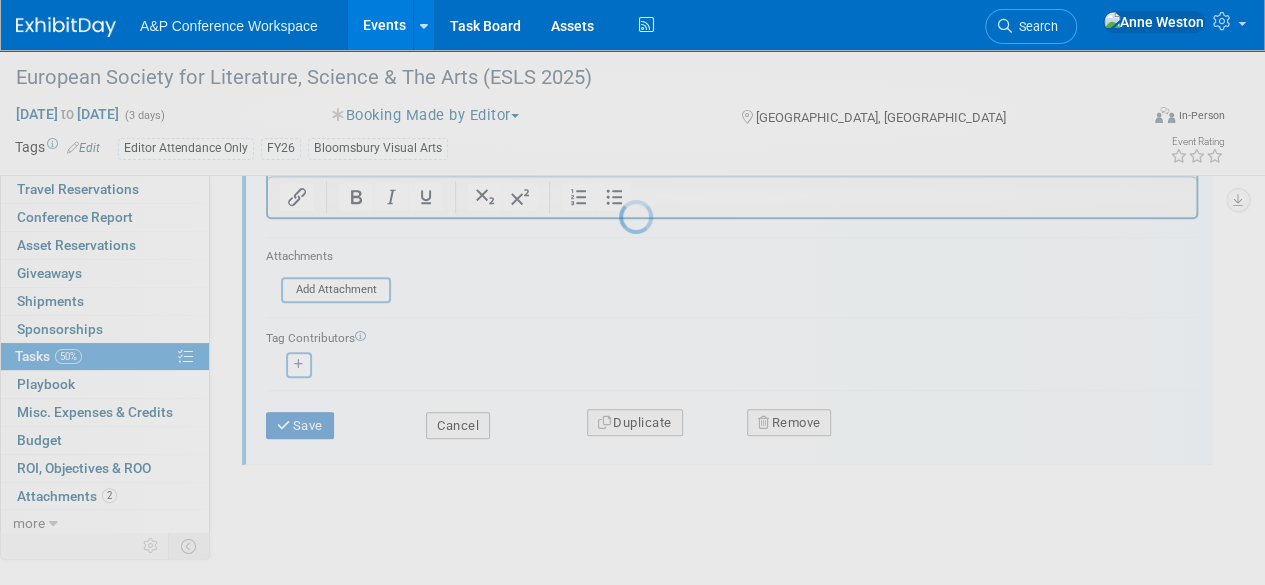 scroll, scrollTop: 70, scrollLeft: 0, axis: vertical 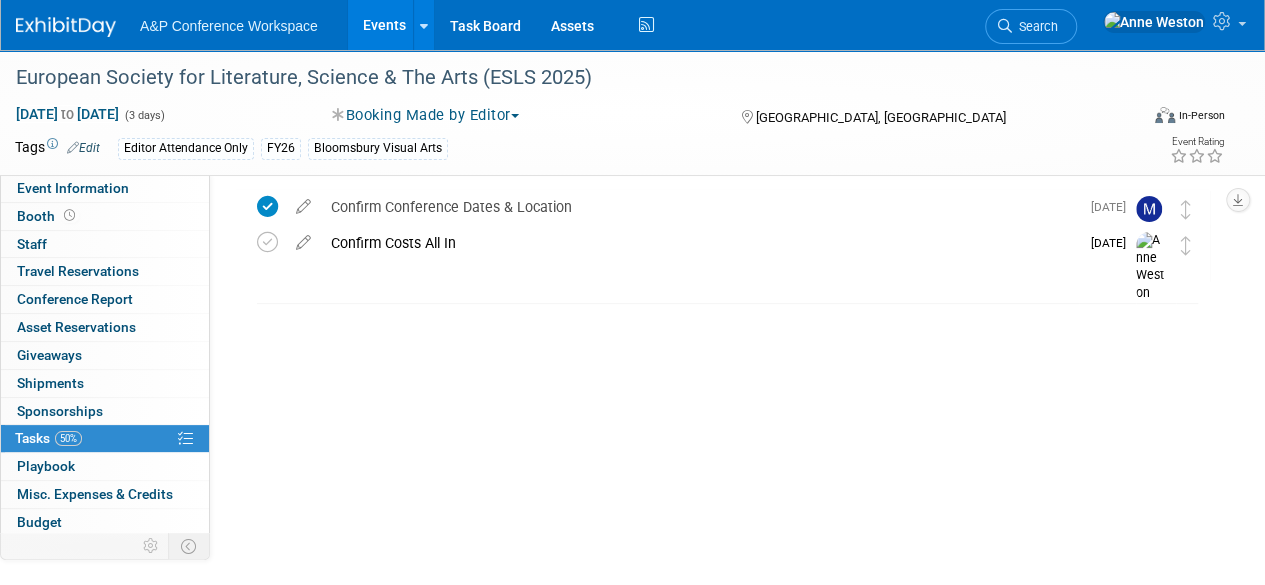 click on "Search" at bounding box center [1035, 26] 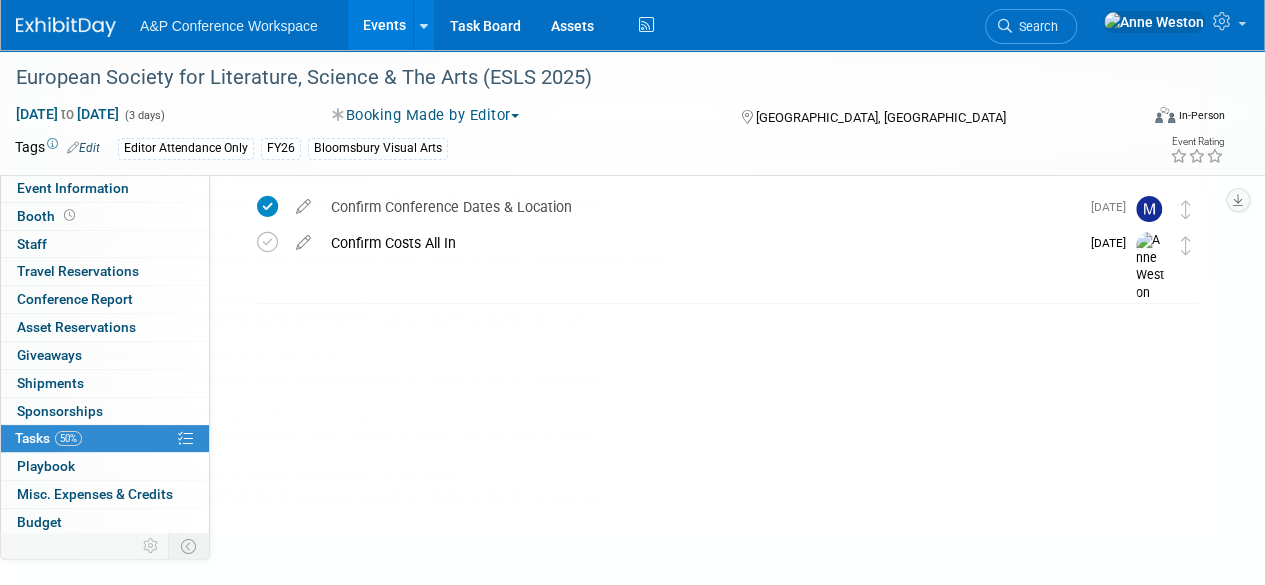 scroll, scrollTop: 0, scrollLeft: 0, axis: both 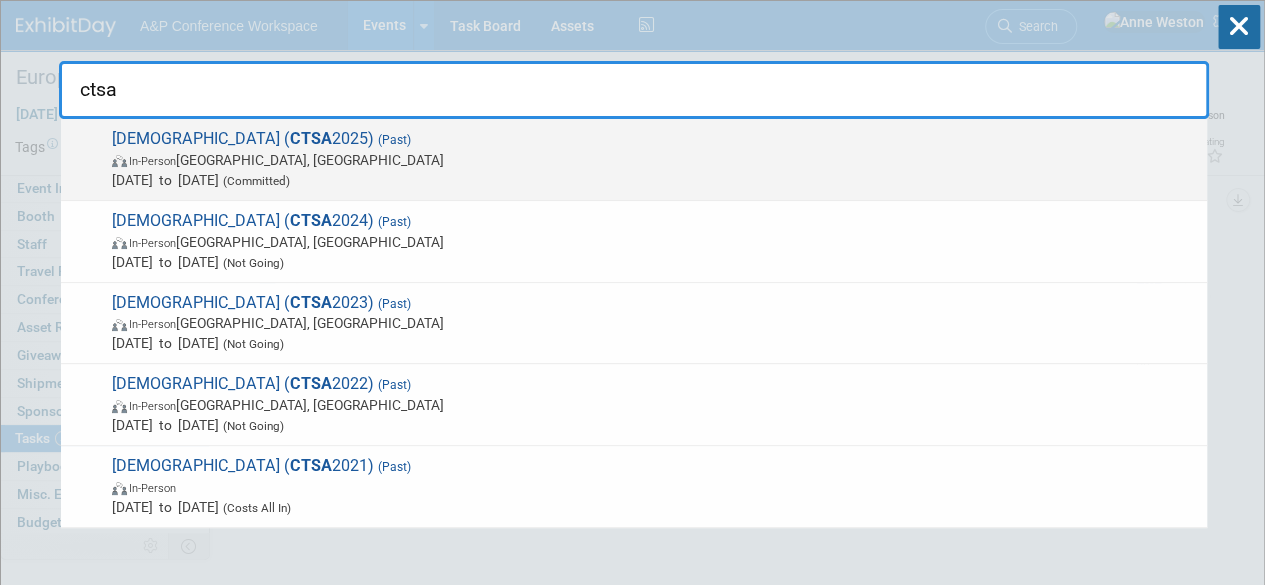 type on "ctsa" 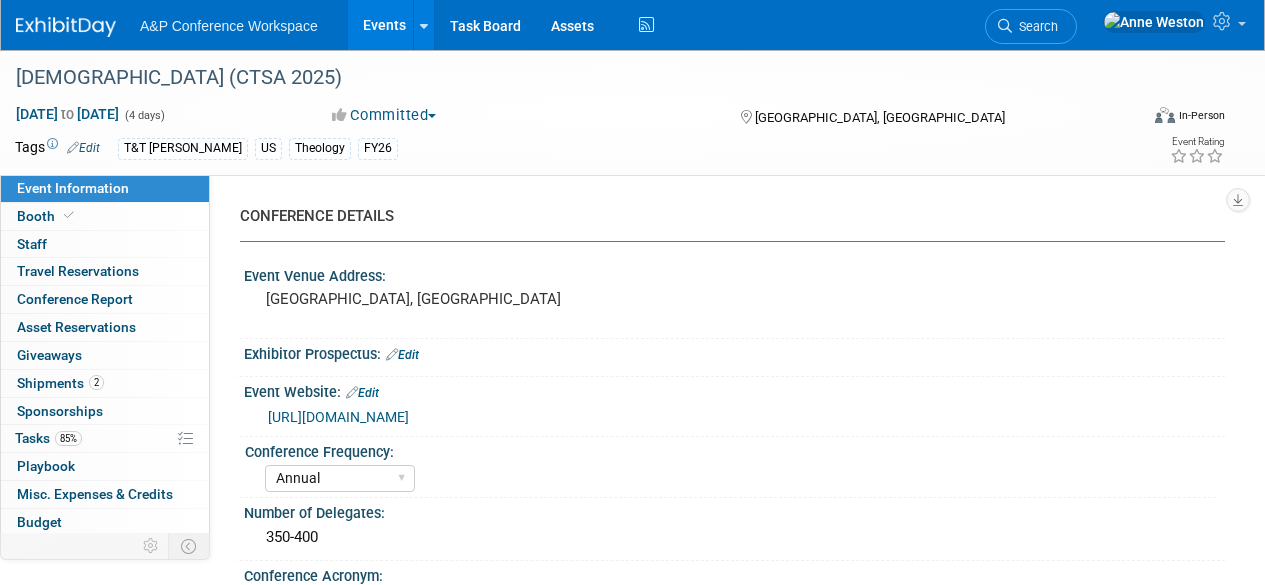 select on "Annual" 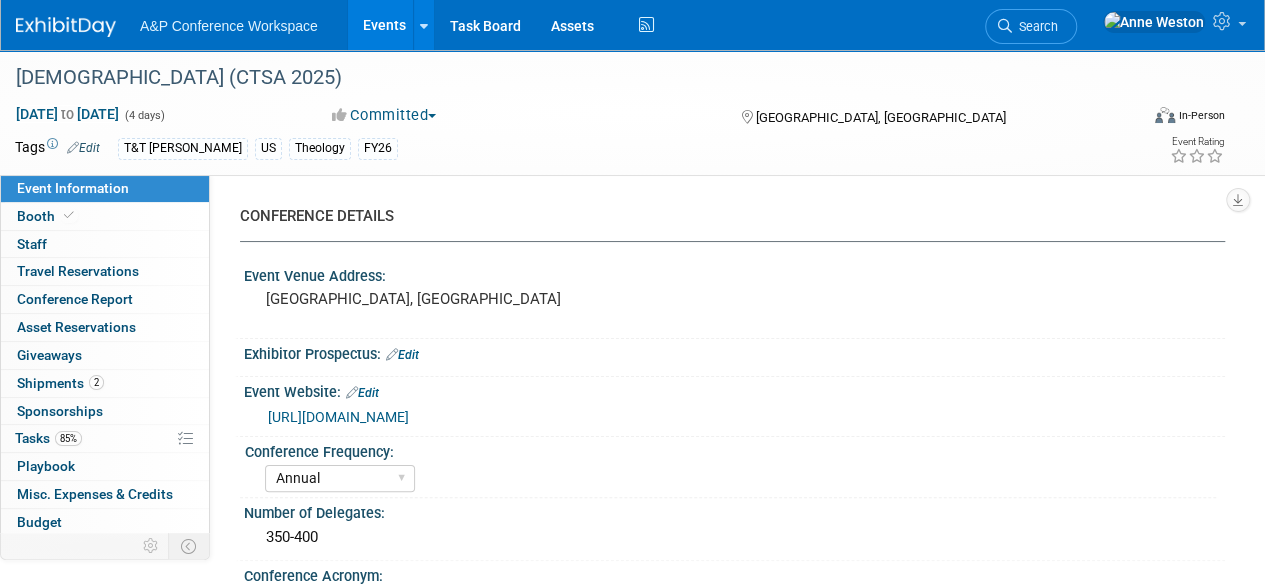 scroll, scrollTop: 0, scrollLeft: 0, axis: both 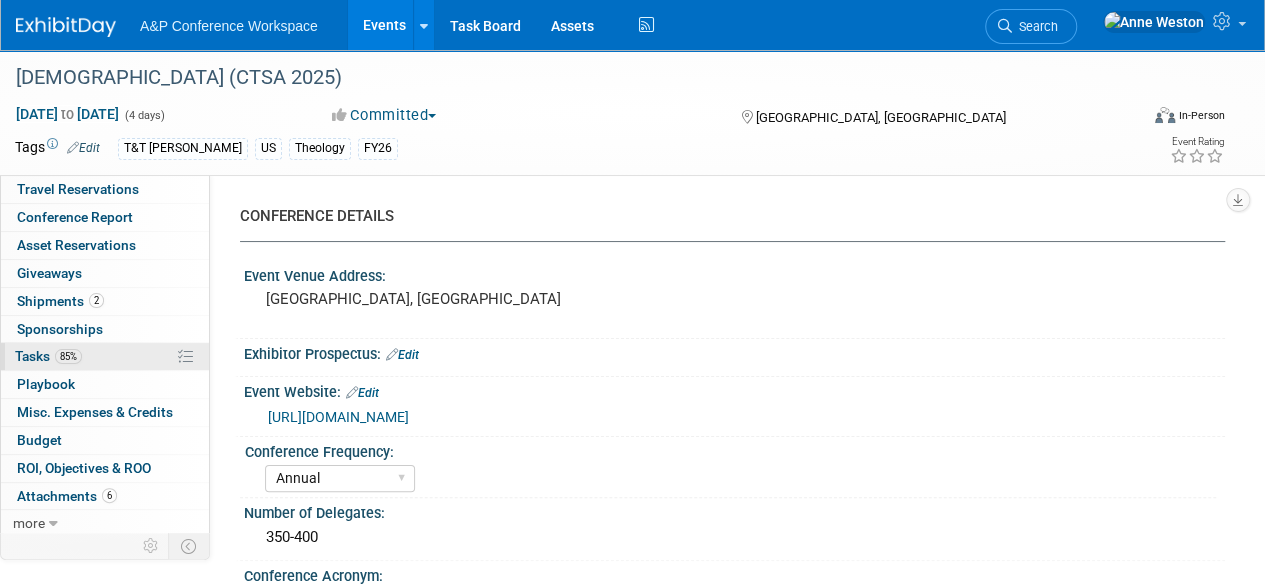click on "85%
Tasks 85%" at bounding box center (105, 356) 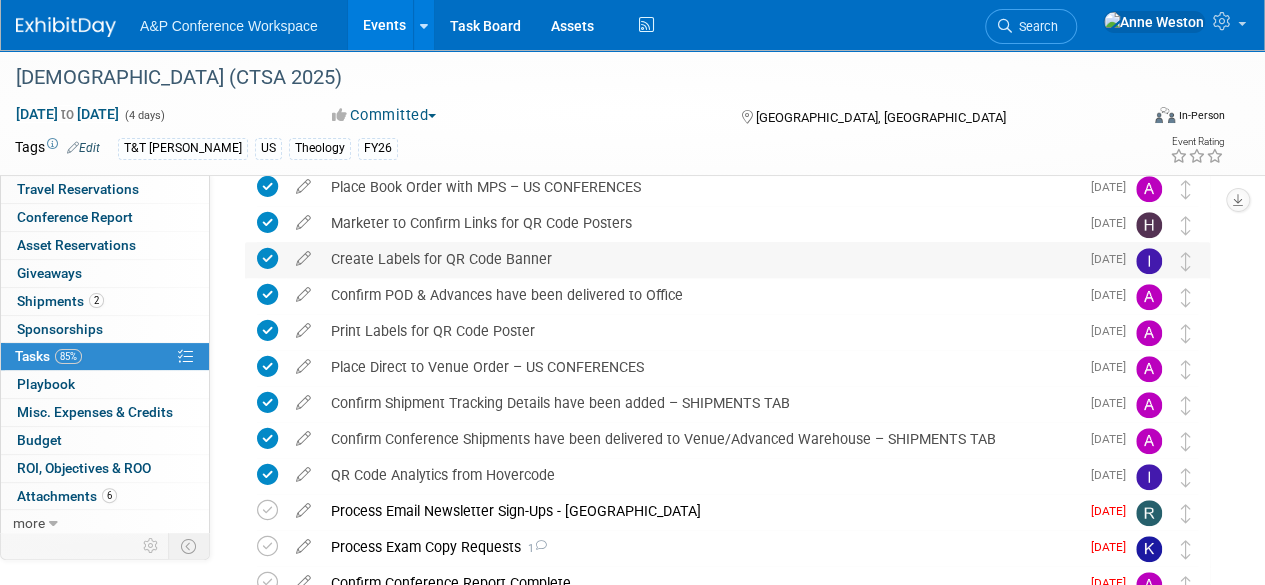 scroll, scrollTop: 768, scrollLeft: 0, axis: vertical 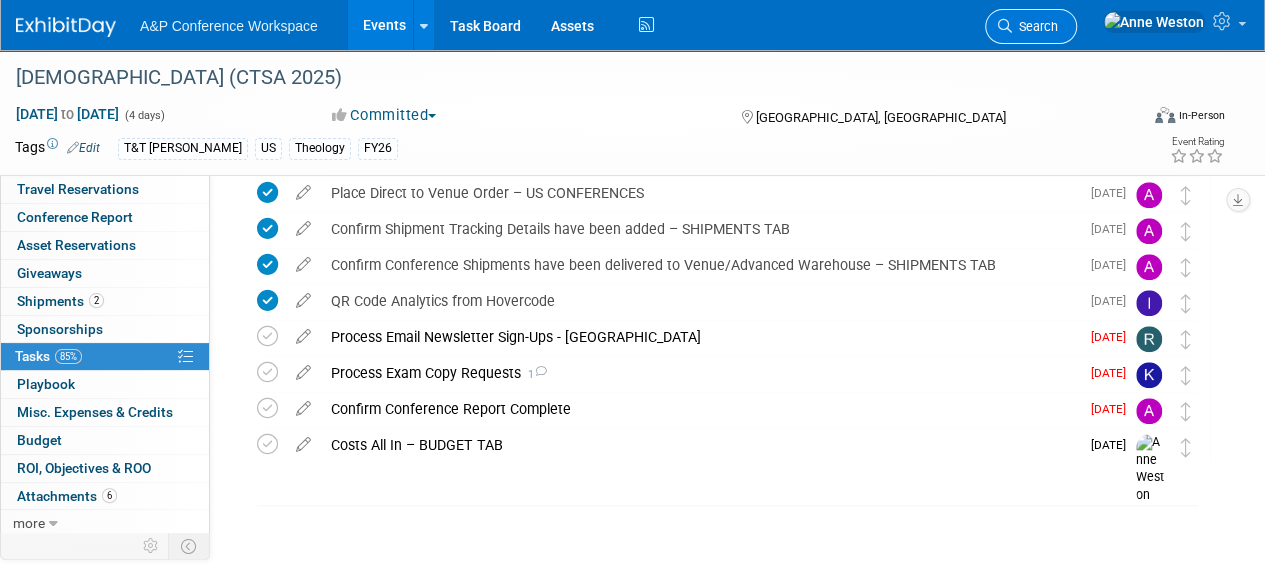 click on "Search" at bounding box center (1035, 26) 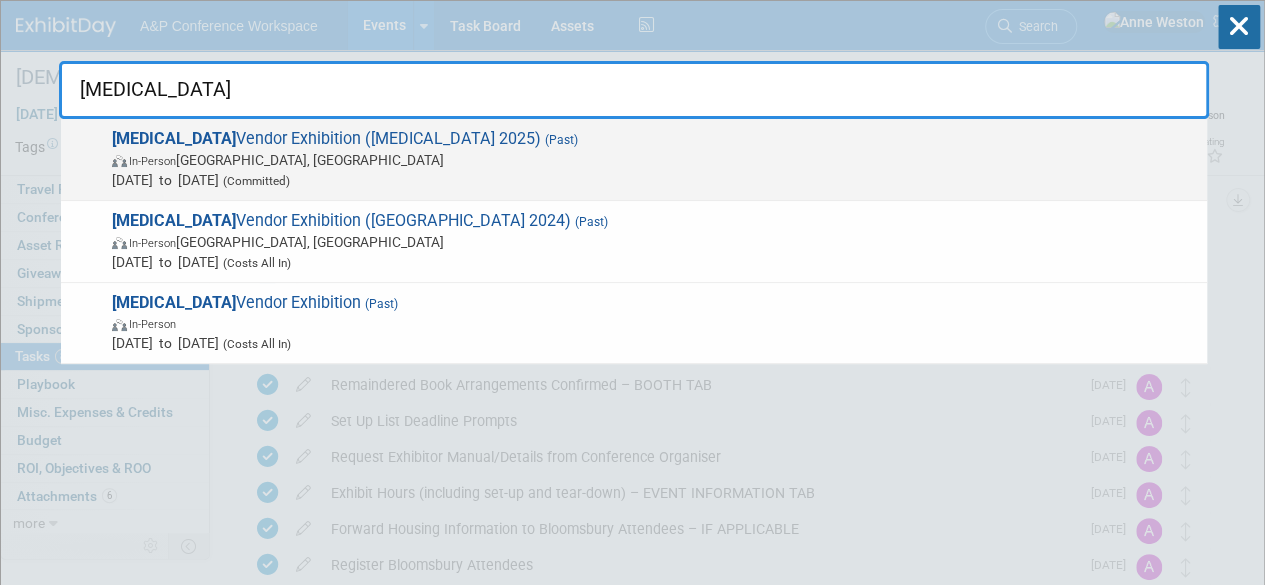 type on "caul" 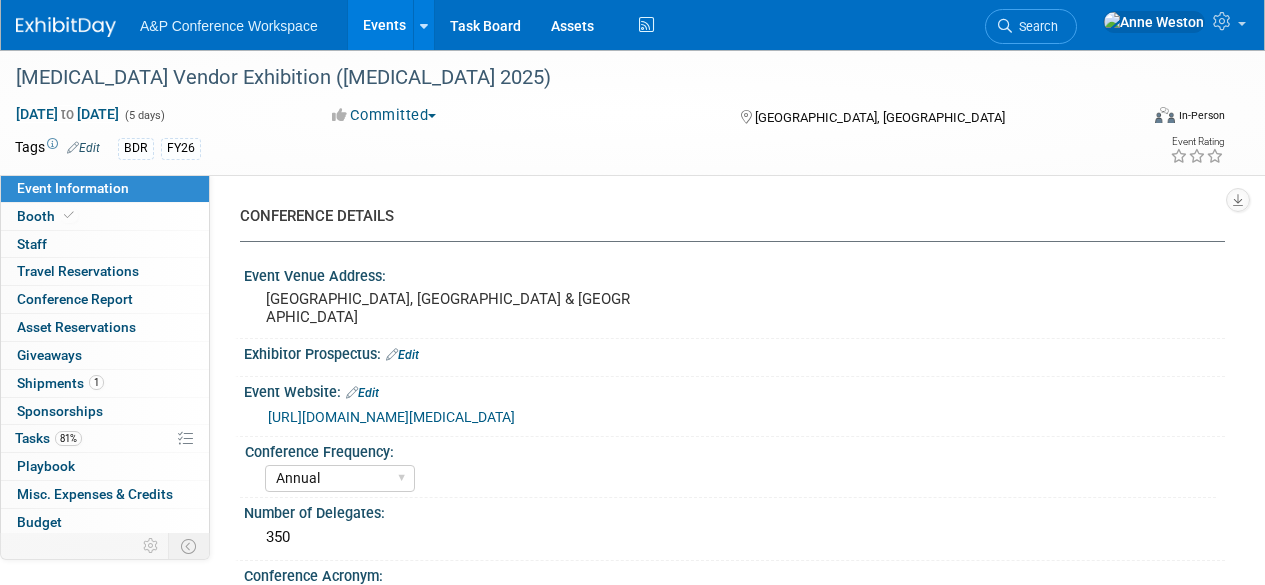 select on "Annual" 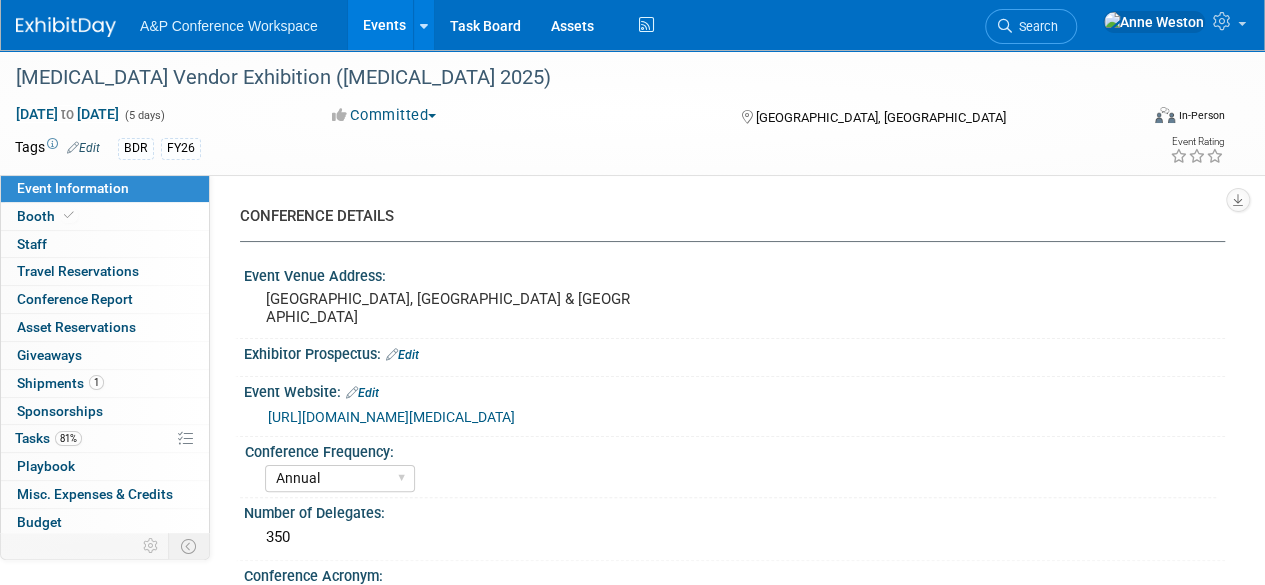 scroll, scrollTop: 0, scrollLeft: 0, axis: both 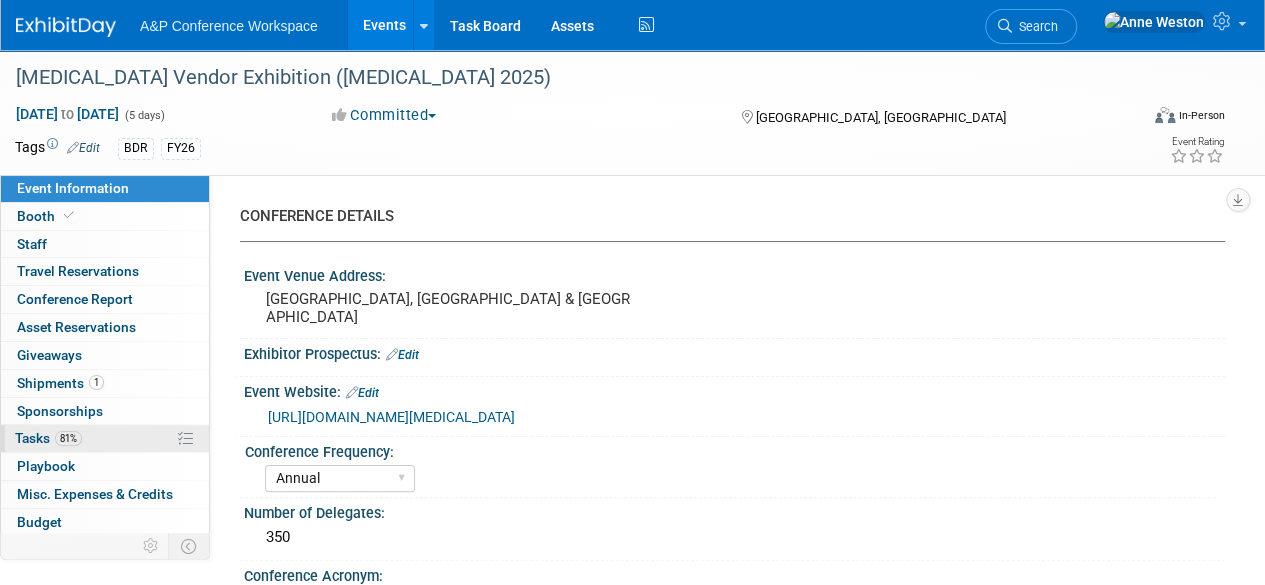 click on "81%
Tasks 81%" at bounding box center [105, 438] 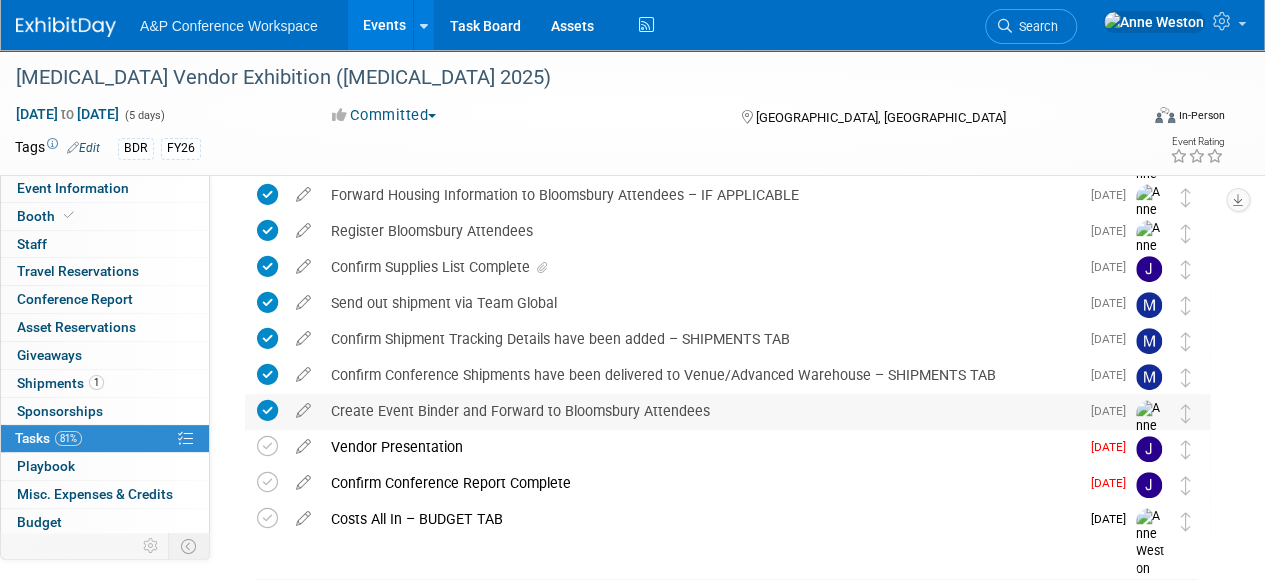 scroll, scrollTop: 372, scrollLeft: 0, axis: vertical 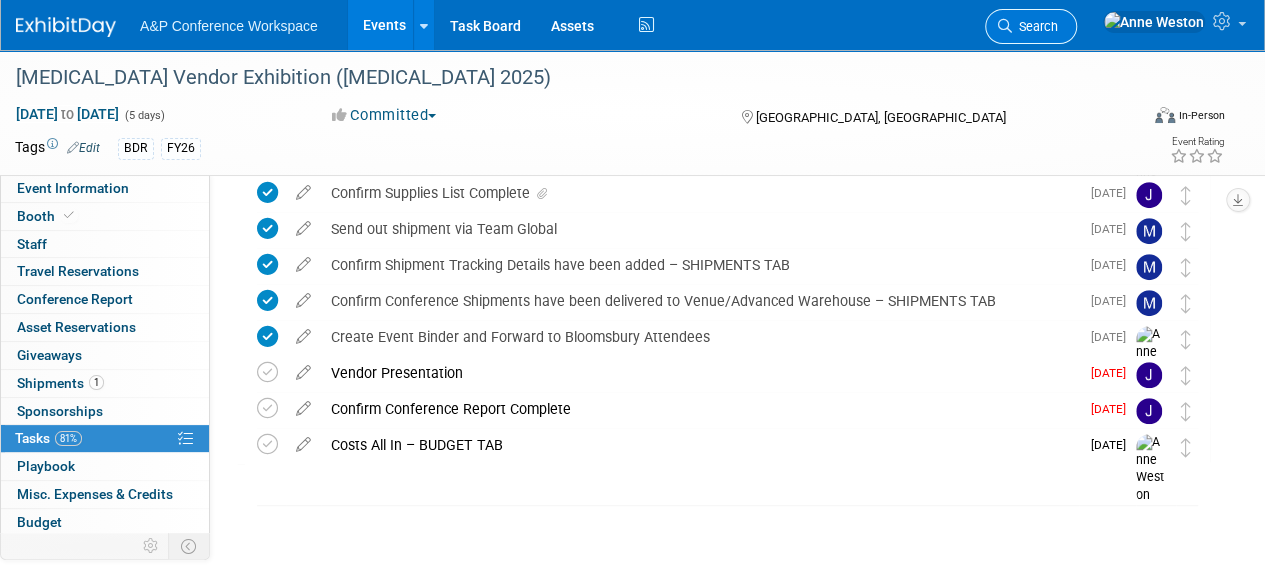 click on "Search" at bounding box center (1031, 26) 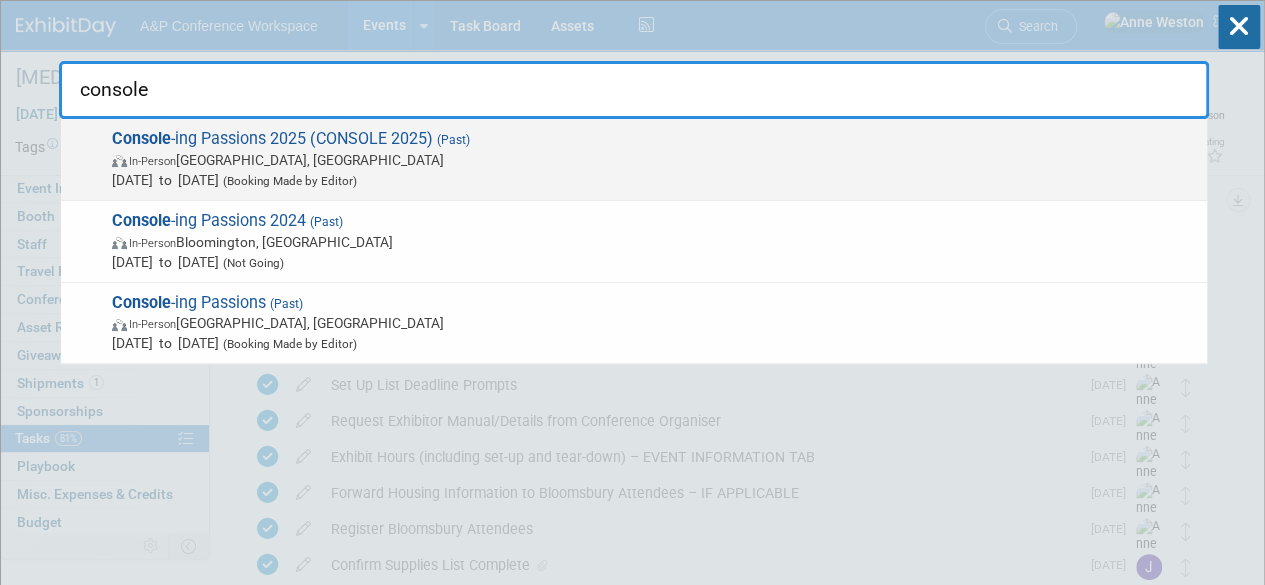 type on "console" 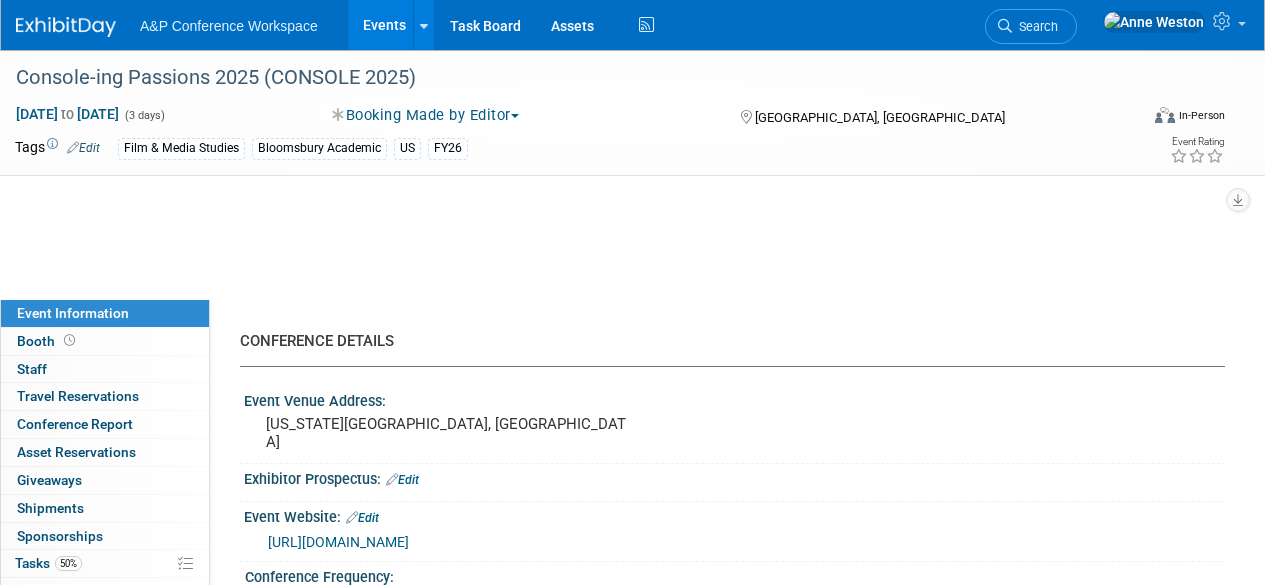 select on "Annual" 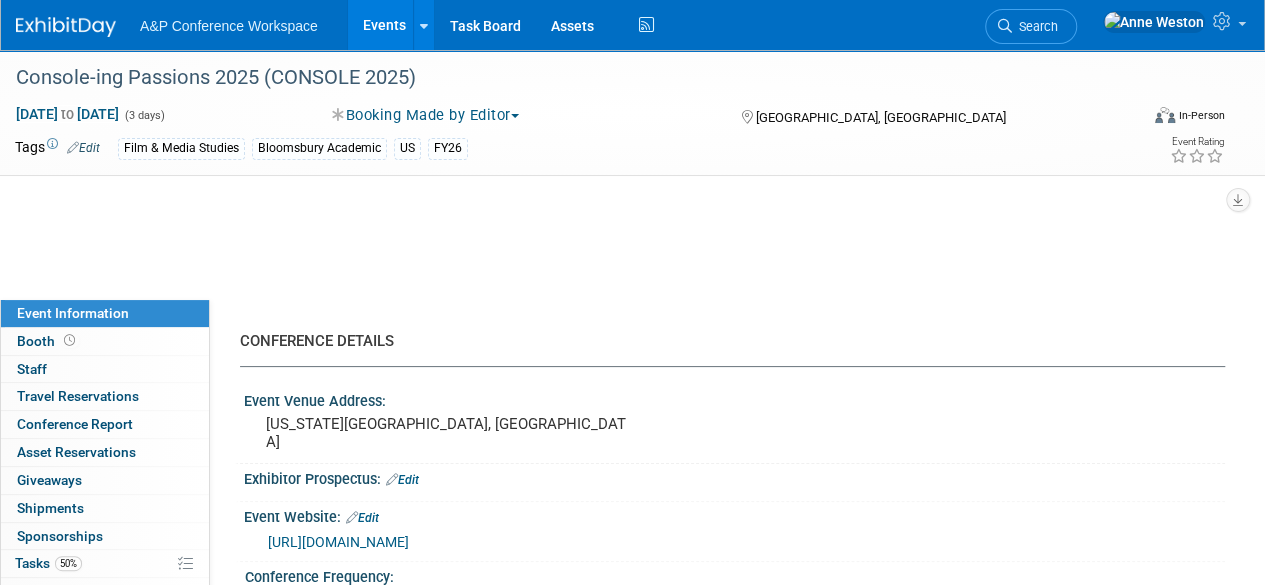 scroll, scrollTop: 0, scrollLeft: 0, axis: both 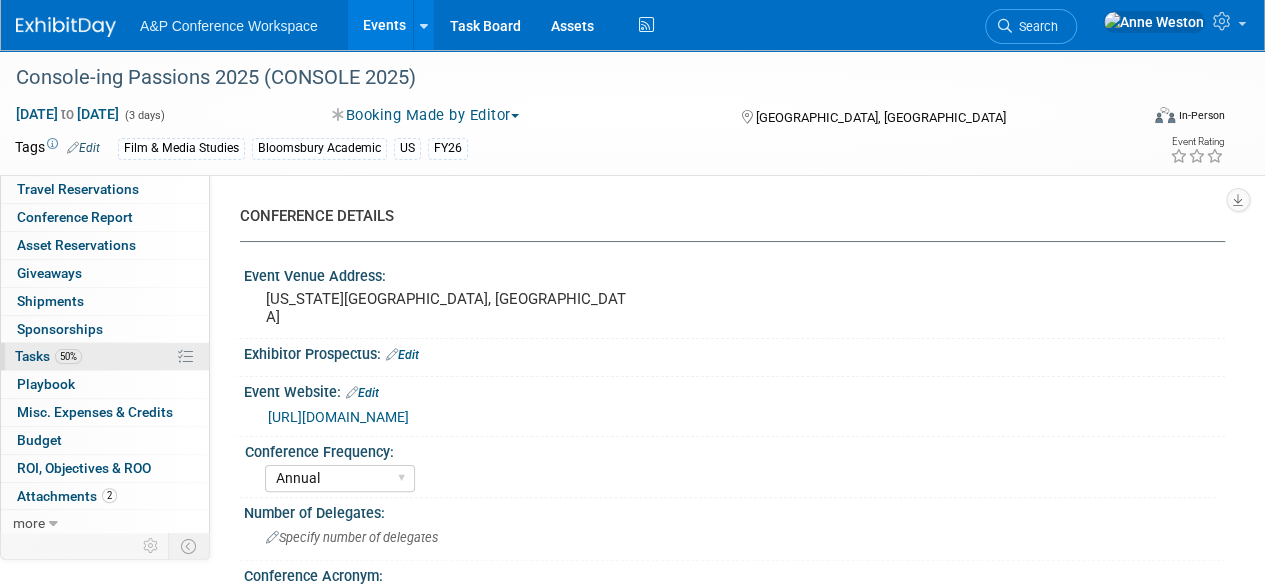 click on "50%
Tasks 50%" at bounding box center (105, 356) 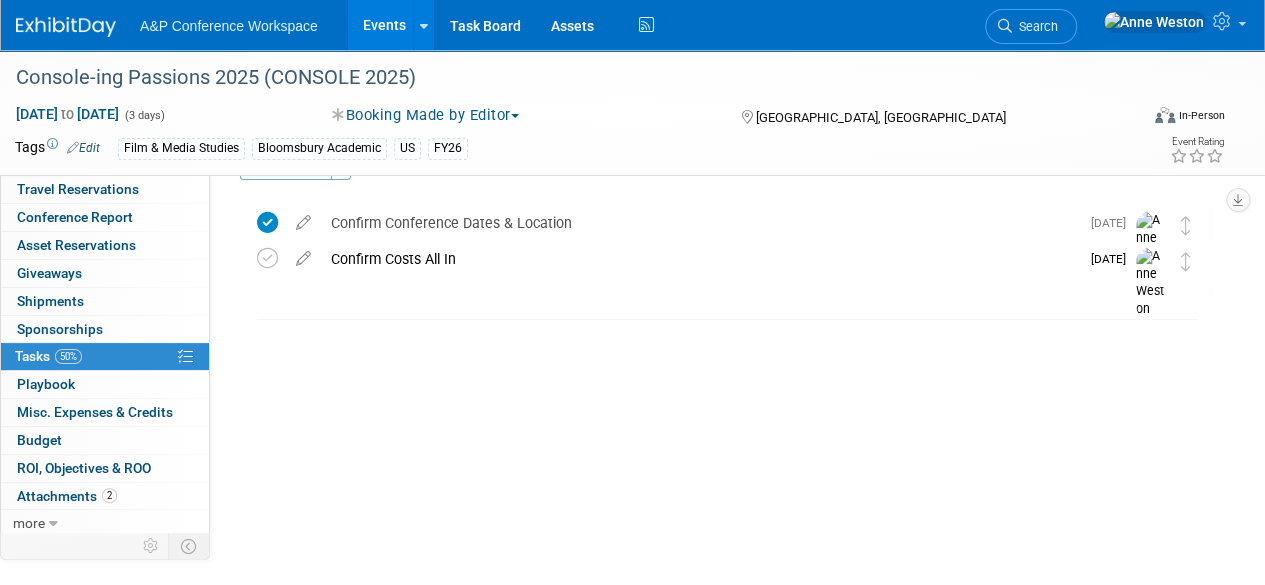 scroll, scrollTop: 70, scrollLeft: 0, axis: vertical 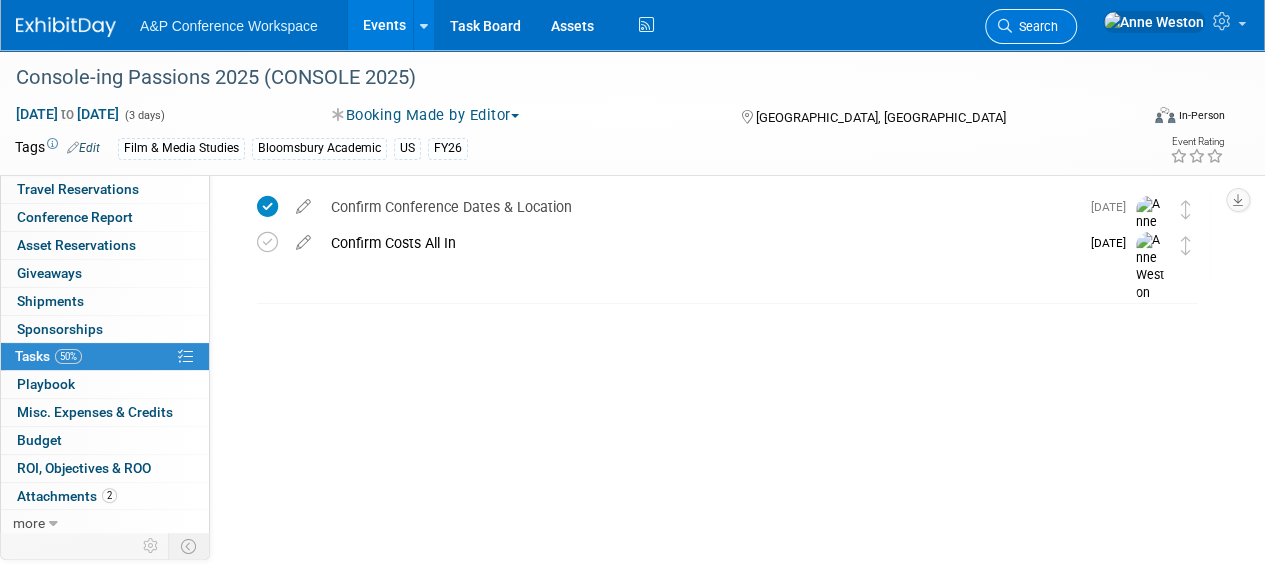 click on "Search" at bounding box center [1035, 26] 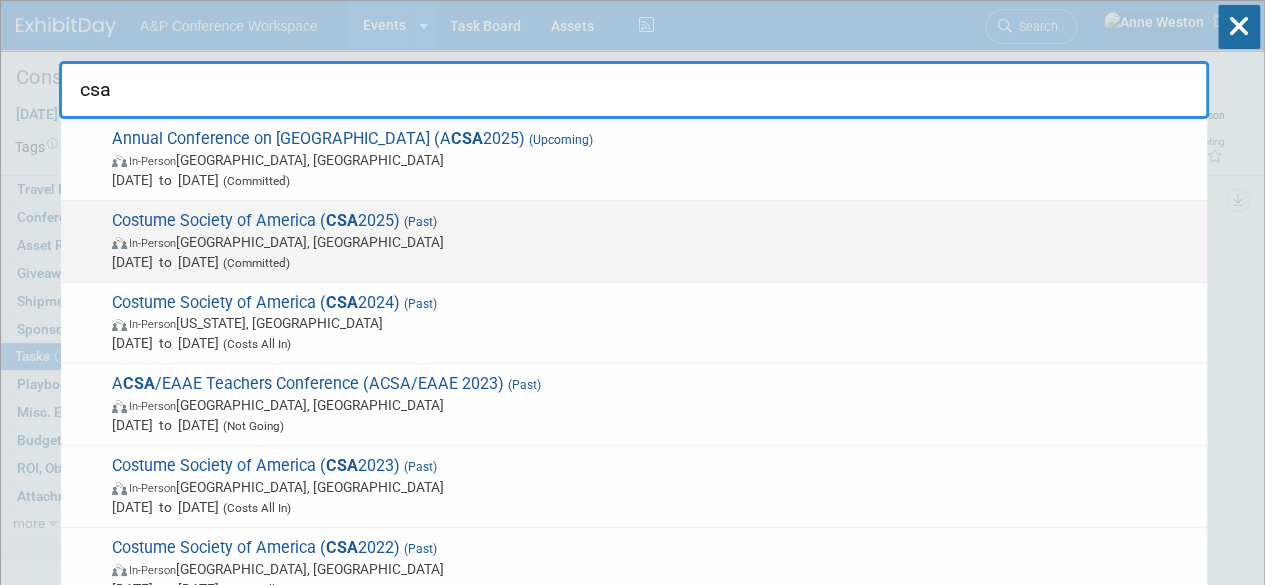 type on "csa" 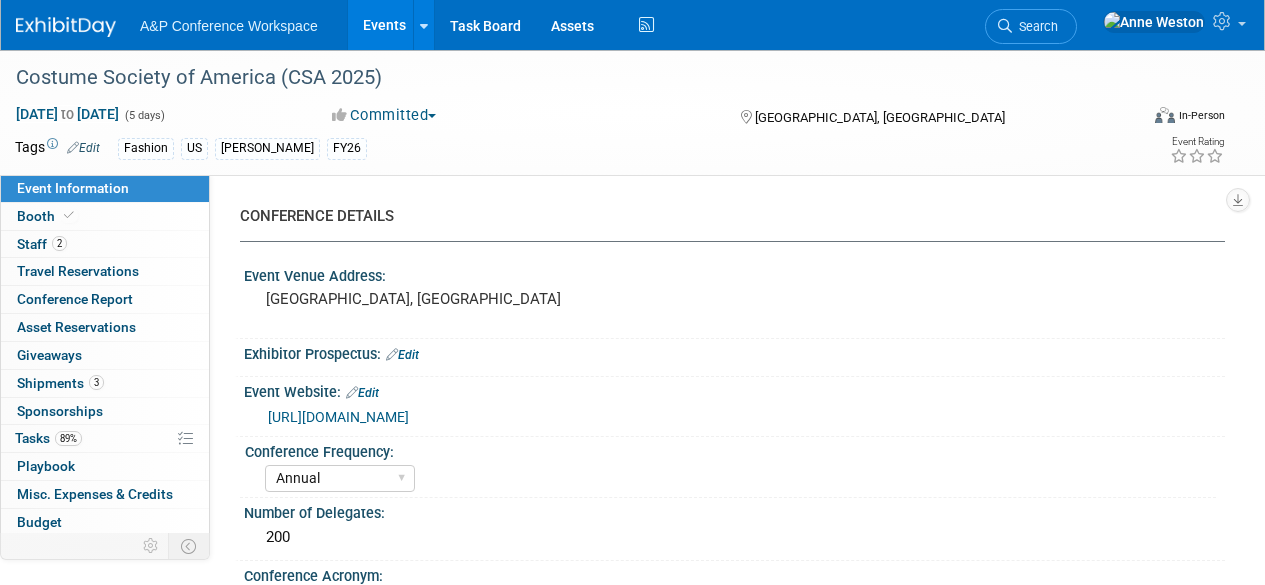 select on "Annual" 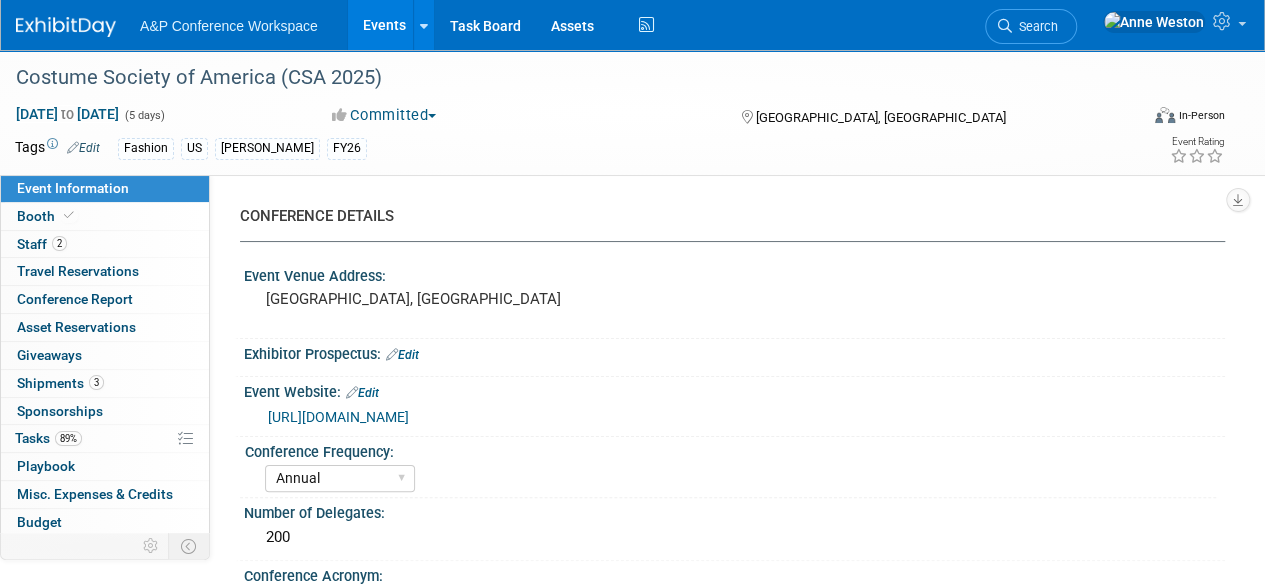 scroll, scrollTop: 0, scrollLeft: 0, axis: both 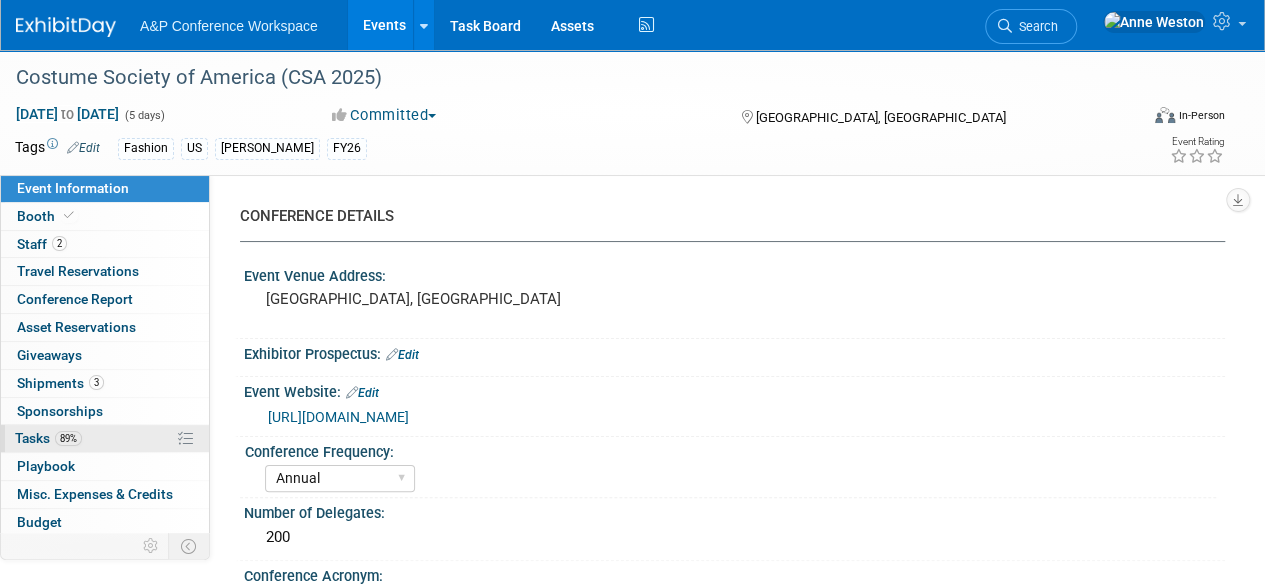 click on "89%
Tasks 89%" at bounding box center [105, 438] 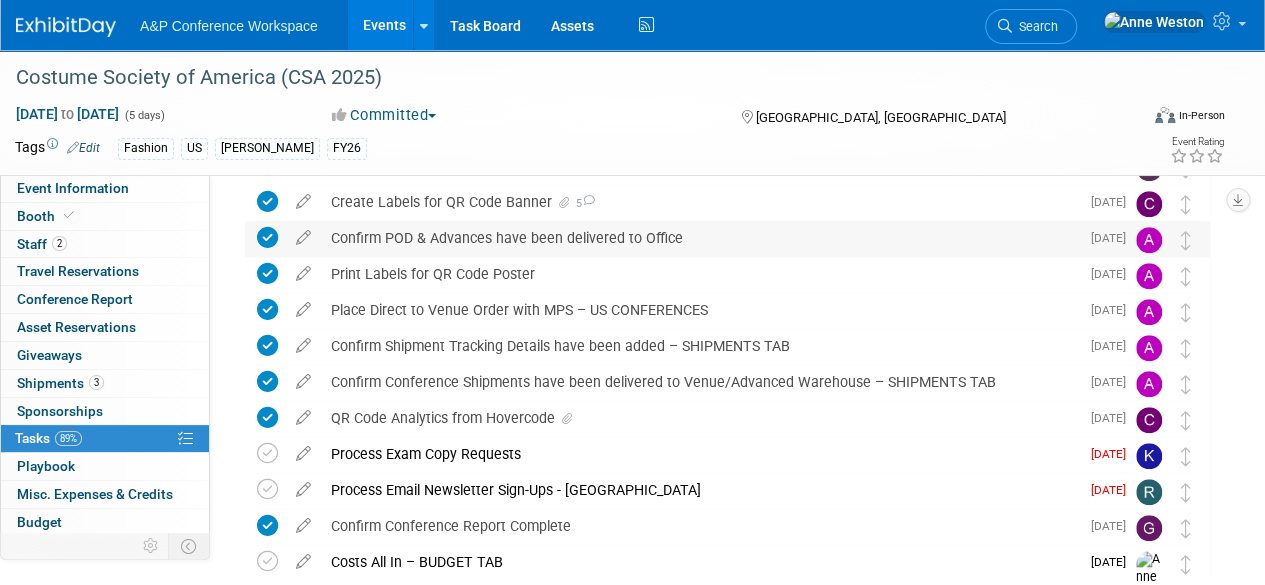 scroll, scrollTop: 768, scrollLeft: 0, axis: vertical 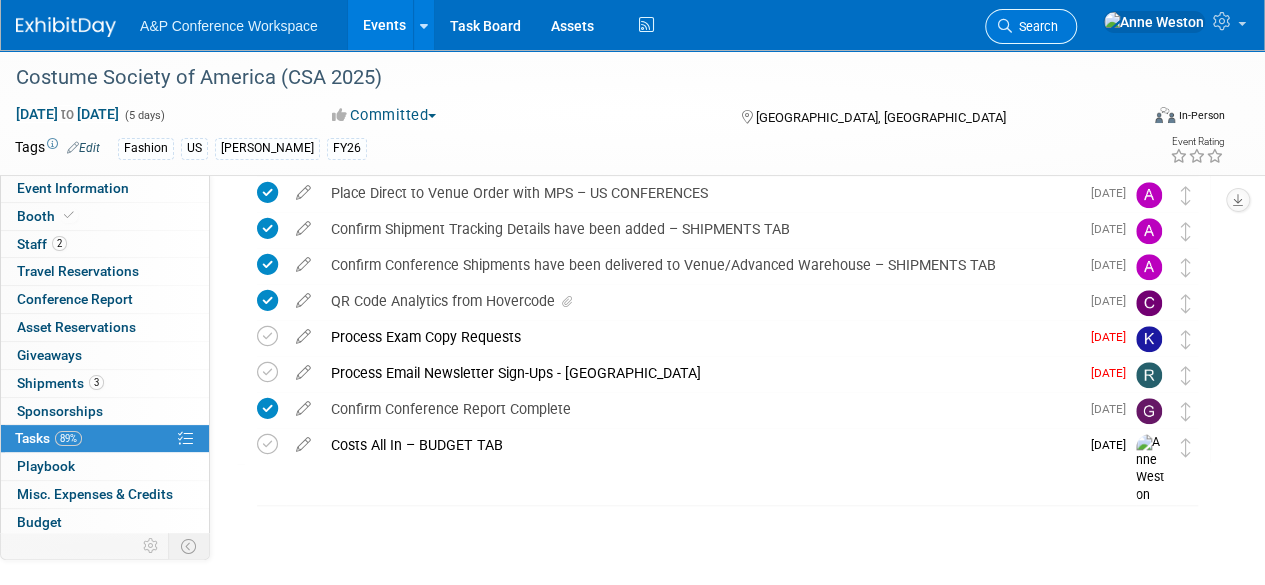 click on "Search" at bounding box center [1035, 26] 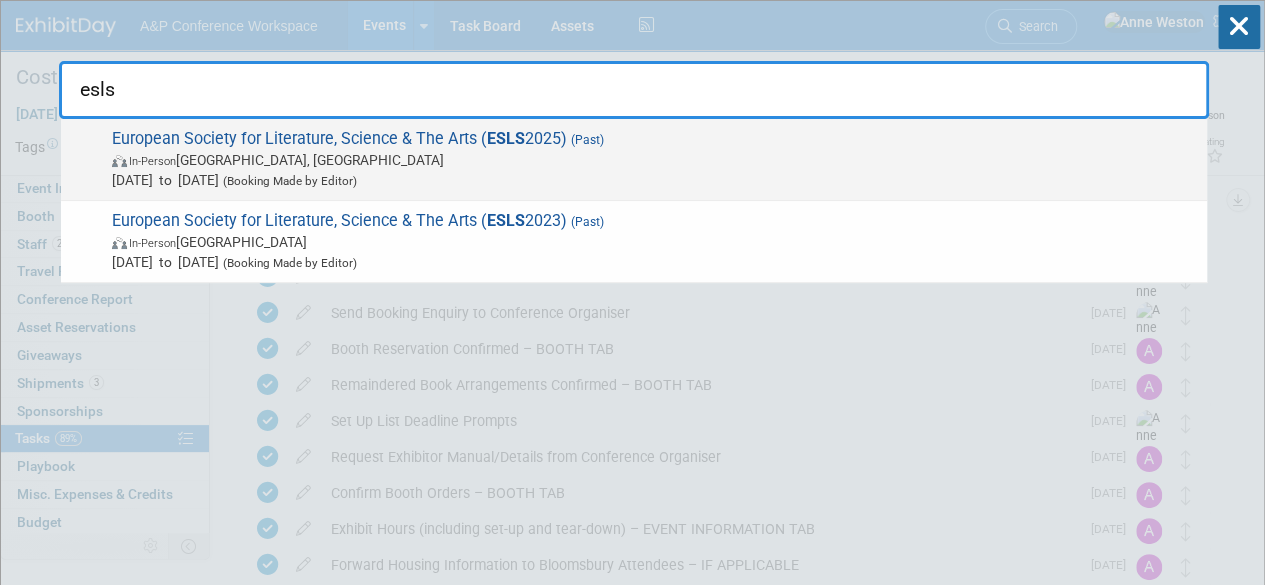 type on "esls" 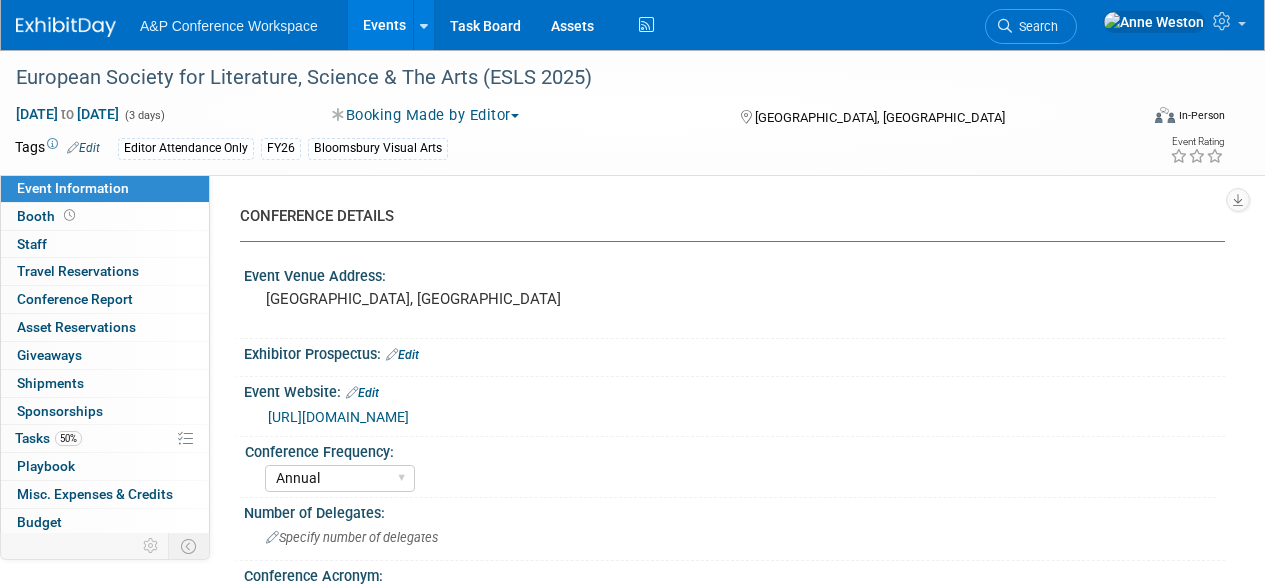 select on "Annual" 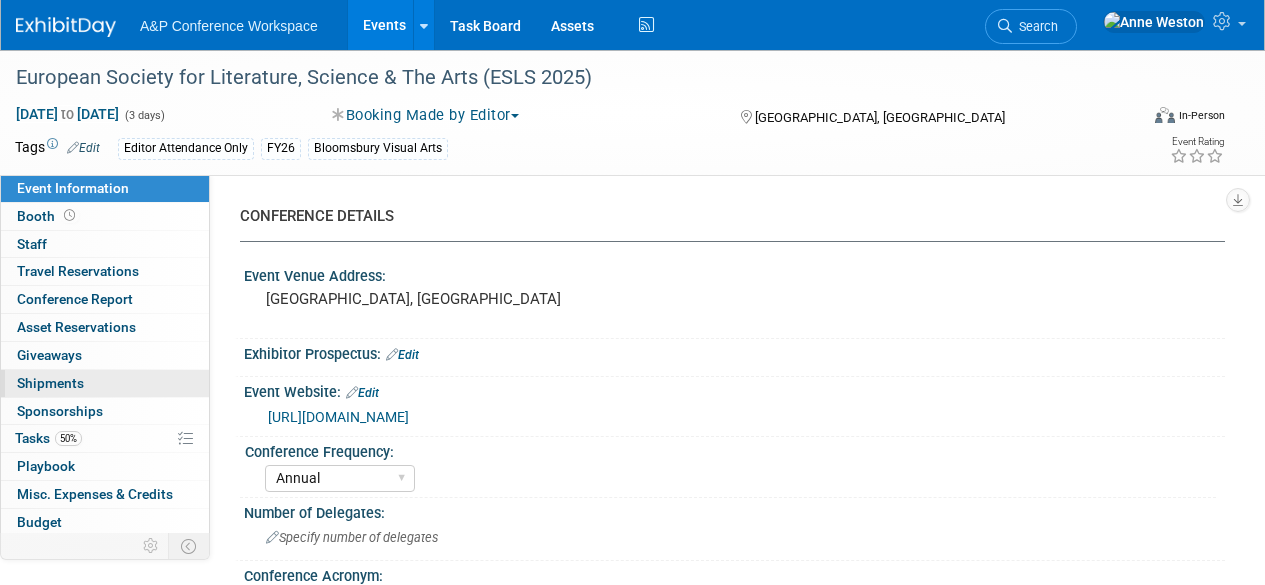 scroll, scrollTop: 0, scrollLeft: 0, axis: both 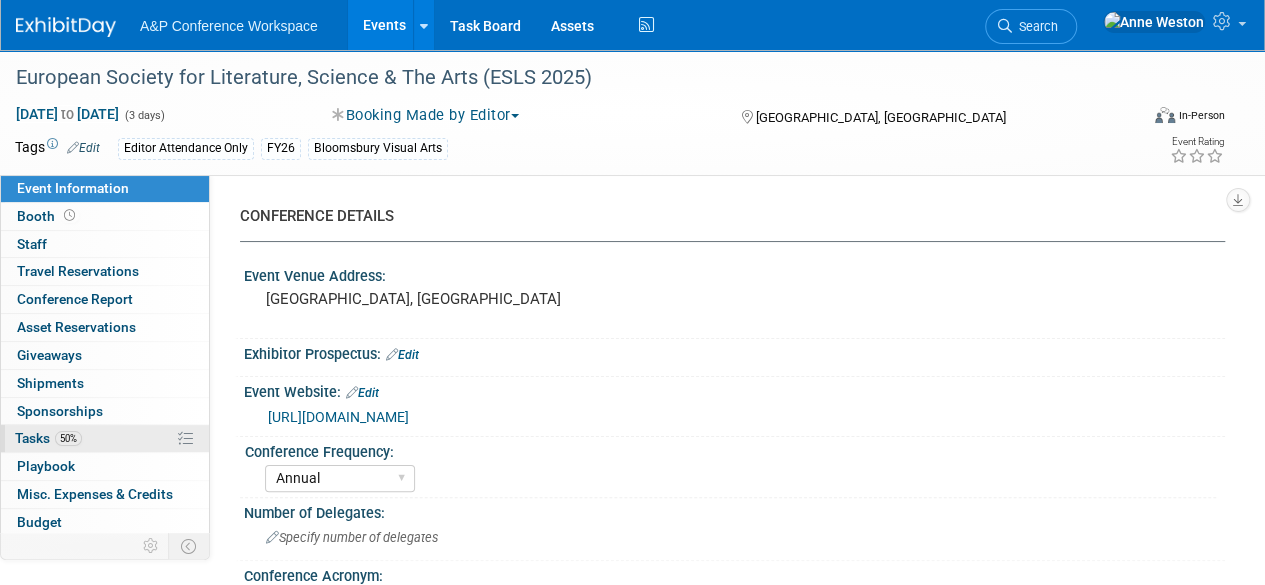 click on "50%" at bounding box center (68, 438) 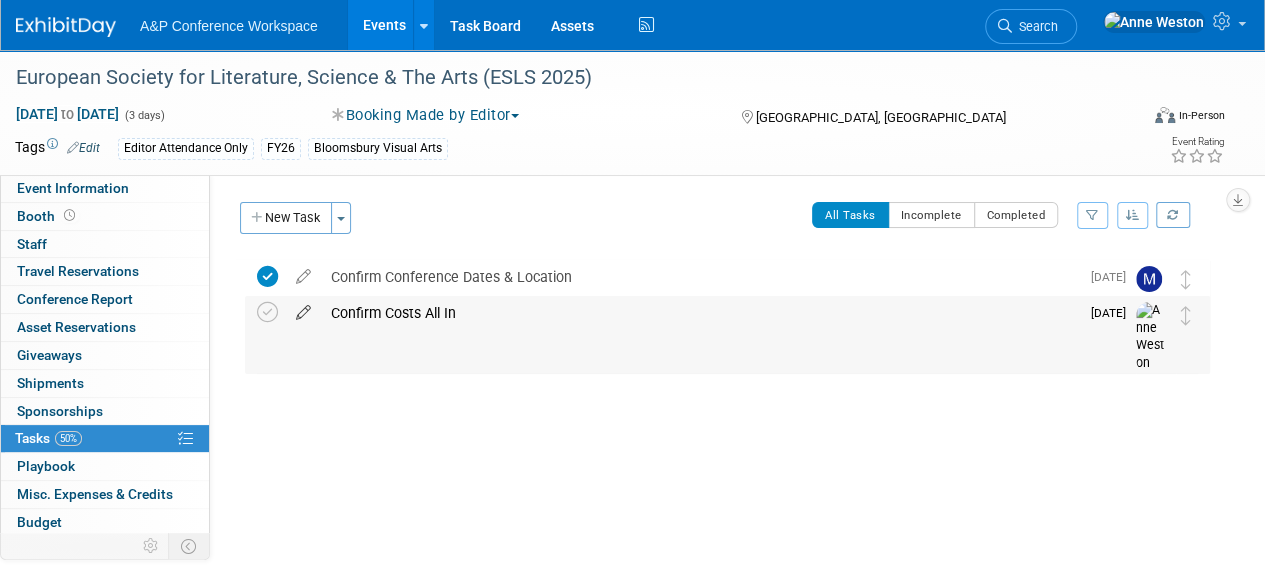 click at bounding box center (303, 308) 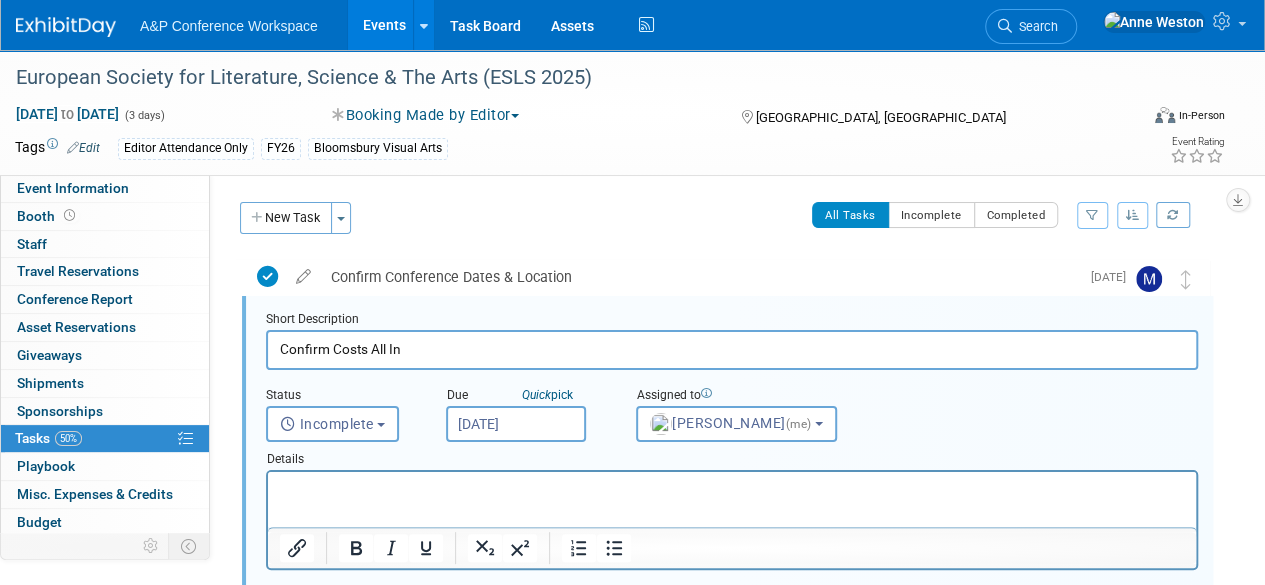 scroll, scrollTop: 2, scrollLeft: 0, axis: vertical 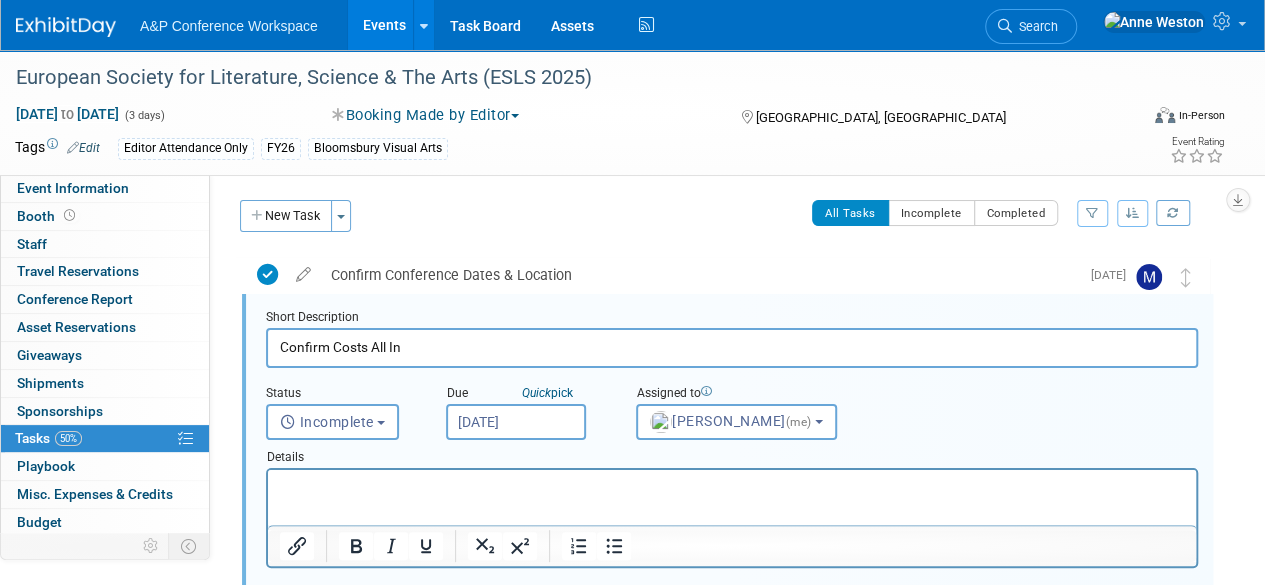 click on "Details" at bounding box center [732, 454] 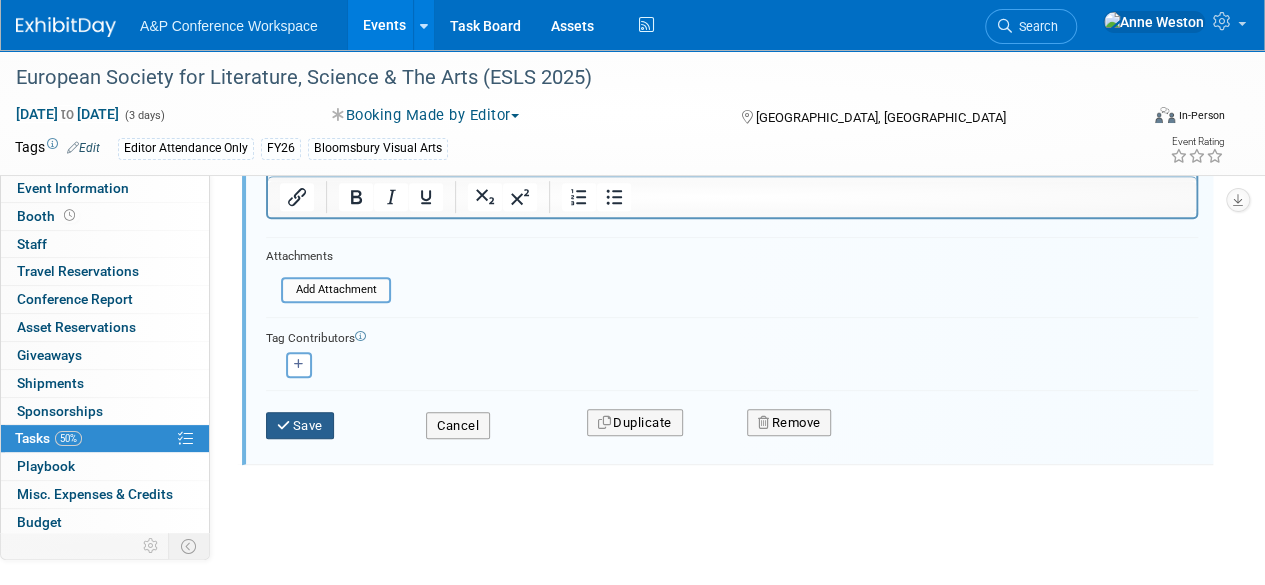 click on "Save" at bounding box center (300, 426) 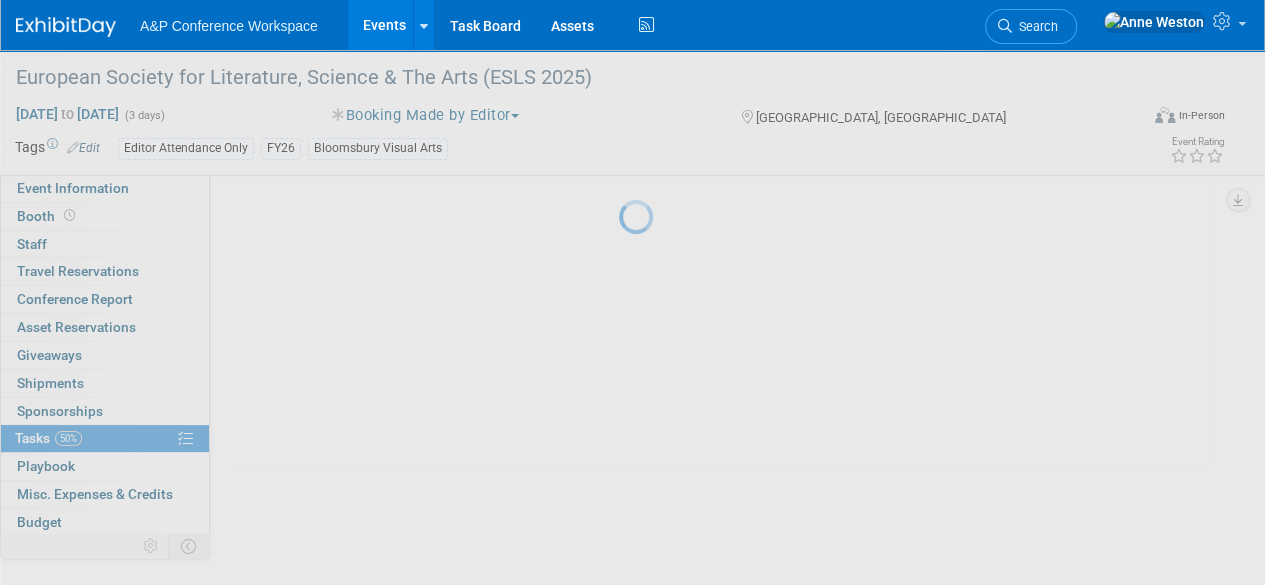 scroll, scrollTop: 70, scrollLeft: 0, axis: vertical 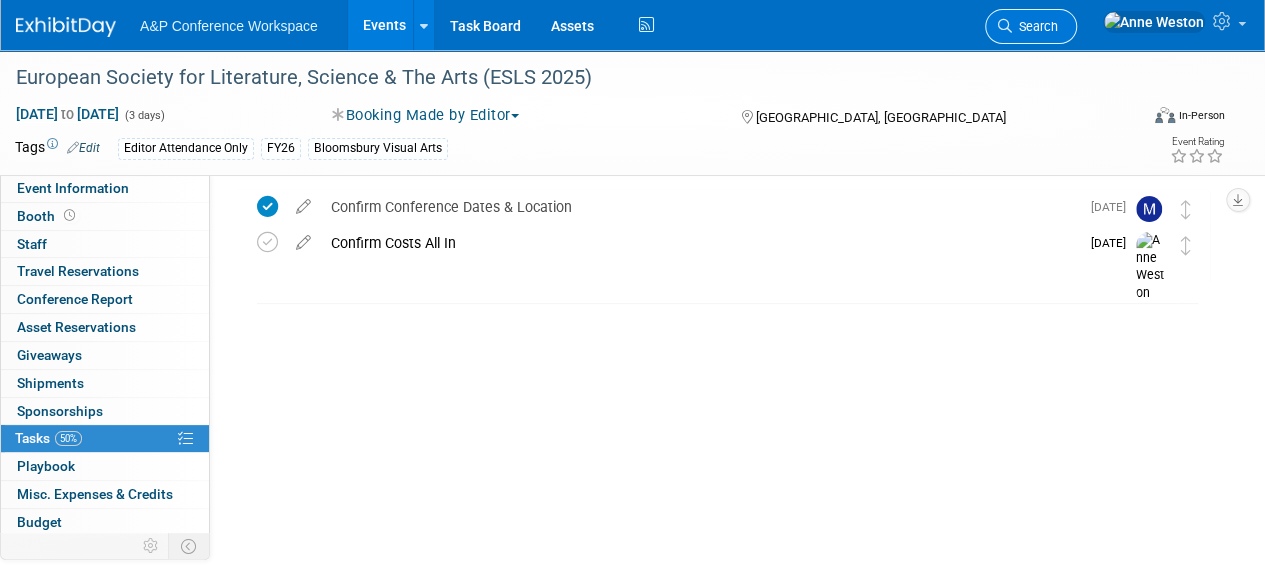 click on "Search" at bounding box center [1035, 26] 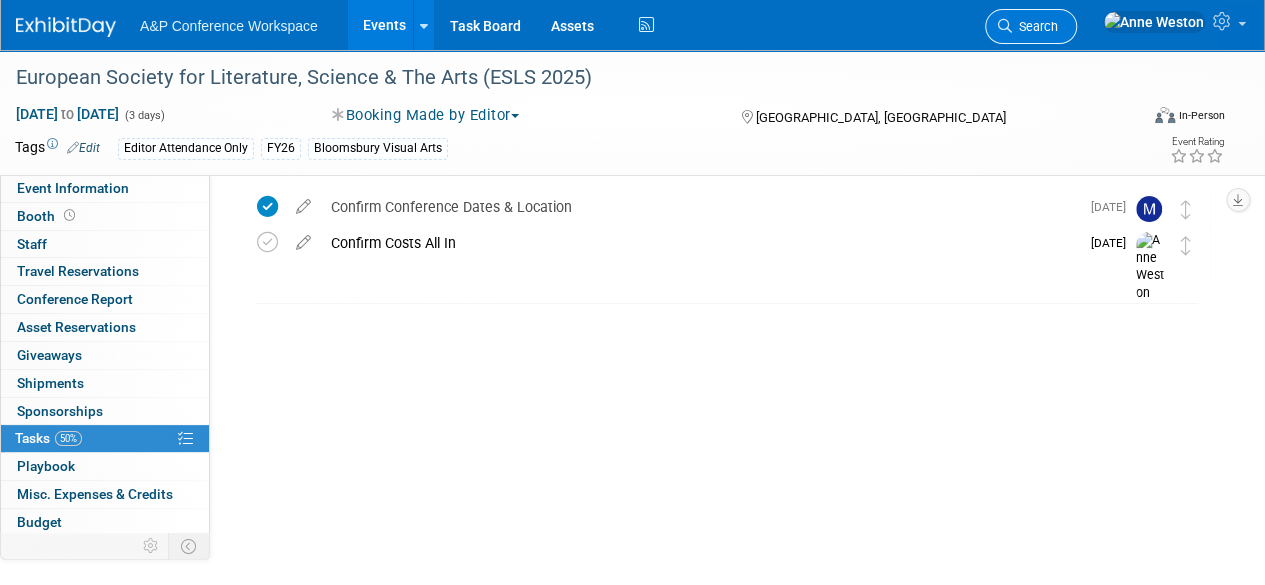 scroll, scrollTop: 0, scrollLeft: 0, axis: both 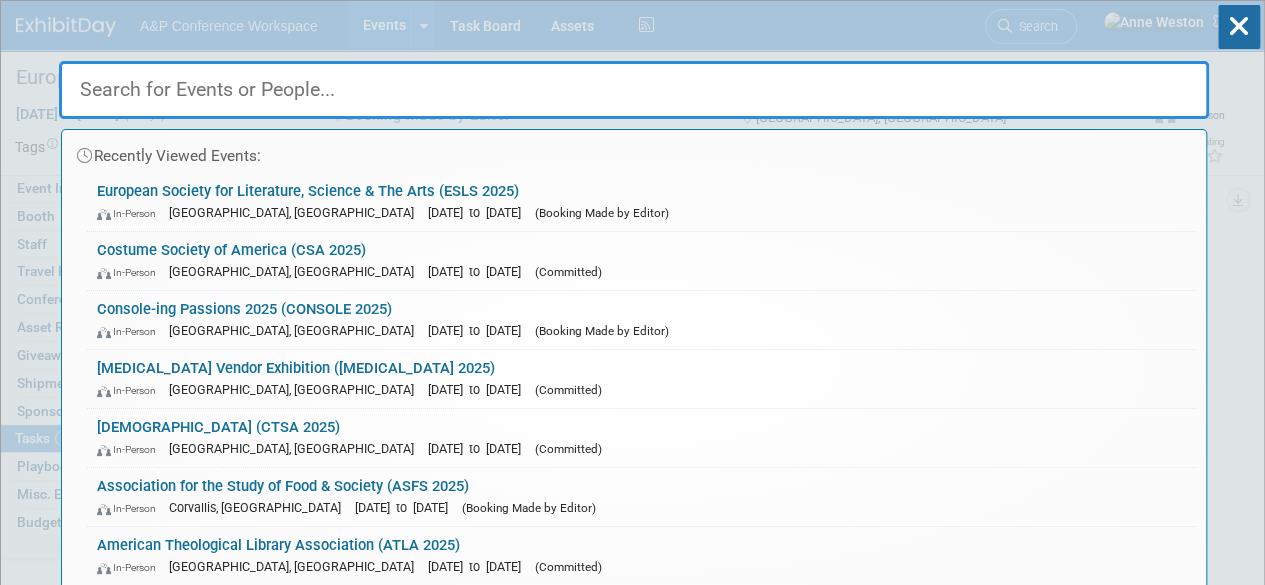 type on "o" 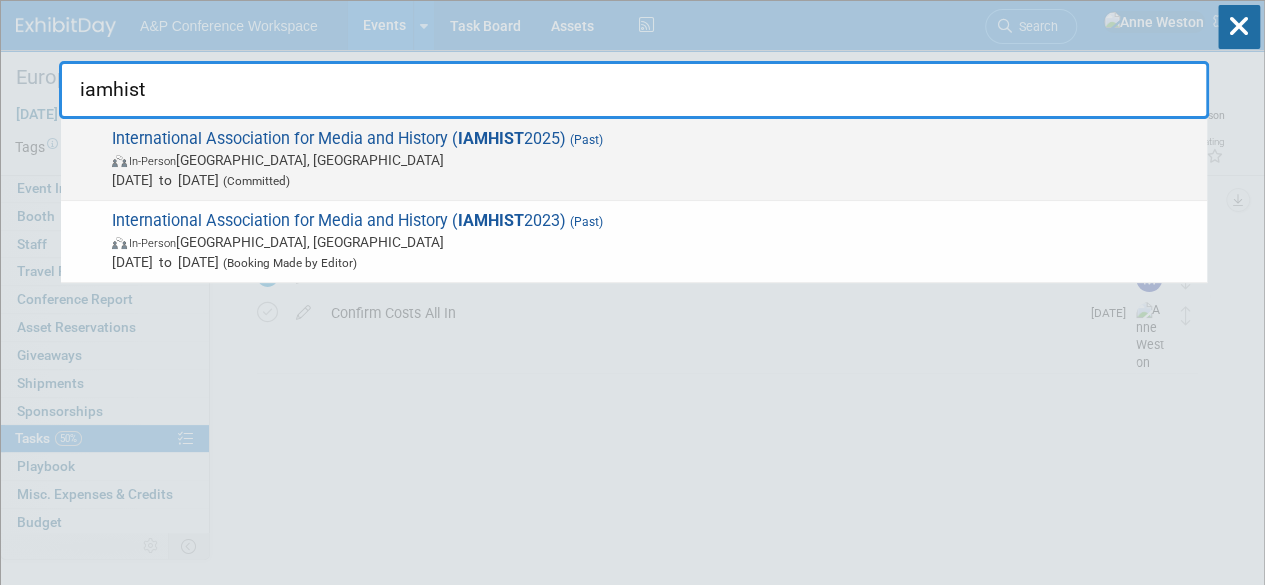 type on "iamhist" 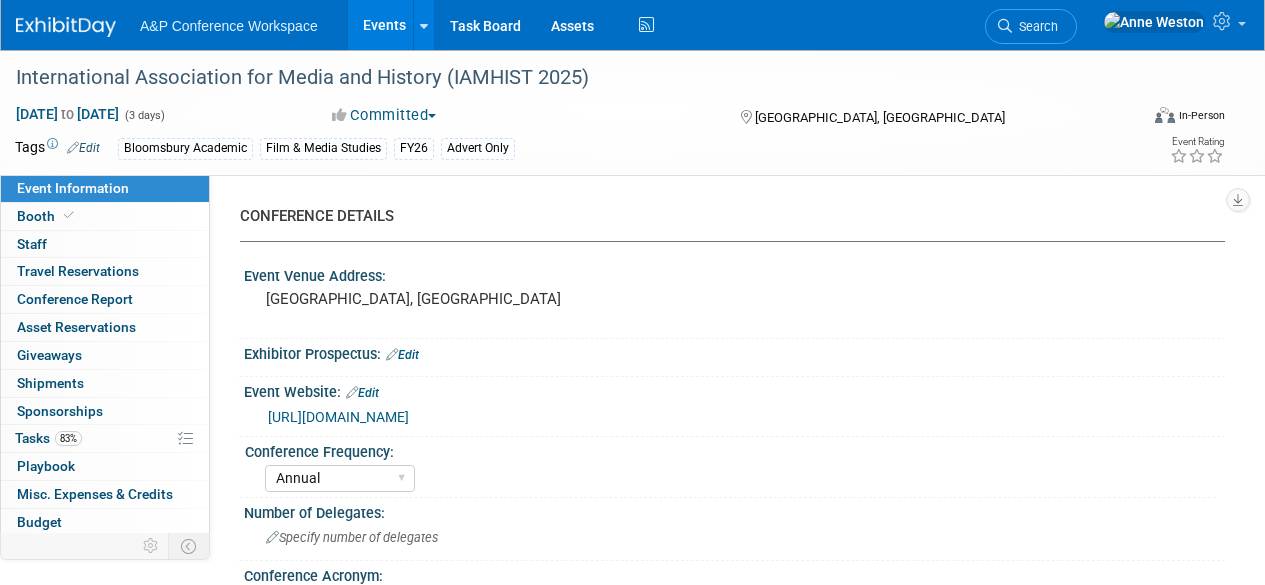 select on "Annual" 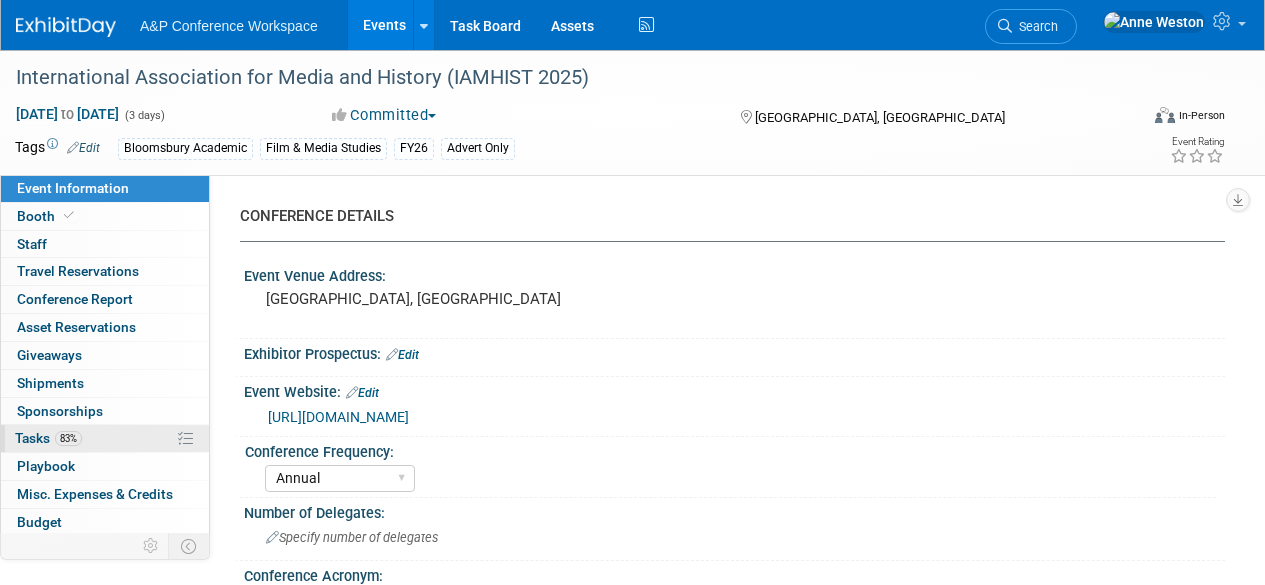 scroll, scrollTop: 0, scrollLeft: 0, axis: both 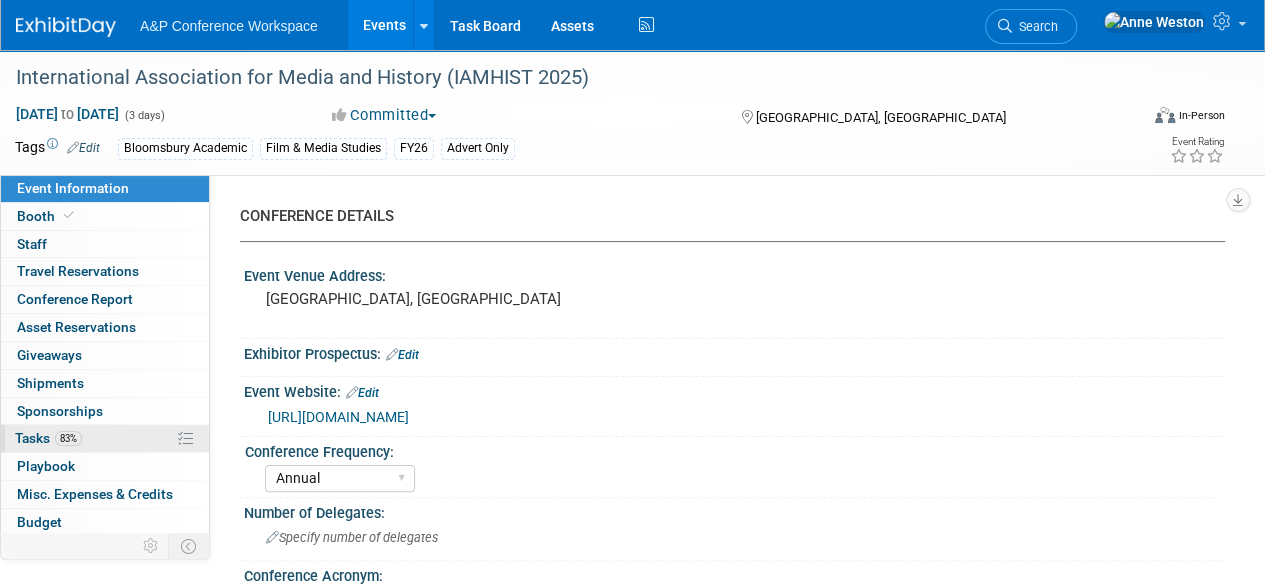 click on "83%
Tasks 83%" at bounding box center (105, 438) 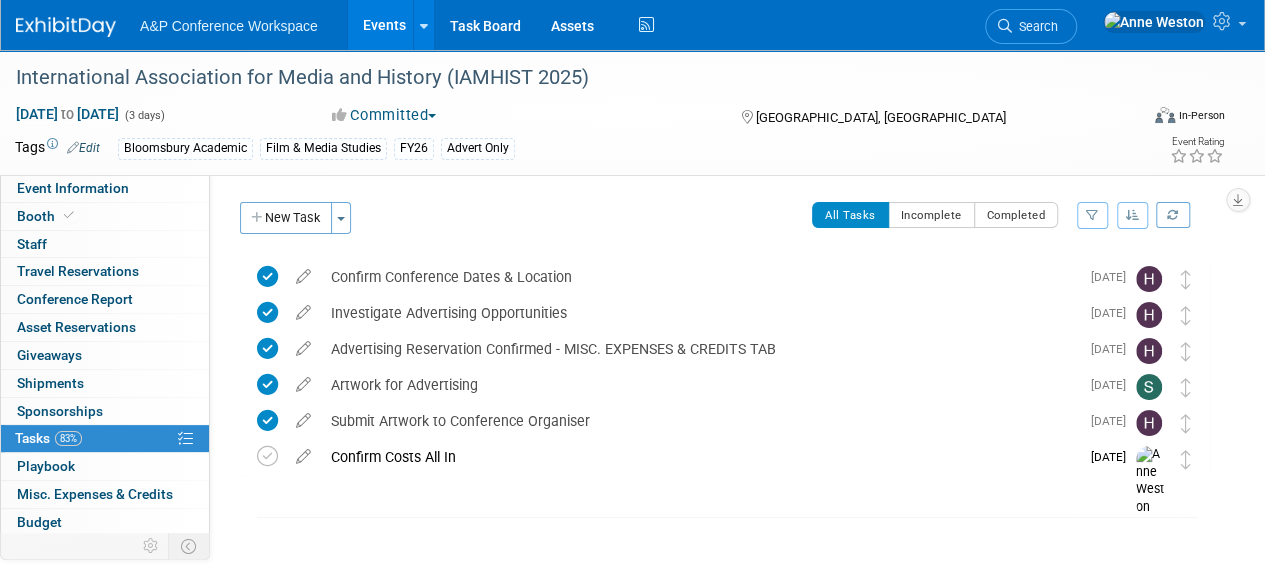 click at bounding box center [303, 452] 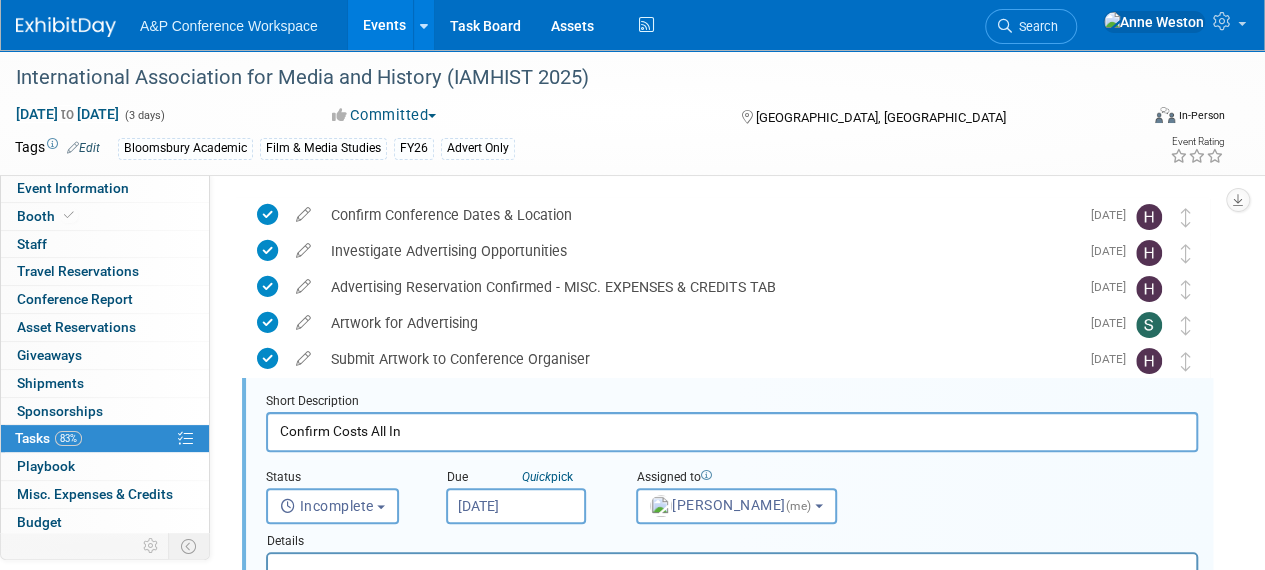 scroll, scrollTop: 146, scrollLeft: 0, axis: vertical 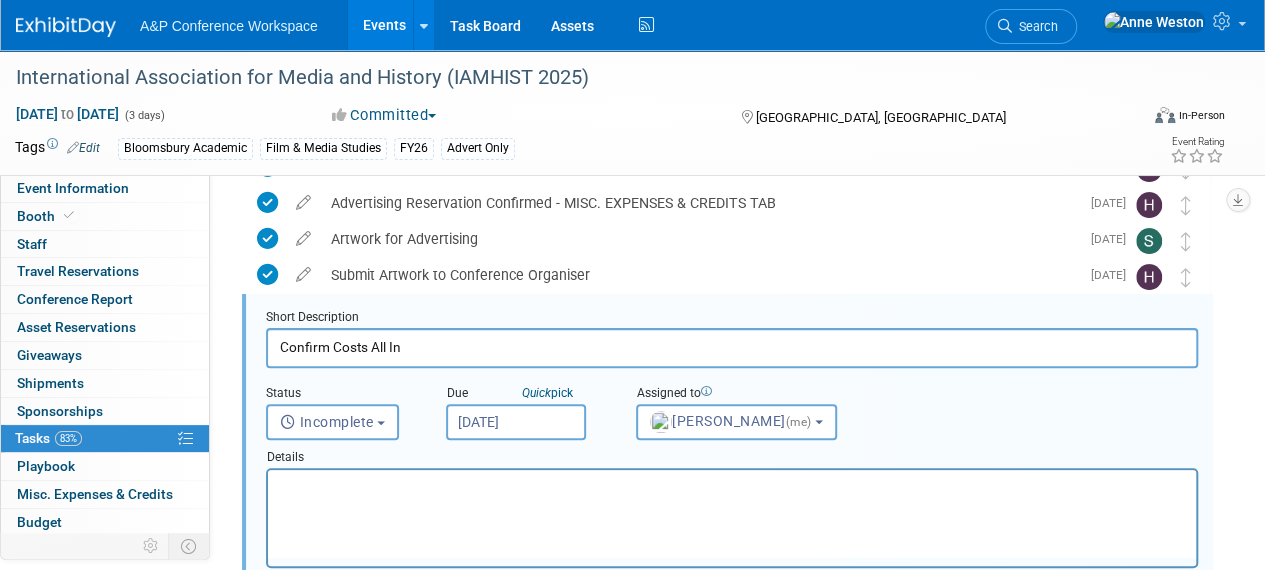click on "[DATE]" at bounding box center [516, 422] 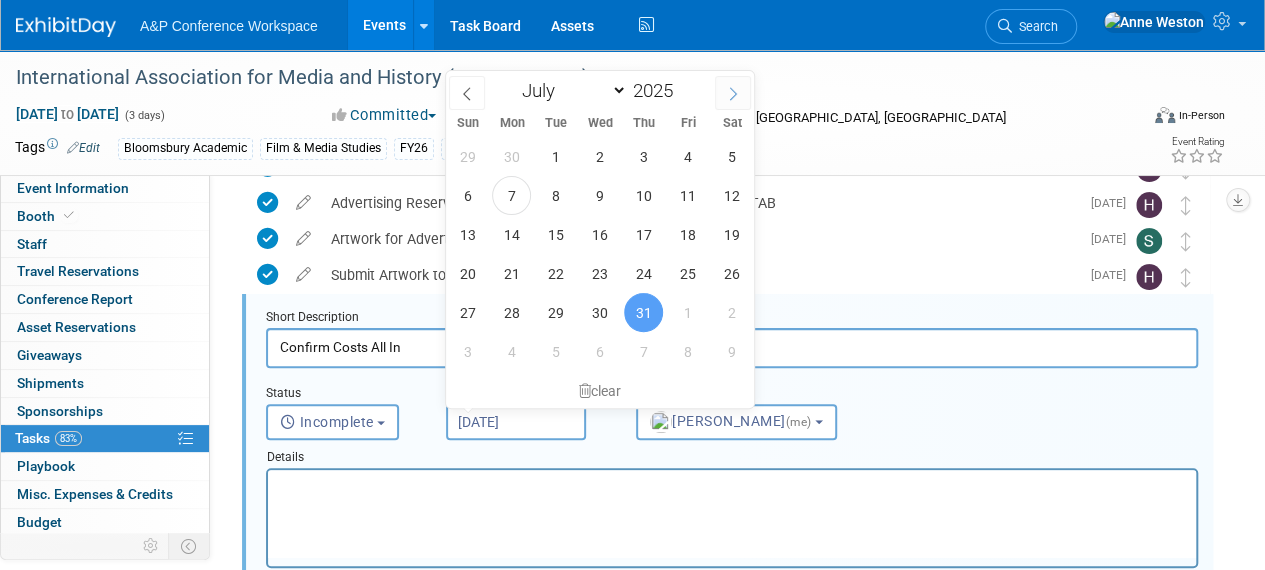 click 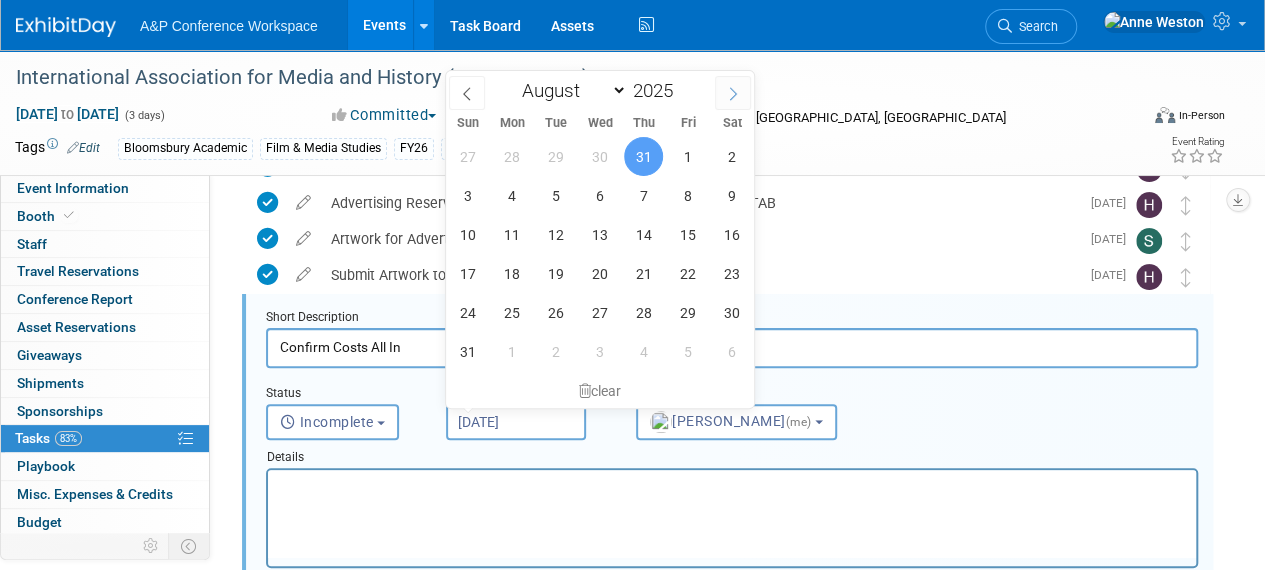 click 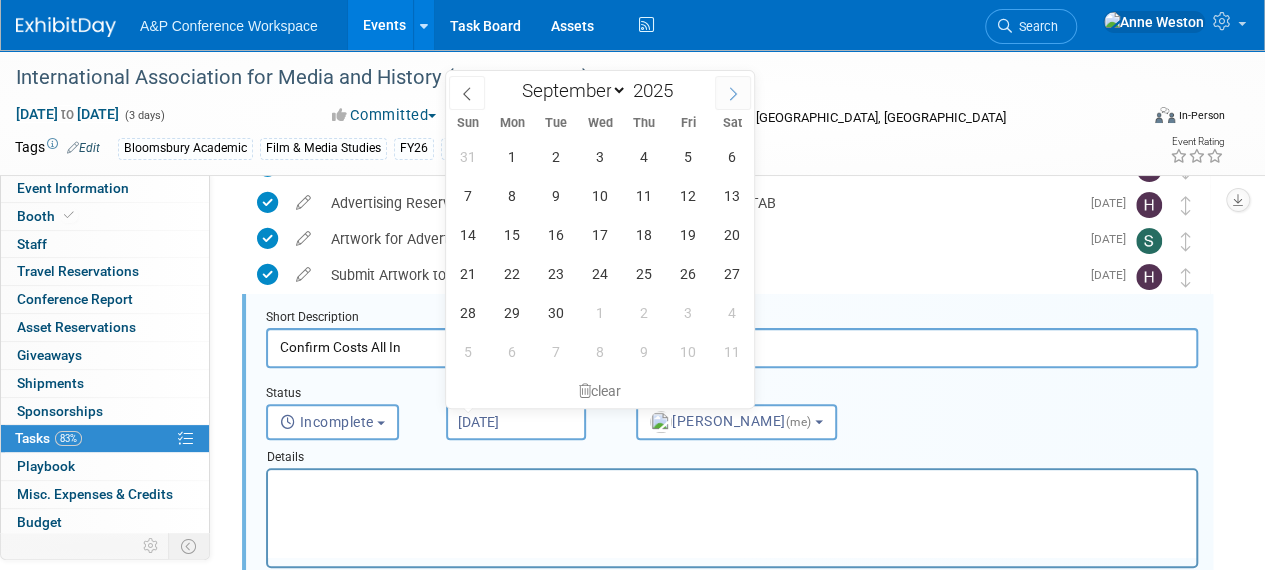 click 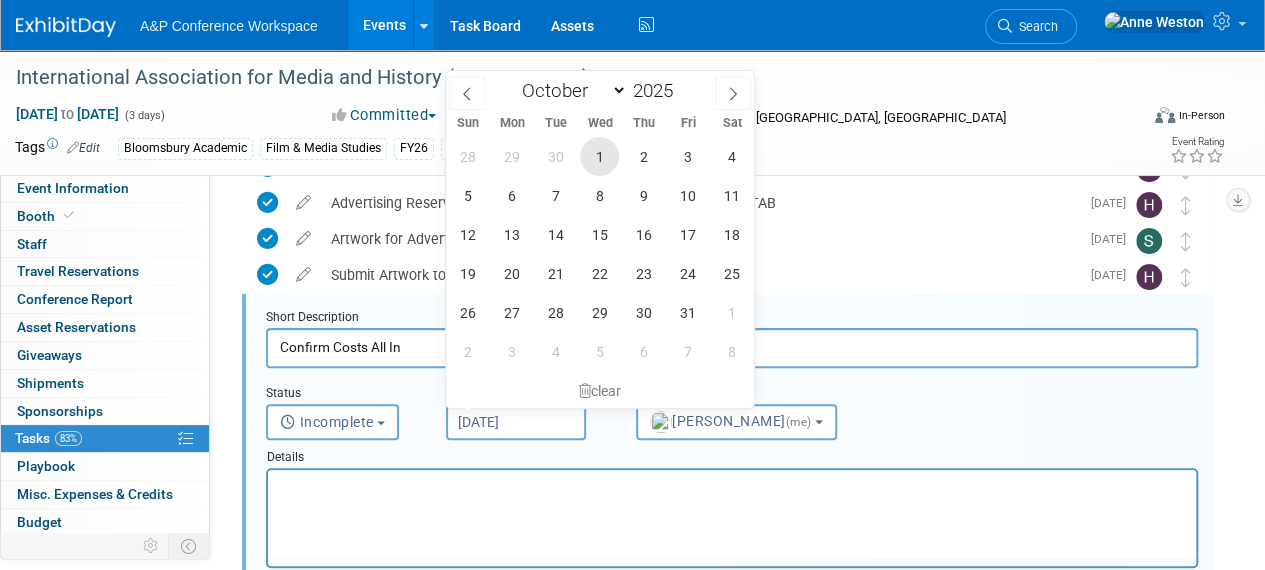 click on "1" at bounding box center [599, 156] 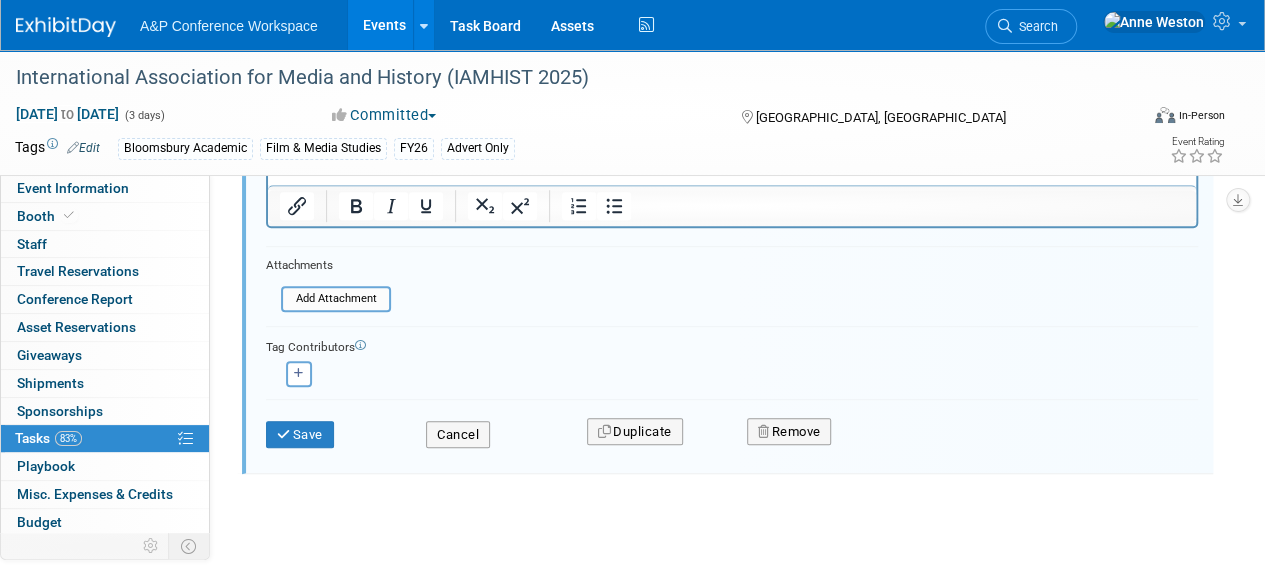 scroll, scrollTop: 517, scrollLeft: 0, axis: vertical 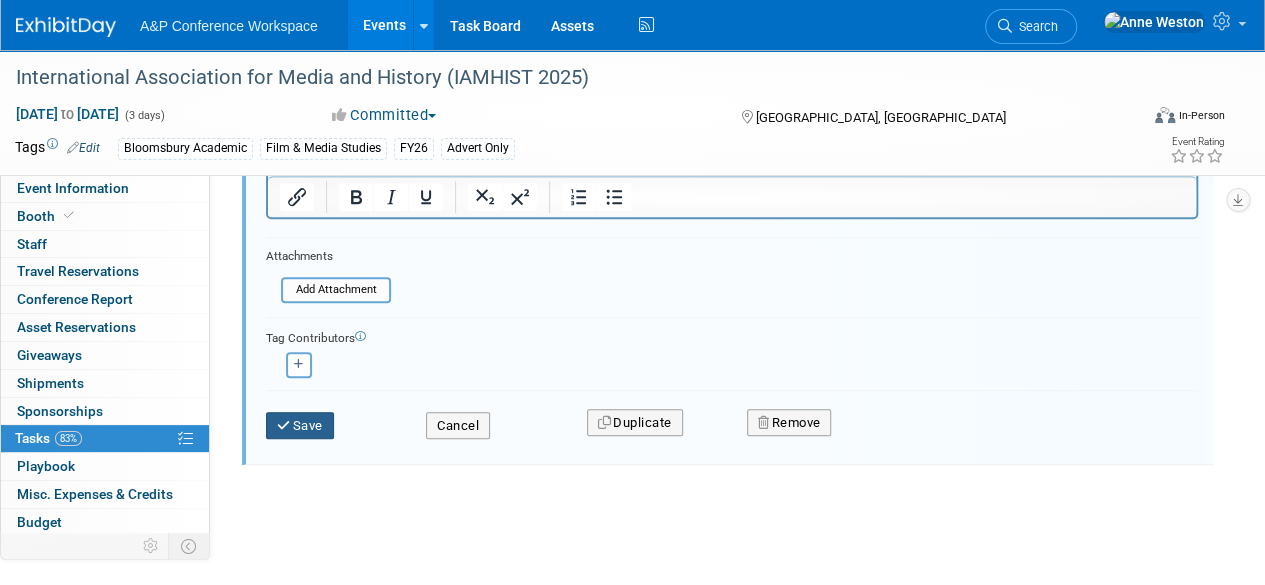 click on "Save" at bounding box center (300, 426) 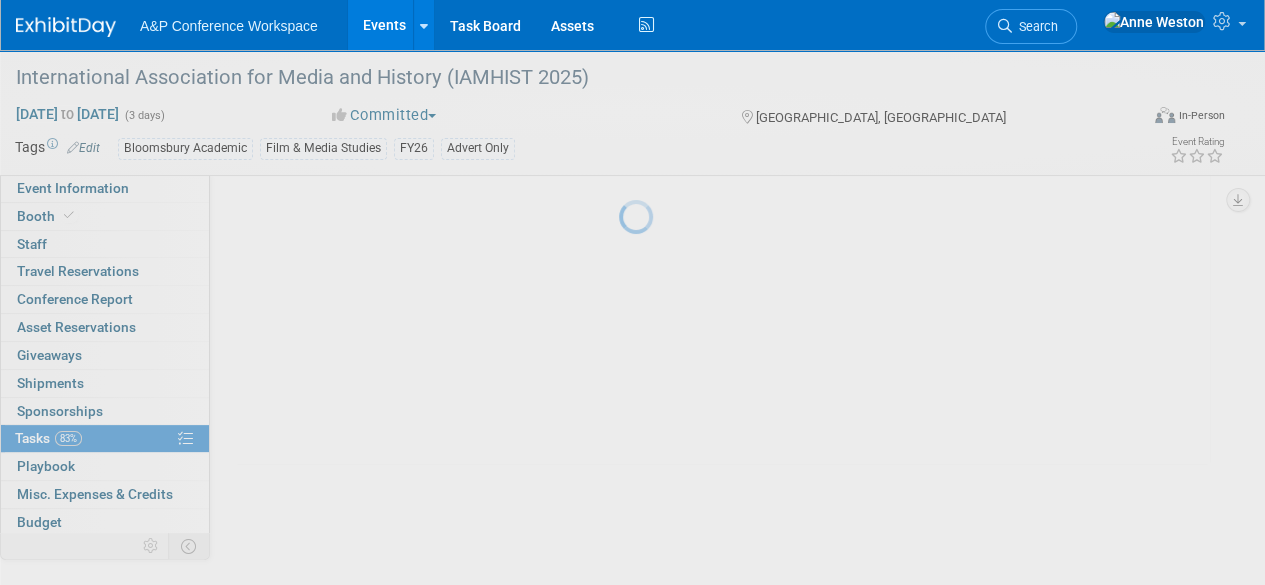 scroll, scrollTop: 70, scrollLeft: 0, axis: vertical 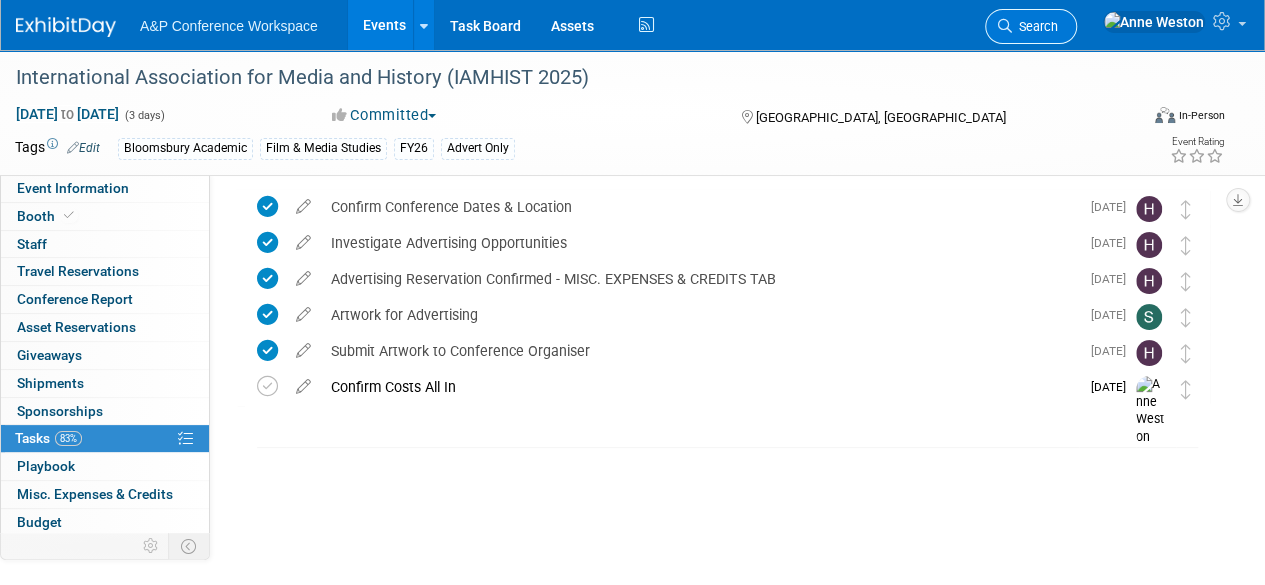 click on "Search" at bounding box center (1031, 26) 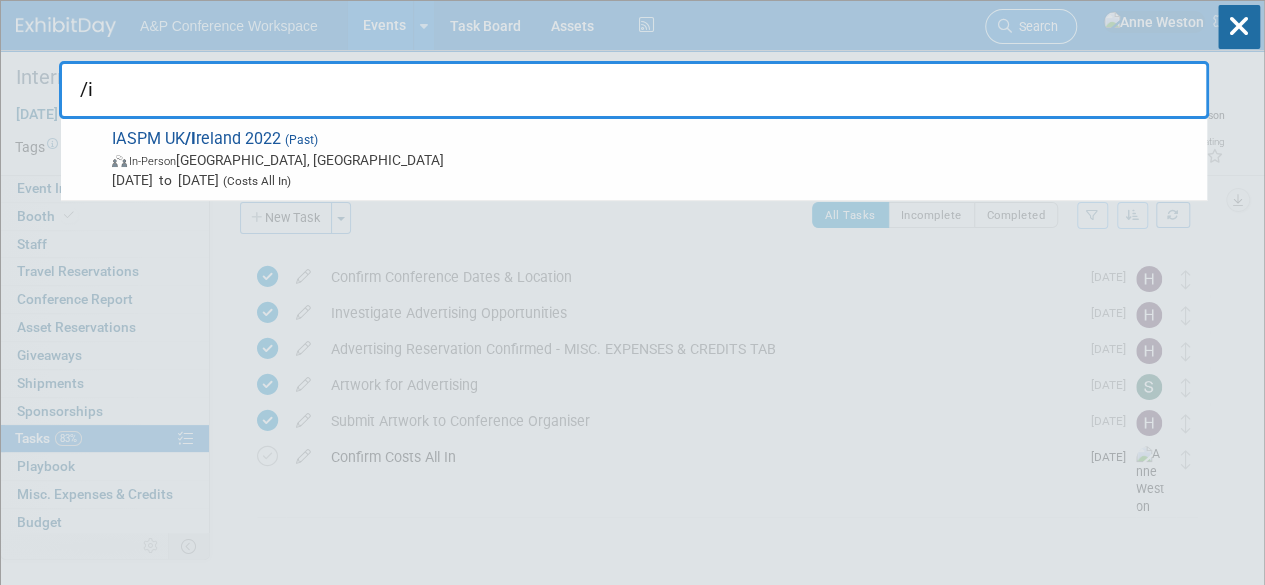type on "/" 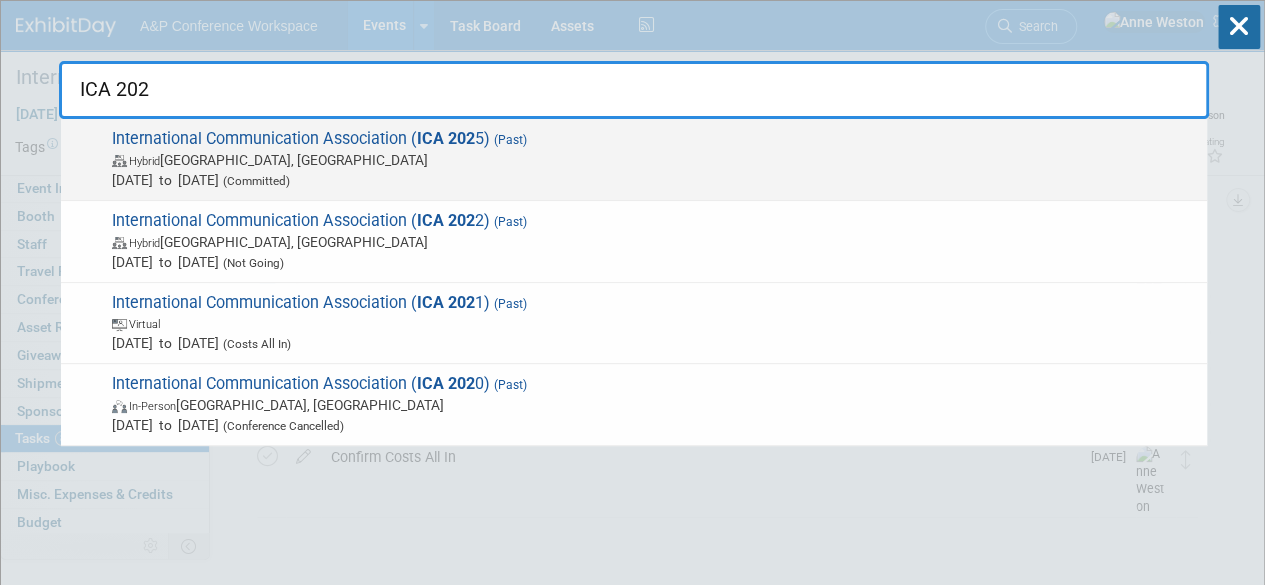 type on "ICA 202" 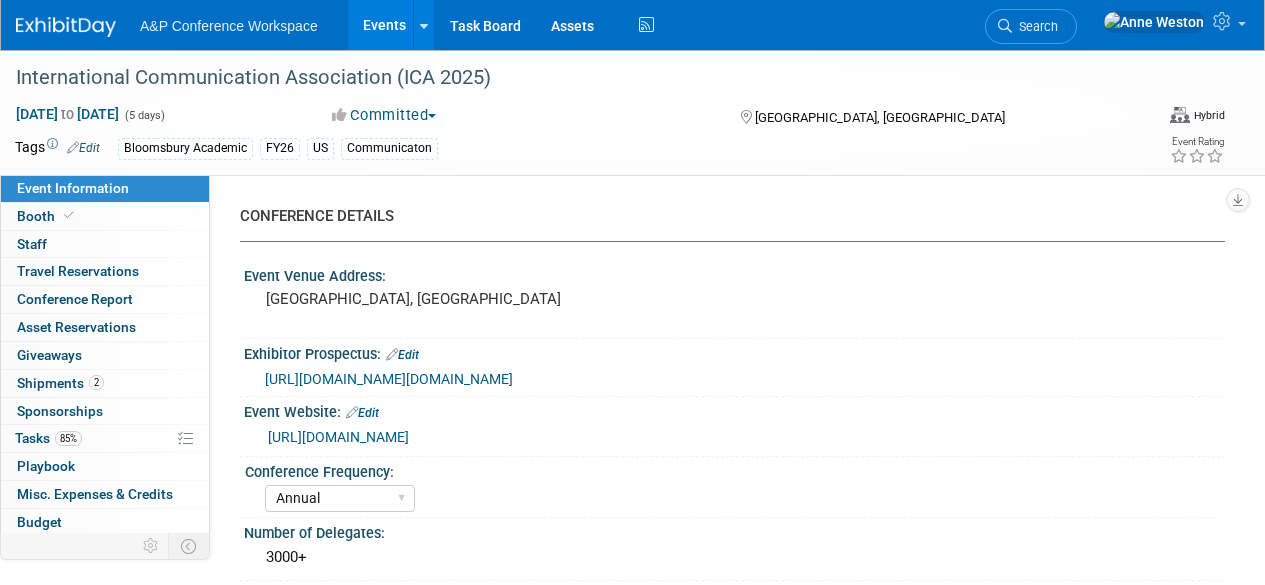 select on "Annual" 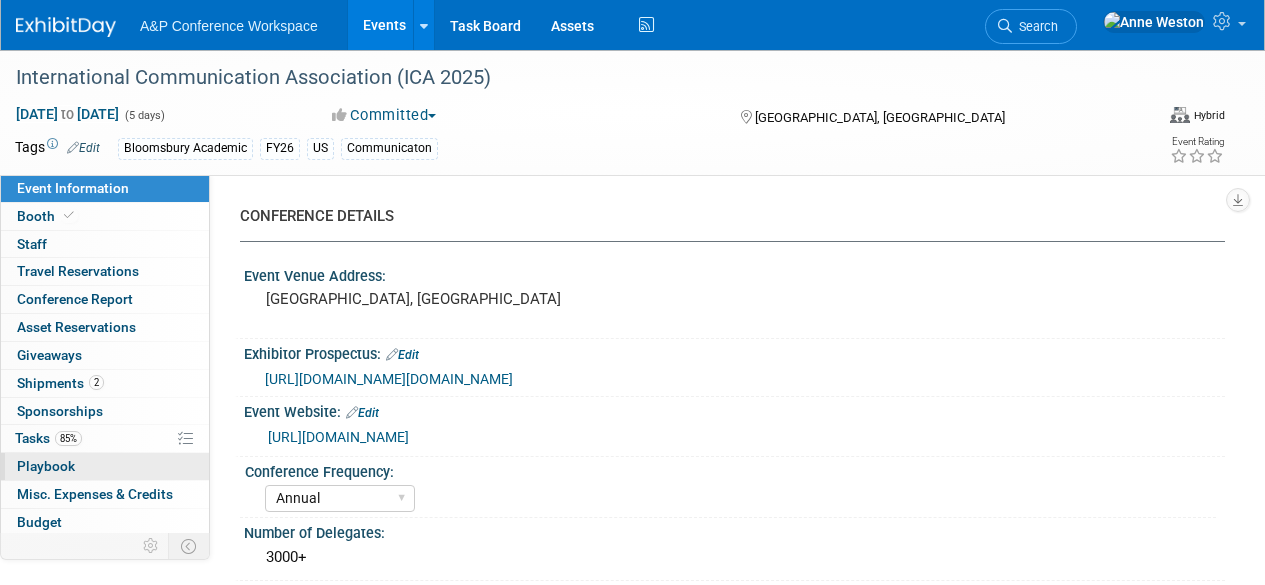 scroll, scrollTop: 0, scrollLeft: 0, axis: both 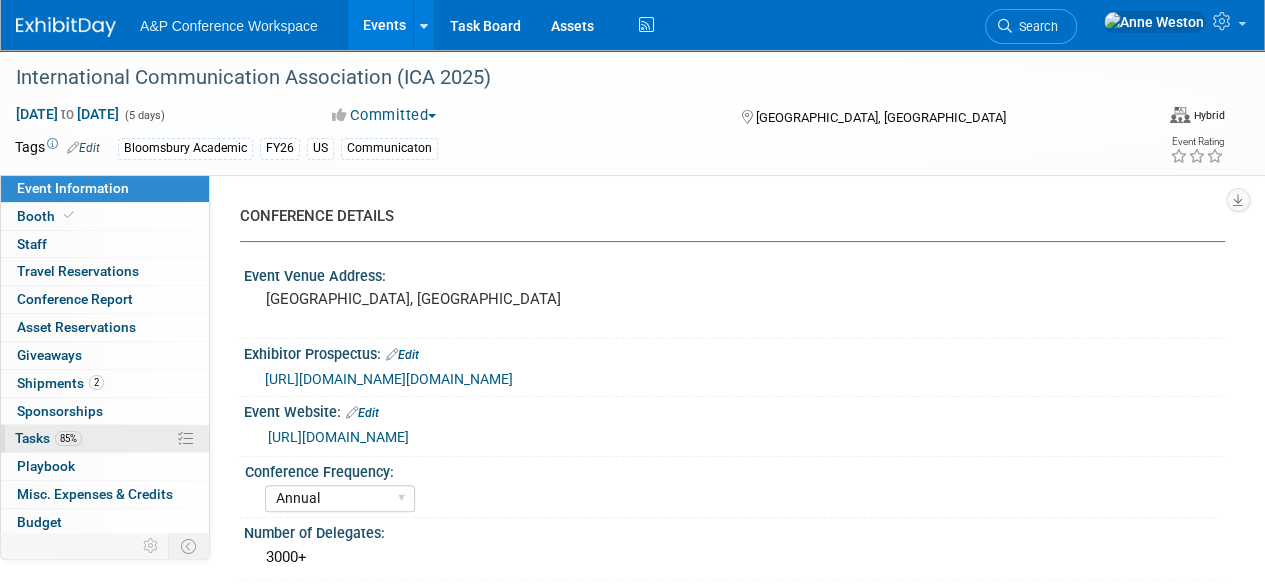 click on "85%" at bounding box center [68, 438] 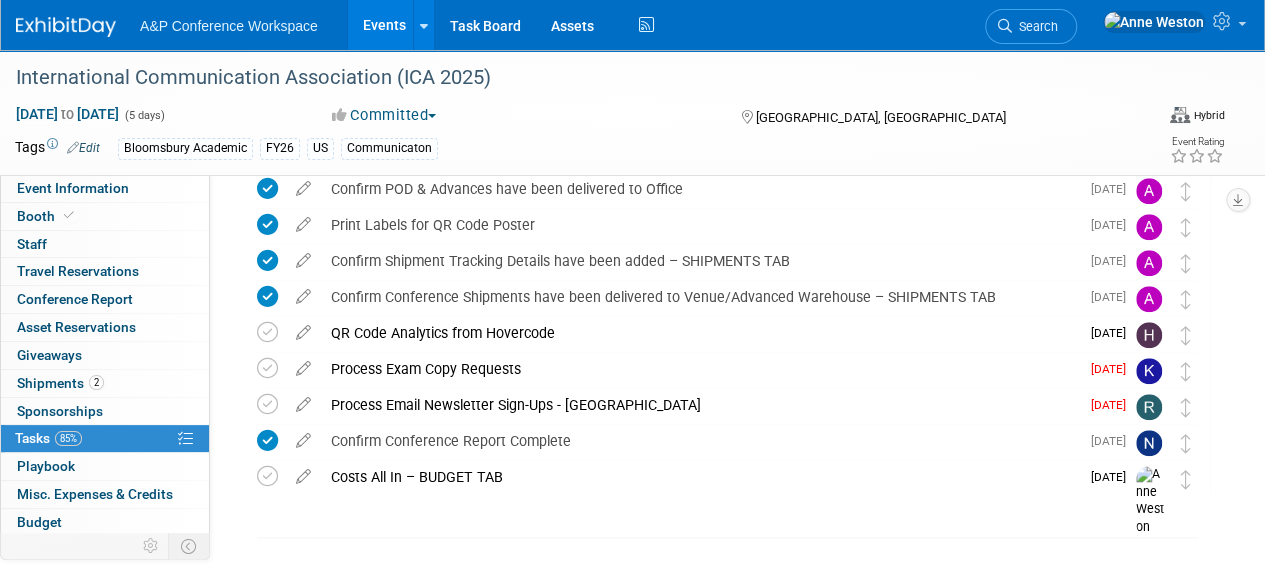 scroll, scrollTop: 732, scrollLeft: 0, axis: vertical 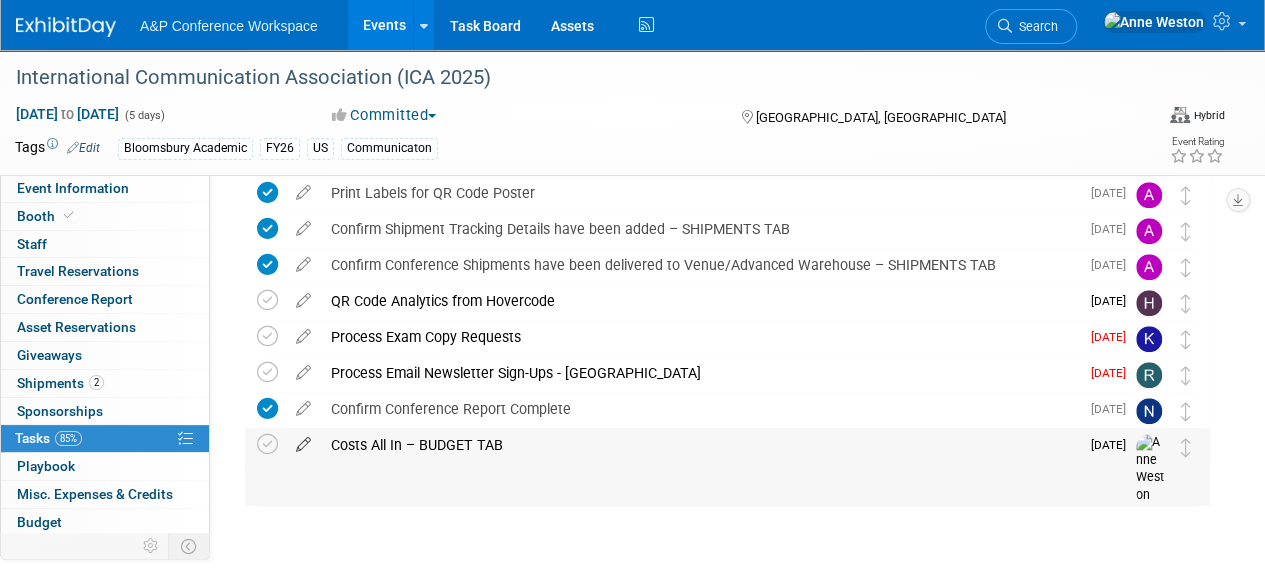 click at bounding box center [303, 440] 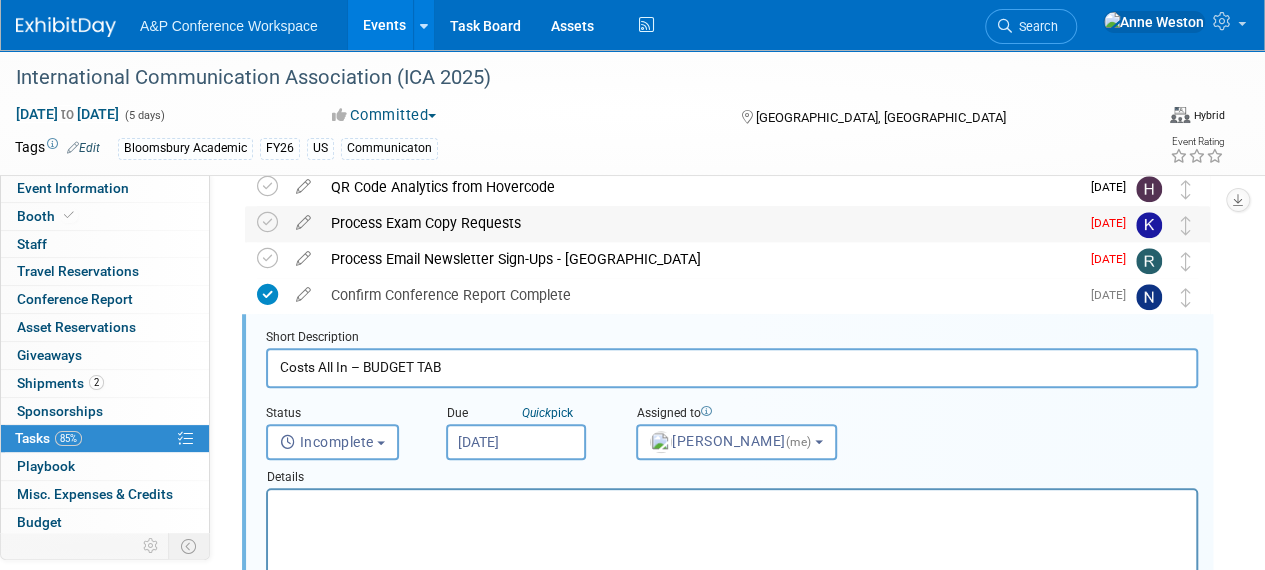 scroll, scrollTop: 866, scrollLeft: 0, axis: vertical 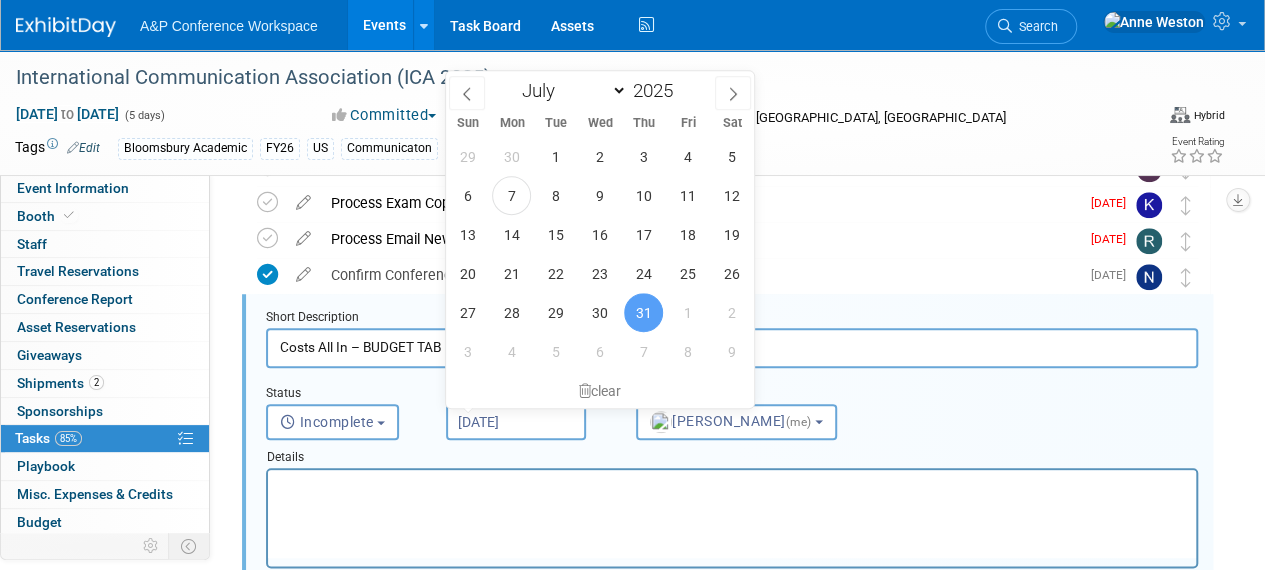 click on "[DATE]" at bounding box center (516, 422) 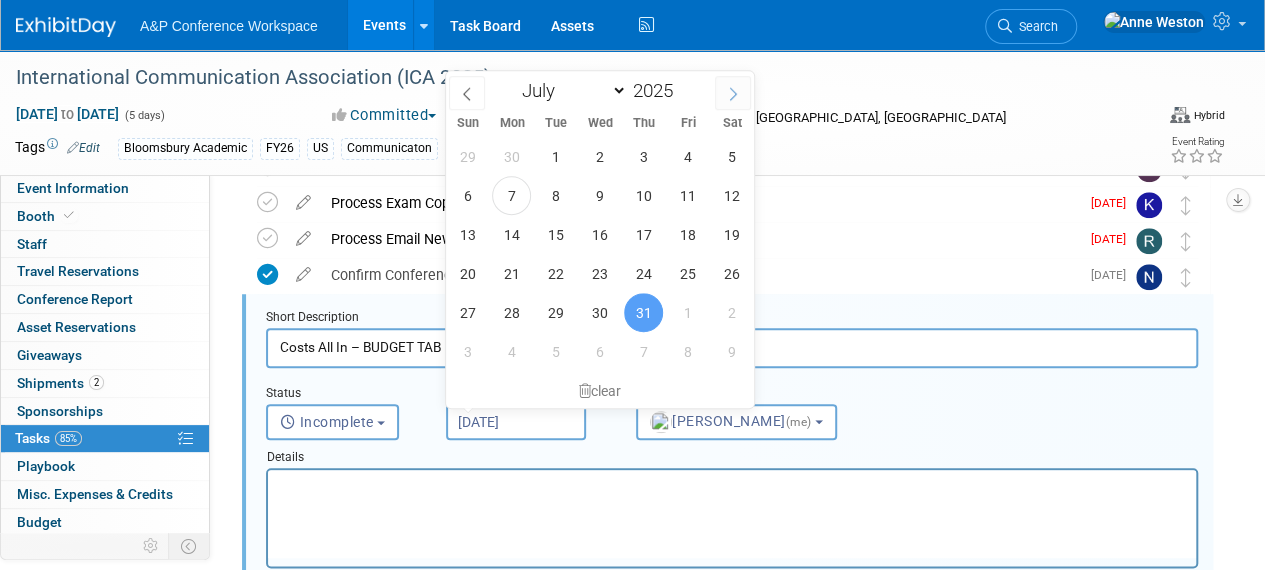 click 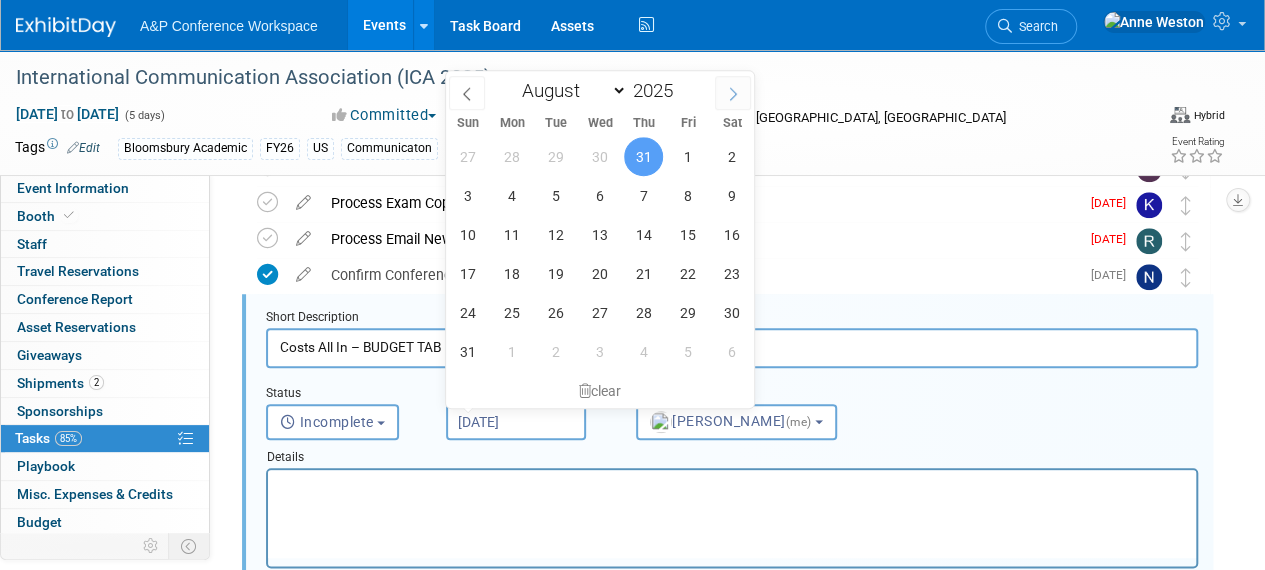 click 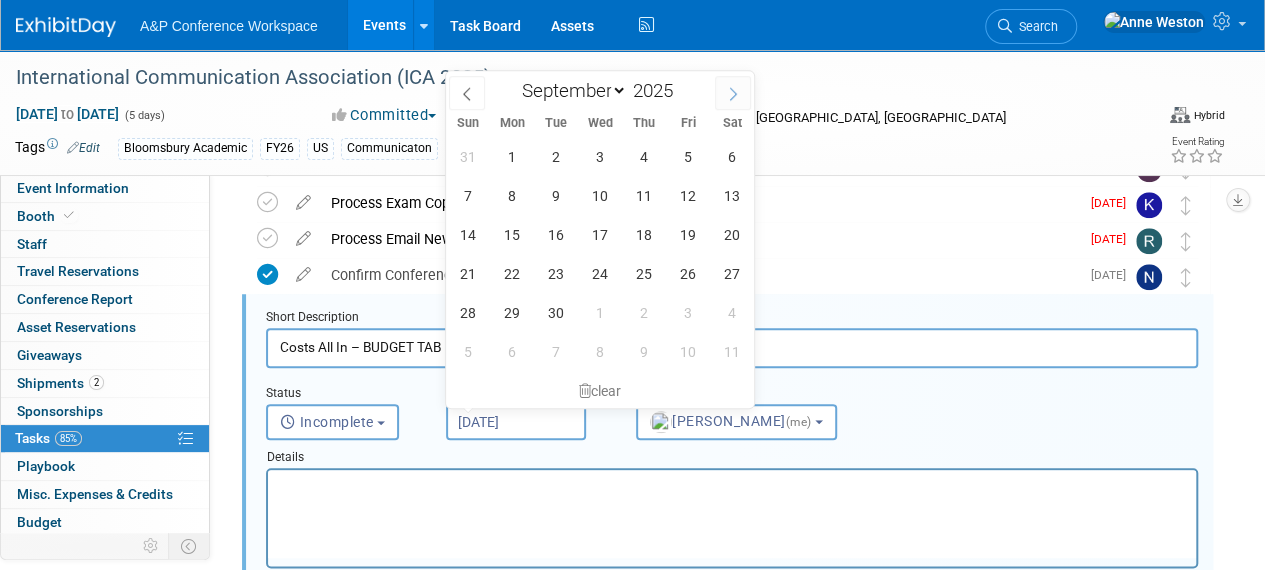 click 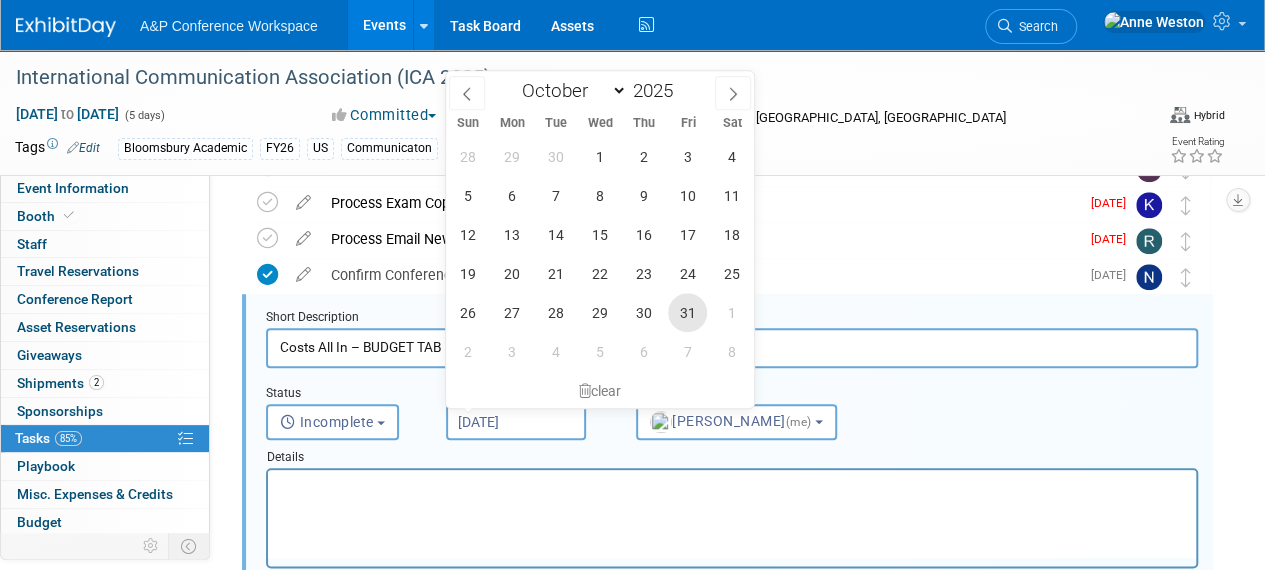 click on "31" at bounding box center [687, 312] 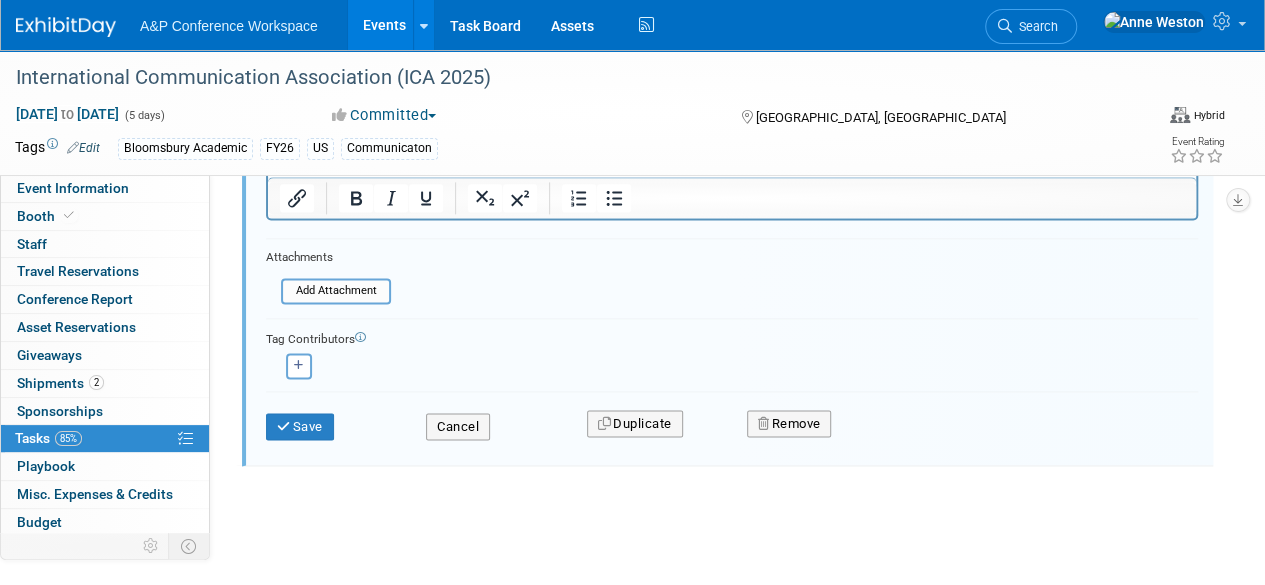 scroll, scrollTop: 1237, scrollLeft: 0, axis: vertical 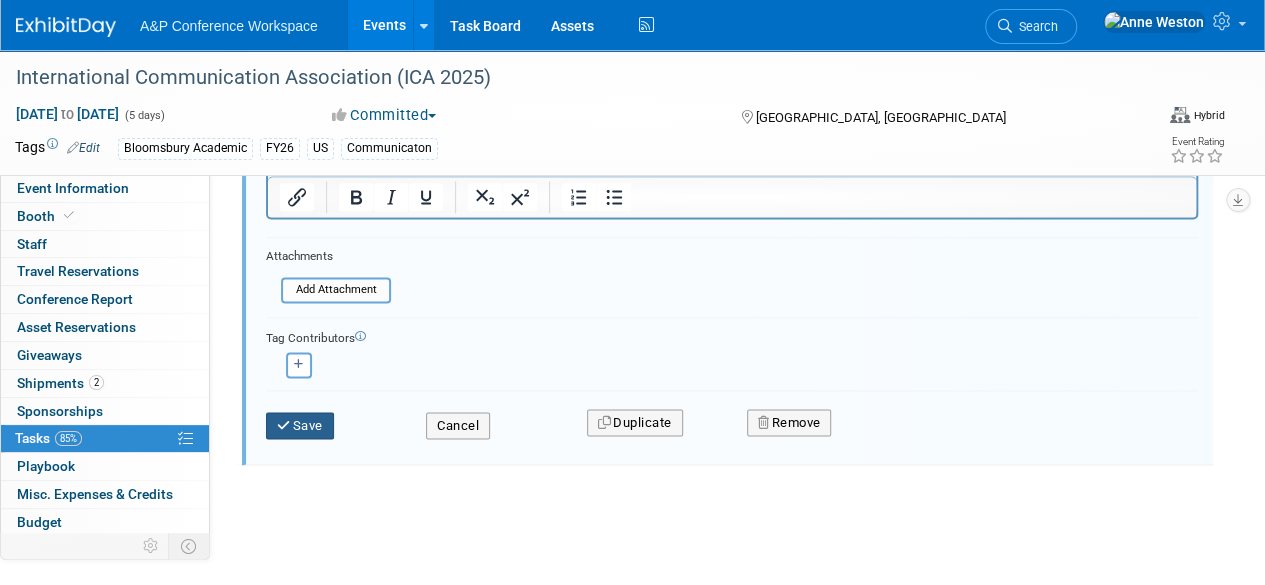 click on "Save" at bounding box center [300, 426] 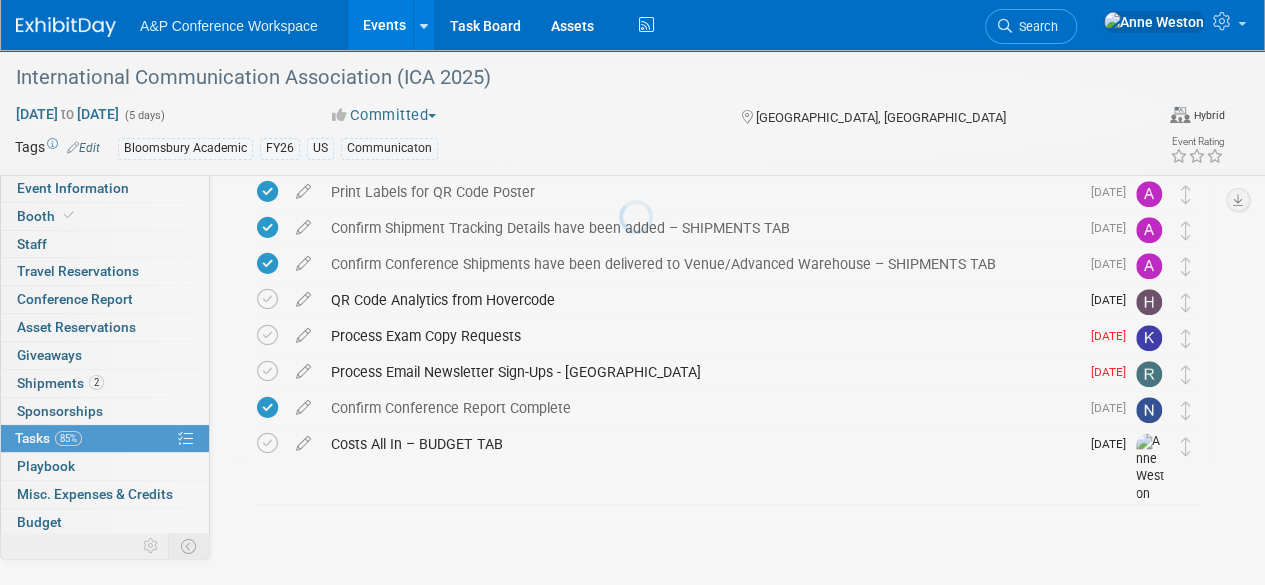 scroll, scrollTop: 732, scrollLeft: 0, axis: vertical 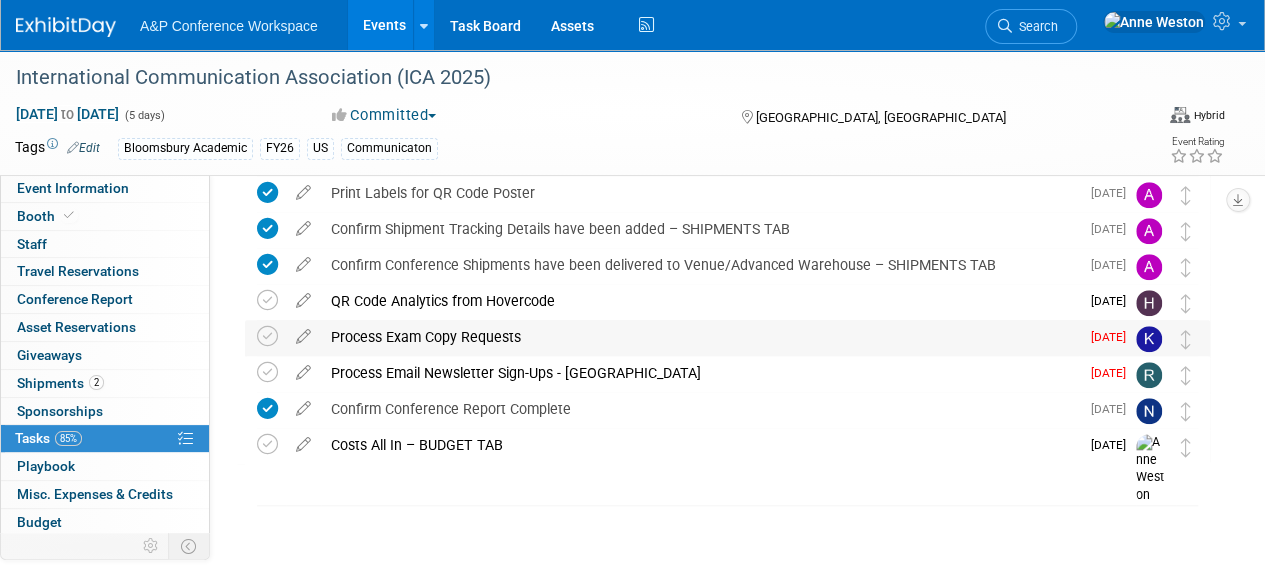 click on "Process Exam Copy Requests" at bounding box center (700, 337) 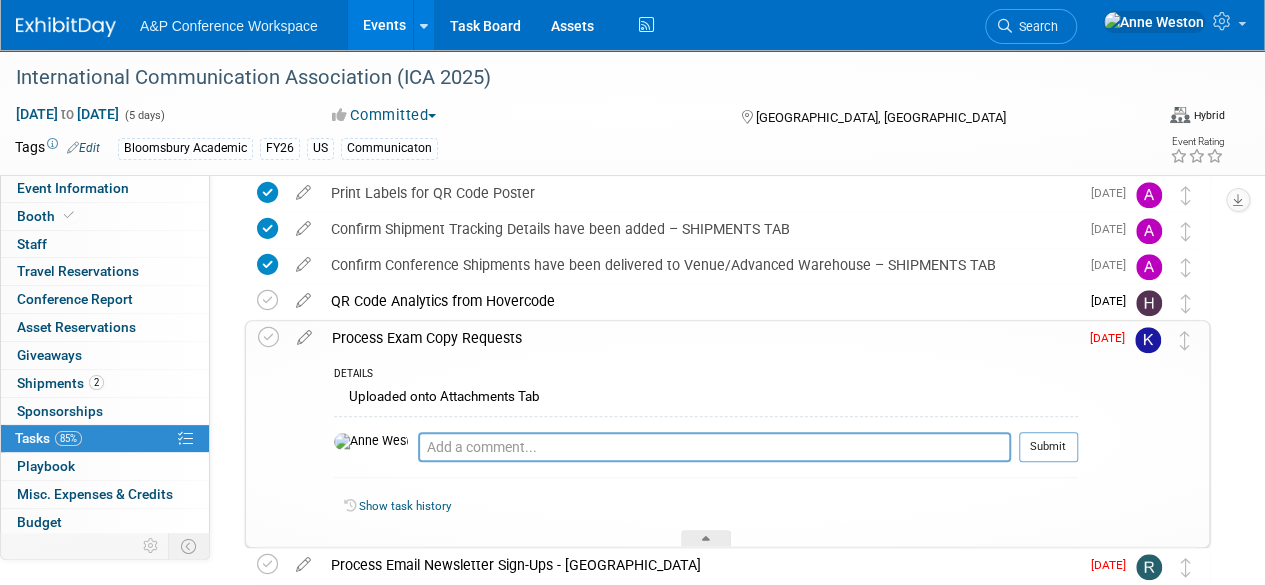 click on "Process Exam Copy Requests" at bounding box center (700, 338) 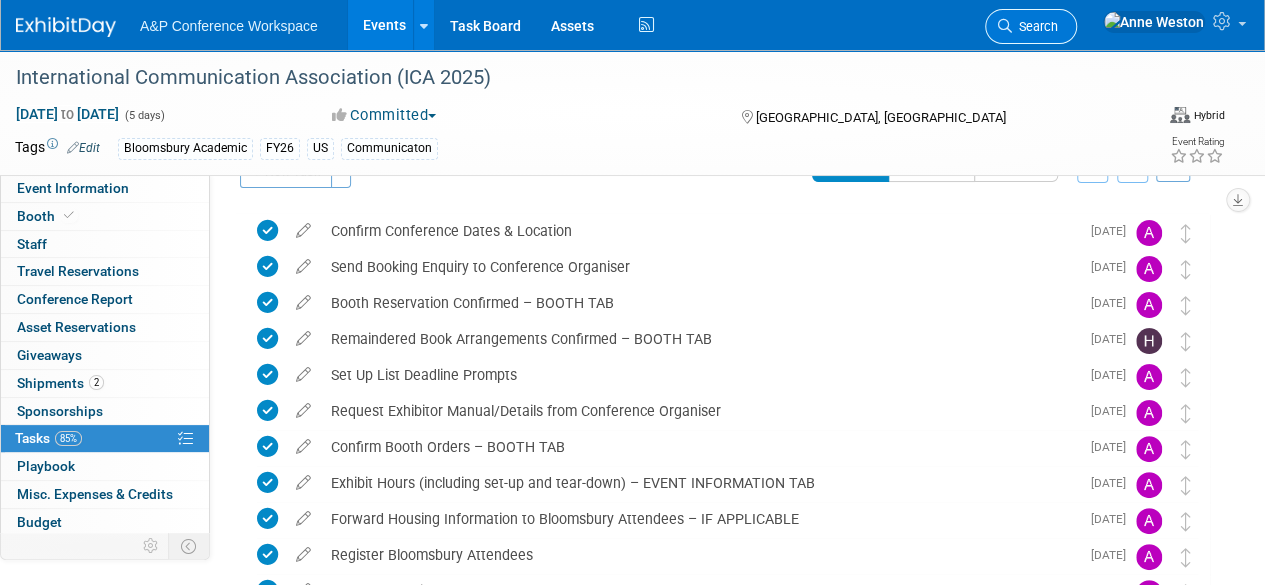 scroll, scrollTop: 32, scrollLeft: 0, axis: vertical 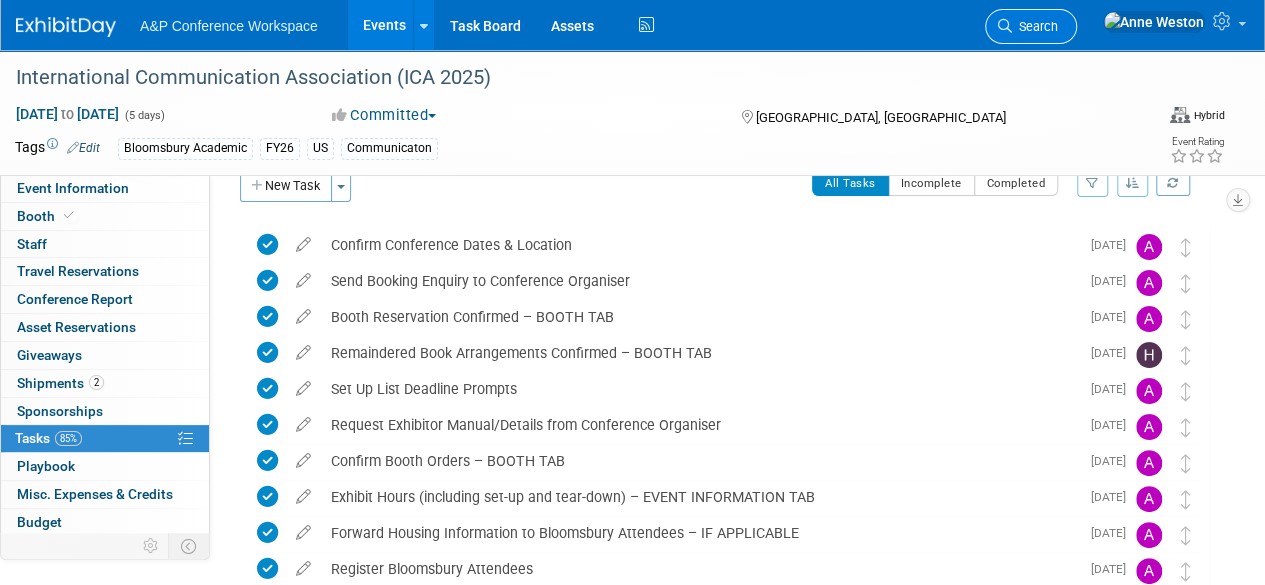 click on "Search" at bounding box center [1031, 26] 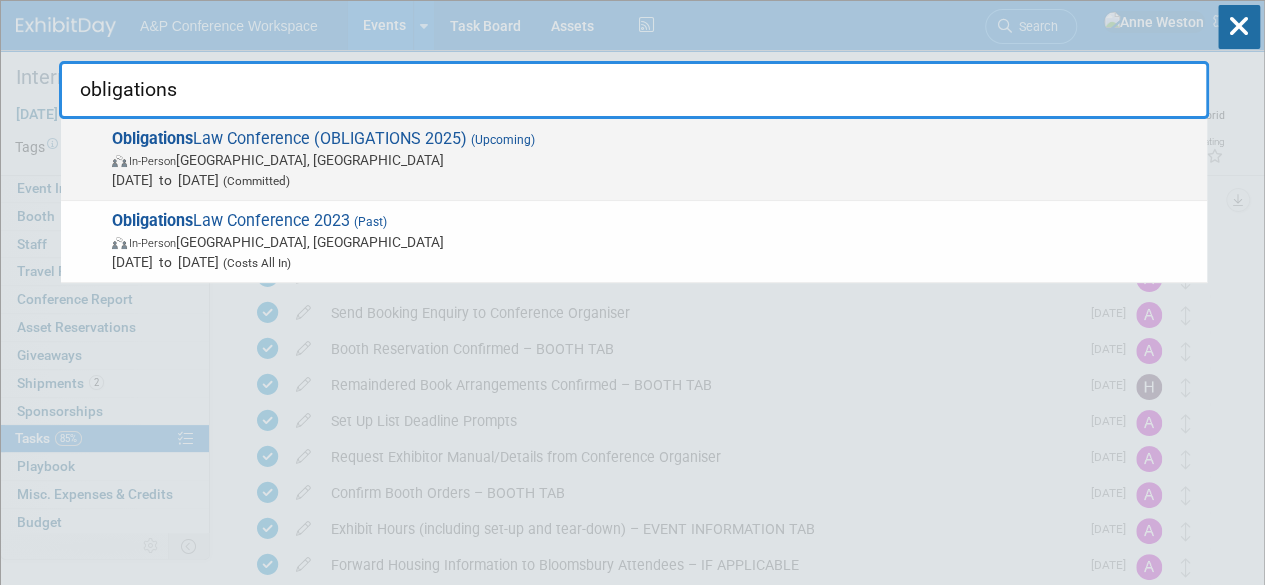 type on "obligations" 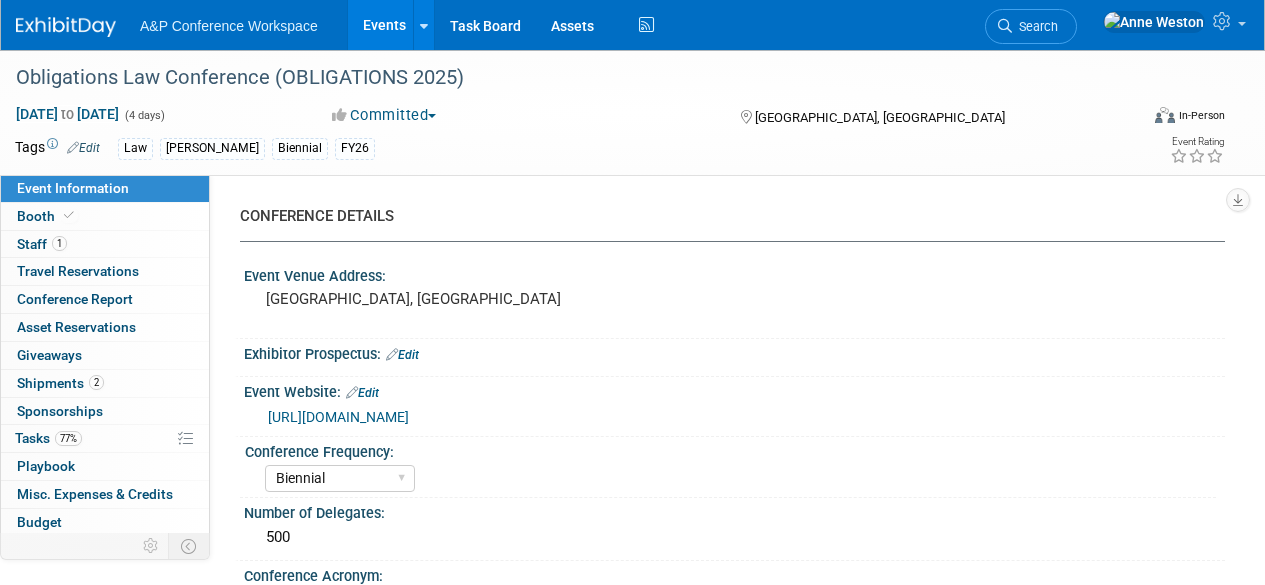 select on "Biennial" 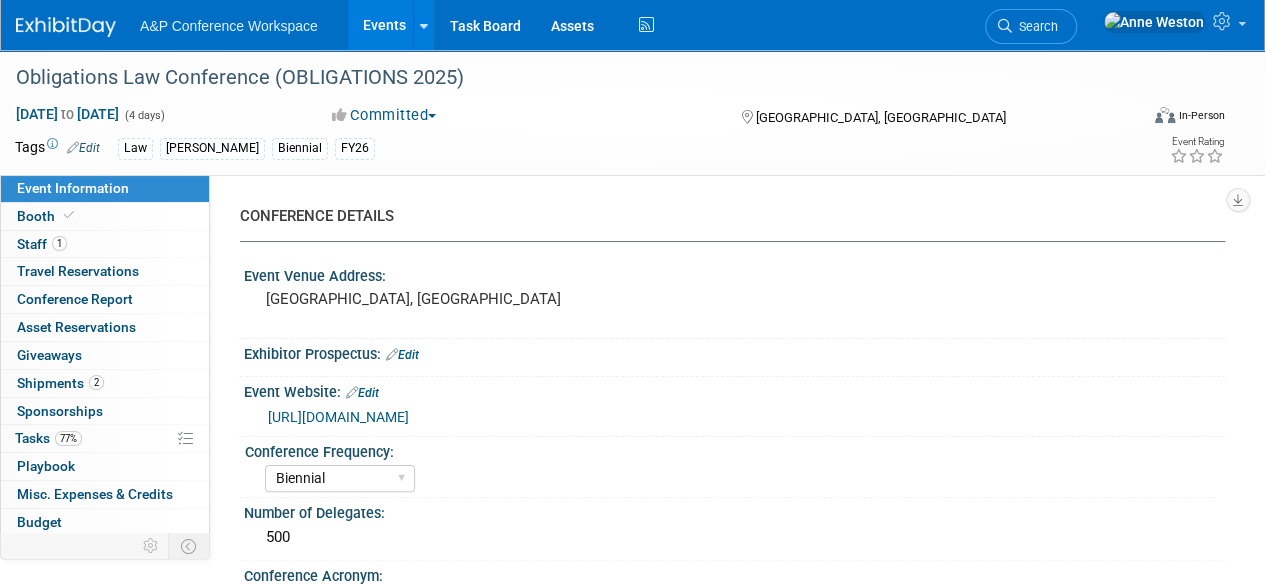 scroll, scrollTop: 0, scrollLeft: 0, axis: both 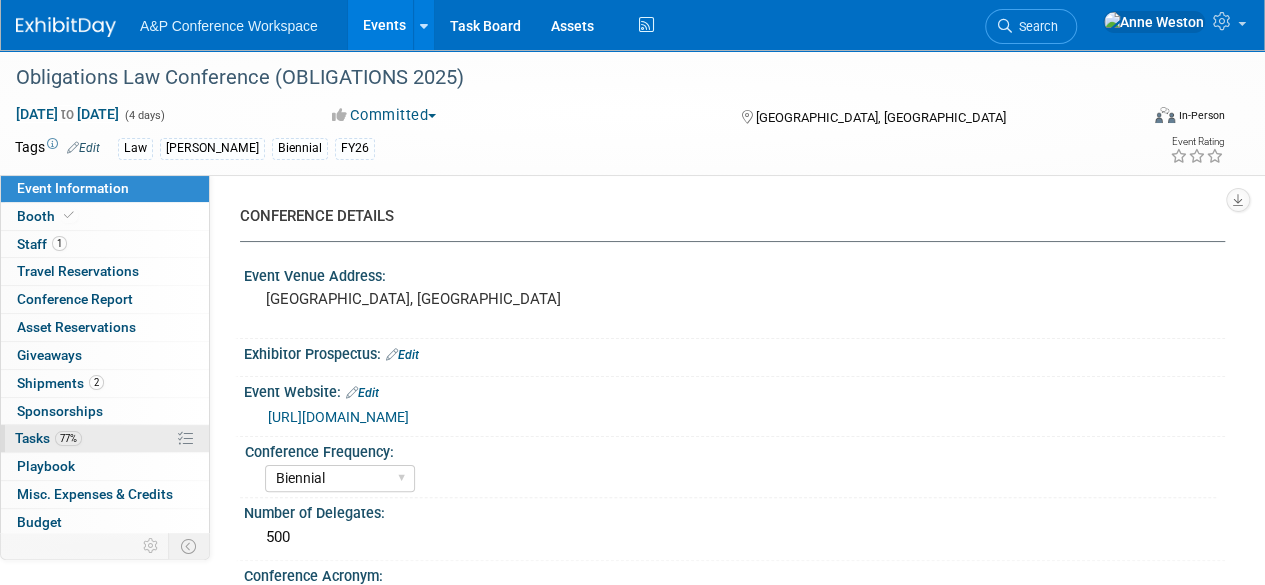 click on "77%
Tasks 77%" at bounding box center (105, 438) 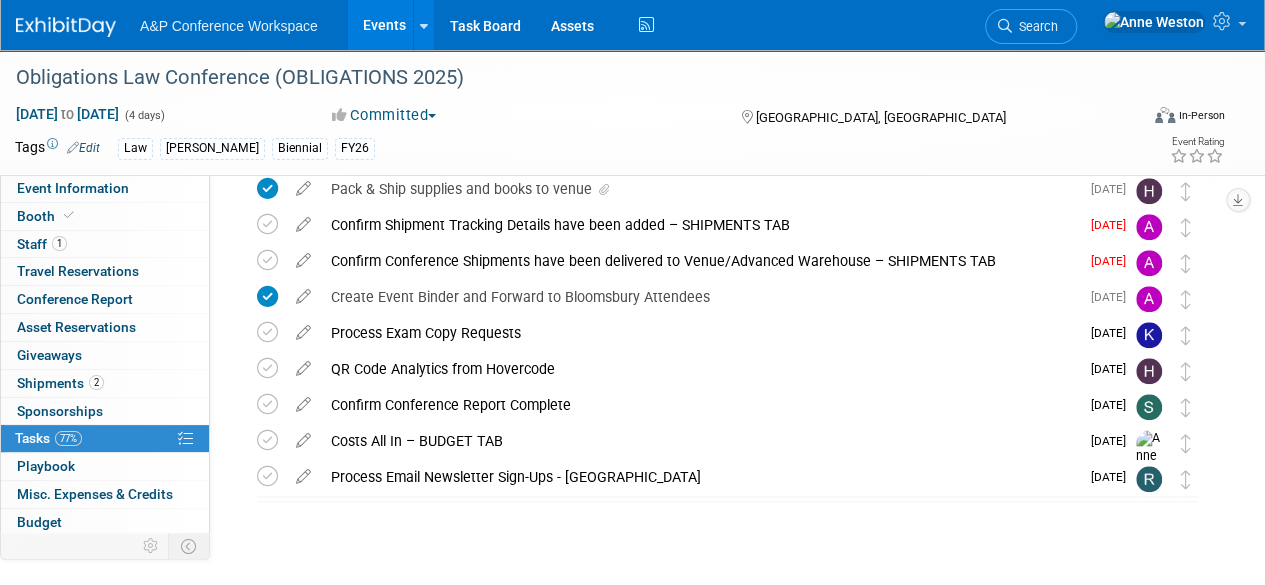scroll, scrollTop: 900, scrollLeft: 0, axis: vertical 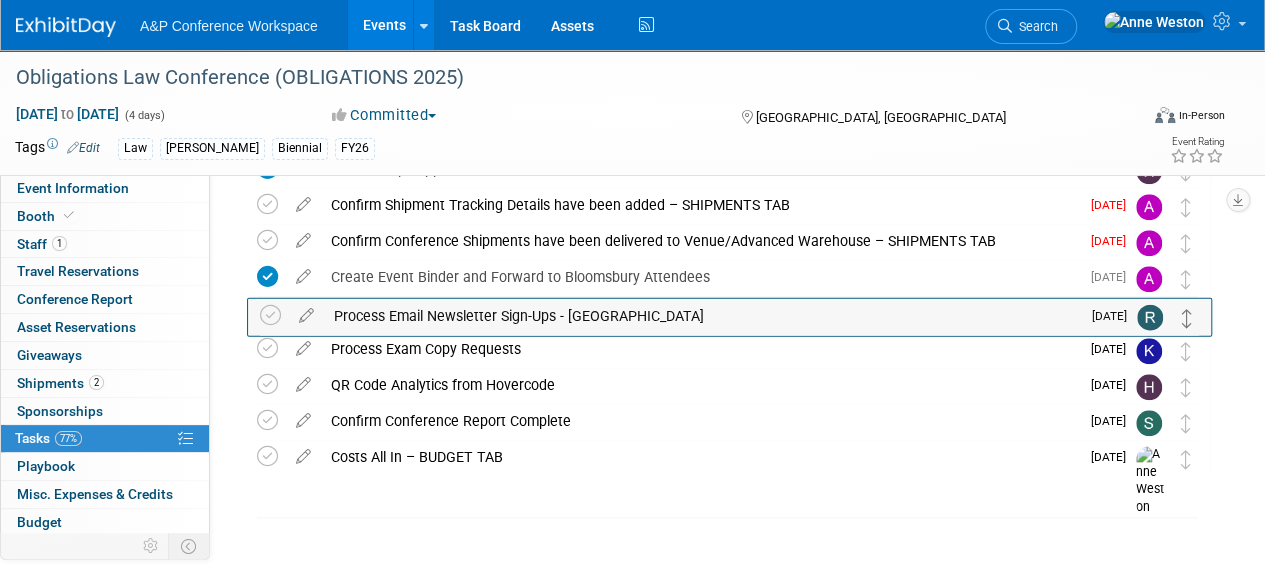 drag, startPoint x: 1187, startPoint y: 460, endPoint x: 1189, endPoint y: 318, distance: 142.01408 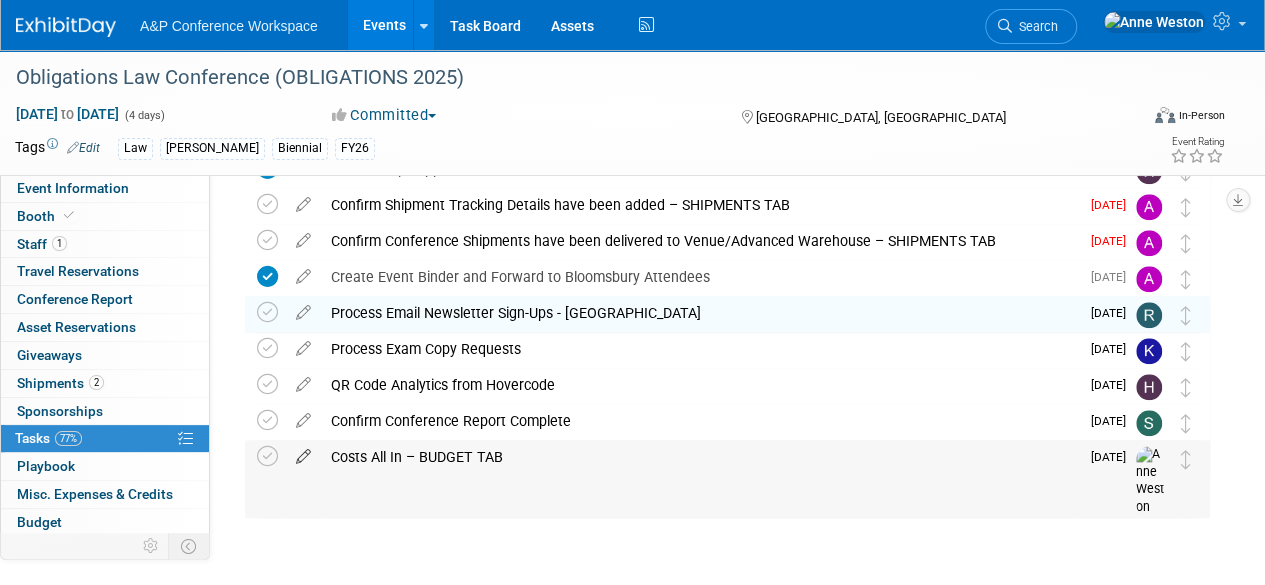 click at bounding box center (303, 452) 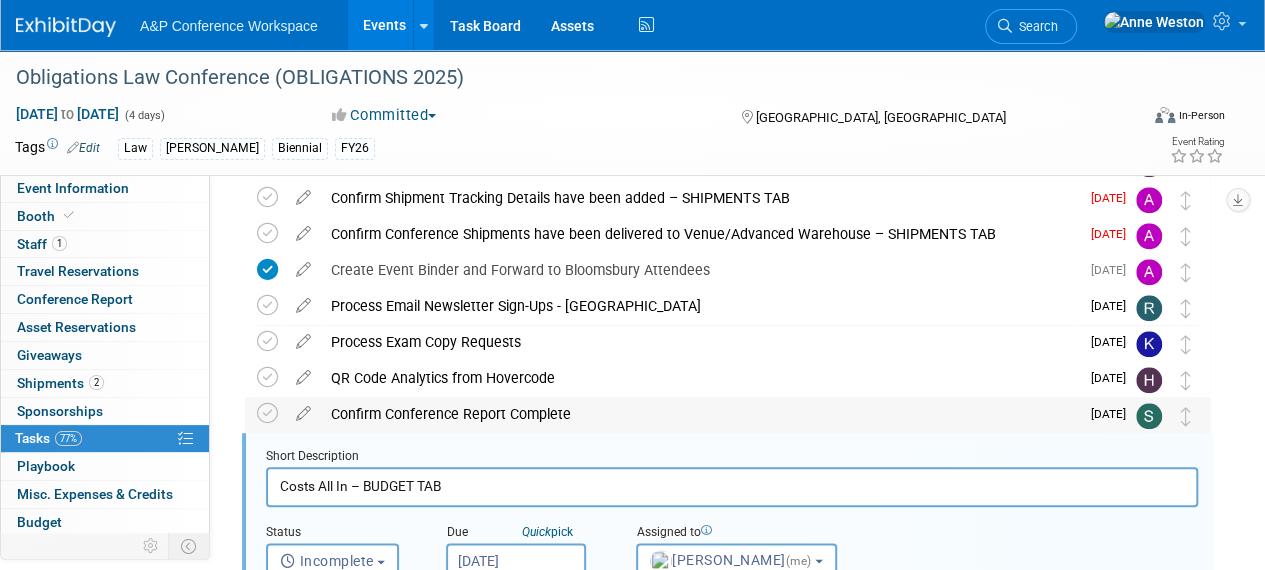 scroll, scrollTop: 1046, scrollLeft: 0, axis: vertical 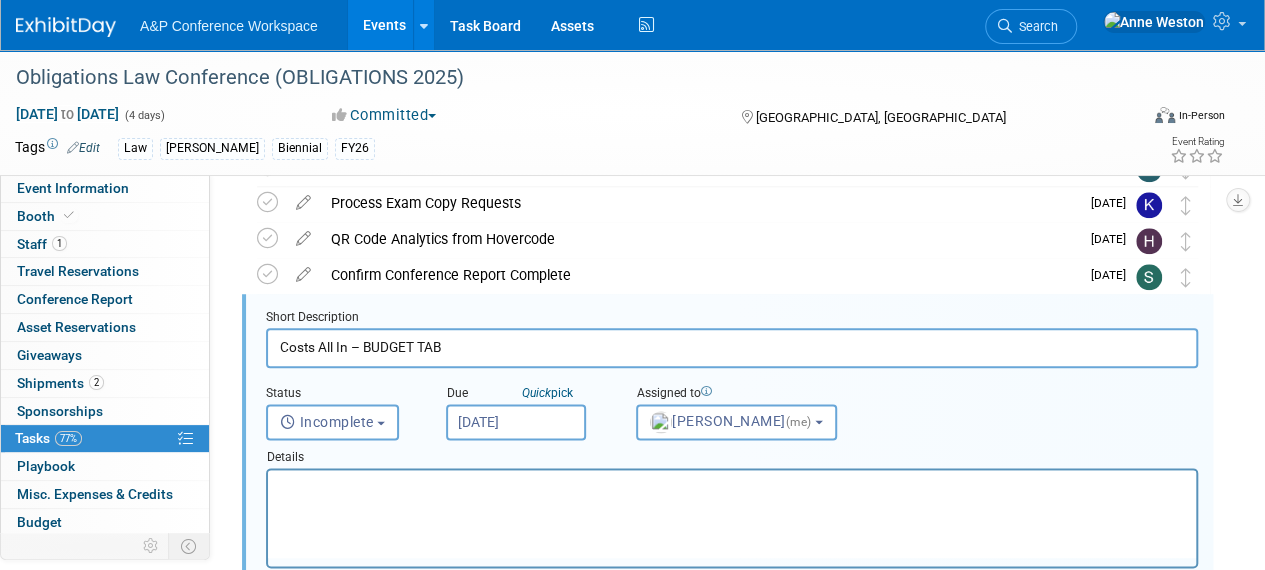 click on "[DATE]" at bounding box center [516, 422] 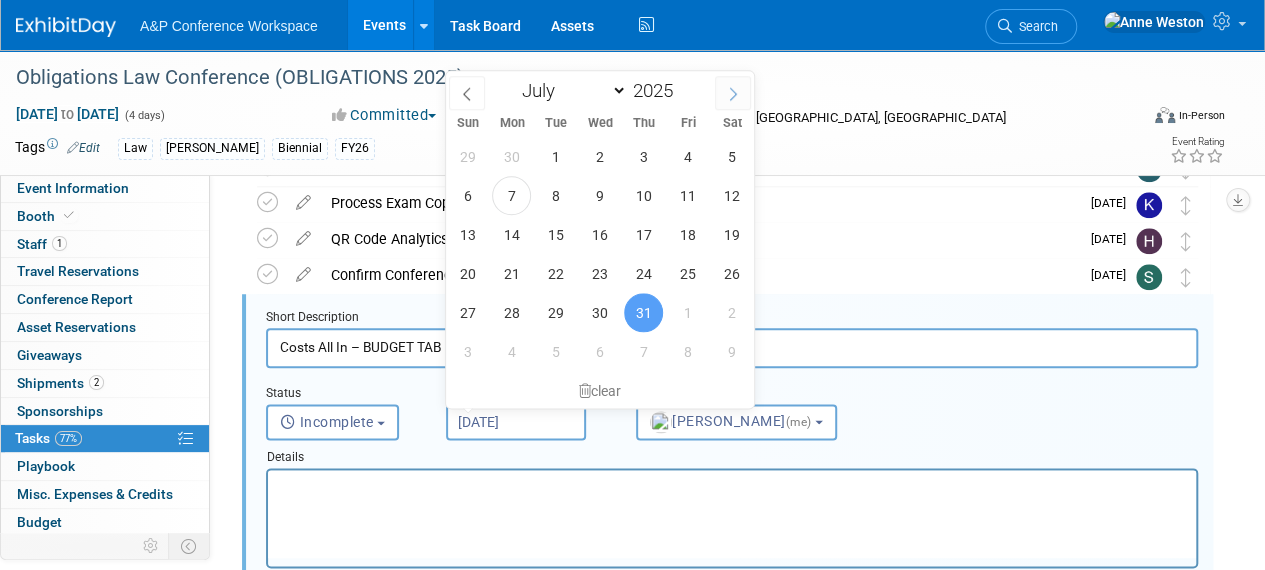click 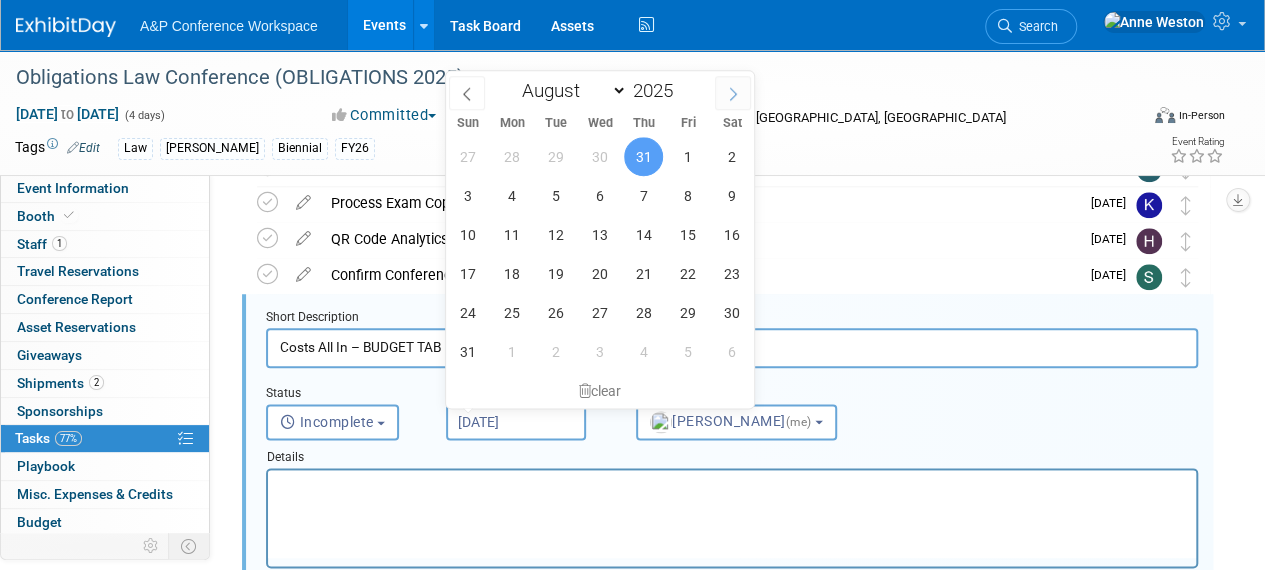 click 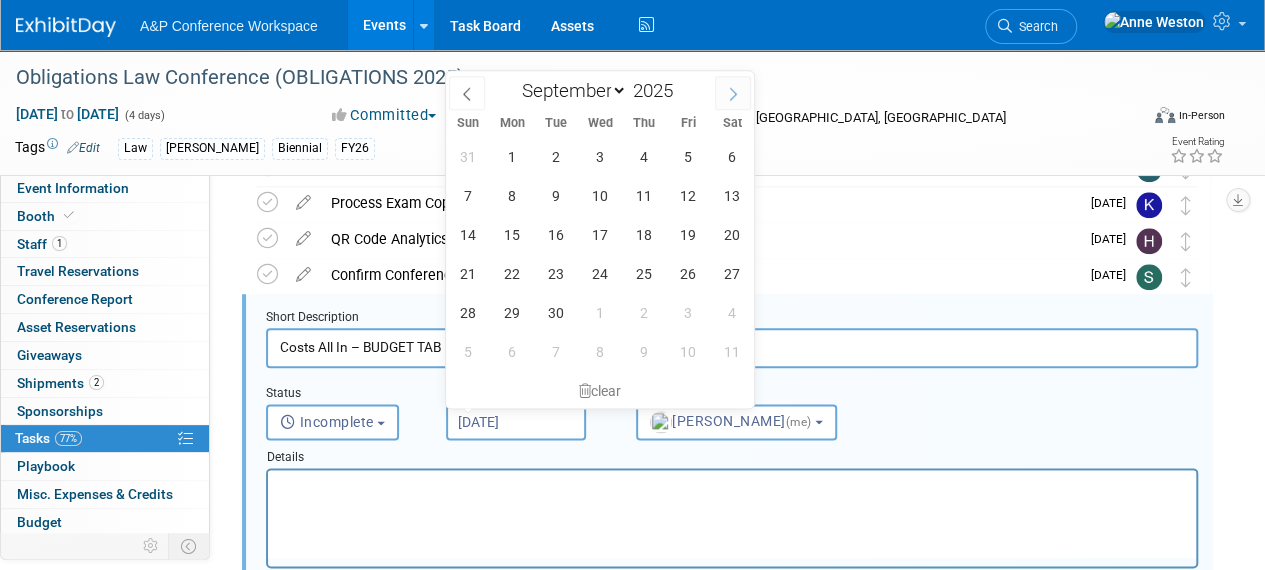 click 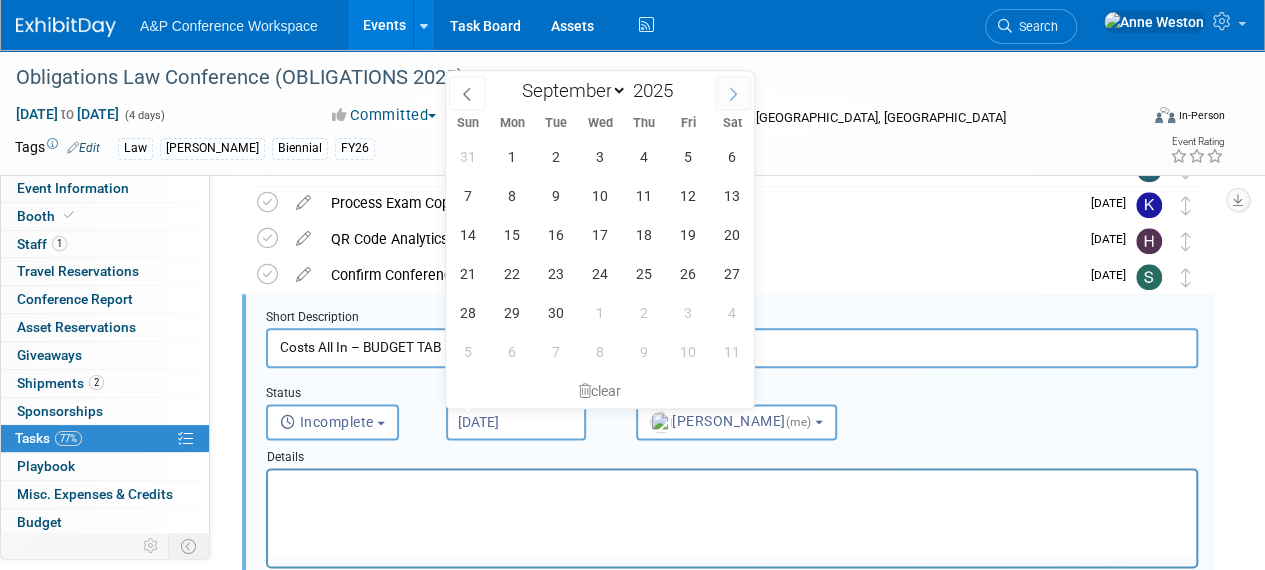 select on "9" 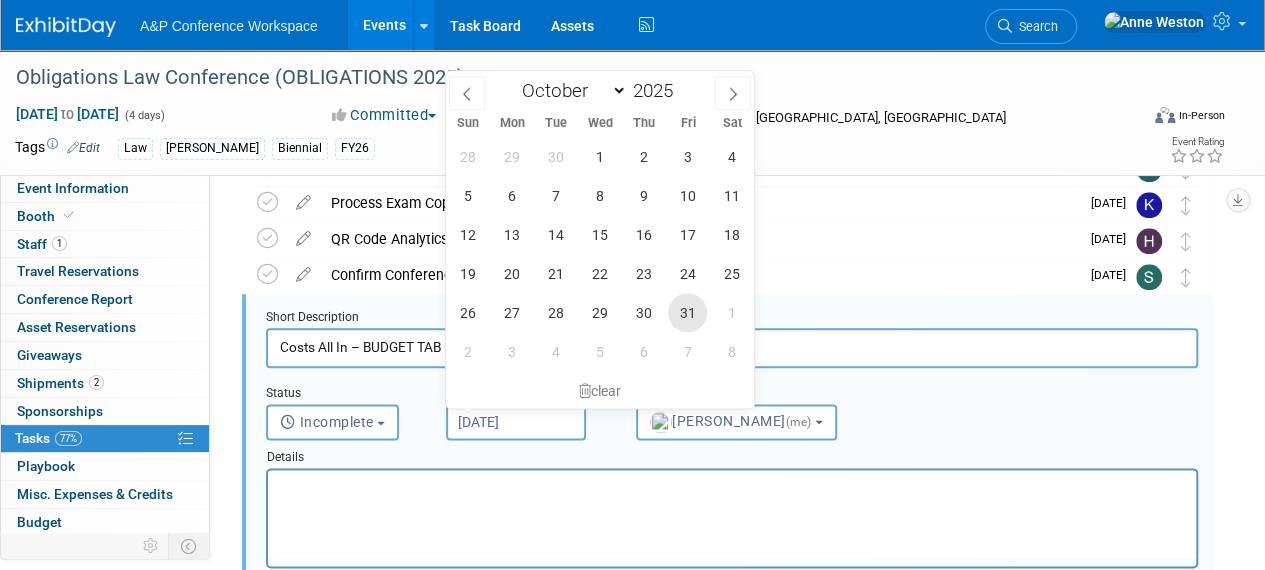 click on "31" at bounding box center (687, 312) 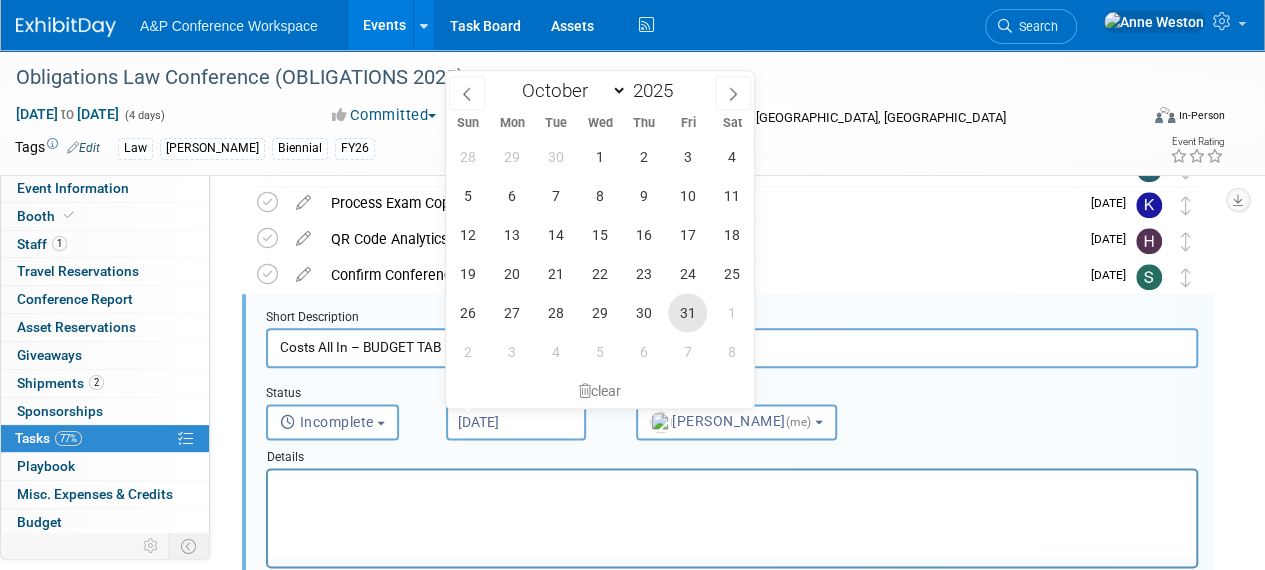 type on "Oct 31, 2025" 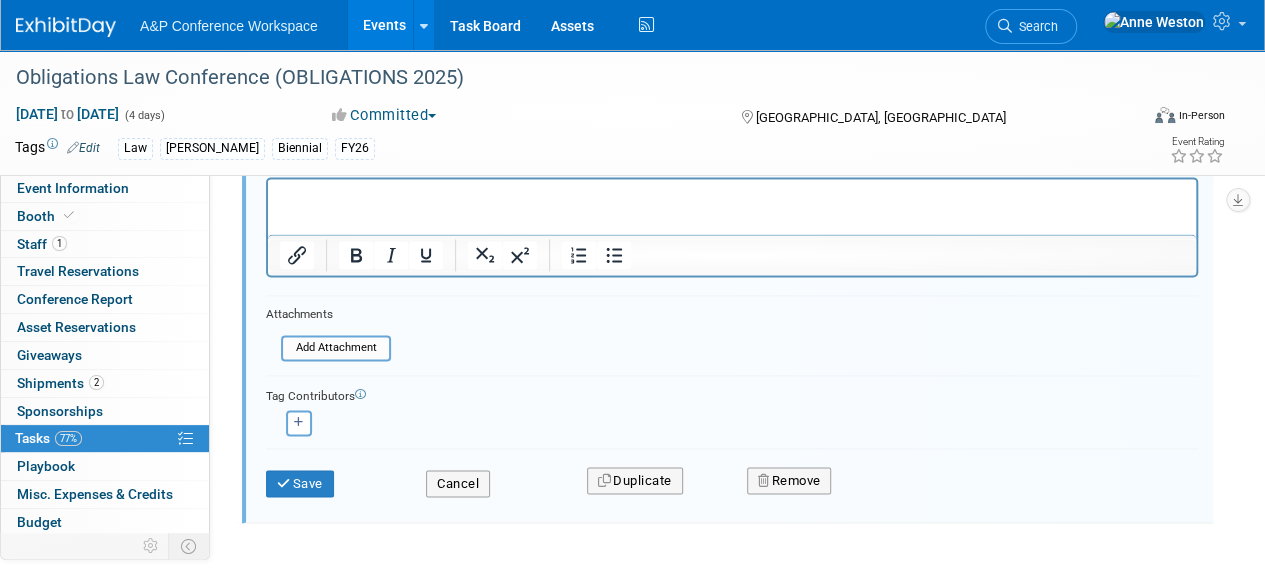 scroll, scrollTop: 1417, scrollLeft: 0, axis: vertical 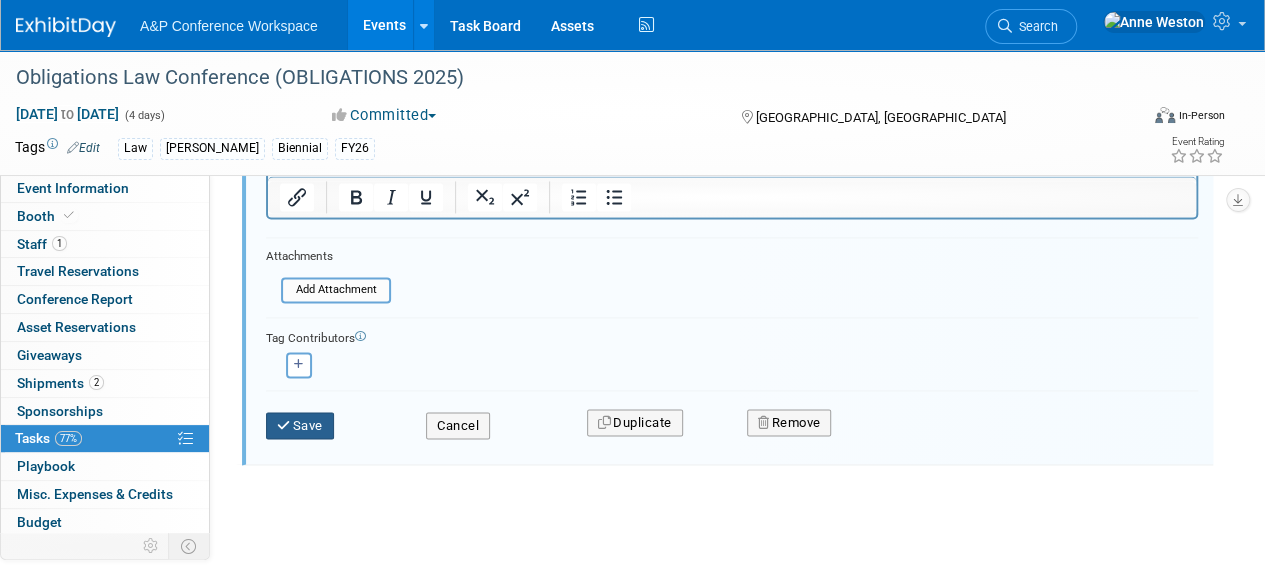 click on "Save" at bounding box center [300, 426] 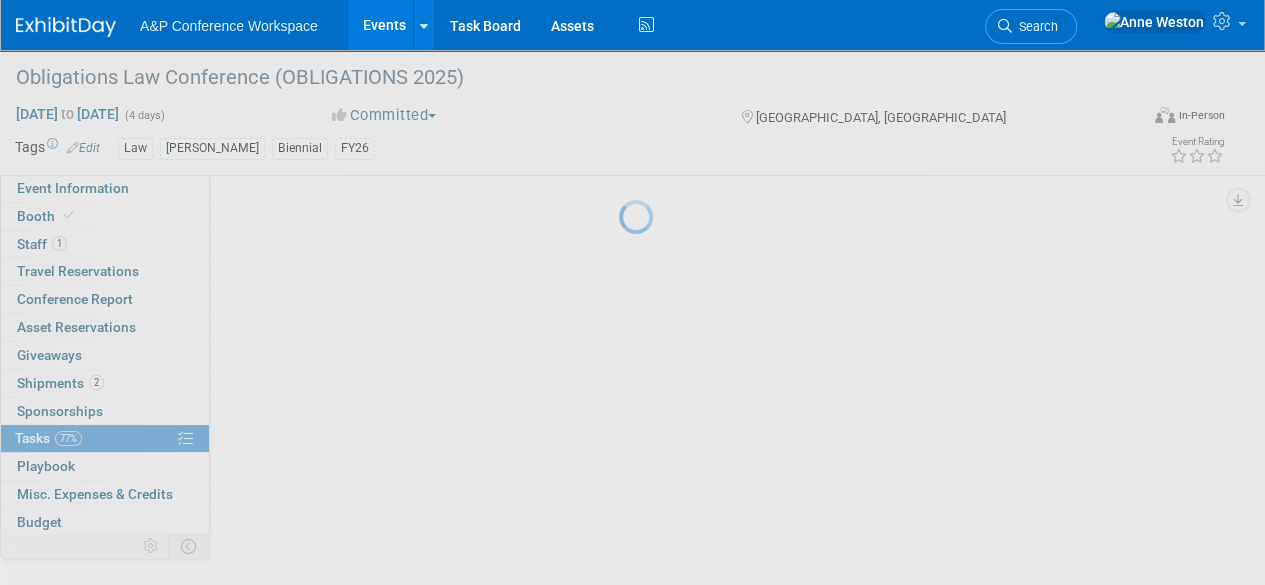 scroll, scrollTop: 912, scrollLeft: 0, axis: vertical 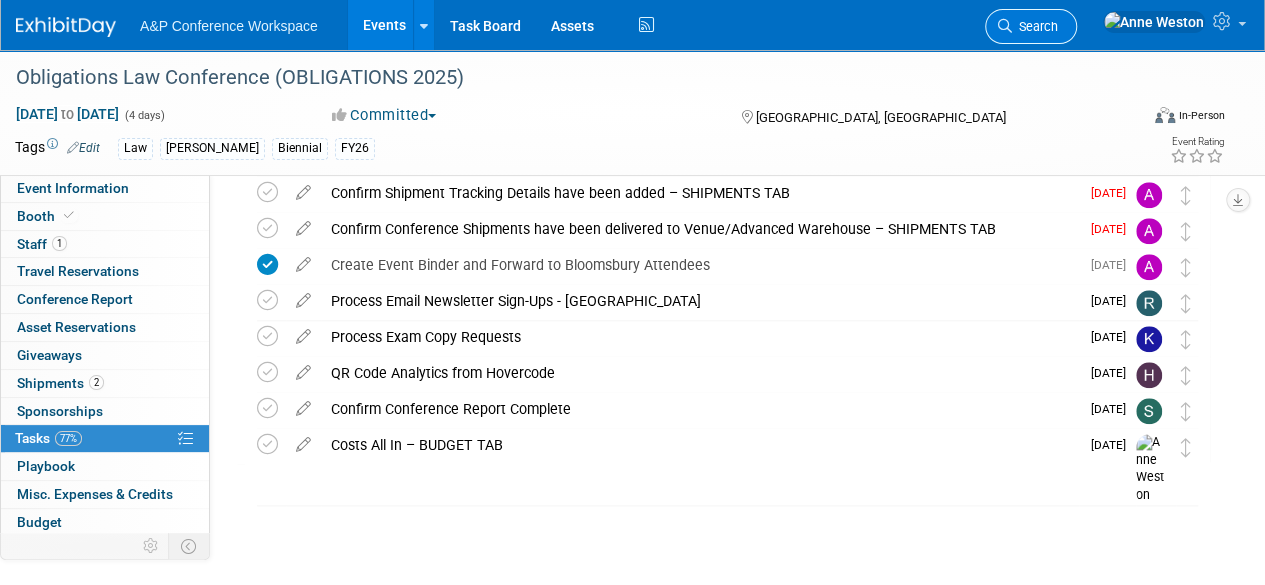 click on "Search" at bounding box center [1031, 26] 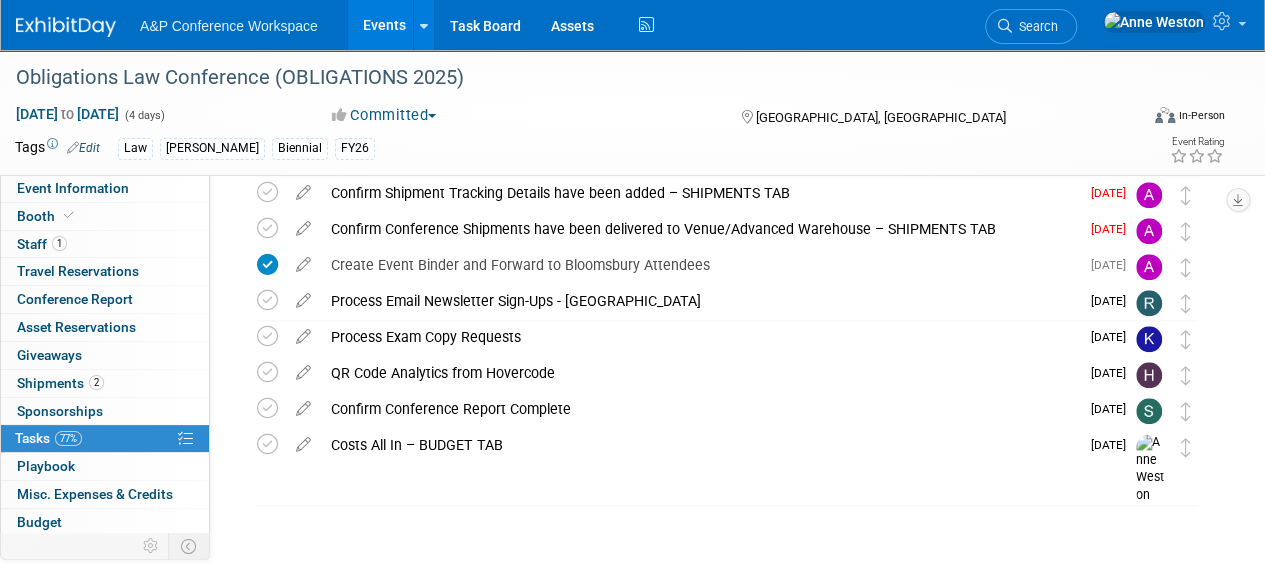 scroll, scrollTop: 0, scrollLeft: 0, axis: both 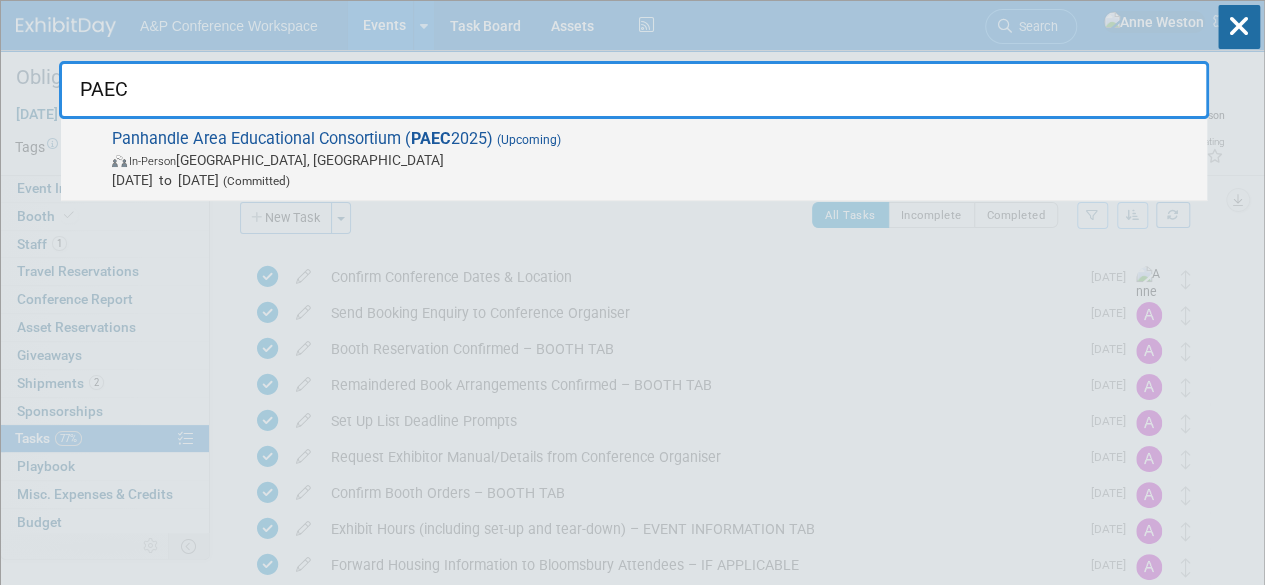 type on "PAEC" 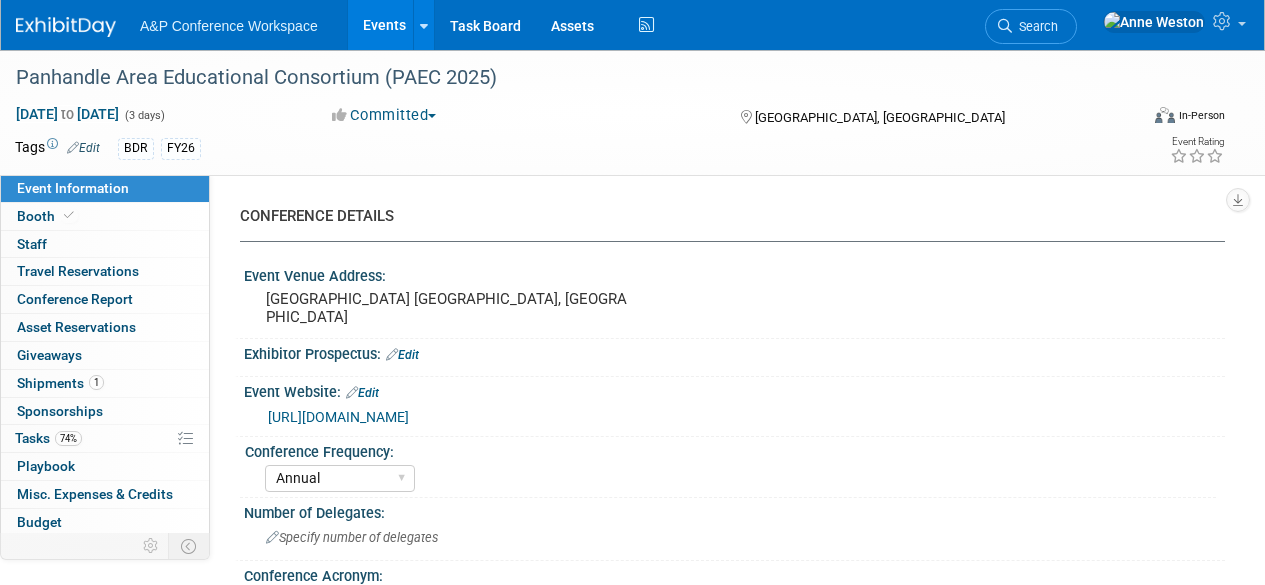 select on "Annual" 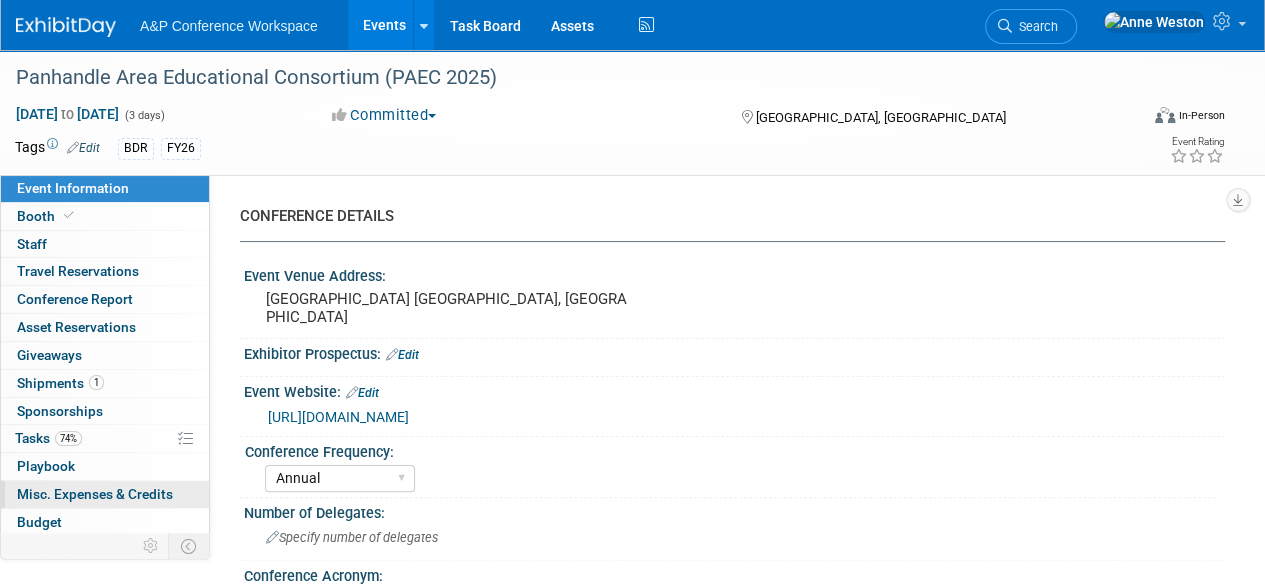 scroll, scrollTop: 0, scrollLeft: 0, axis: both 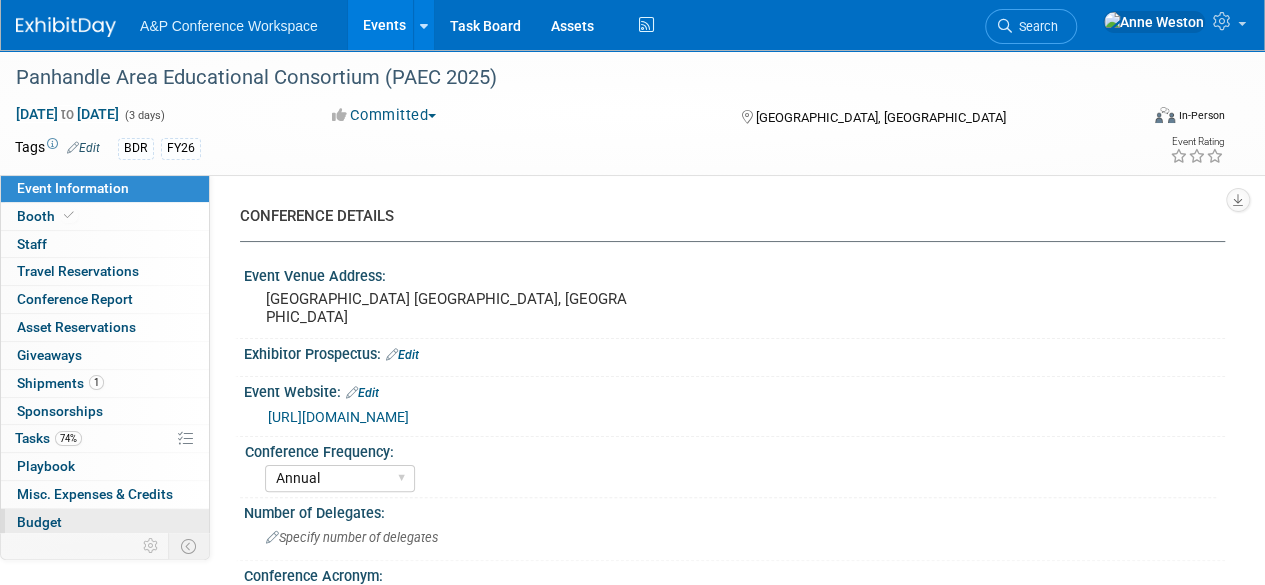 click on "Budget" at bounding box center (105, 522) 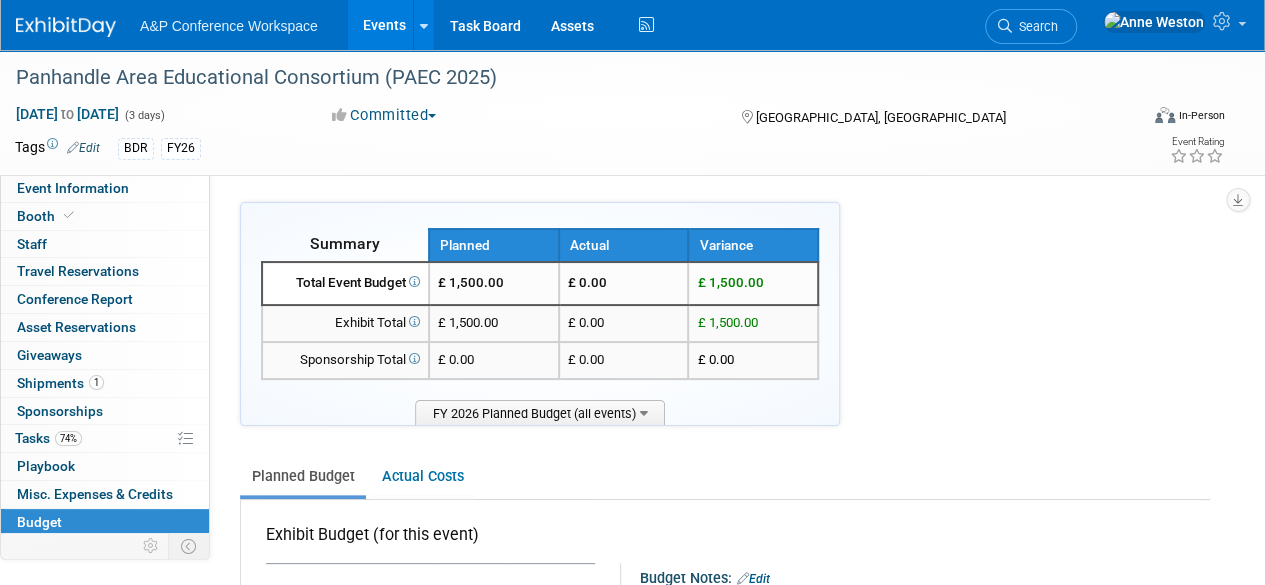 scroll, scrollTop: 600, scrollLeft: 0, axis: vertical 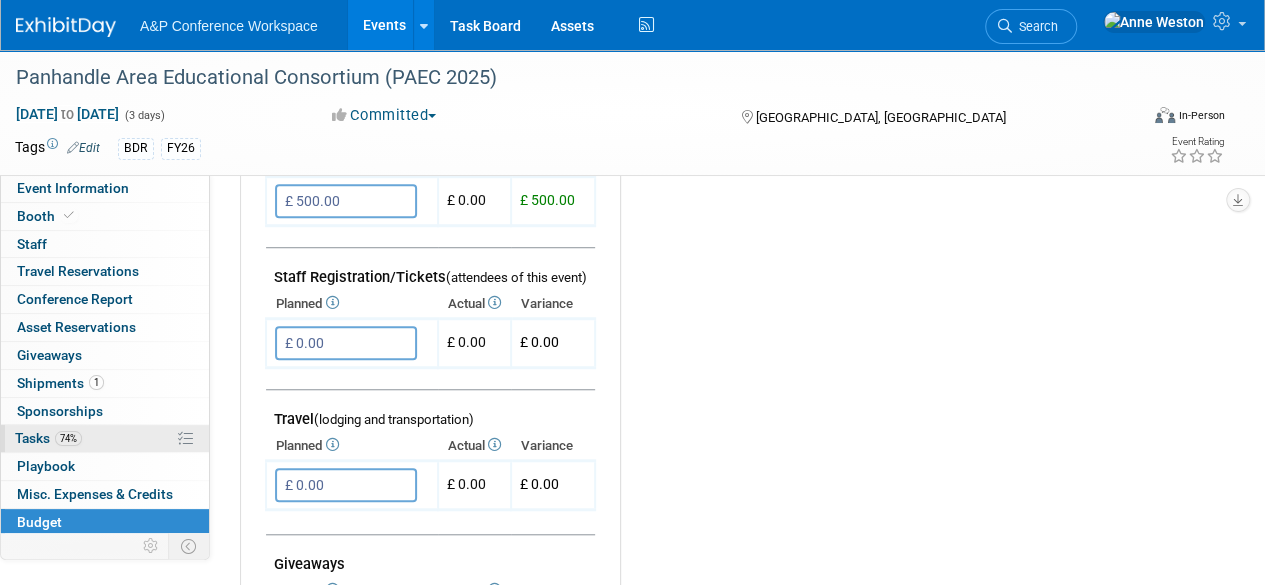 click on "74%" at bounding box center [68, 438] 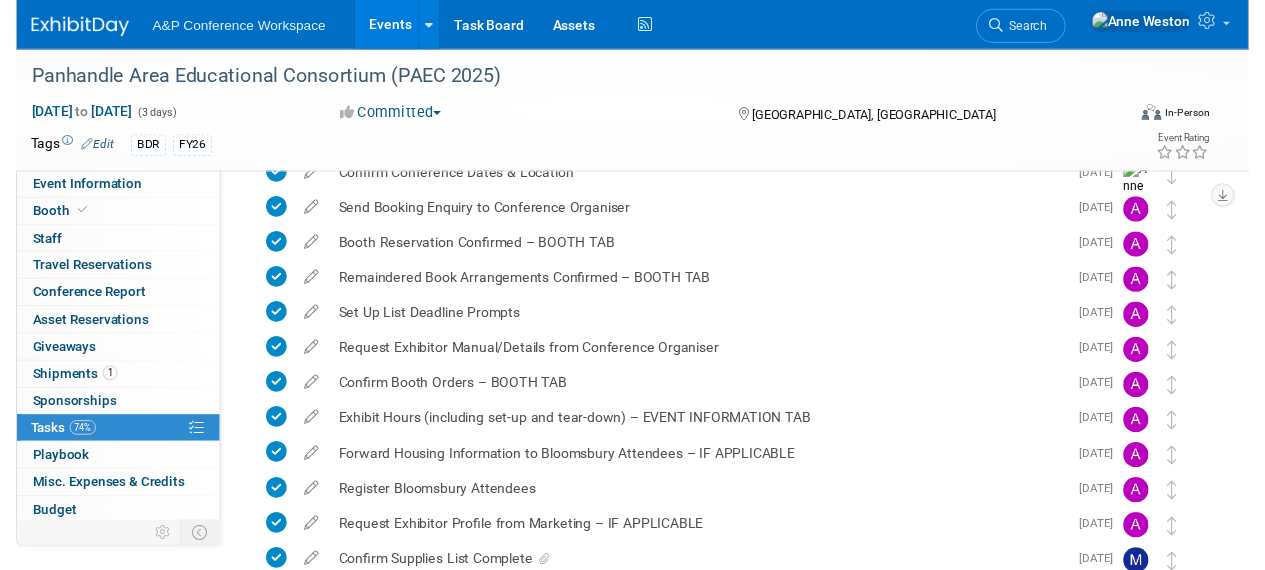 scroll, scrollTop: 480, scrollLeft: 0, axis: vertical 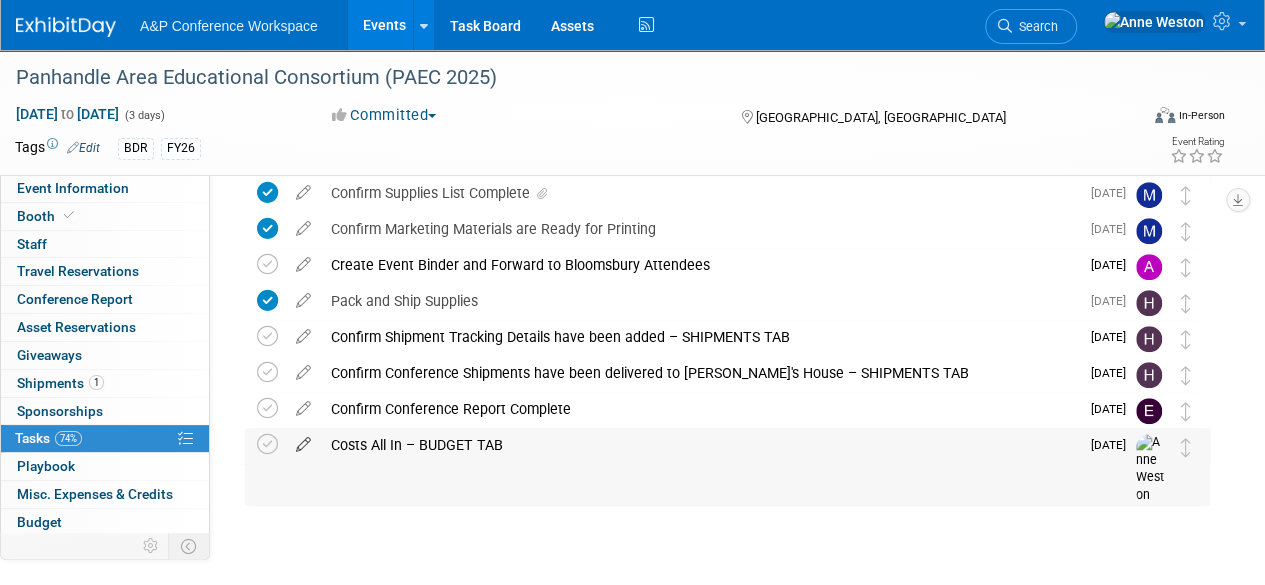 click at bounding box center (303, 440) 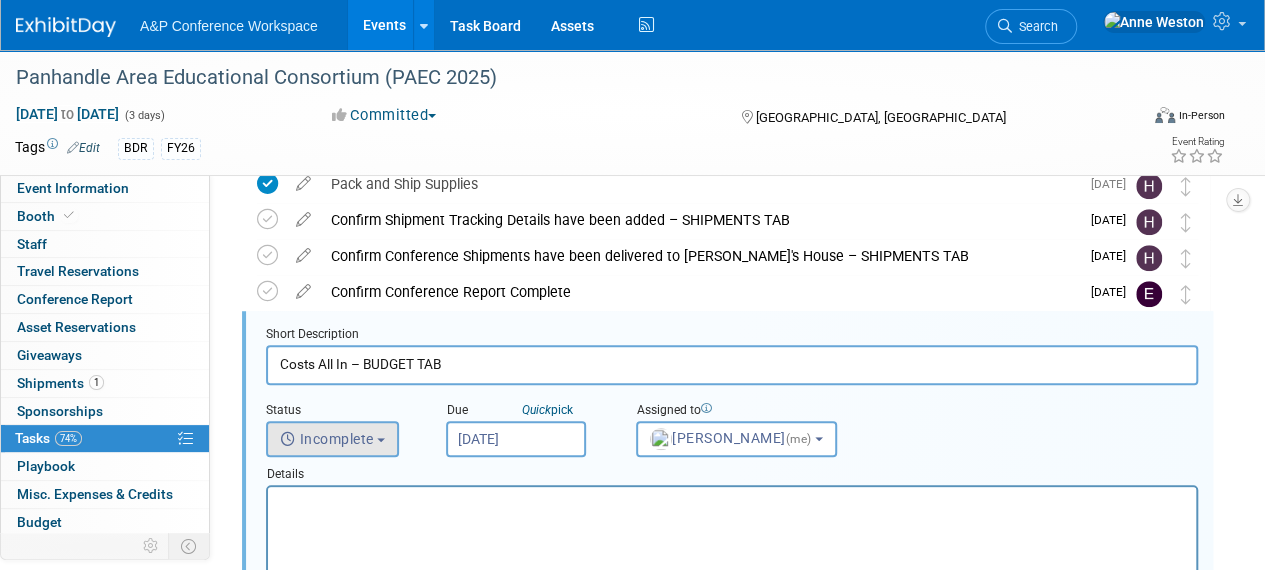 scroll, scrollTop: 614, scrollLeft: 0, axis: vertical 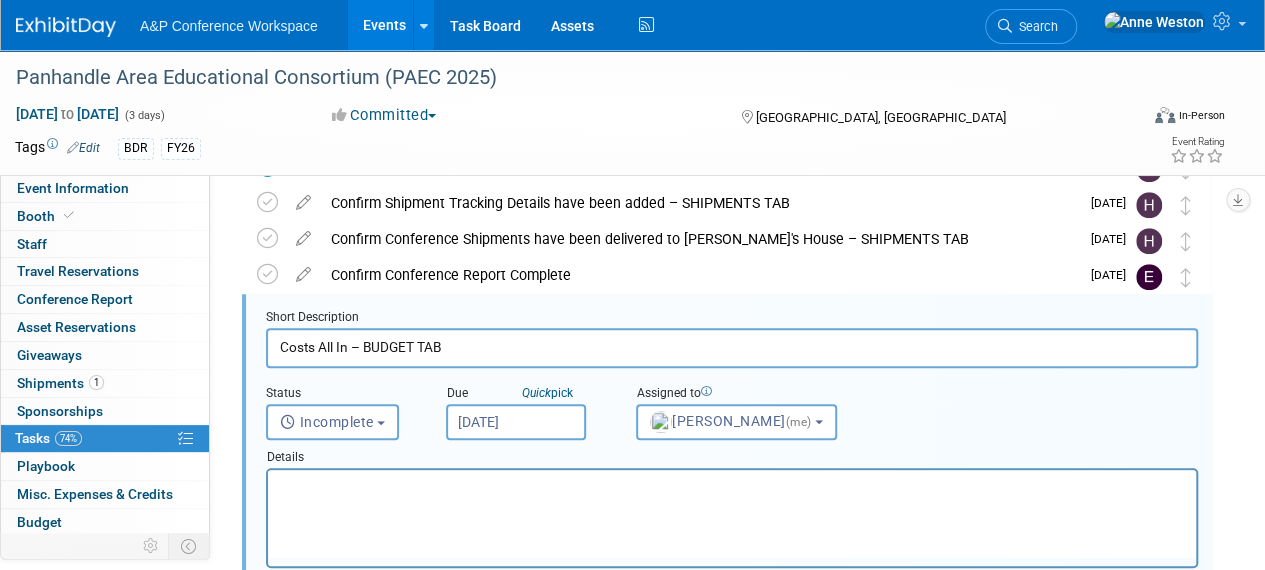 click on "[DATE]" at bounding box center (516, 422) 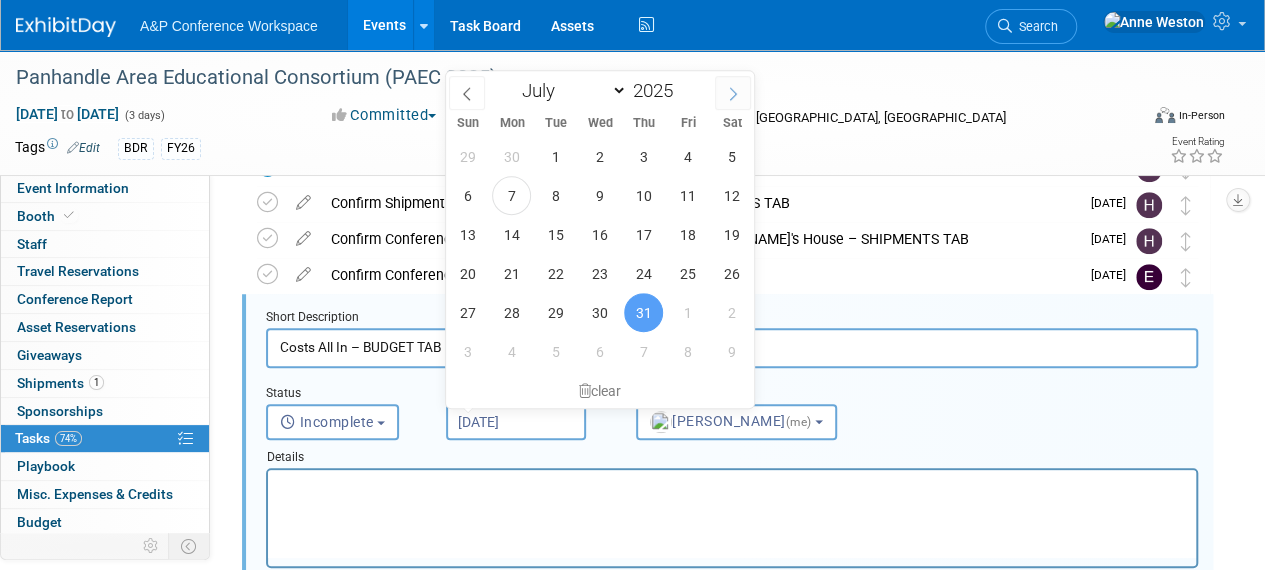 click at bounding box center [733, 93] 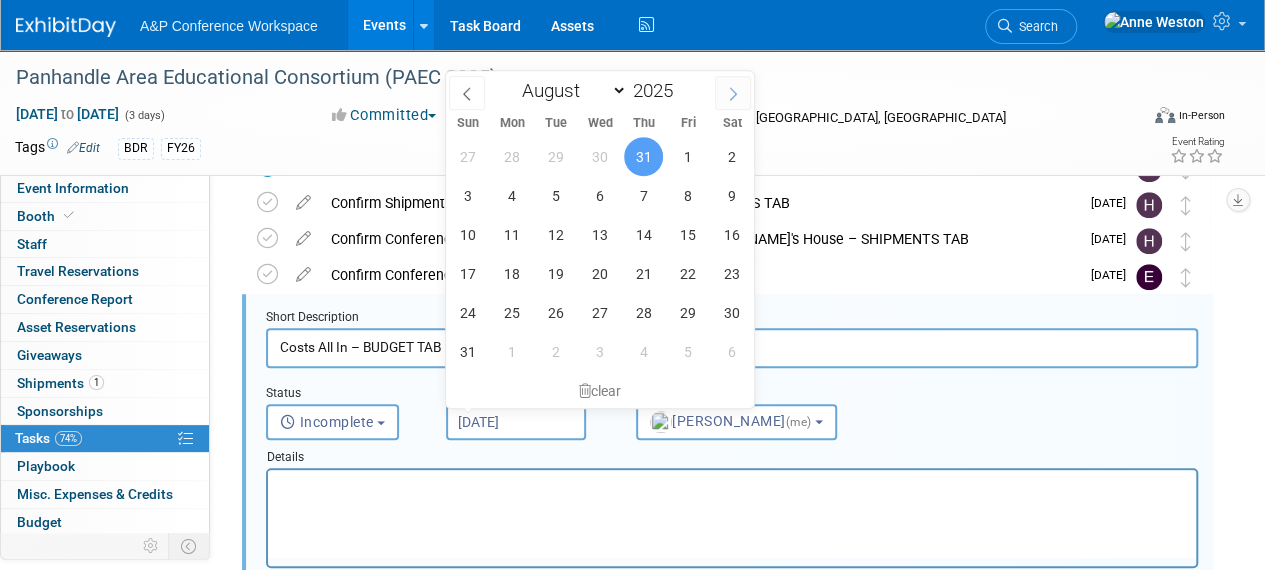 click at bounding box center [733, 93] 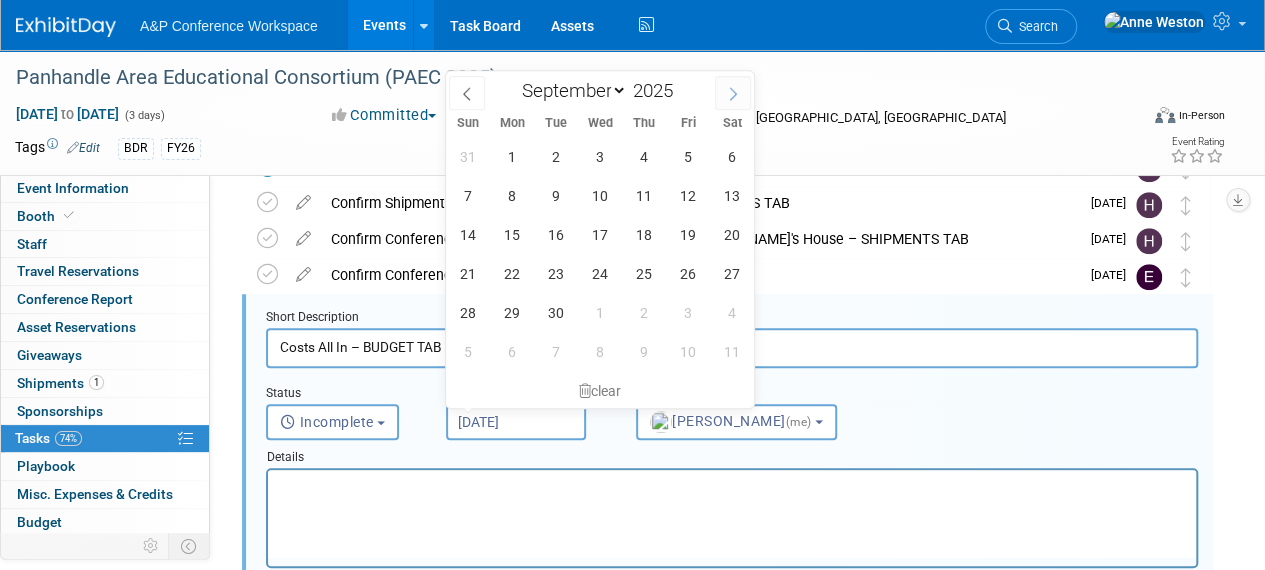 click at bounding box center (733, 93) 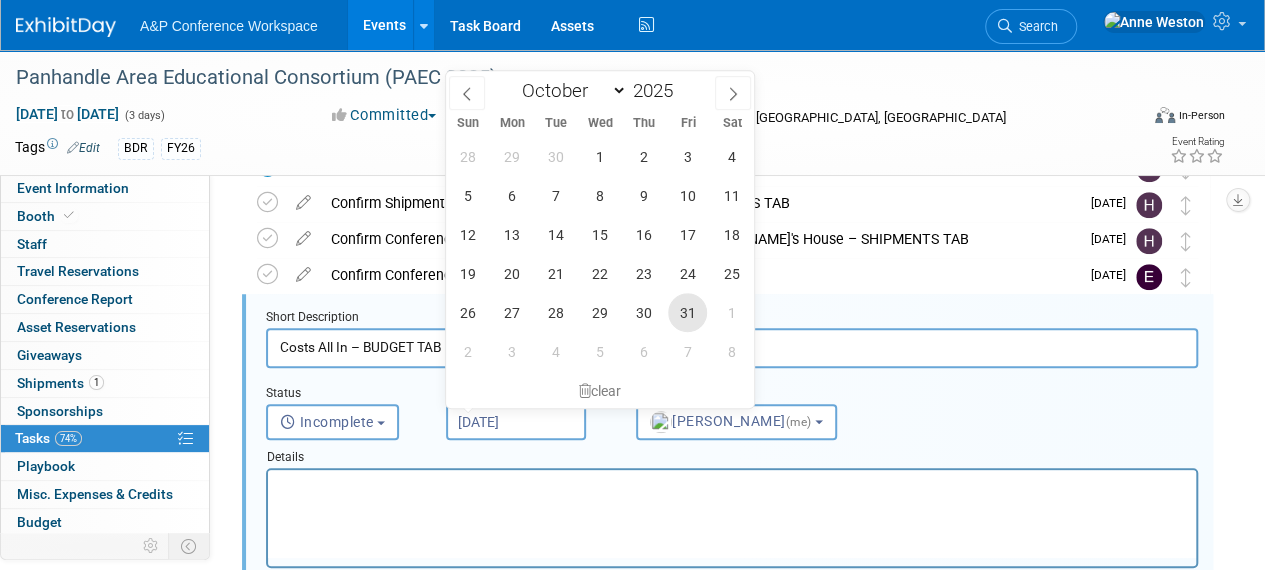 click on "31" at bounding box center [687, 312] 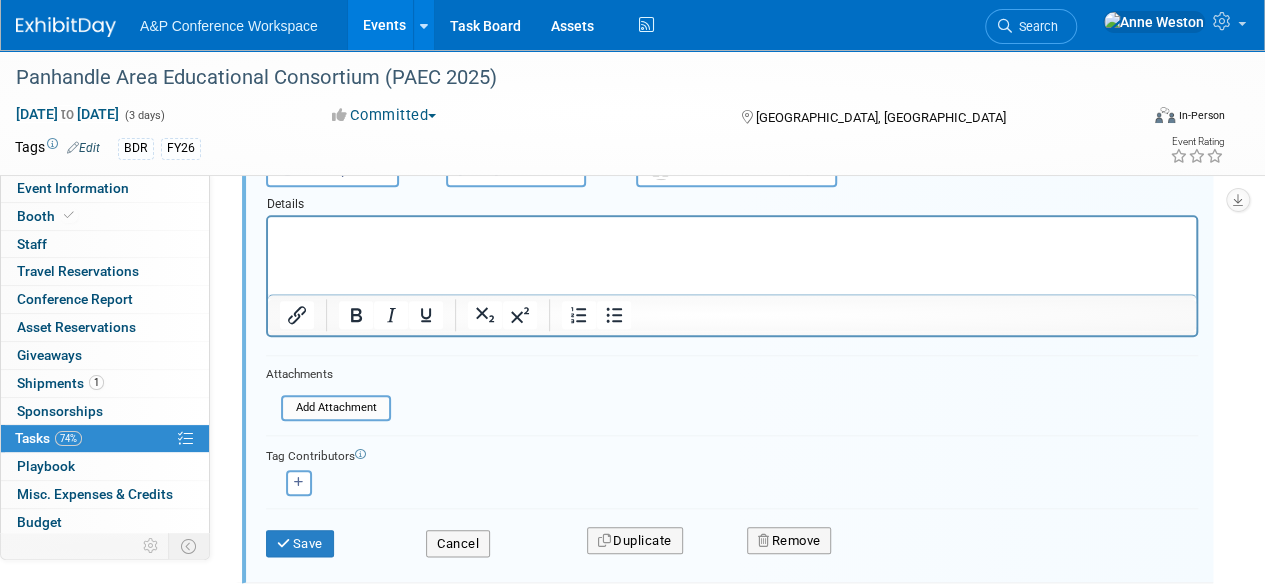 scroll, scrollTop: 914, scrollLeft: 0, axis: vertical 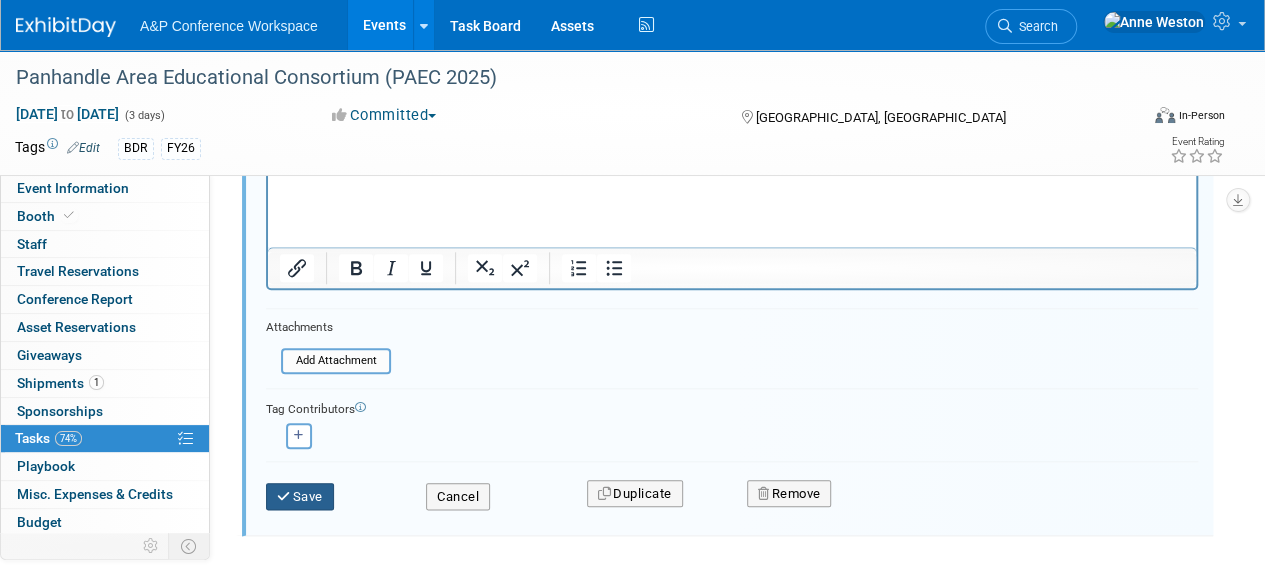 click on "Save" at bounding box center (300, 497) 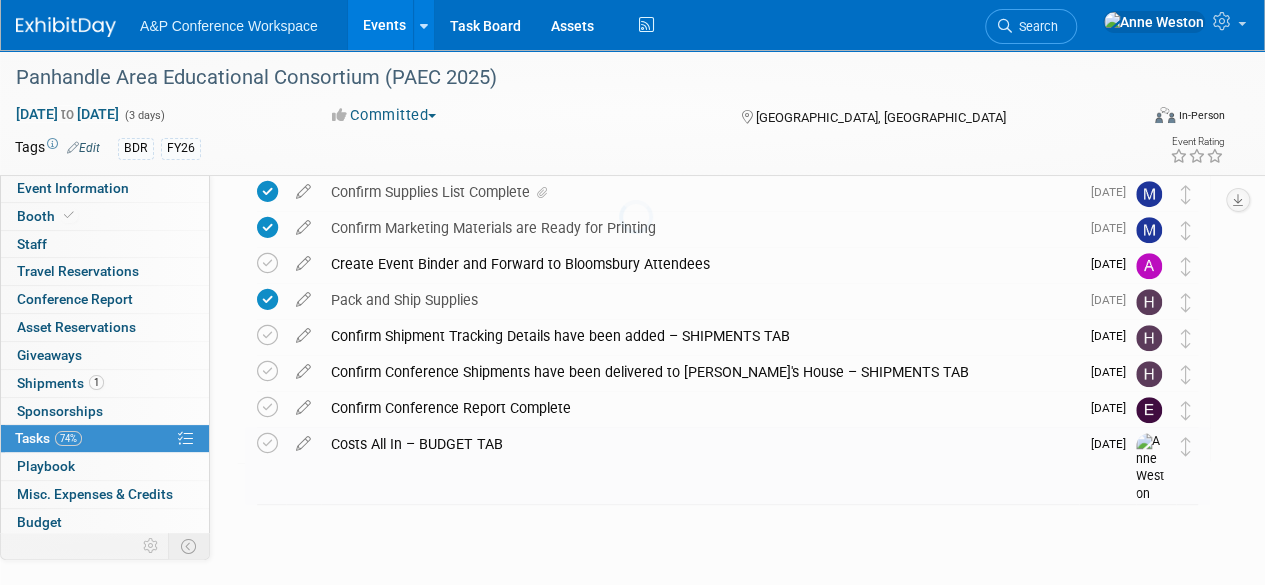scroll, scrollTop: 480, scrollLeft: 0, axis: vertical 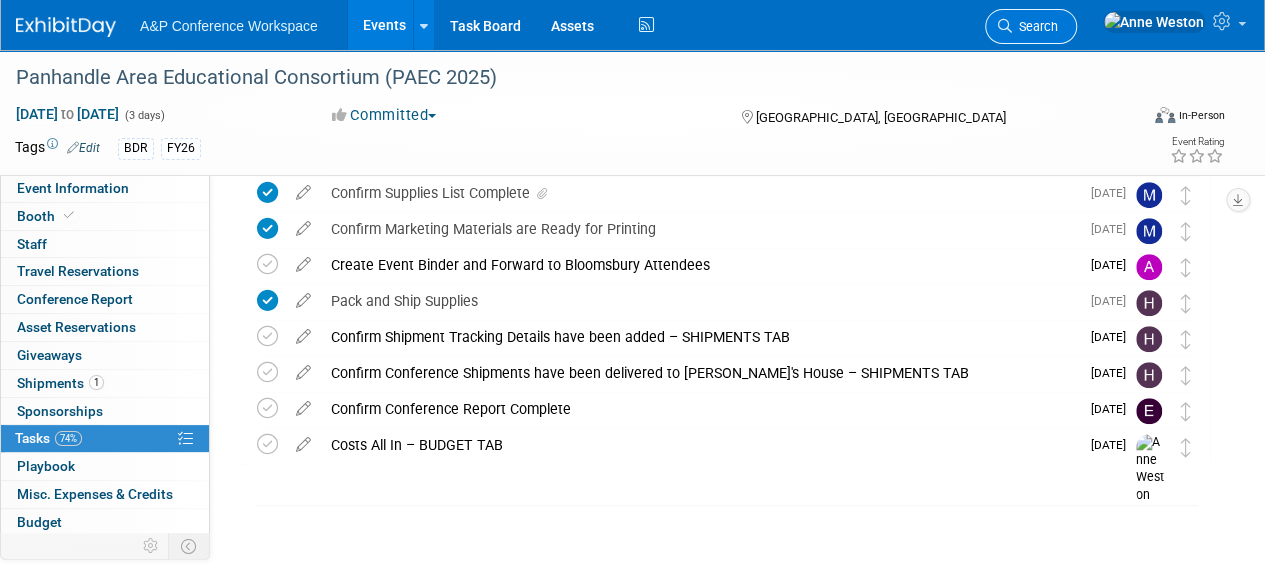 click on "Search" at bounding box center [1031, 26] 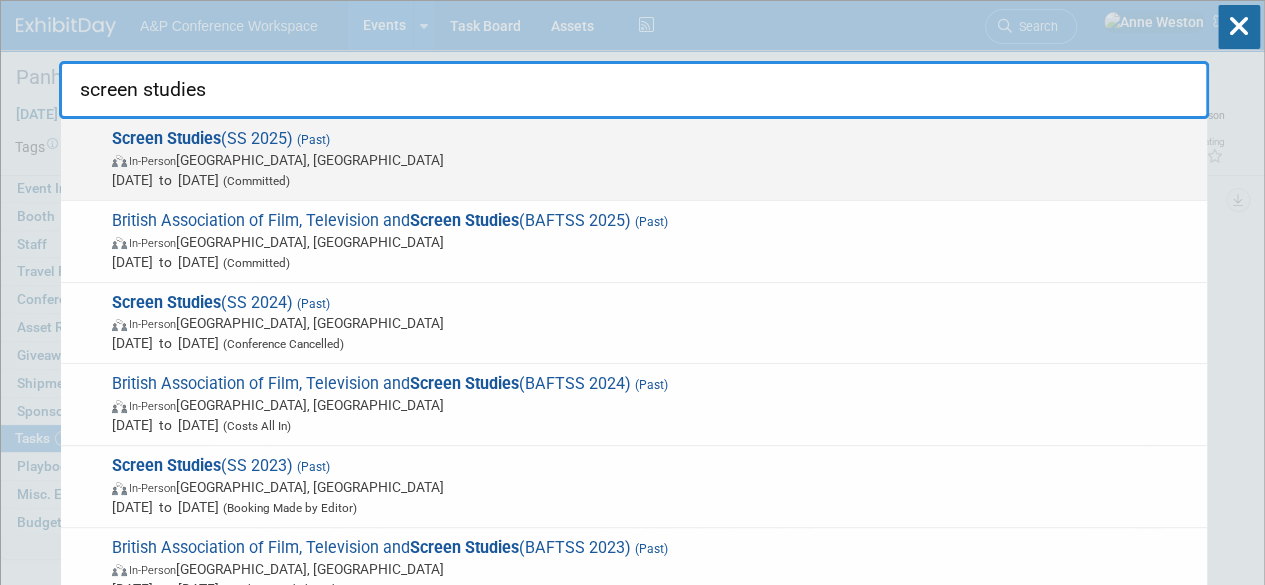 type on "screen studies" 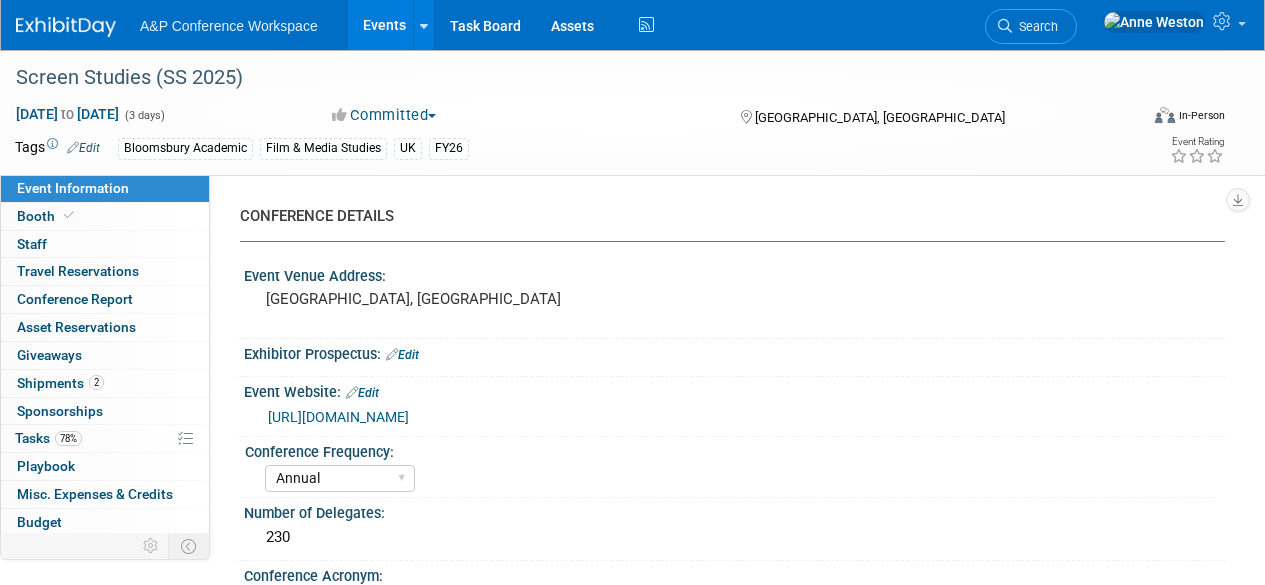 select on "Annual" 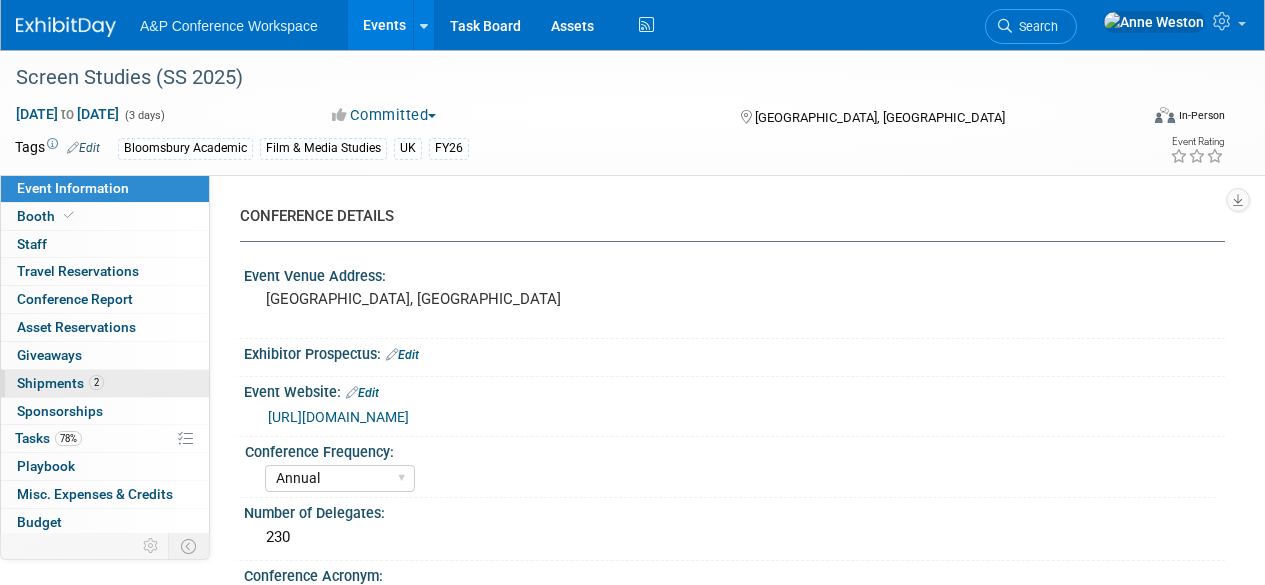 scroll, scrollTop: 0, scrollLeft: 0, axis: both 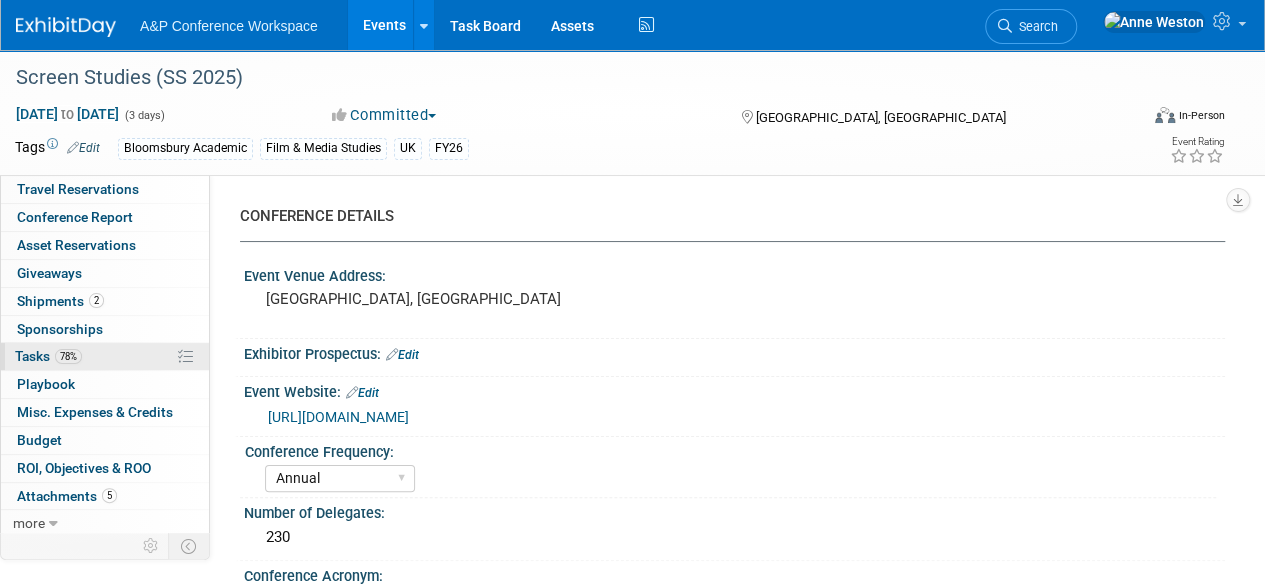 click on "78%
Tasks 78%" at bounding box center [105, 356] 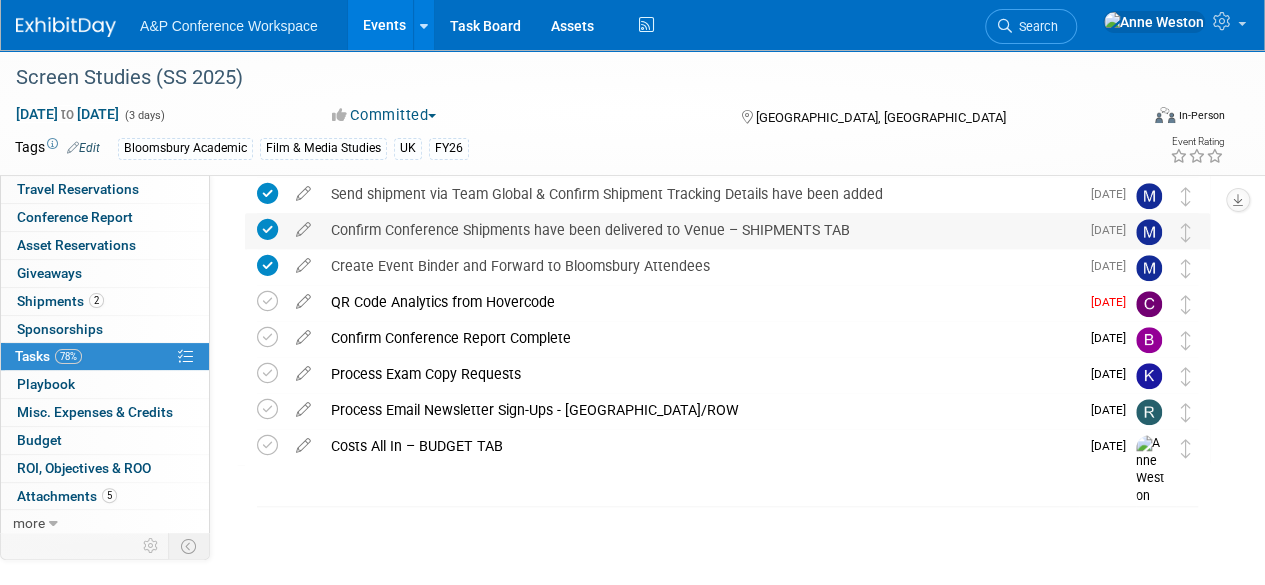 scroll, scrollTop: 624, scrollLeft: 0, axis: vertical 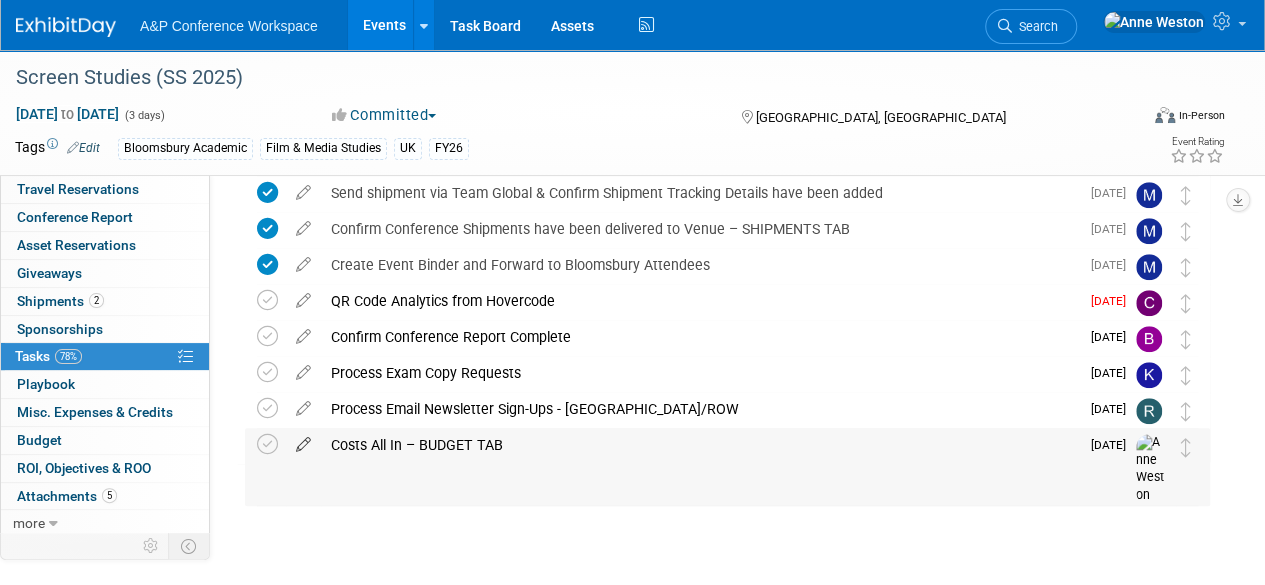 click at bounding box center [303, 440] 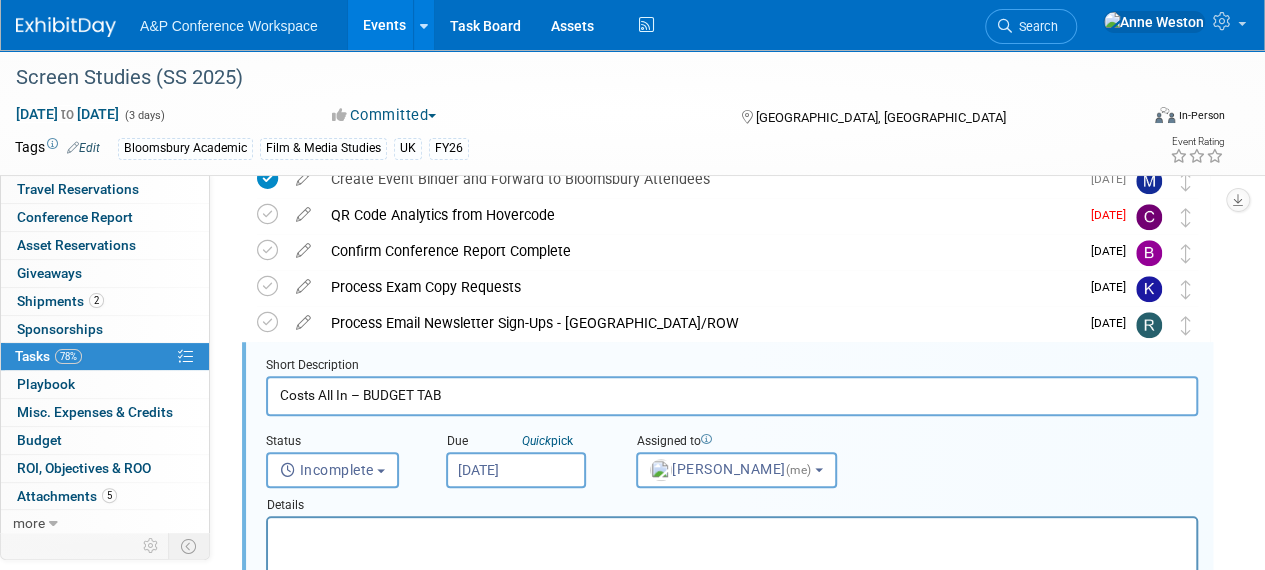 scroll, scrollTop: 758, scrollLeft: 0, axis: vertical 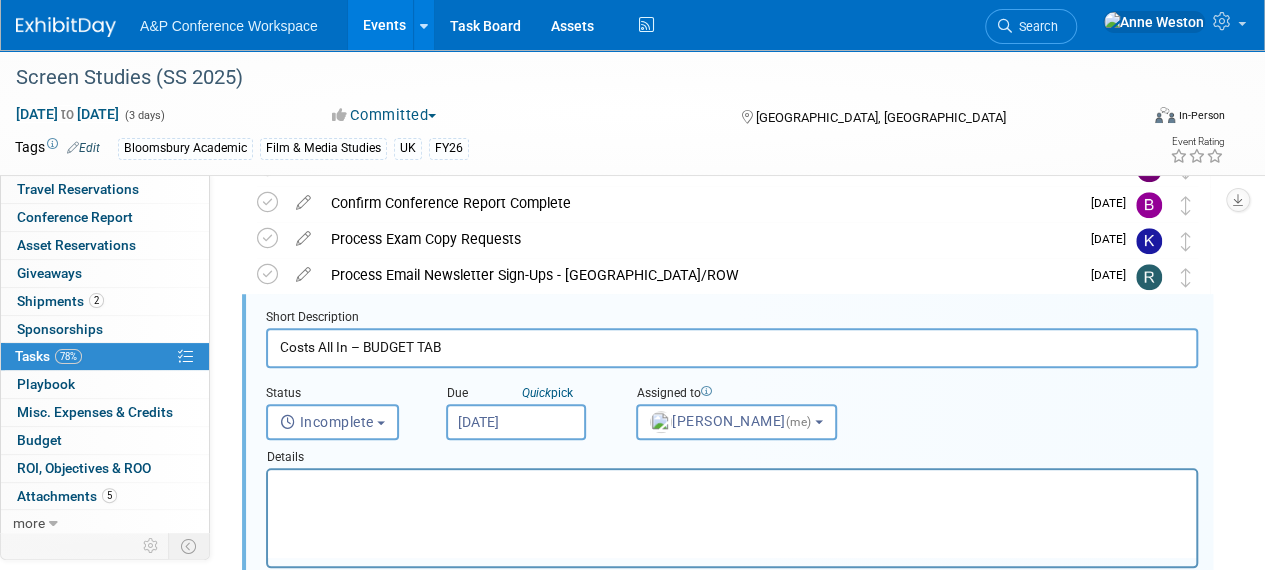 click on "Jul 31, 2025" at bounding box center (516, 422) 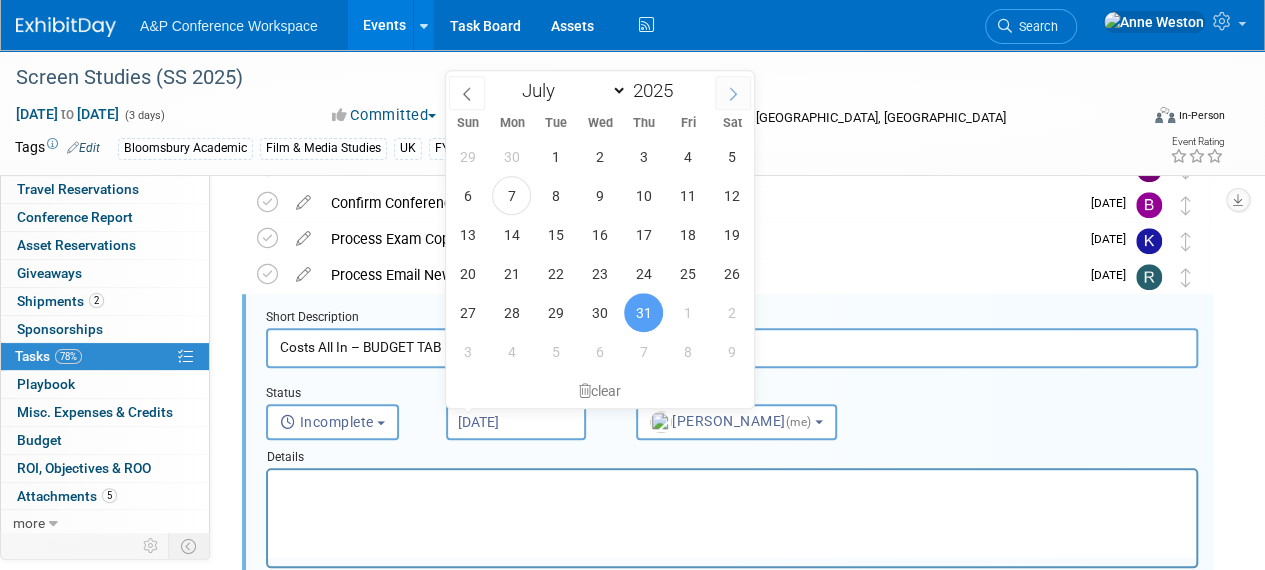 click at bounding box center (733, 93) 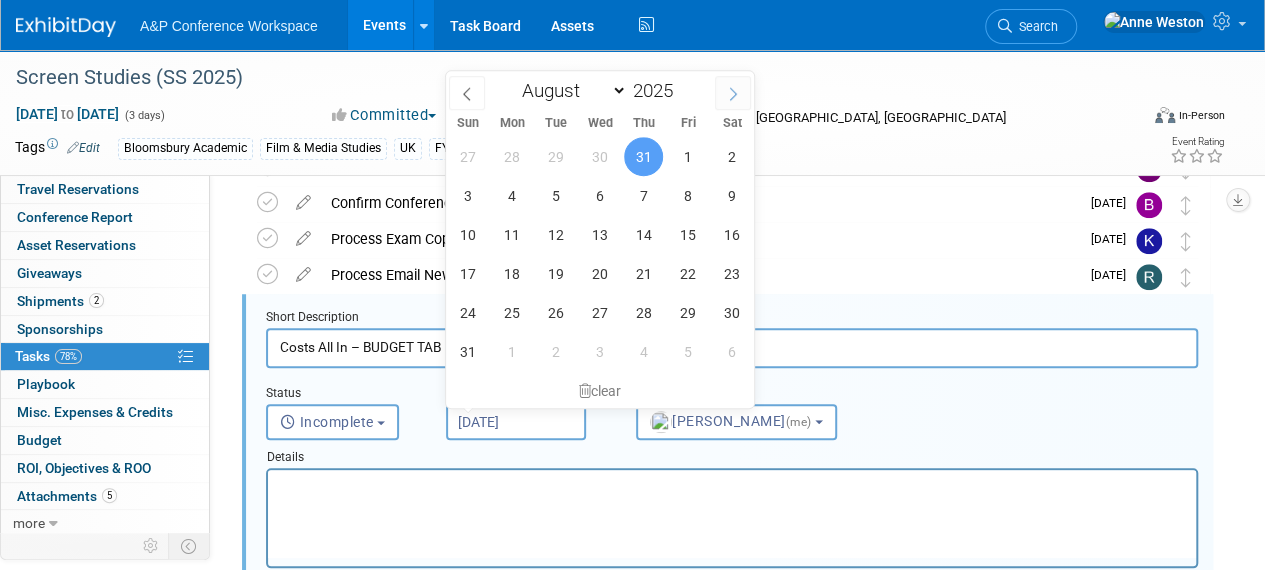 click at bounding box center [733, 93] 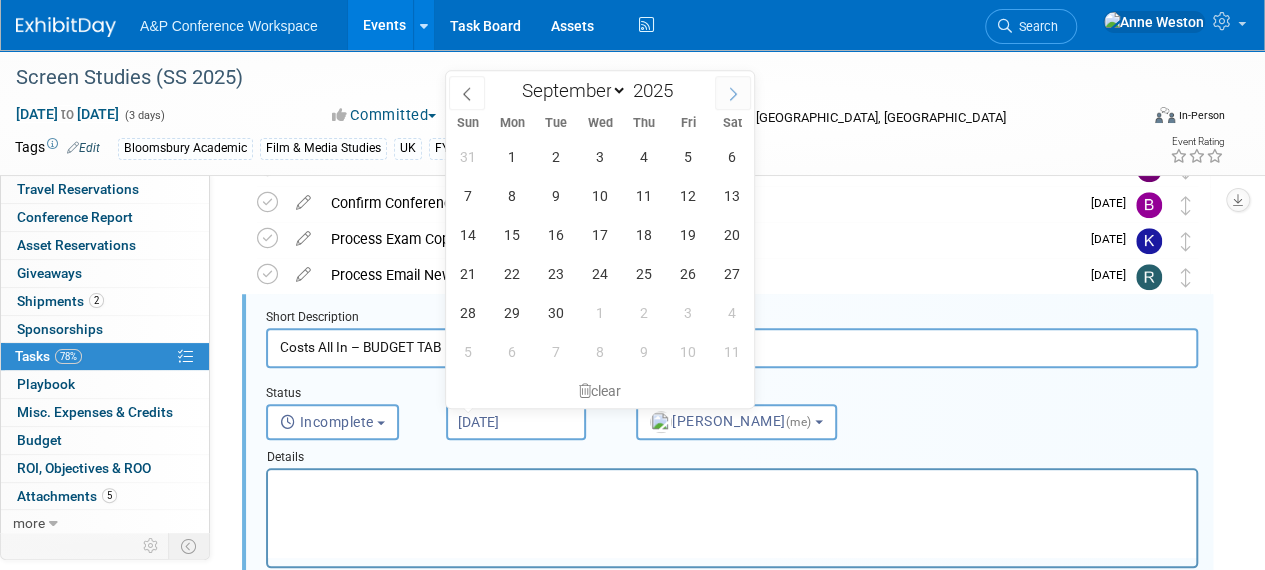 click at bounding box center (733, 93) 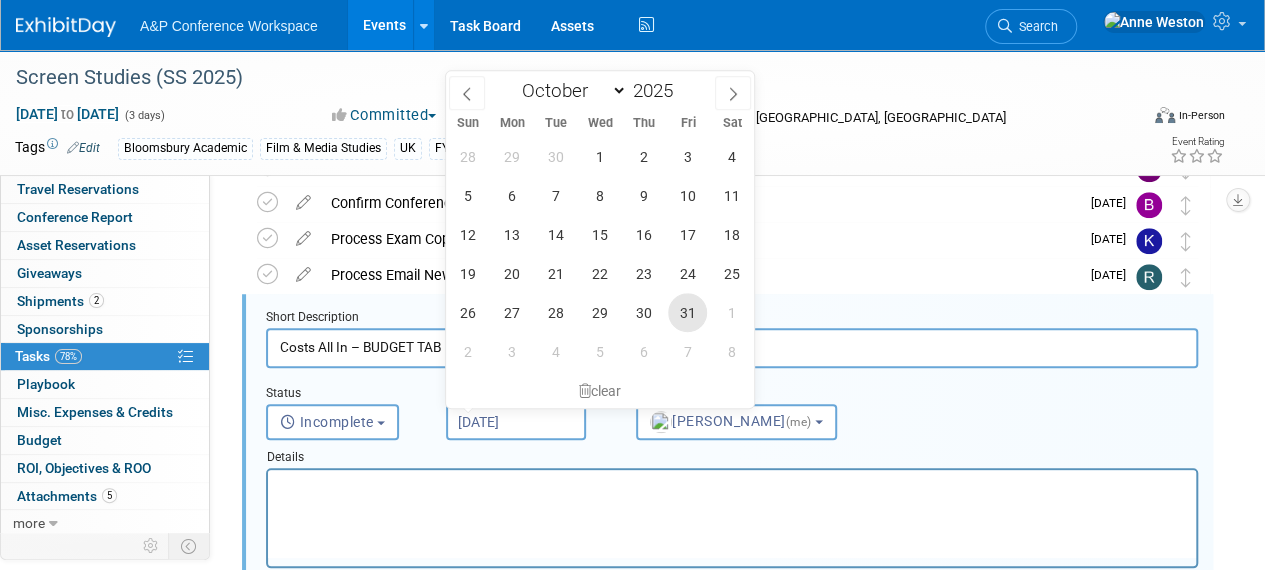 click on "31" at bounding box center [687, 312] 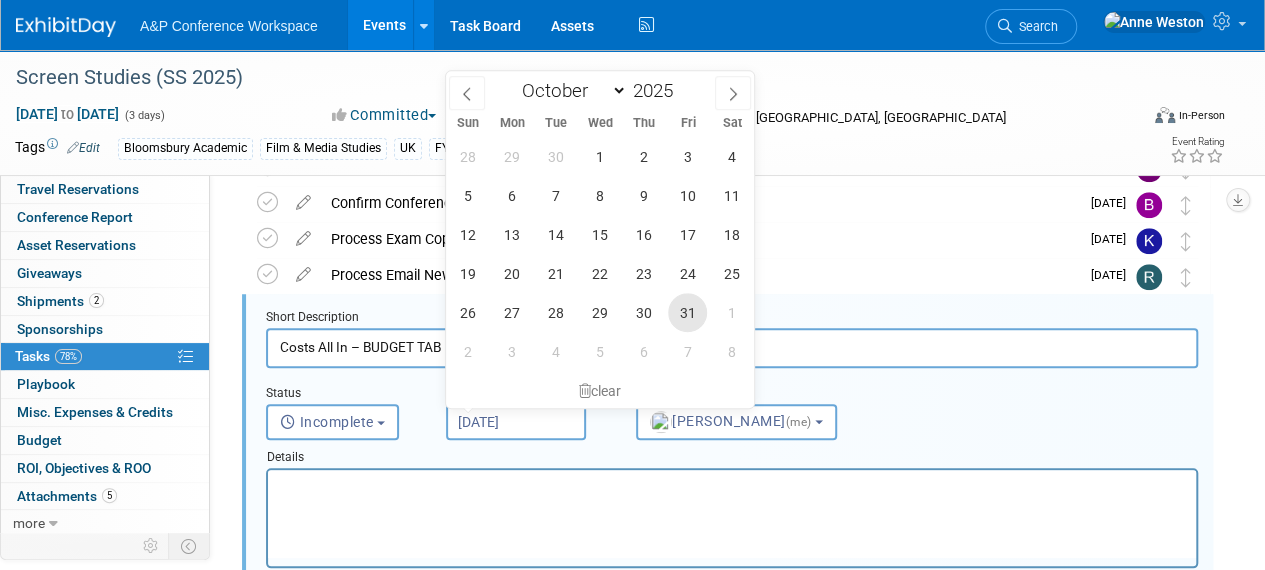 type on "[DATE]" 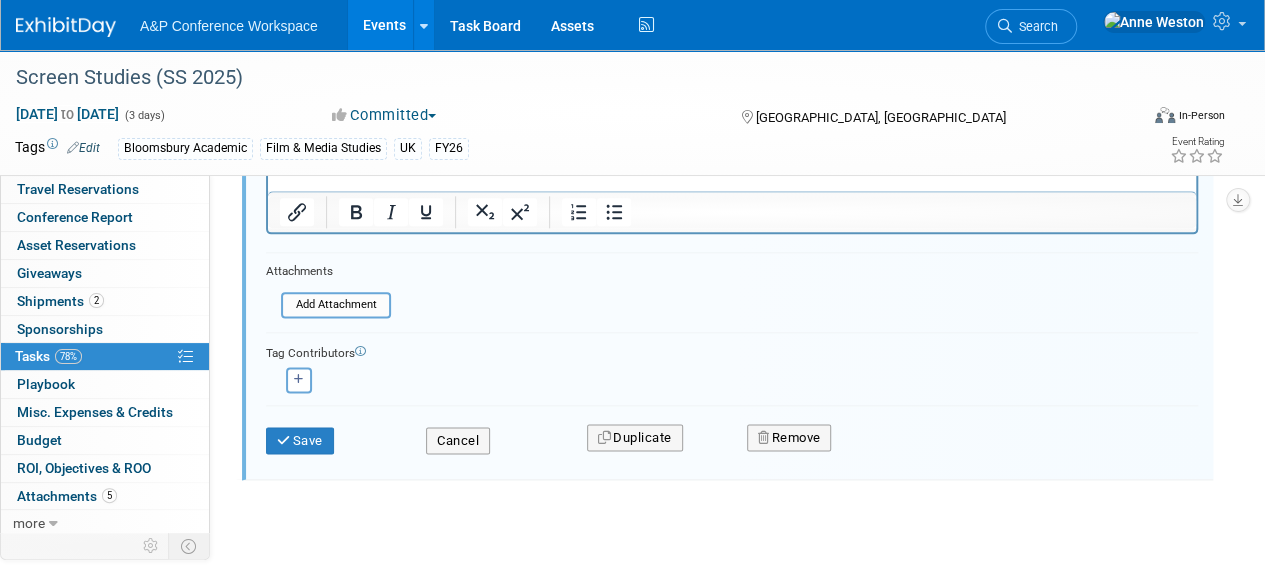 scroll, scrollTop: 1129, scrollLeft: 0, axis: vertical 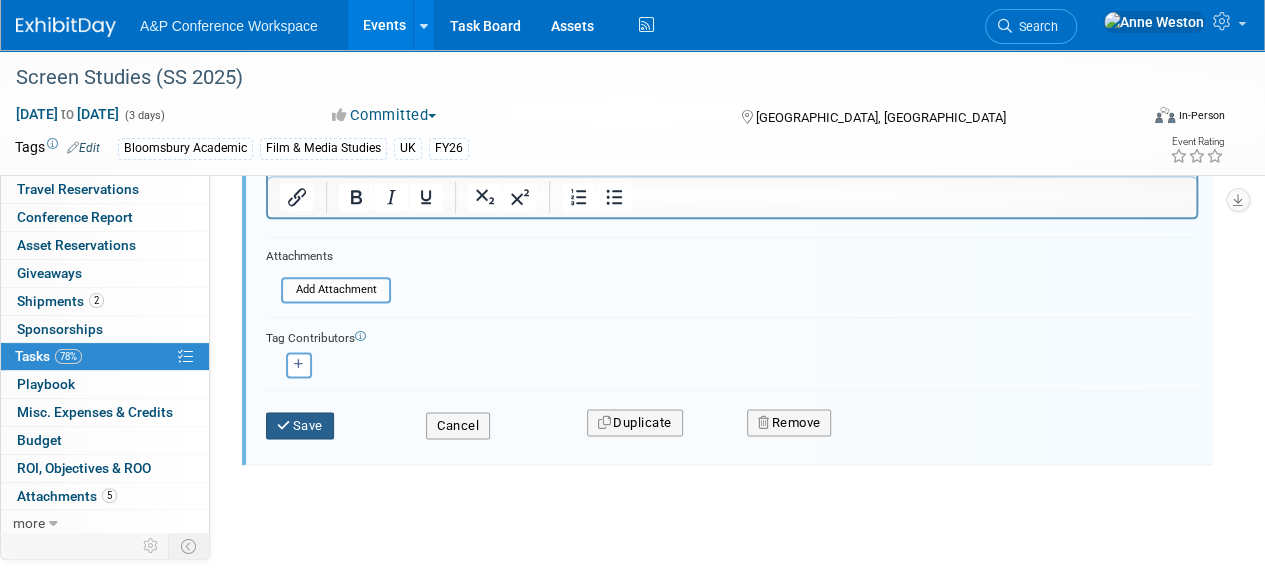 click on "Save" at bounding box center [300, 426] 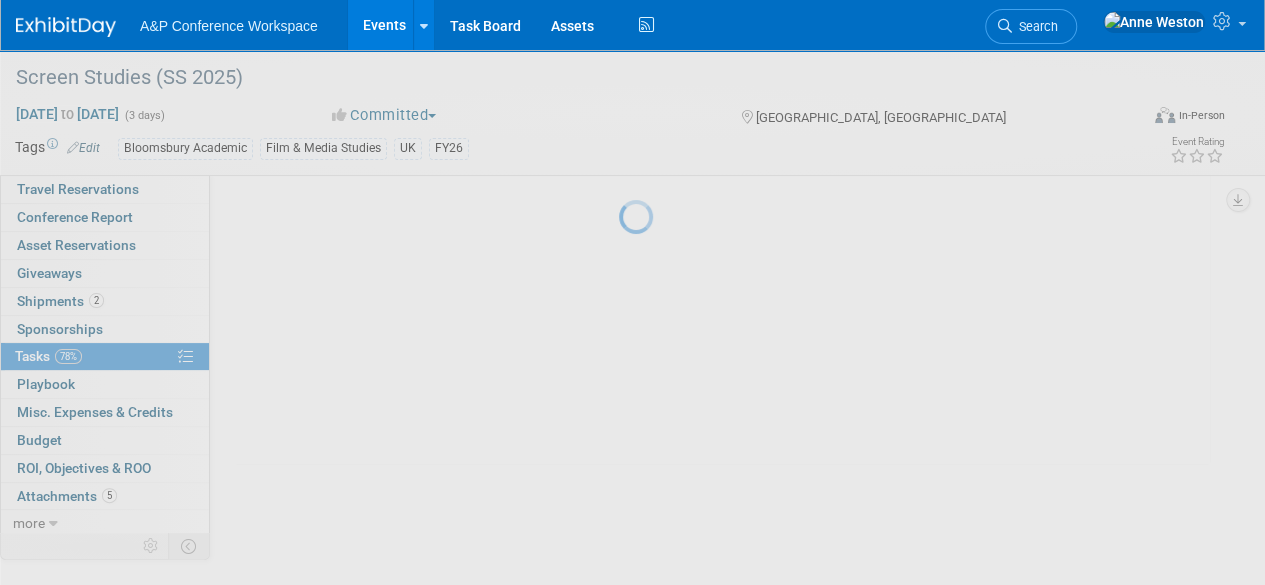 scroll, scrollTop: 624, scrollLeft: 0, axis: vertical 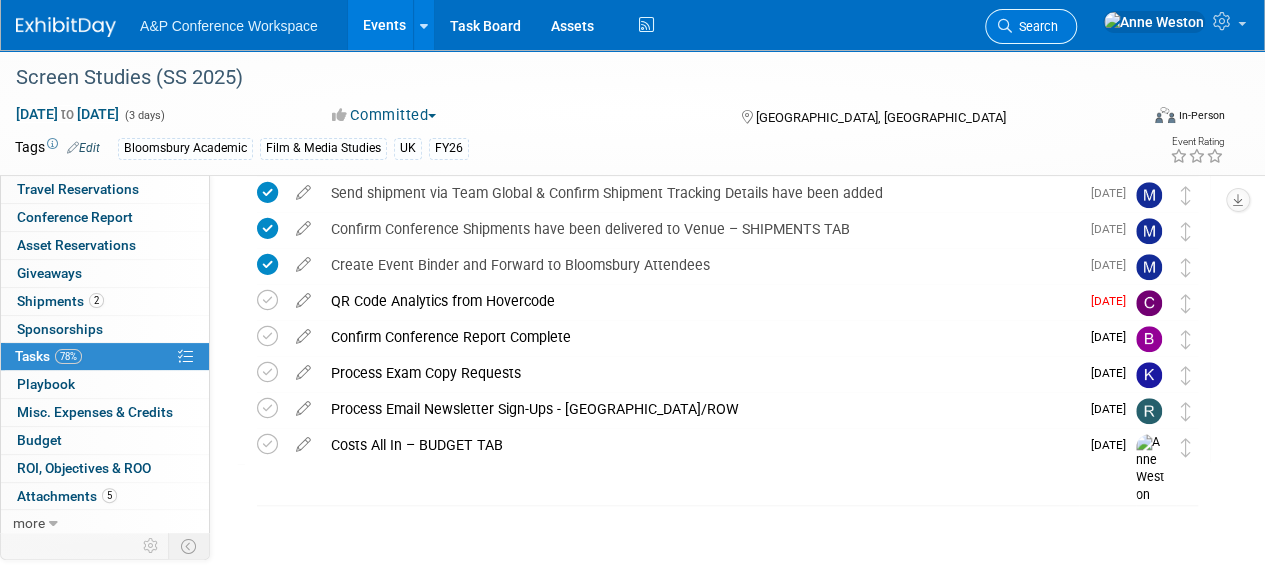 click on "Search" at bounding box center (1035, 26) 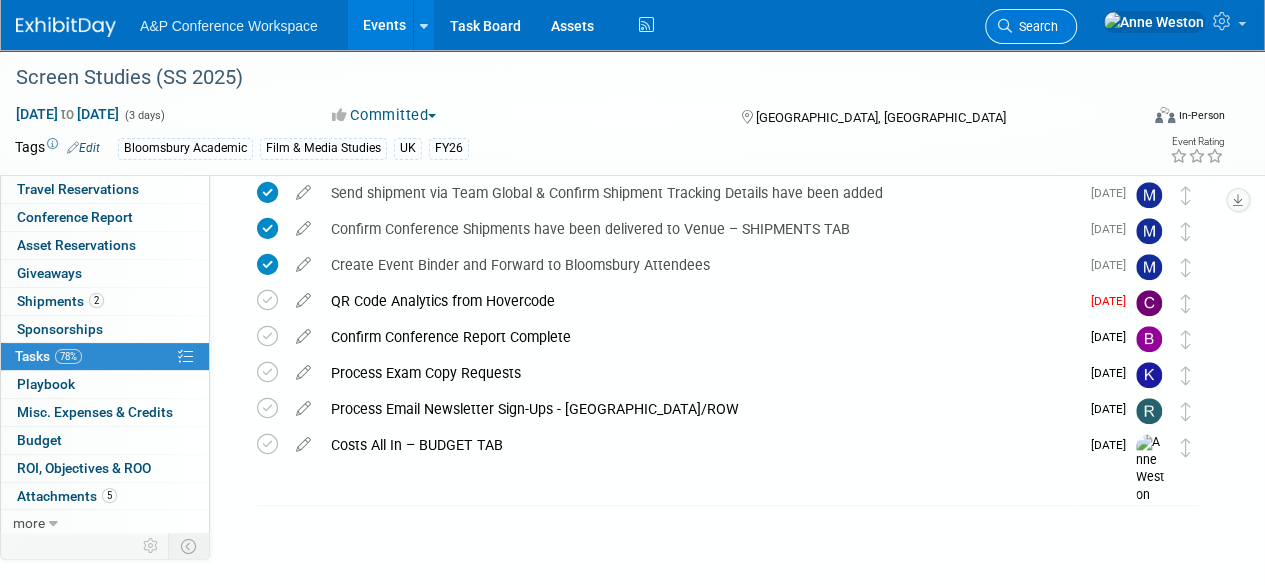 scroll, scrollTop: 0, scrollLeft: 0, axis: both 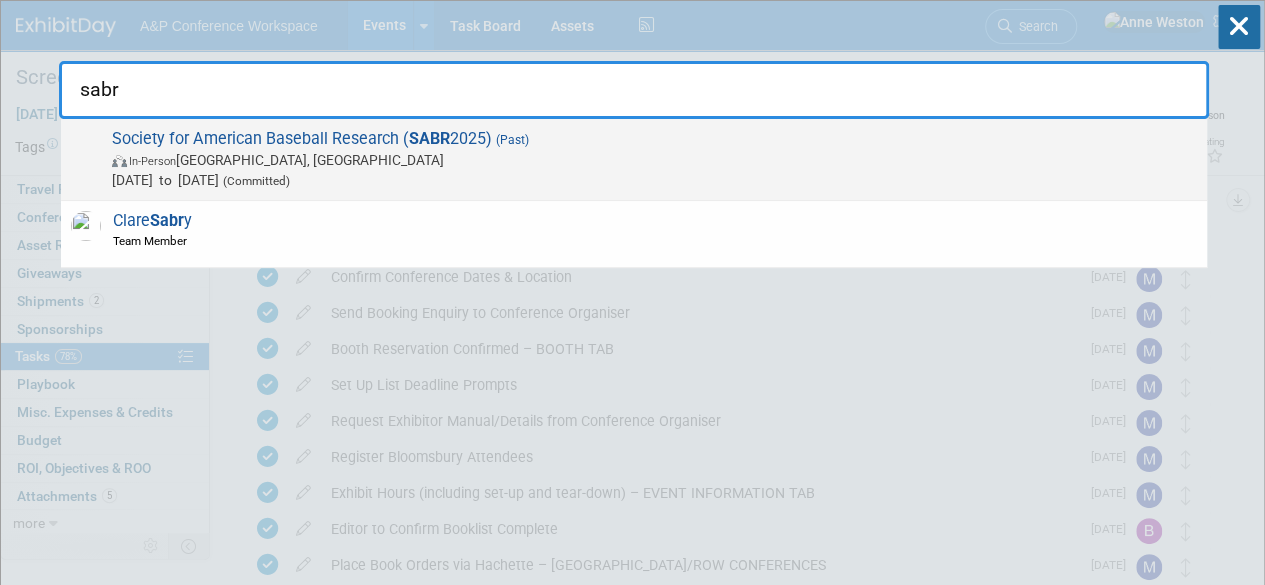 type on "sabr" 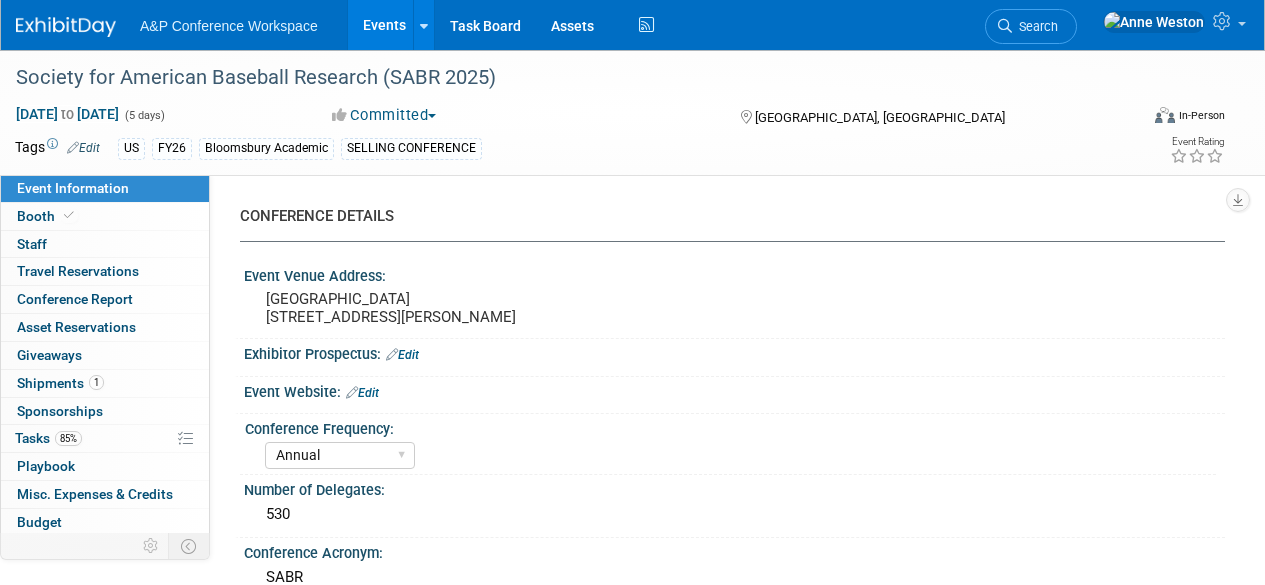 select on "Annual" 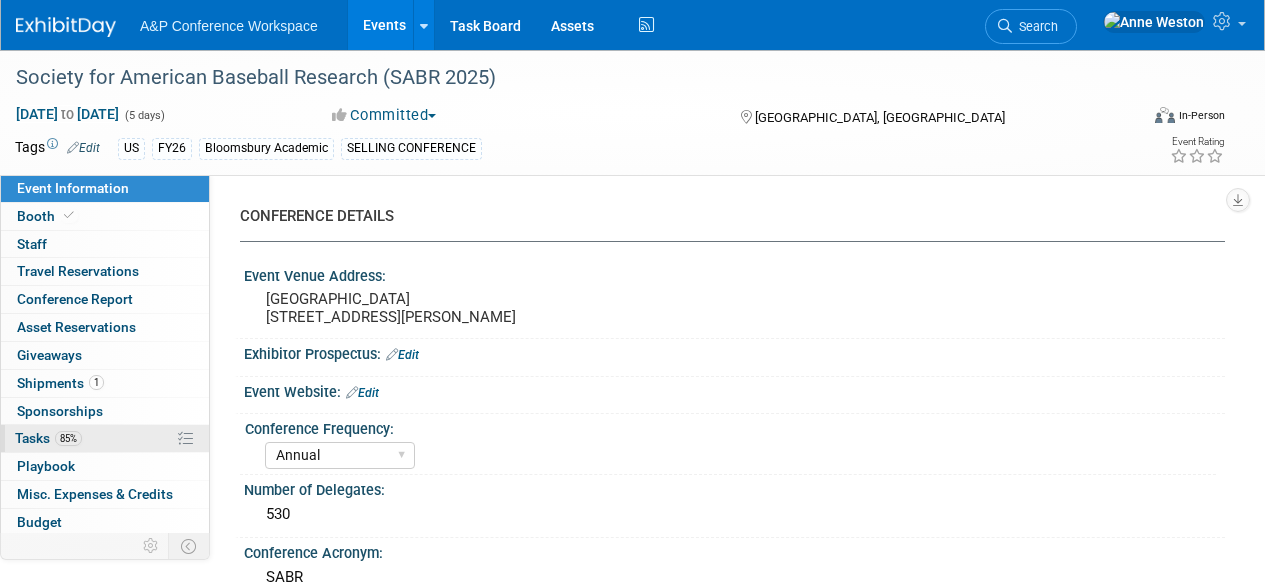 scroll, scrollTop: 0, scrollLeft: 0, axis: both 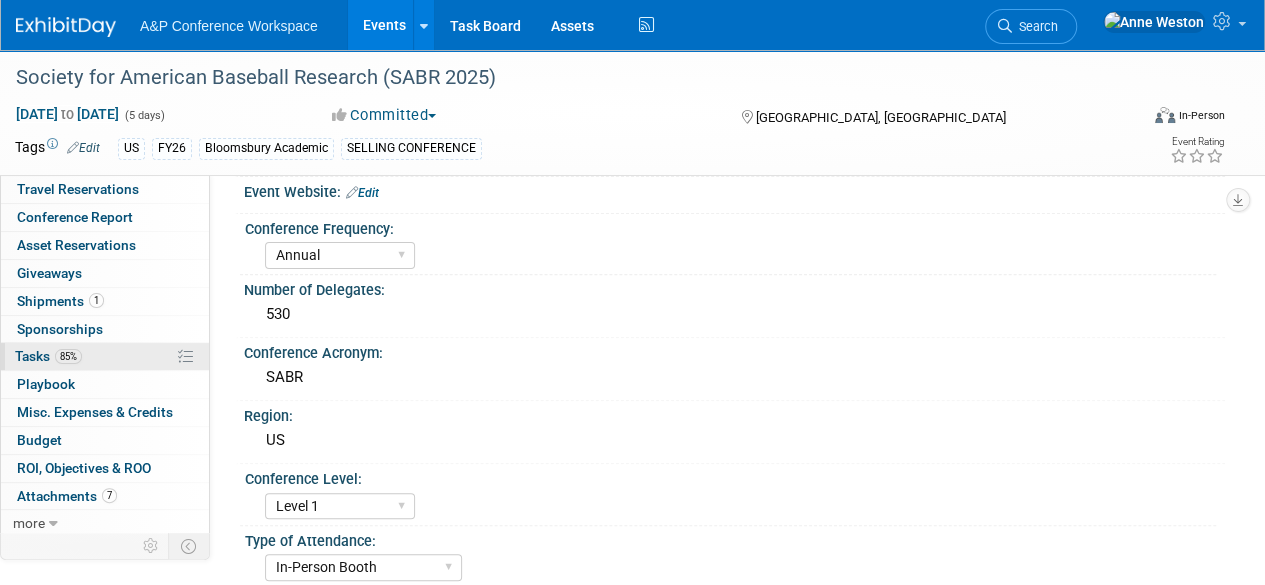click on "85%" at bounding box center (68, 356) 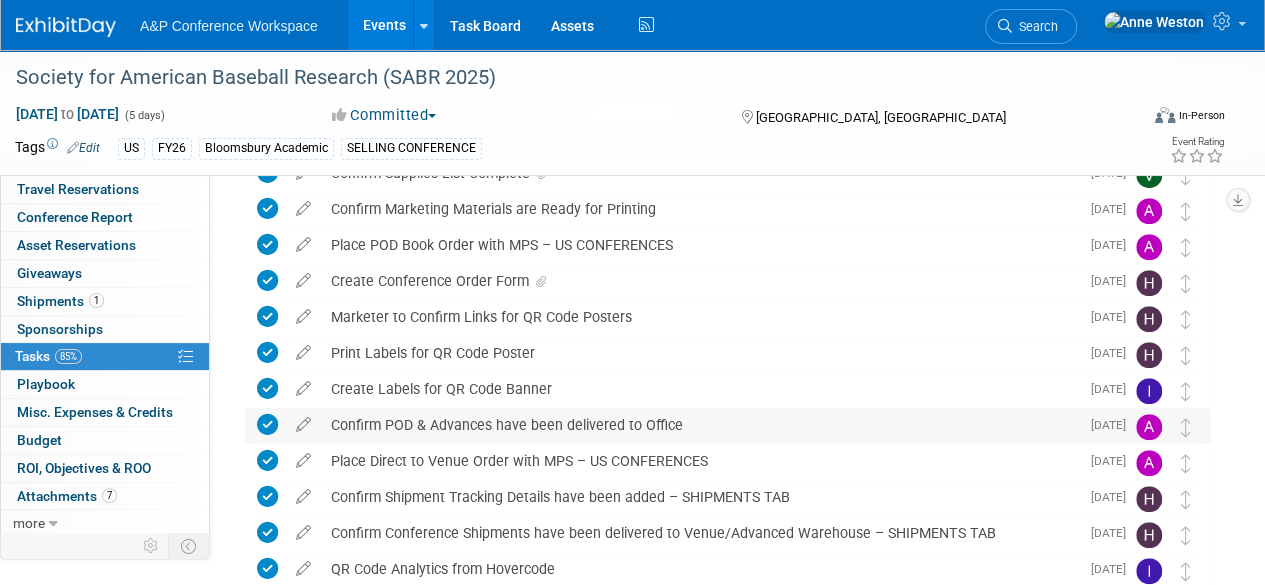 scroll, scrollTop: 768, scrollLeft: 0, axis: vertical 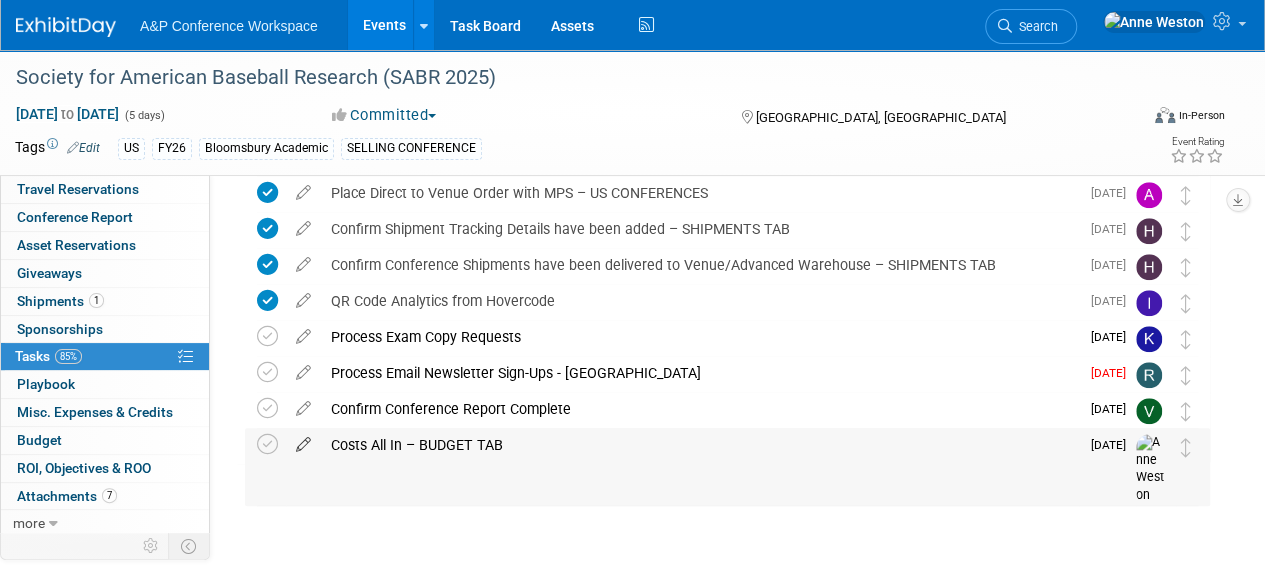 click at bounding box center (303, 440) 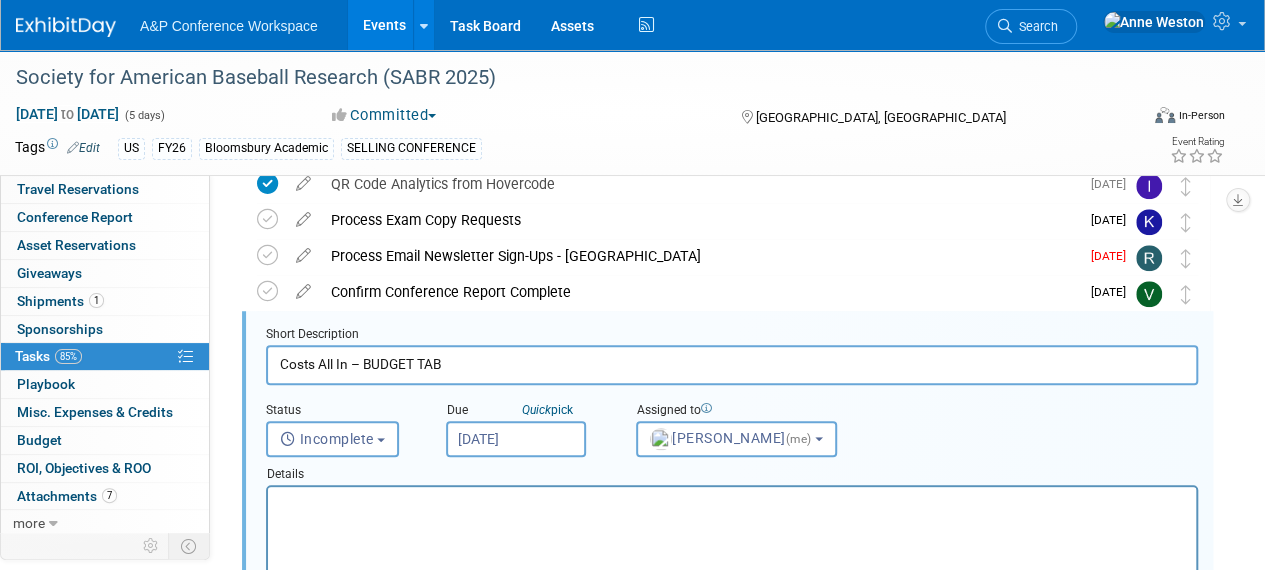 scroll, scrollTop: 902, scrollLeft: 0, axis: vertical 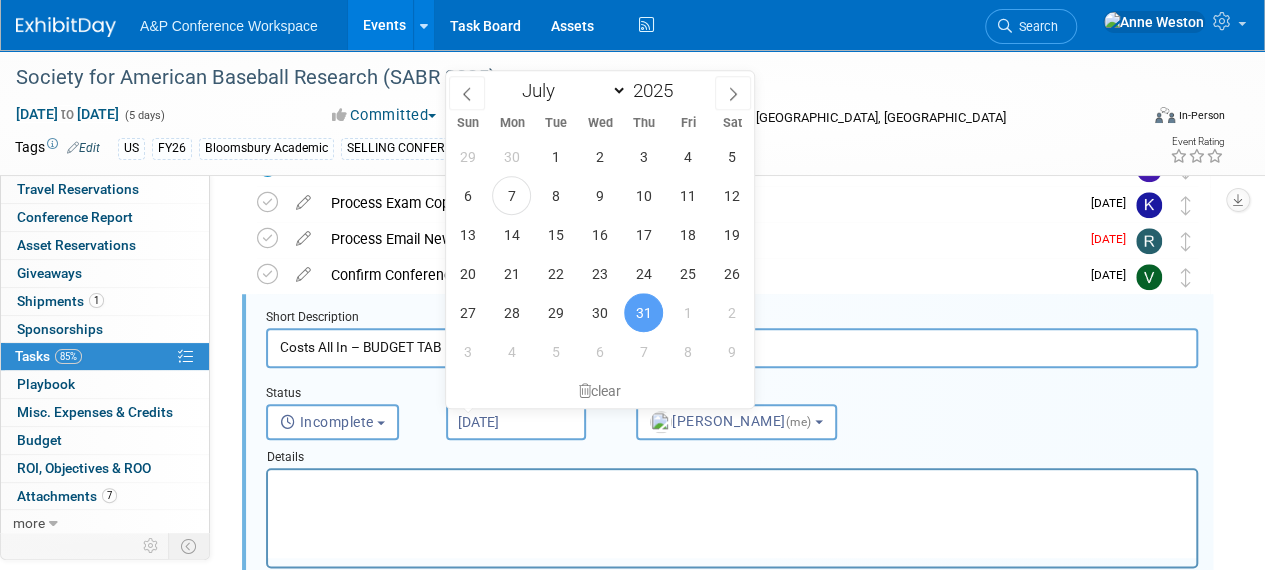 click on "Jul 31, 2025" at bounding box center (516, 422) 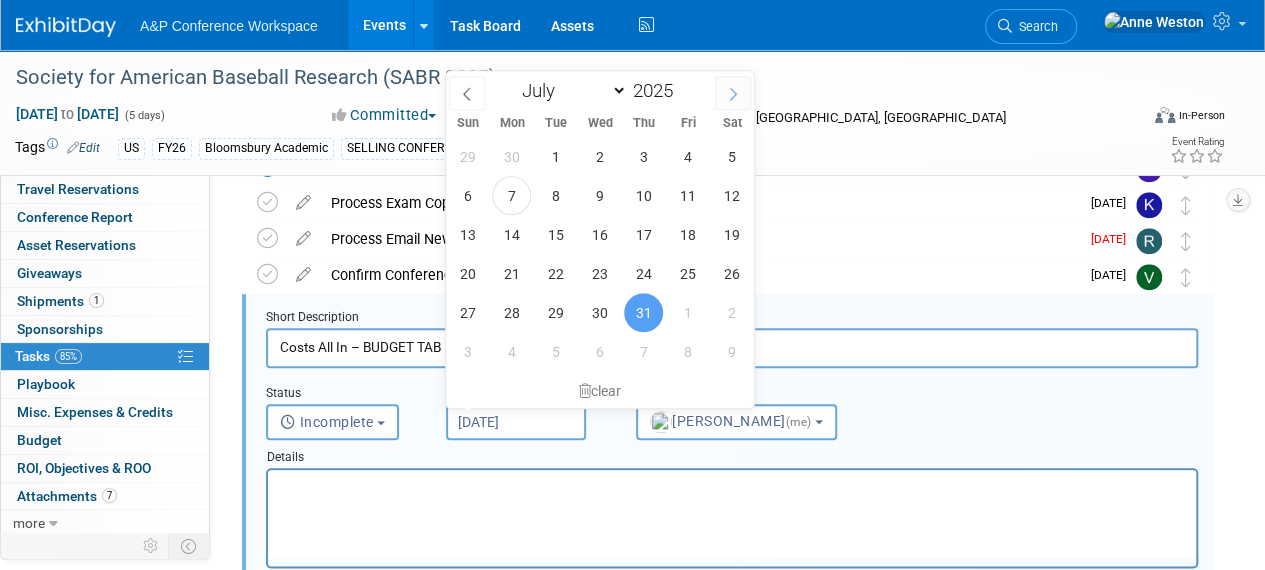 click 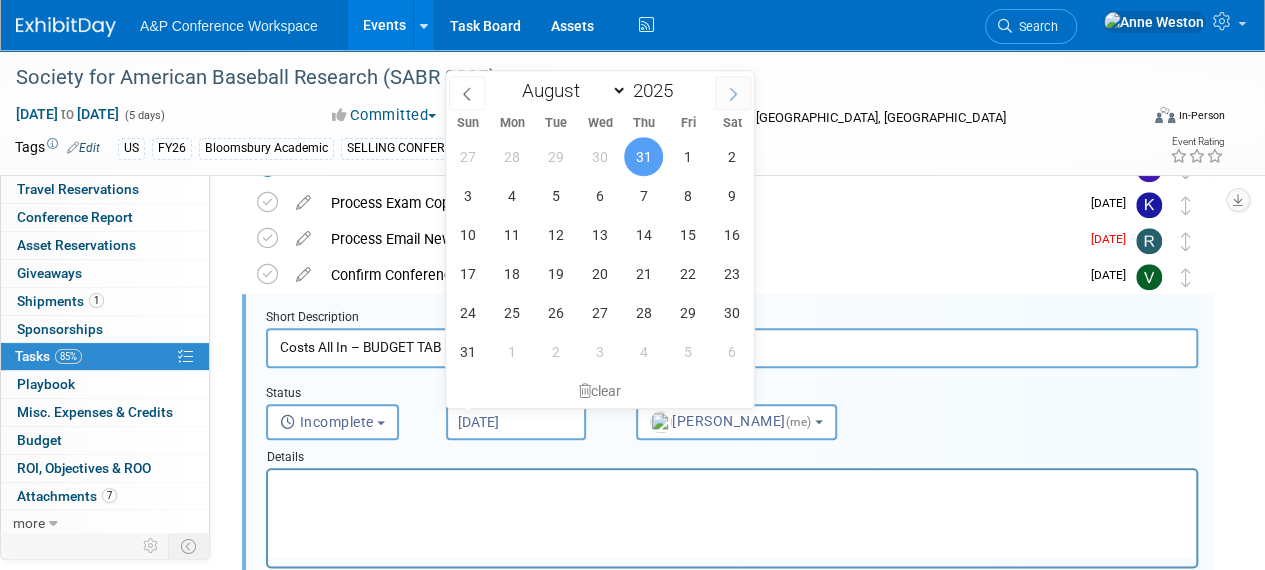 click 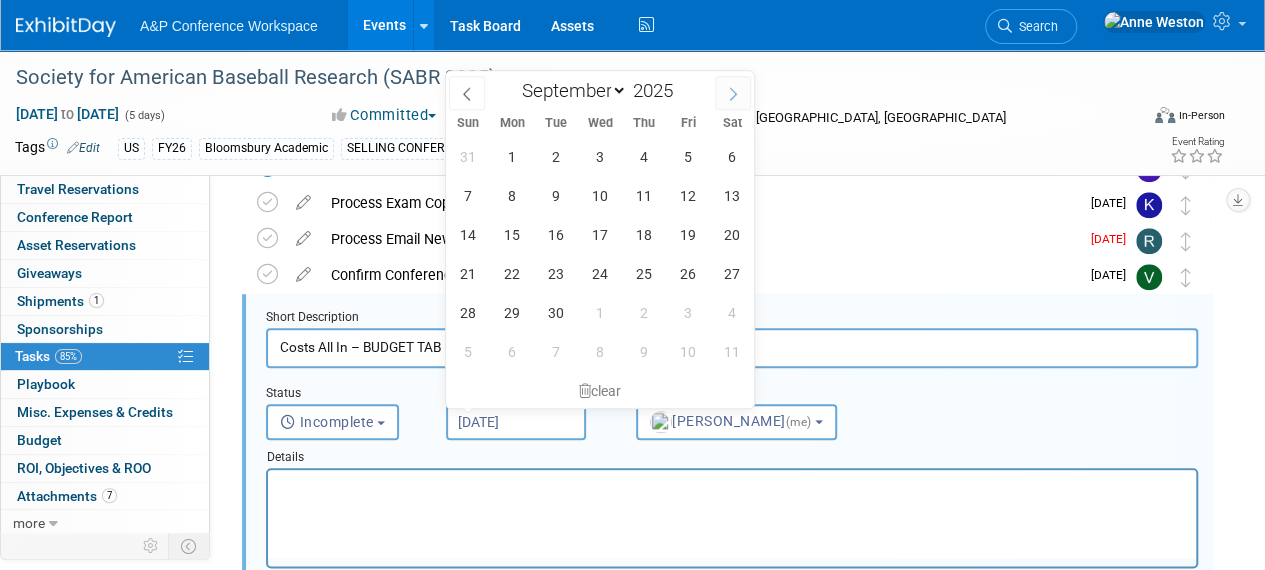 click 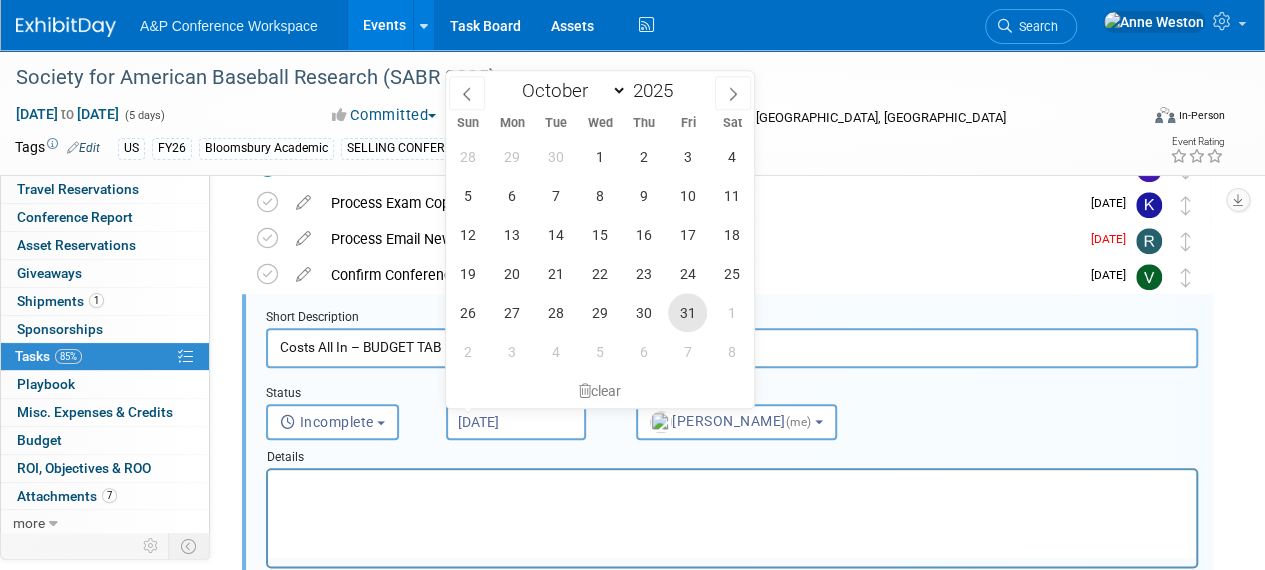 click on "31" at bounding box center [687, 312] 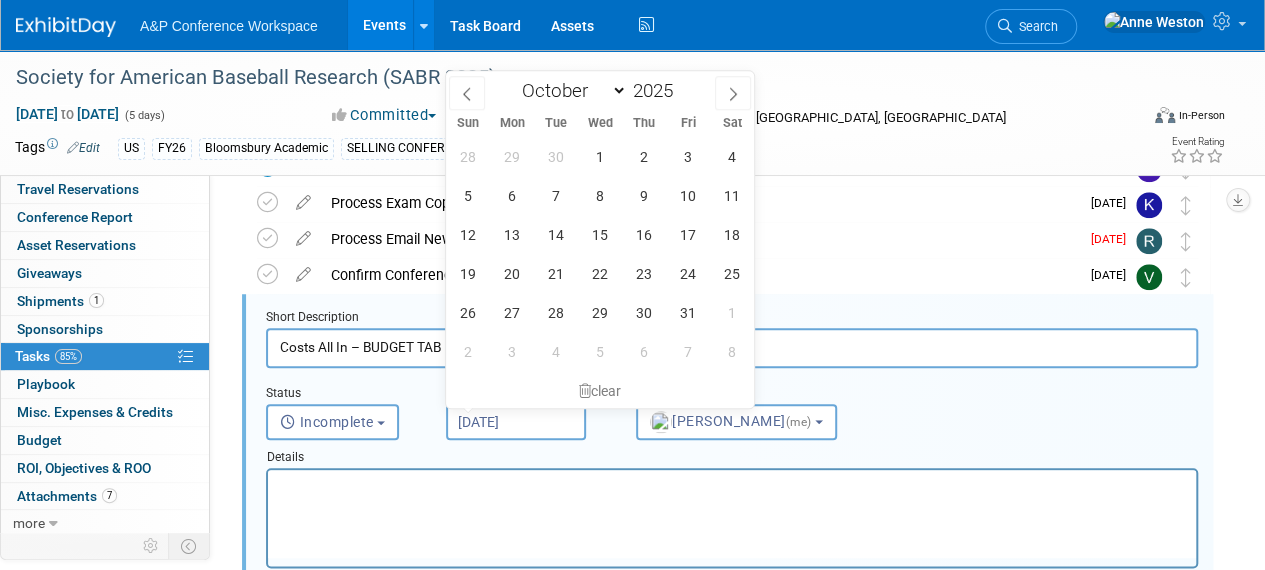 type on "Oct 31, 2025" 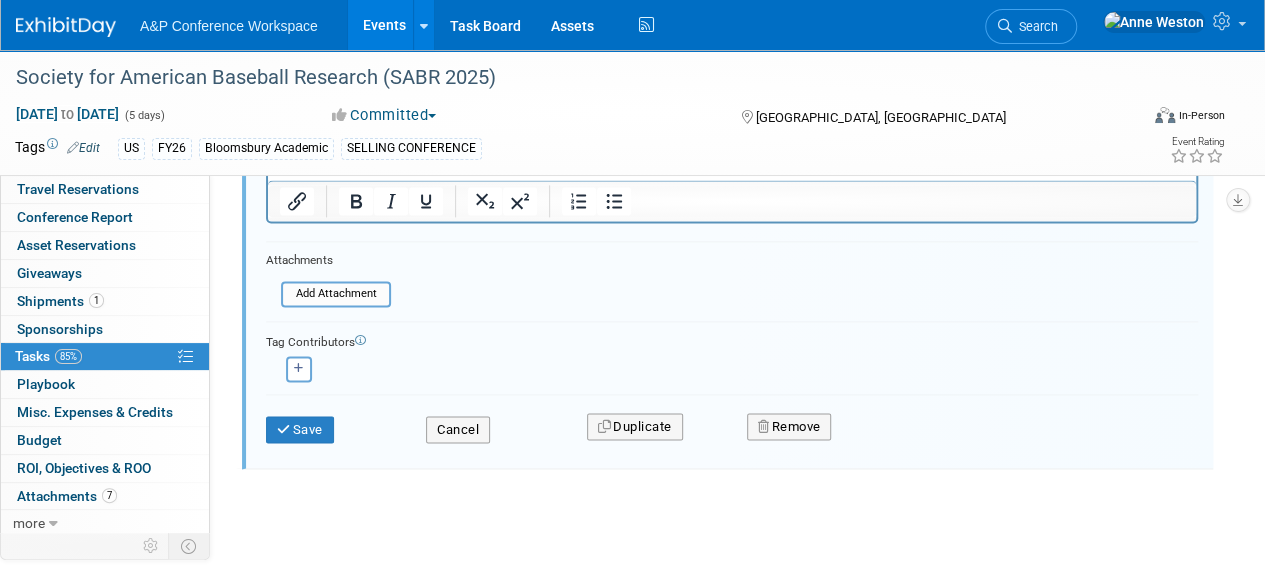 scroll, scrollTop: 1273, scrollLeft: 0, axis: vertical 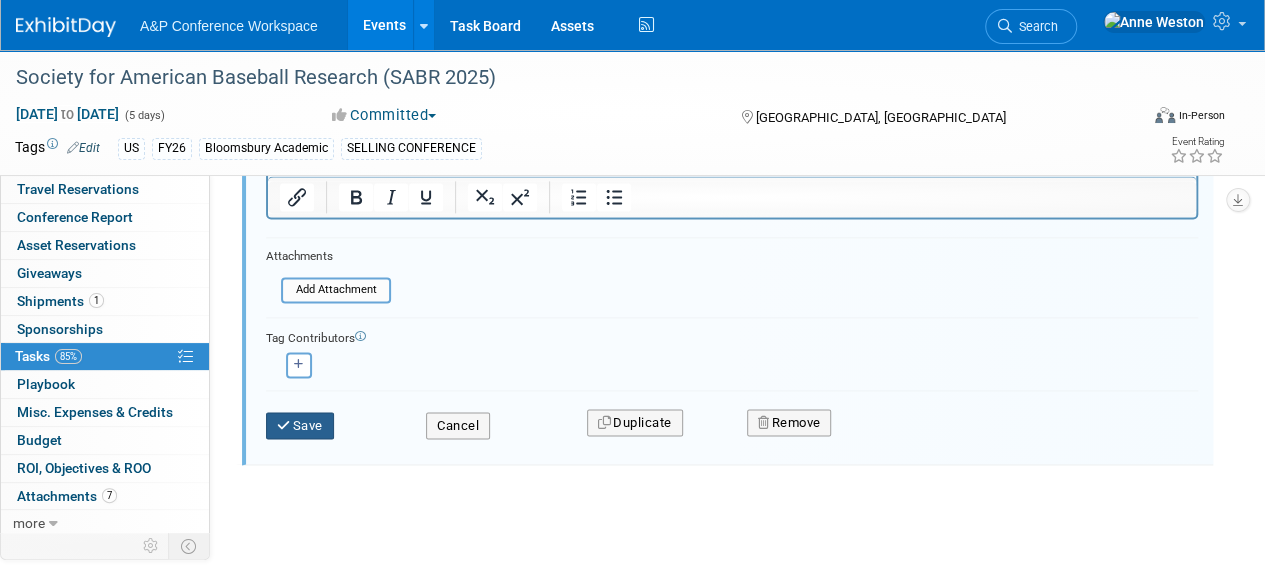 click on "Save" at bounding box center (300, 426) 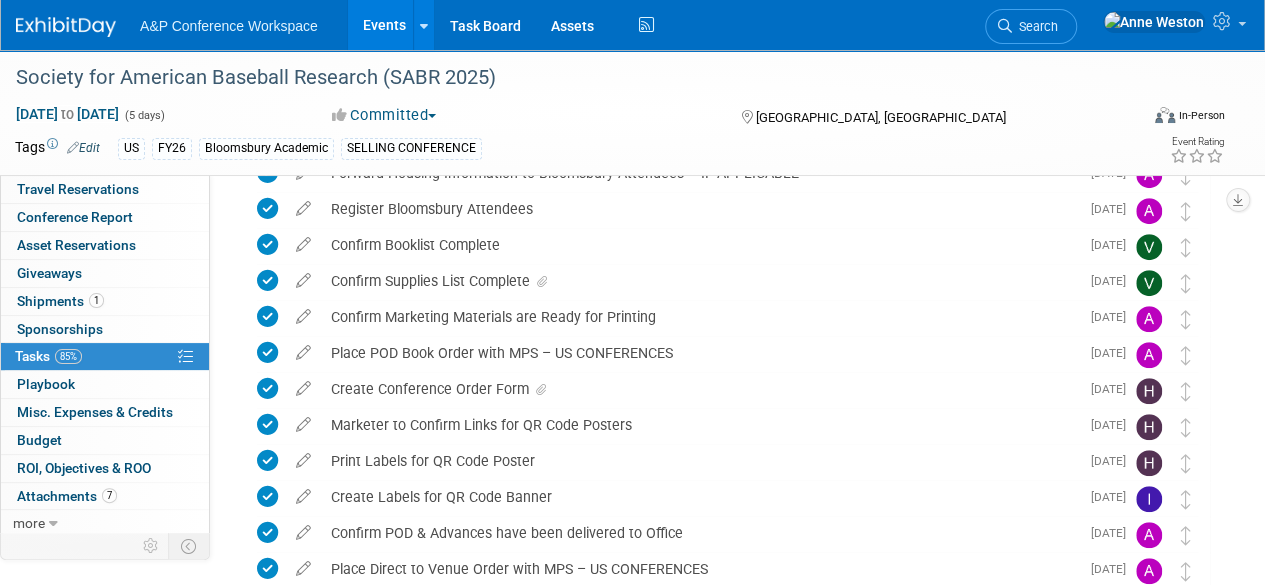 scroll, scrollTop: 268, scrollLeft: 0, axis: vertical 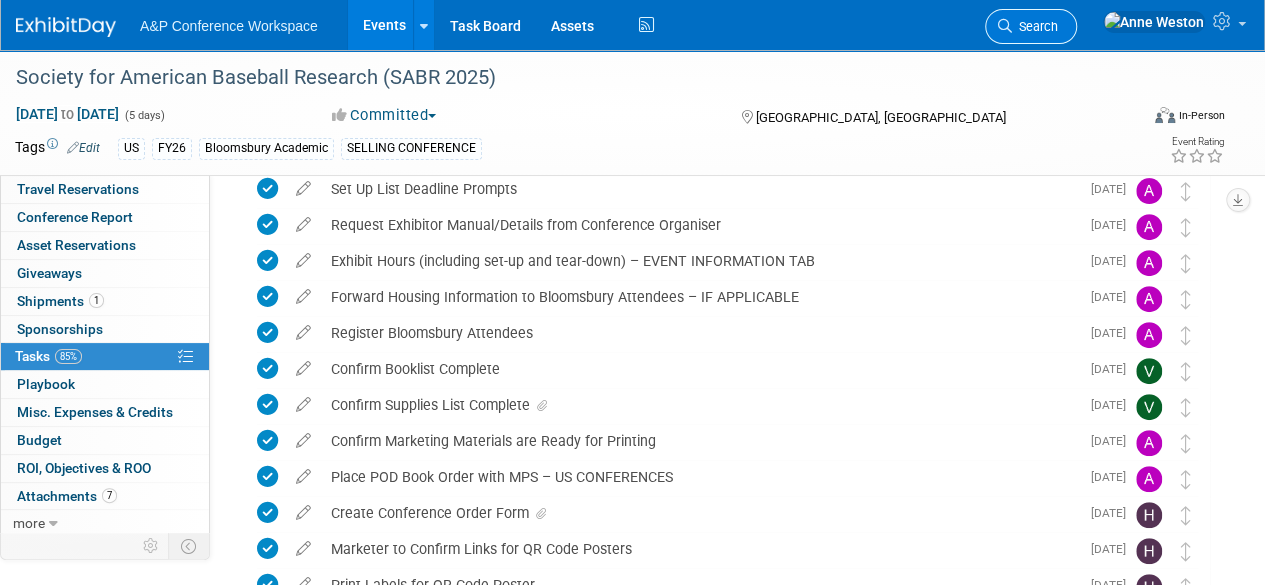 click on "Search" at bounding box center [1035, 26] 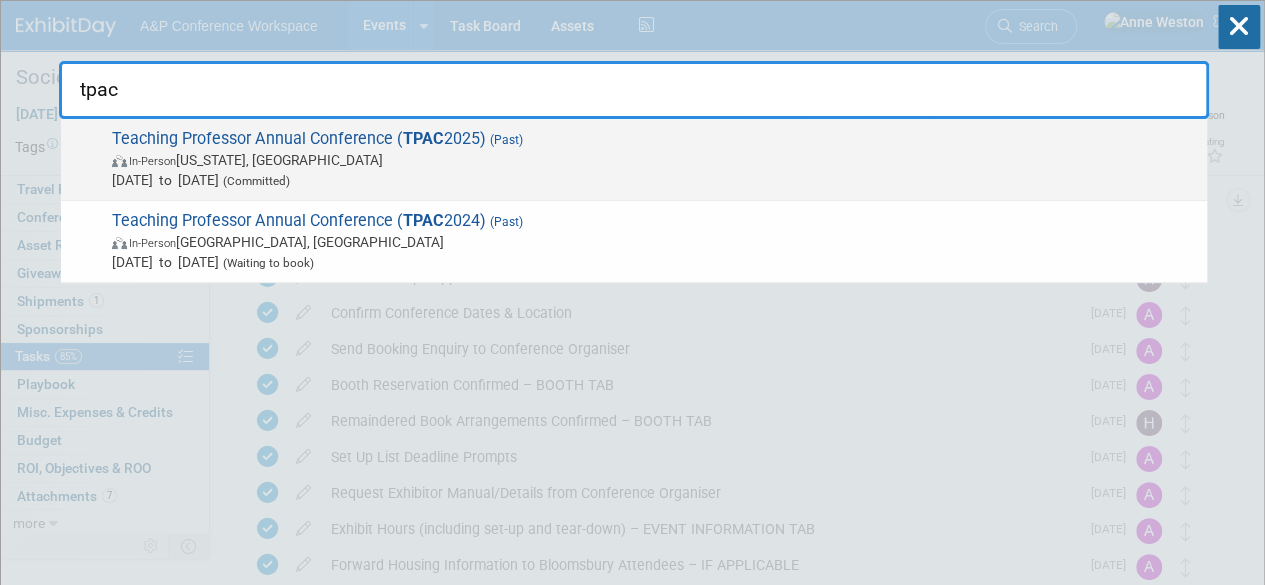 type on "tpac" 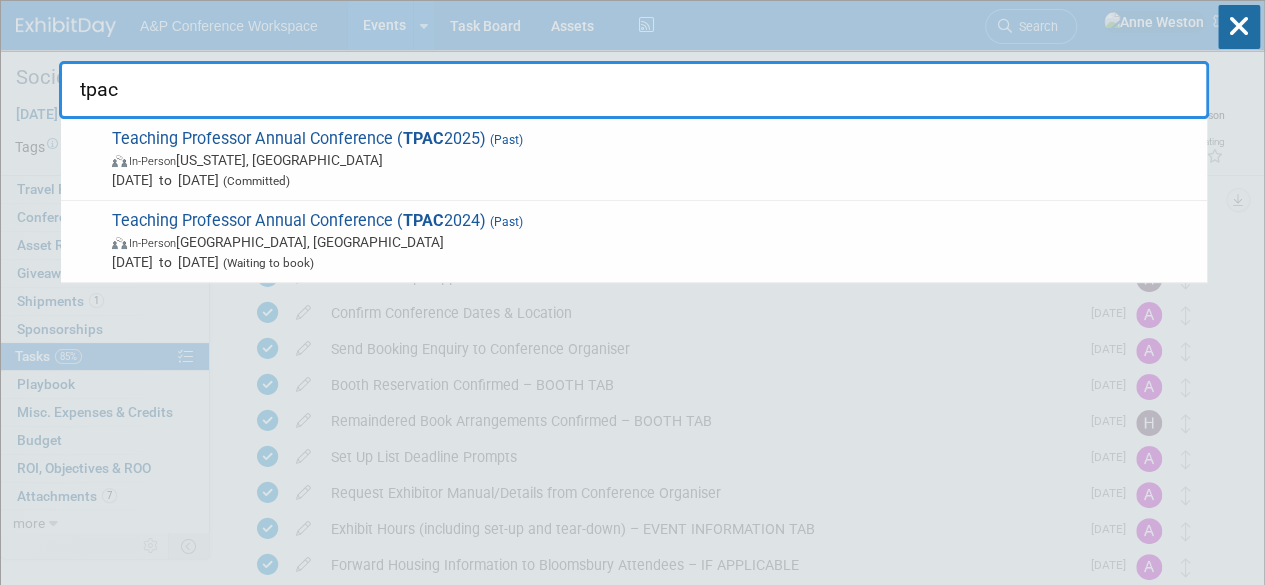 click on "Teaching Professor Annual Conference ( TPAC  2025)  (Past)  In-Person     Washington, DC Jun 6, 2025  to  Jun 8, 2025  (Committed)" at bounding box center (651, 159) 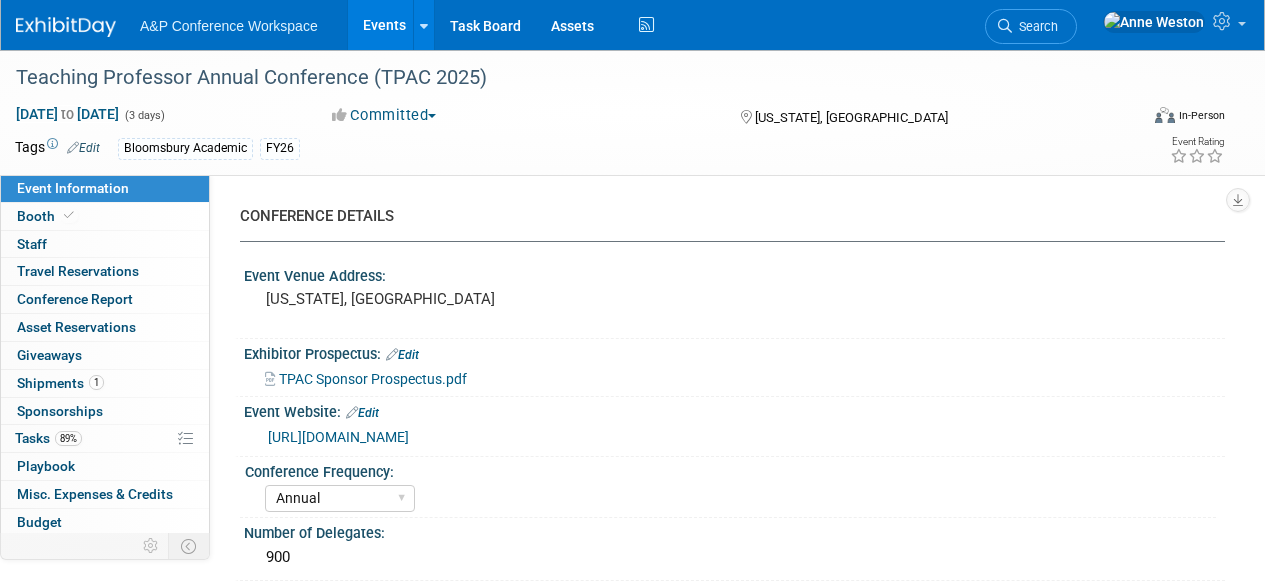 select on "Annual" 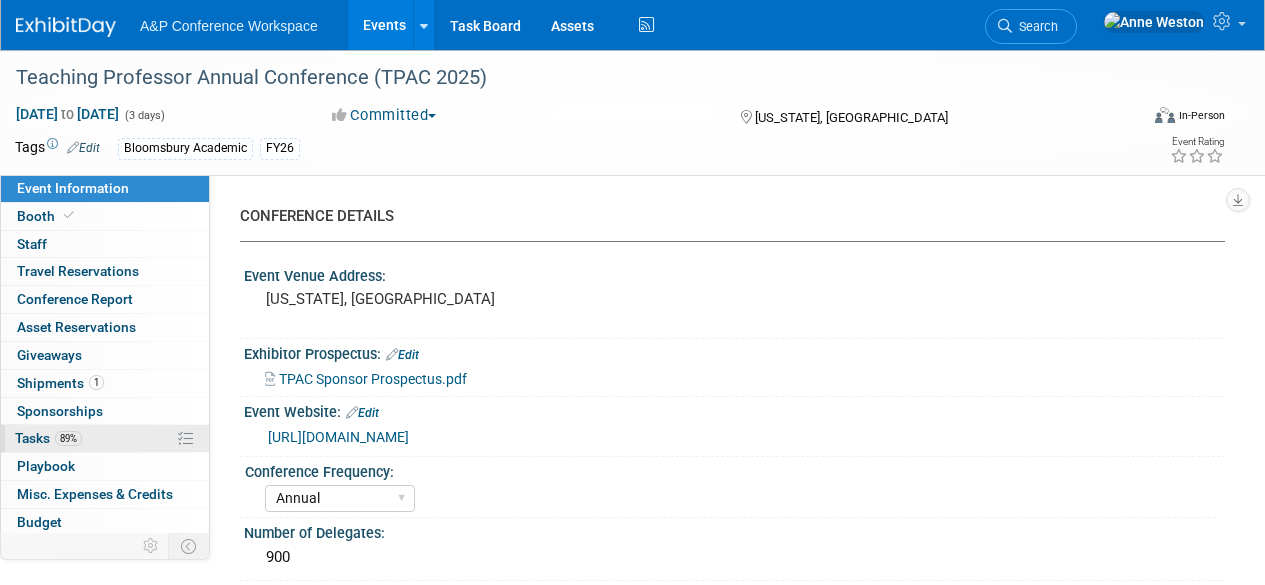 scroll, scrollTop: 0, scrollLeft: 0, axis: both 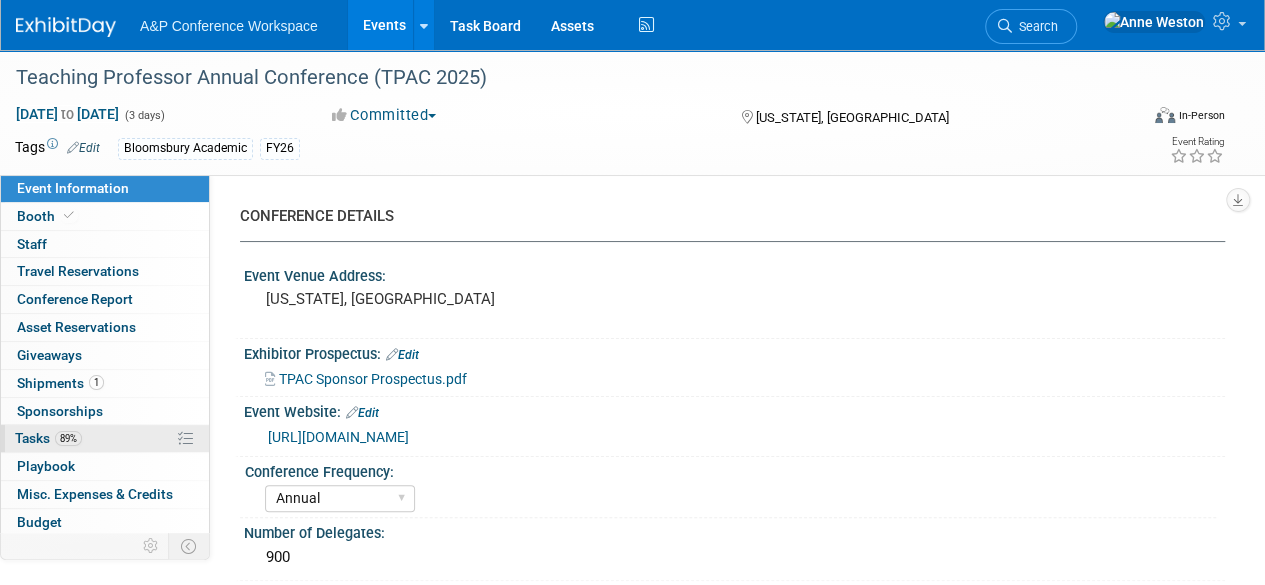 click on "89%" at bounding box center (68, 438) 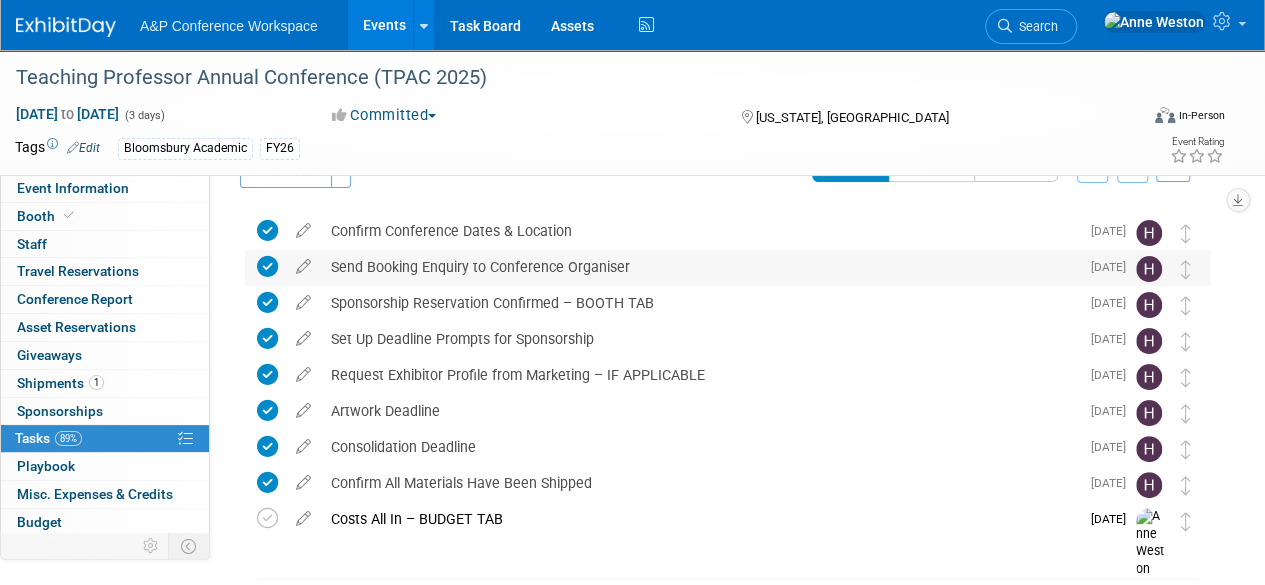 scroll, scrollTop: 0, scrollLeft: 0, axis: both 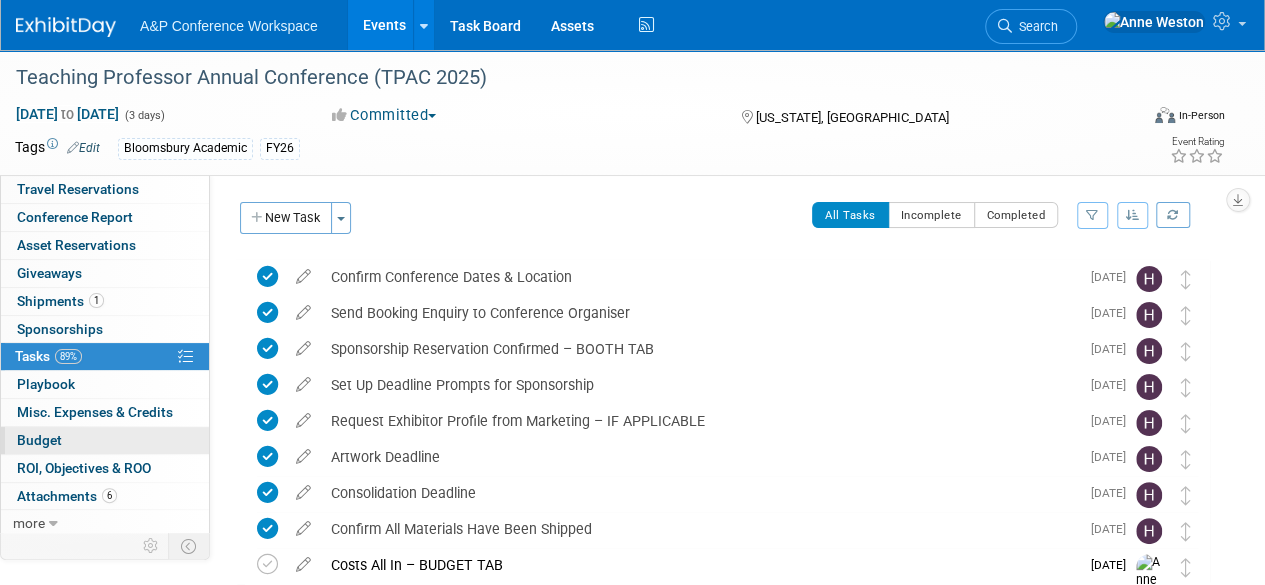 click on "Budget" at bounding box center [105, 440] 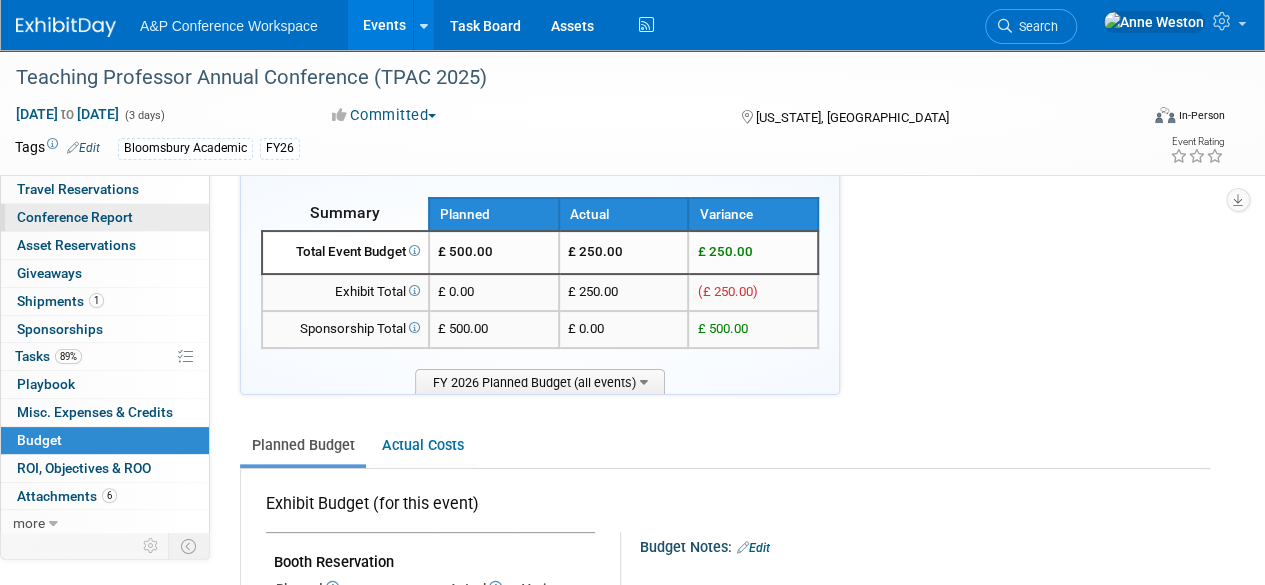 scroll, scrollTop: 0, scrollLeft: 0, axis: both 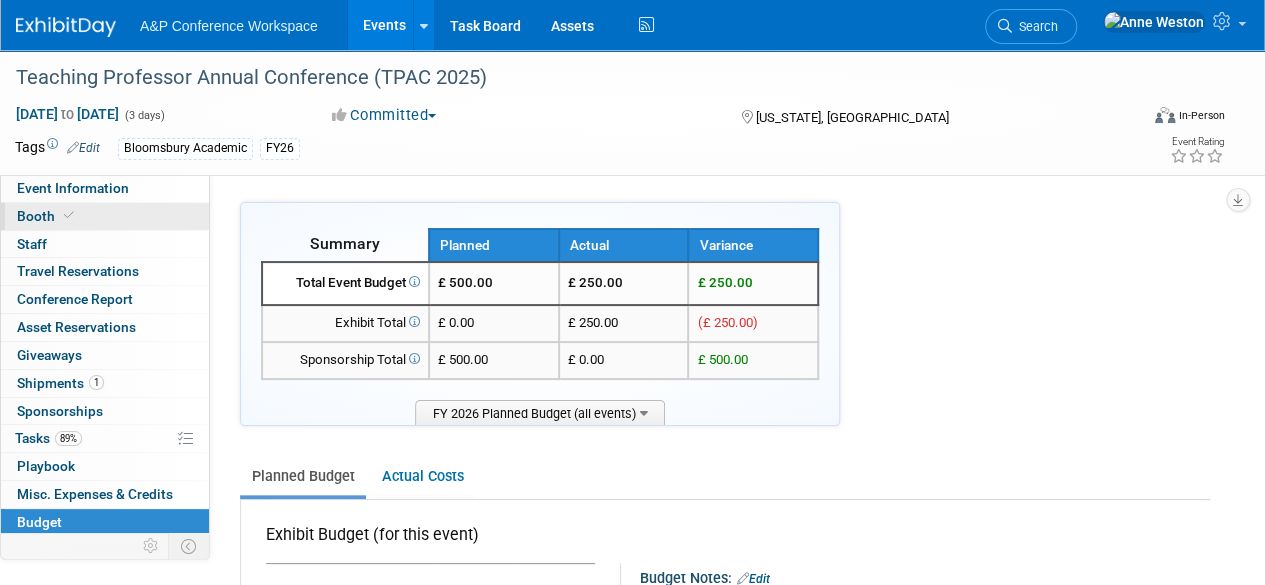 click on "Booth" at bounding box center [105, 216] 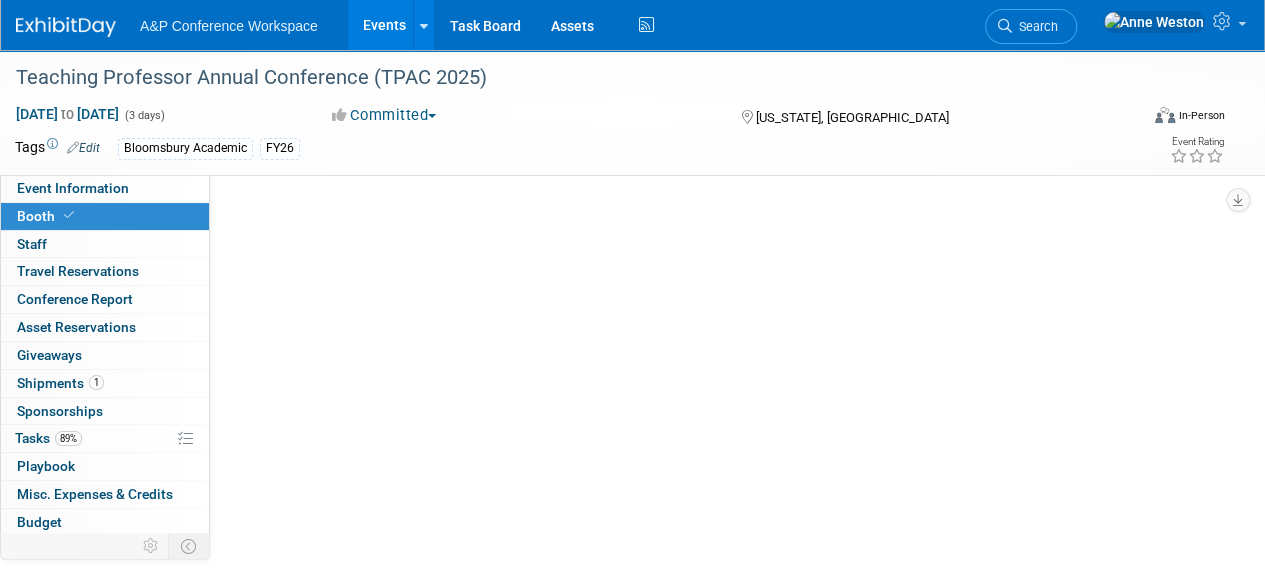select on "CUAP" 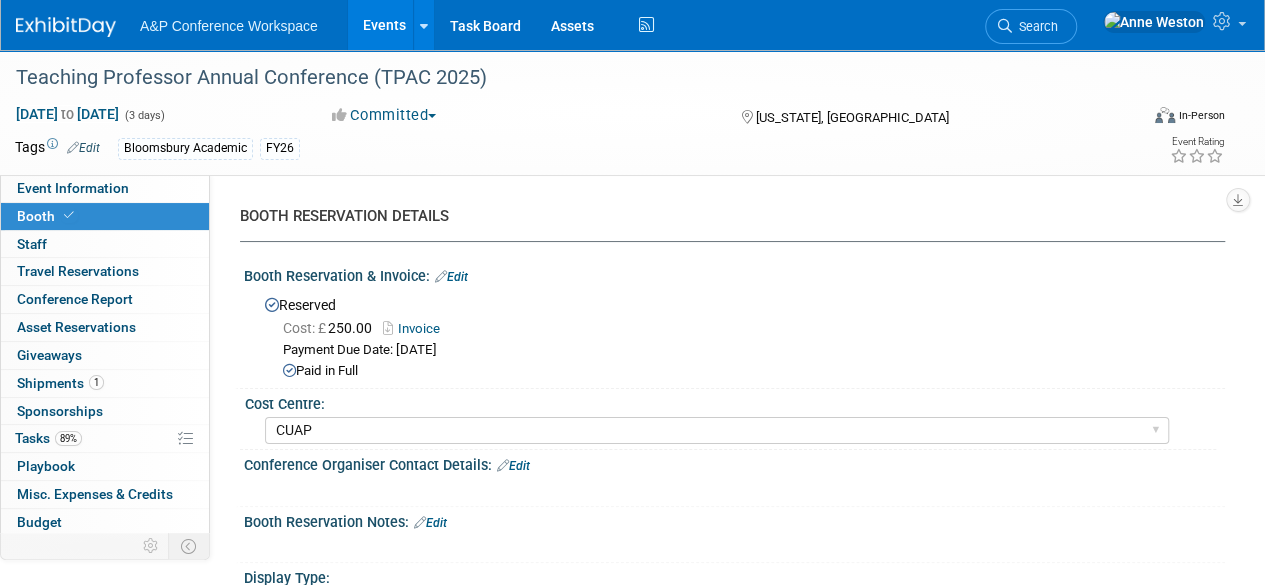 click on "Booth Reservation & Invoice:
Edit" at bounding box center [734, 274] 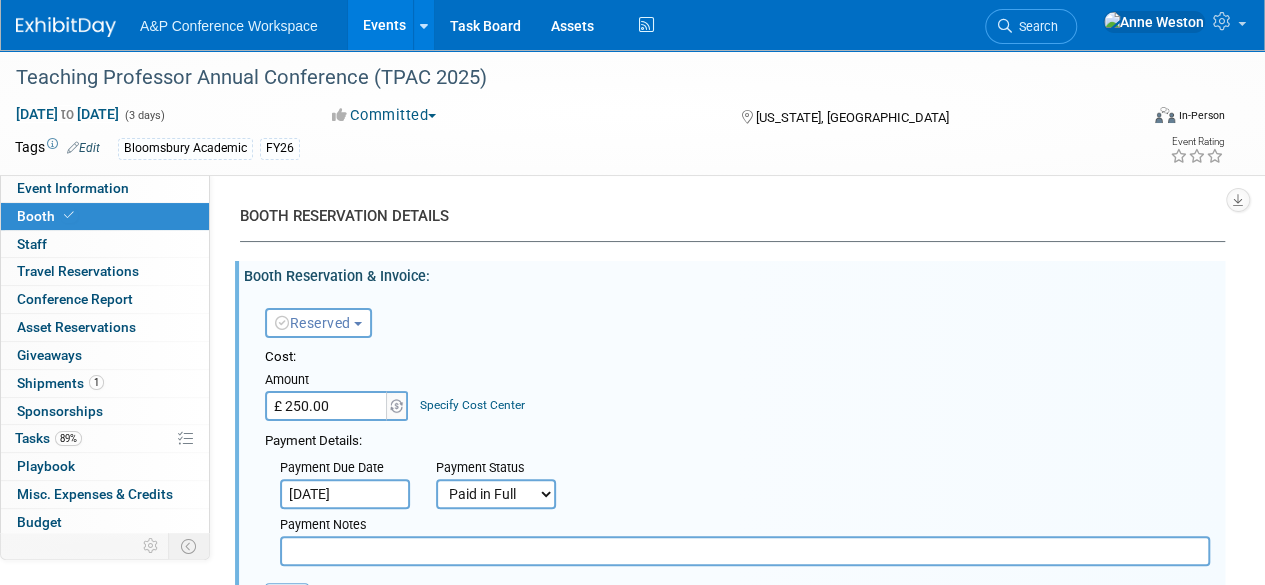 click on "£ 250.00" at bounding box center [327, 406] 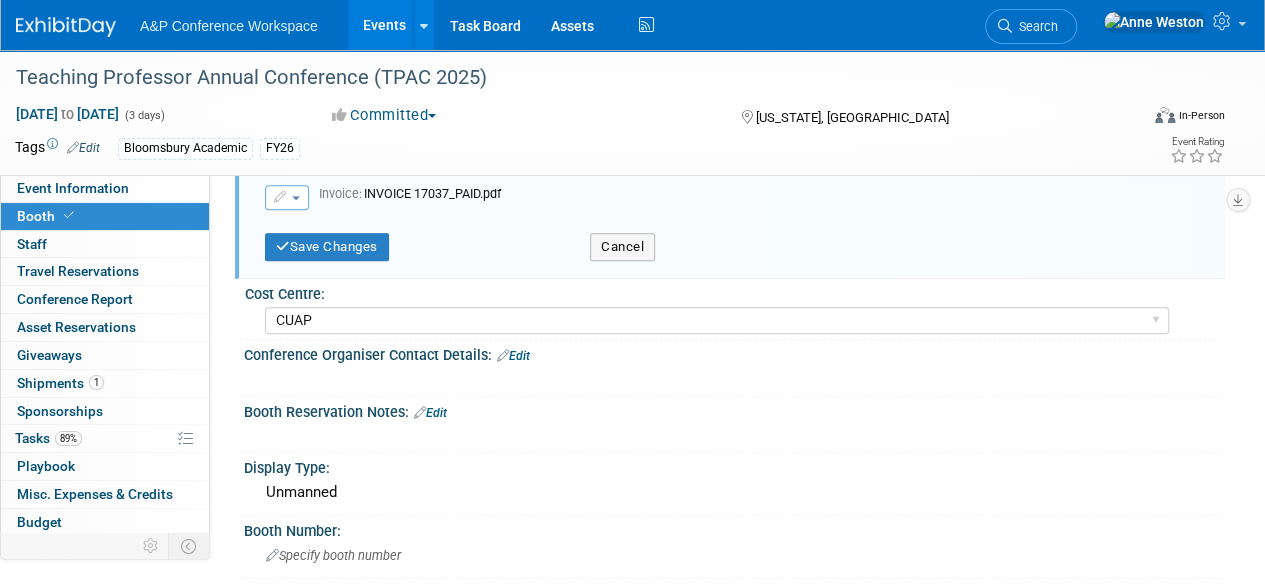 scroll, scrollTop: 400, scrollLeft: 0, axis: vertical 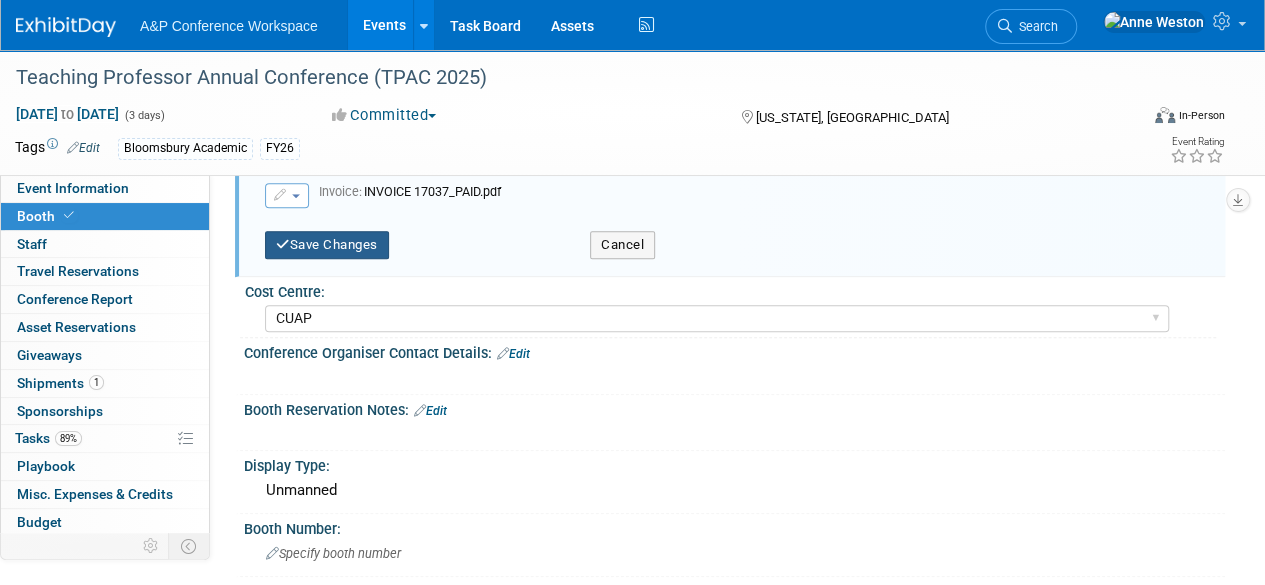 type on "£ 0.00" 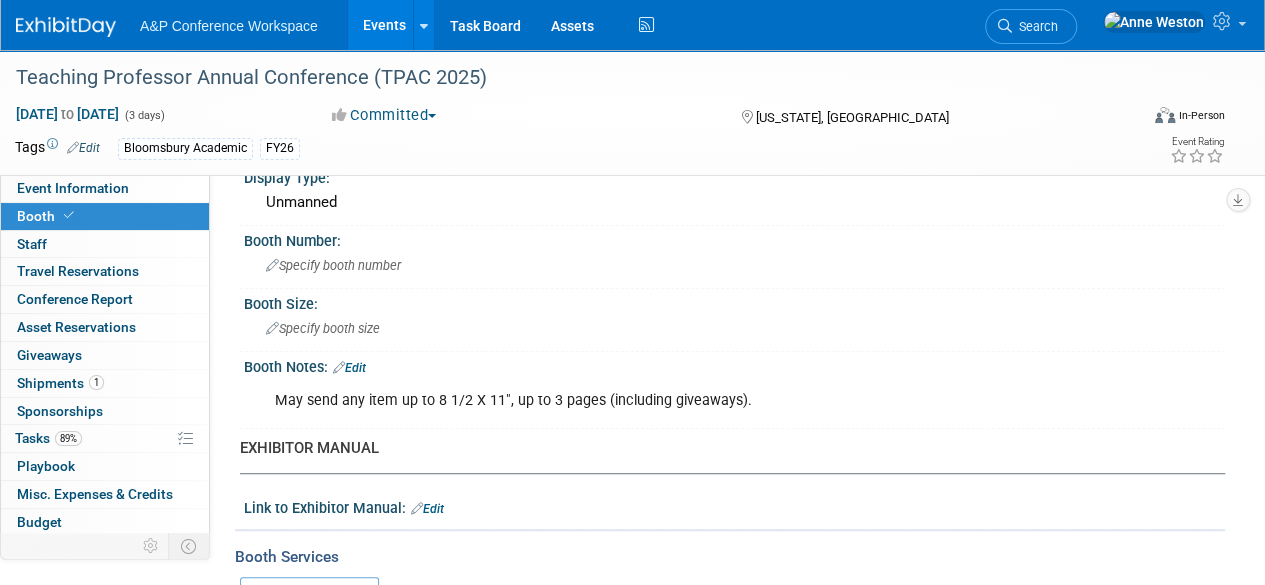 click on "0
Sponsorships 0" at bounding box center [105, 411] 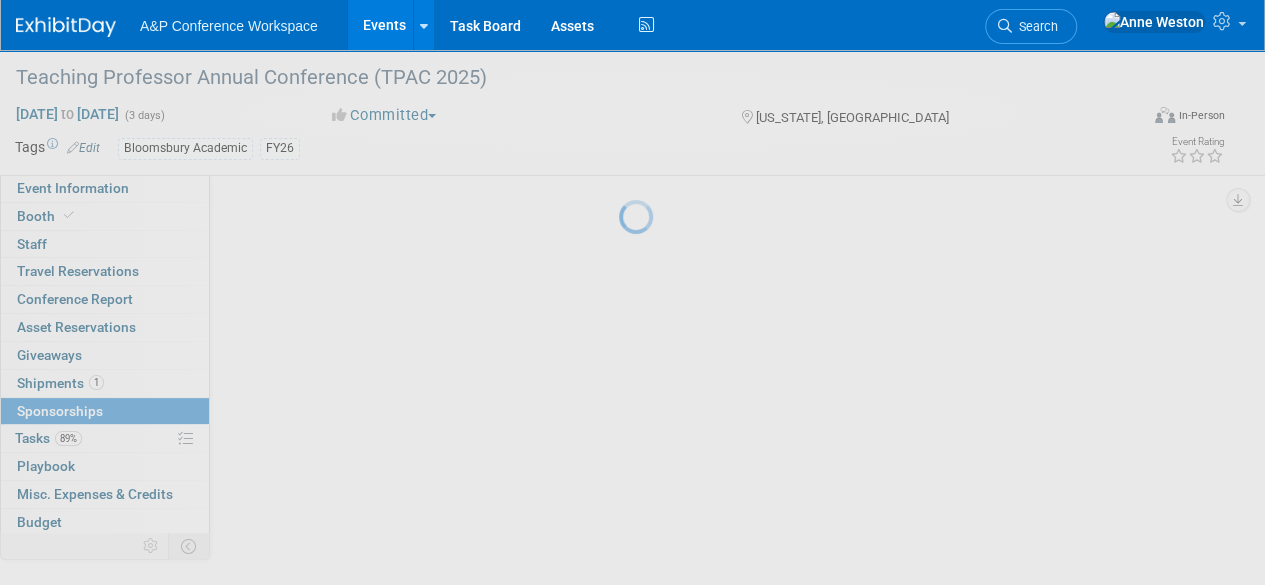 scroll, scrollTop: 0, scrollLeft: 0, axis: both 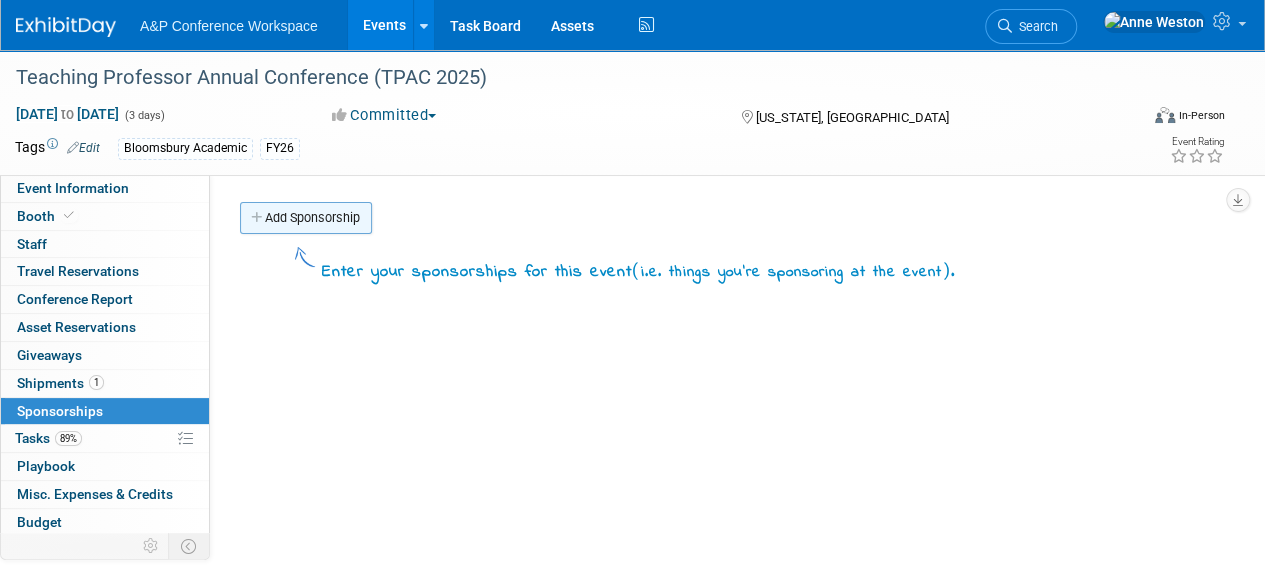 click on "Add Sponsorship" at bounding box center (306, 218) 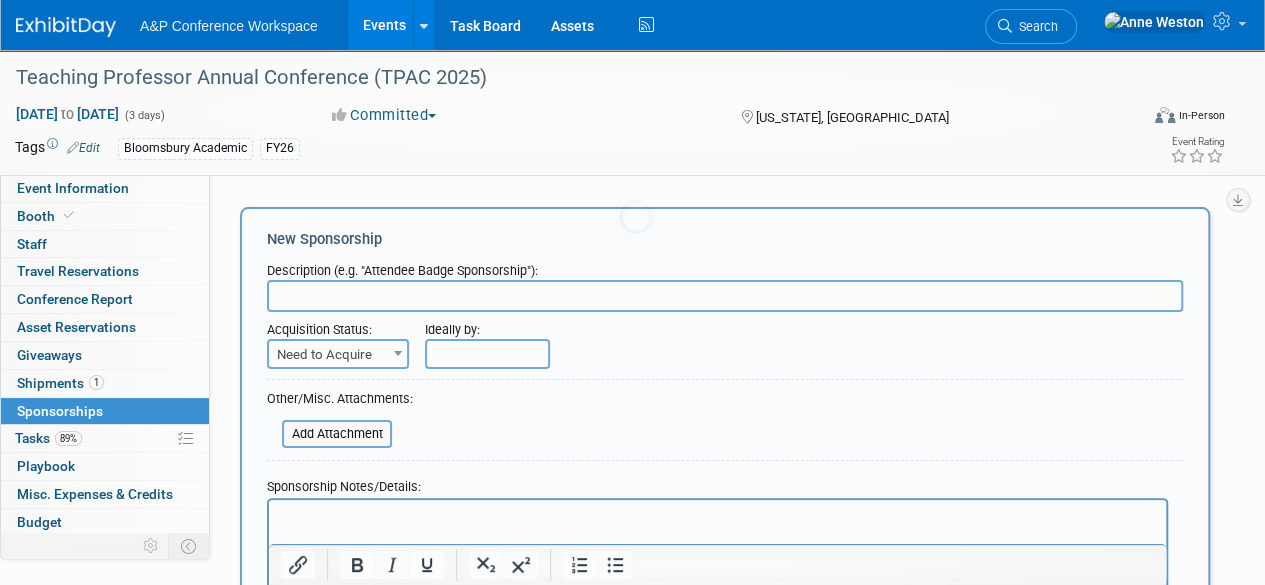 scroll, scrollTop: 0, scrollLeft: 0, axis: both 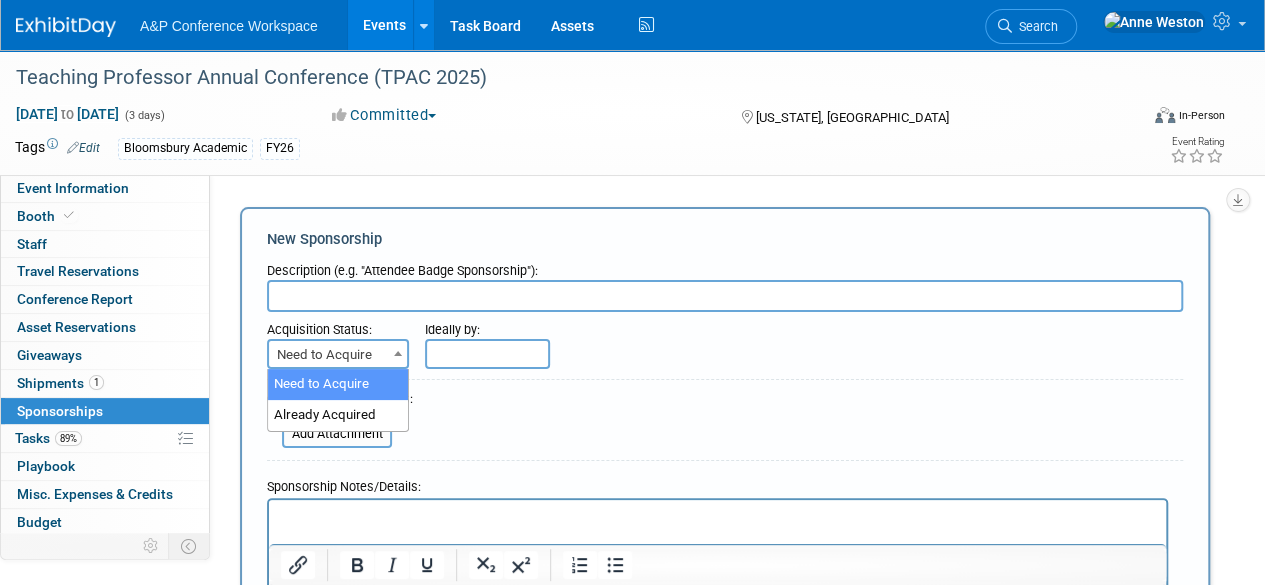 click on "Need to Acquire" at bounding box center [338, 355] 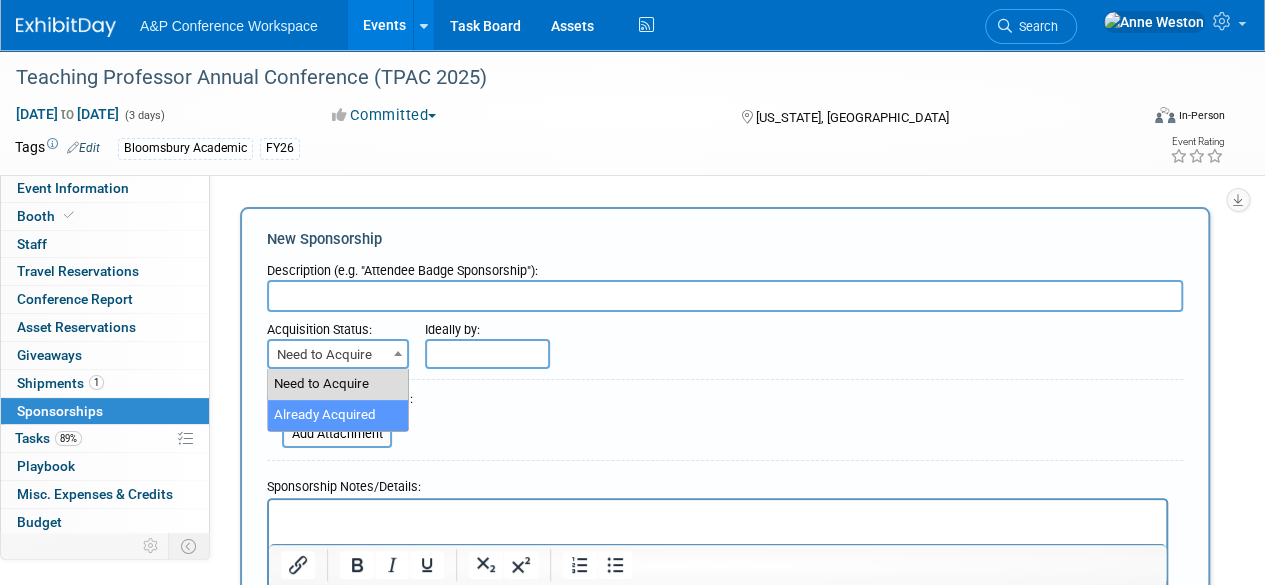 select on "2" 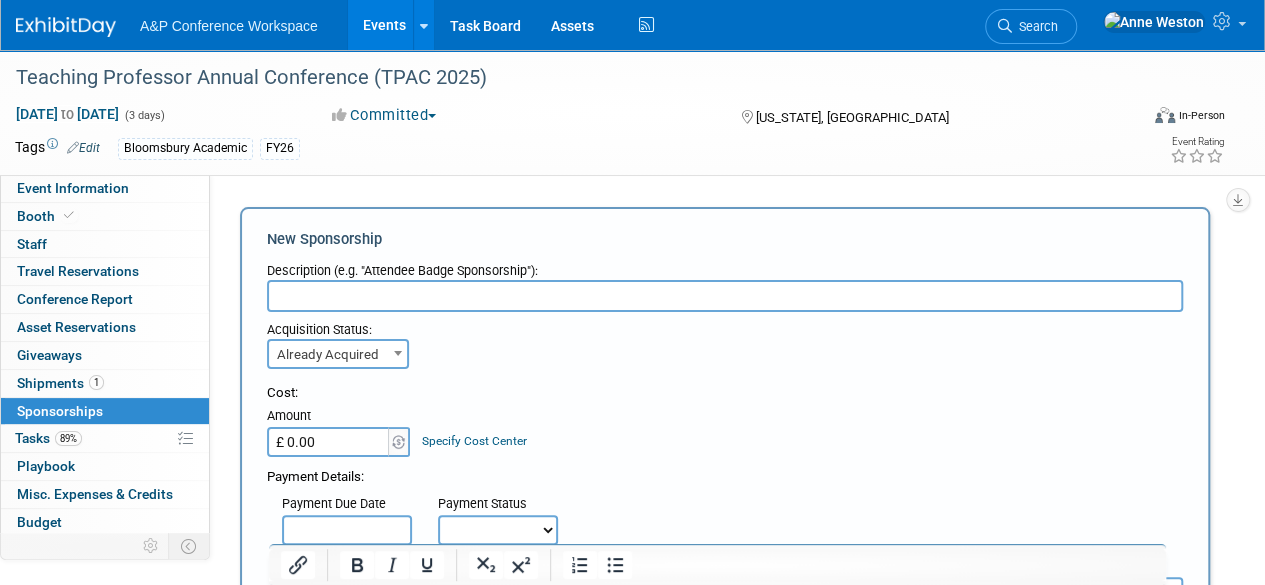 click on "£ 0.00" at bounding box center (329, 442) 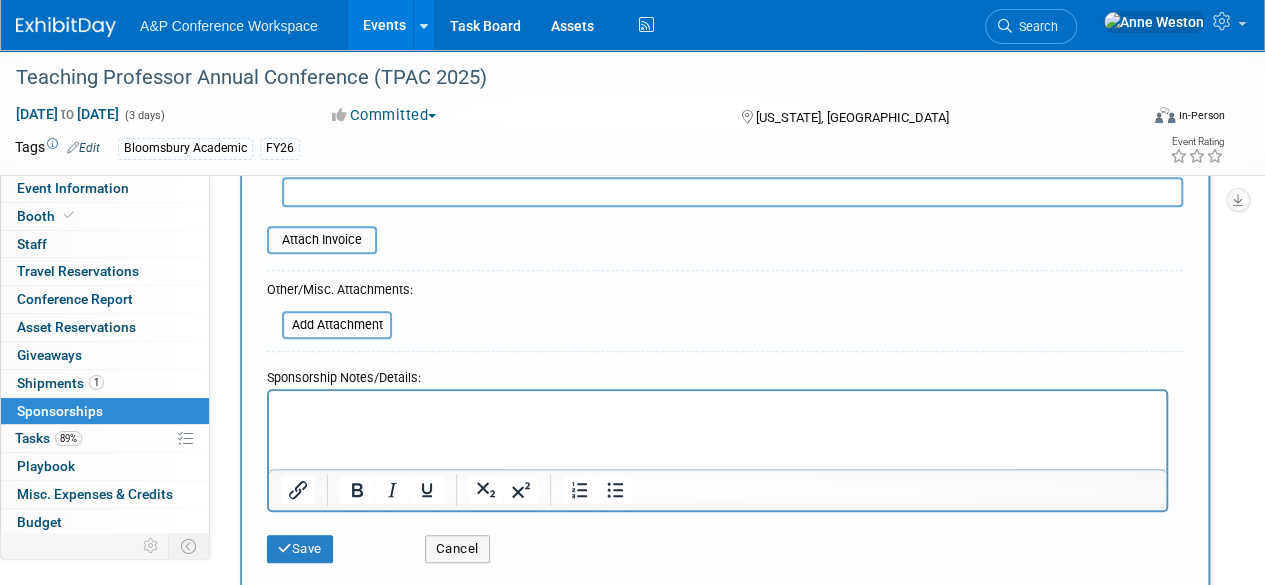 scroll, scrollTop: 600, scrollLeft: 0, axis: vertical 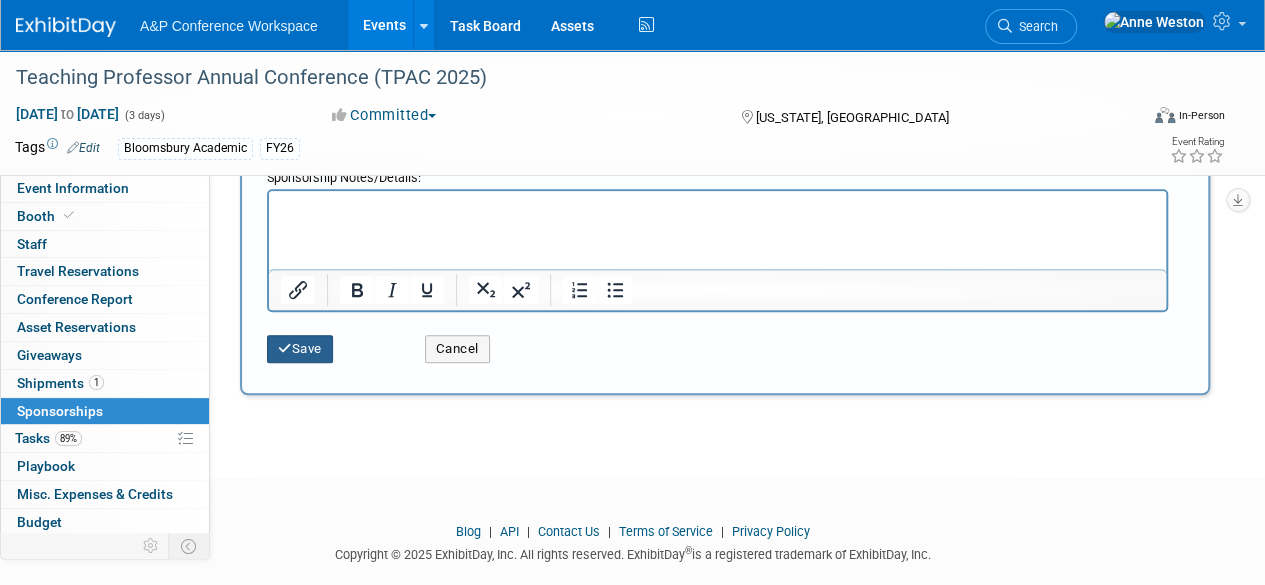 type on "£ 250.00" 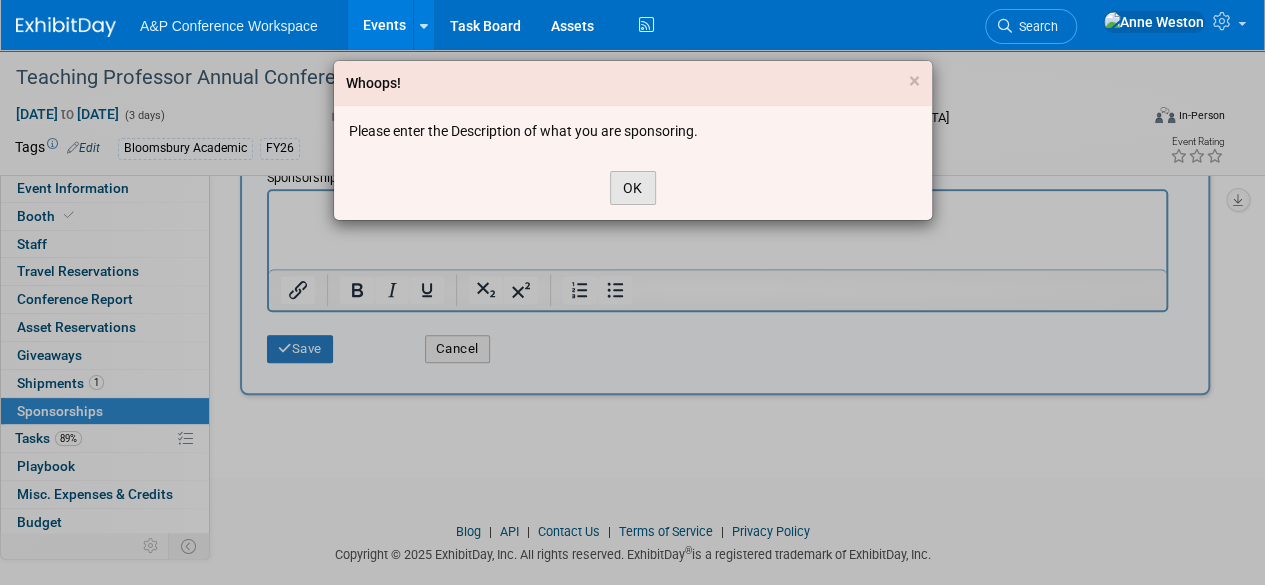 click on "OK" at bounding box center [633, 188] 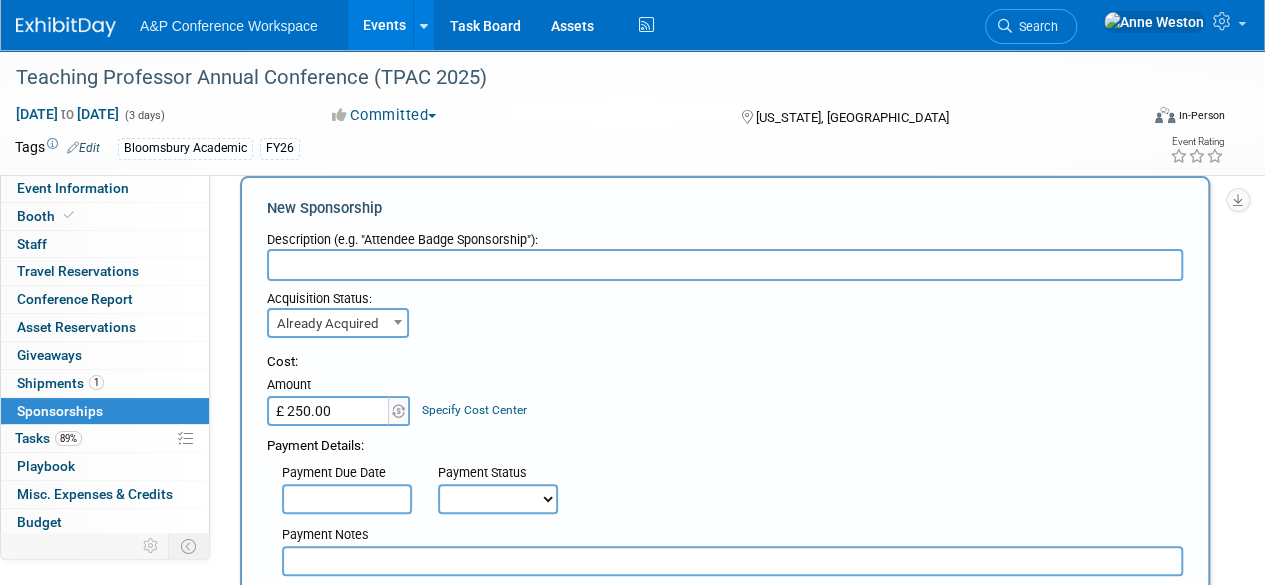 scroll, scrollTop: 0, scrollLeft: 0, axis: both 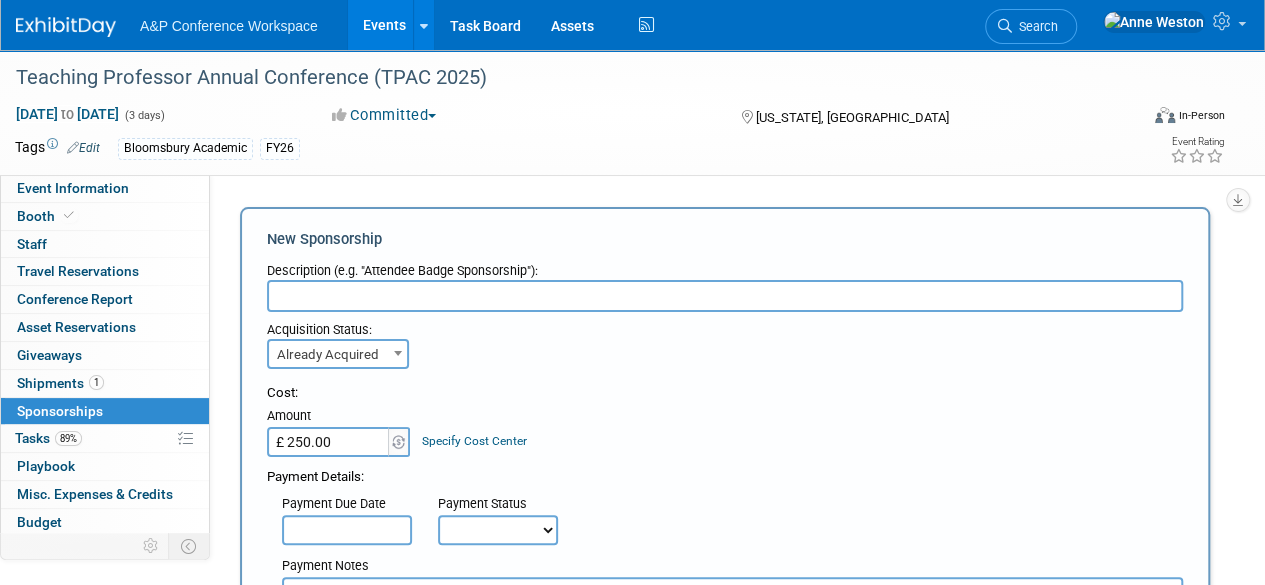 click at bounding box center (725, 296) 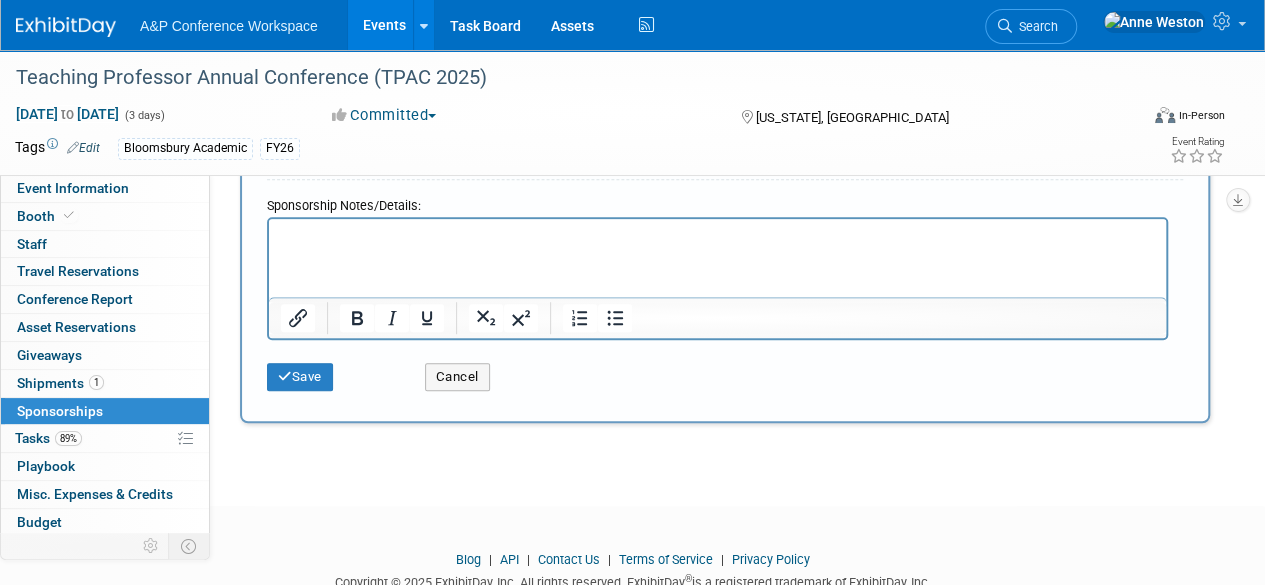 scroll, scrollTop: 600, scrollLeft: 0, axis: vertical 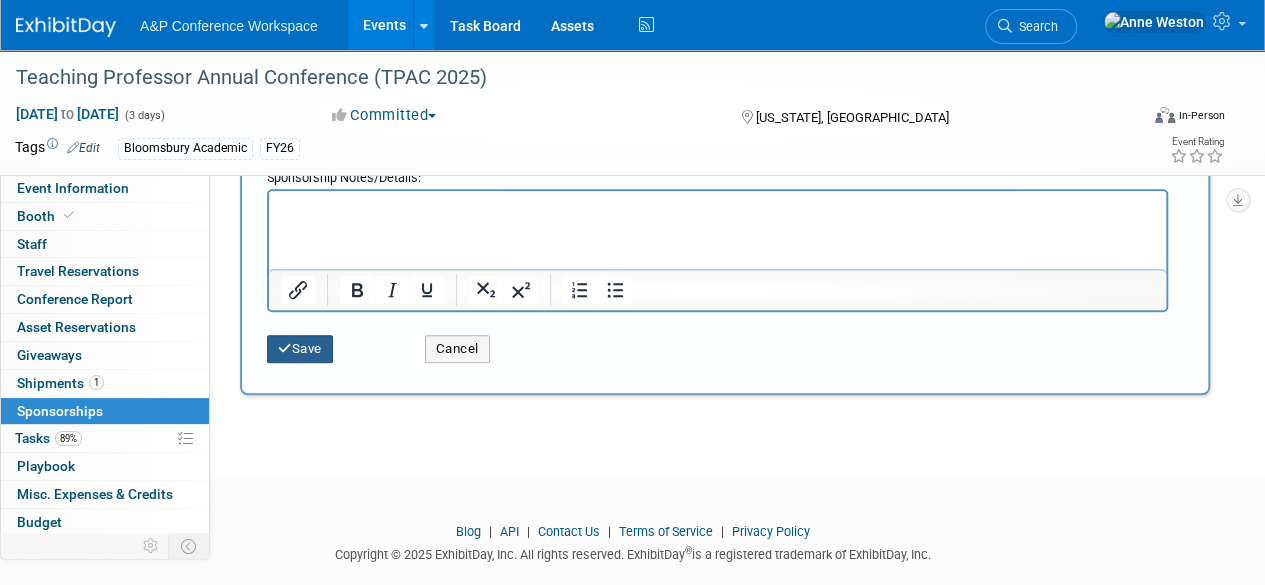 type on "Sponsorship Fee" 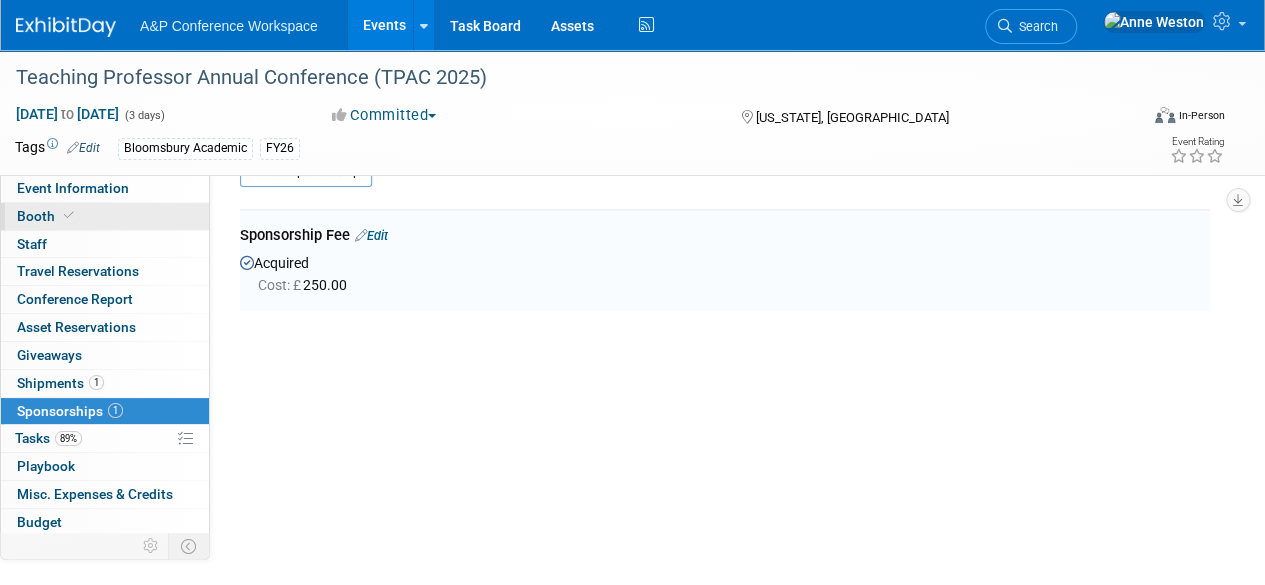 scroll, scrollTop: 42, scrollLeft: 0, axis: vertical 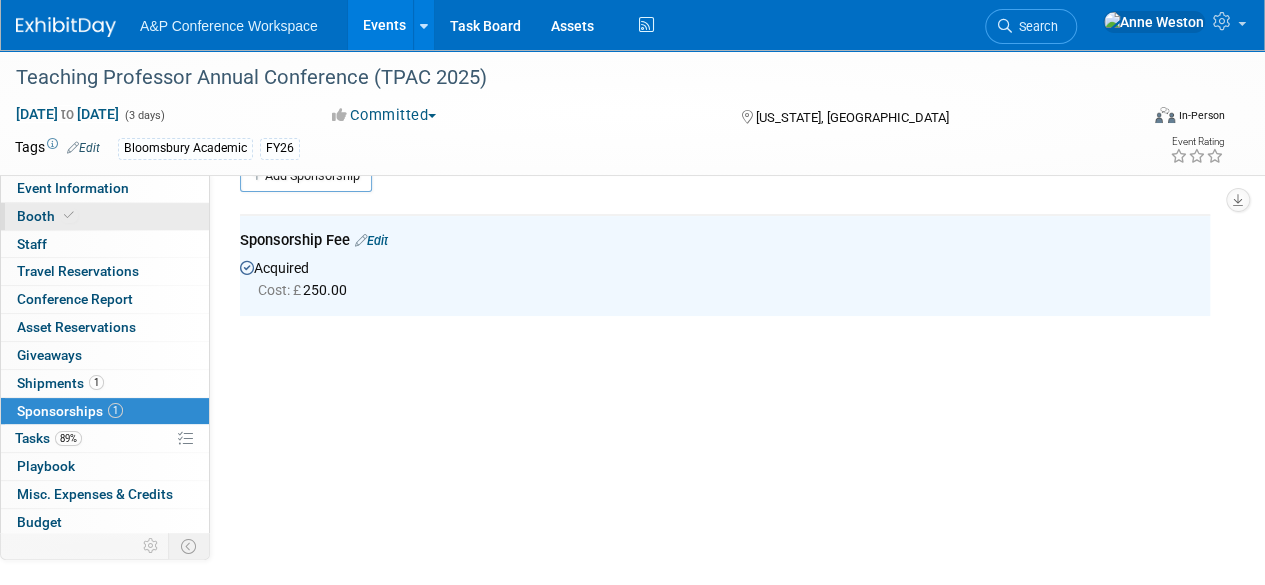click on "Booth" at bounding box center (47, 216) 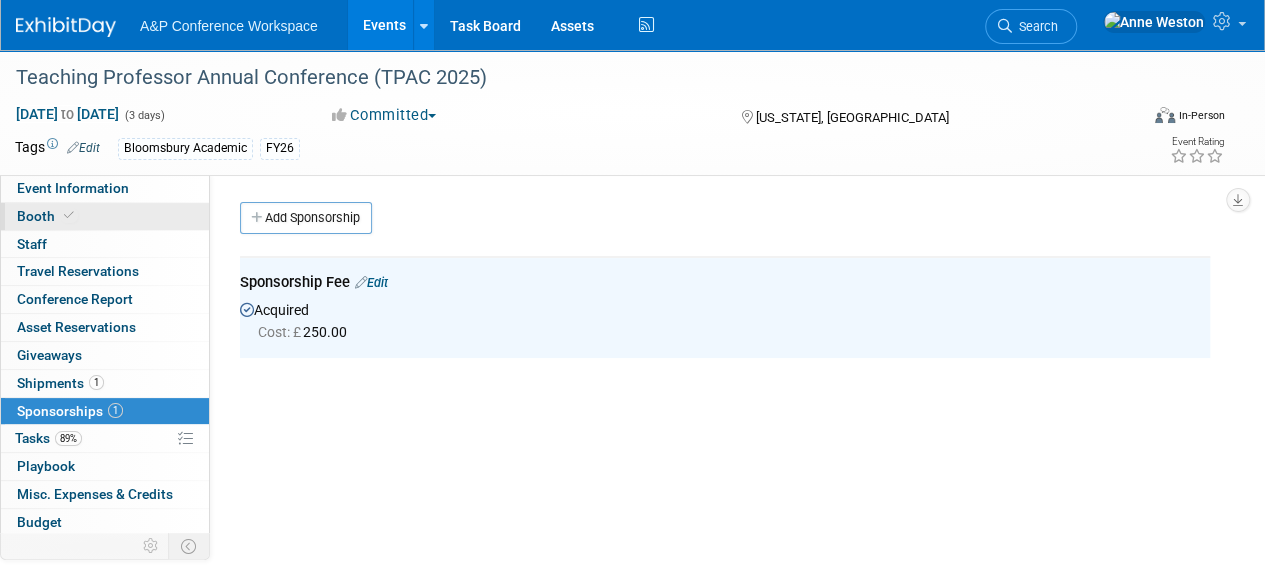 select on "CUAP" 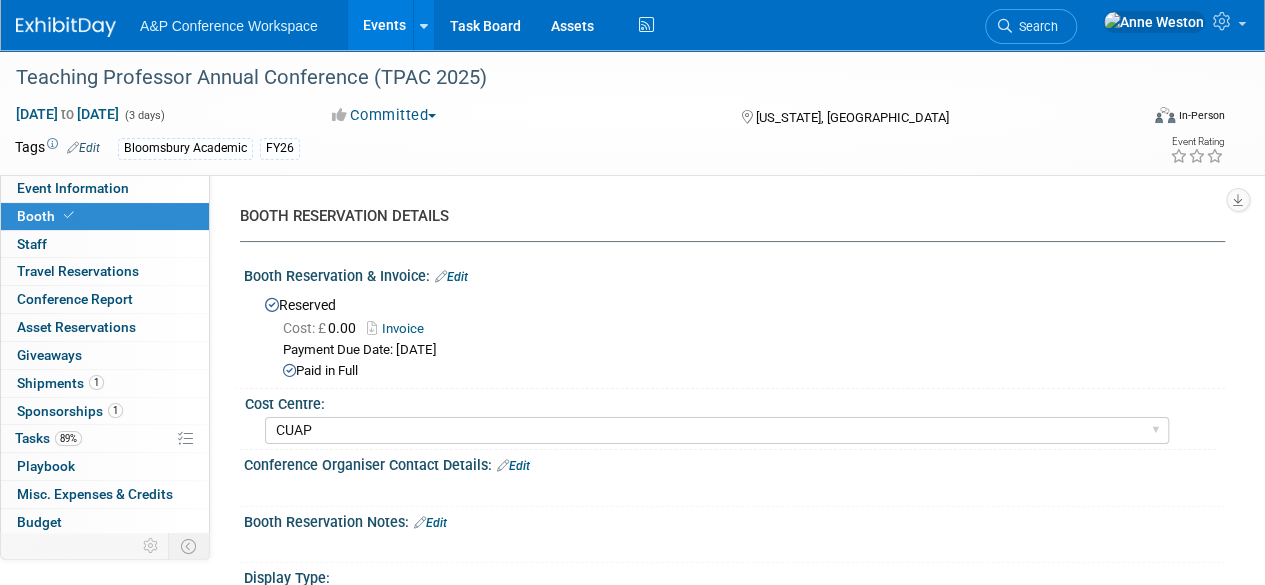 click on "Edit" at bounding box center (451, 277) 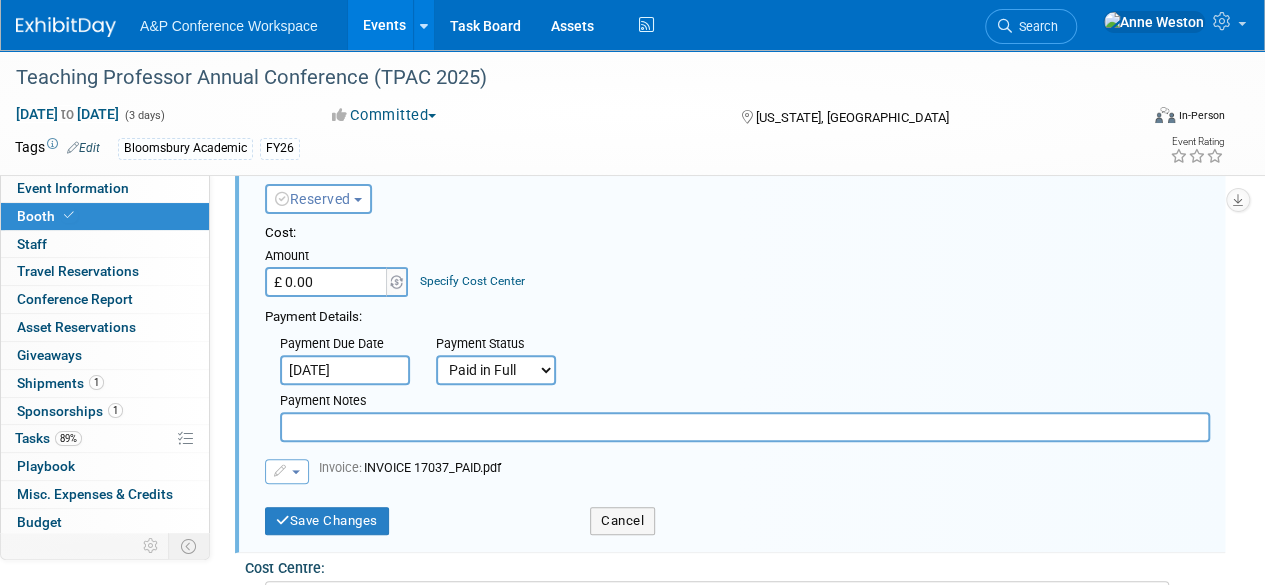 scroll, scrollTop: 300, scrollLeft: 0, axis: vertical 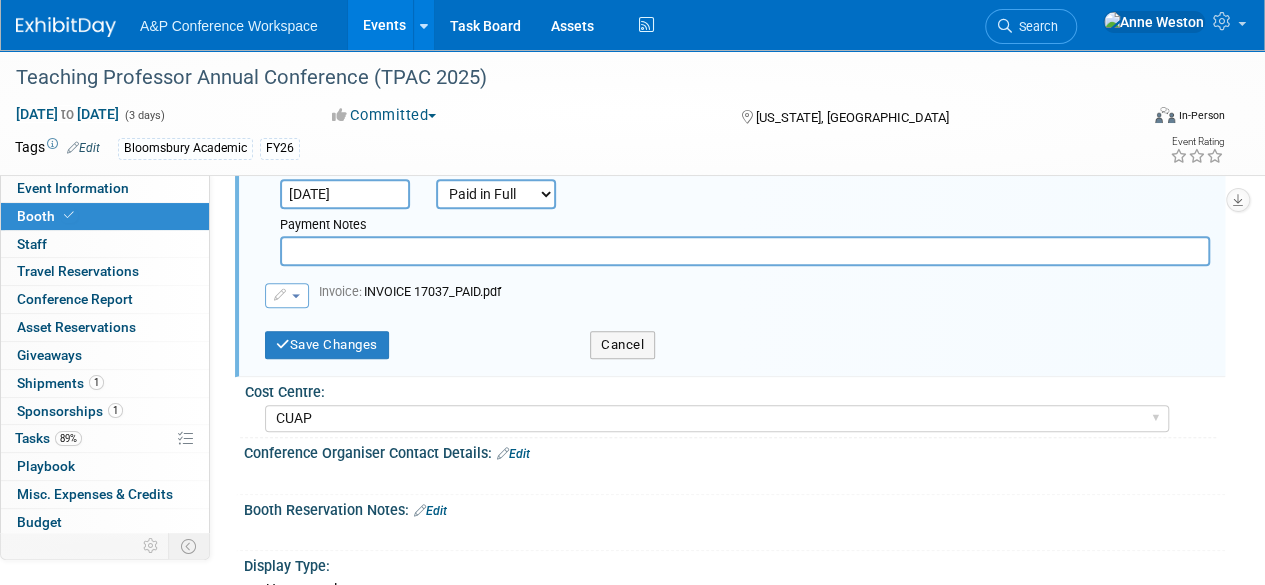 click on "Not Paid Yet
Partially Paid
Paid in Full" at bounding box center (496, 194) 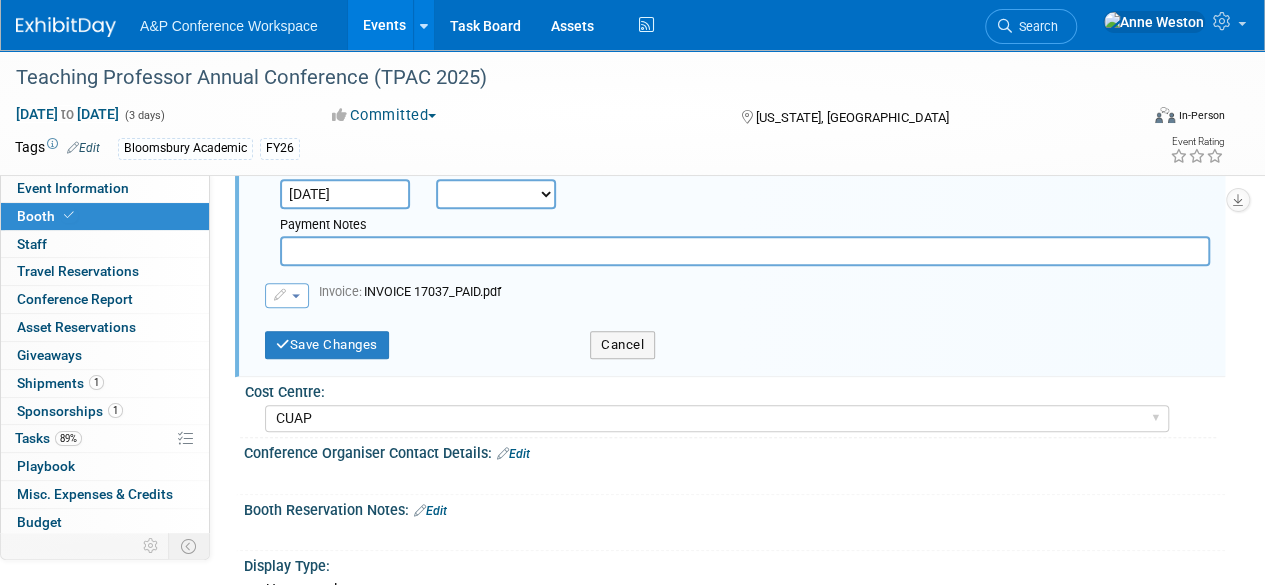click on "Not Paid Yet
Partially Paid
Paid in Full" at bounding box center (496, 194) 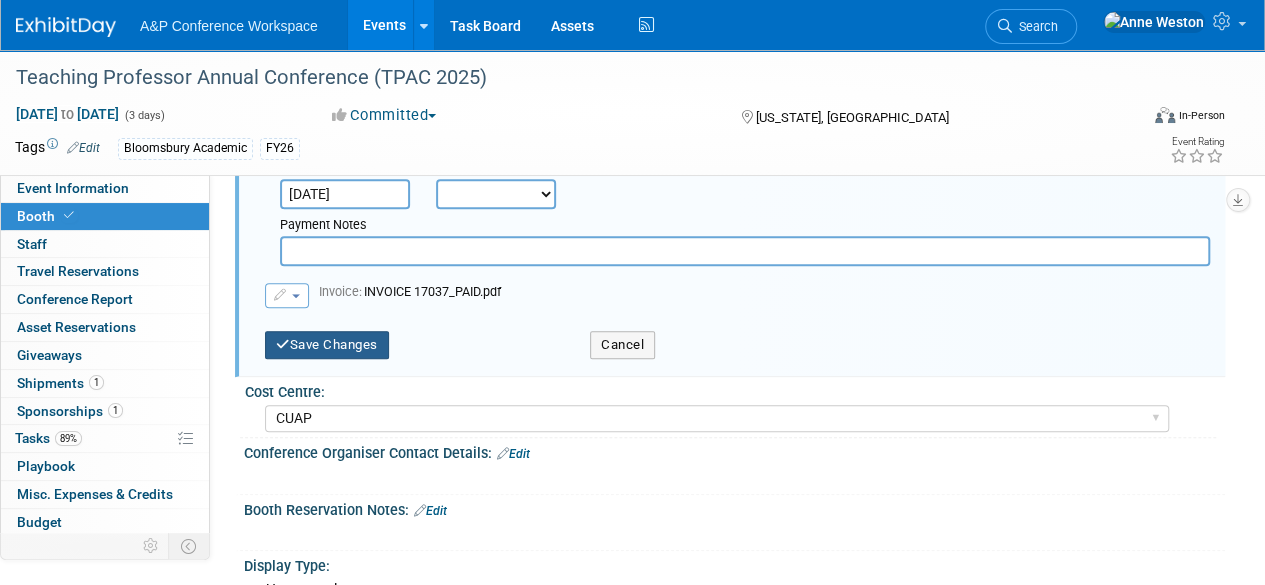 click on "Save Changes" at bounding box center (327, 345) 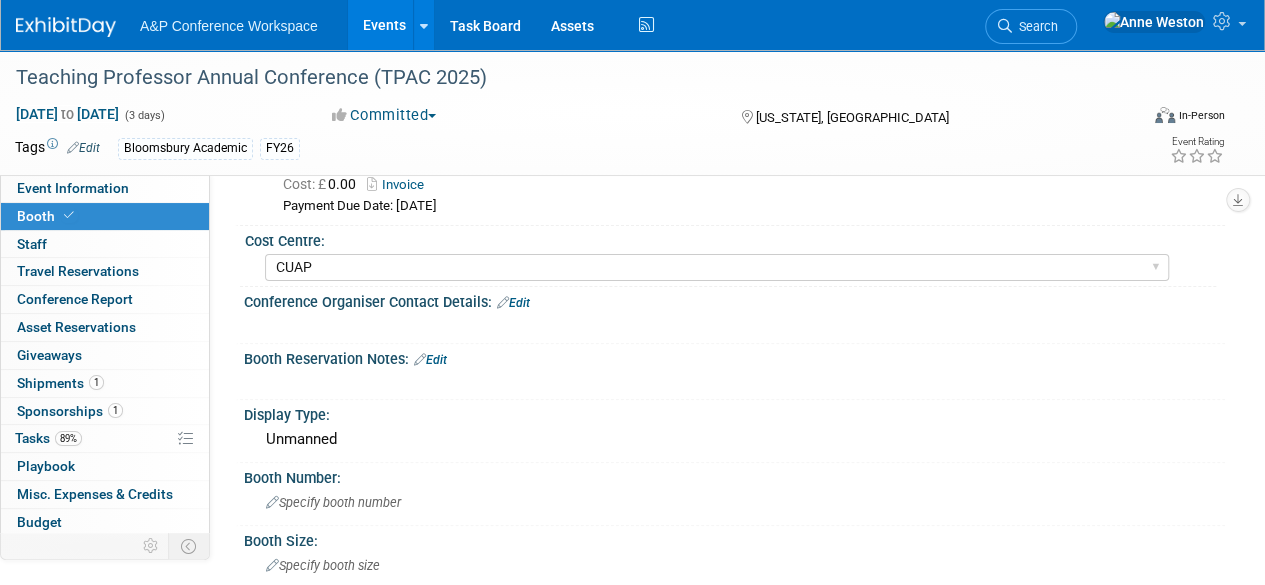 scroll, scrollTop: 0, scrollLeft: 0, axis: both 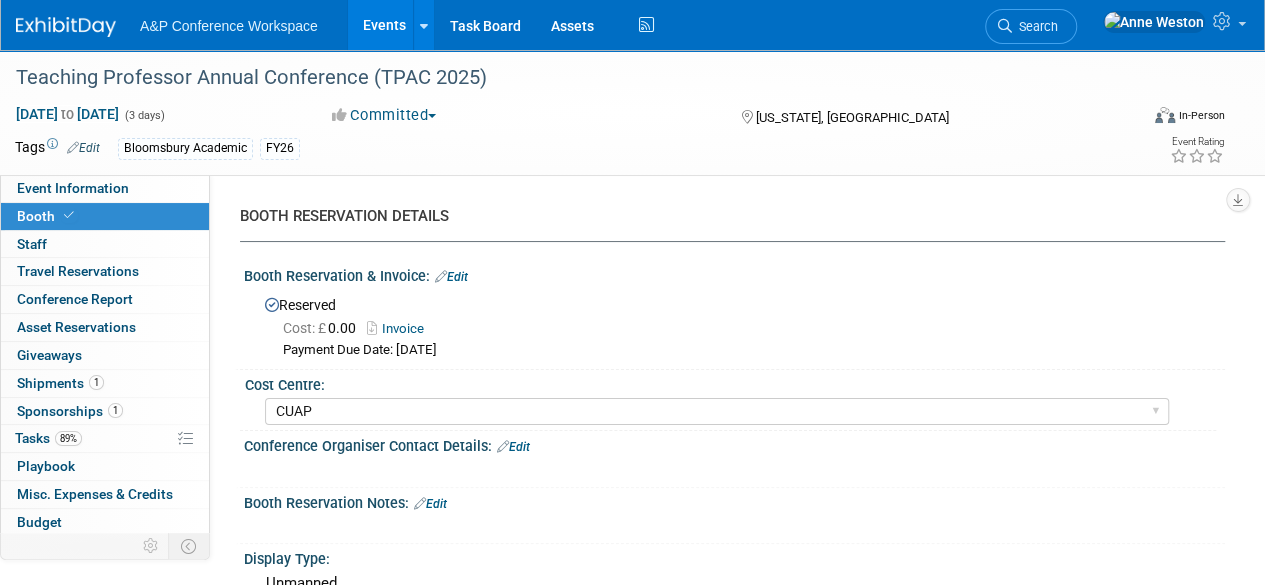 click on "Invoice" at bounding box center [400, 328] 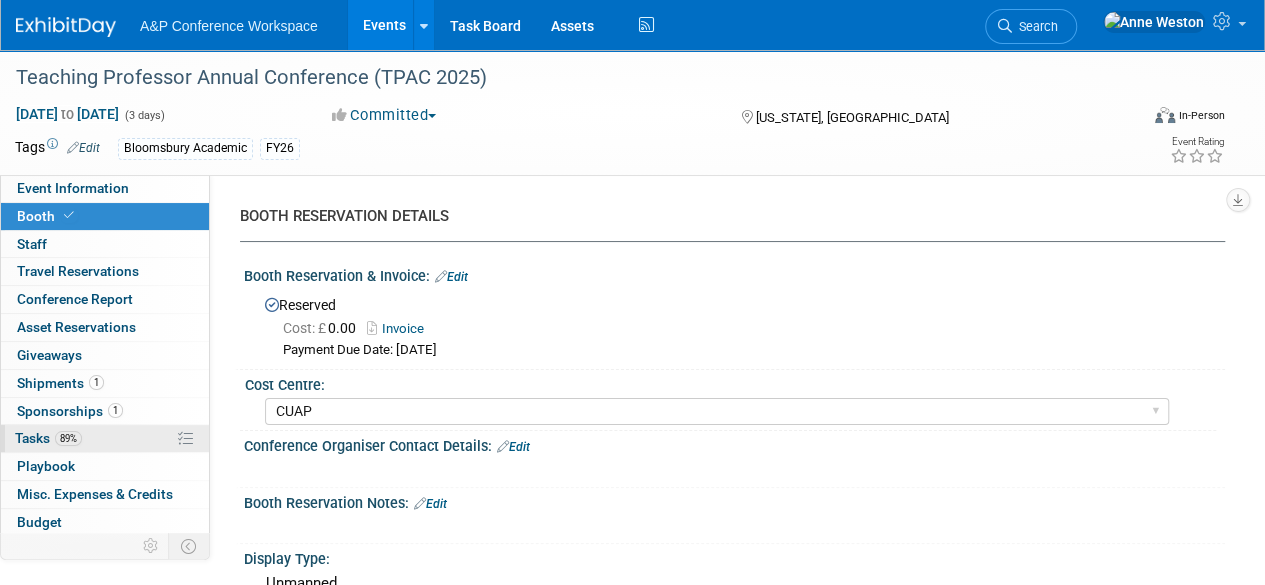 scroll, scrollTop: 82, scrollLeft: 0, axis: vertical 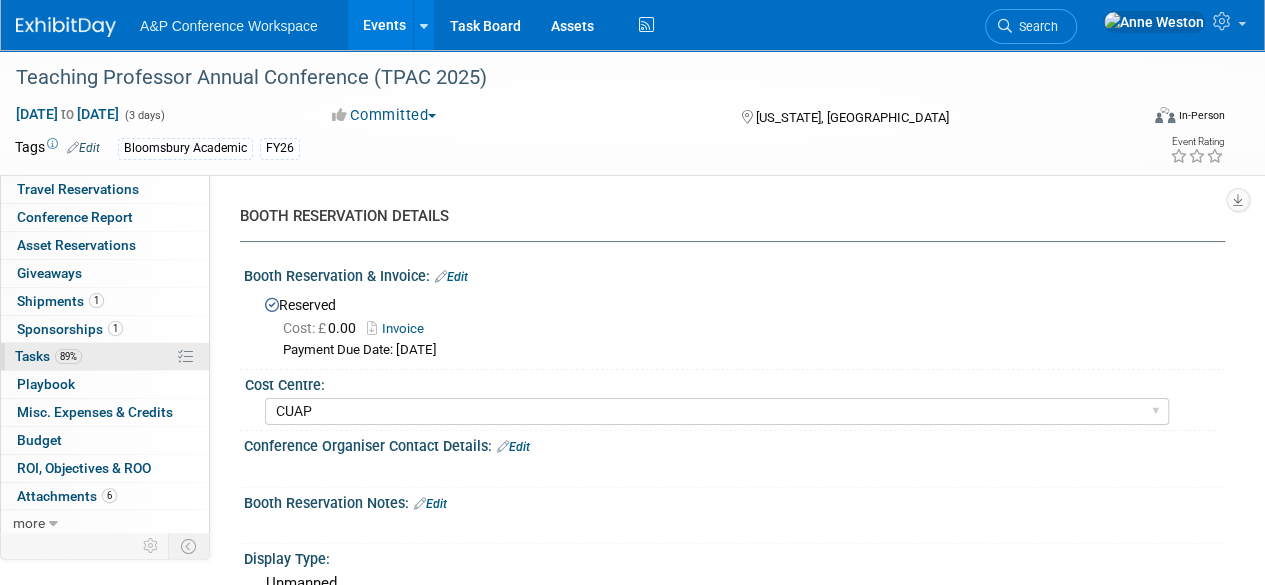 click on "89%" at bounding box center [68, 356] 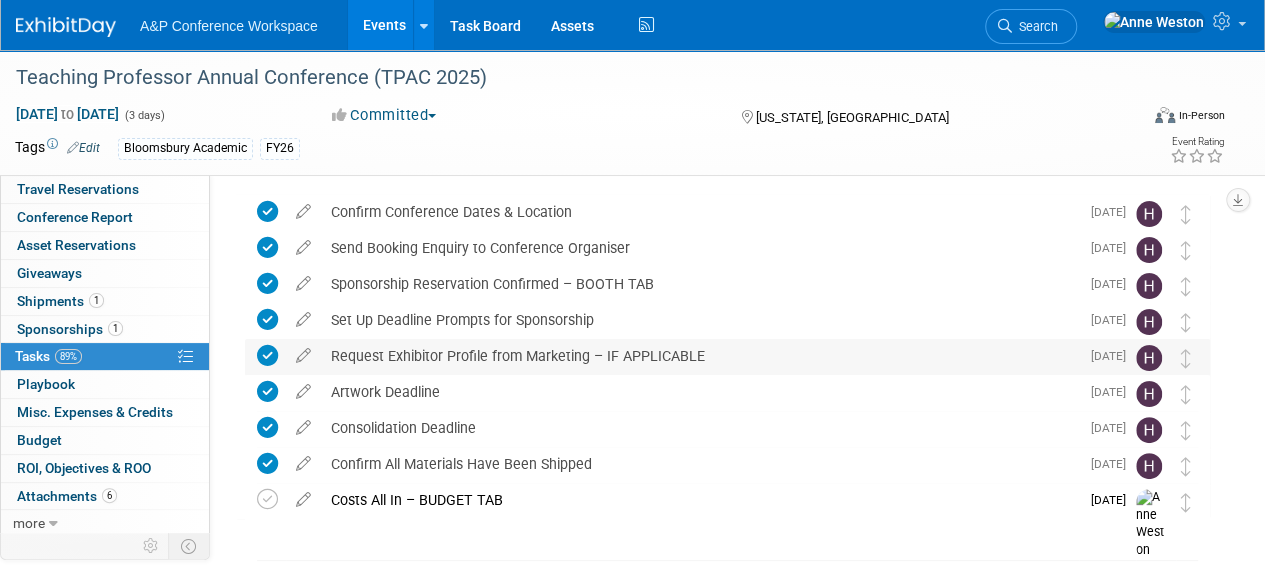 scroll, scrollTop: 120, scrollLeft: 0, axis: vertical 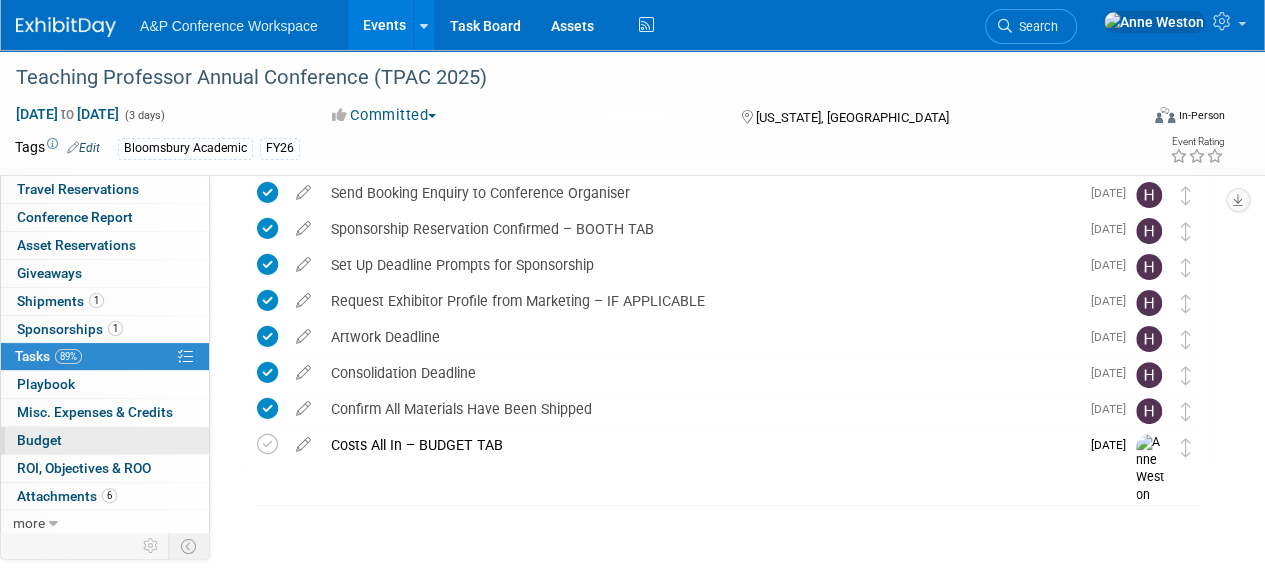click on "Budget" at bounding box center [105, 440] 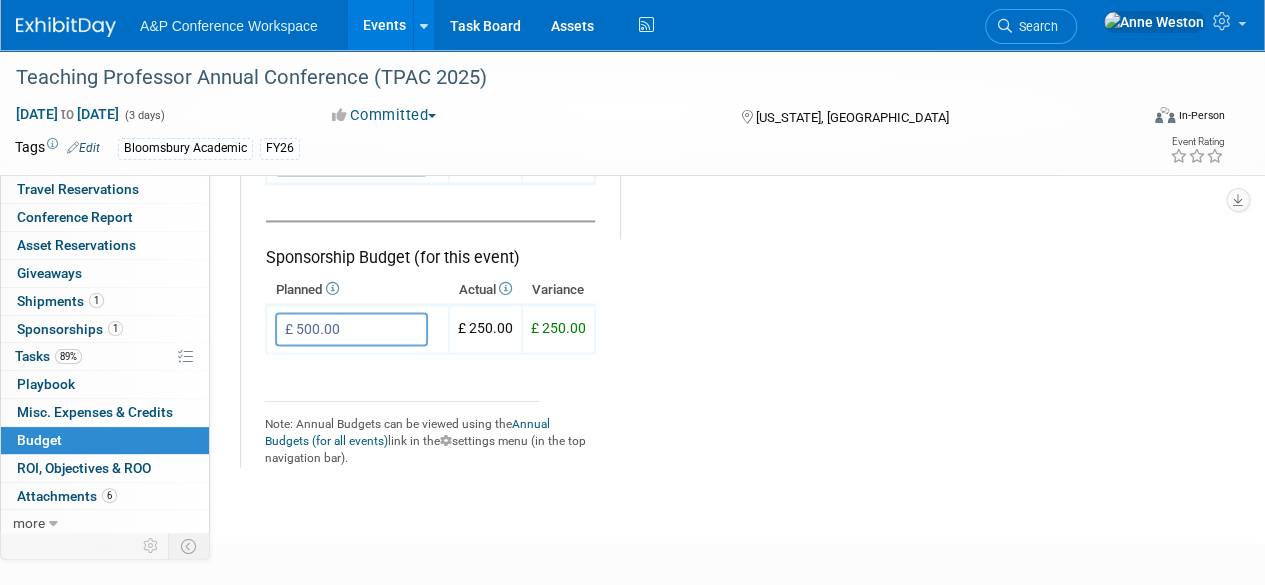 scroll, scrollTop: 1452, scrollLeft: 0, axis: vertical 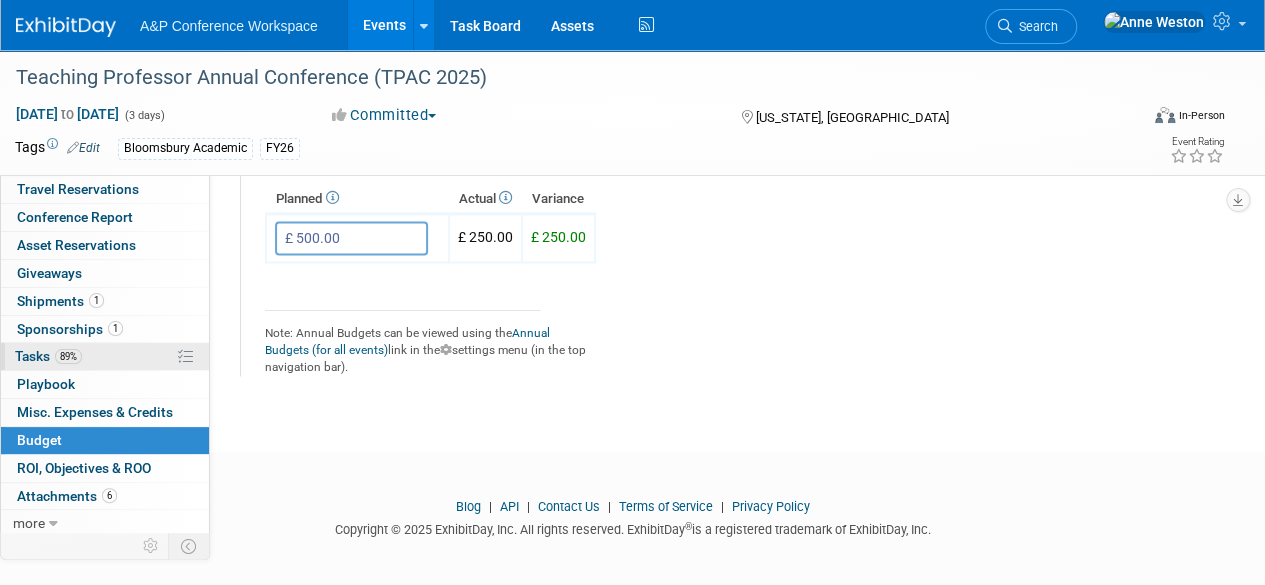 click on "89%
Tasks 89%" at bounding box center [105, 356] 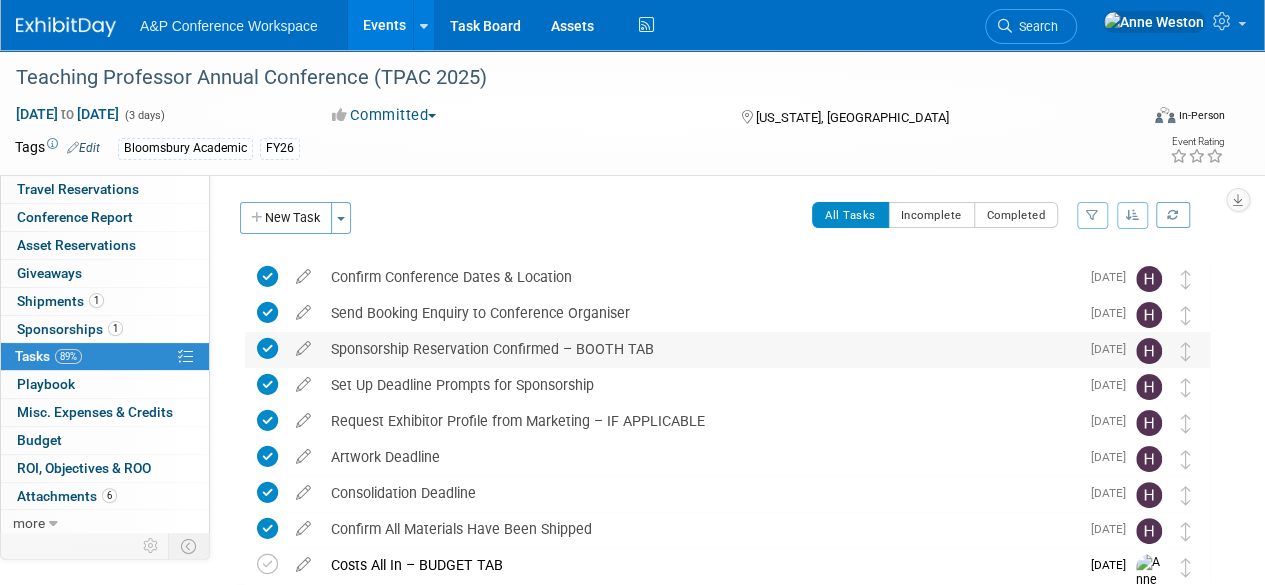 scroll, scrollTop: 120, scrollLeft: 0, axis: vertical 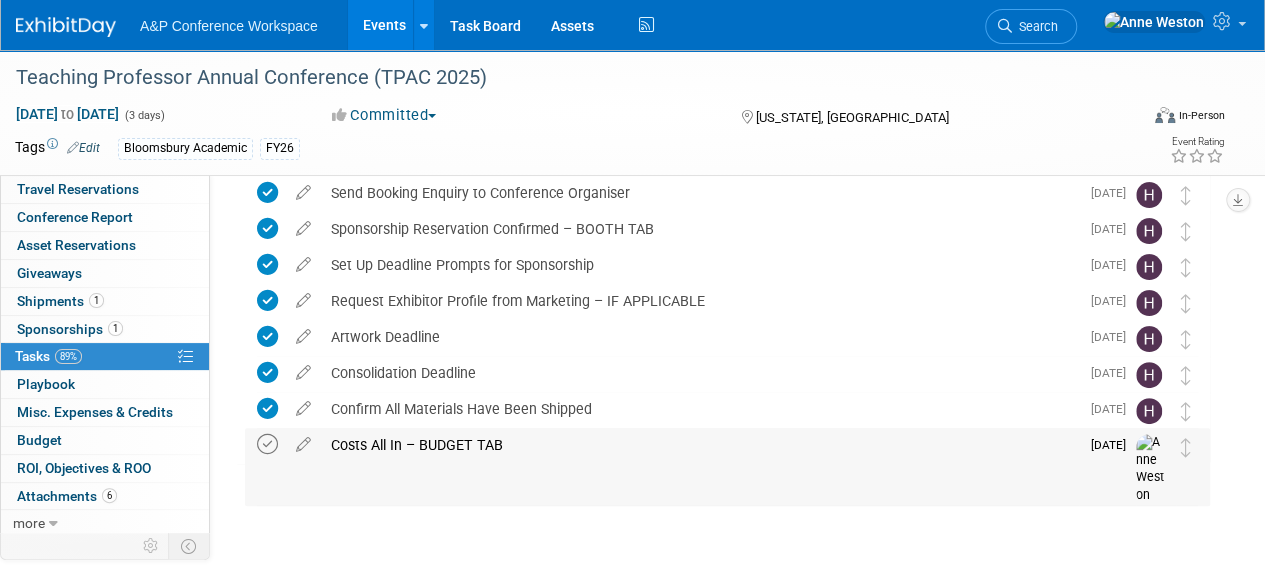 click at bounding box center [267, 444] 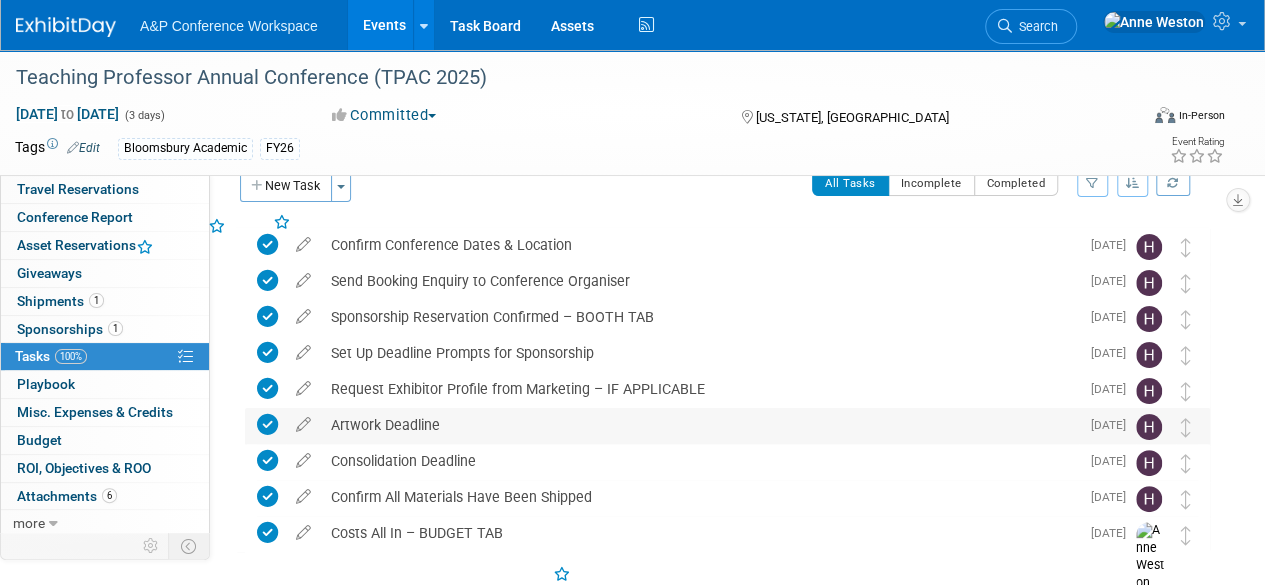 scroll, scrollTop: 0, scrollLeft: 0, axis: both 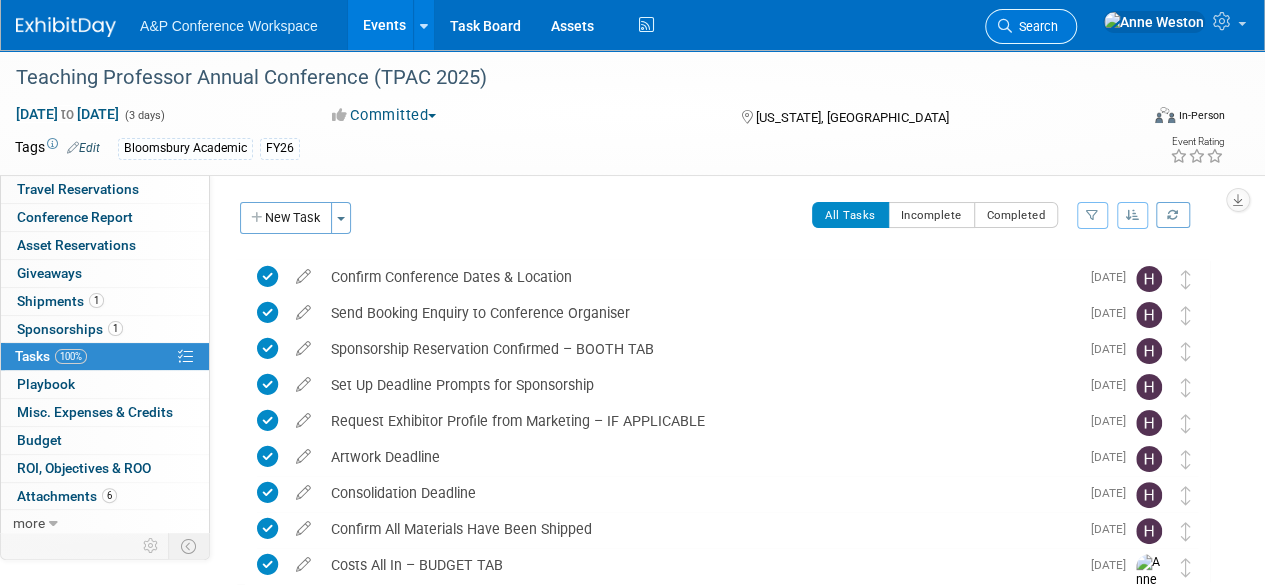 click on "Search" at bounding box center [1035, 26] 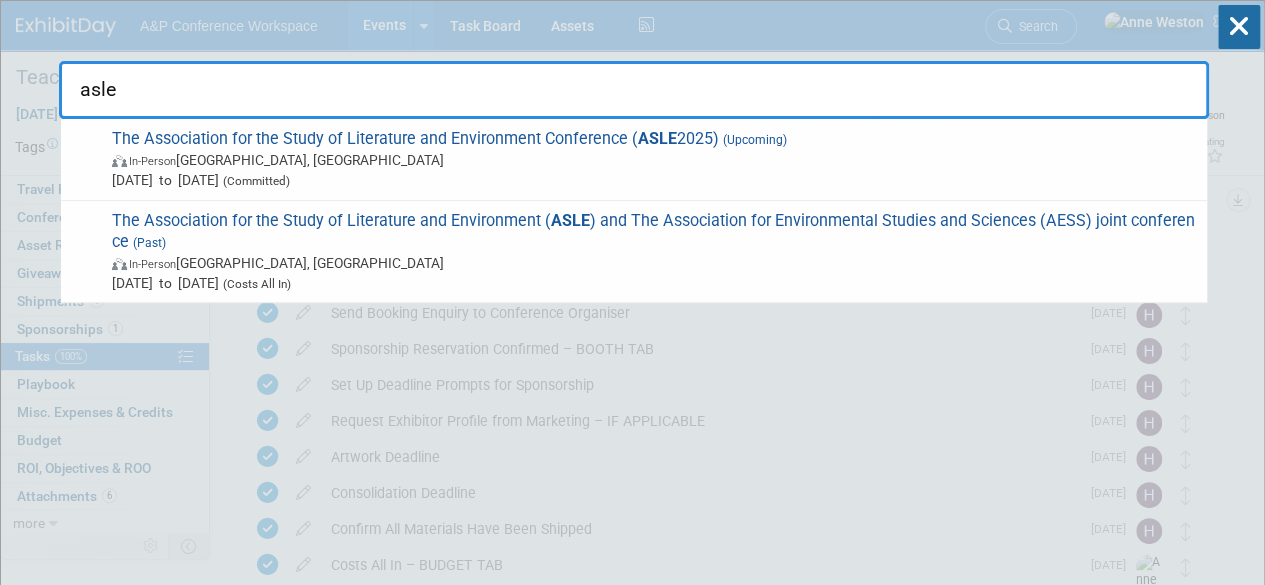 type on "asle" 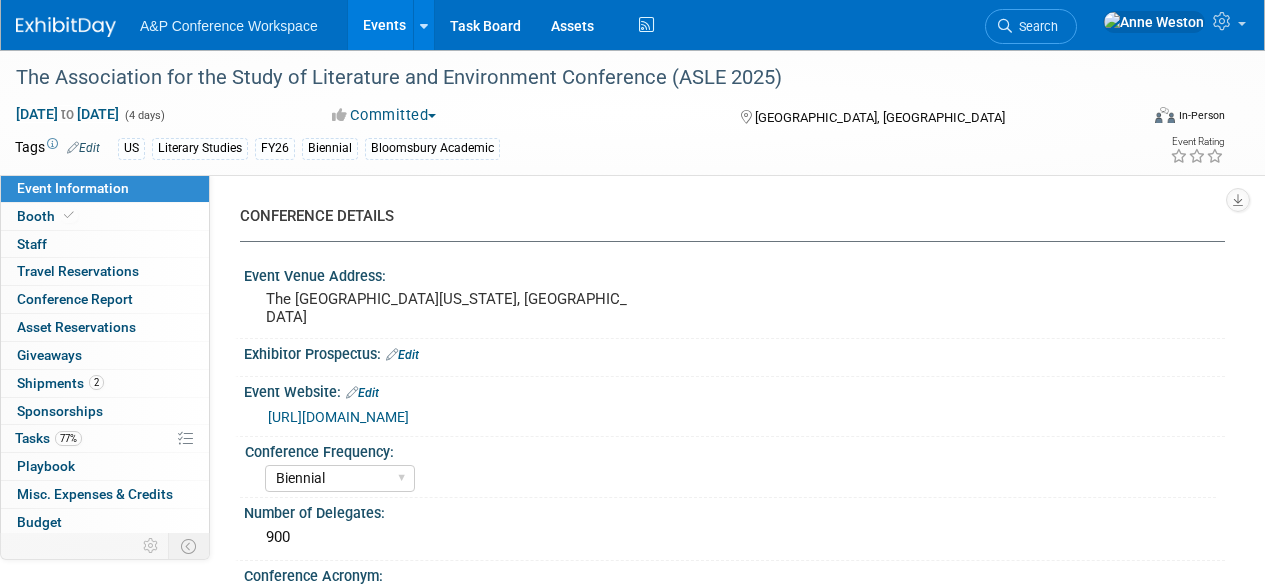 select on "Biennial" 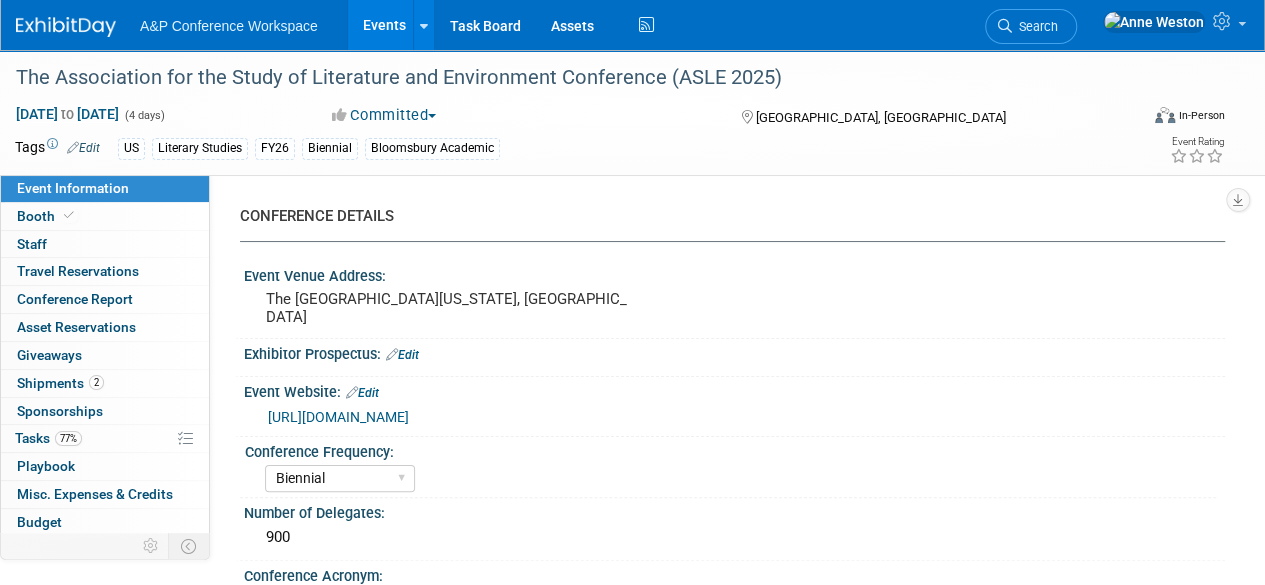scroll, scrollTop: 0, scrollLeft: 0, axis: both 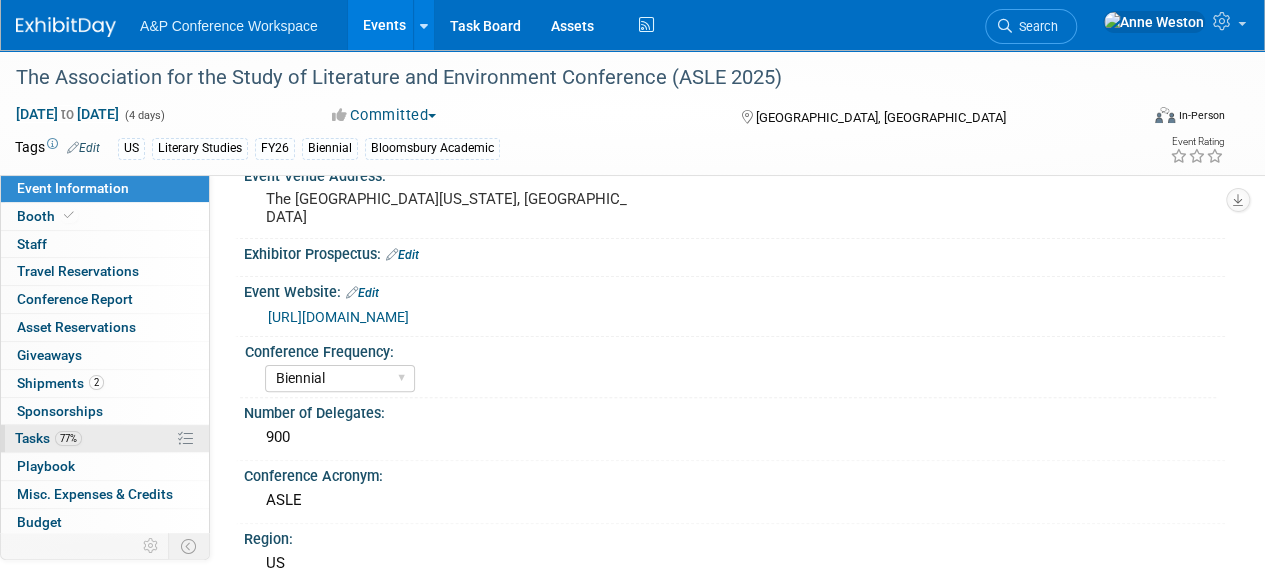 click on "77%
Tasks 77%" at bounding box center [105, 438] 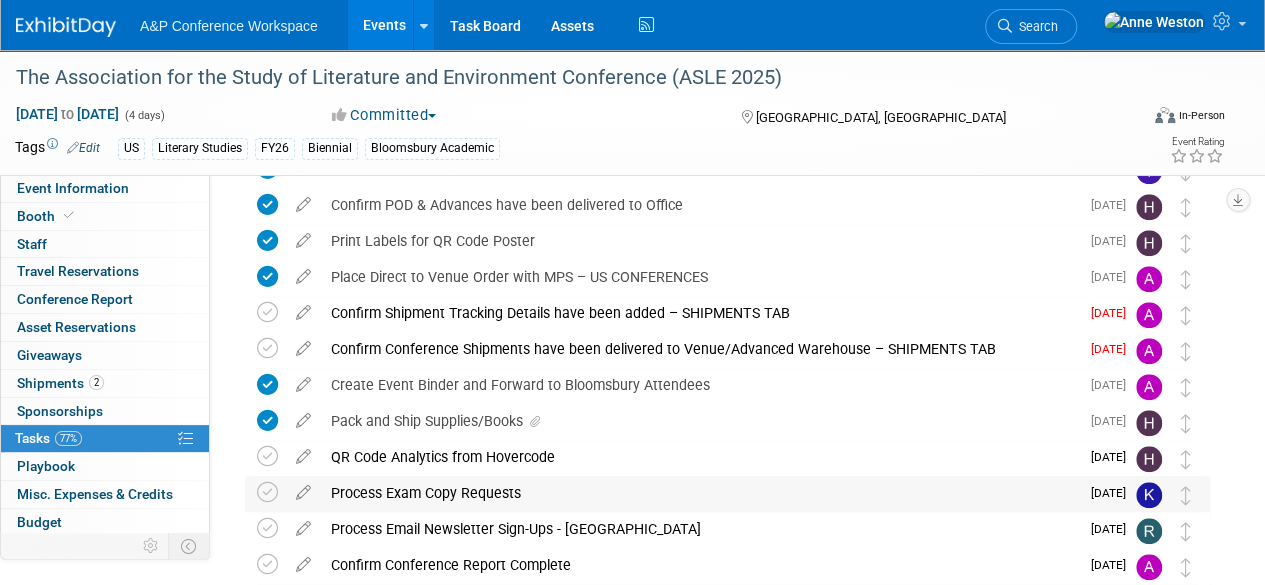 scroll, scrollTop: 912, scrollLeft: 0, axis: vertical 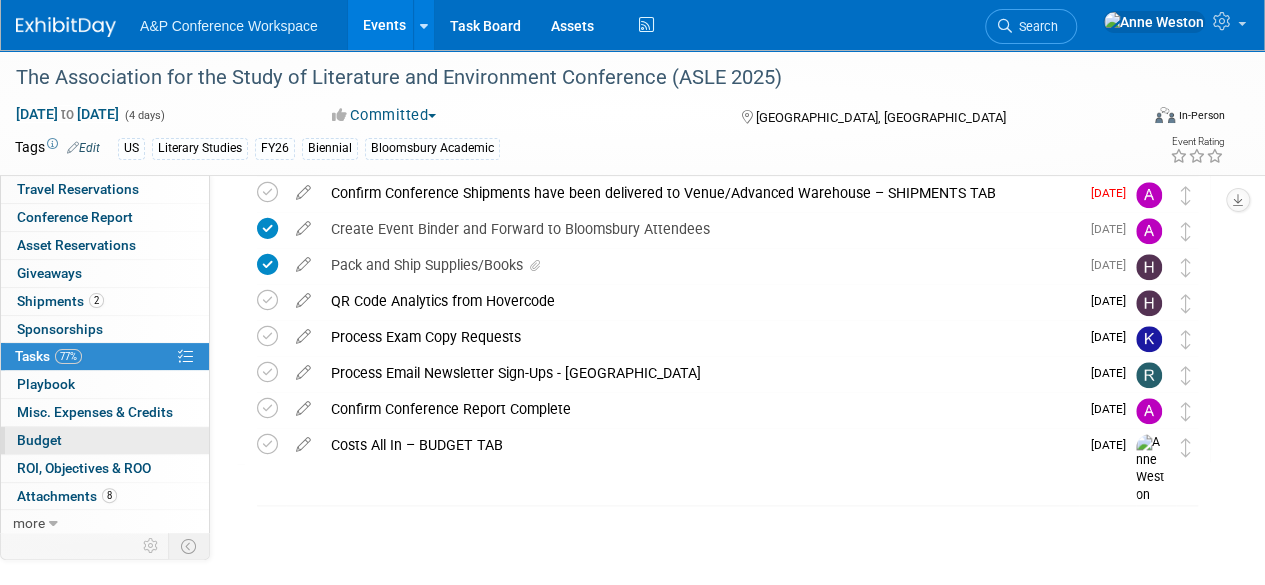 click on "Budget" at bounding box center [105, 440] 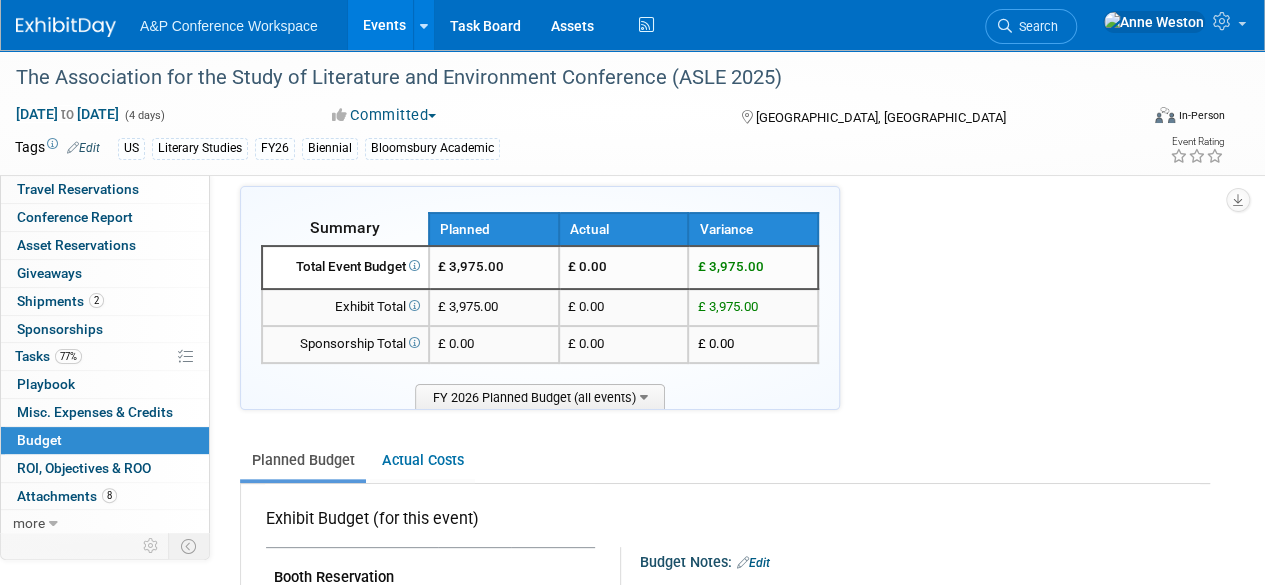 scroll, scrollTop: 0, scrollLeft: 0, axis: both 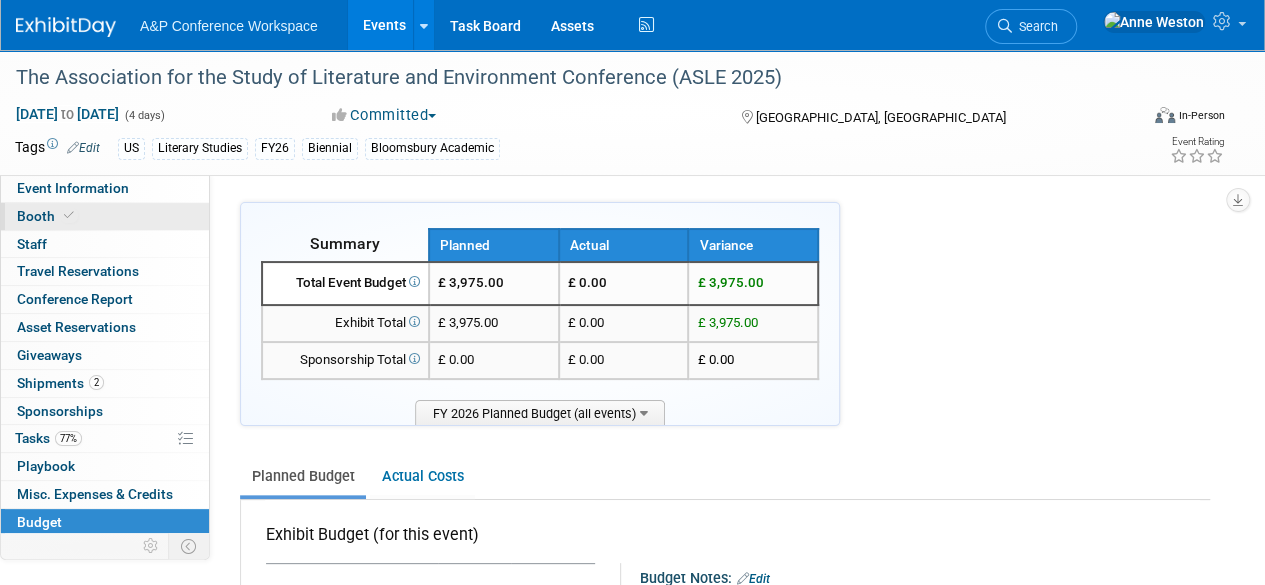 click on "Booth" at bounding box center (105, 216) 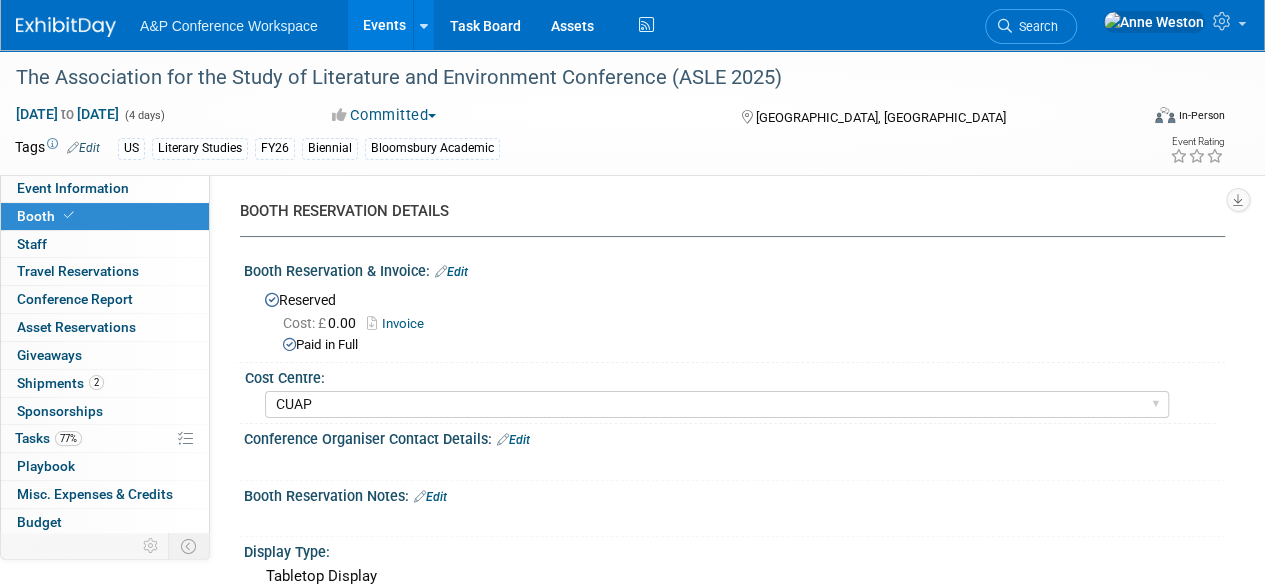 scroll, scrollTop: 0, scrollLeft: 0, axis: both 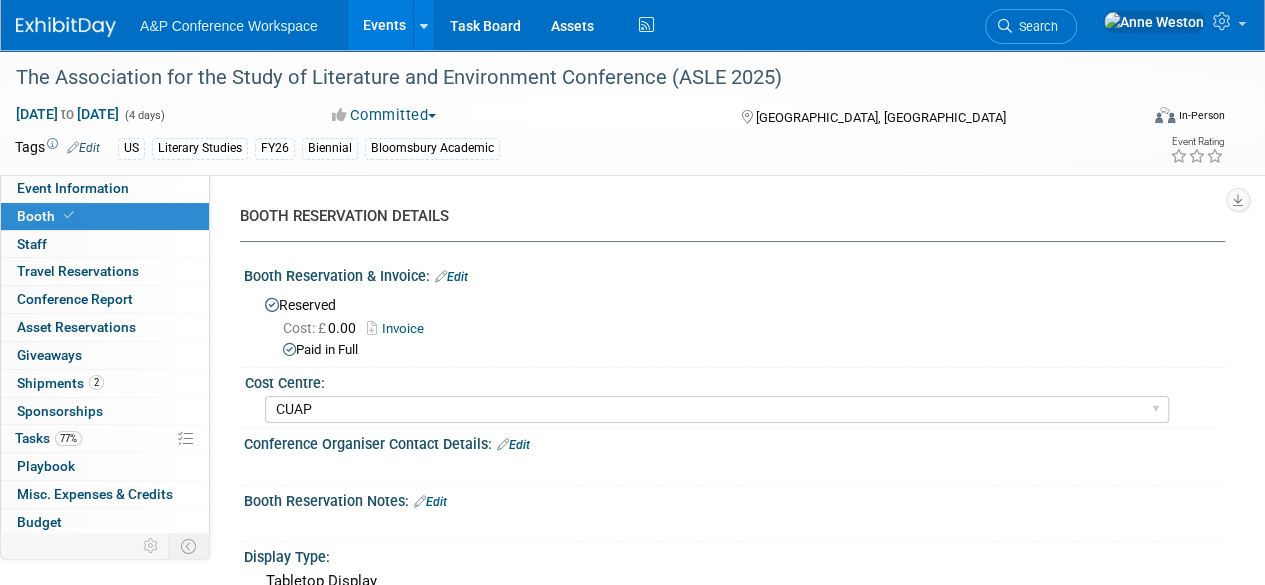 click on "Invoice" at bounding box center [400, 328] 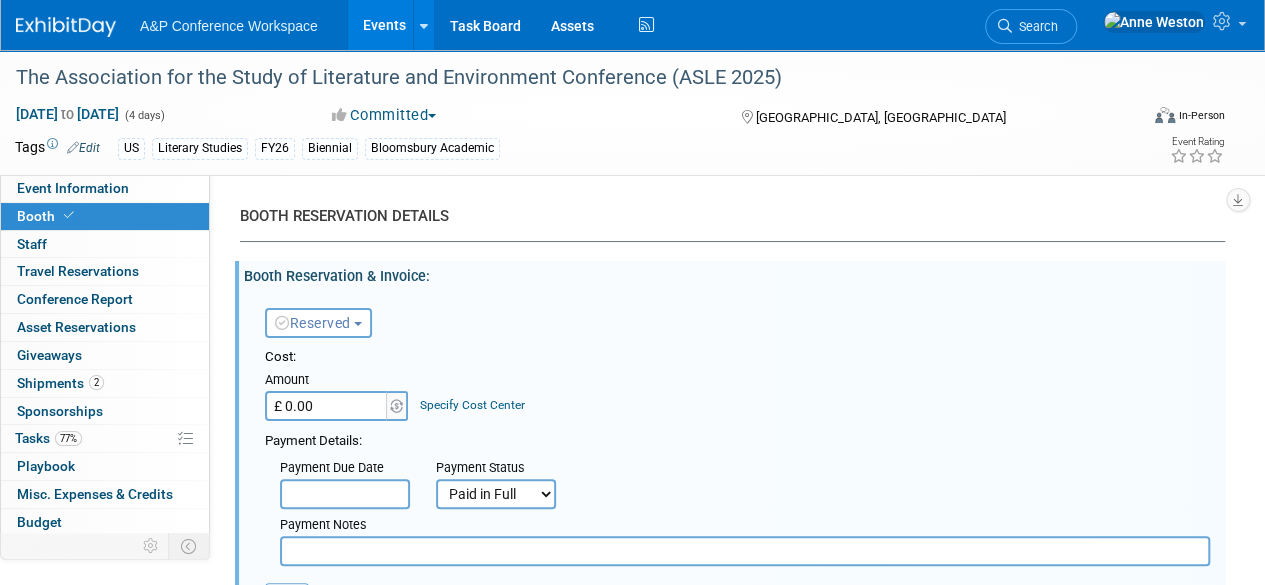 click on "£ 0.00" at bounding box center (327, 406) 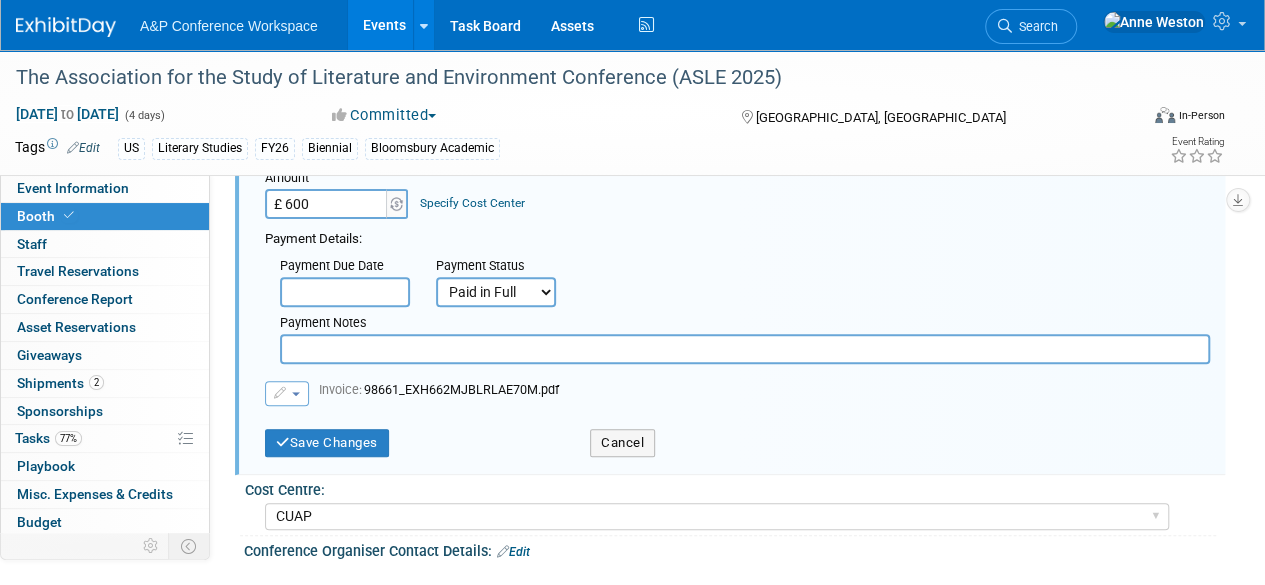 scroll, scrollTop: 200, scrollLeft: 0, axis: vertical 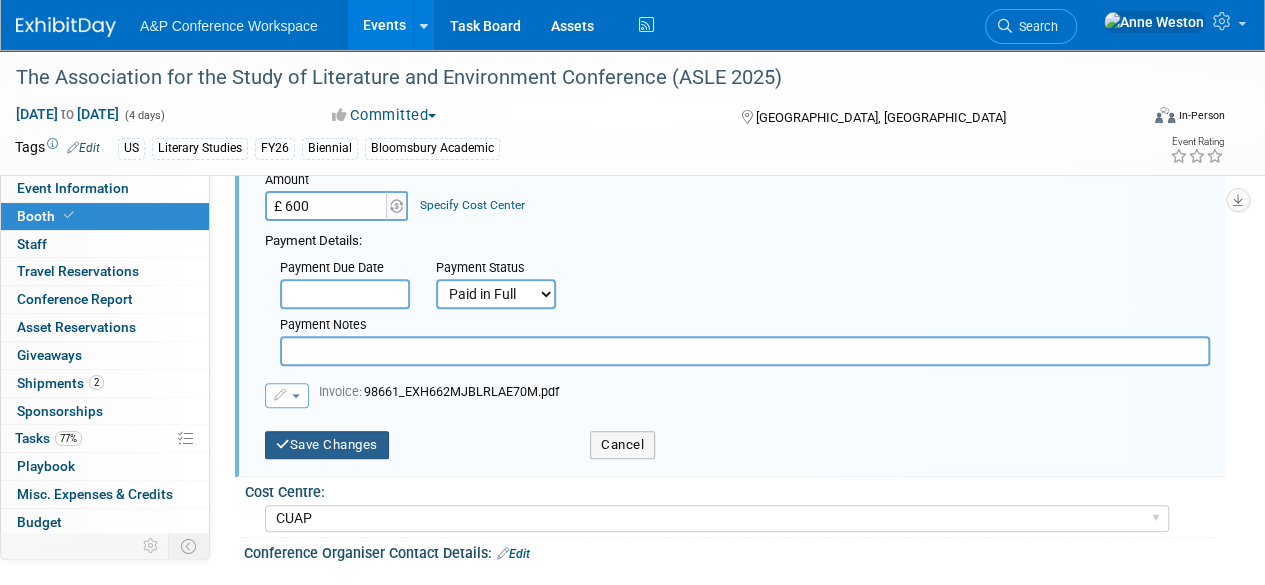 type on "£ 600.00" 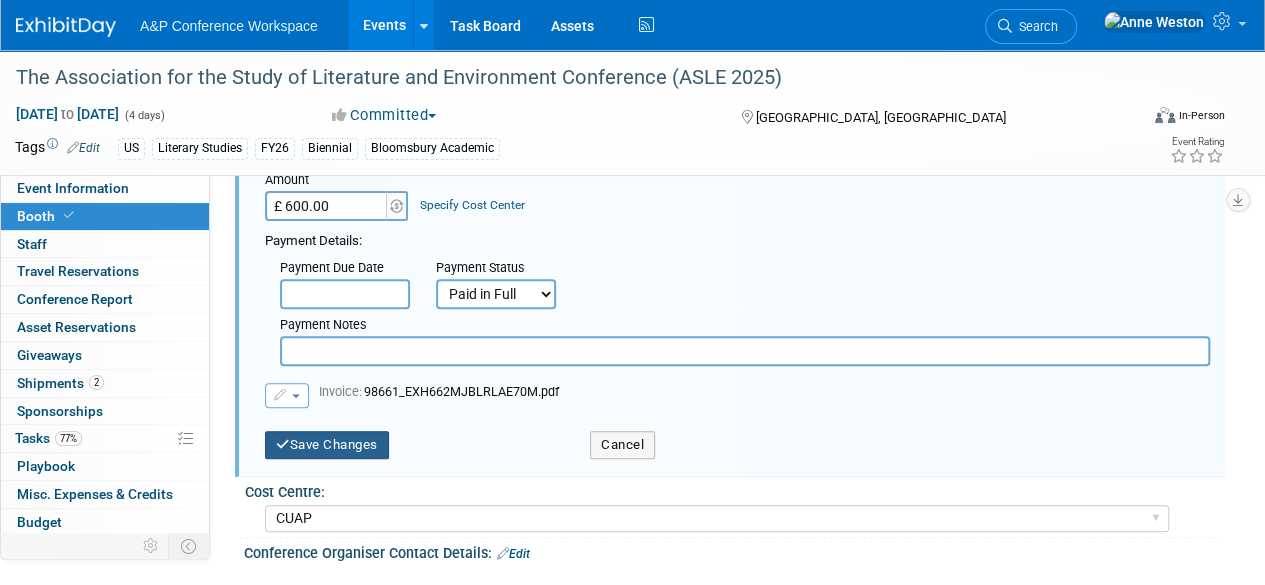 click on "Save Changes" at bounding box center (327, 445) 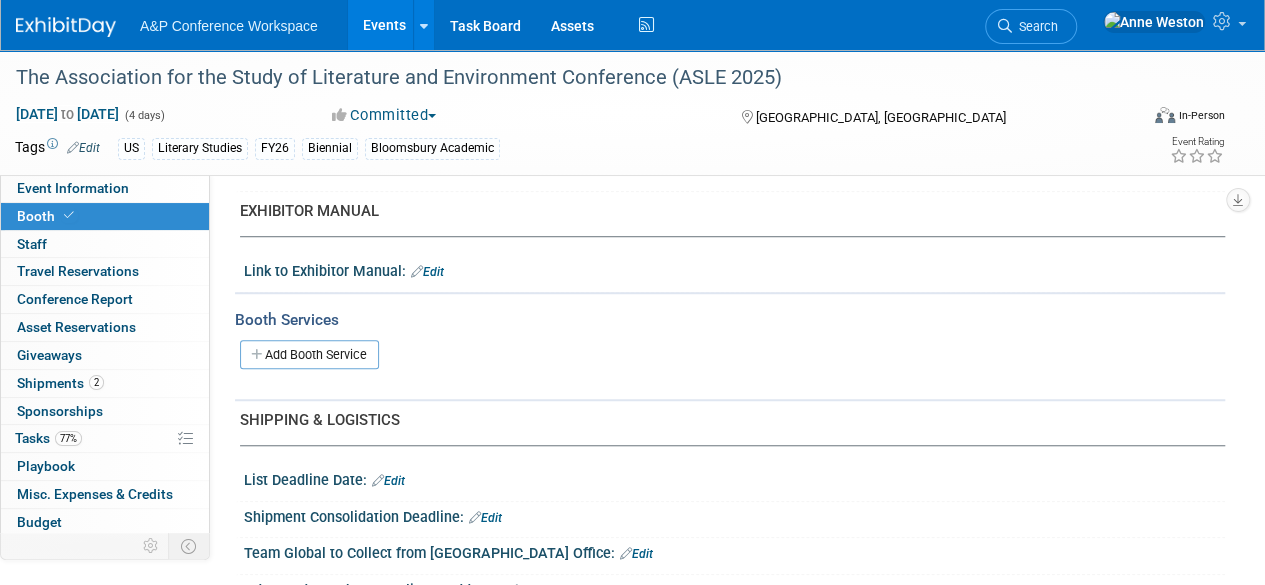 scroll, scrollTop: 1000, scrollLeft: 0, axis: vertical 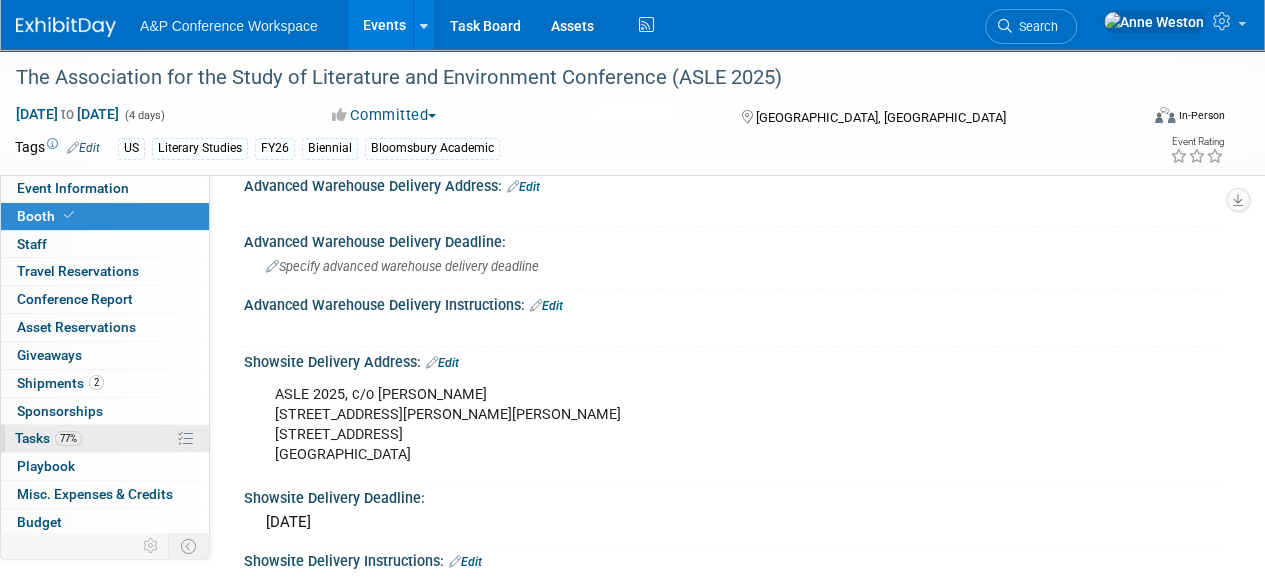 click on "77%
Tasks 77%" at bounding box center (105, 438) 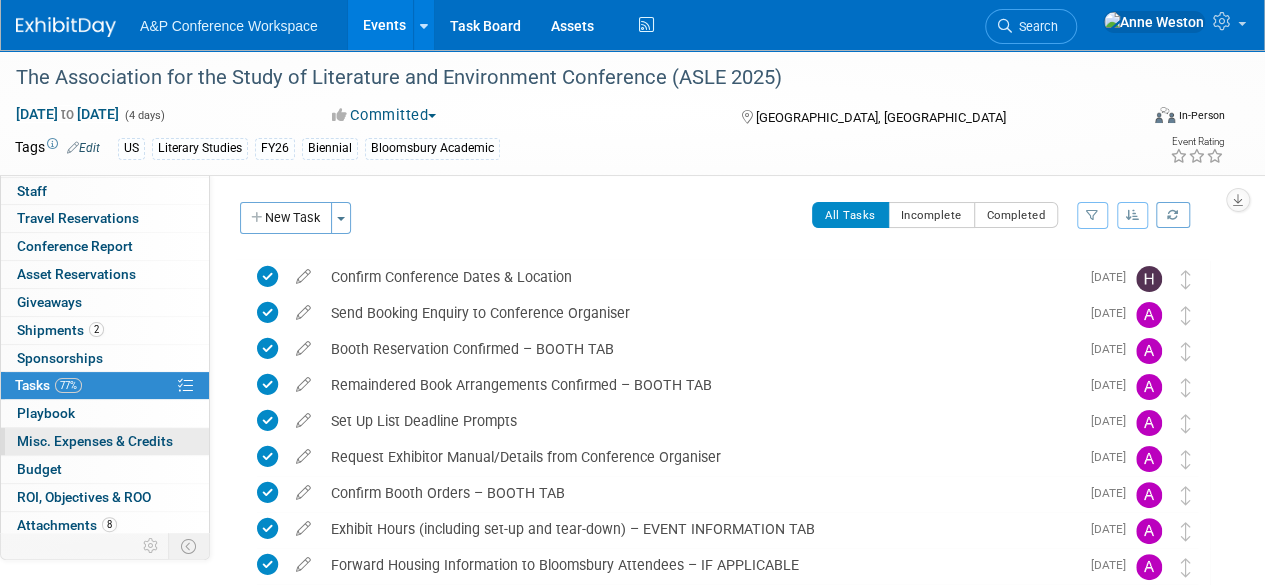scroll, scrollTop: 82, scrollLeft: 0, axis: vertical 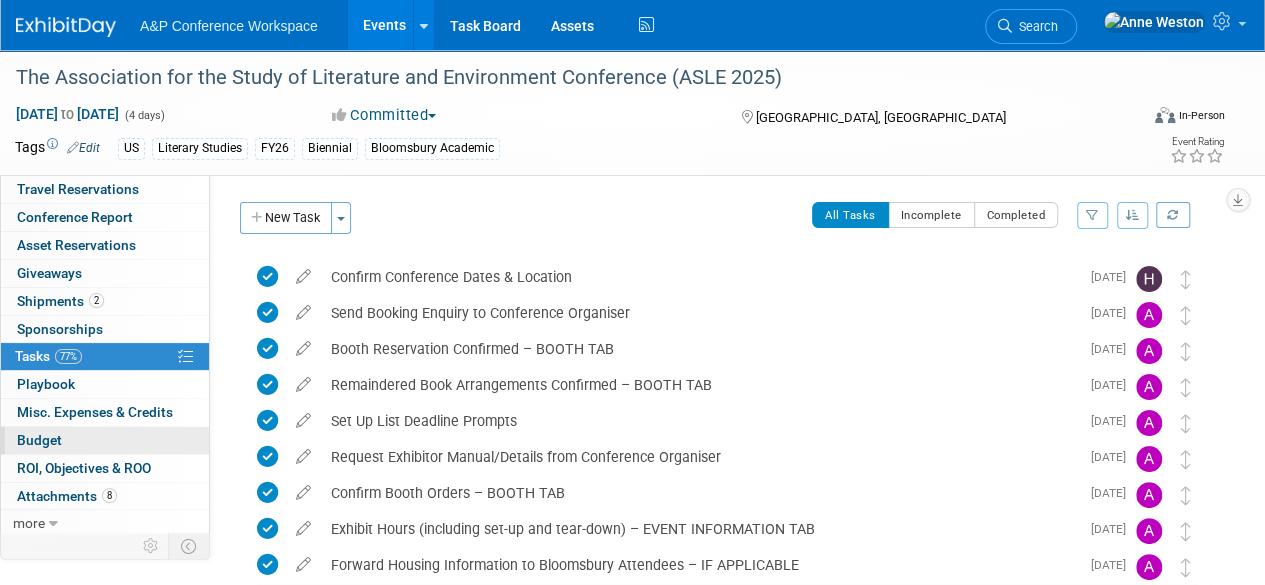 click on "Budget" at bounding box center (105, 440) 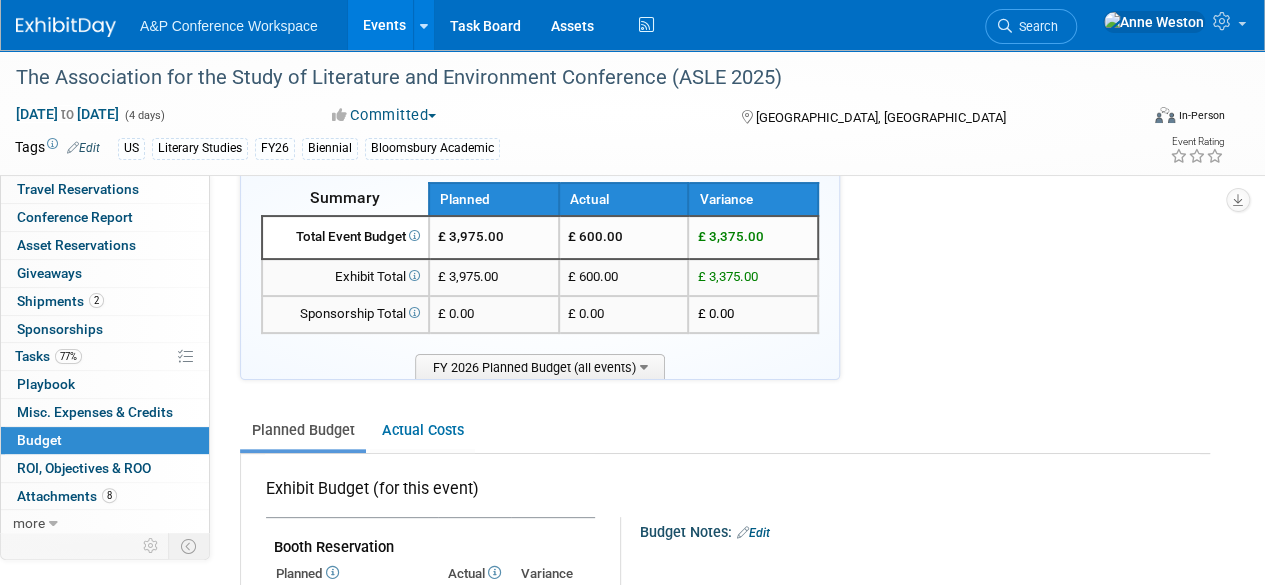 scroll, scrollTop: 0, scrollLeft: 0, axis: both 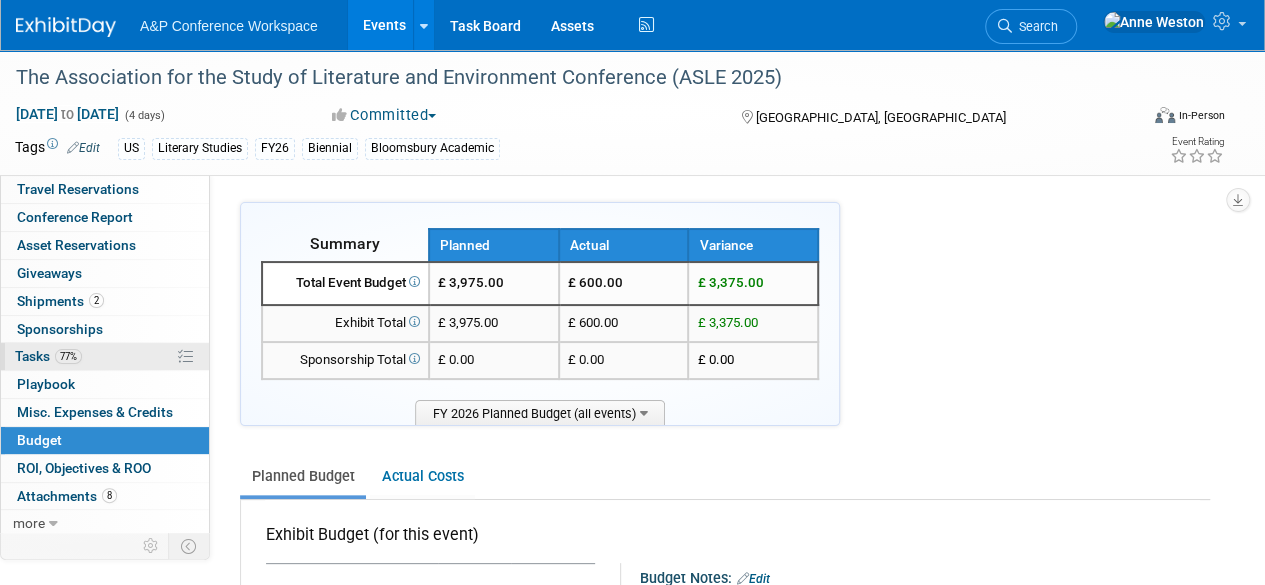 click on "77%" at bounding box center (68, 356) 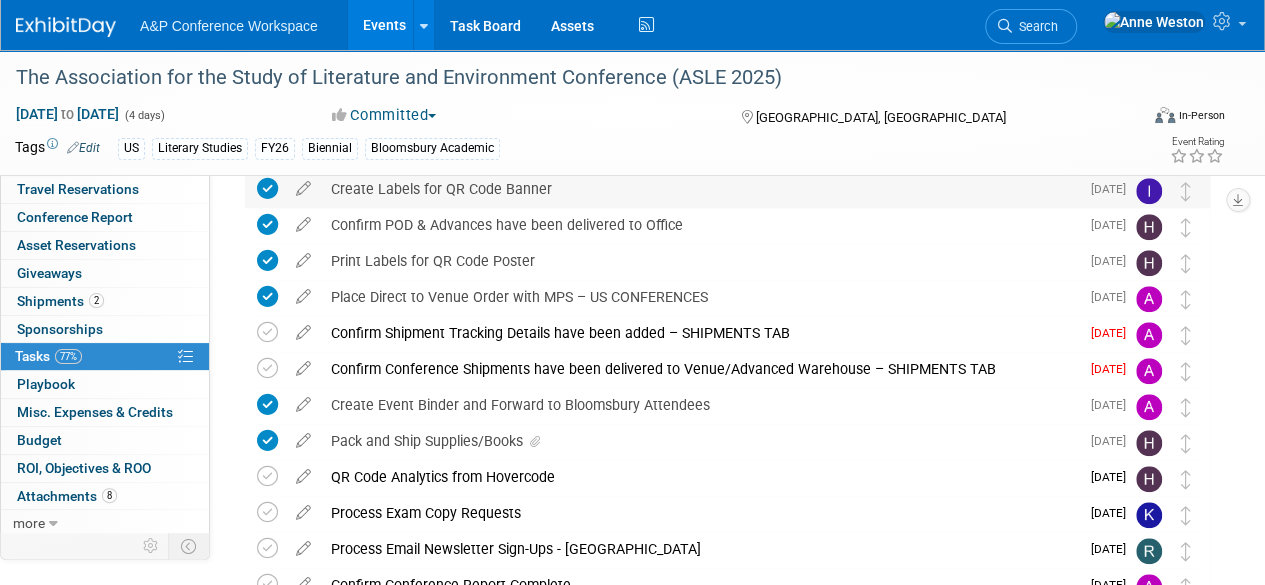 scroll, scrollTop: 912, scrollLeft: 0, axis: vertical 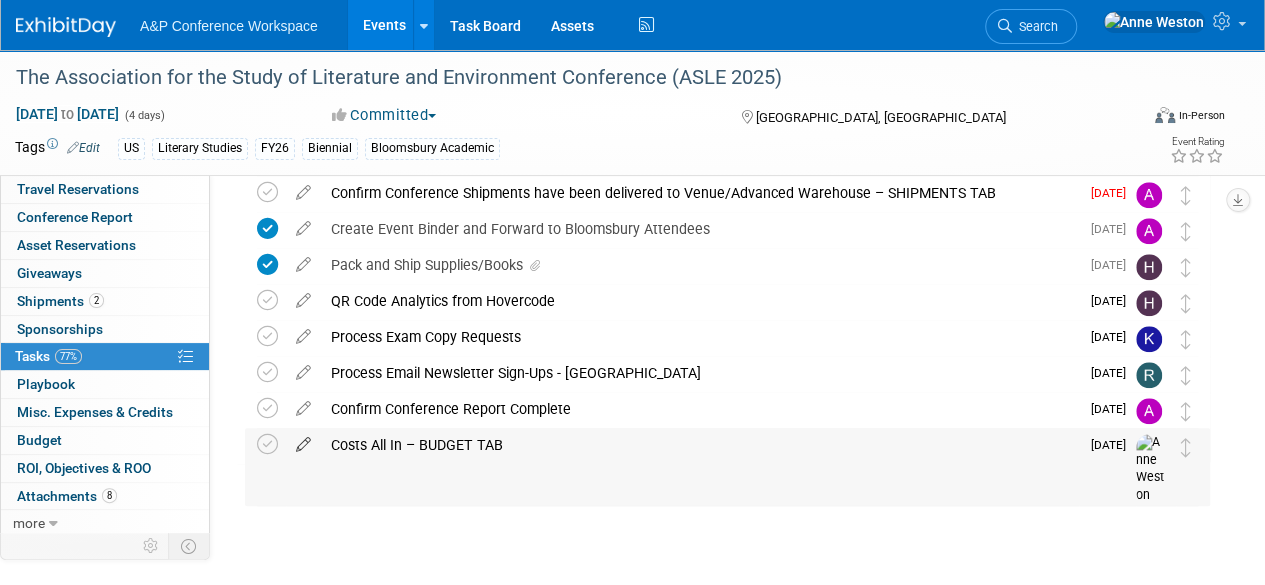 click at bounding box center [303, 440] 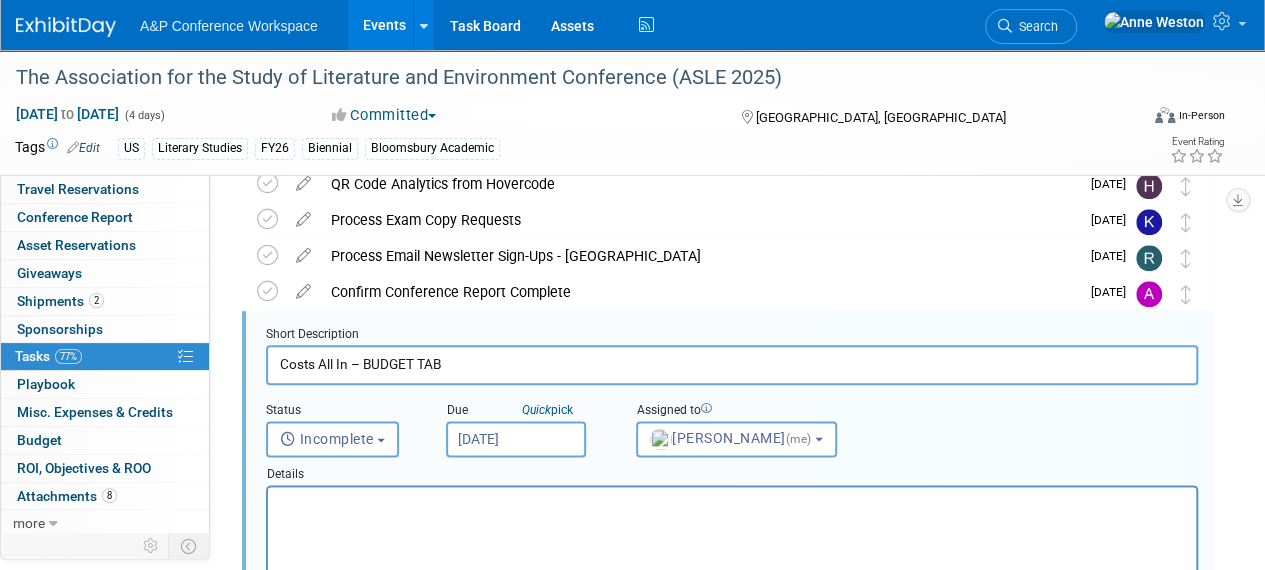 scroll, scrollTop: 0, scrollLeft: 0, axis: both 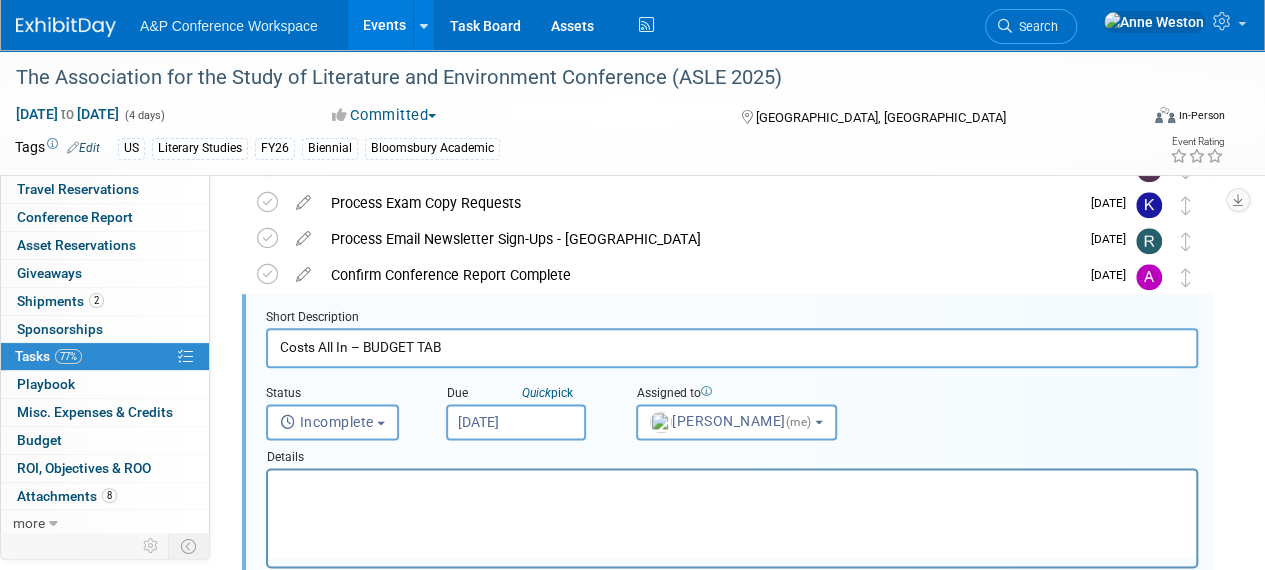 click on "Jul 31, 2025" at bounding box center (516, 422) 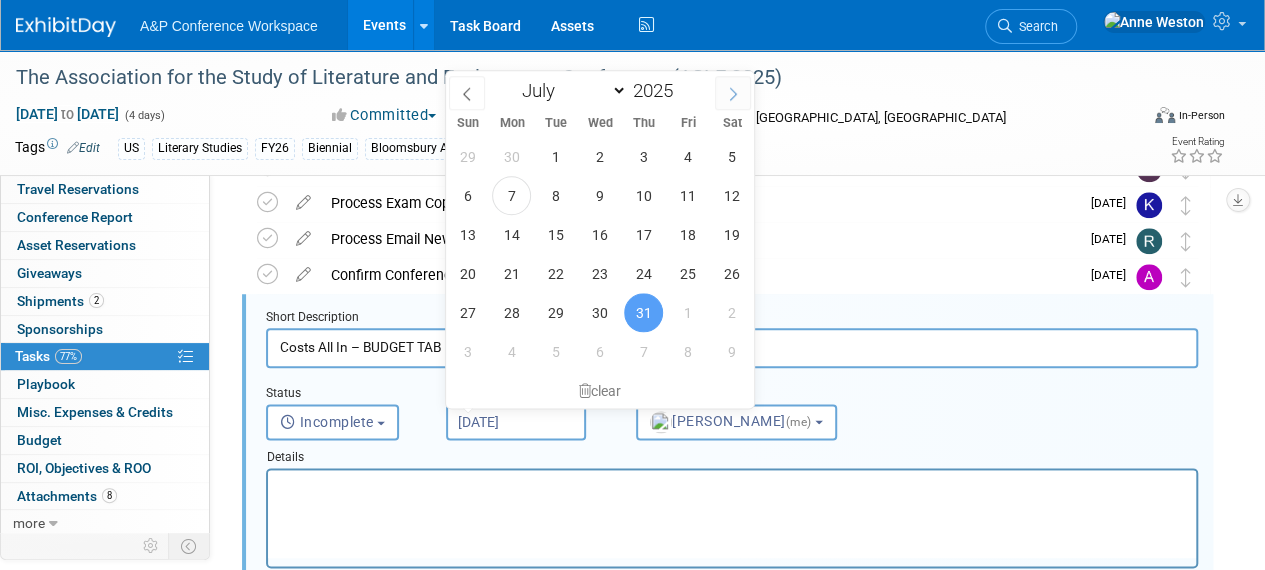 click at bounding box center (733, 93) 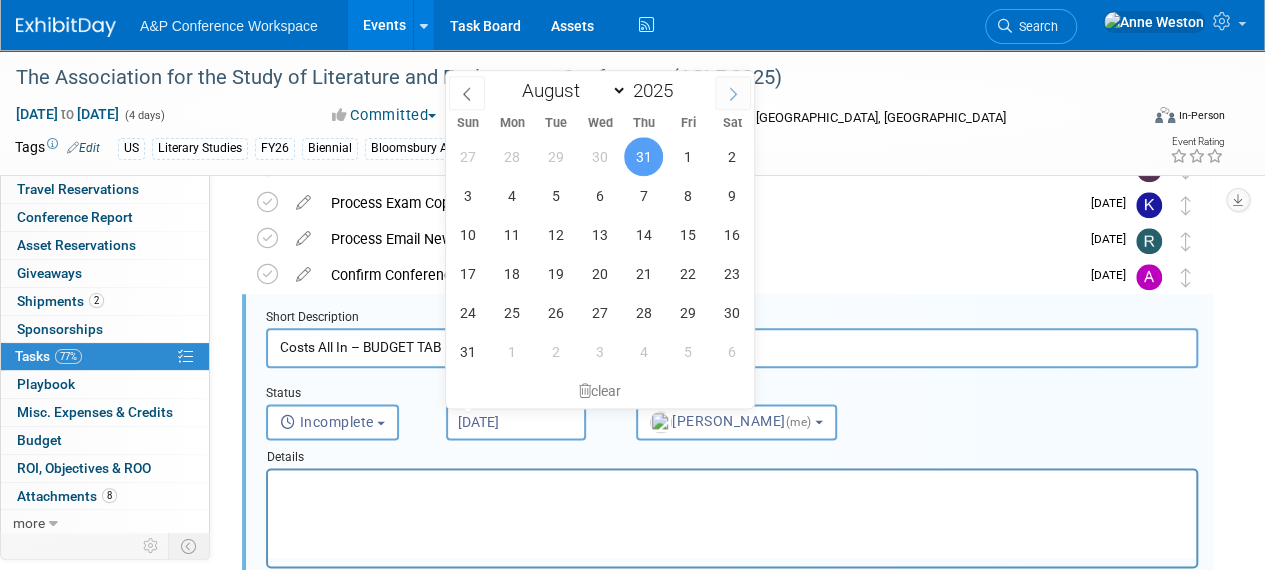 click at bounding box center (733, 93) 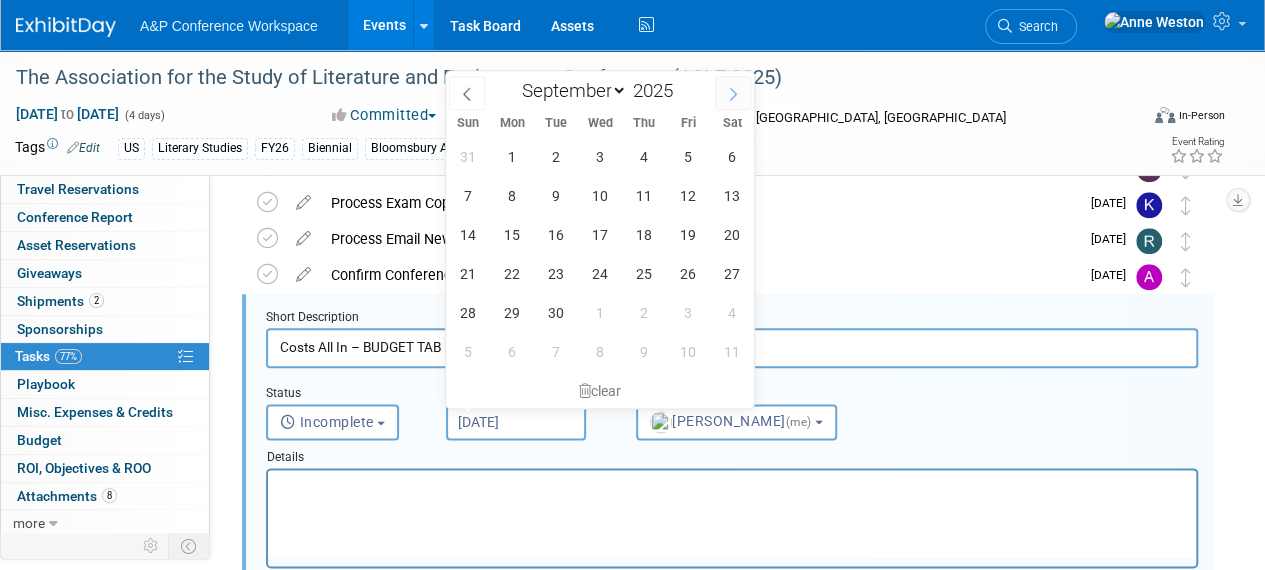 click at bounding box center [733, 93] 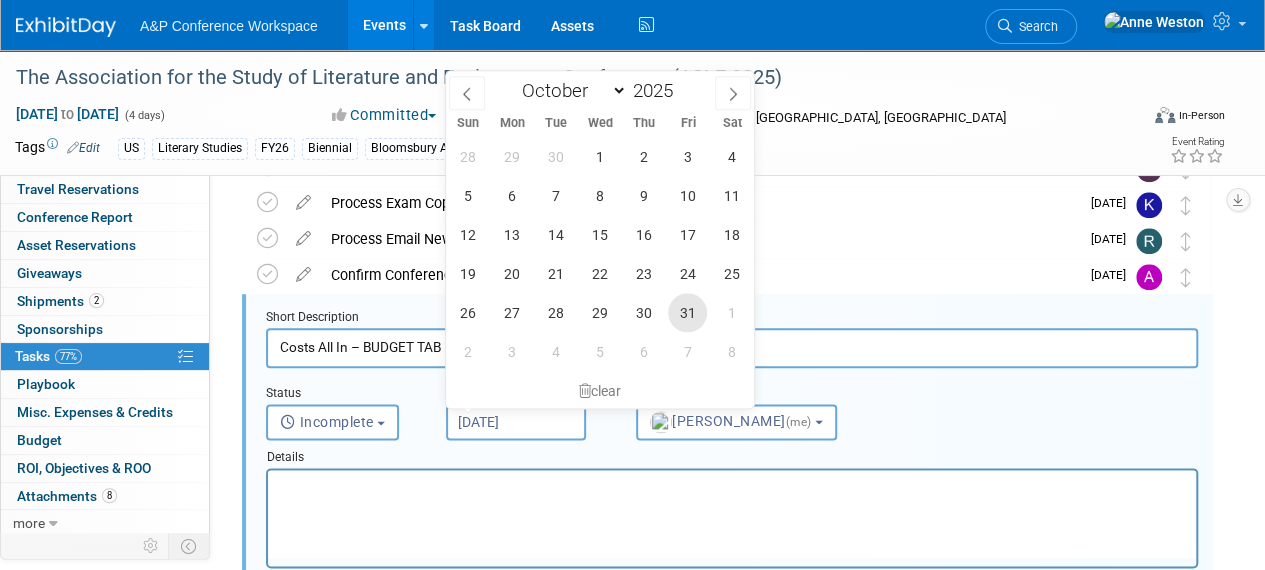 click on "31" at bounding box center (687, 312) 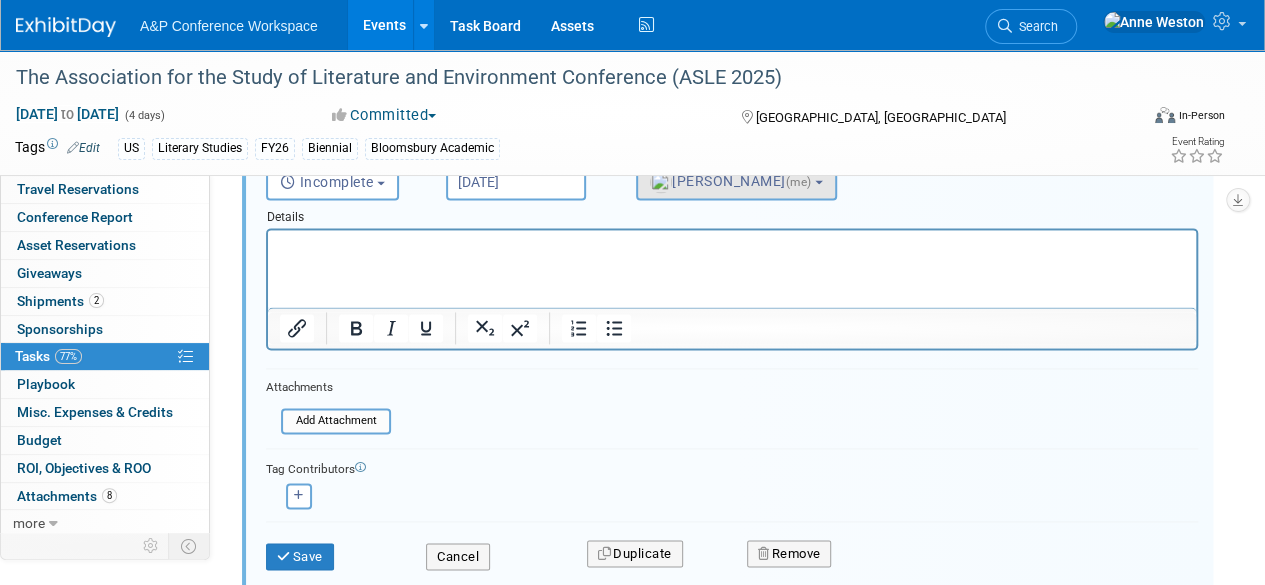 scroll, scrollTop: 1417, scrollLeft: 0, axis: vertical 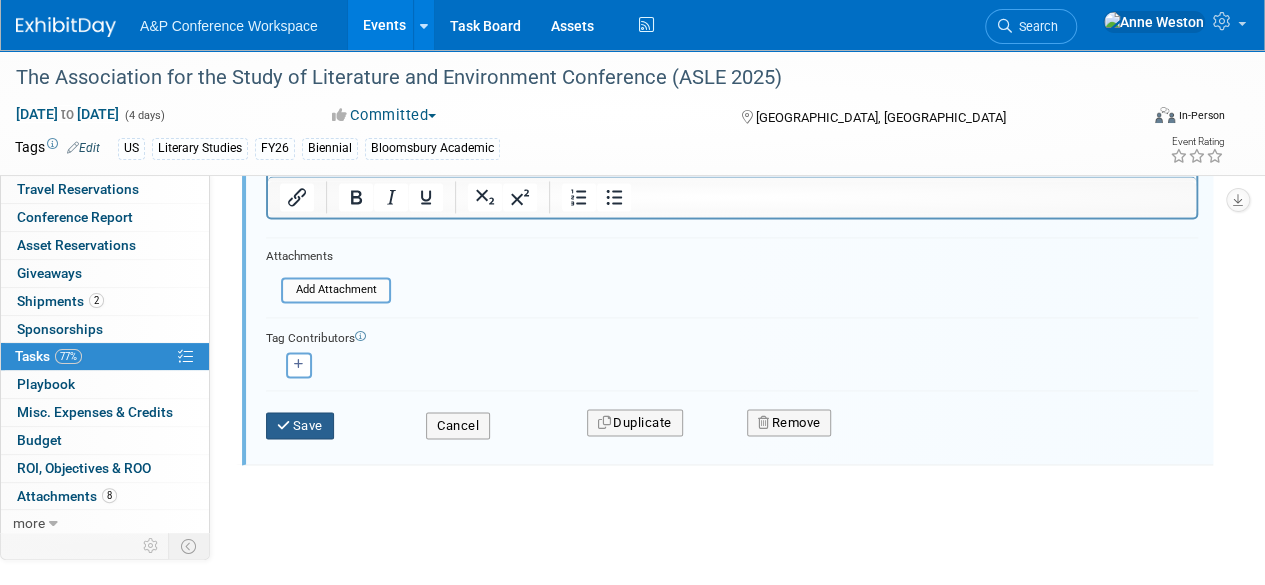click on "Save" at bounding box center (300, 426) 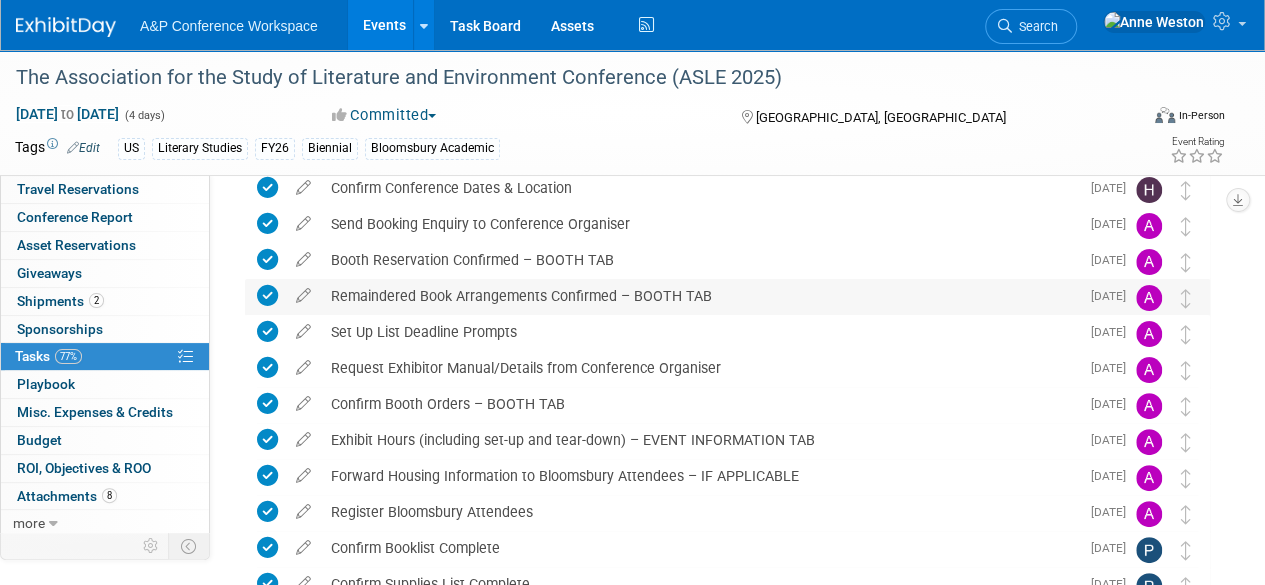 scroll, scrollTop: 0, scrollLeft: 0, axis: both 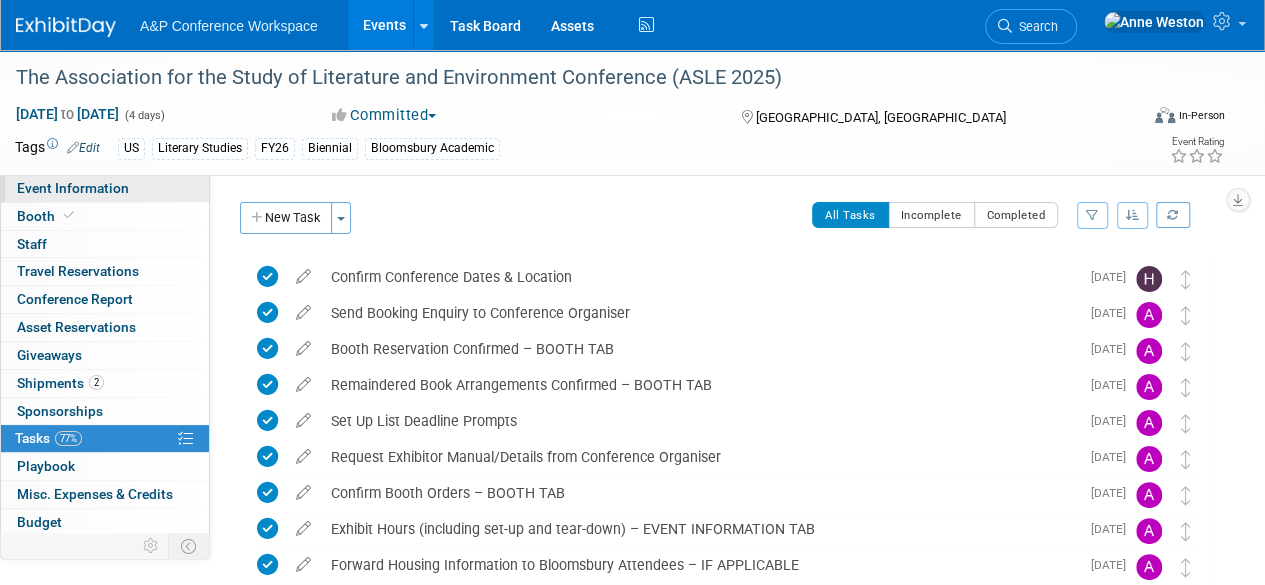 click on "Event Information" at bounding box center (73, 188) 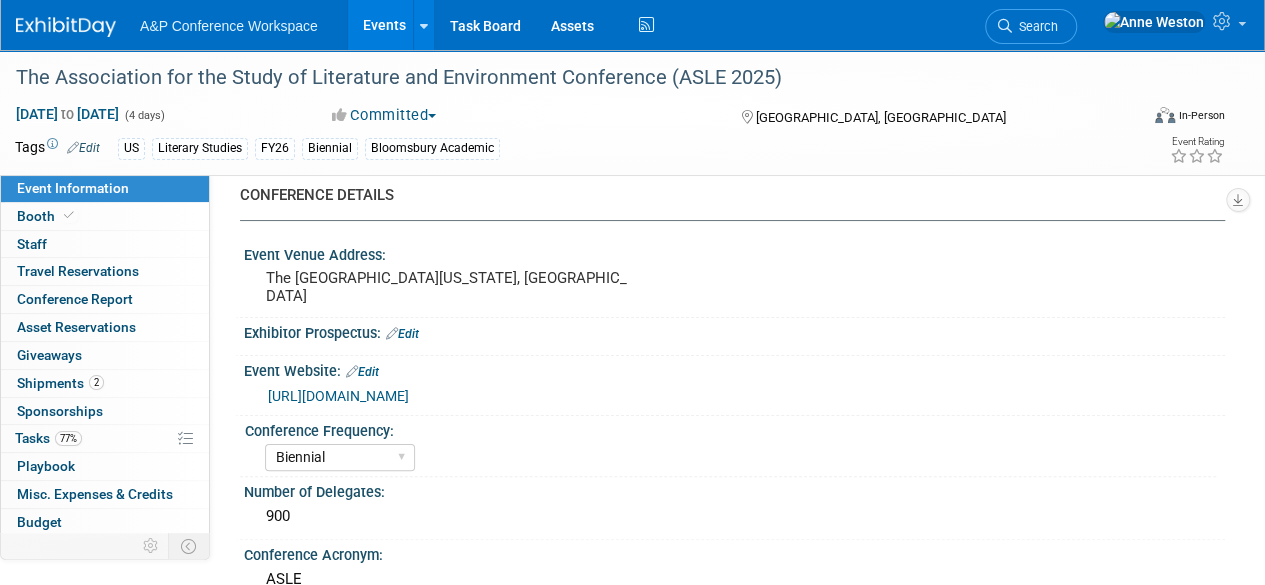 scroll, scrollTop: 0, scrollLeft: 0, axis: both 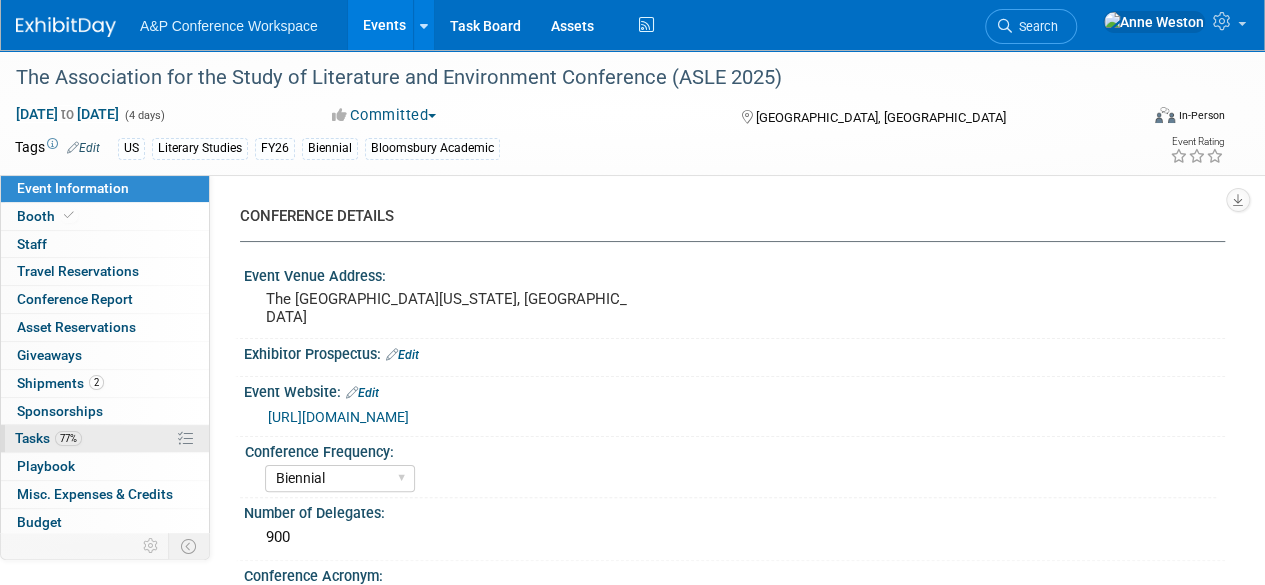 click on "77%
Tasks 77%" at bounding box center (105, 438) 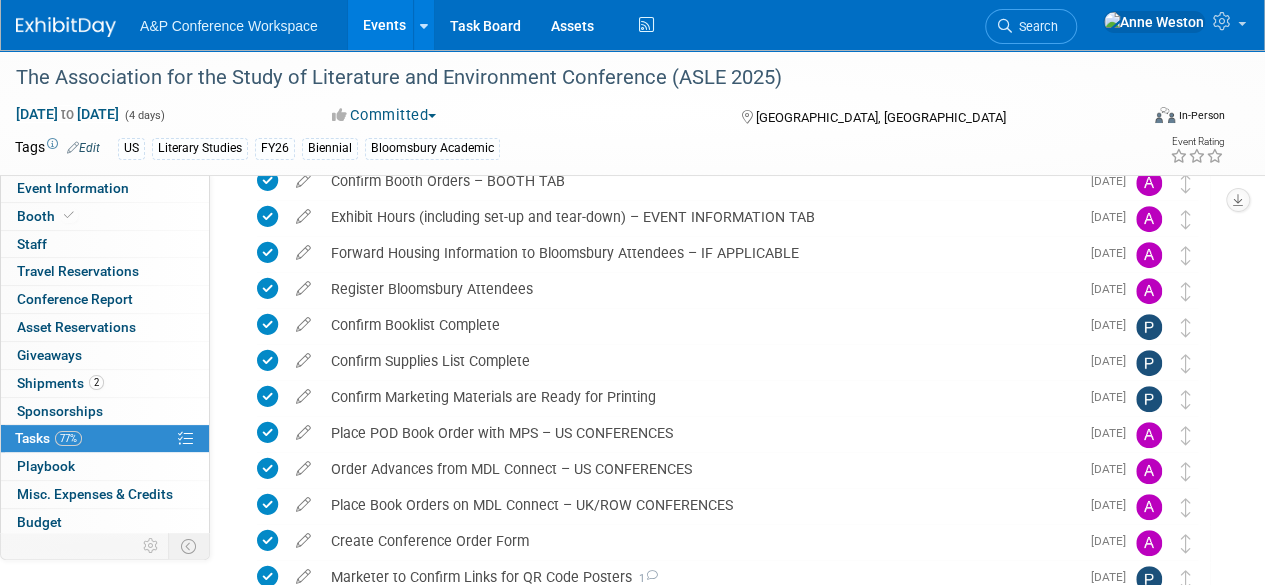 scroll, scrollTop: 0, scrollLeft: 0, axis: both 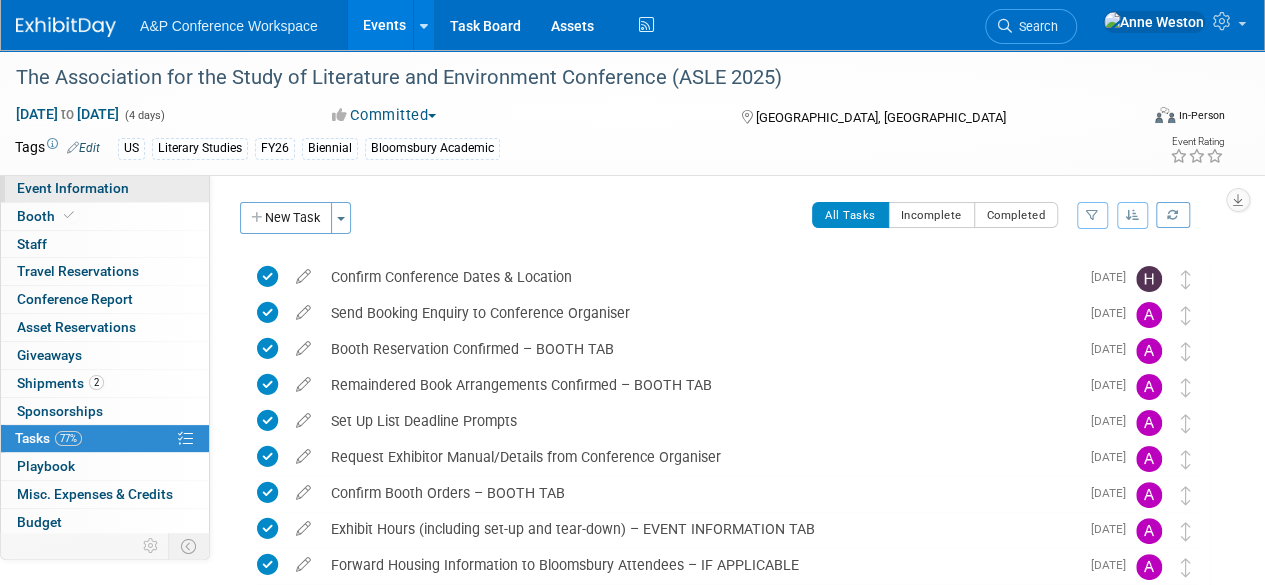 click on "Event Information" at bounding box center (73, 188) 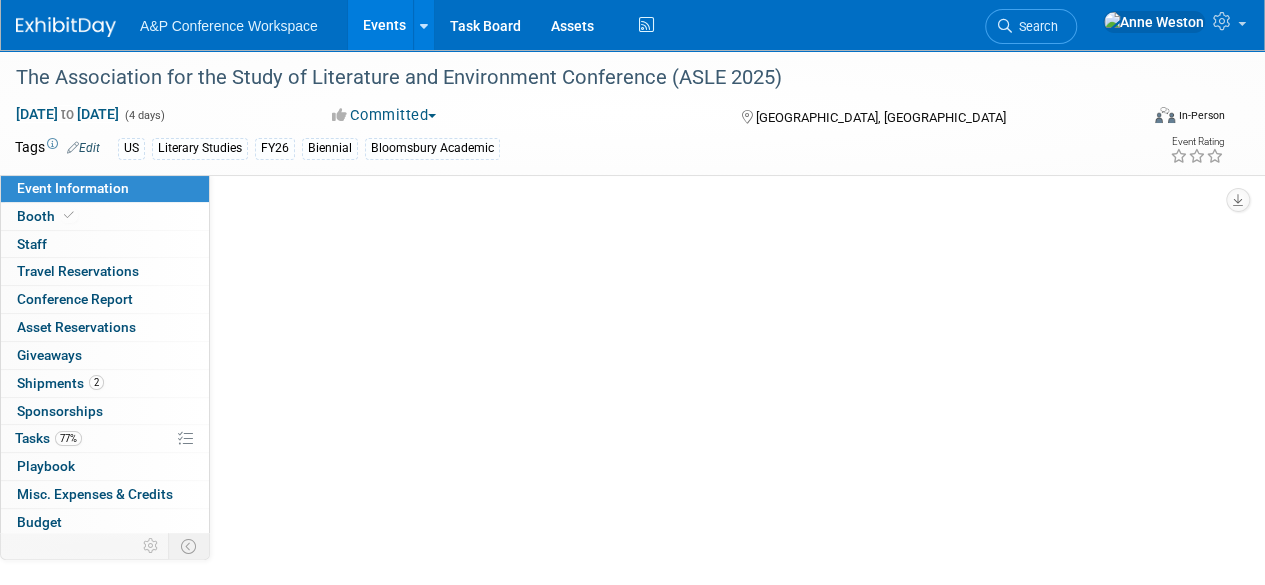select on "Biennial" 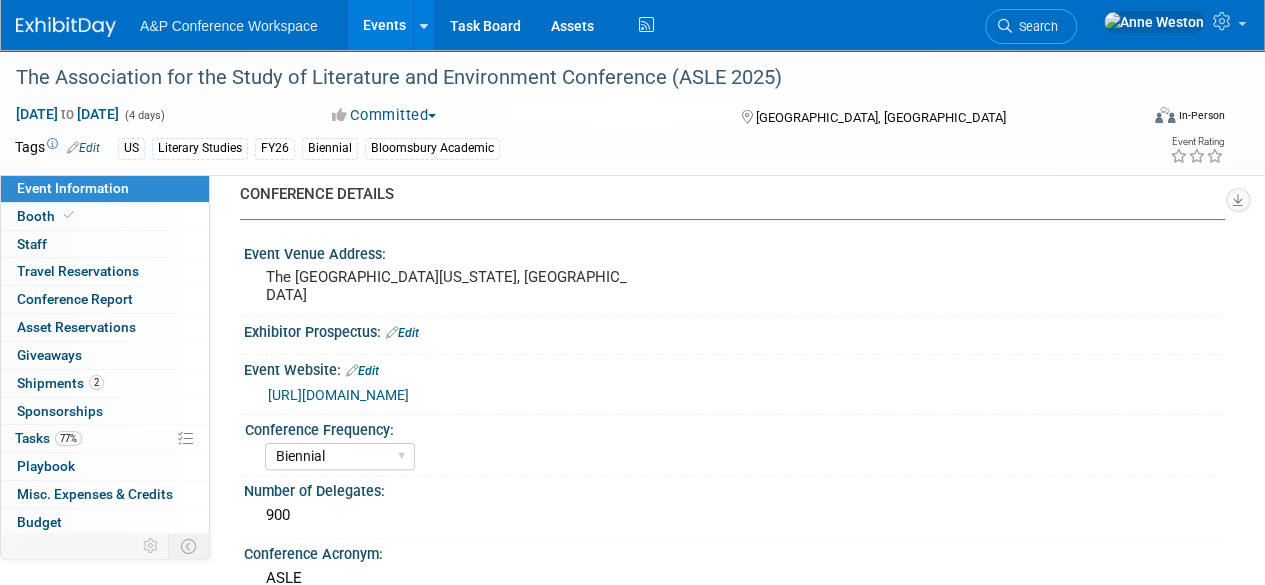 scroll, scrollTop: 0, scrollLeft: 0, axis: both 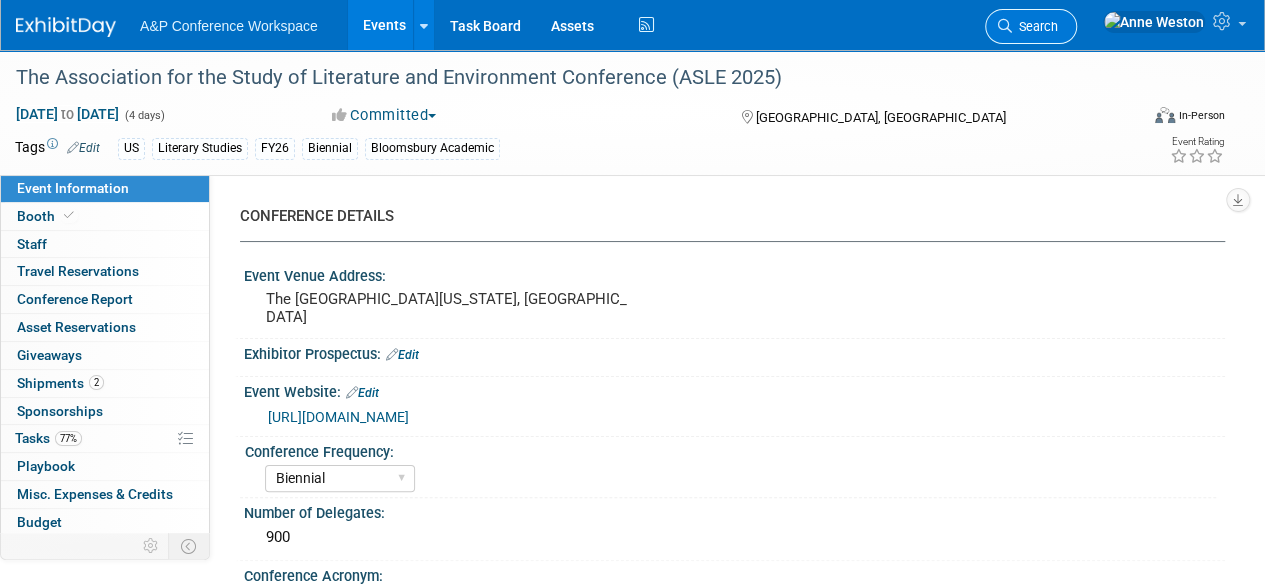 click on "Search" at bounding box center [1035, 26] 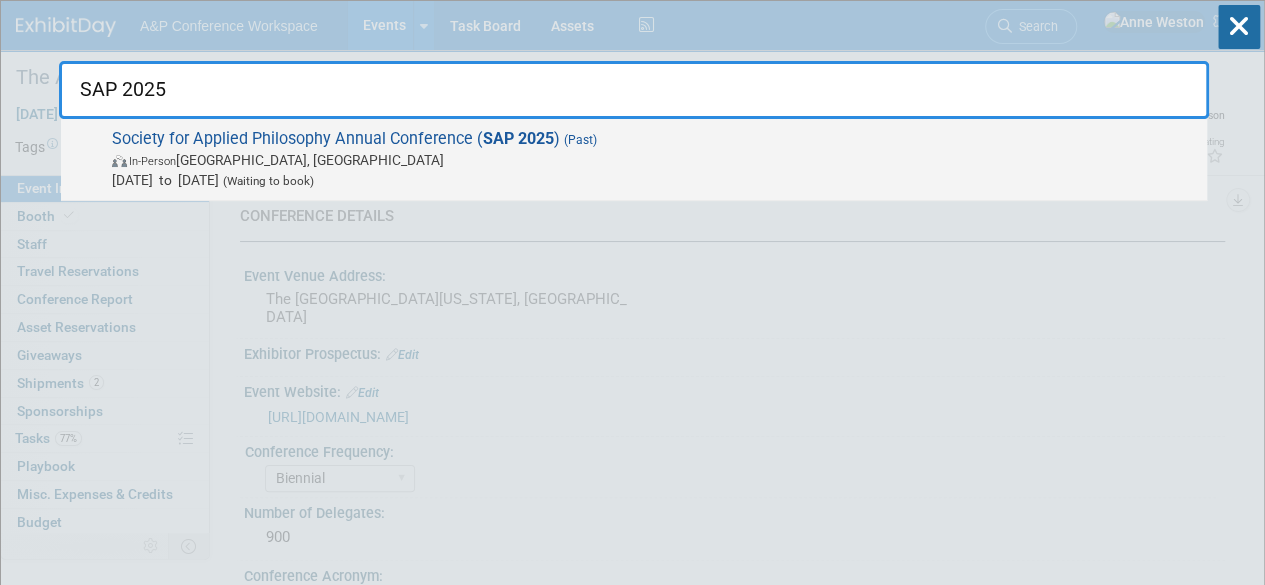 type on "SAP 2025" 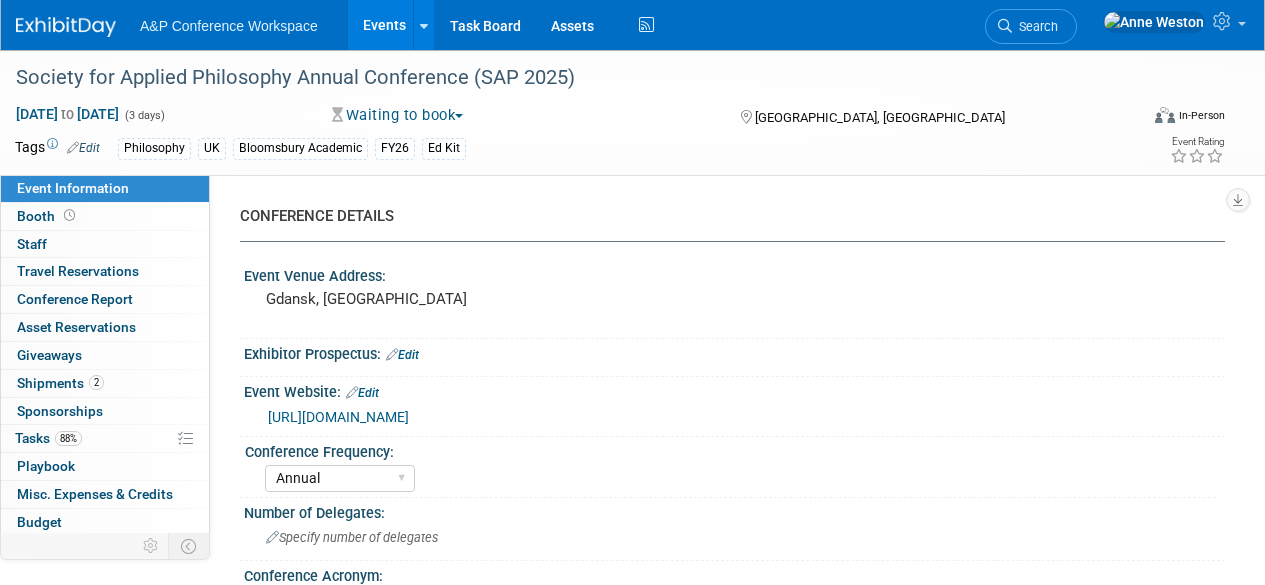 select on "Annual" 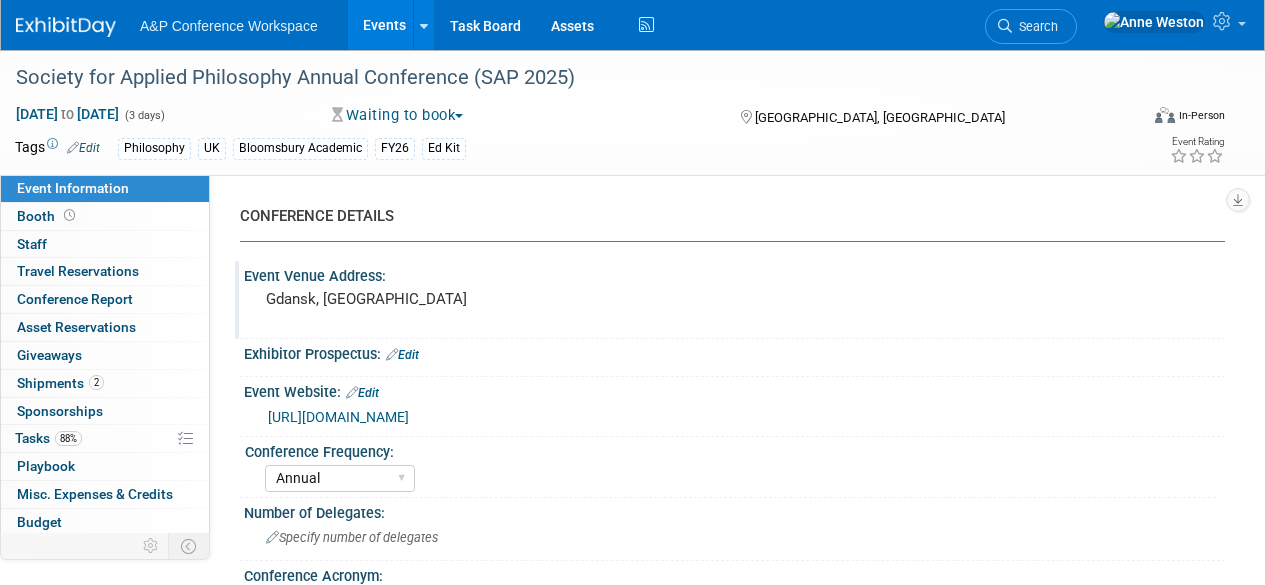 scroll, scrollTop: 0, scrollLeft: 0, axis: both 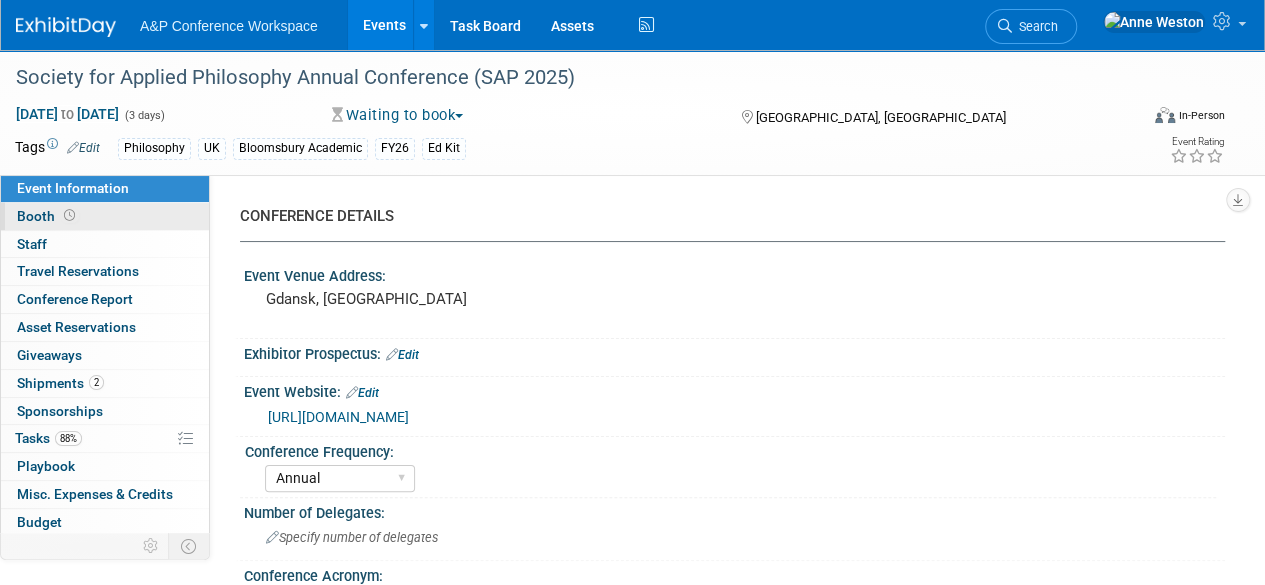 click on "Booth" at bounding box center (105, 216) 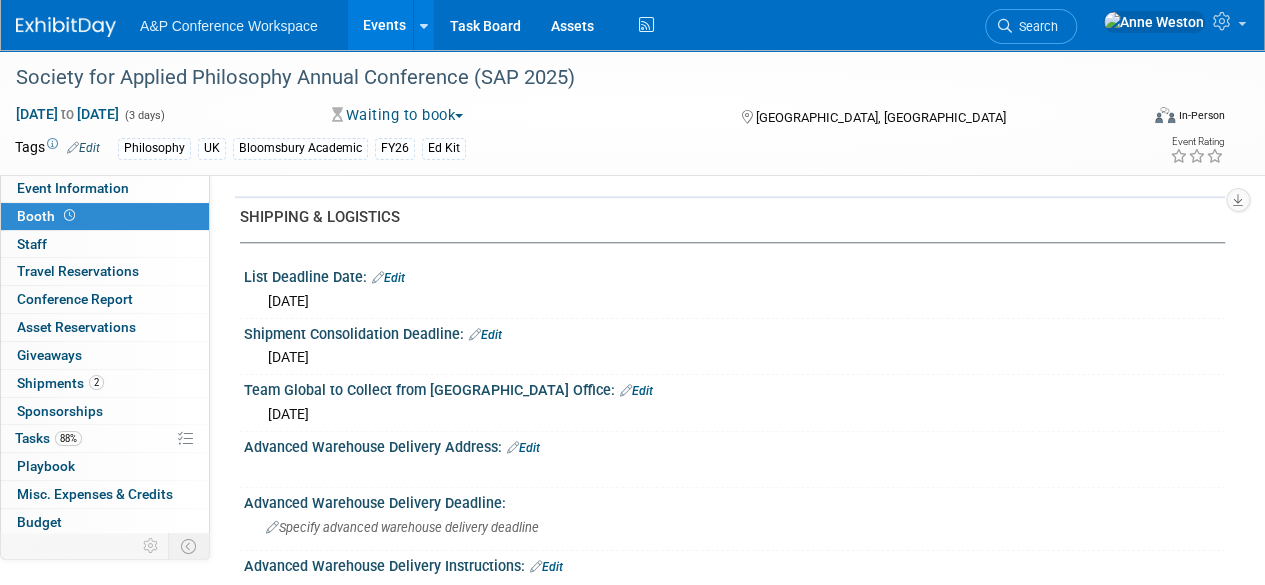 scroll, scrollTop: 800, scrollLeft: 0, axis: vertical 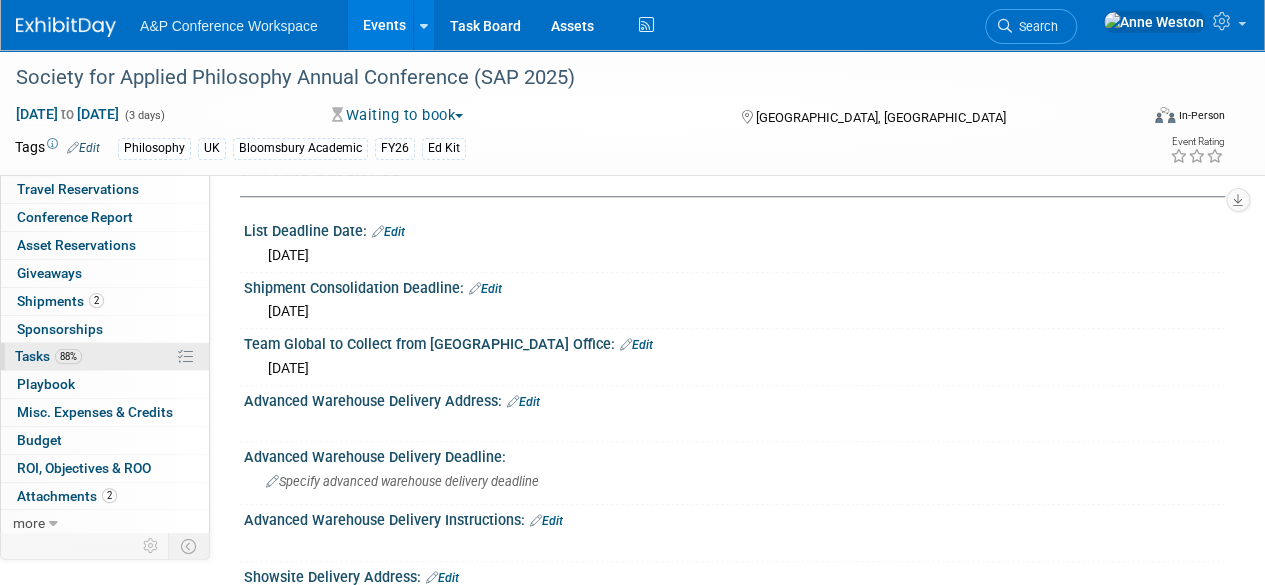 click on "88%" at bounding box center [68, 356] 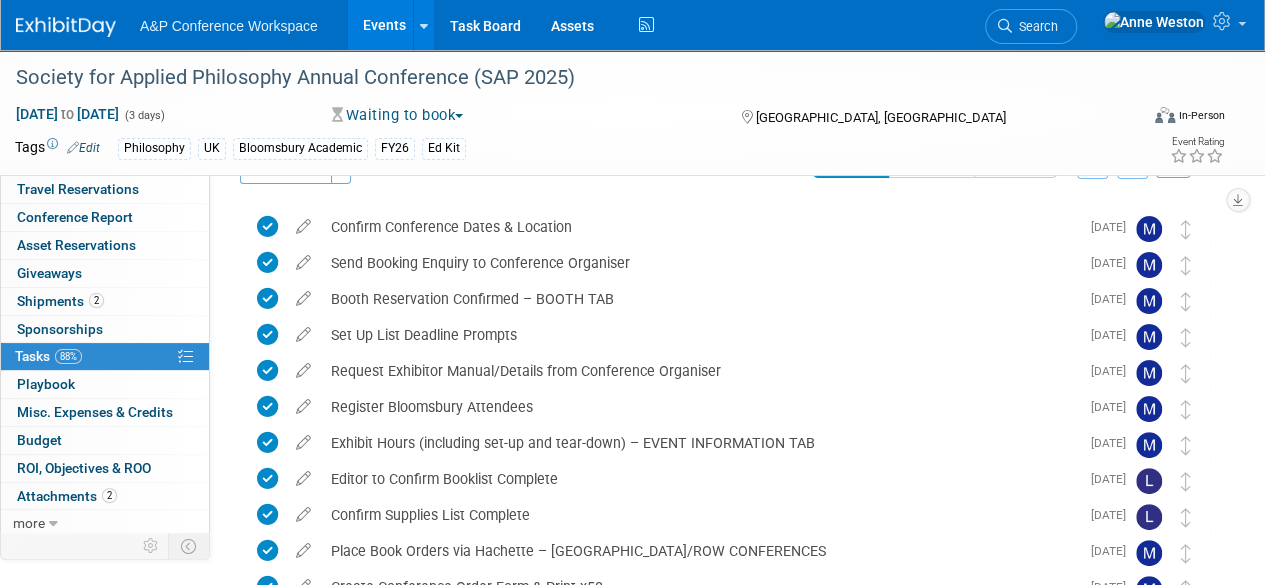 scroll, scrollTop: 0, scrollLeft: 0, axis: both 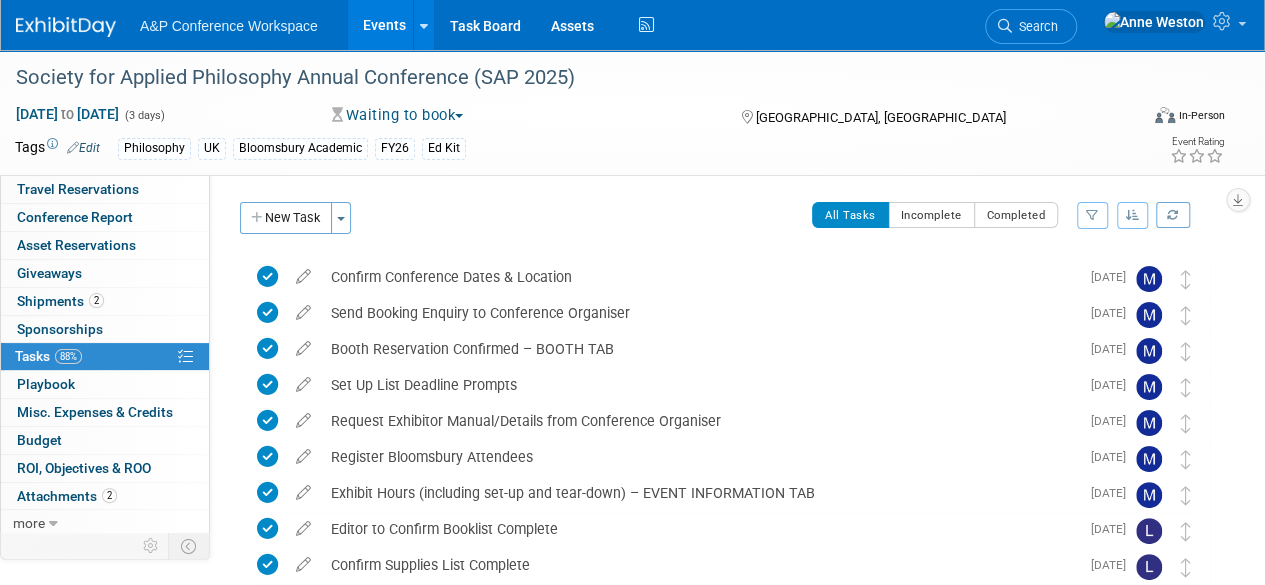 click on "Waiting to book" at bounding box center [398, 115] 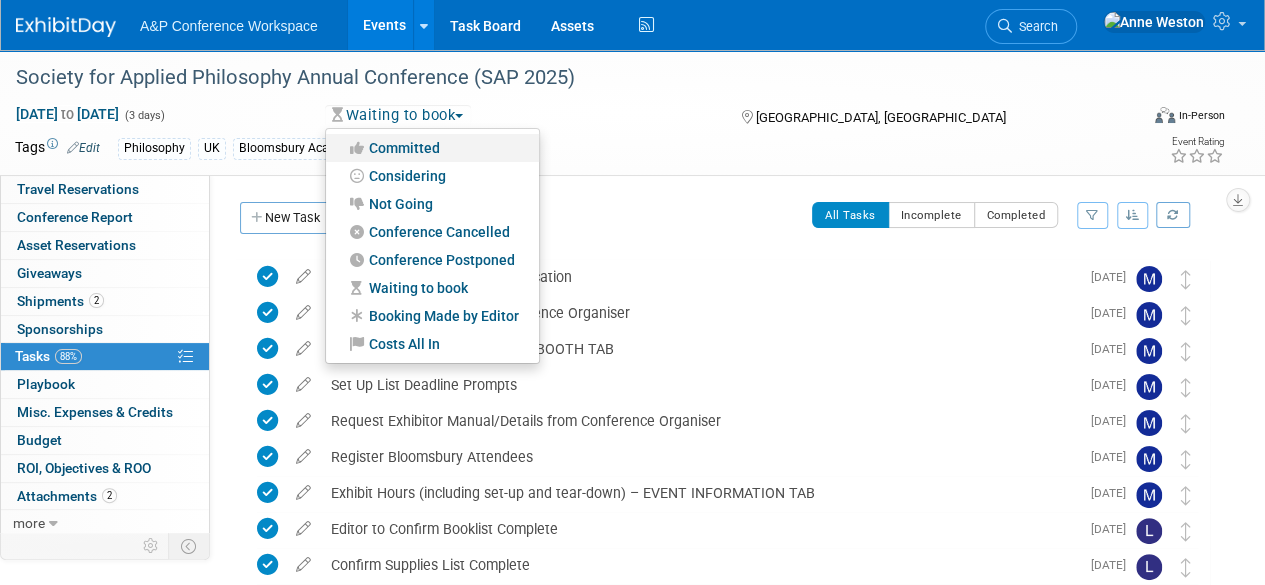 click on "Committed" at bounding box center [432, 148] 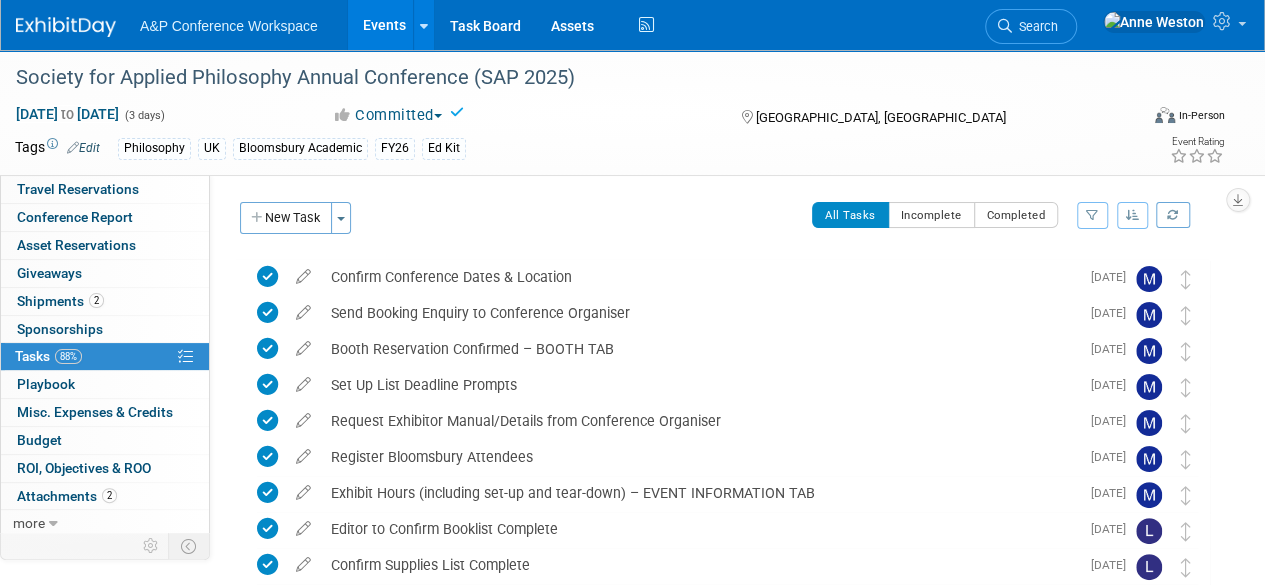scroll, scrollTop: 0, scrollLeft: 0, axis: both 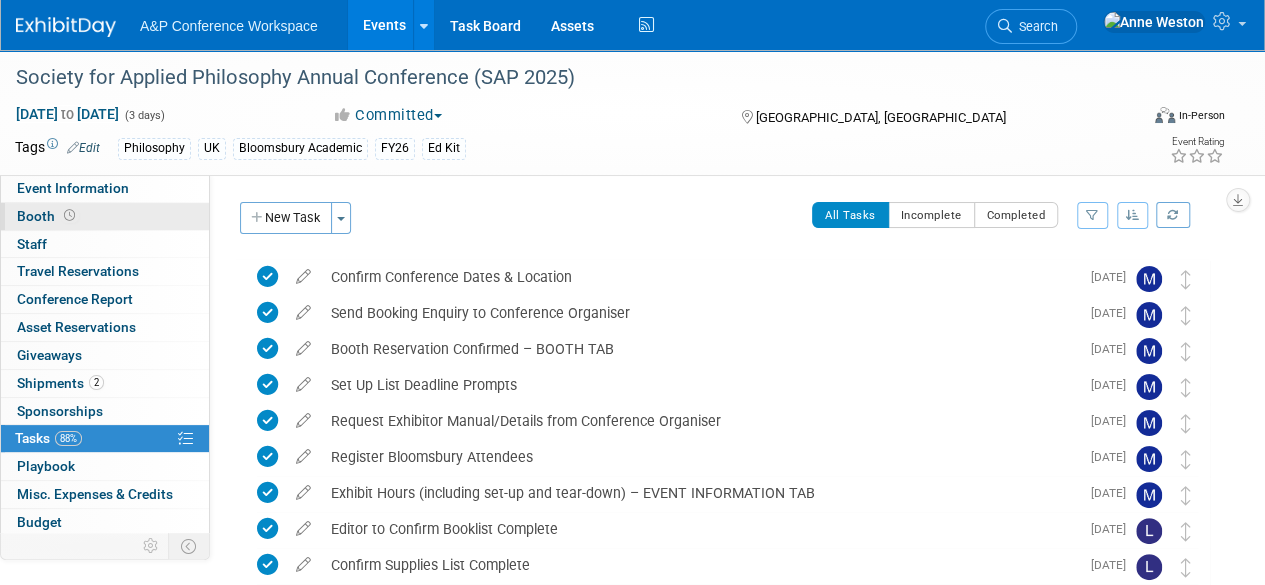 click on "Booth" at bounding box center (105, 216) 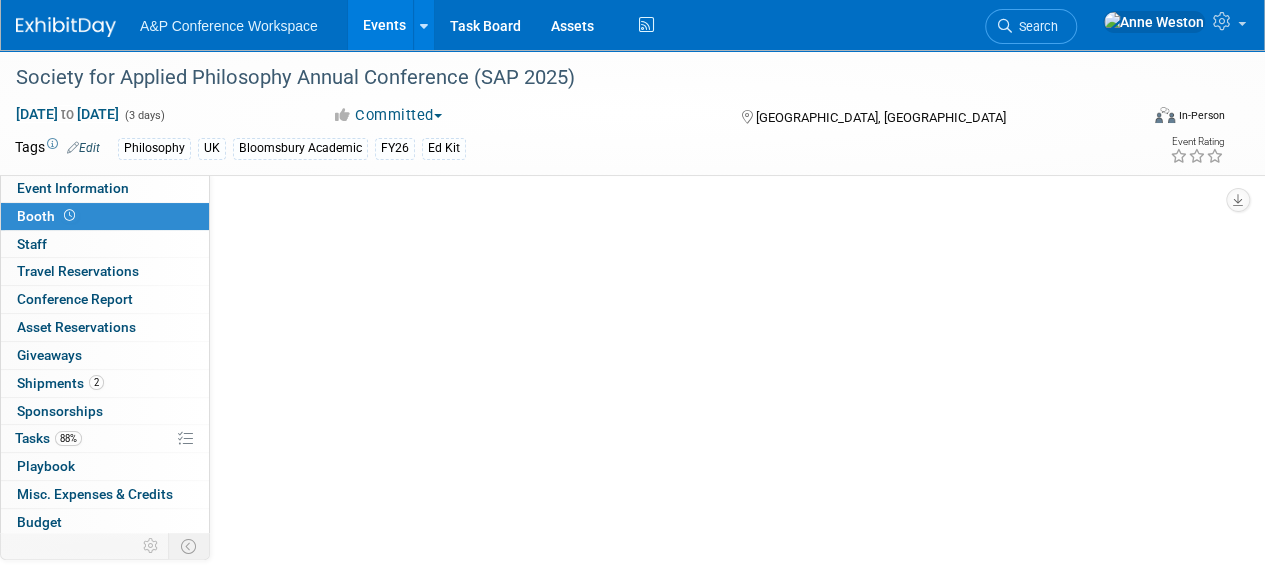 select on "COBA" 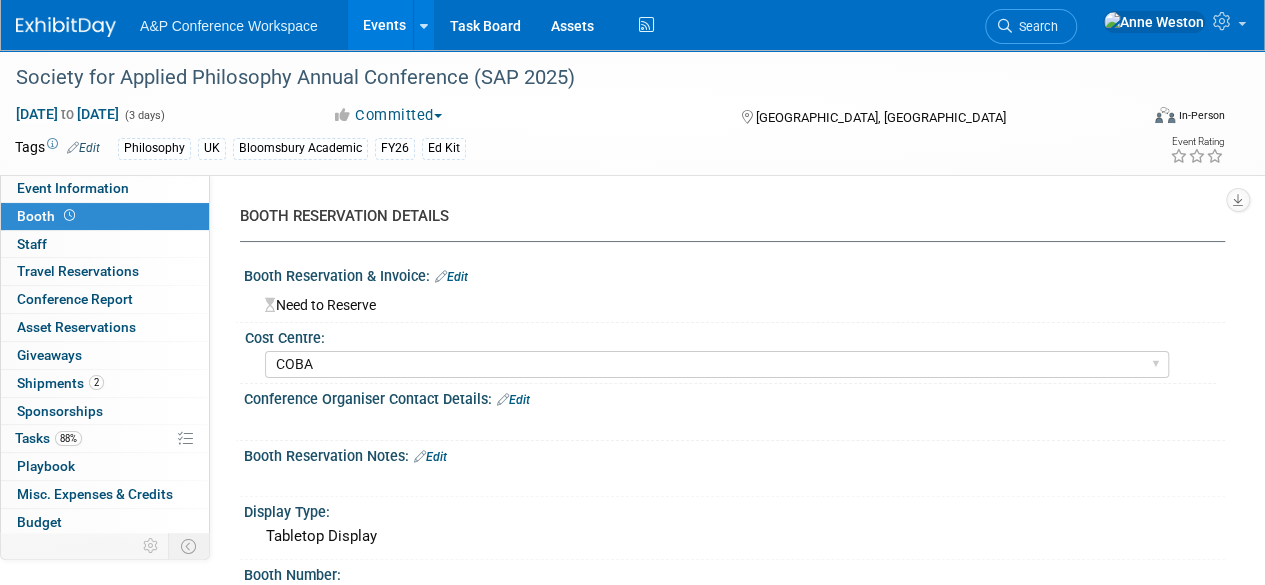 click on "Edit" at bounding box center [451, 277] 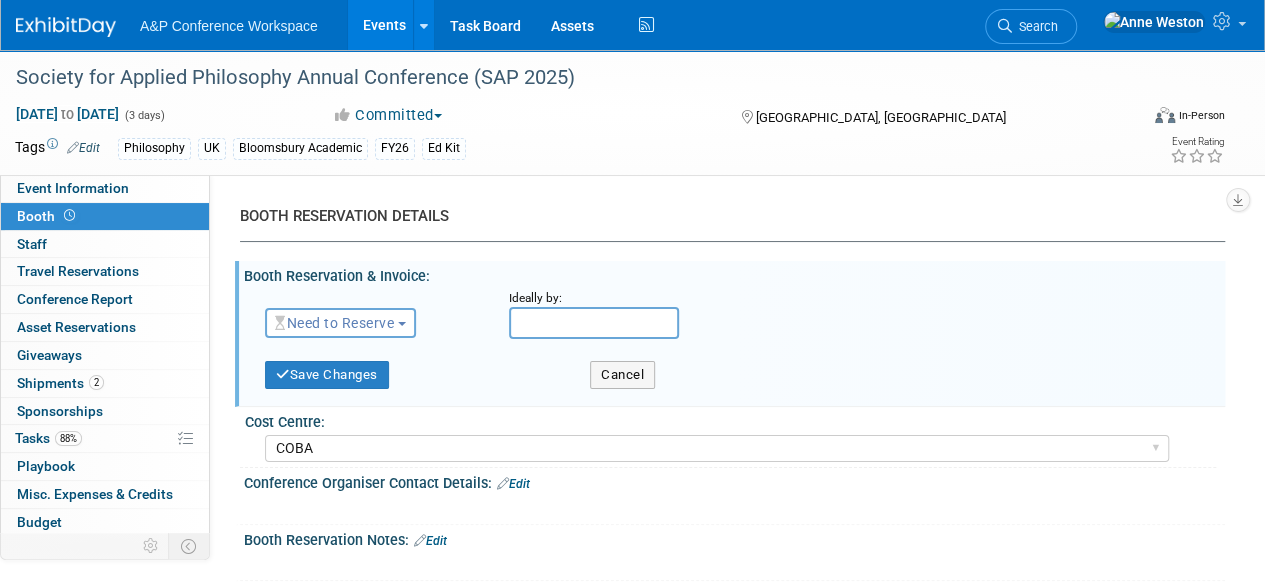click on "Need to Reserve" at bounding box center [334, 323] 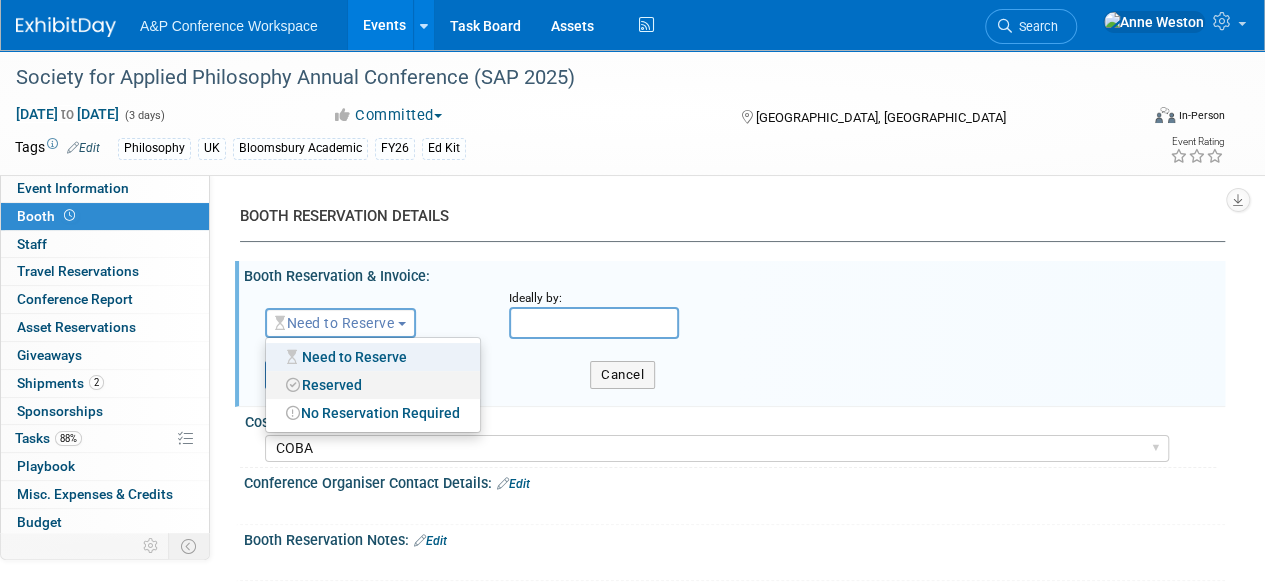 click on "Reserved" at bounding box center [373, 385] 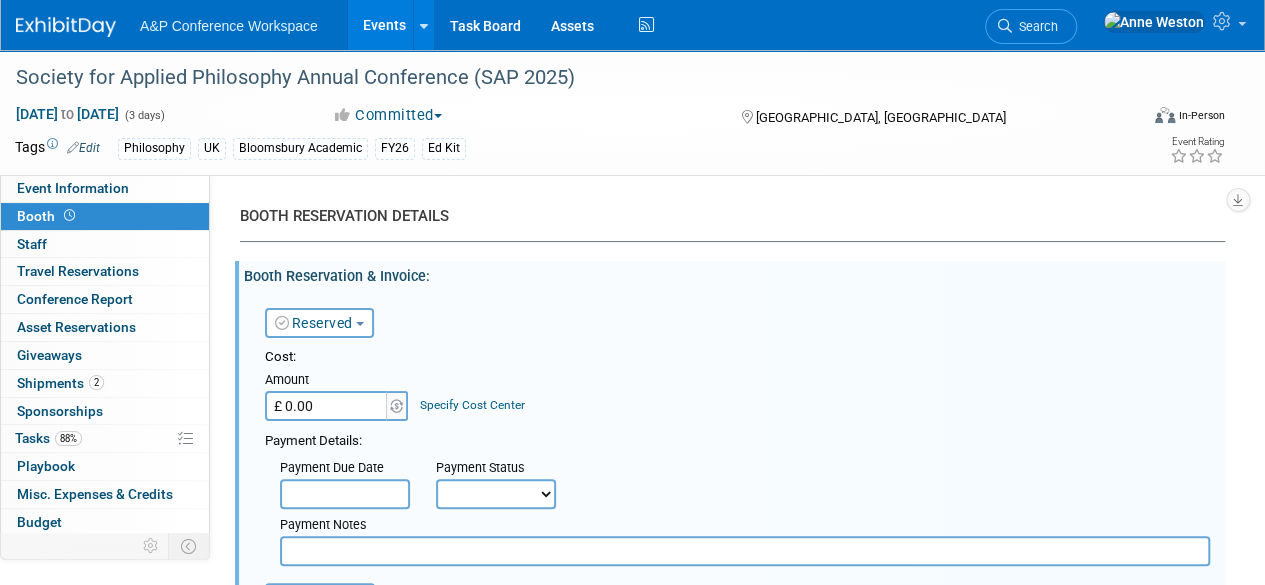 scroll, scrollTop: 300, scrollLeft: 0, axis: vertical 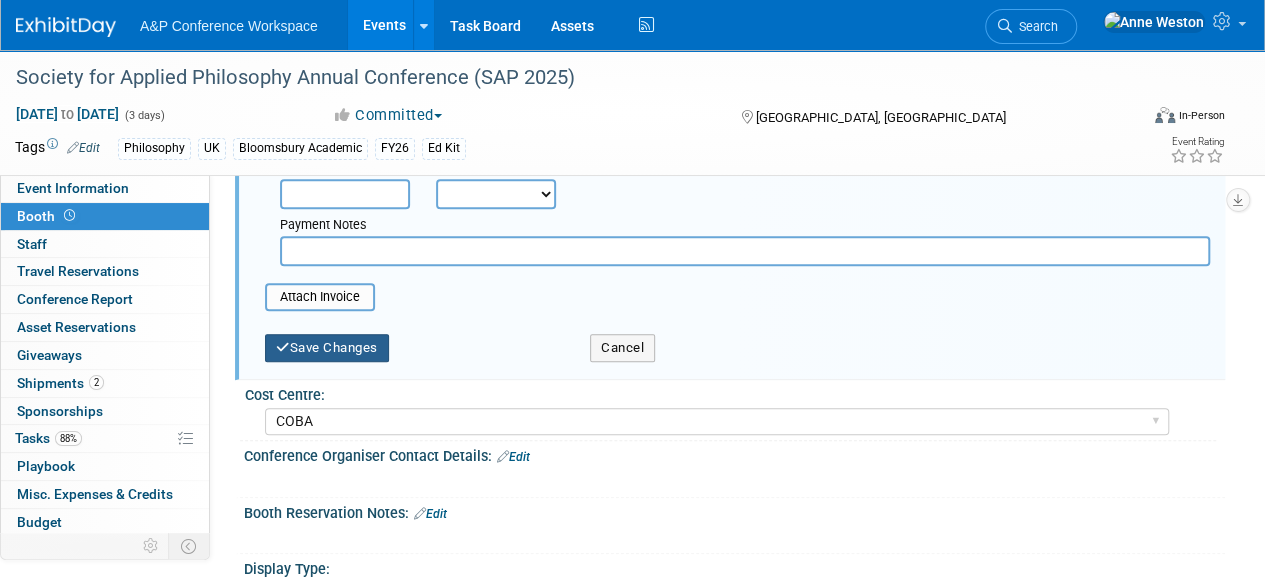 click on "Save Changes" at bounding box center [327, 348] 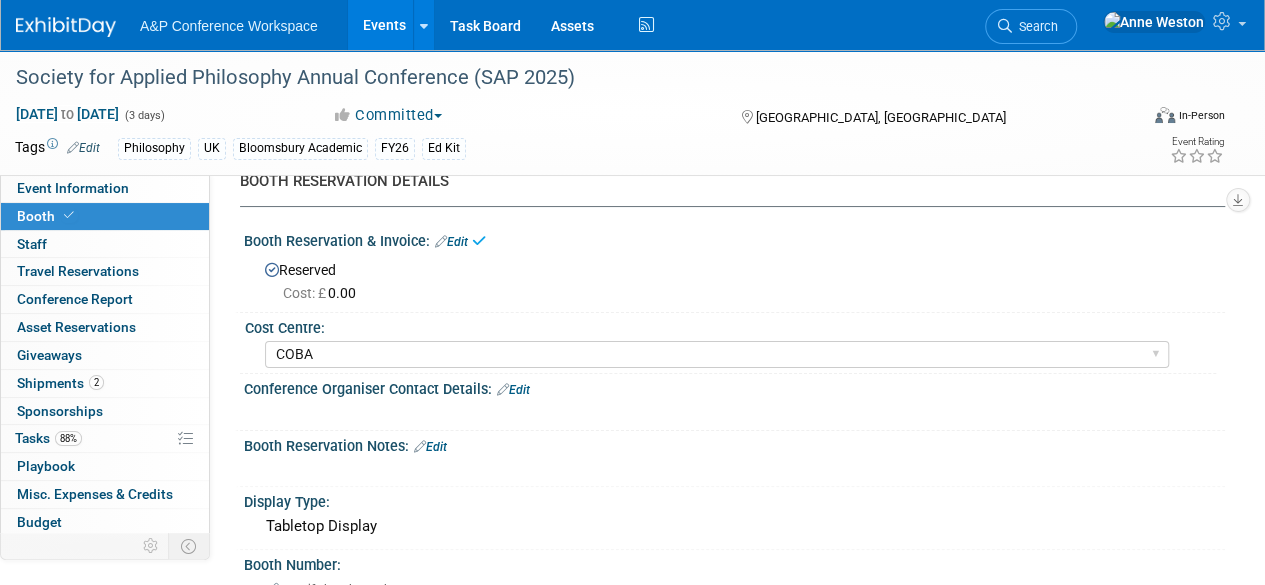 scroll, scrollTop: 0, scrollLeft: 0, axis: both 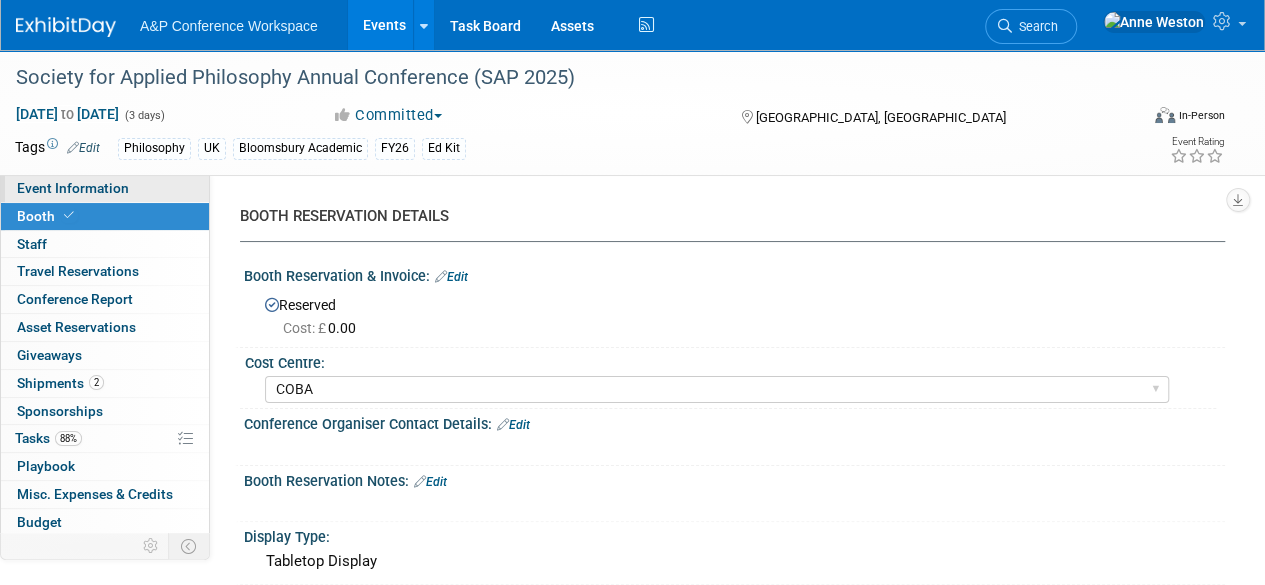 click on "Event Information" at bounding box center (73, 188) 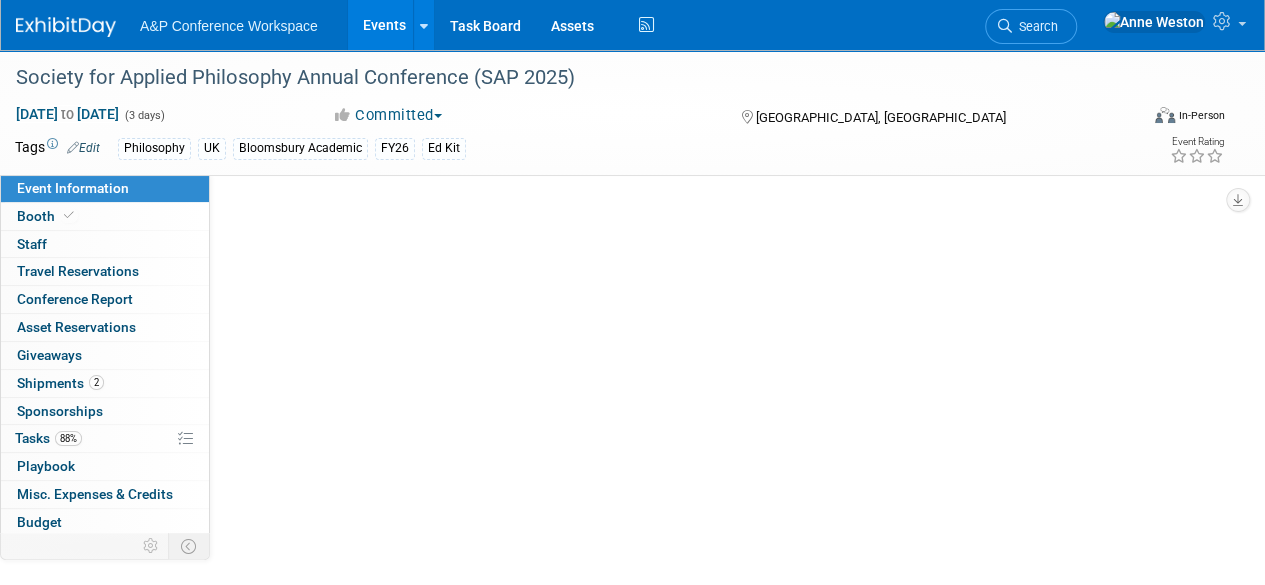select on "Annual" 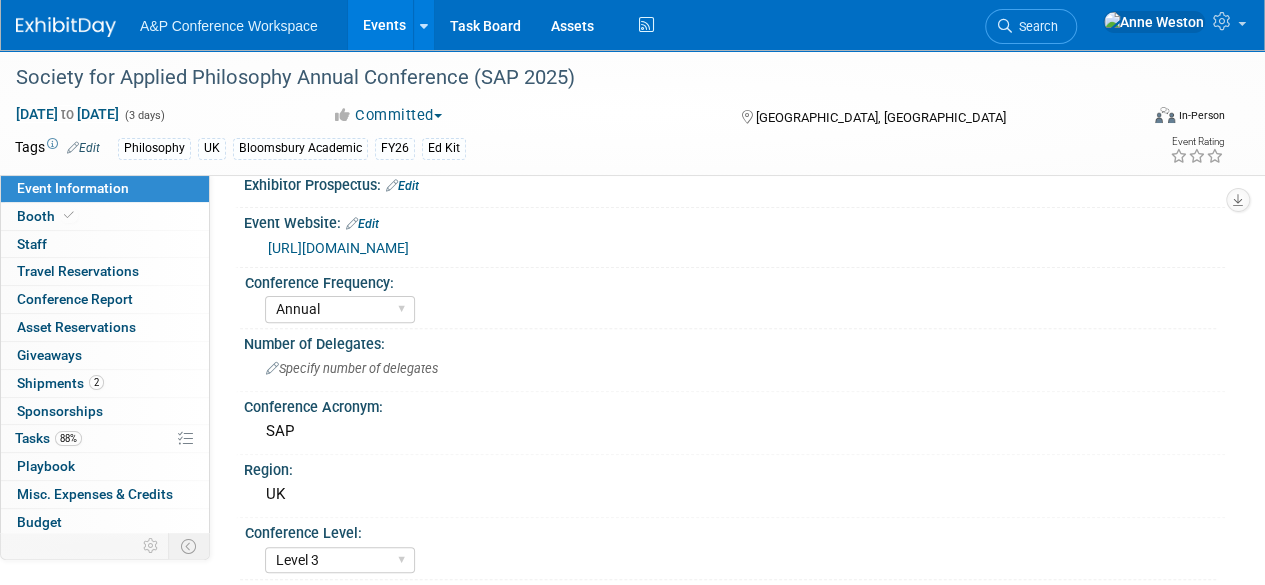 scroll, scrollTop: 300, scrollLeft: 0, axis: vertical 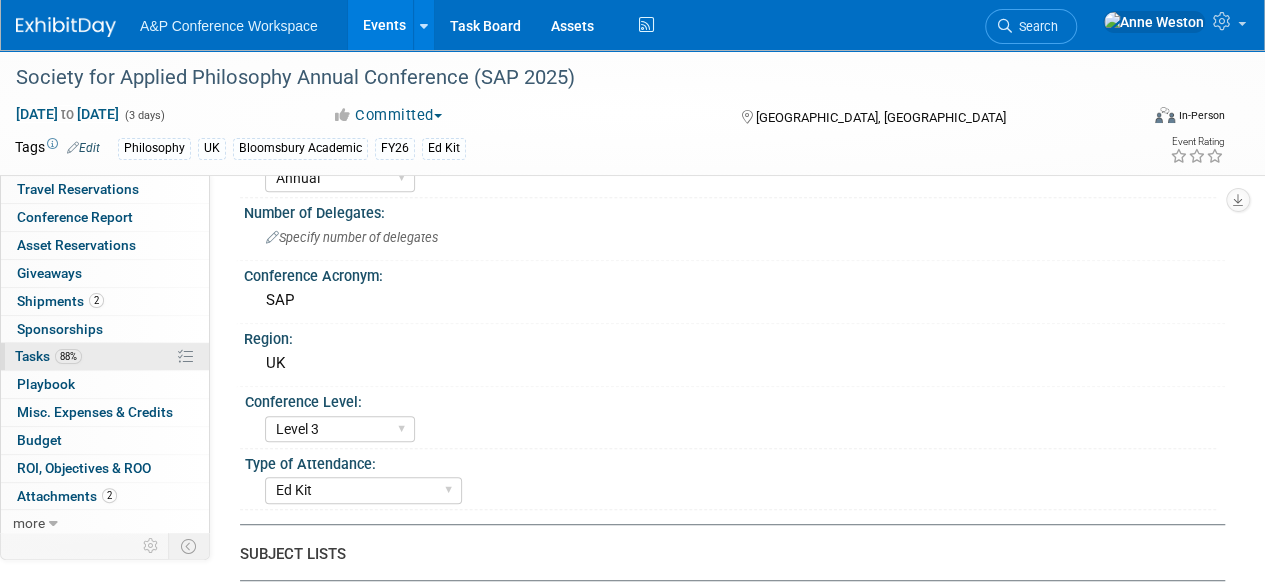 click on "88%
Tasks 88%" at bounding box center (105, 356) 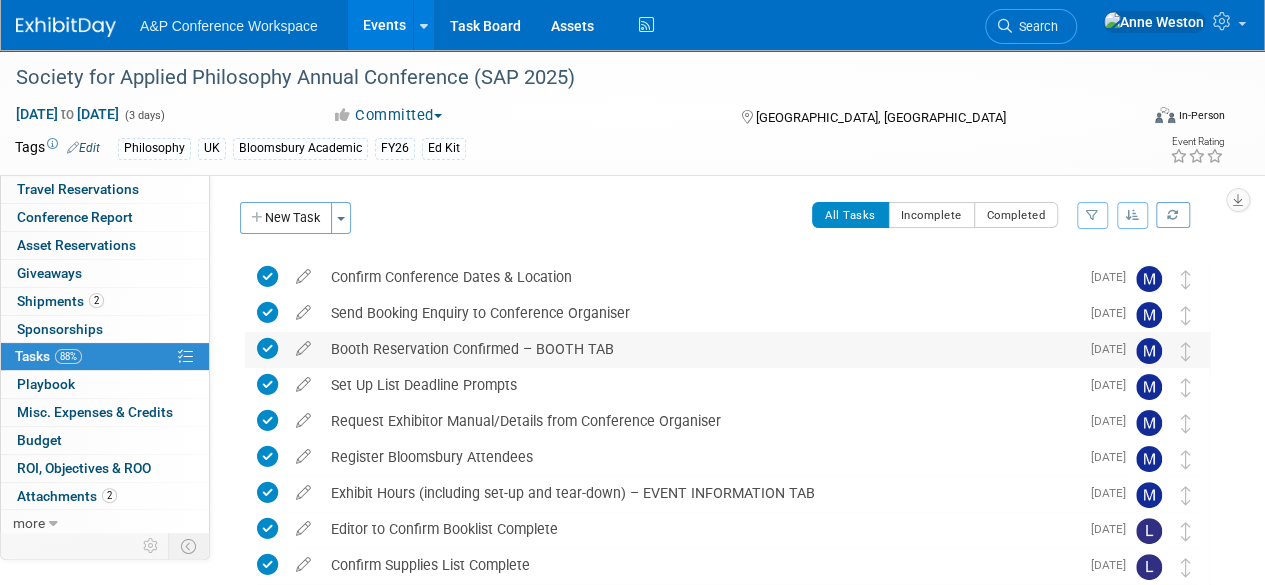 click on "Booth Reservation Confirmed – BOOTH TAB" at bounding box center (700, 349) 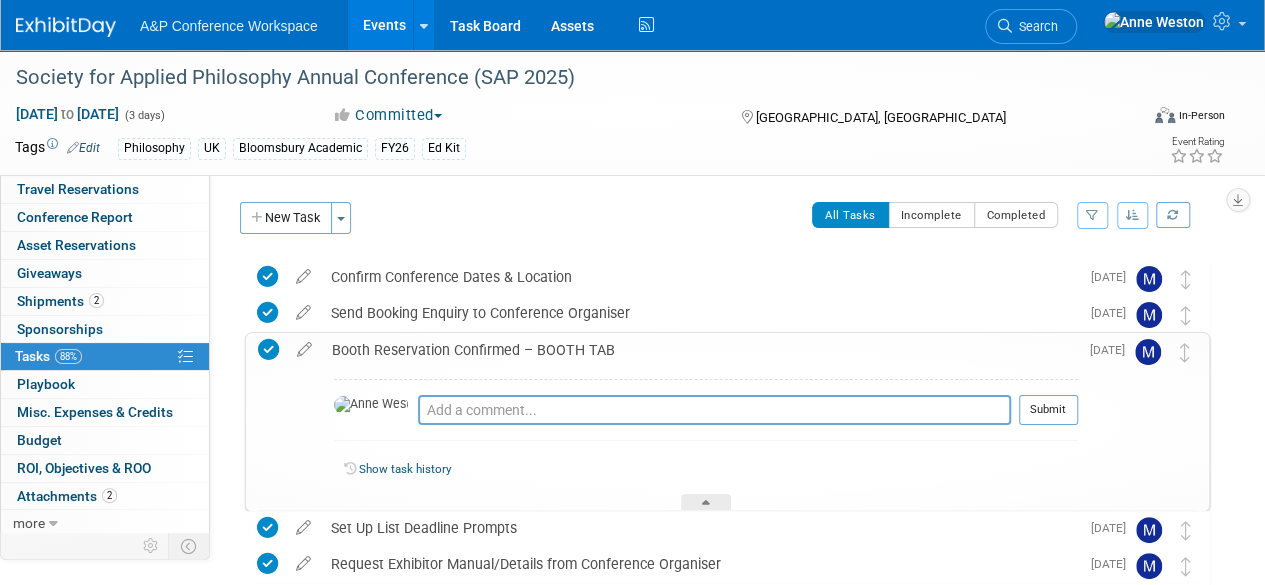 click on "Booth Reservation Confirmed – BOOTH TAB" at bounding box center [700, 350] 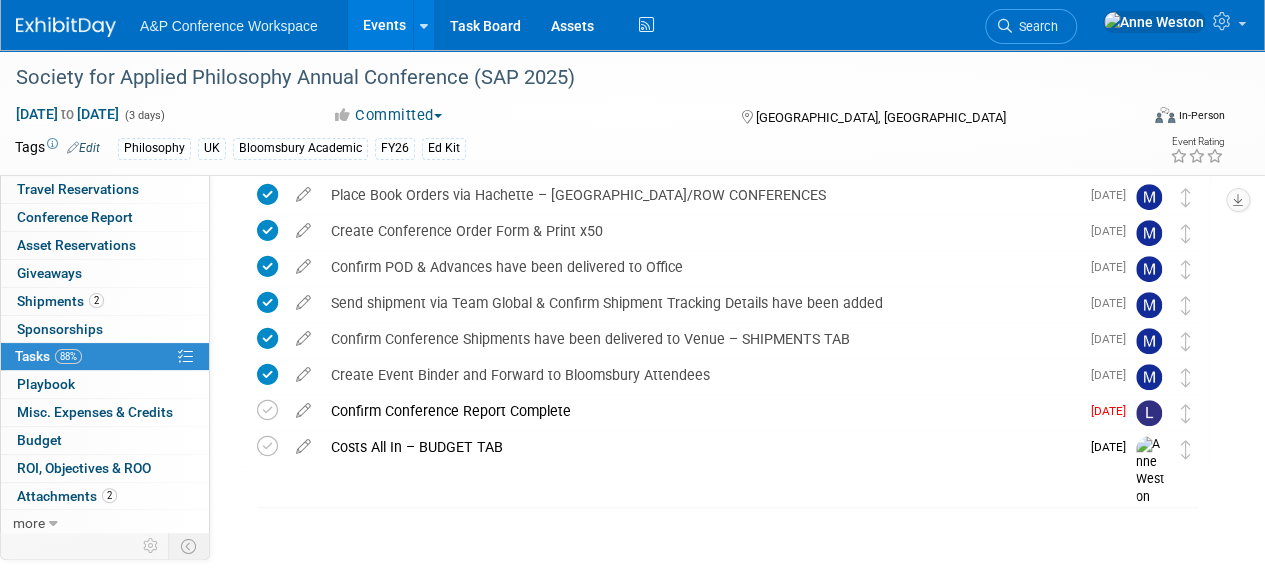 scroll, scrollTop: 408, scrollLeft: 0, axis: vertical 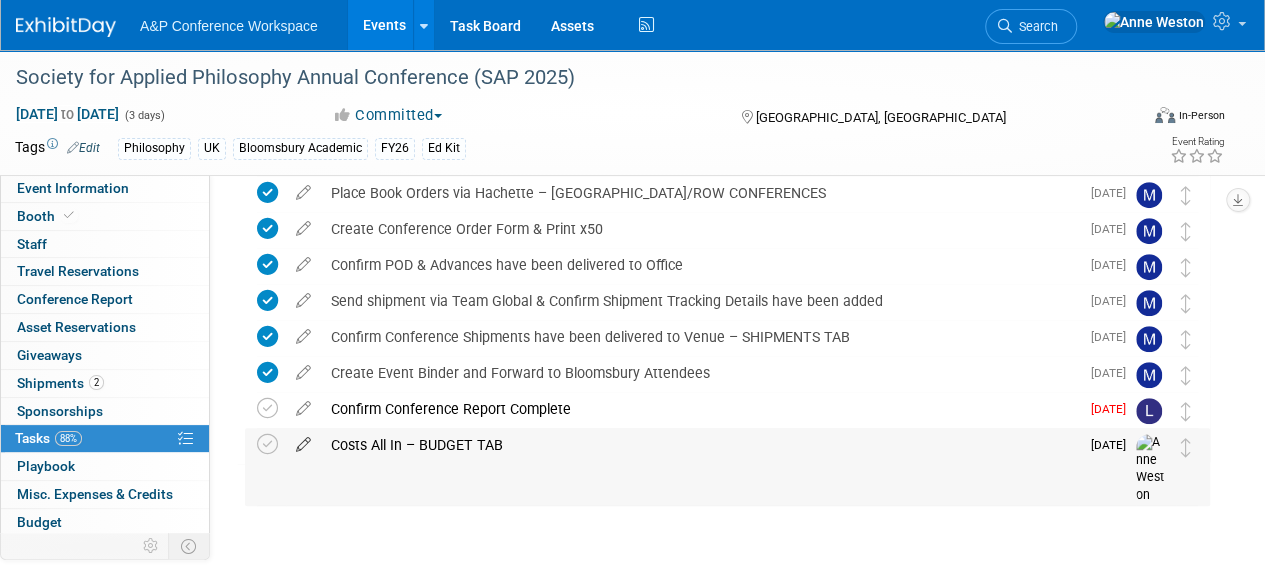 click at bounding box center [303, 440] 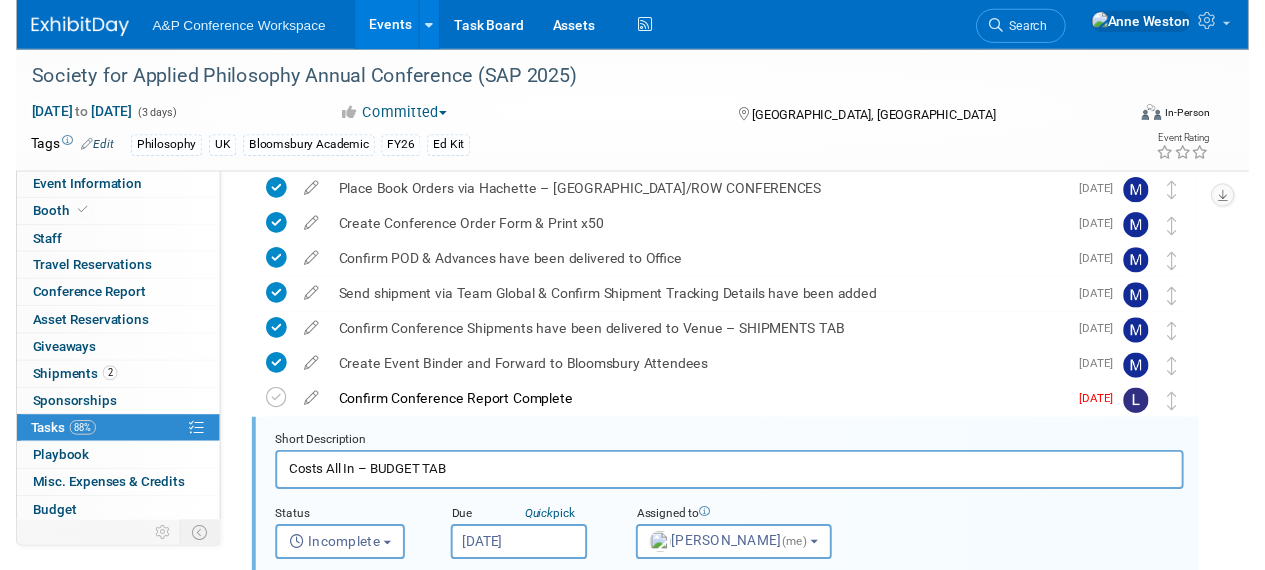 scroll, scrollTop: 542, scrollLeft: 0, axis: vertical 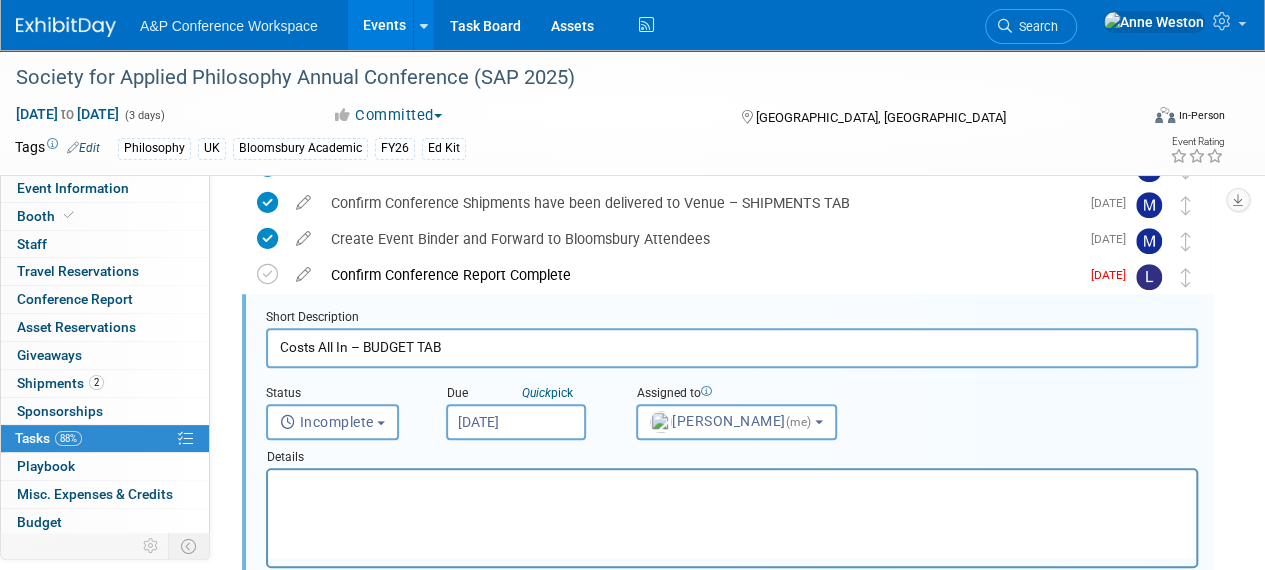 click on "Aug 1, 2025" at bounding box center (516, 422) 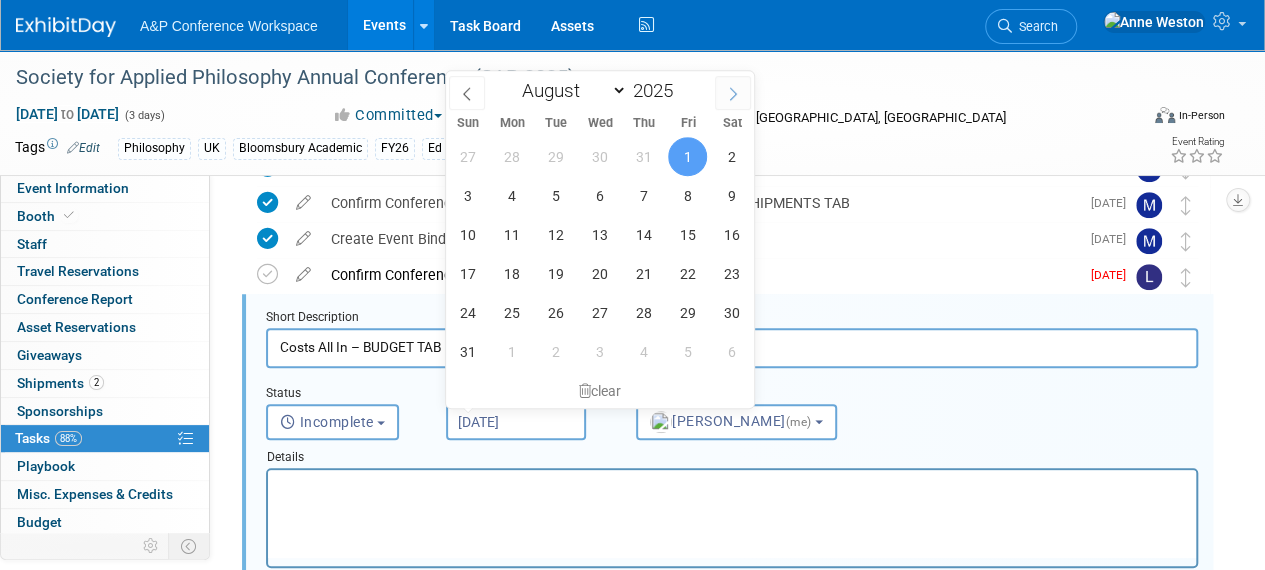 click at bounding box center (733, 93) 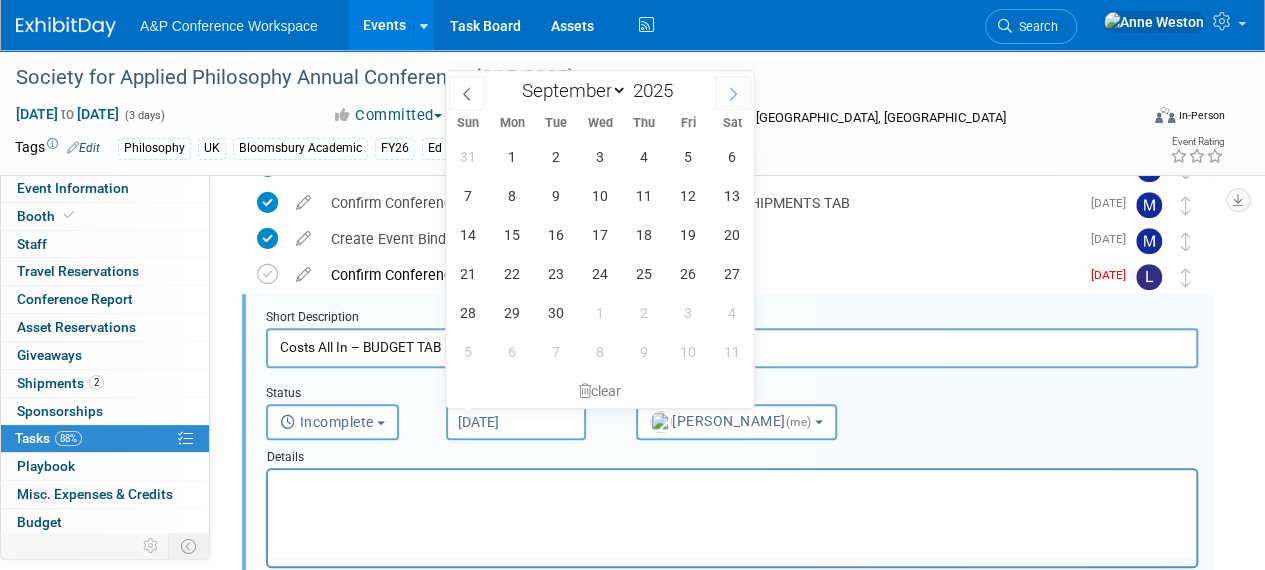 click at bounding box center (733, 93) 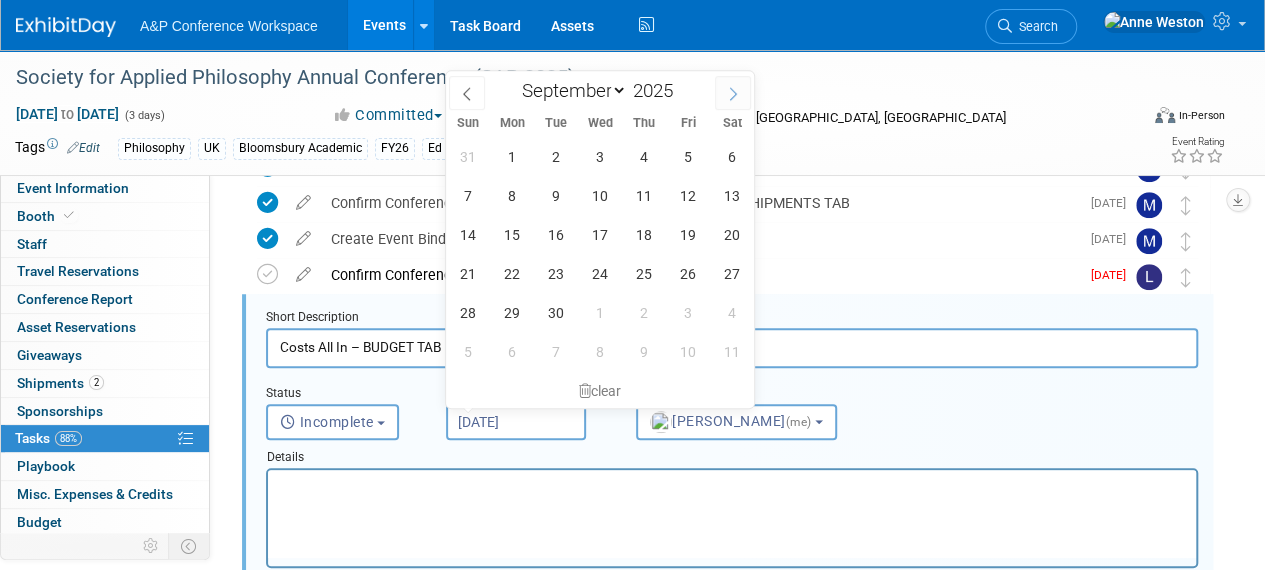select on "9" 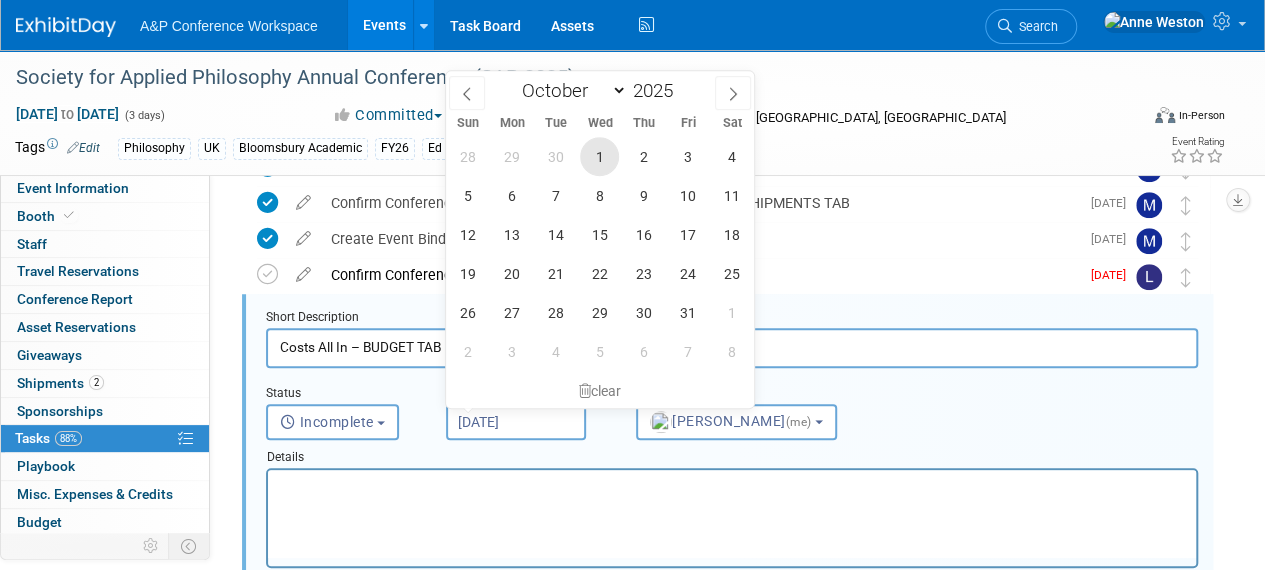 click on "1" at bounding box center (599, 156) 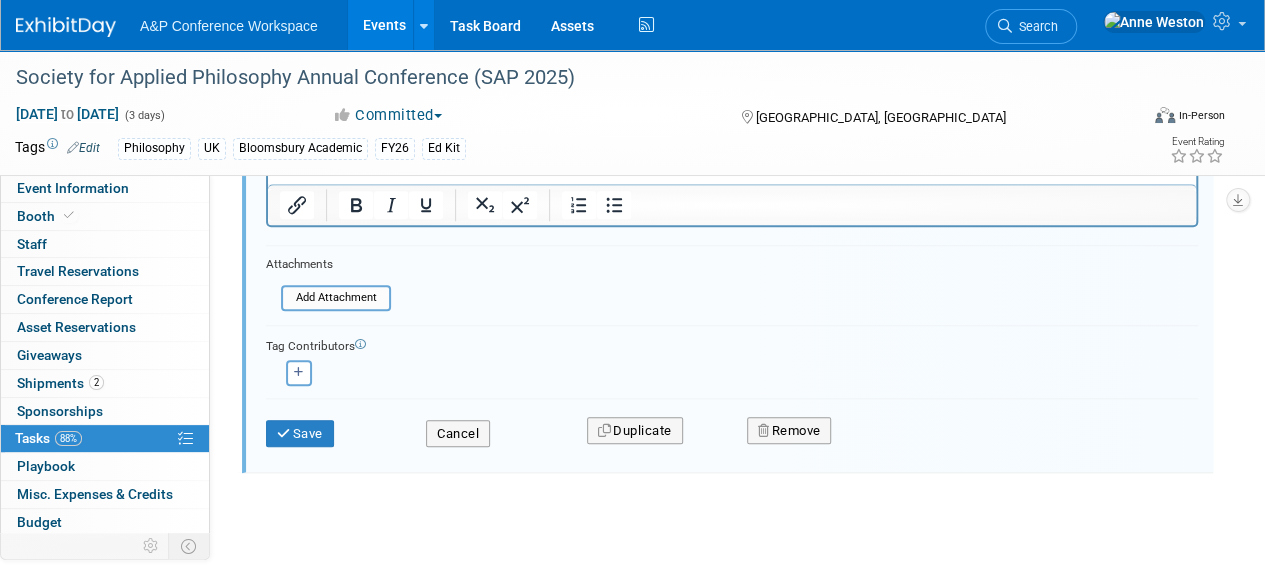 scroll, scrollTop: 913, scrollLeft: 0, axis: vertical 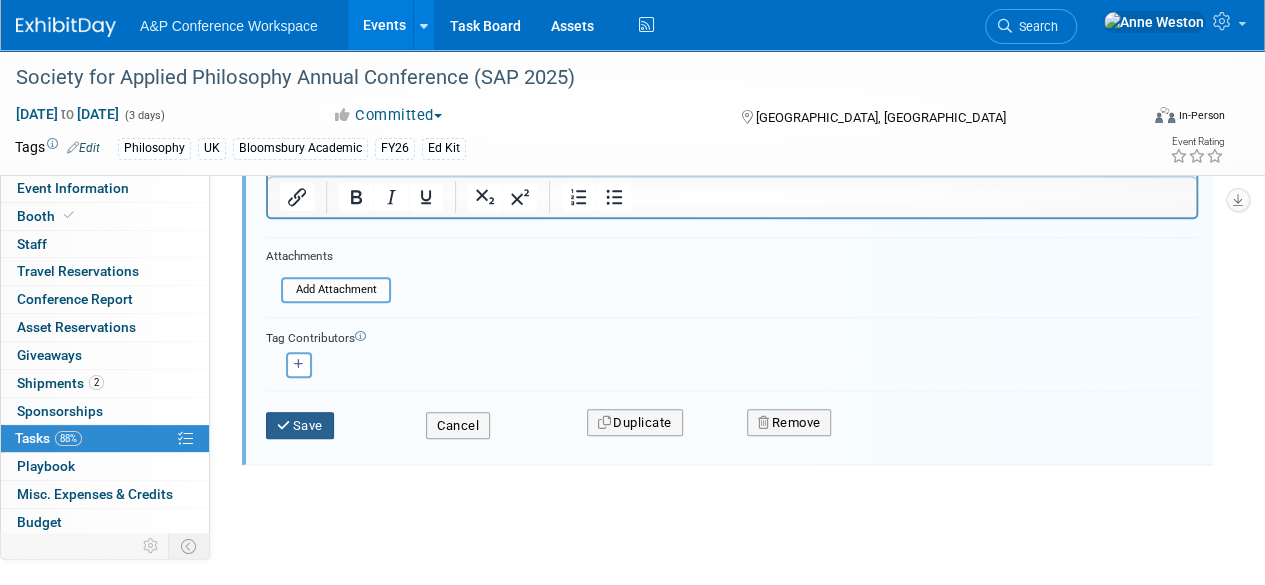 click on "Save" at bounding box center [300, 426] 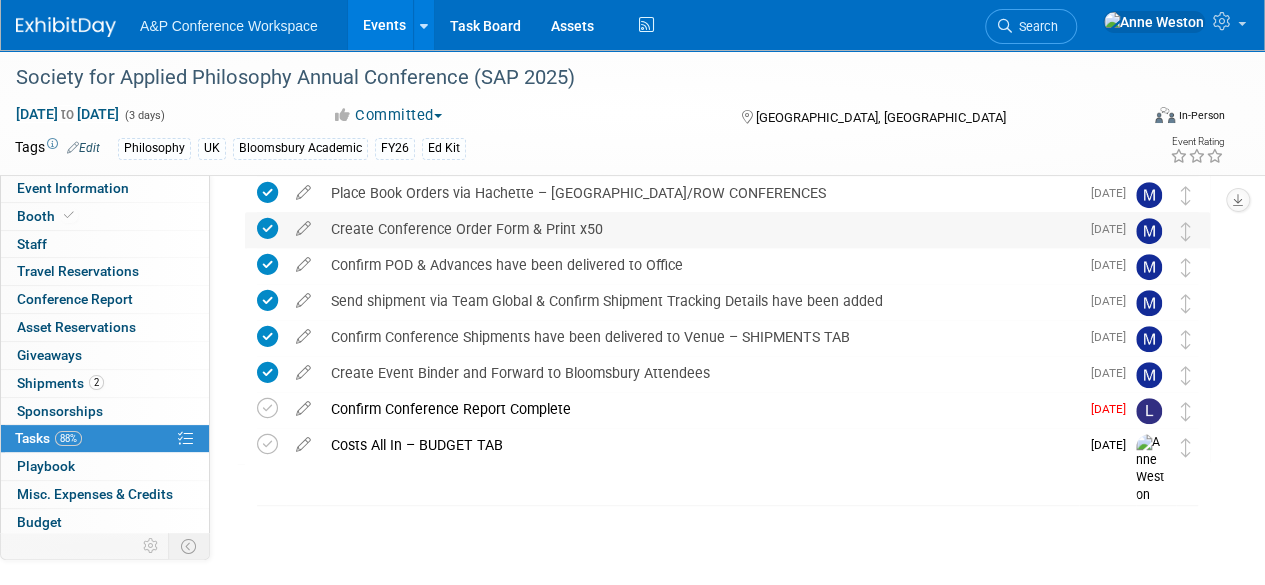 scroll, scrollTop: 0, scrollLeft: 0, axis: both 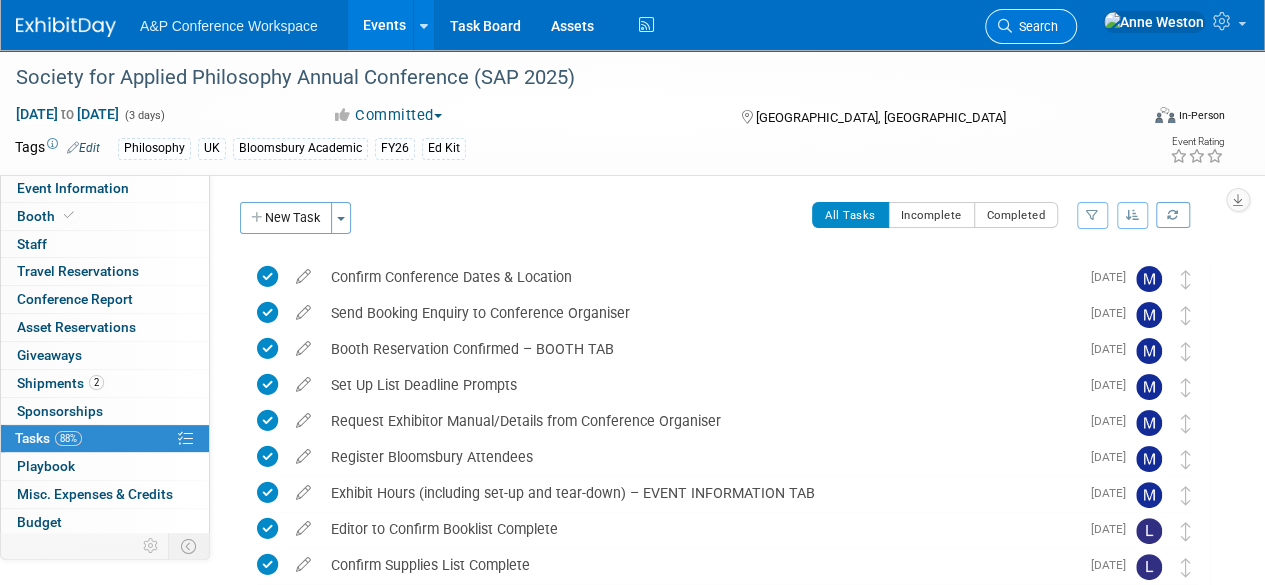 click on "Search" at bounding box center (1035, 26) 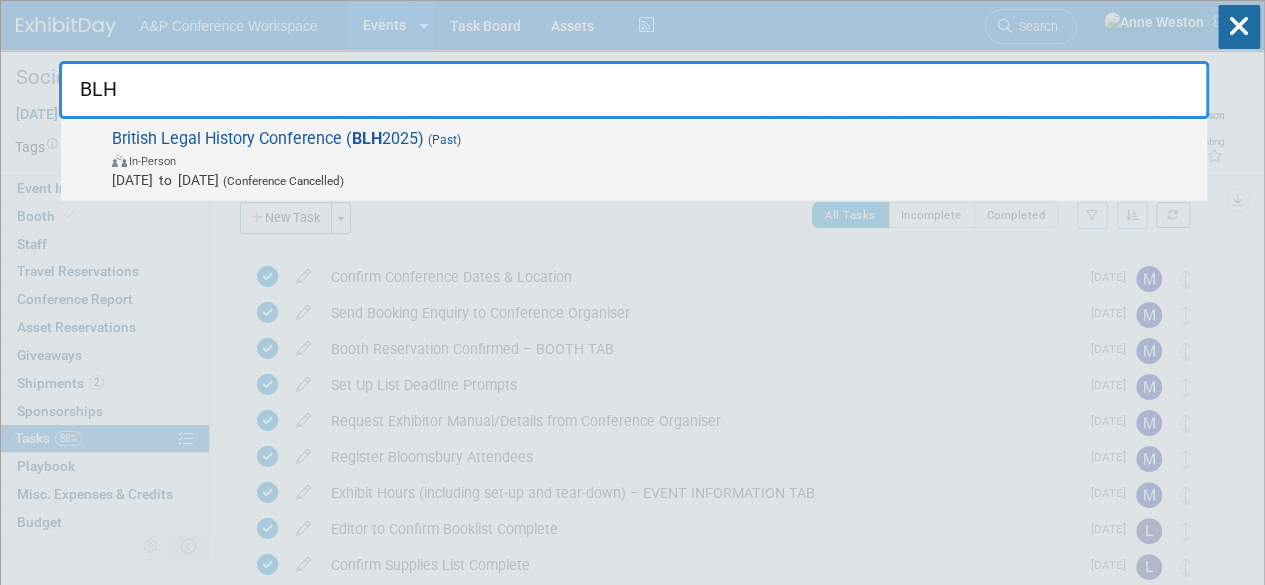 type on "BLH" 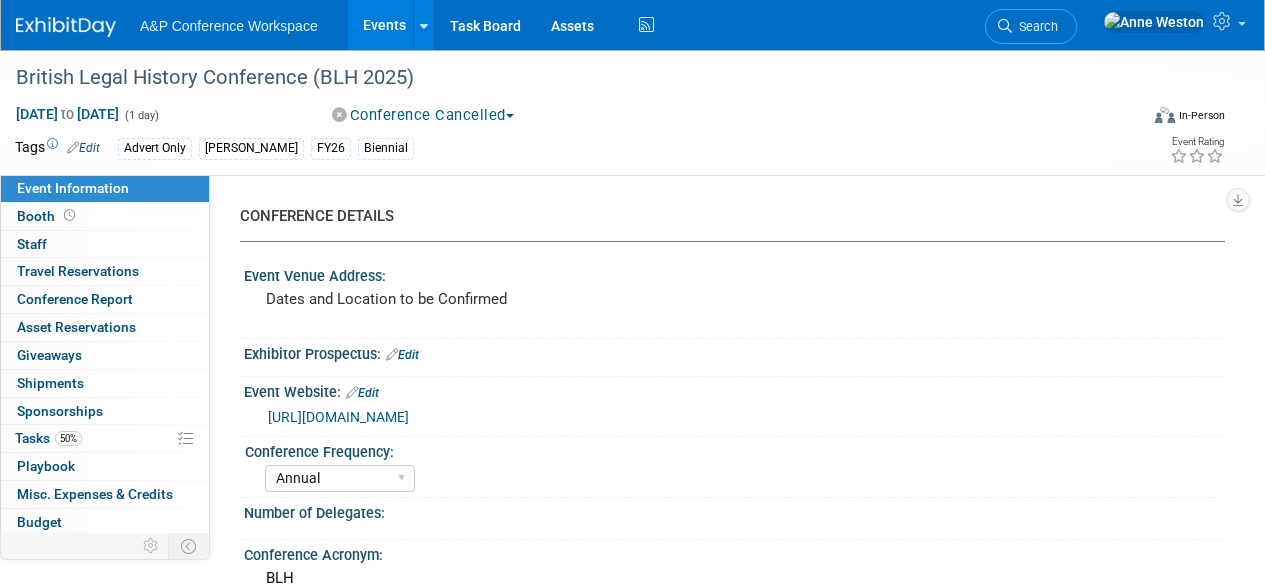 select on "Annual" 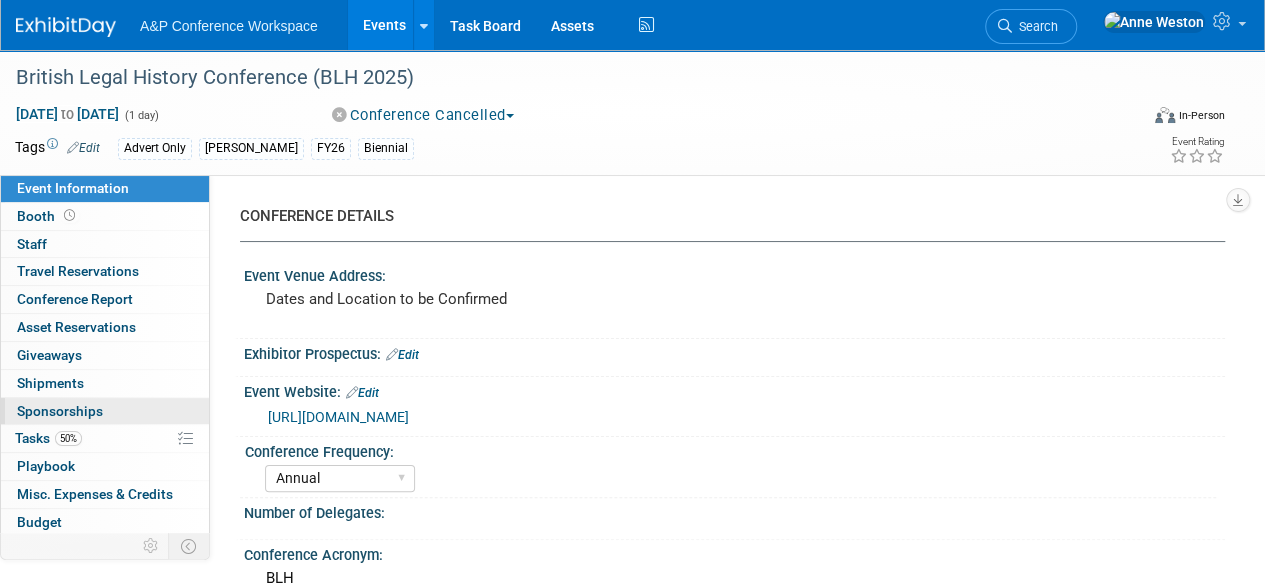 scroll, scrollTop: 0, scrollLeft: 0, axis: both 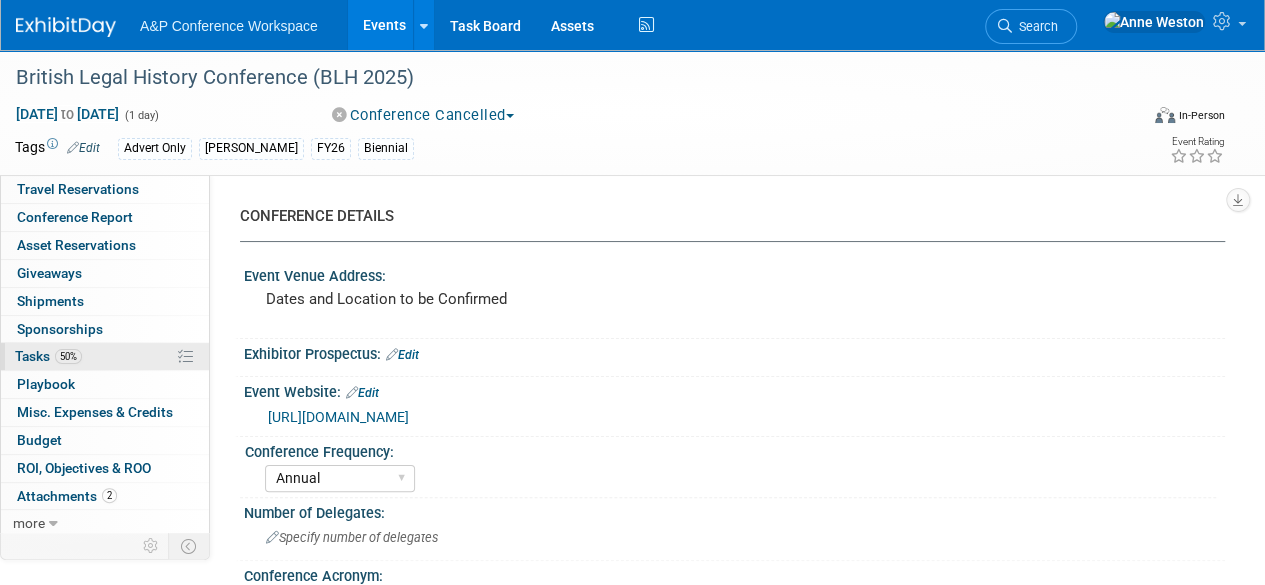 click on "50%
Tasks 50%" at bounding box center (105, 356) 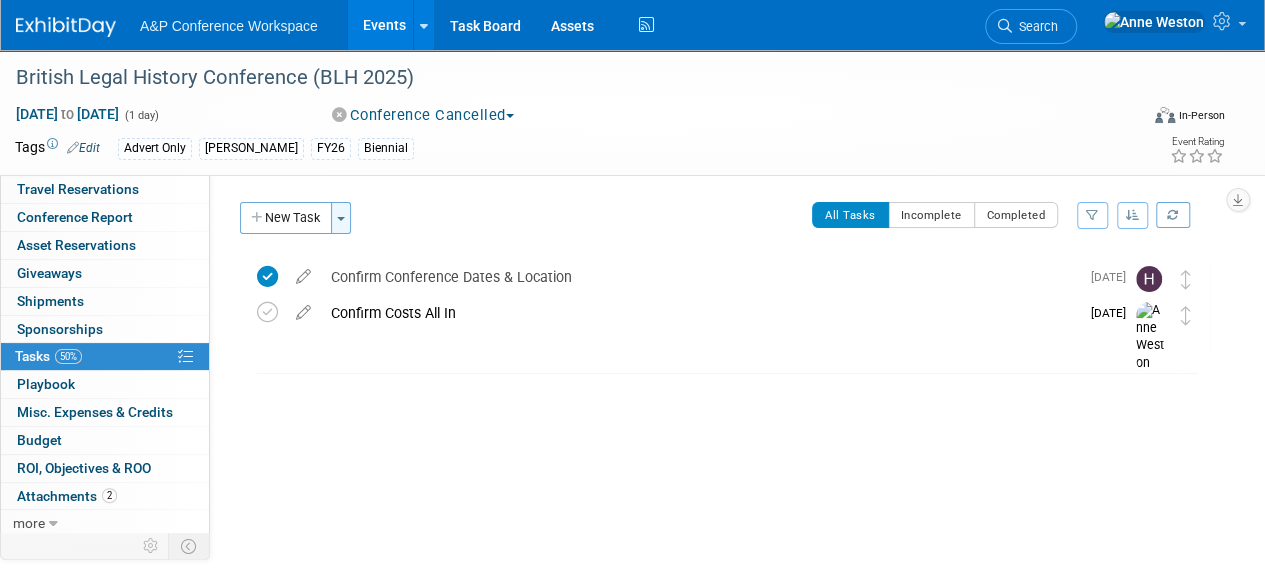 click on "Toggle Dropdown" at bounding box center (341, 218) 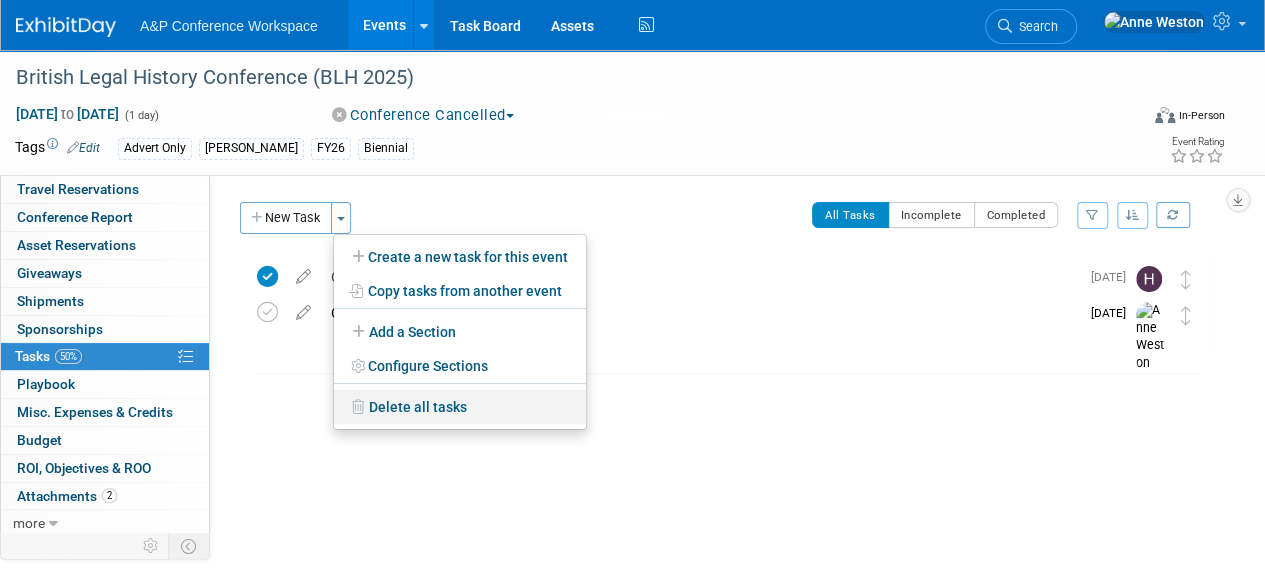 click on "Delete all tasks" at bounding box center [460, 407] 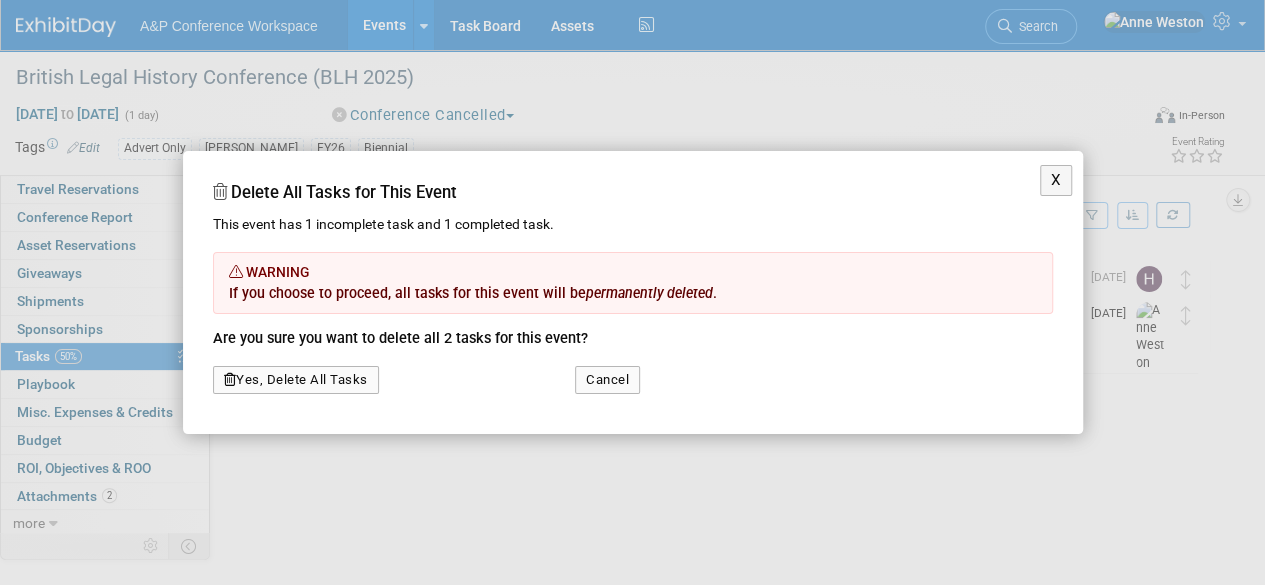 click on "Yes, Delete All Tasks" at bounding box center [296, 380] 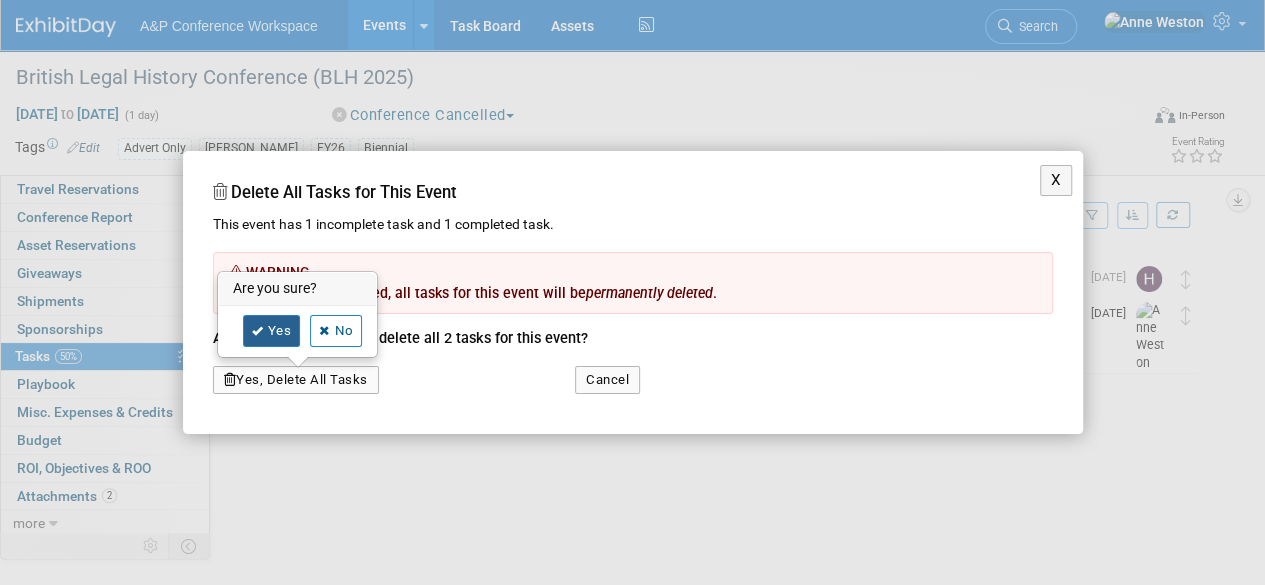 click on "Yes" at bounding box center (272, 331) 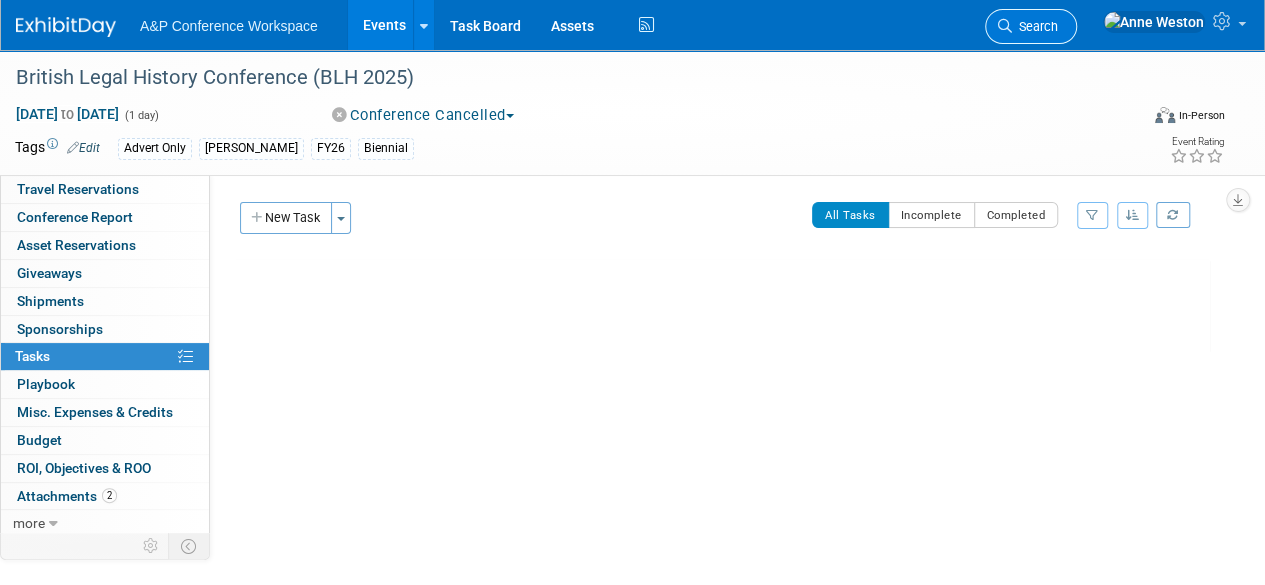 click on "Search" at bounding box center (1035, 26) 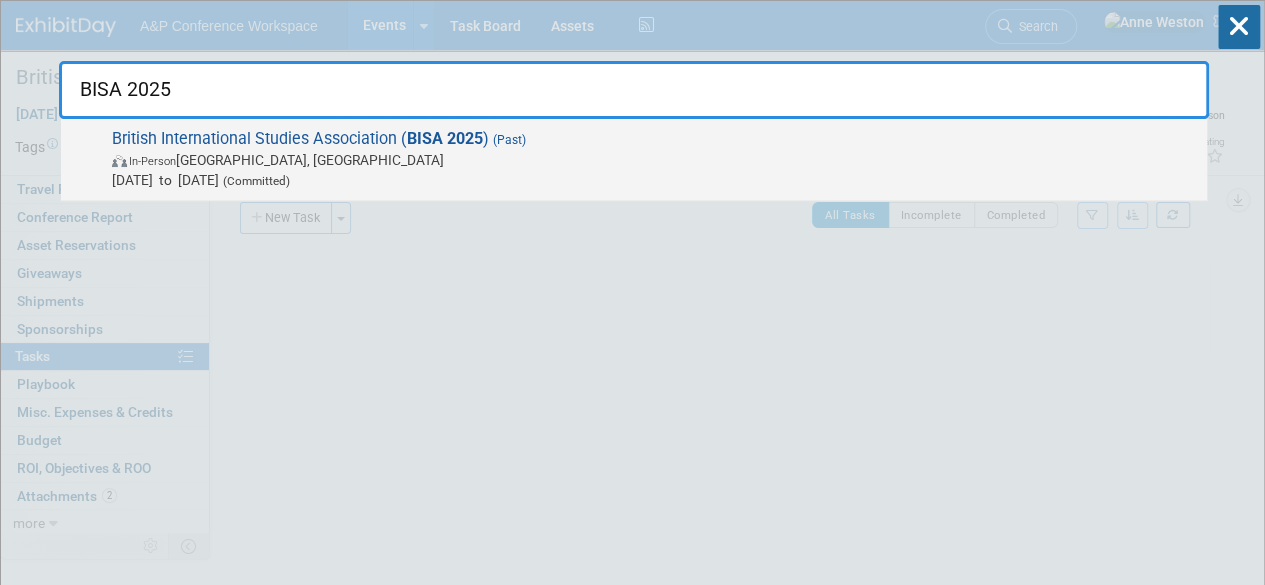 type on "BISA 2025" 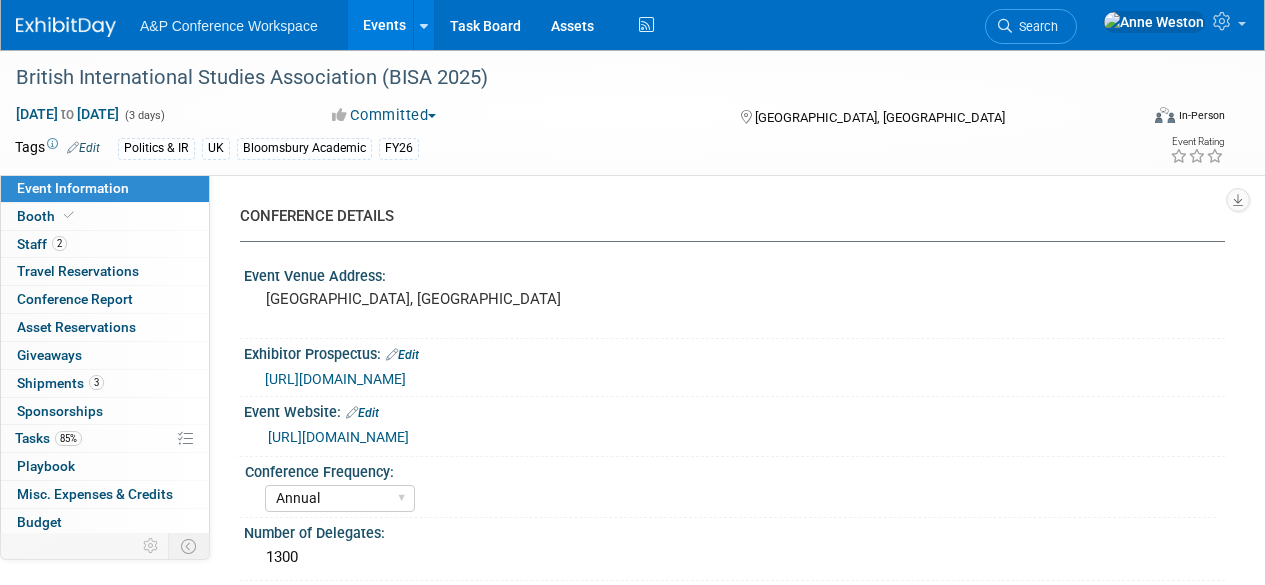 select on "Annual" 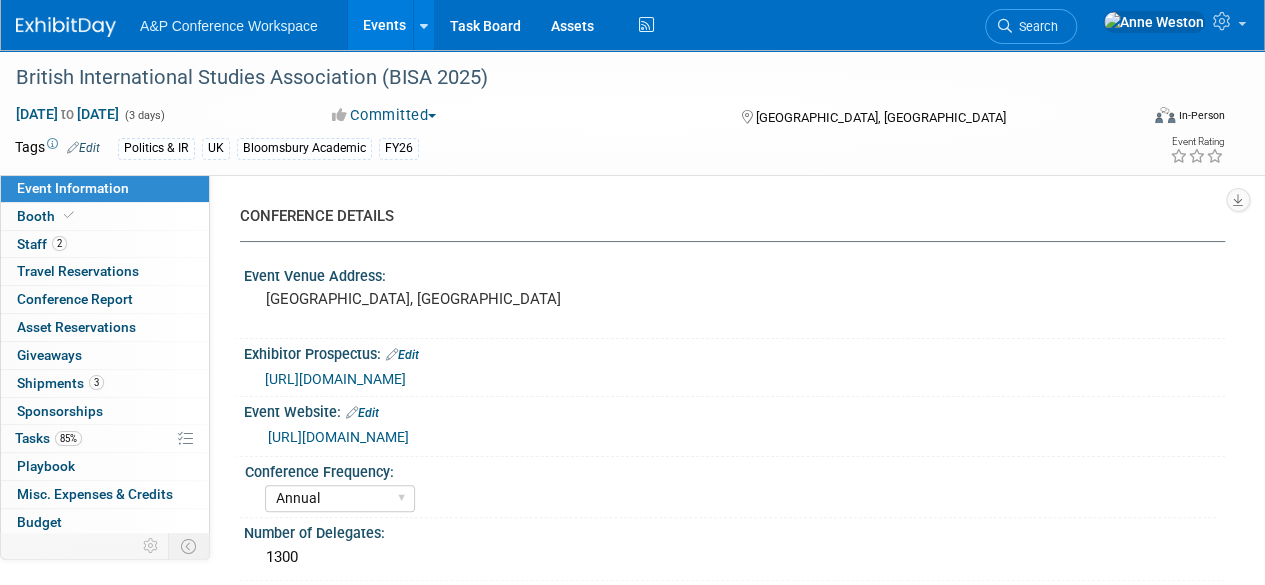 scroll, scrollTop: 0, scrollLeft: 0, axis: both 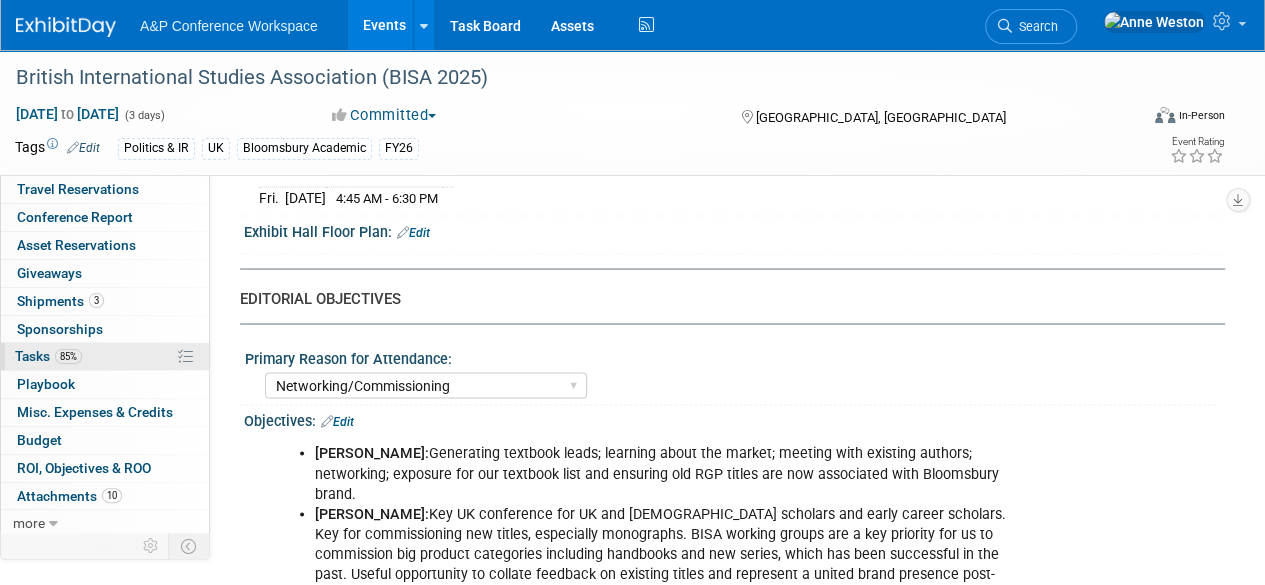 click on "Tasks 85%" at bounding box center [48, 356] 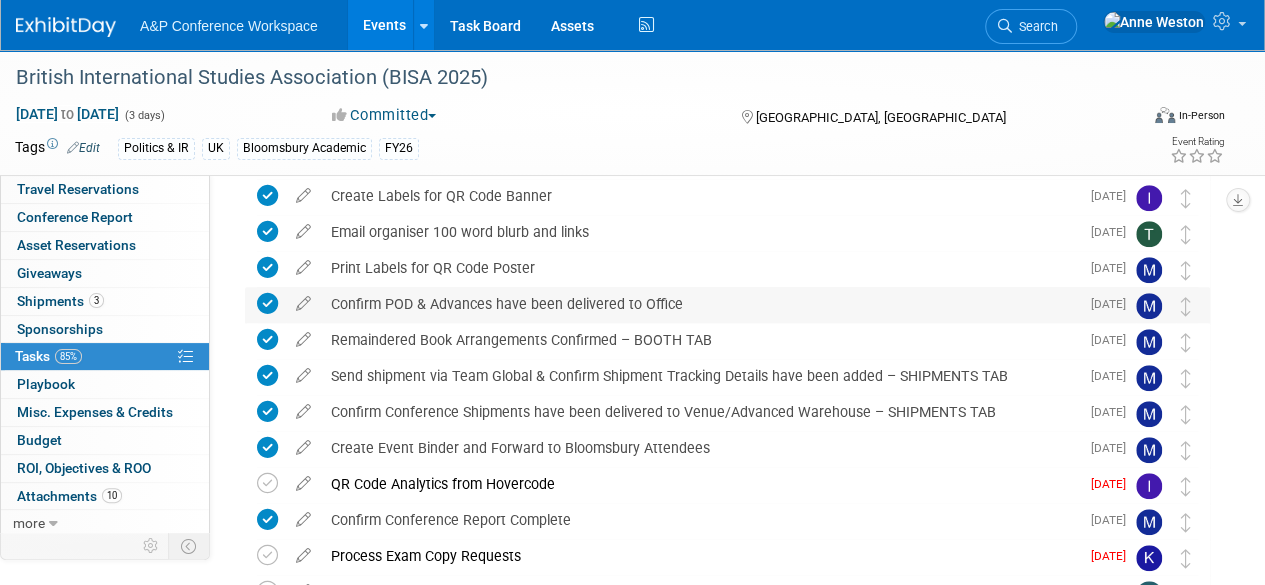 scroll, scrollTop: 768, scrollLeft: 0, axis: vertical 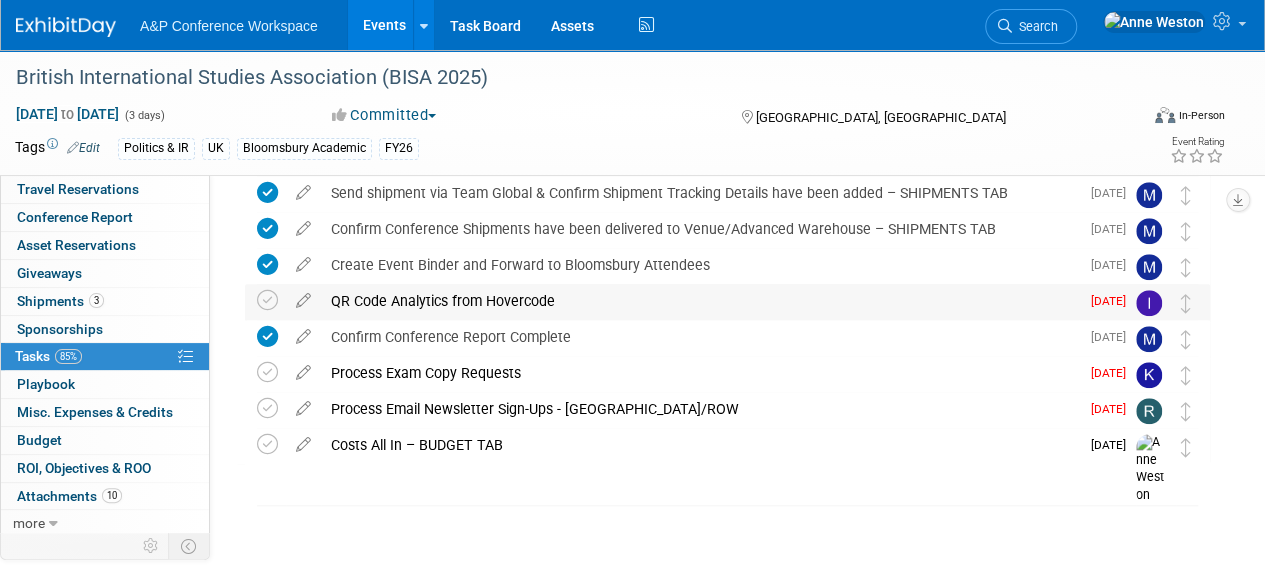 click on "QR Code Analytics from Hovercode" at bounding box center (700, 301) 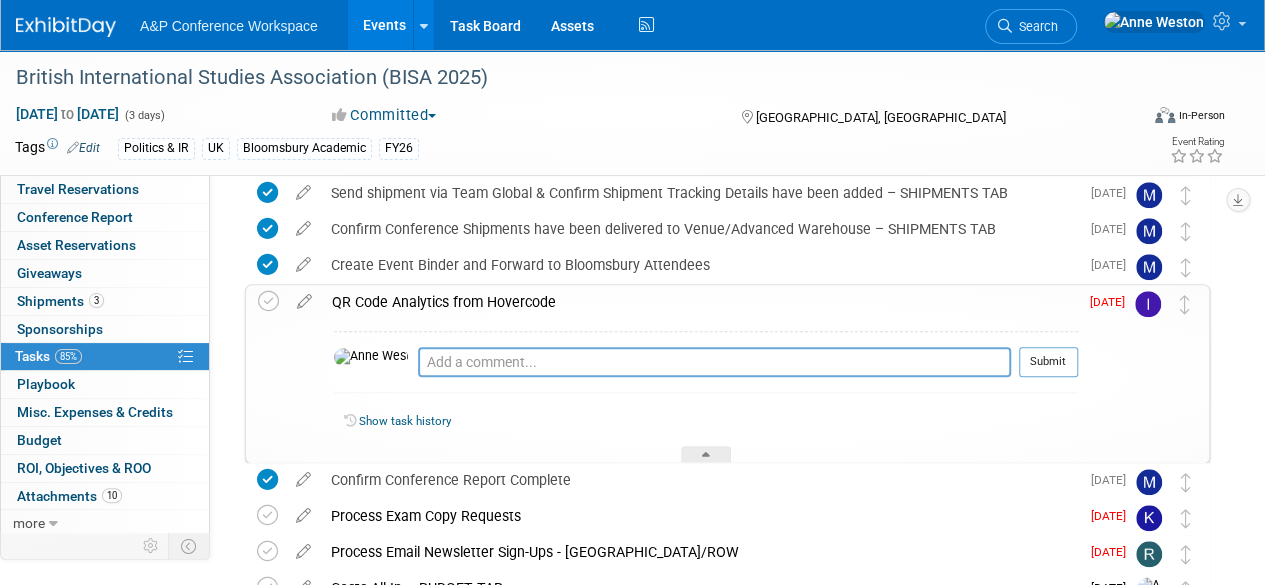 click on "QR Code Analytics from Hovercode" at bounding box center [700, 302] 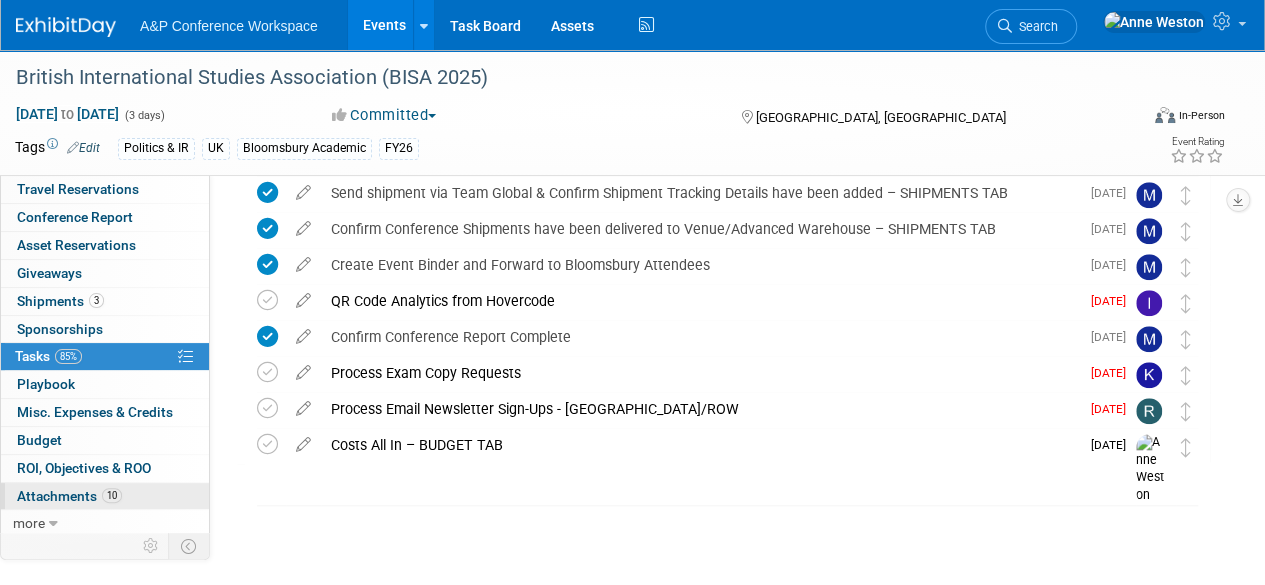 click on "Attachments 10" at bounding box center [69, 496] 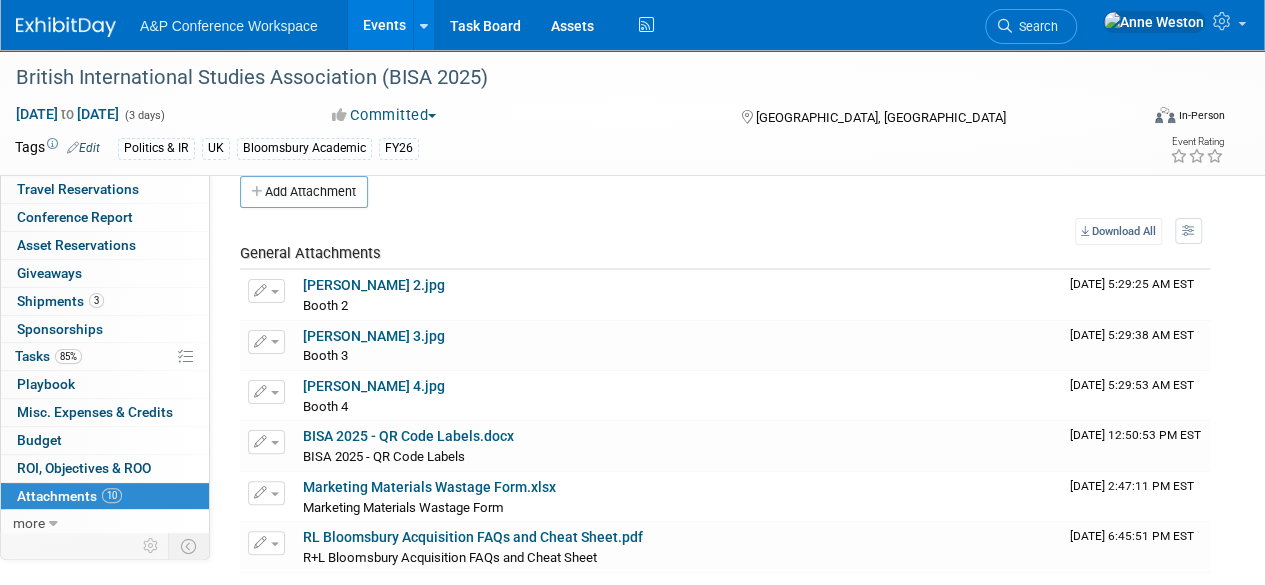 scroll, scrollTop: 0, scrollLeft: 0, axis: both 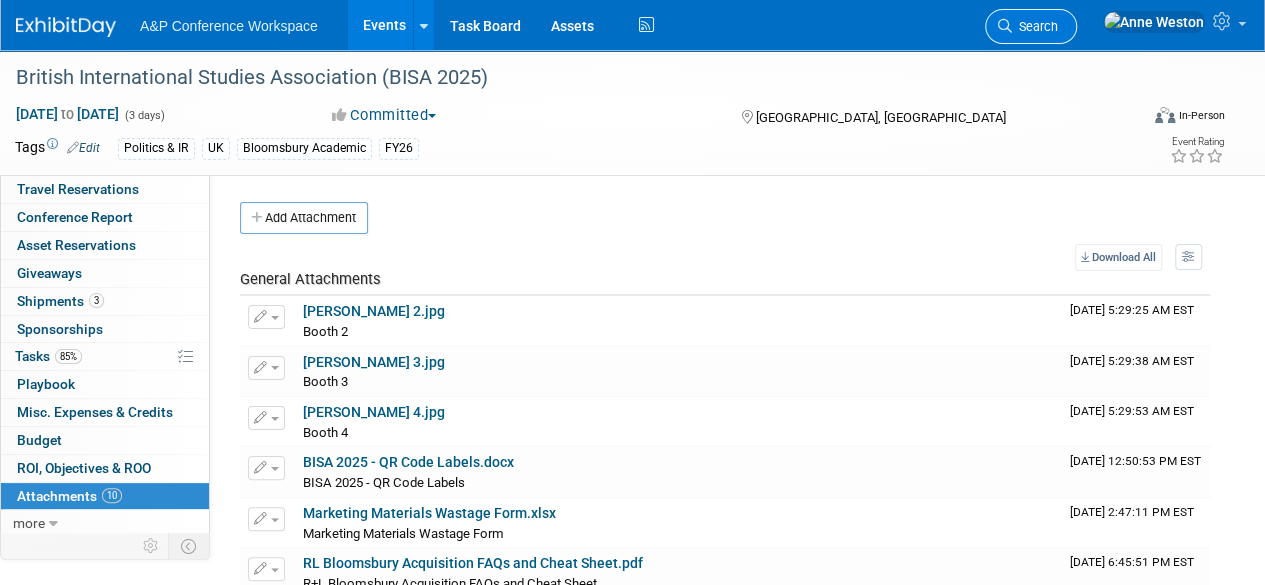 click on "Search" at bounding box center [1035, 26] 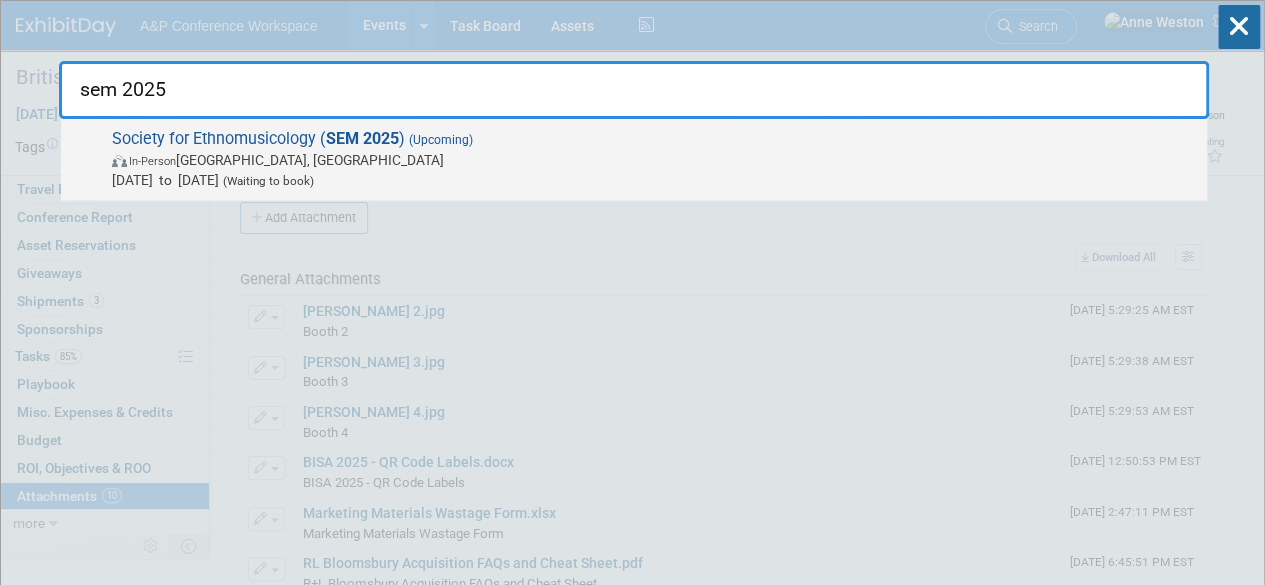 type on "sem 2025" 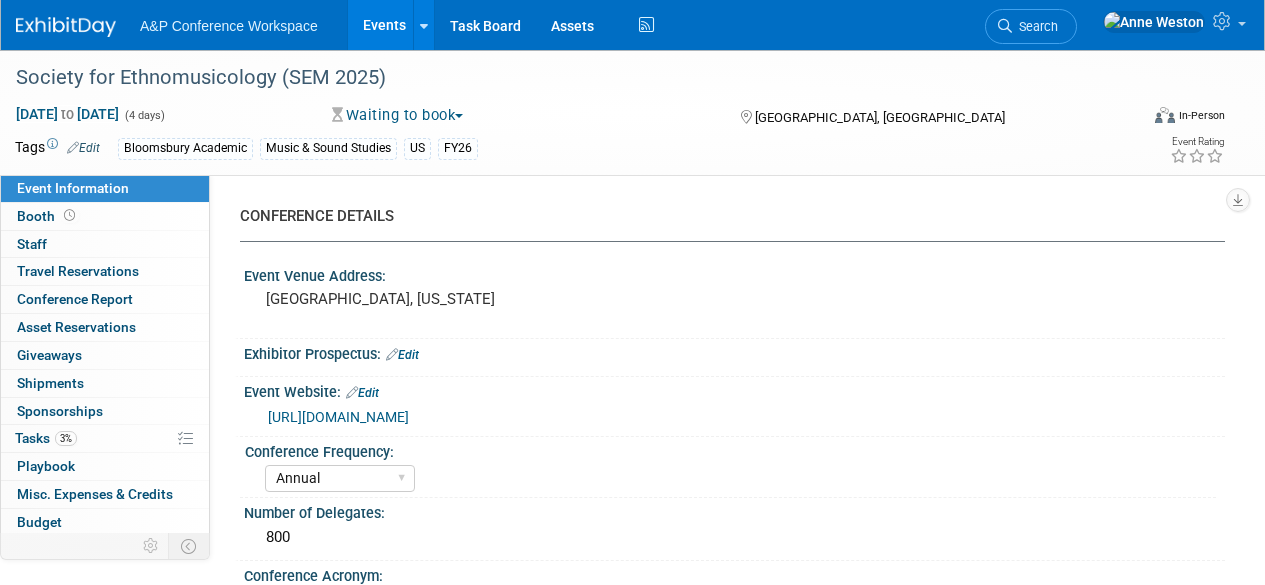 select on "Annual" 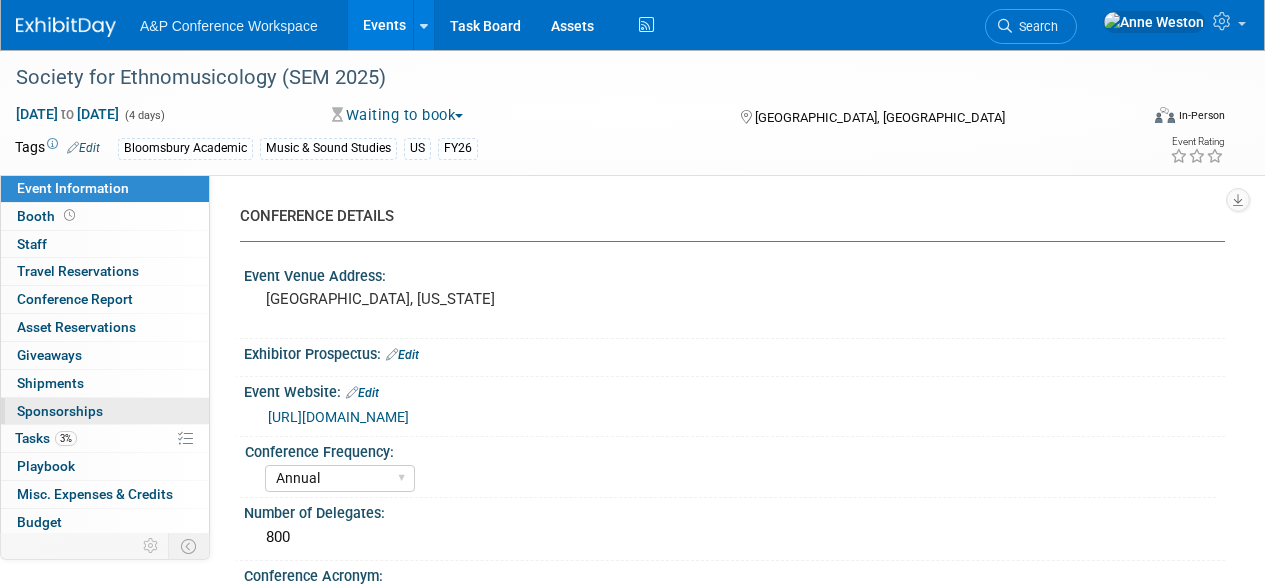 scroll, scrollTop: 0, scrollLeft: 0, axis: both 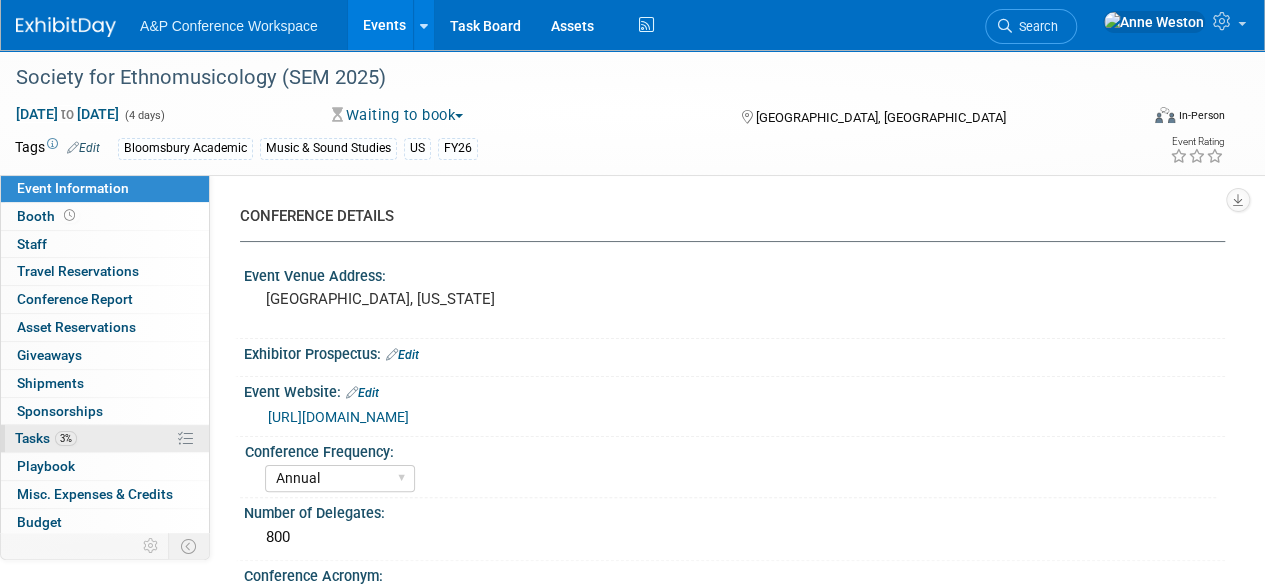 click on "3%
Tasks 3%" at bounding box center (105, 438) 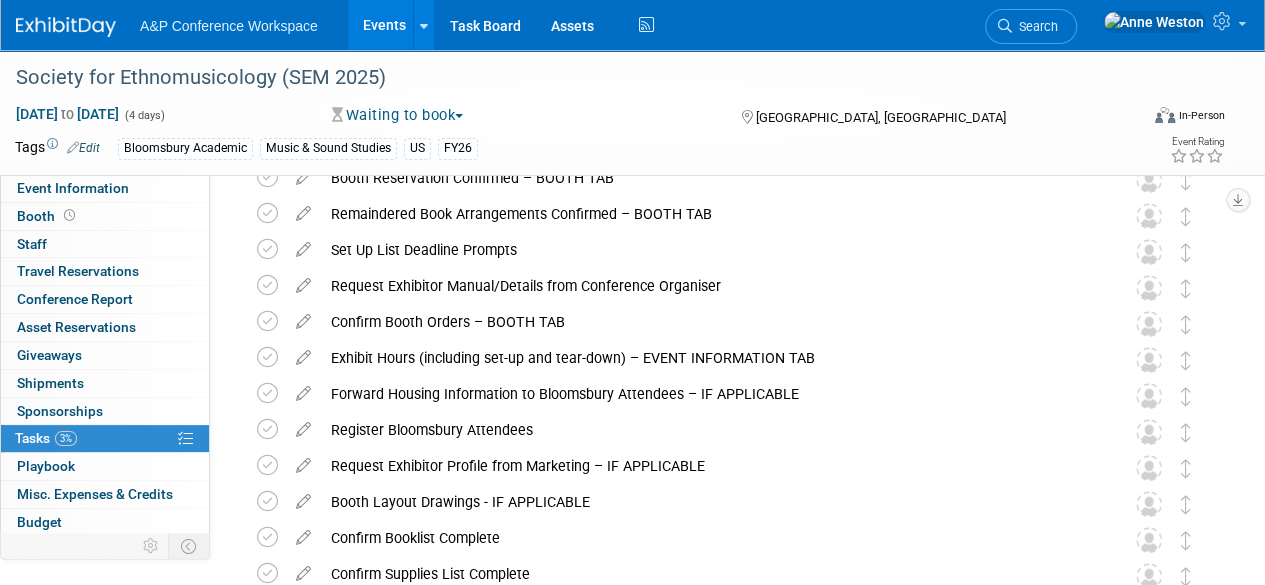 scroll, scrollTop: 0, scrollLeft: 0, axis: both 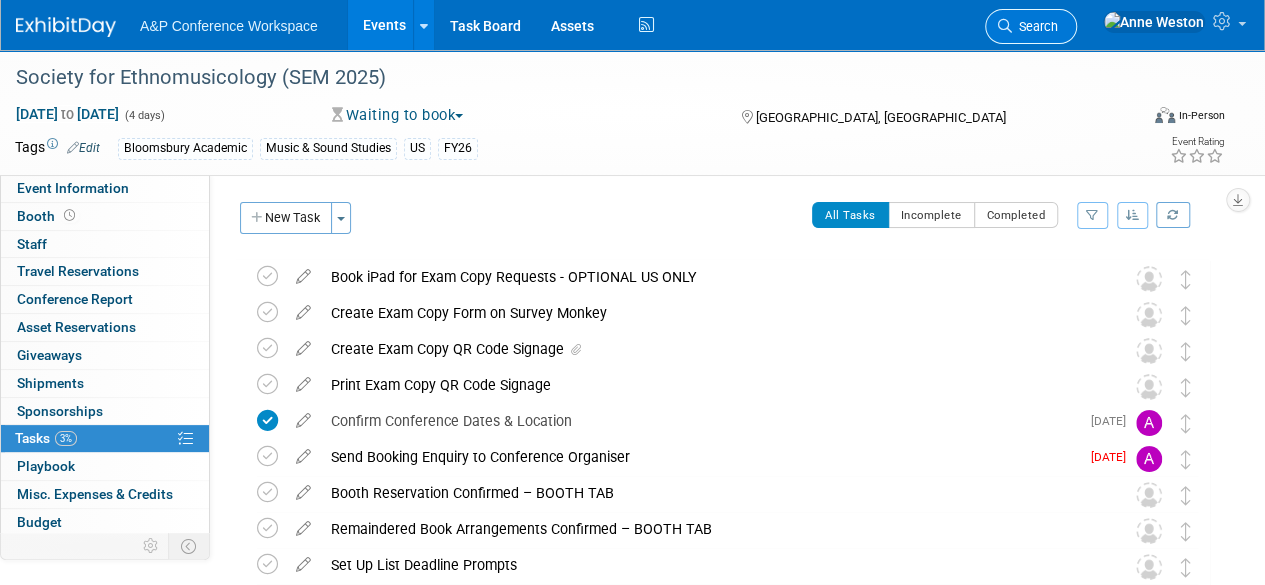 click on "Search" at bounding box center [1035, 26] 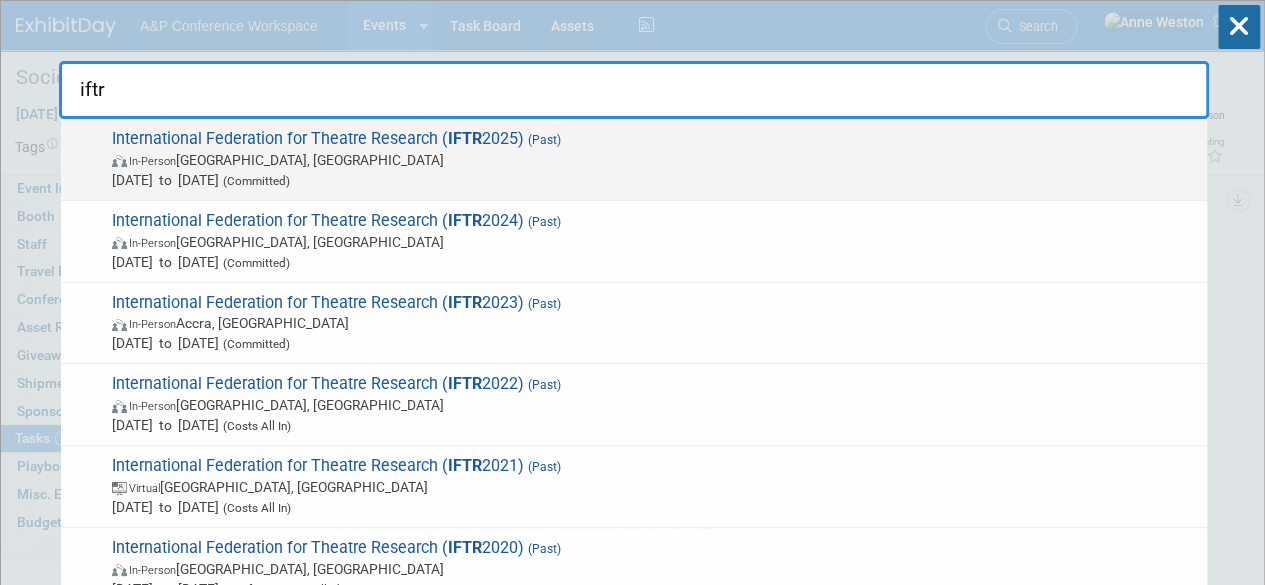 type on "iftr" 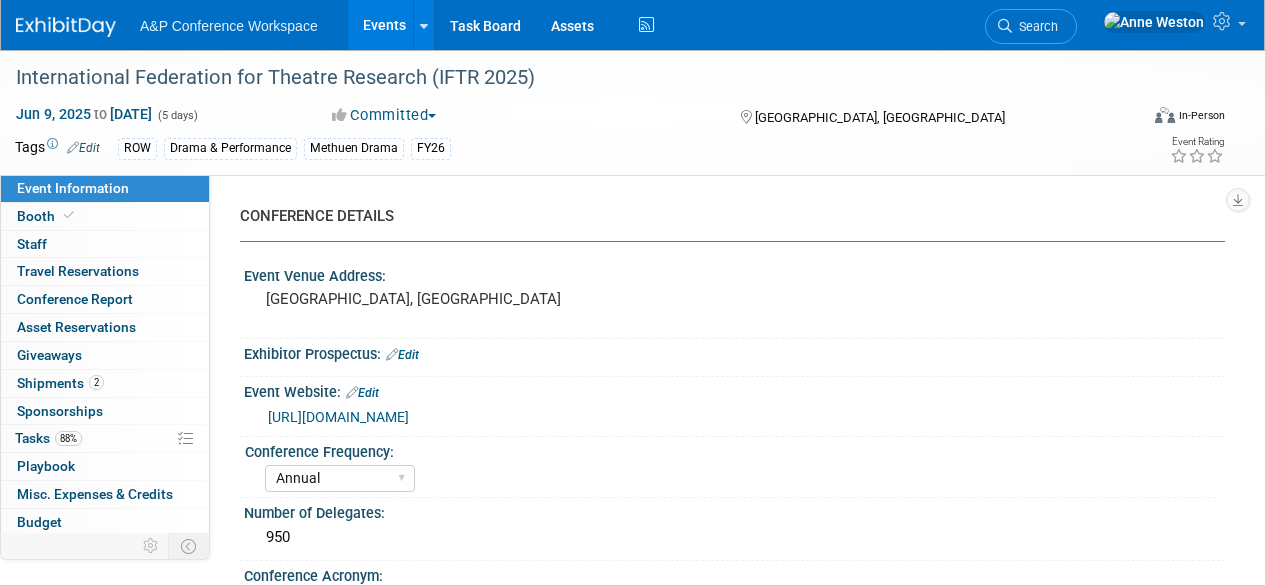select on "Annual" 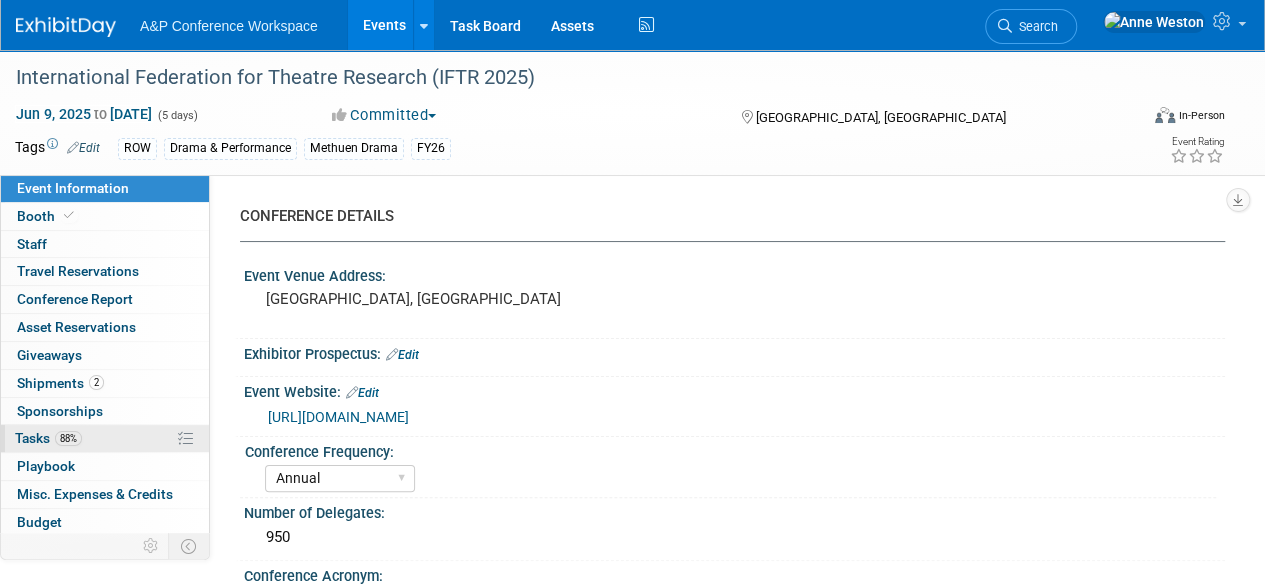 scroll, scrollTop: 0, scrollLeft: 0, axis: both 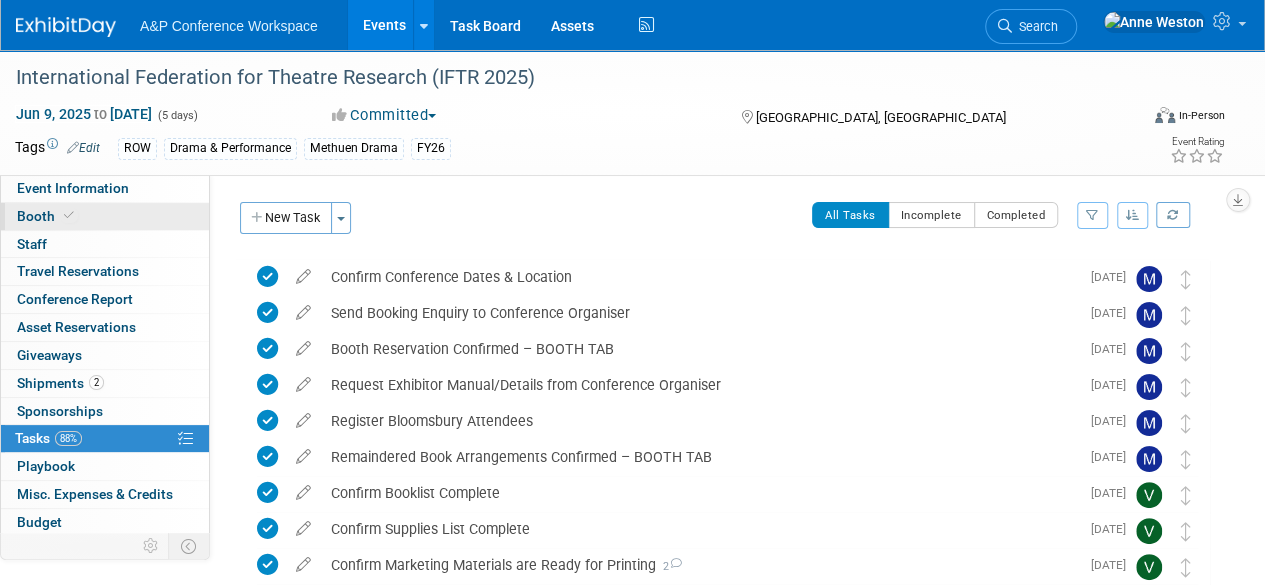 click on "Booth" at bounding box center (105, 216) 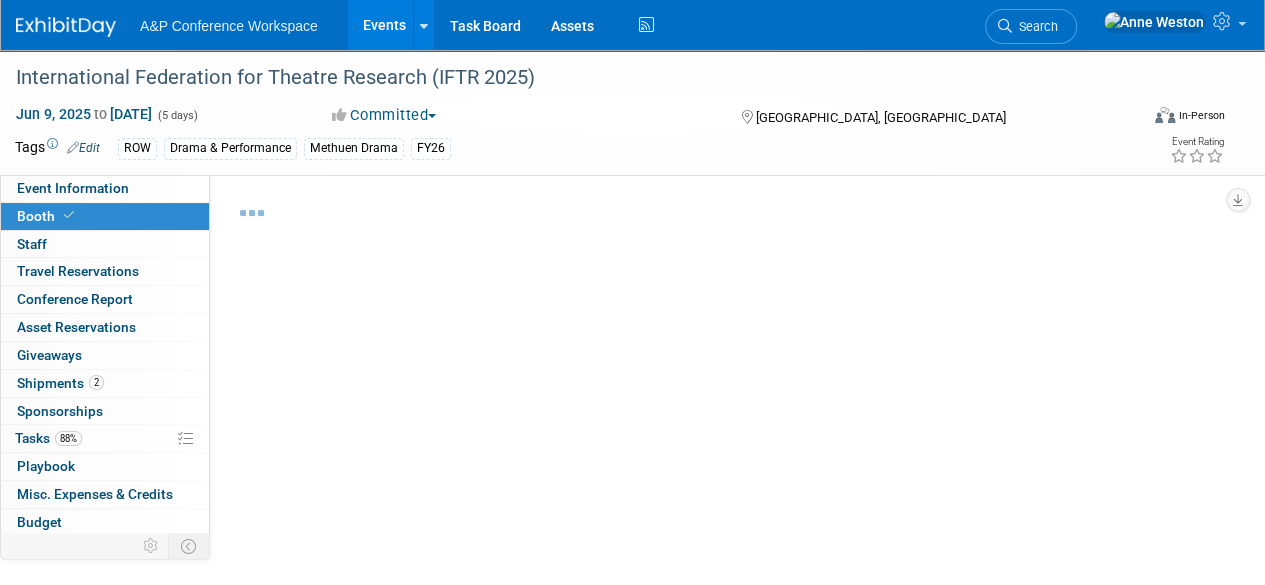 select on "COMD" 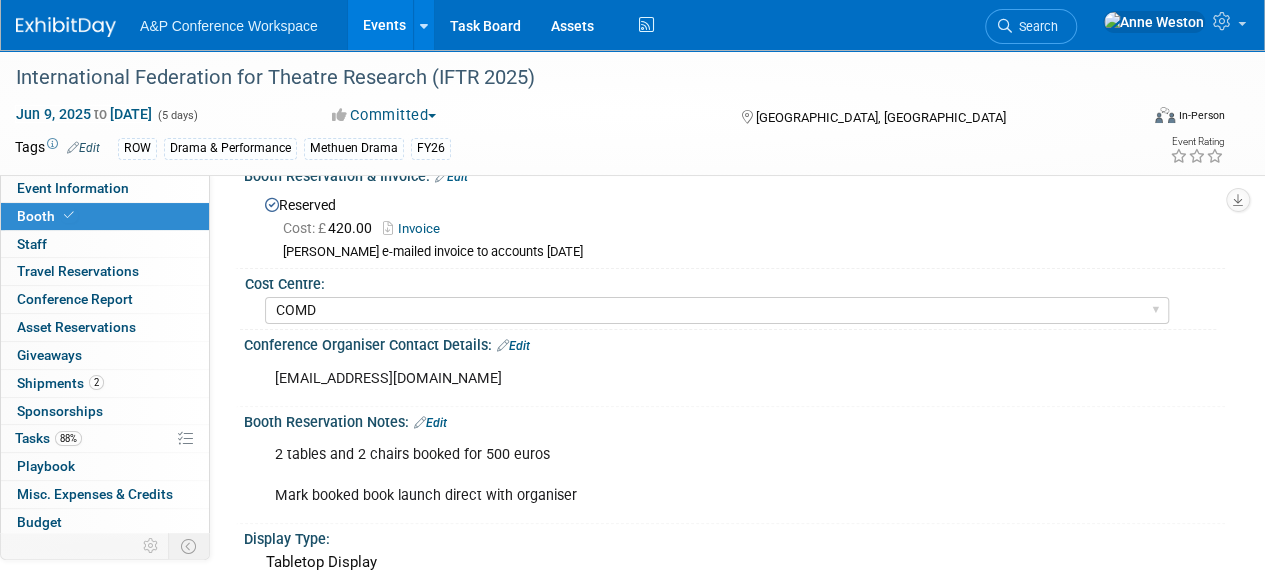 scroll, scrollTop: 0, scrollLeft: 0, axis: both 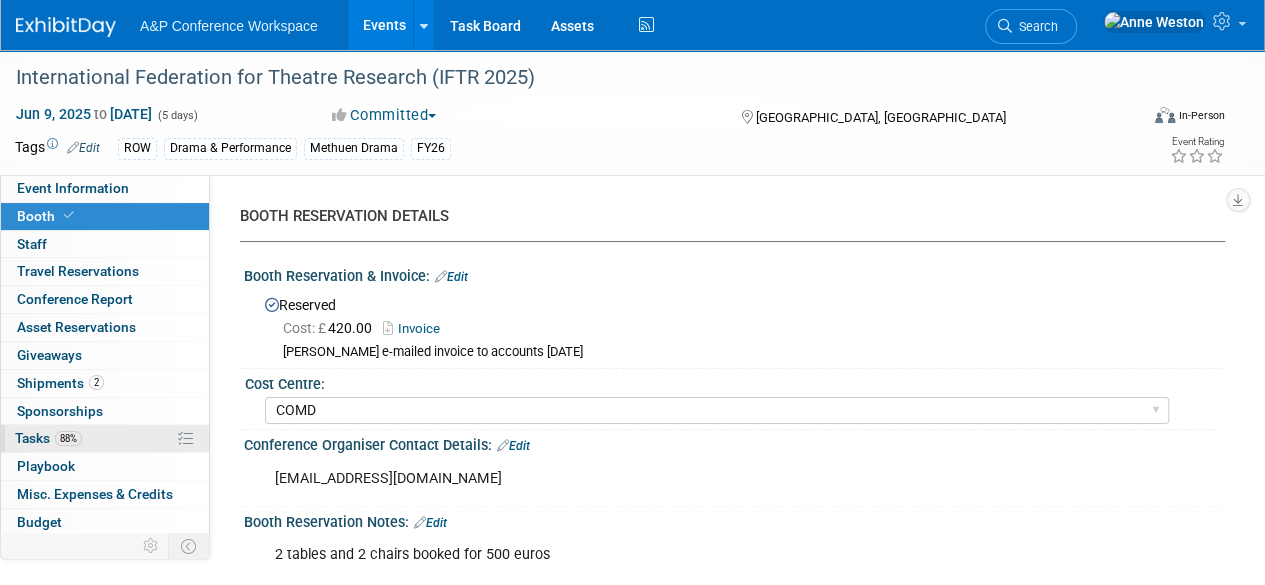 click on "88%
Tasks 88%" at bounding box center (105, 438) 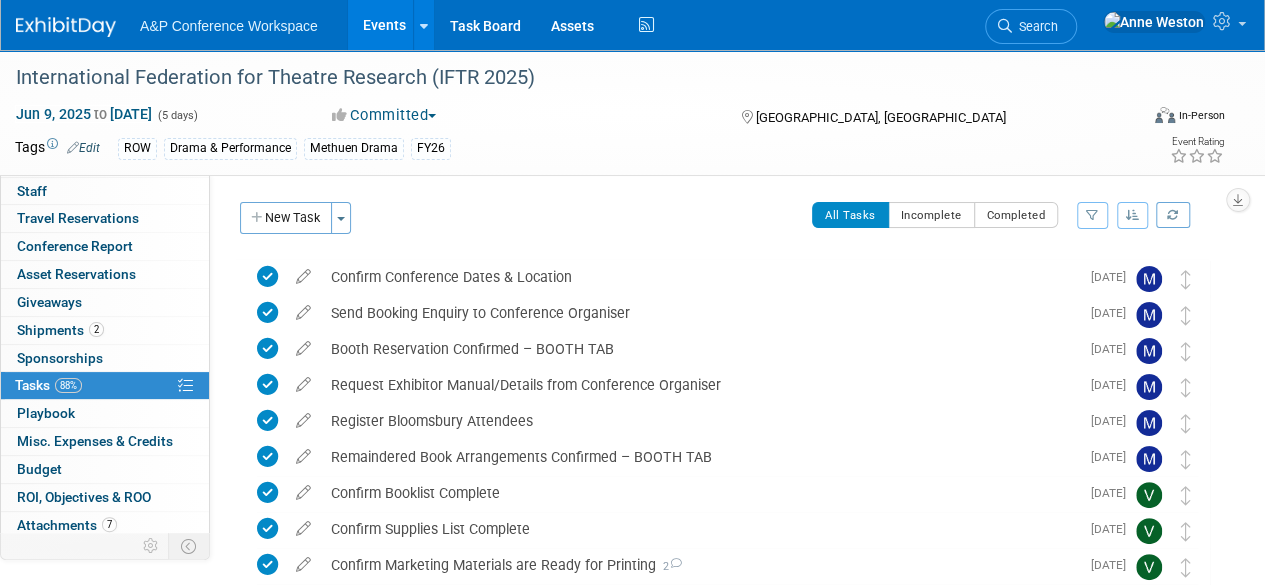scroll, scrollTop: 82, scrollLeft: 0, axis: vertical 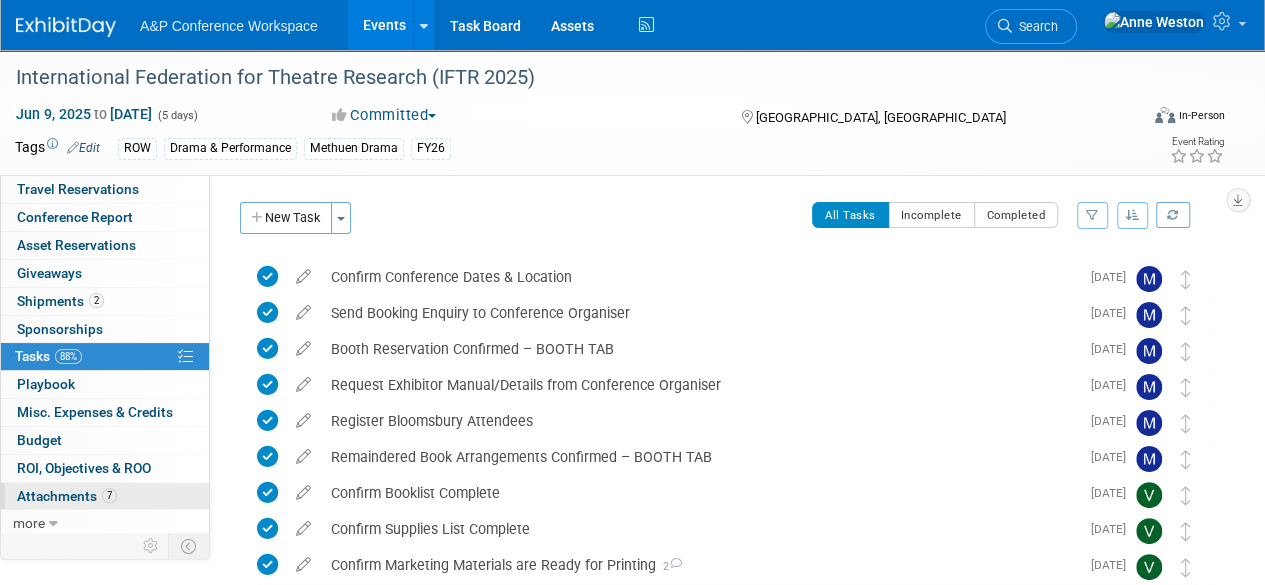 click on "Attachments 7" at bounding box center (67, 496) 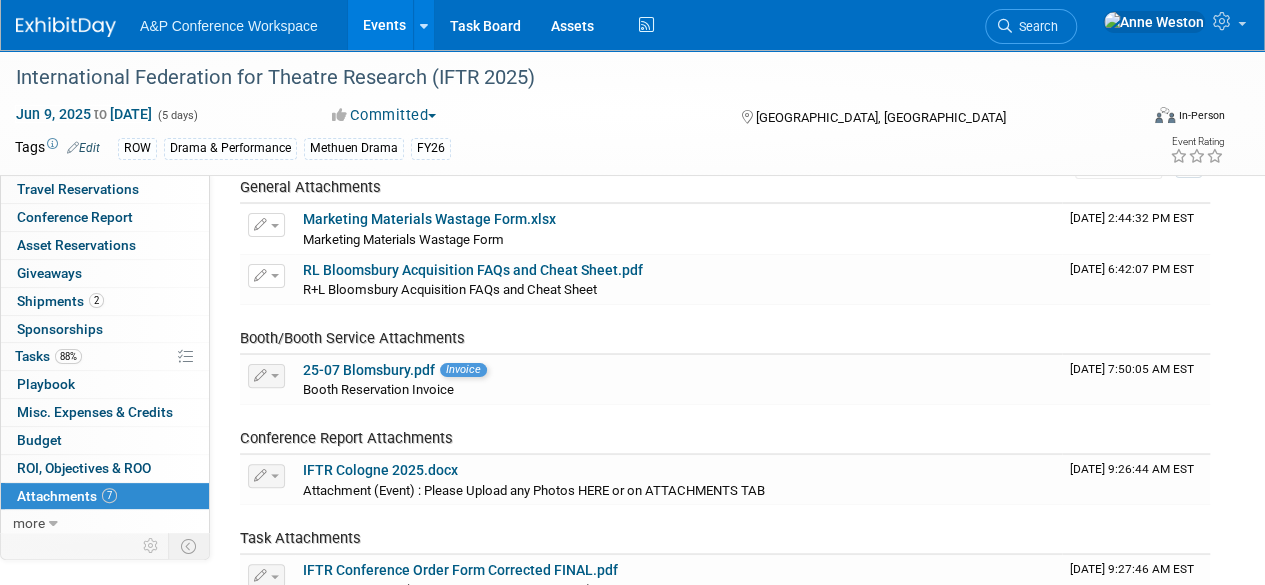 scroll, scrollTop: 0, scrollLeft: 0, axis: both 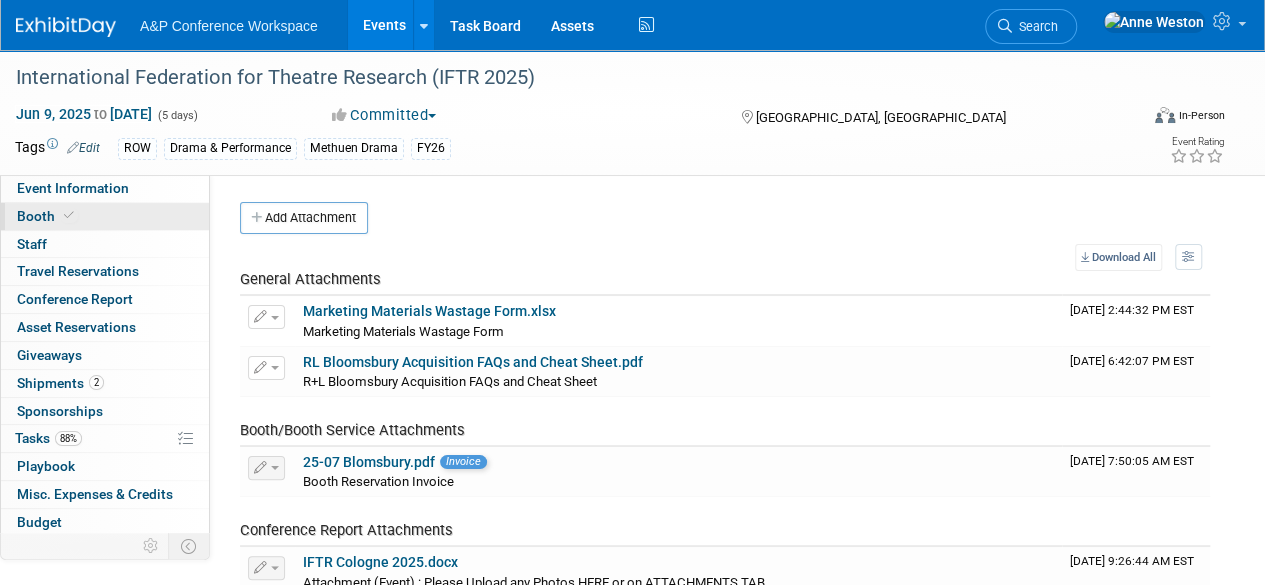 click on "Booth" at bounding box center [105, 216] 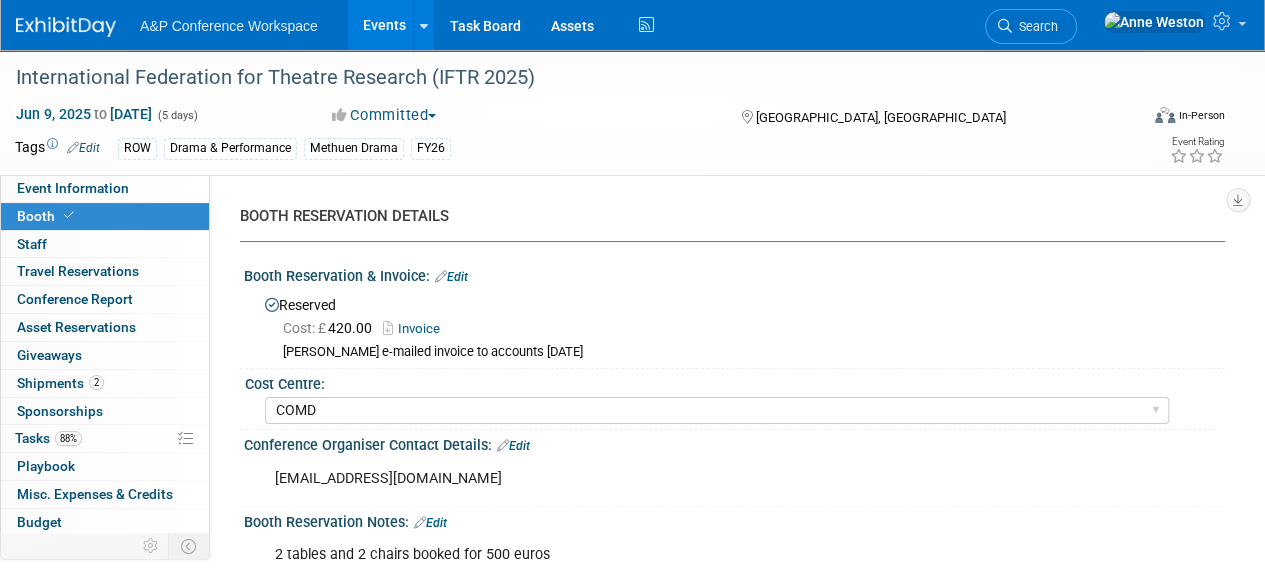 click on "Invoice" at bounding box center (416, 328) 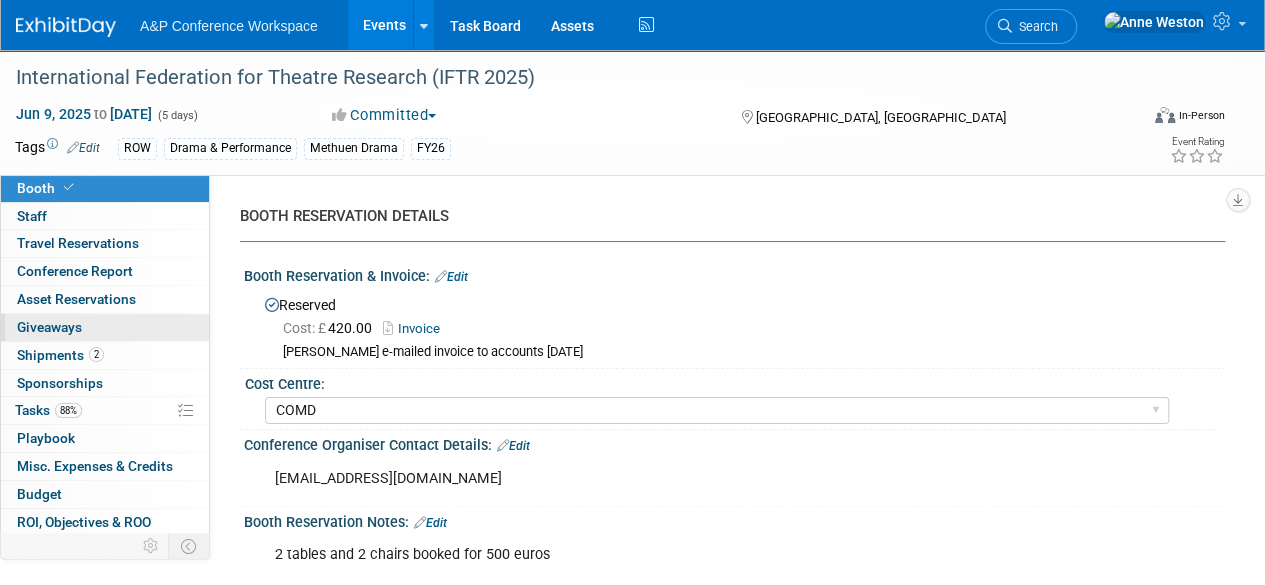 scroll, scrollTop: 0, scrollLeft: 0, axis: both 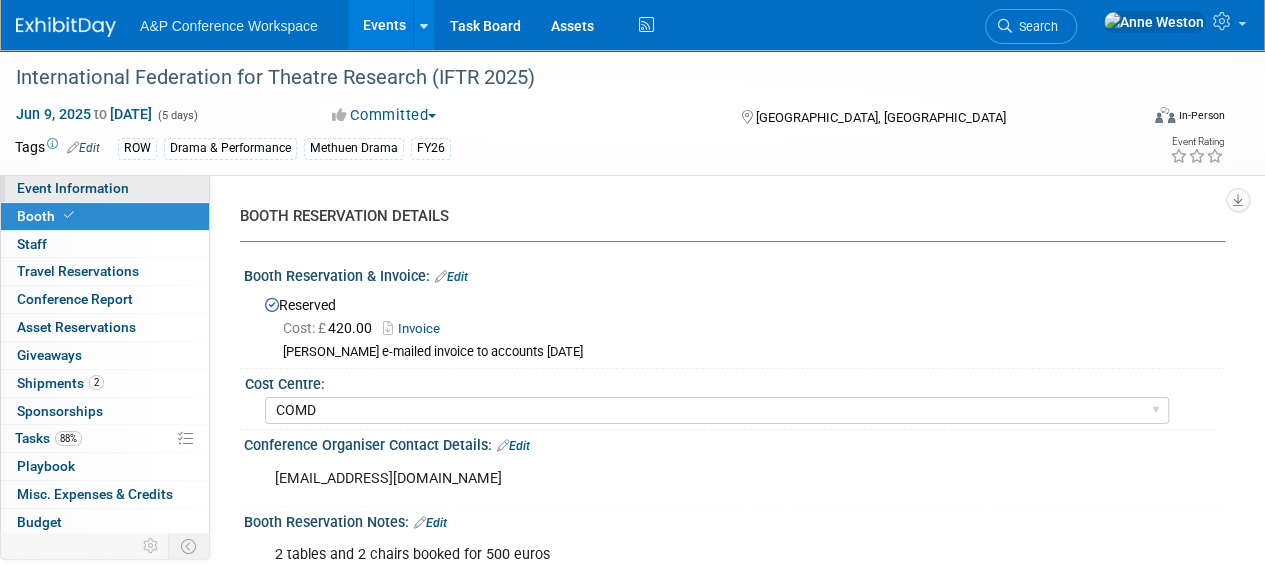click on "Event Information" at bounding box center [105, 188] 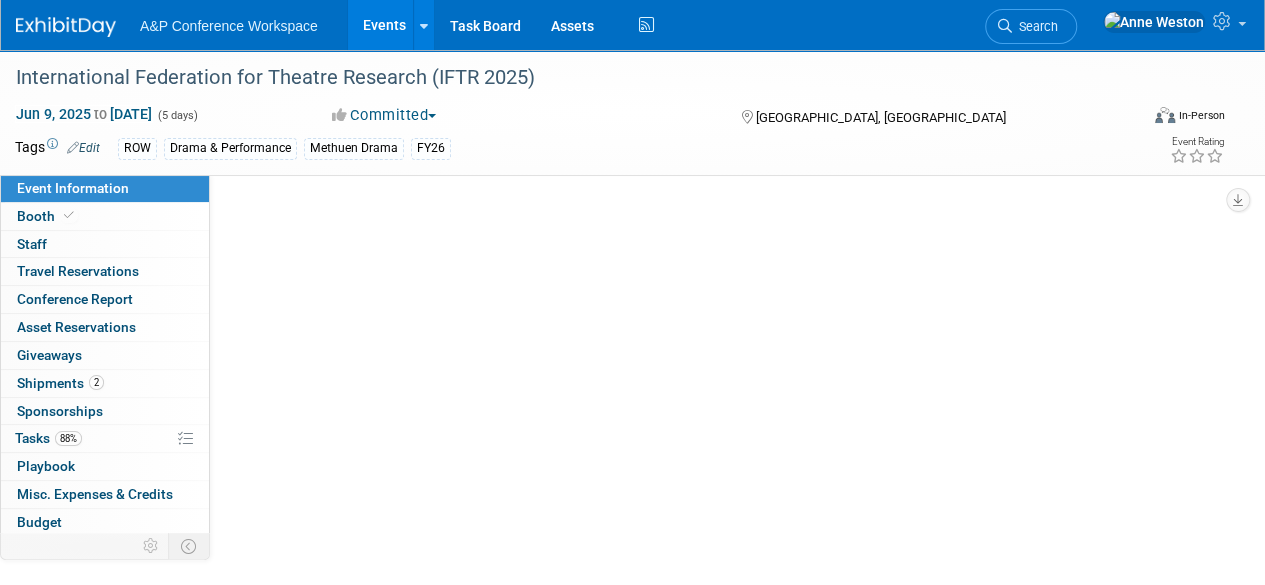 select on "Annual" 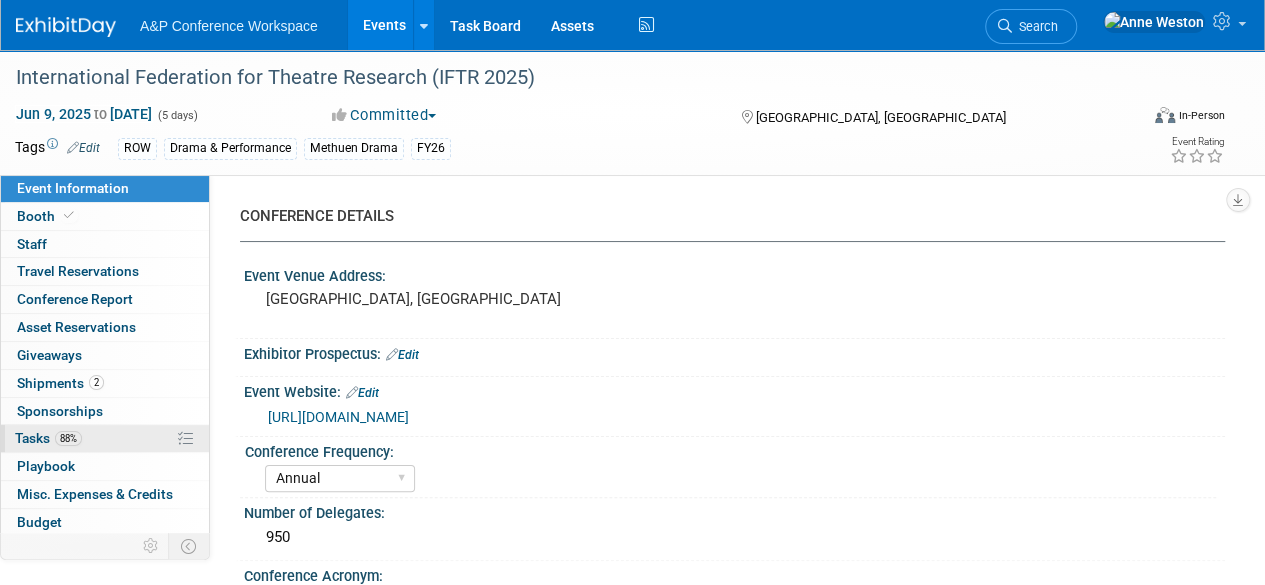 click on "88%" at bounding box center [68, 438] 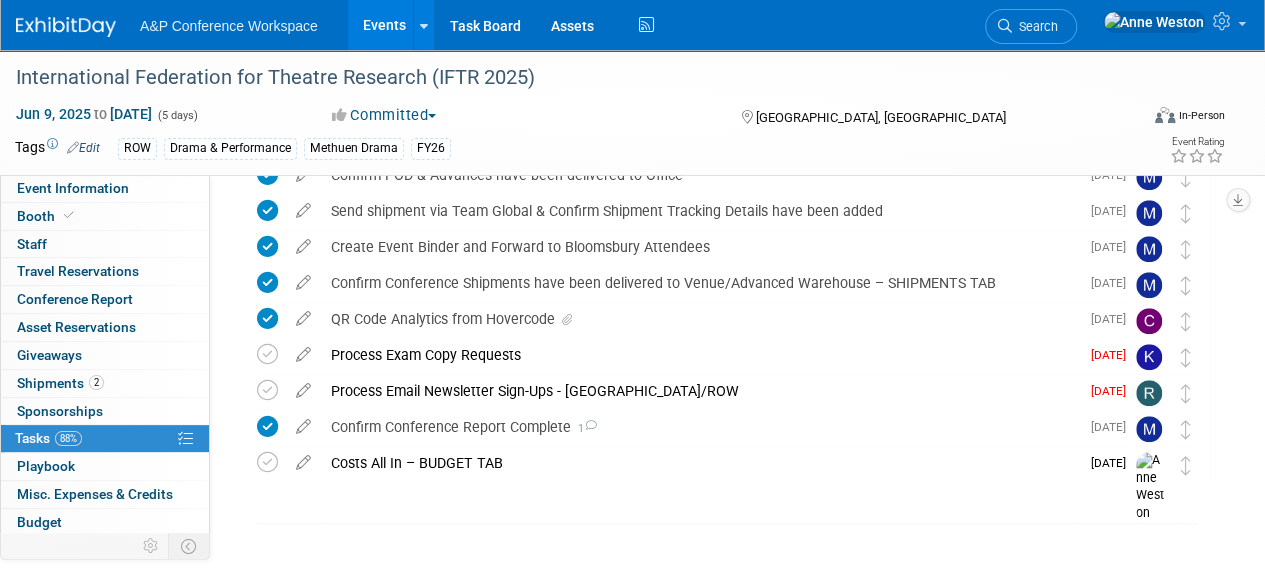 scroll, scrollTop: 696, scrollLeft: 0, axis: vertical 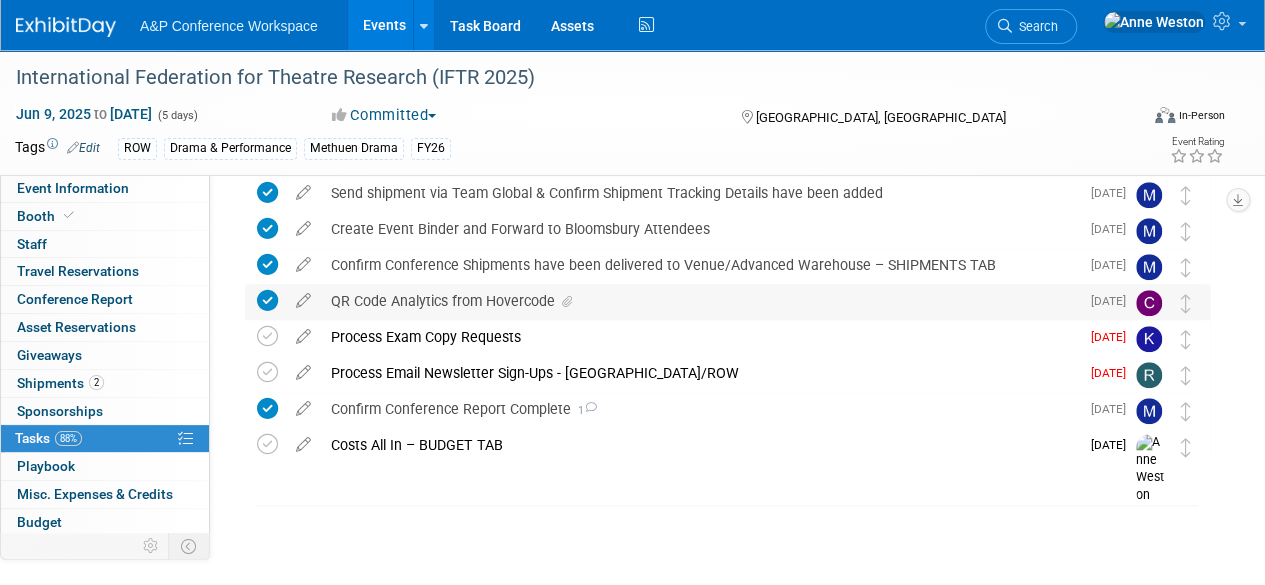 click at bounding box center [567, 302] 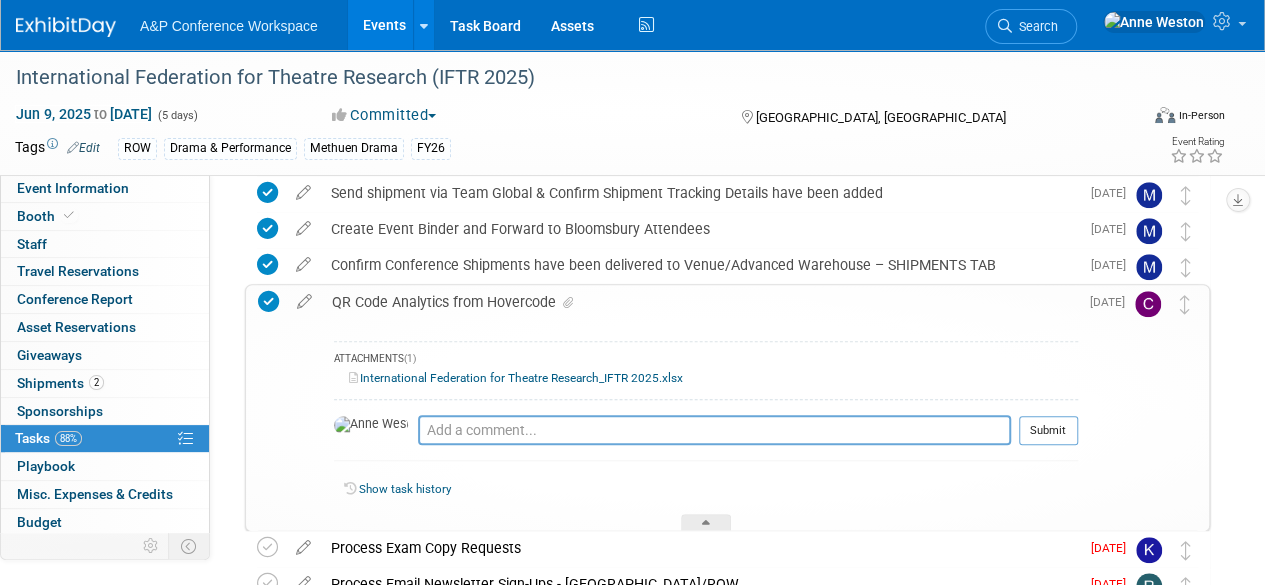 click on "International Federation for Theatre Research_IFTR 2025.xlsx" at bounding box center (516, 378) 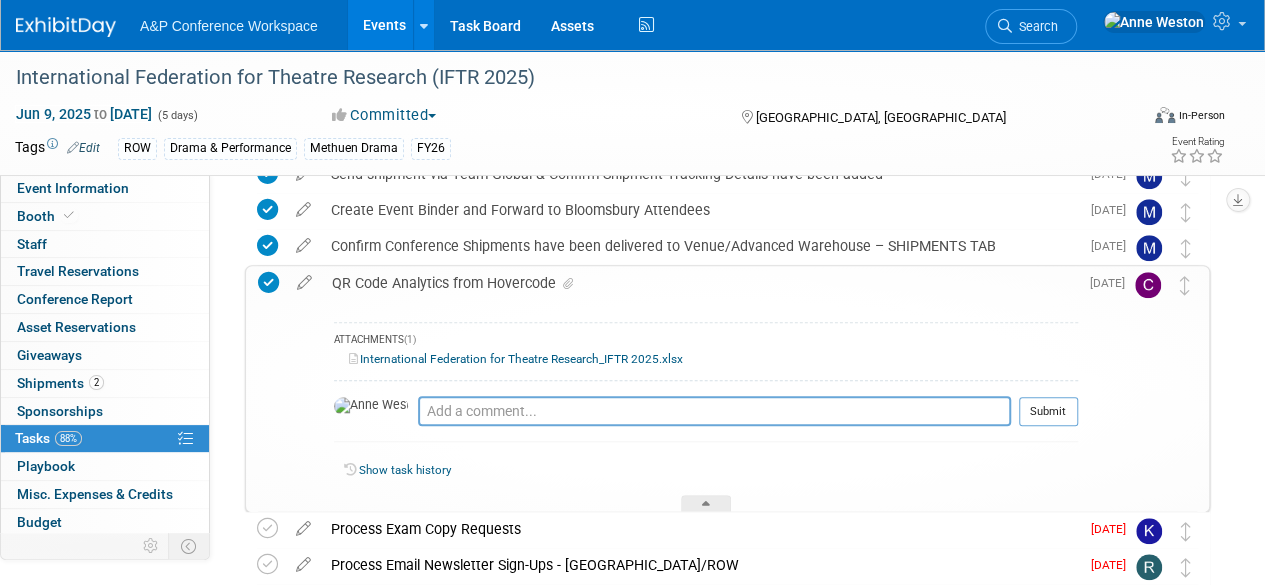 scroll, scrollTop: 707, scrollLeft: 0, axis: vertical 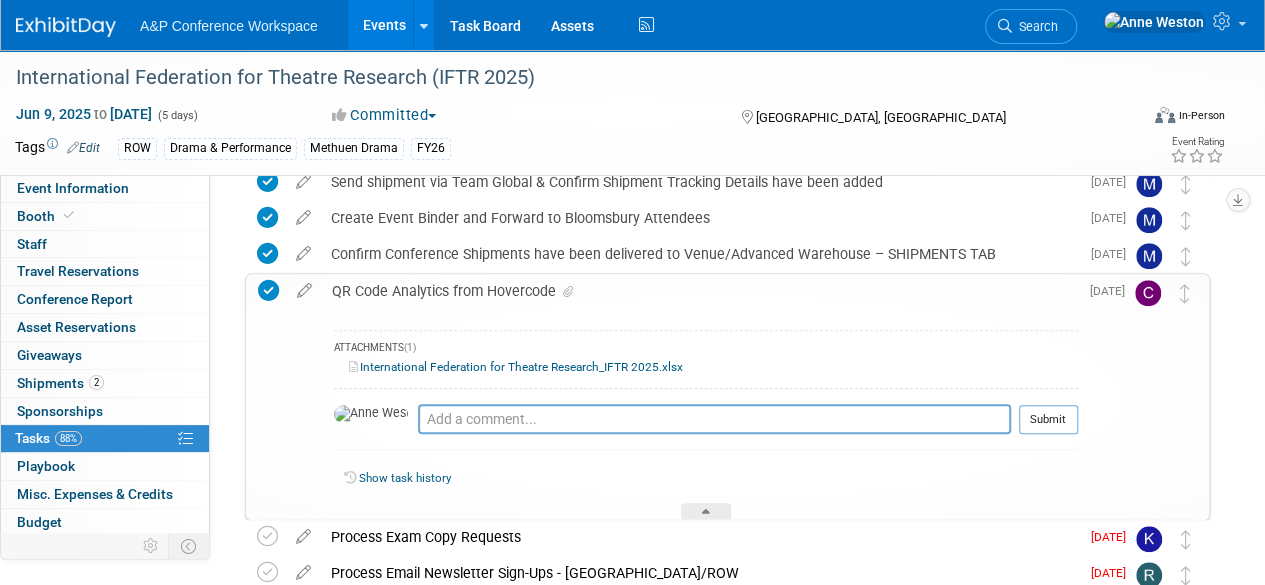click on "International Federation for Theatre Research_IFTR 2025.xlsx" at bounding box center [516, 367] 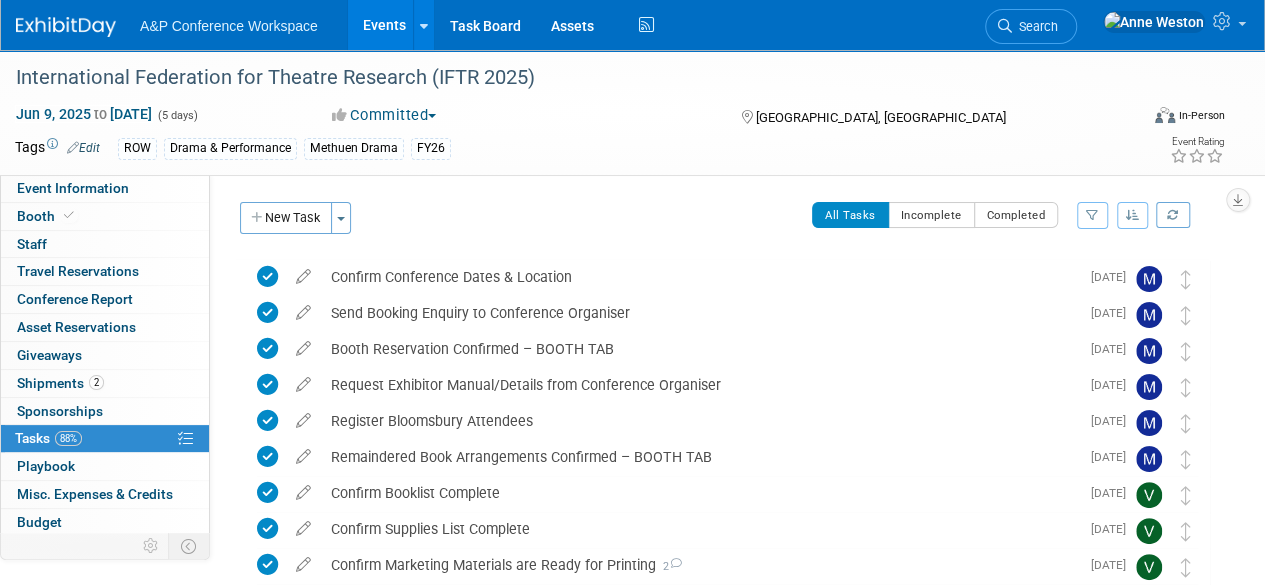 scroll, scrollTop: 0, scrollLeft: 0, axis: both 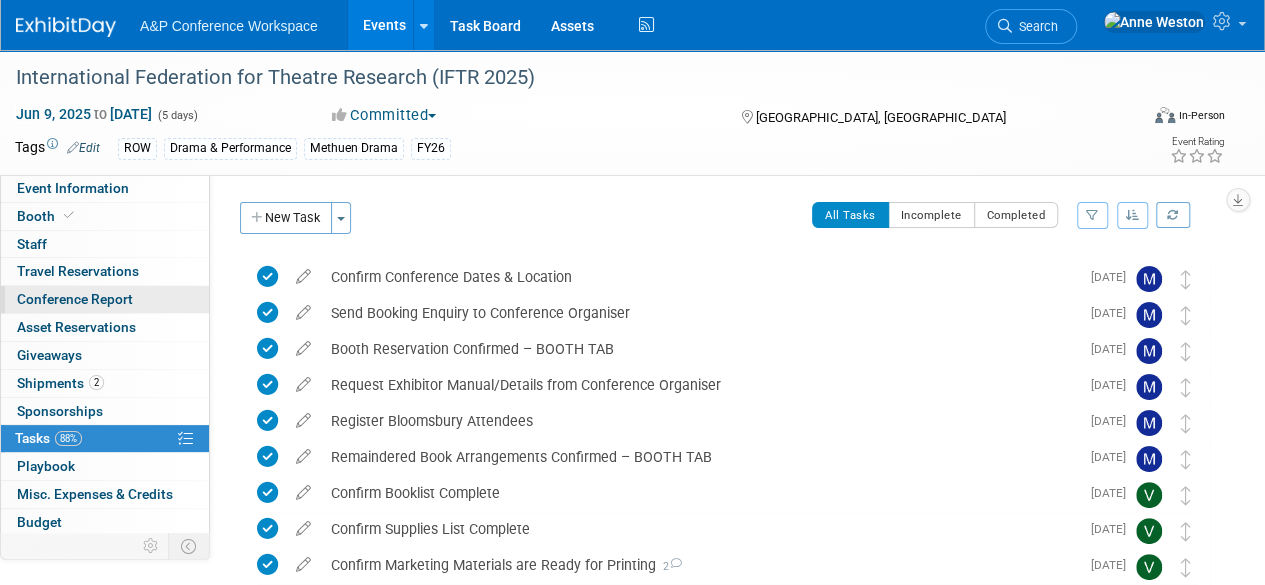 click on "Conference Report" at bounding box center (75, 299) 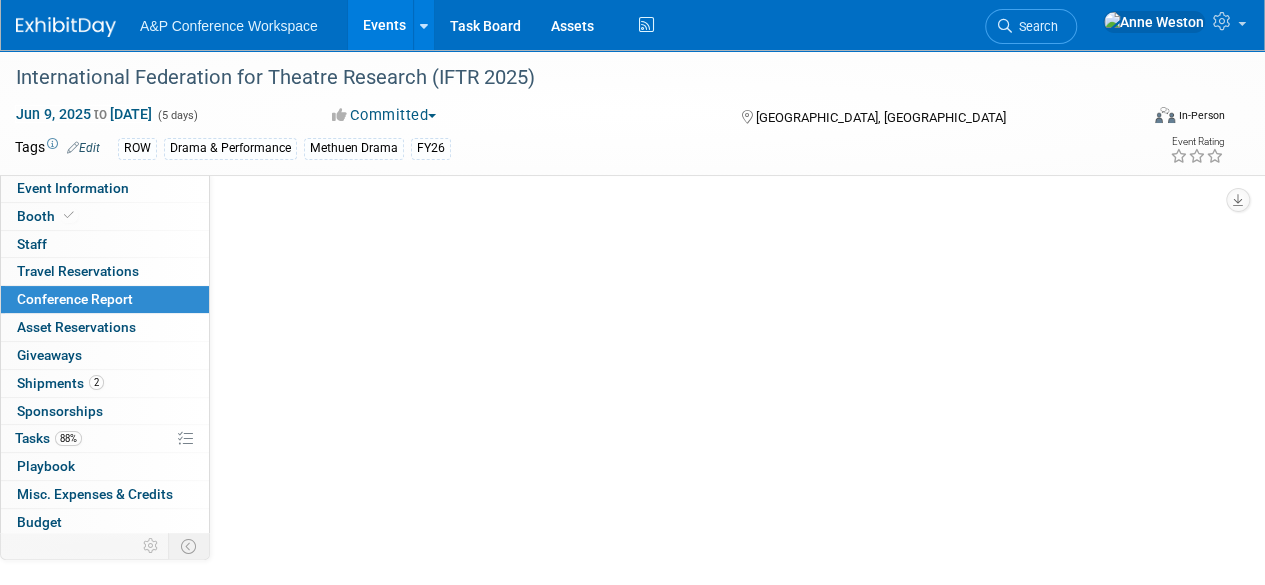 select on "YES" 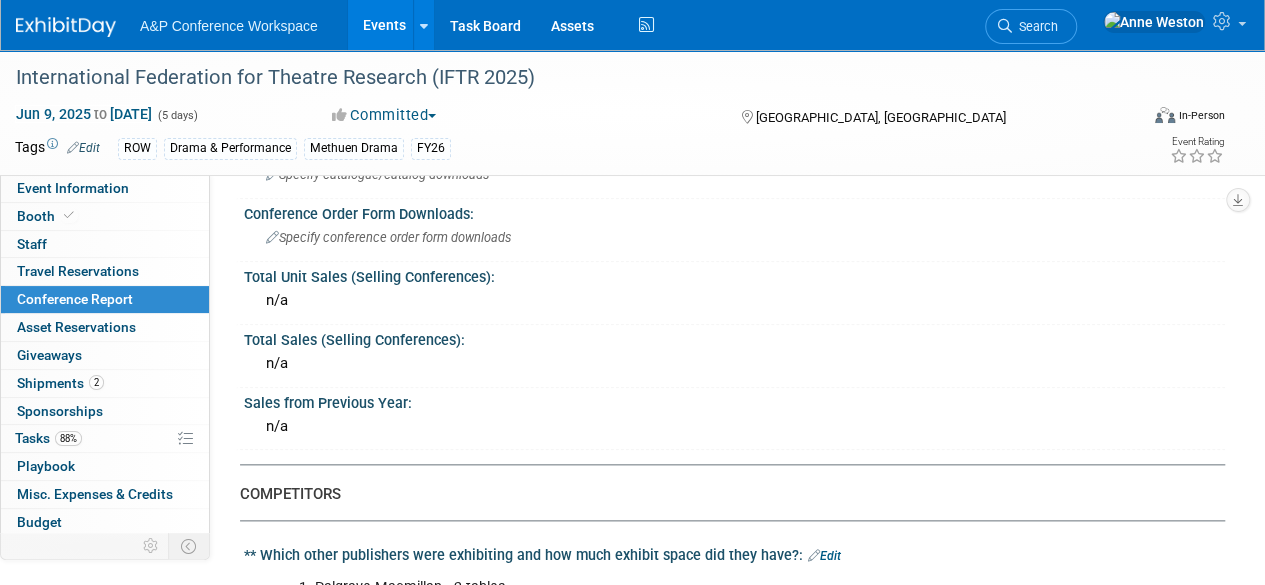 scroll, scrollTop: 300, scrollLeft: 0, axis: vertical 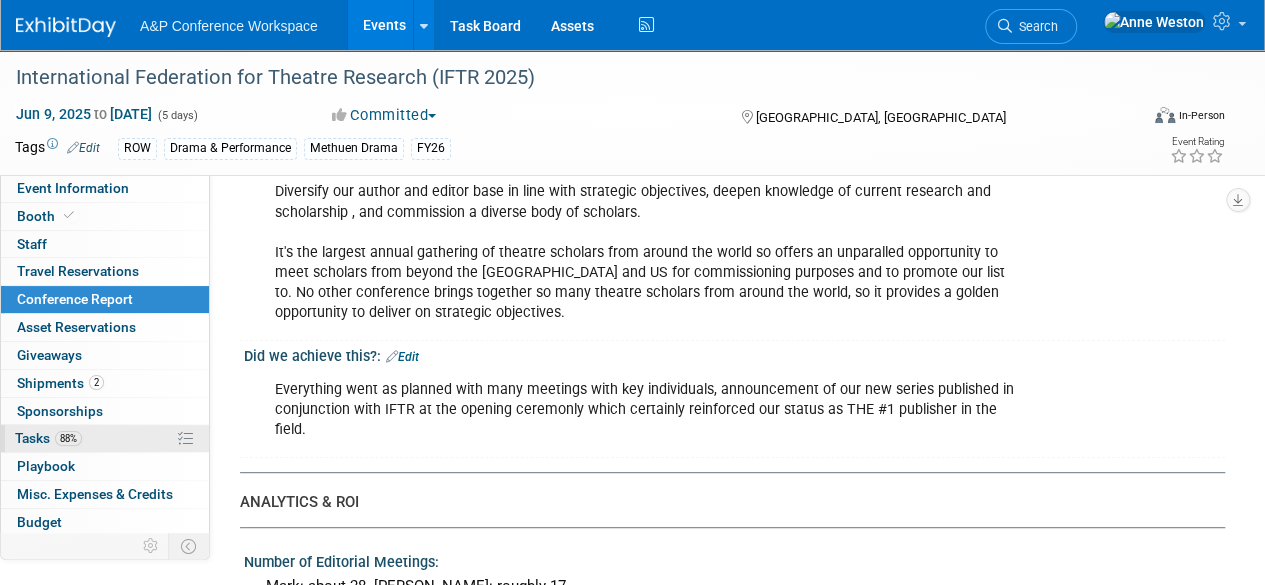click on "88%
Tasks 88%" at bounding box center (105, 438) 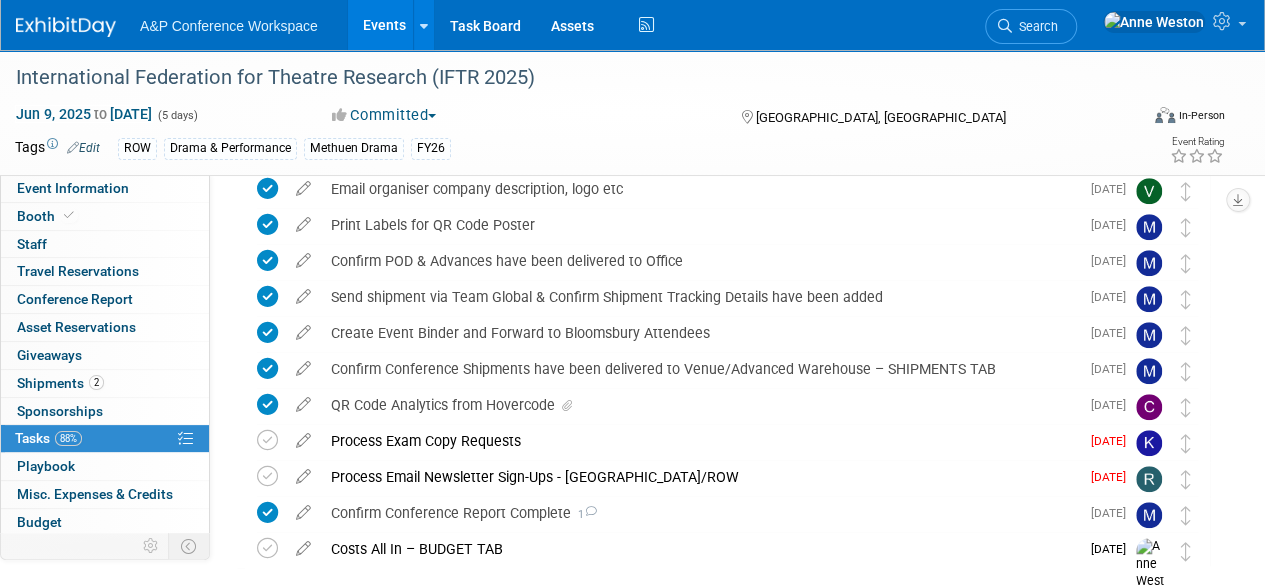 scroll, scrollTop: 600, scrollLeft: 0, axis: vertical 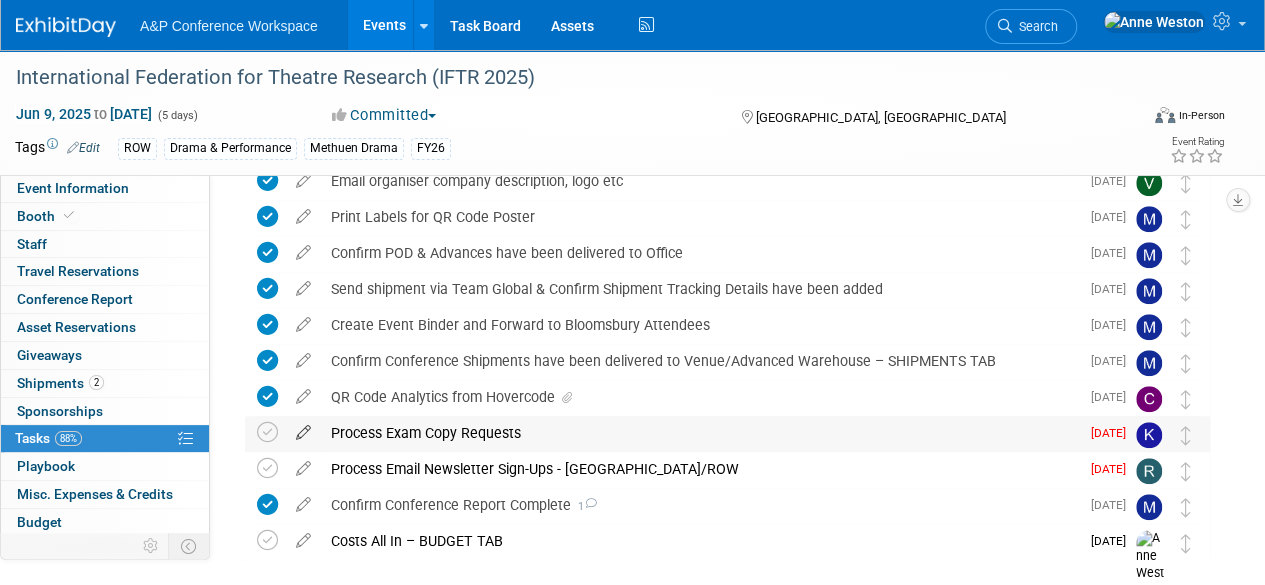click at bounding box center [303, 428] 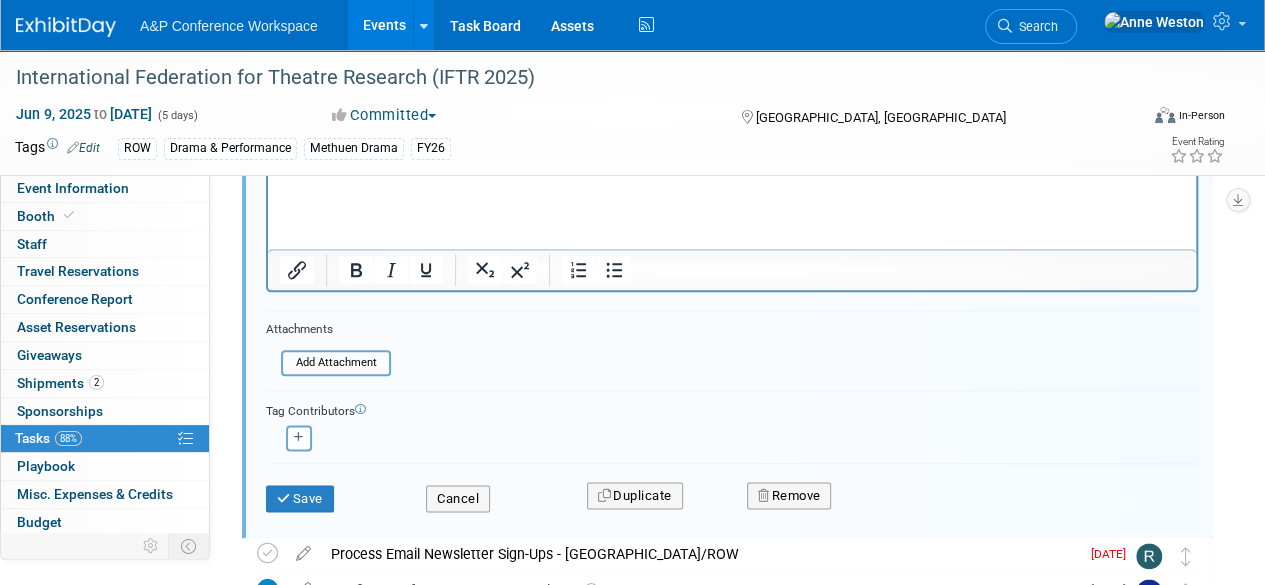 scroll, scrollTop: 1022, scrollLeft: 0, axis: vertical 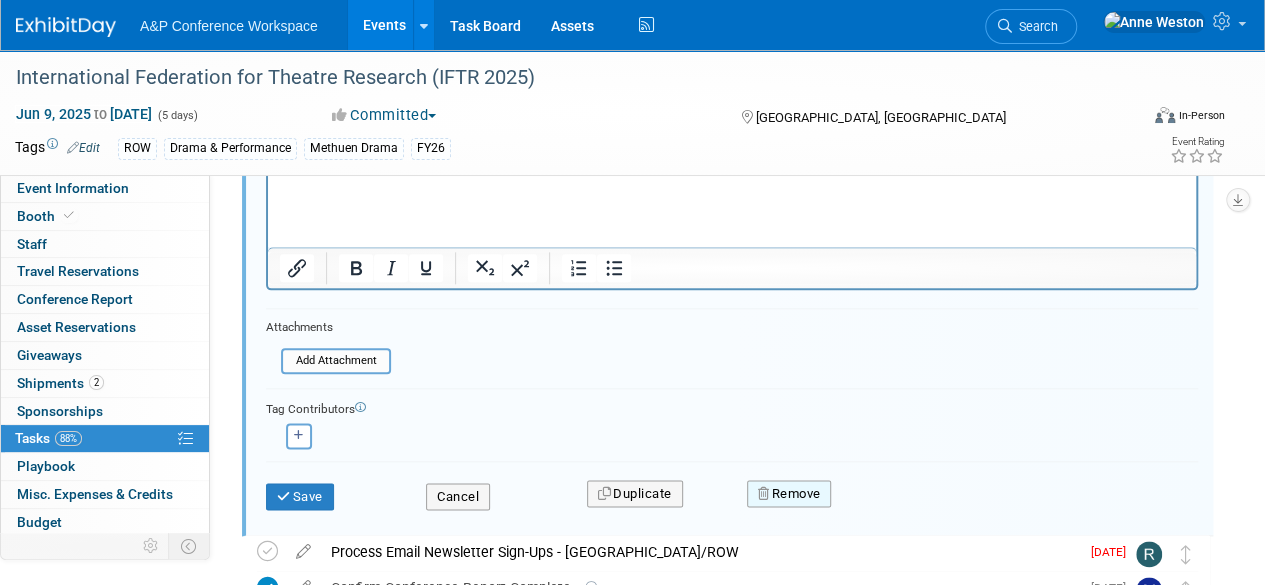 click on "Remove" at bounding box center [789, 494] 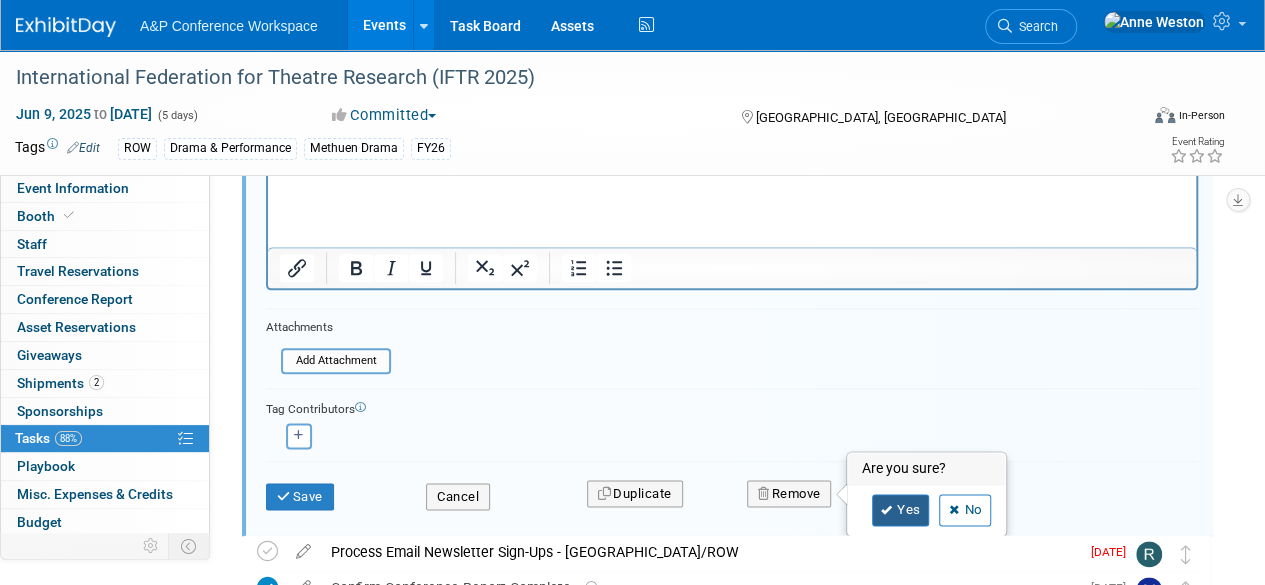 click on "Yes" at bounding box center [901, 510] 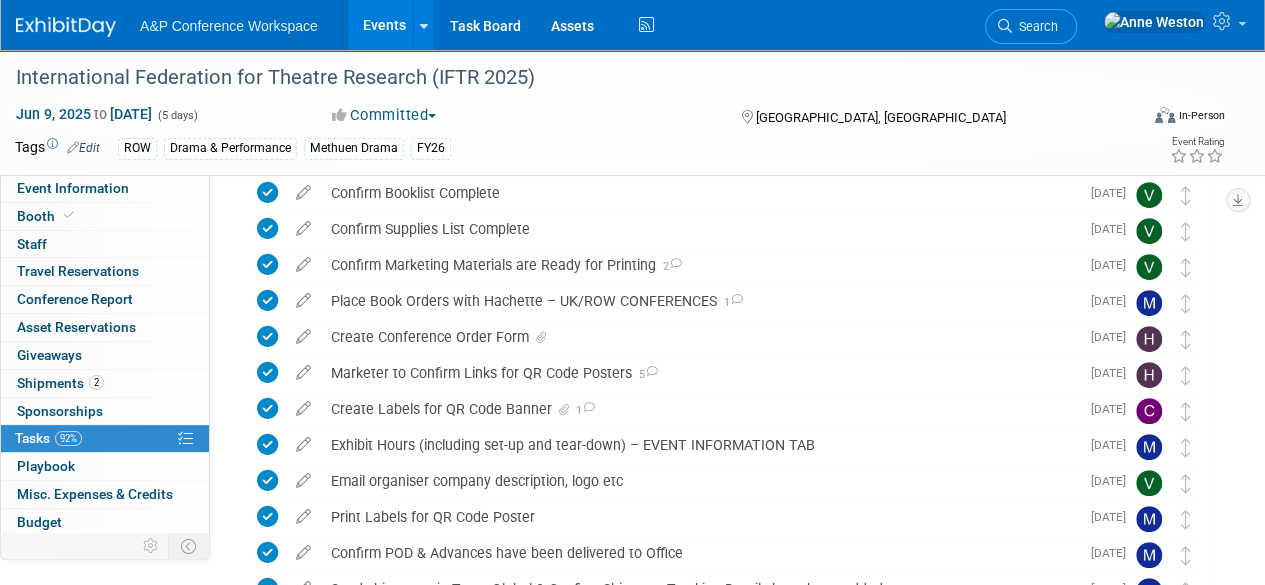 scroll, scrollTop: 60, scrollLeft: 0, axis: vertical 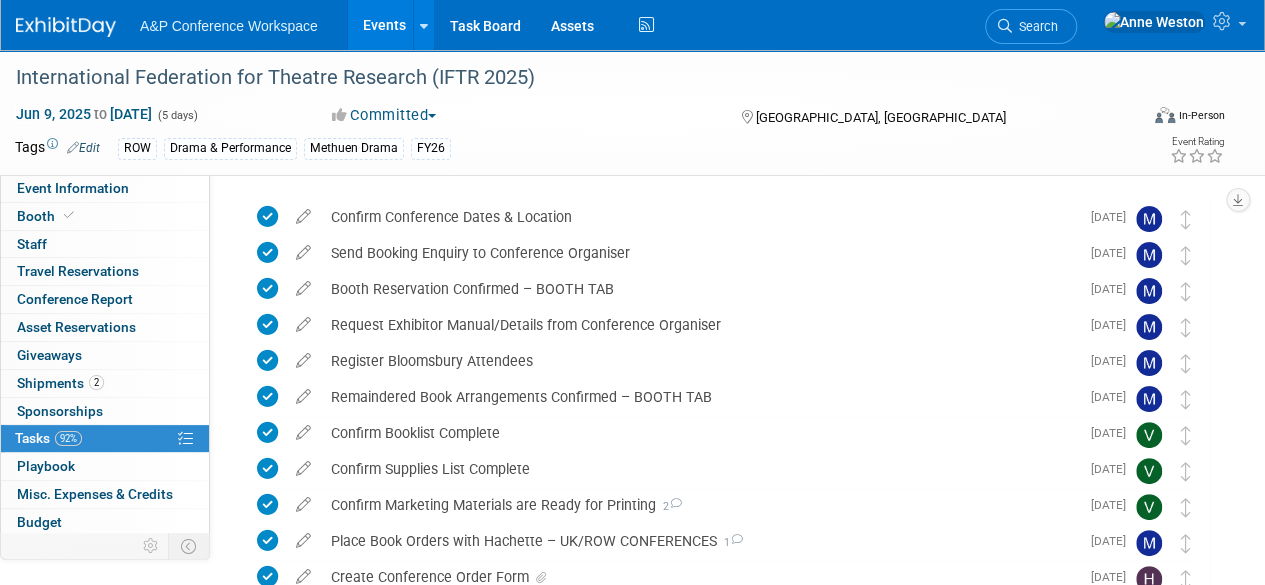 click on "Search" at bounding box center [1031, 26] 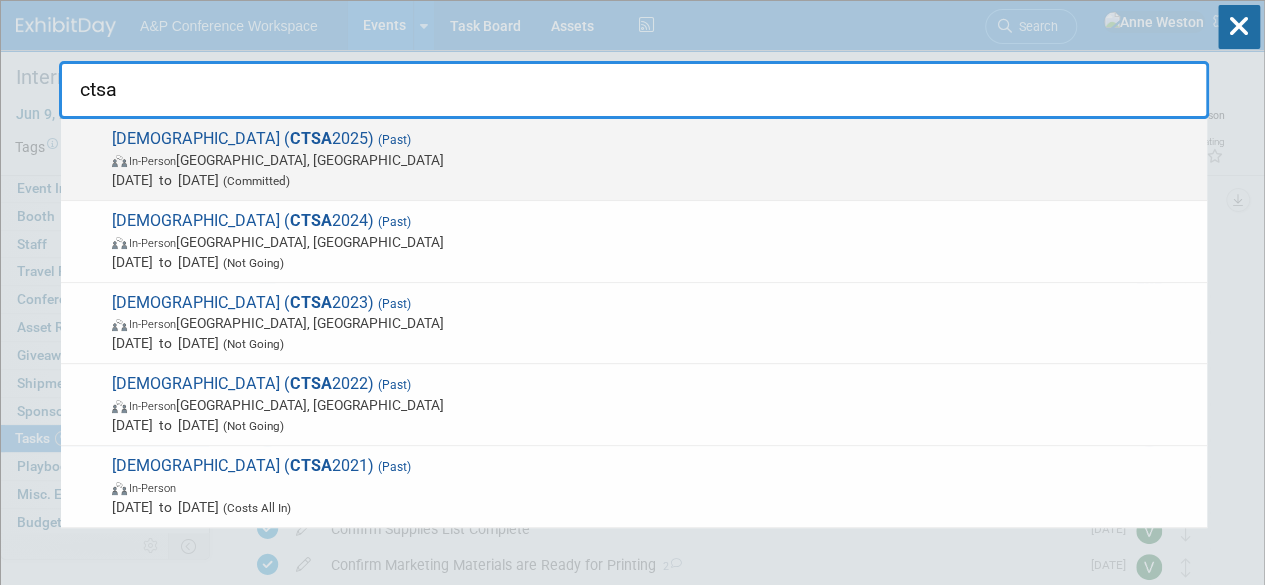 type on "ctsa" 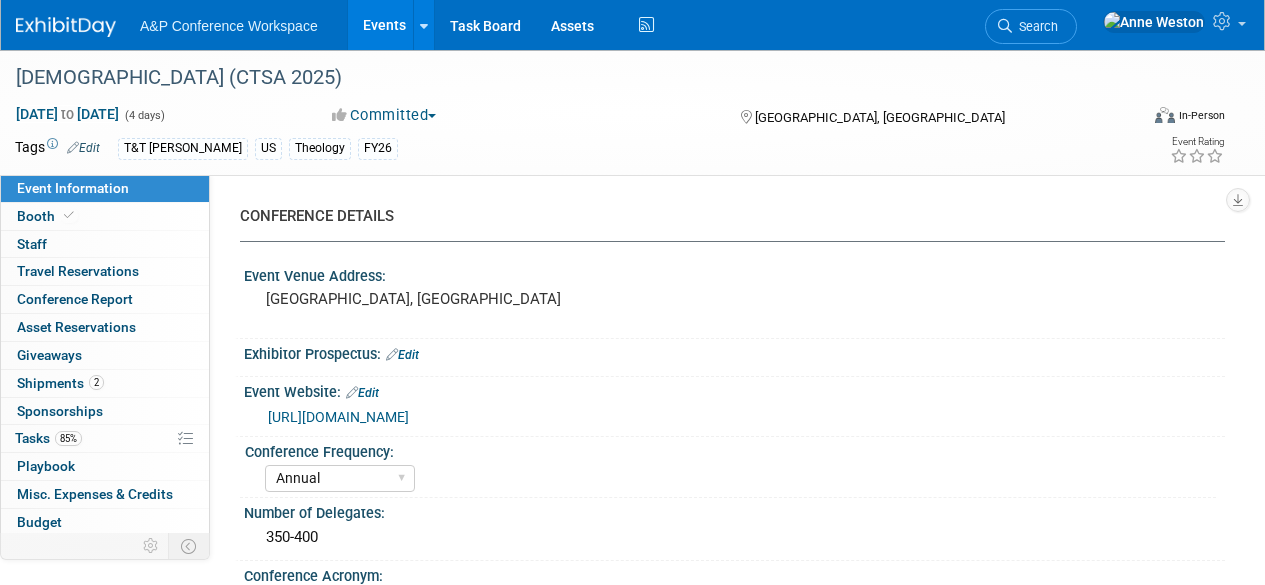 select on "Annual" 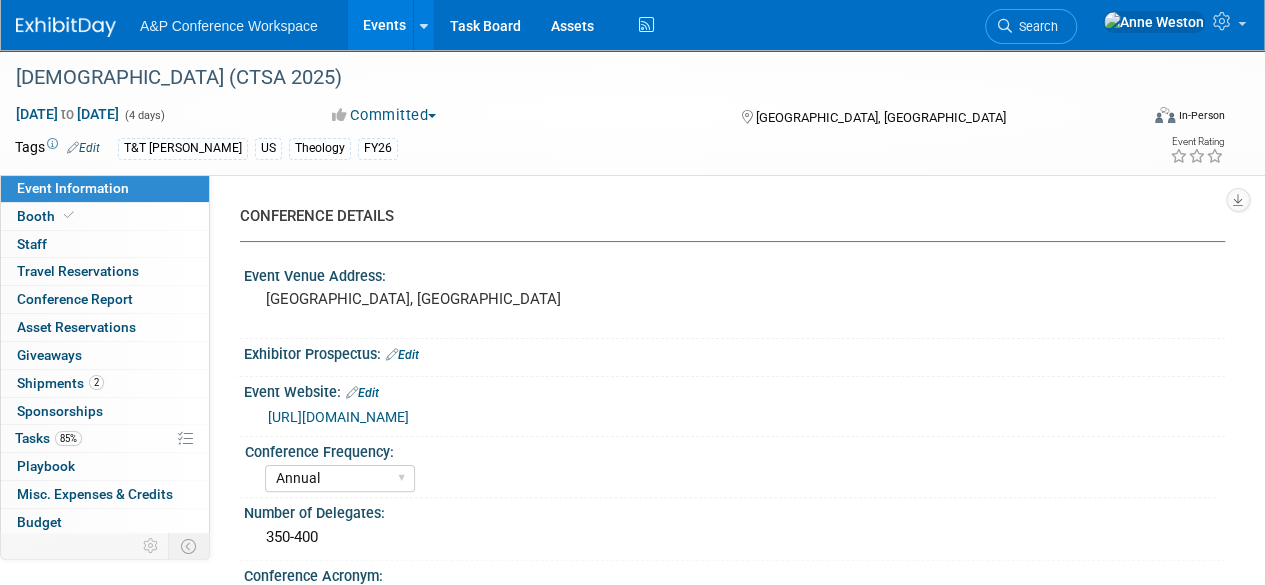scroll, scrollTop: 0, scrollLeft: 0, axis: both 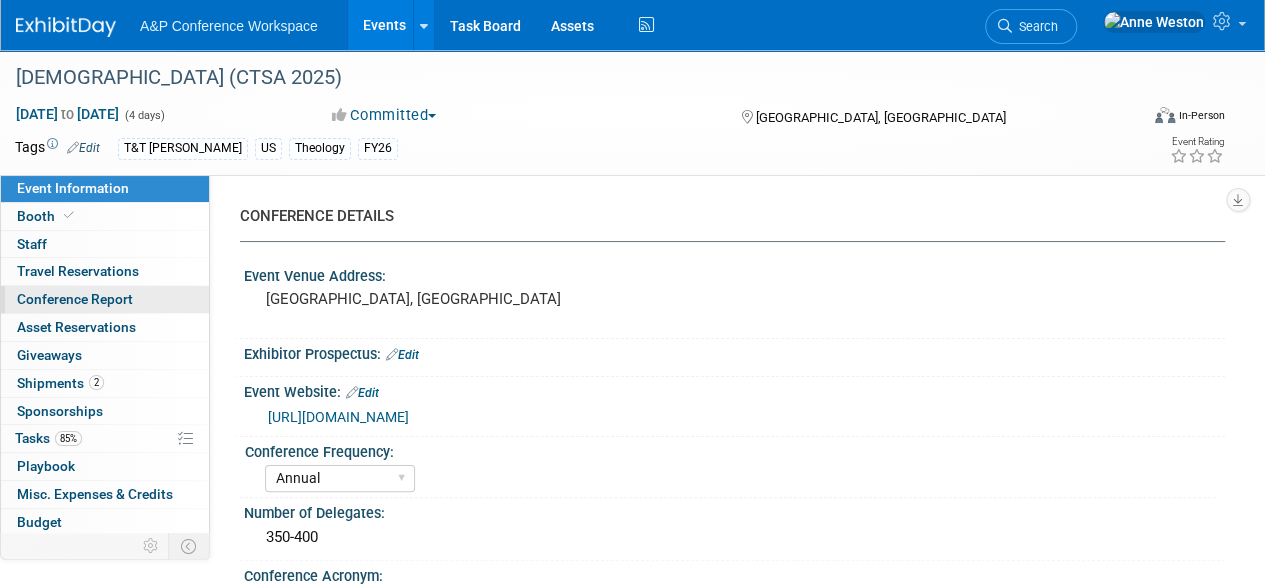click on "Conference Report" at bounding box center (75, 299) 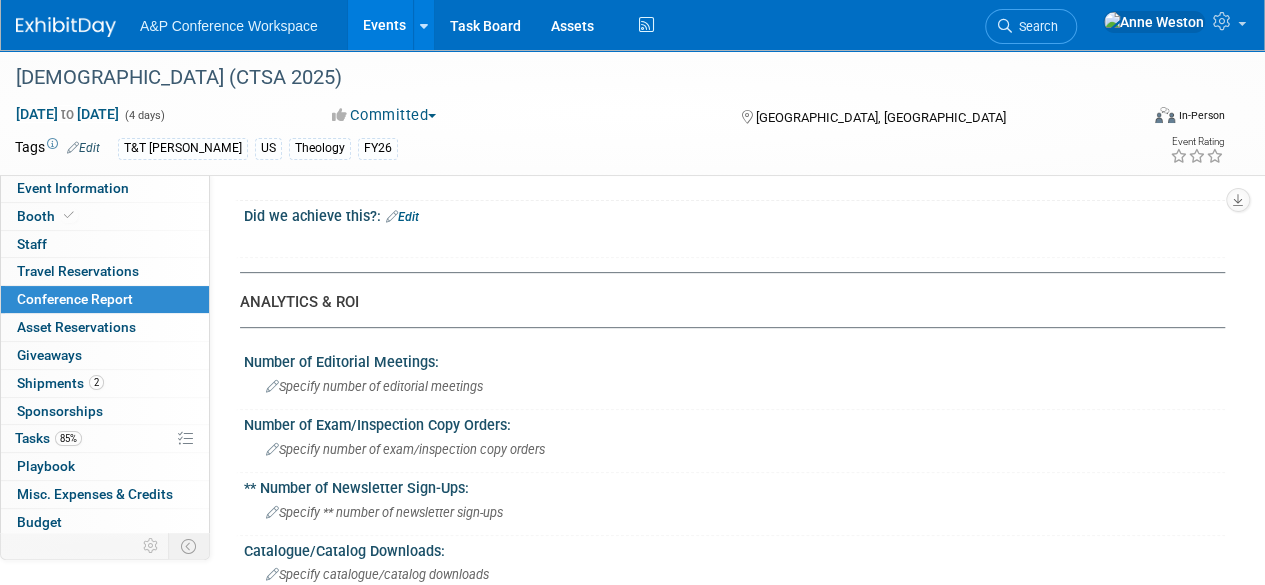 scroll, scrollTop: 0, scrollLeft: 0, axis: both 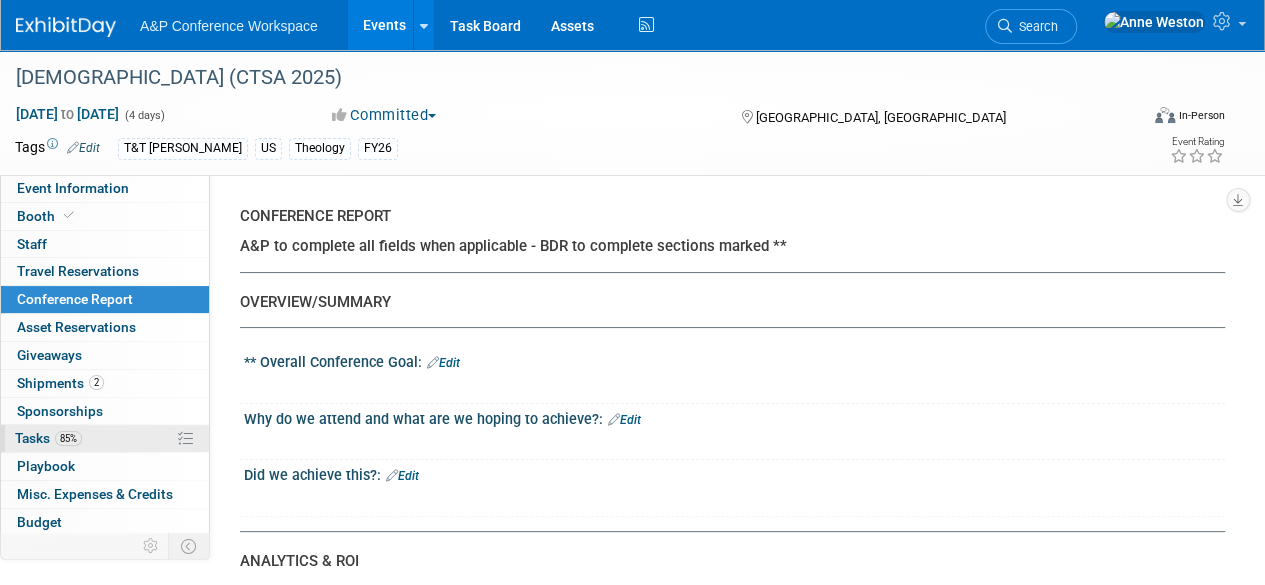 click on "85%
Tasks 85%" at bounding box center (105, 438) 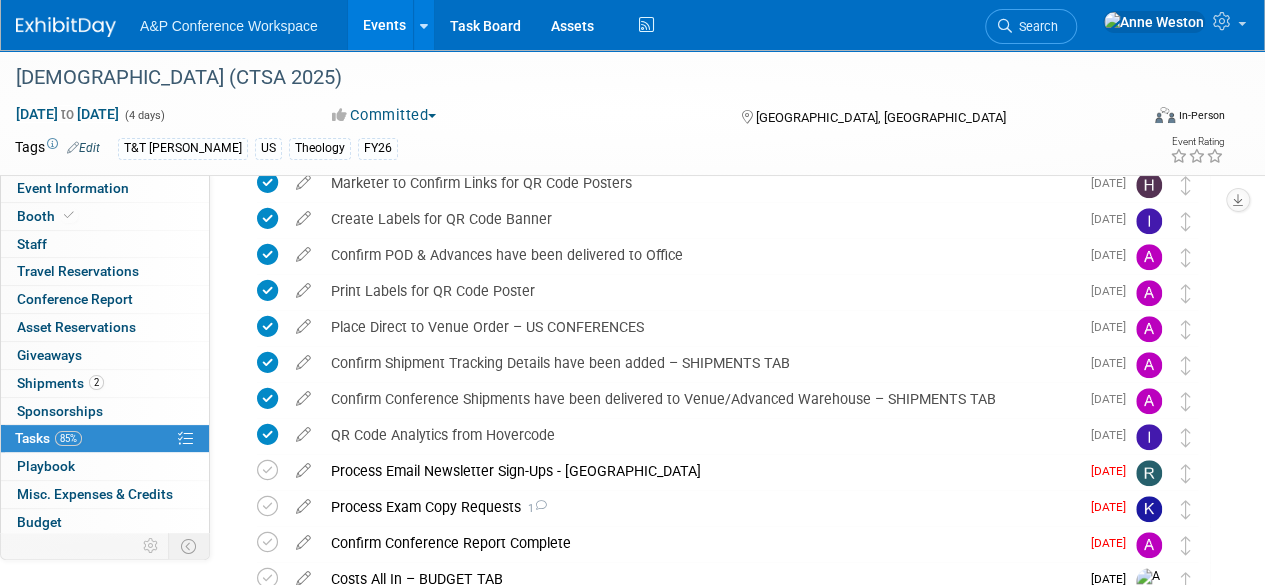 scroll, scrollTop: 768, scrollLeft: 0, axis: vertical 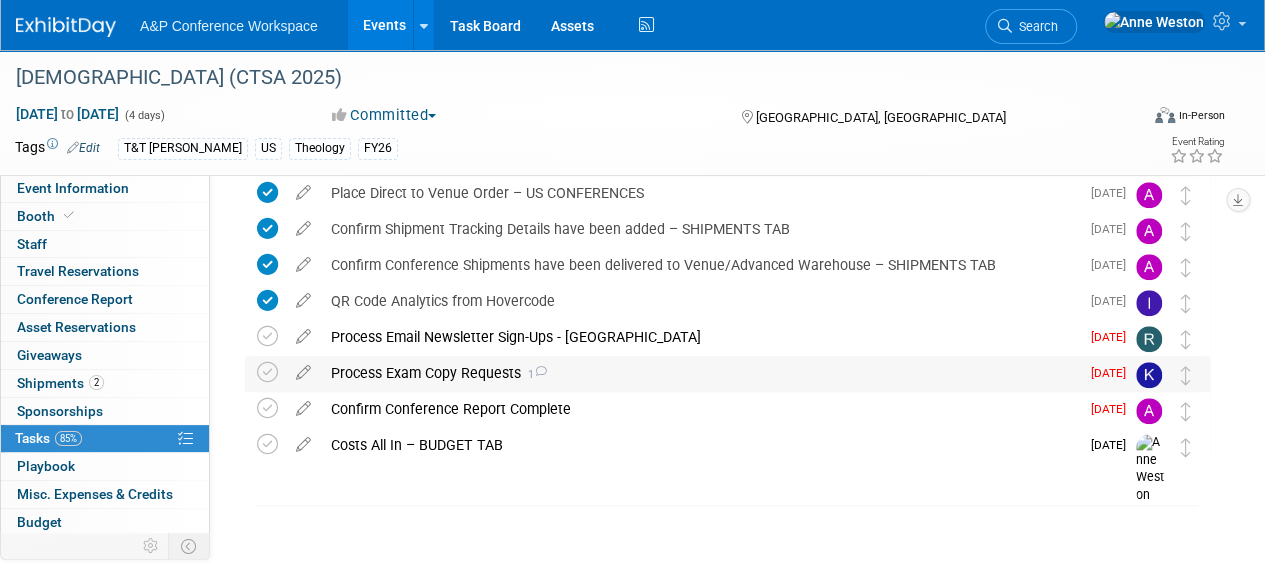click on "Process Exam Copy Requests
1" at bounding box center (700, 373) 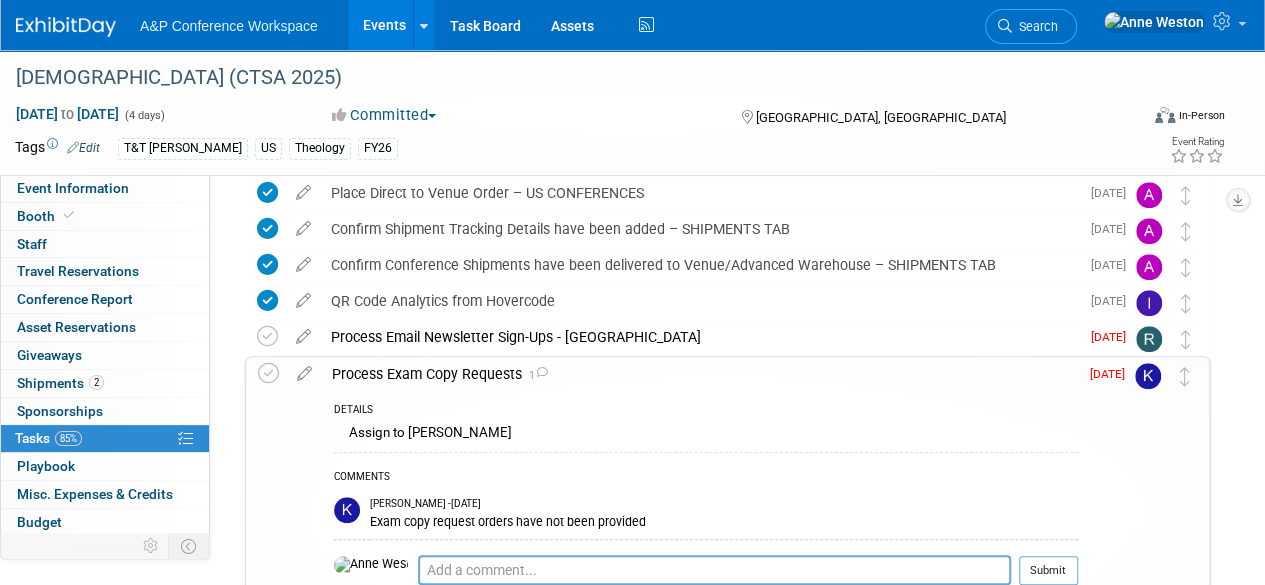 click on "Process Exam Copy Requests
1" at bounding box center [700, 374] 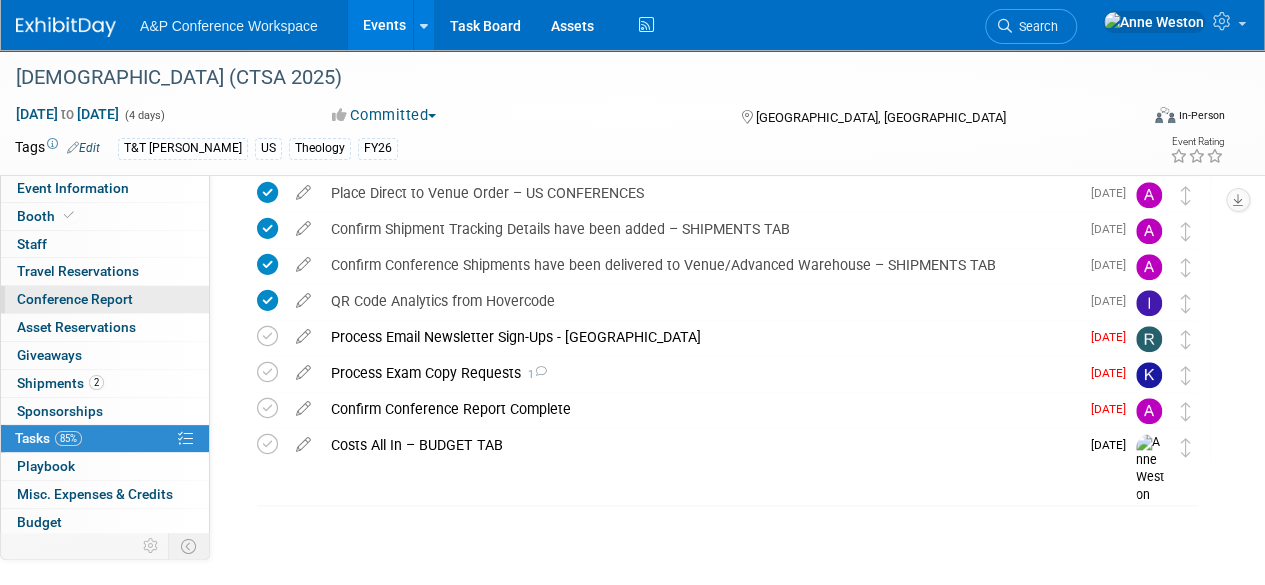 click on "Conference Report" at bounding box center (105, 299) 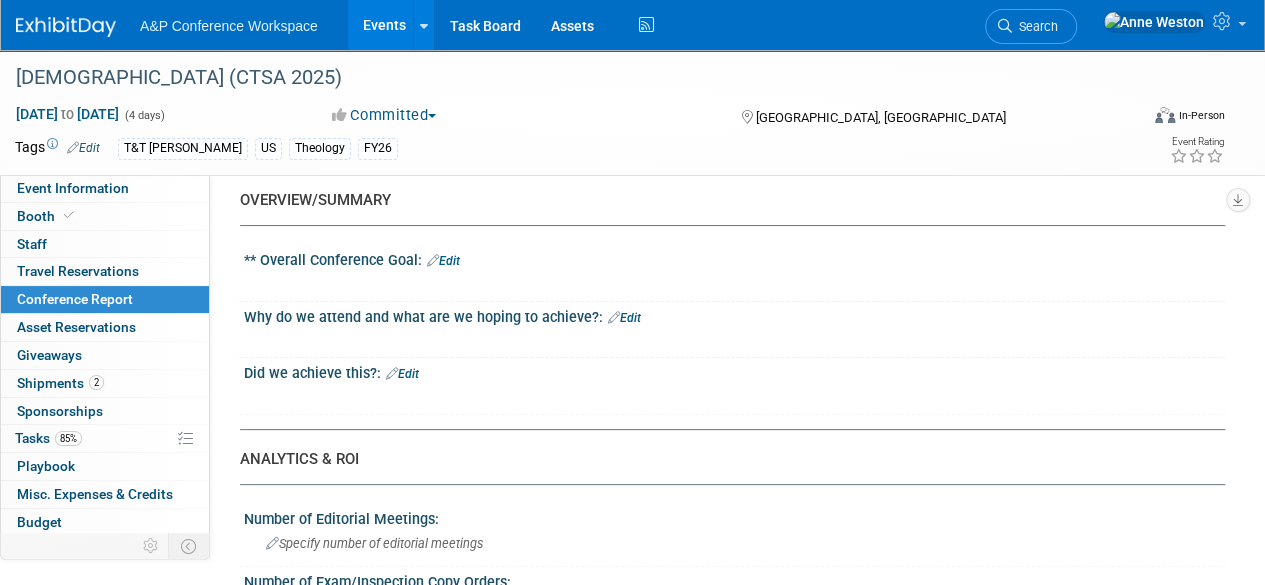 scroll, scrollTop: 0, scrollLeft: 0, axis: both 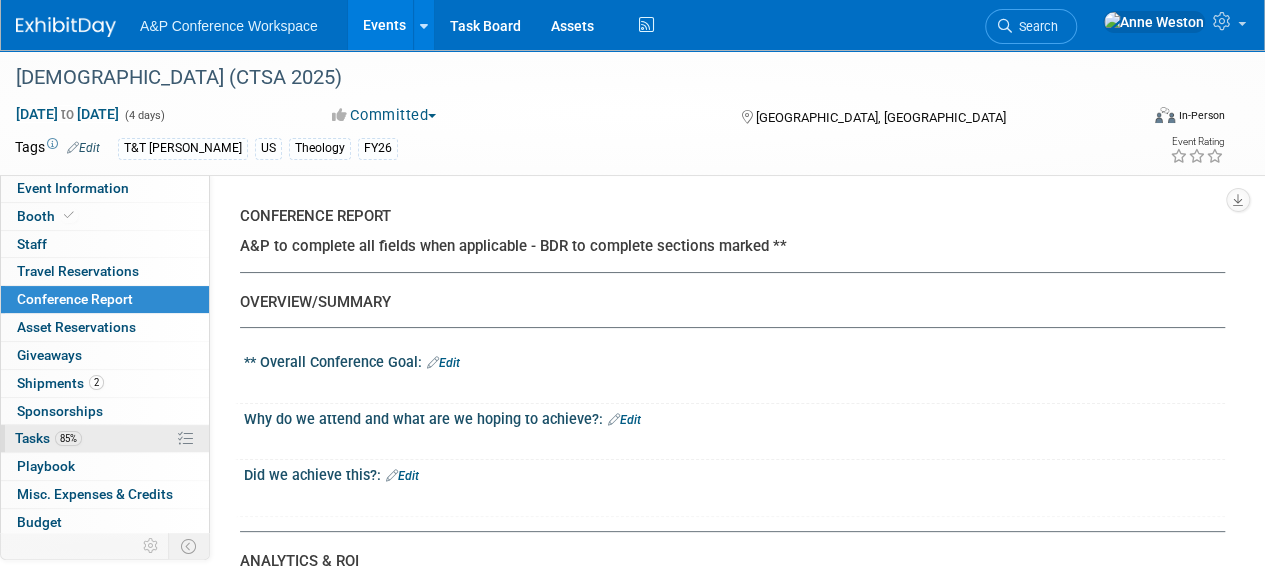 click on "85%
Tasks 85%" at bounding box center (105, 438) 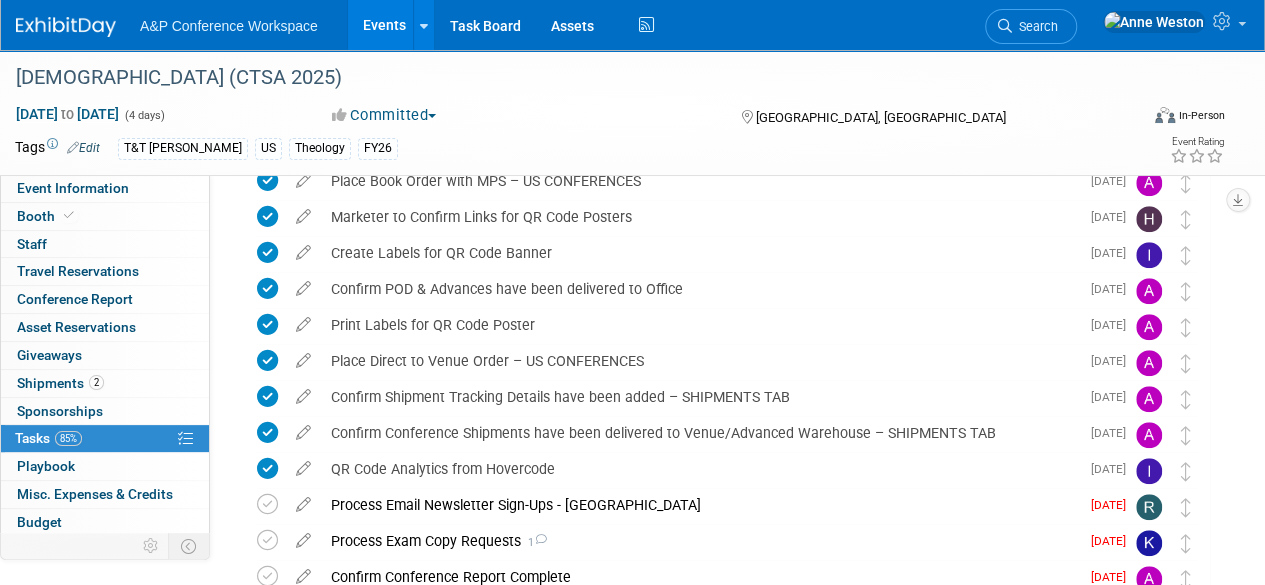 scroll, scrollTop: 768, scrollLeft: 0, axis: vertical 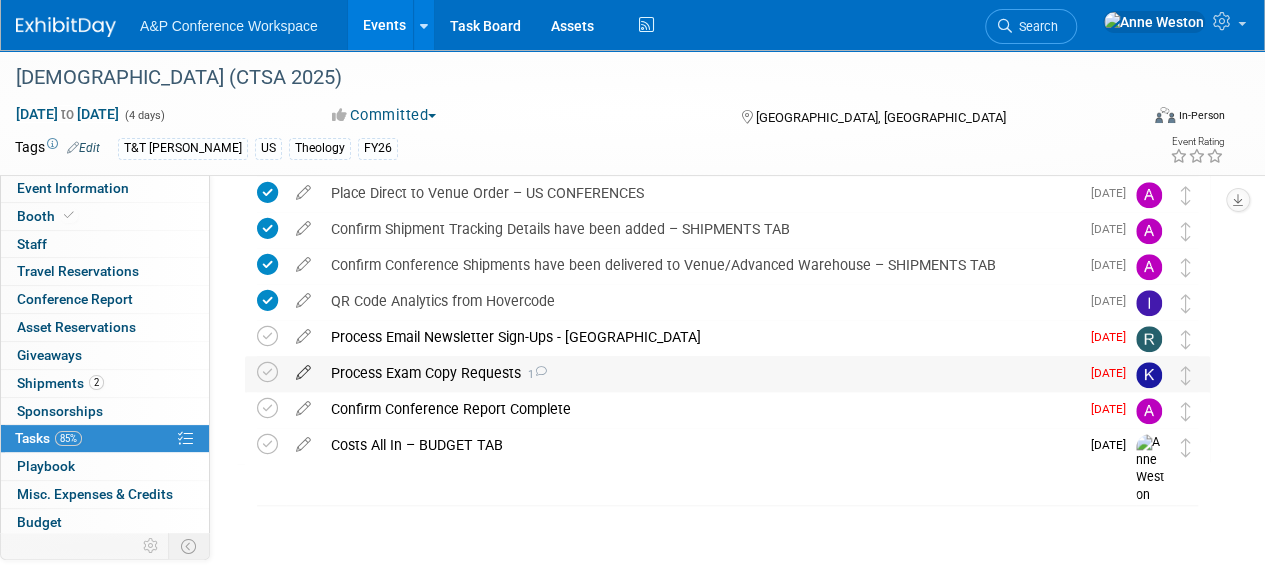 click at bounding box center (303, 368) 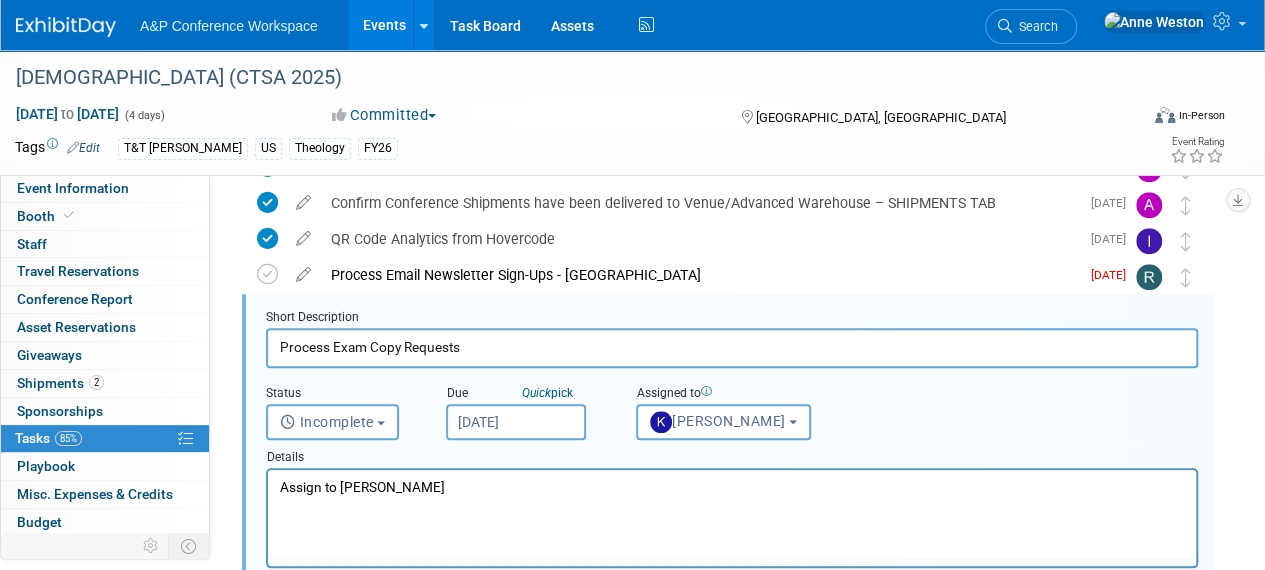 scroll, scrollTop: 830, scrollLeft: 0, axis: vertical 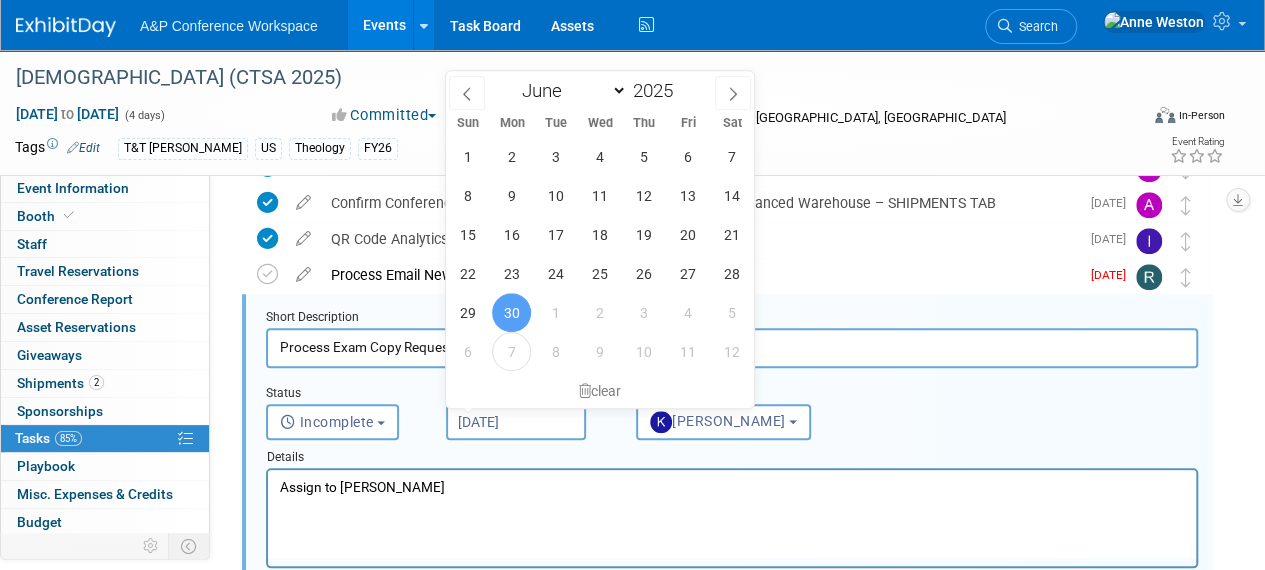 click on "[DATE]" at bounding box center [516, 422] 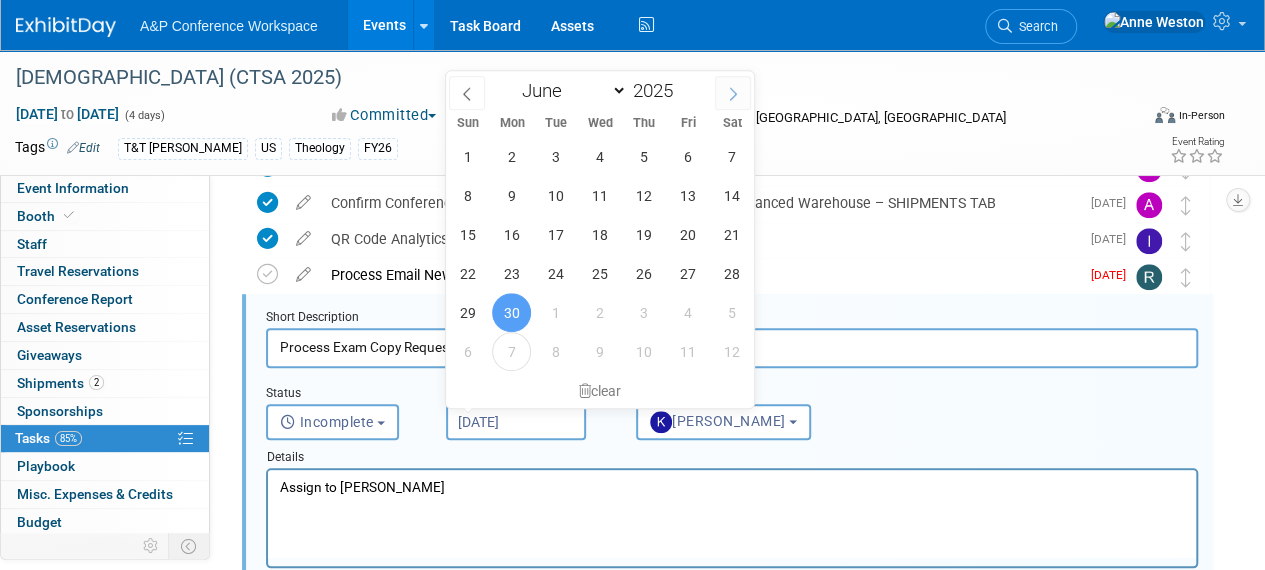 click 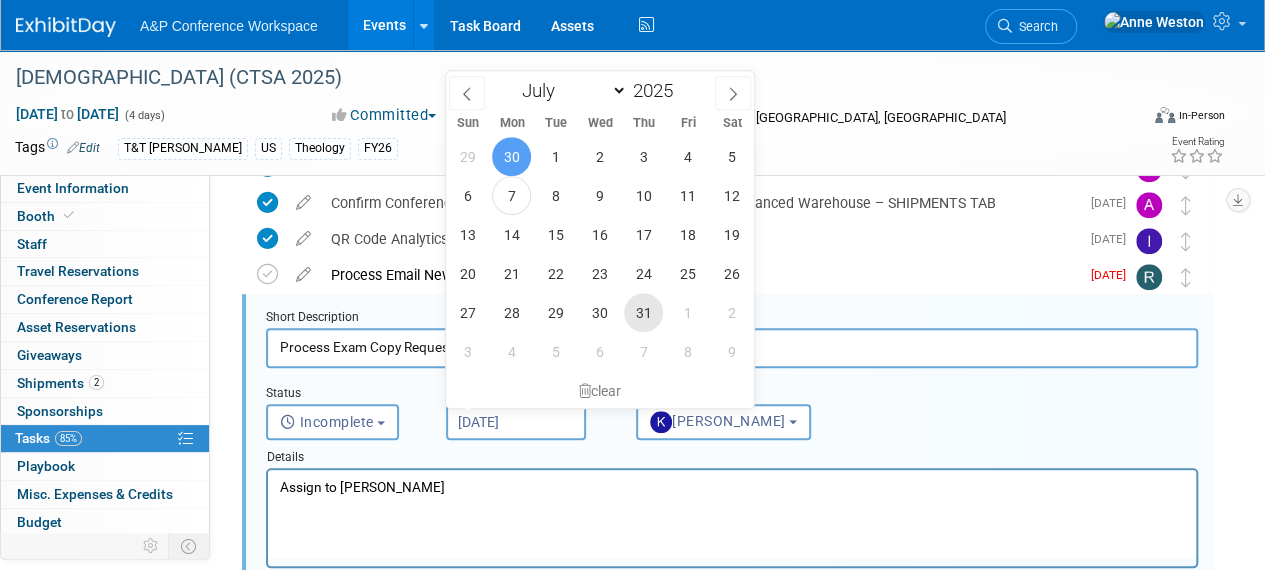 click on "31" at bounding box center [643, 312] 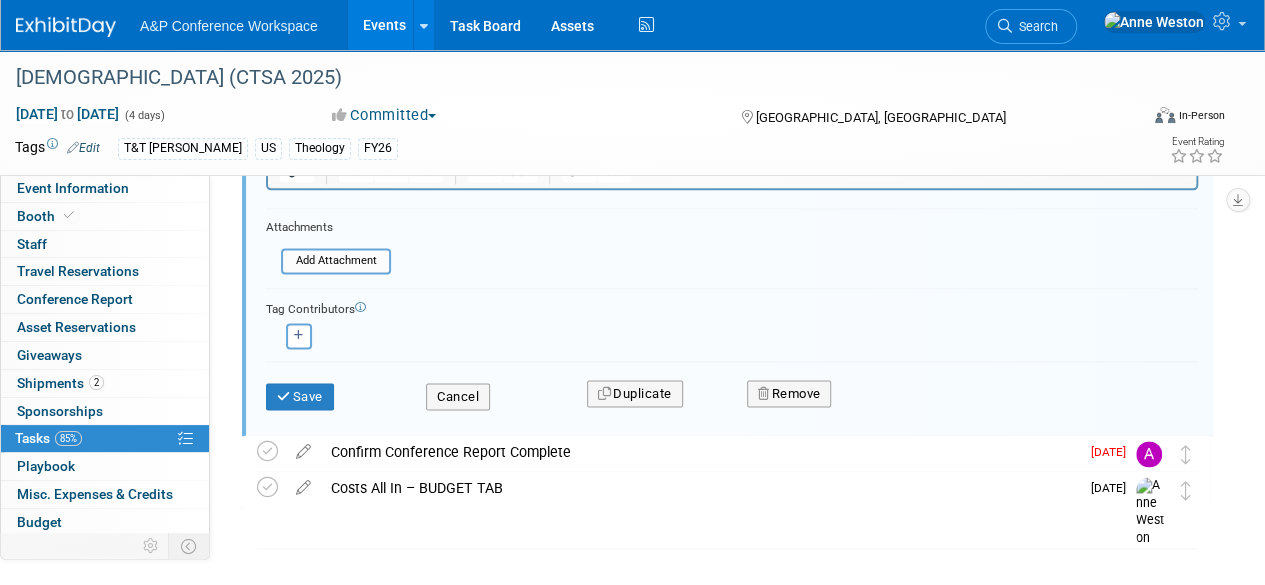 scroll, scrollTop: 1273, scrollLeft: 0, axis: vertical 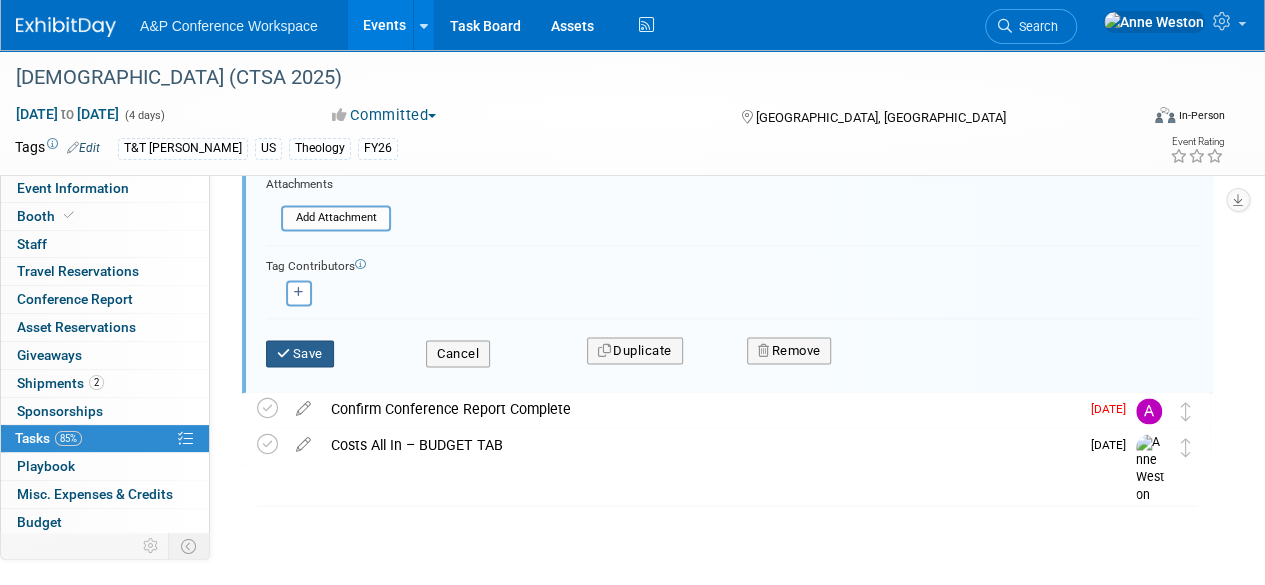 click on "Save" at bounding box center [300, 354] 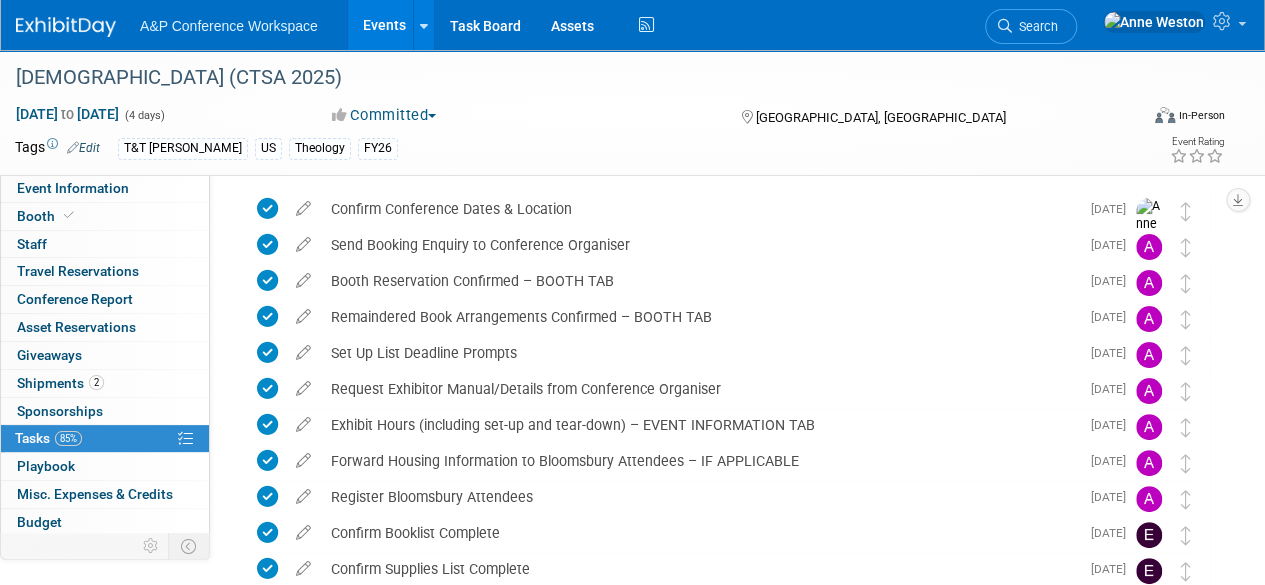 scroll, scrollTop: 0, scrollLeft: 0, axis: both 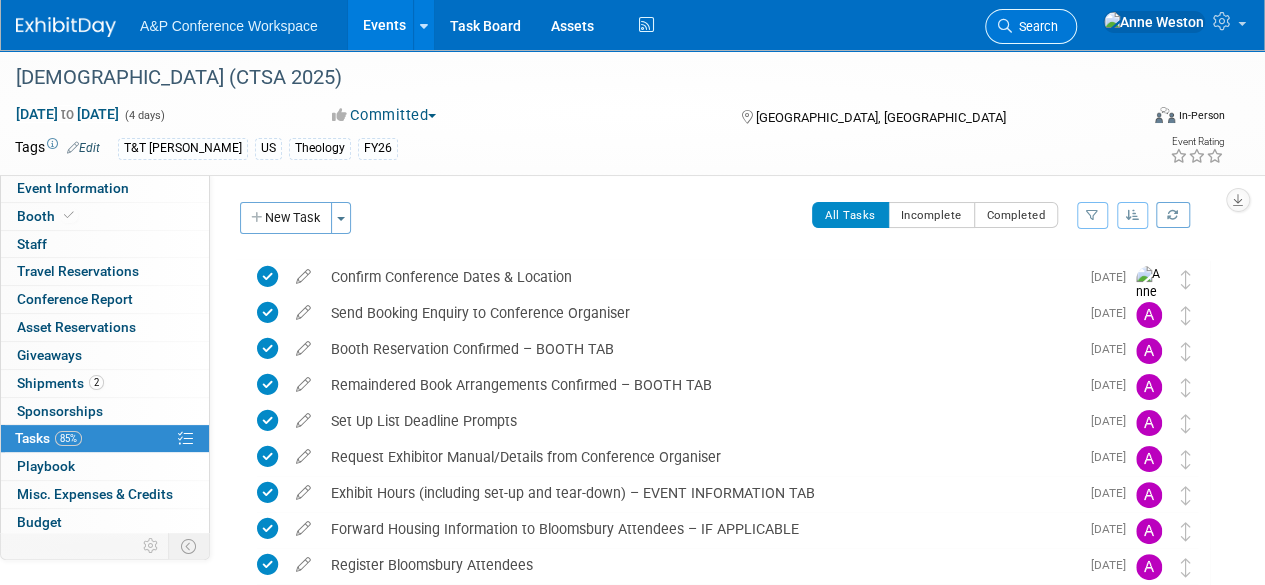 click on "Search" at bounding box center [1031, 26] 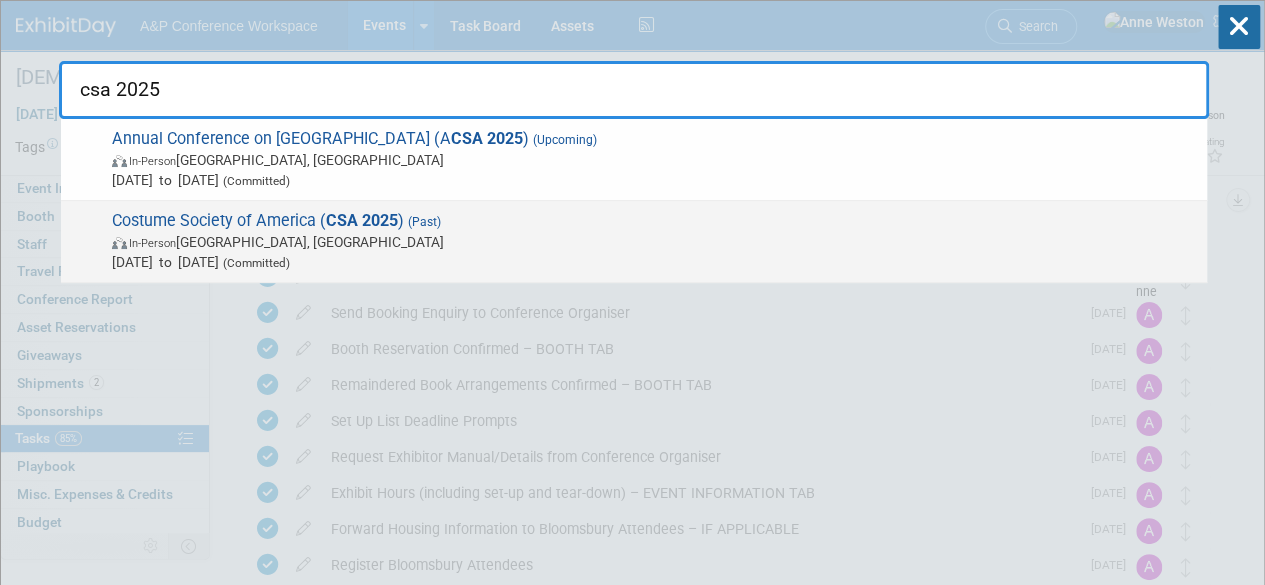 type on "csa 2025" 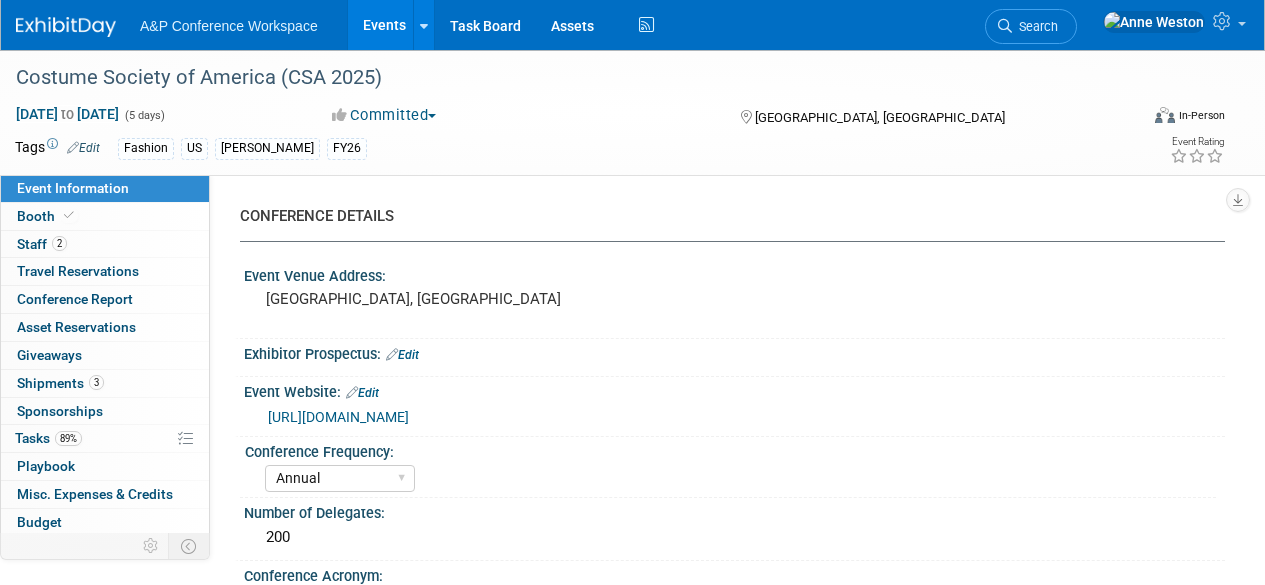 select on "Annual" 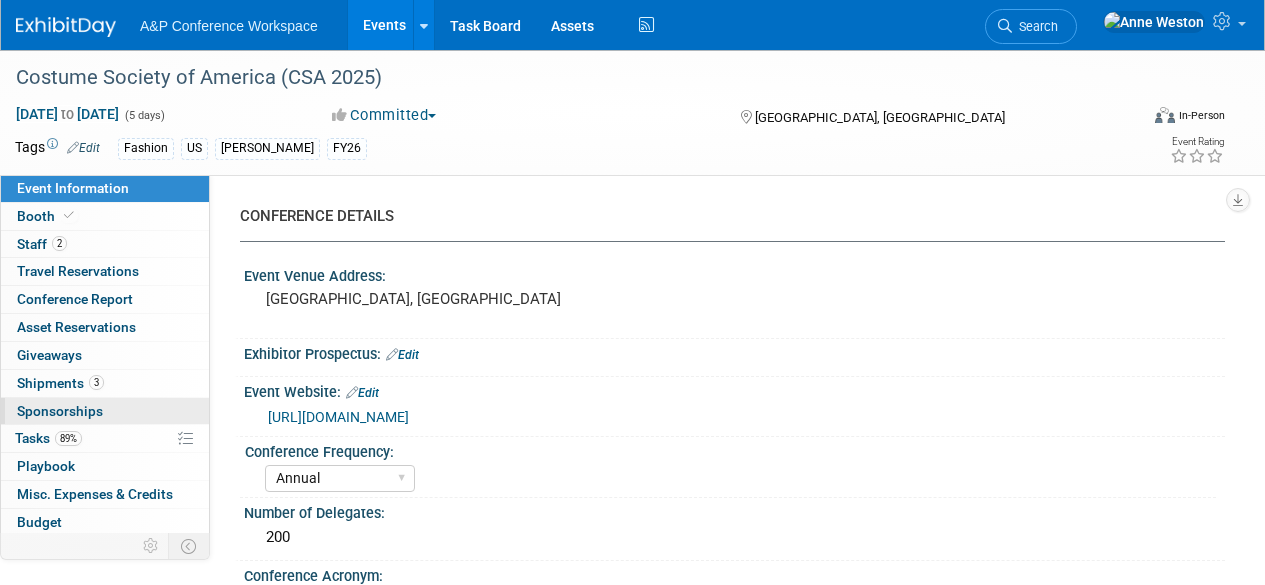 scroll, scrollTop: 0, scrollLeft: 0, axis: both 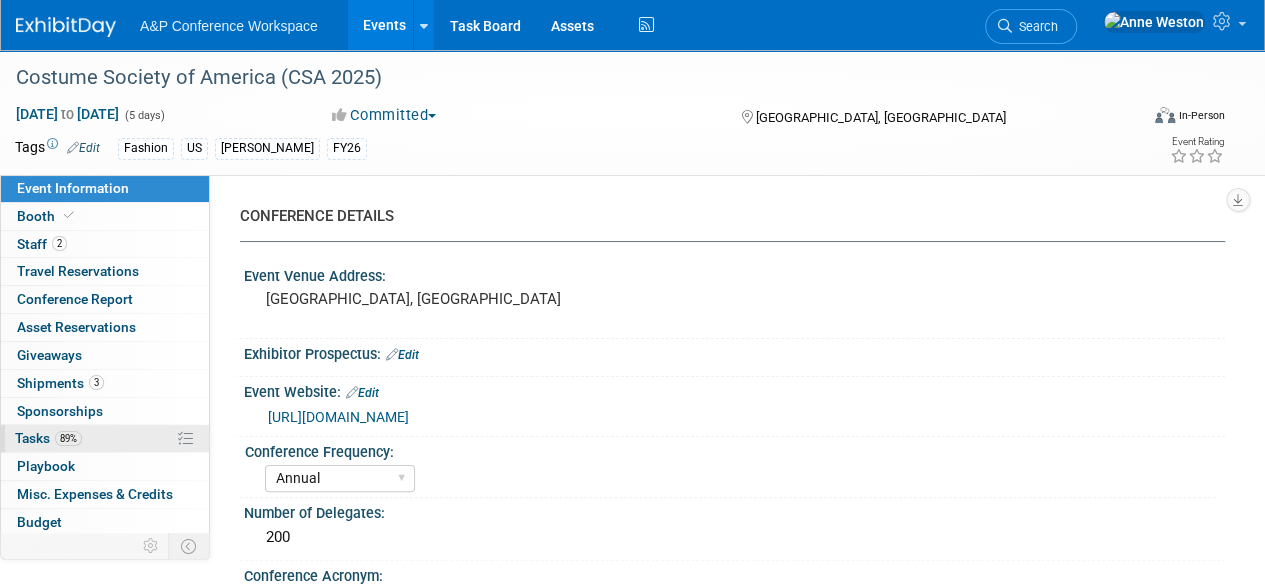 click on "89%
Tasks 89%" at bounding box center [105, 438] 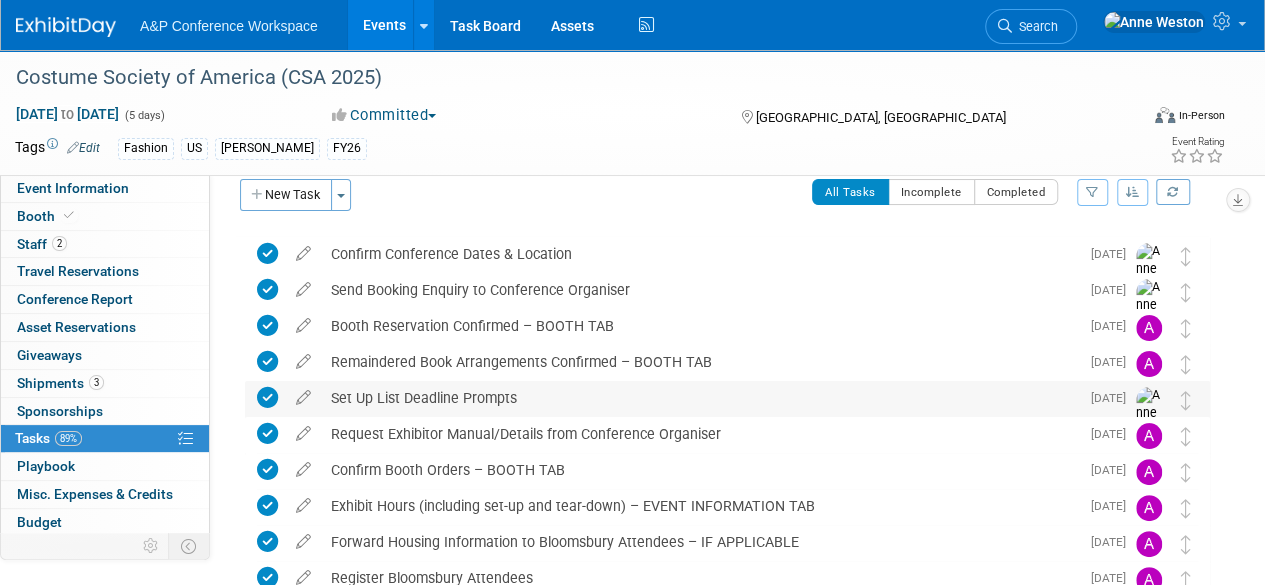 scroll, scrollTop: 0, scrollLeft: 0, axis: both 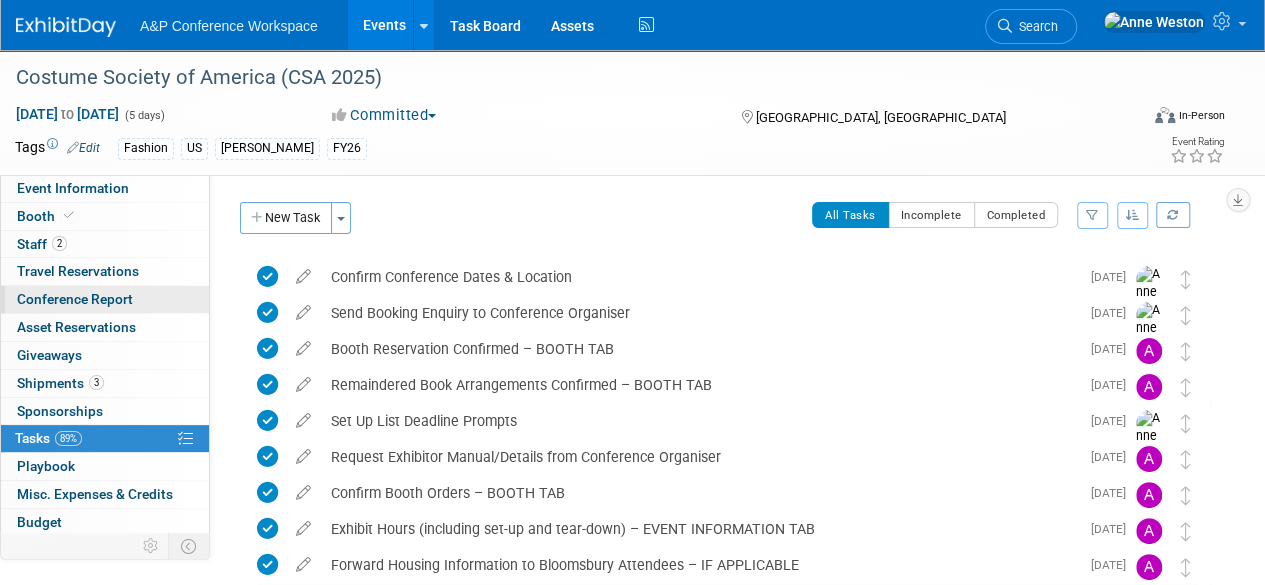 click on "Conference Report" at bounding box center (105, 299) 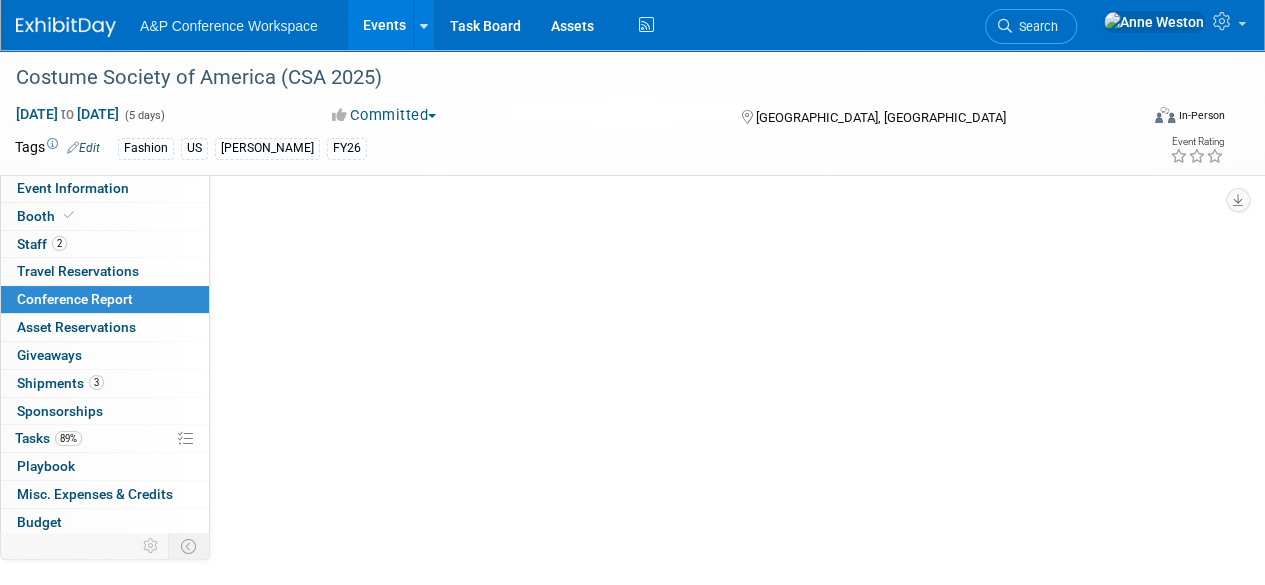 select on "NO" 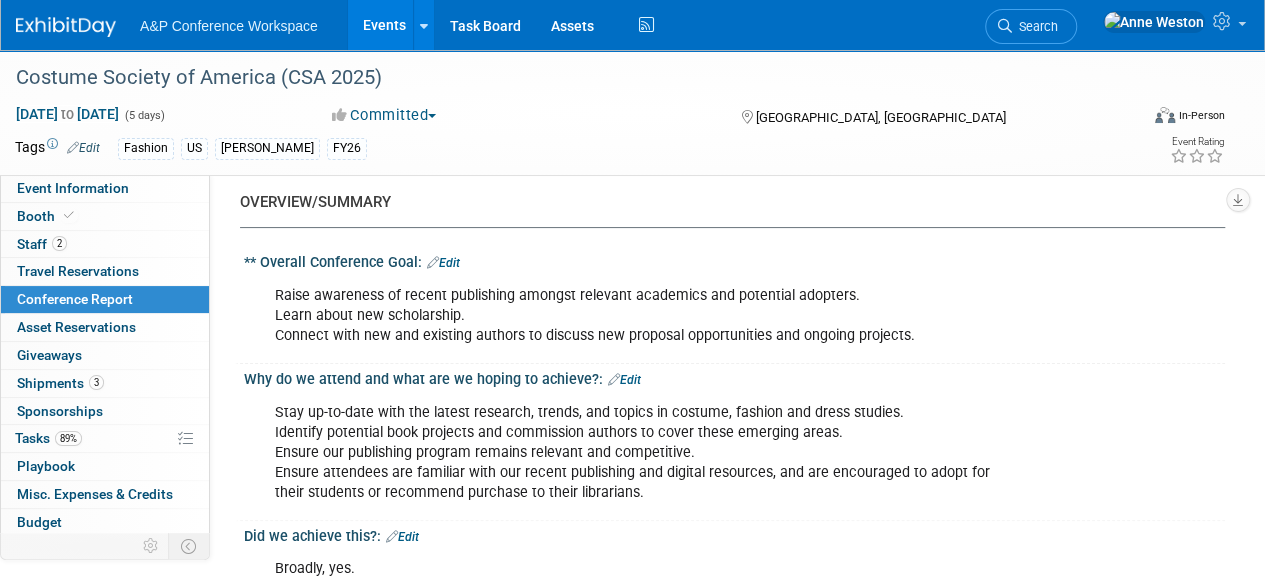 scroll, scrollTop: 0, scrollLeft: 0, axis: both 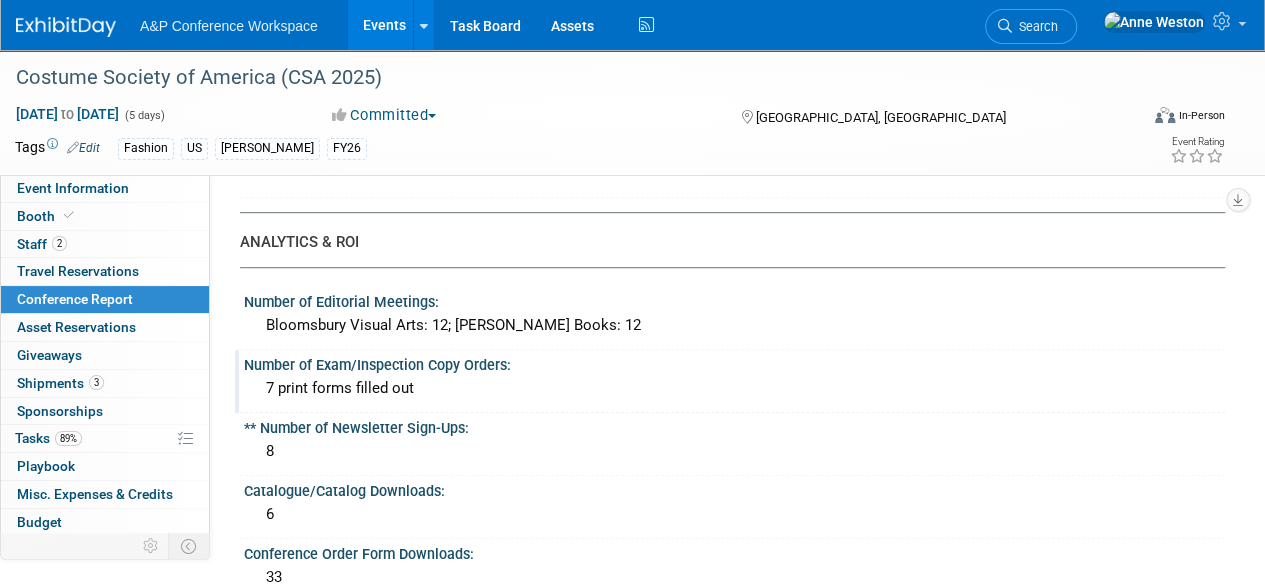 drag, startPoint x: 433, startPoint y: 384, endPoint x: 249, endPoint y: 385, distance: 184.00272 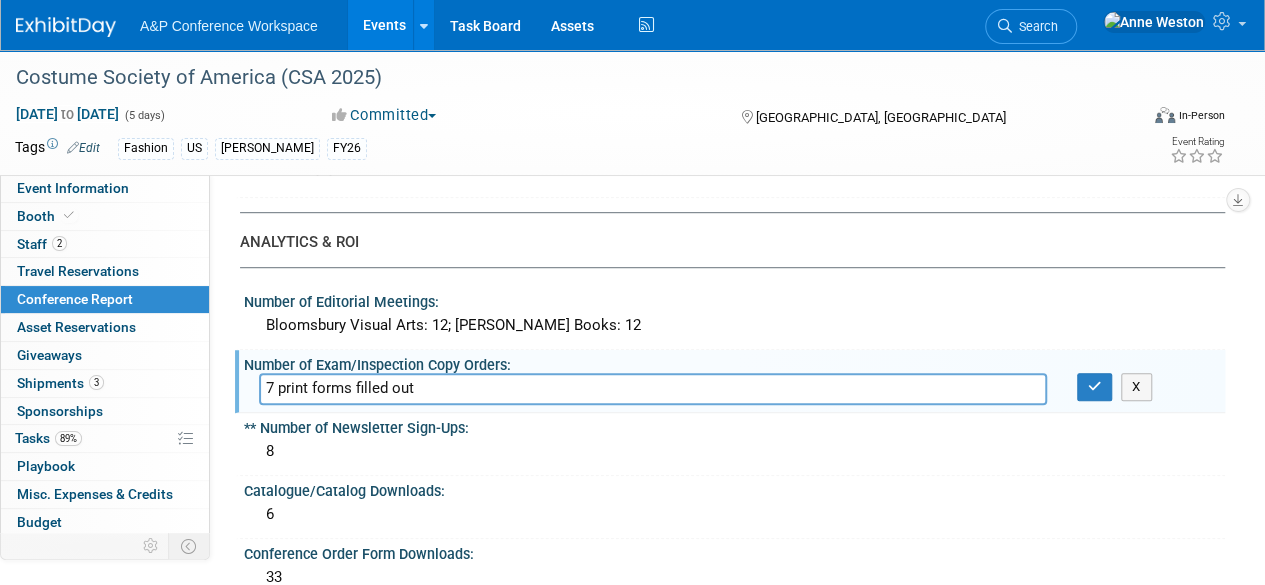 drag, startPoint x: 430, startPoint y: 386, endPoint x: 280, endPoint y: 391, distance: 150.08331 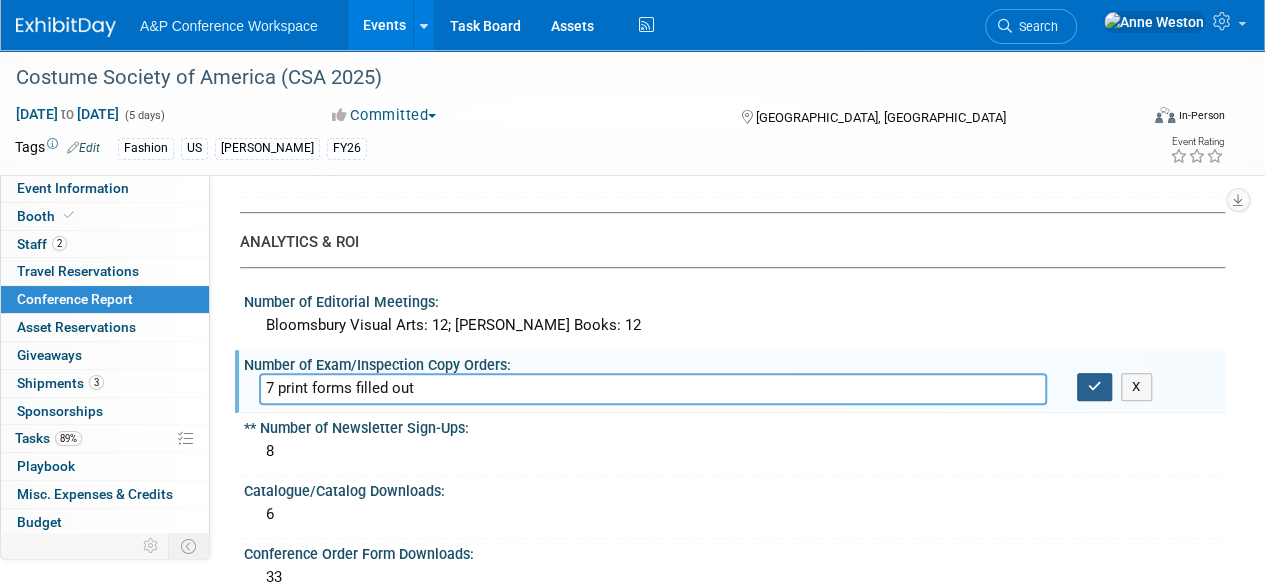 click at bounding box center (1095, 386) 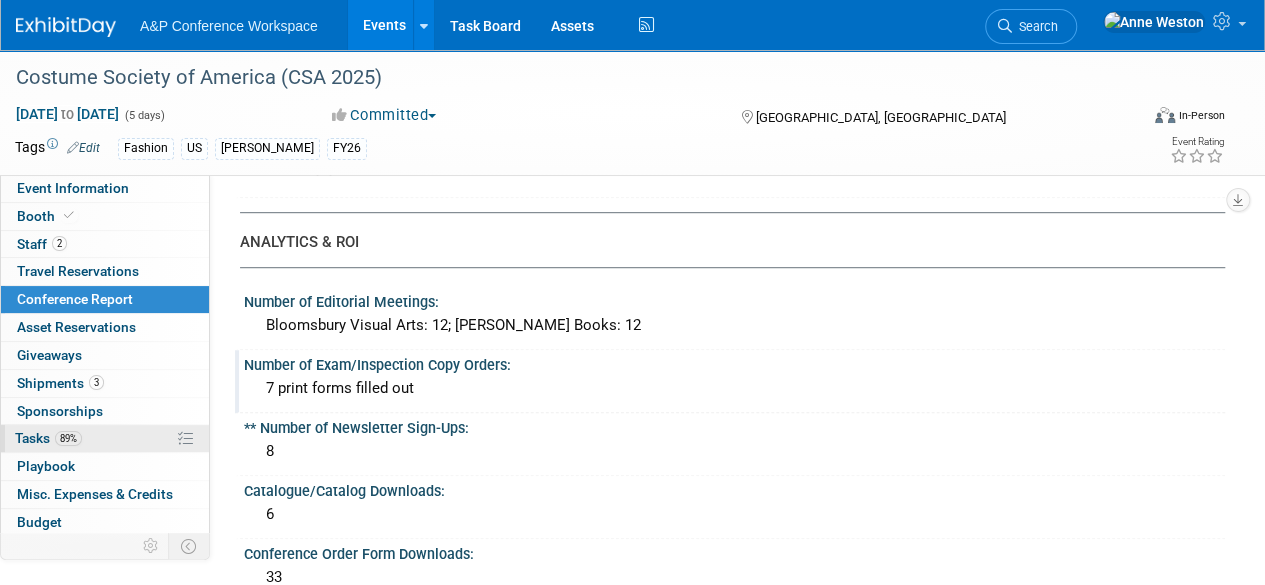 click on "89%
Tasks 89%" at bounding box center [105, 438] 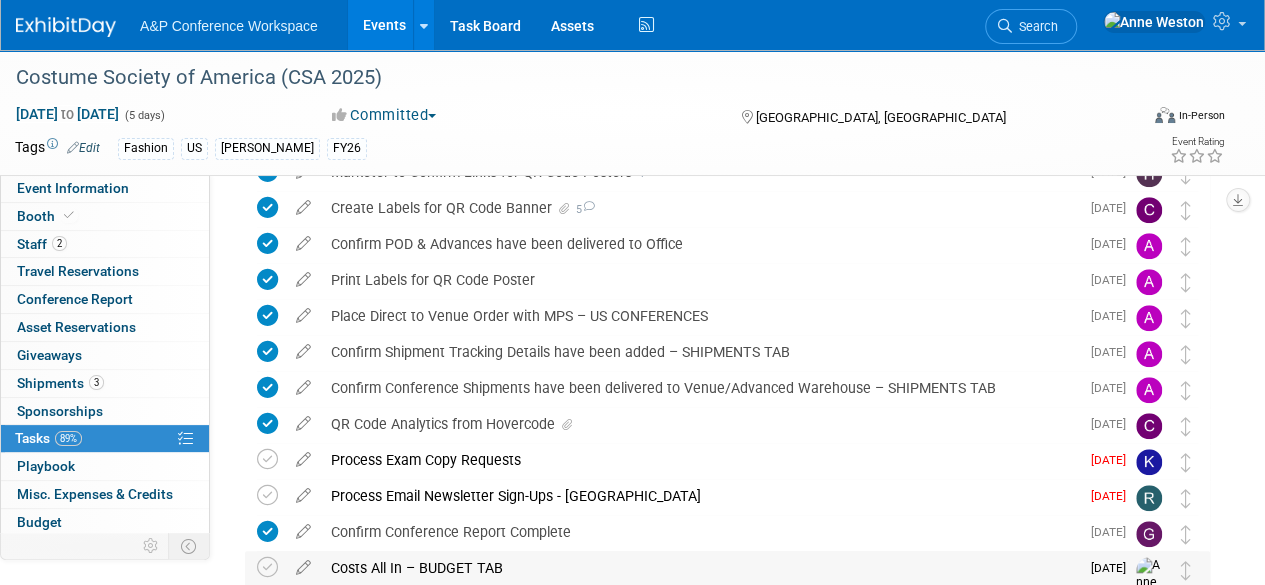 scroll, scrollTop: 768, scrollLeft: 0, axis: vertical 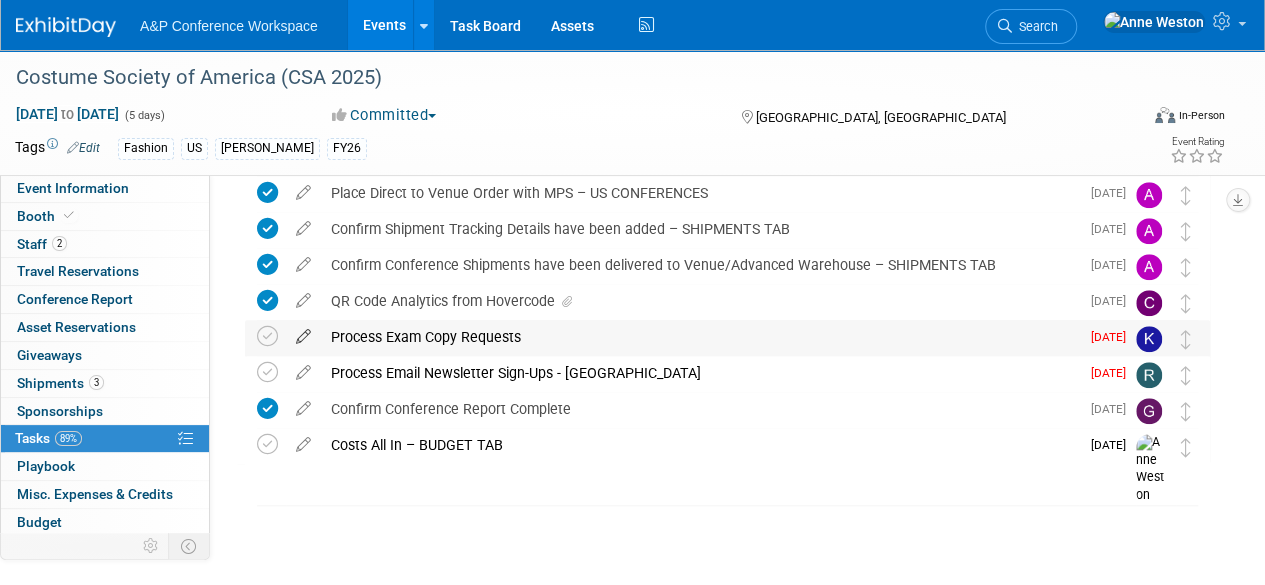 click at bounding box center (303, 332) 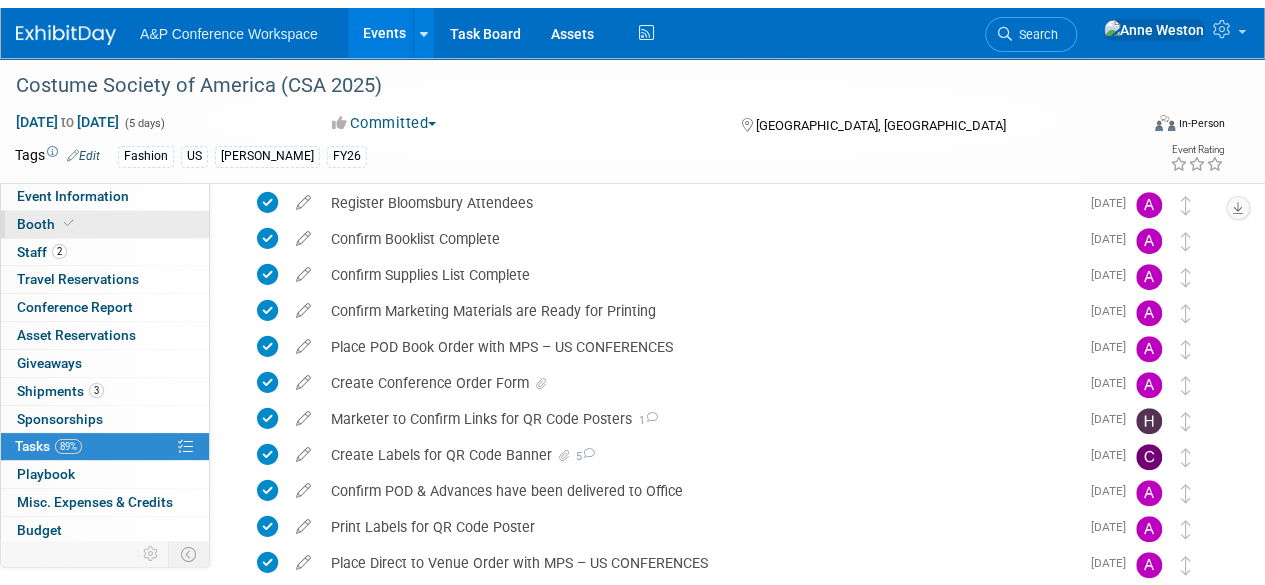scroll, scrollTop: 0, scrollLeft: 0, axis: both 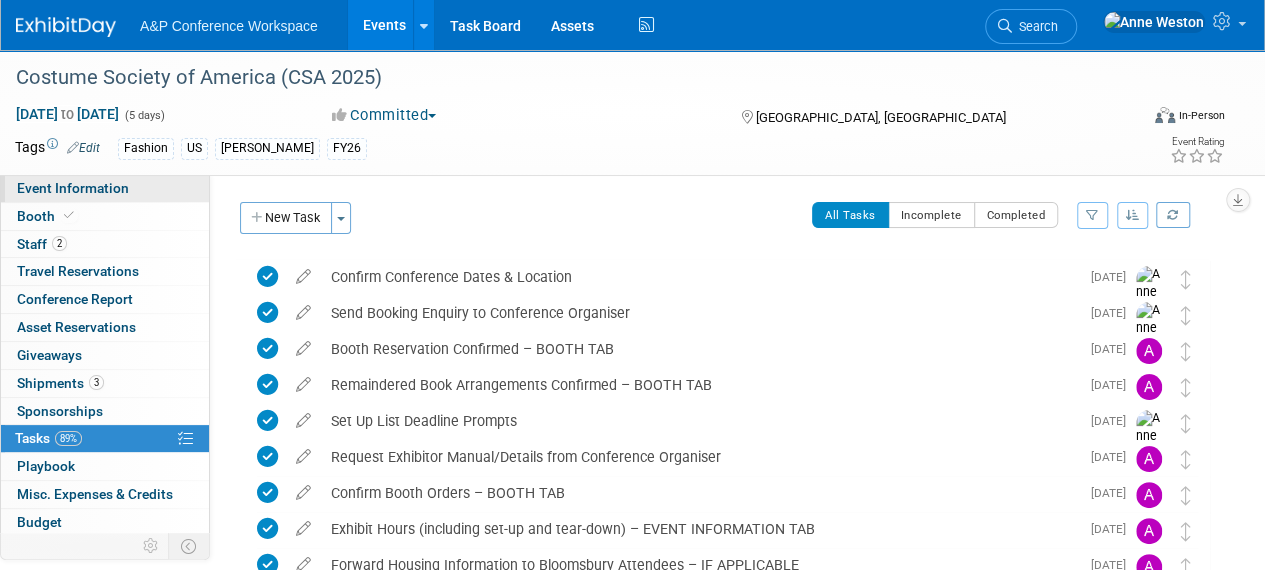 click on "Event Information" at bounding box center [105, 188] 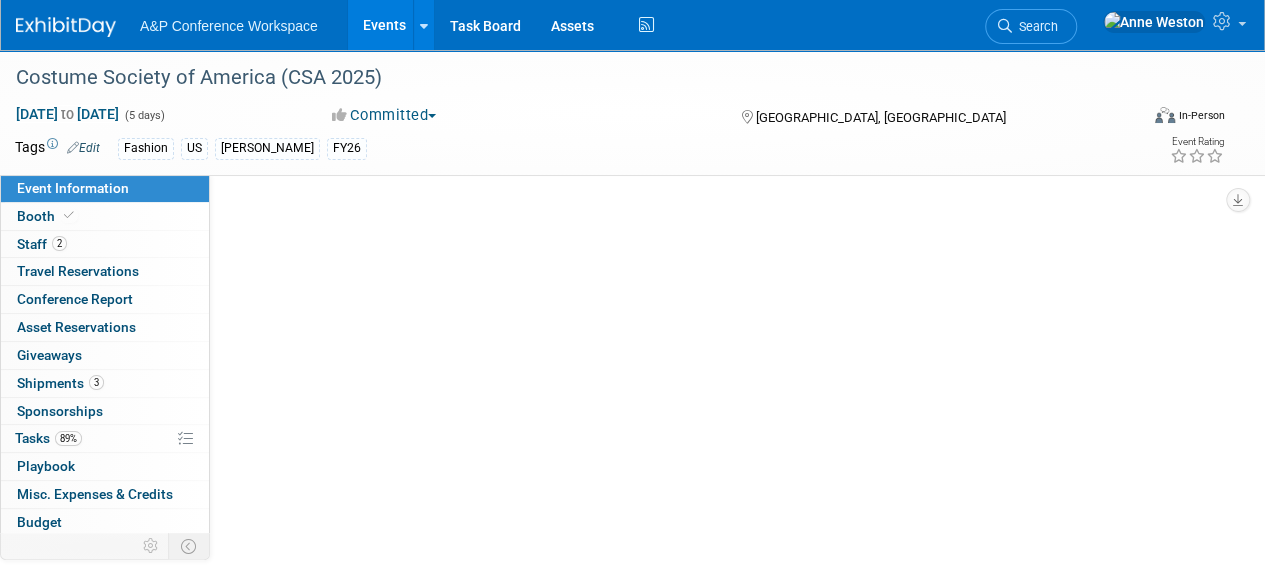 select on "Annual" 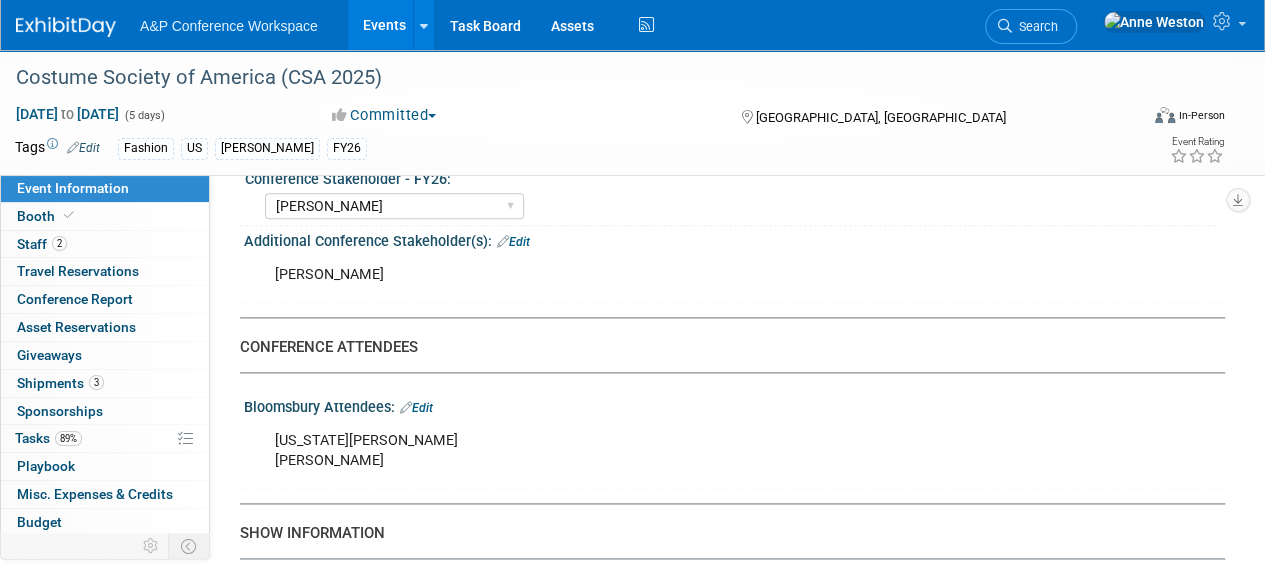 scroll, scrollTop: 1200, scrollLeft: 0, axis: vertical 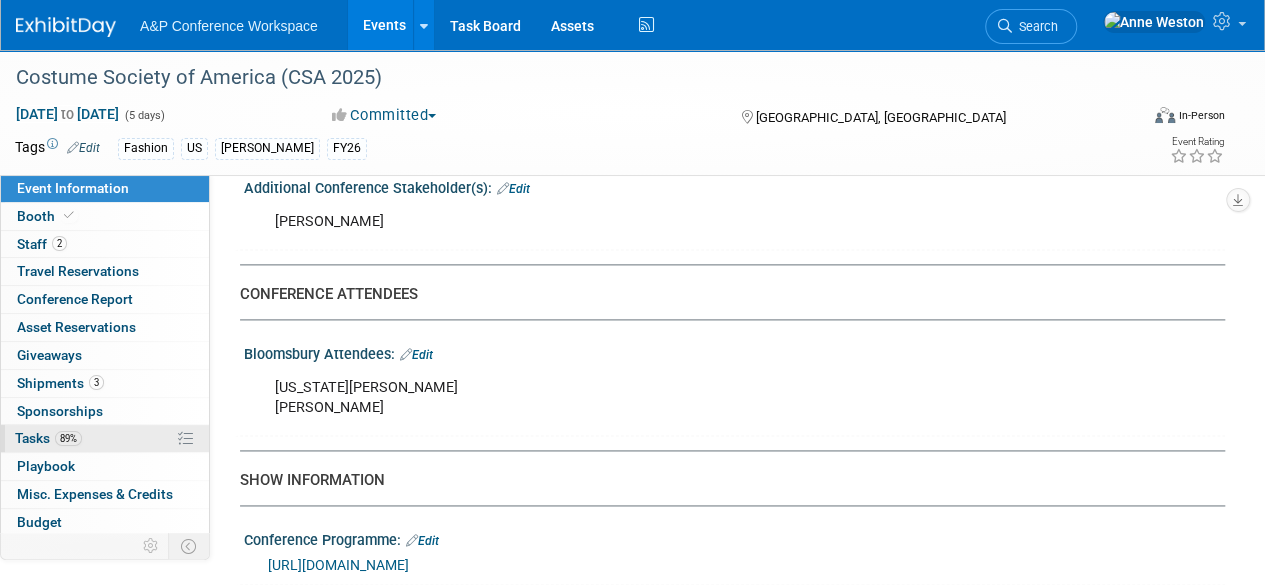 click on "89%
Tasks 89%" at bounding box center (105, 438) 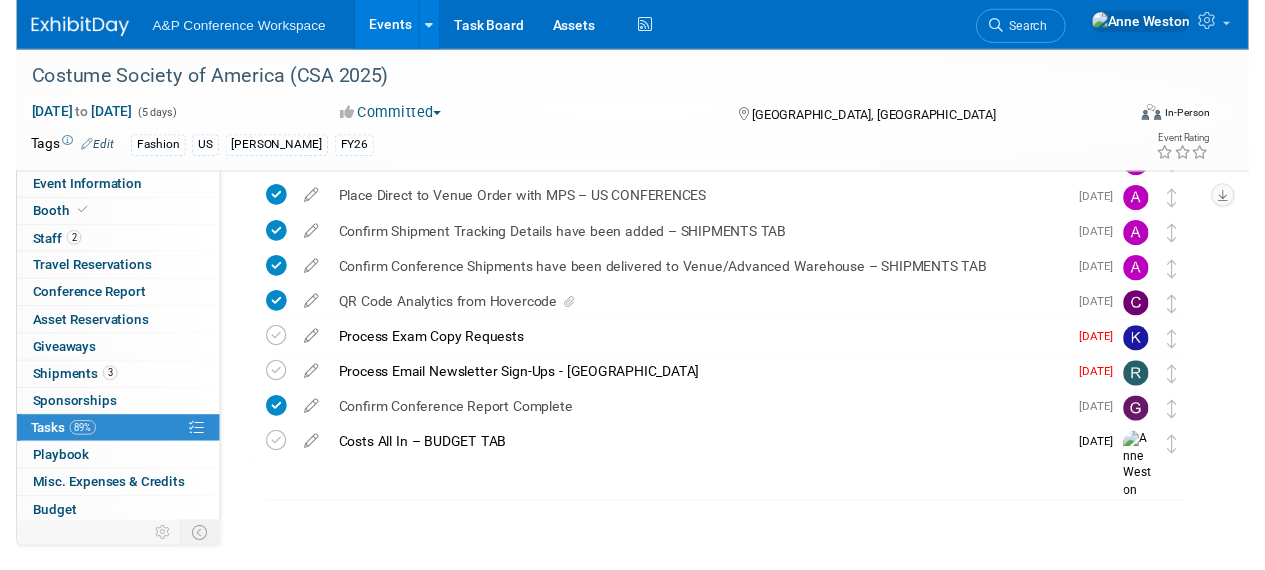 scroll, scrollTop: 768, scrollLeft: 0, axis: vertical 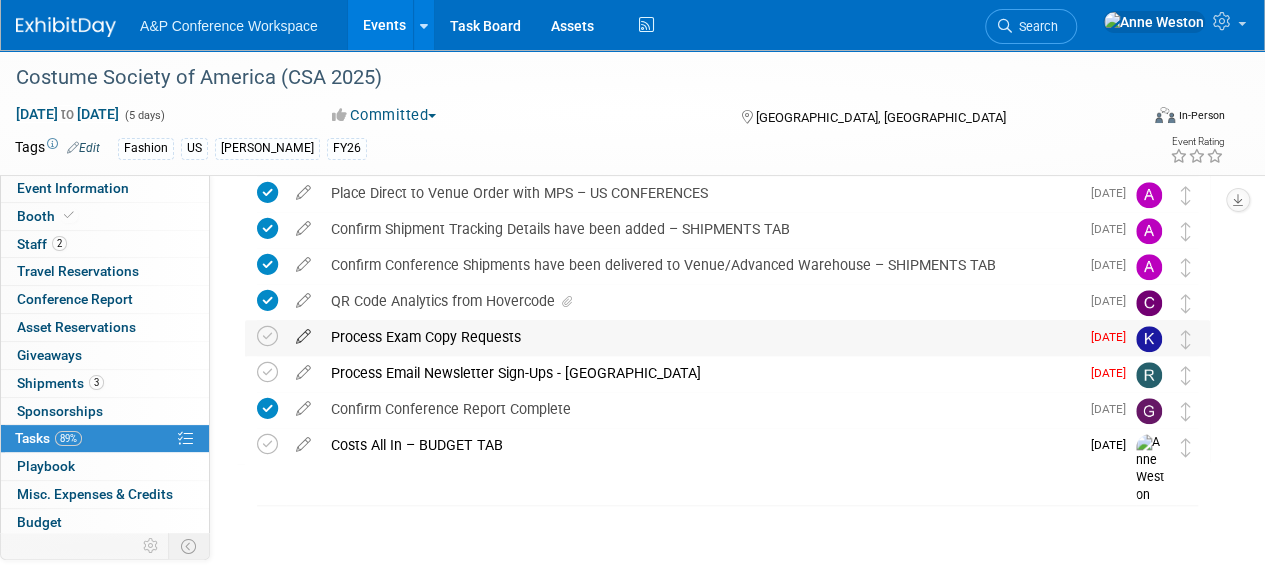 click at bounding box center [303, 332] 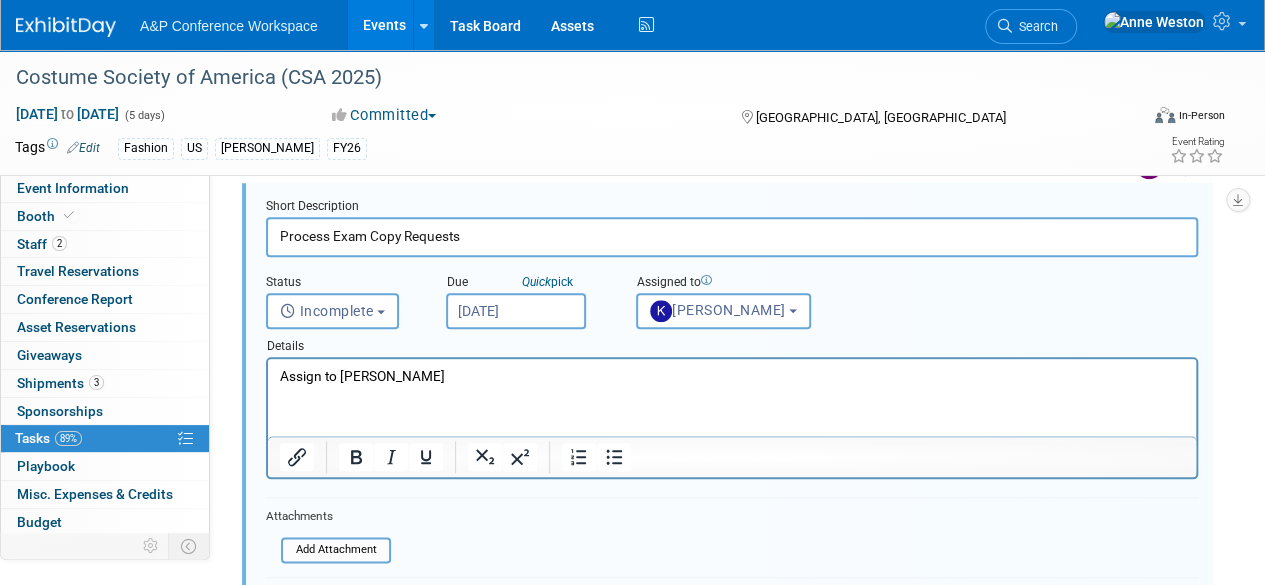 scroll, scrollTop: 994, scrollLeft: 0, axis: vertical 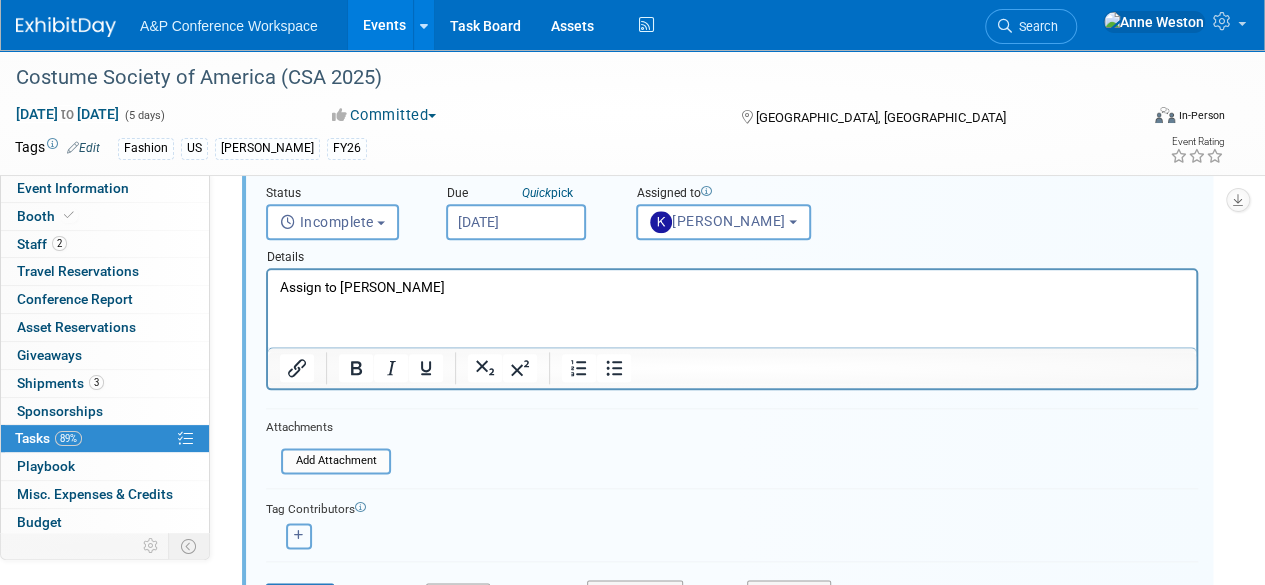 click at bounding box center [299, 536] 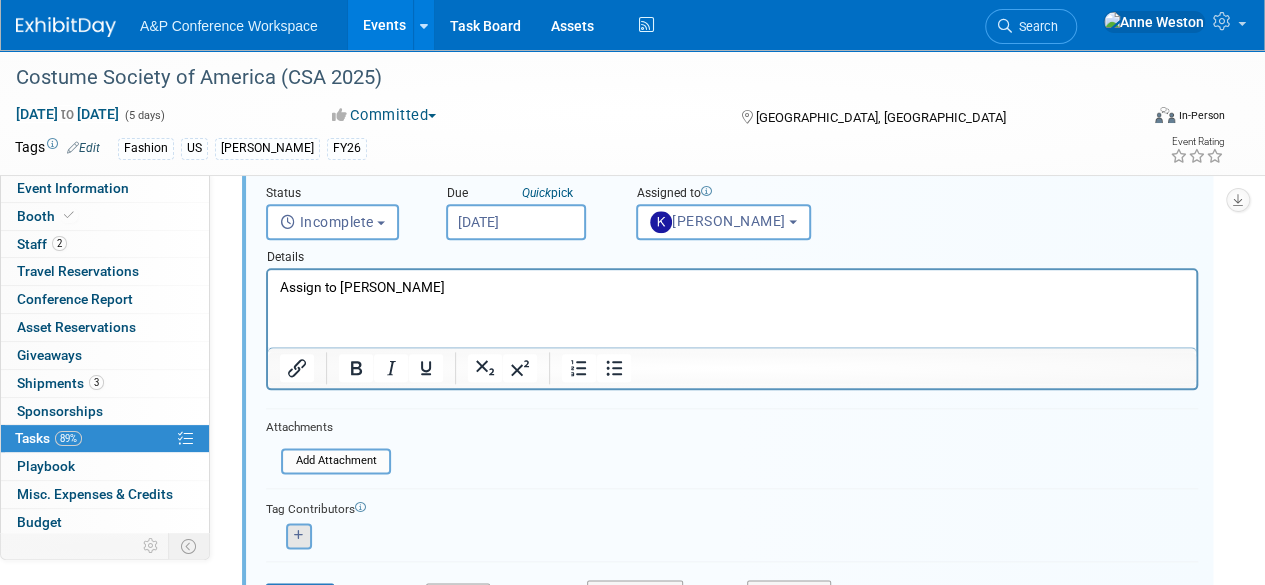 select 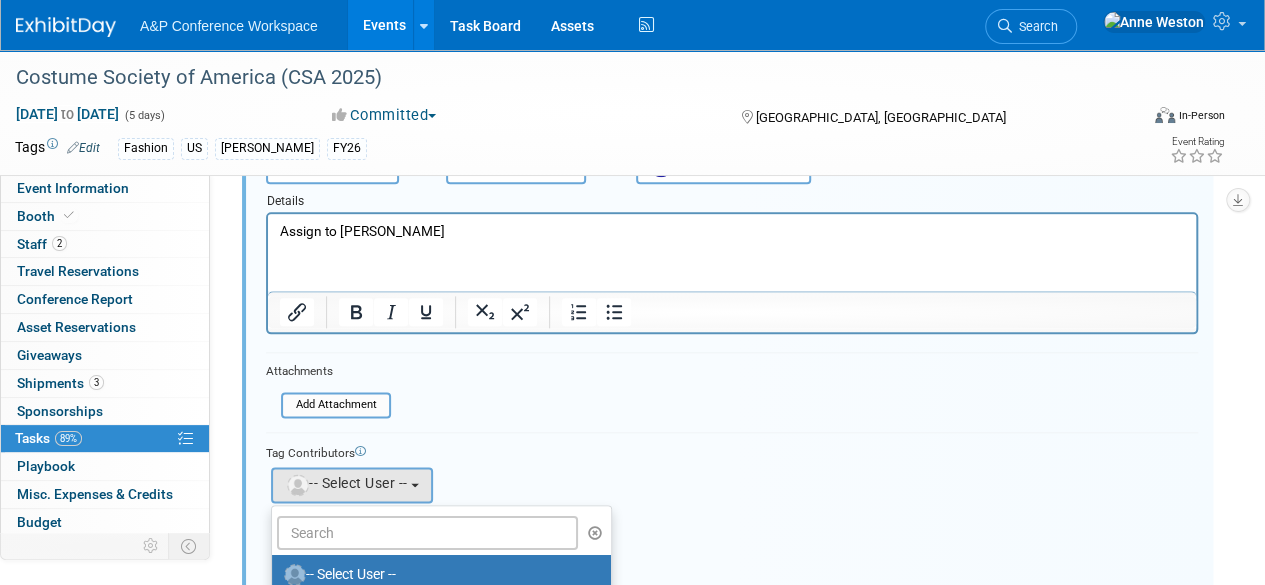 scroll, scrollTop: 1094, scrollLeft: 0, axis: vertical 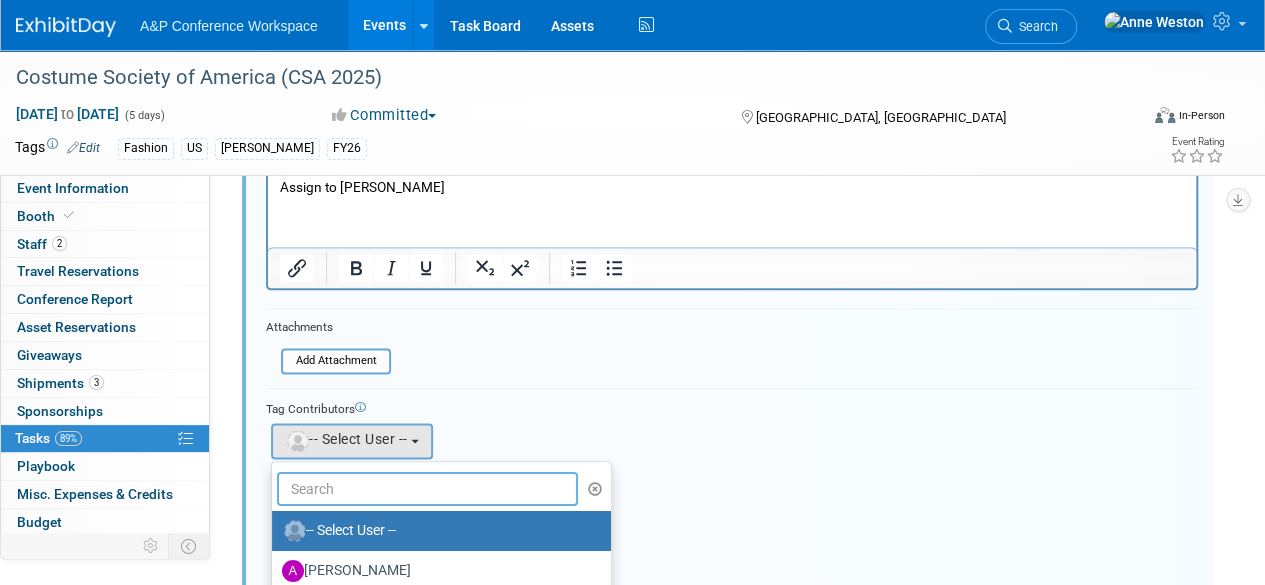 click at bounding box center (427, 489) 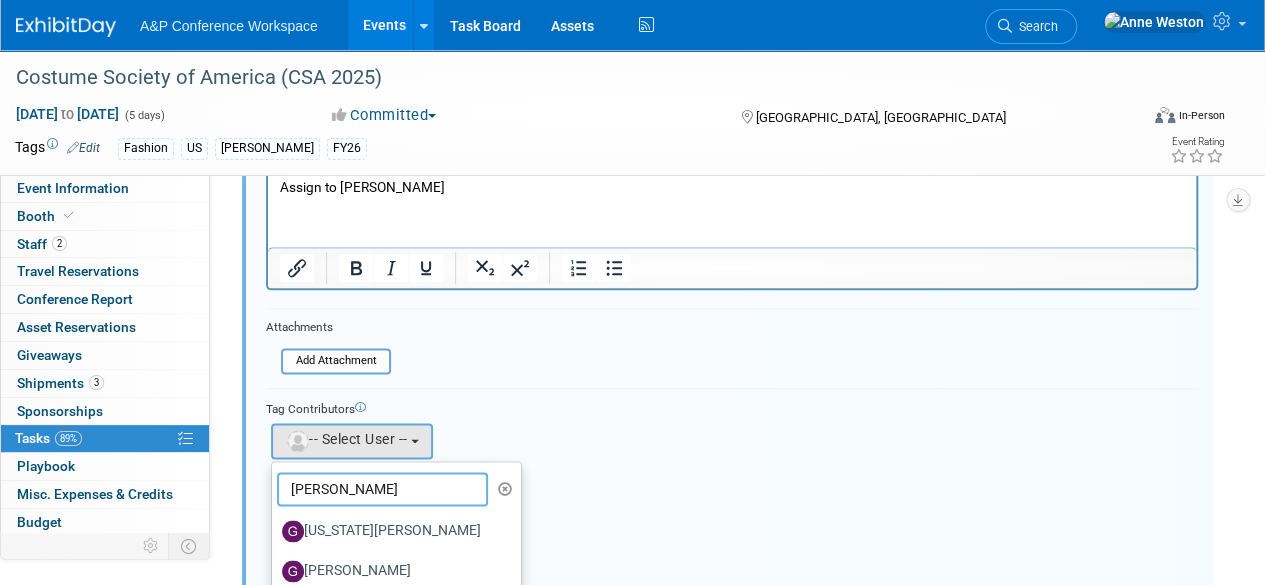 type on "Georg" 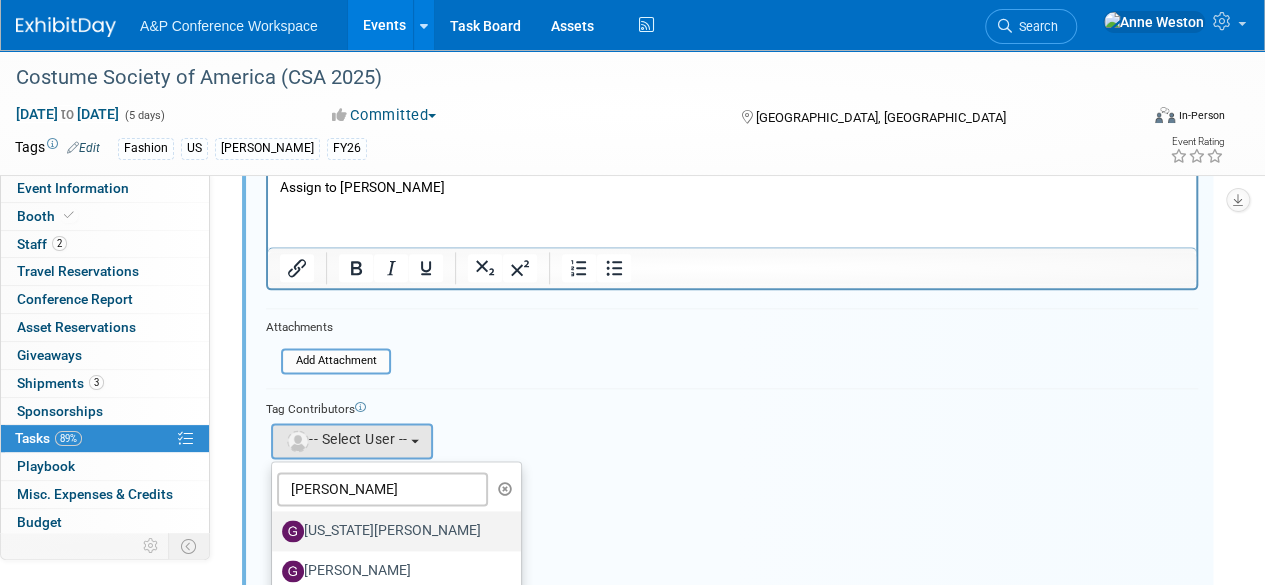 click on "[US_STATE][PERSON_NAME]" at bounding box center (391, 531) 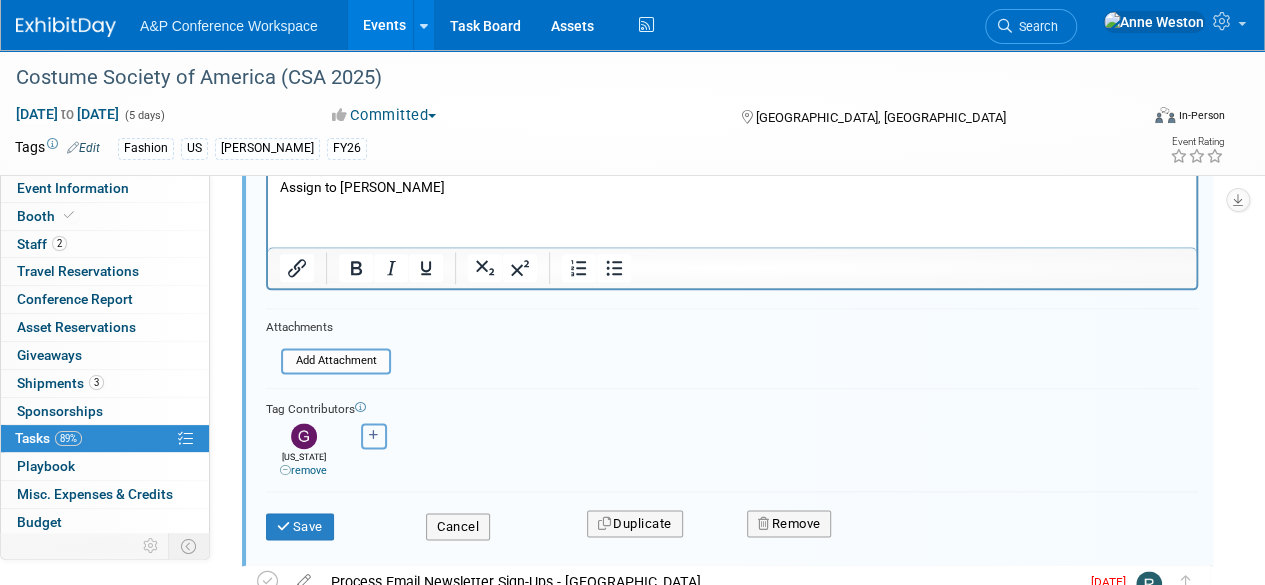 click at bounding box center (374, 436) 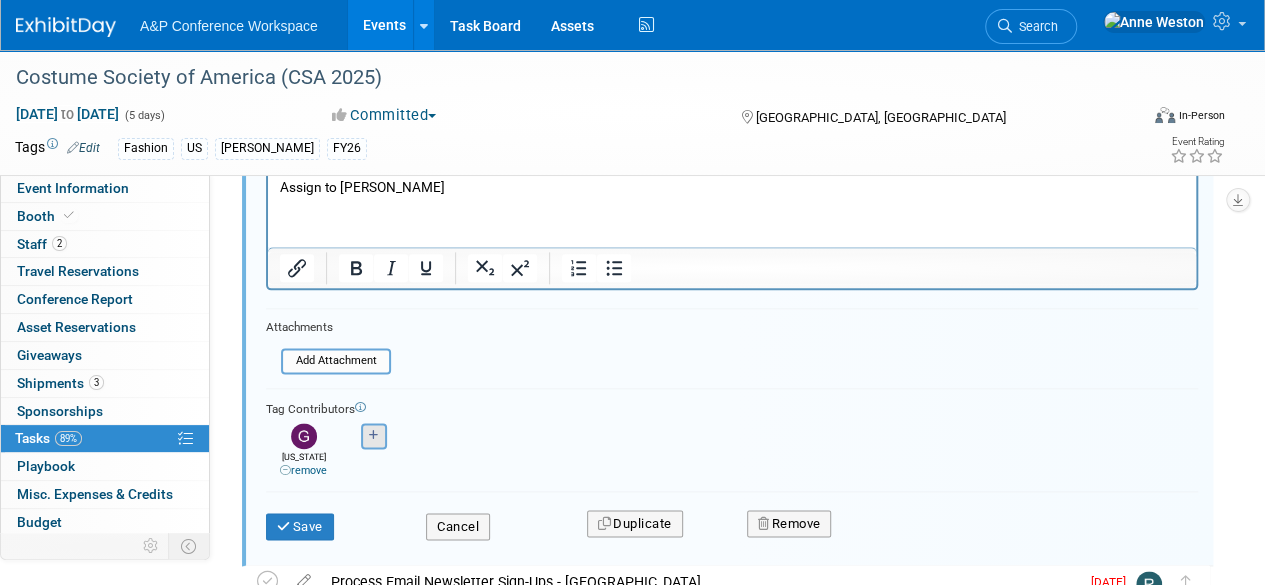 select 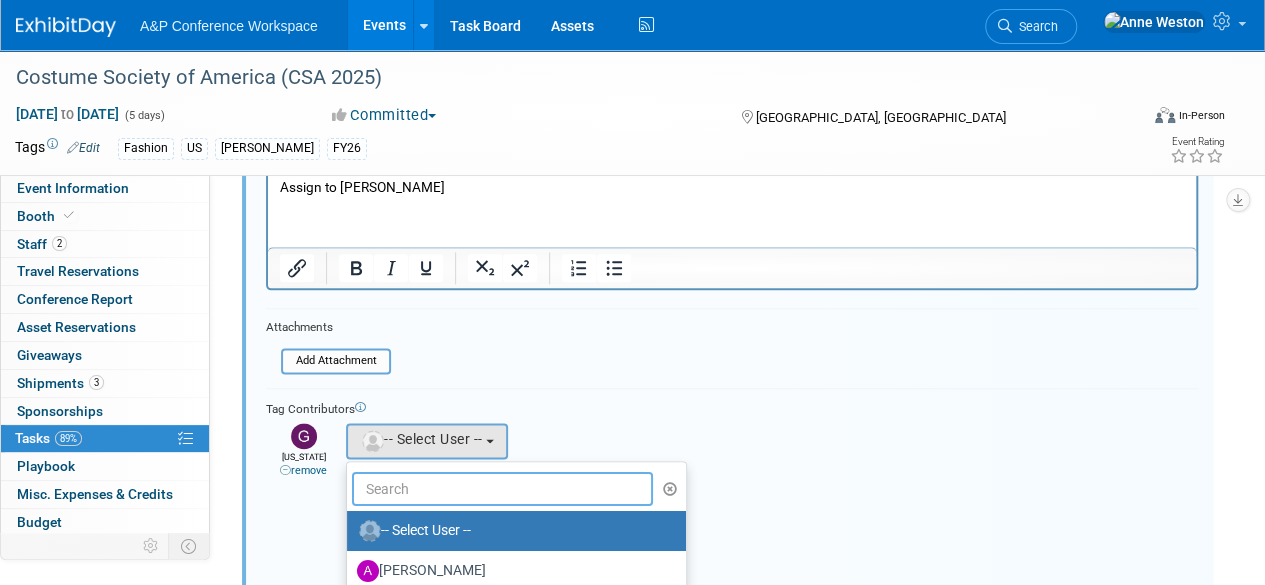 click at bounding box center (502, 489) 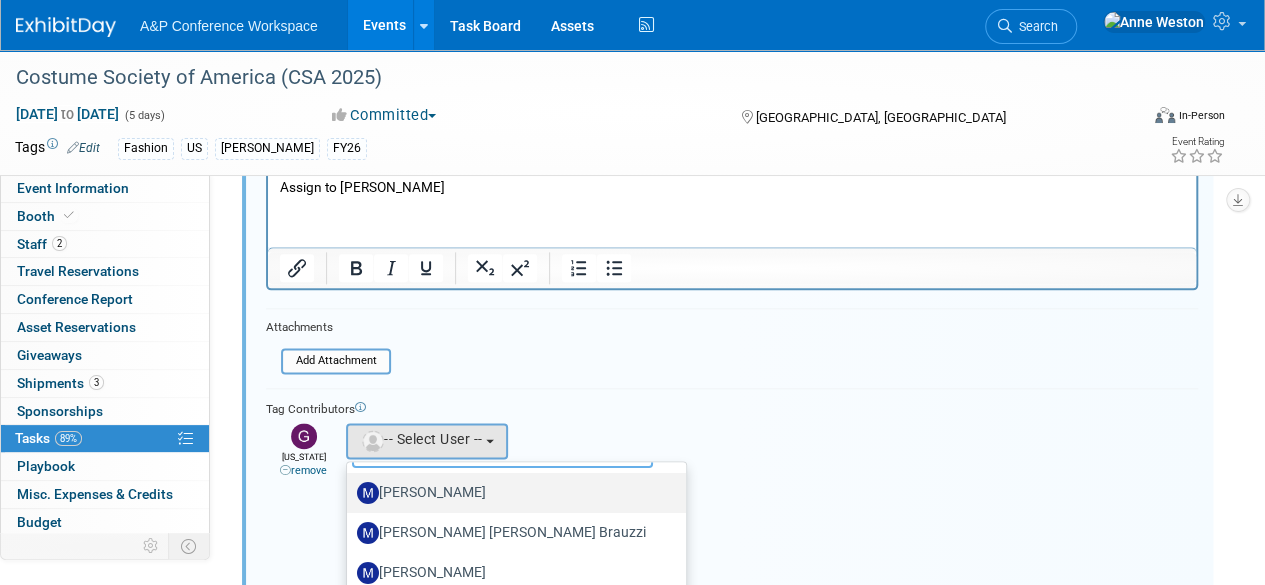 scroll, scrollTop: 70, scrollLeft: 0, axis: vertical 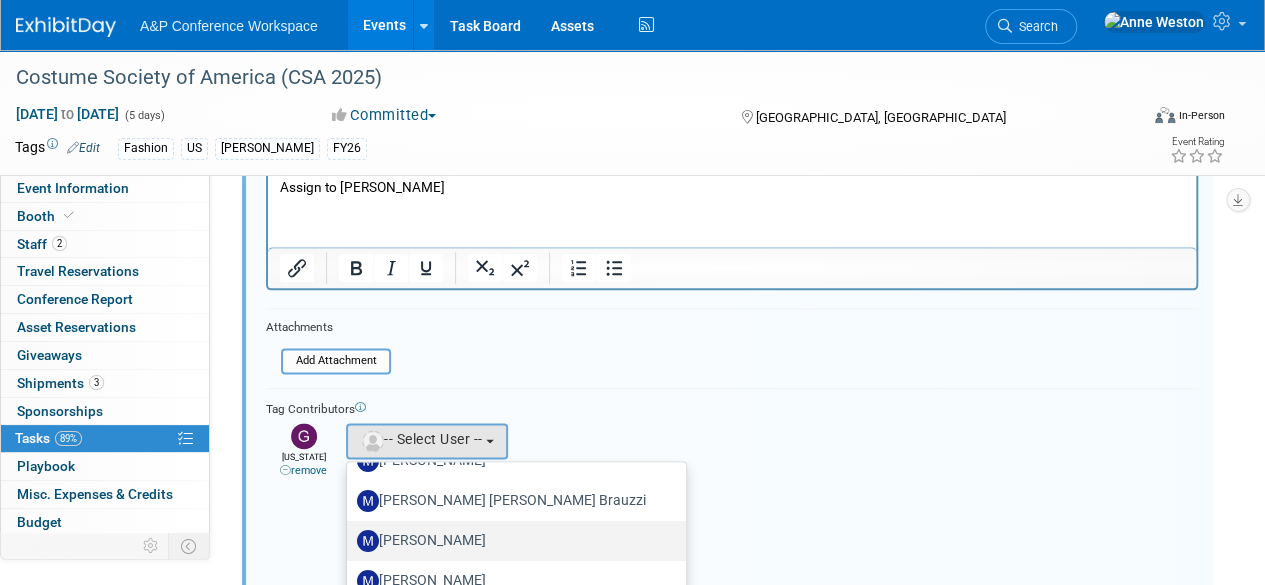 type on "[PERSON_NAME]" 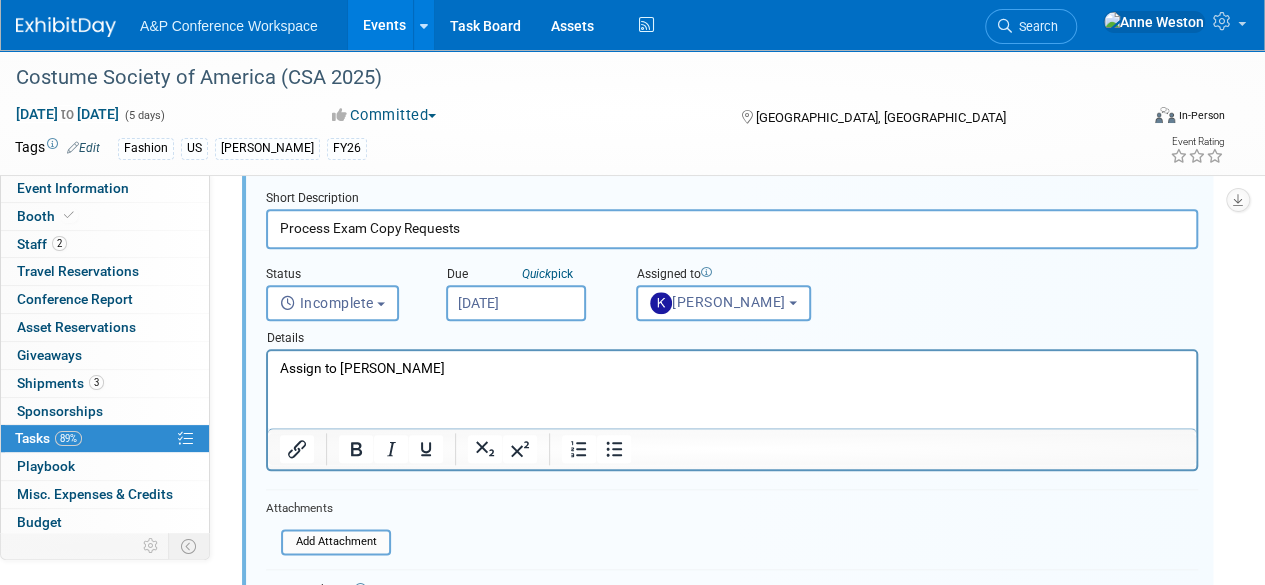 scroll, scrollTop: 894, scrollLeft: 0, axis: vertical 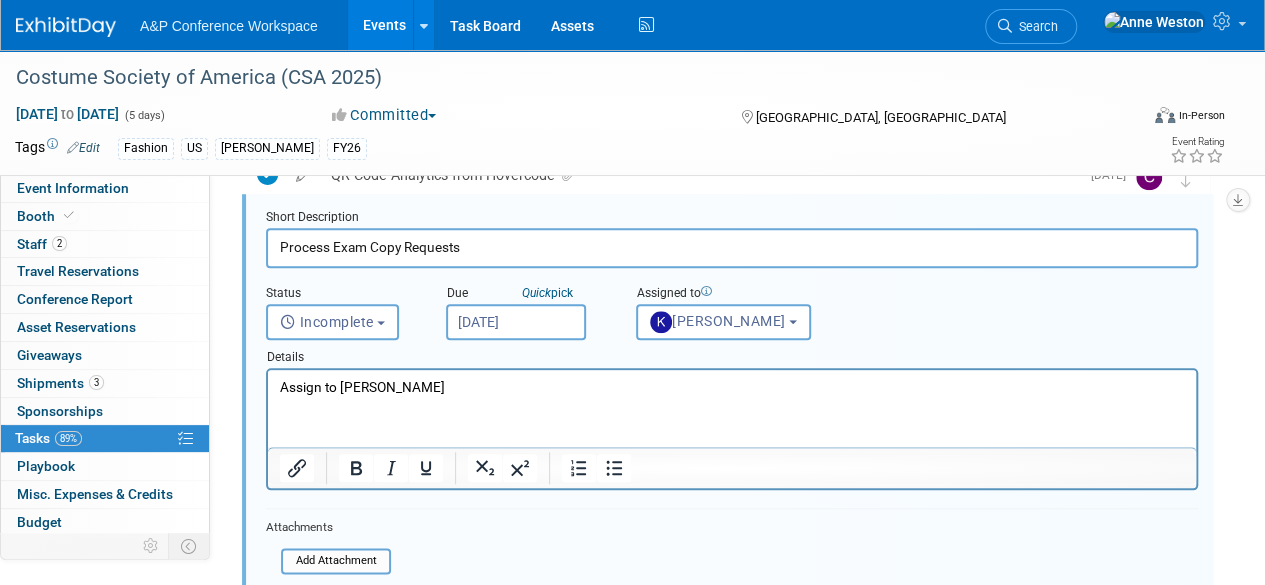 click on "Assign to Kate Hunneyball" at bounding box center [732, 387] 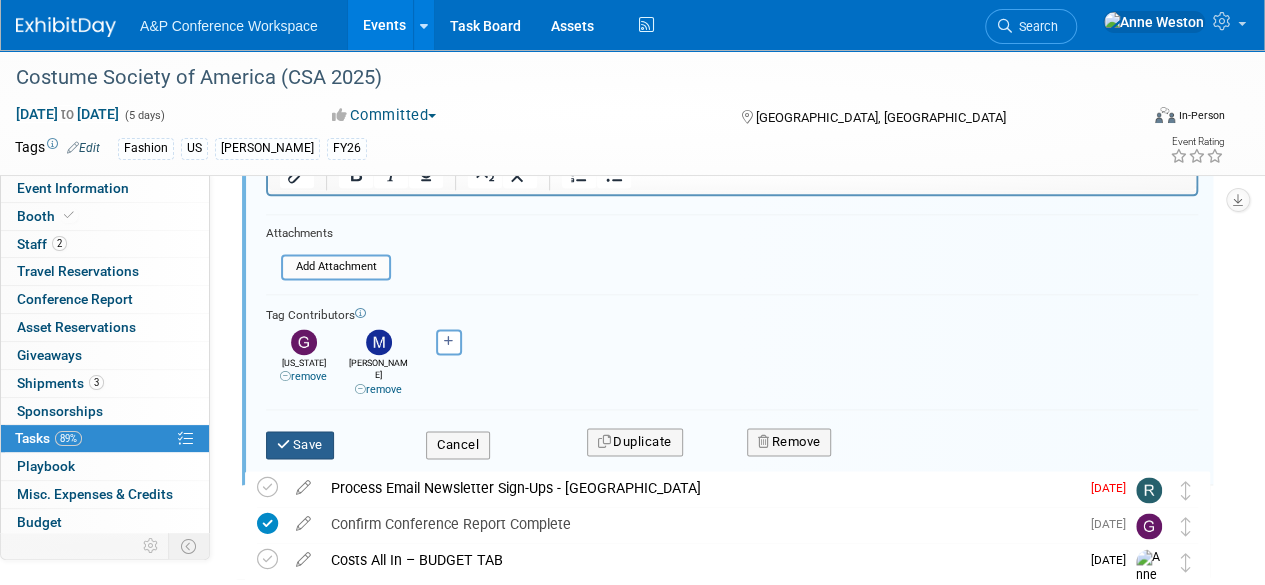 scroll, scrollTop: 1194, scrollLeft: 0, axis: vertical 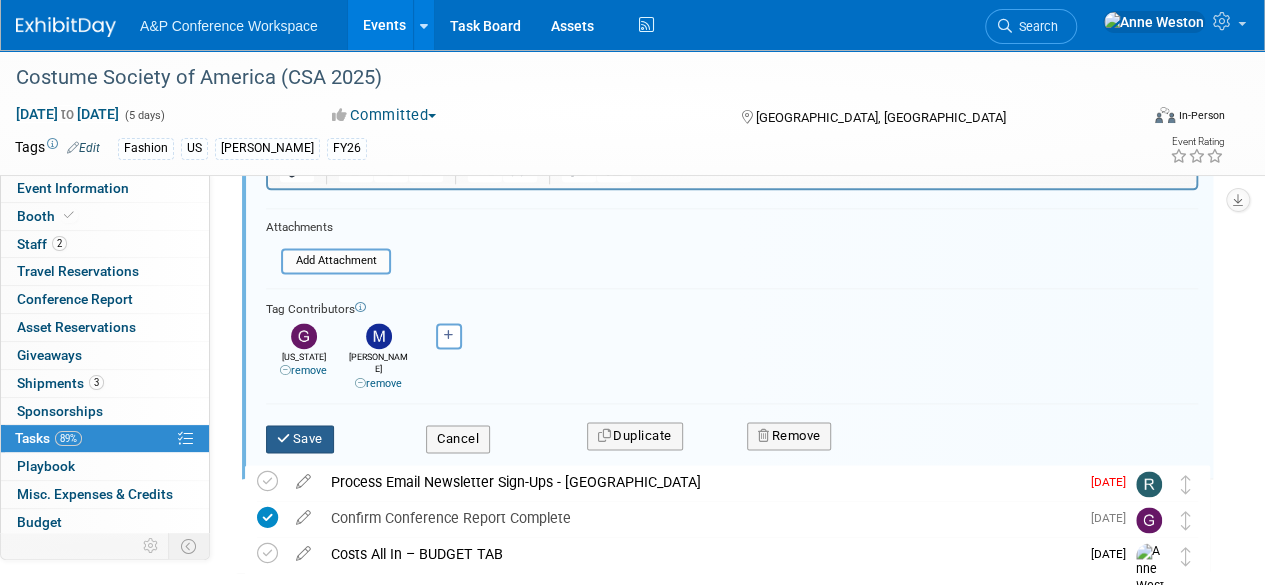 click on "Save" at bounding box center (300, 439) 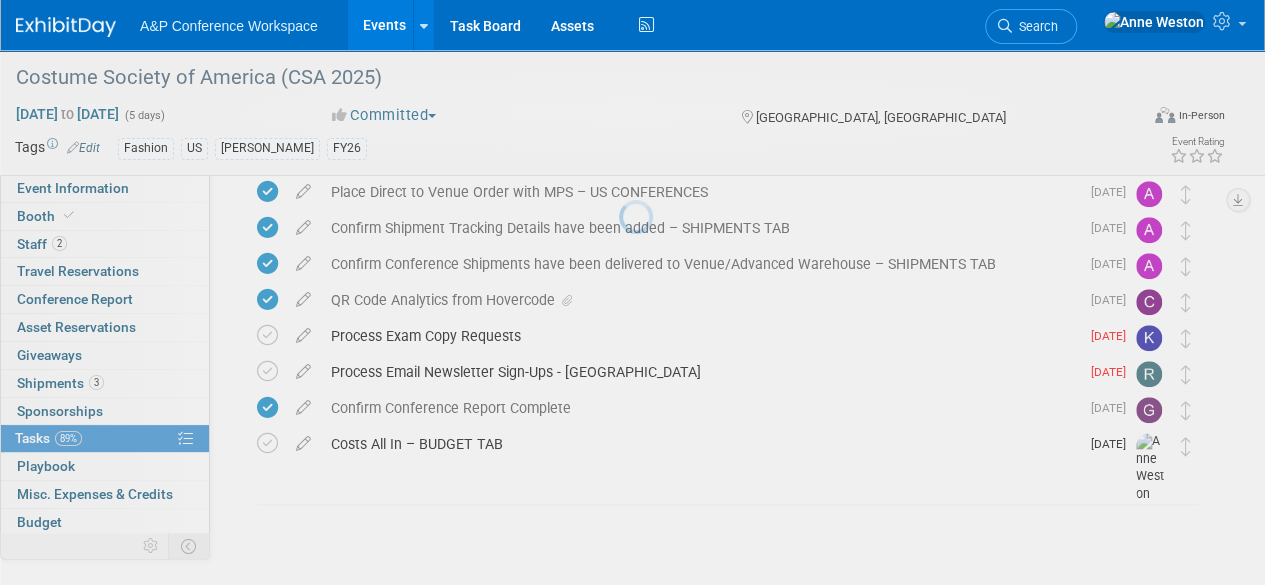 scroll, scrollTop: 768, scrollLeft: 0, axis: vertical 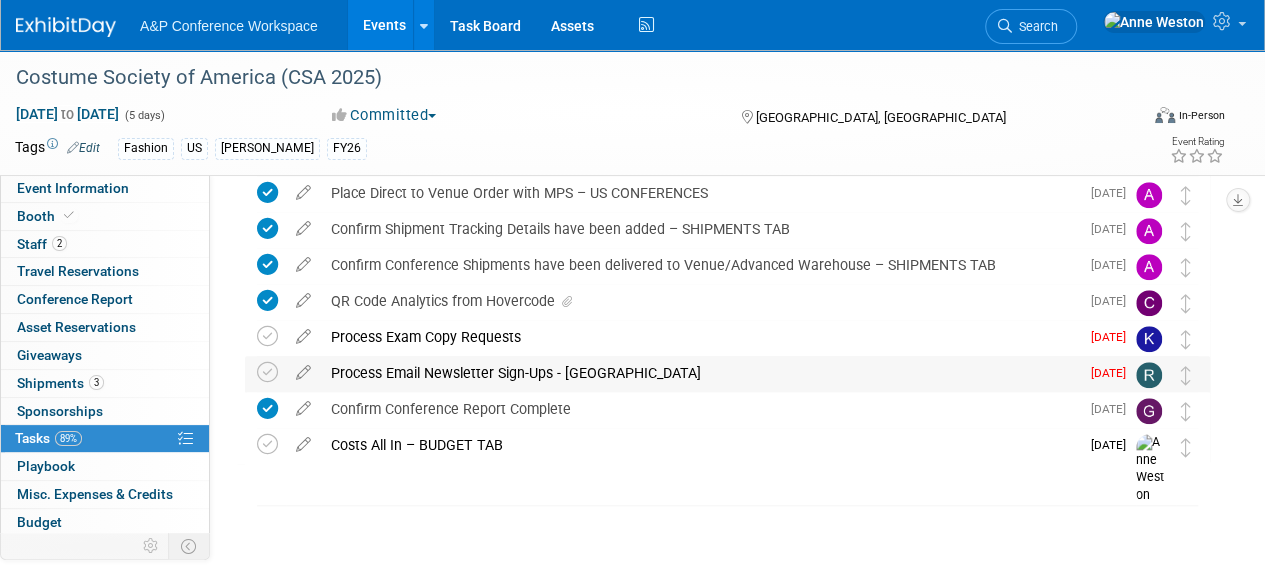click on "Process Email Newsletter Sign-Ups - US" at bounding box center [700, 373] 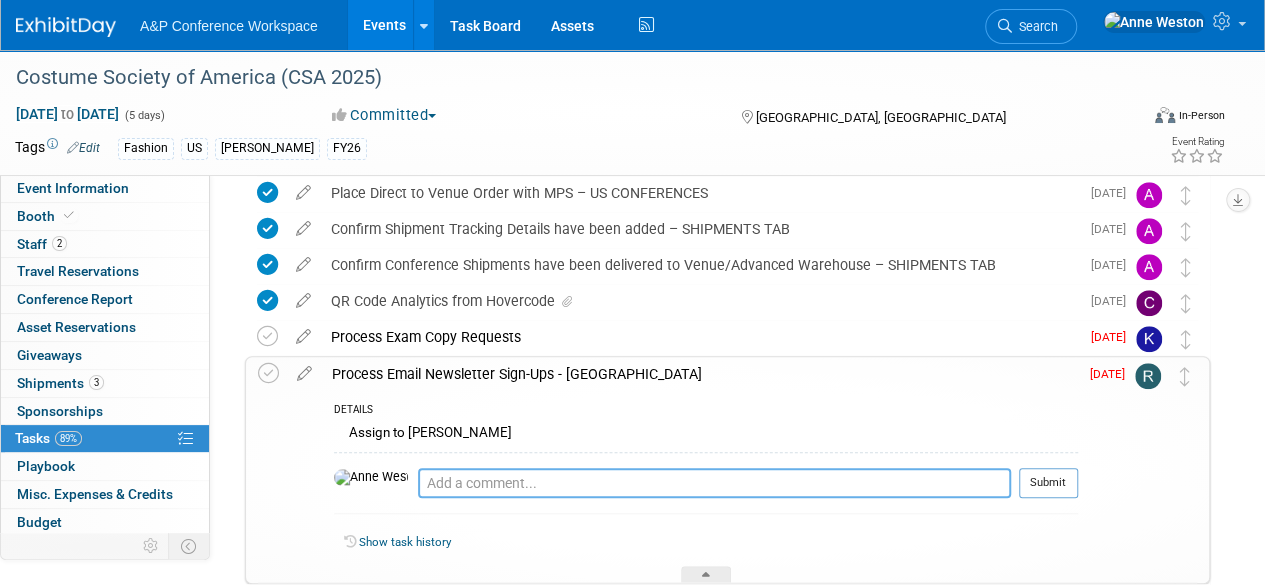 click at bounding box center (714, 483) 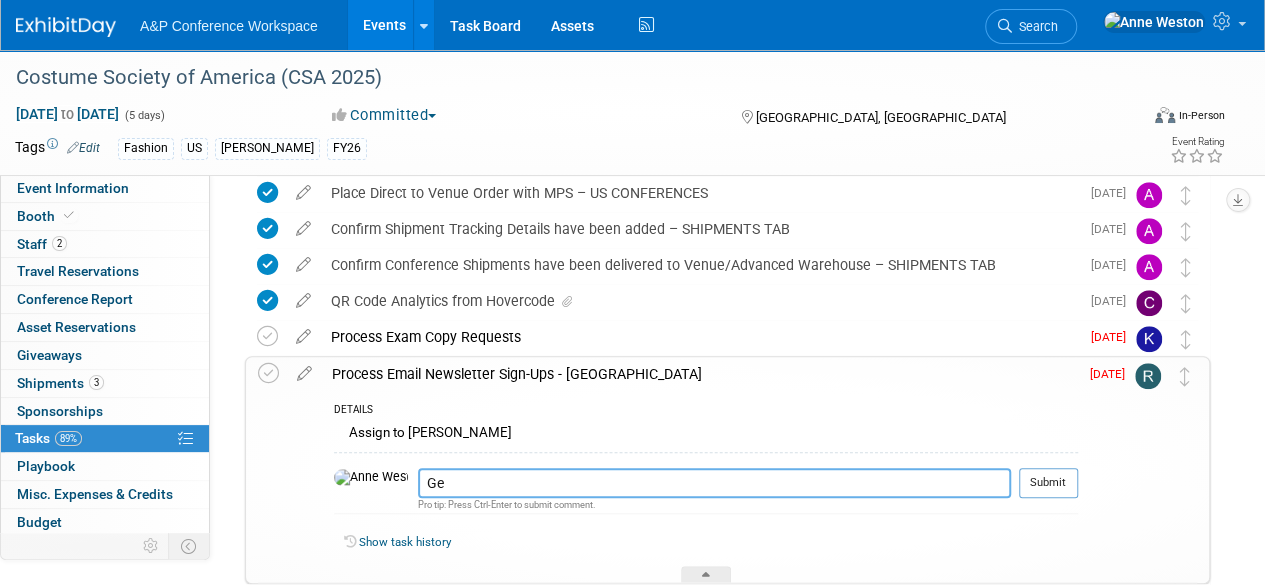 type on "G" 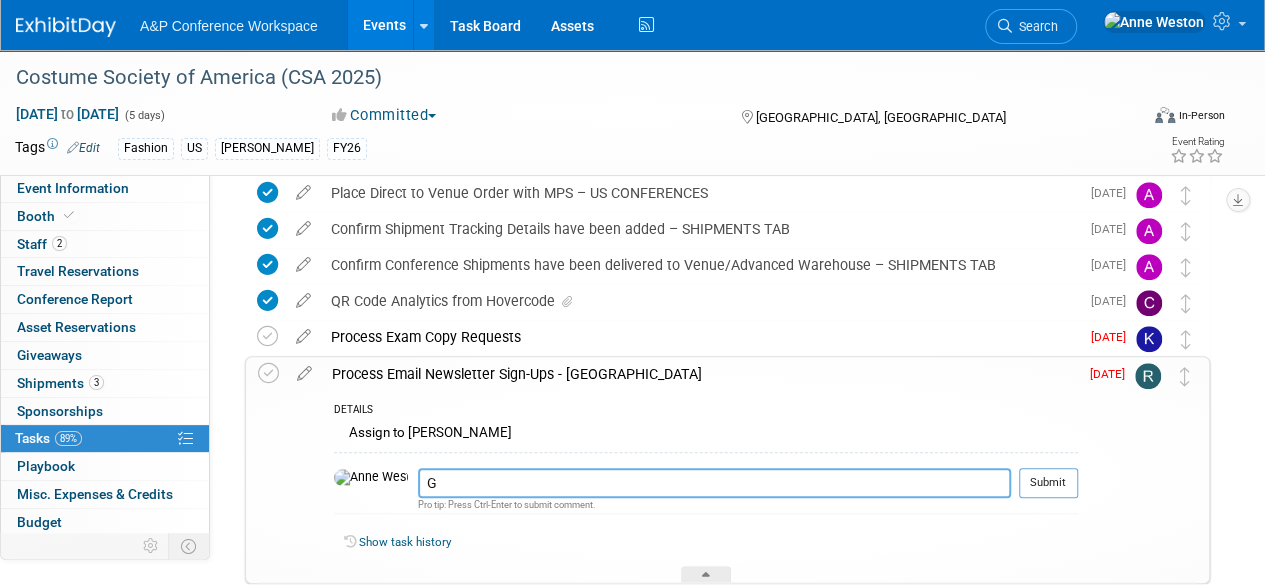 type 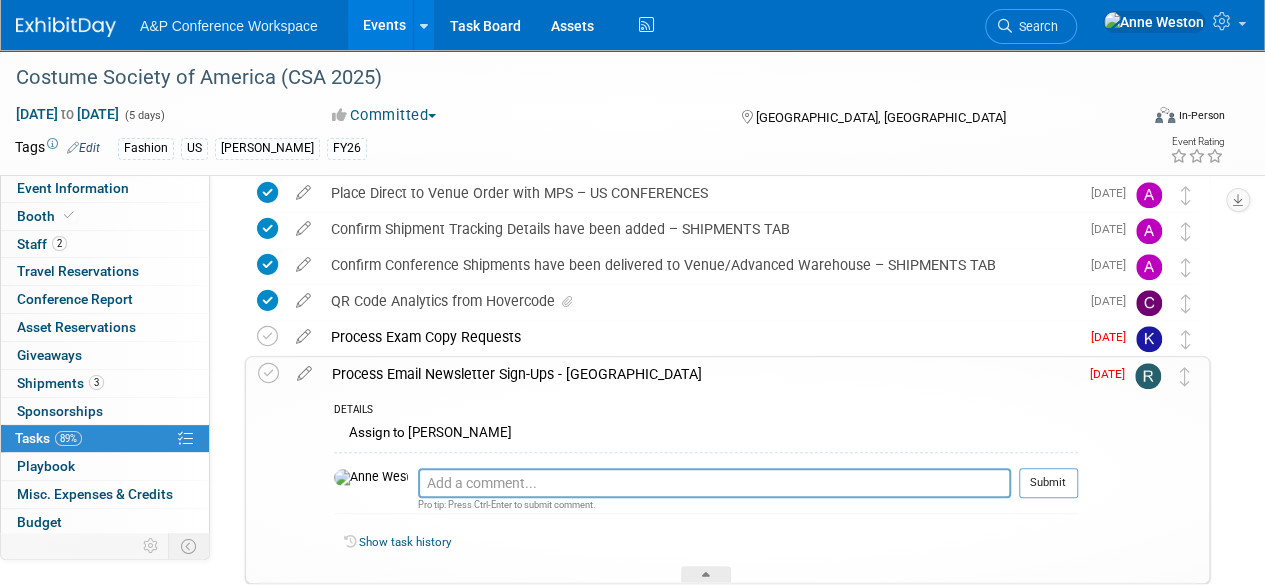 click on "Process Email Newsletter Sign-Ups - US" at bounding box center (700, 374) 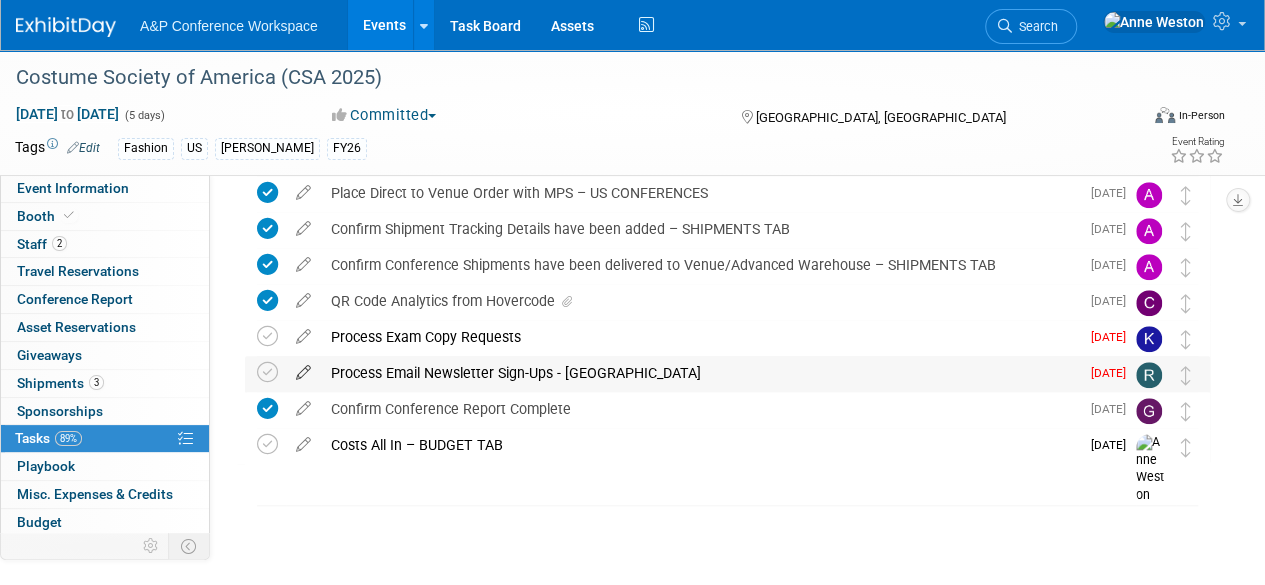 click at bounding box center [303, 368] 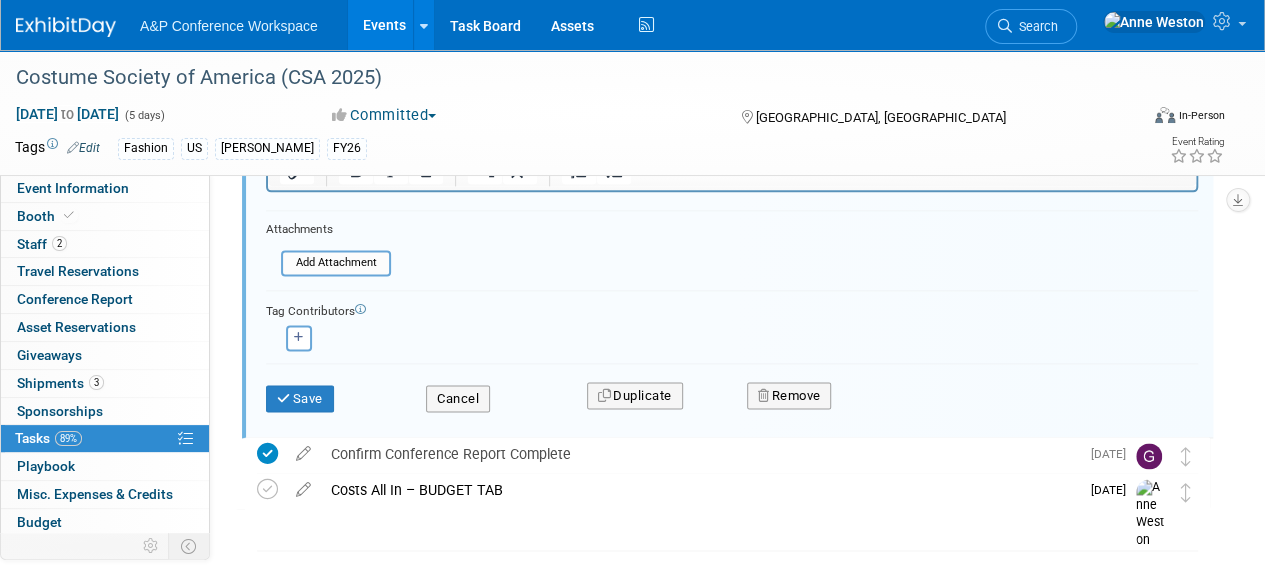 scroll, scrollTop: 1273, scrollLeft: 0, axis: vertical 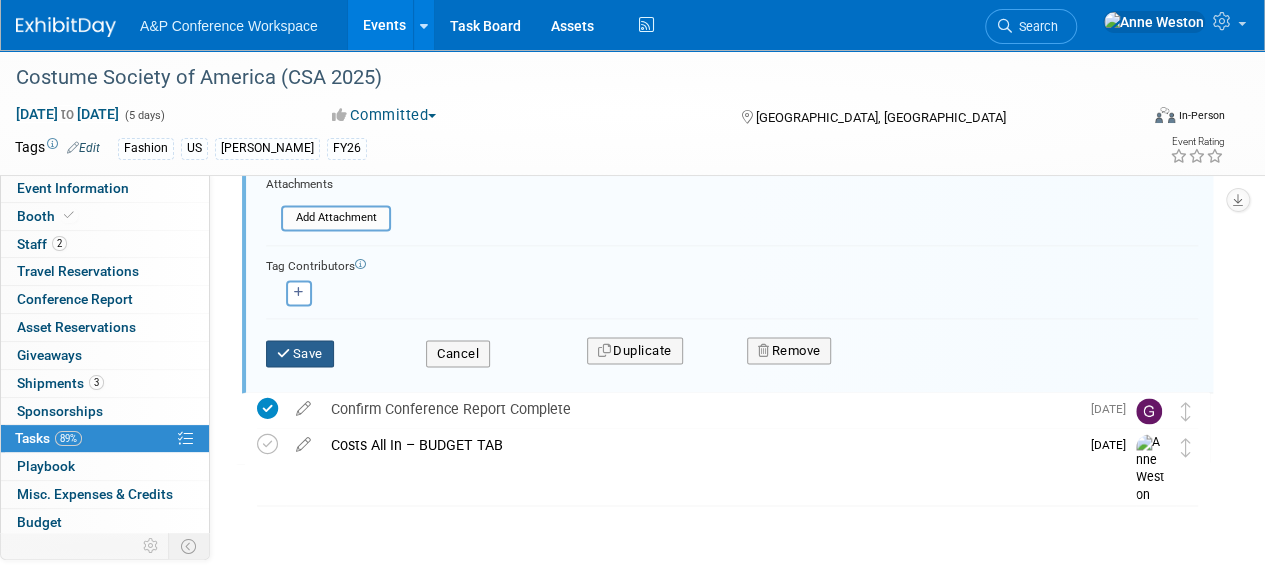 click on "Save" at bounding box center (300, 354) 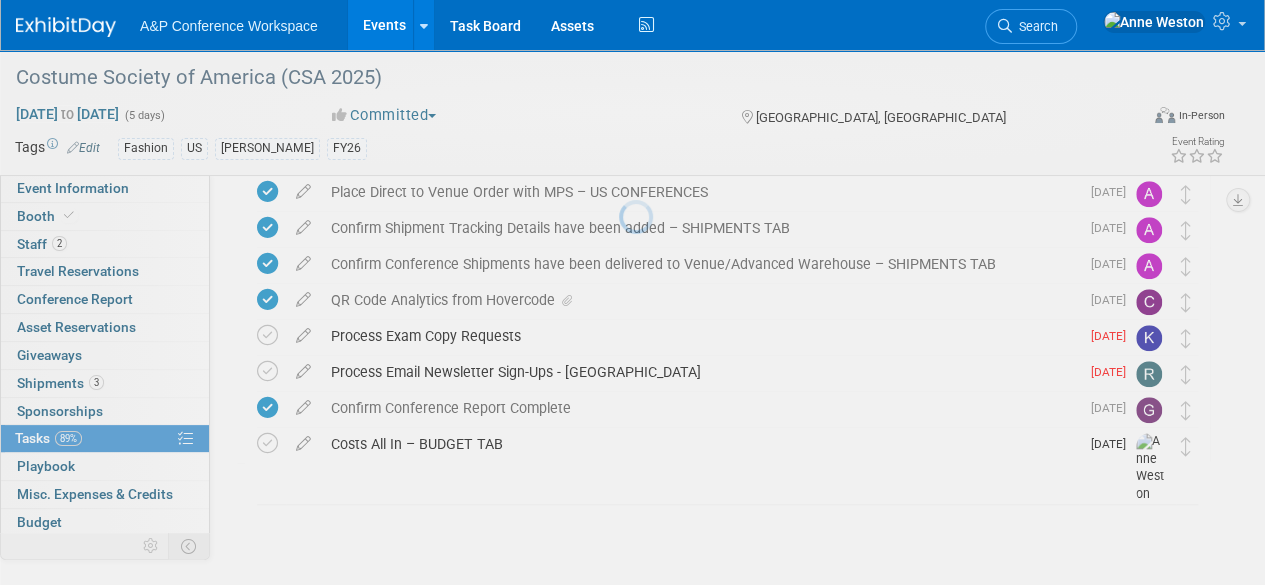 scroll, scrollTop: 768, scrollLeft: 0, axis: vertical 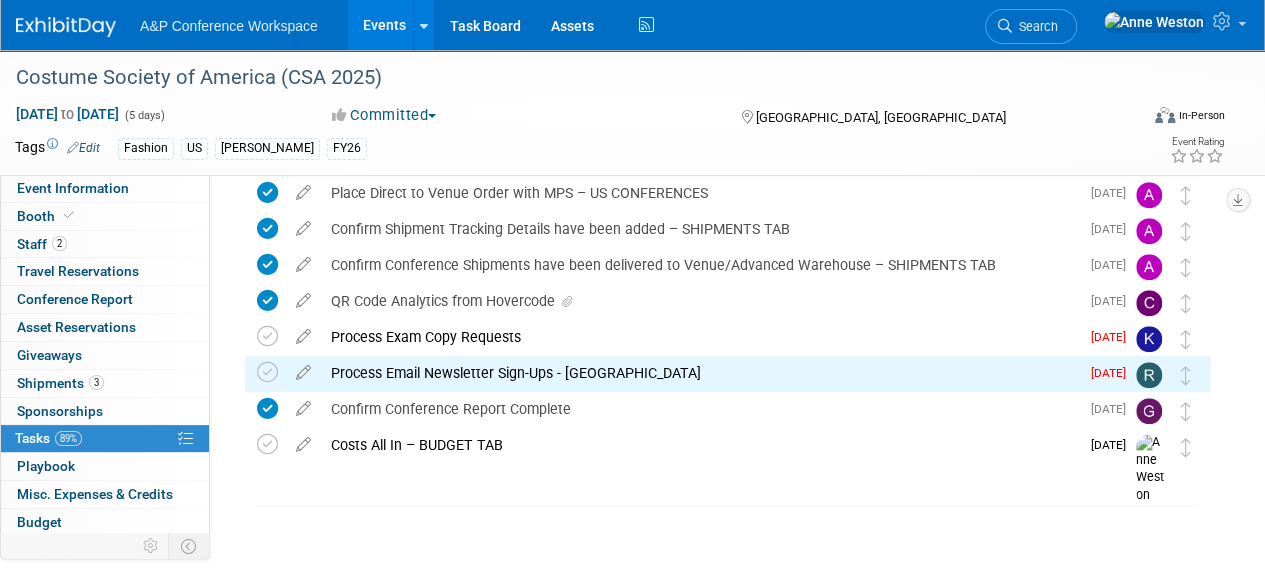 click on "Process Exam Copy Requests" at bounding box center [700, 337] 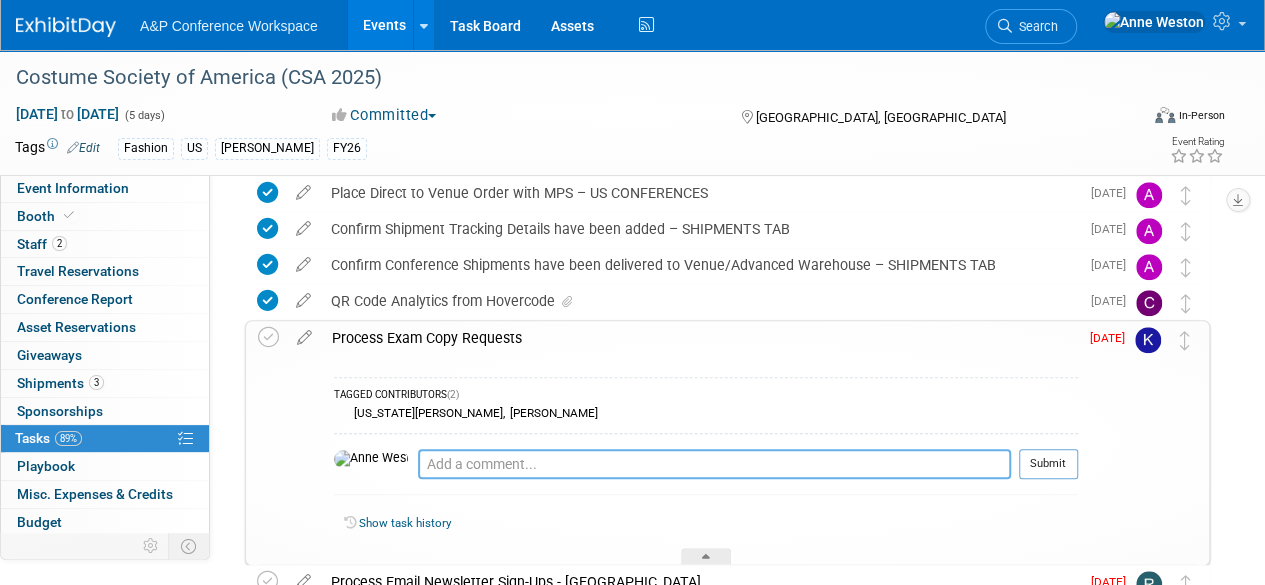 click at bounding box center [714, 464] 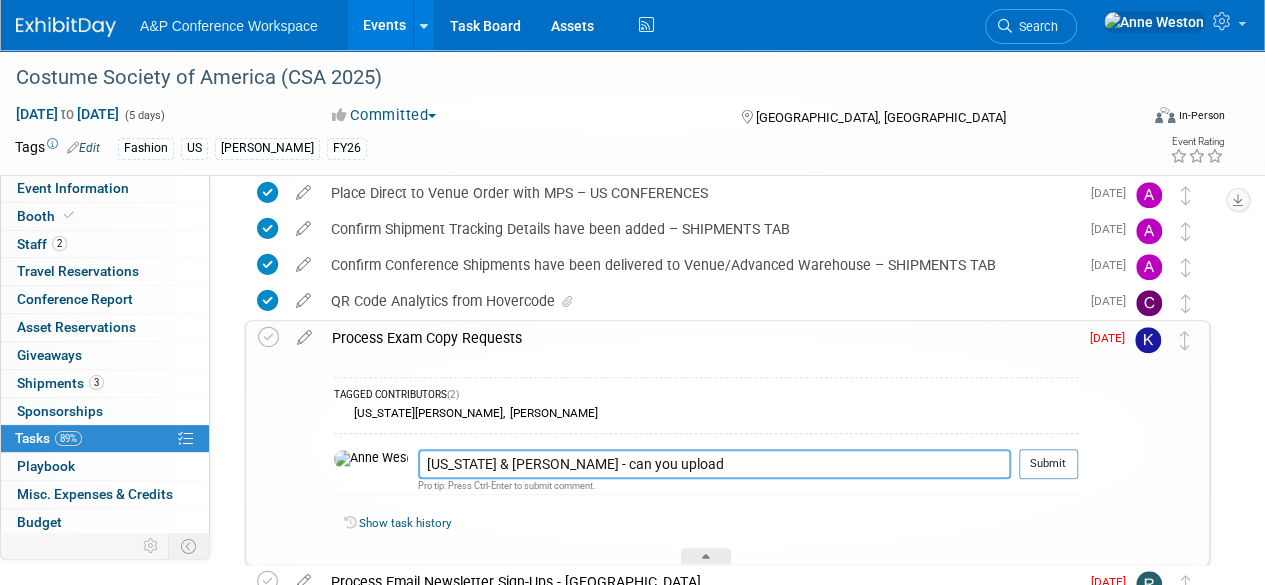 paste on "7 print forms filled out" 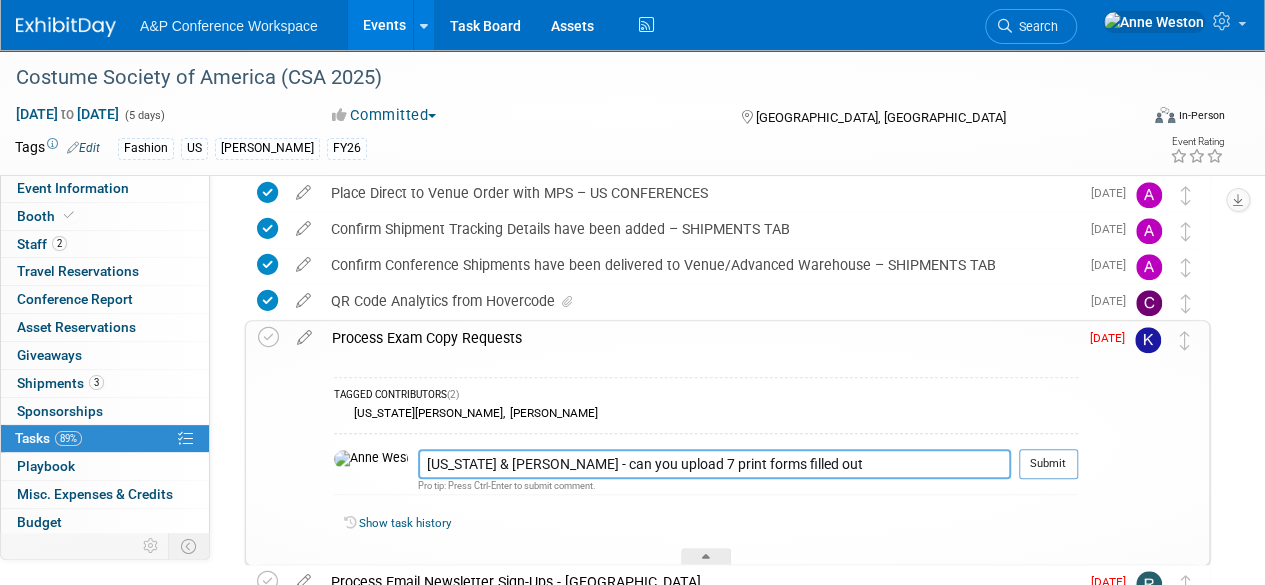 click on "Georgia & Maria - can you upload 7 print forms filled out" at bounding box center [714, 464] 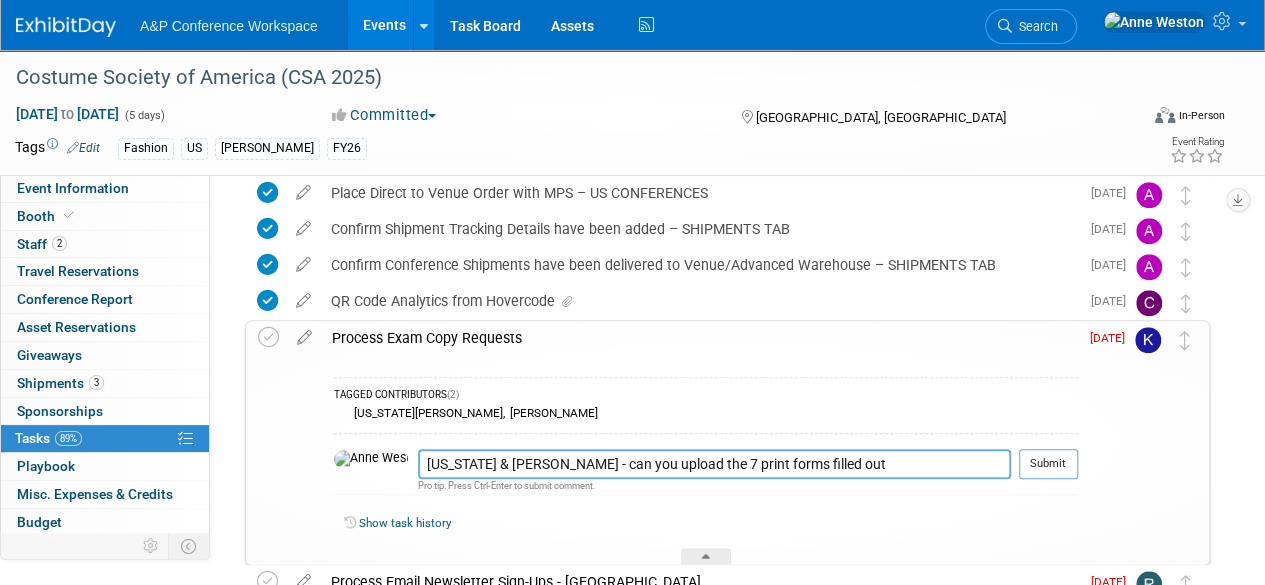 click on "Georgia & Maria - can you upload the 7 print forms filled out" at bounding box center [714, 464] 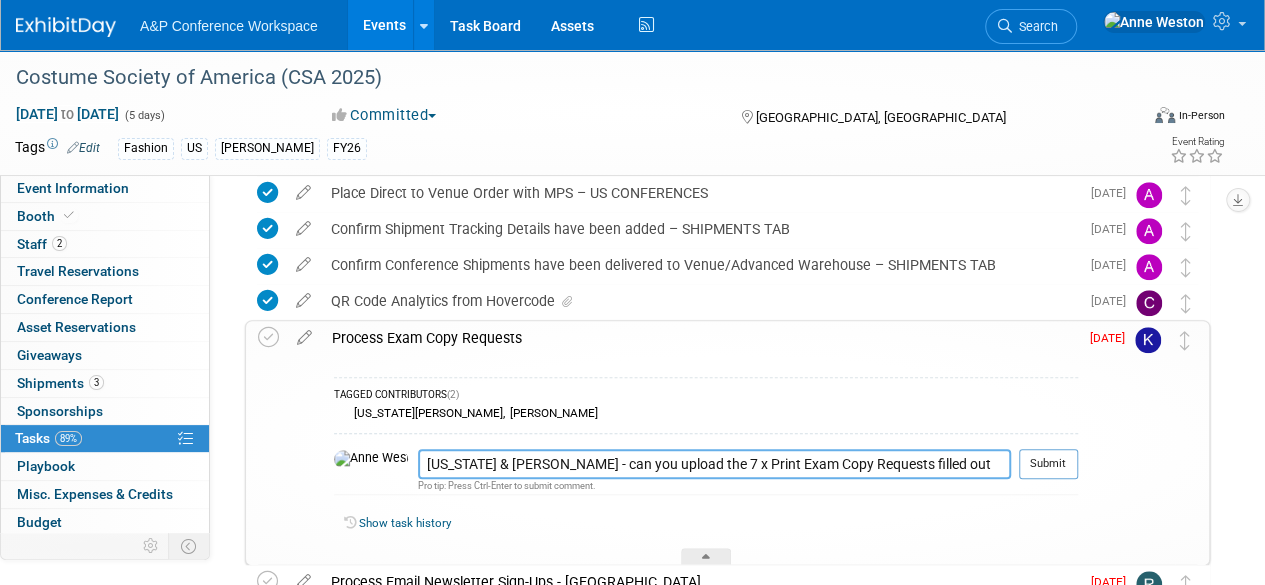 click on "Georgia & Maria - can you upload the 7 x Print Exam Copy Requests filled out" at bounding box center (714, 464) 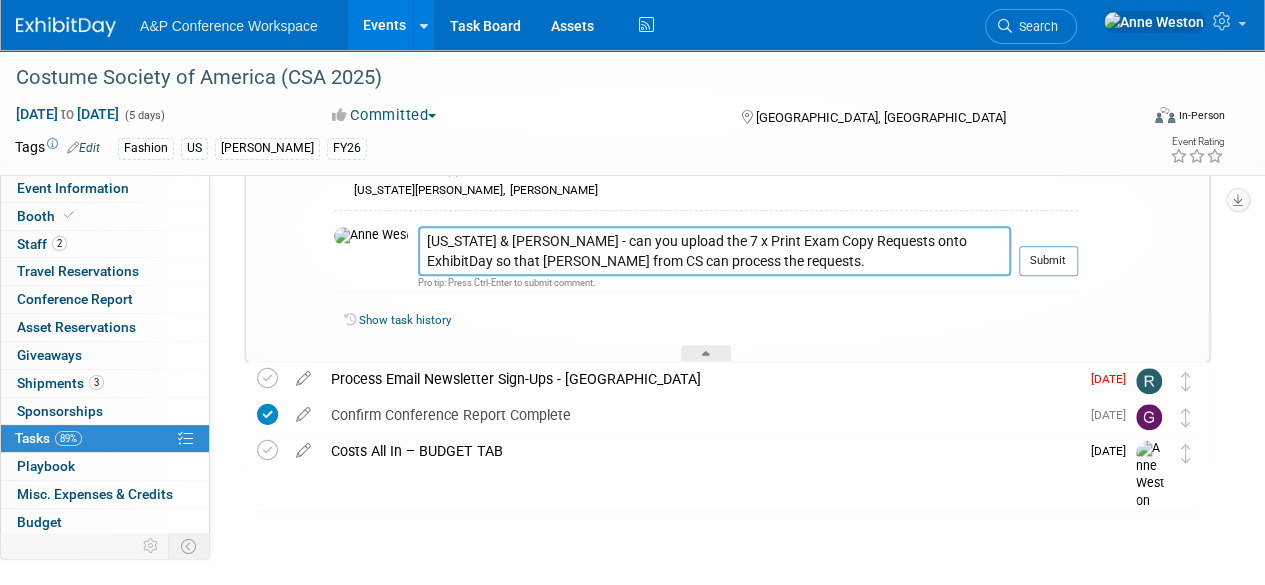 scroll, scrollTop: 997, scrollLeft: 0, axis: vertical 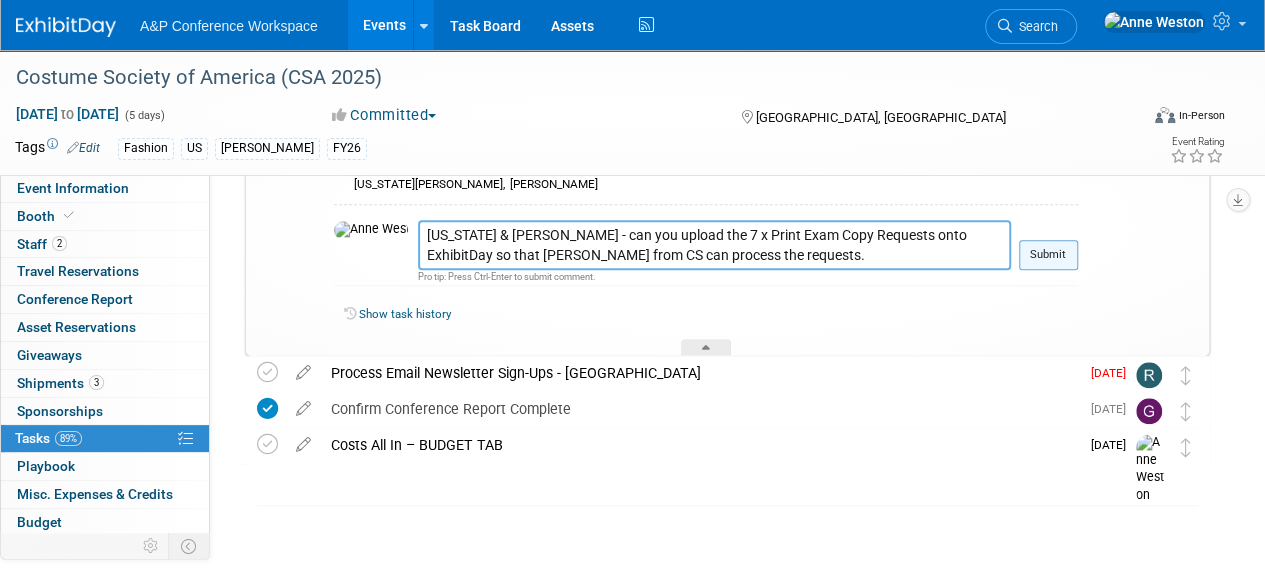 type on "Georgia & Maria - can you upload the 7 x Print Exam Copy Requests onto ExhibitDay so that Kate from CS can process the requests." 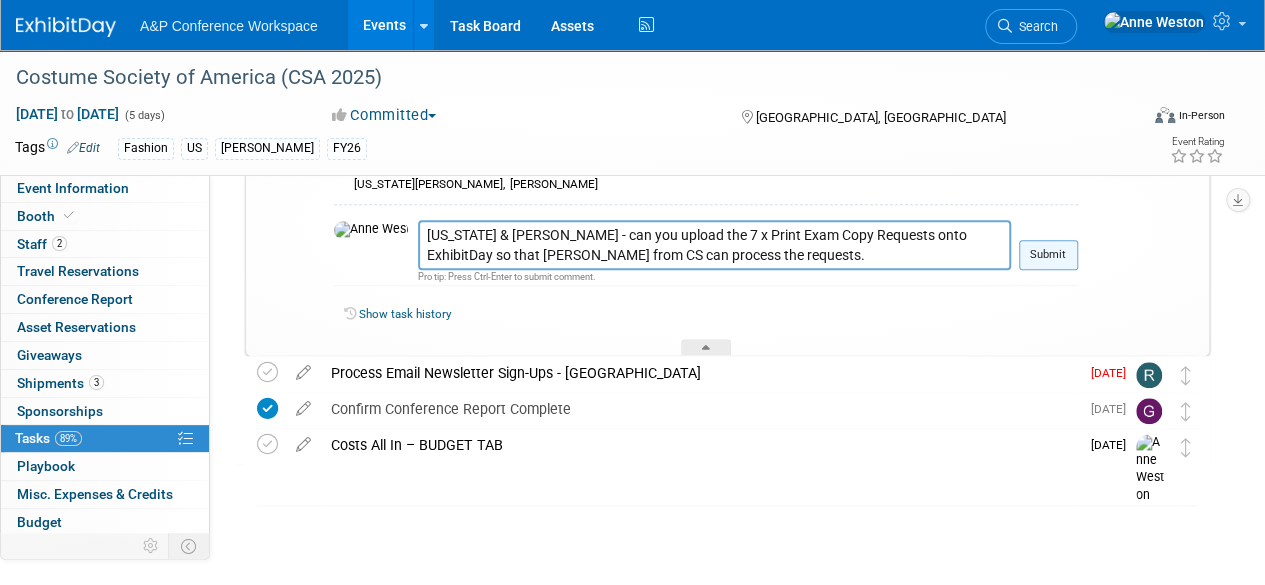 click on "Submit" at bounding box center (1048, 255) 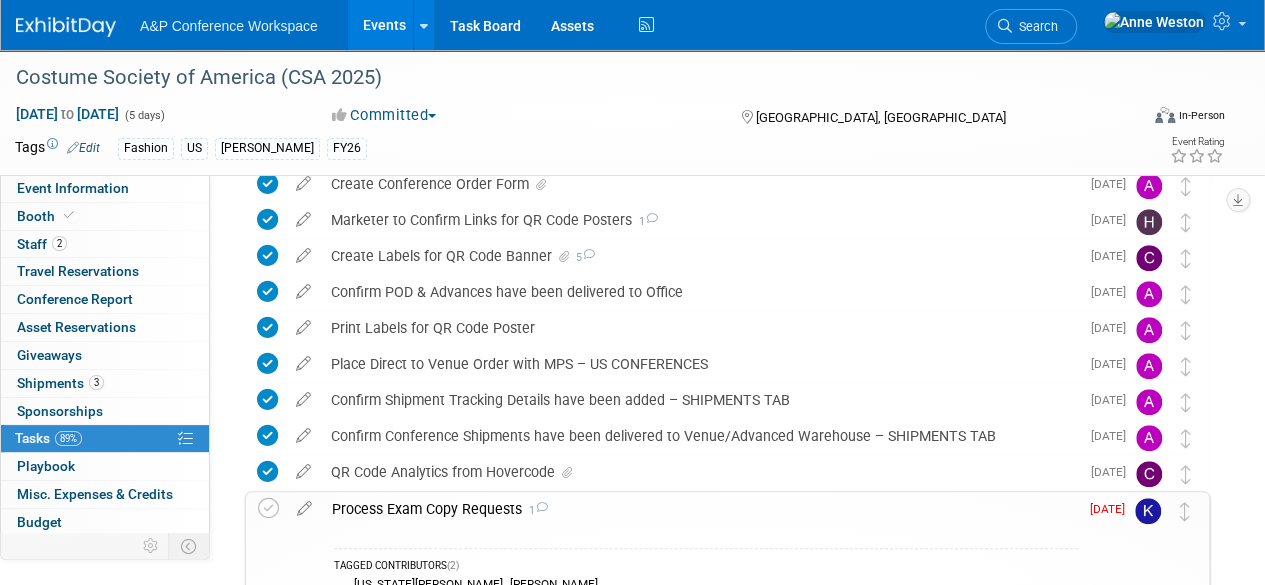 scroll, scrollTop: 797, scrollLeft: 0, axis: vertical 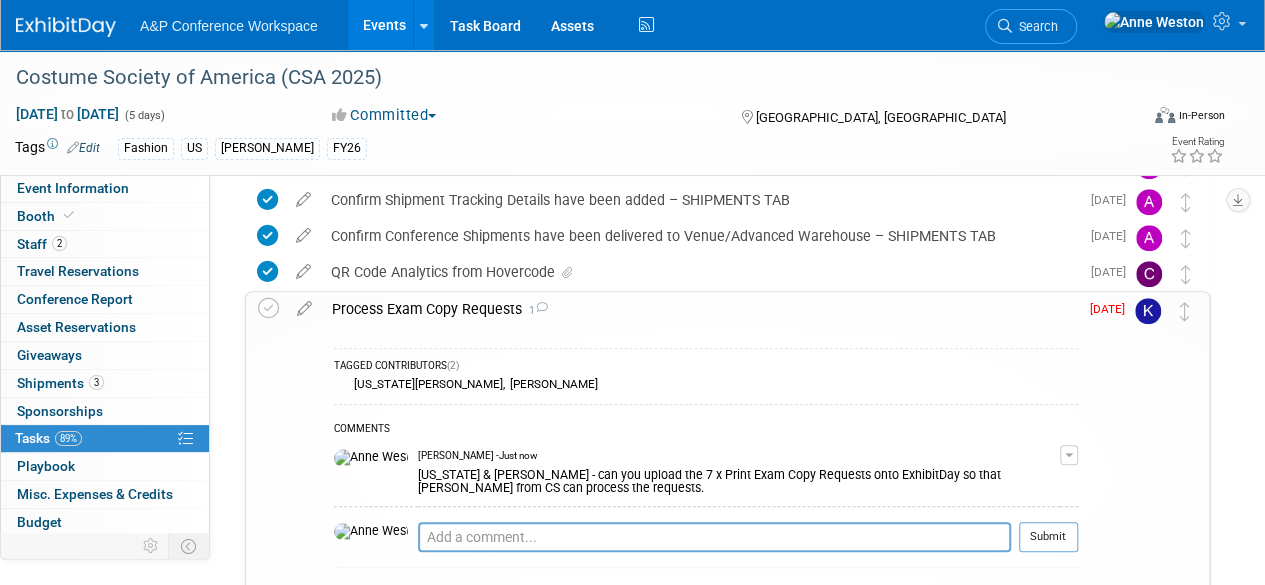 click at bounding box center [304, 304] 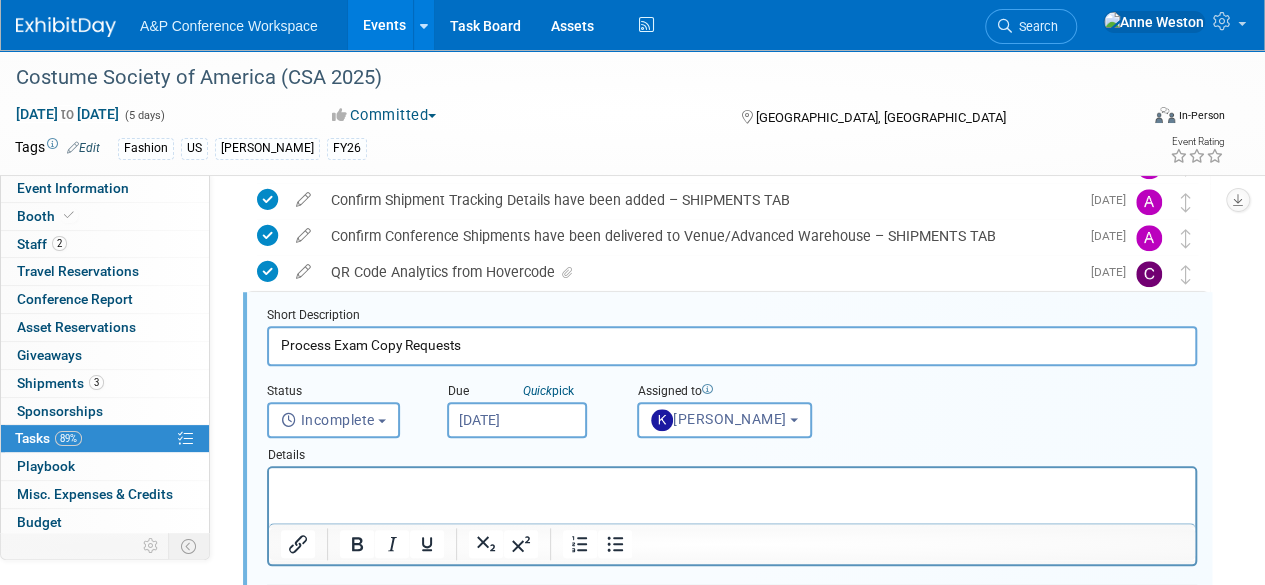 scroll, scrollTop: 795, scrollLeft: 0, axis: vertical 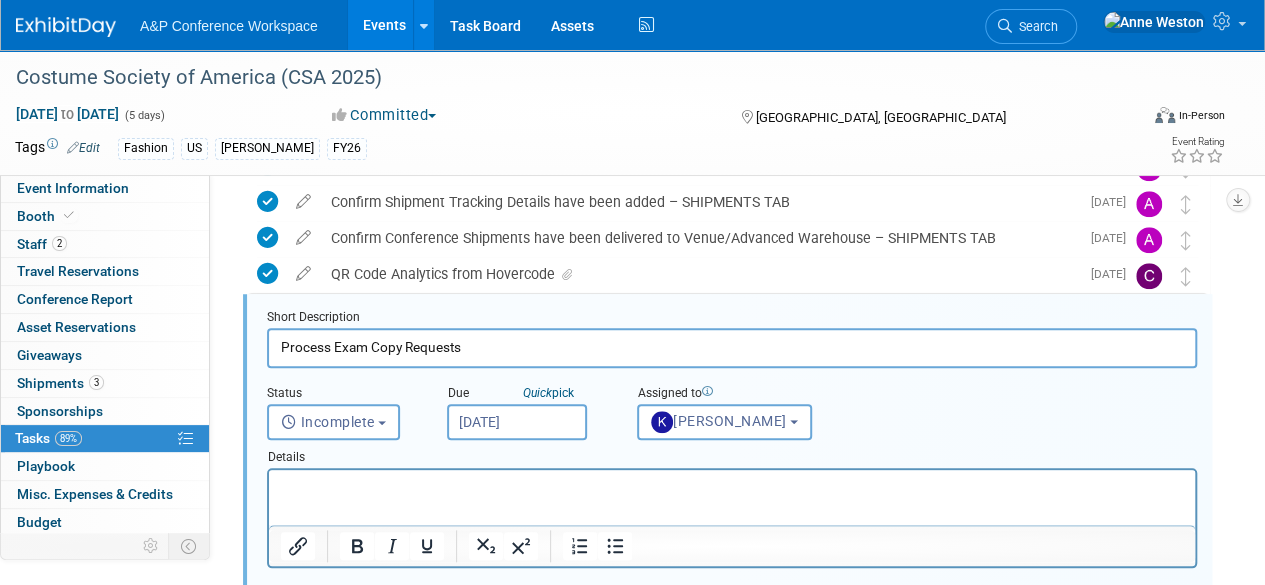 click on "Jun 30, 2025" at bounding box center [517, 422] 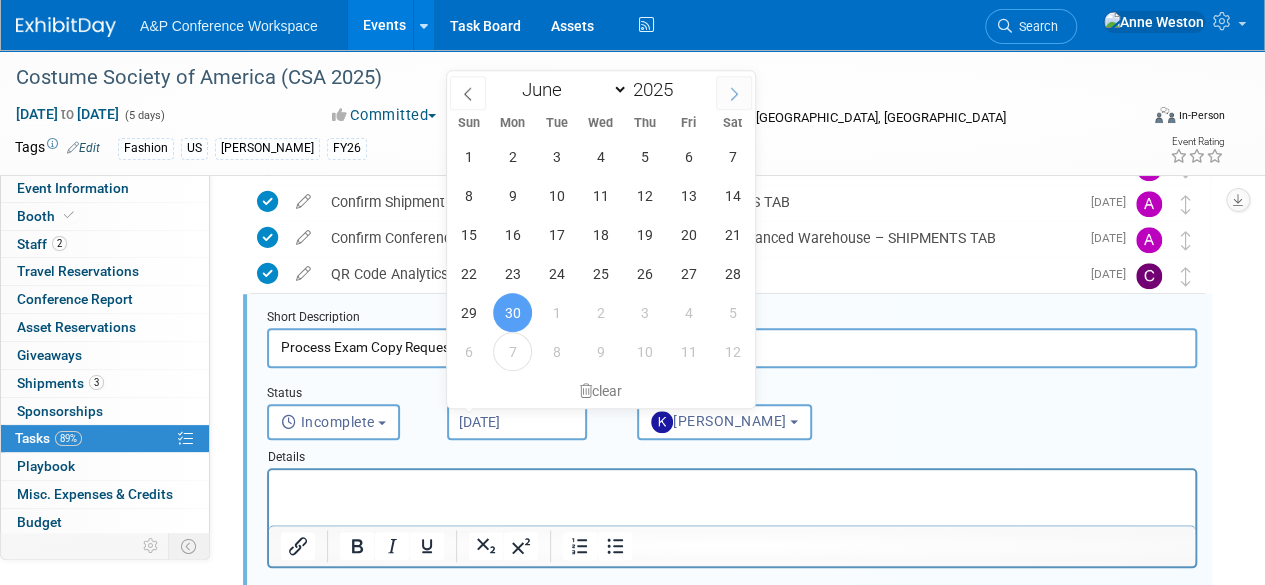 click 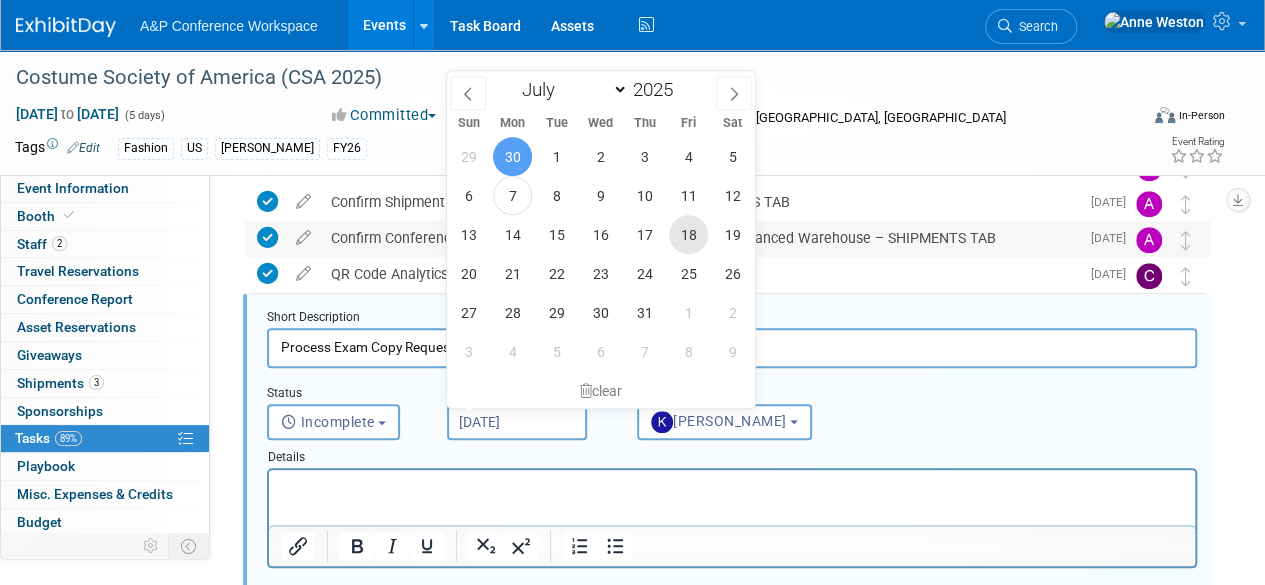 click on "18" at bounding box center [688, 234] 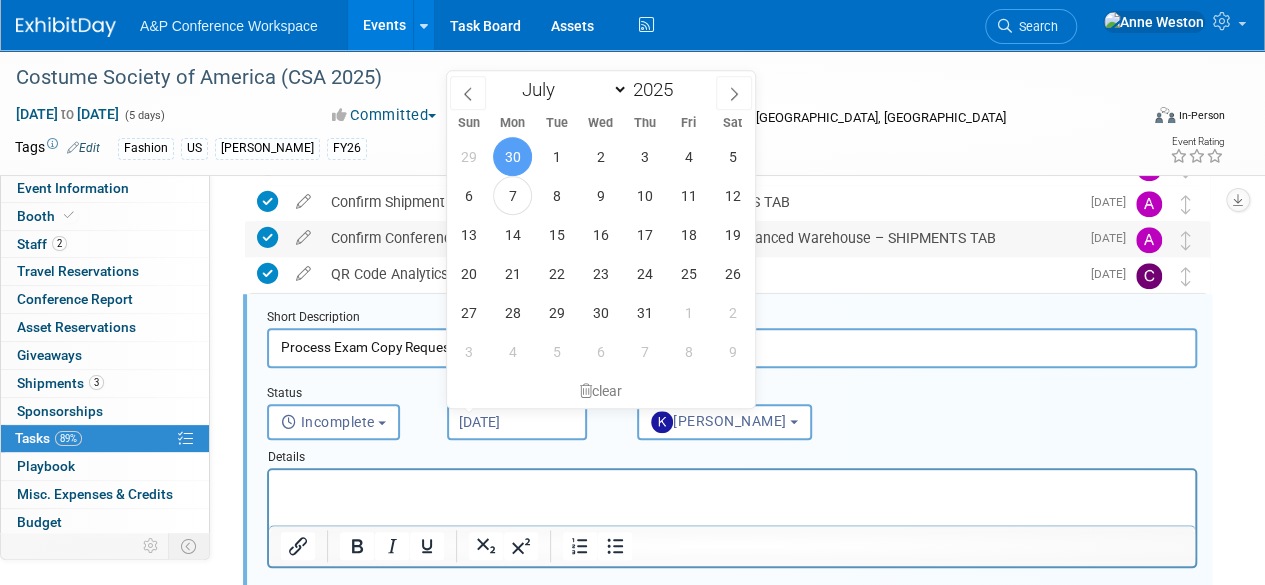 type on "Jul 18, 2025" 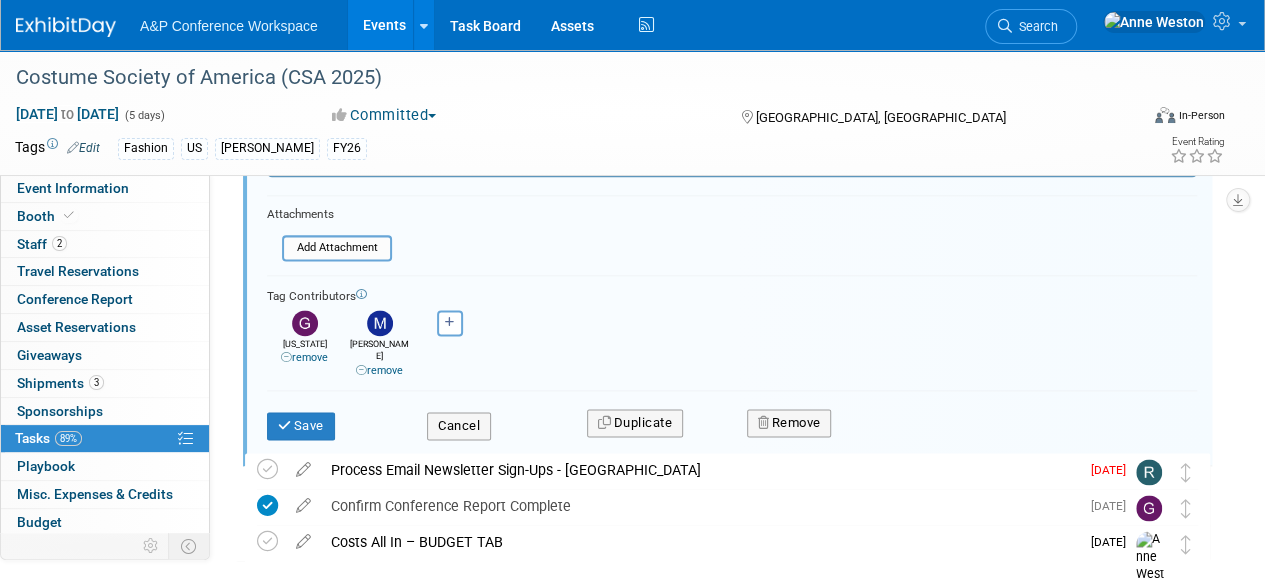 scroll, scrollTop: 1195, scrollLeft: 0, axis: vertical 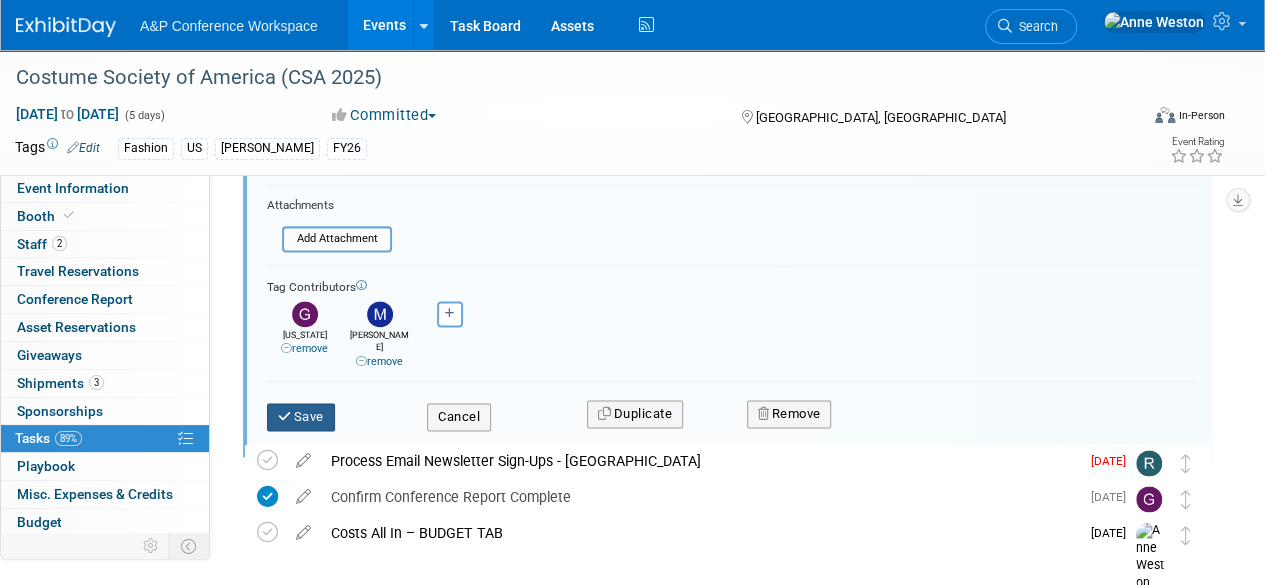 click on "Save" at bounding box center (301, 417) 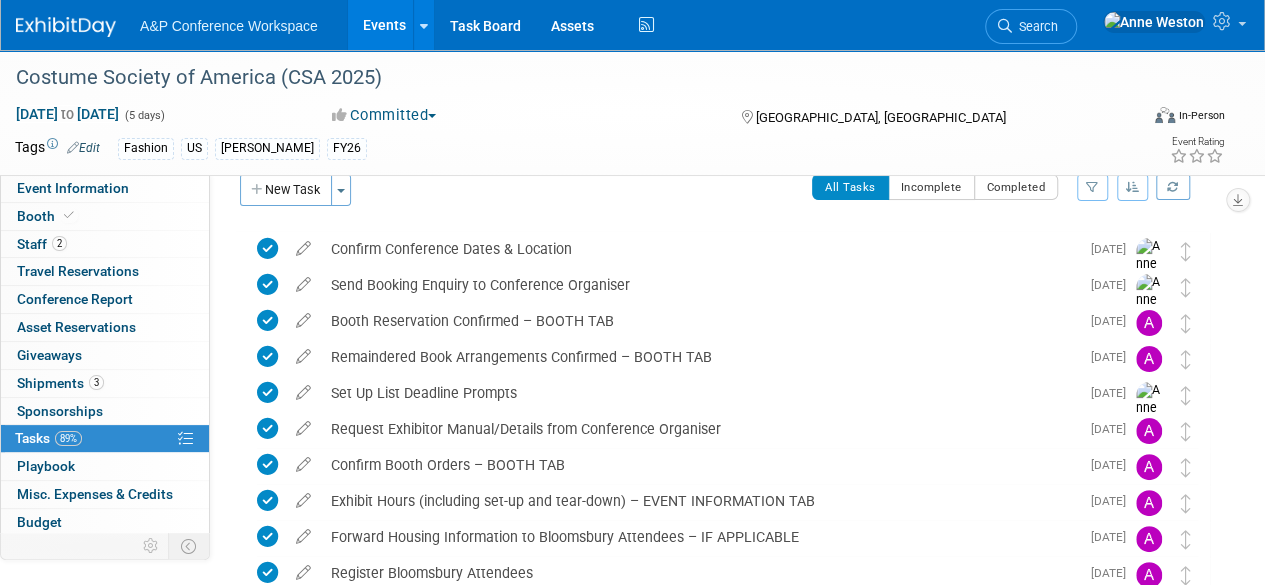 scroll, scrollTop: 0, scrollLeft: 0, axis: both 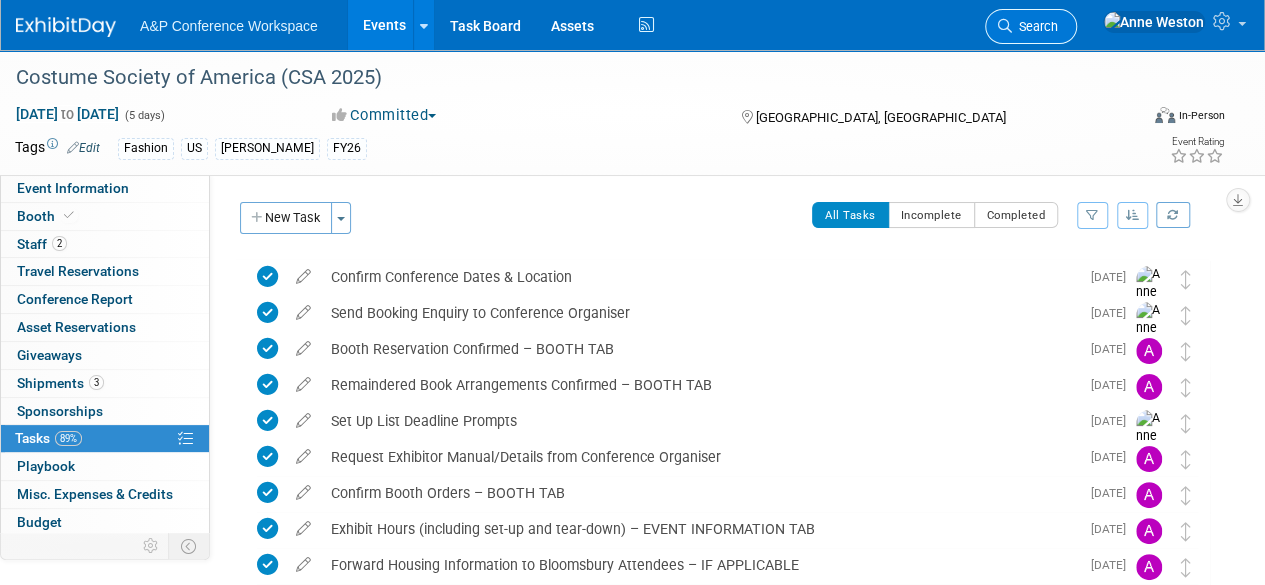 click on "Search" at bounding box center [1035, 26] 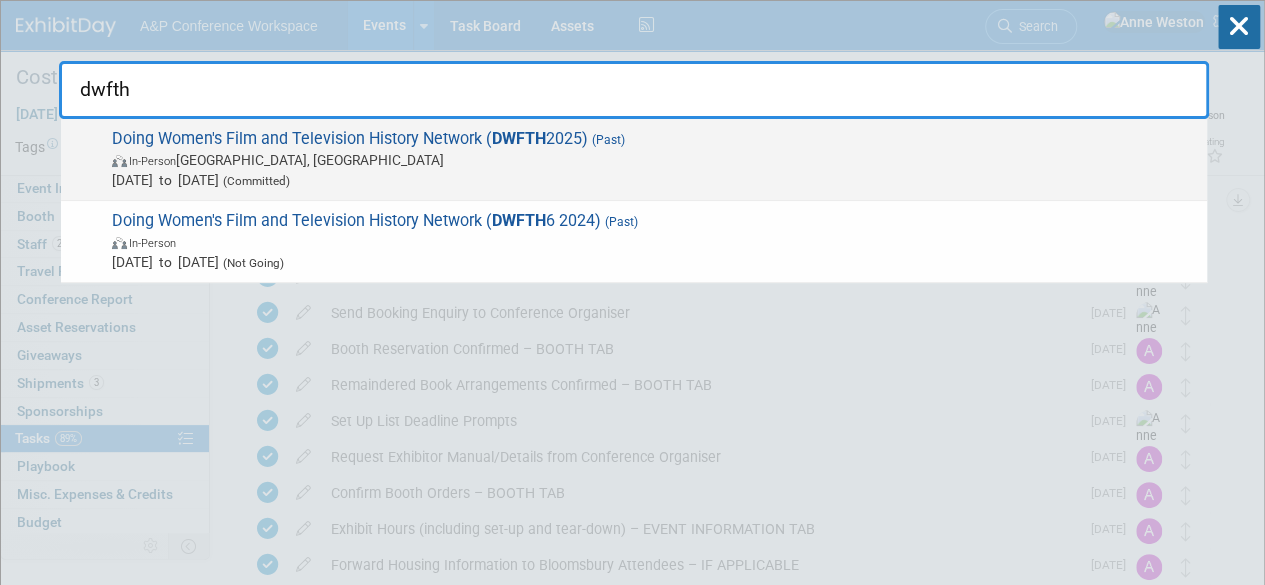 type on "dwfth" 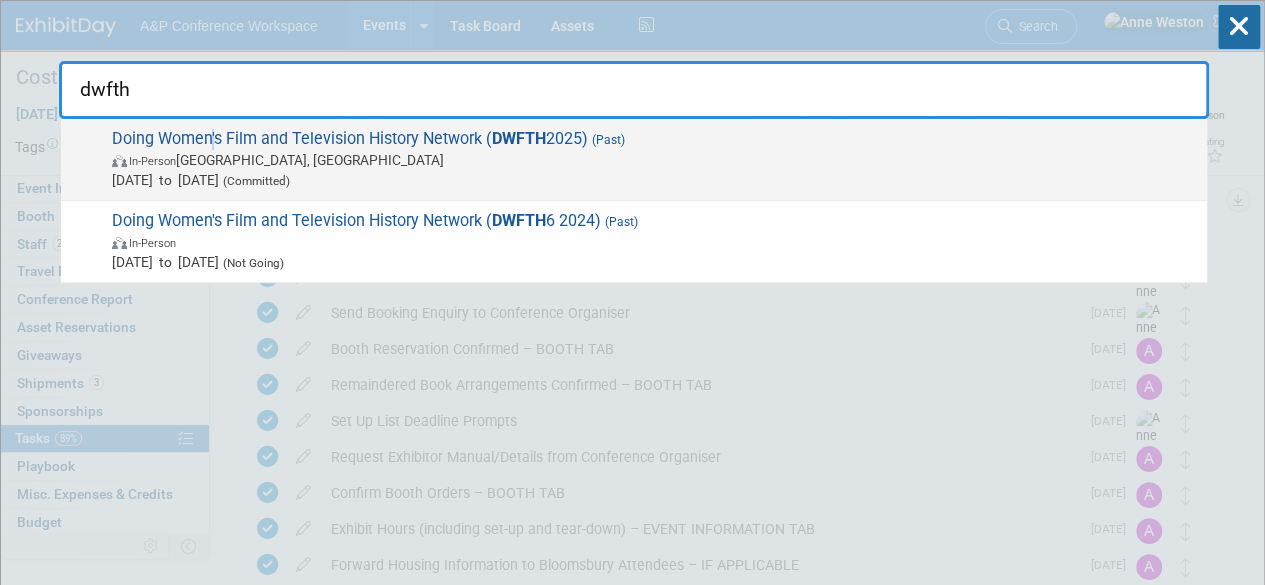click on "Doing Women's Film and Television History Network ( DWFTH  2025)  (Past)  In-Person     England, United Kingdom Jun 18, 2025  to  Jun 20, 2025  (Committed)" at bounding box center [651, 159] 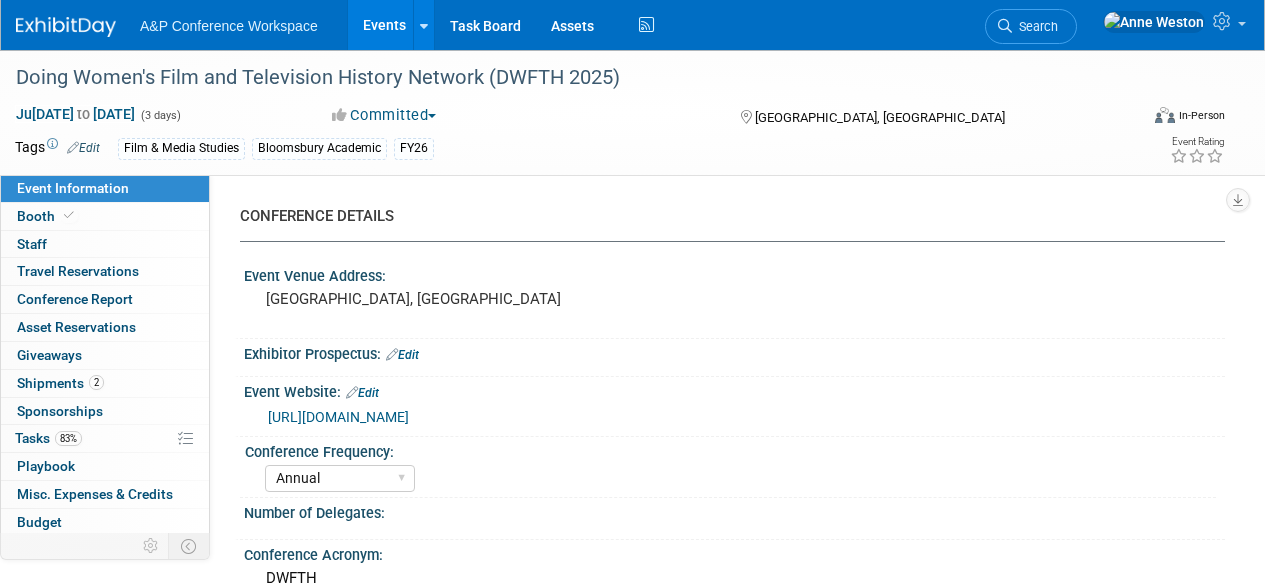 select on "Annual" 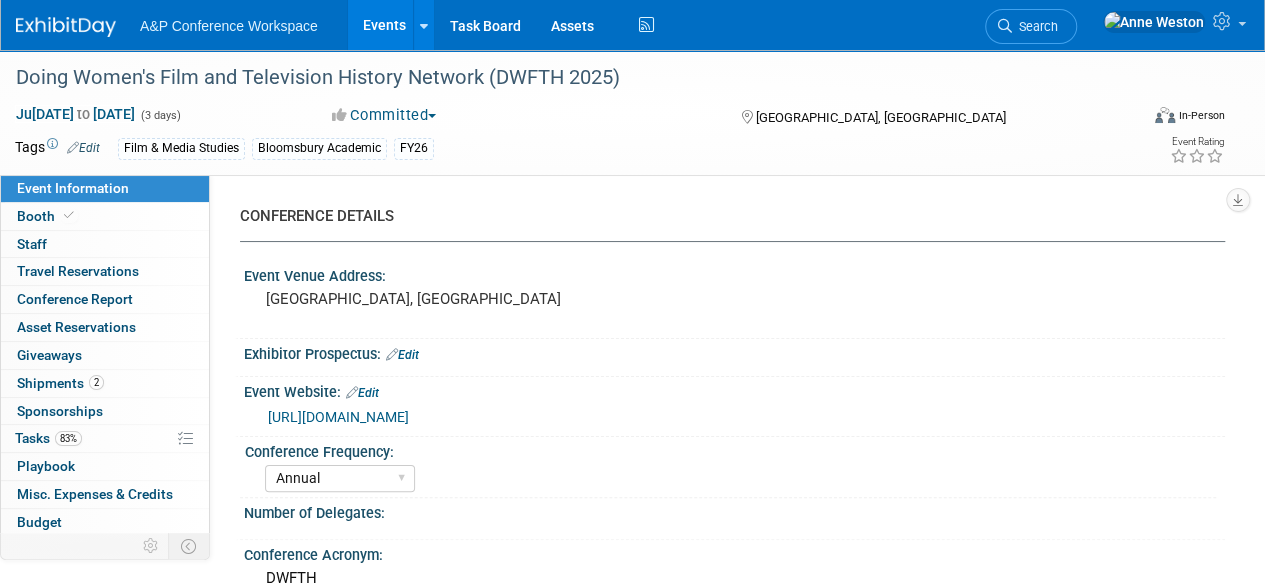 scroll, scrollTop: 0, scrollLeft: 0, axis: both 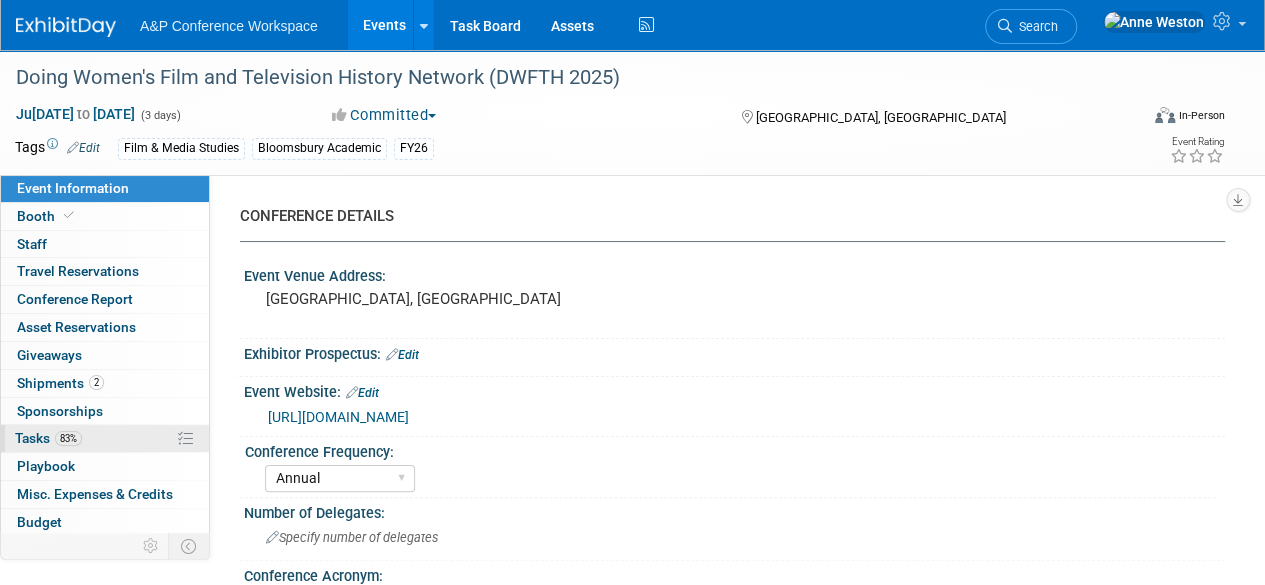 click on "83%" at bounding box center (68, 438) 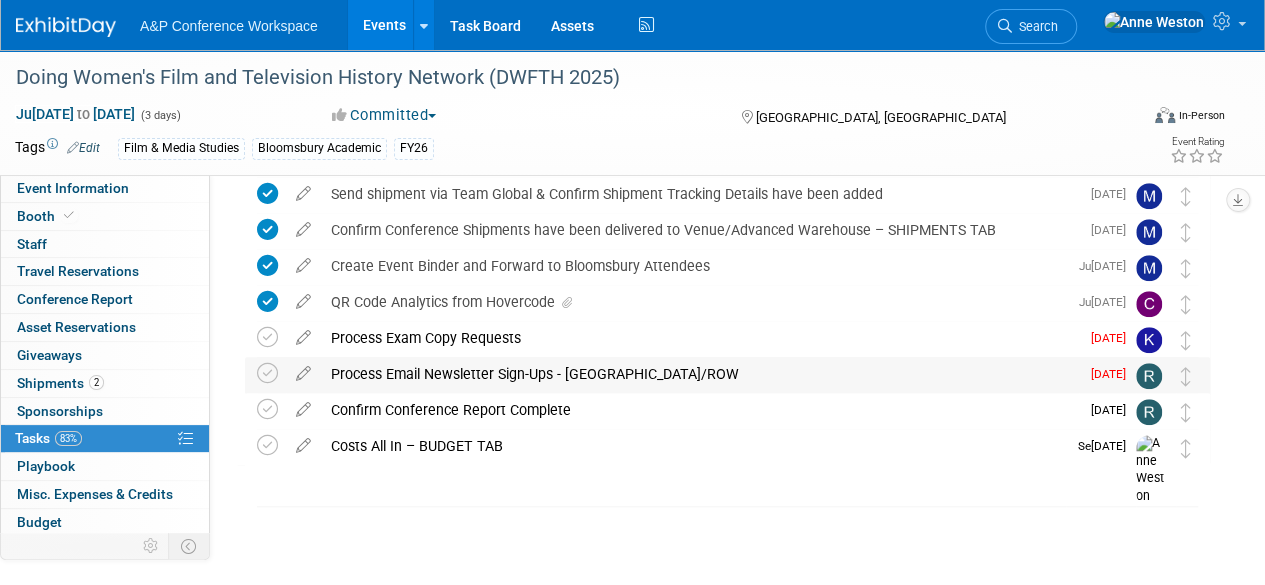 scroll, scrollTop: 624, scrollLeft: 0, axis: vertical 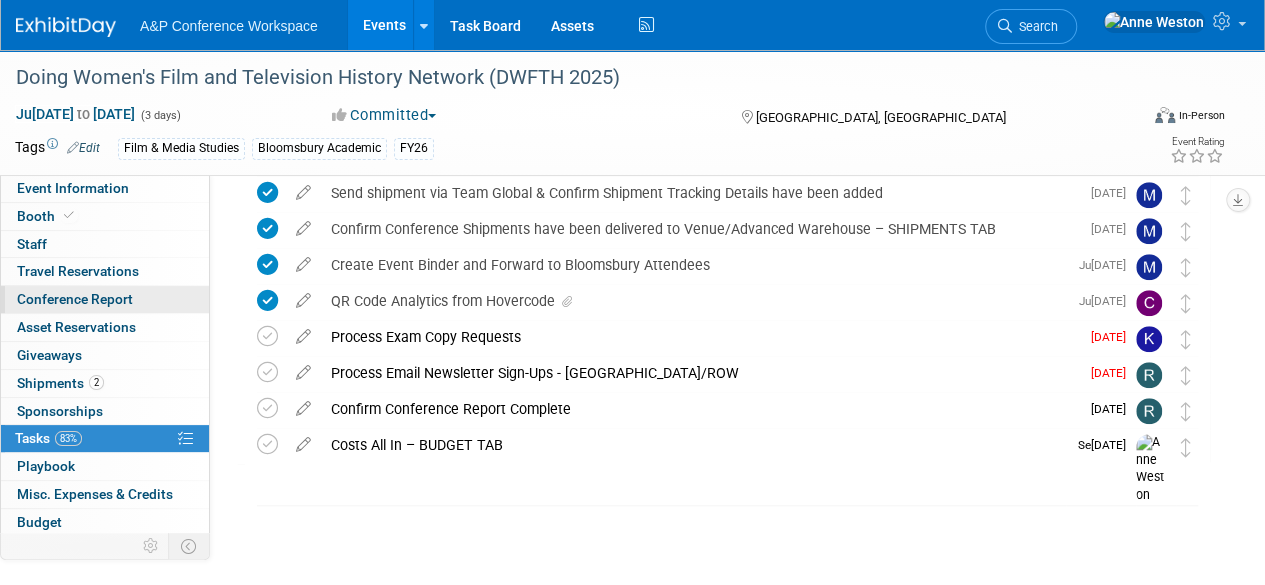click on "Conference Report" at bounding box center [75, 299] 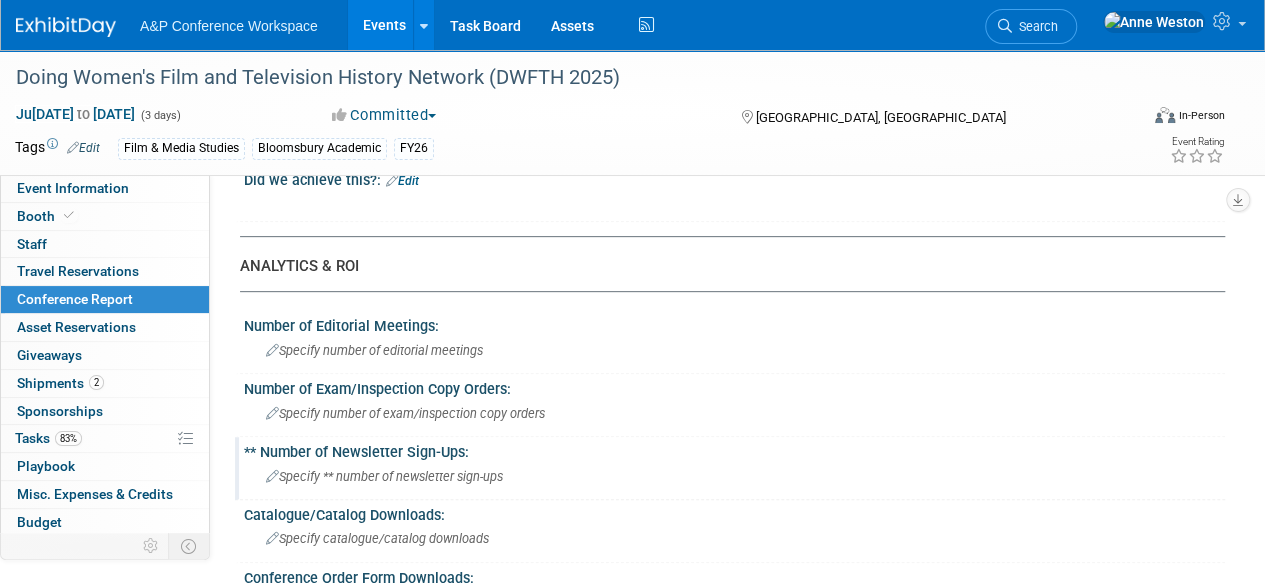 scroll, scrollTop: 0, scrollLeft: 0, axis: both 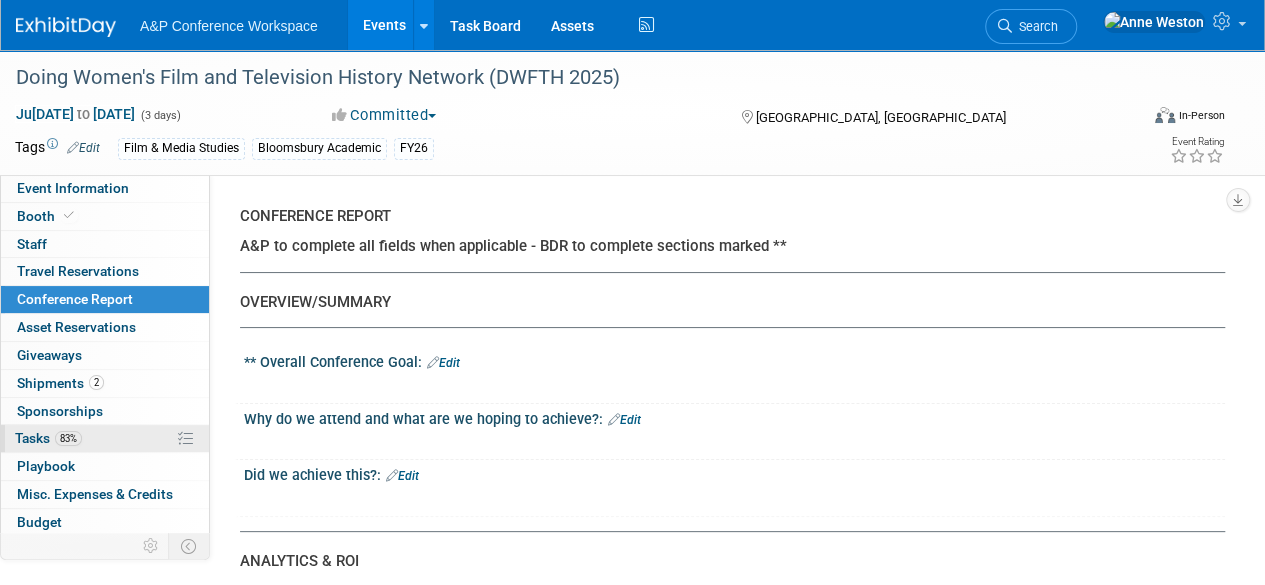 click on "83%
Tasks 83%" at bounding box center (105, 438) 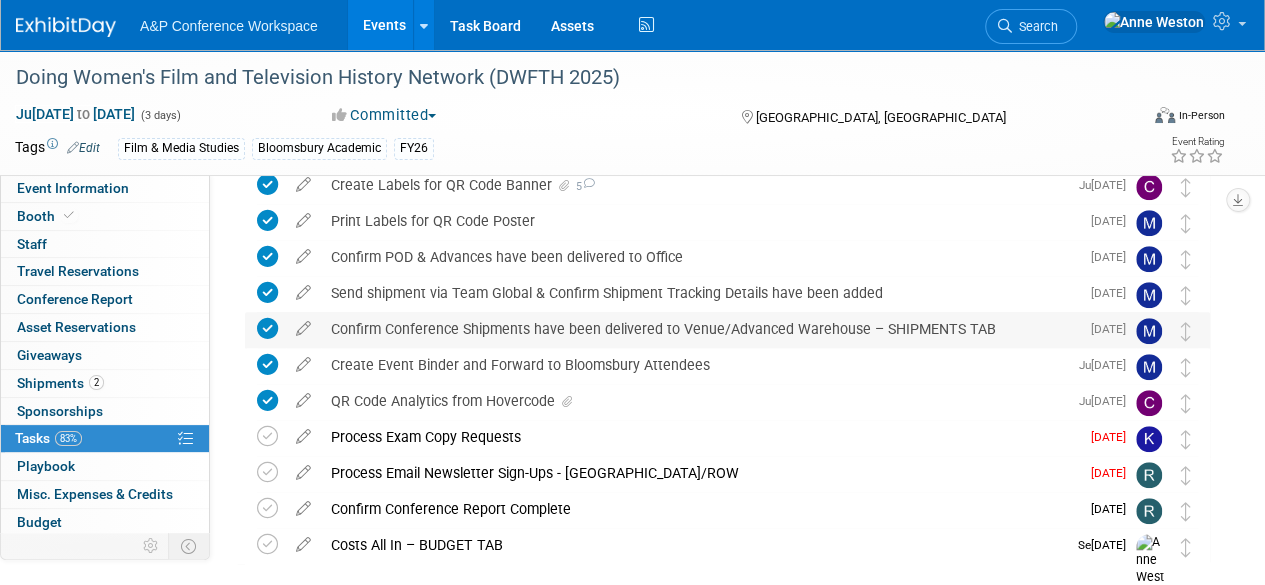 scroll, scrollTop: 624, scrollLeft: 0, axis: vertical 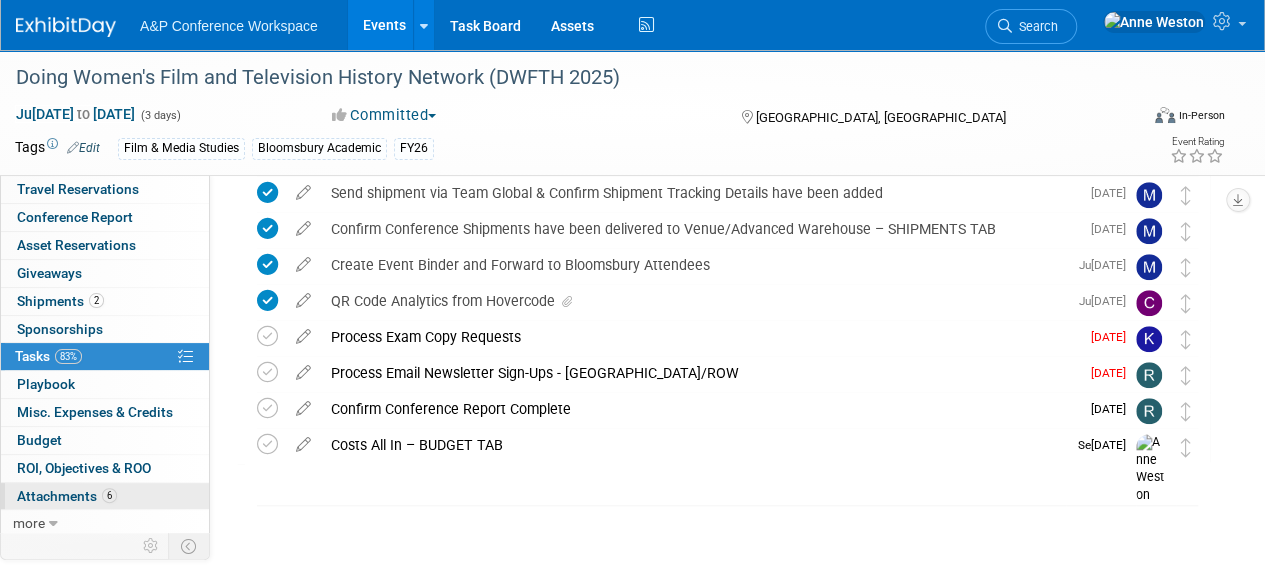 click on "Attachments 6" at bounding box center [67, 496] 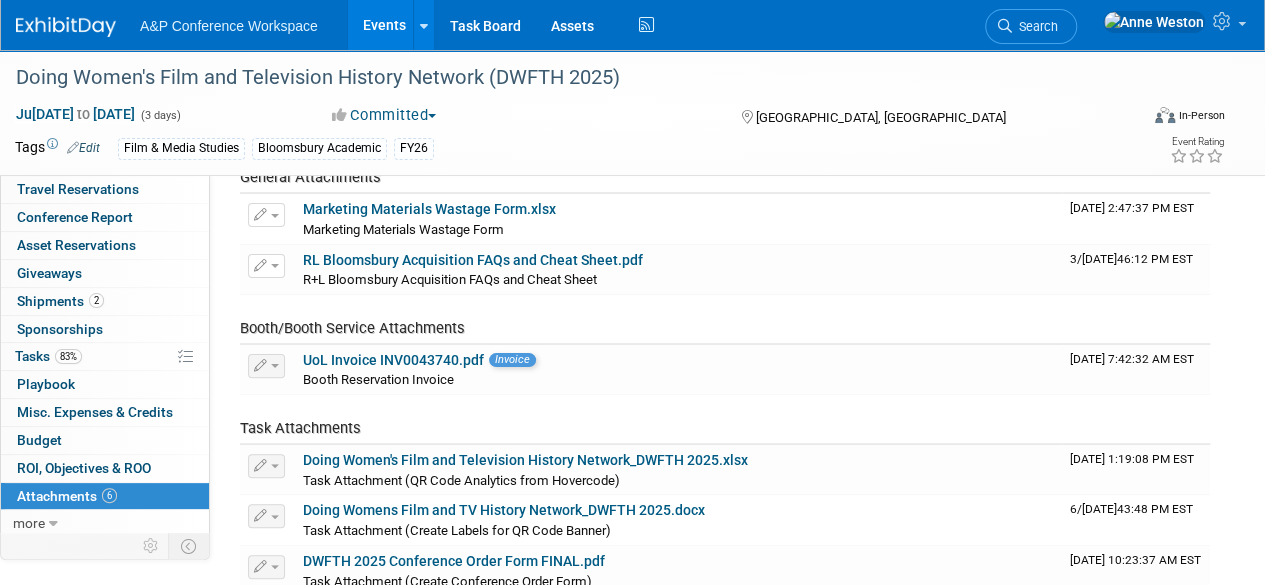 scroll, scrollTop: 300, scrollLeft: 0, axis: vertical 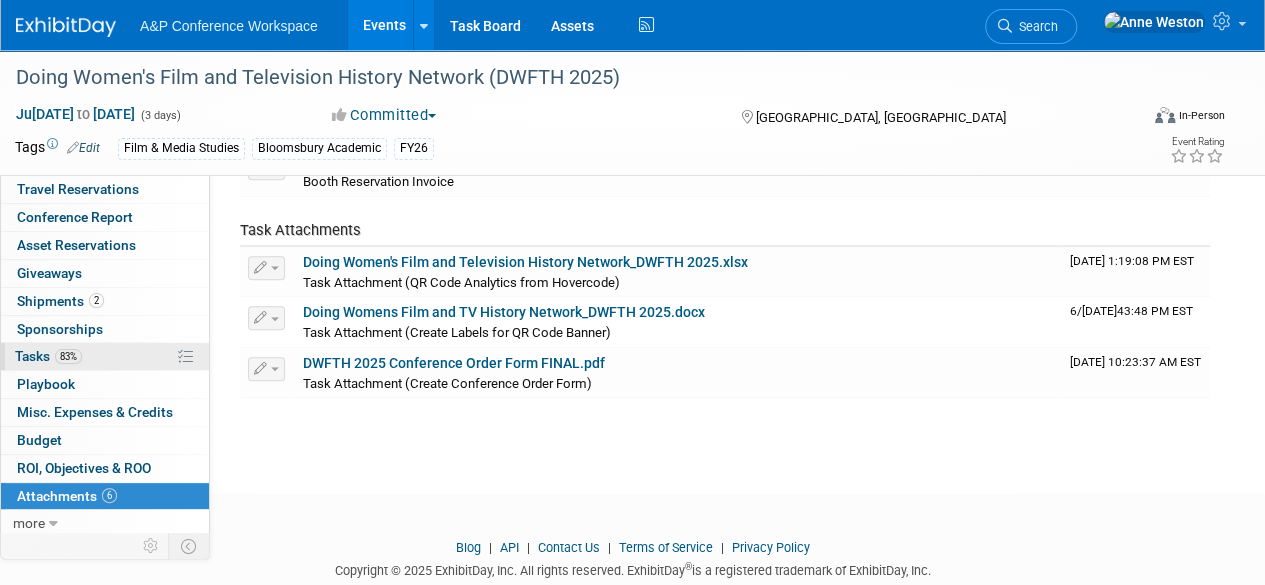 click on "Tasks 83%" at bounding box center (48, 356) 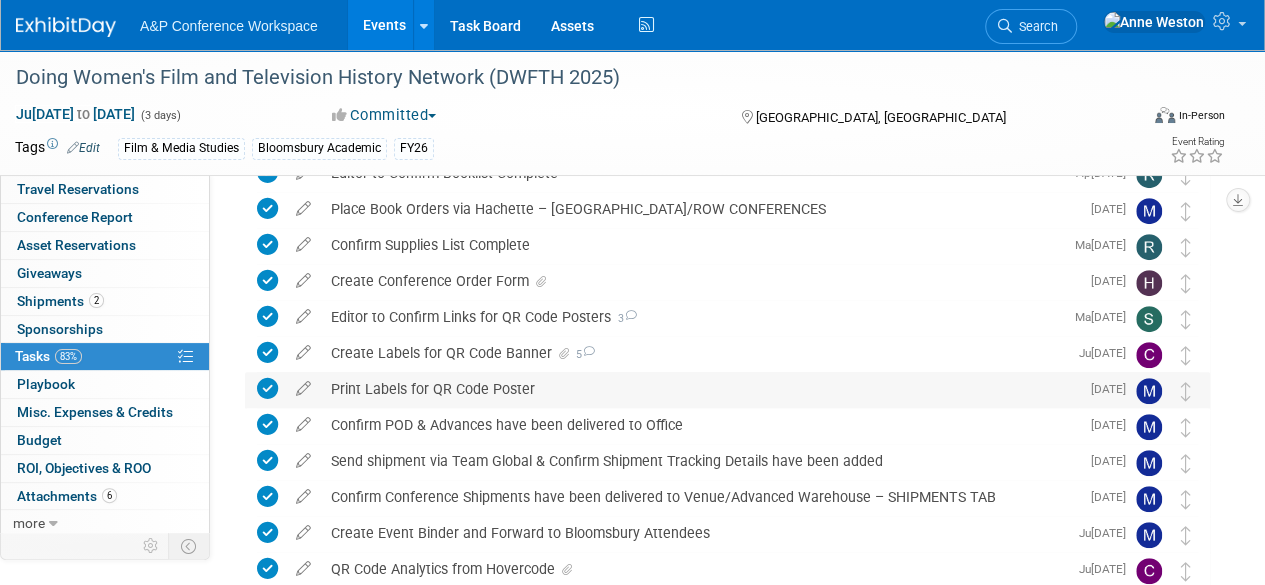 scroll, scrollTop: 600, scrollLeft: 0, axis: vertical 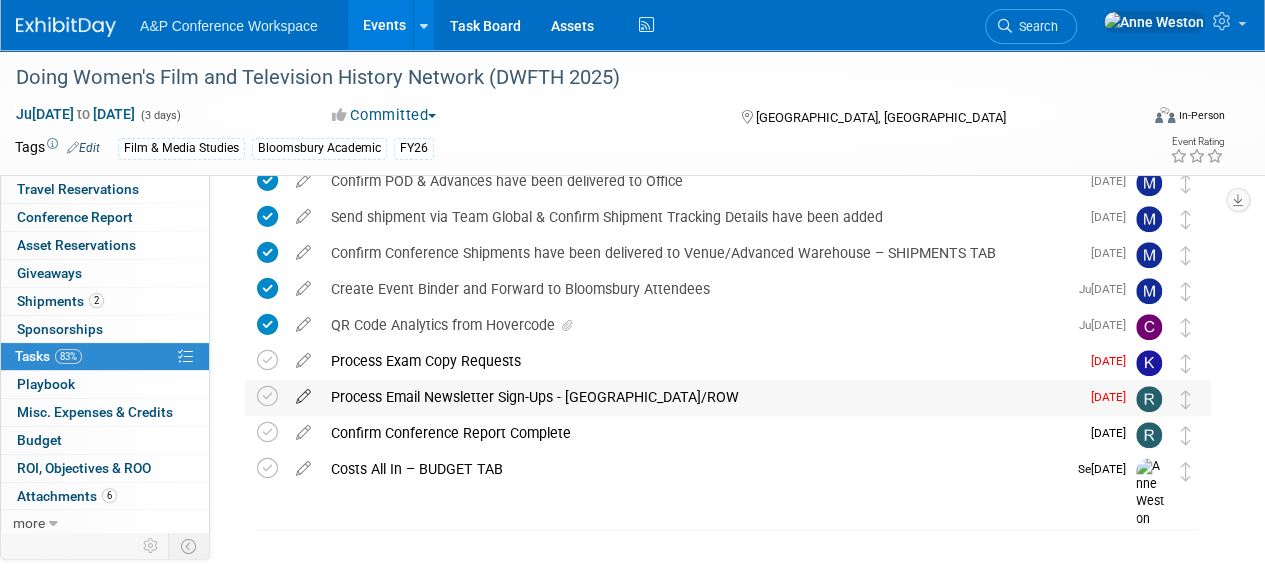 click at bounding box center [303, 392] 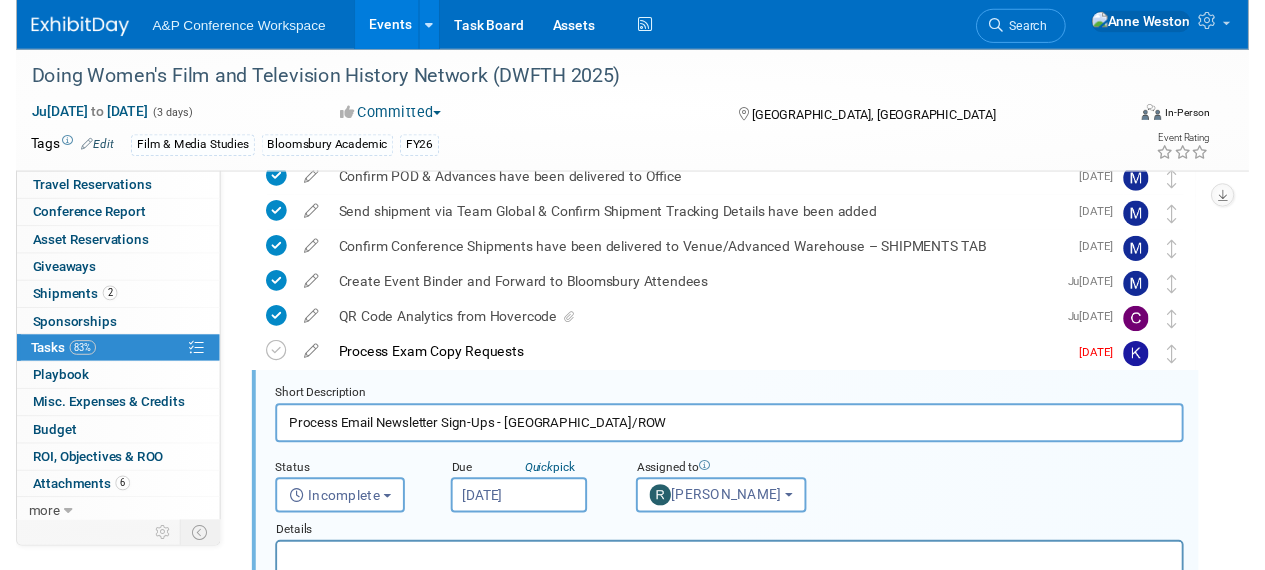 scroll, scrollTop: 686, scrollLeft: 0, axis: vertical 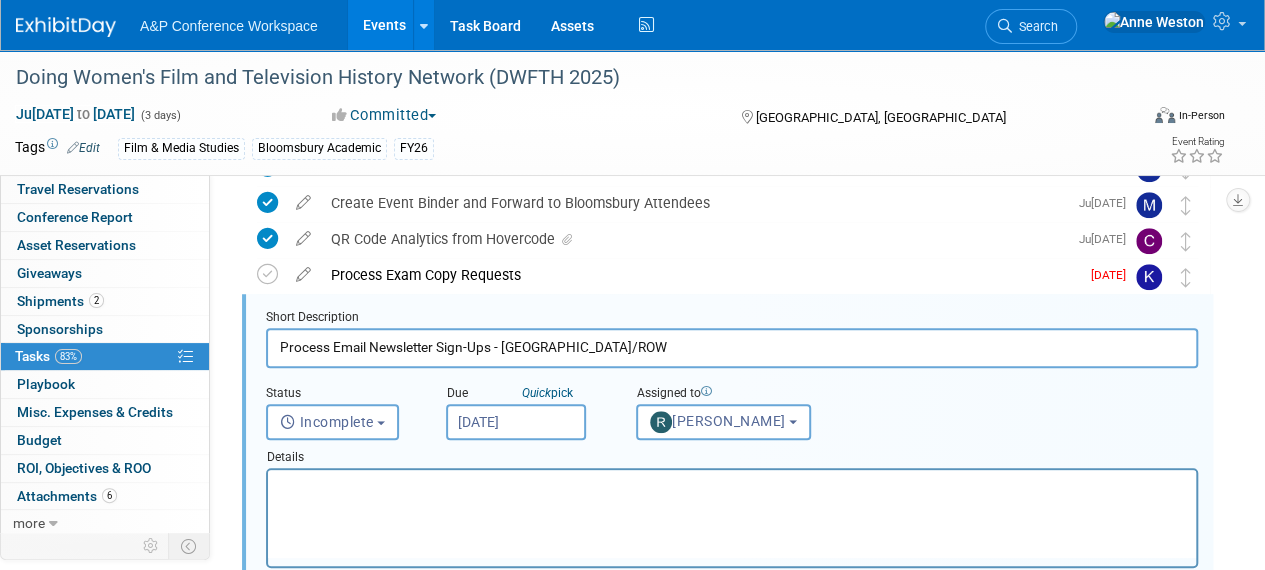 click on "Jun 30, 2025" at bounding box center (516, 422) 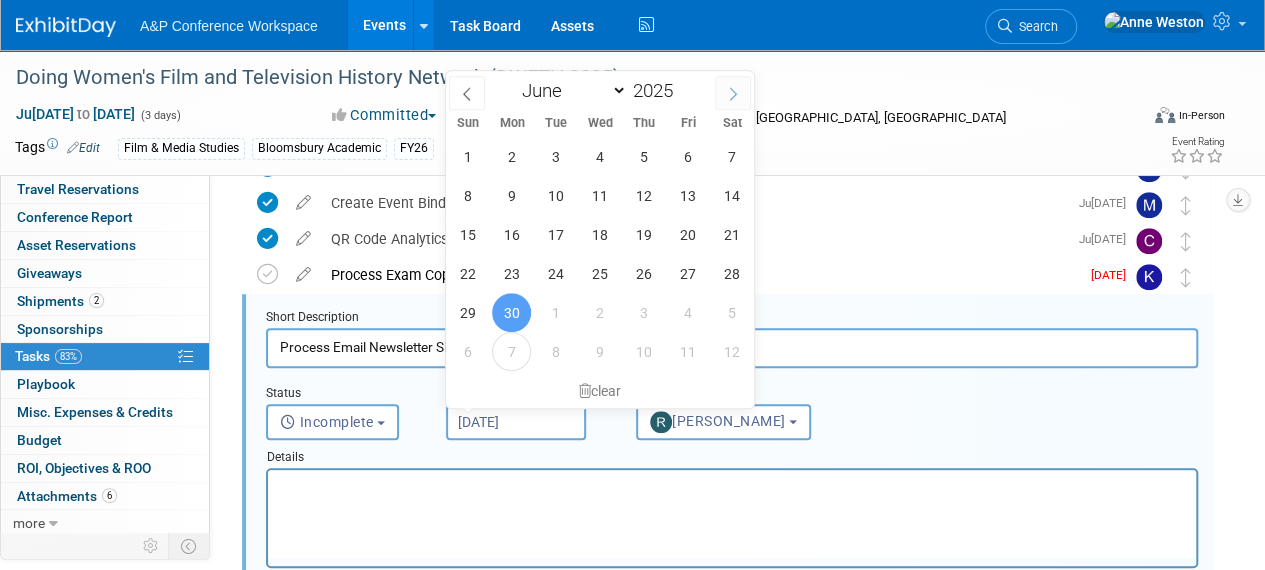 click at bounding box center (733, 93) 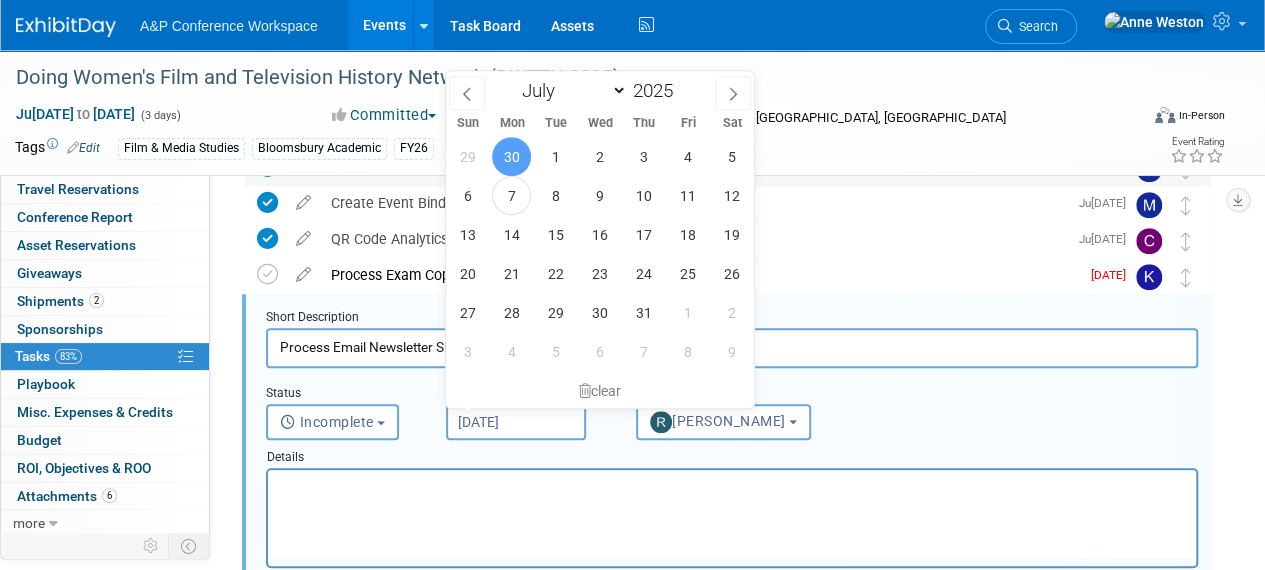 click on "Confirm Conference Shipments have been delivered to Venue/Advanced Warehouse – SHIPMENTS TAB" at bounding box center [700, 167] 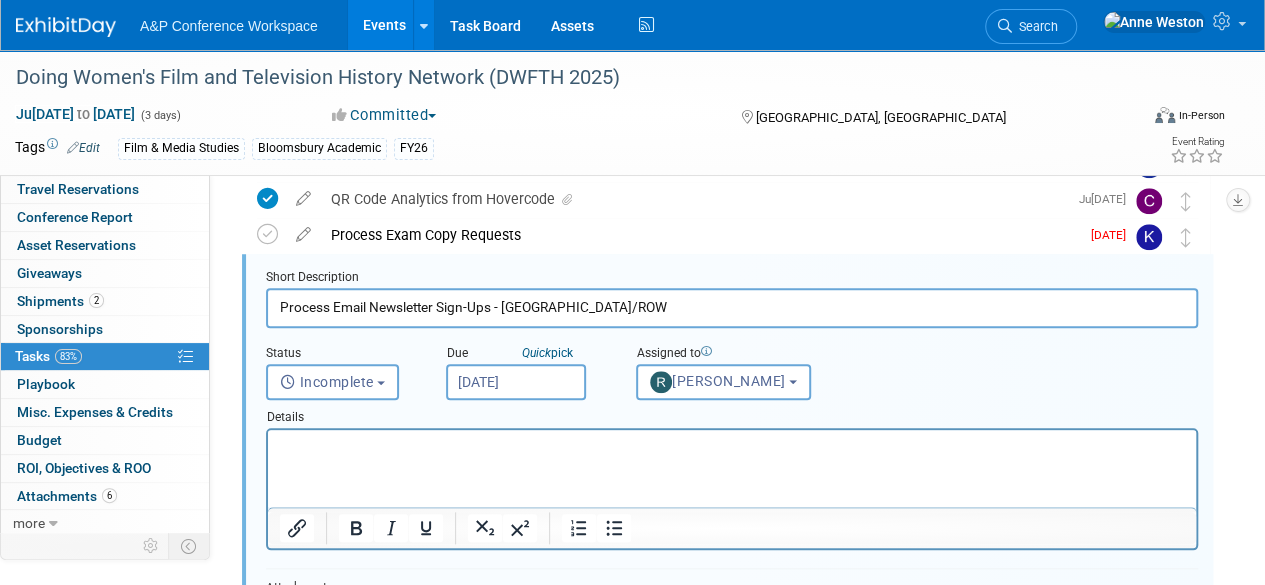 scroll, scrollTop: 886, scrollLeft: 0, axis: vertical 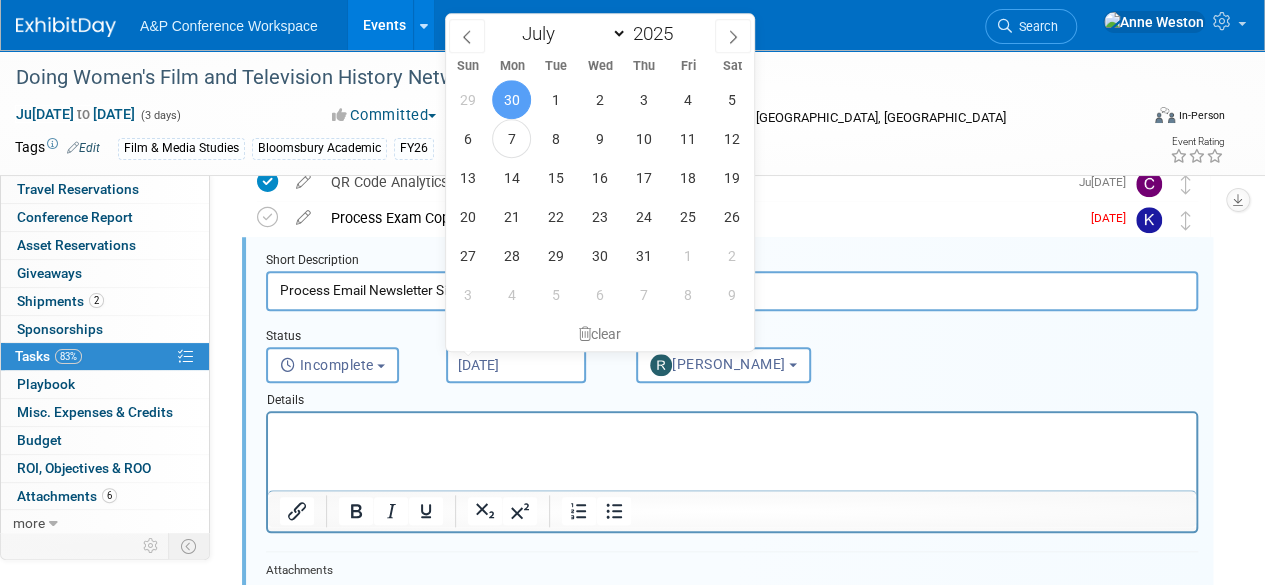 click on "Jun 30, 2025" at bounding box center (516, 365) 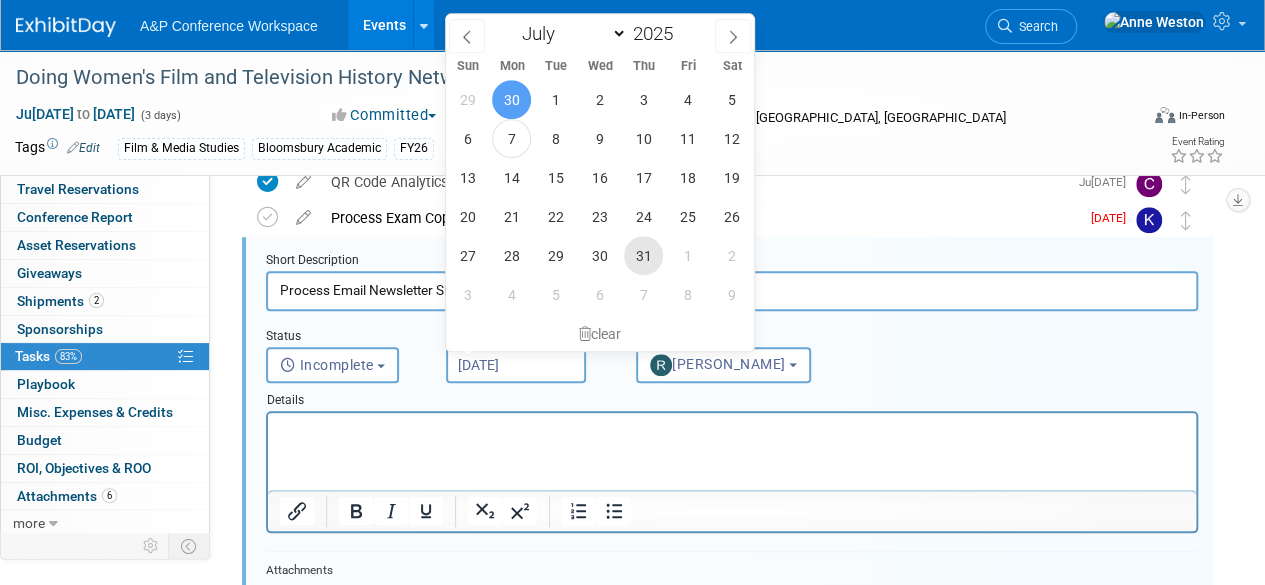 click on "31" at bounding box center [643, 255] 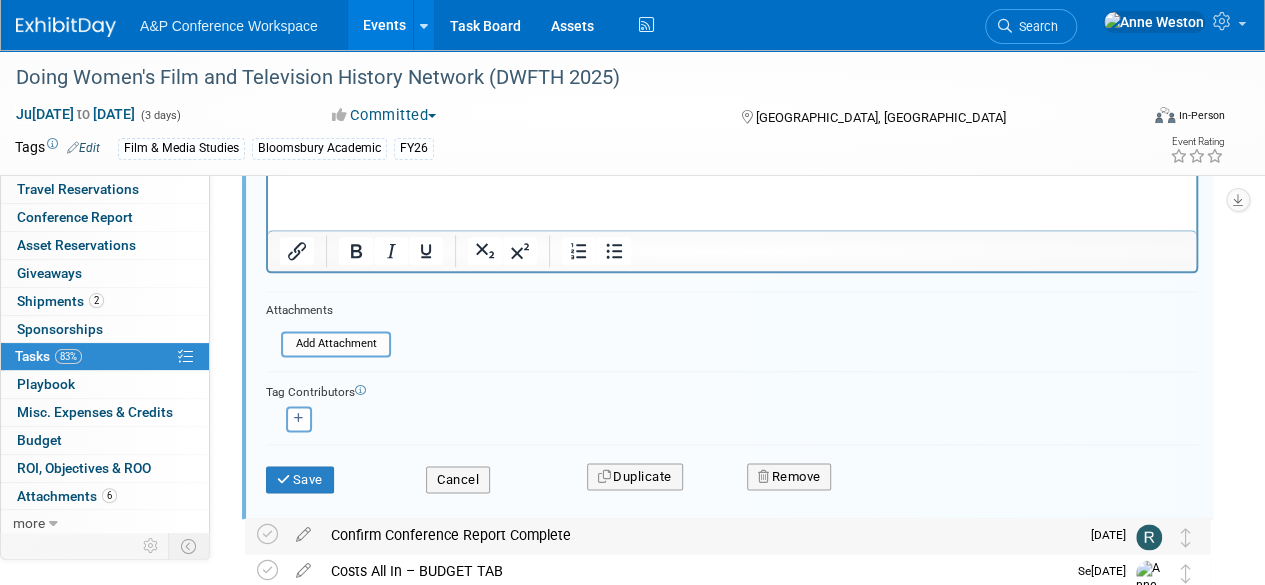 scroll, scrollTop: 1186, scrollLeft: 0, axis: vertical 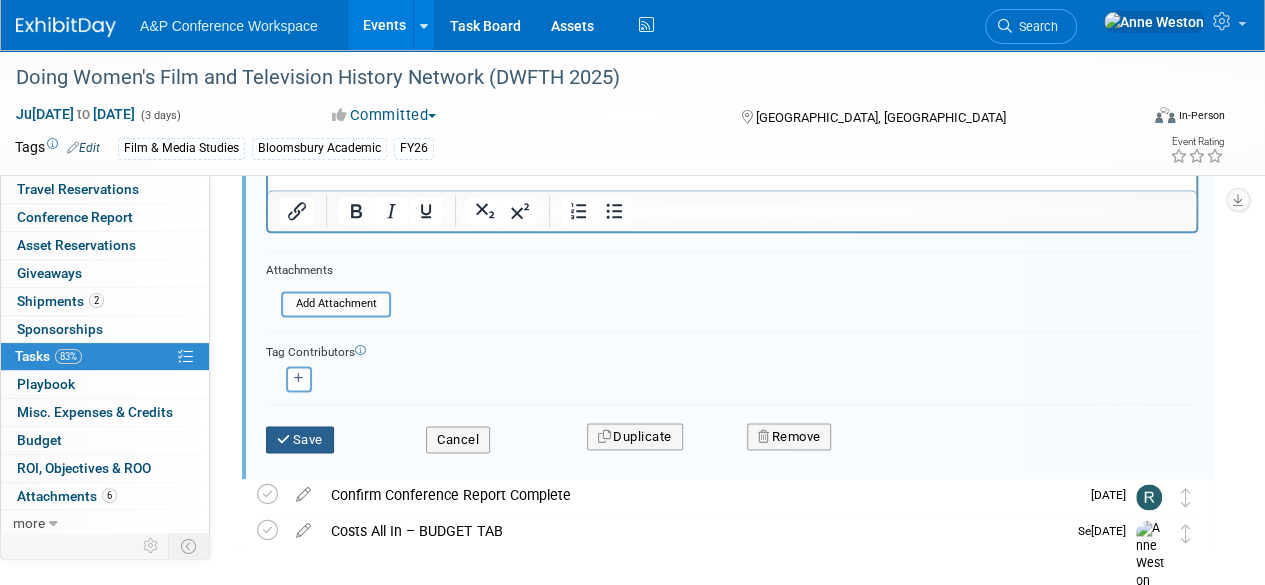 click on "Save" at bounding box center [300, 440] 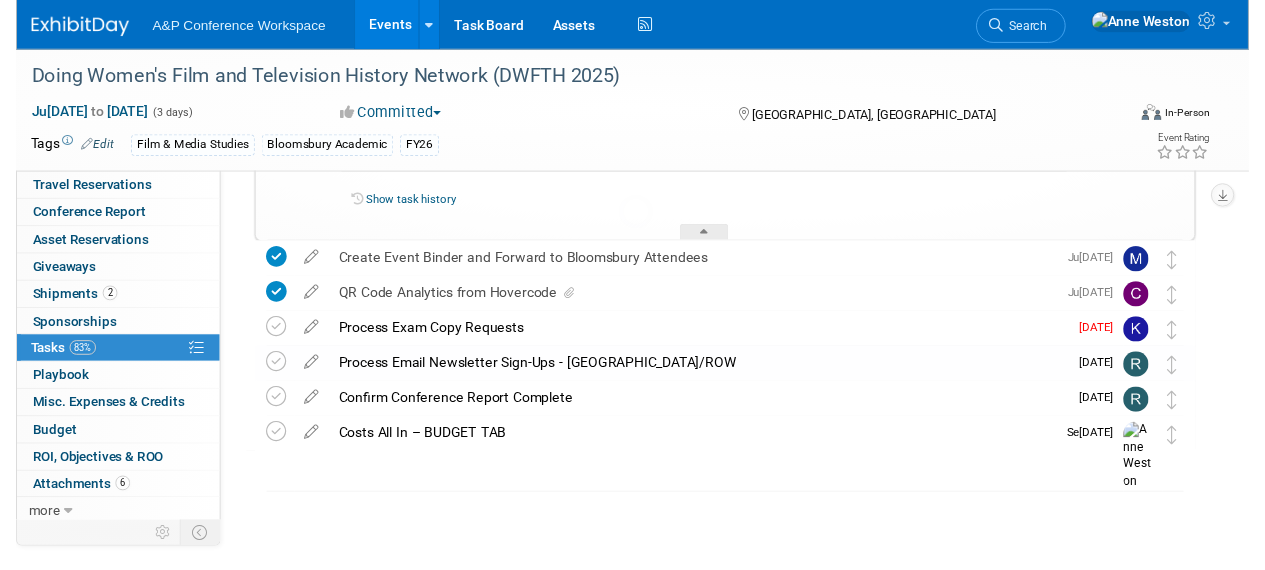 scroll, scrollTop: 767, scrollLeft: 0, axis: vertical 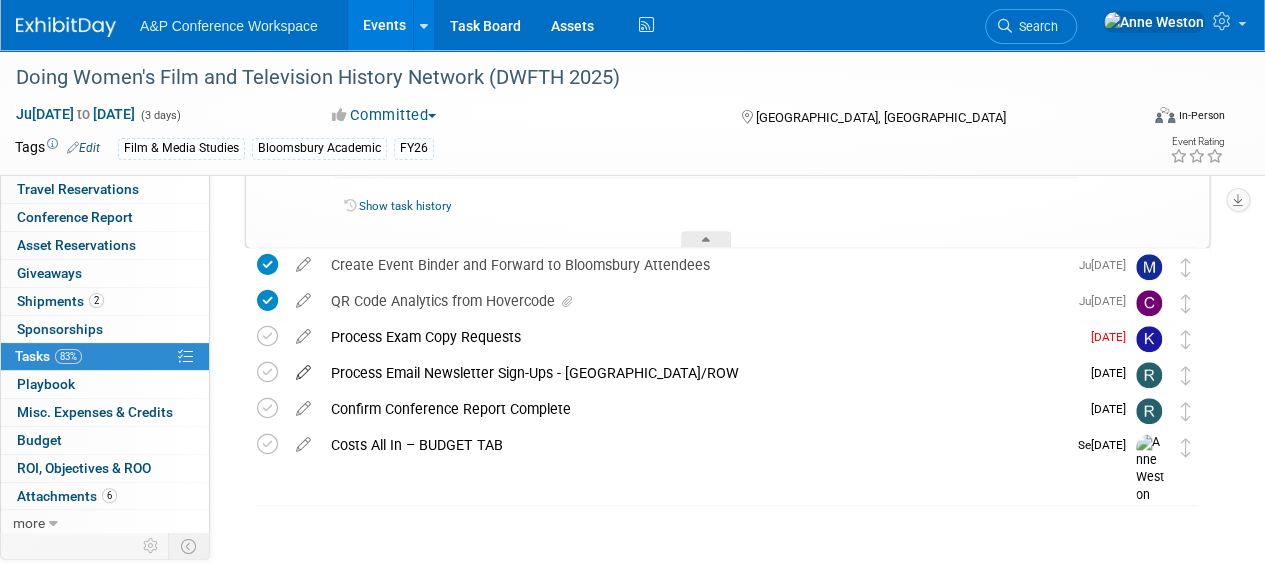 click at bounding box center [303, 368] 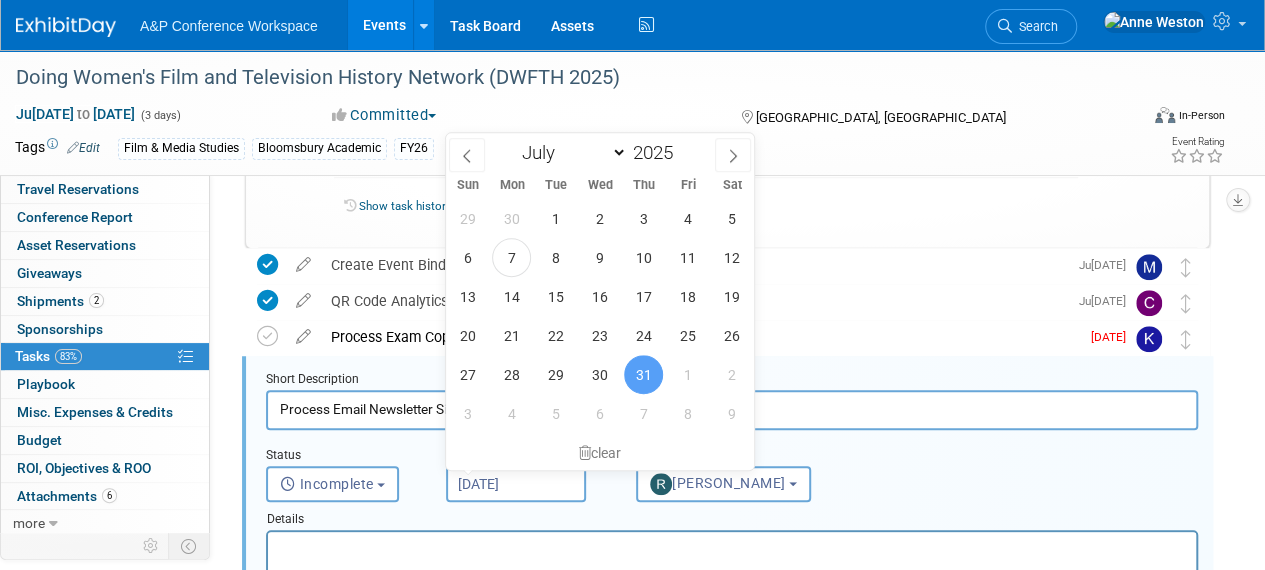 click on "[DATE]" at bounding box center [516, 484] 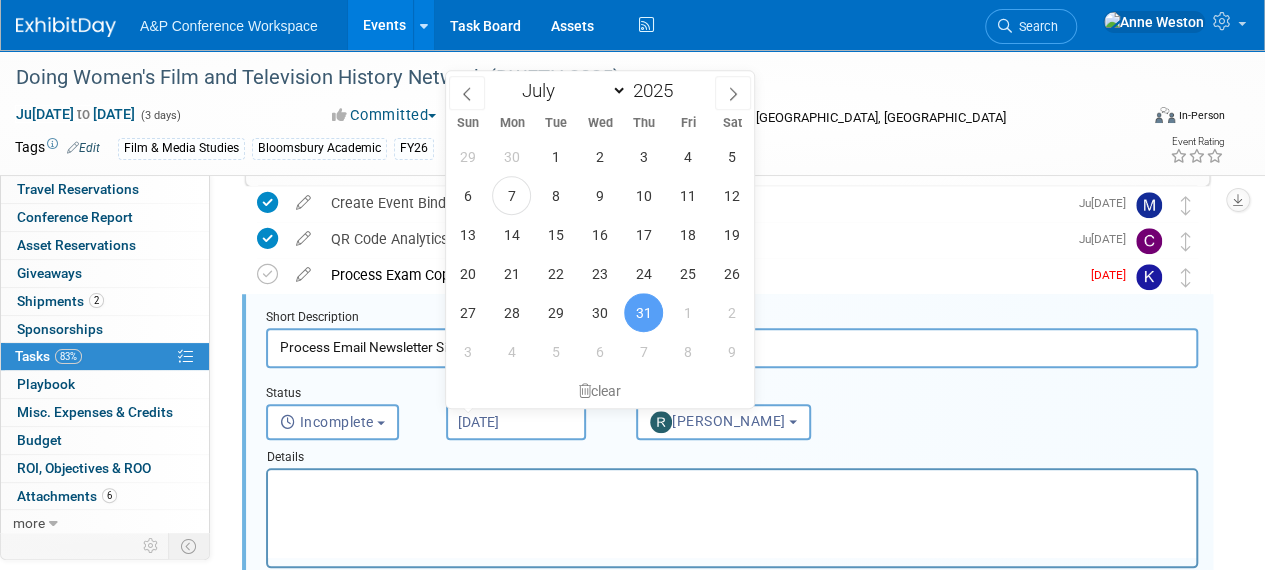 scroll, scrollTop: 0, scrollLeft: 0, axis: both 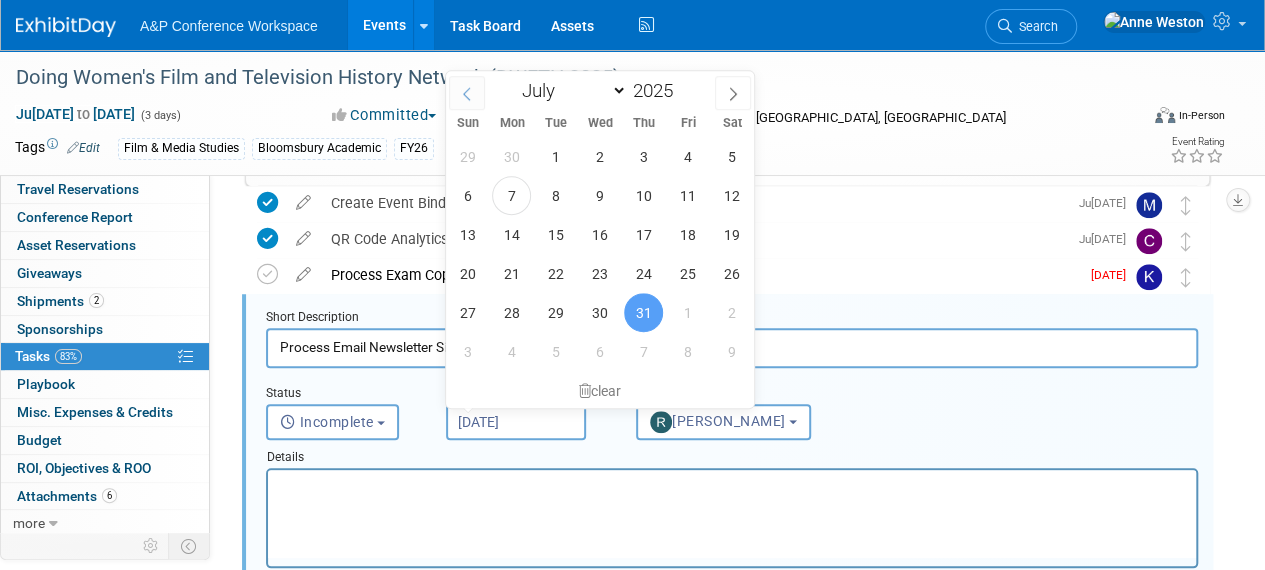click 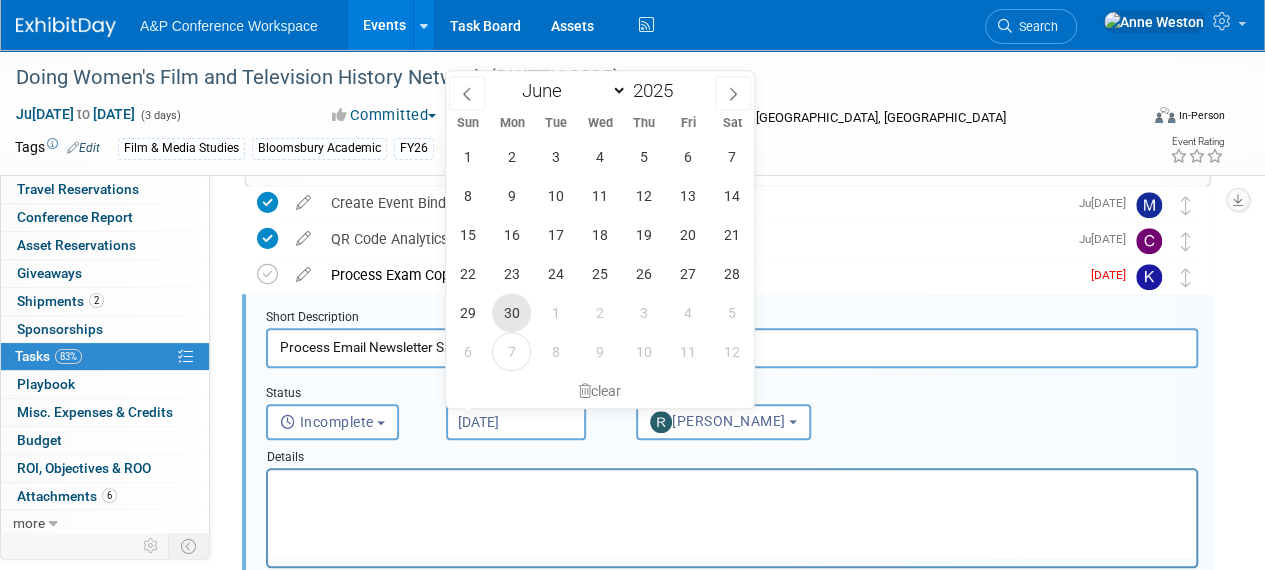 click on "30" at bounding box center [511, 312] 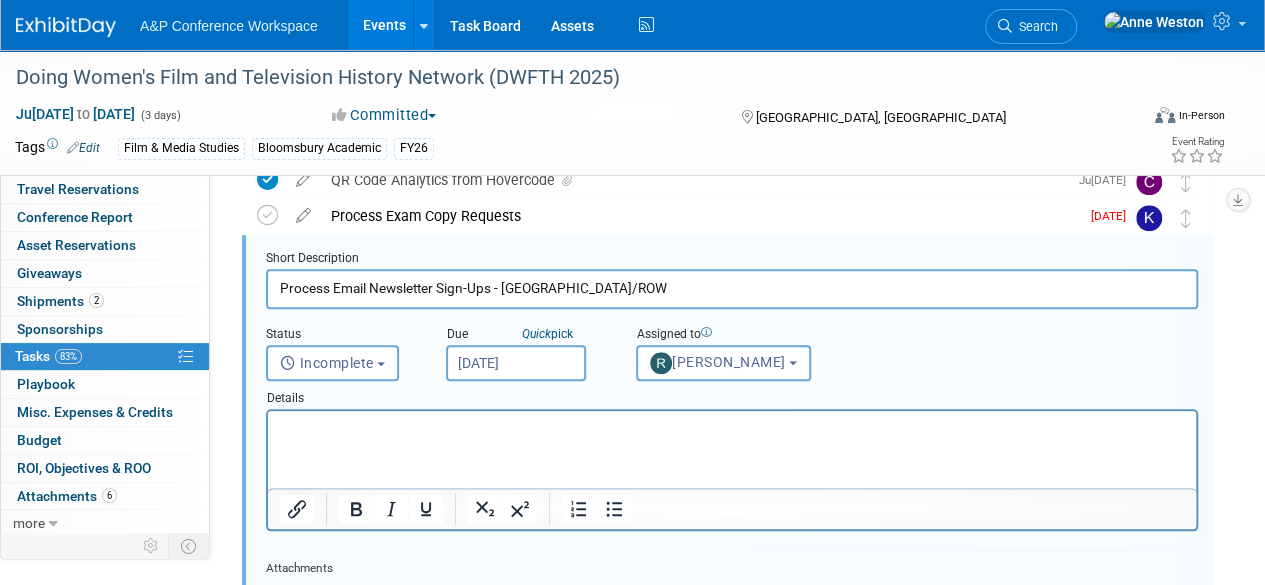 scroll, scrollTop: 1272, scrollLeft: 0, axis: vertical 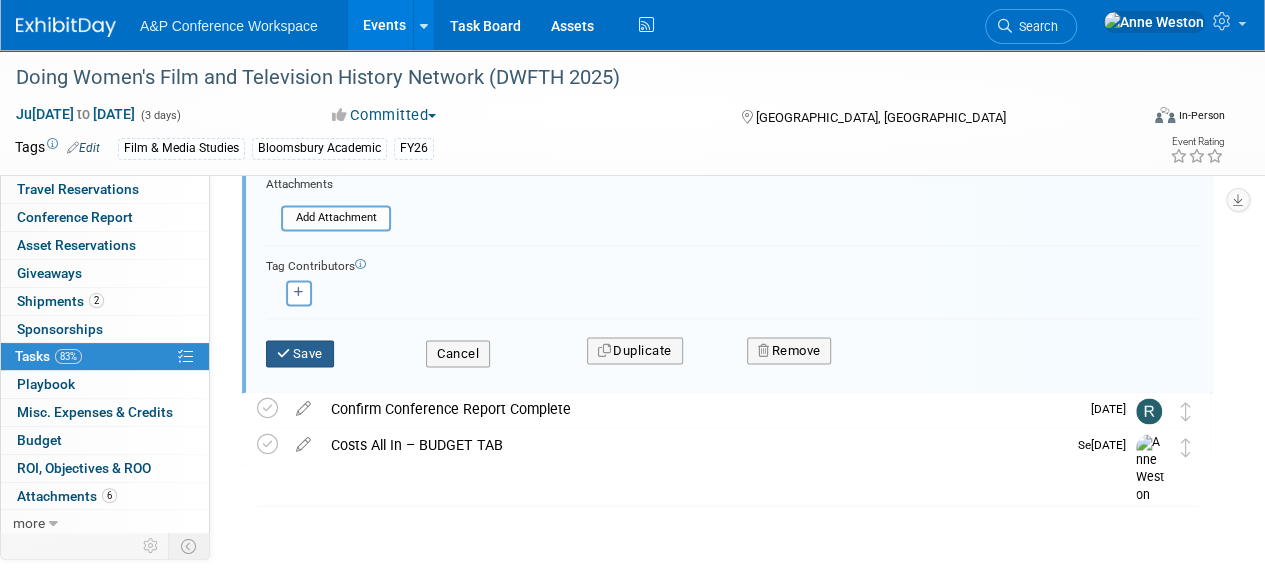 click on "Save" at bounding box center [300, 354] 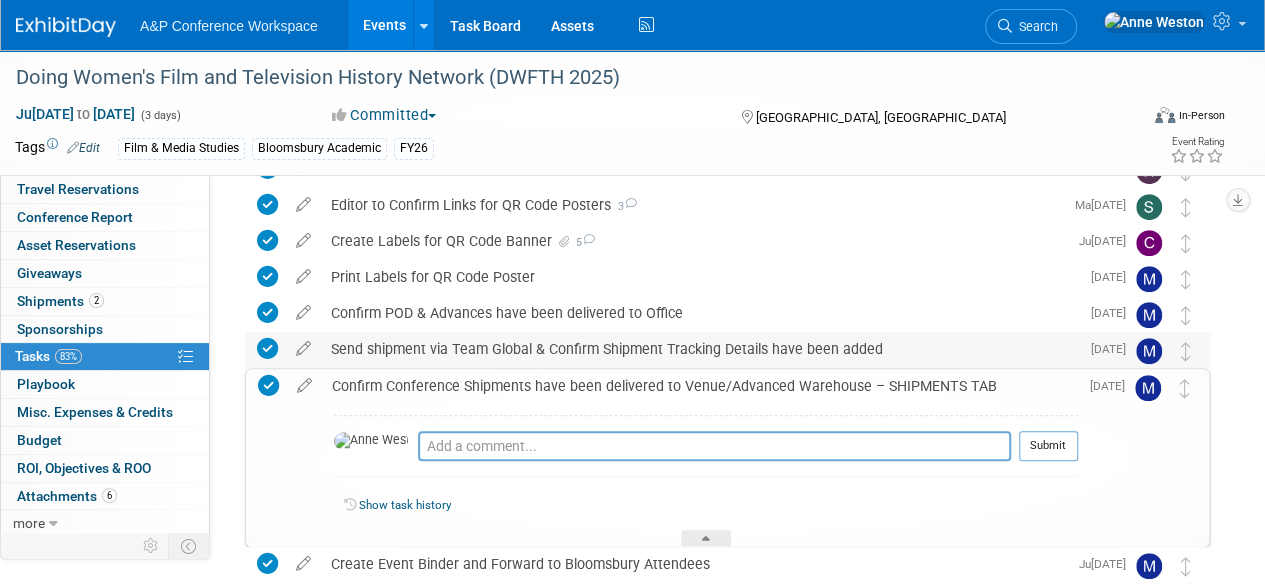 scroll, scrollTop: 467, scrollLeft: 0, axis: vertical 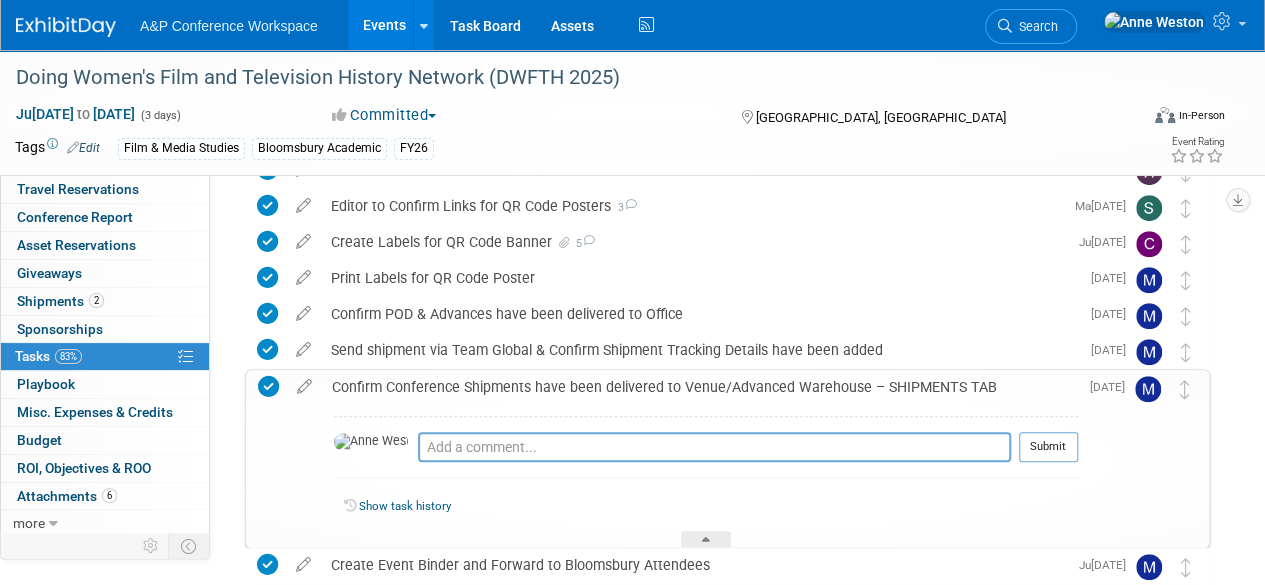click on "Confirm Conference Shipments have been delivered to Venue/Advanced Warehouse – SHIPMENTS TAB" at bounding box center (700, 387) 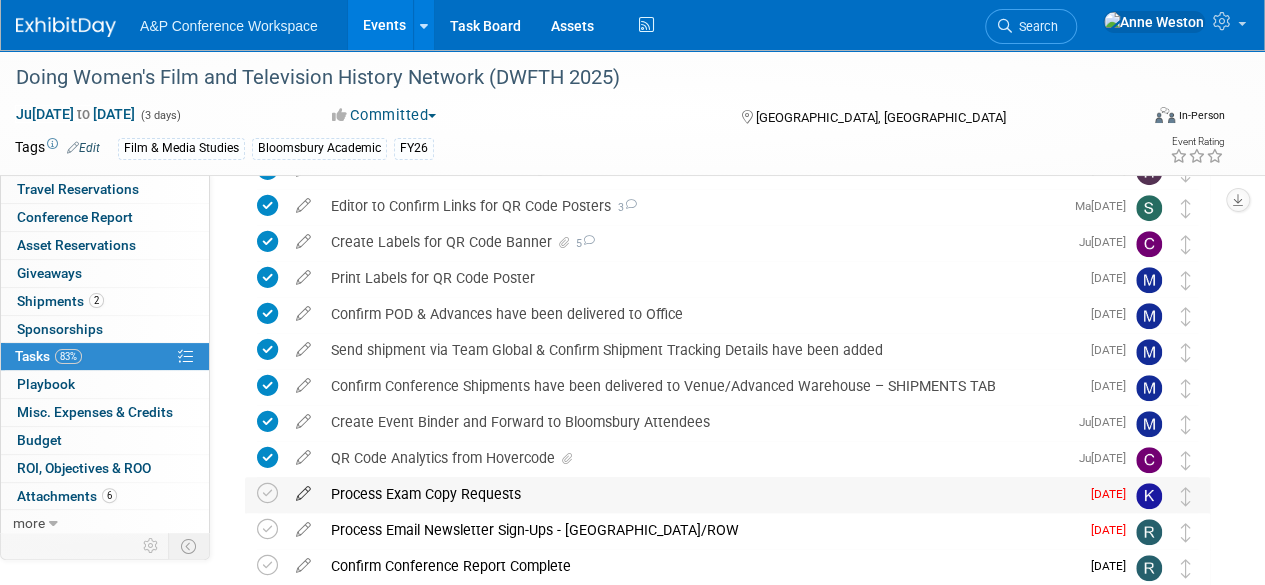 click at bounding box center [303, 489] 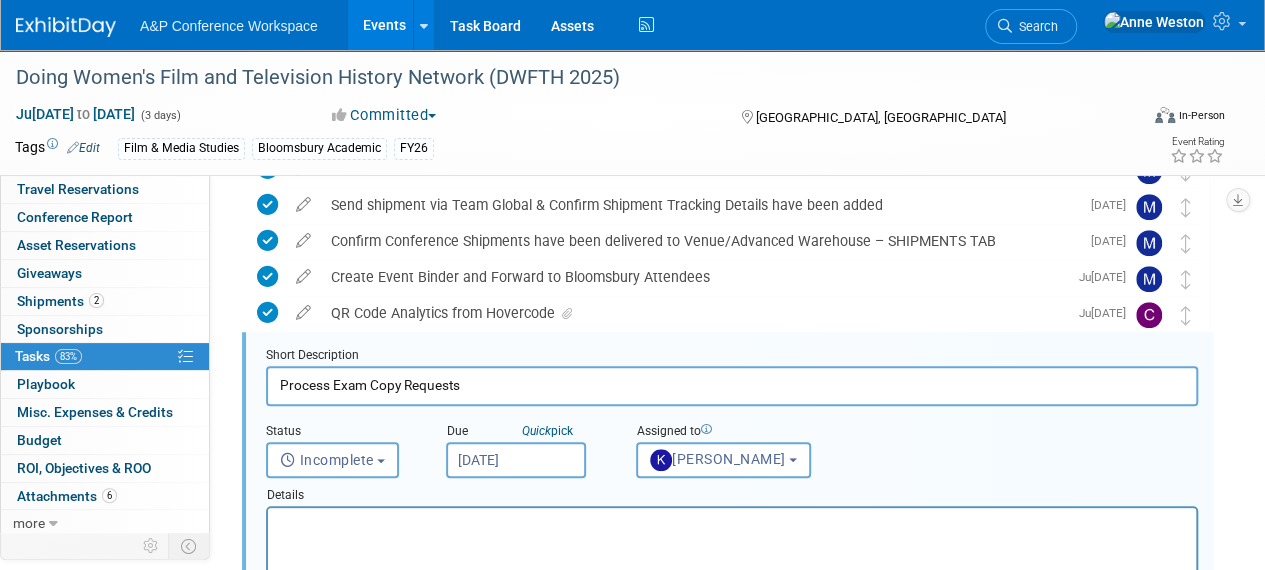scroll, scrollTop: 650, scrollLeft: 0, axis: vertical 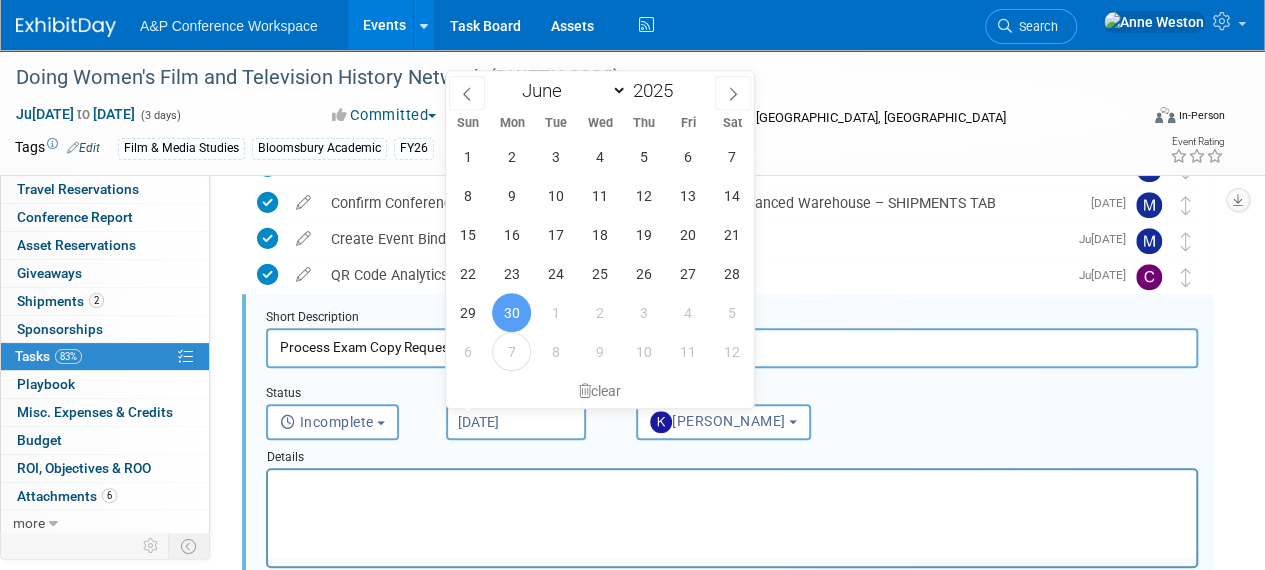 click on "Jun 30, 2025" at bounding box center (516, 422) 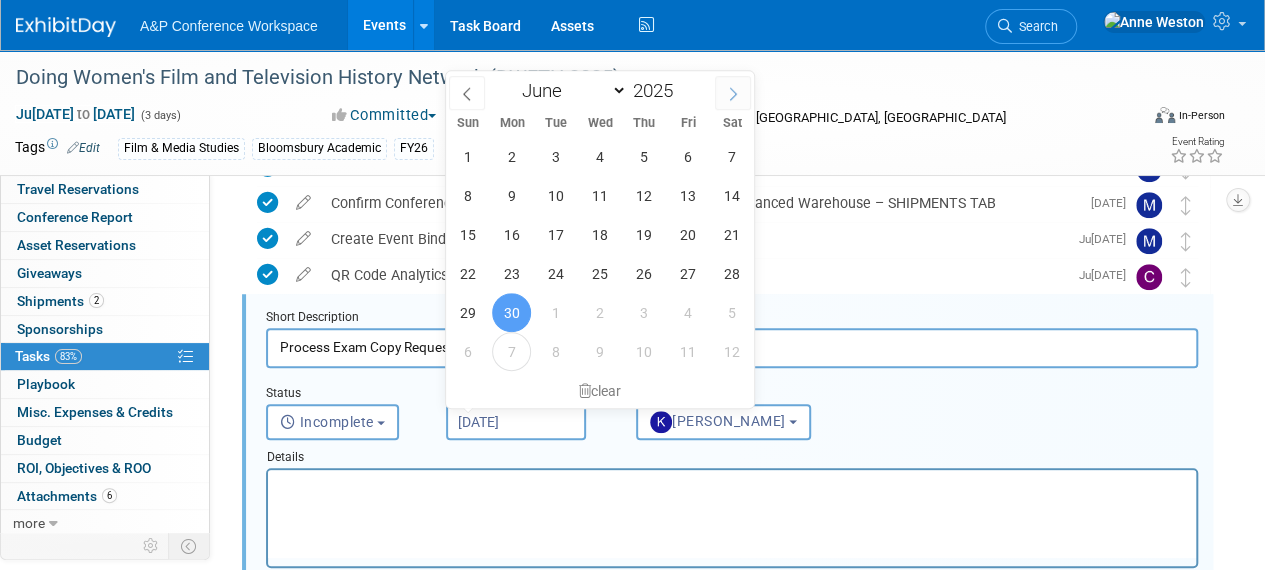 click at bounding box center [733, 93] 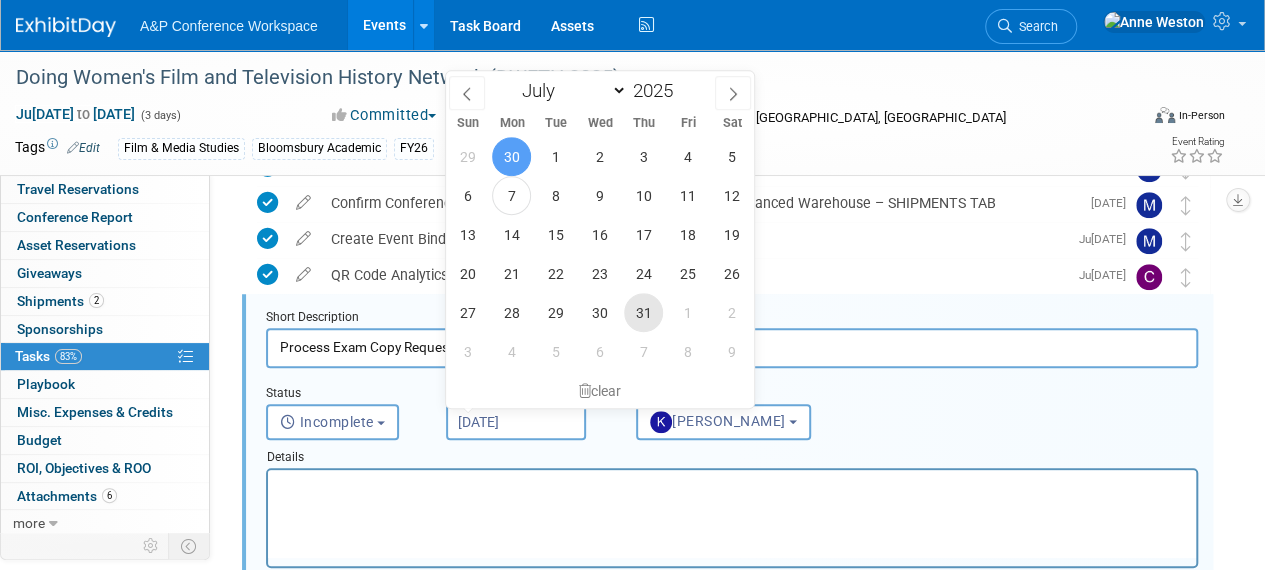 click on "31" at bounding box center [643, 312] 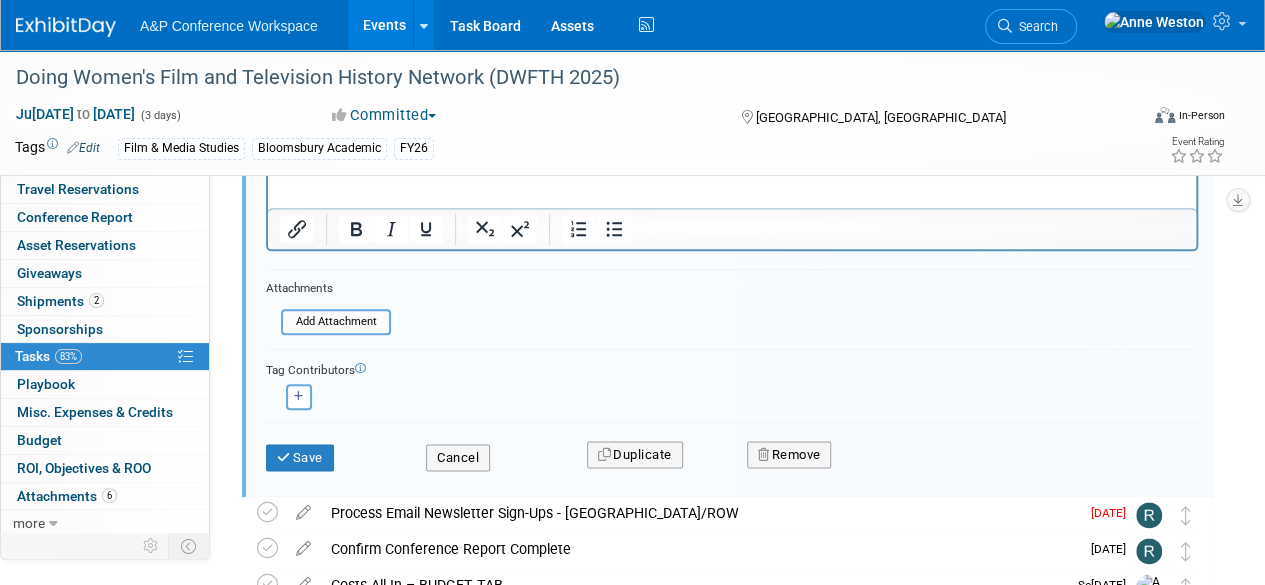 scroll, scrollTop: 1050, scrollLeft: 0, axis: vertical 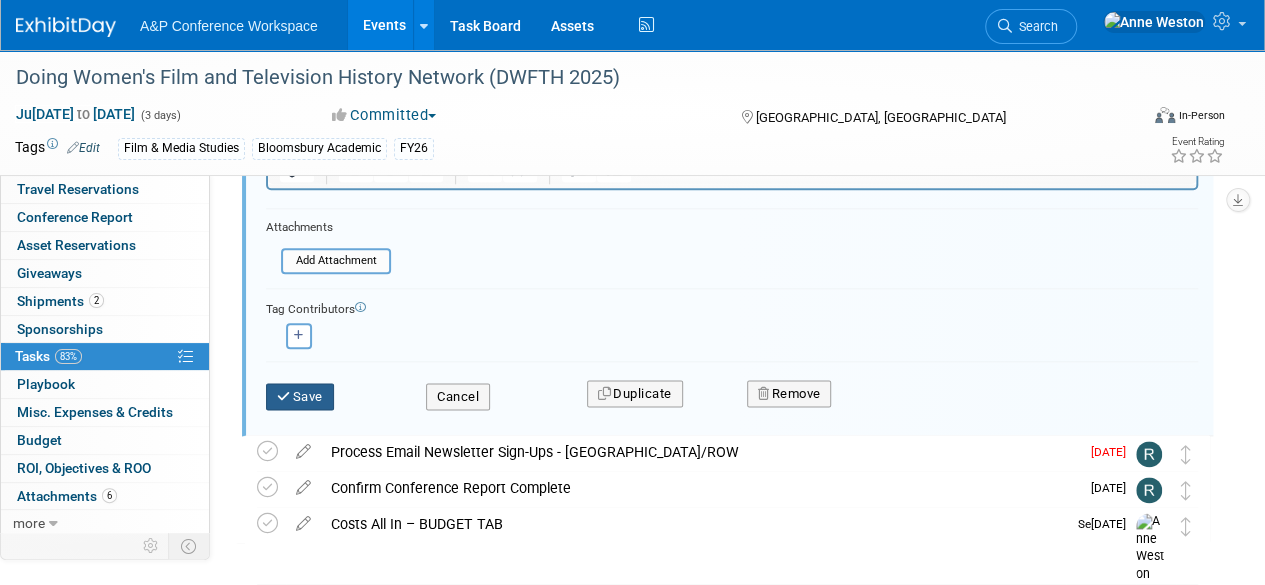 click on "Save" at bounding box center (300, 397) 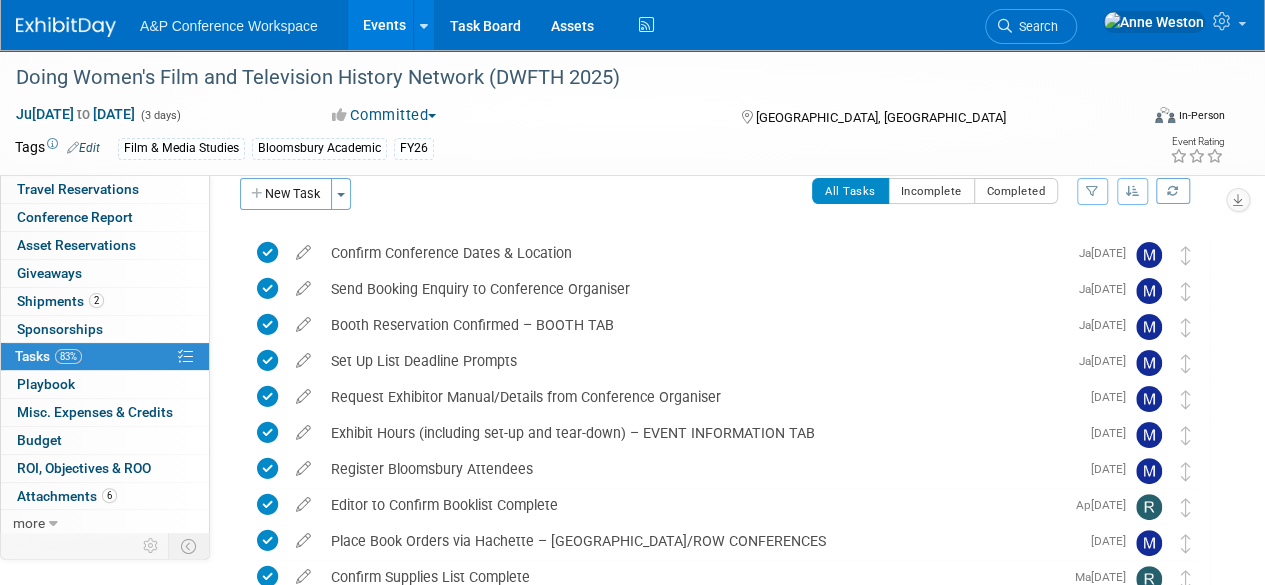 scroll, scrollTop: 24, scrollLeft: 0, axis: vertical 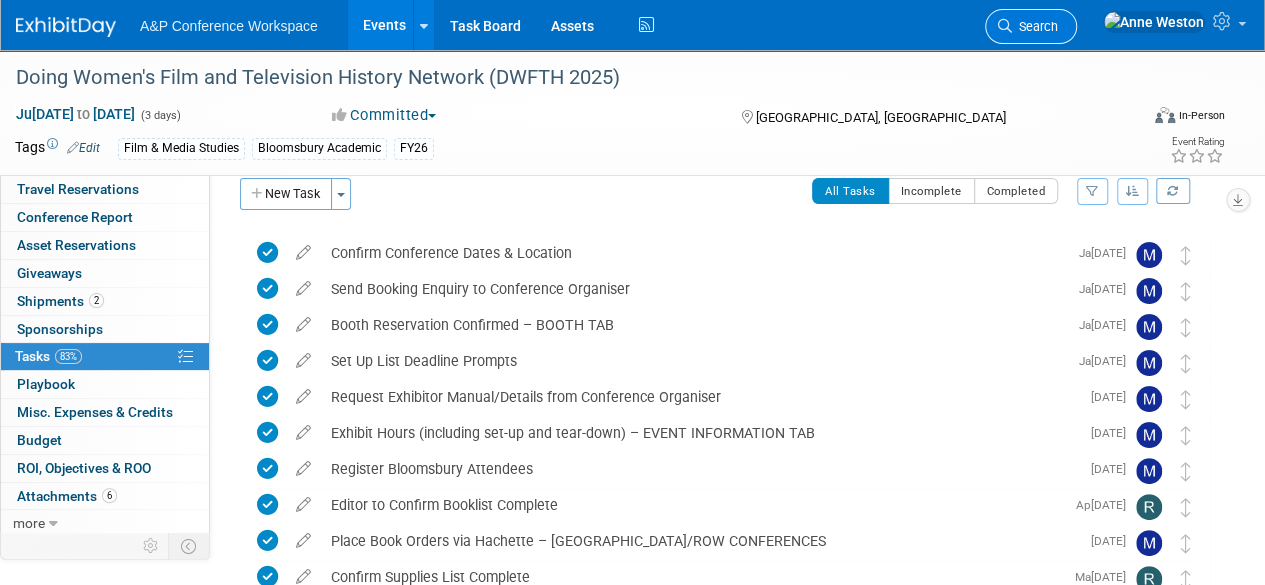 click on "Search" at bounding box center [1035, 26] 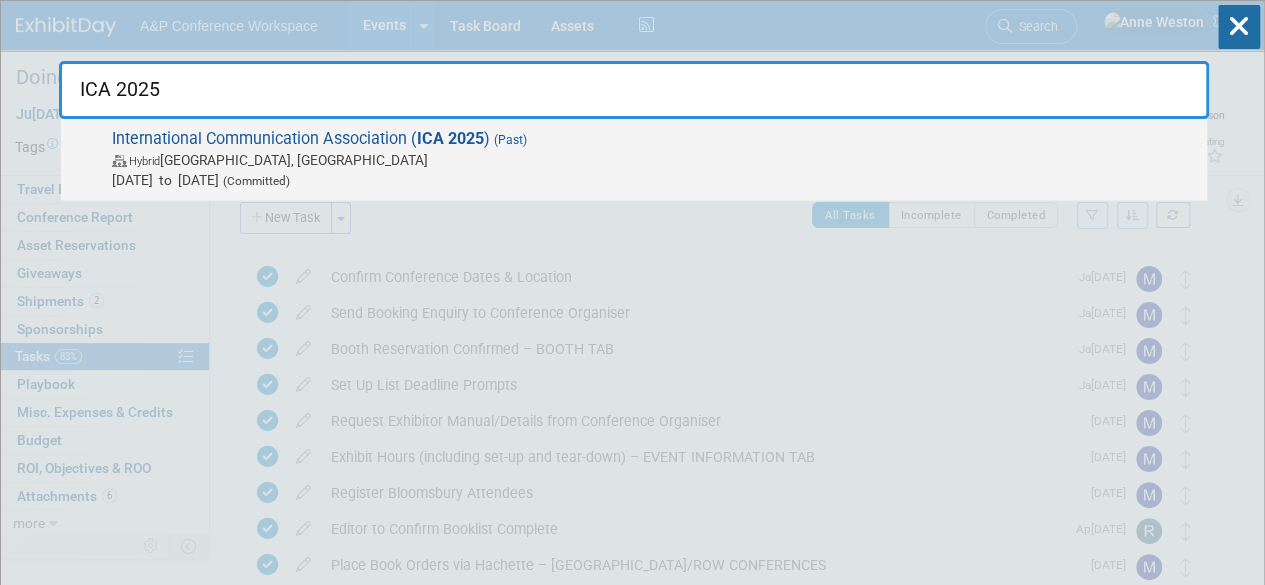 type on "ICA 2025" 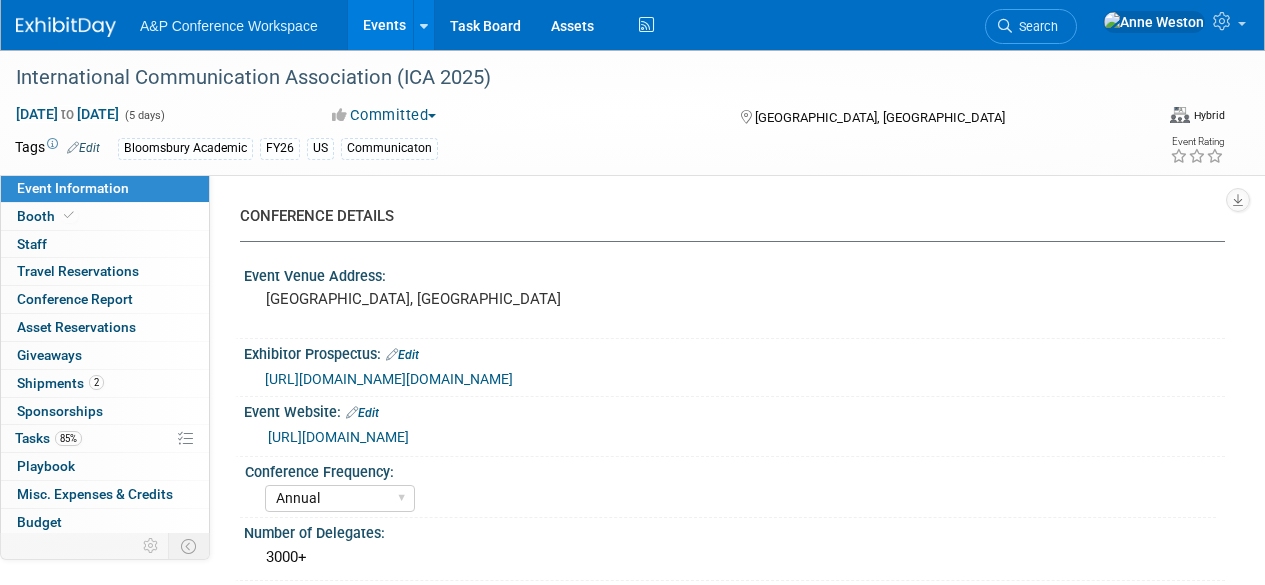 select on "Annual" 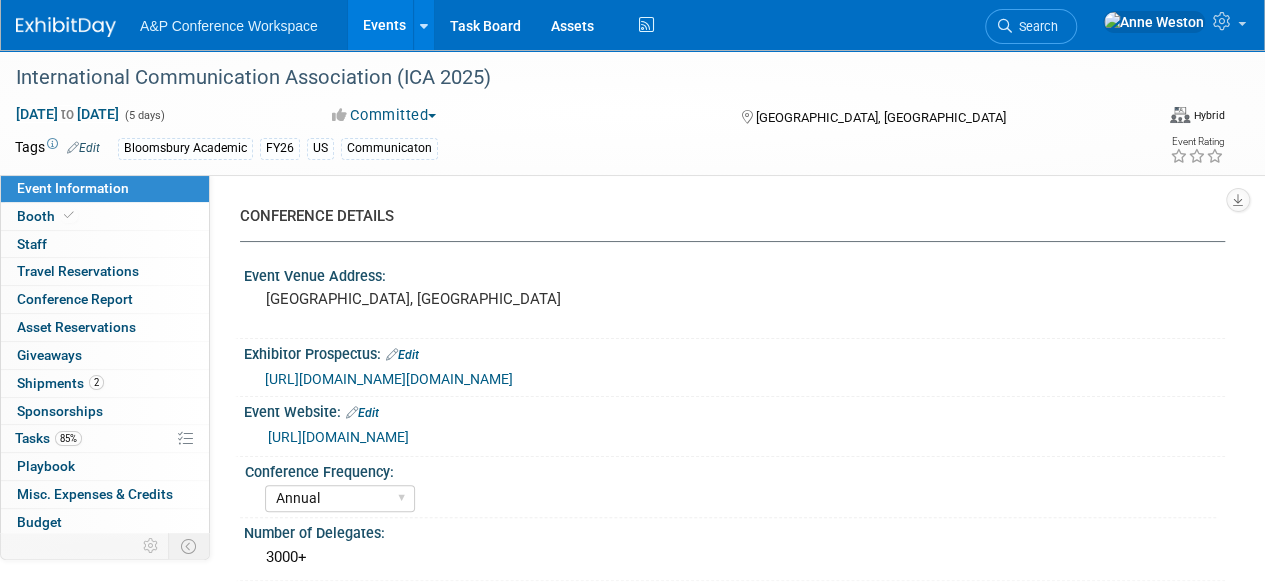 scroll, scrollTop: 0, scrollLeft: 0, axis: both 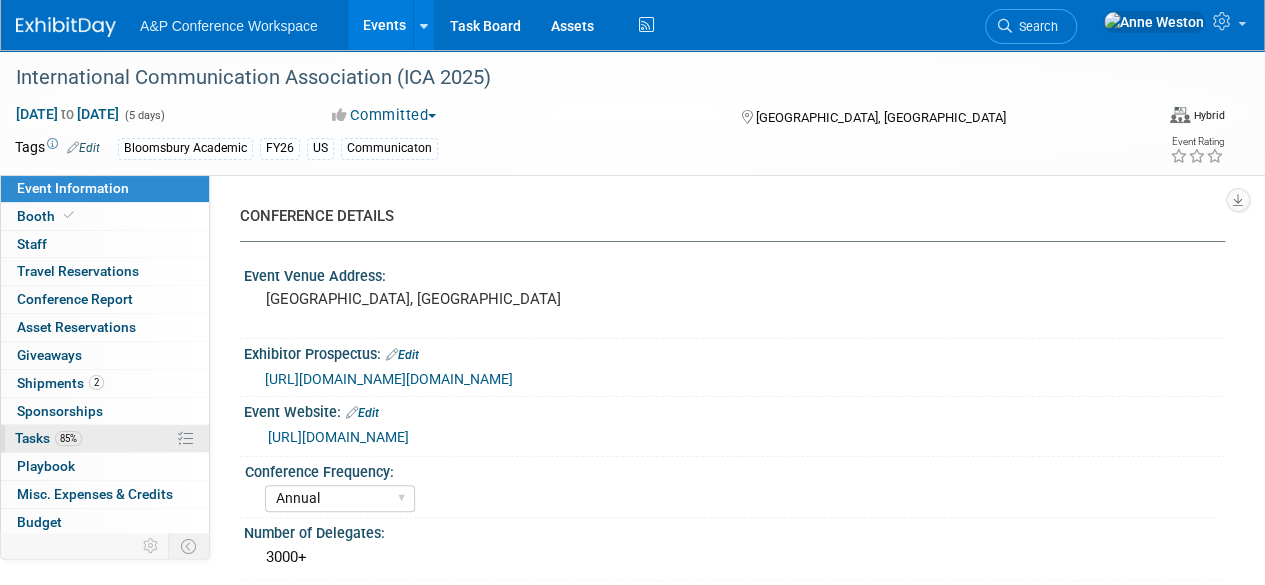 click on "85%
Tasks 85%" at bounding box center (105, 438) 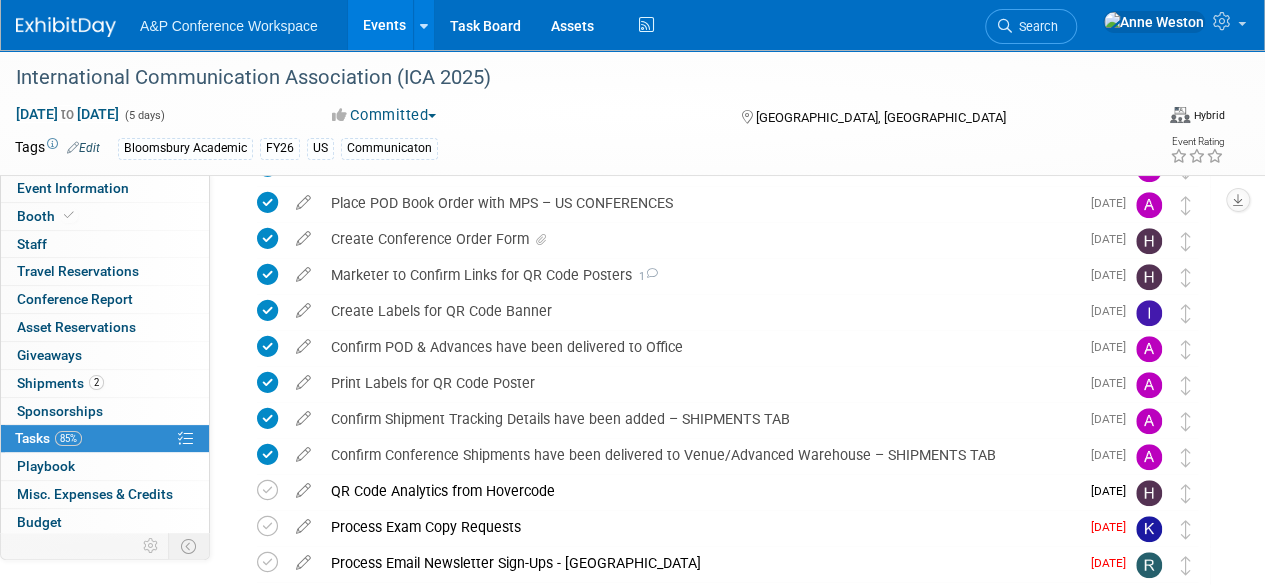 scroll, scrollTop: 732, scrollLeft: 0, axis: vertical 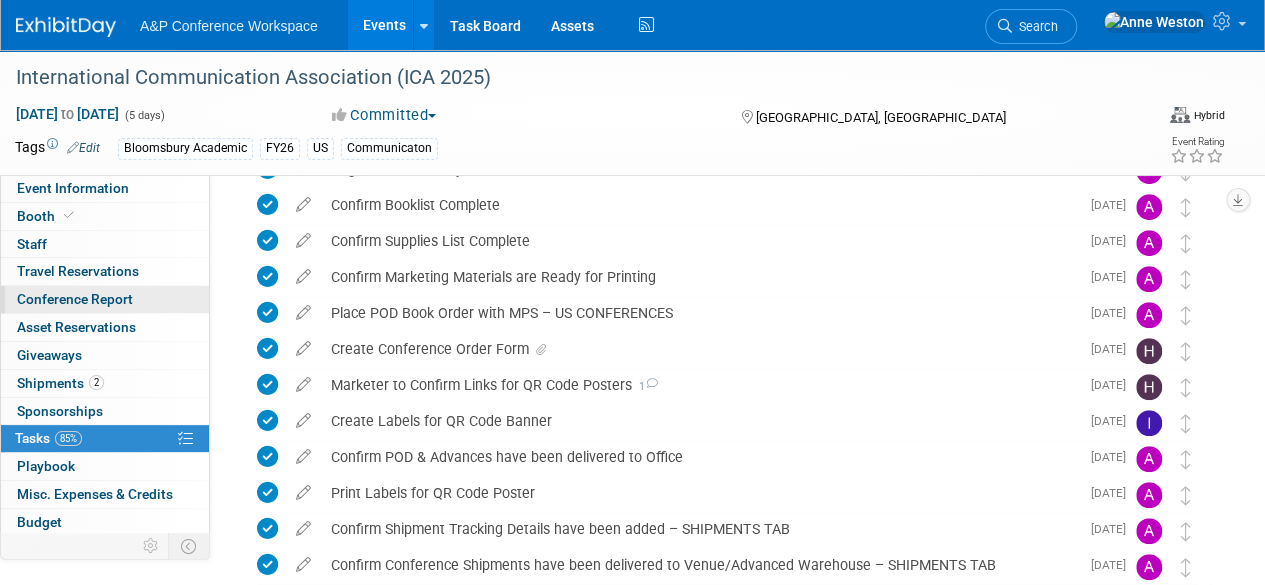 click on "Conference Report" at bounding box center (75, 299) 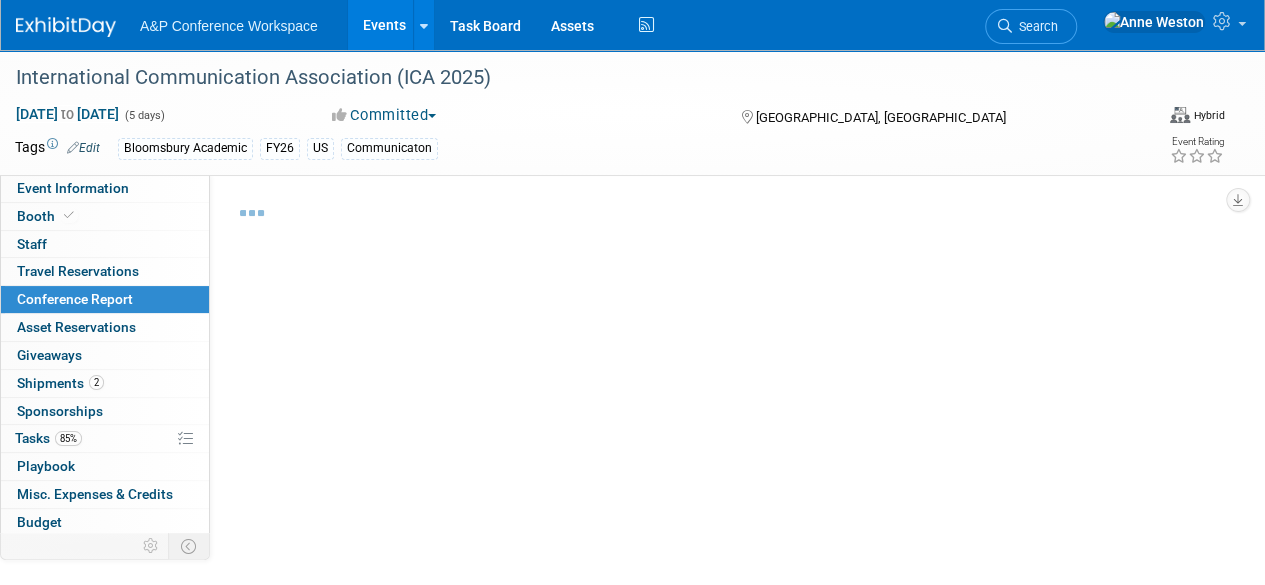 select on "NO" 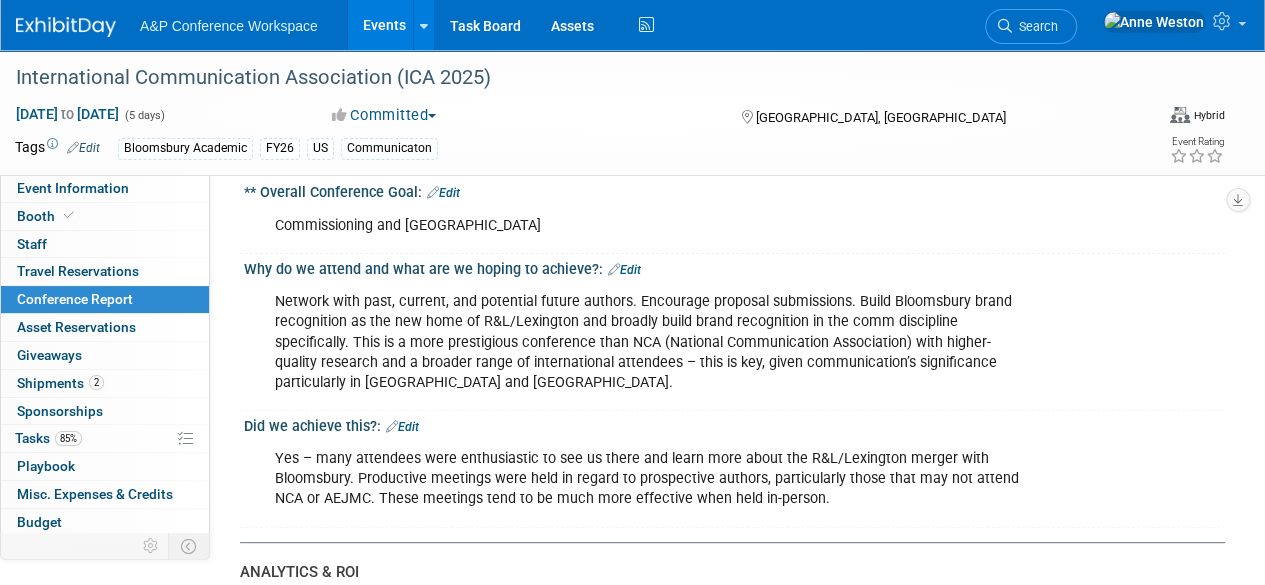 scroll, scrollTop: 0, scrollLeft: 0, axis: both 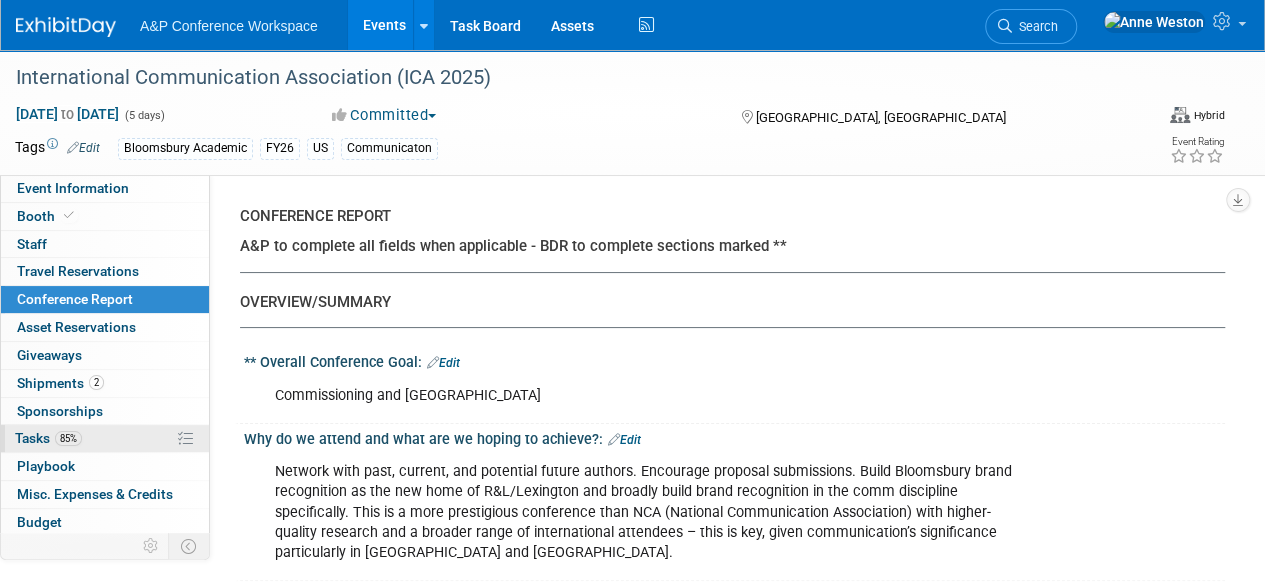 click on "85%
Tasks 85%" at bounding box center (105, 438) 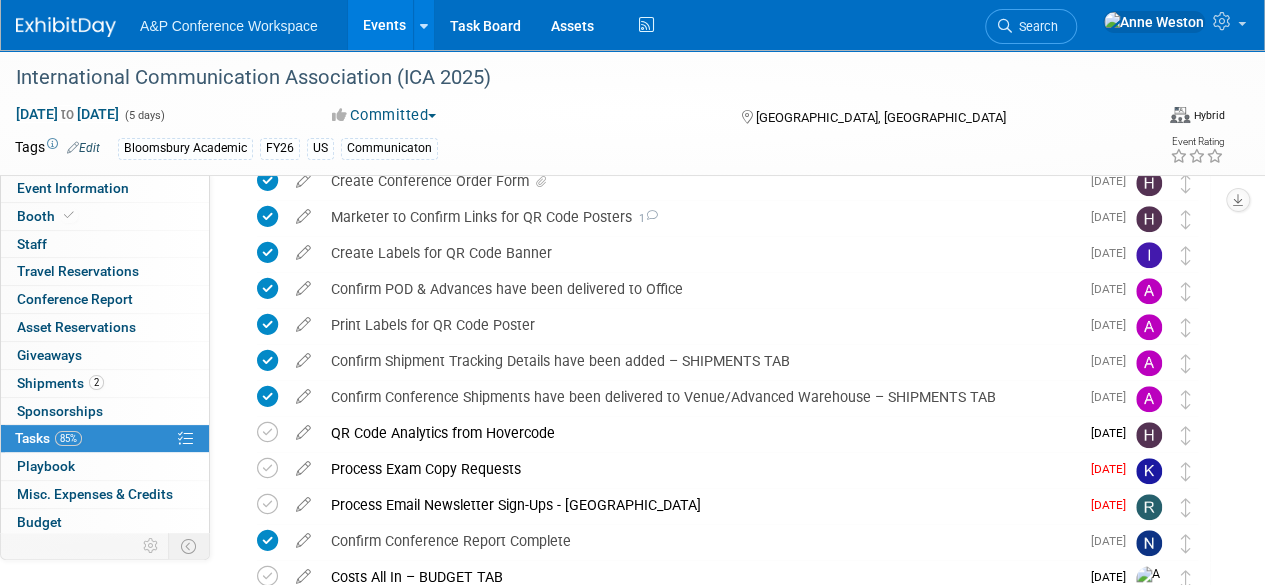 scroll, scrollTop: 700, scrollLeft: 0, axis: vertical 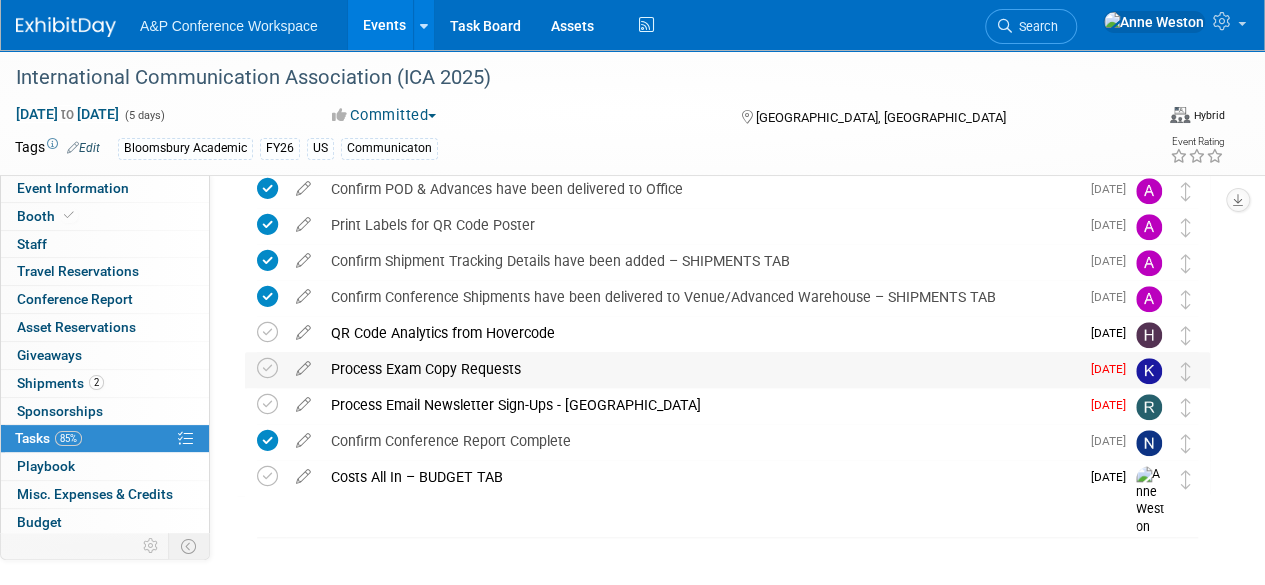 click on "Process Exam Copy Requests" at bounding box center (700, 369) 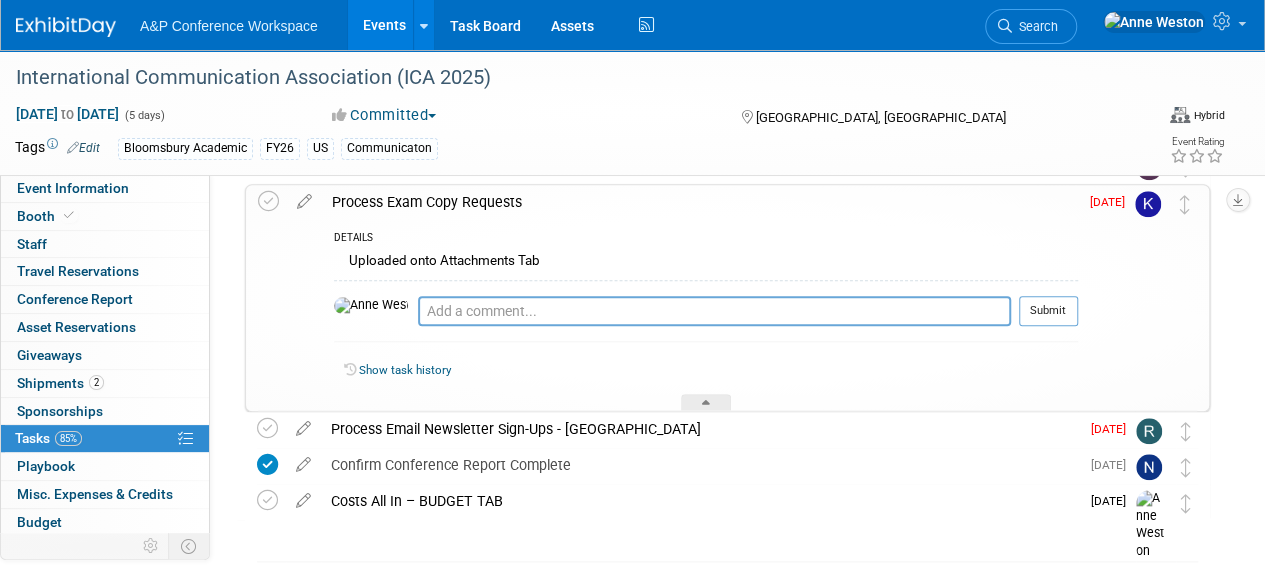 scroll, scrollTop: 900, scrollLeft: 0, axis: vertical 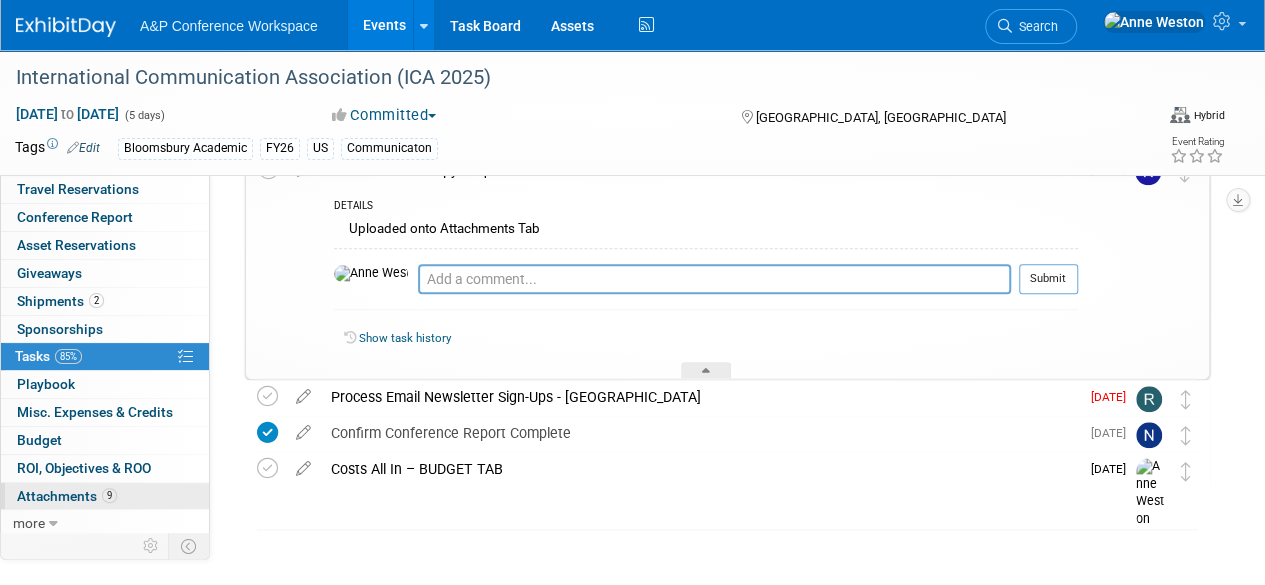 click on "Attachments 9" at bounding box center (67, 496) 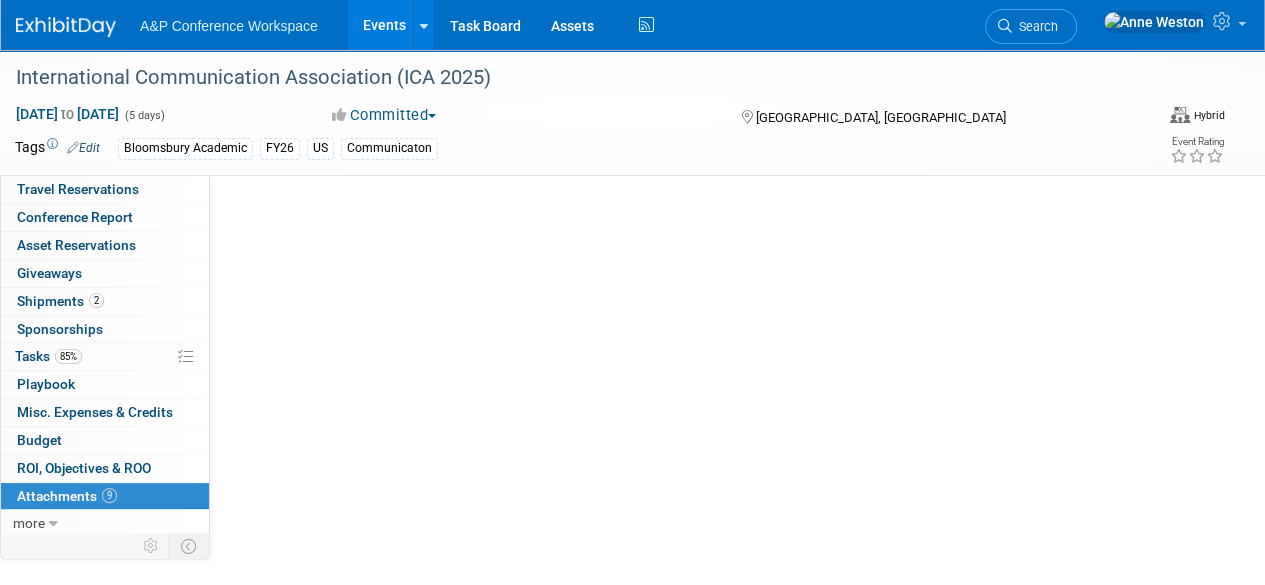 scroll, scrollTop: 0, scrollLeft: 0, axis: both 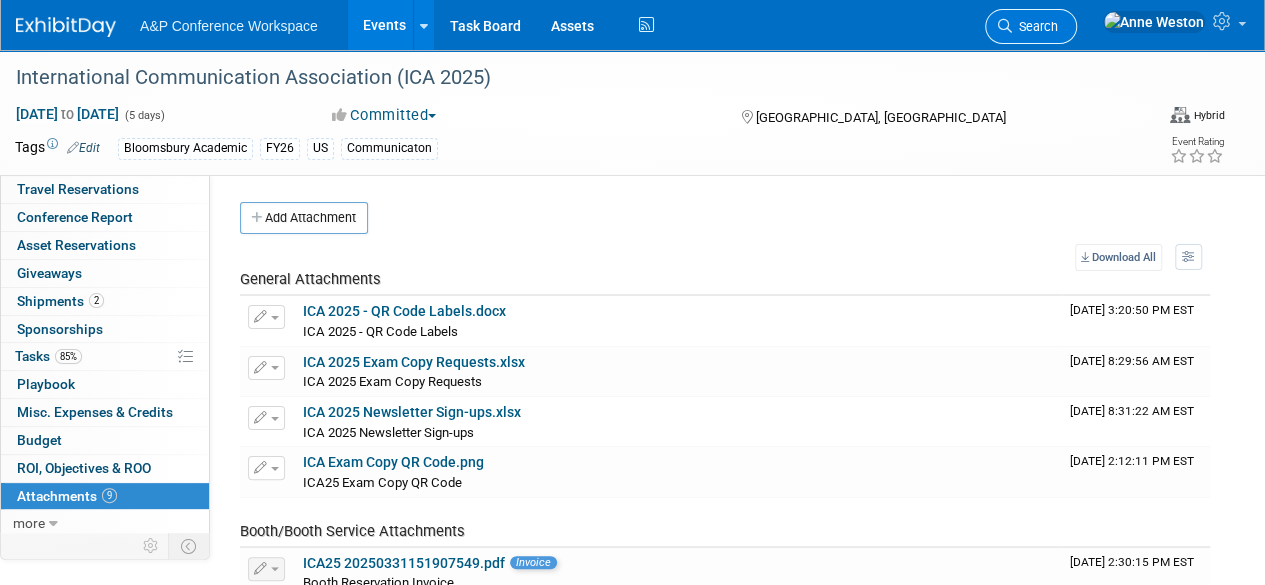 click on "Search" at bounding box center [1031, 26] 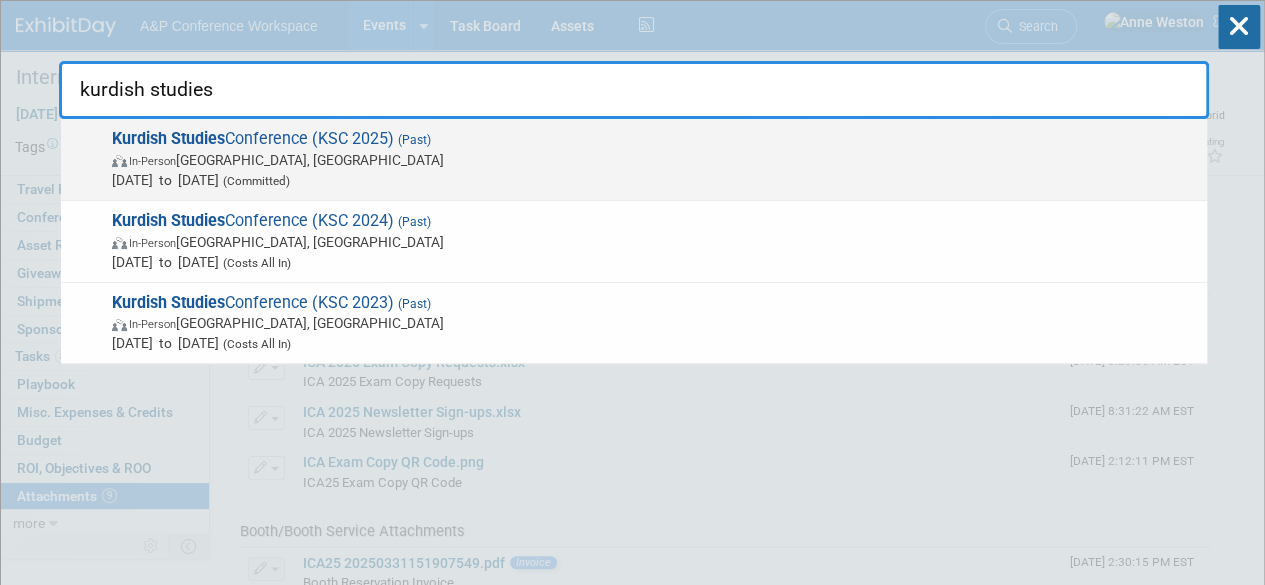 type on "kurdish studies" 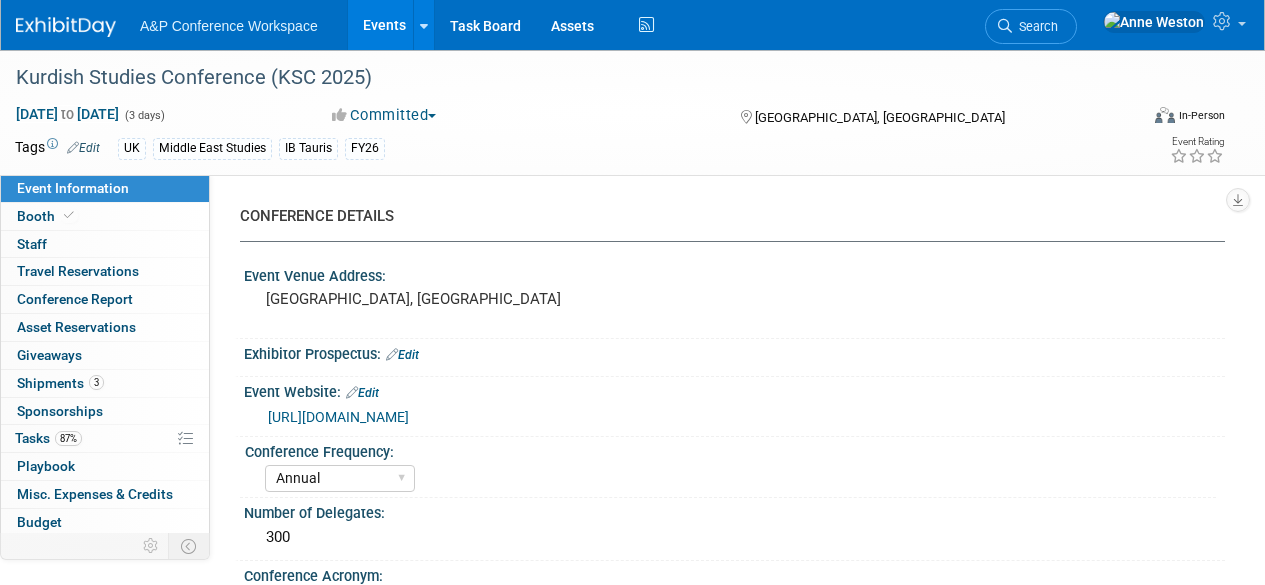 select on "Annual" 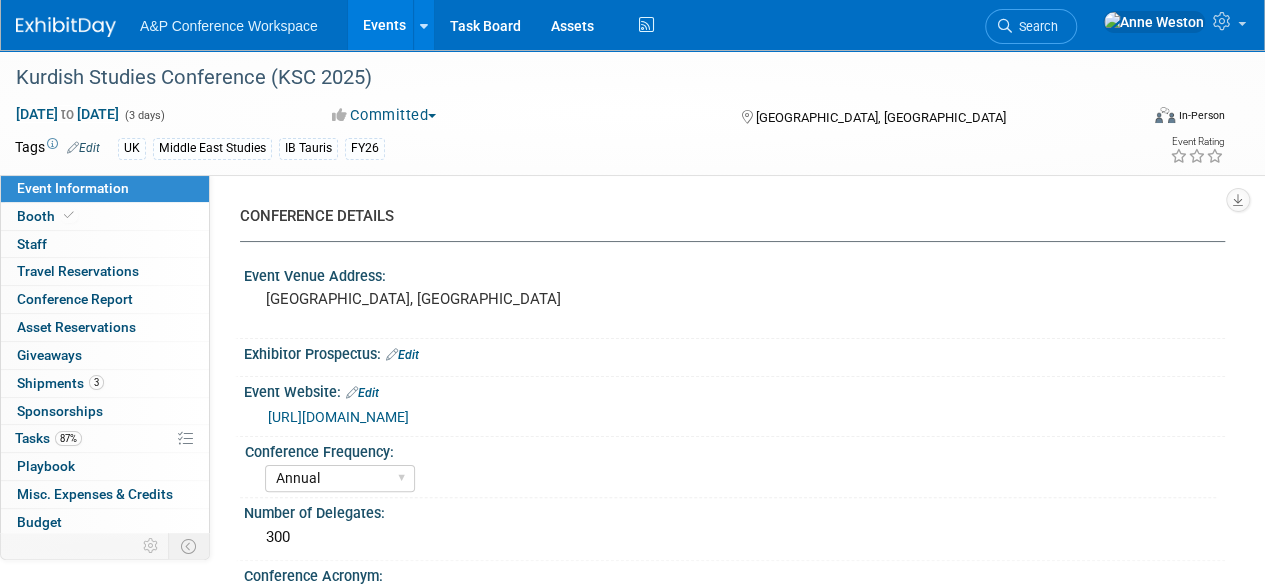 scroll, scrollTop: 0, scrollLeft: 0, axis: both 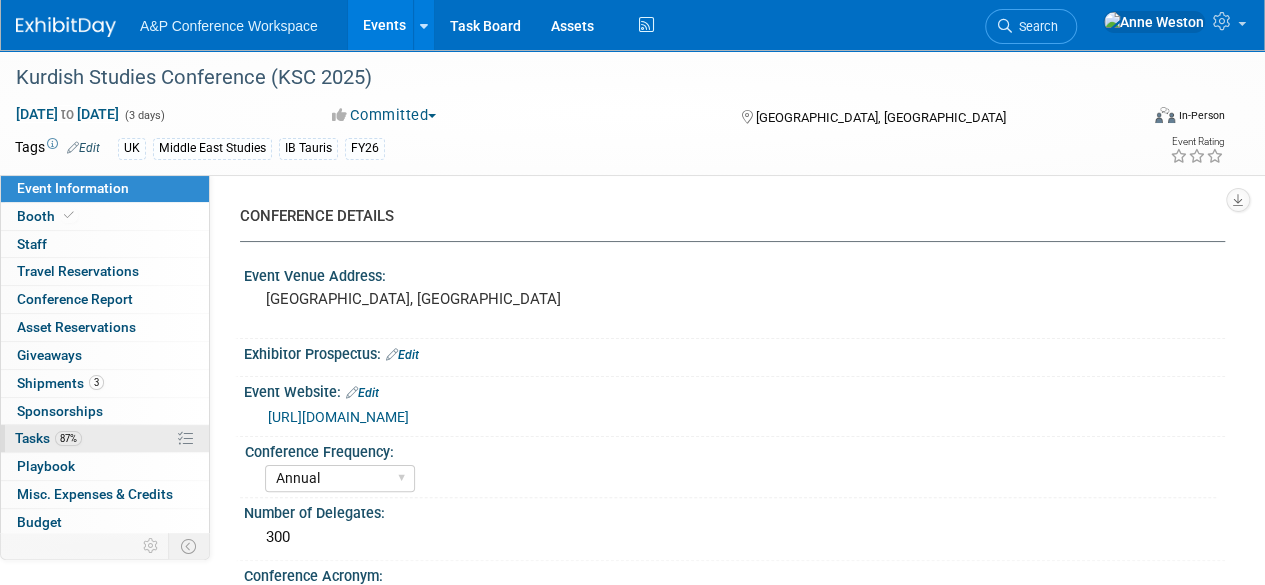click on "87%" at bounding box center (68, 438) 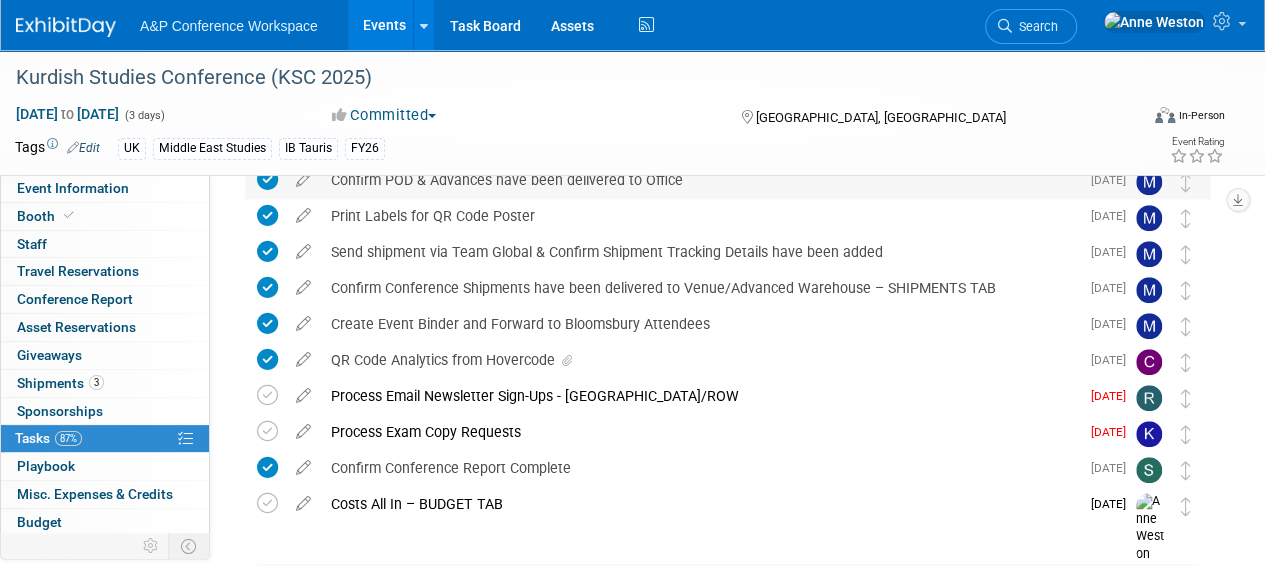 scroll, scrollTop: 624, scrollLeft: 0, axis: vertical 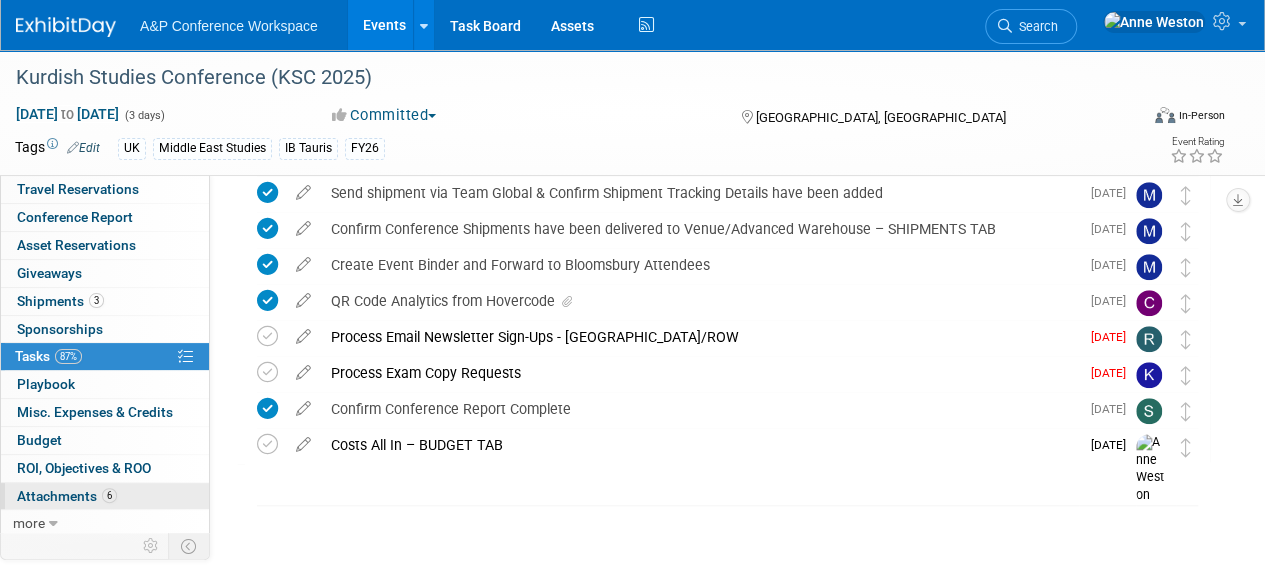 click on "Attachments 6" at bounding box center [67, 496] 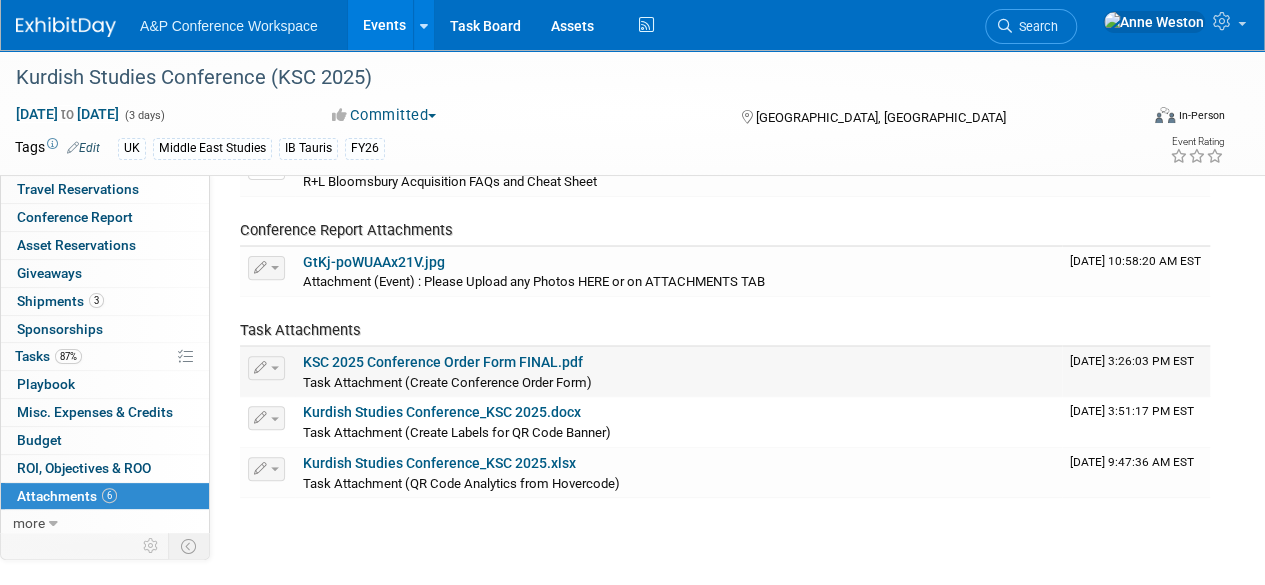 scroll, scrollTop: 0, scrollLeft: 0, axis: both 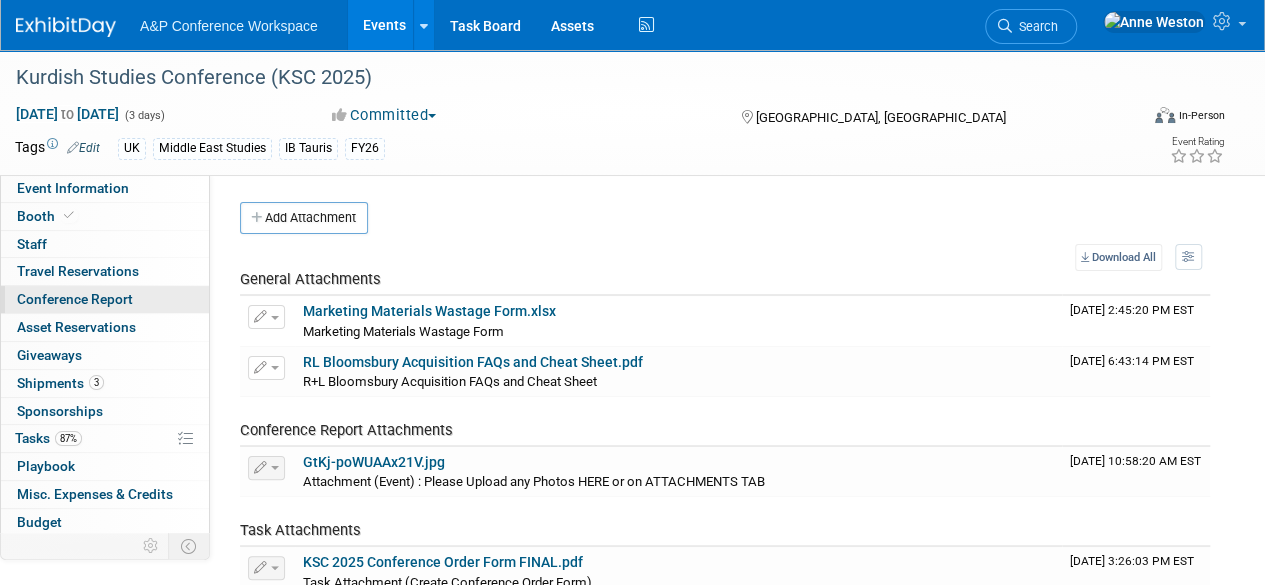 click on "Conference Report" at bounding box center (75, 299) 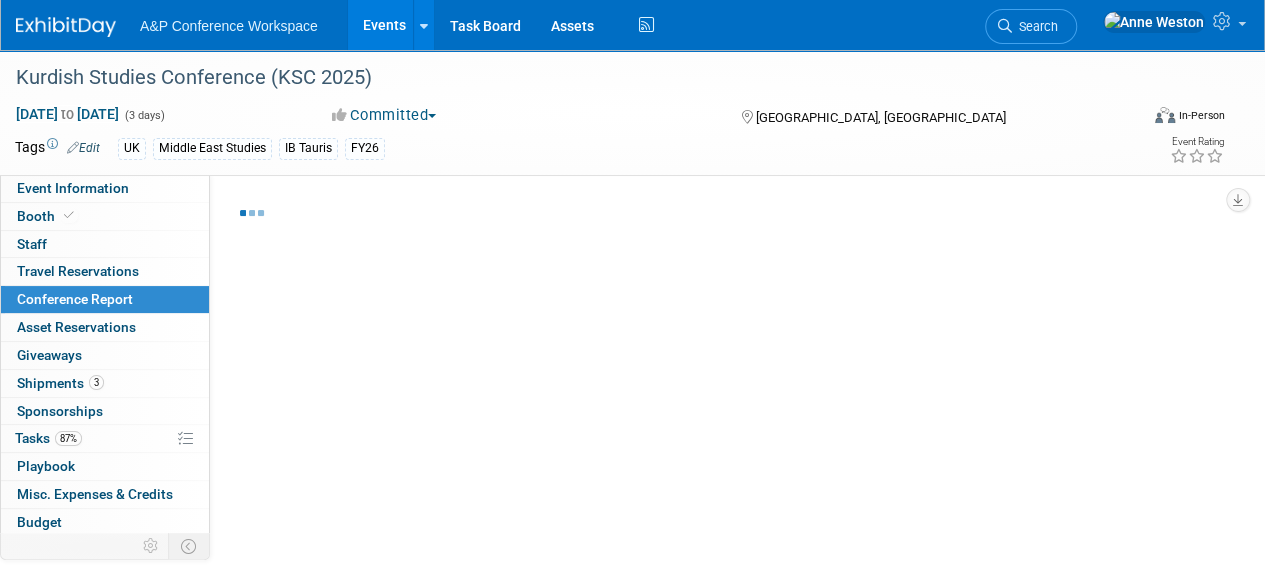 select on "NO" 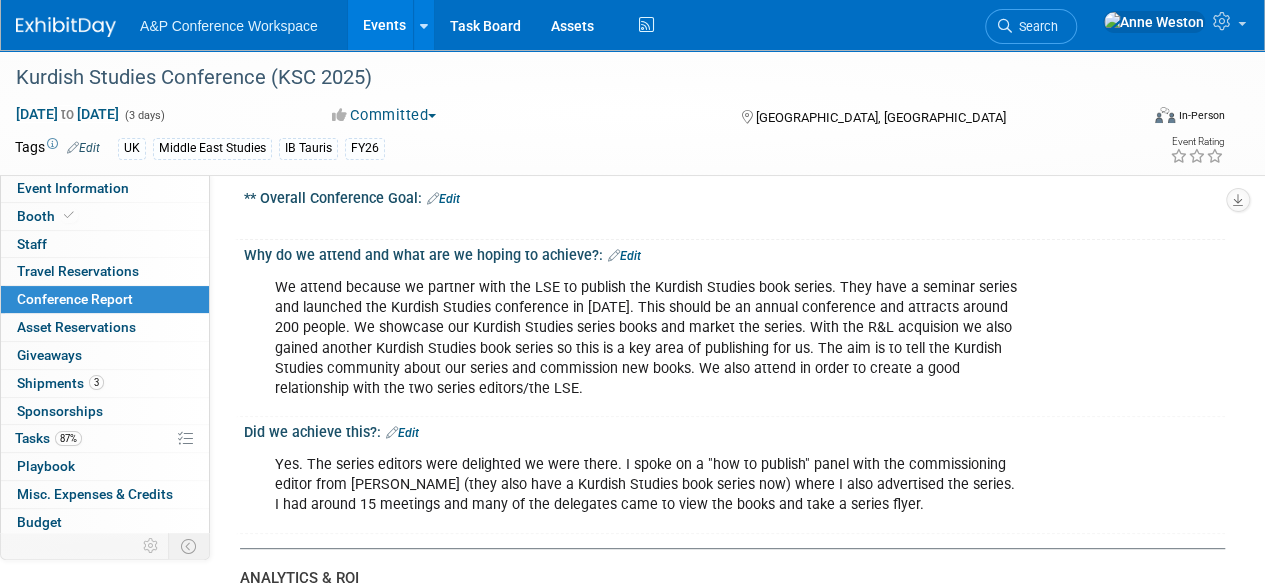 scroll, scrollTop: 0, scrollLeft: 0, axis: both 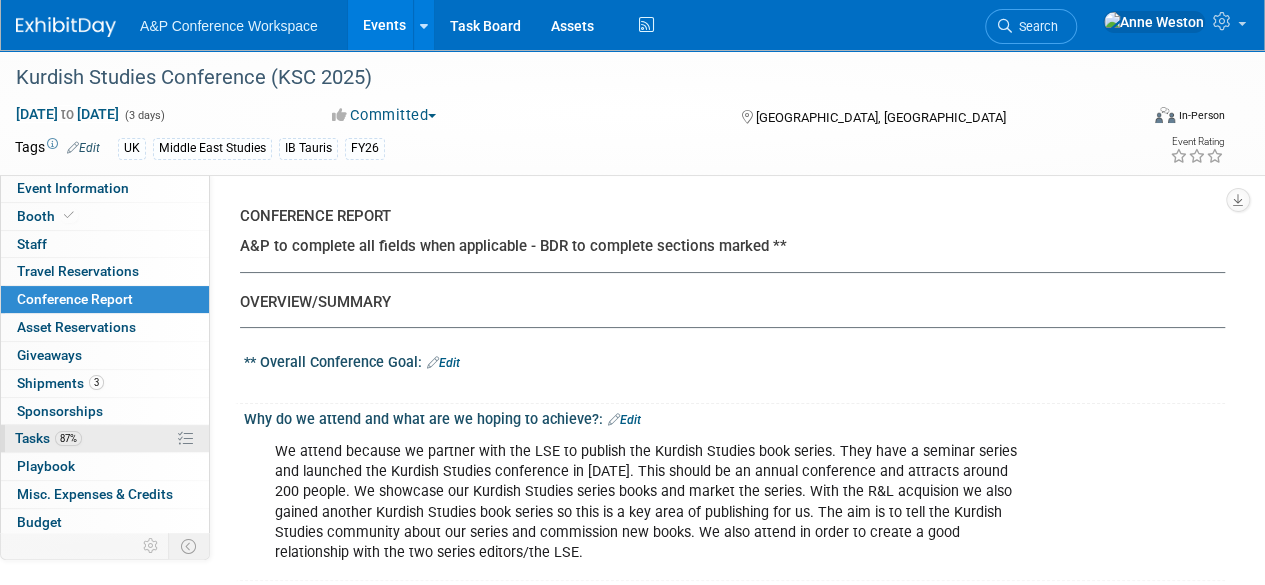 click on "87%" at bounding box center [68, 438] 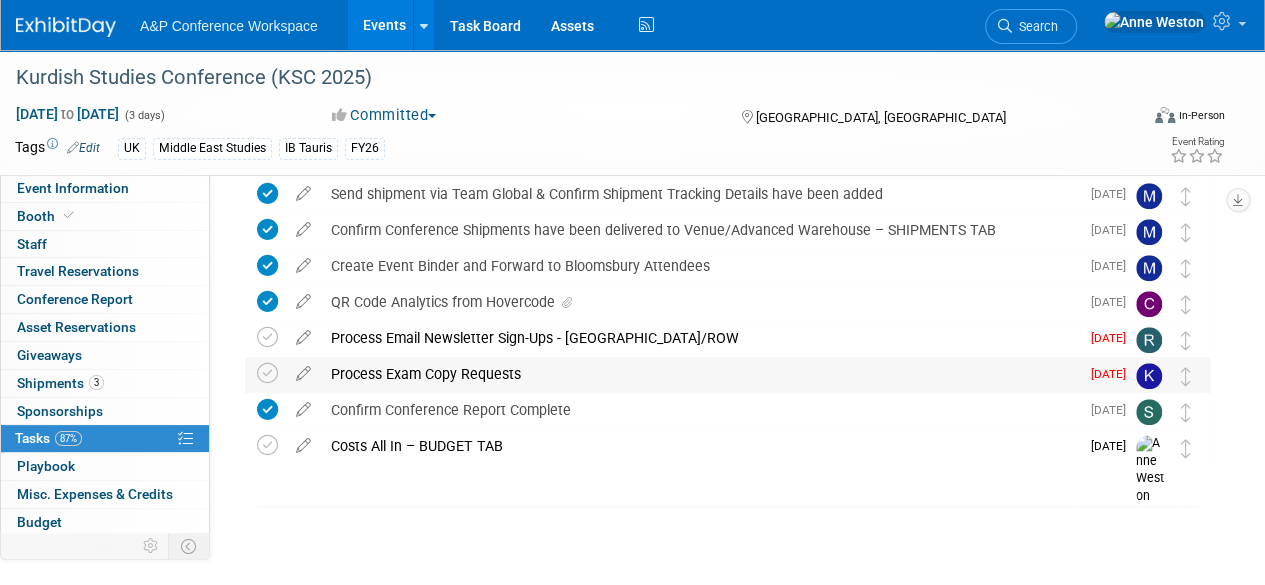 scroll, scrollTop: 624, scrollLeft: 0, axis: vertical 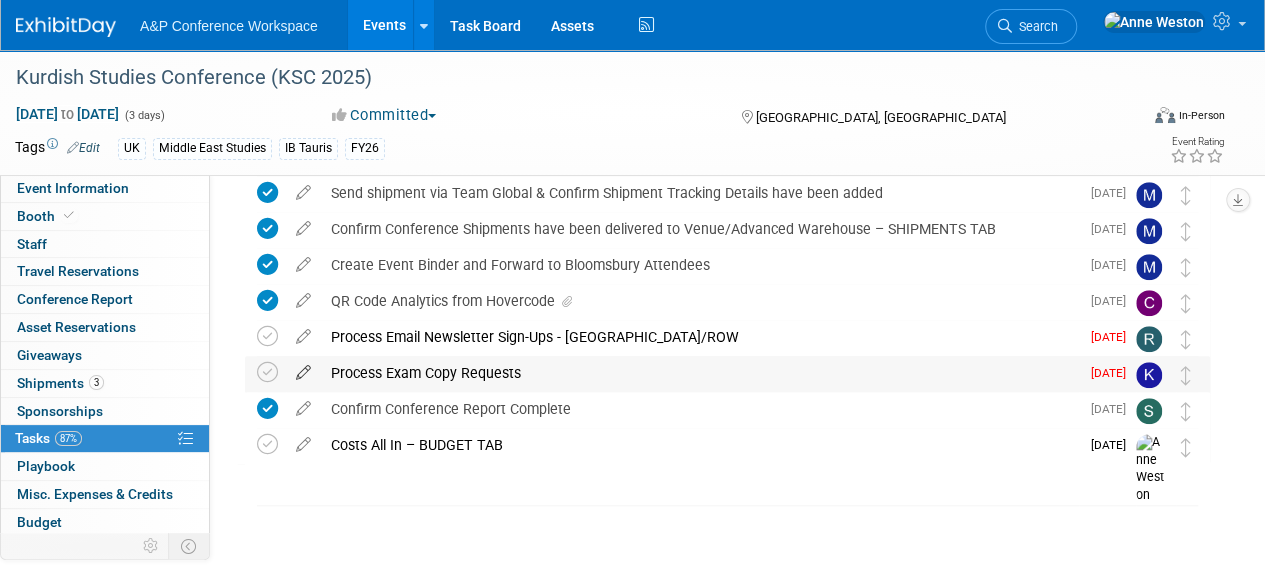 click at bounding box center [303, 368] 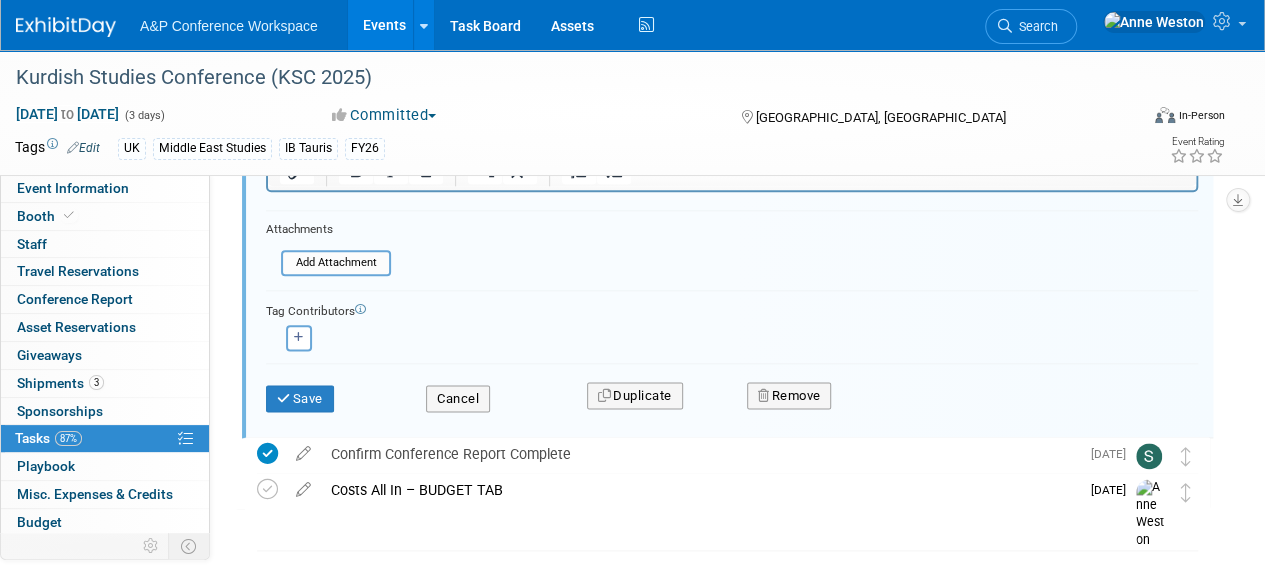 scroll, scrollTop: 1086, scrollLeft: 0, axis: vertical 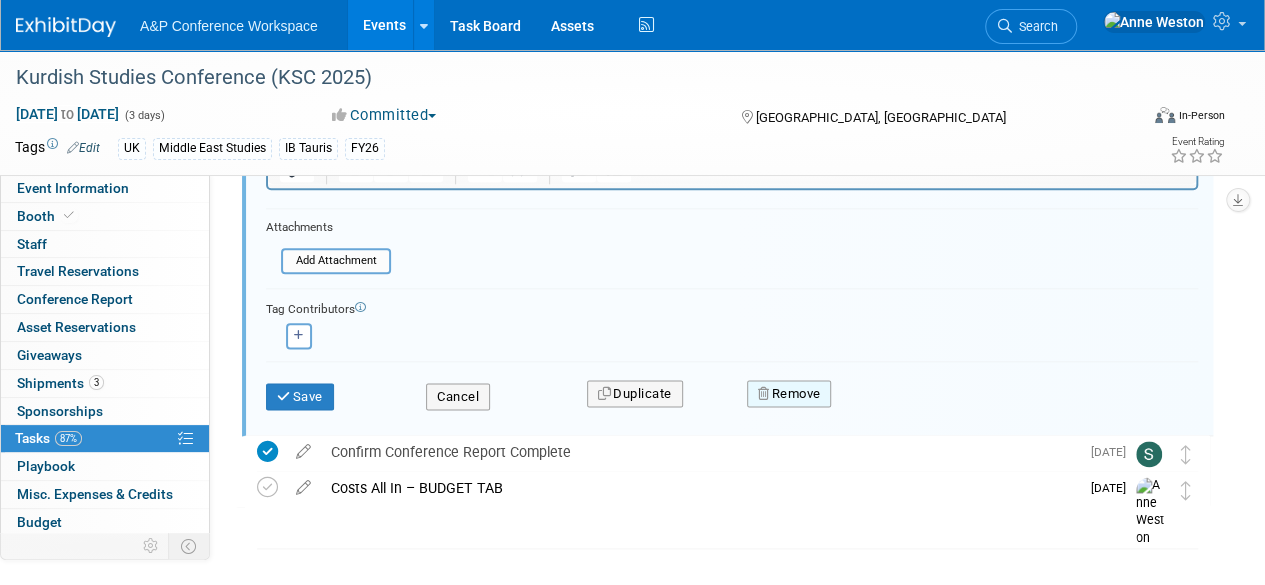click on "Remove" at bounding box center [789, 394] 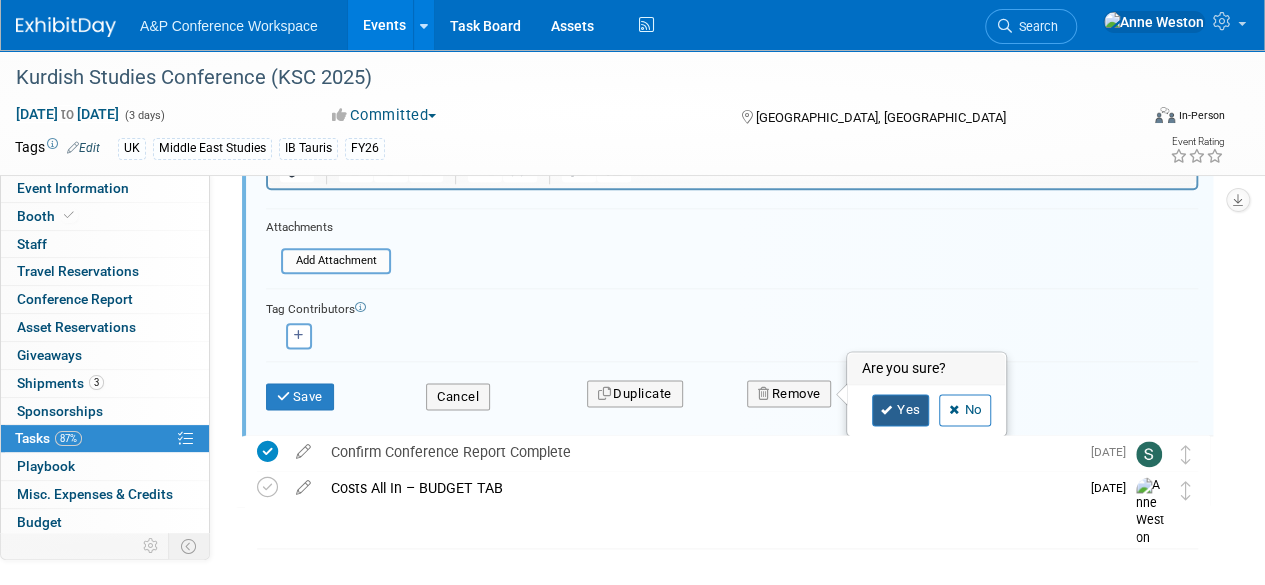 click on "Yes" at bounding box center [901, 410] 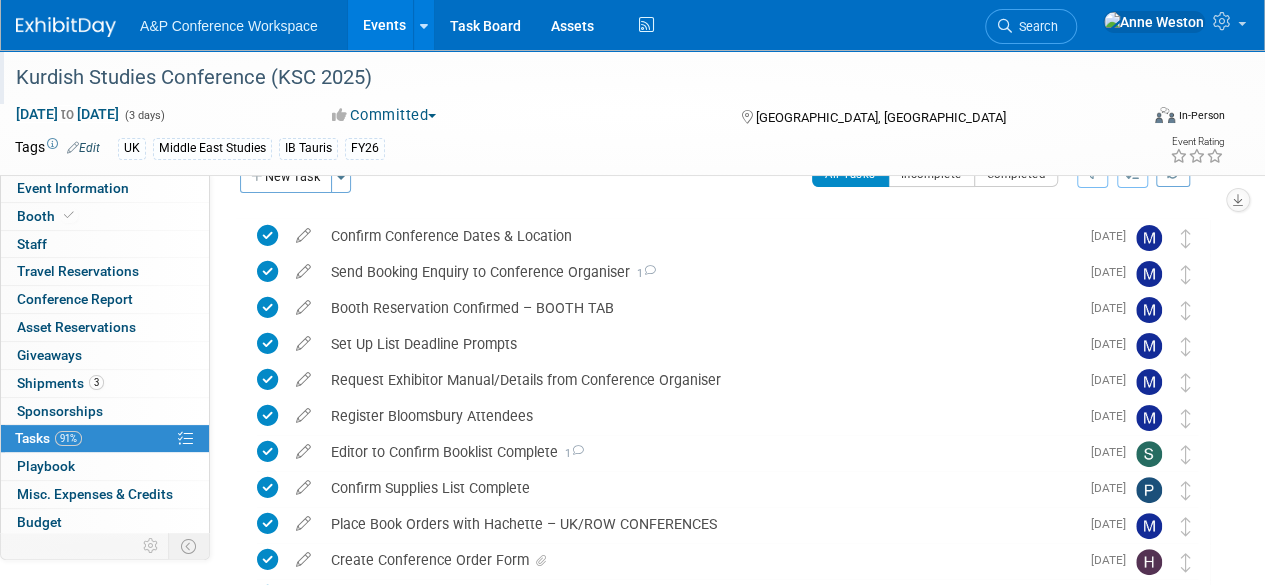 scroll, scrollTop: 0, scrollLeft: 0, axis: both 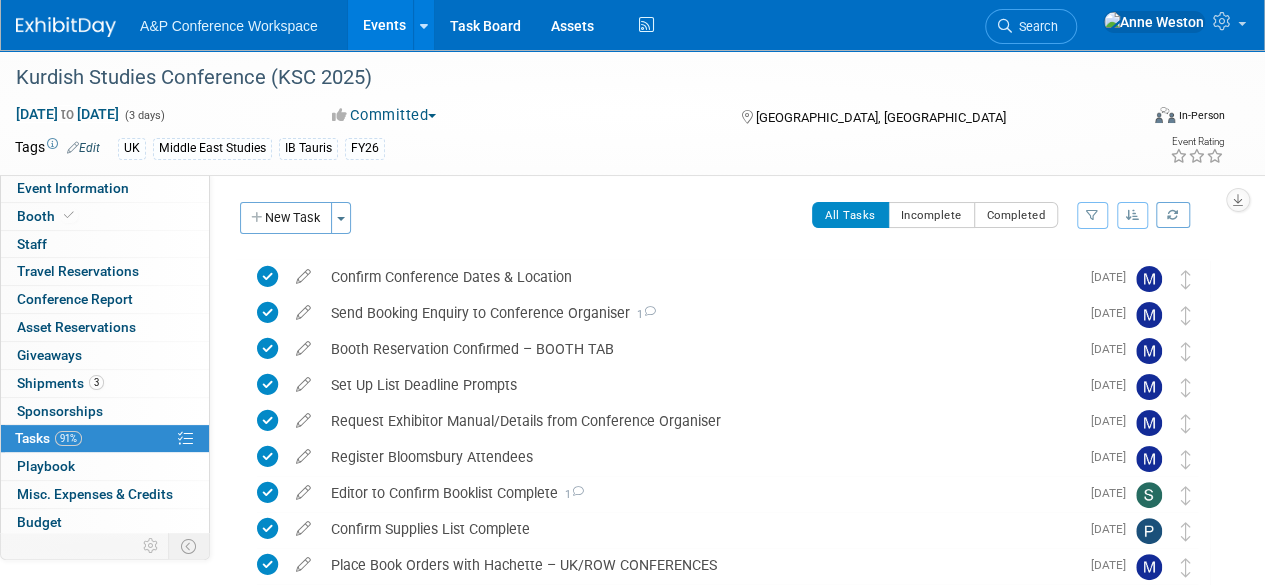 click on "Search" at bounding box center (1035, 26) 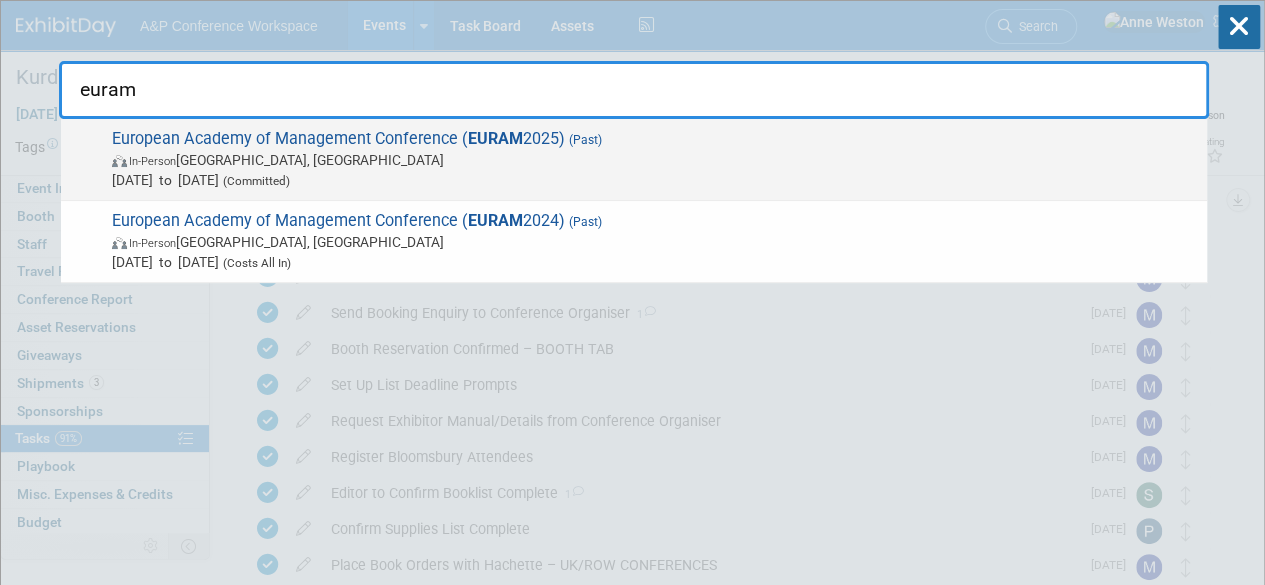 type on "euram" 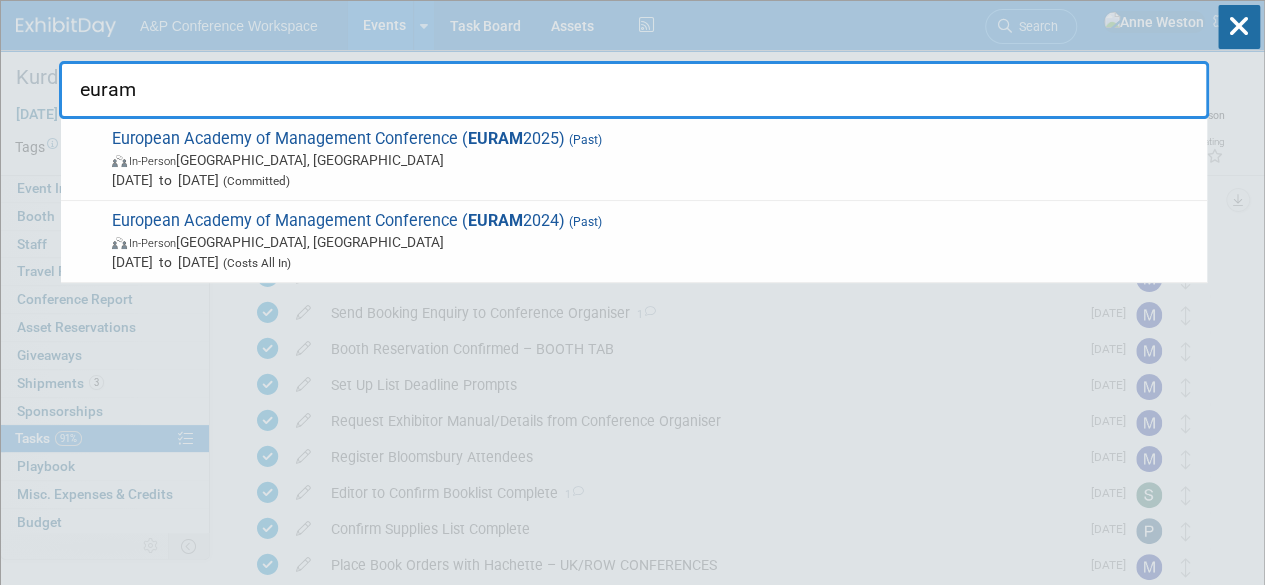 click on "European Academy of Management Conference ( EURAM  2025)  (Past)  In-Person     Florence, Italy Jun 22, 2025  to  Jun 25, 2025  (Committed)" at bounding box center [651, 159] 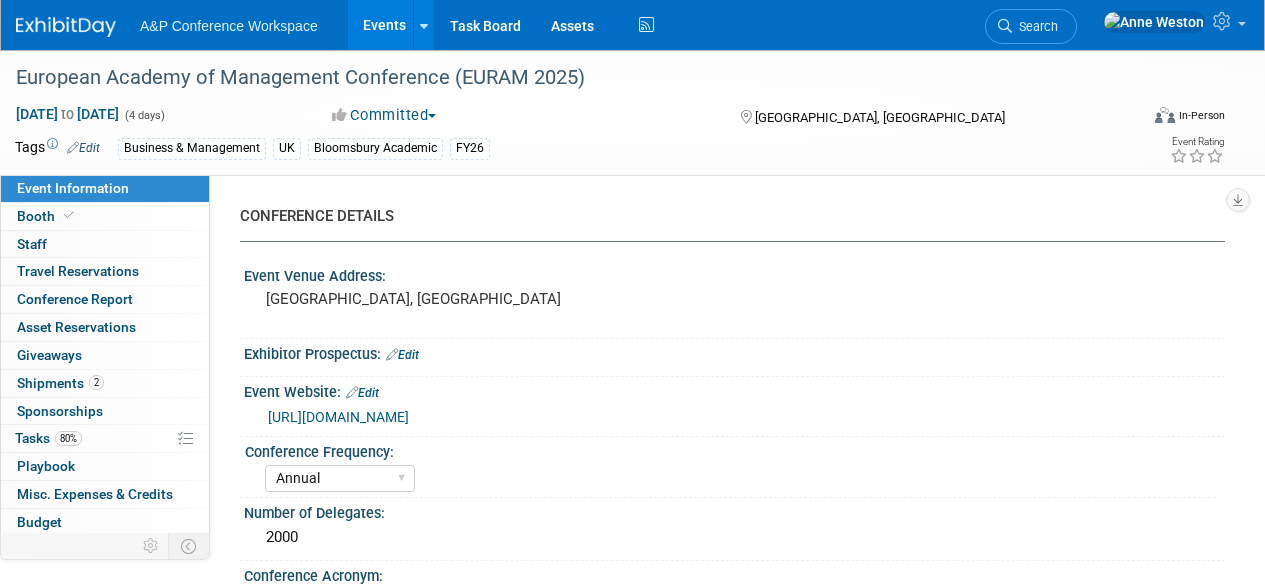 select on "Annual" 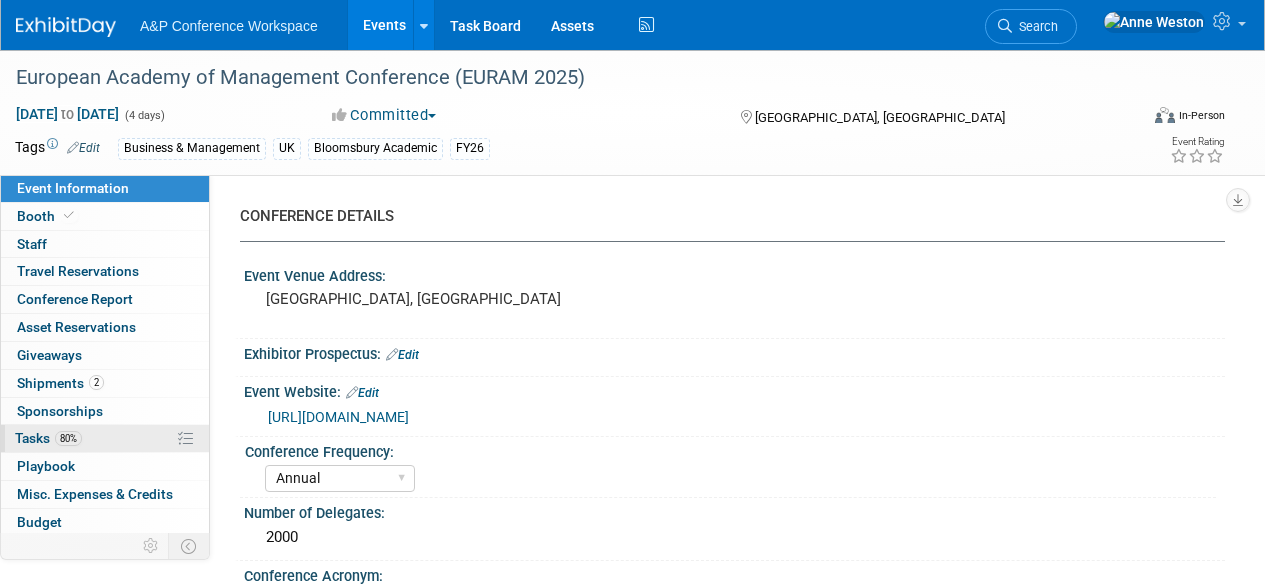 scroll, scrollTop: 0, scrollLeft: 0, axis: both 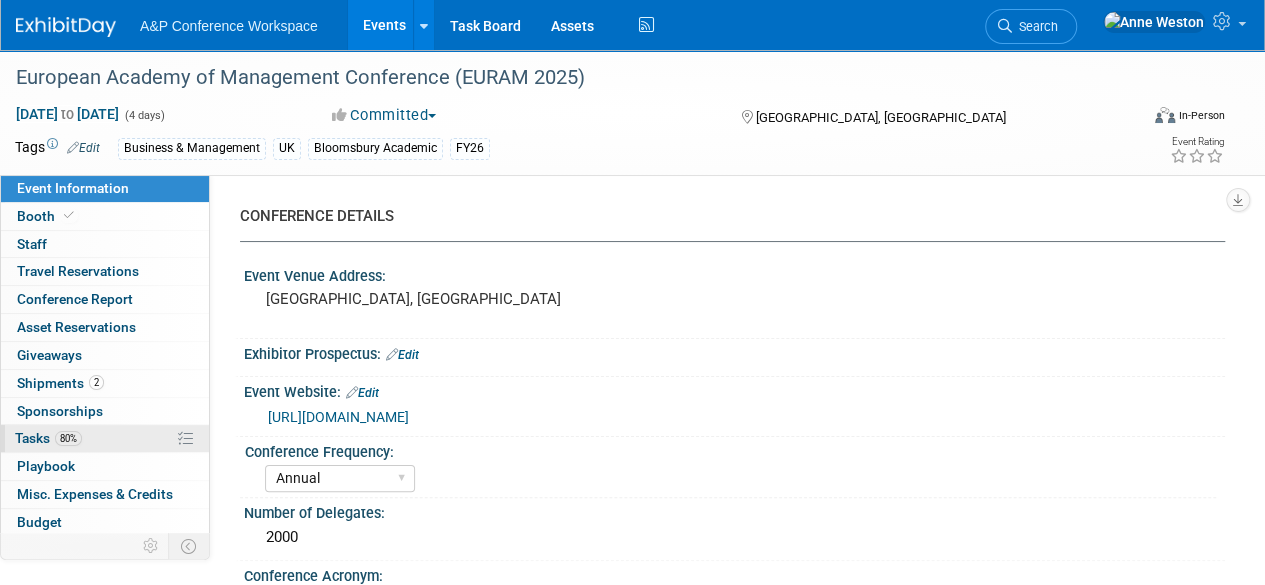 click on "80%
Tasks 80%" at bounding box center (105, 438) 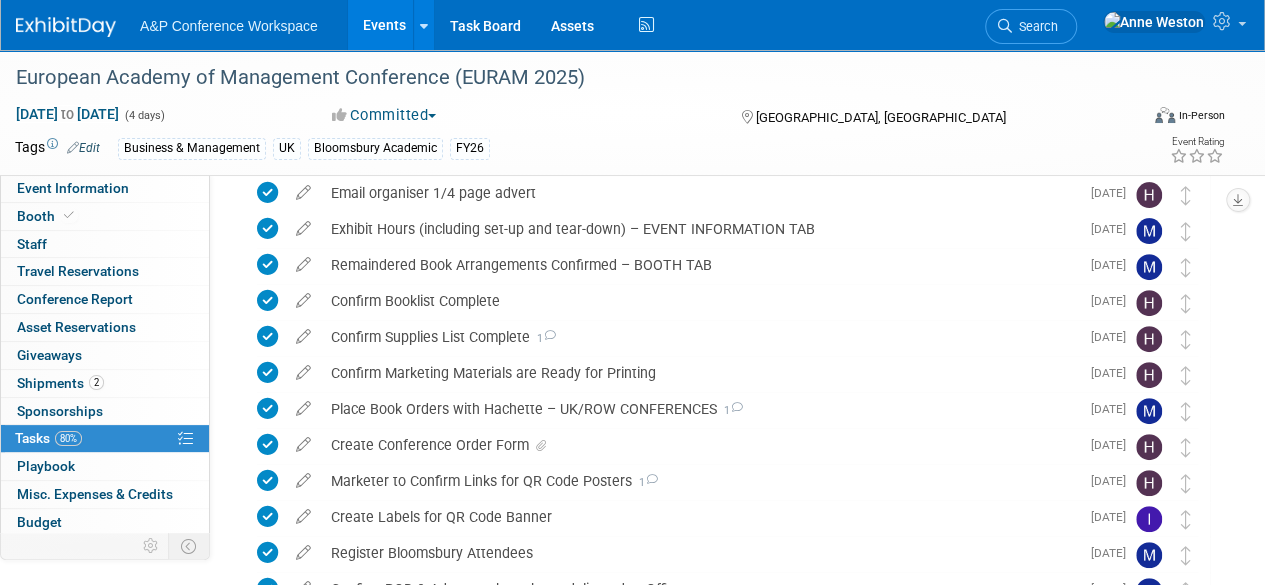 scroll, scrollTop: 0, scrollLeft: 0, axis: both 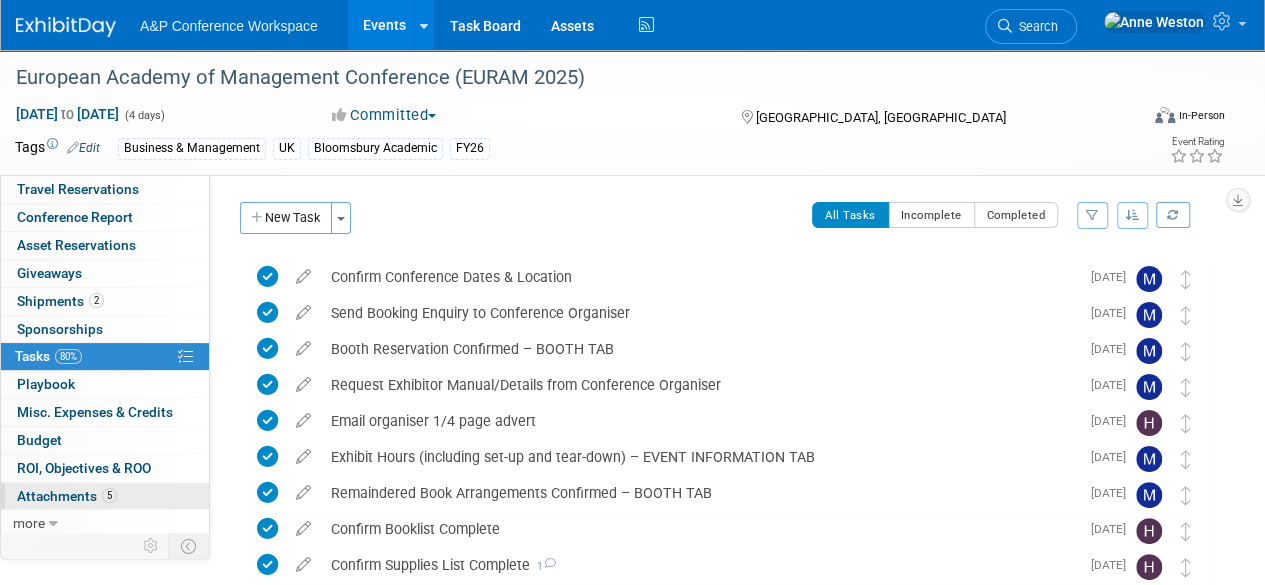 click on "5
Attachments 5" at bounding box center (105, 496) 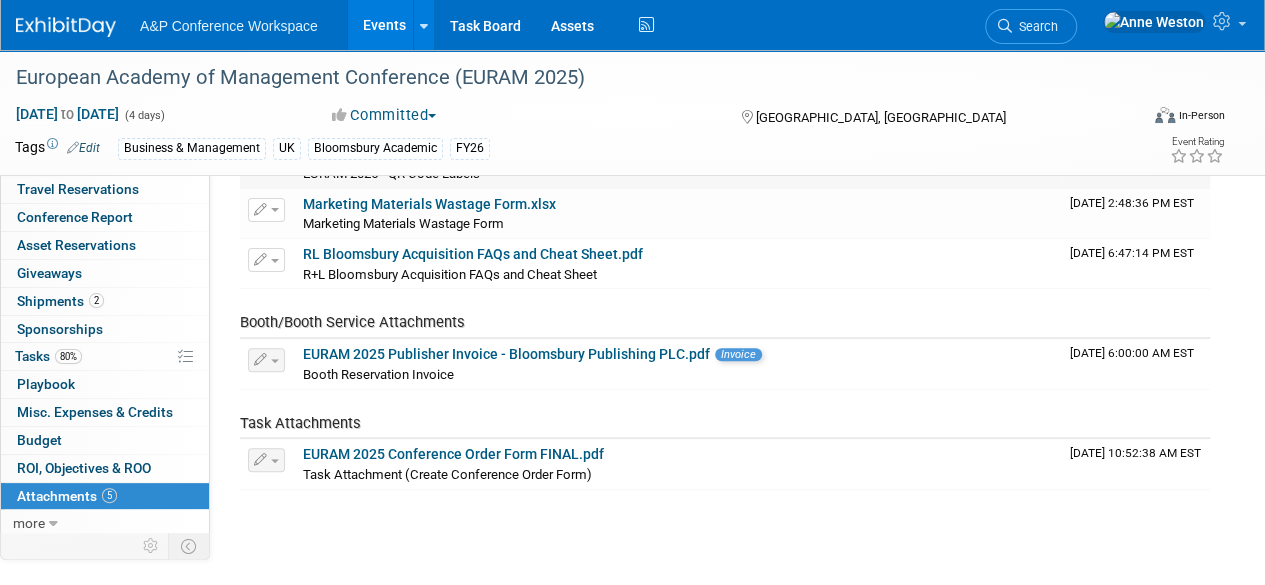 scroll, scrollTop: 200, scrollLeft: 0, axis: vertical 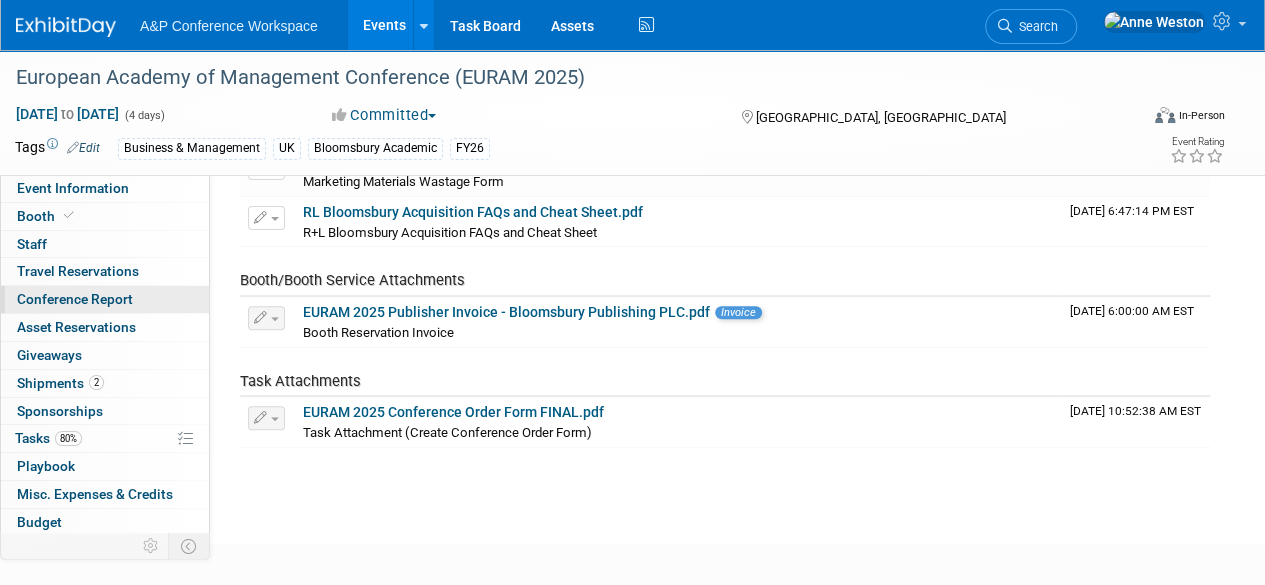 click on "Conference Report" at bounding box center [75, 299] 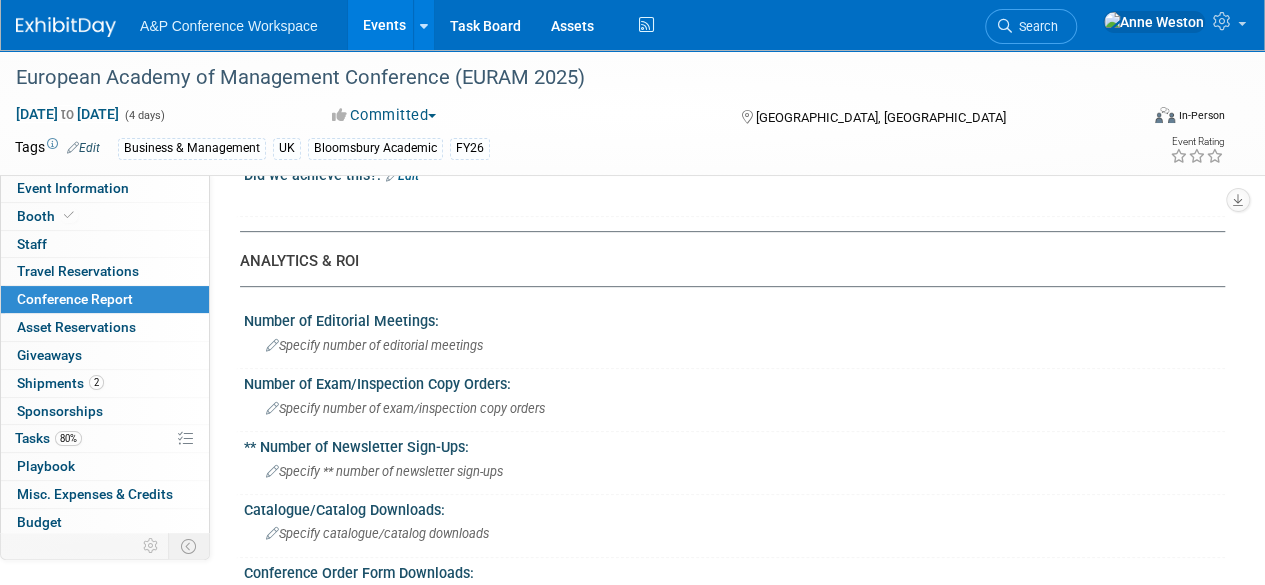 scroll, scrollTop: 0, scrollLeft: 0, axis: both 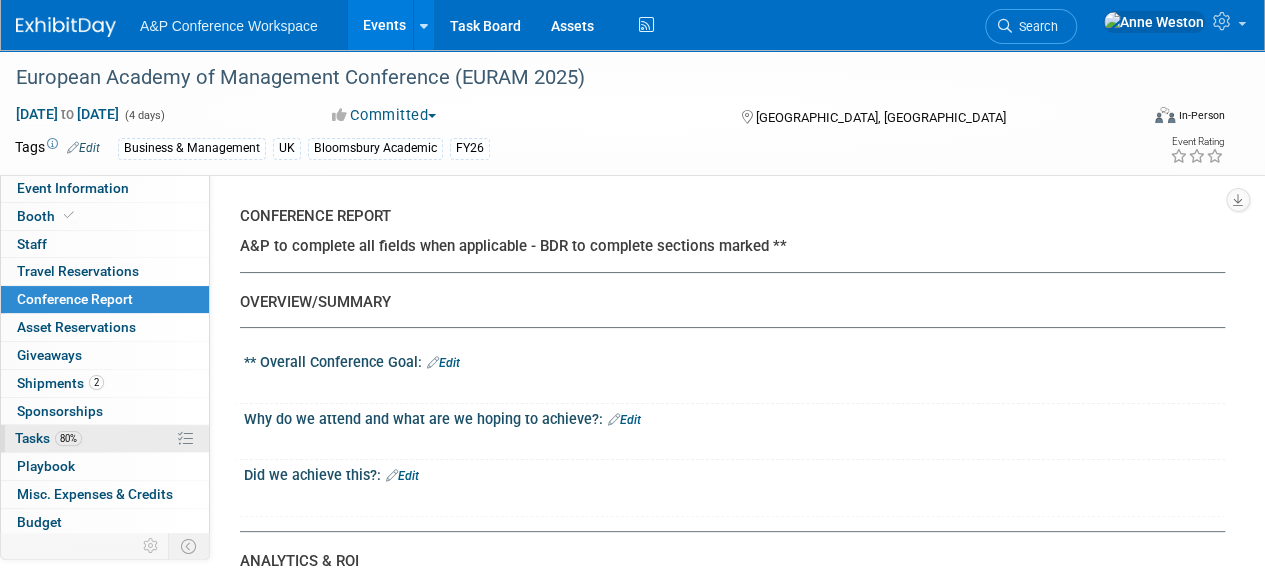 click on "Tasks 80%" at bounding box center (48, 438) 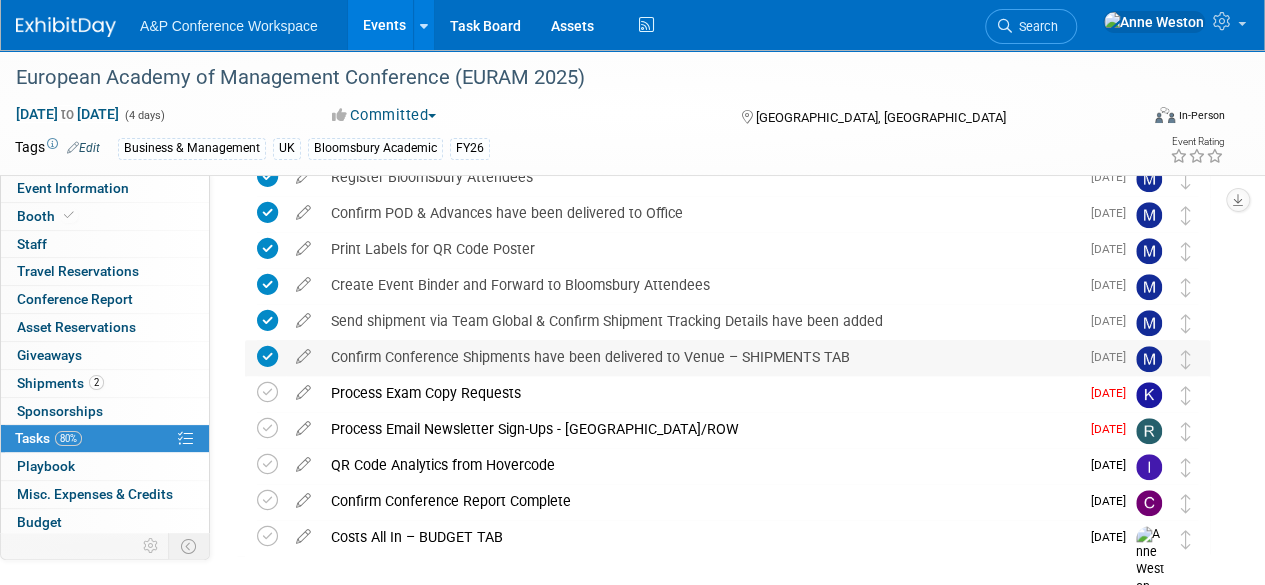 scroll, scrollTop: 696, scrollLeft: 0, axis: vertical 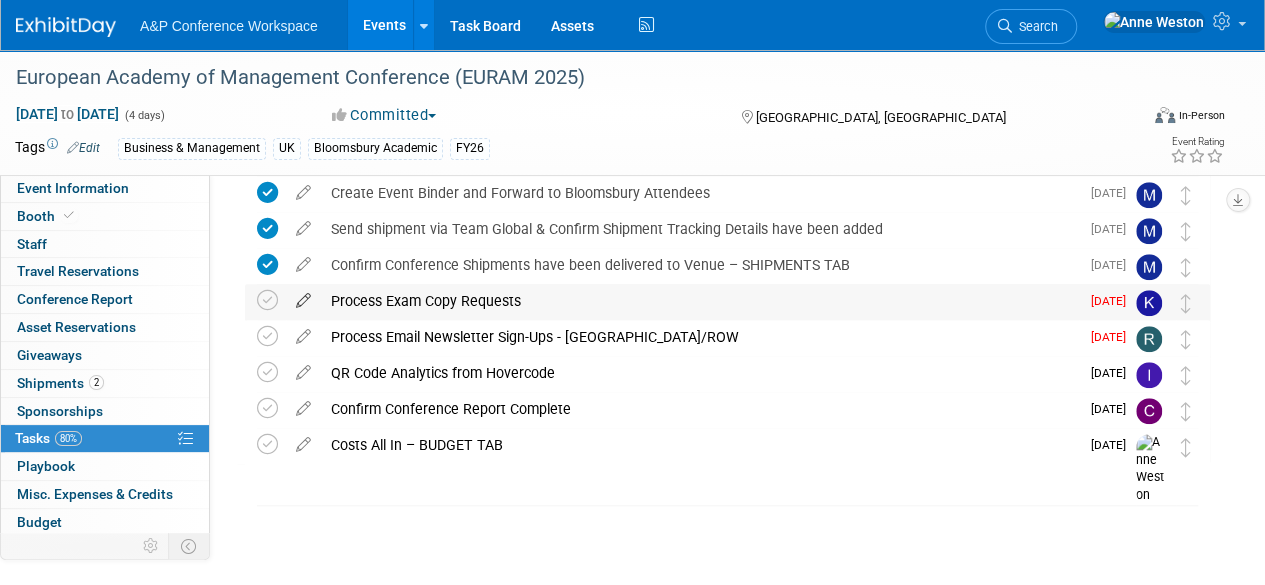 click at bounding box center (303, 296) 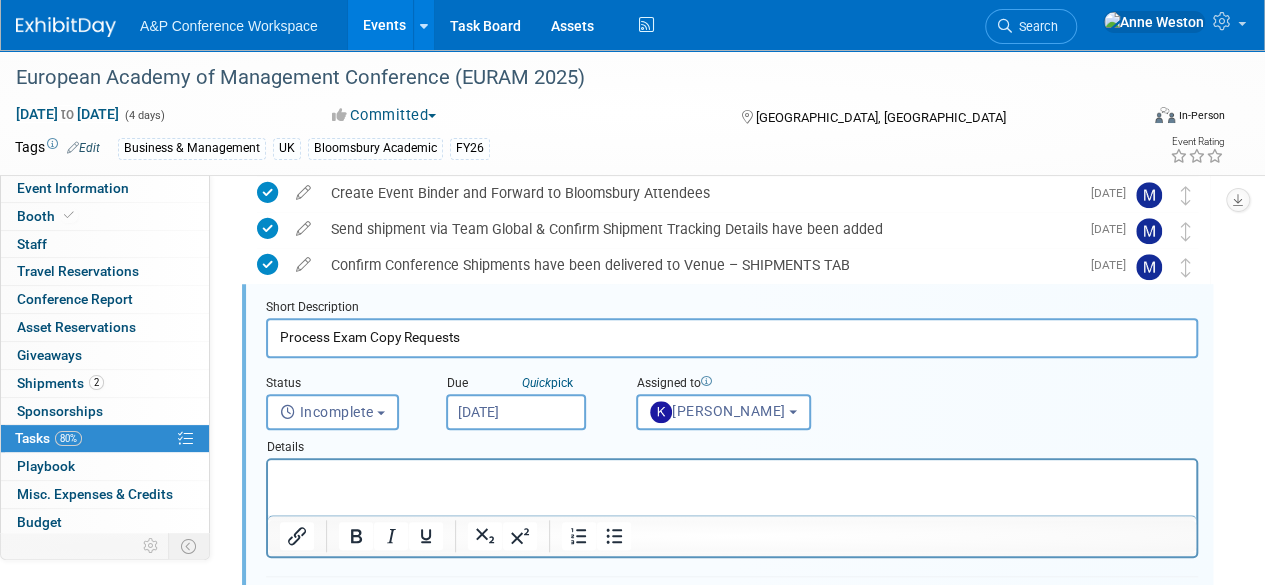 scroll, scrollTop: 686, scrollLeft: 0, axis: vertical 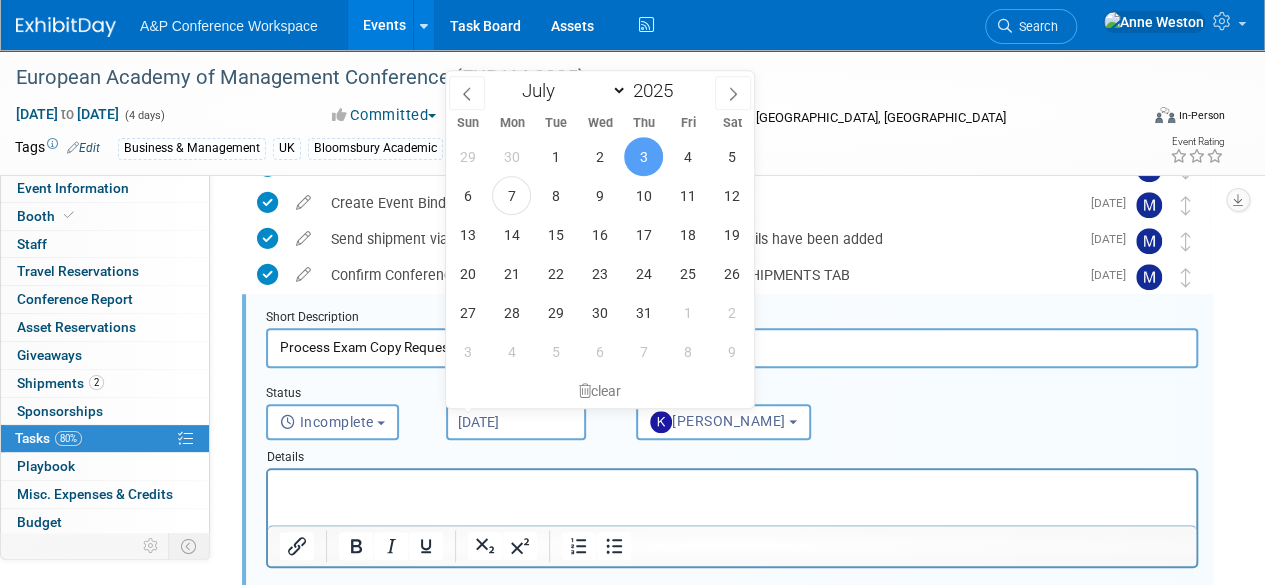 click on "Jul 3, 2025" at bounding box center (516, 422) 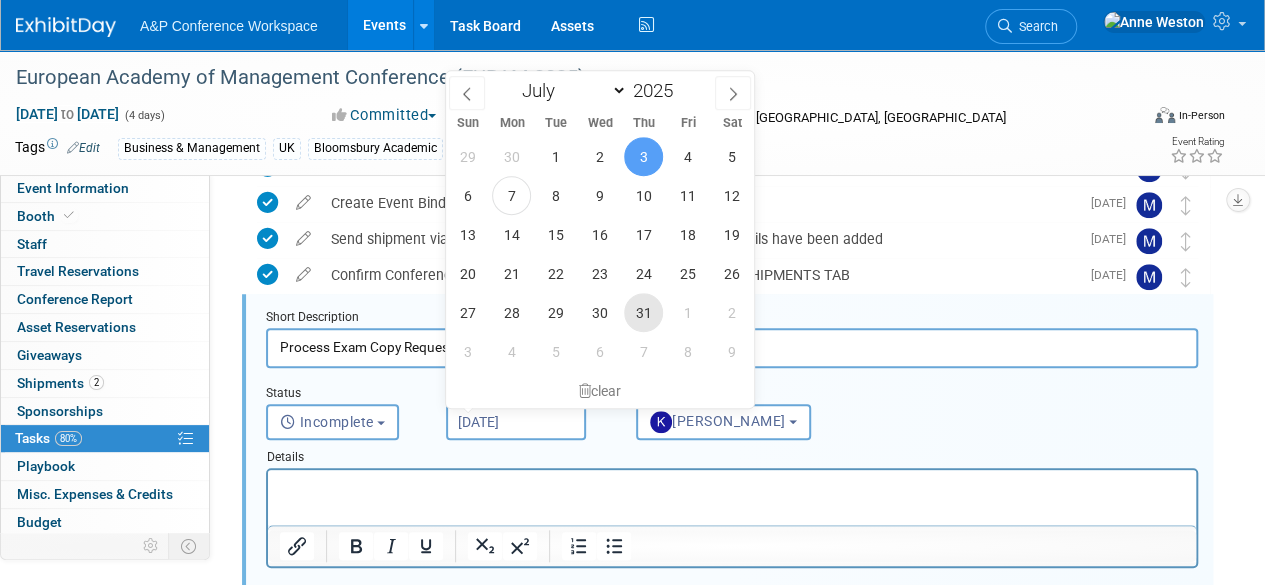 click on "31" at bounding box center [643, 312] 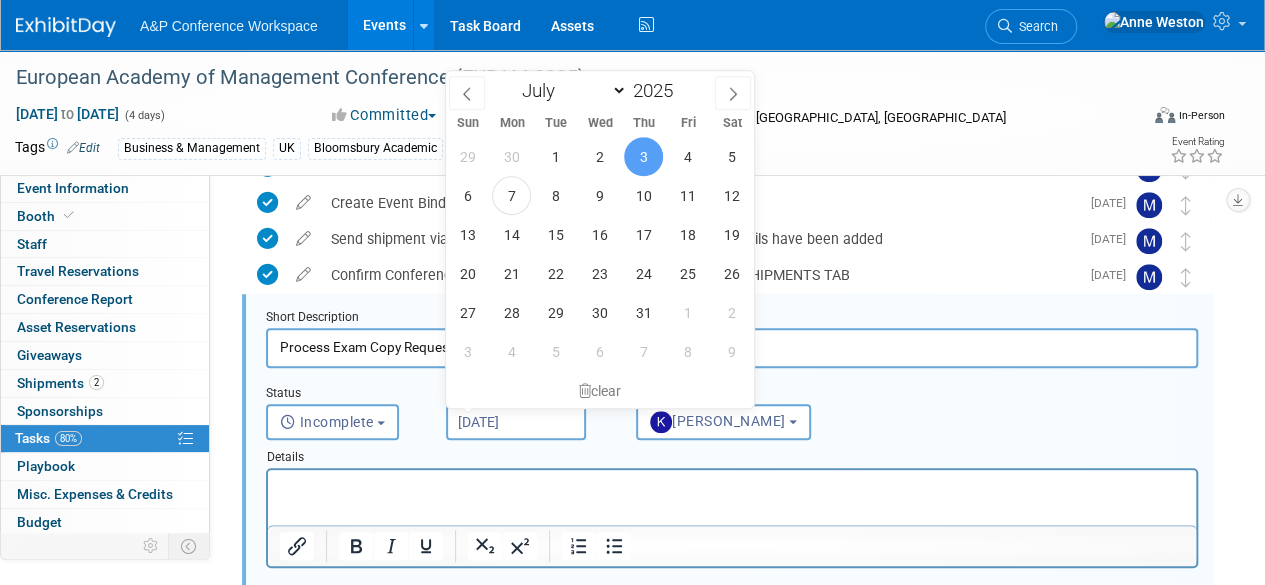 type on "[DATE]" 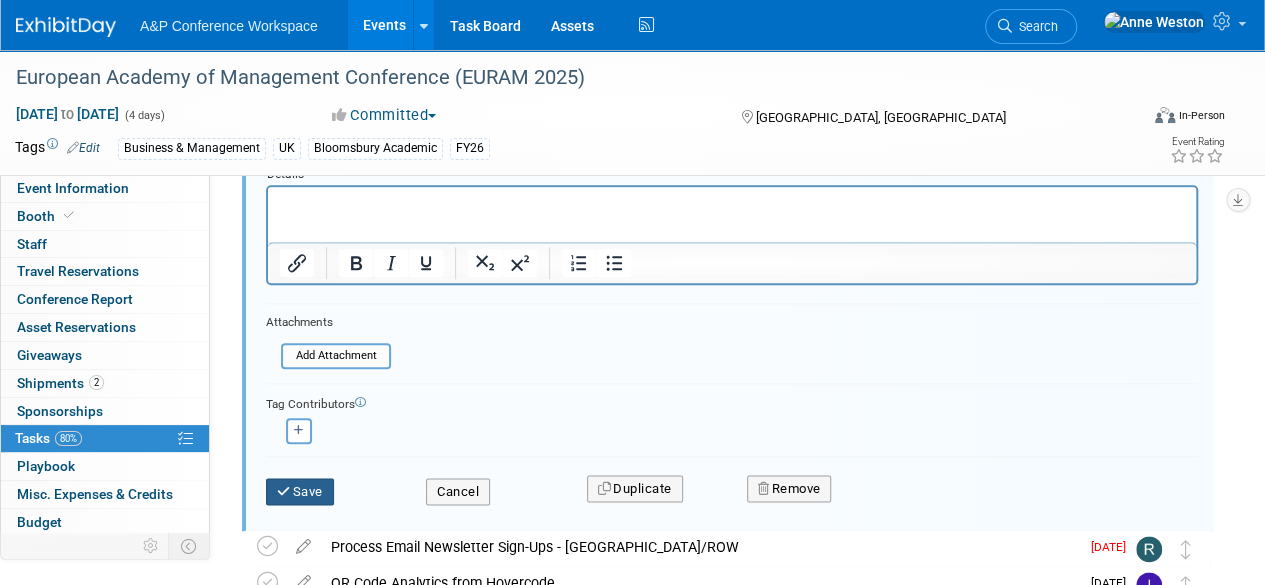 scroll, scrollTop: 986, scrollLeft: 0, axis: vertical 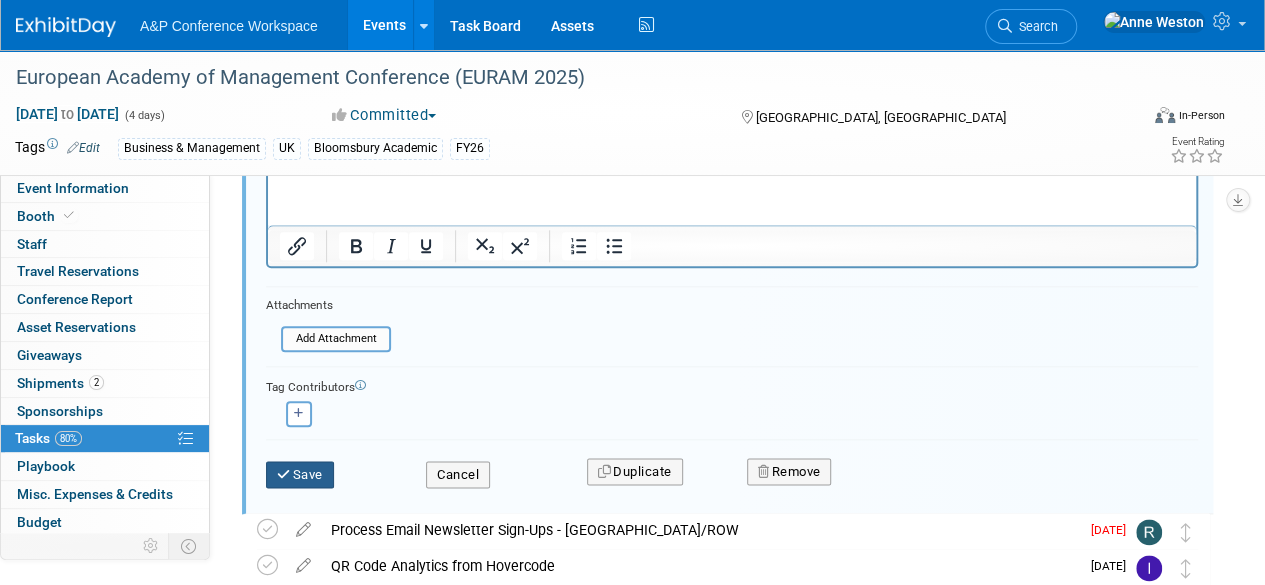 click at bounding box center [285, 474] 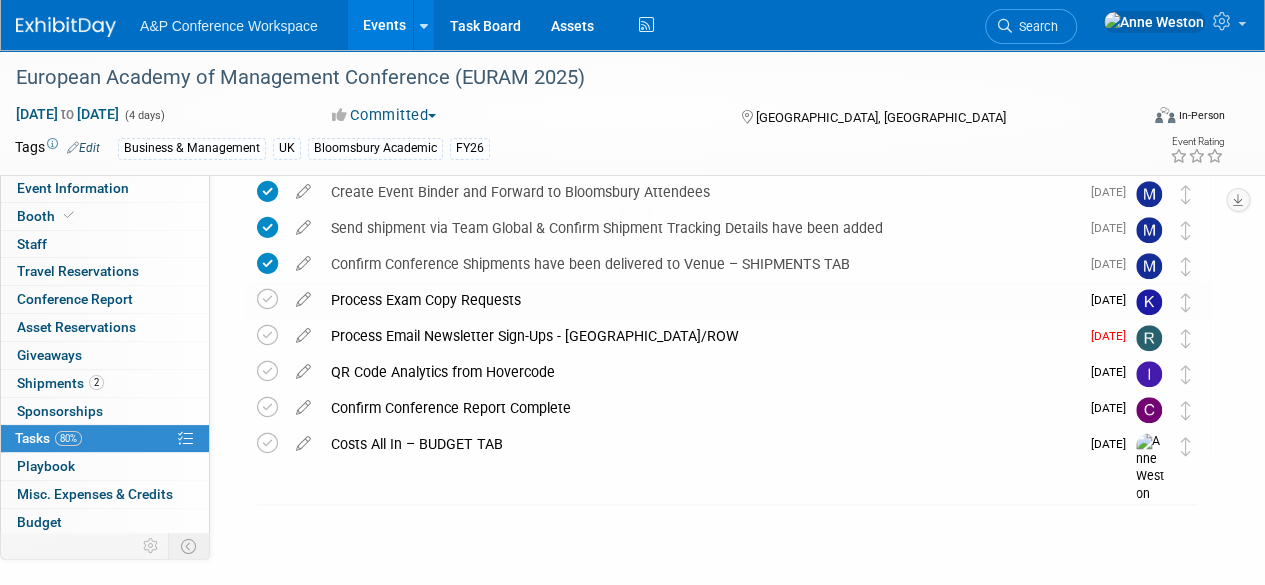 scroll, scrollTop: 696, scrollLeft: 0, axis: vertical 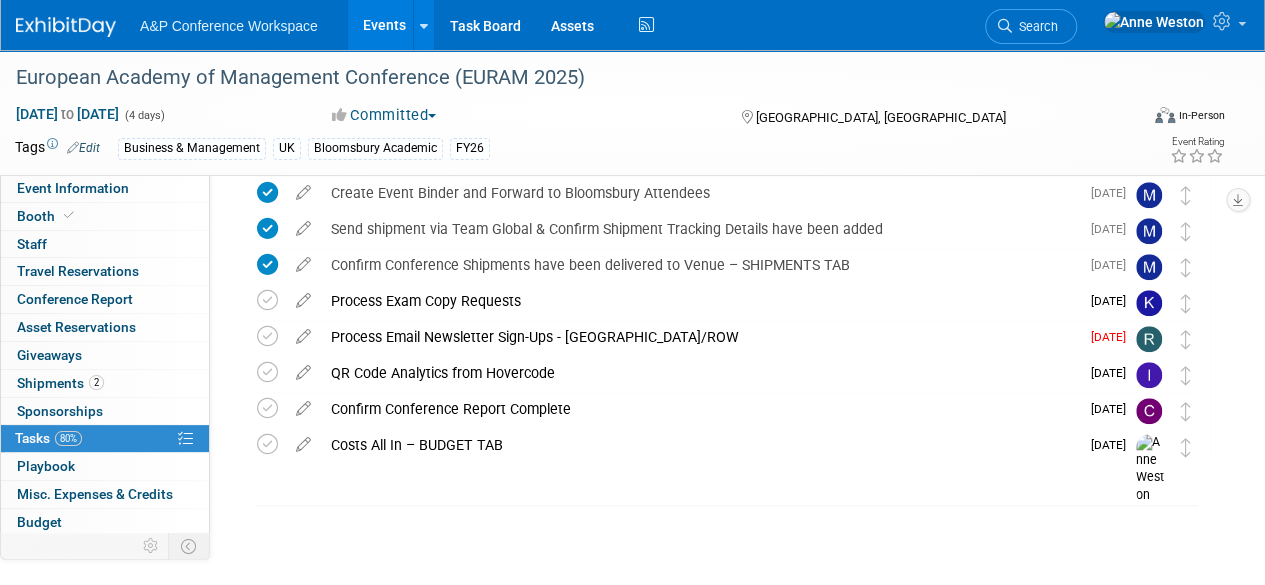 click on "Search" at bounding box center [1035, 26] 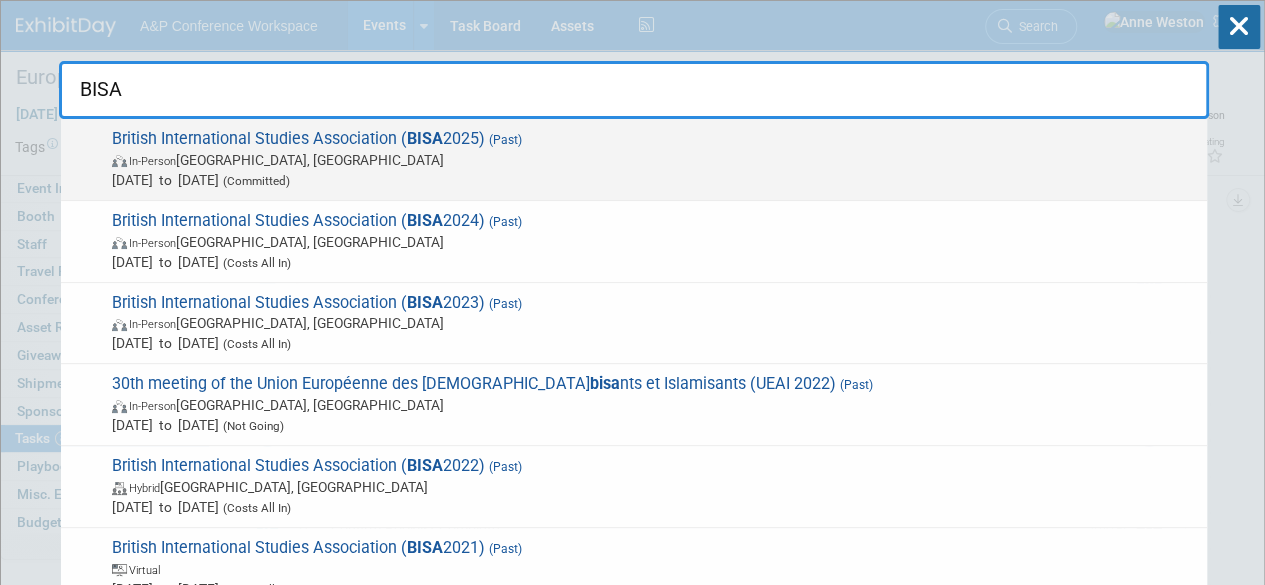 type on "BISA" 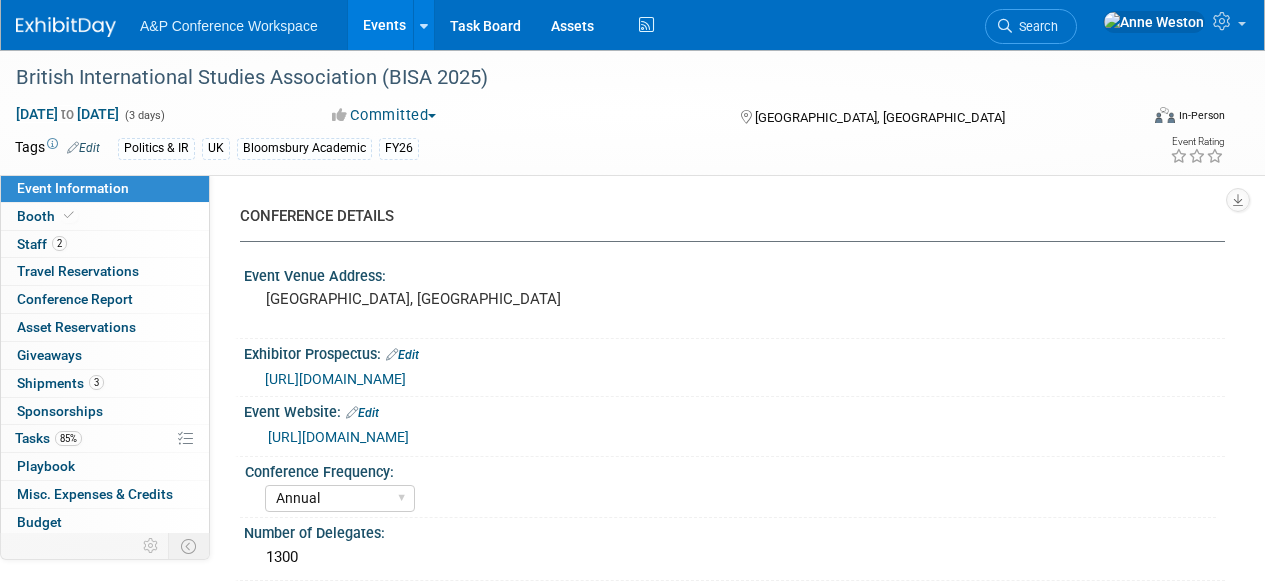 select on "Annual" 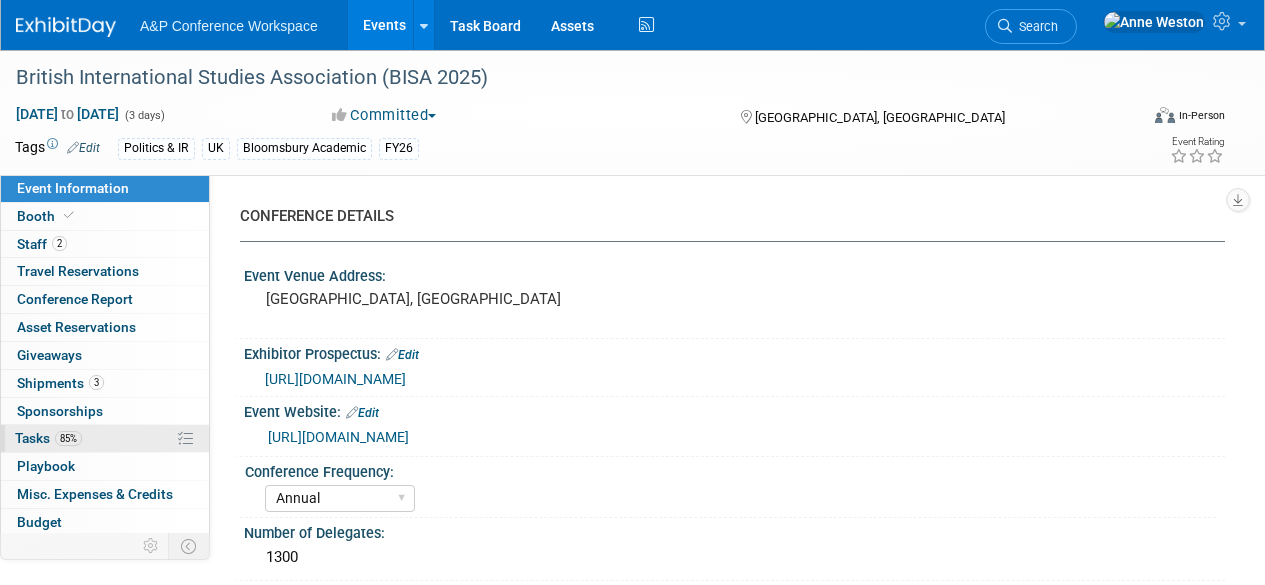 scroll, scrollTop: 0, scrollLeft: 0, axis: both 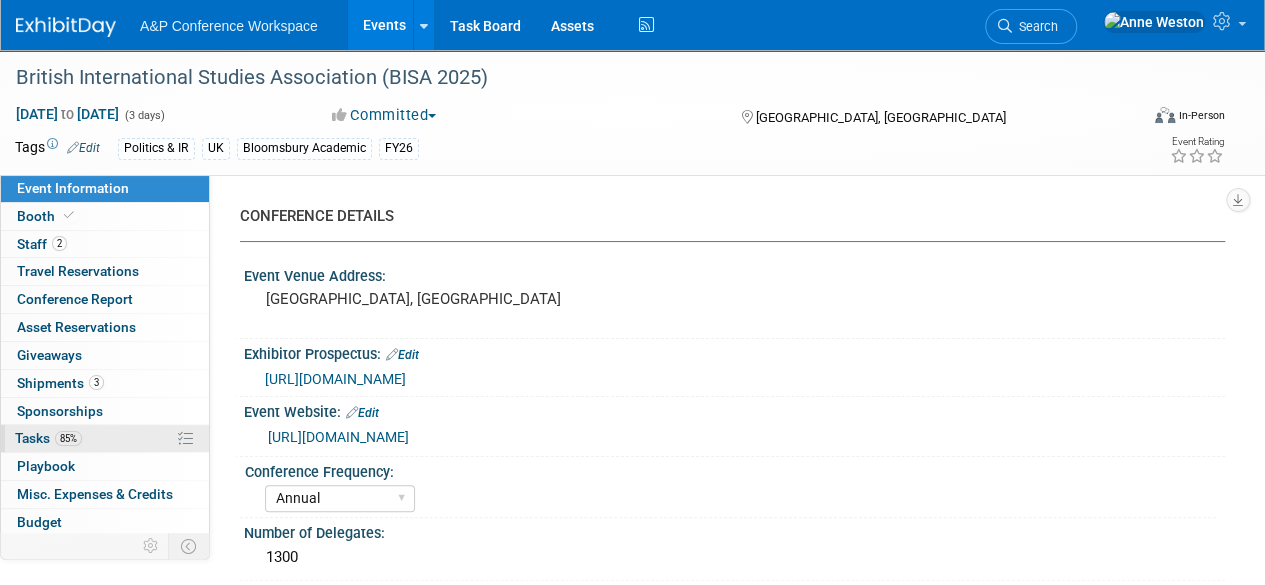 click on "85%" at bounding box center (68, 438) 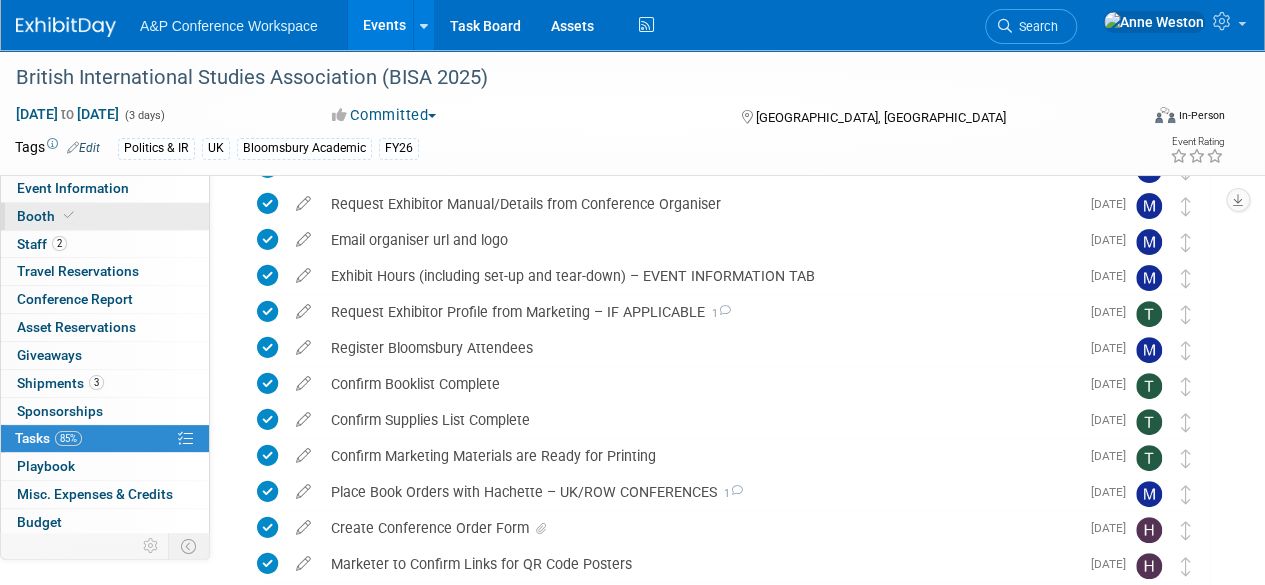 scroll, scrollTop: 168, scrollLeft: 0, axis: vertical 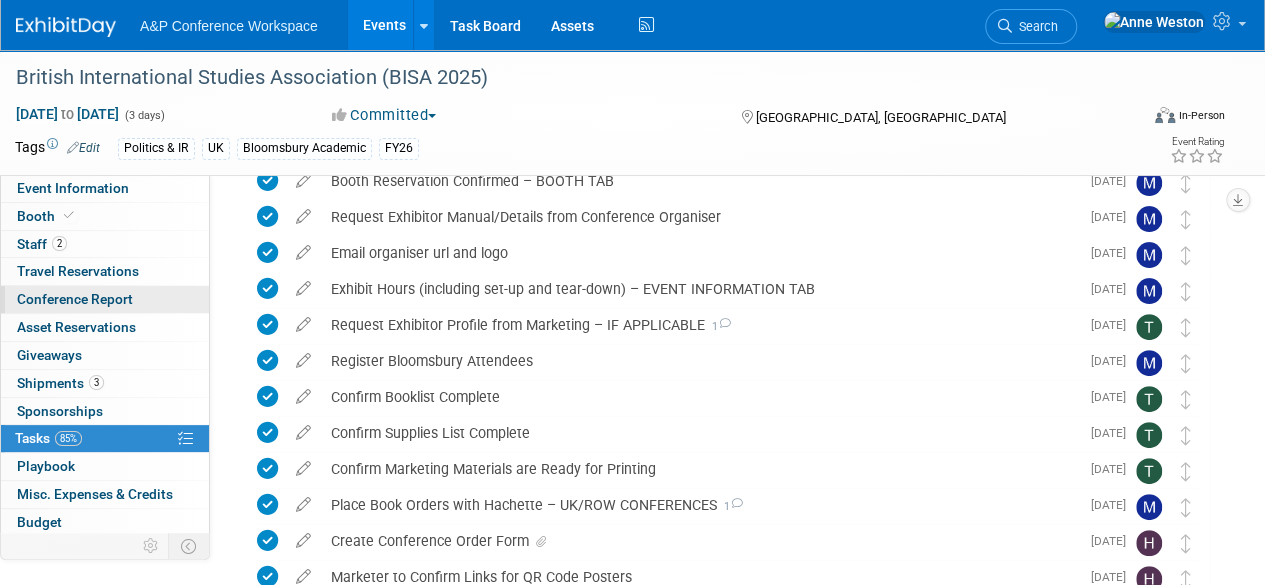 click on "Conference Report" at bounding box center [105, 299] 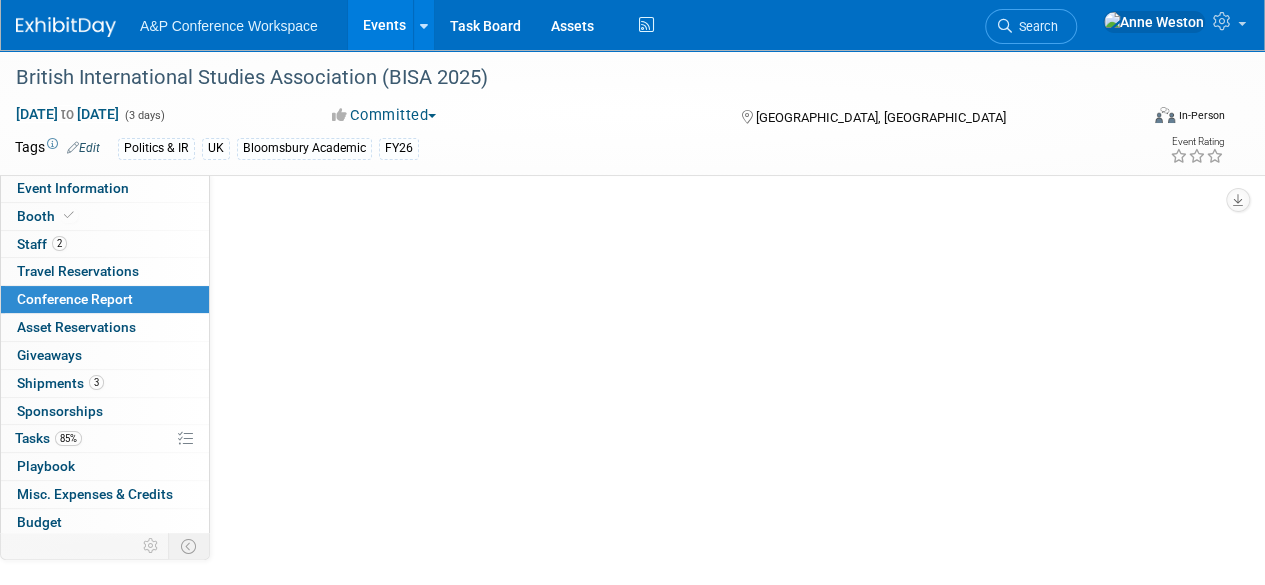 scroll, scrollTop: 0, scrollLeft: 0, axis: both 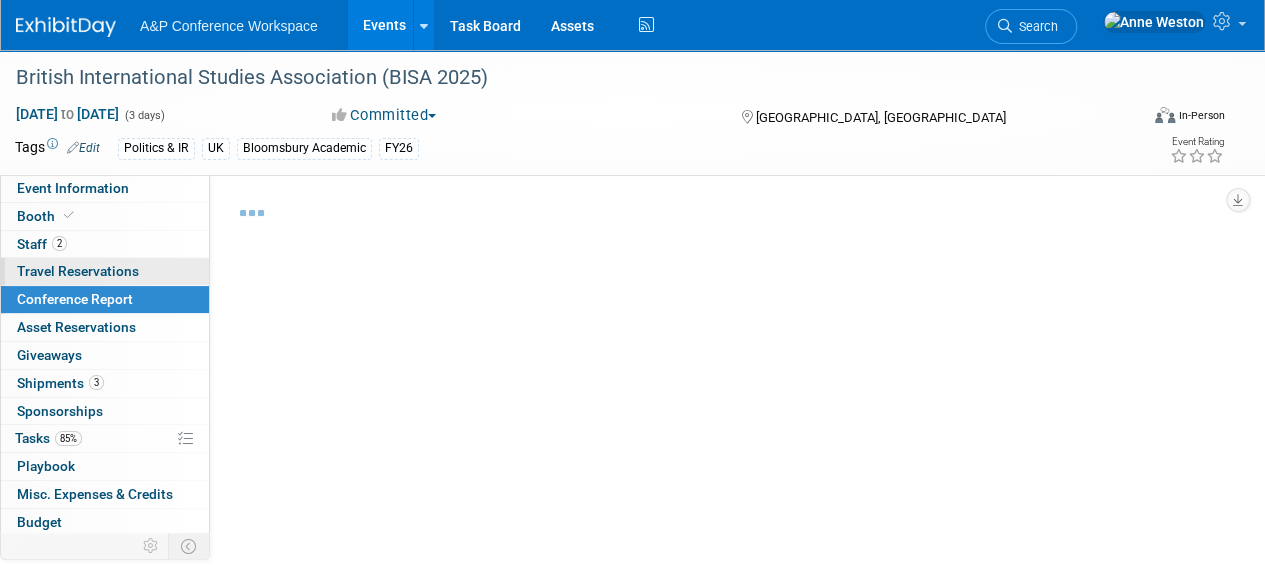 select on "NO" 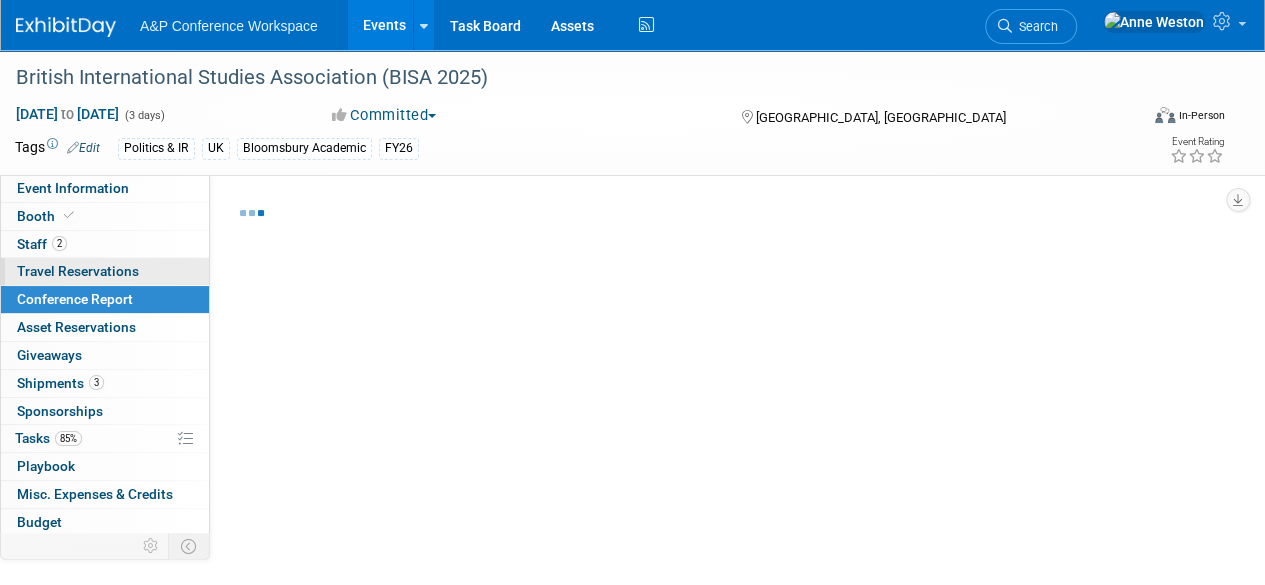 select on "YES" 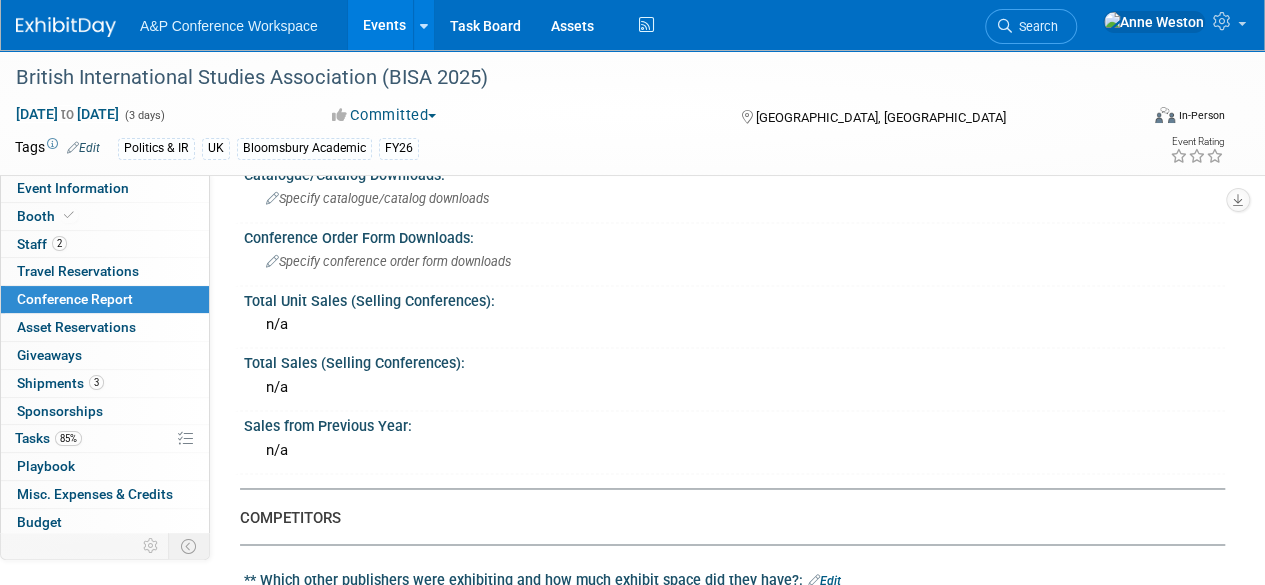 scroll, scrollTop: 1400, scrollLeft: 0, axis: vertical 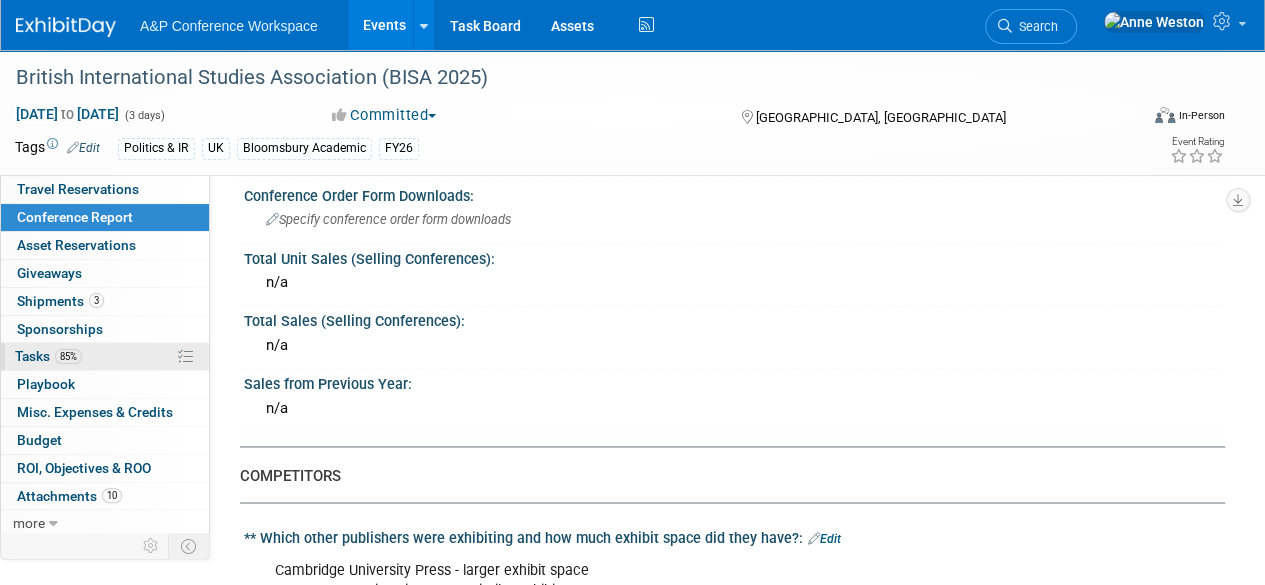 click on "85%" at bounding box center (68, 356) 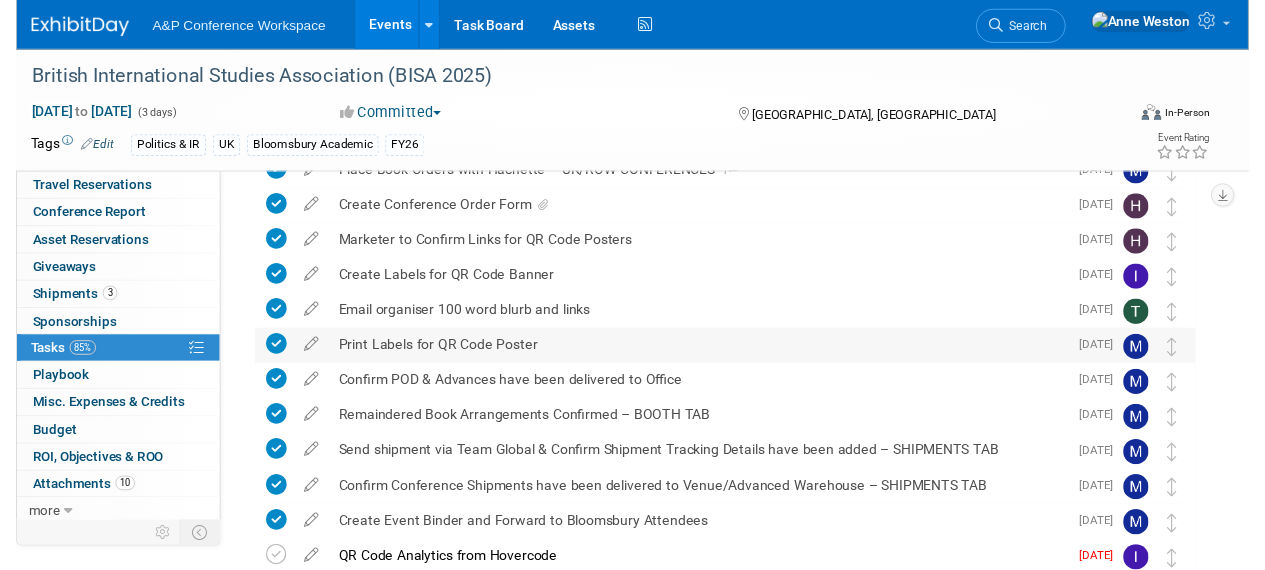 scroll, scrollTop: 768, scrollLeft: 0, axis: vertical 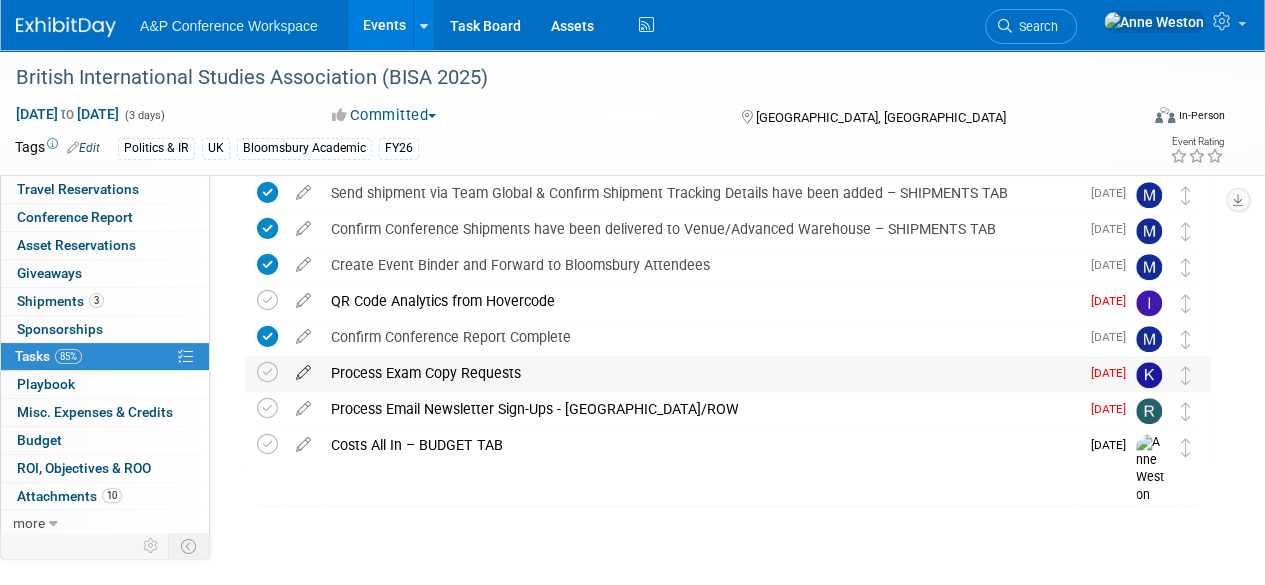 click at bounding box center [303, 368] 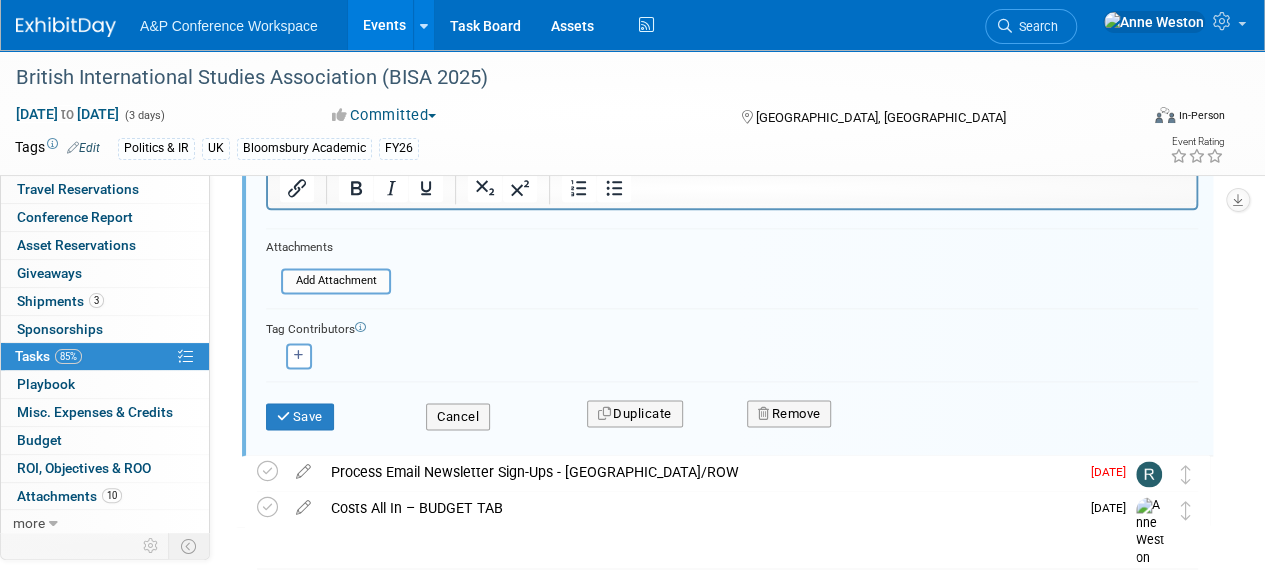scroll, scrollTop: 1273, scrollLeft: 0, axis: vertical 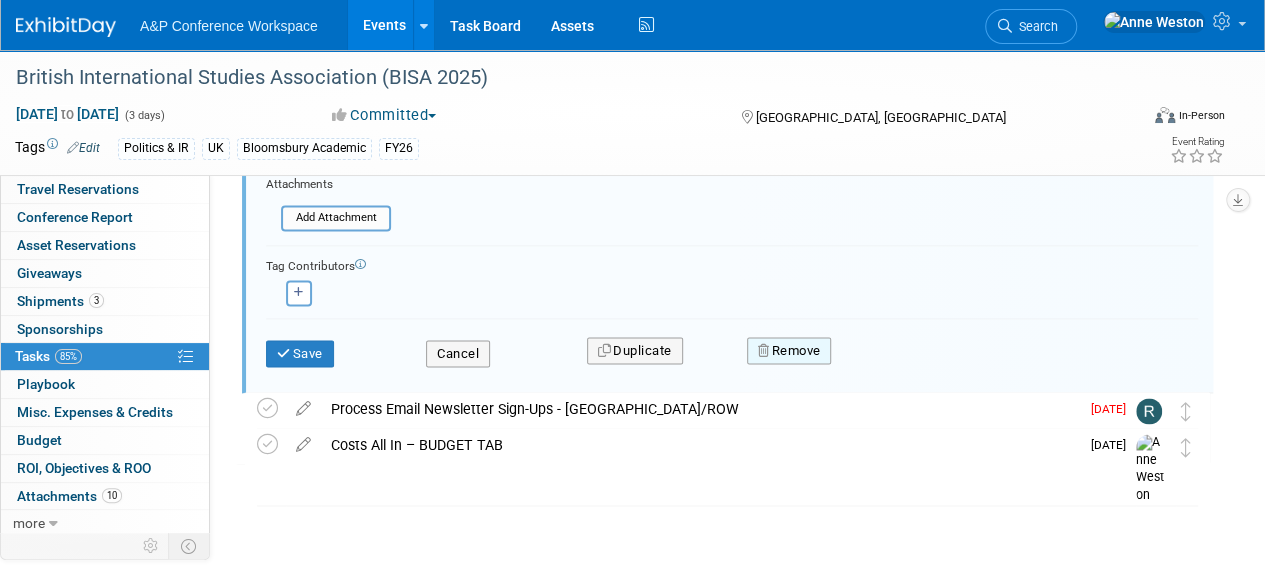 click on "Remove" at bounding box center [789, 351] 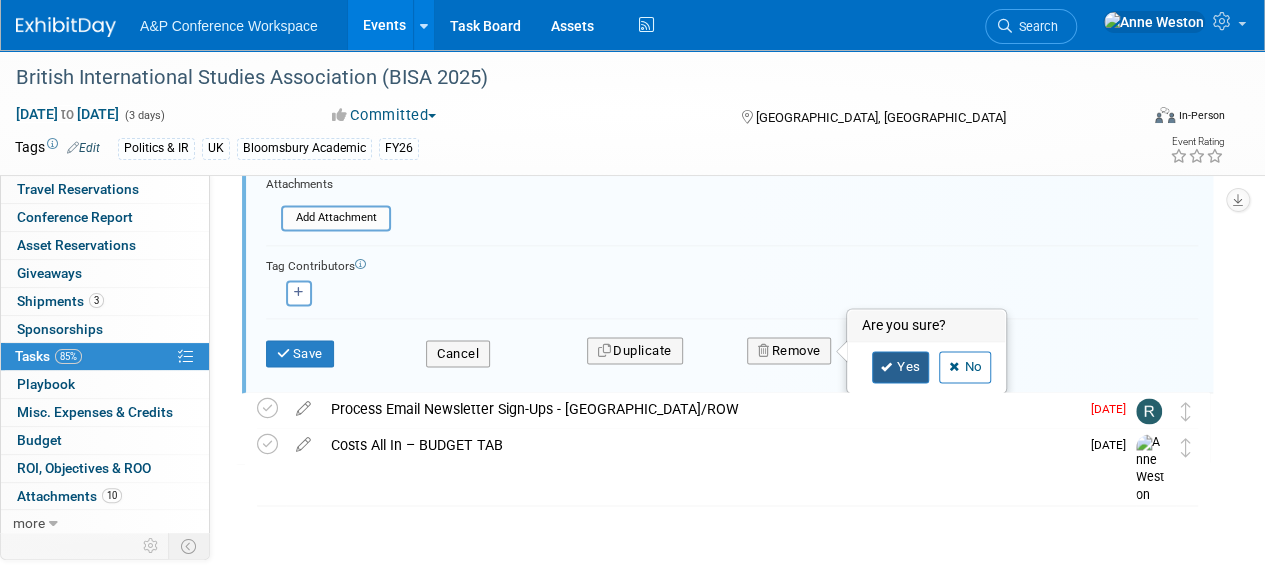 click at bounding box center (887, 367) 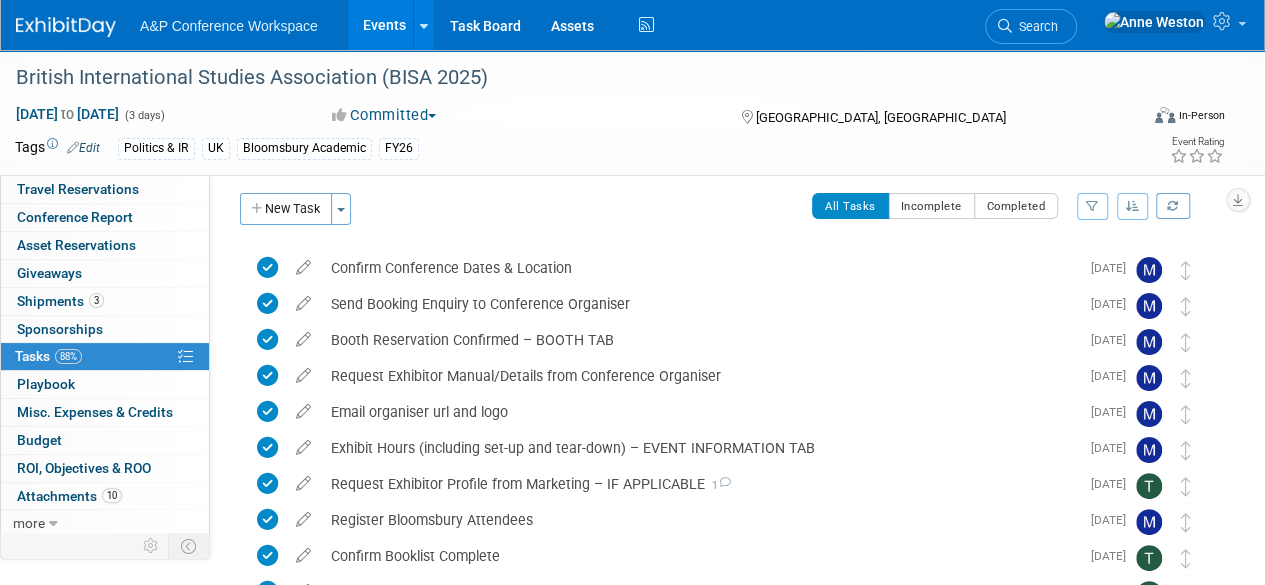 scroll, scrollTop: 0, scrollLeft: 0, axis: both 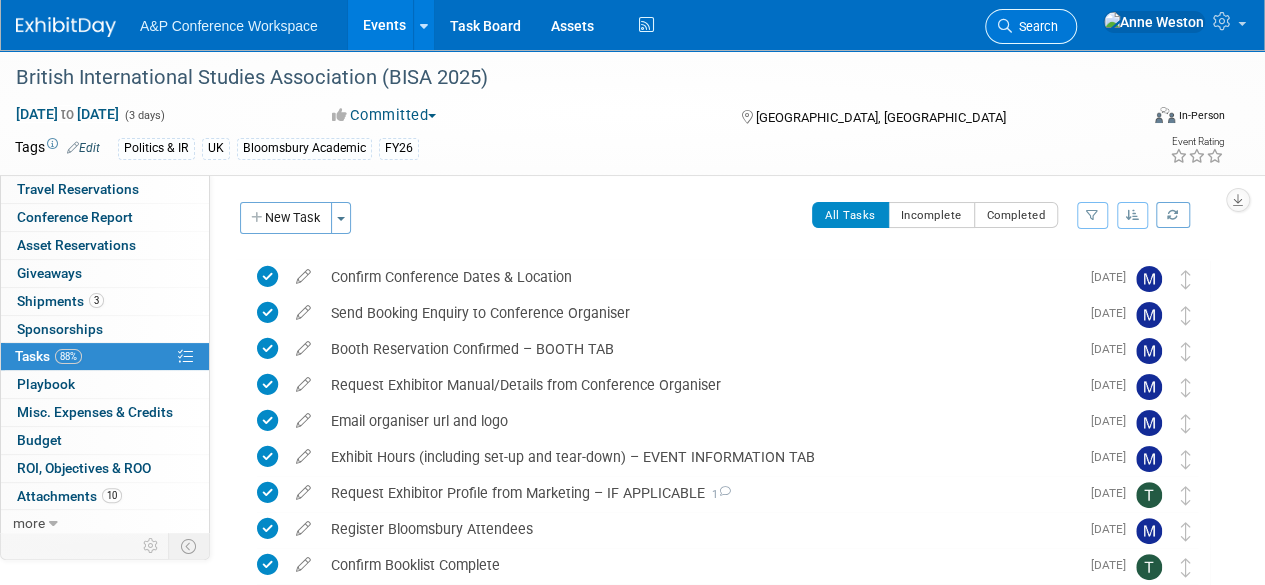 click on "Search" at bounding box center (1035, 26) 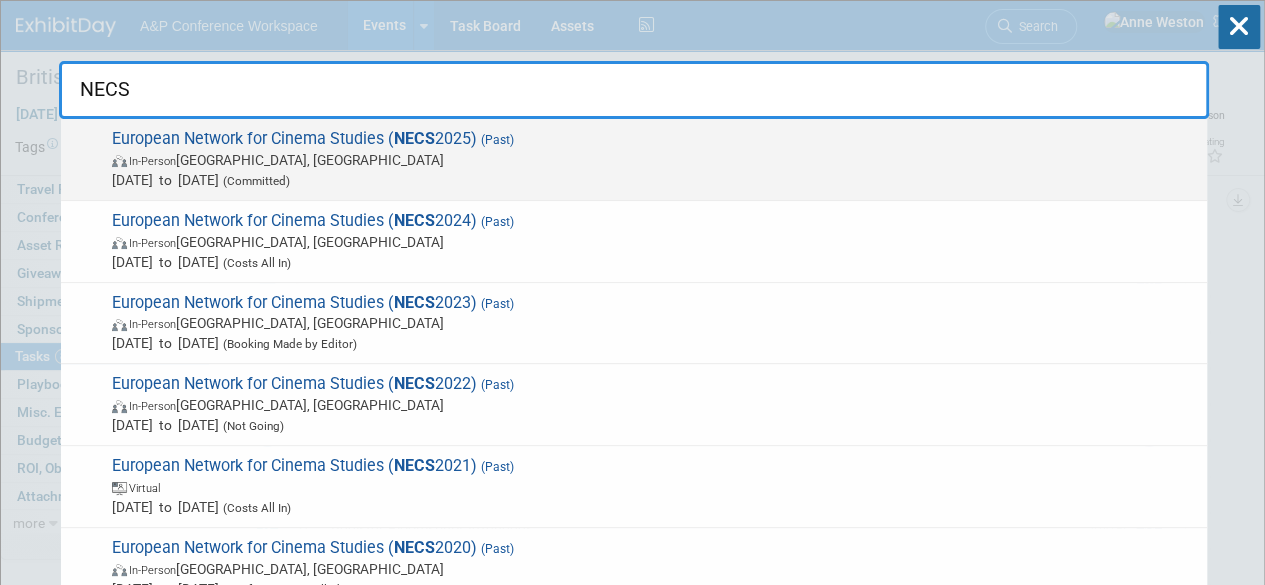 type on "NECS" 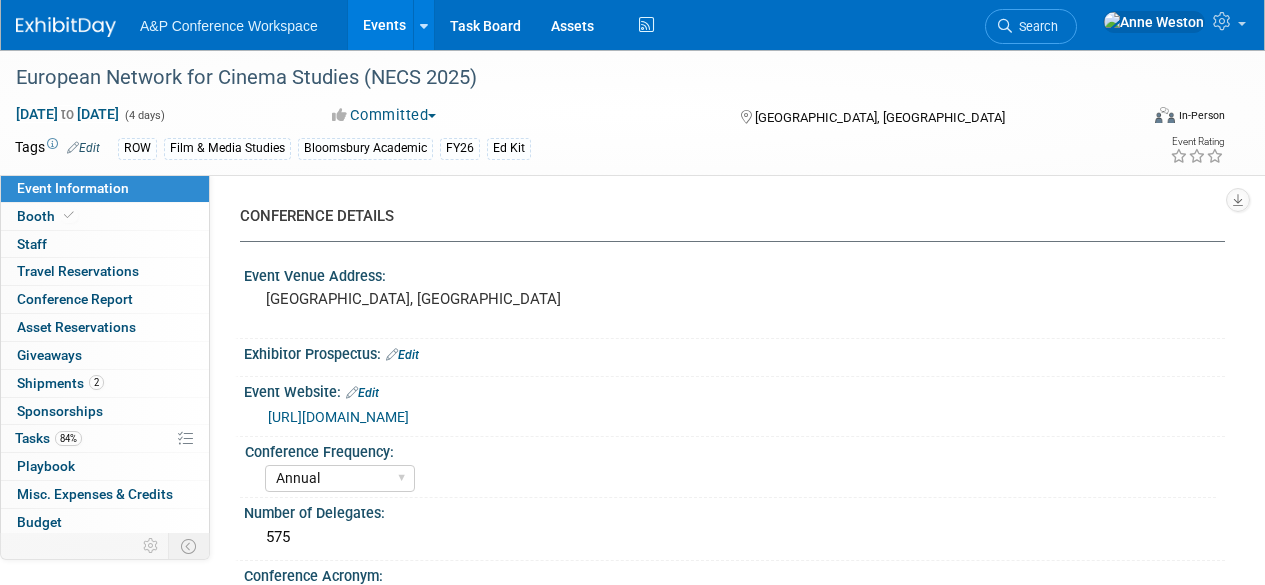 select on "Annual" 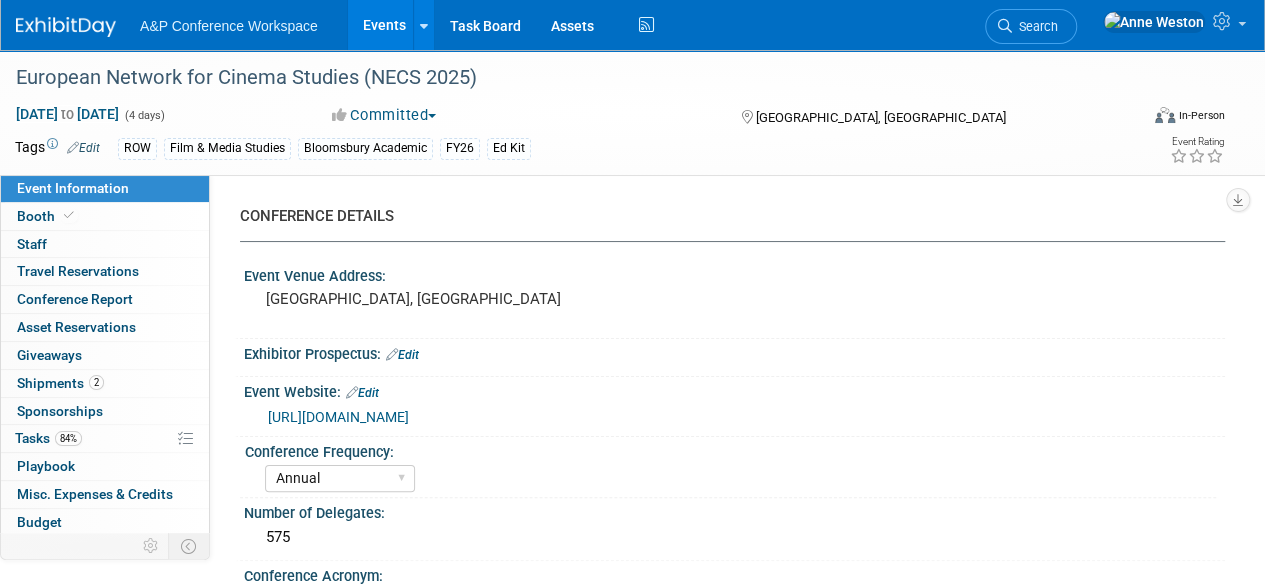 scroll, scrollTop: 0, scrollLeft: 0, axis: both 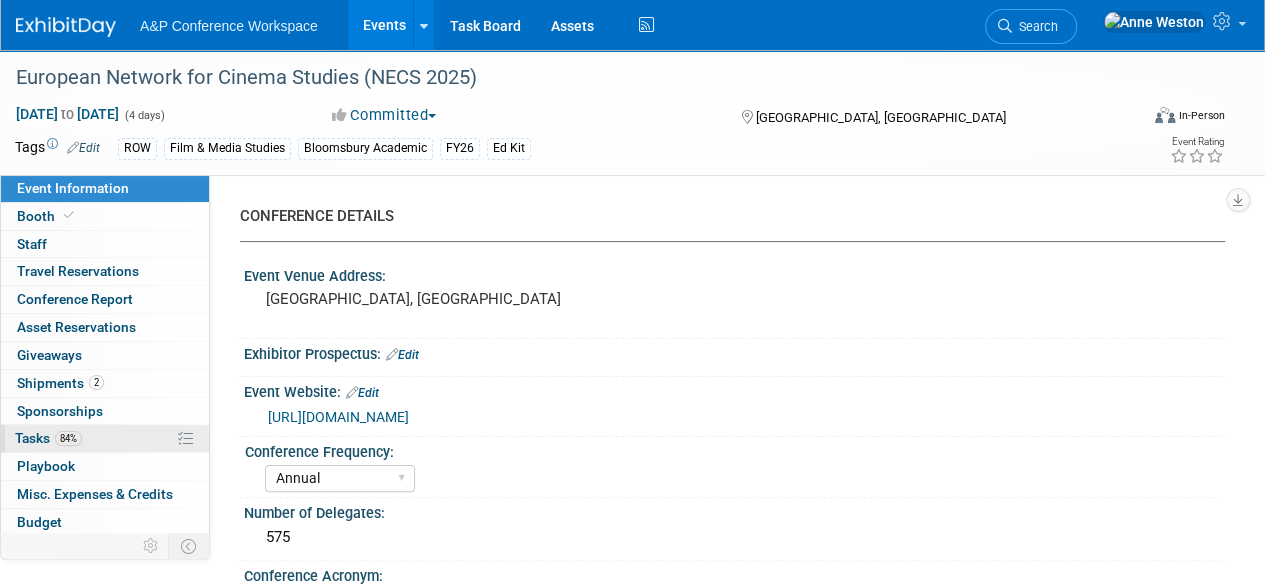 click on "84%
Tasks 84%" at bounding box center (105, 438) 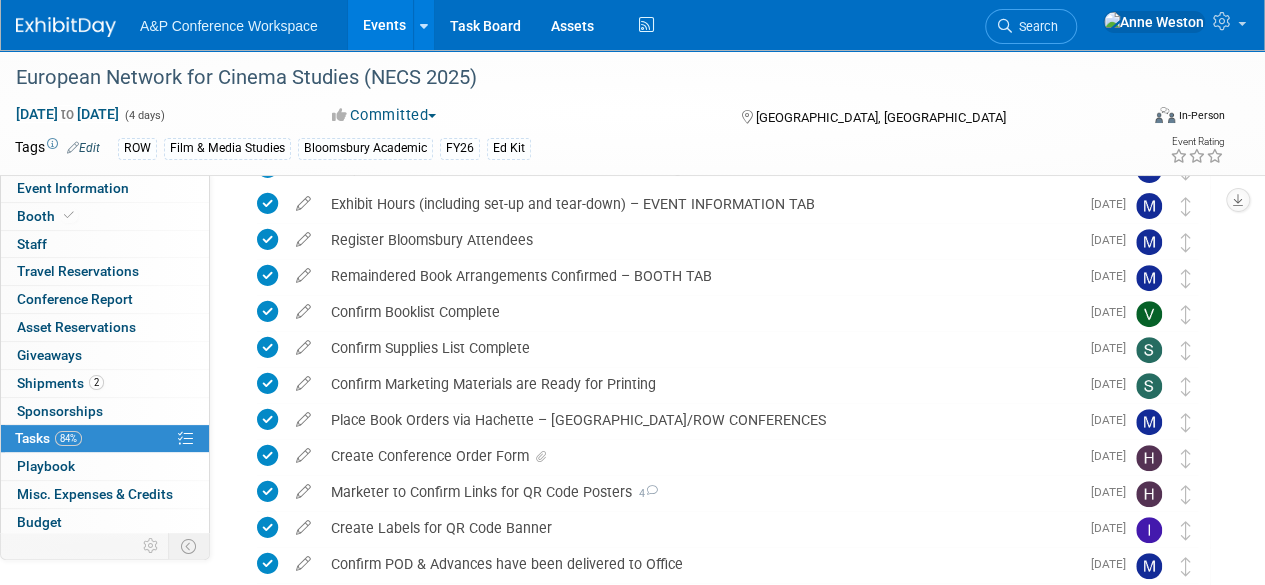 scroll, scrollTop: 0, scrollLeft: 0, axis: both 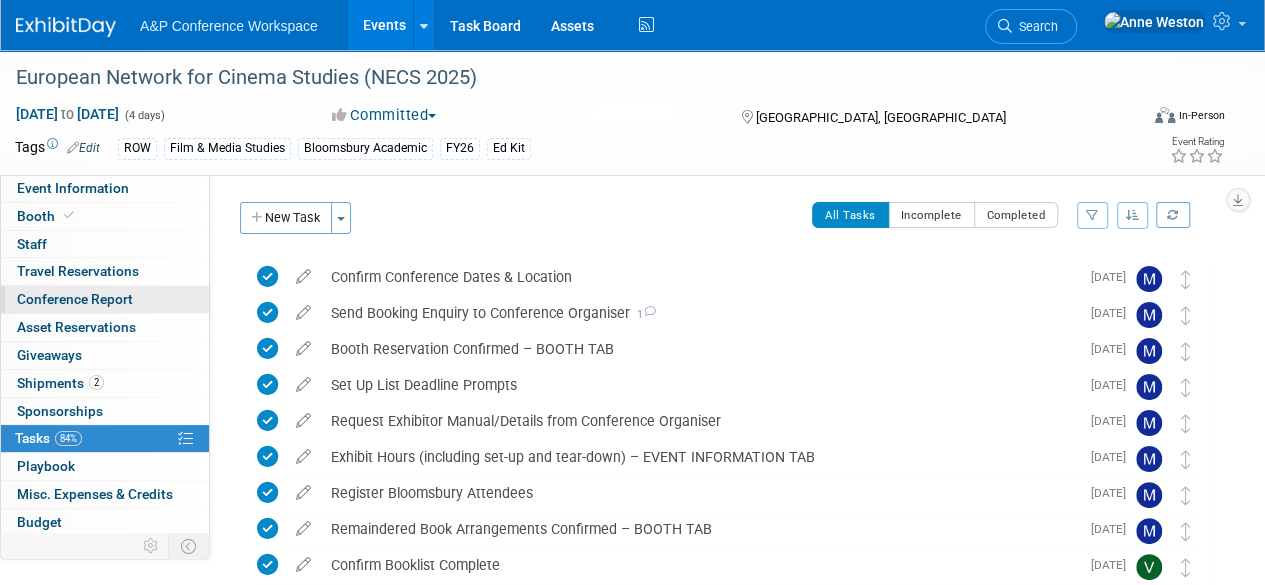 click on "Conference Report" at bounding box center (105, 299) 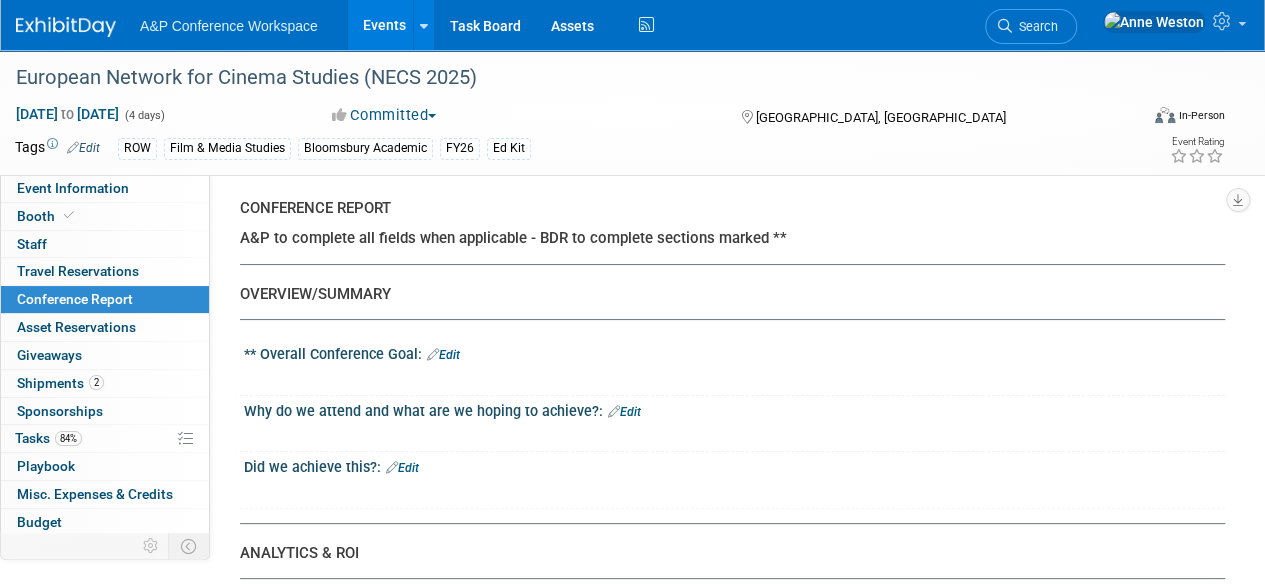 scroll, scrollTop: 0, scrollLeft: 0, axis: both 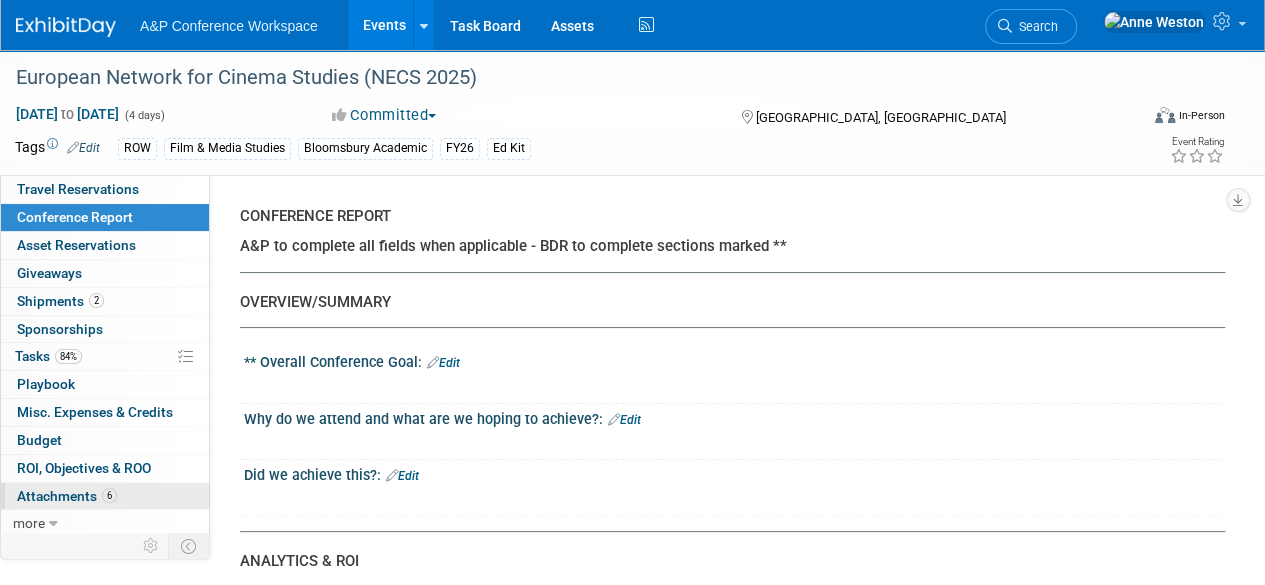 click on "Attachments 6" at bounding box center [67, 496] 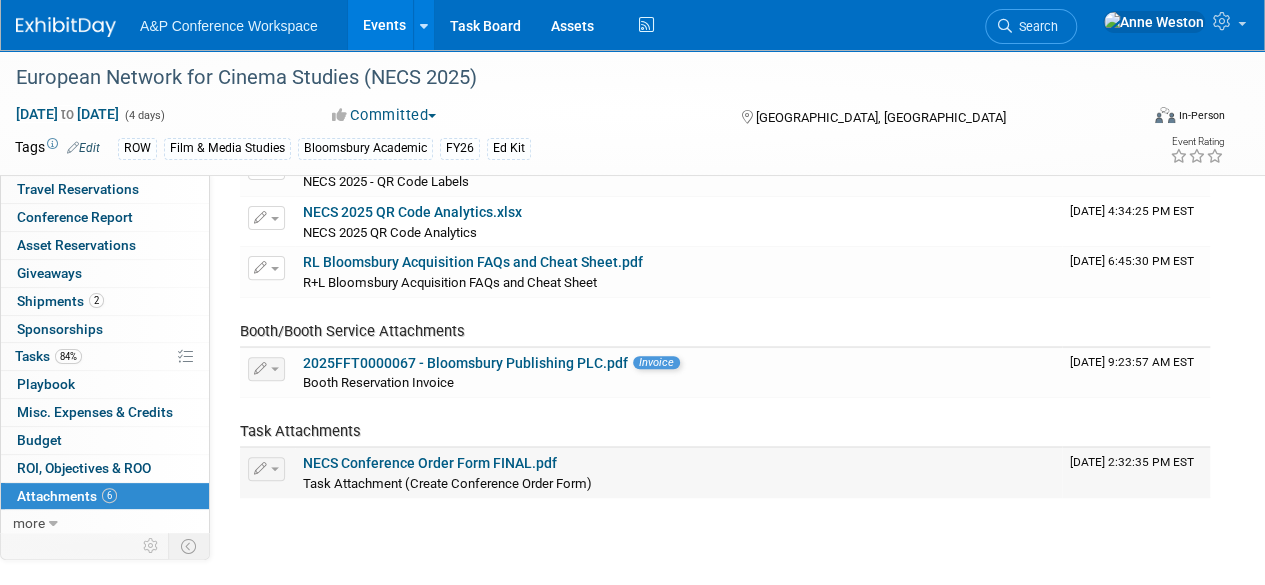 scroll, scrollTop: 0, scrollLeft: 0, axis: both 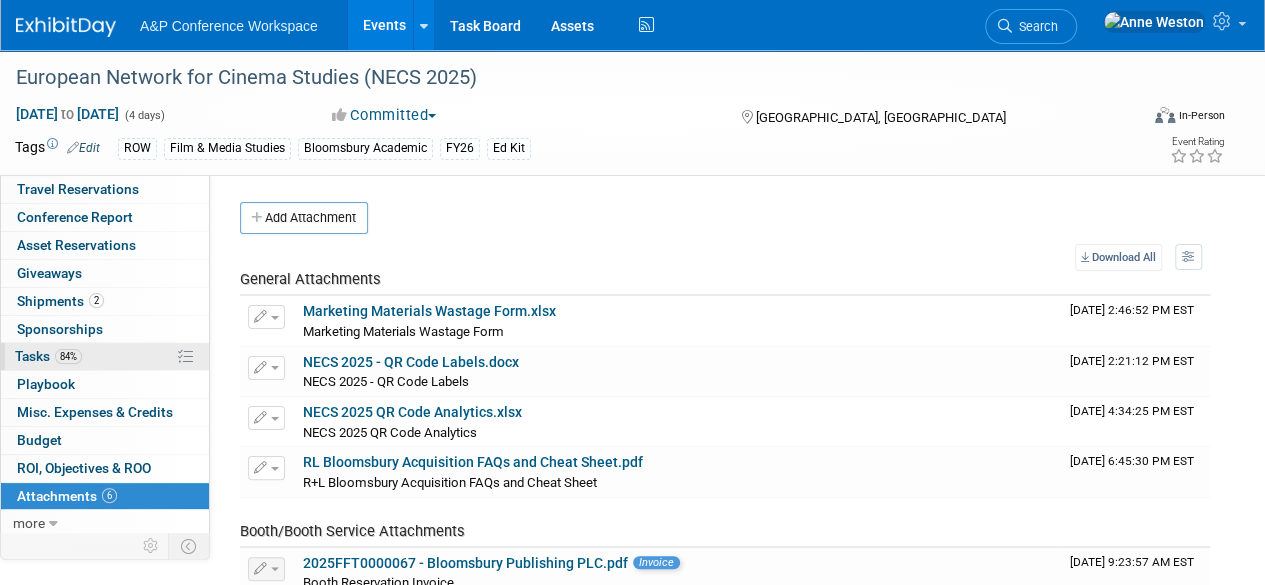 click on "Tasks 84%" at bounding box center [48, 356] 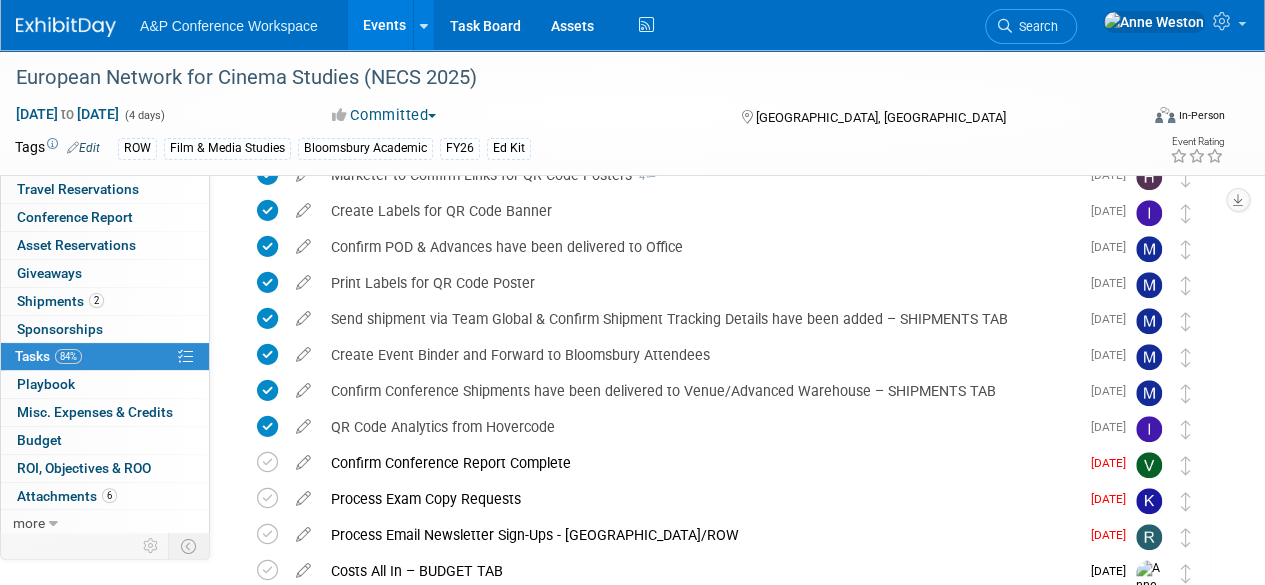 scroll, scrollTop: 696, scrollLeft: 0, axis: vertical 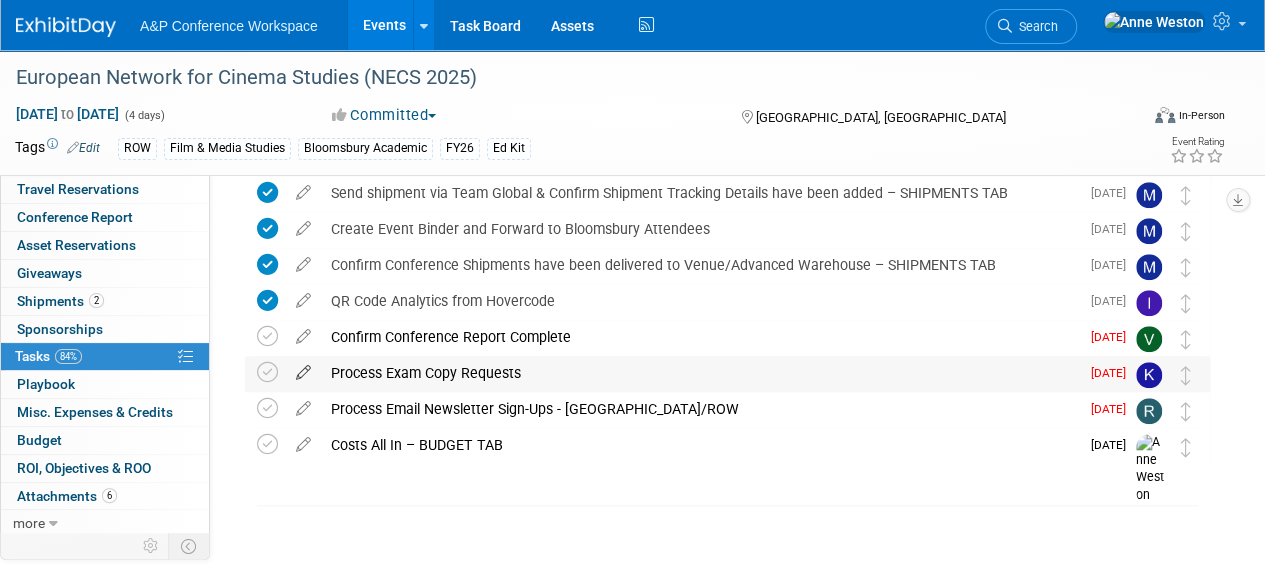 click at bounding box center (303, 368) 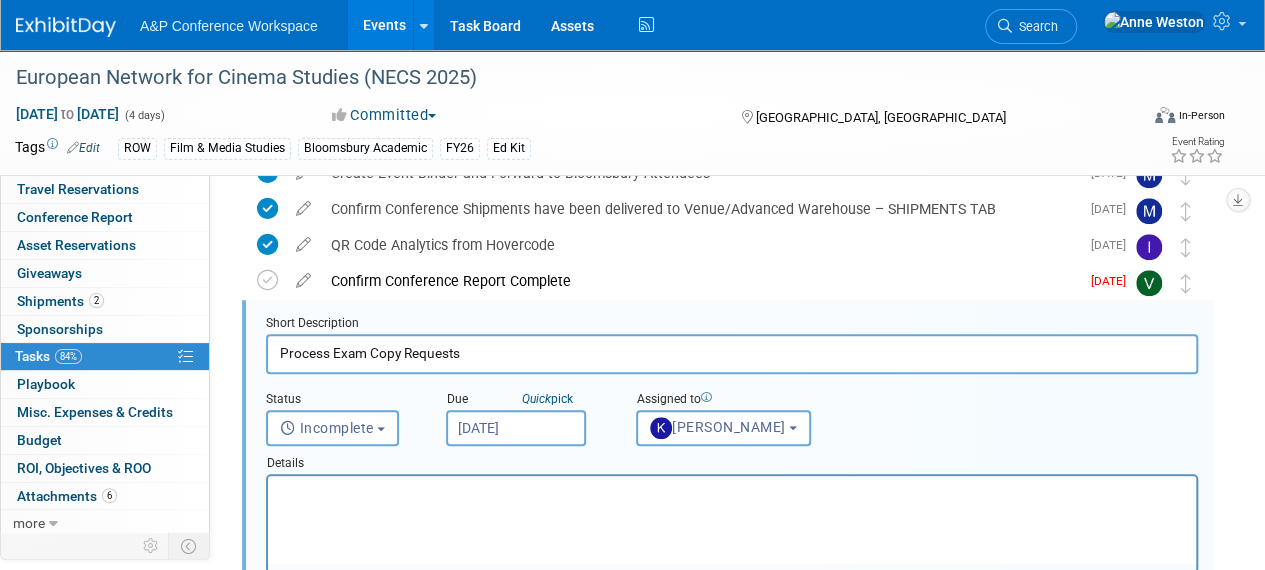 scroll, scrollTop: 758, scrollLeft: 0, axis: vertical 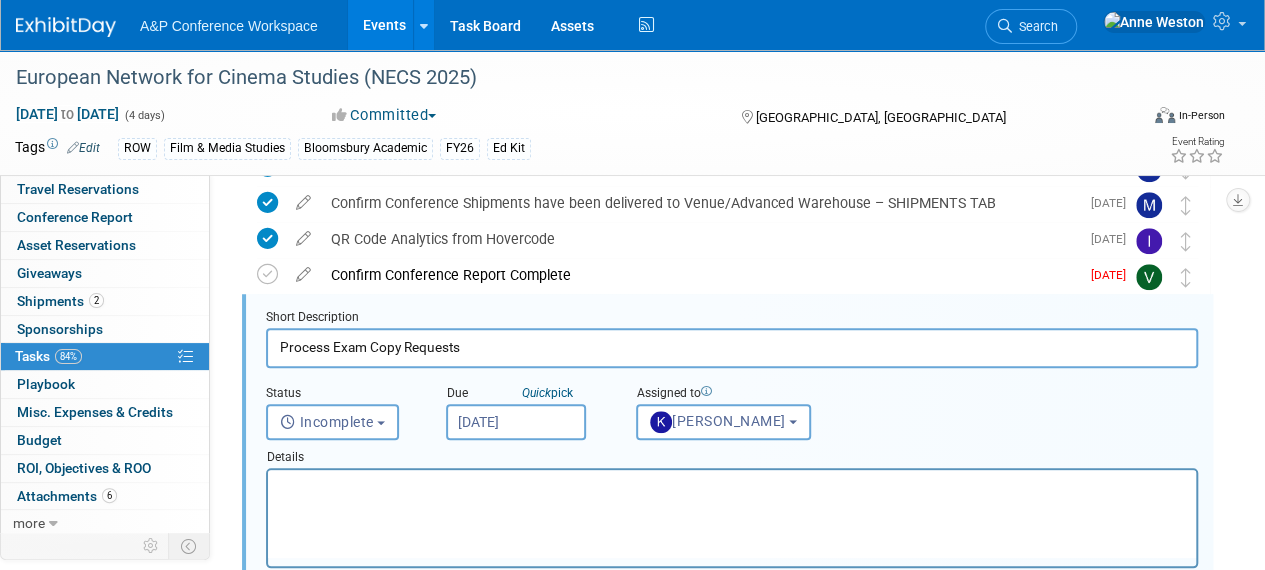 click on "Jul 4, 2025" at bounding box center [516, 422] 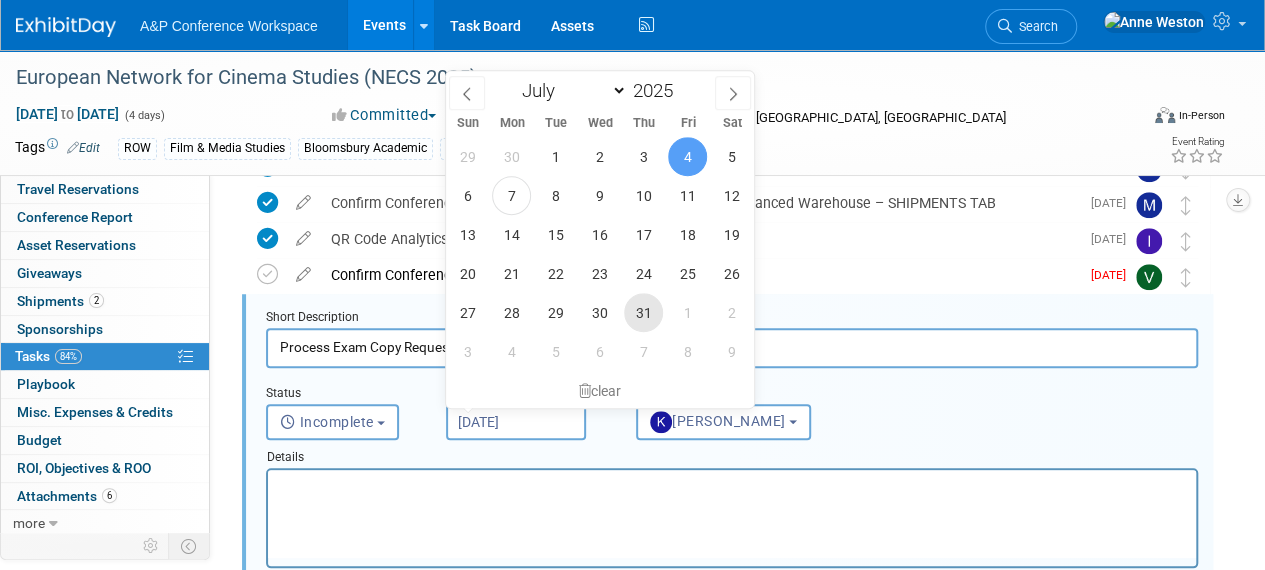 click on "31" at bounding box center (643, 312) 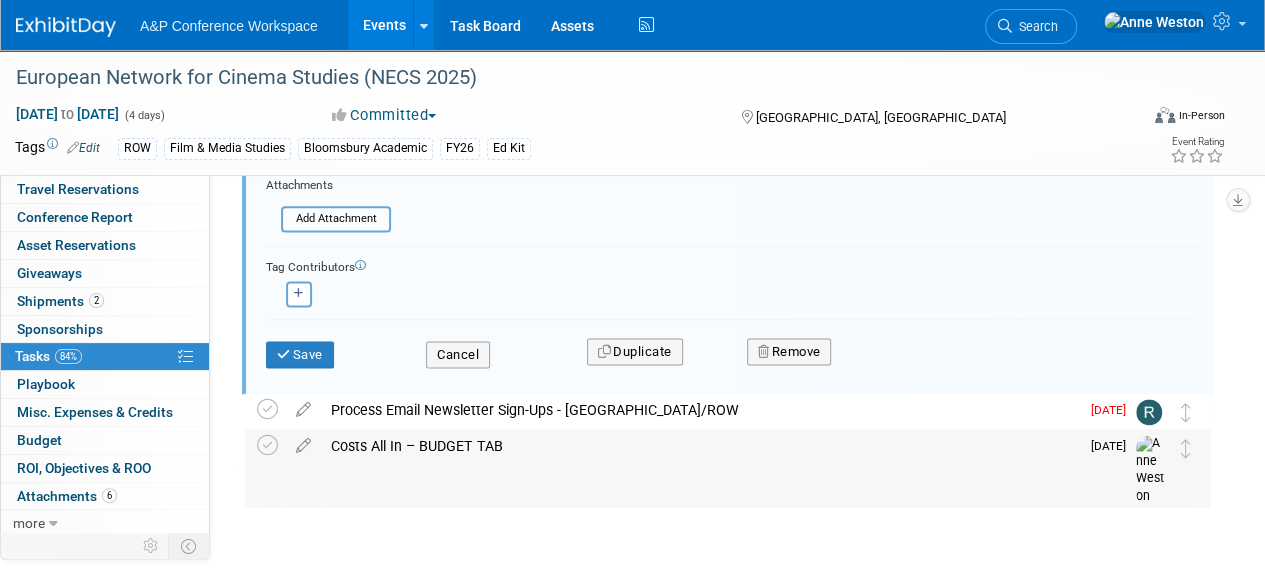 scroll, scrollTop: 1201, scrollLeft: 0, axis: vertical 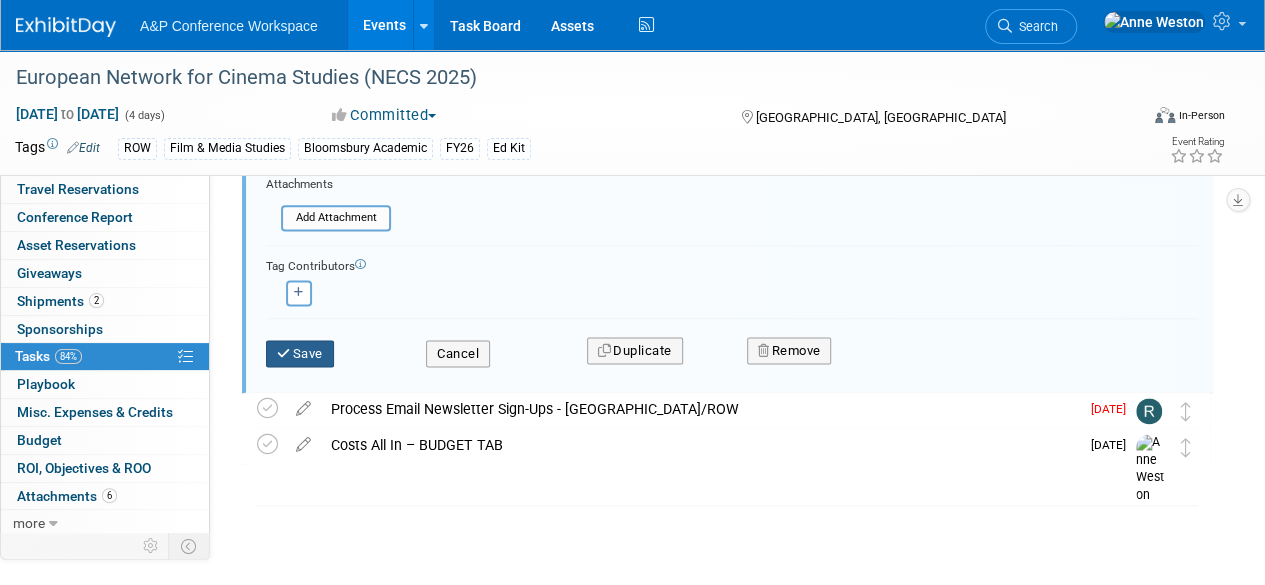 click on "Save" at bounding box center (300, 354) 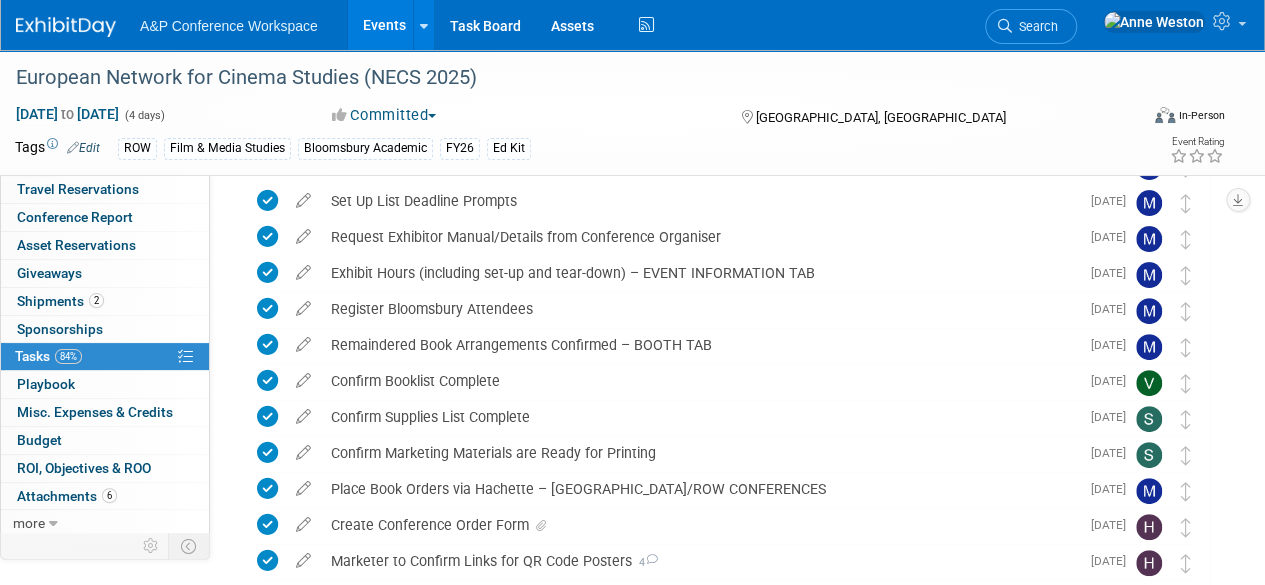scroll, scrollTop: 0, scrollLeft: 0, axis: both 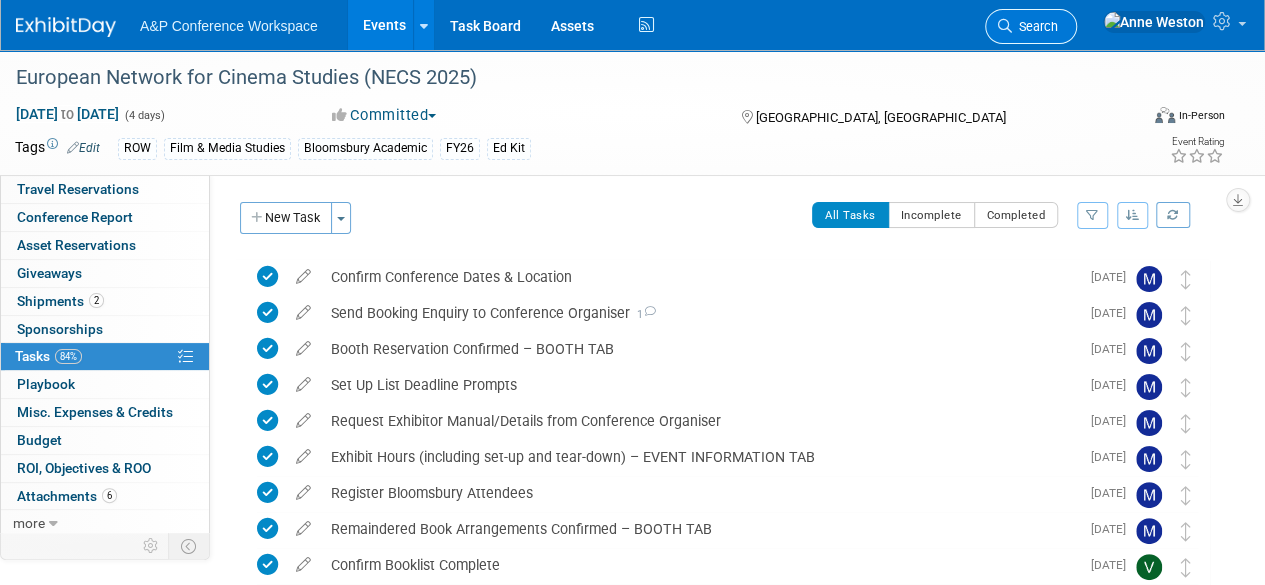 click on "Search" at bounding box center (1035, 26) 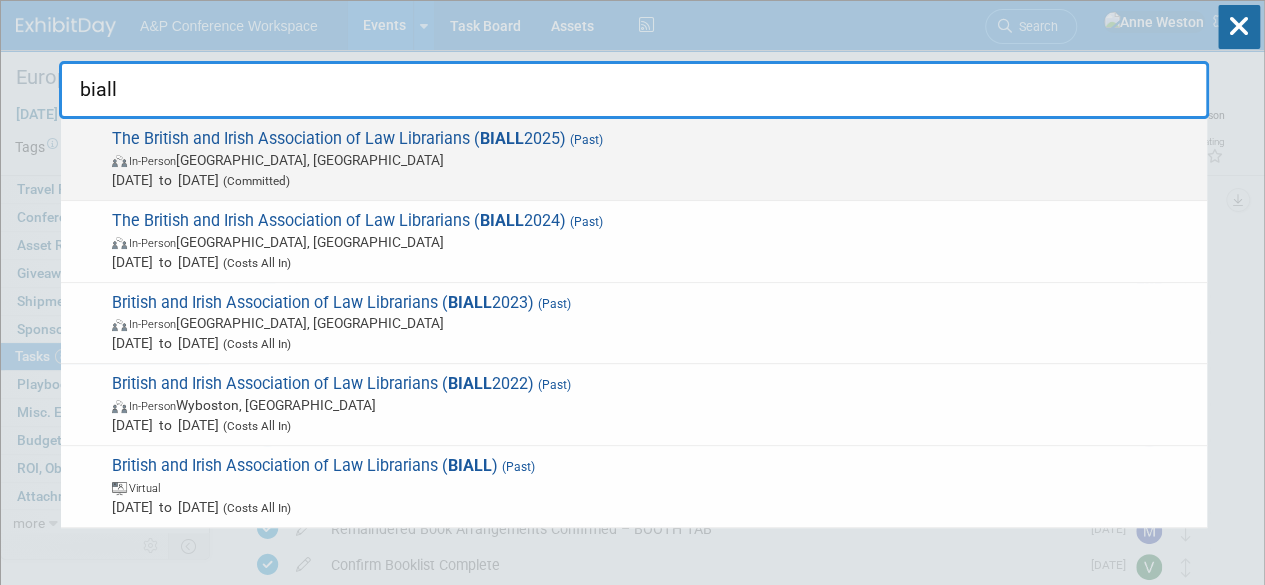 type on "biall" 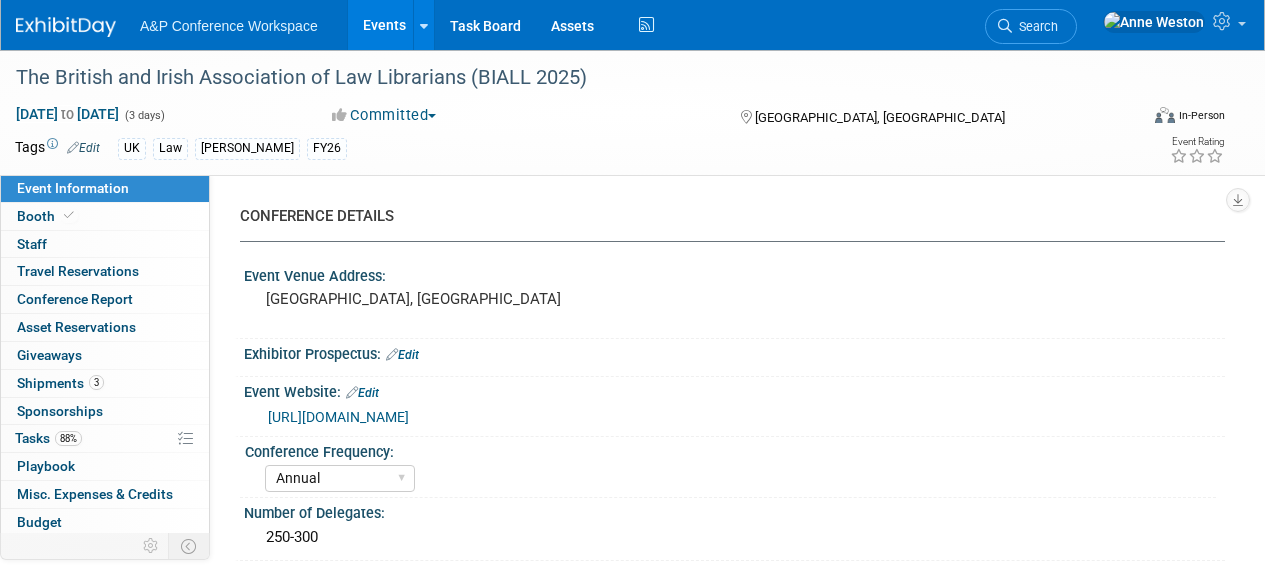 select on "Annual" 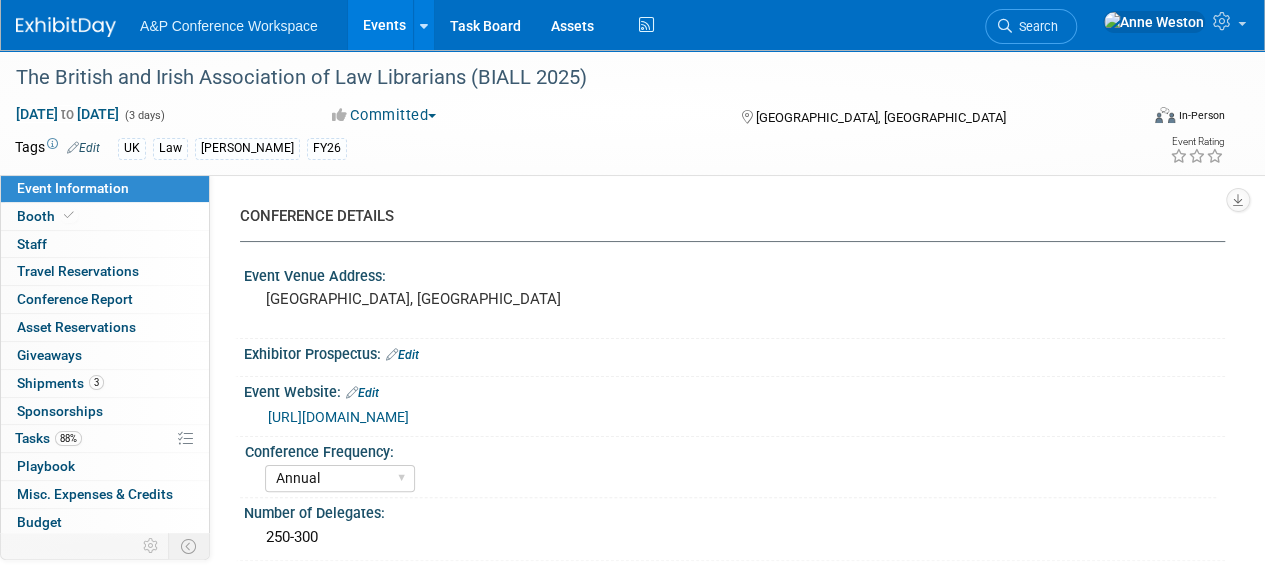 scroll, scrollTop: 0, scrollLeft: 0, axis: both 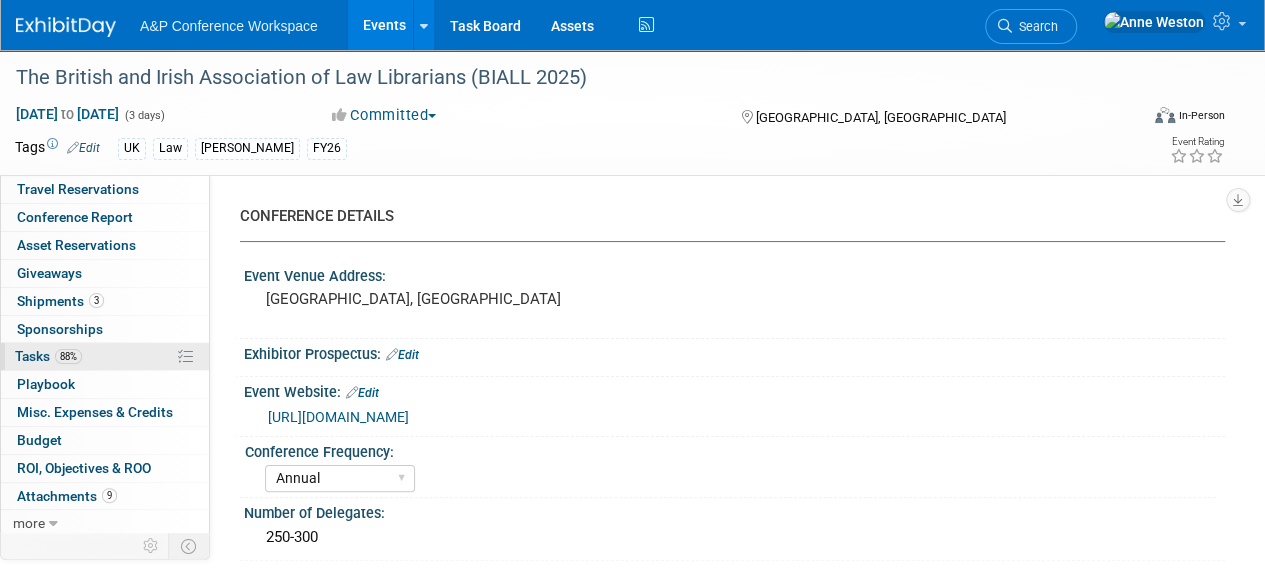 click on "88%
Tasks 88%" at bounding box center (105, 356) 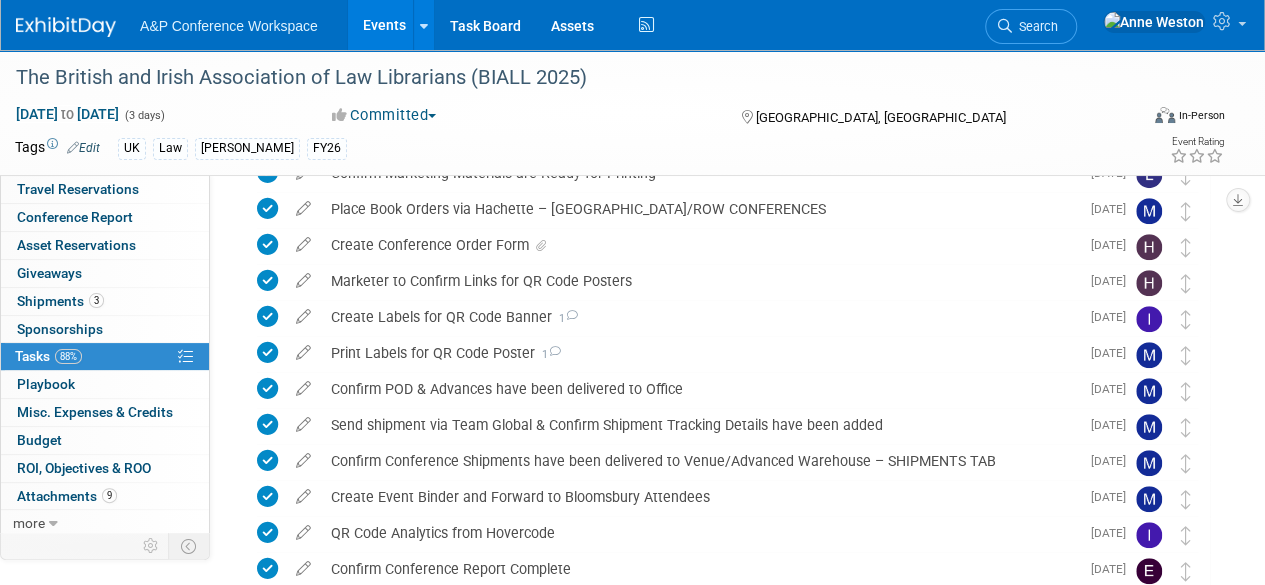 scroll, scrollTop: 732, scrollLeft: 0, axis: vertical 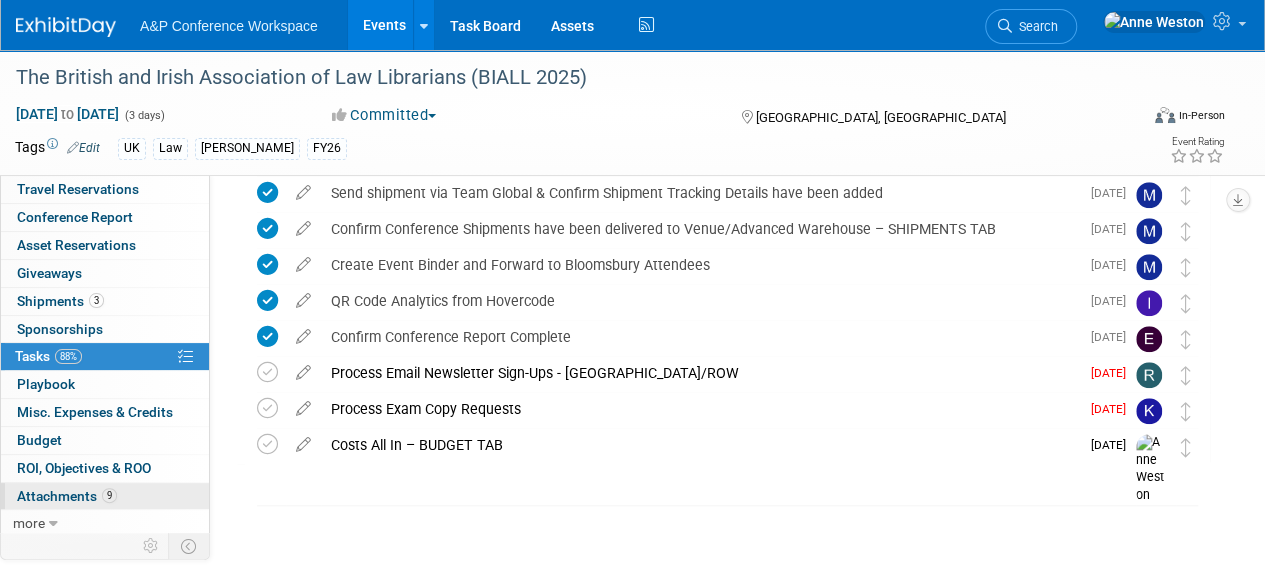 click on "Attachments 9" at bounding box center (67, 496) 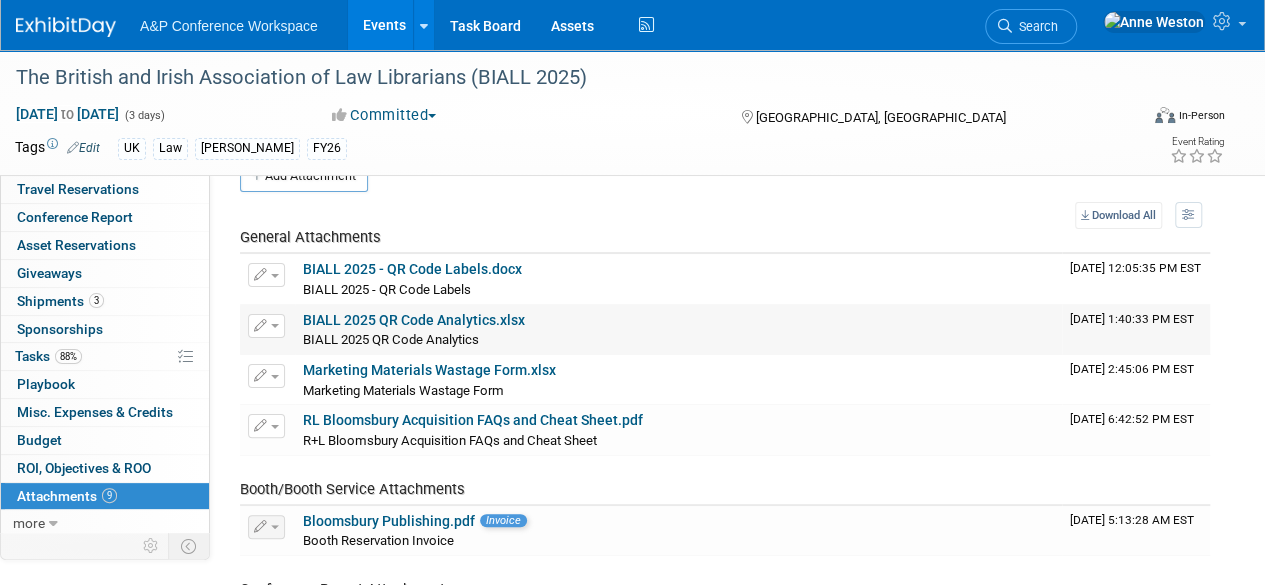 scroll, scrollTop: 0, scrollLeft: 0, axis: both 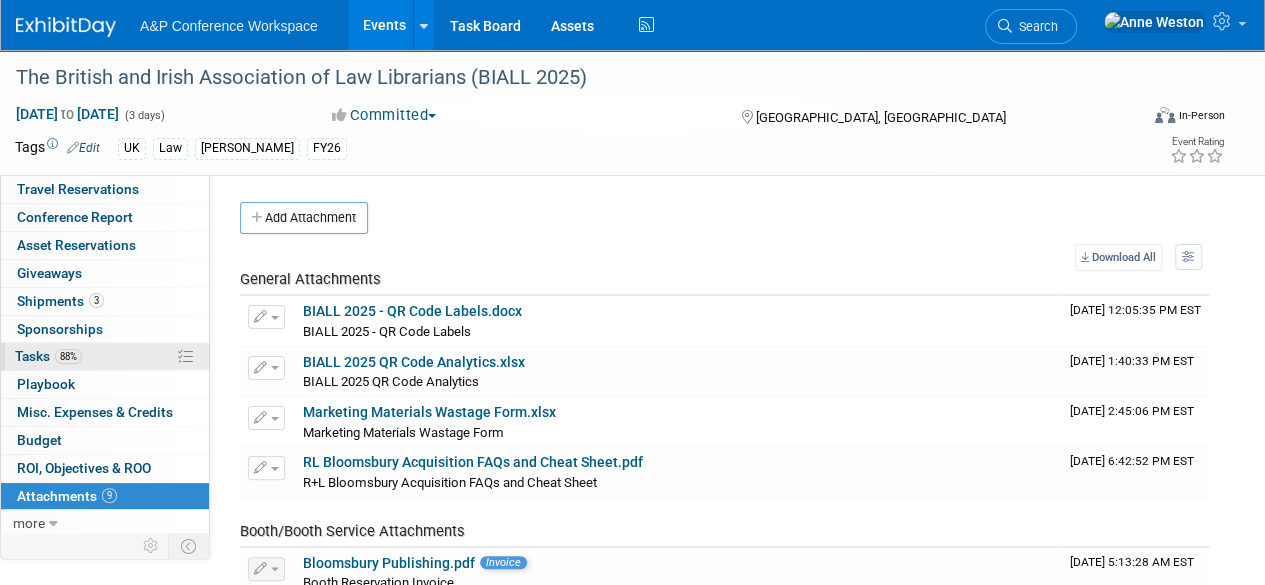 click on "88%" at bounding box center [68, 356] 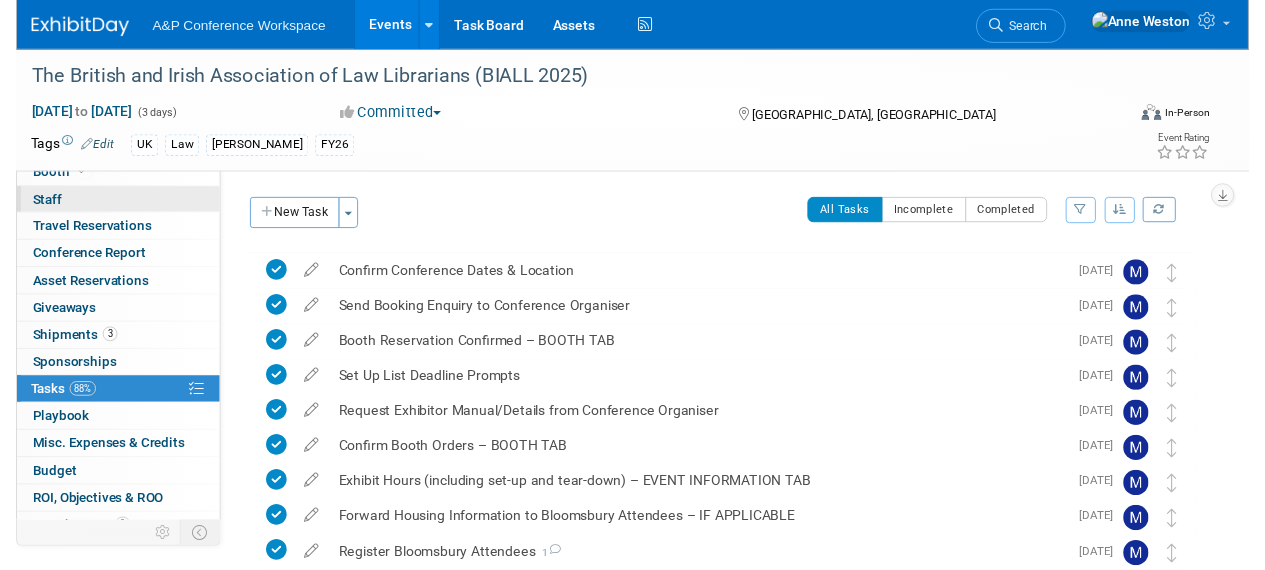 scroll, scrollTop: 0, scrollLeft: 0, axis: both 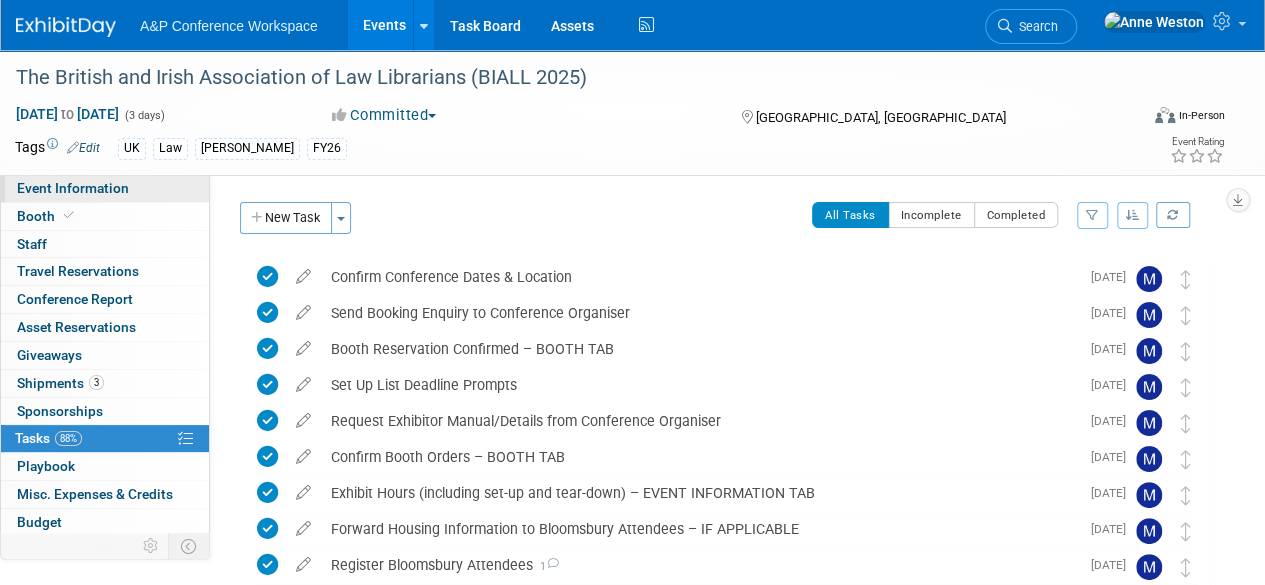 click on "Event Information" at bounding box center [73, 188] 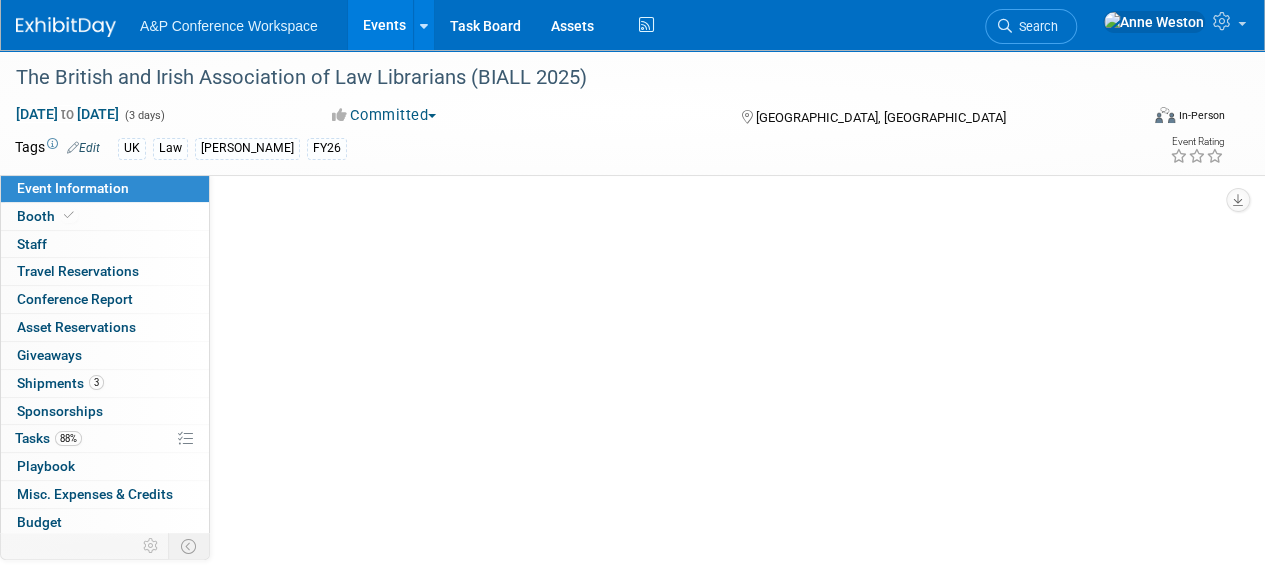 select on "Annual" 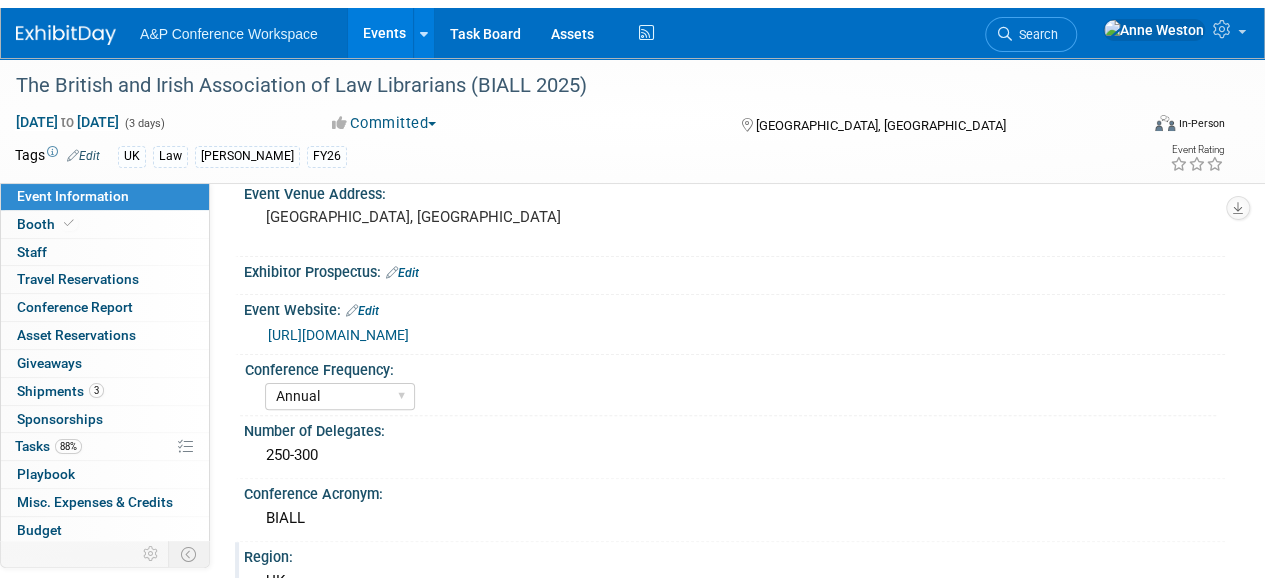 scroll, scrollTop: 0, scrollLeft: 0, axis: both 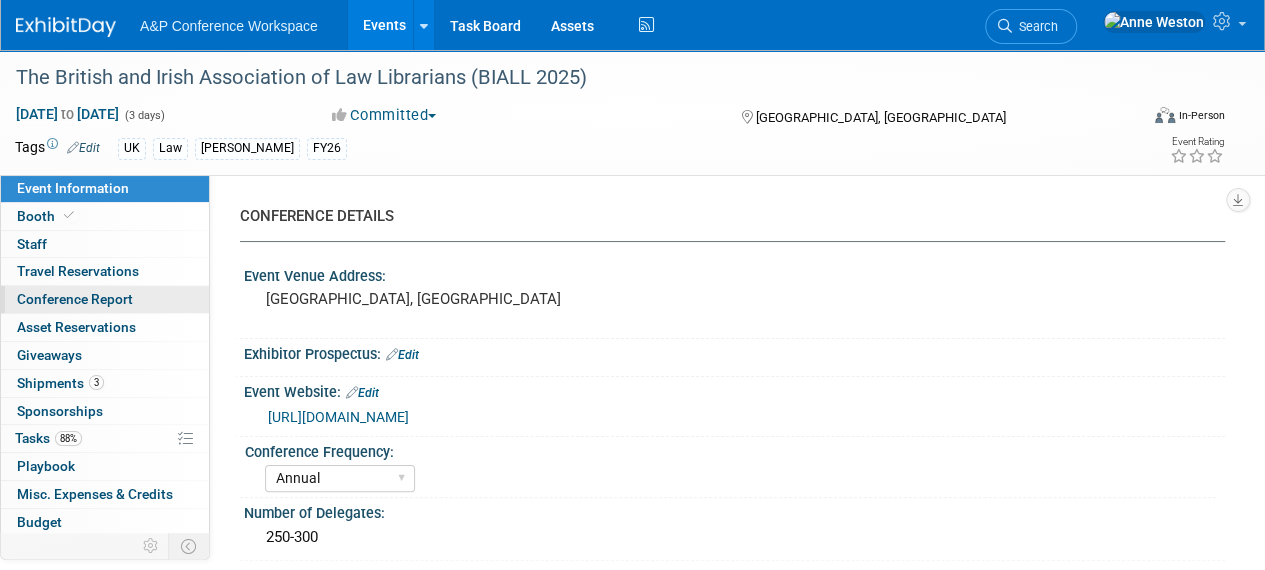 click on "Conference Report" at bounding box center [75, 299] 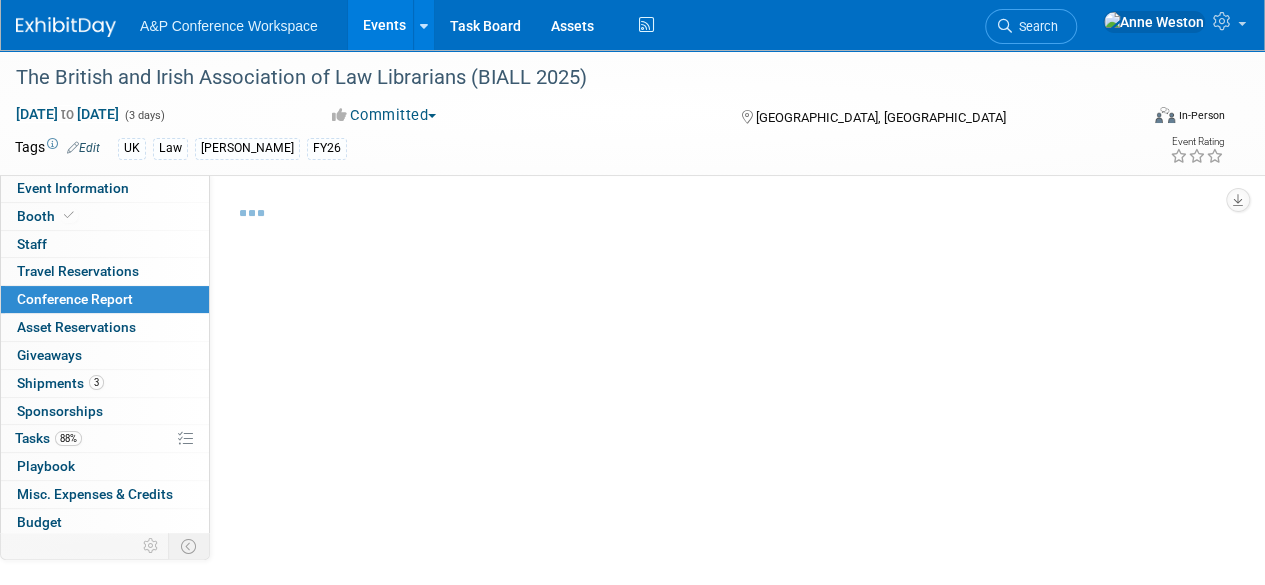select on "NO" 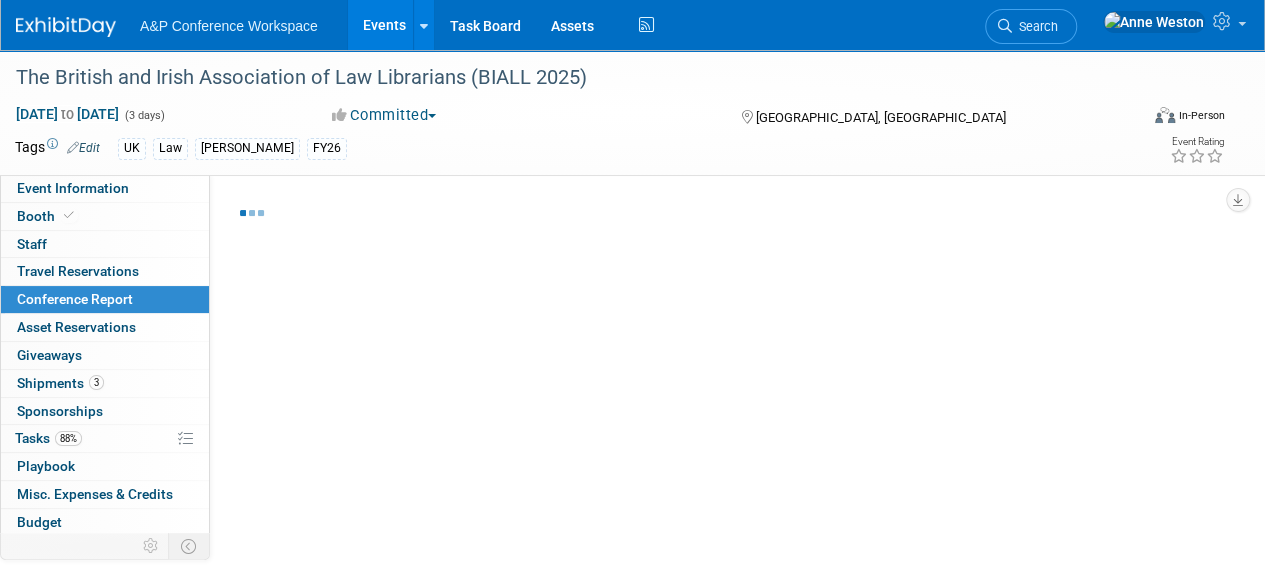 select on "YES" 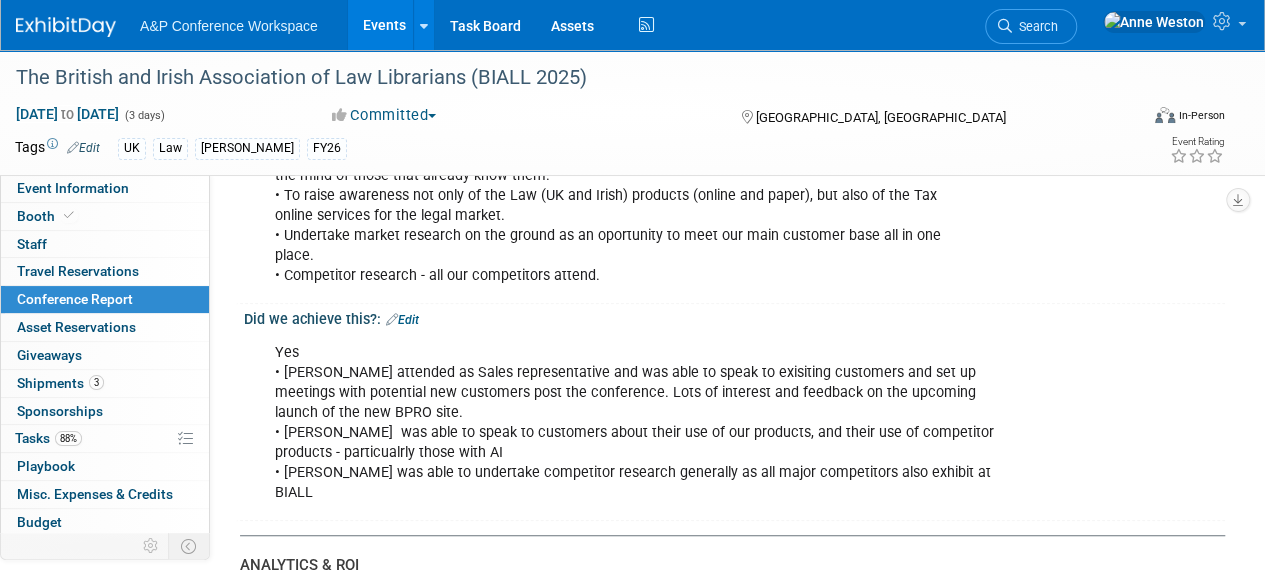 scroll, scrollTop: 400, scrollLeft: 0, axis: vertical 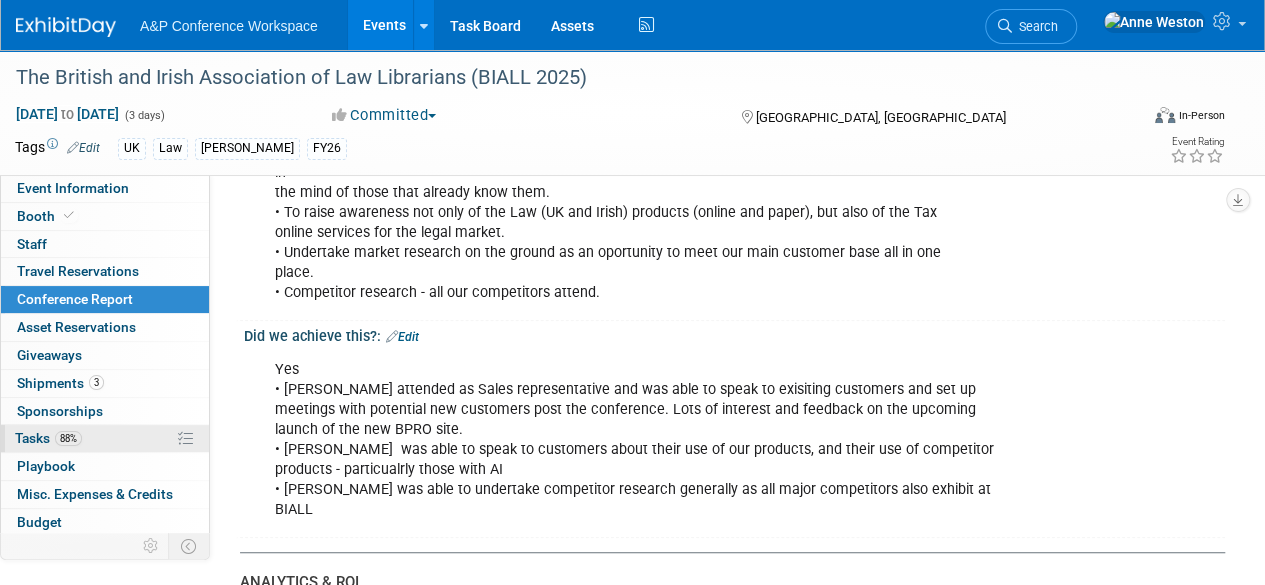 click on "88%
Tasks 88%" at bounding box center (105, 438) 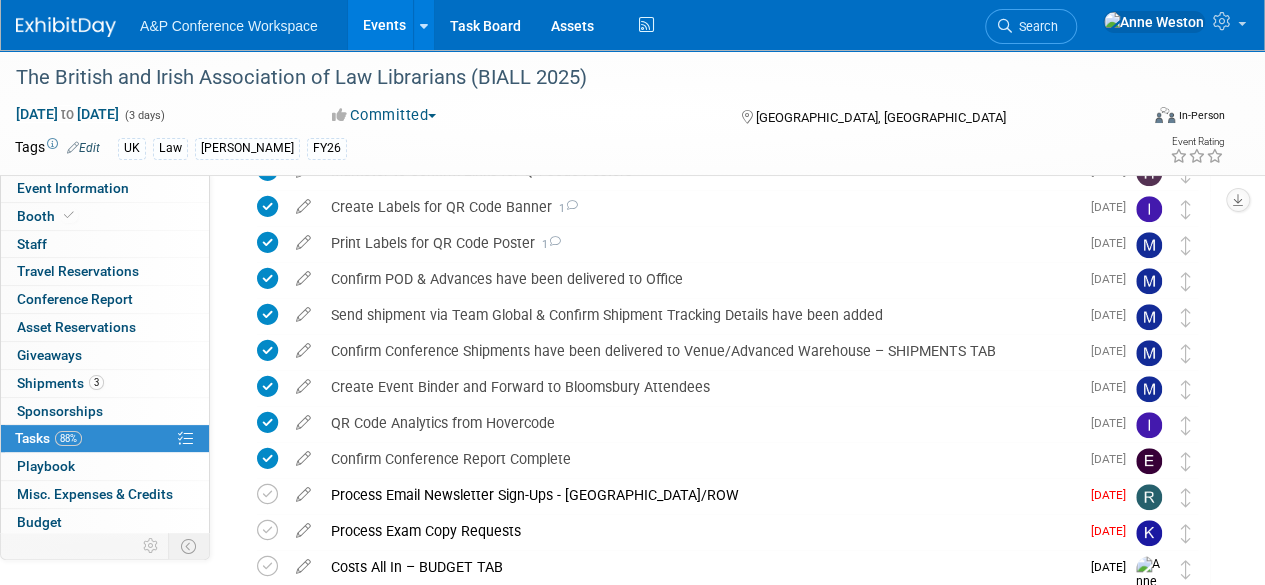 scroll, scrollTop: 670, scrollLeft: 0, axis: vertical 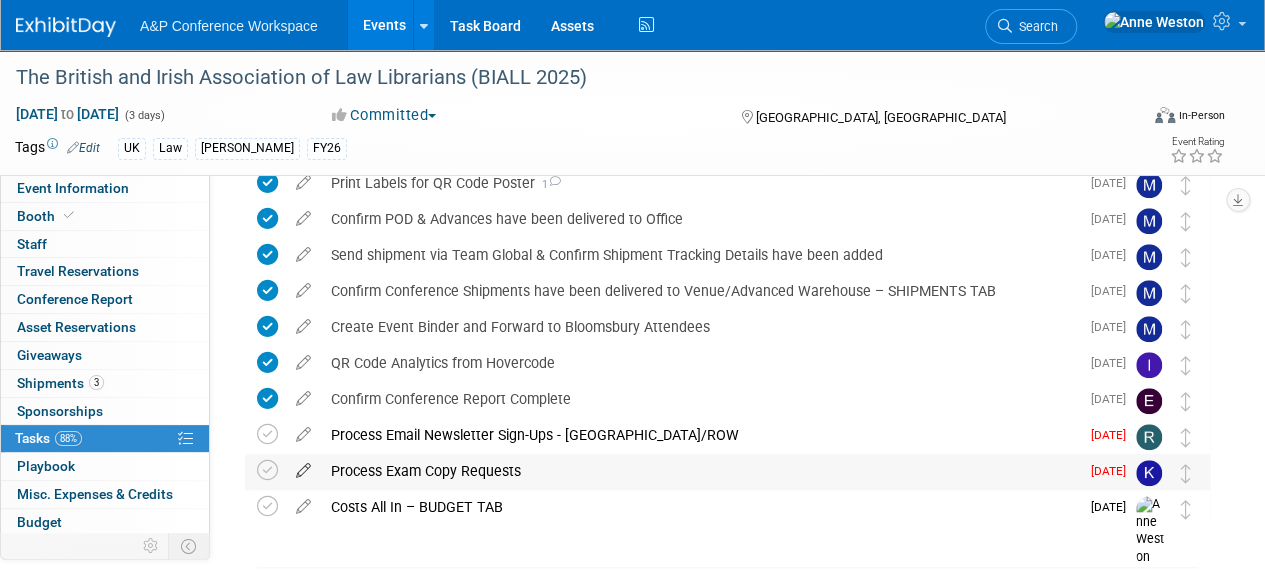 click at bounding box center (303, 466) 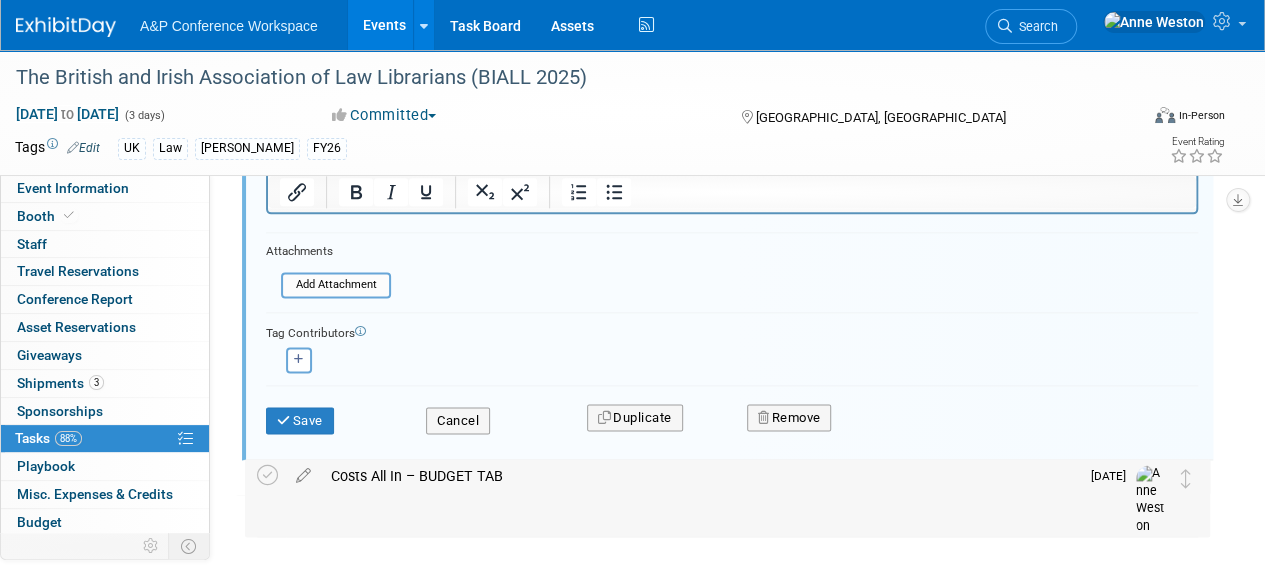 scroll, scrollTop: 1230, scrollLeft: 0, axis: vertical 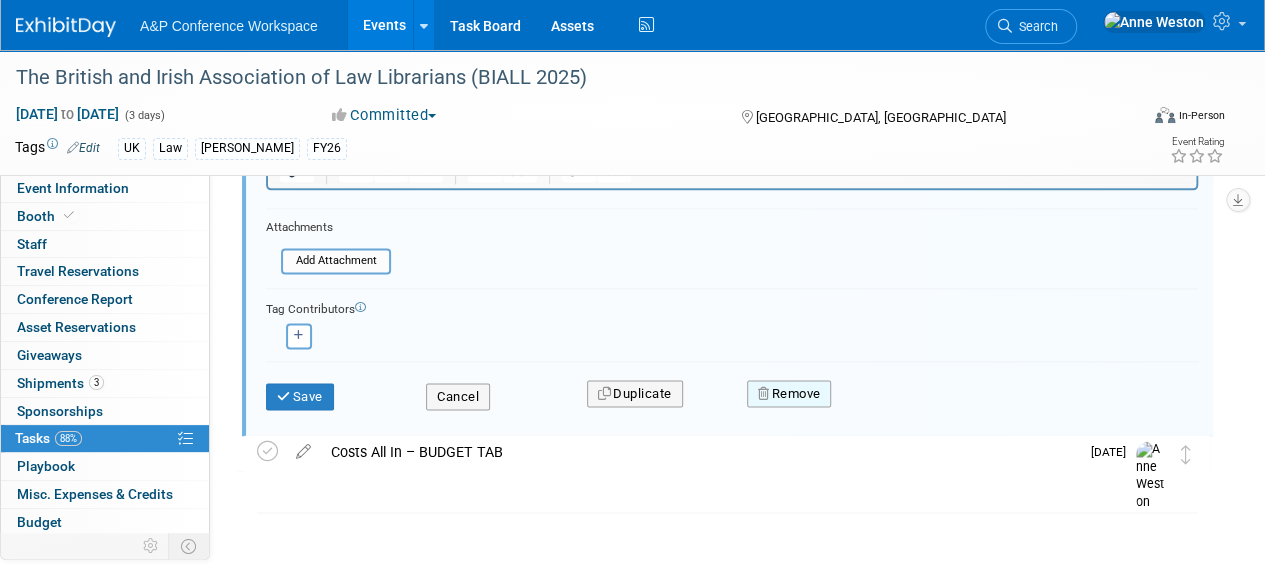 click on "Remove" at bounding box center [789, 394] 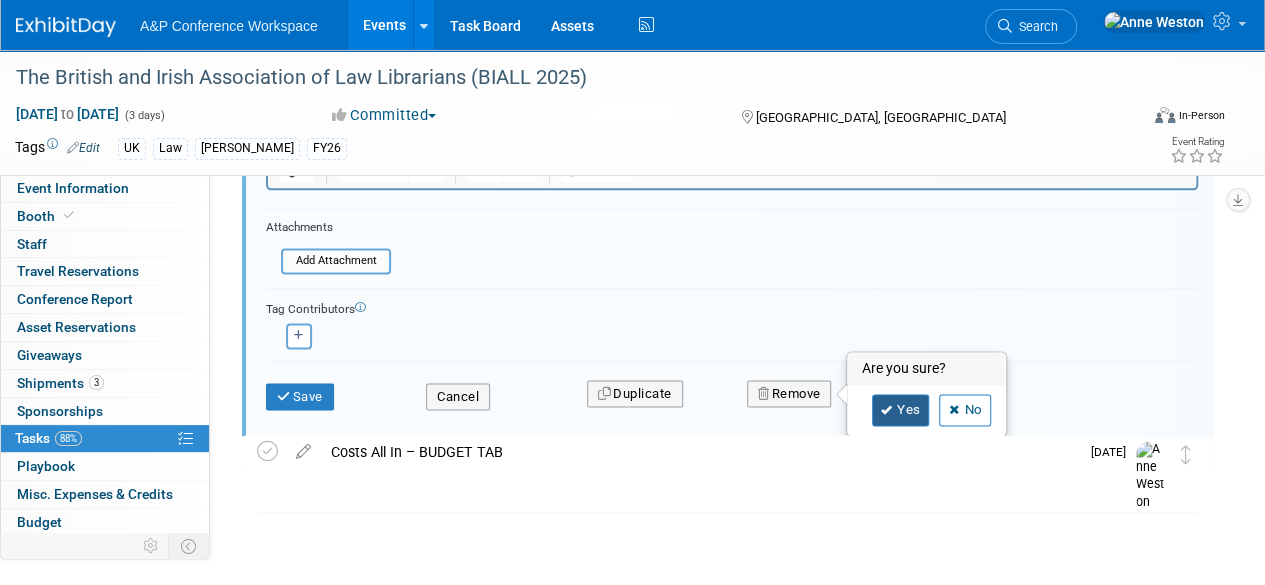 click on "Yes" at bounding box center (901, 410) 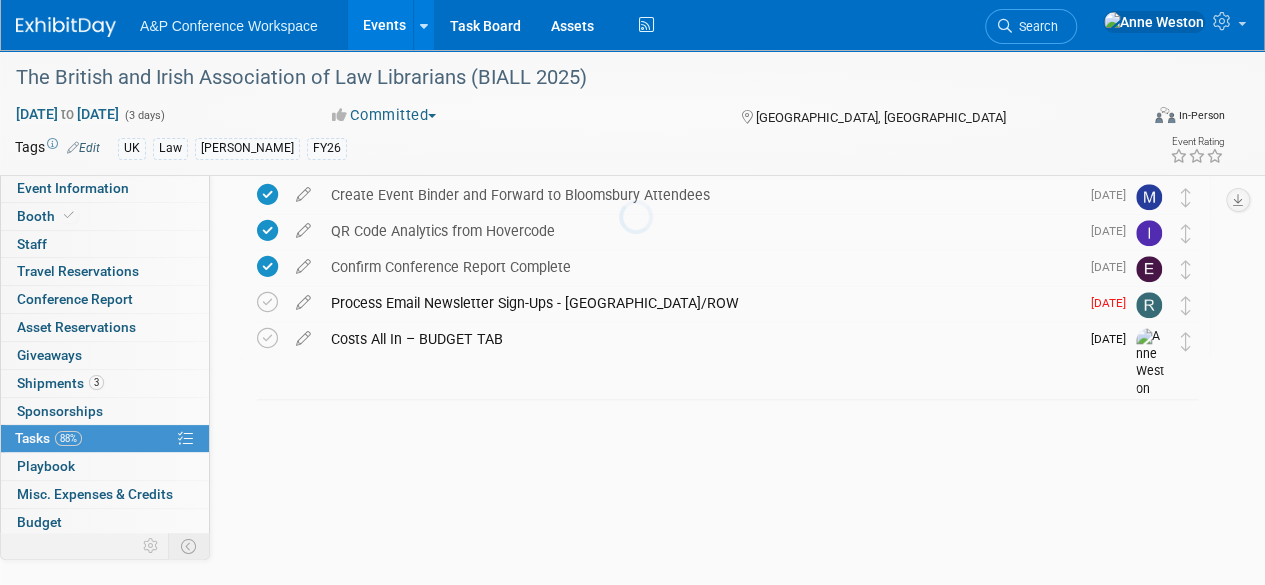 scroll, scrollTop: 696, scrollLeft: 0, axis: vertical 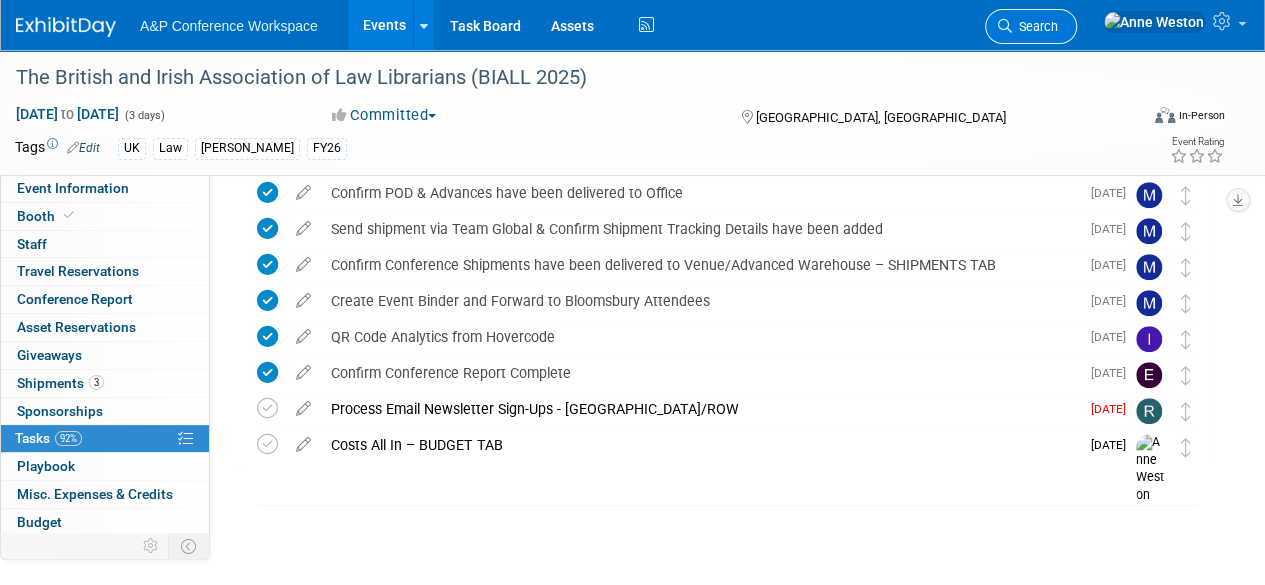 click on "Search" at bounding box center (1031, 26) 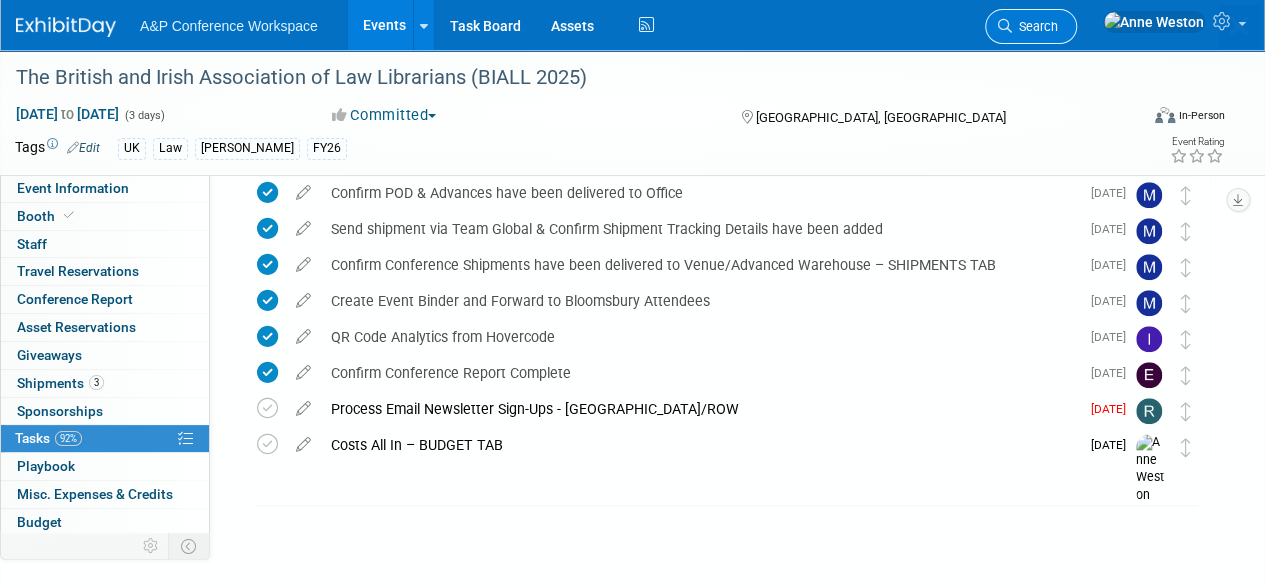 scroll, scrollTop: 0, scrollLeft: 0, axis: both 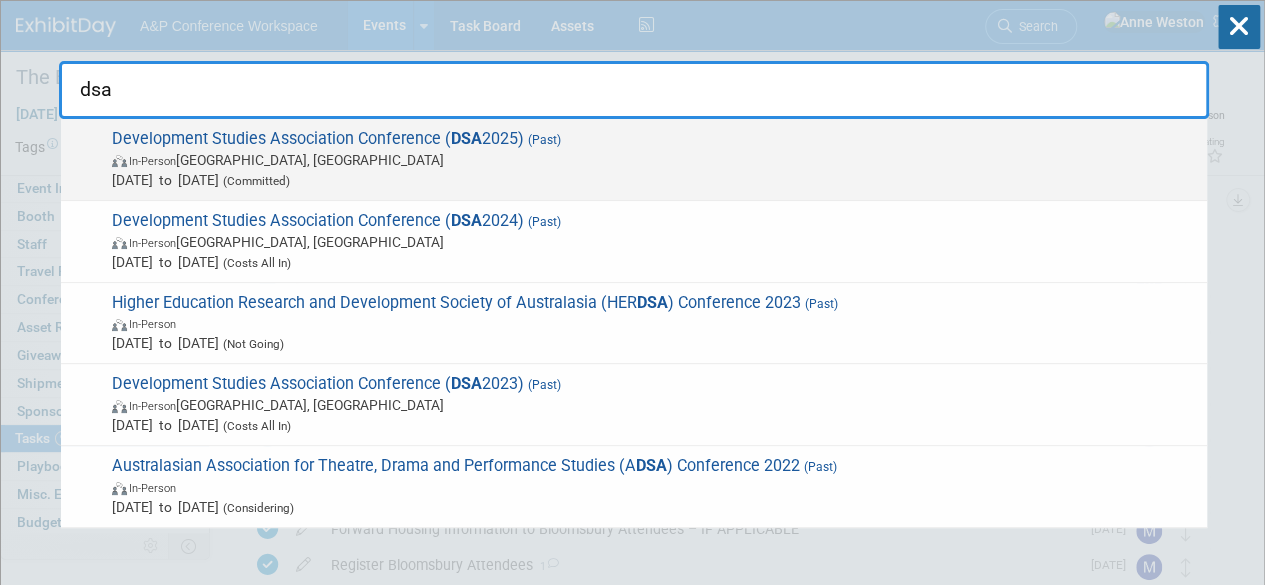 type on "dsa" 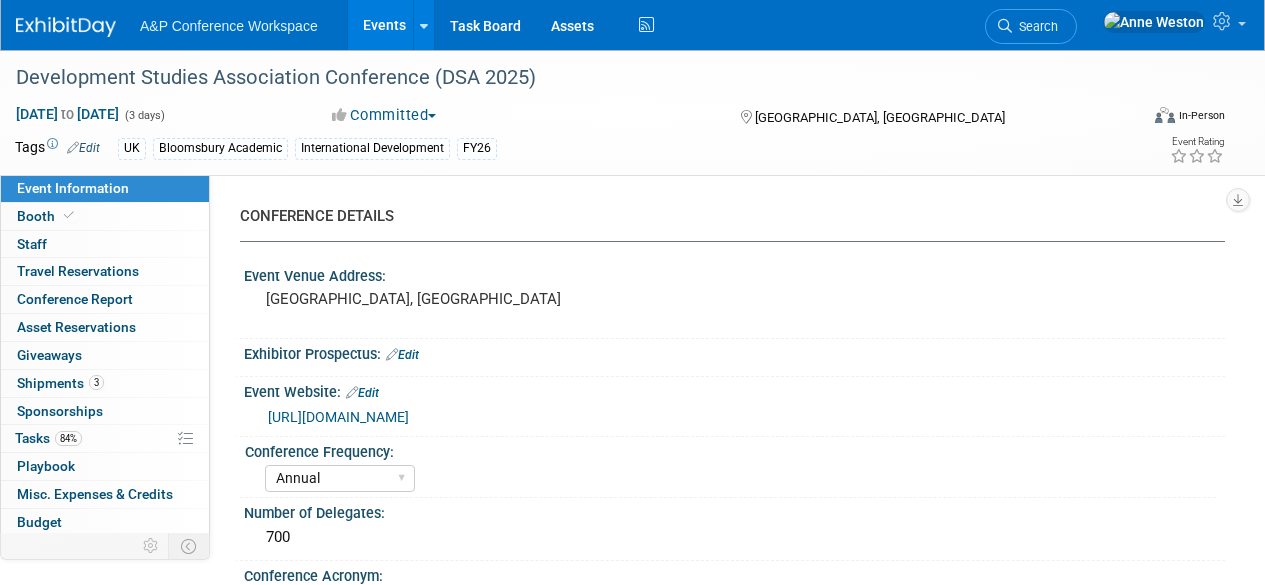 select on "Annual" 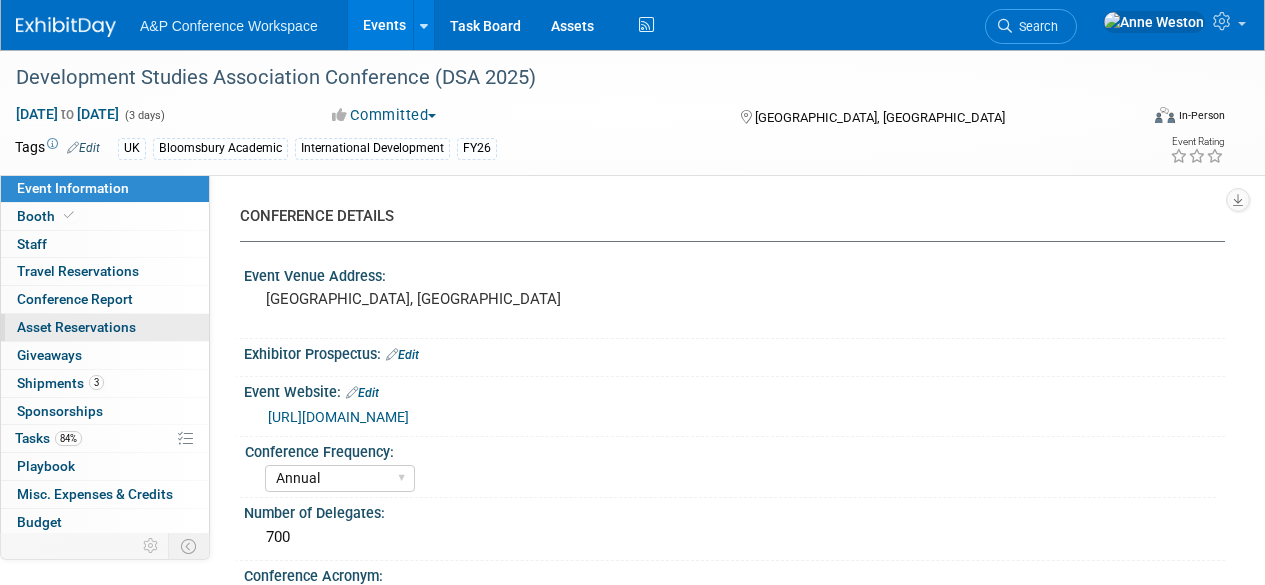 scroll, scrollTop: 0, scrollLeft: 0, axis: both 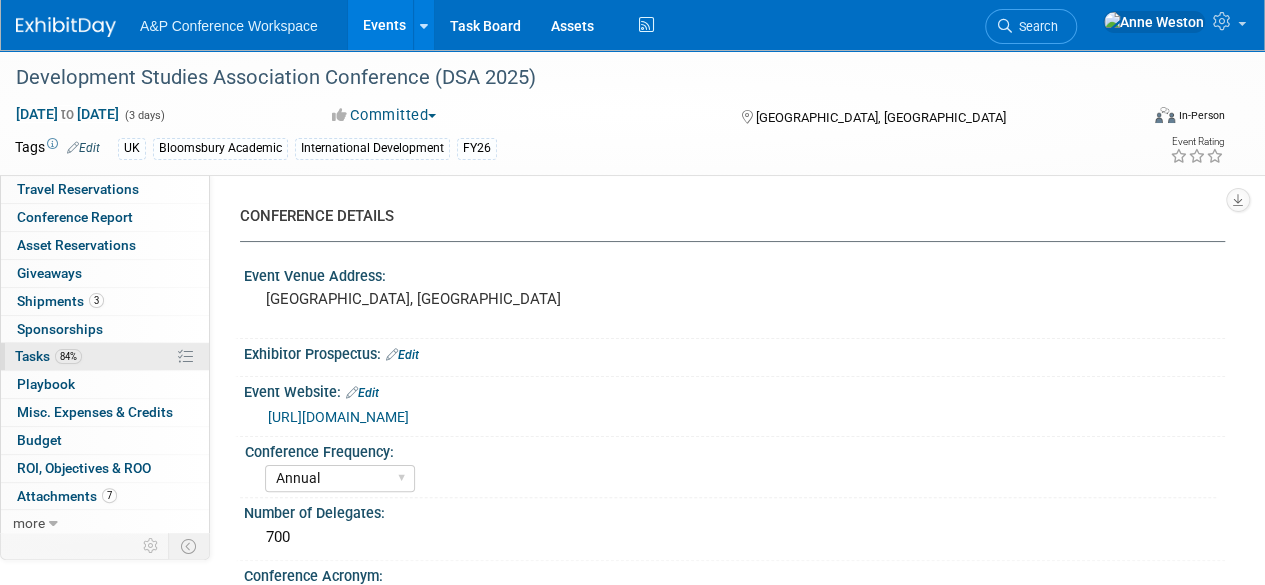click on "84%
Tasks 84%" at bounding box center [105, 356] 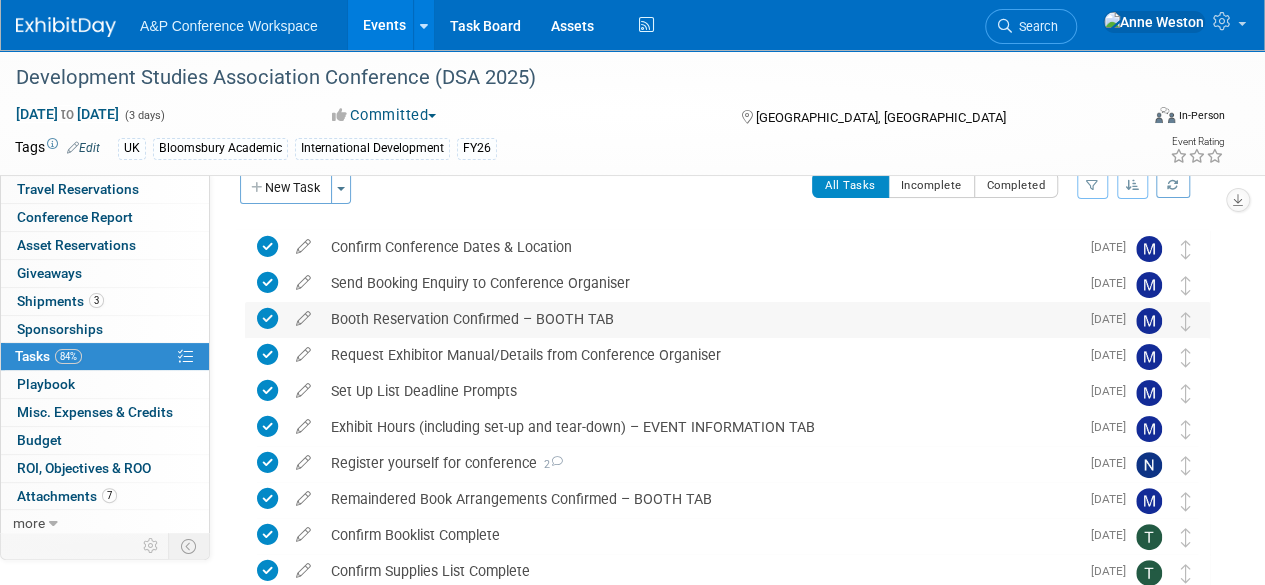 scroll, scrollTop: 0, scrollLeft: 0, axis: both 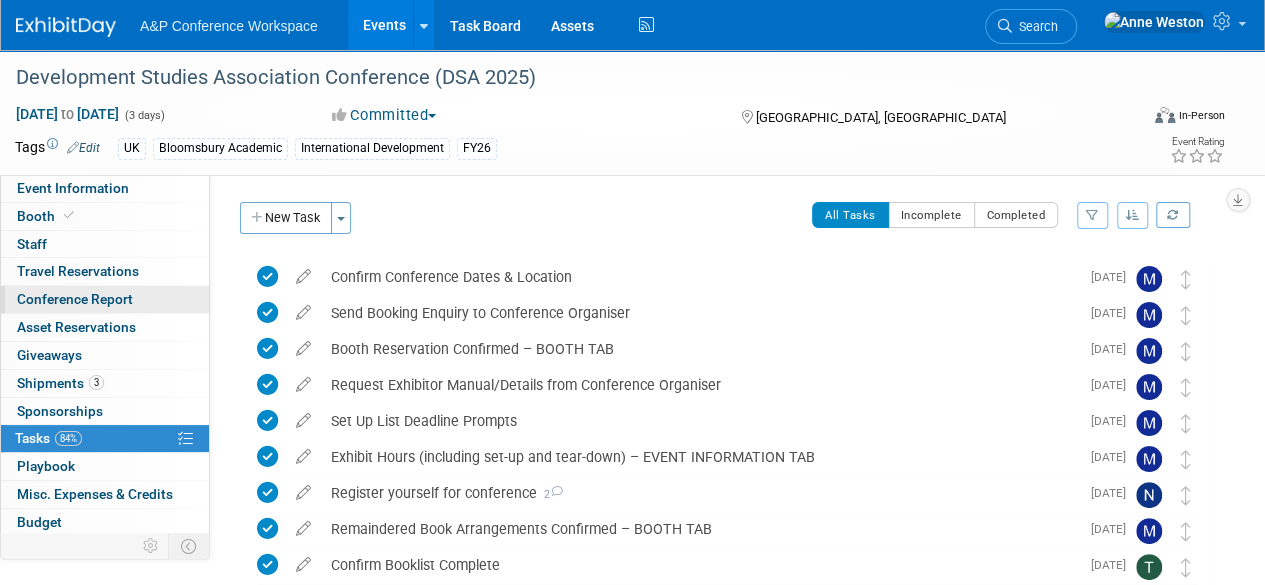 click on "Conference Report" at bounding box center (75, 299) 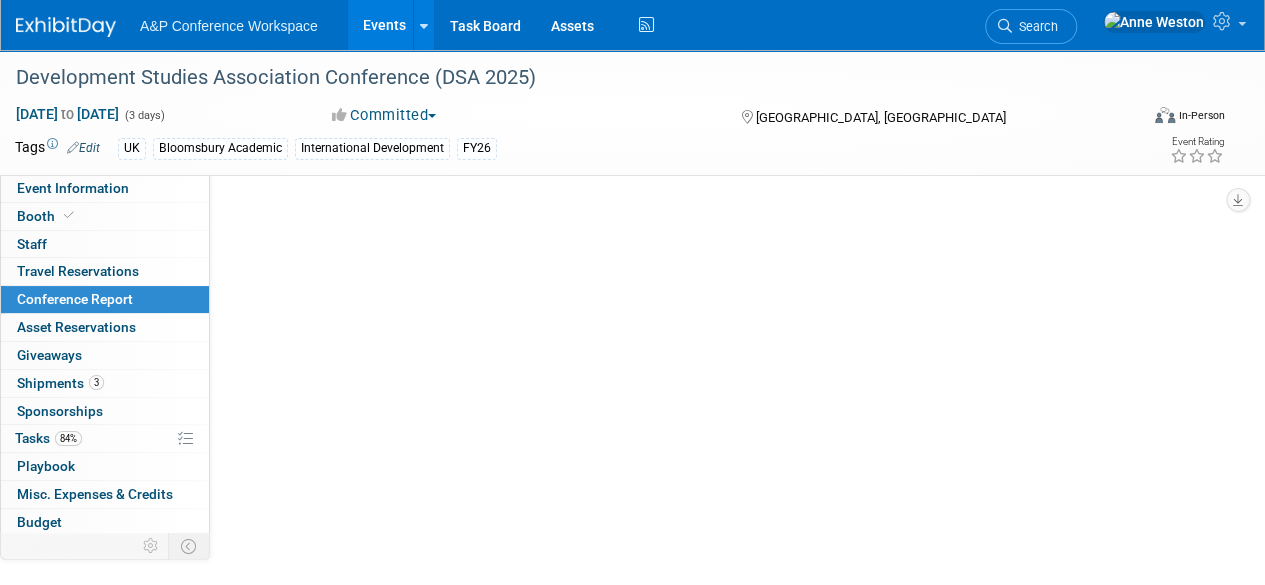 select on "YES" 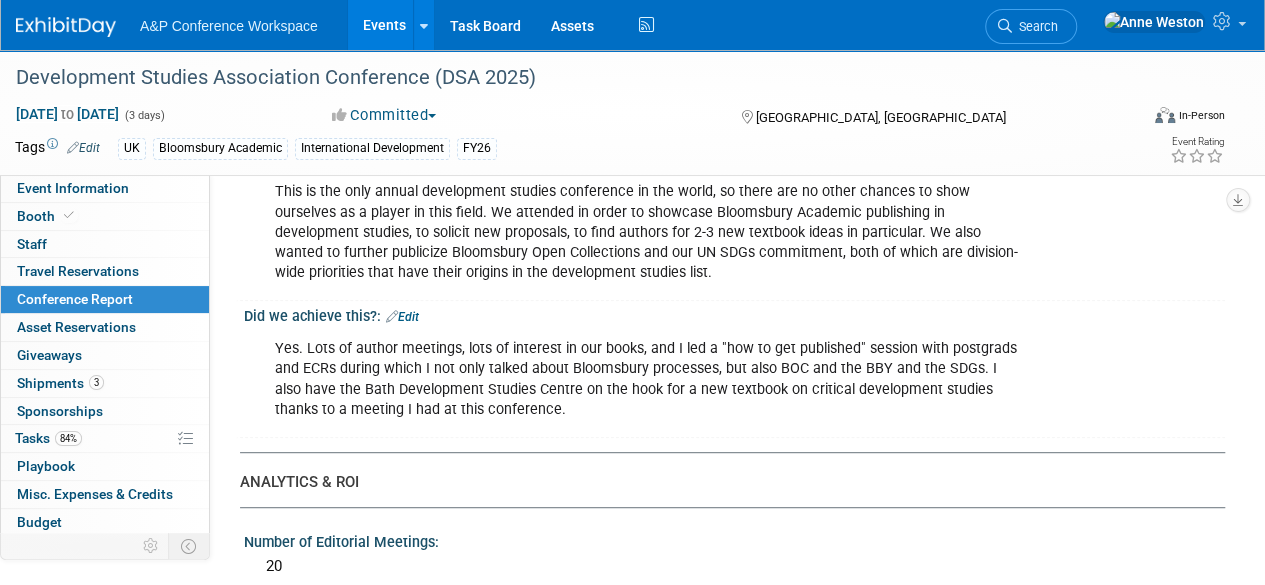 scroll, scrollTop: 0, scrollLeft: 0, axis: both 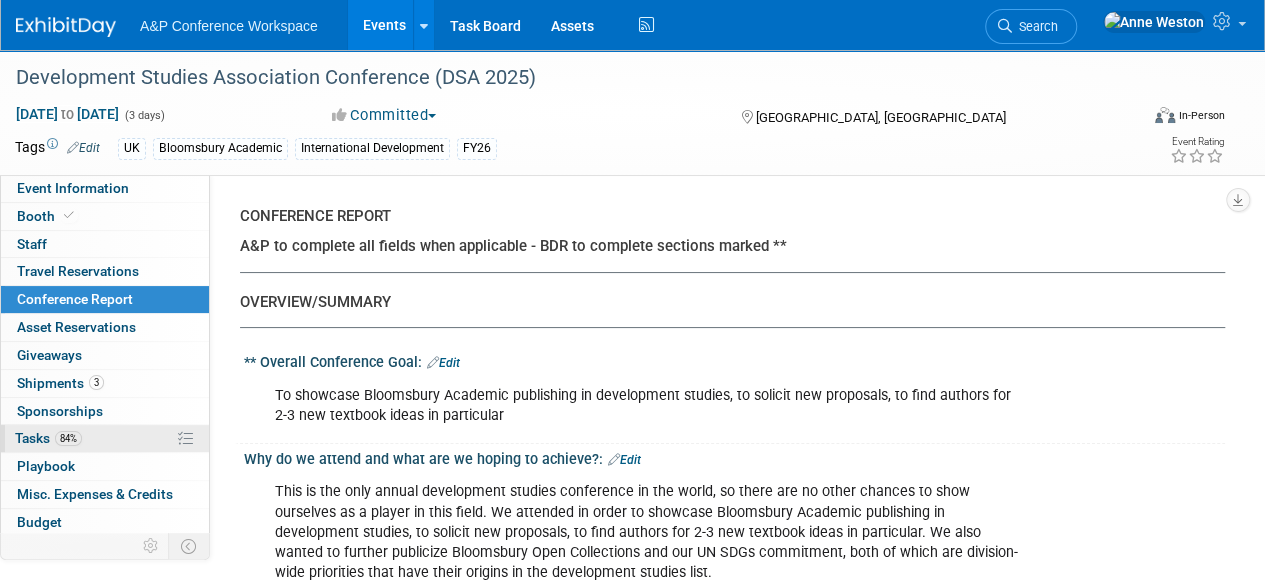 click on "Tasks 84%" at bounding box center (48, 438) 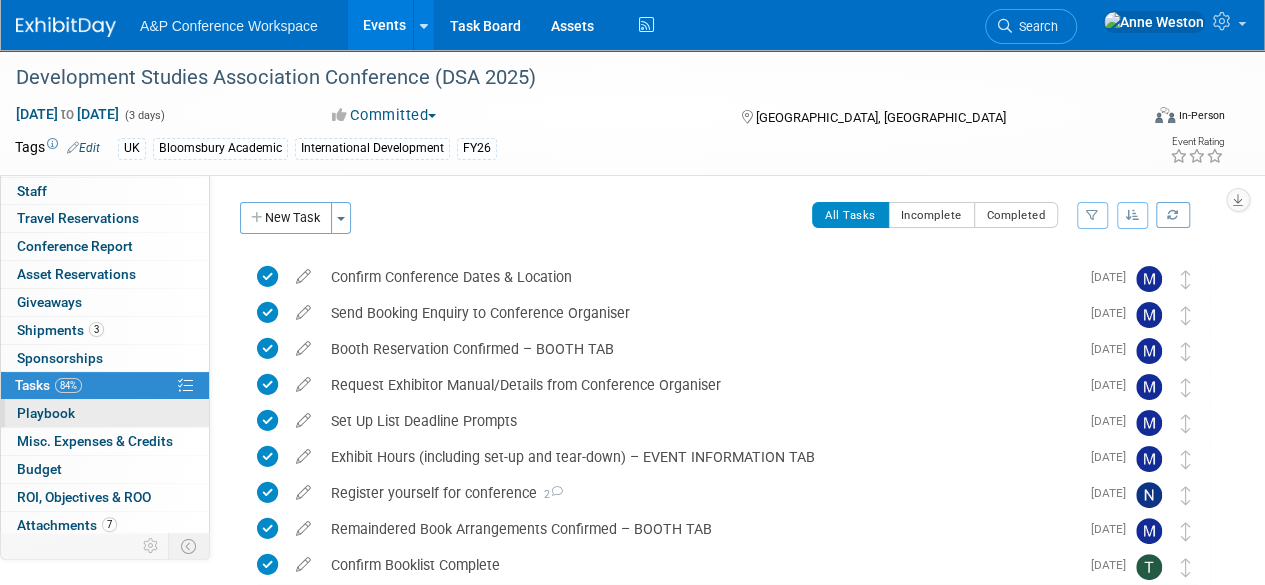 scroll, scrollTop: 82, scrollLeft: 0, axis: vertical 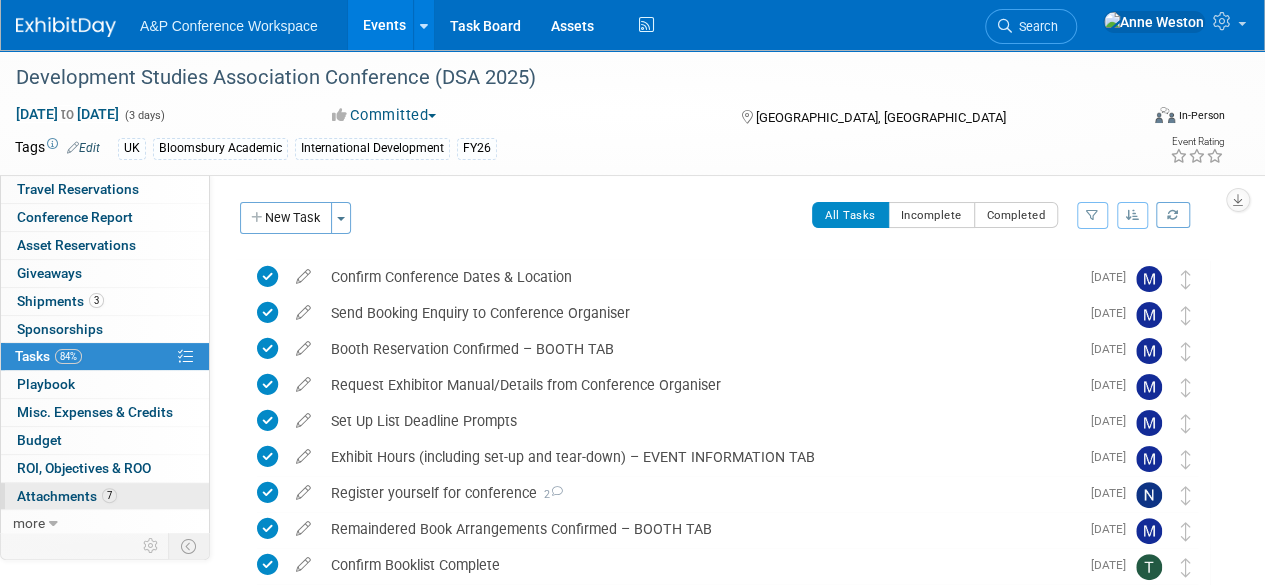 click on "Attachments 7" at bounding box center [67, 496] 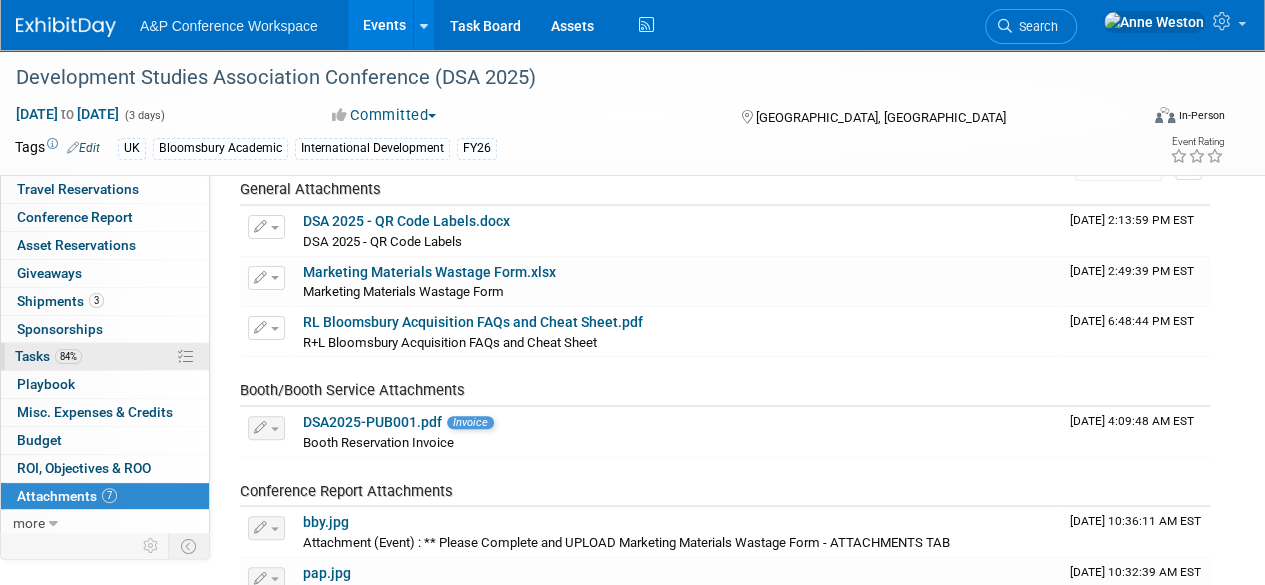 scroll, scrollTop: 300, scrollLeft: 0, axis: vertical 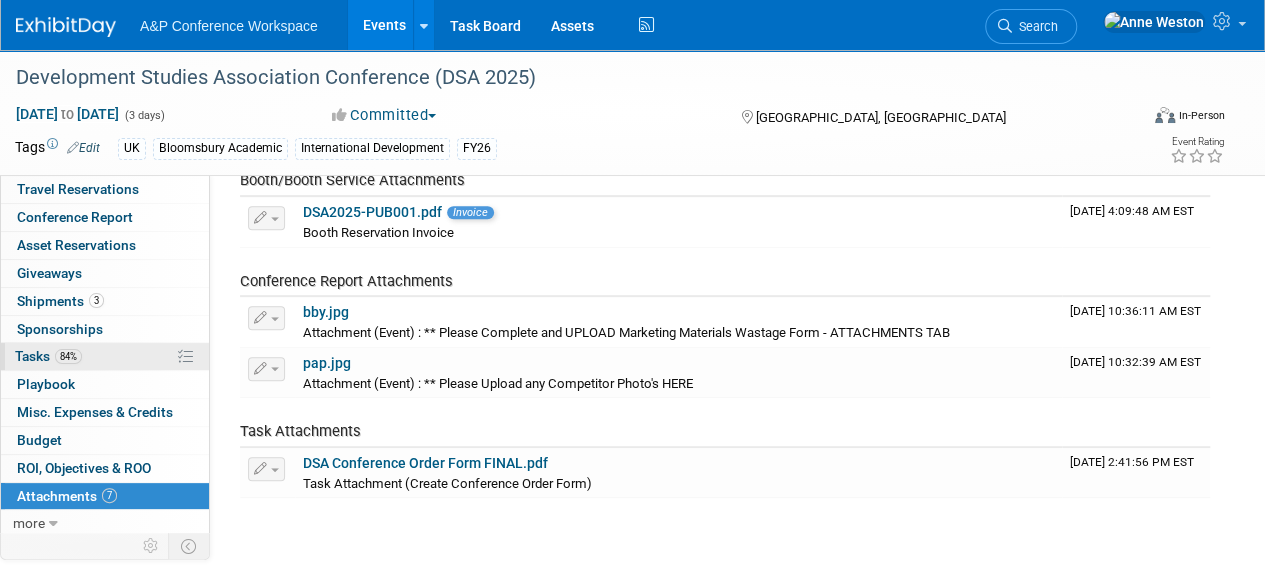 click on "84%
Tasks 84%" at bounding box center [105, 356] 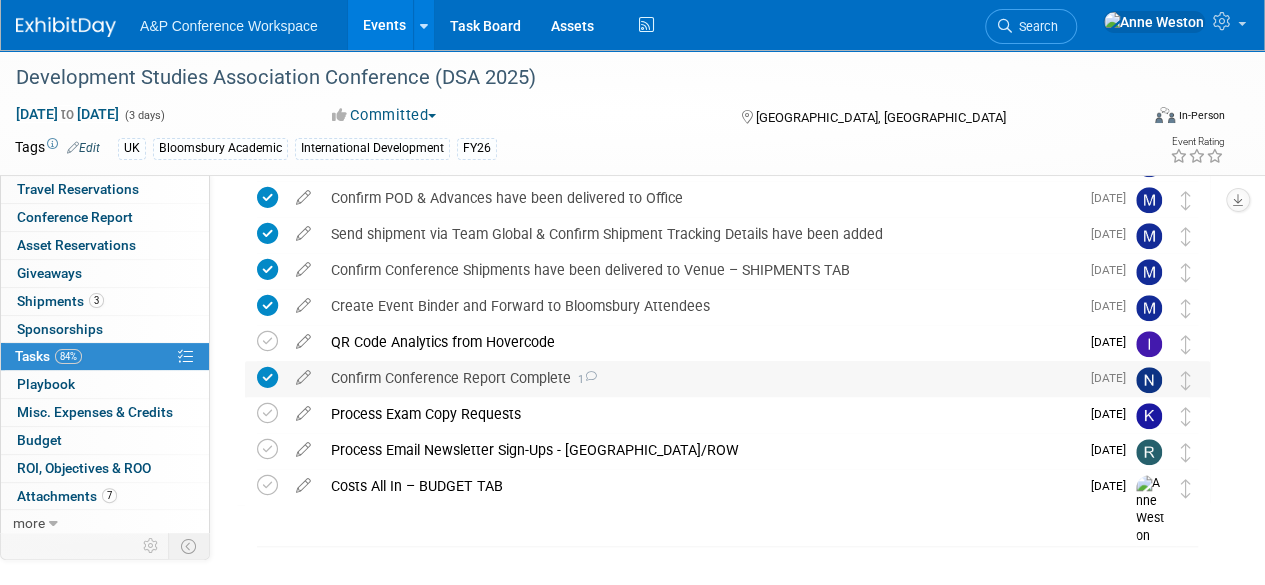 scroll, scrollTop: 696, scrollLeft: 0, axis: vertical 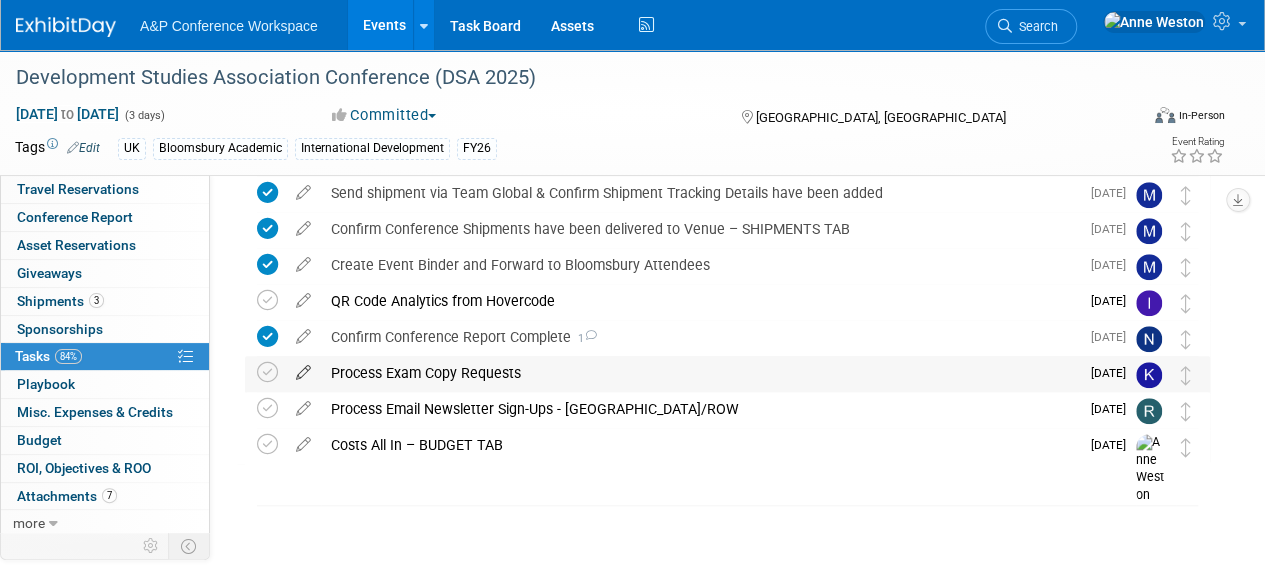 click at bounding box center (303, 368) 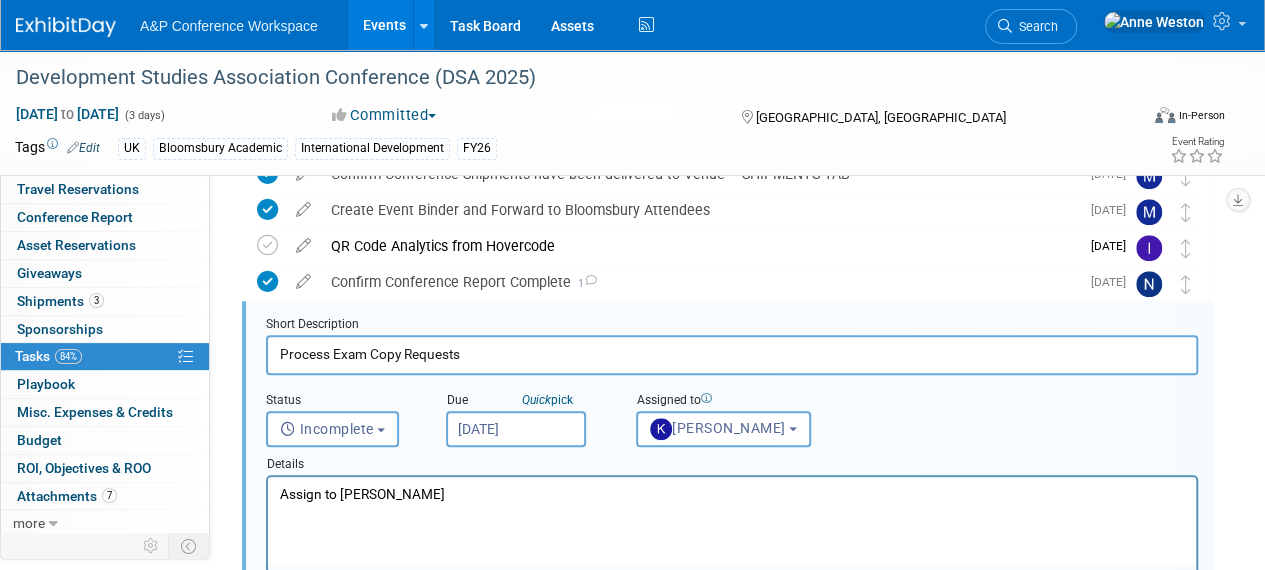 scroll, scrollTop: 758, scrollLeft: 0, axis: vertical 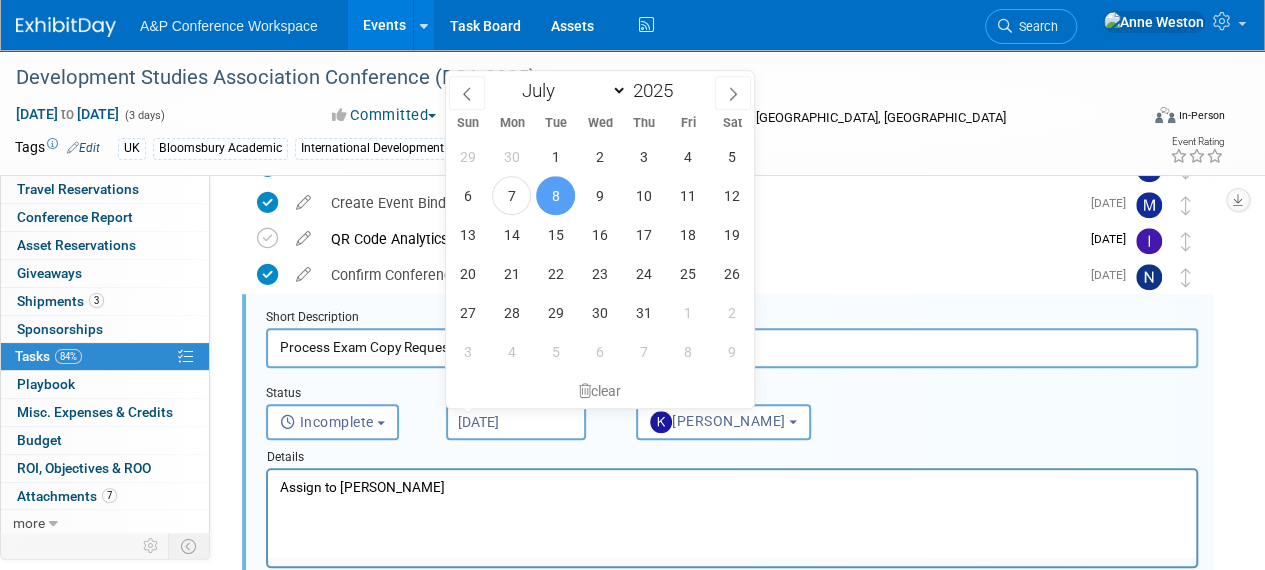 click on "Jul 8, 2025" at bounding box center [516, 422] 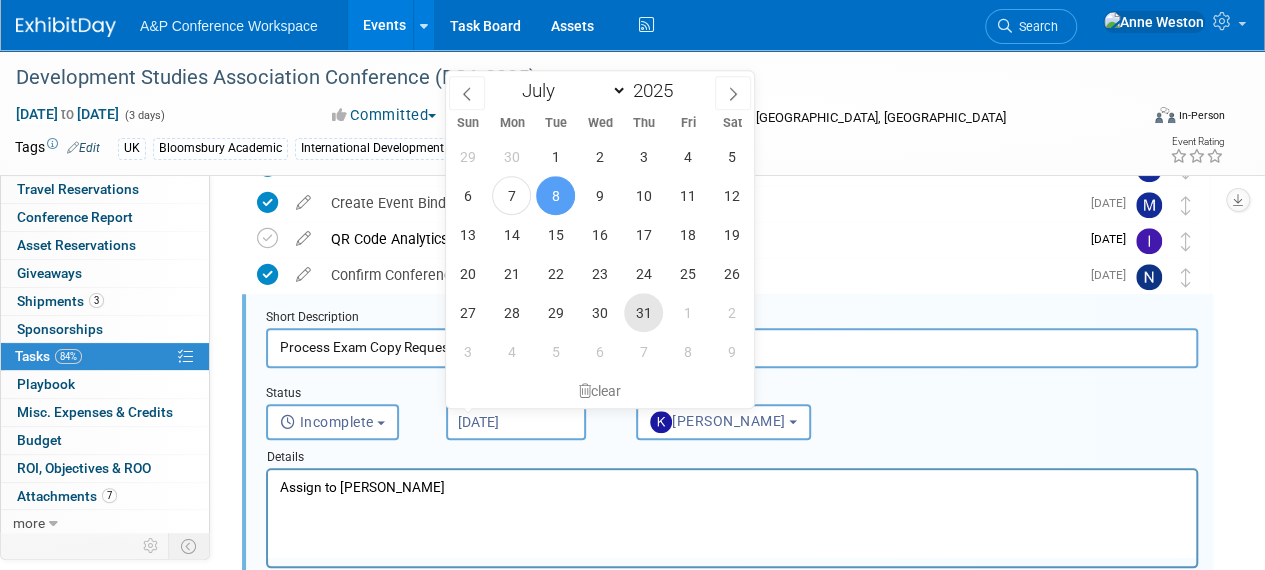 click on "31" at bounding box center (643, 312) 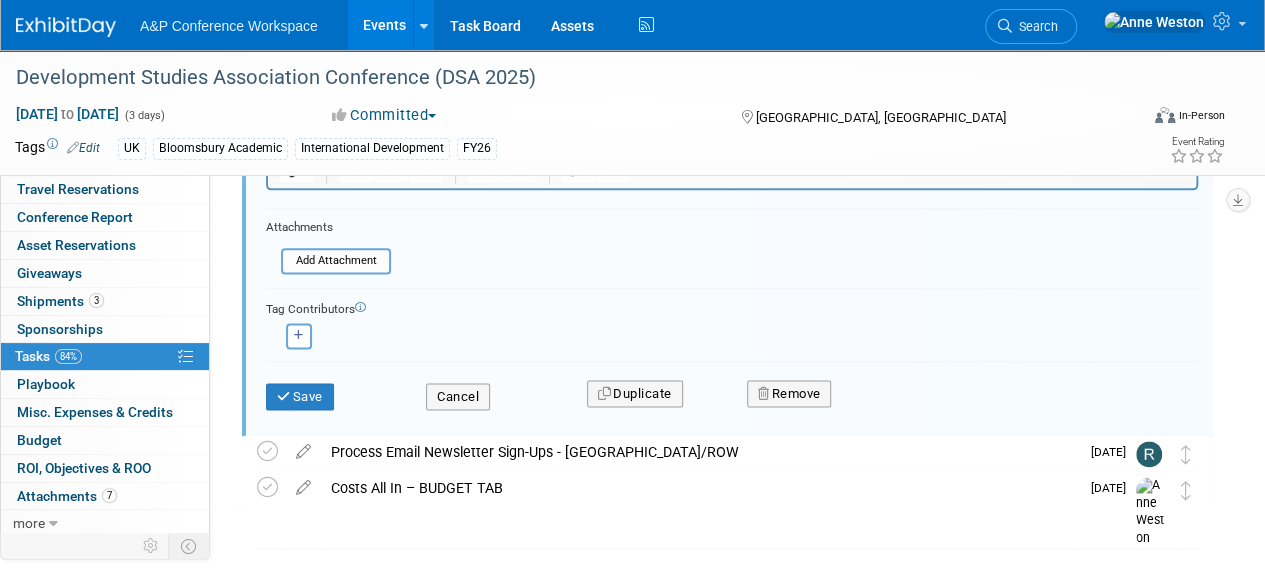 scroll, scrollTop: 1158, scrollLeft: 0, axis: vertical 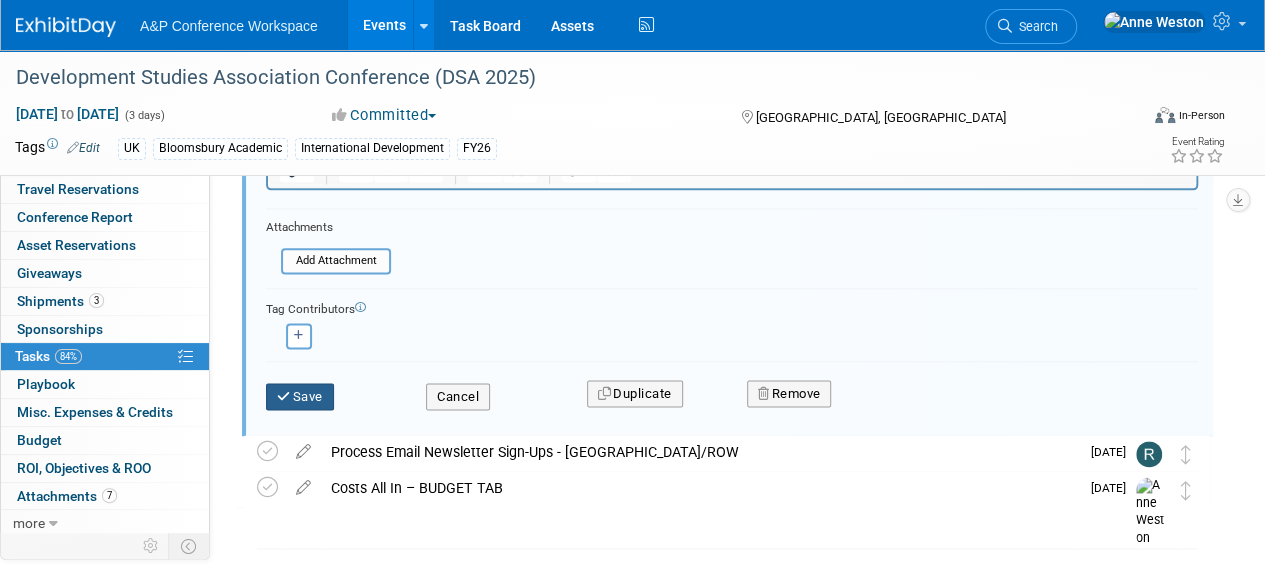 click on "Save" at bounding box center [300, 397] 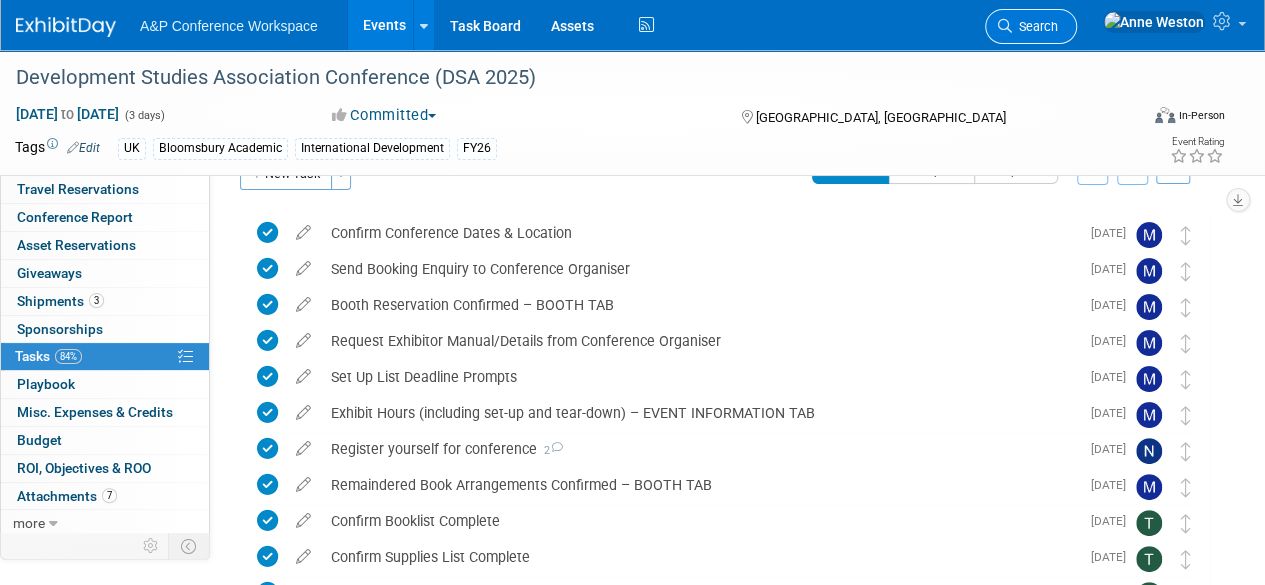 scroll, scrollTop: 0, scrollLeft: 0, axis: both 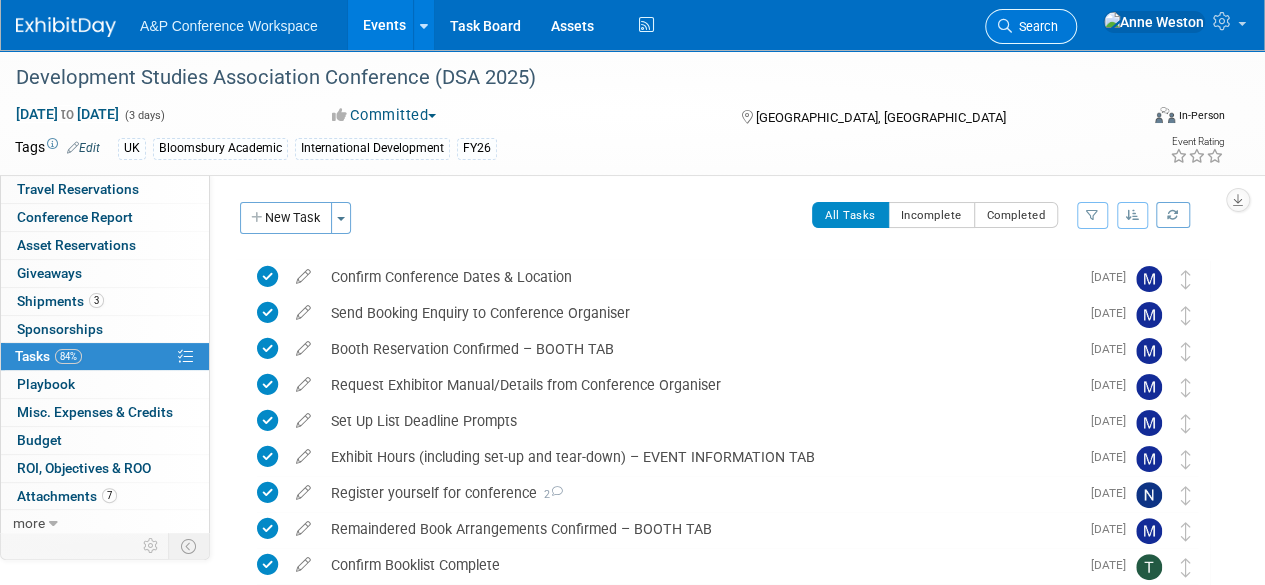 click on "Search" at bounding box center [1031, 26] 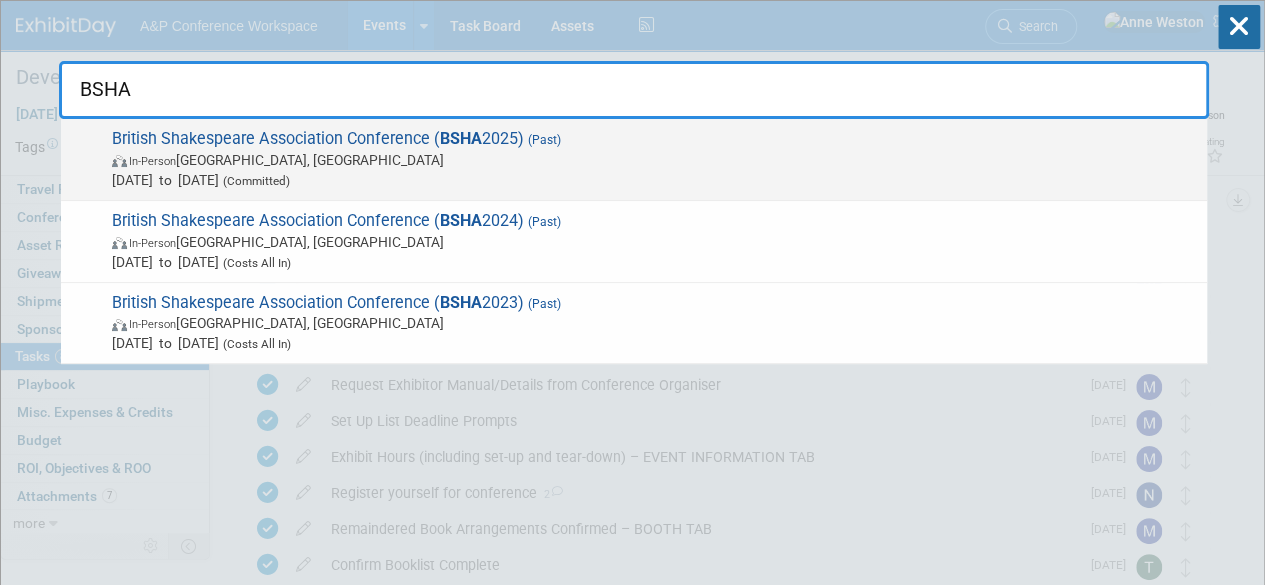 type on "BSHA" 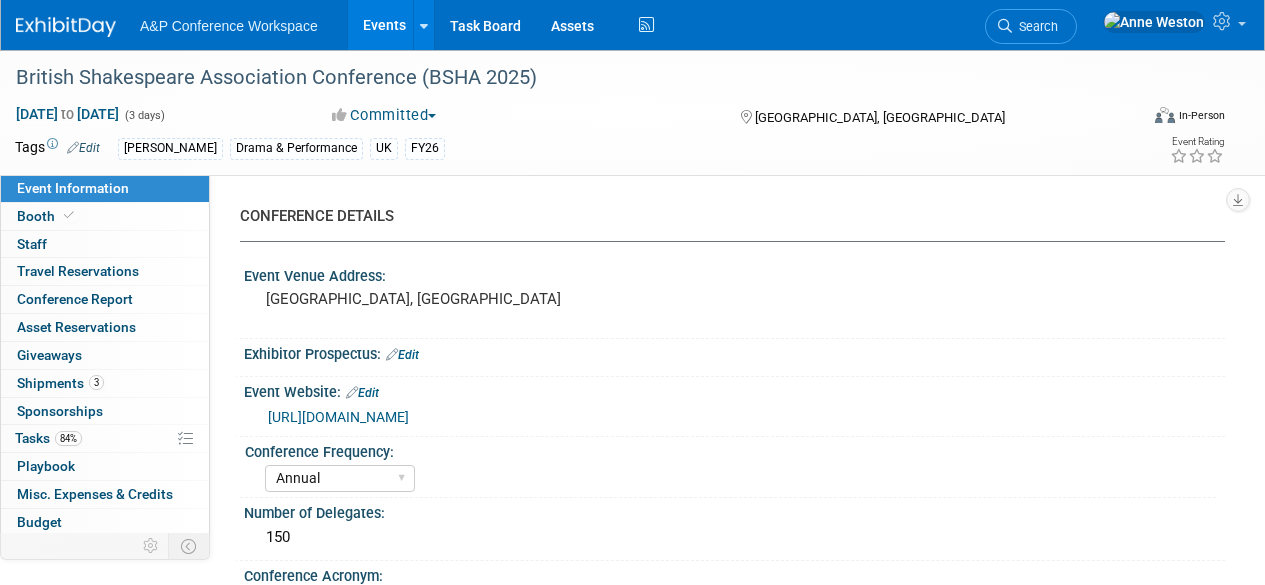 select on "Annual" 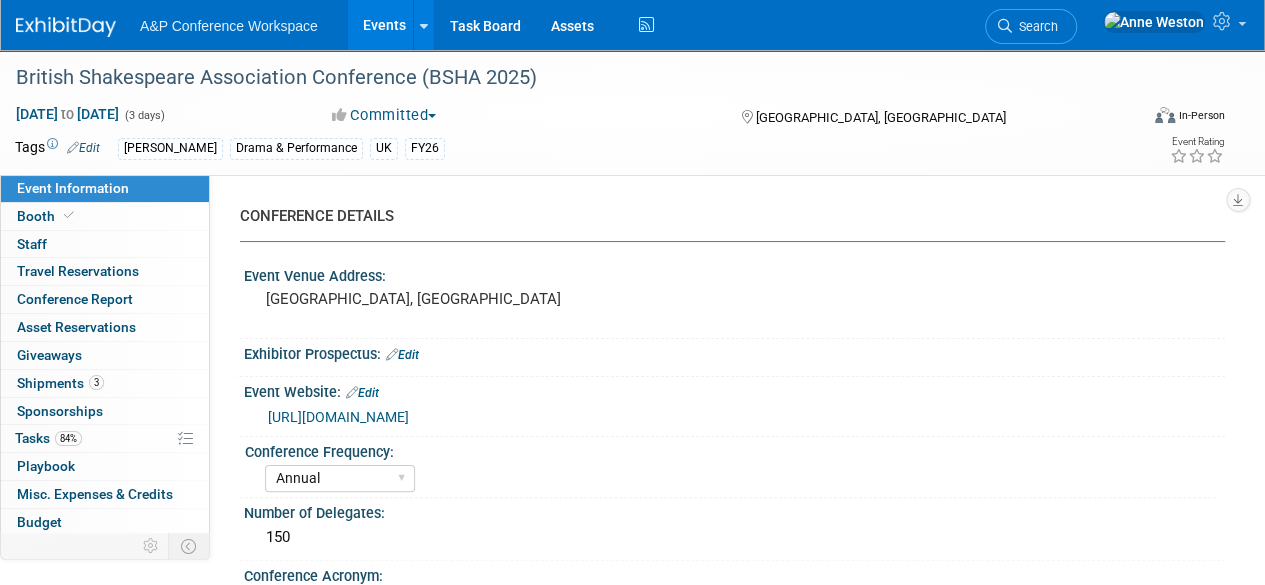 scroll, scrollTop: 0, scrollLeft: 0, axis: both 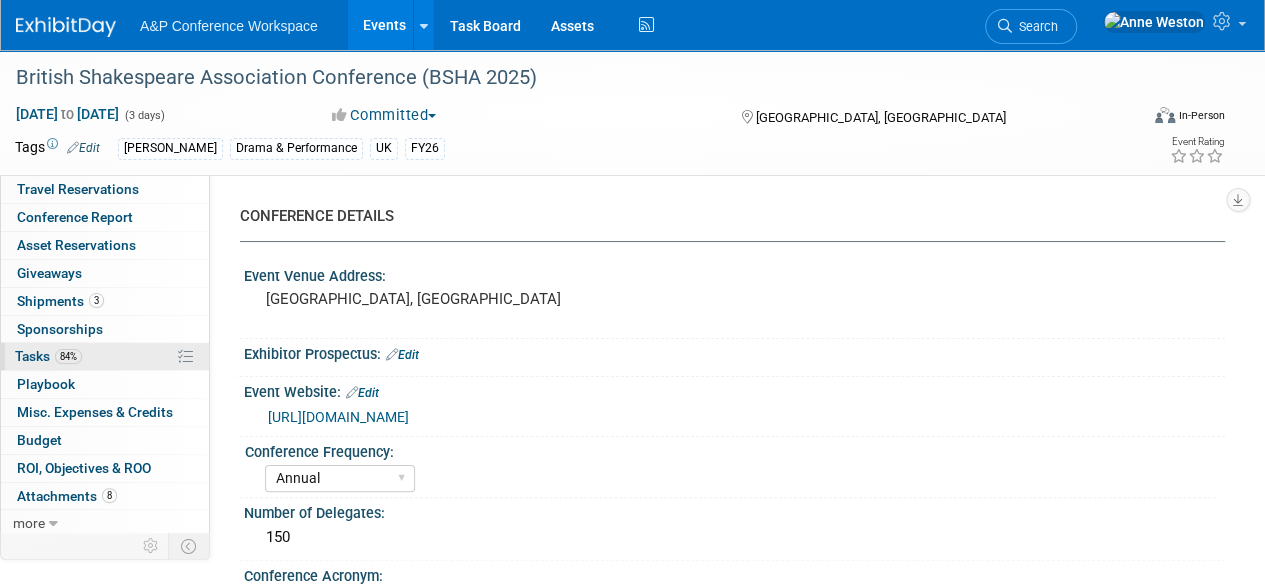 click on "84%
Tasks 84%" at bounding box center [105, 356] 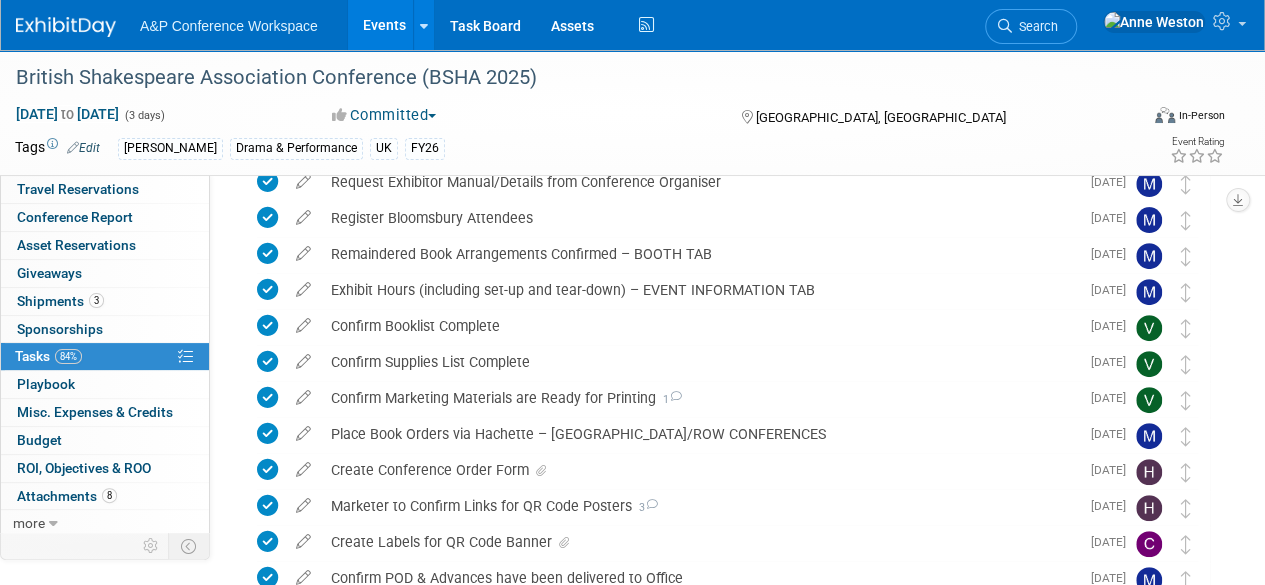 scroll, scrollTop: 196, scrollLeft: 0, axis: vertical 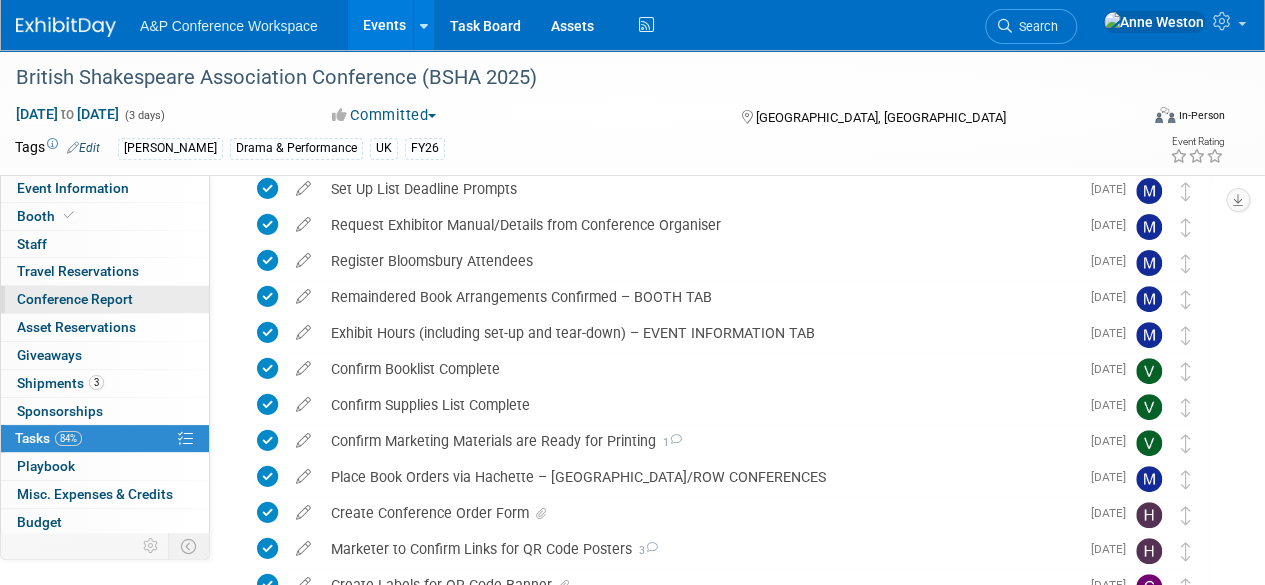 click on "Conference Report" at bounding box center [75, 299] 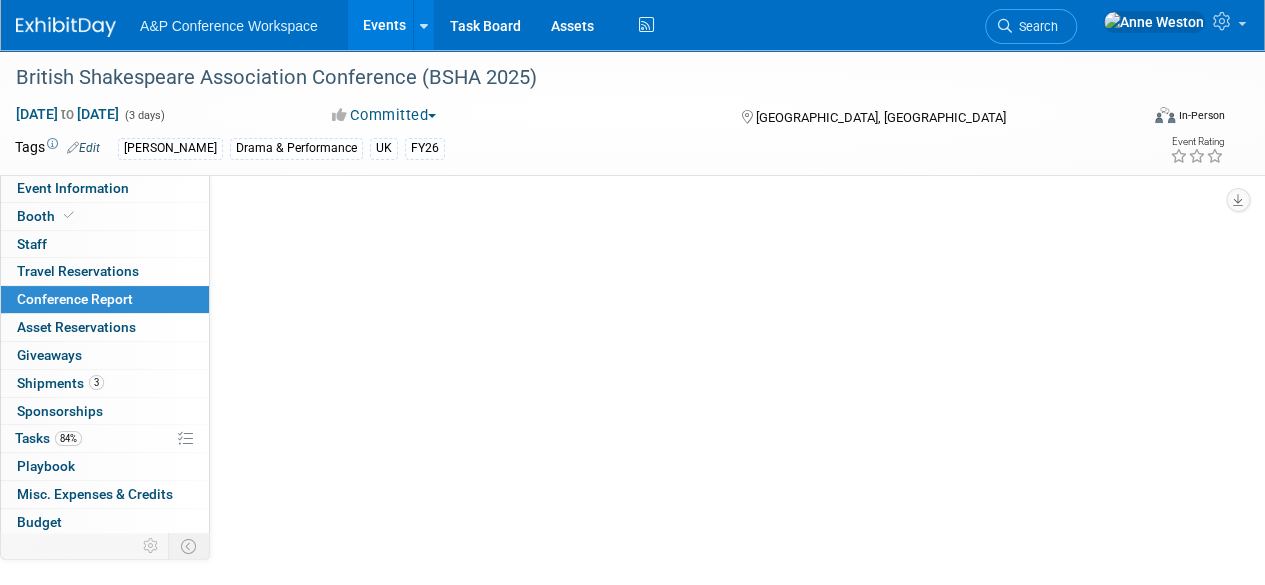 scroll, scrollTop: 0, scrollLeft: 0, axis: both 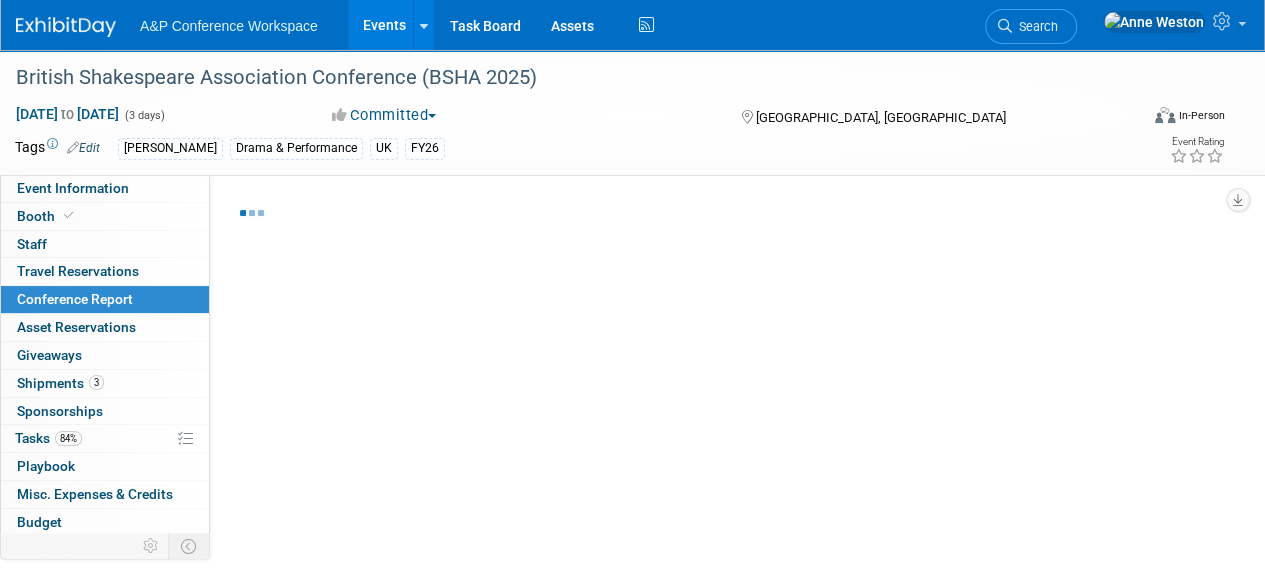 select on "NO" 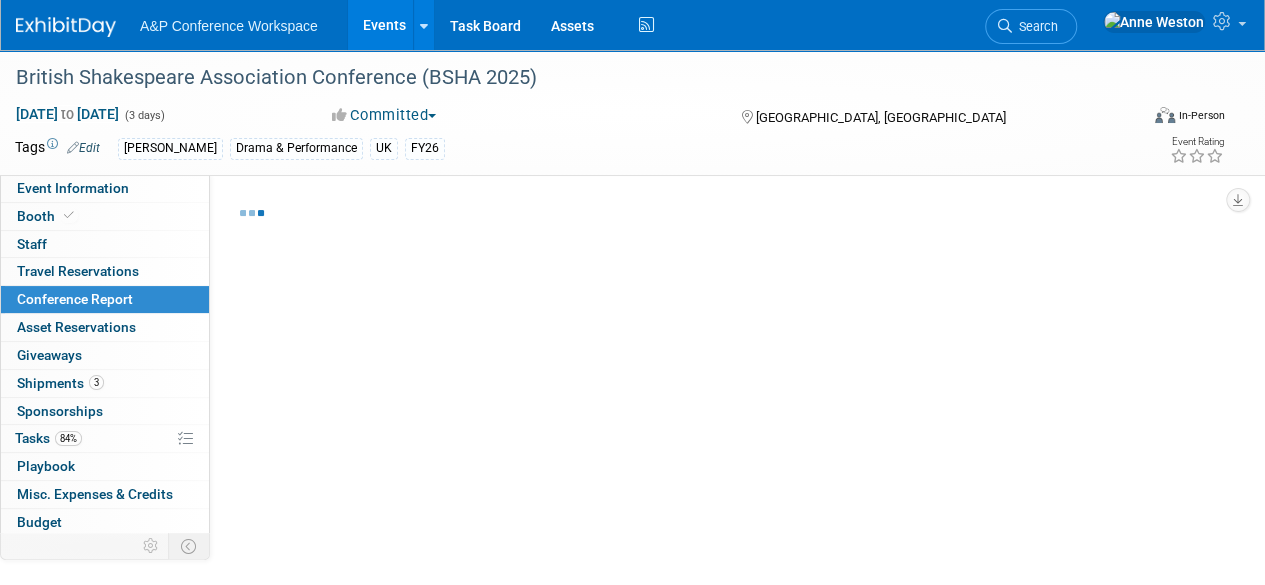 select on "NO" 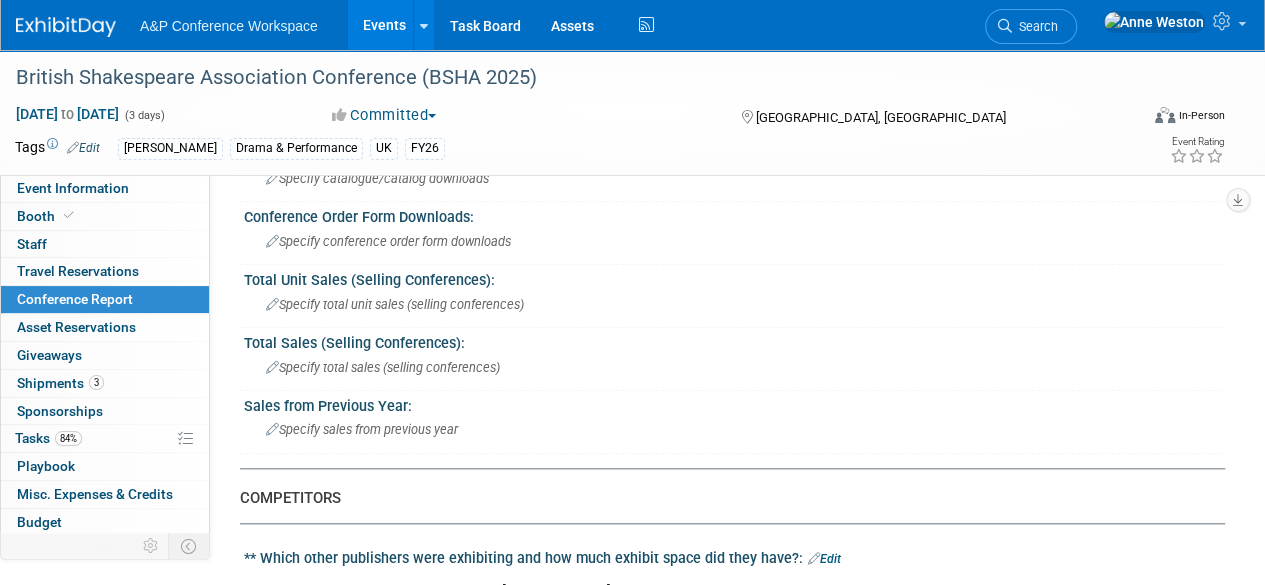 scroll, scrollTop: 800, scrollLeft: 0, axis: vertical 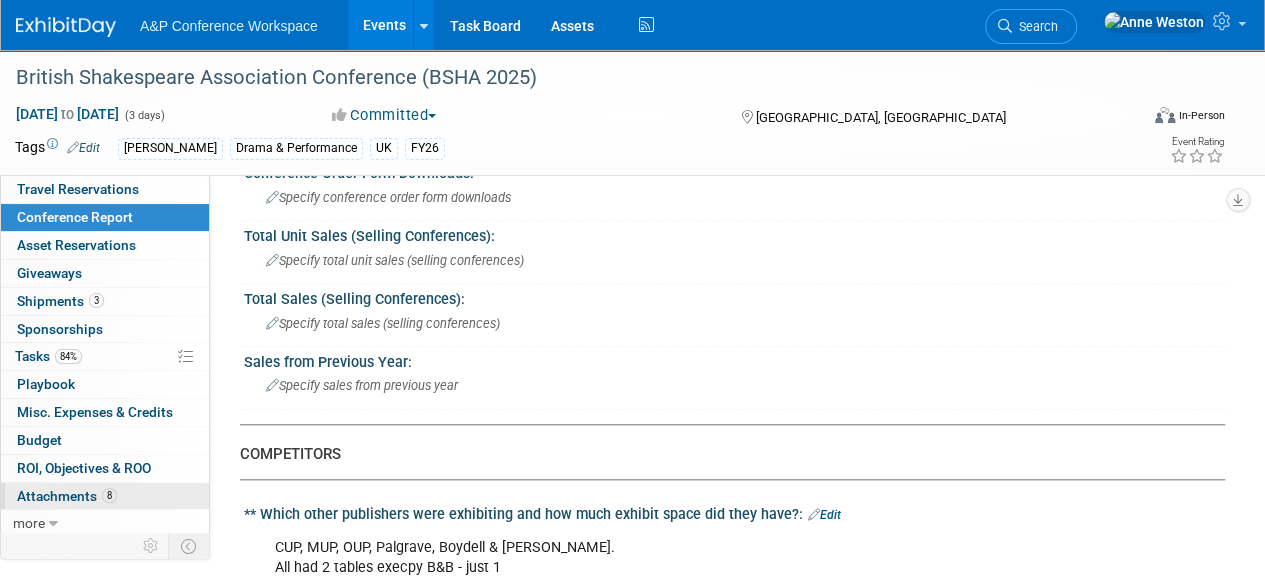 click on "Attachments 8" at bounding box center [67, 496] 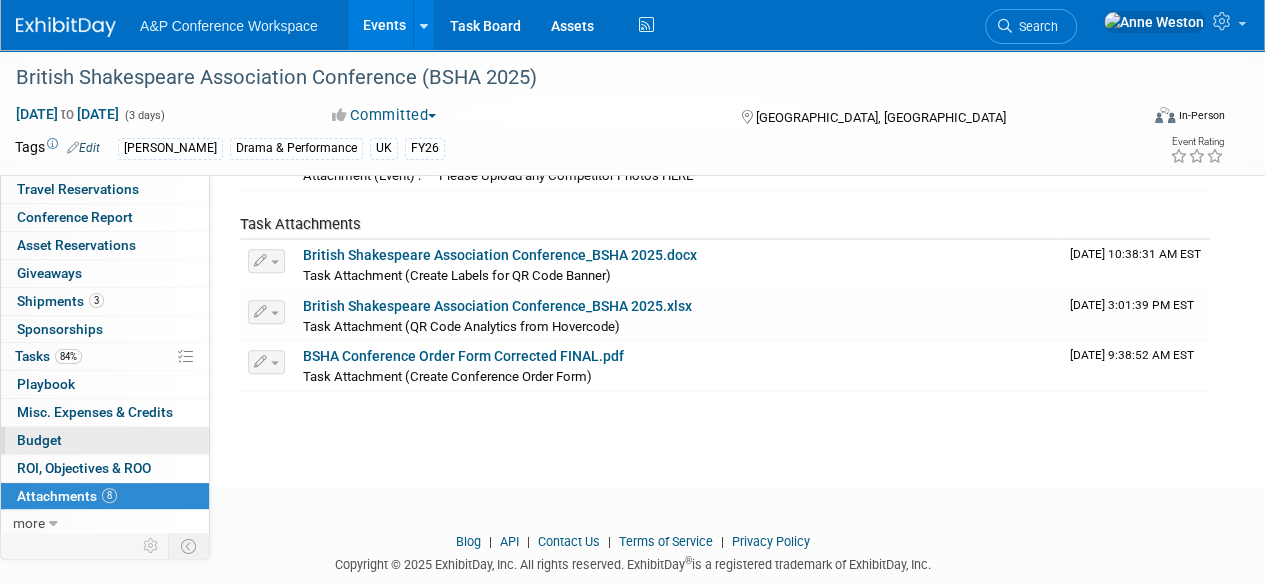 scroll, scrollTop: 495, scrollLeft: 0, axis: vertical 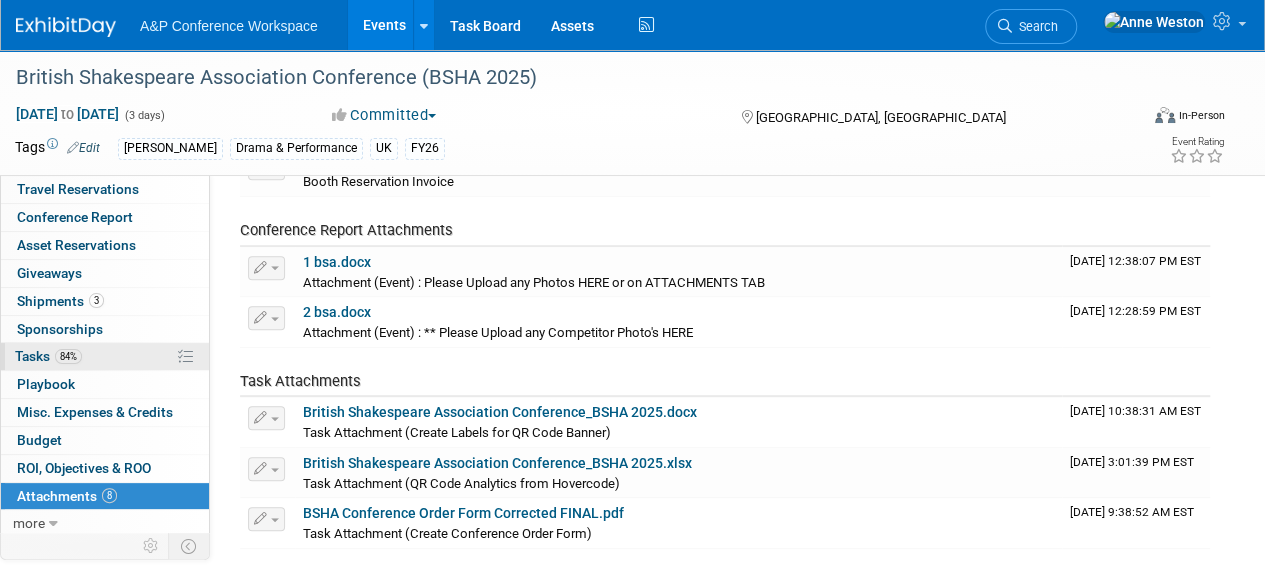 click on "84%
Tasks 84%" at bounding box center [105, 356] 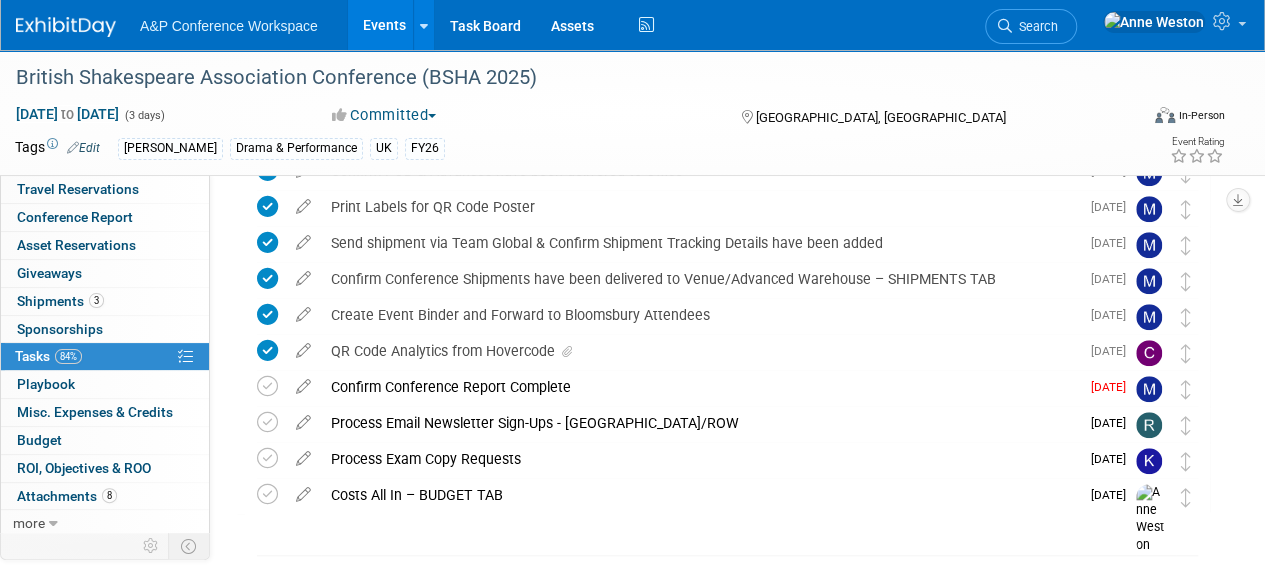 scroll 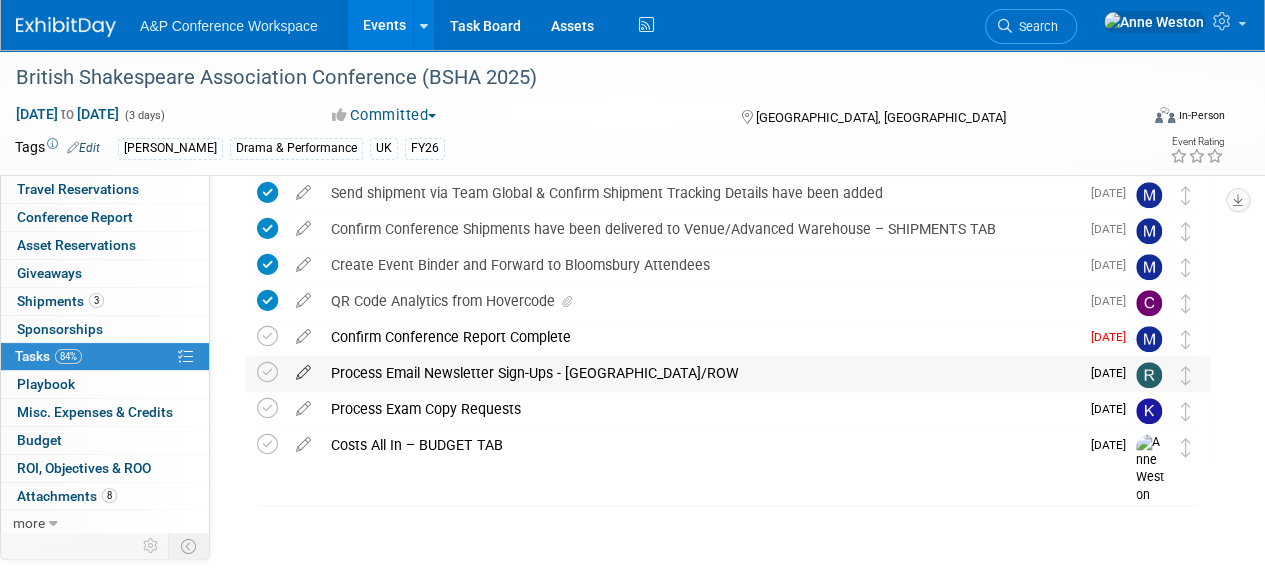 click at bounding box center [303, 368] 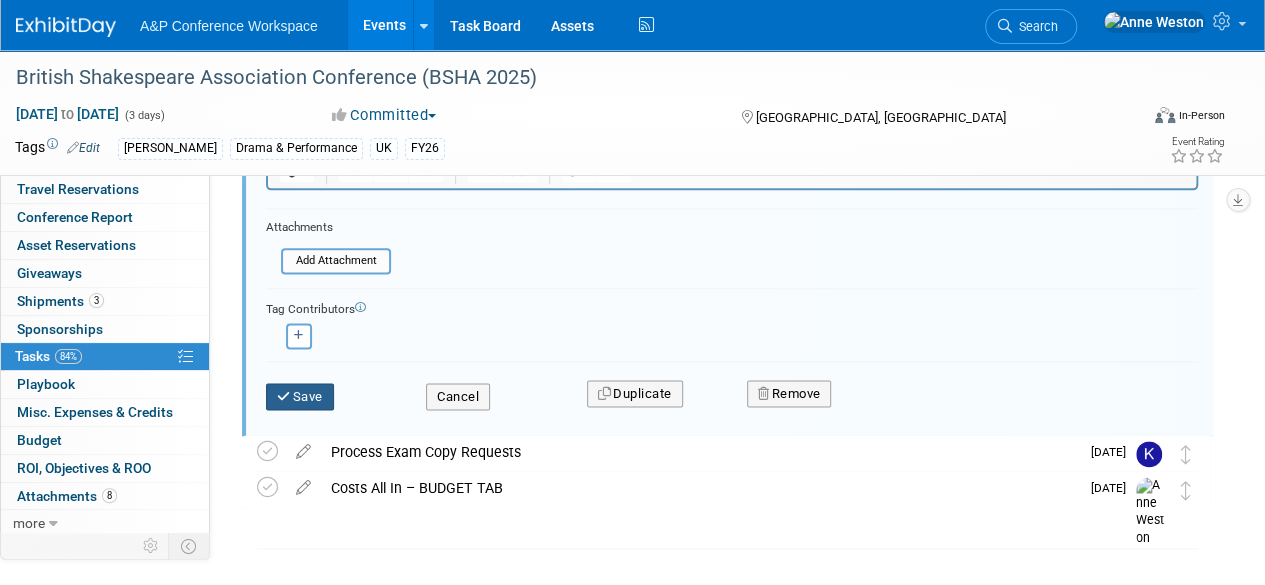 click on "Save" at bounding box center (300, 397) 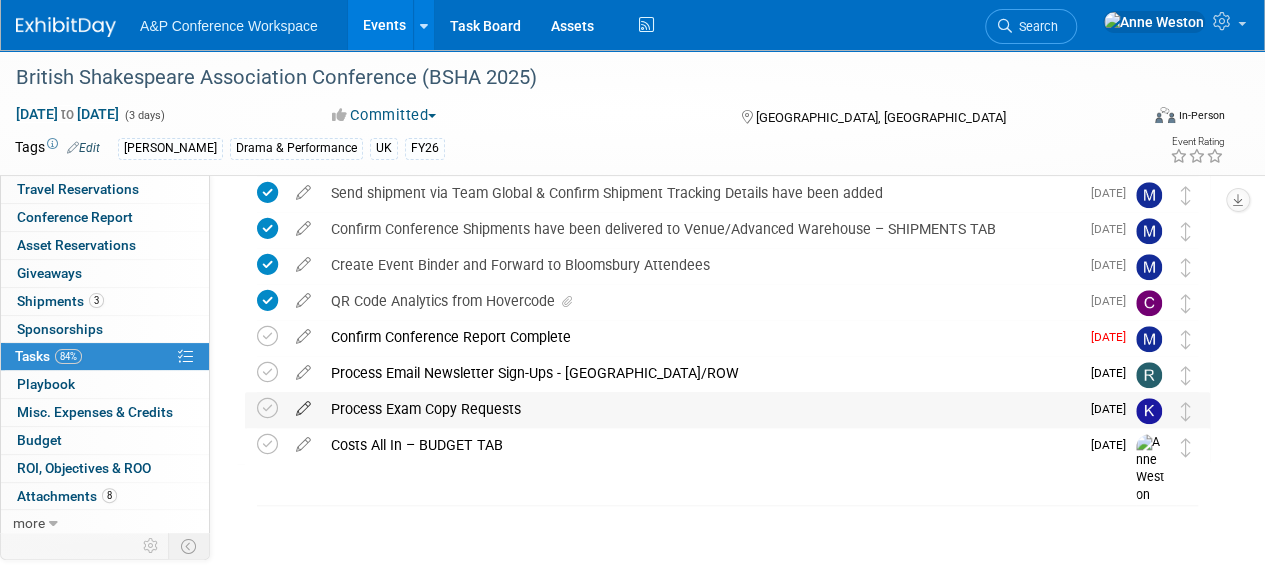 click at bounding box center [303, 404] 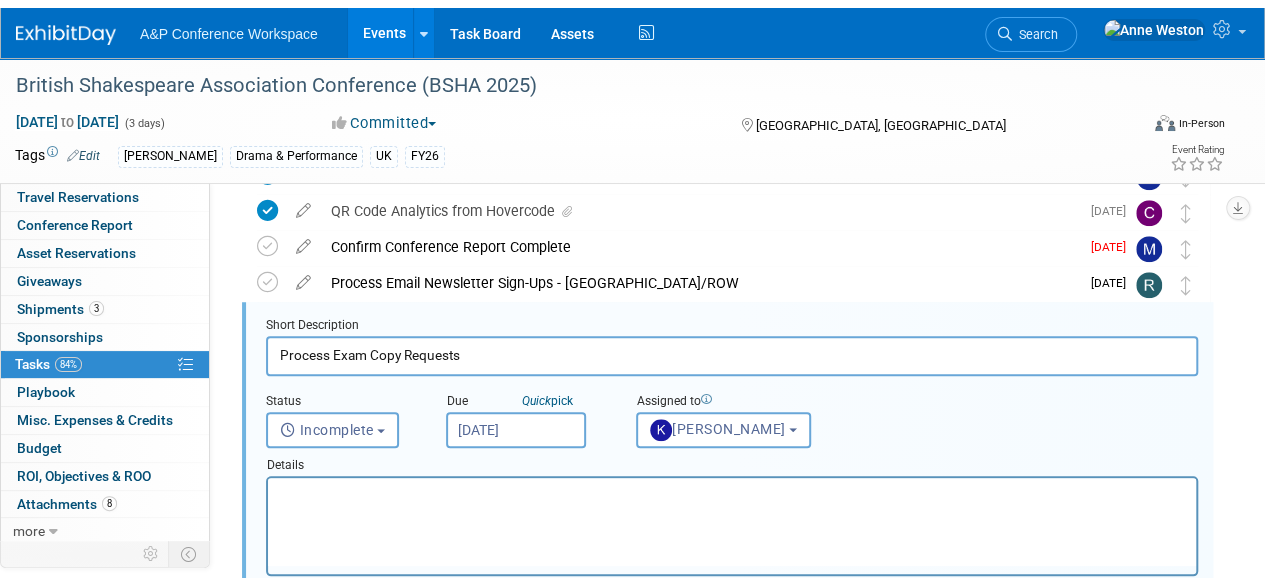 scroll, scrollTop: 894, scrollLeft: 0, axis: vertical 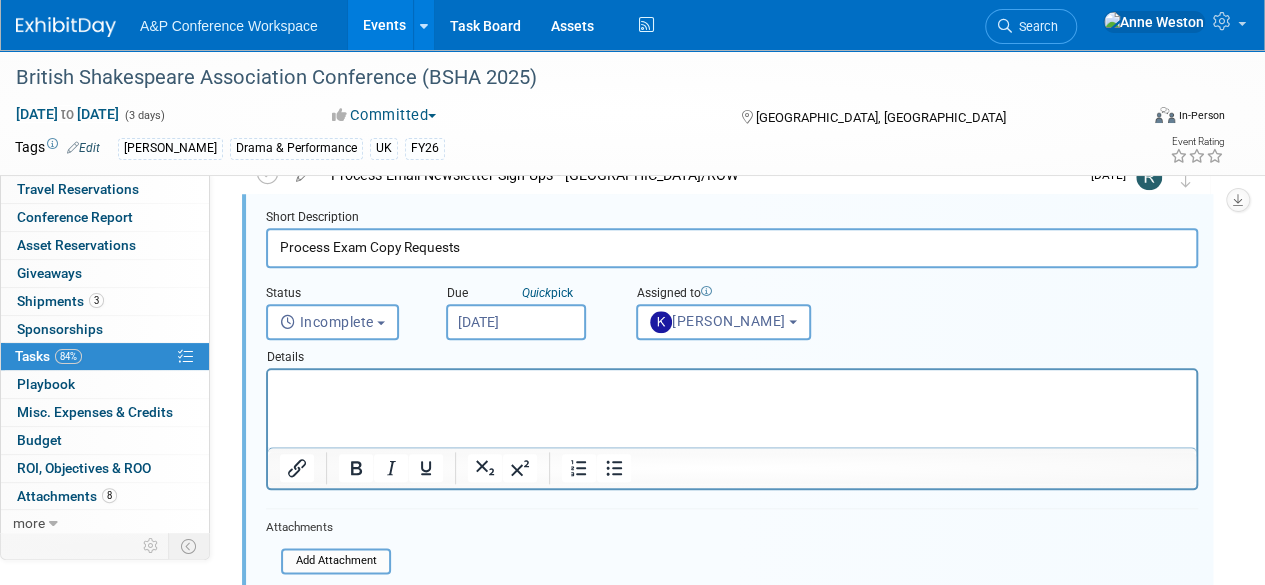 click on "[DATE]" at bounding box center (516, 322) 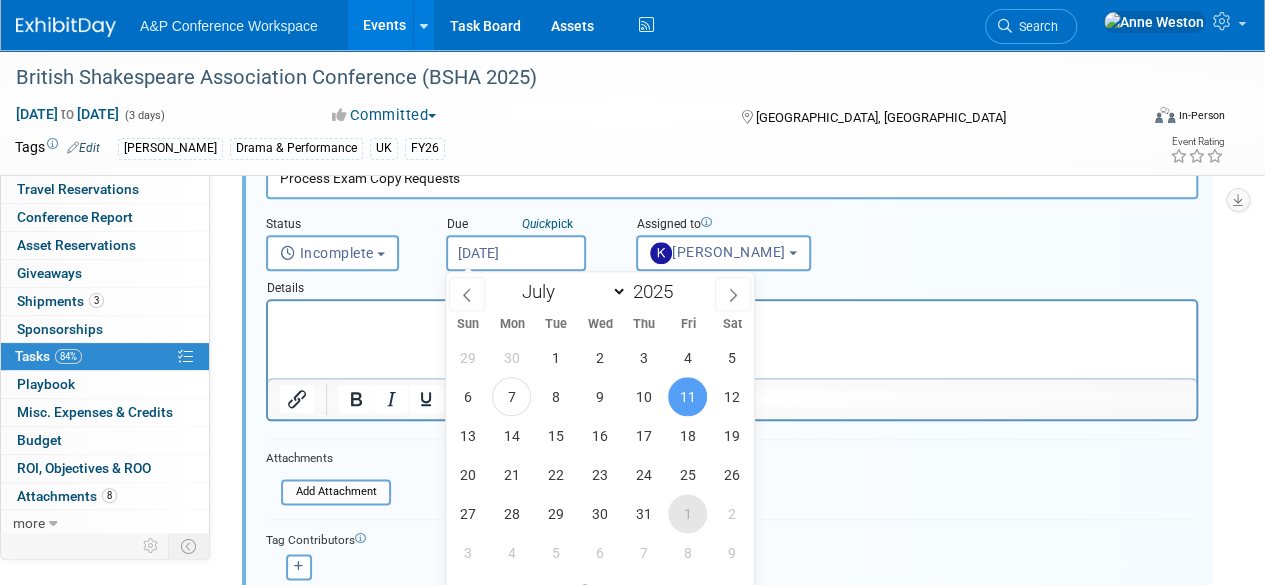 scroll, scrollTop: 994, scrollLeft: 0, axis: vertical 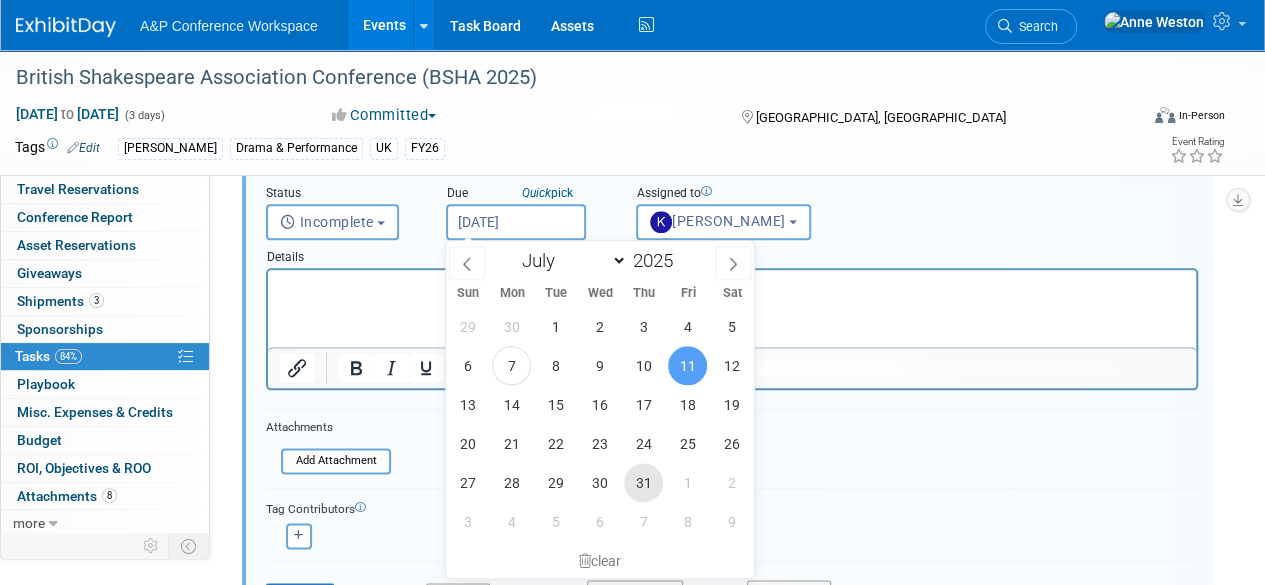 click on "31" at bounding box center (643, 482) 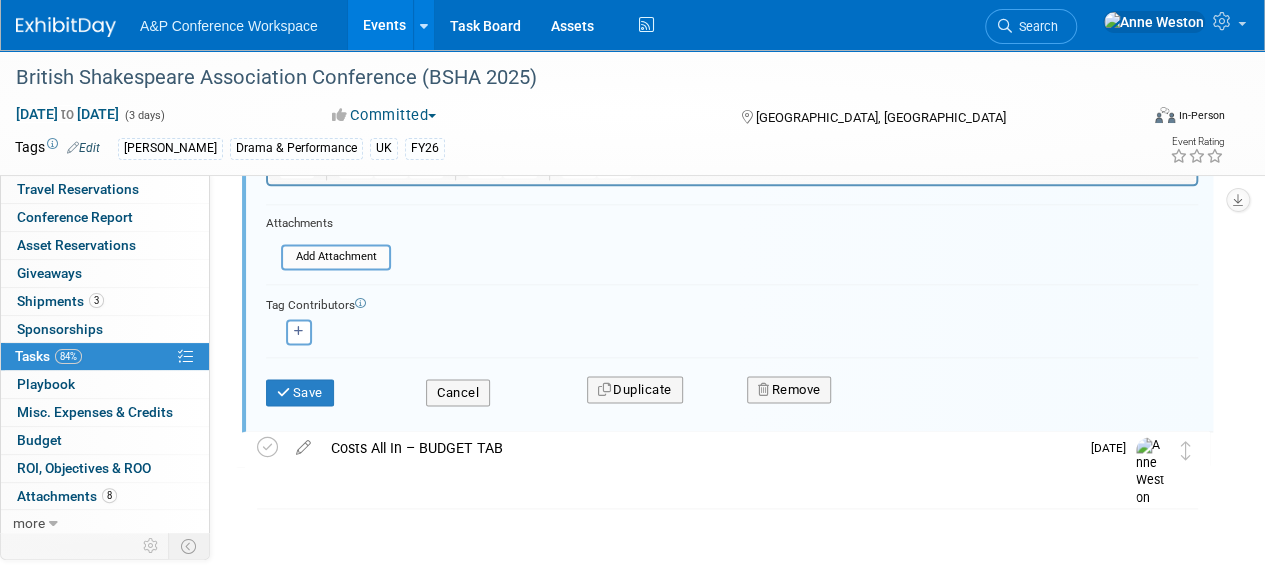 scroll, scrollTop: 1201, scrollLeft: 0, axis: vertical 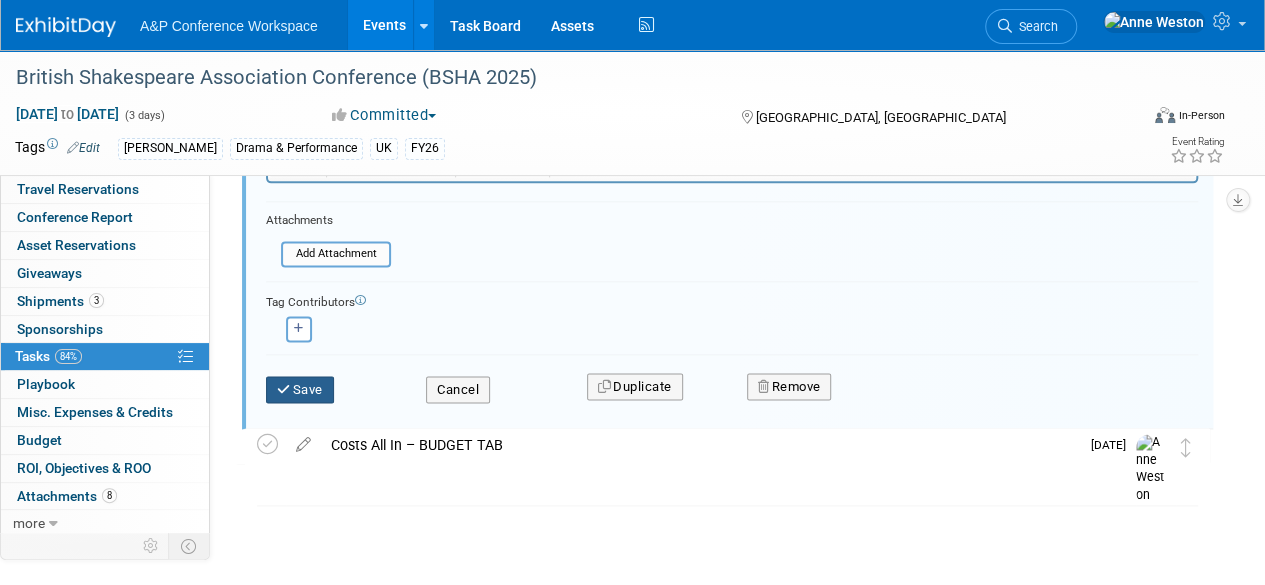click on "Save" at bounding box center (300, 390) 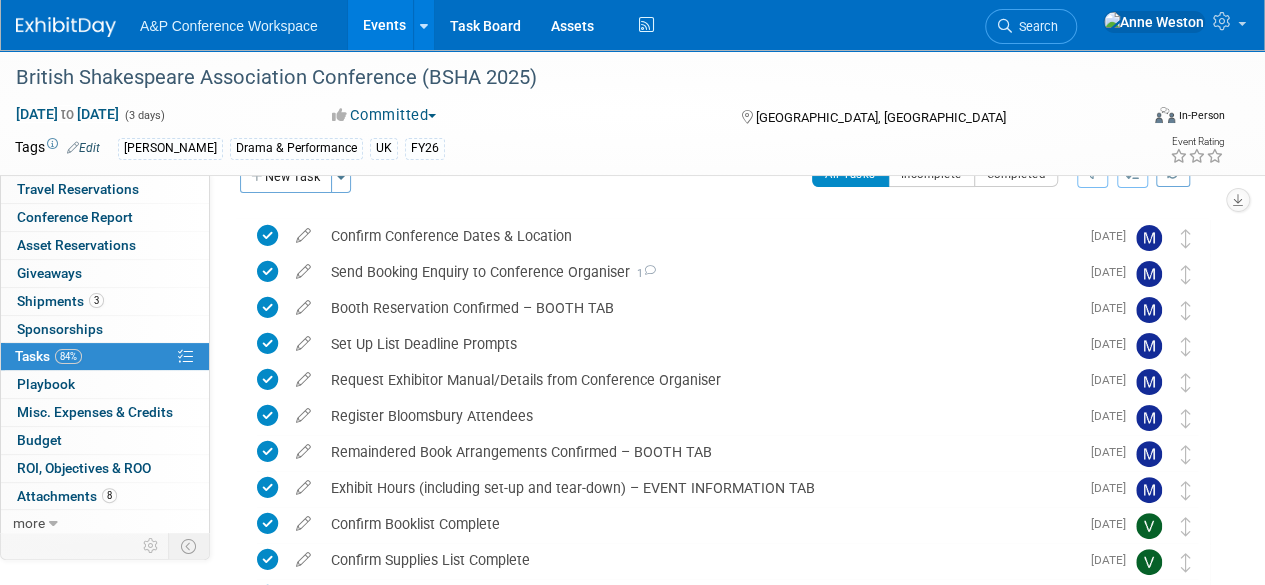 scroll, scrollTop: 0, scrollLeft: 0, axis: both 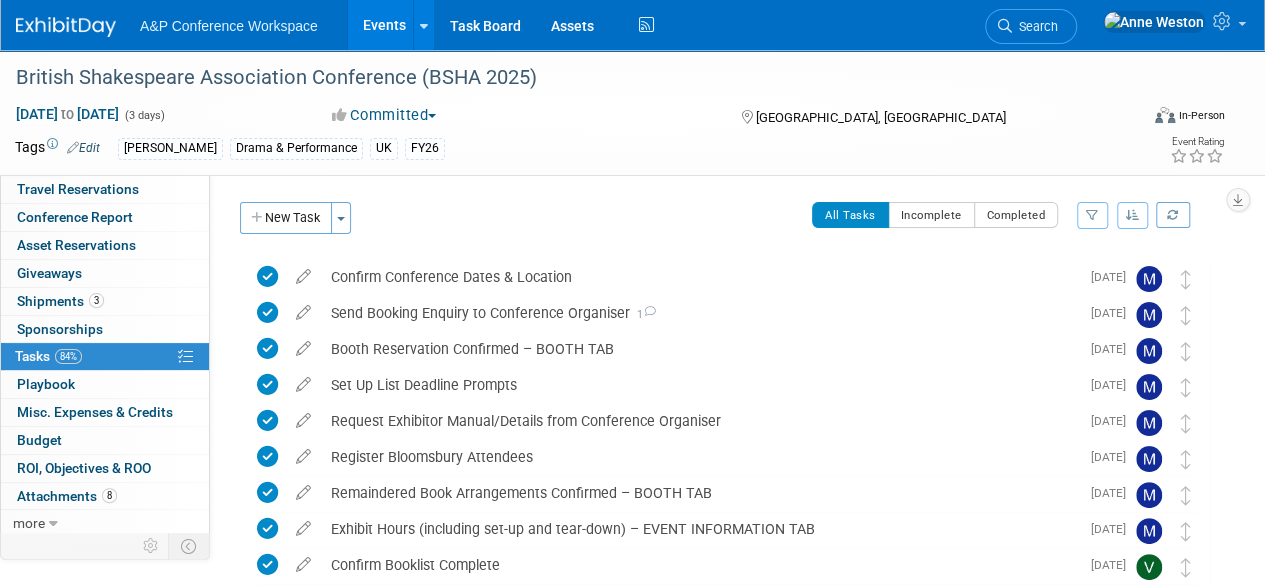click on "Search" at bounding box center (1031, 26) 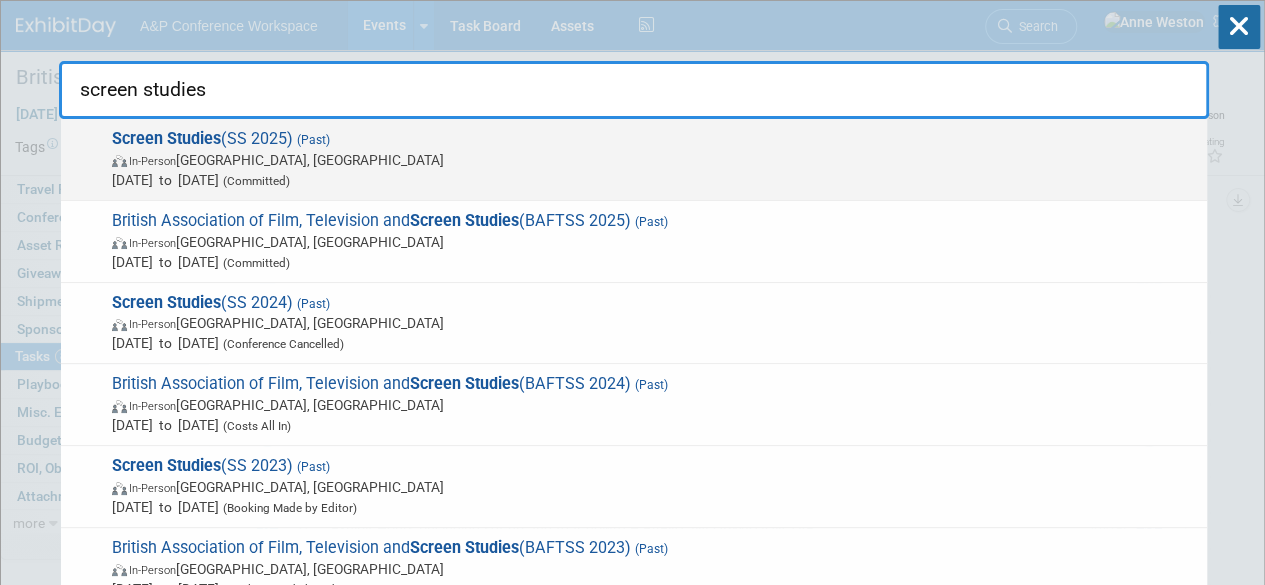 type on "screen studies" 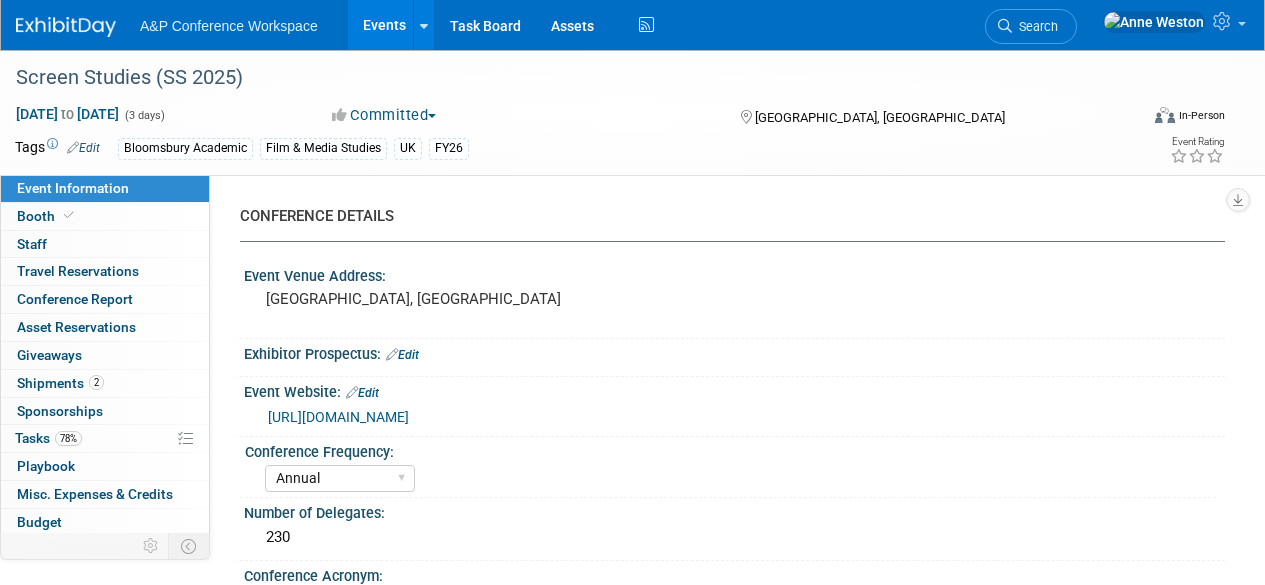select on "Annual" 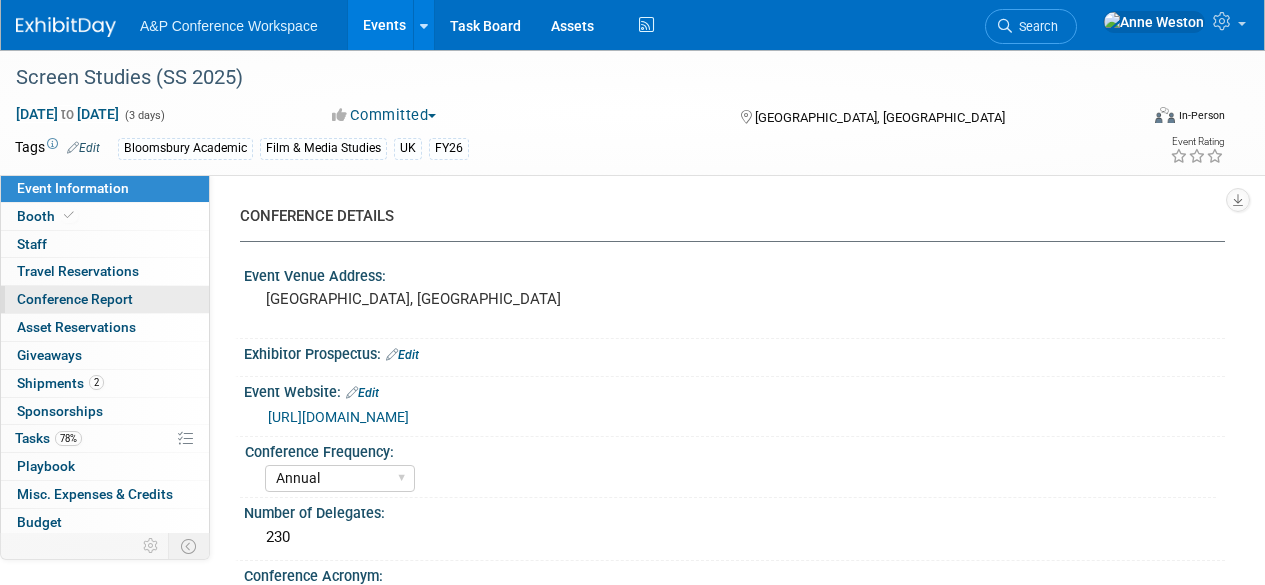 scroll, scrollTop: 0, scrollLeft: 0, axis: both 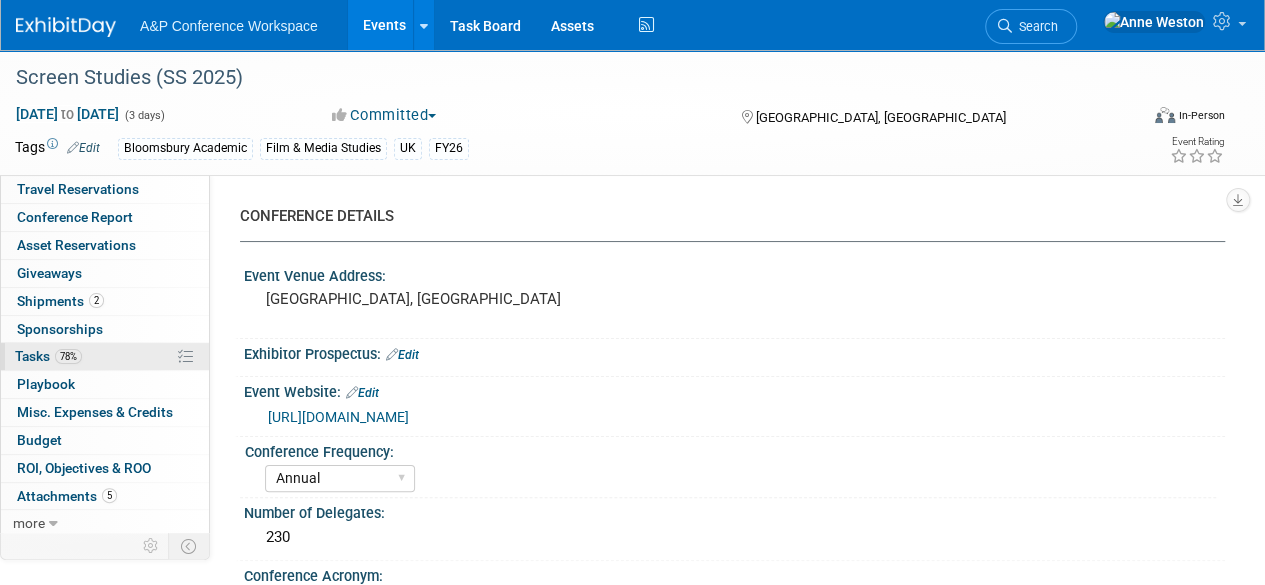 click on "78%
Tasks 78%" at bounding box center [105, 356] 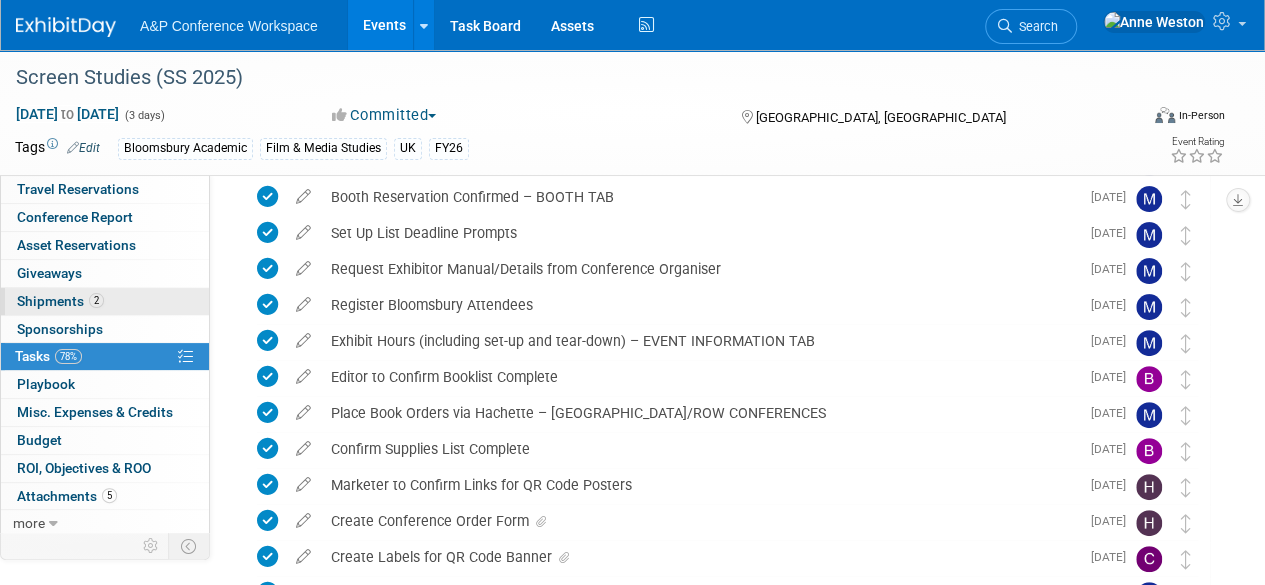 scroll, scrollTop: 0, scrollLeft: 0, axis: both 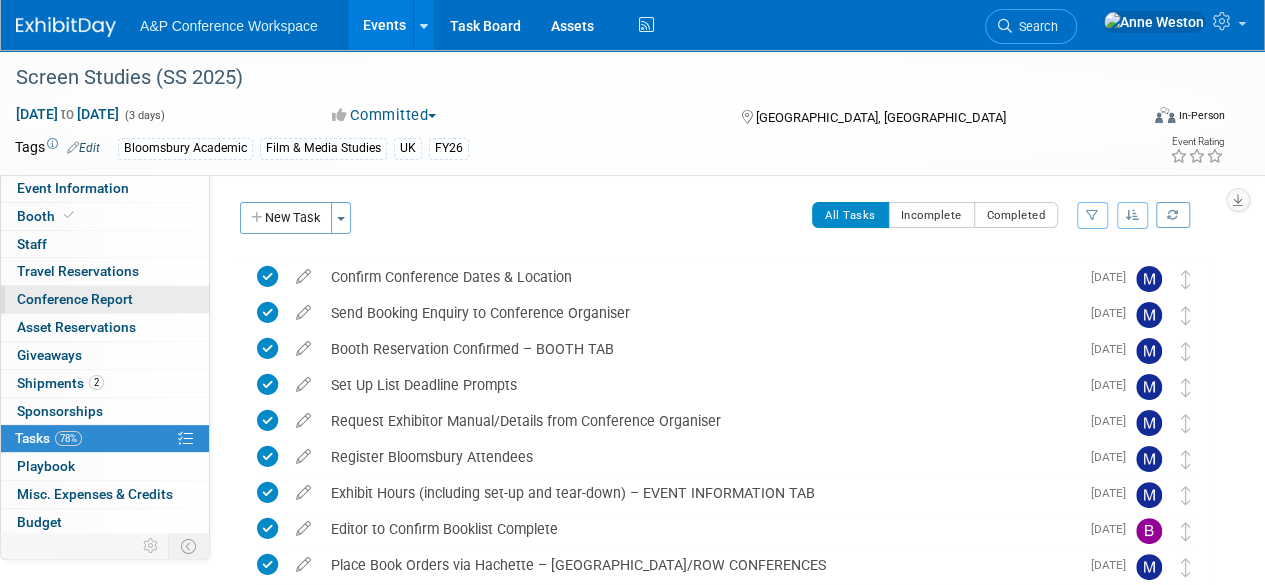 click on "Conference Report" at bounding box center [105, 299] 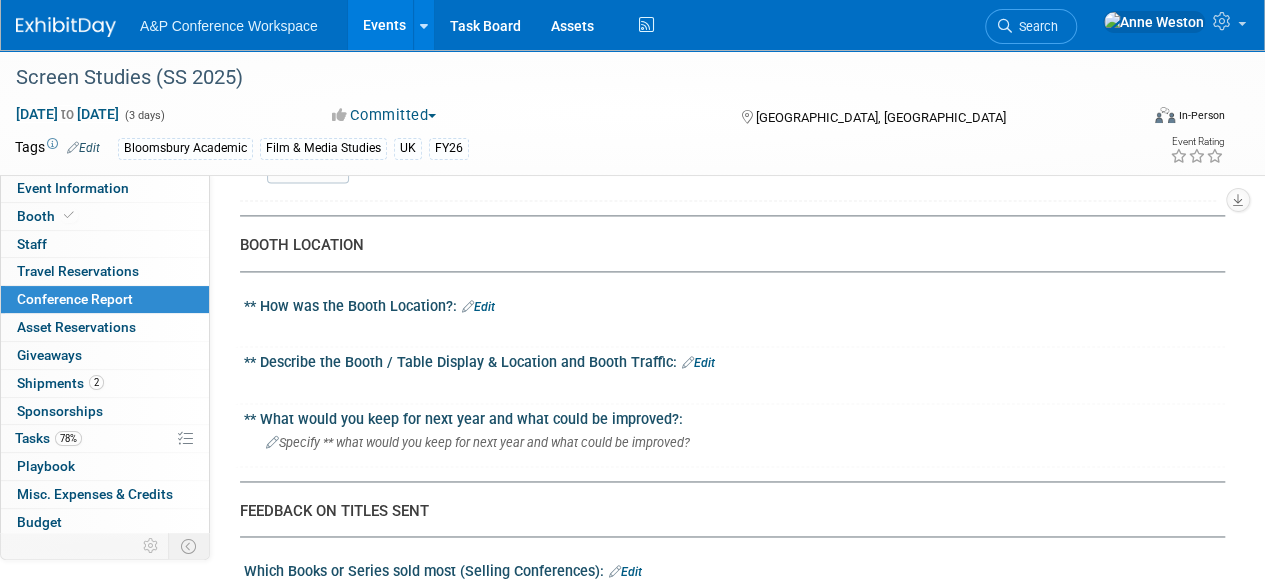 scroll, scrollTop: 600, scrollLeft: 0, axis: vertical 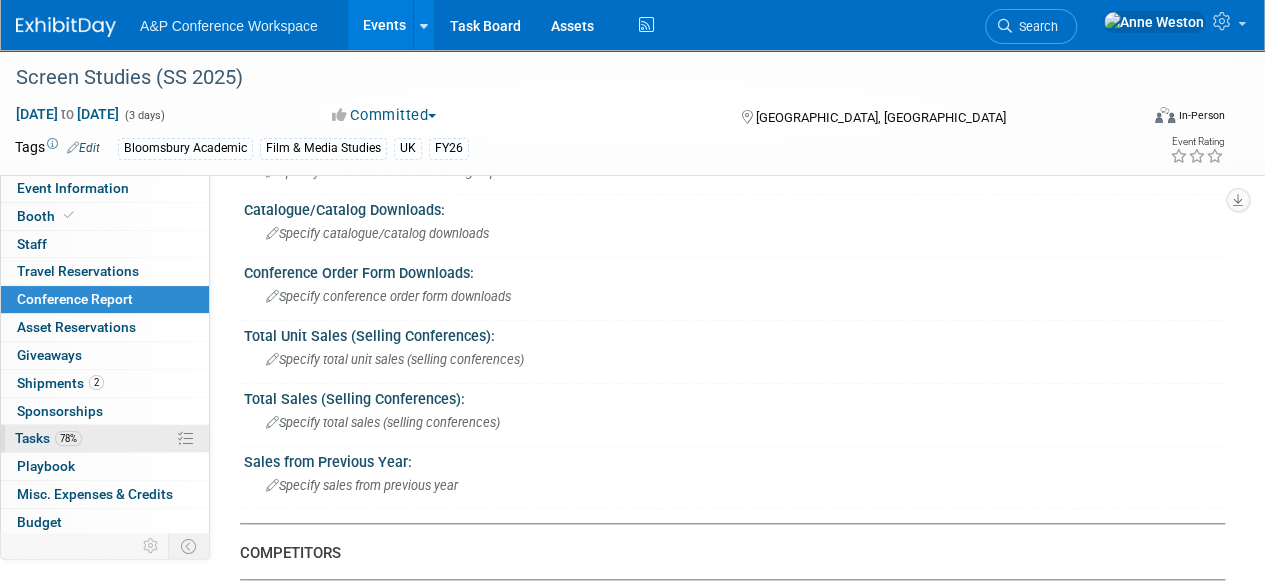 click on "78%
Tasks 78%" at bounding box center (105, 438) 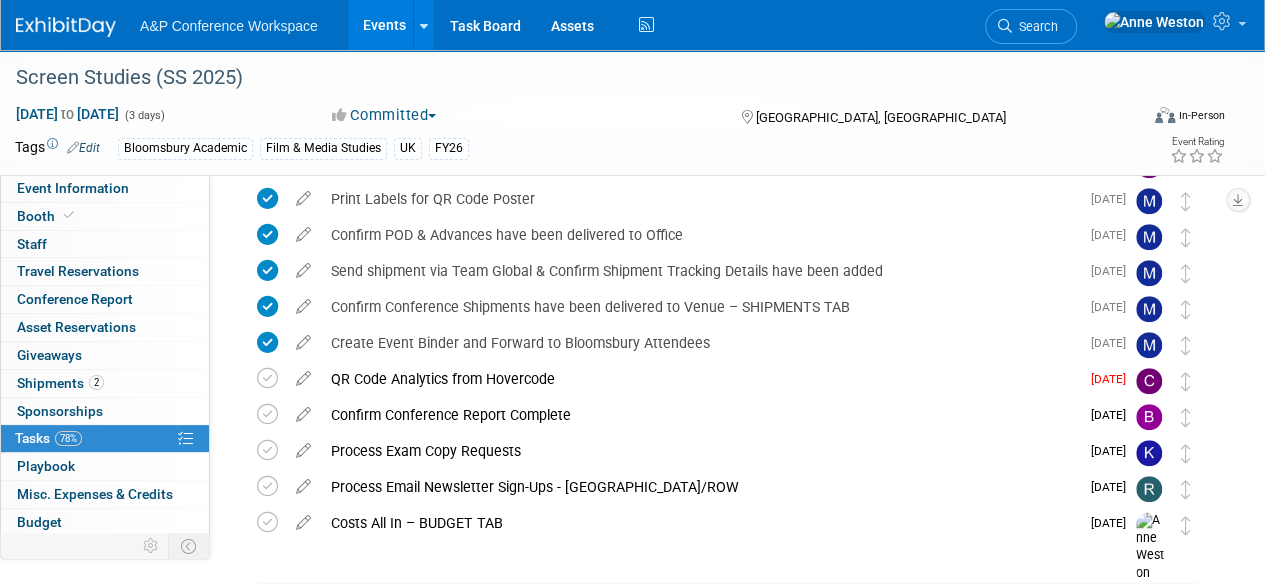 scroll, scrollTop: 624, scrollLeft: 0, axis: vertical 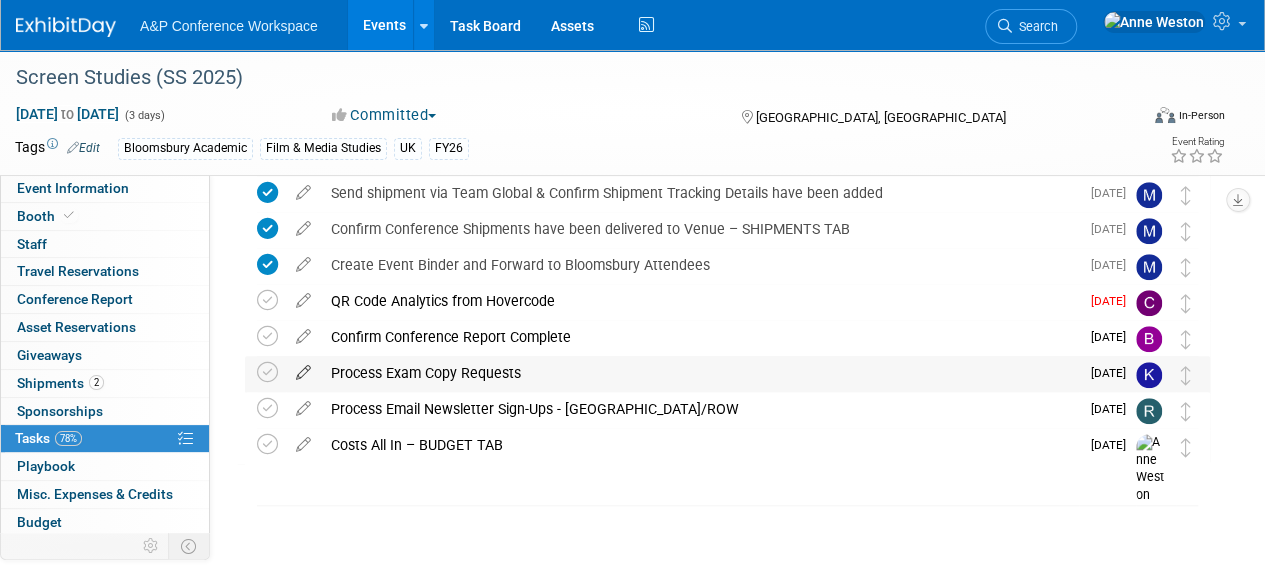 click at bounding box center (303, 368) 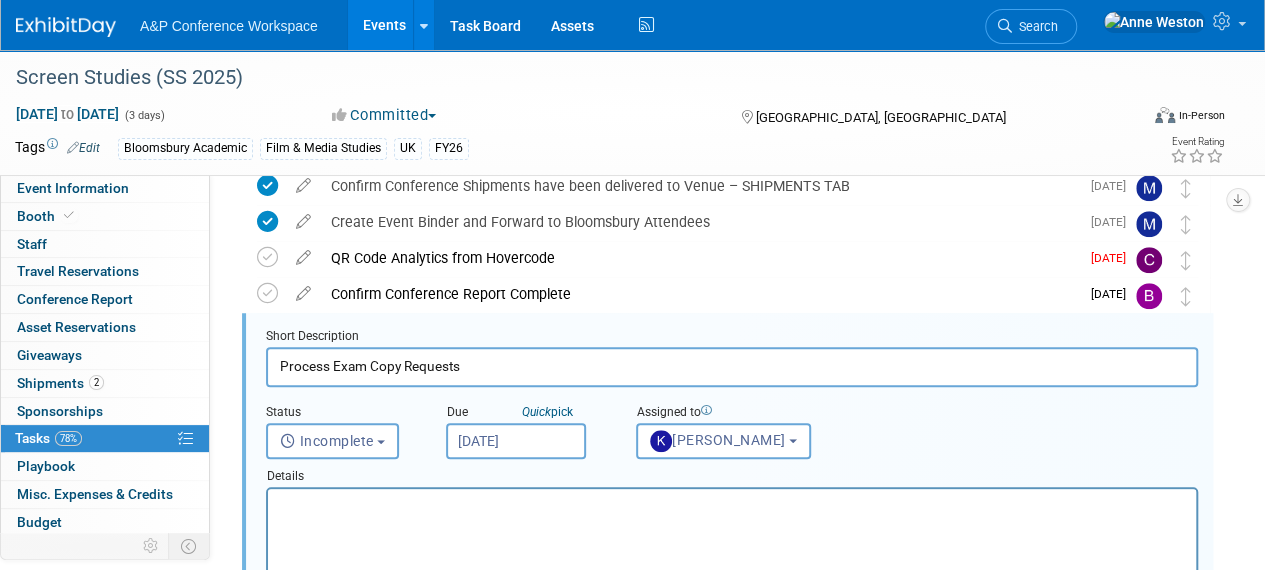 scroll, scrollTop: 686, scrollLeft: 0, axis: vertical 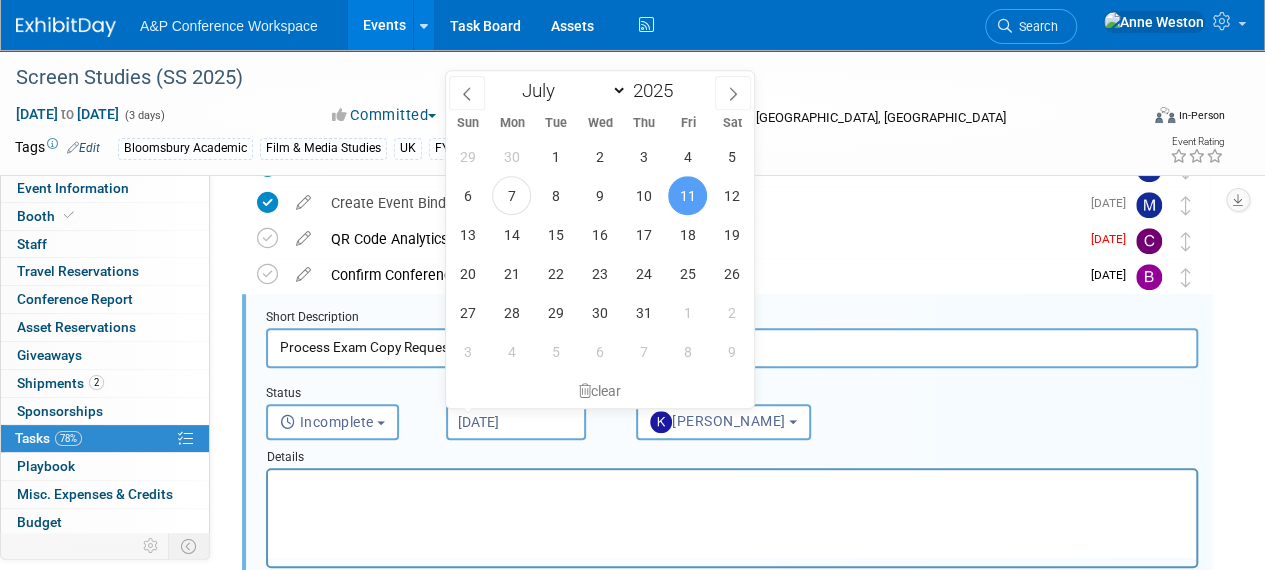 click on "[DATE]" at bounding box center (516, 422) 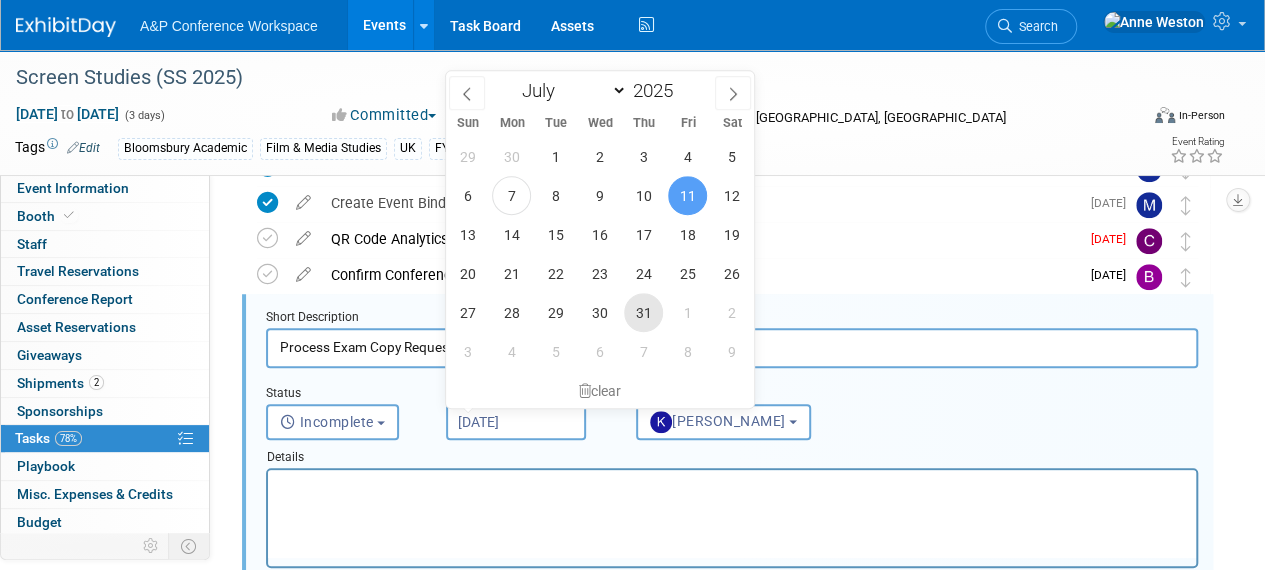 click on "31" at bounding box center (643, 312) 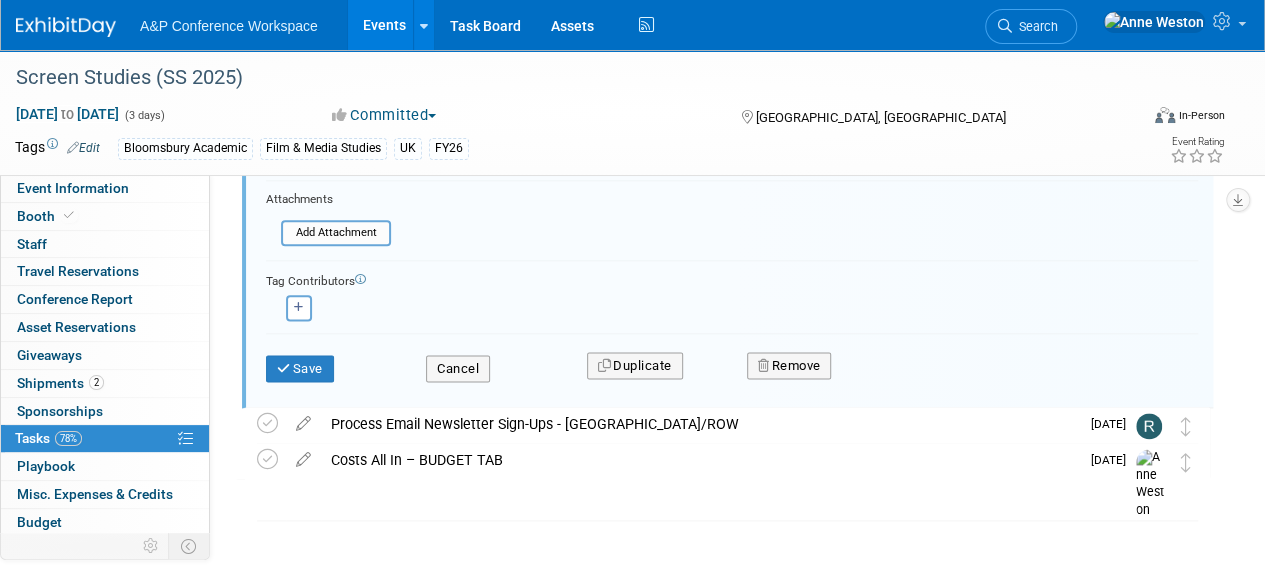 scroll, scrollTop: 1129, scrollLeft: 0, axis: vertical 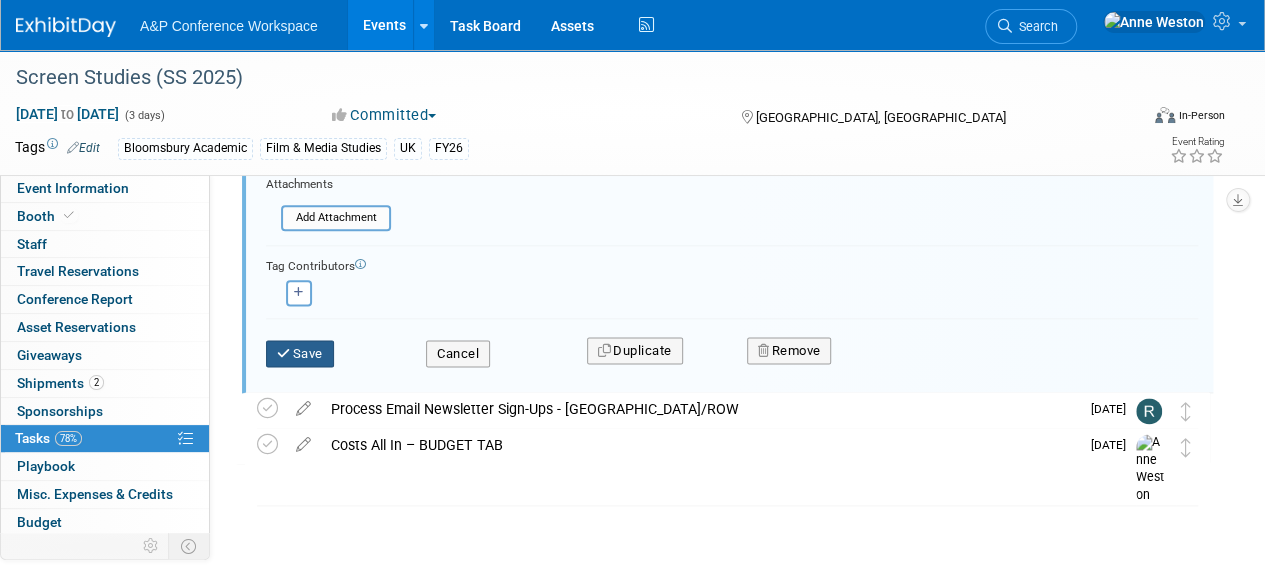 click on "Save" at bounding box center (300, 354) 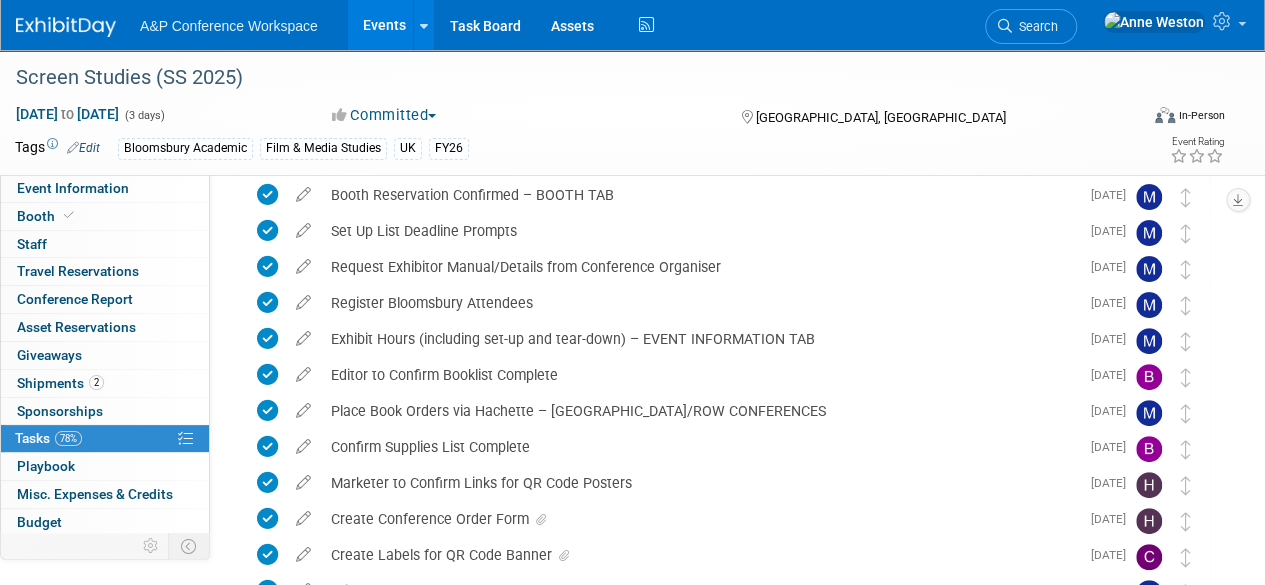 scroll, scrollTop: 0, scrollLeft: 0, axis: both 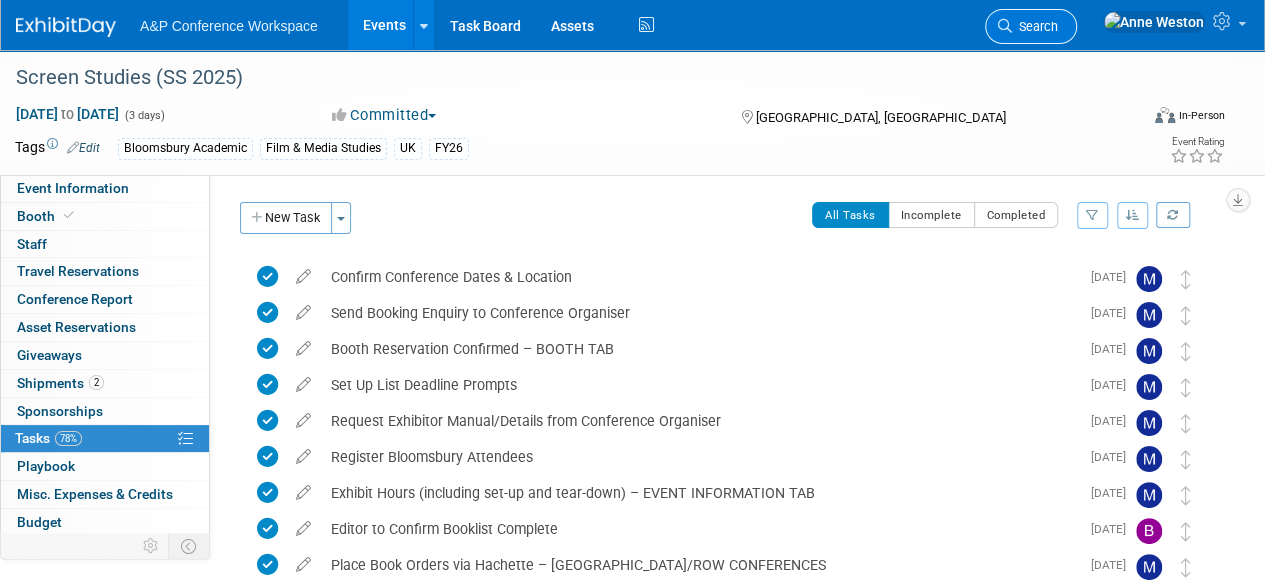 click on "Search" at bounding box center [1031, 26] 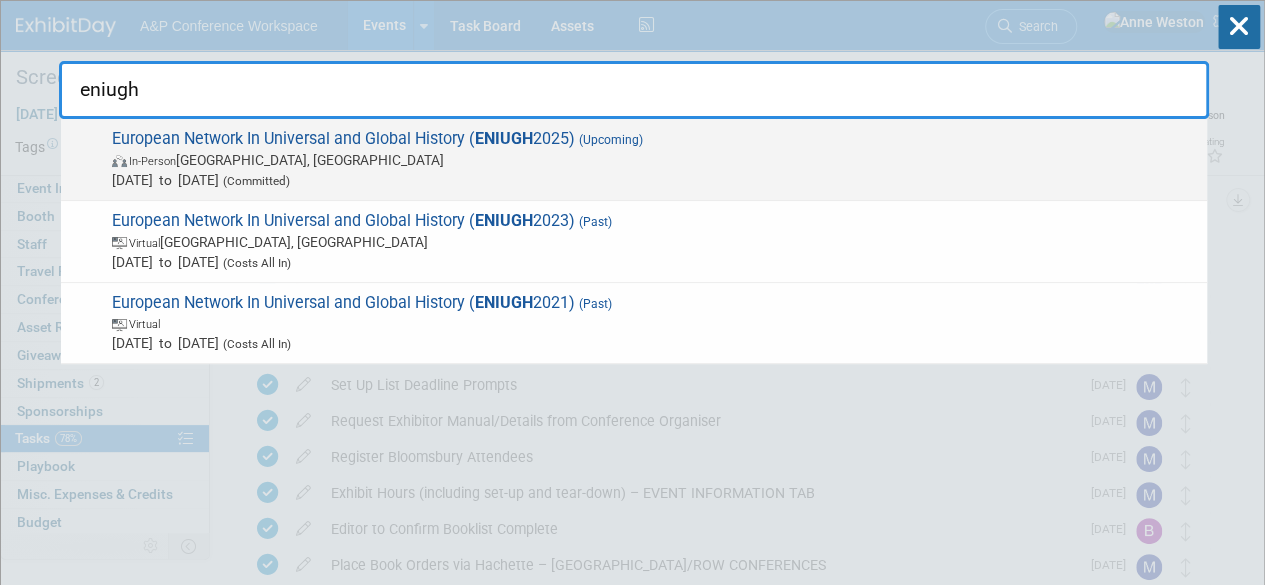 type on "eniugh" 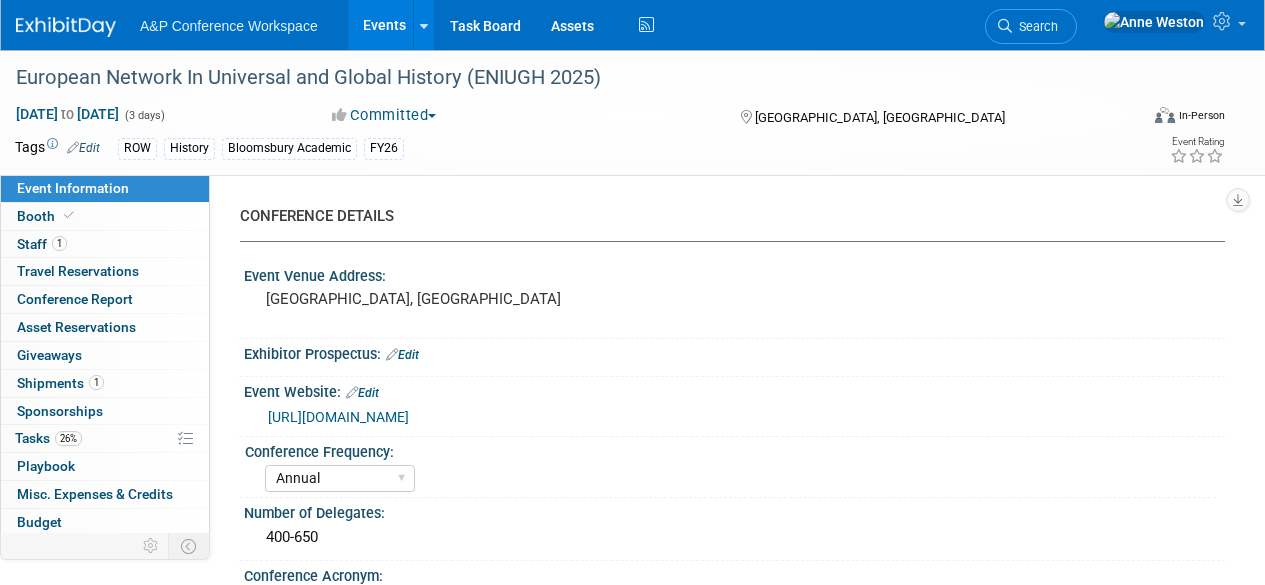 select on "Annual" 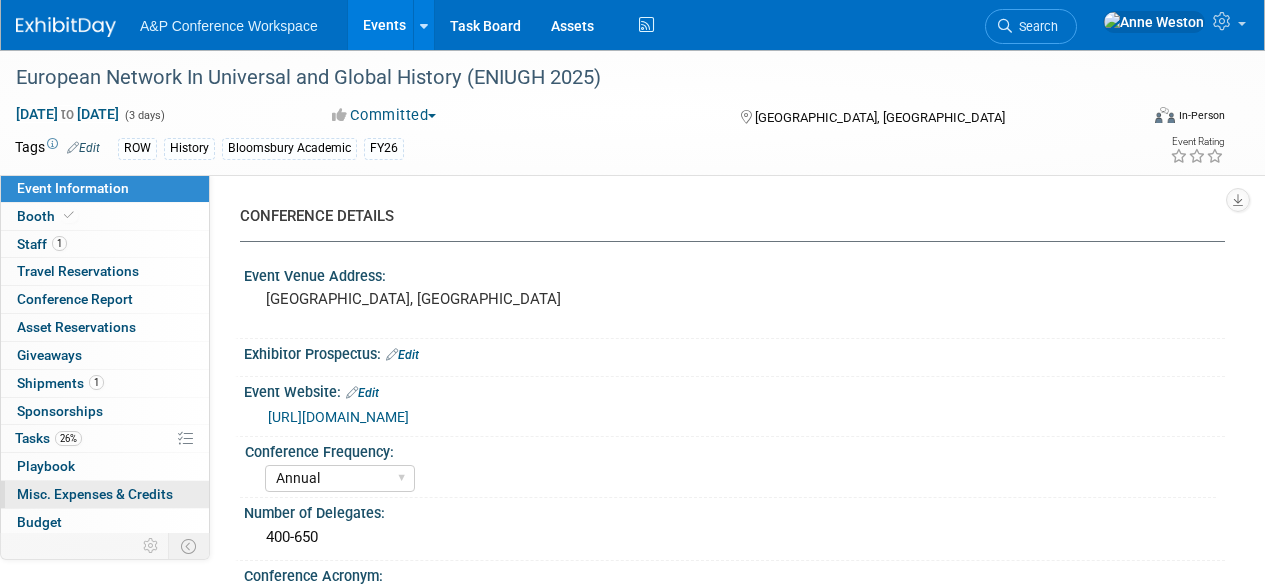 scroll, scrollTop: 0, scrollLeft: 0, axis: both 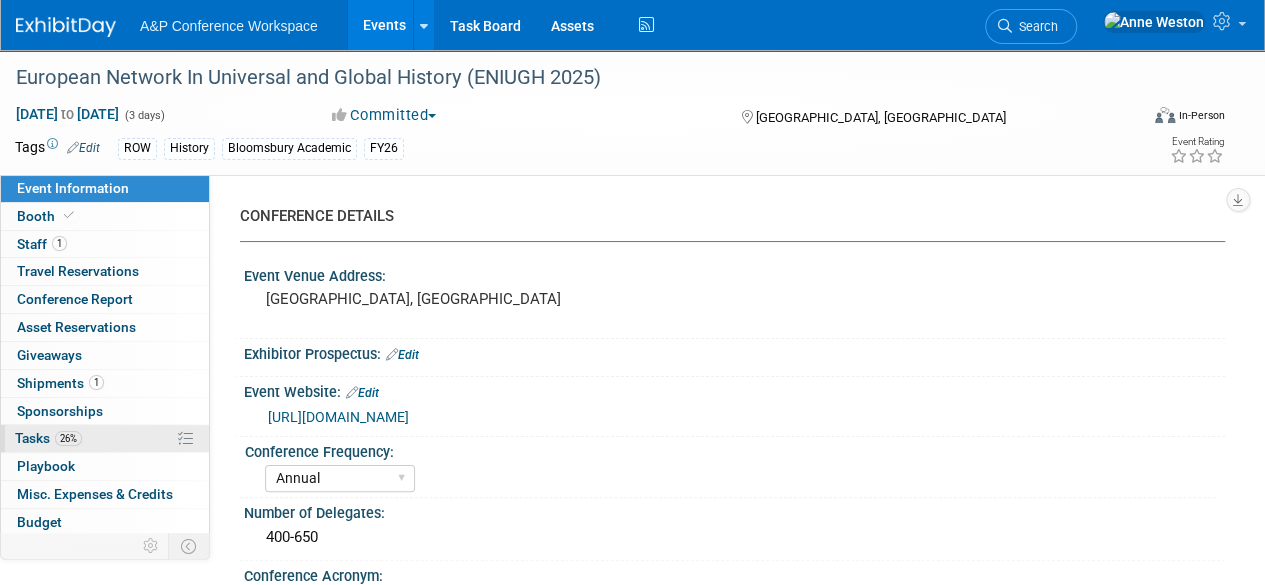 click on "26%" at bounding box center [68, 438] 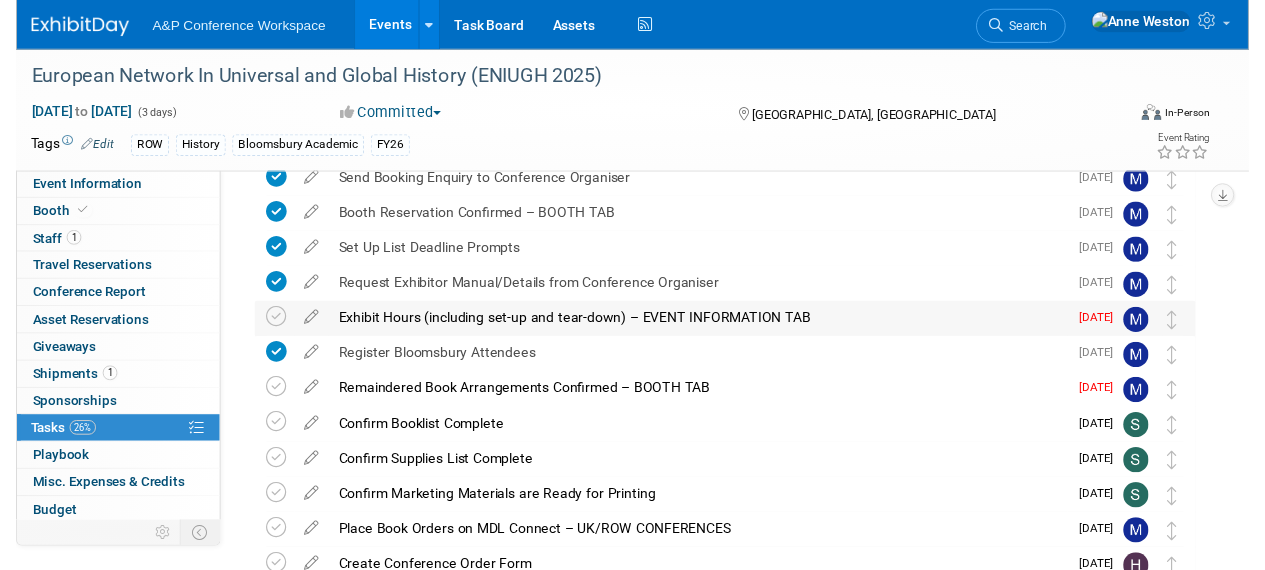 scroll, scrollTop: 100, scrollLeft: 0, axis: vertical 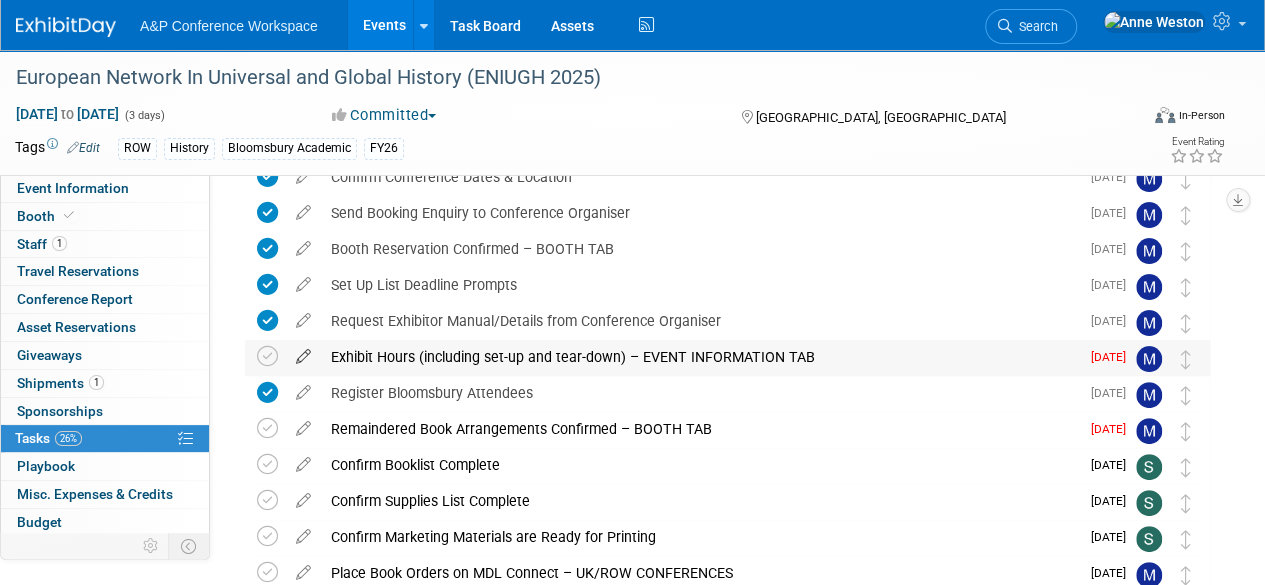 click at bounding box center [303, 352] 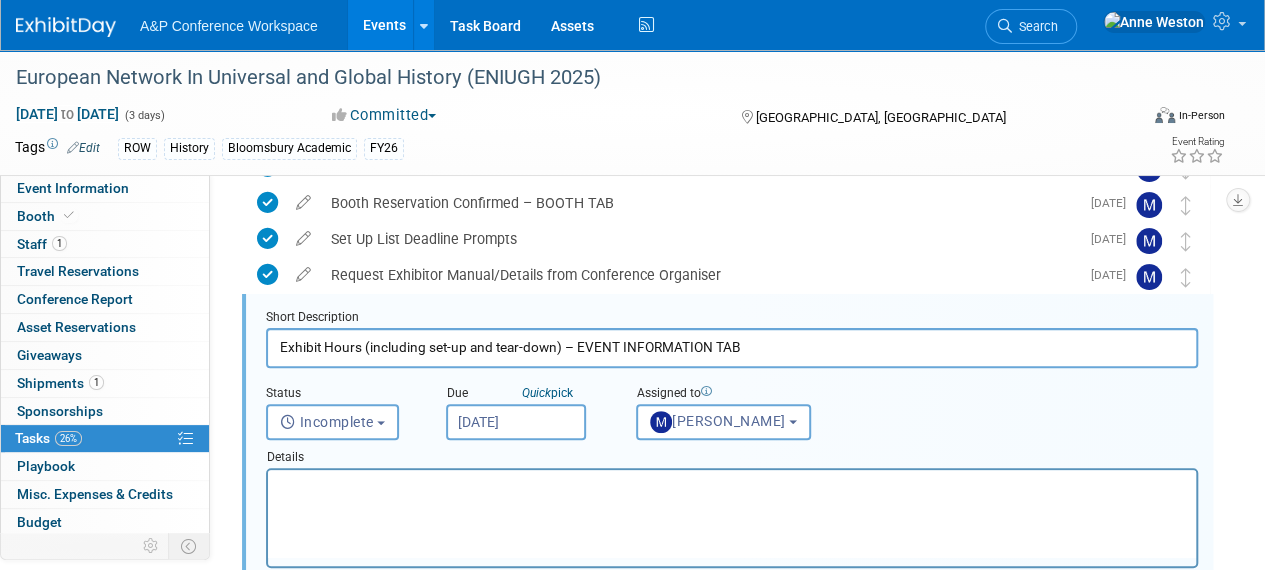 scroll, scrollTop: 0, scrollLeft: 0, axis: both 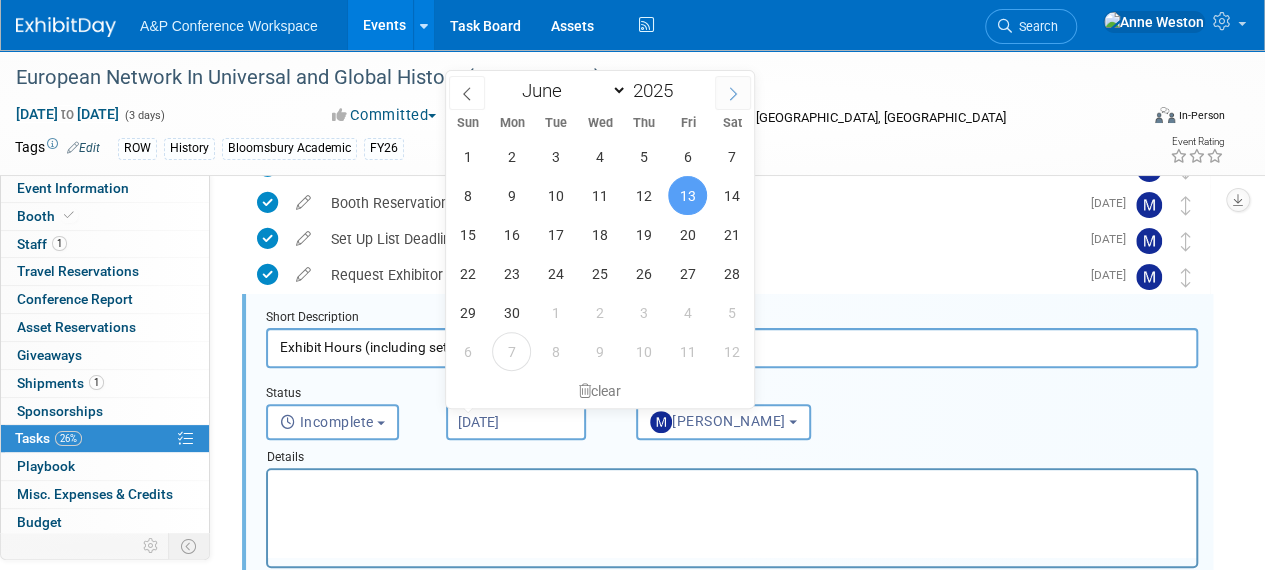 click at bounding box center [733, 93] 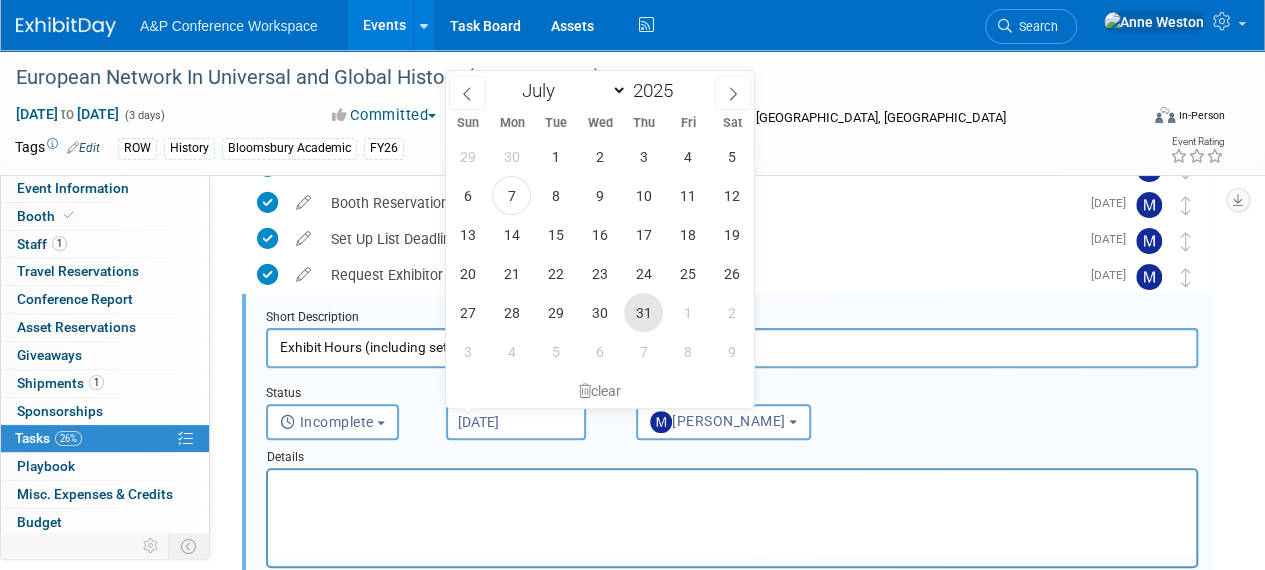 click on "31" at bounding box center [643, 312] 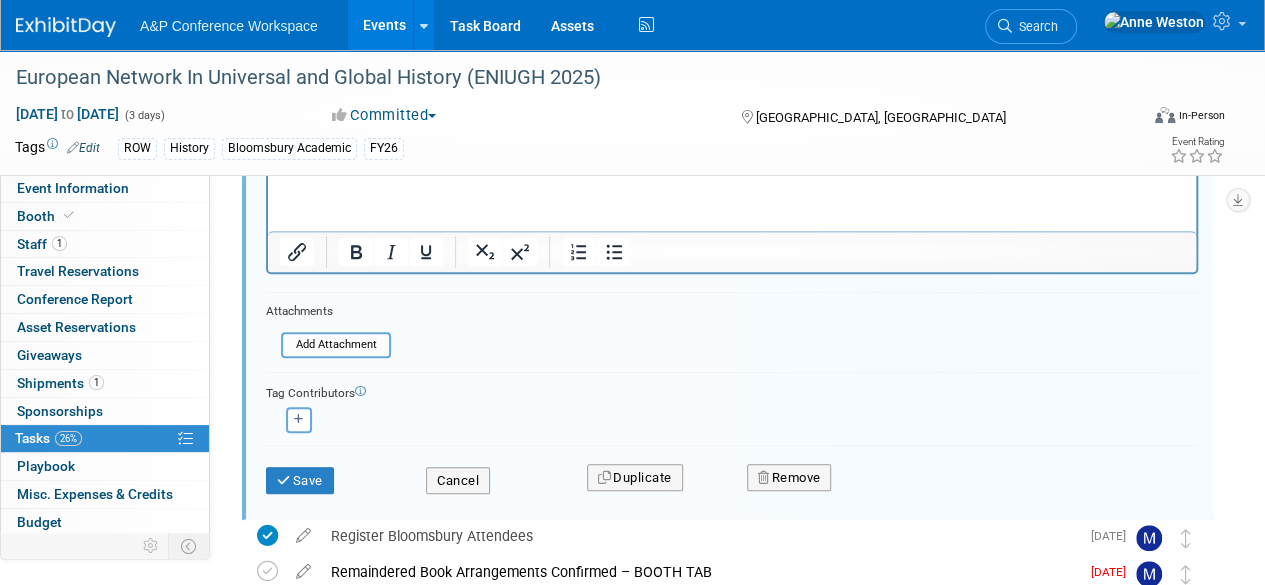 scroll, scrollTop: 546, scrollLeft: 0, axis: vertical 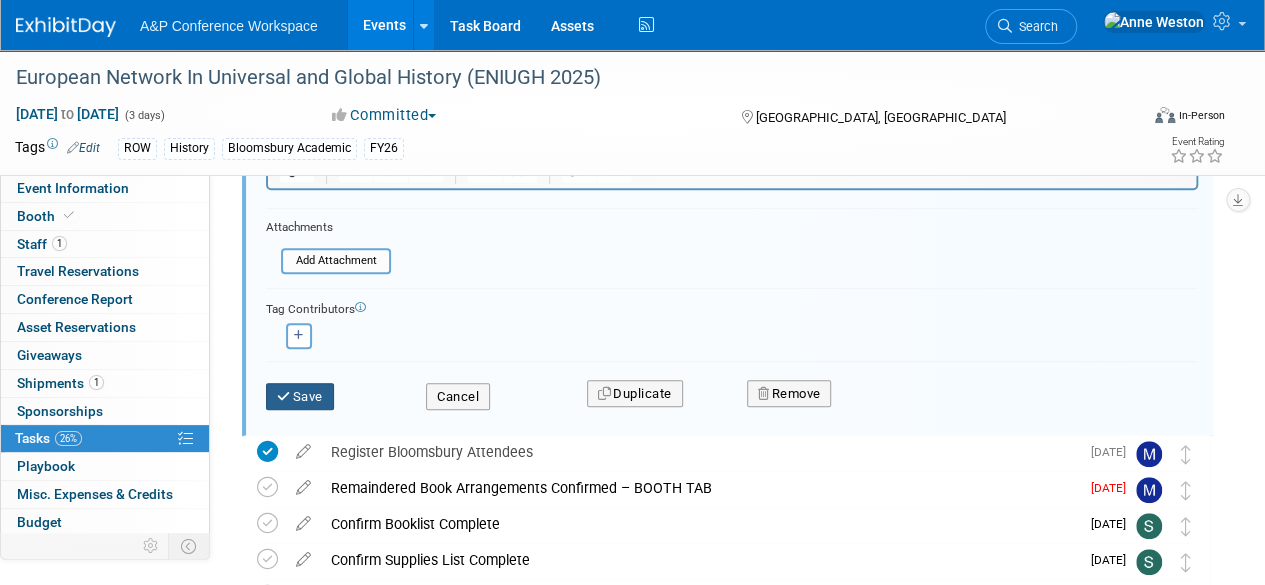 click on "Save" at bounding box center [300, 397] 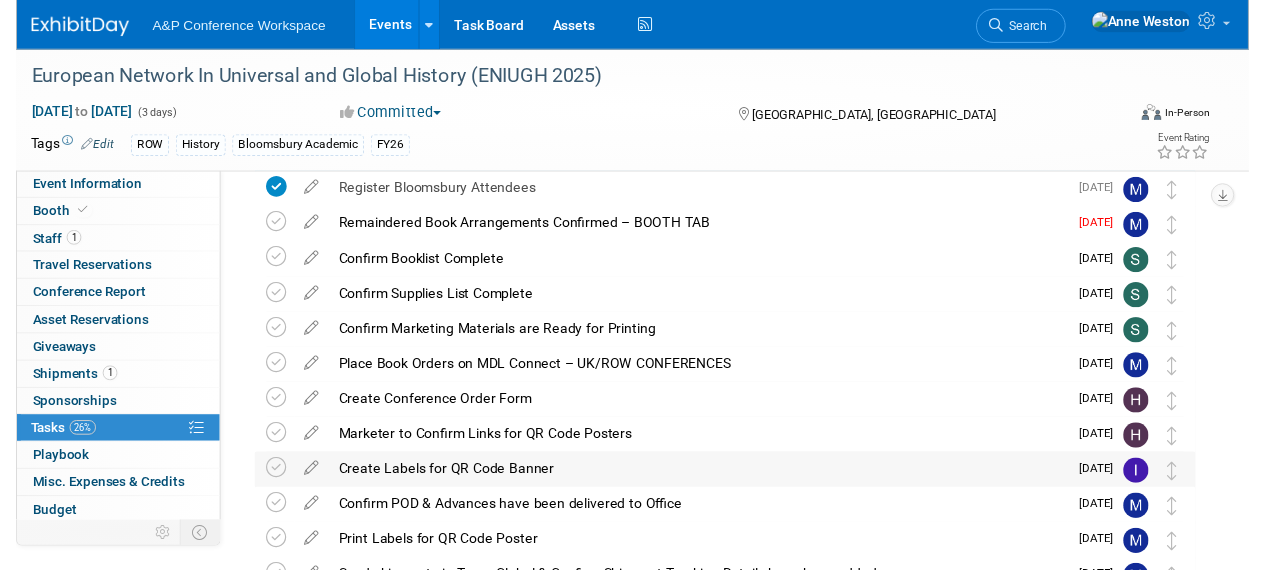 scroll, scrollTop: 46, scrollLeft: 0, axis: vertical 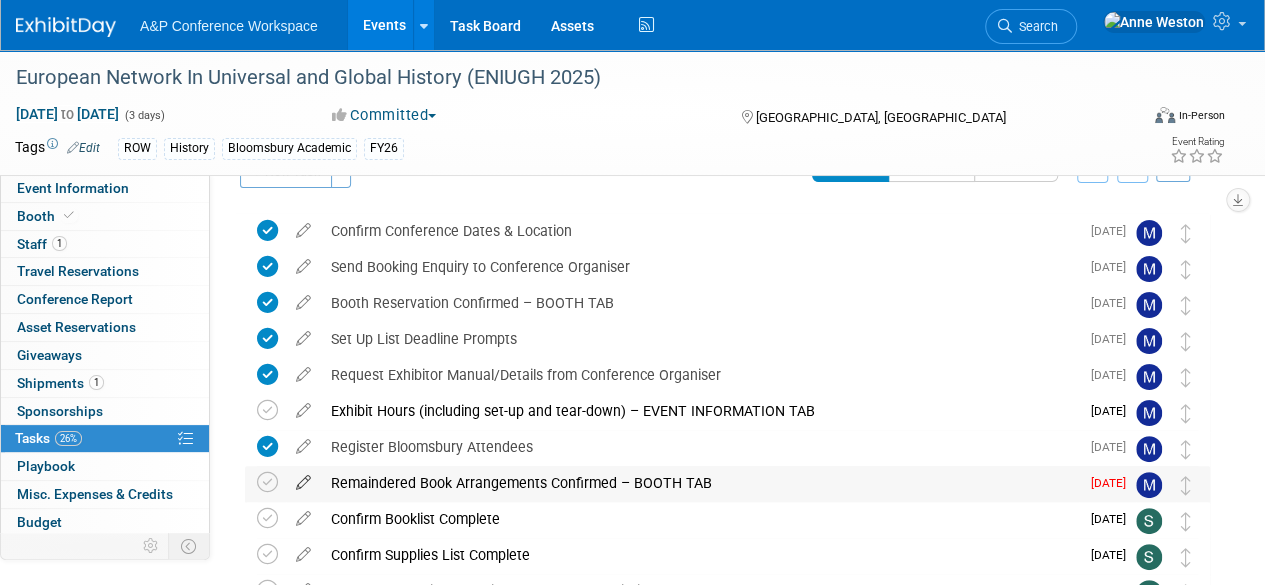 click at bounding box center (303, 478) 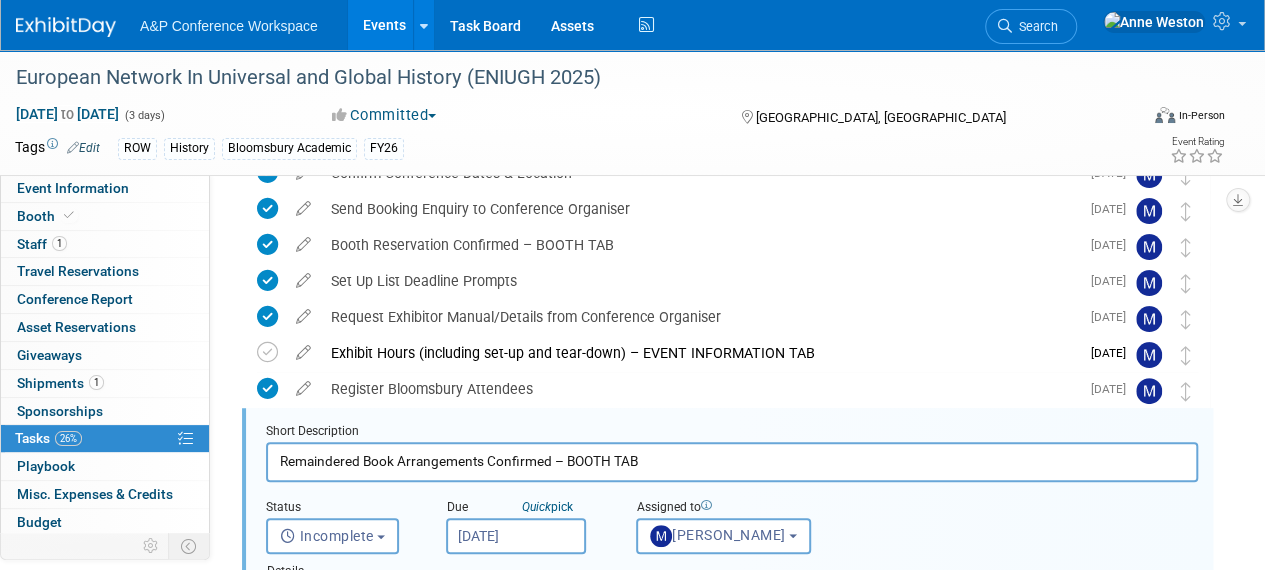 scroll, scrollTop: 218, scrollLeft: 0, axis: vertical 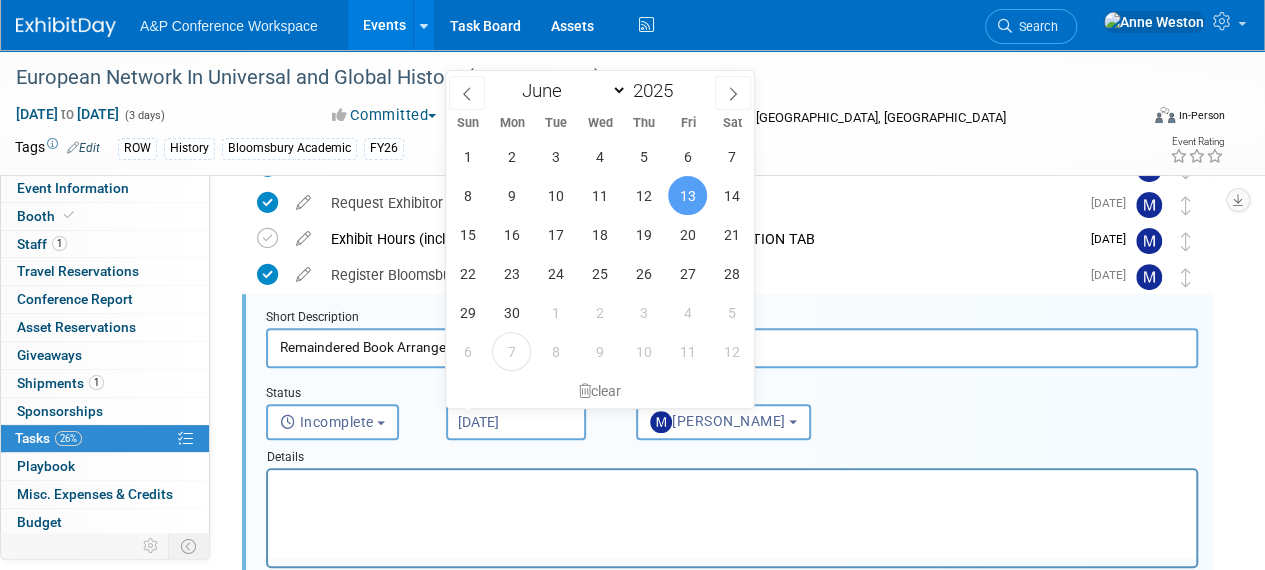 click on "Jun 13, 2025" at bounding box center [516, 422] 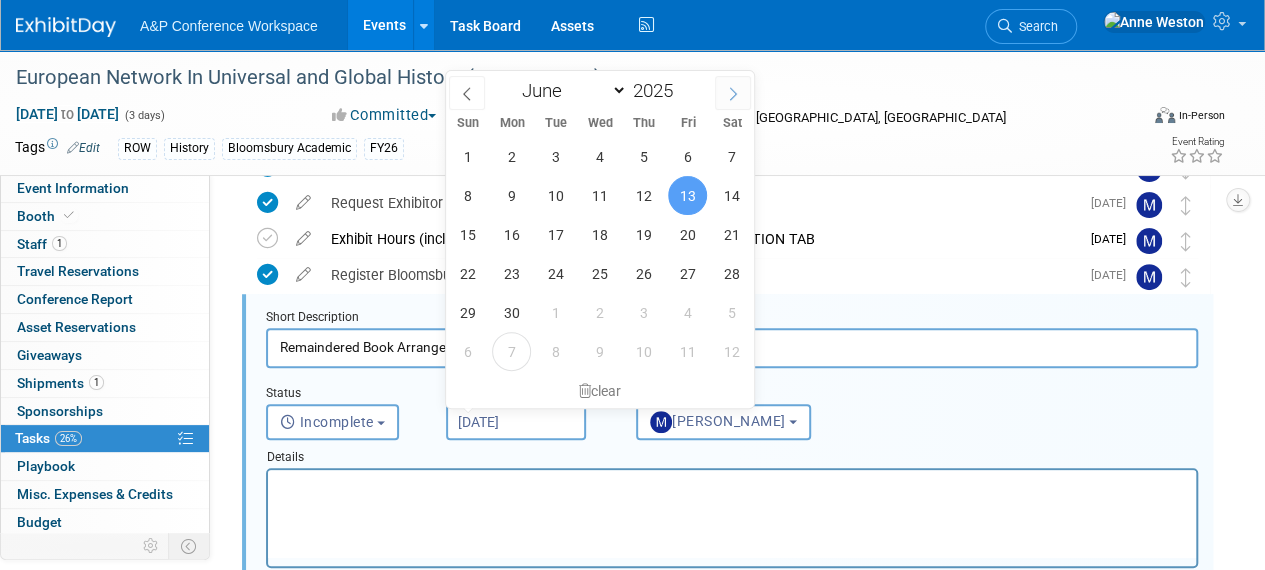 click 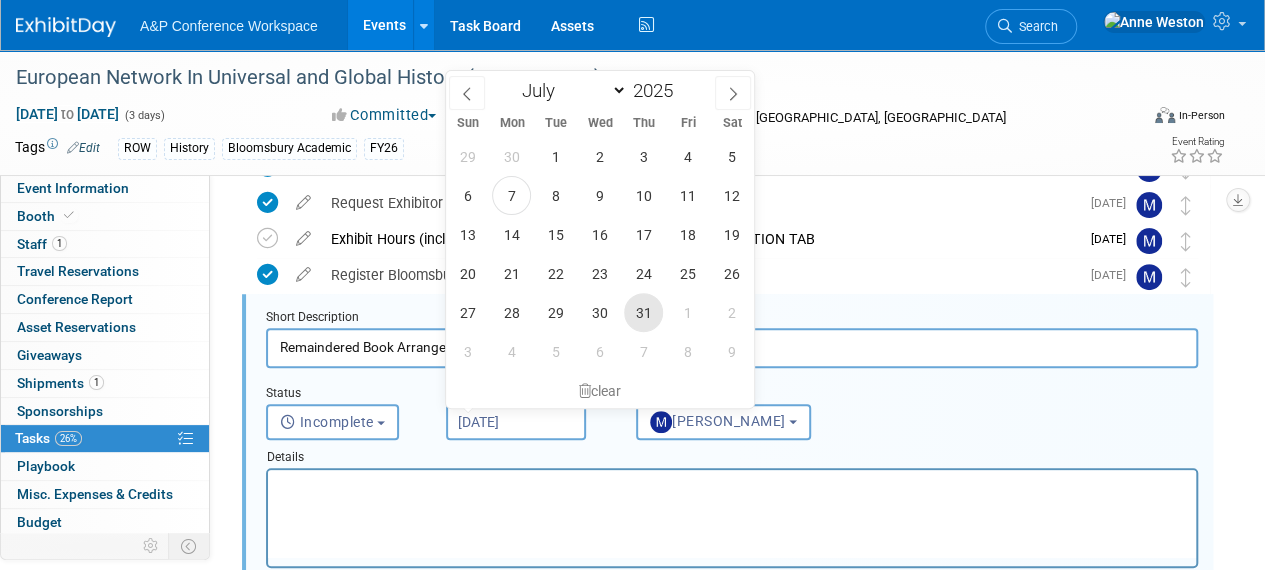 click on "31" at bounding box center [643, 312] 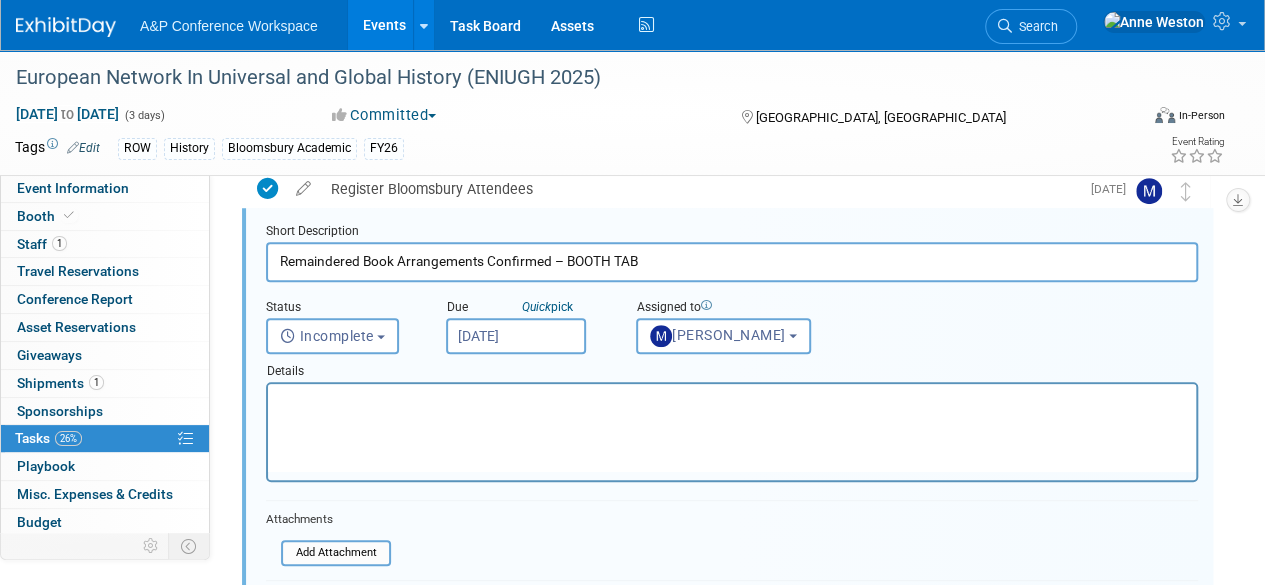 scroll, scrollTop: 518, scrollLeft: 0, axis: vertical 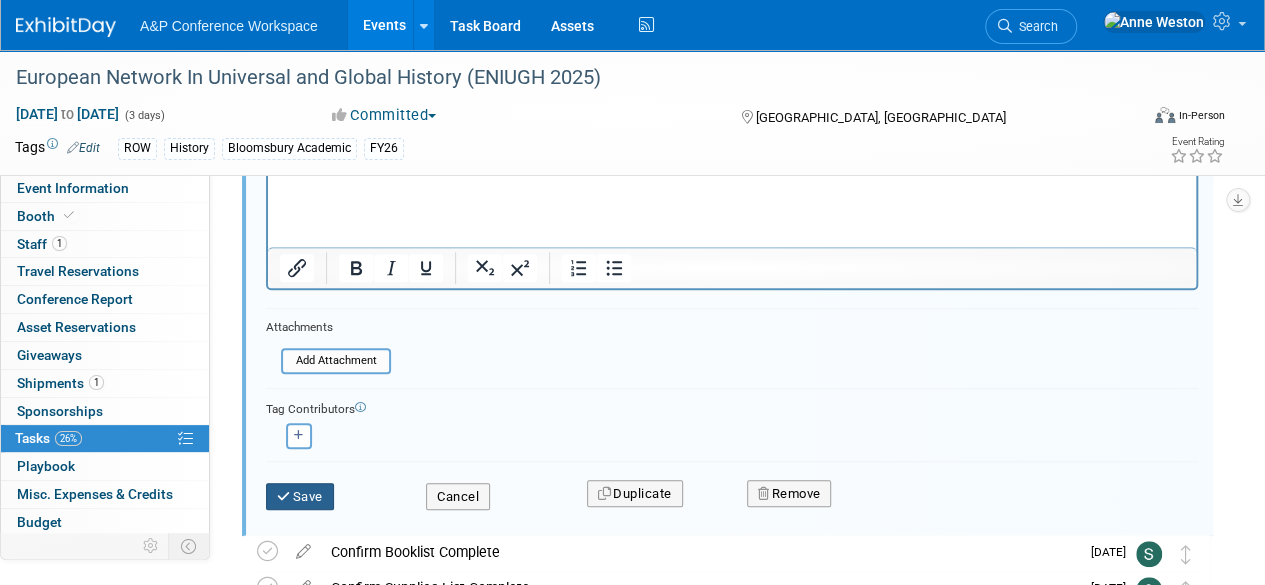 click on "Save" at bounding box center (300, 497) 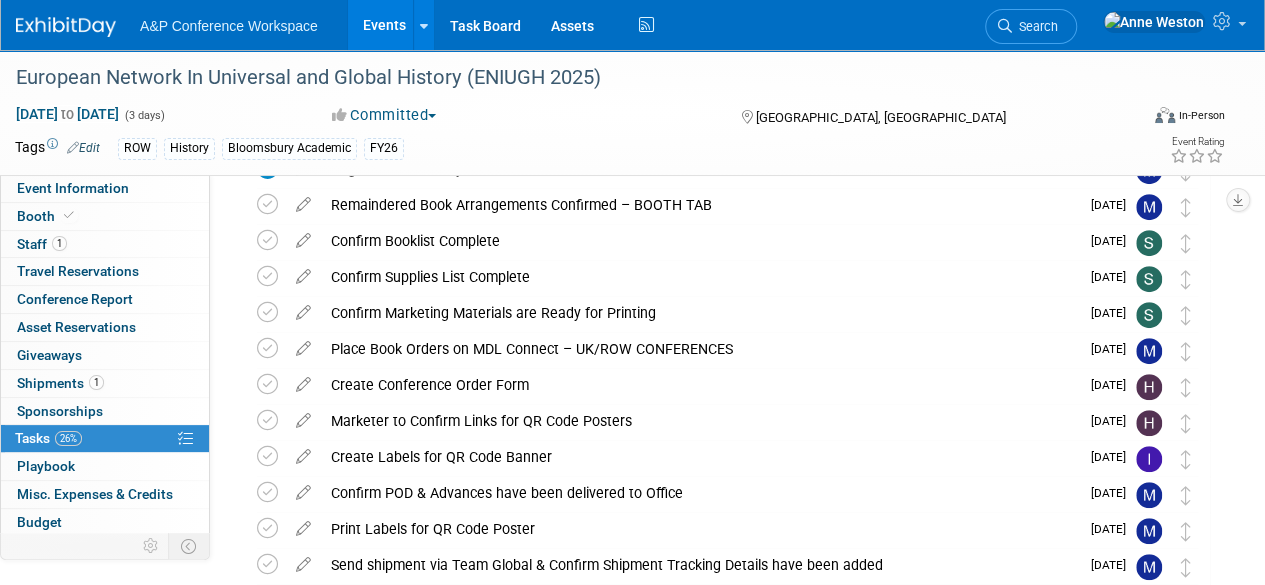 scroll, scrollTop: 0, scrollLeft: 0, axis: both 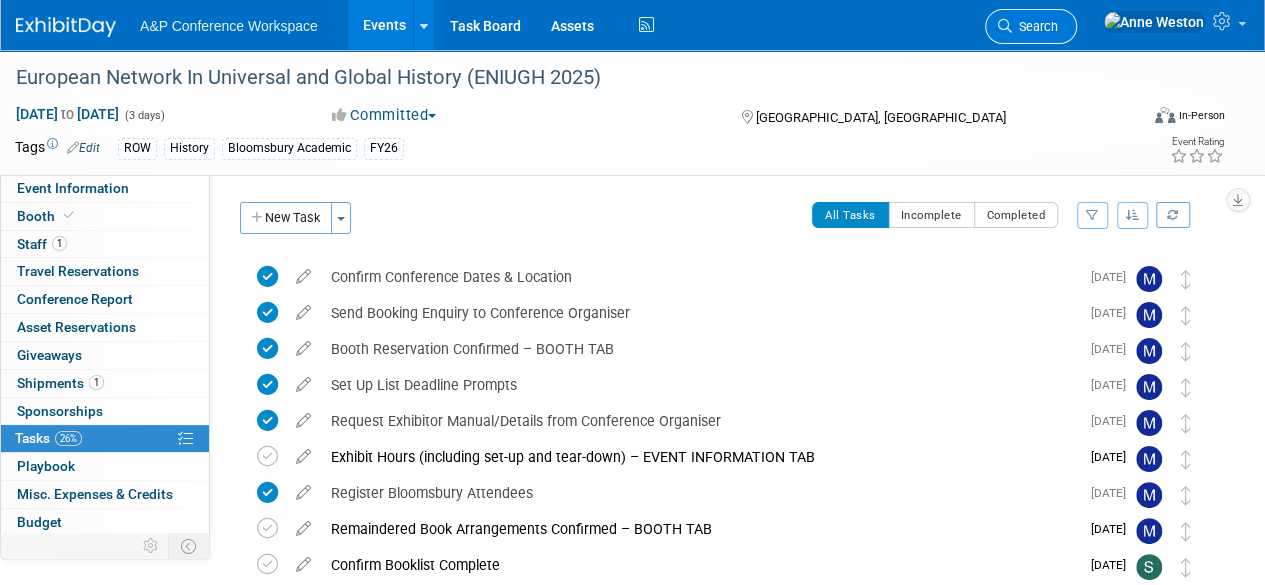 click on "Search" at bounding box center [1035, 26] 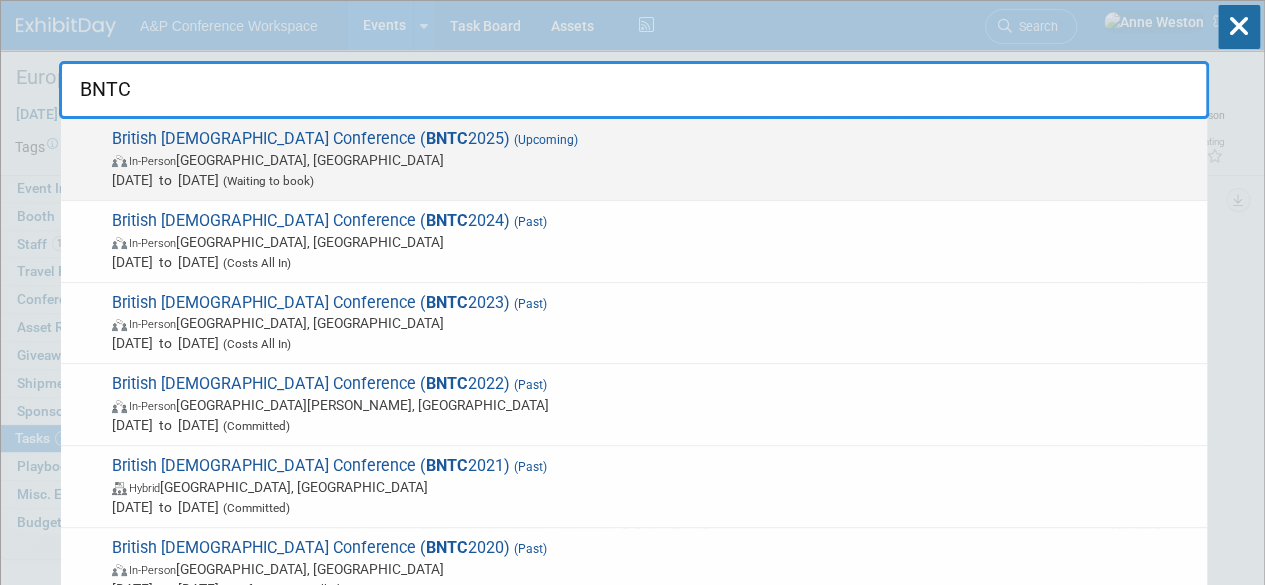 type on "BNTC" 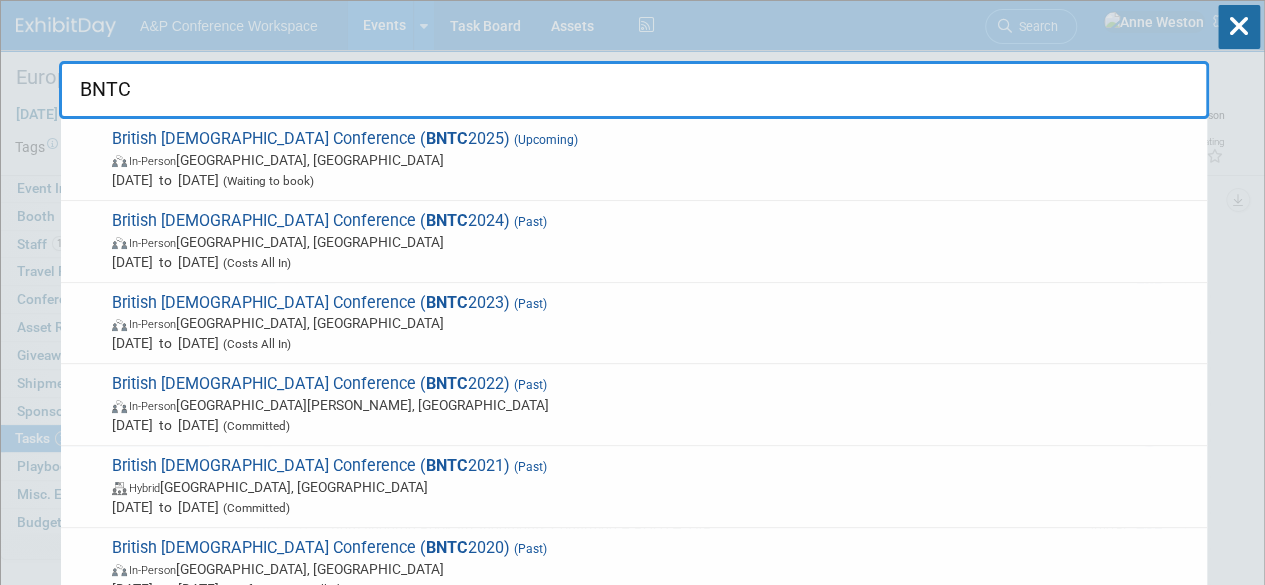 click on "In-Person" at bounding box center (152, 161) 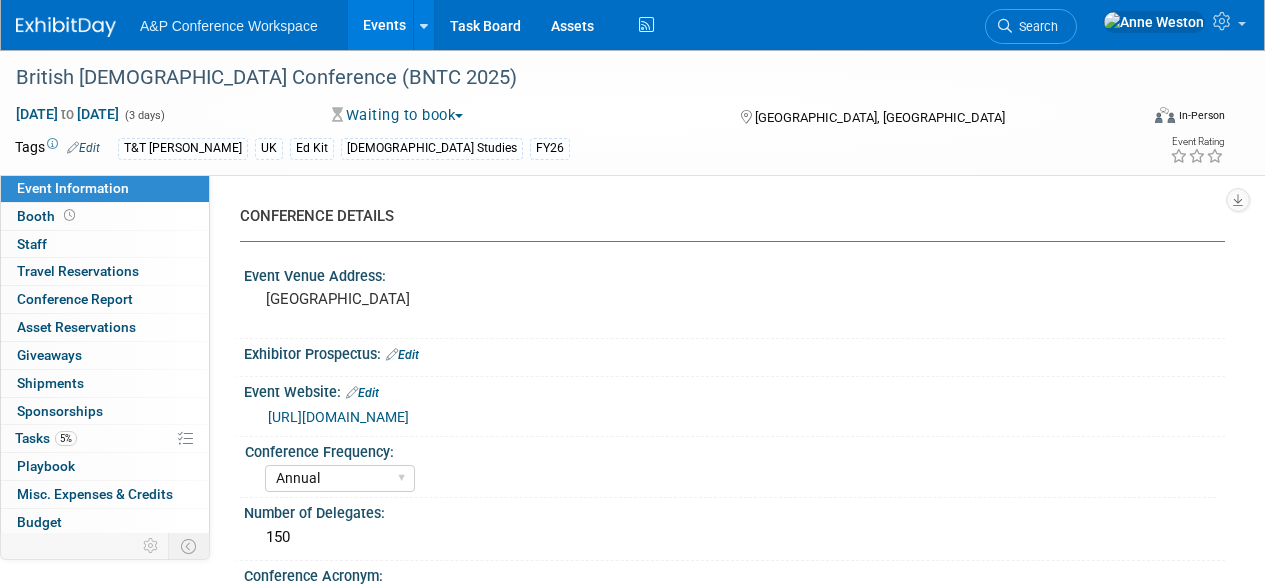 select on "Annual" 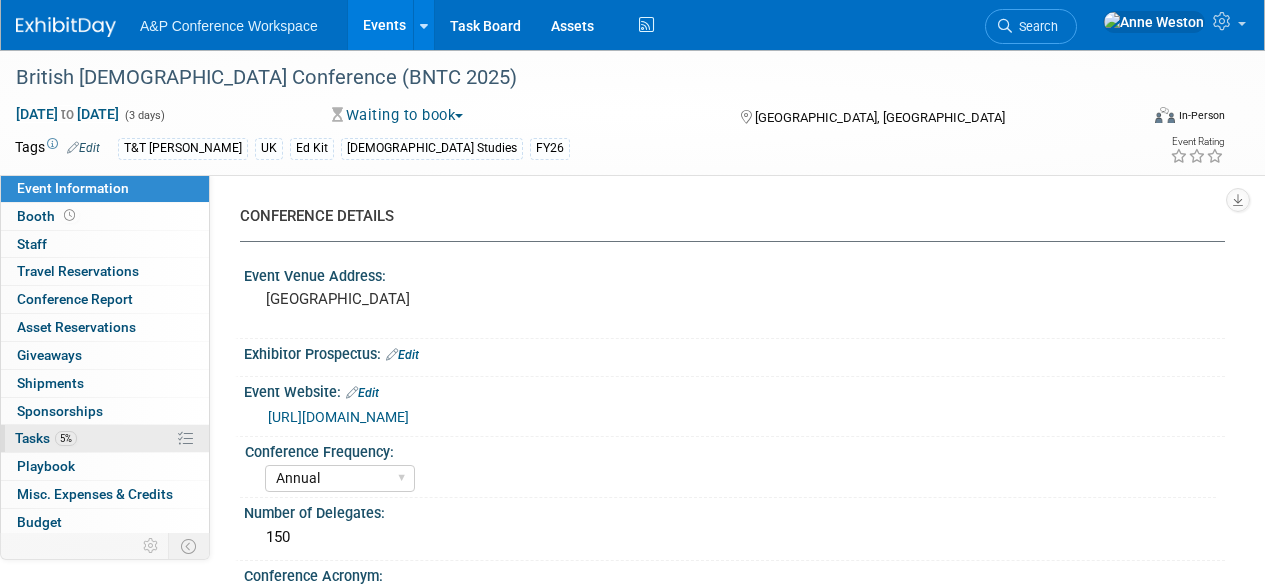 scroll, scrollTop: 0, scrollLeft: 0, axis: both 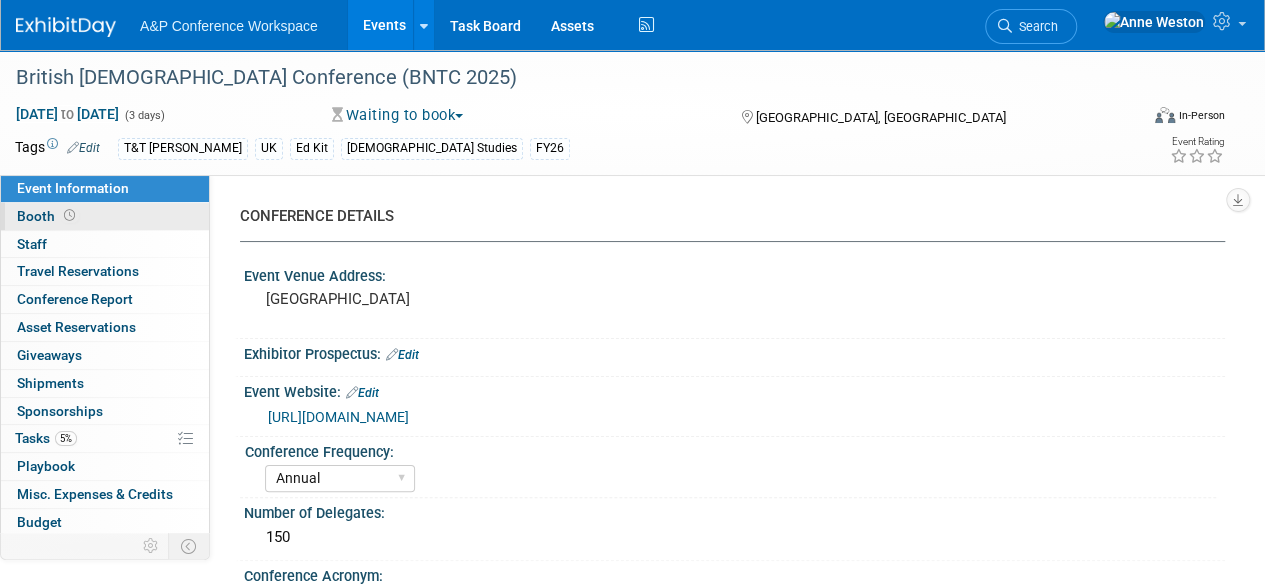 click on "Booth" at bounding box center (105, 216) 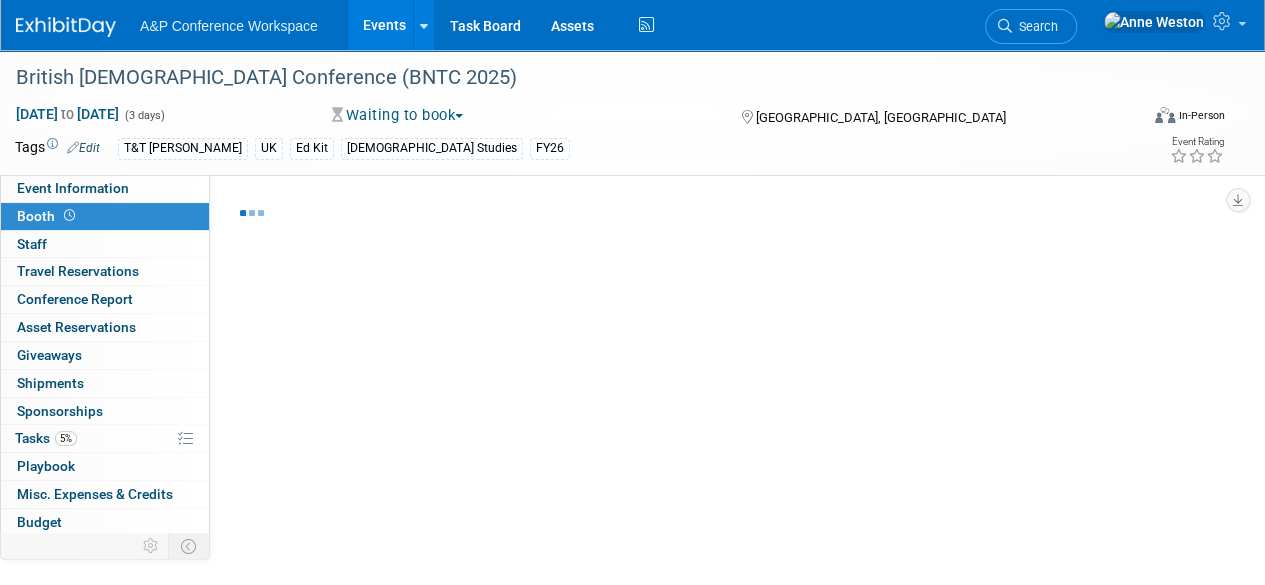 select on "COBA" 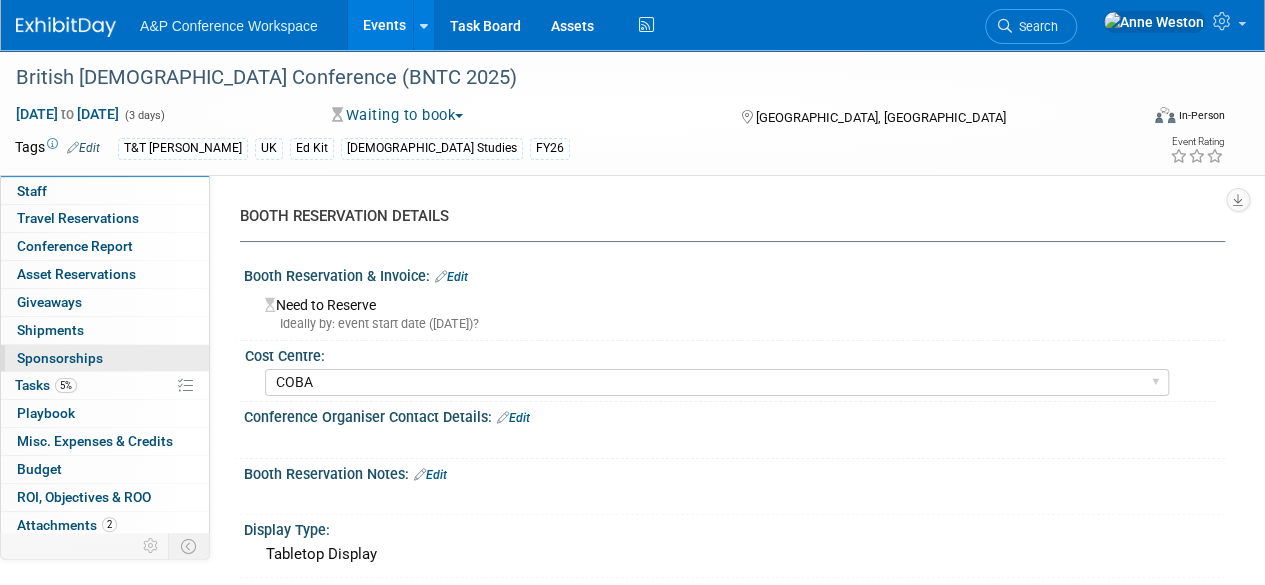 scroll, scrollTop: 82, scrollLeft: 0, axis: vertical 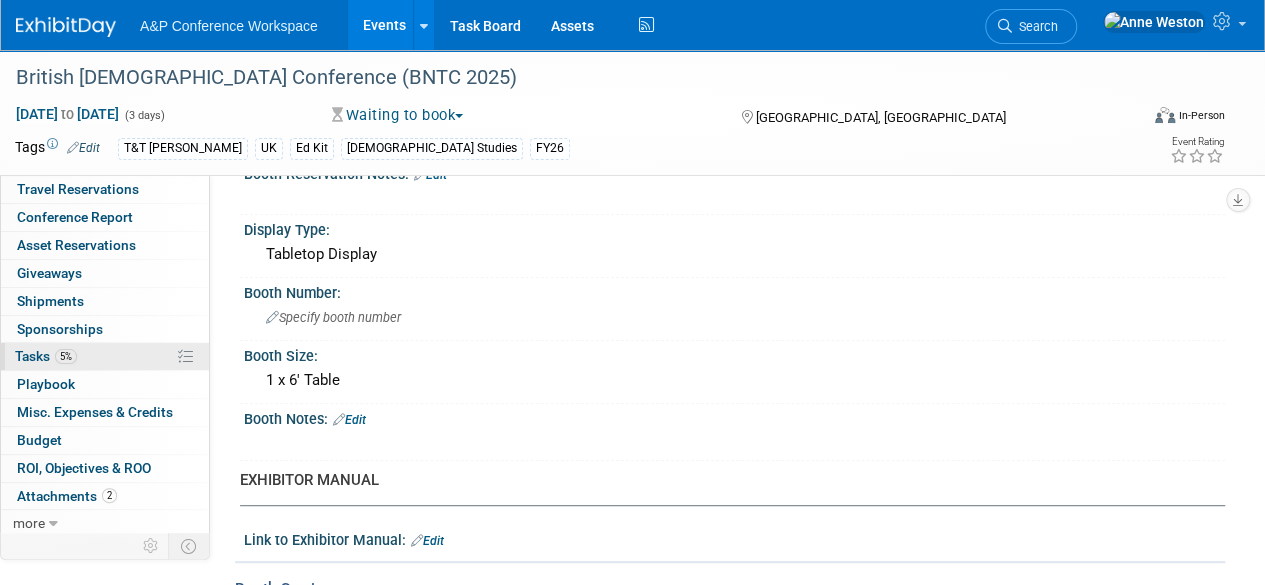 click on "5%
Tasks 5%" at bounding box center [105, 356] 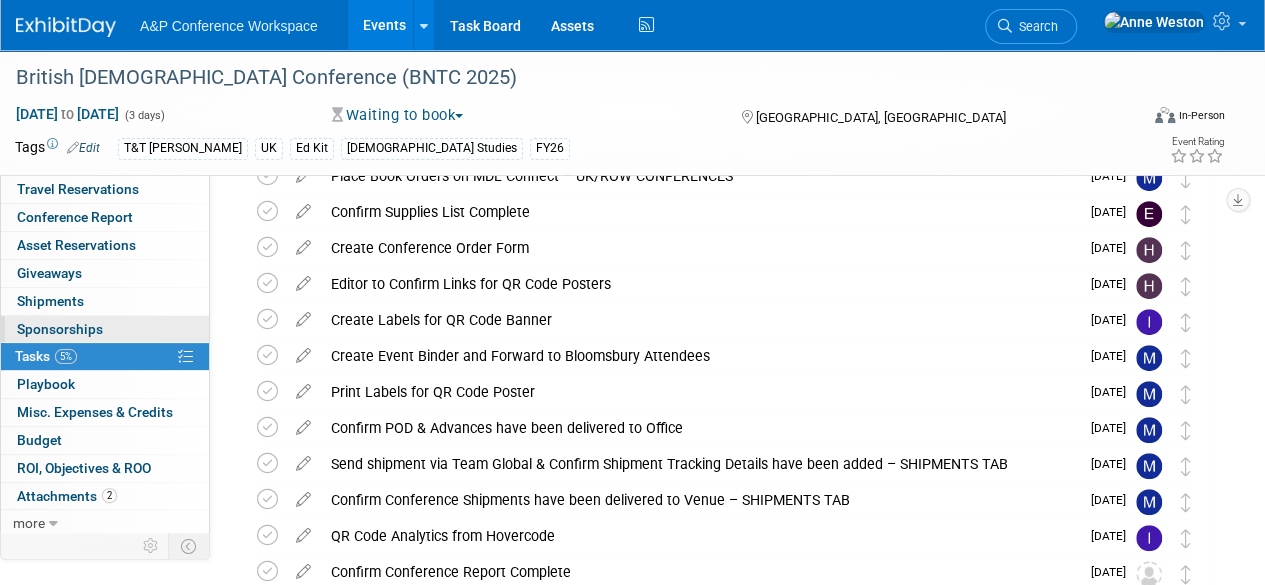 scroll, scrollTop: 500, scrollLeft: 0, axis: vertical 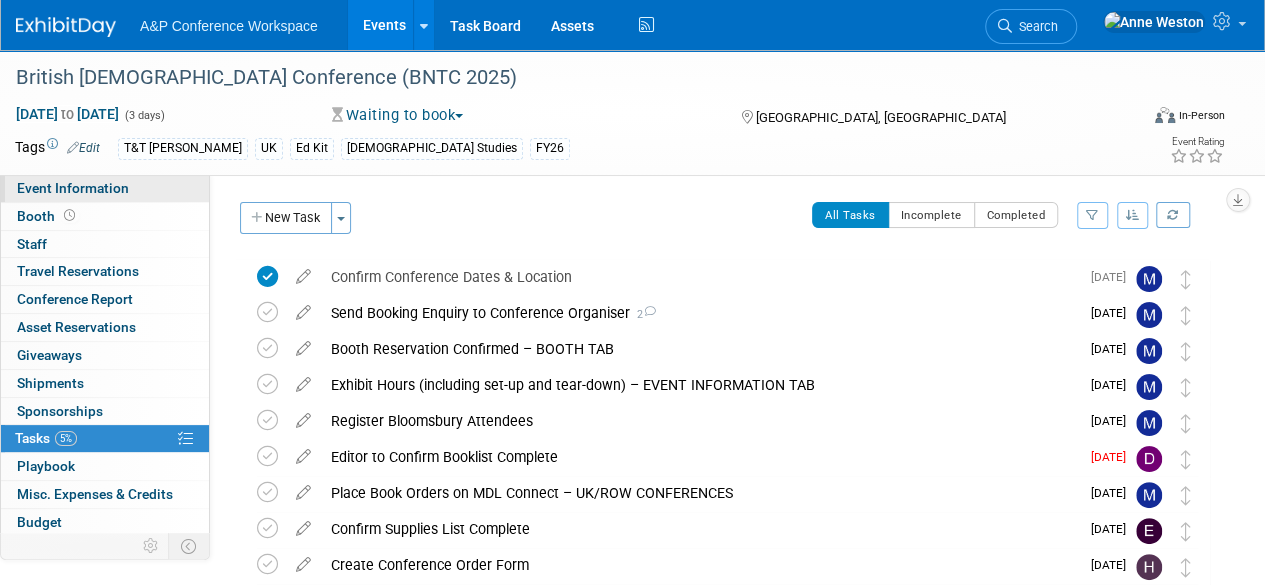 click on "Event Information" at bounding box center [73, 188] 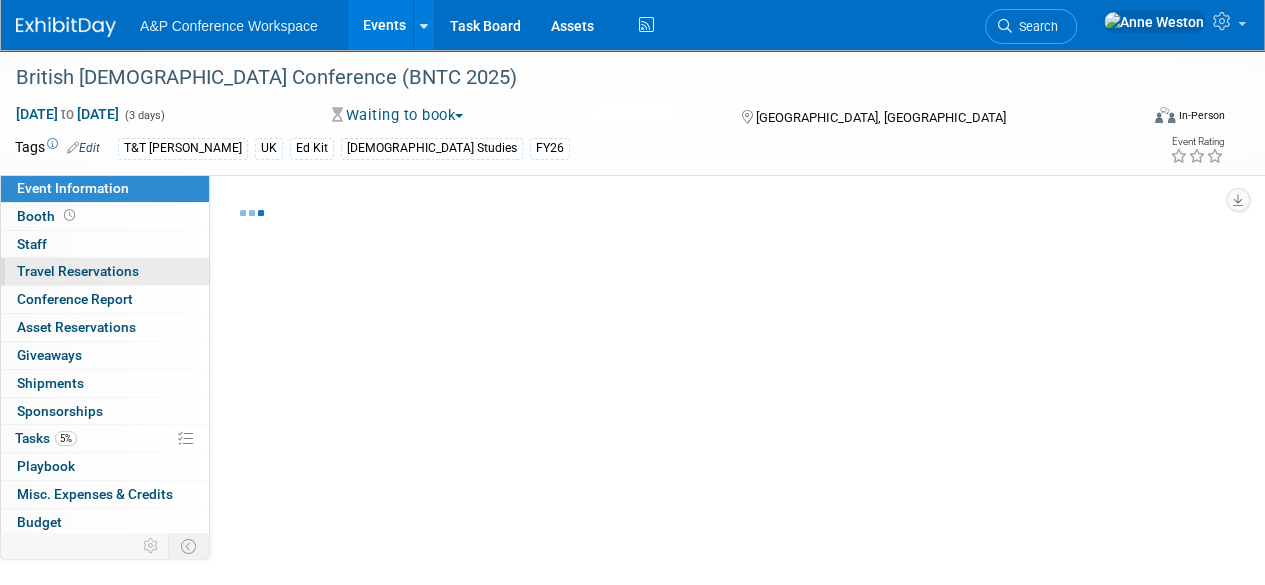 select on "Annual" 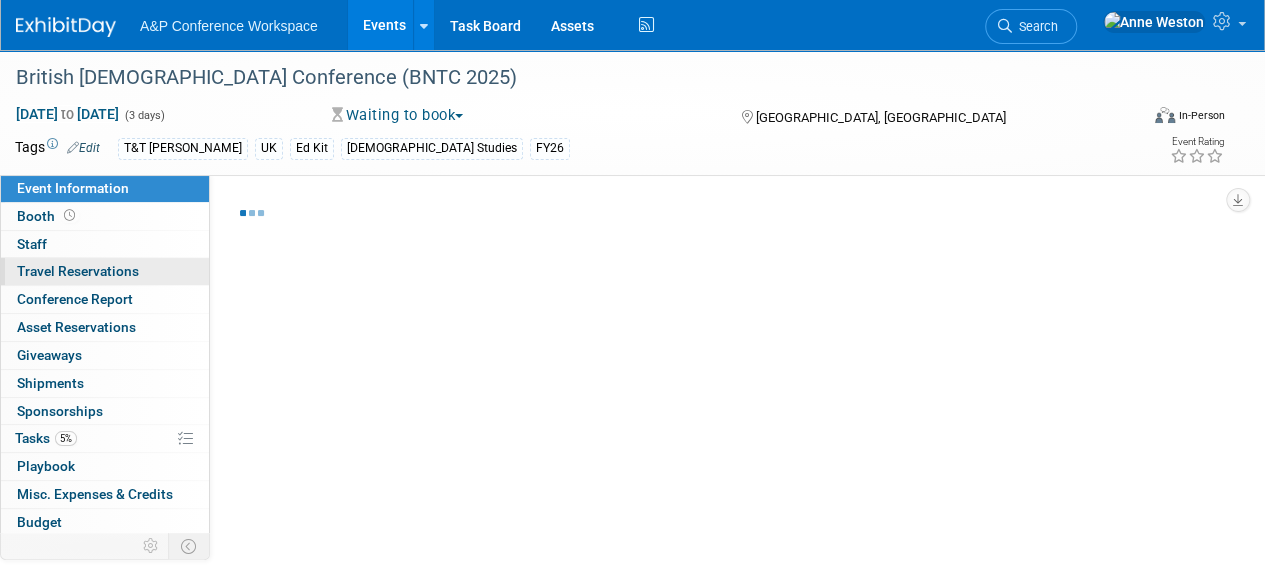 select on "Level 3" 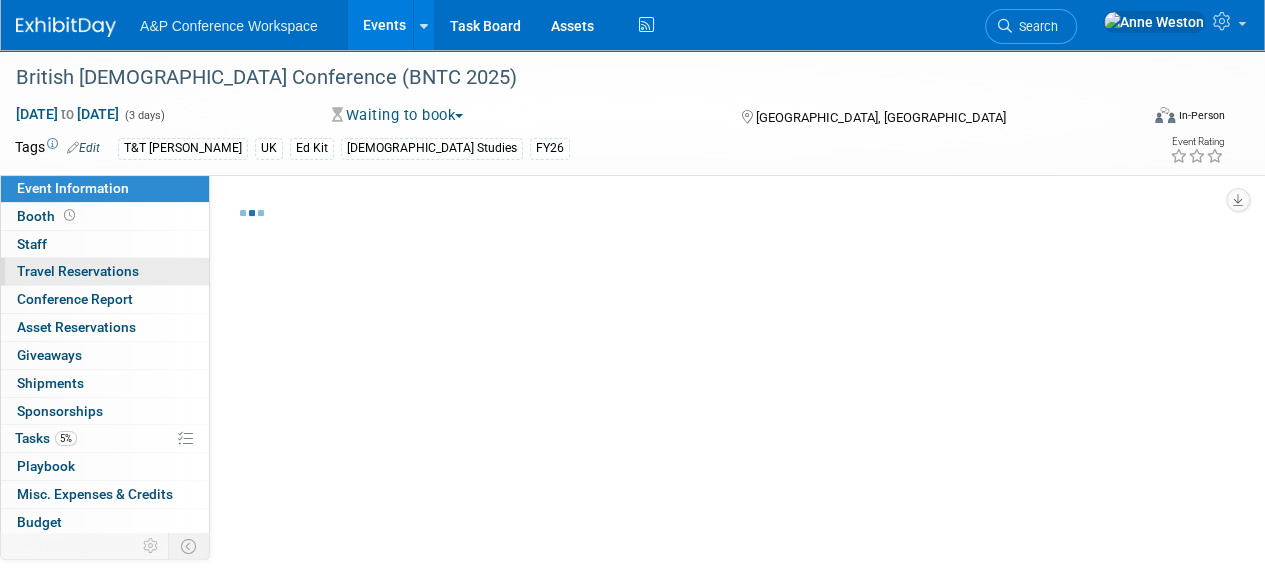 select on "Ed Kit" 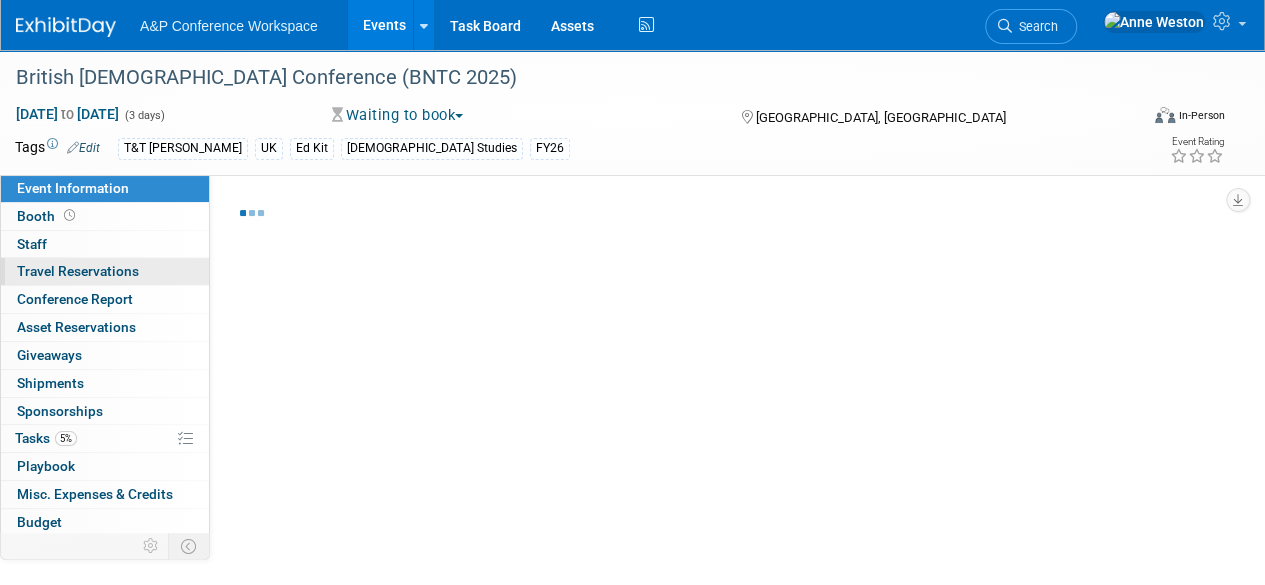 select on "[DEMOGRAPHIC_DATA] Studies" 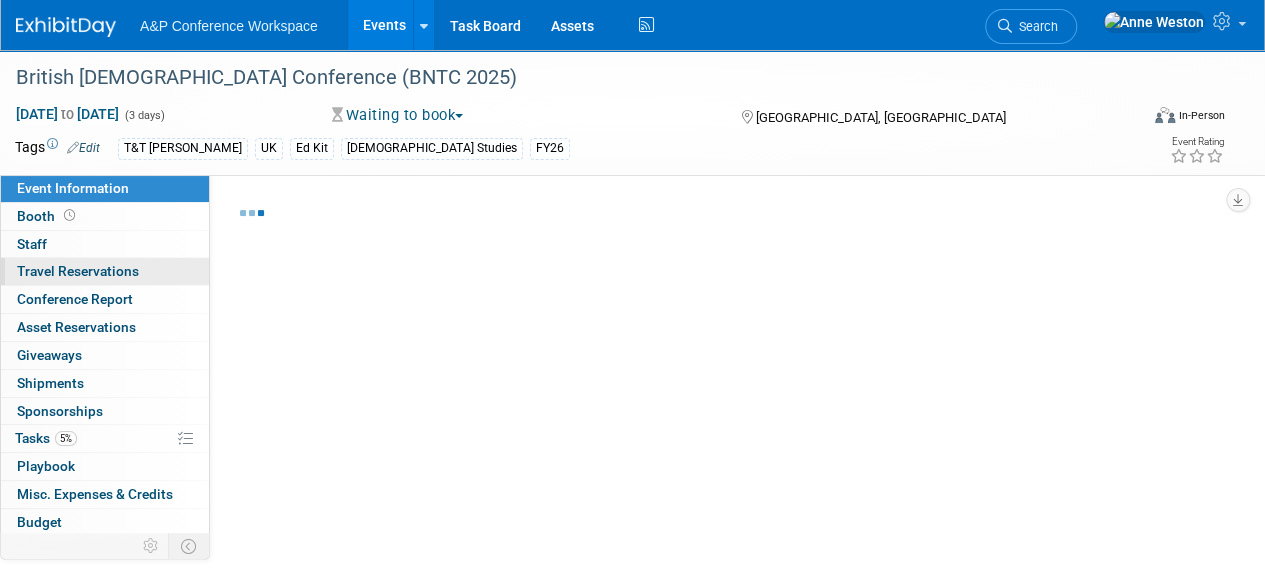 select on "T&T [PERSON_NAME]" 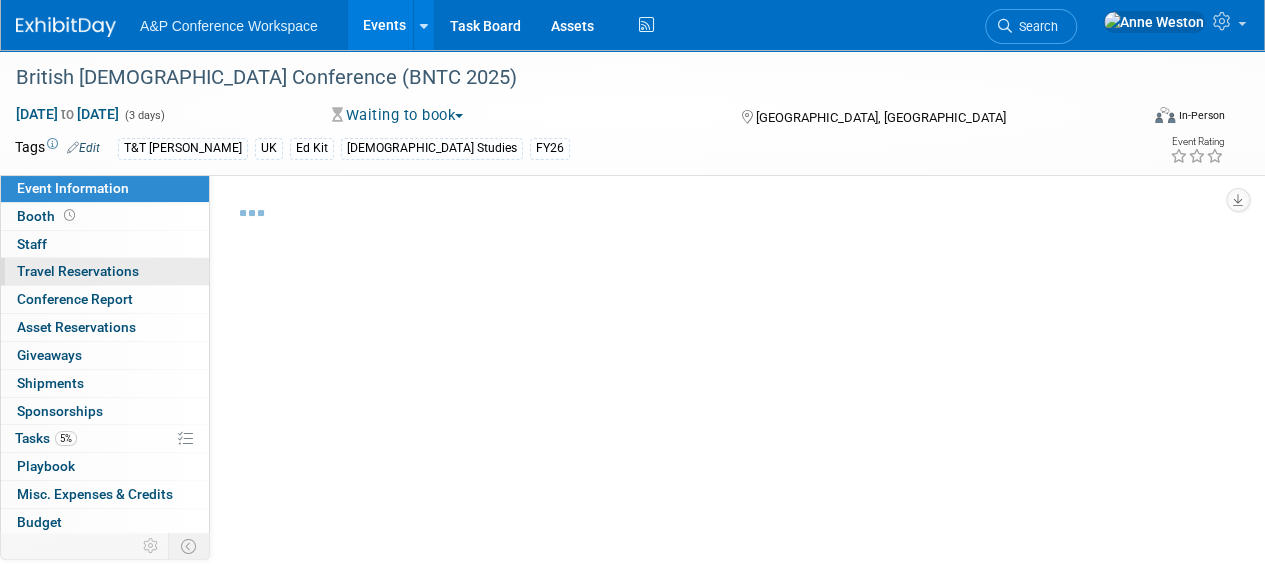 select on "[PERSON_NAME]" 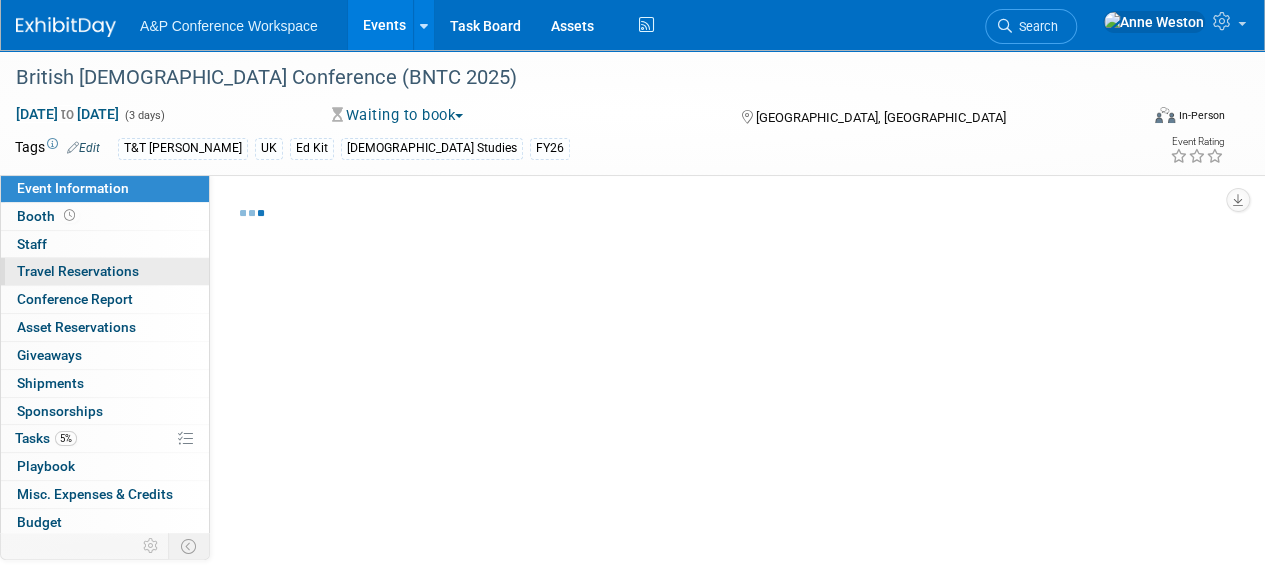 select on "[PERSON_NAME]" 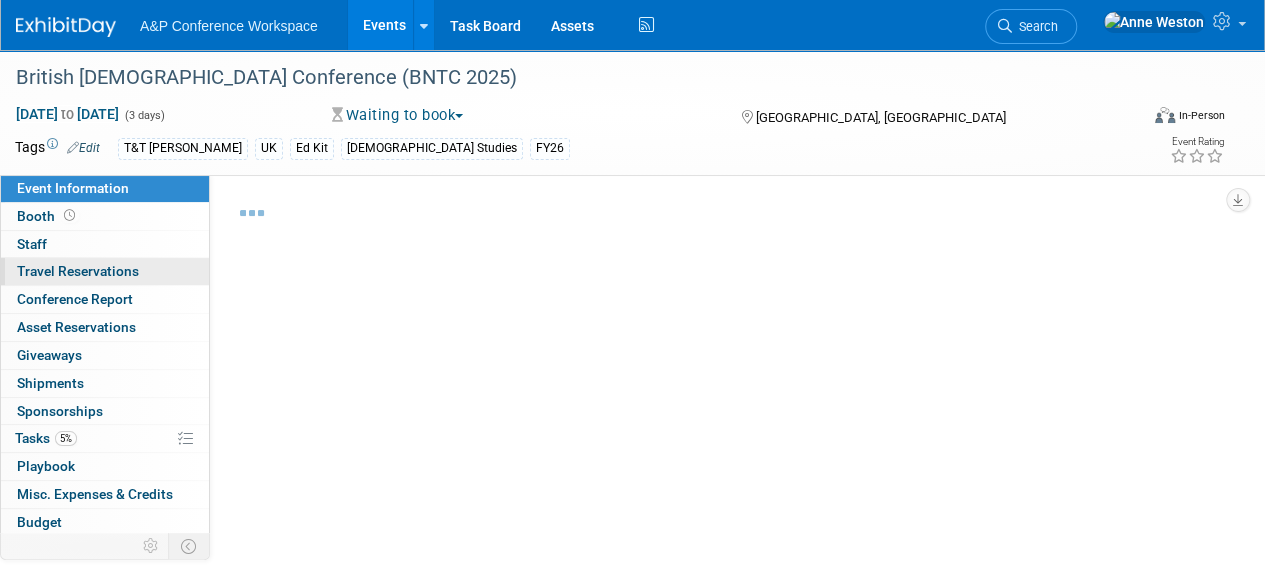 select on "Networking/Commissioning" 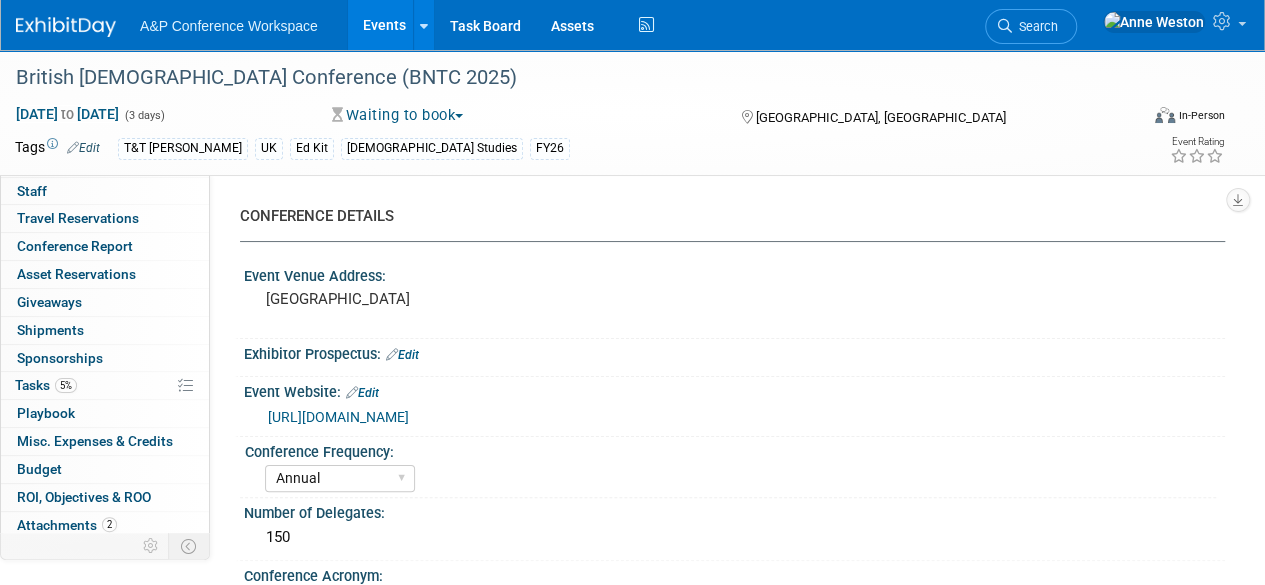 scroll, scrollTop: 82, scrollLeft: 0, axis: vertical 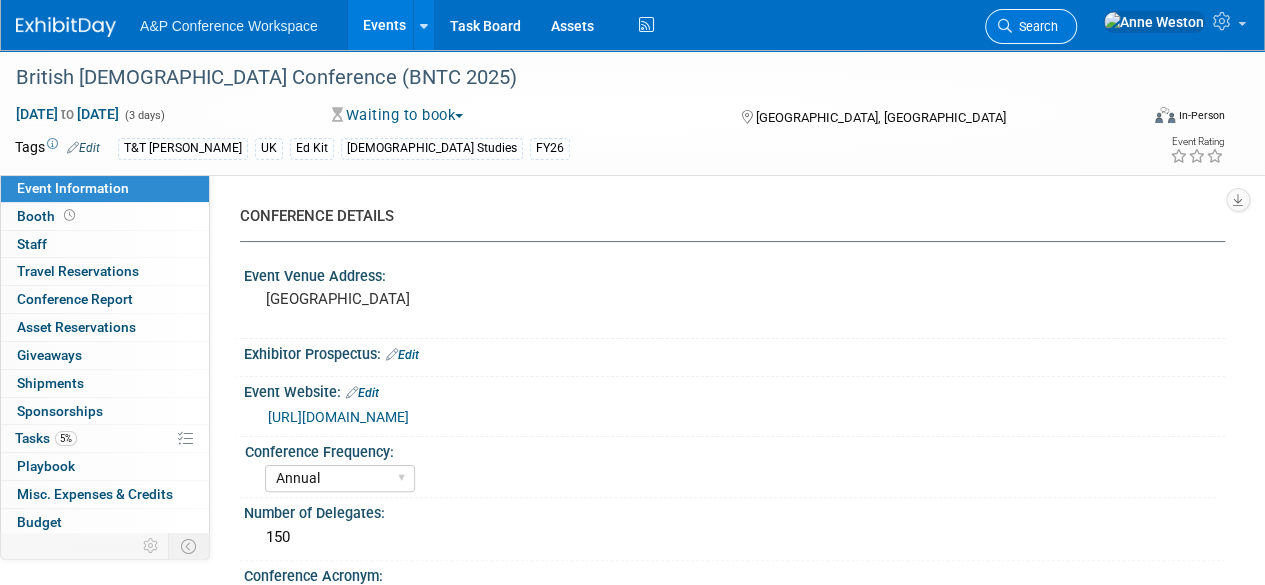 click on "Search" at bounding box center (1035, 26) 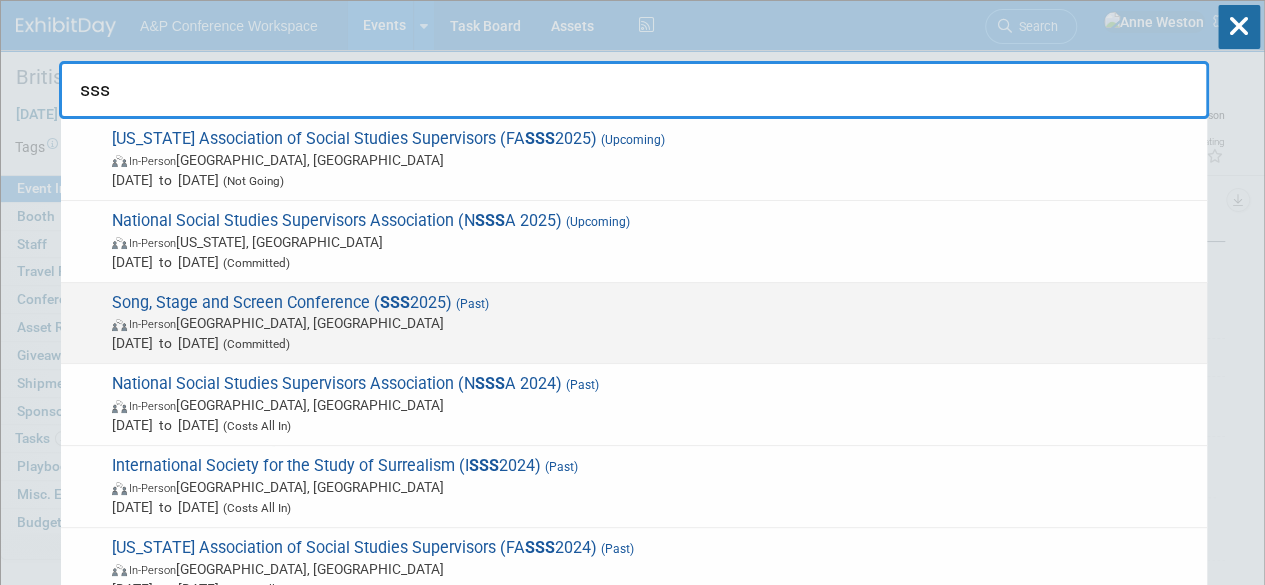type on "sss" 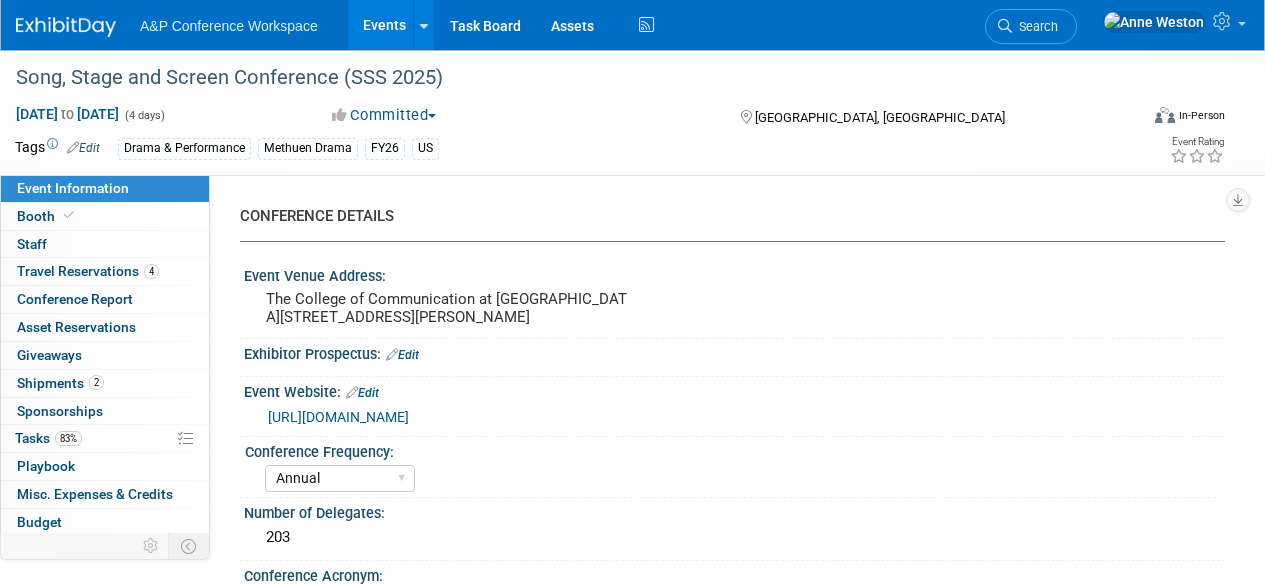 select on "Annual" 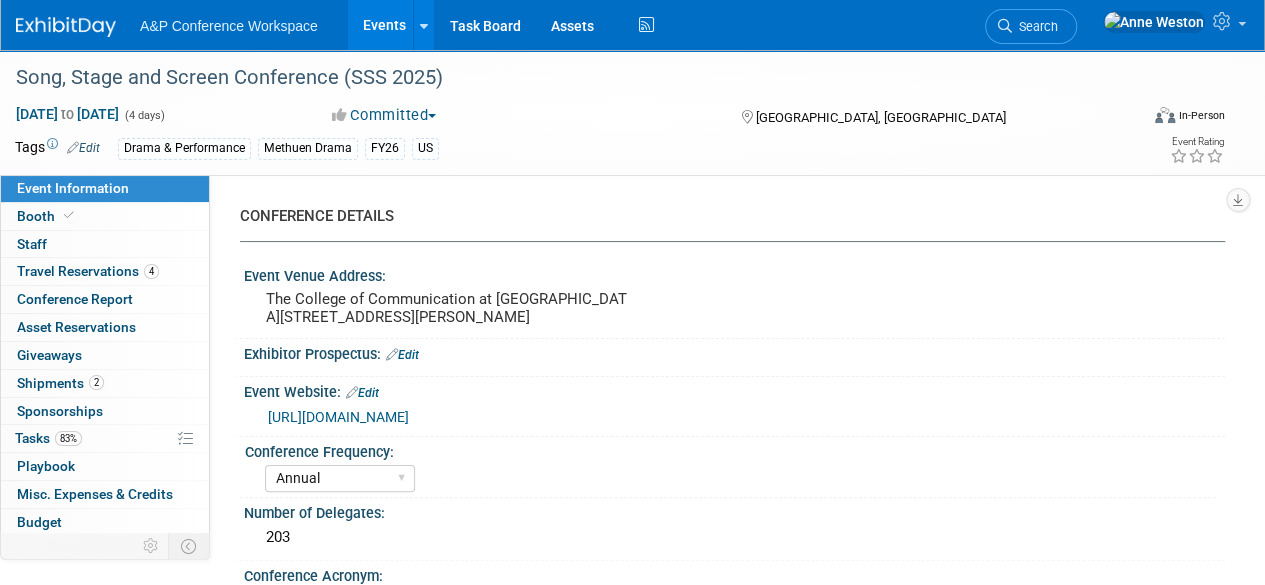 scroll, scrollTop: 0, scrollLeft: 0, axis: both 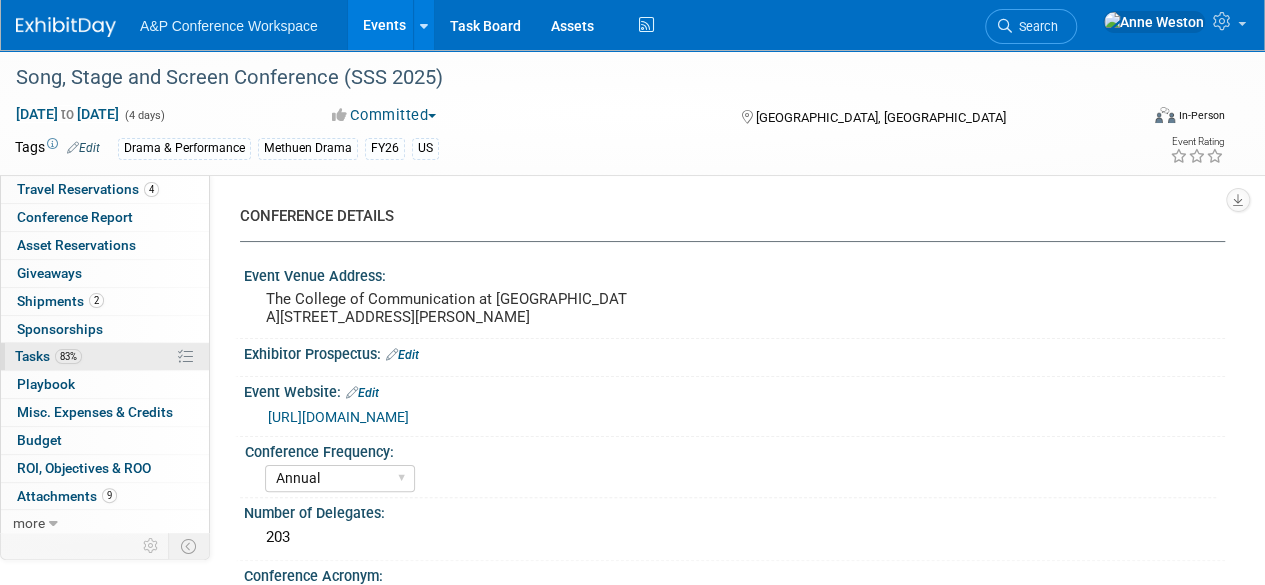 click on "83%
Tasks 83%" at bounding box center (105, 356) 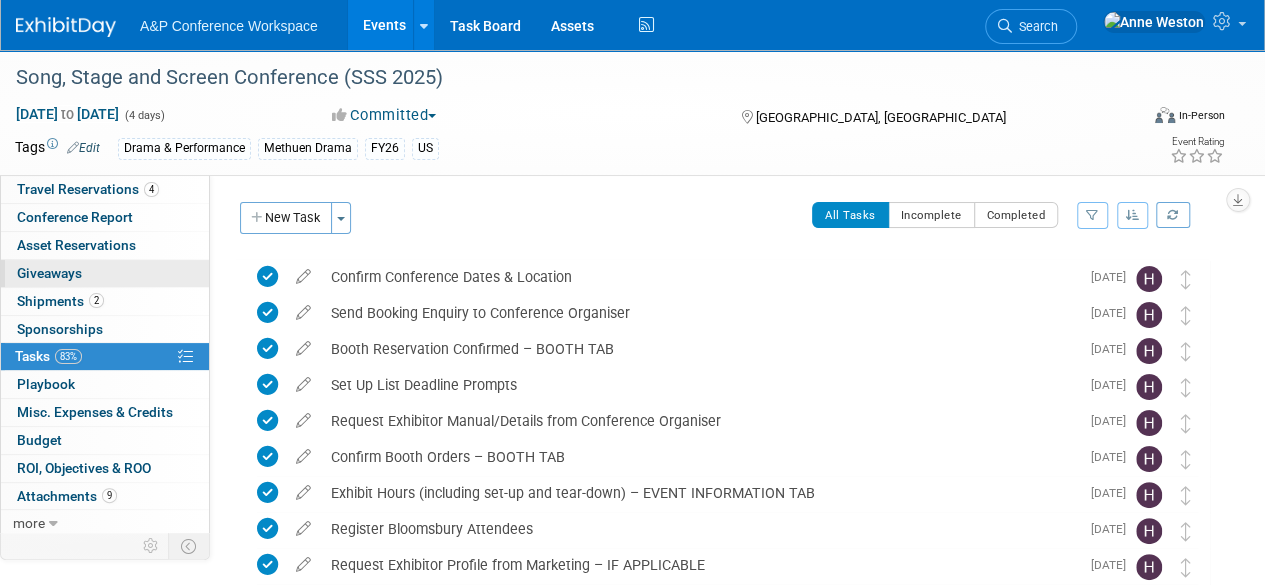 scroll, scrollTop: 0, scrollLeft: 0, axis: both 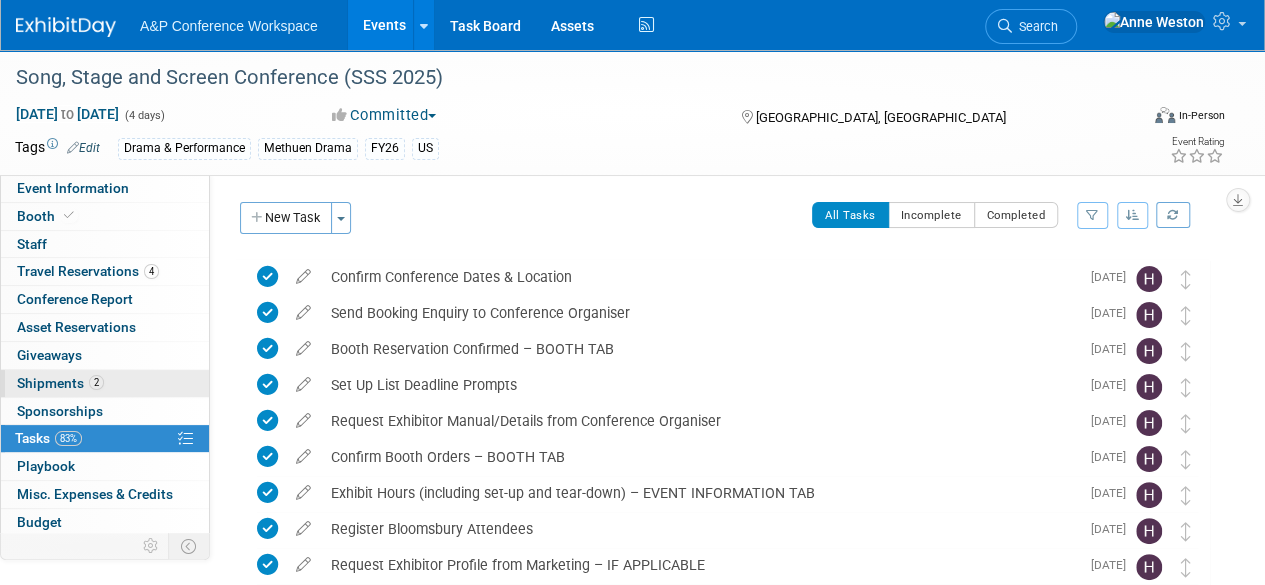 click on "2
Shipments 2" at bounding box center [105, 383] 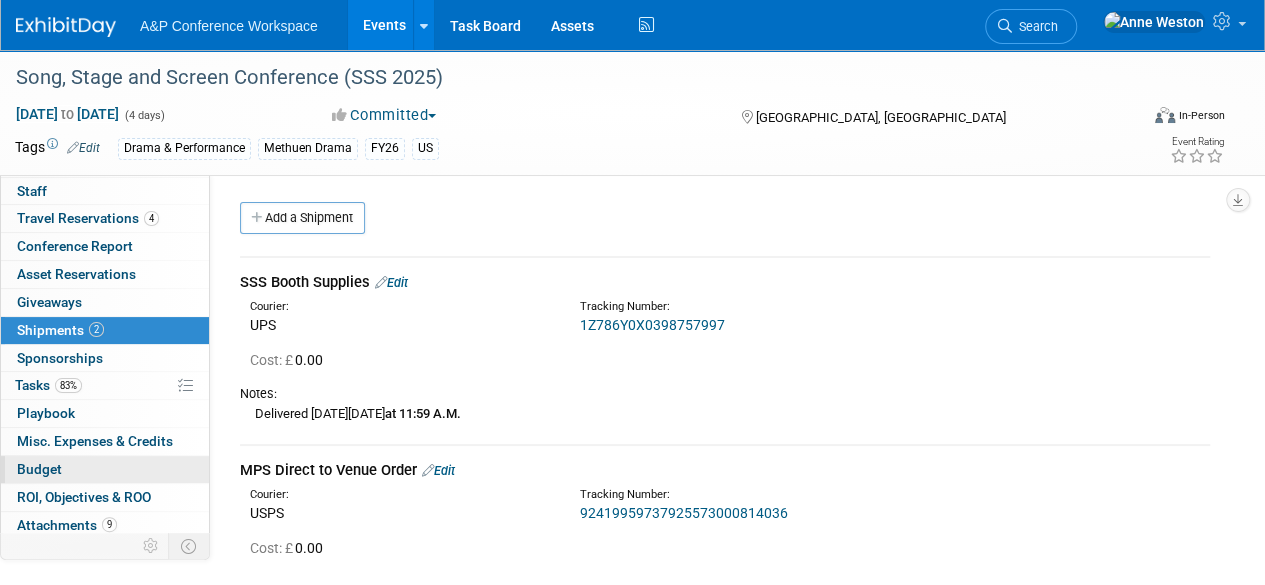 scroll, scrollTop: 82, scrollLeft: 0, axis: vertical 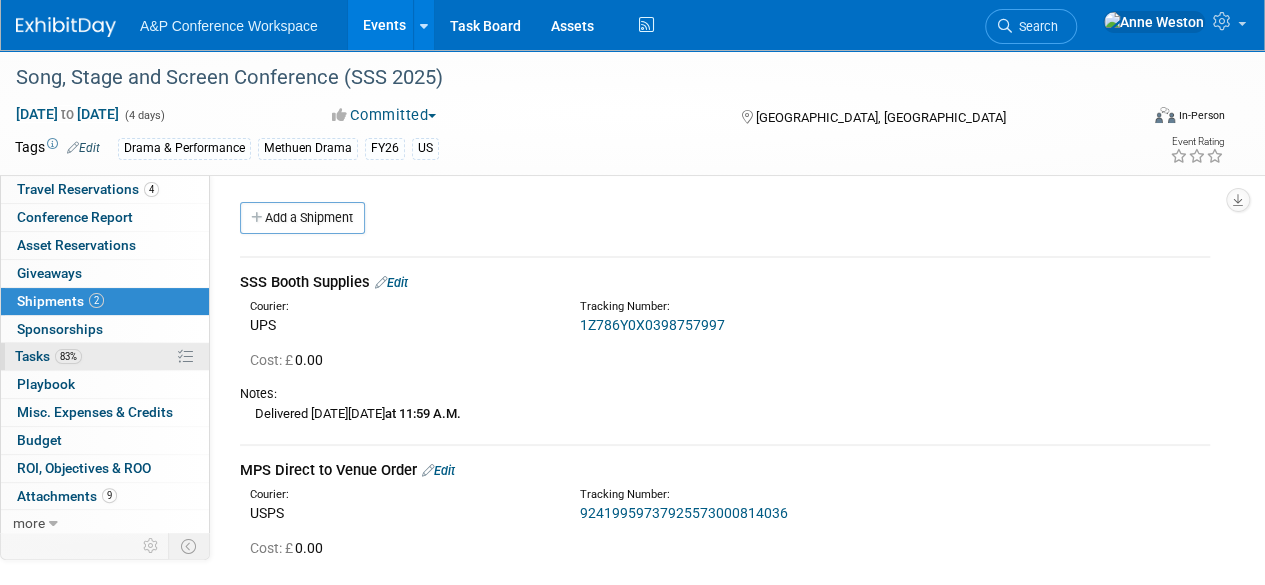 click on "83%
Tasks 83%" at bounding box center [105, 356] 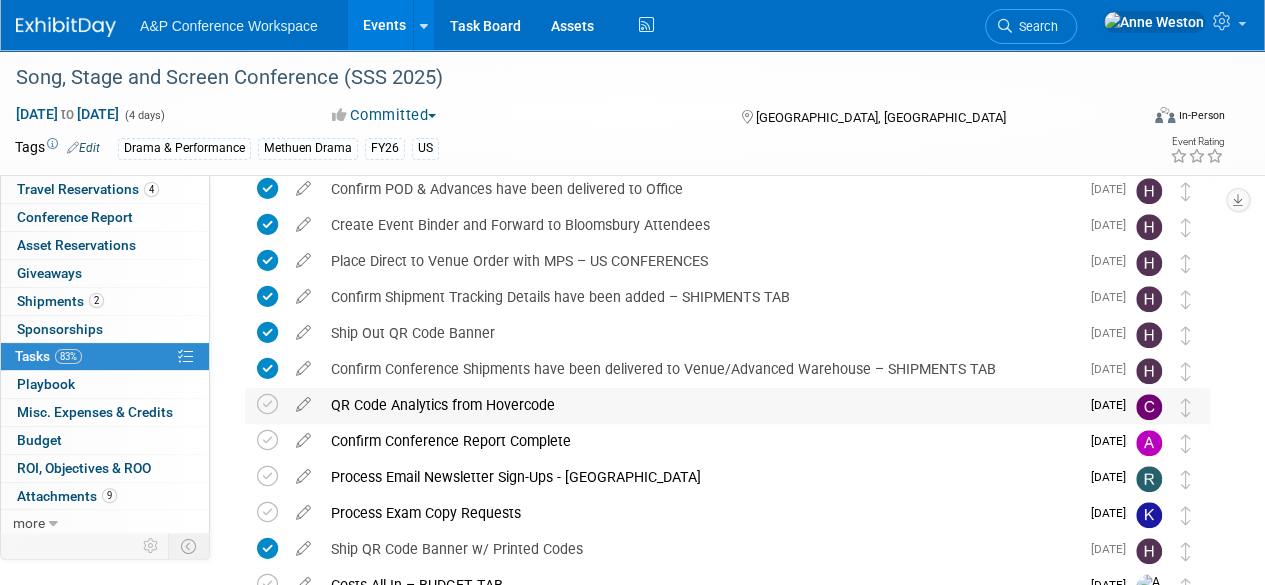 scroll, scrollTop: 600, scrollLeft: 0, axis: vertical 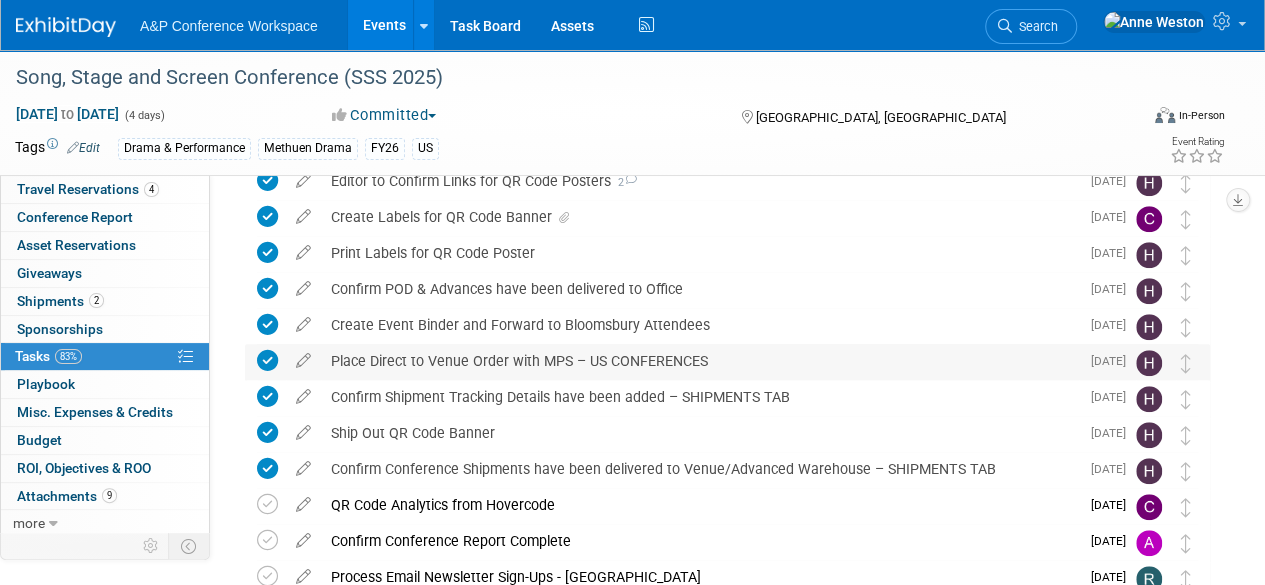 click on "Place Direct to Venue Order with MPS – US CONFERENCES" at bounding box center (700, 361) 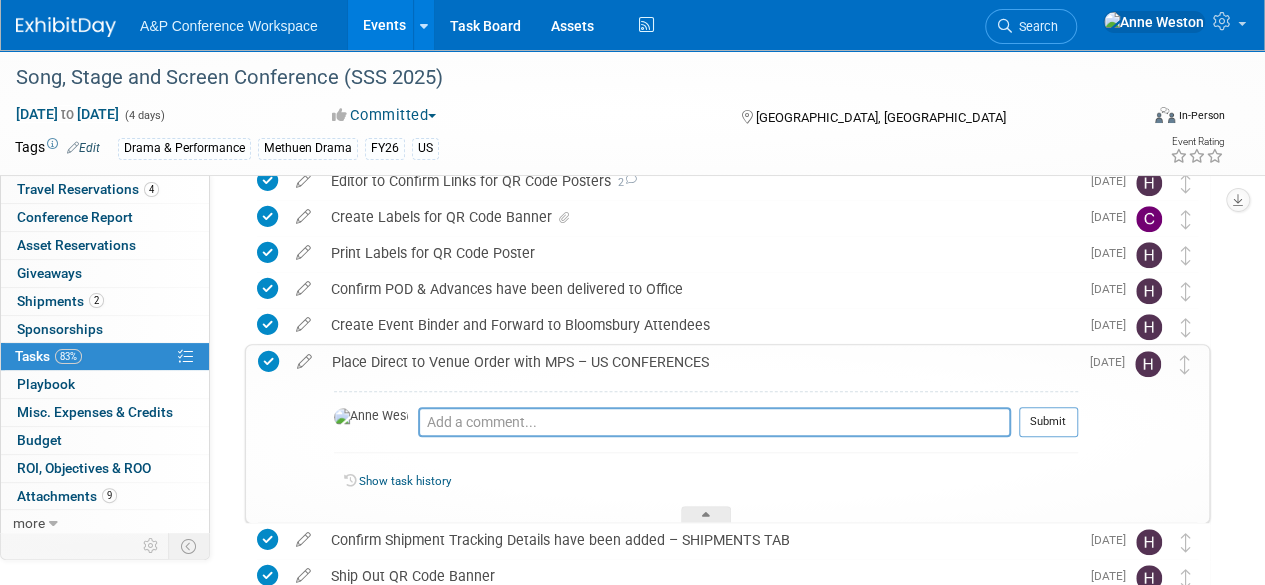 click on "Place Direct to Venue Order with MPS – US CONFERENCES" at bounding box center [700, 362] 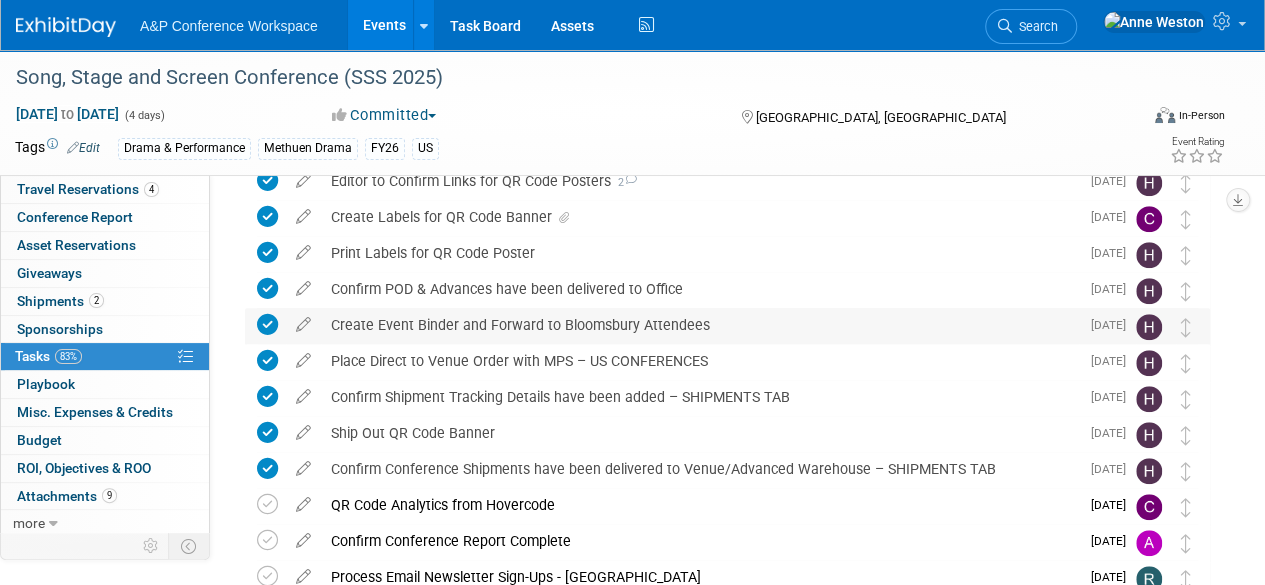scroll, scrollTop: 0, scrollLeft: 0, axis: both 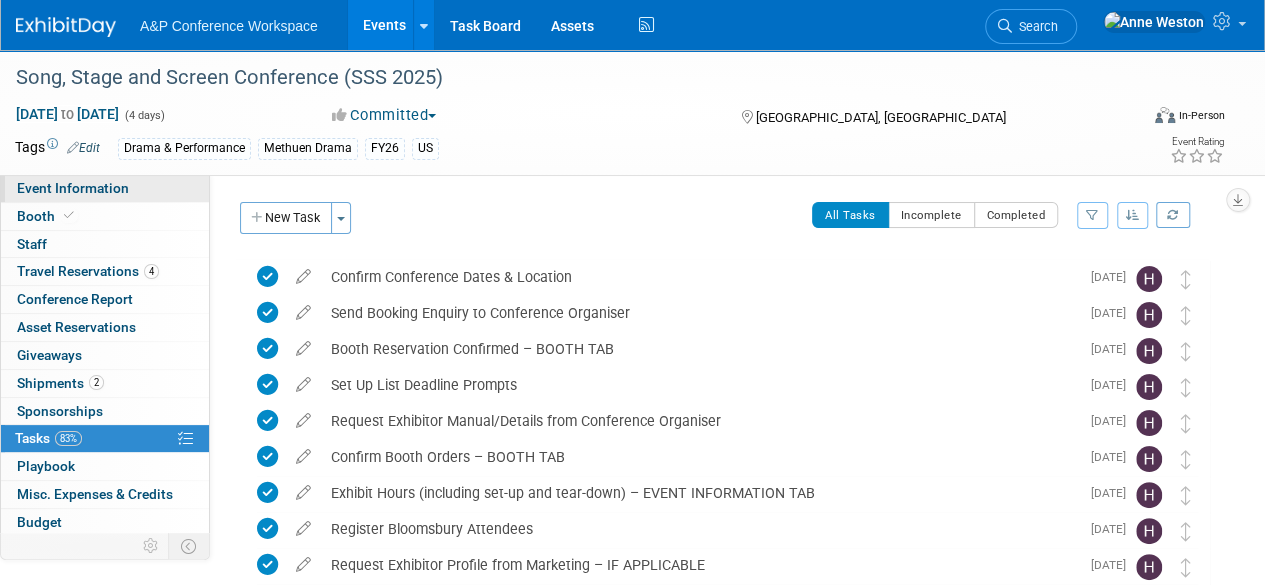 click on "Event Information" at bounding box center [105, 188] 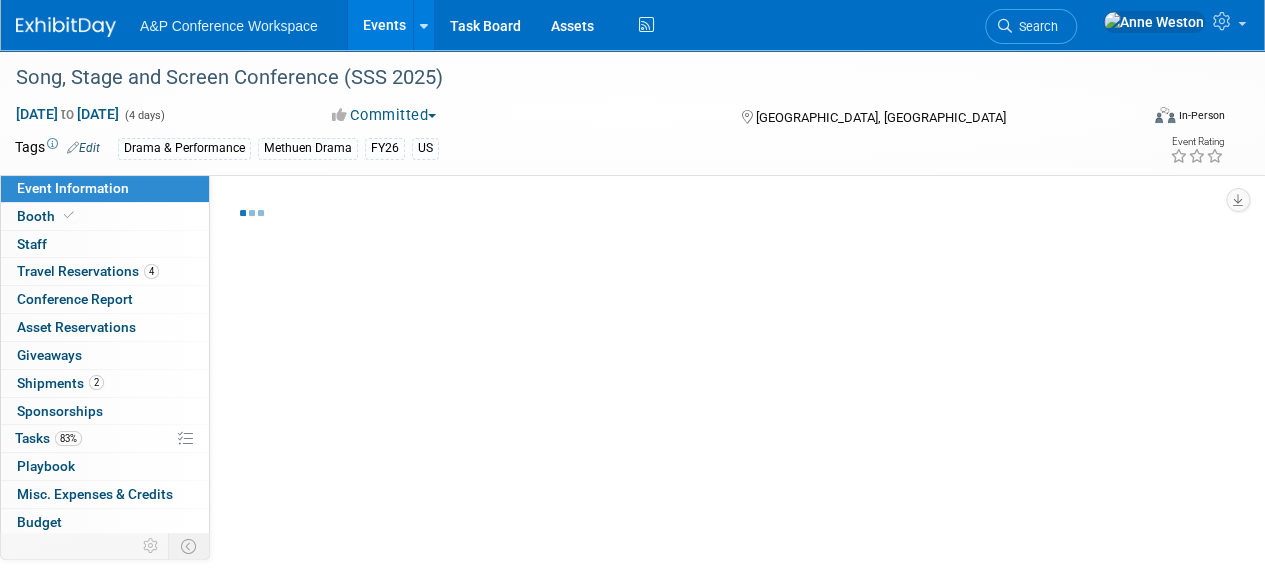 select on "Annual" 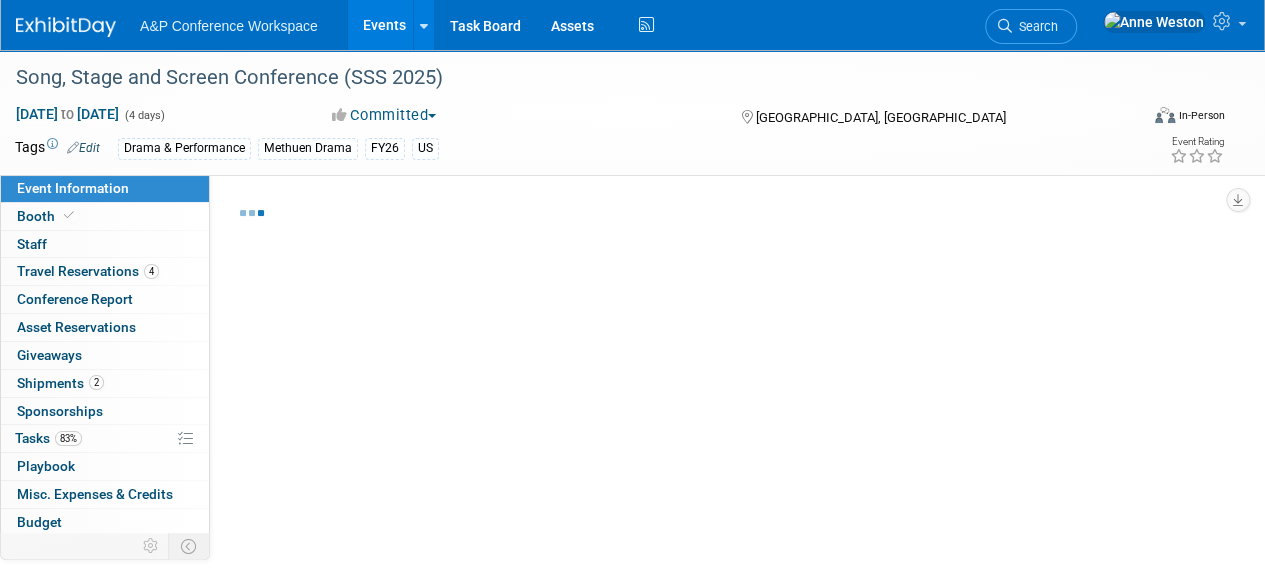 select on "Level 3" 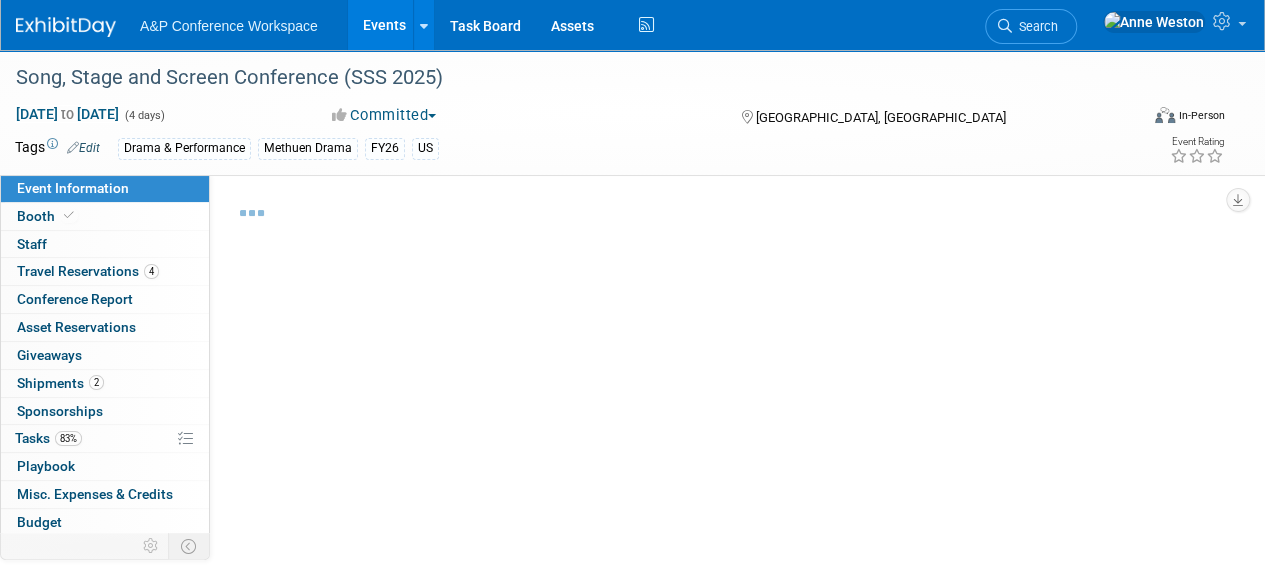 select on "Drama & Performance Studies" 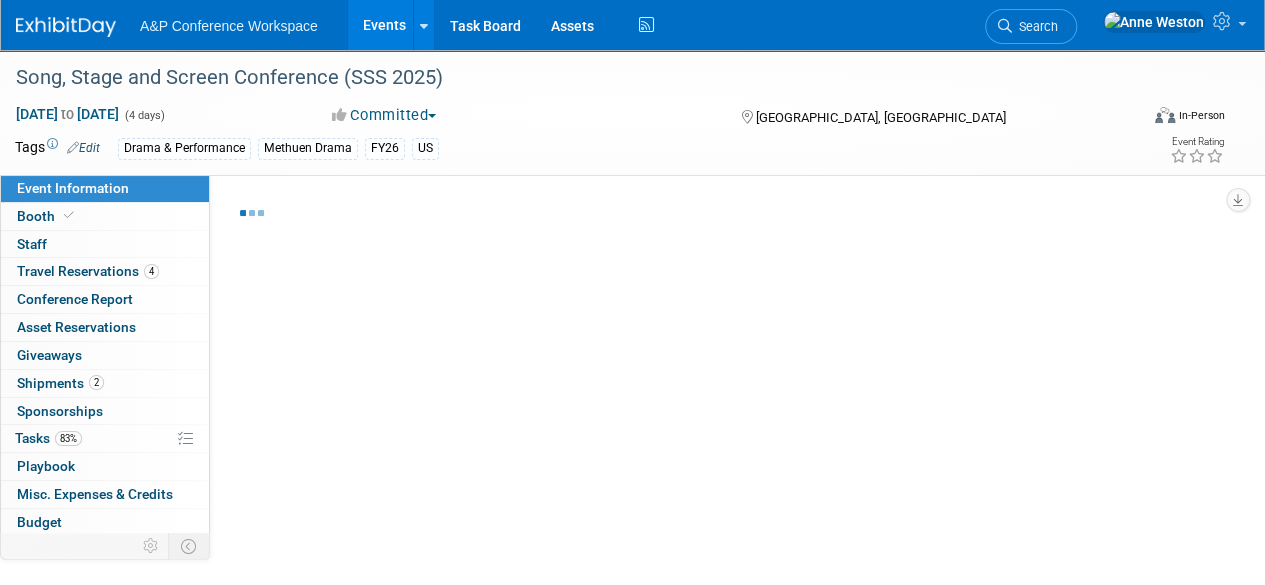 select on "Methuen Drama" 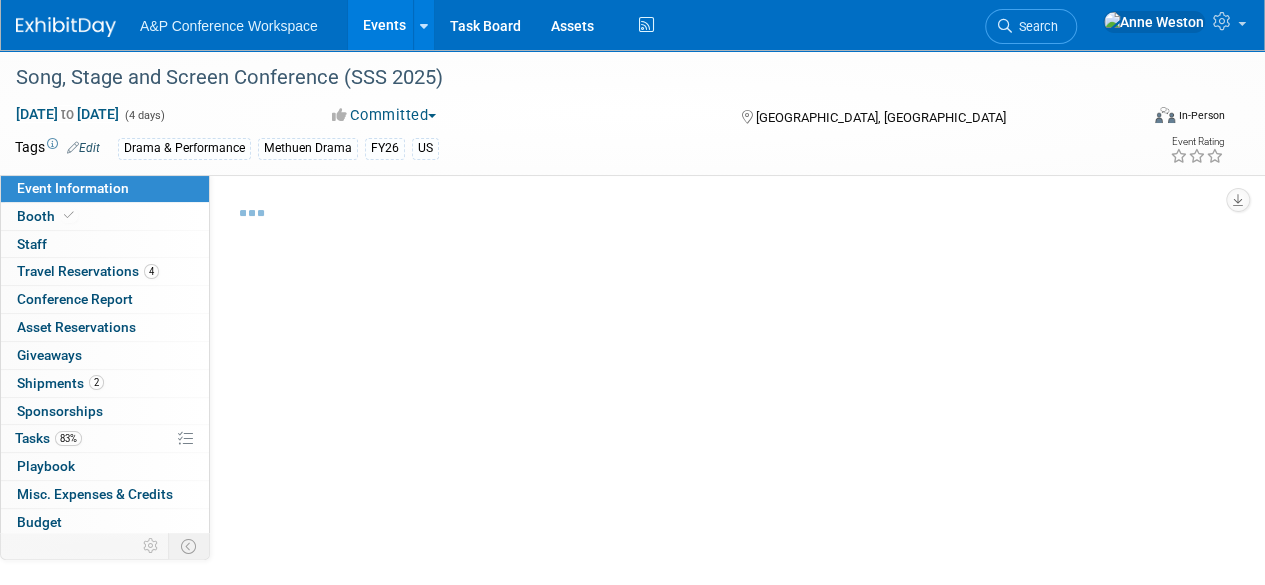 select on "[PERSON_NAME]" 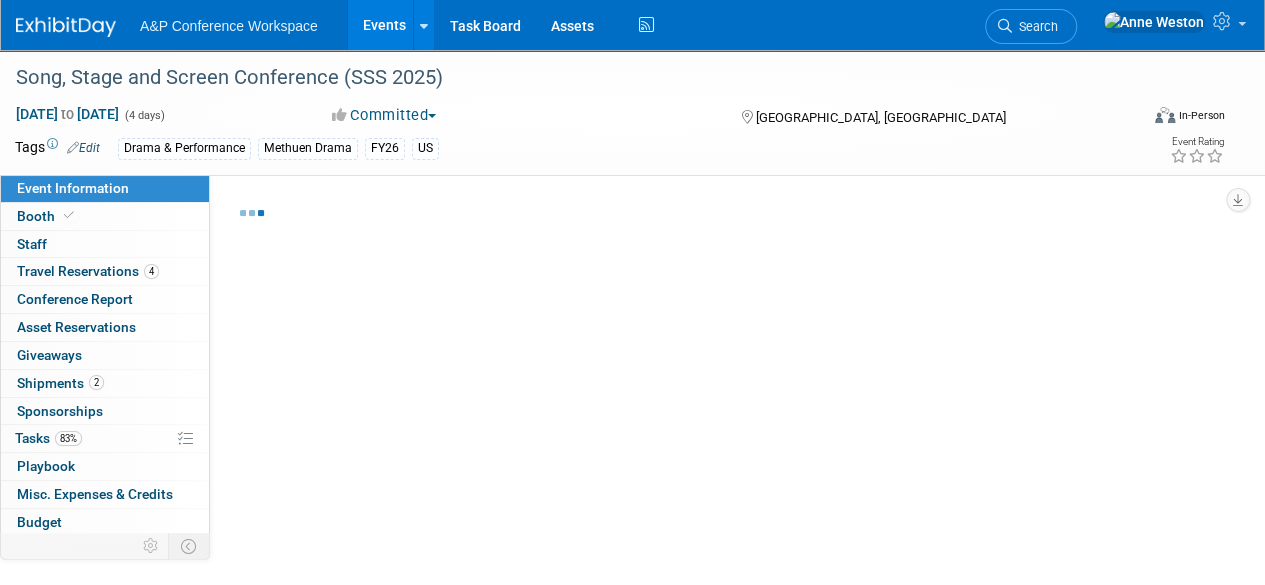 select on "[PERSON_NAME]" 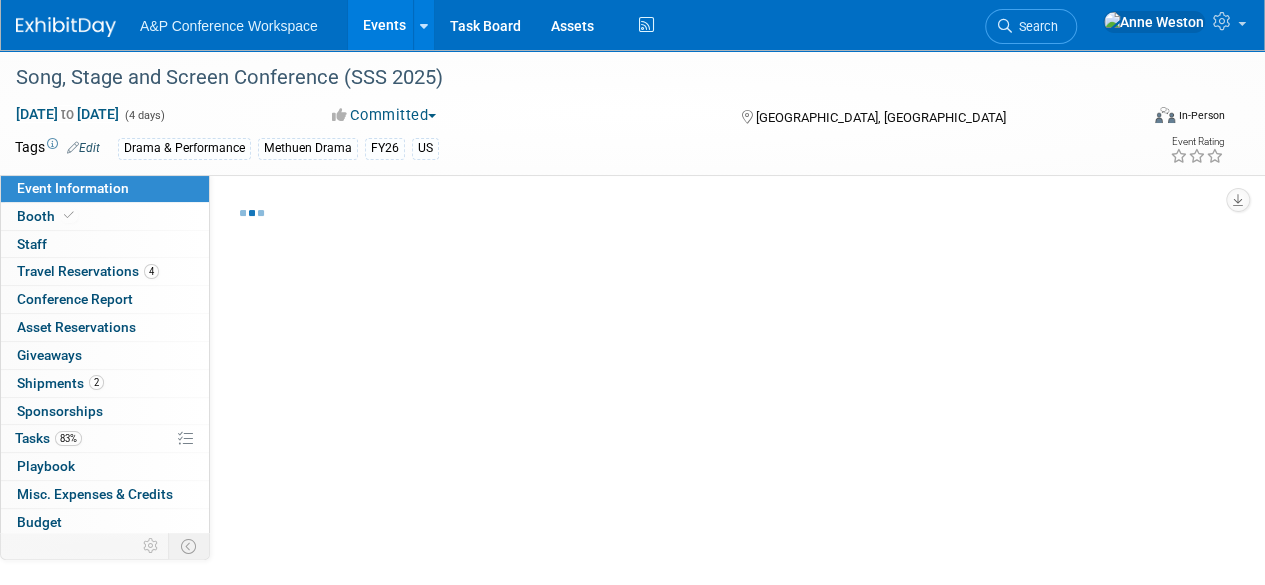 select on "Networking/Commissioning" 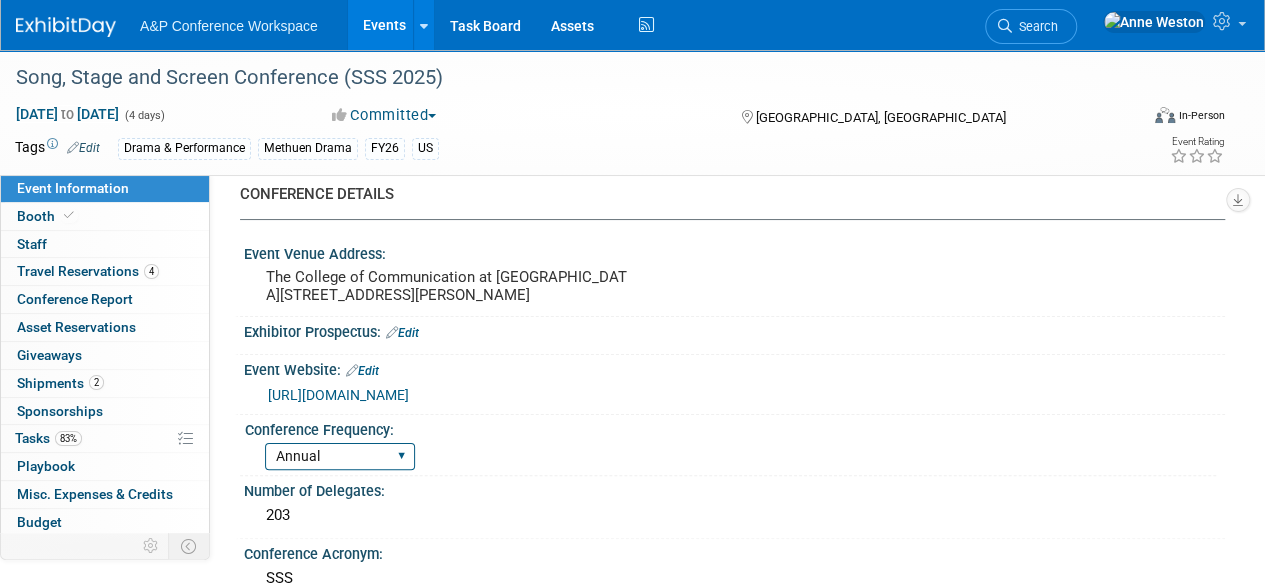 scroll, scrollTop: 0, scrollLeft: 0, axis: both 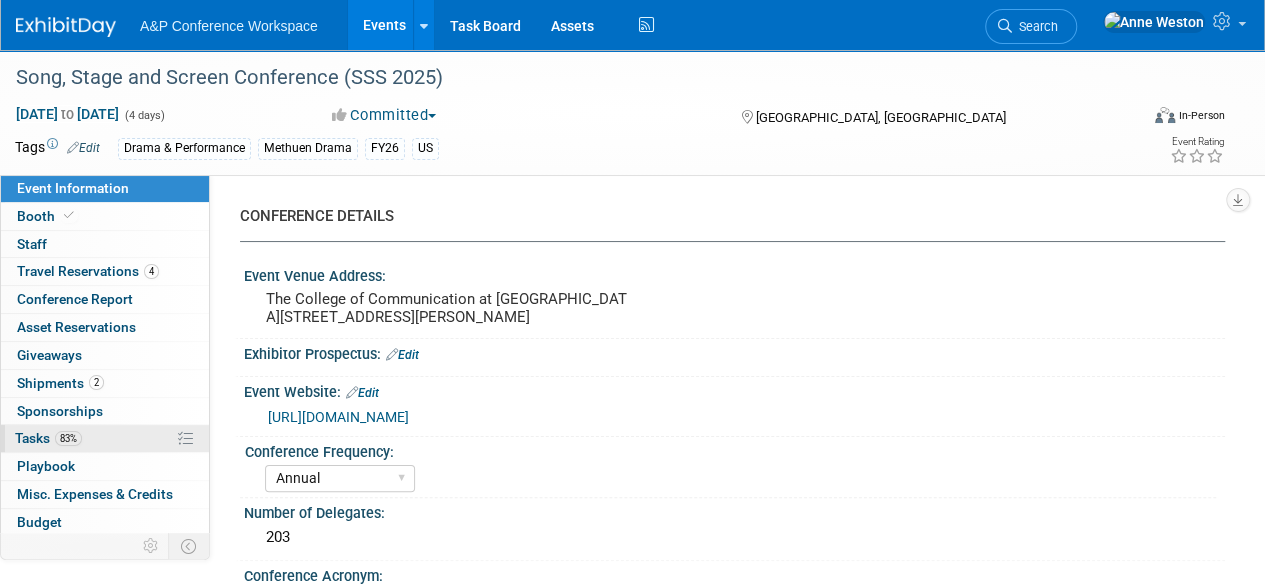 click on "83%
Tasks 83%" at bounding box center [105, 438] 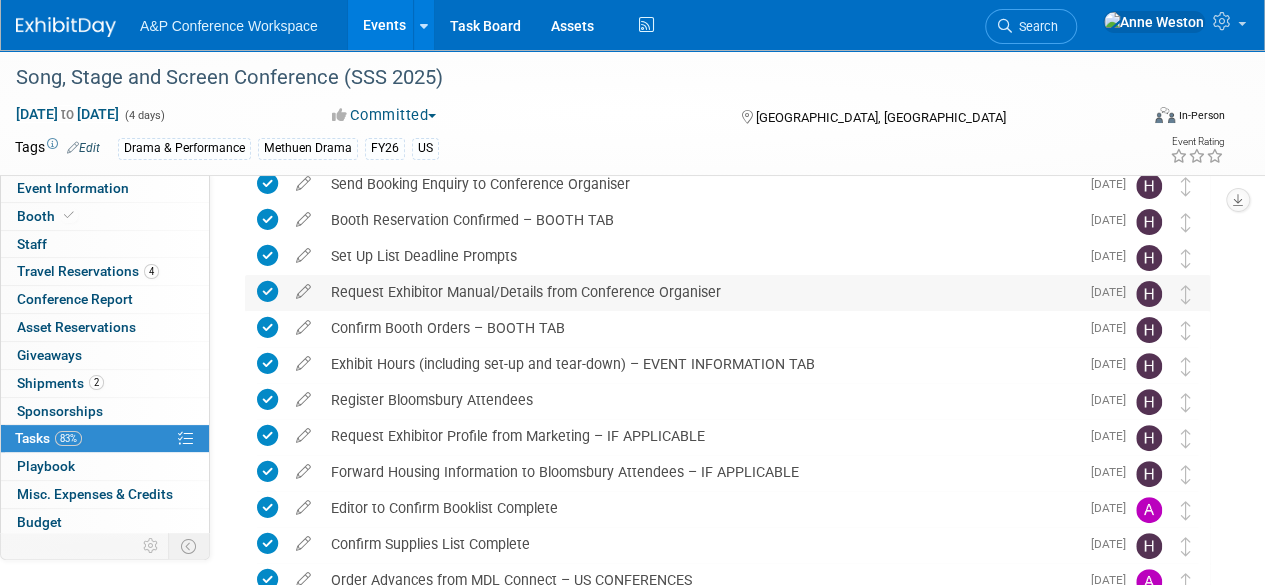 scroll, scrollTop: 200, scrollLeft: 0, axis: vertical 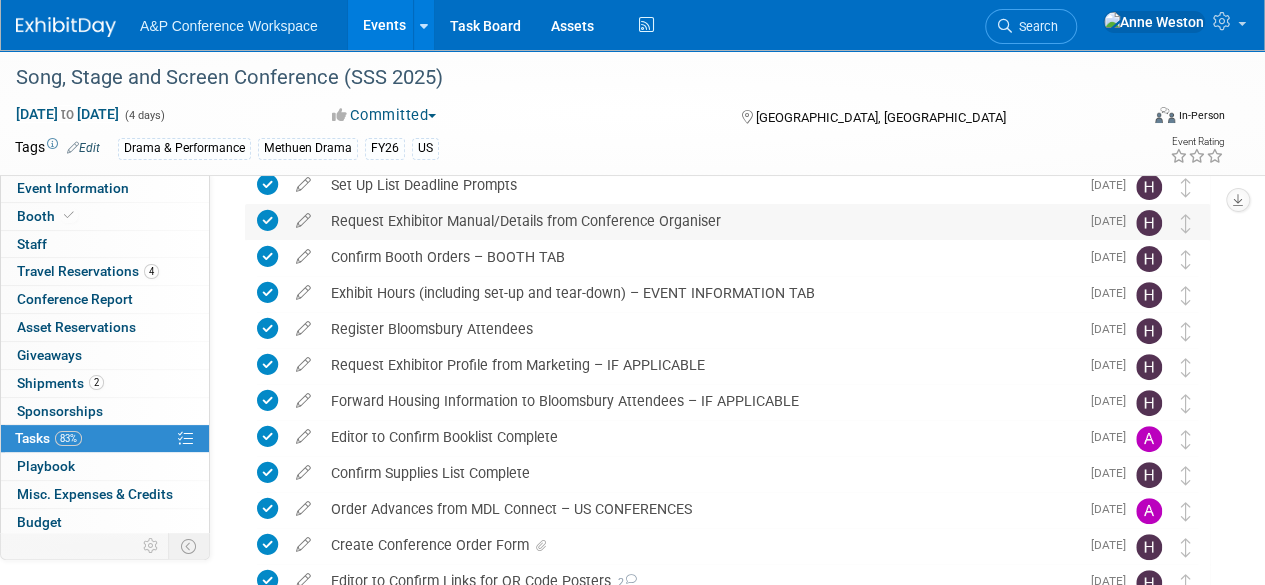 click on "Editor to Confirm Booklist Complete" at bounding box center (700, 437) 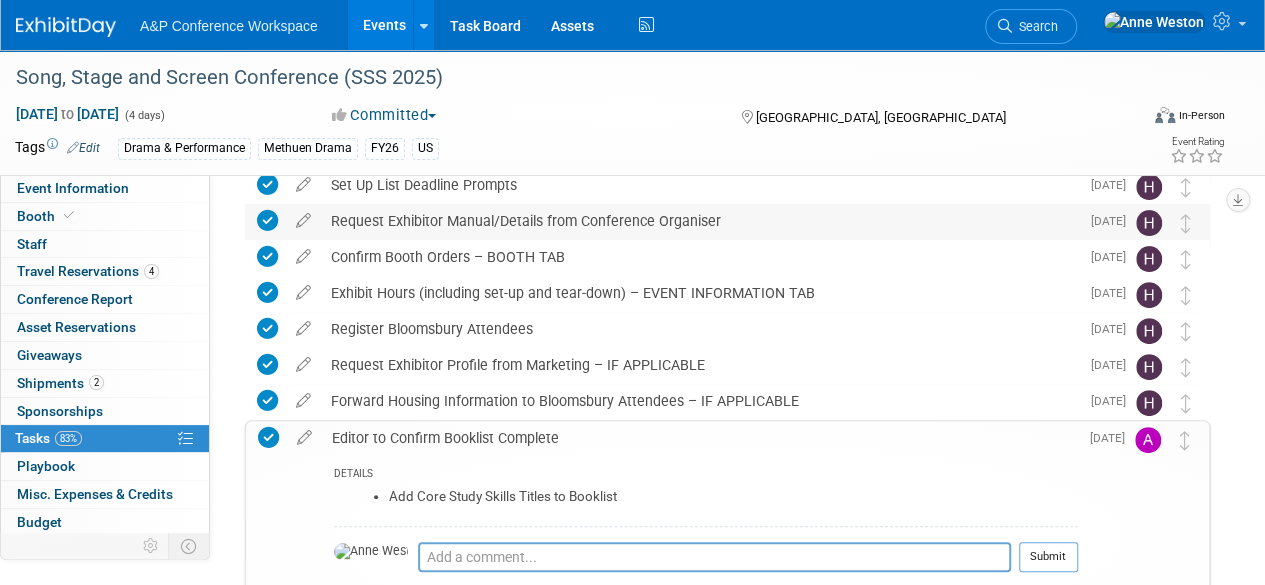 click on "Editor to Confirm Booklist Complete" at bounding box center [700, 438] 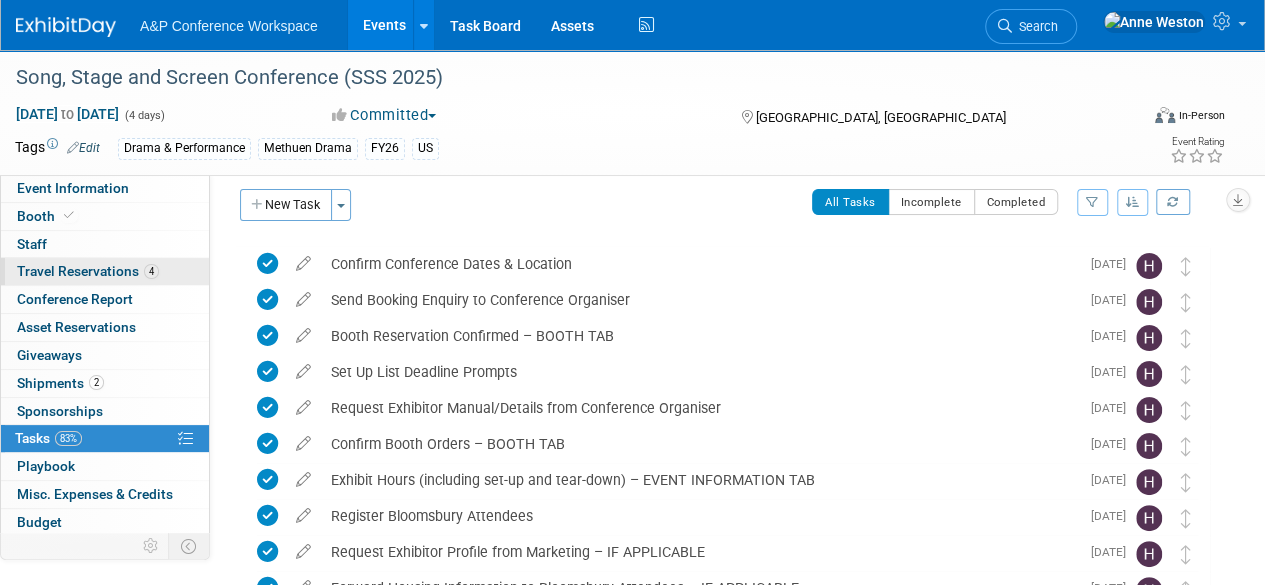 scroll, scrollTop: 0, scrollLeft: 0, axis: both 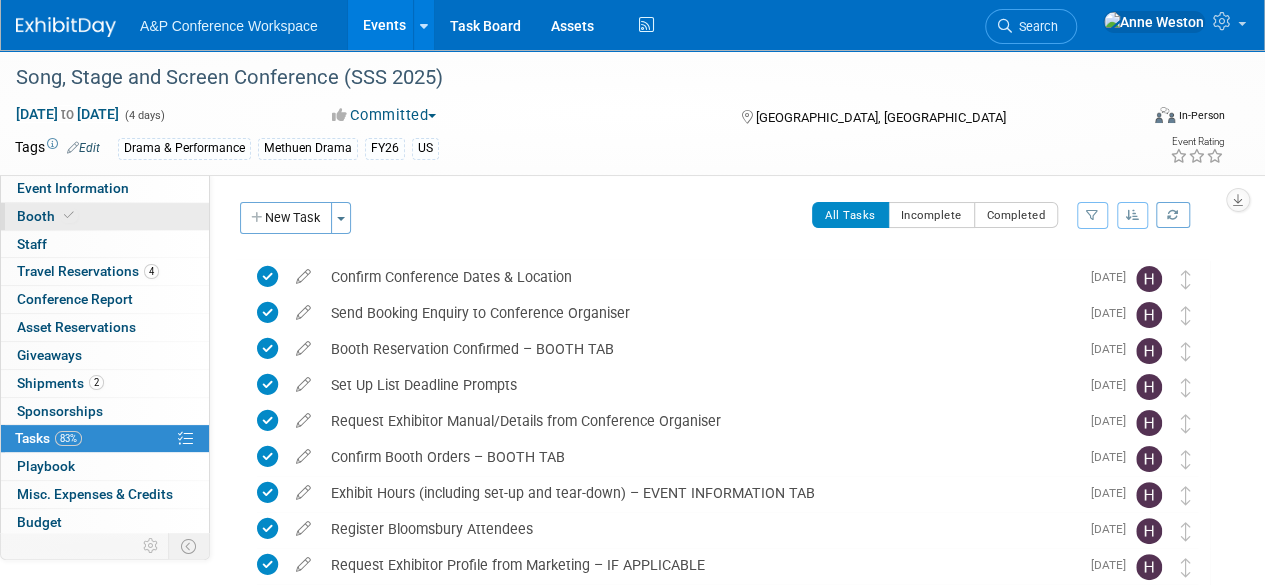 click on "Booth" at bounding box center (105, 216) 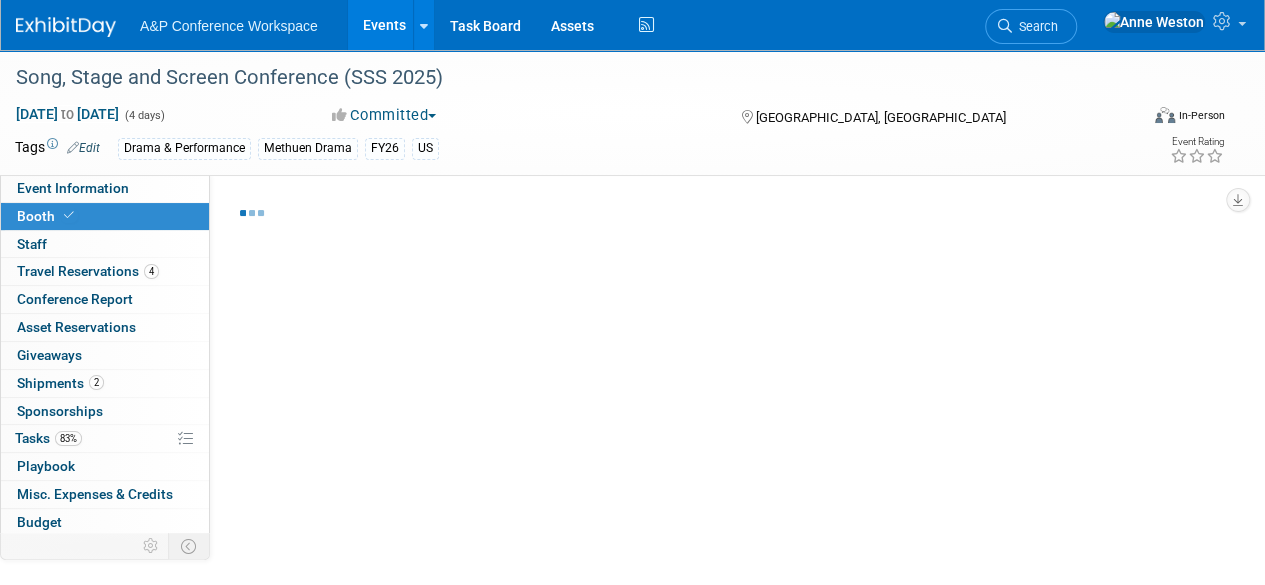 select on "BUMD" 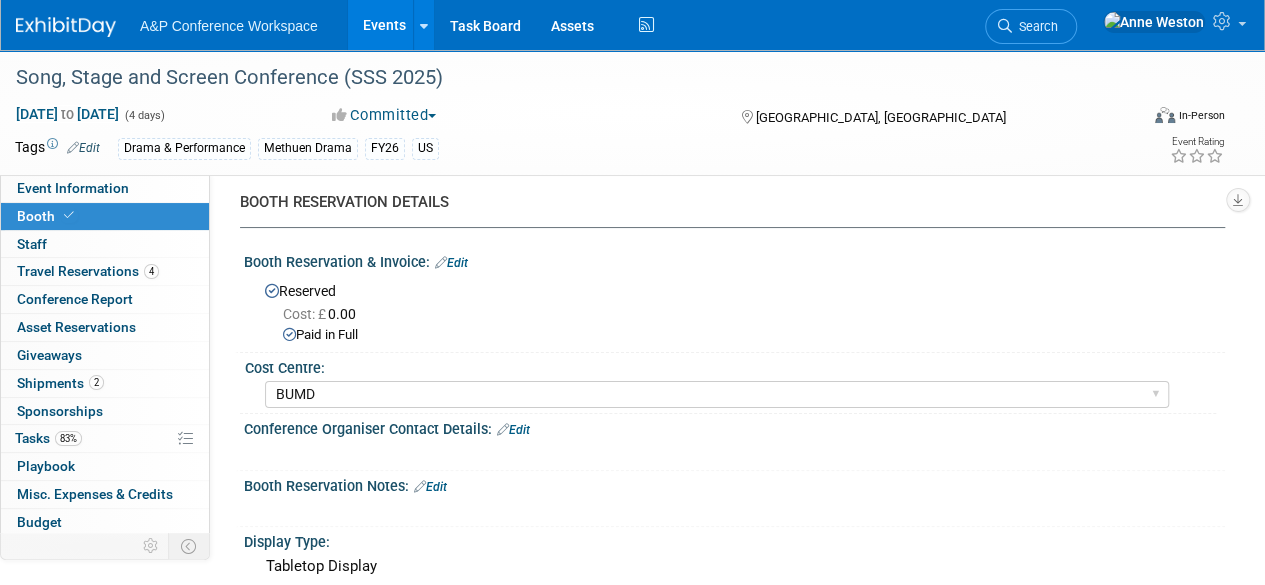 scroll, scrollTop: 0, scrollLeft: 0, axis: both 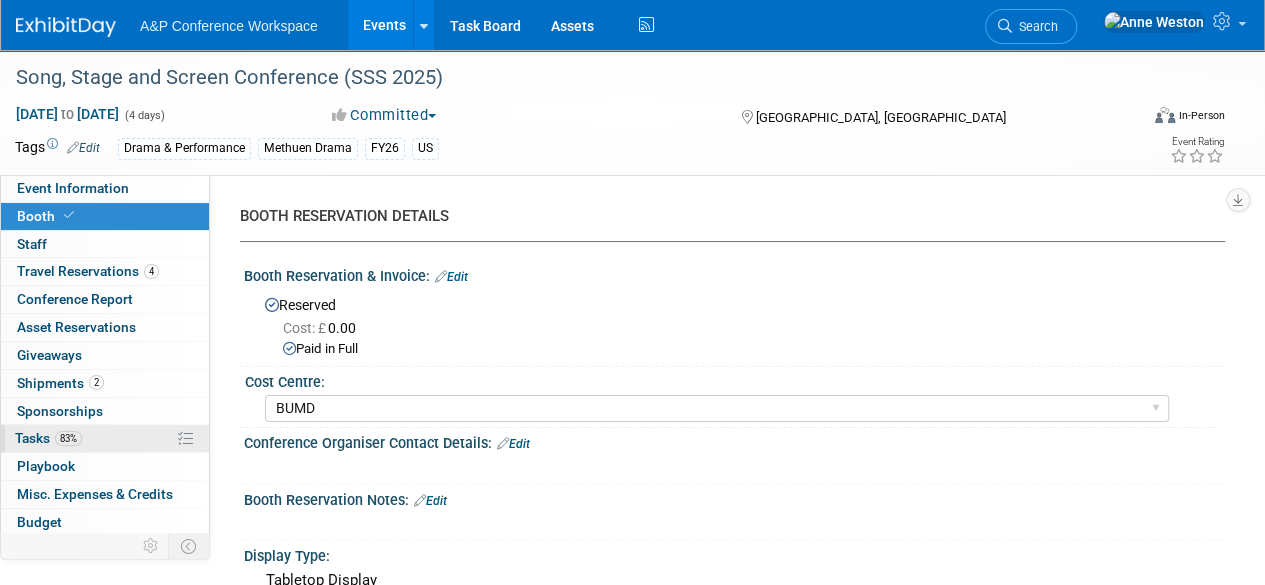 click on "83%
Tasks 83%" at bounding box center [105, 438] 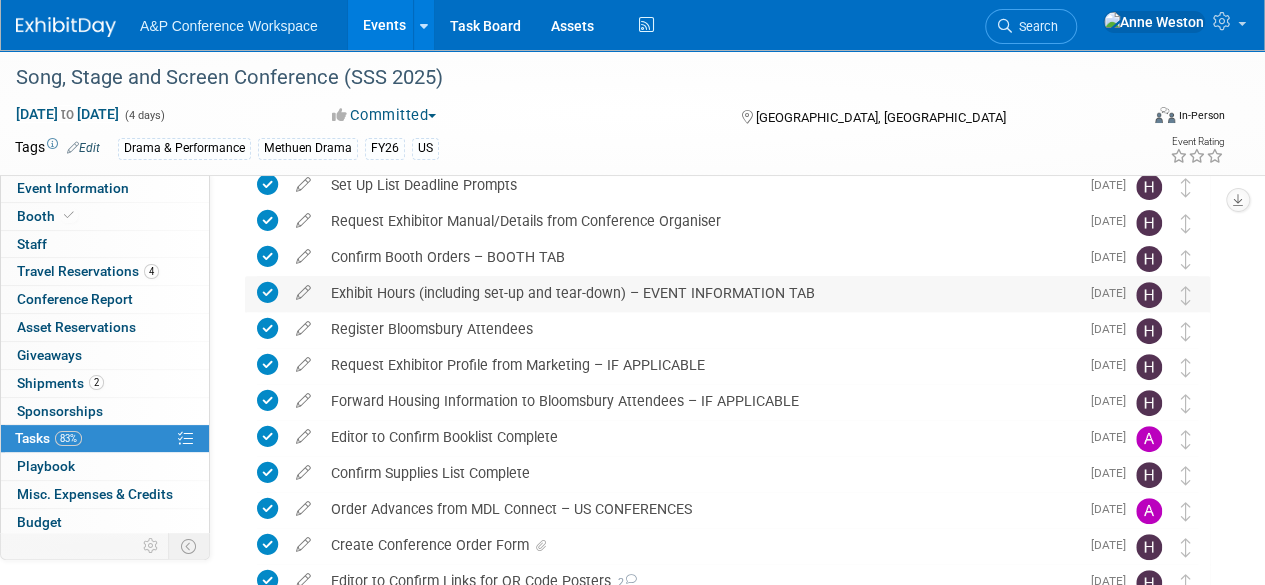 scroll, scrollTop: 300, scrollLeft: 0, axis: vertical 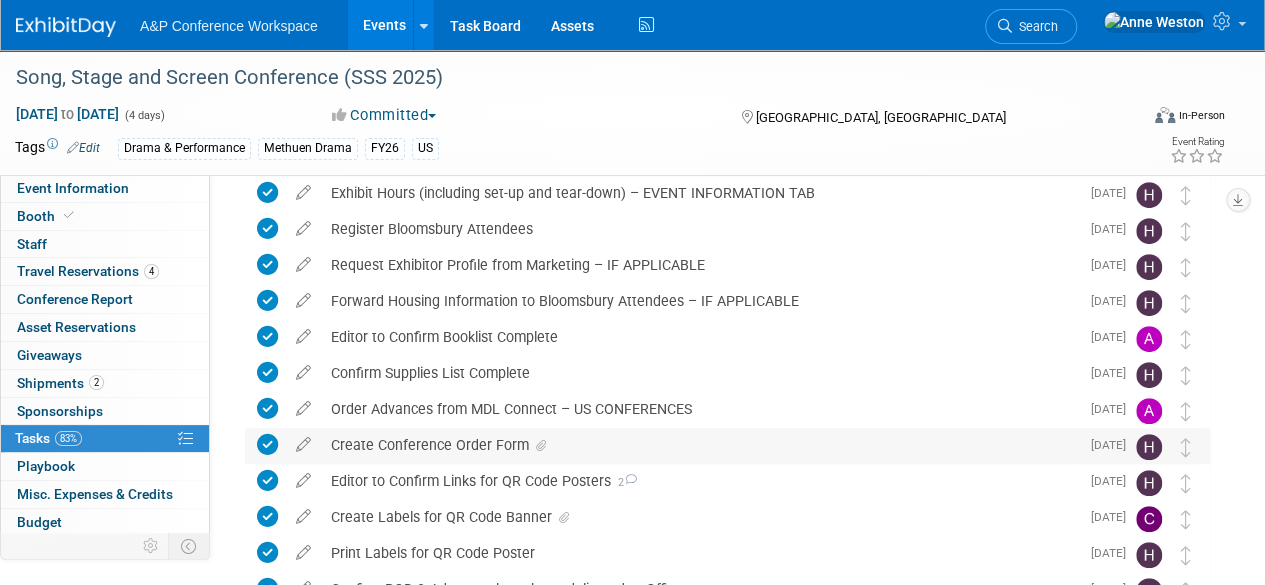 click on "Create Conference Order Form" at bounding box center (700, 445) 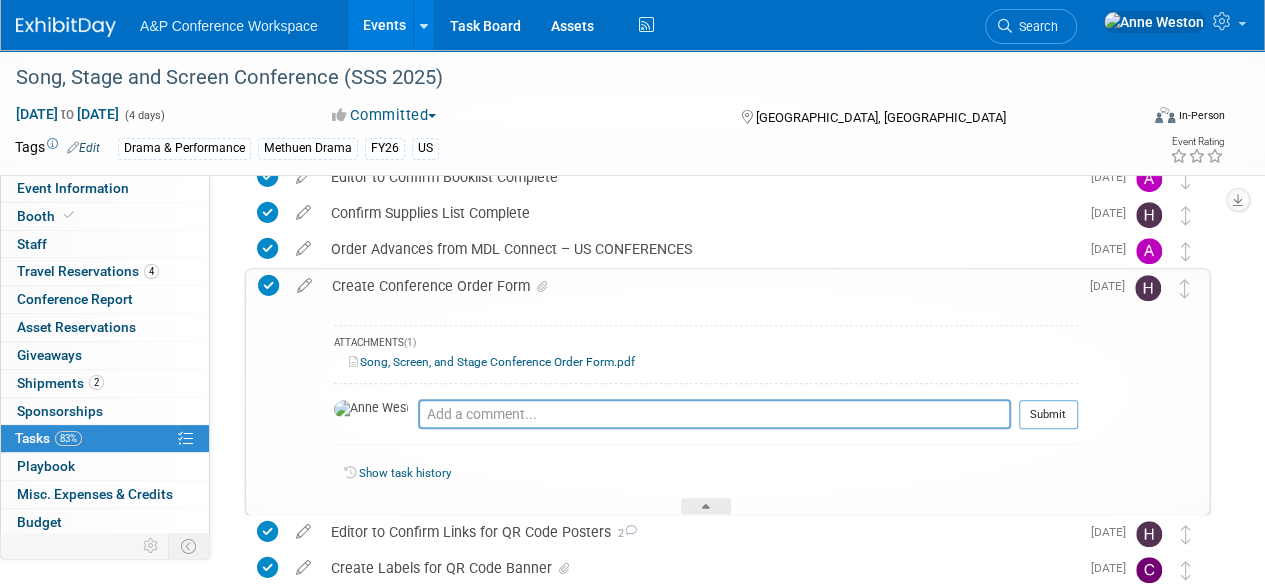 scroll, scrollTop: 500, scrollLeft: 0, axis: vertical 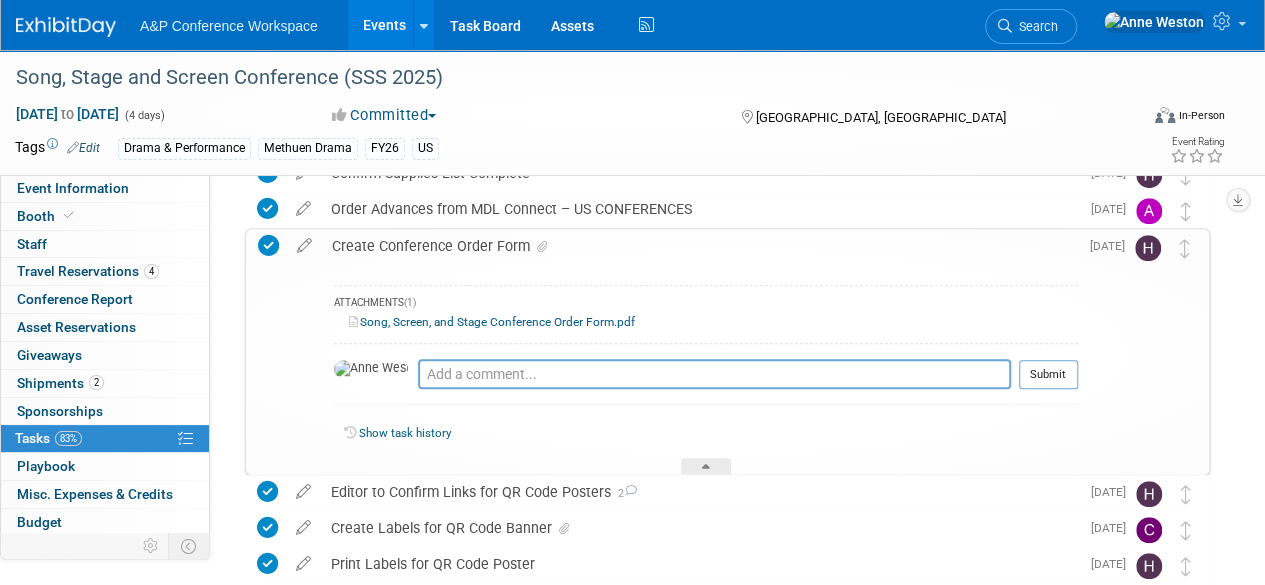 click on "Song, Screen, and Stage Conference Order Form.pdf" at bounding box center (492, 322) 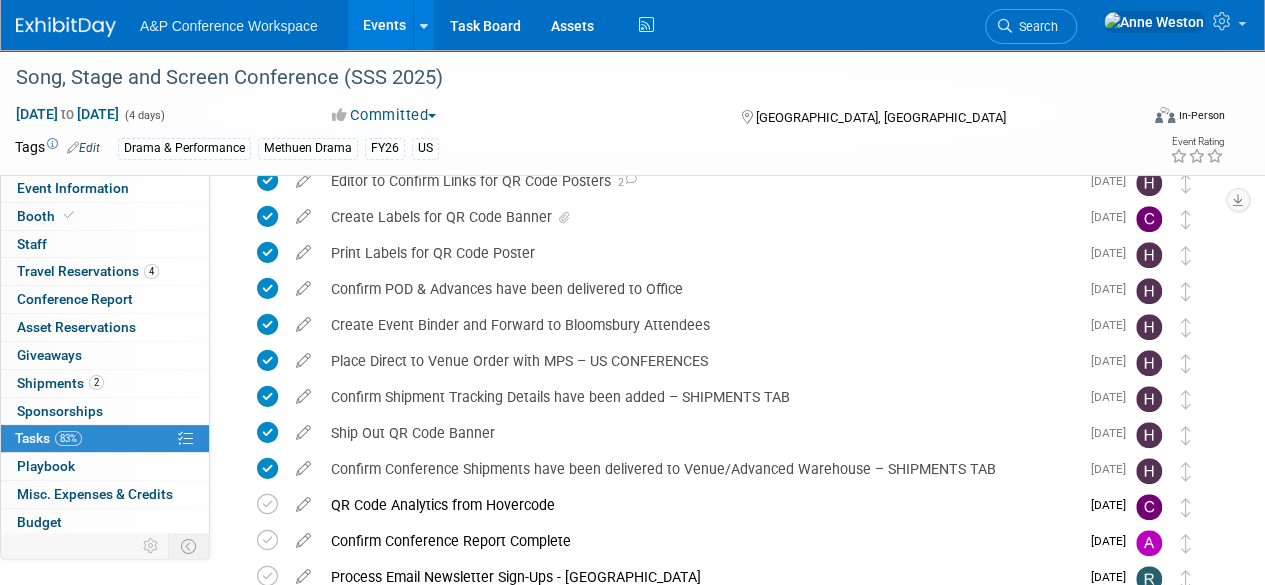 scroll, scrollTop: 0, scrollLeft: 0, axis: both 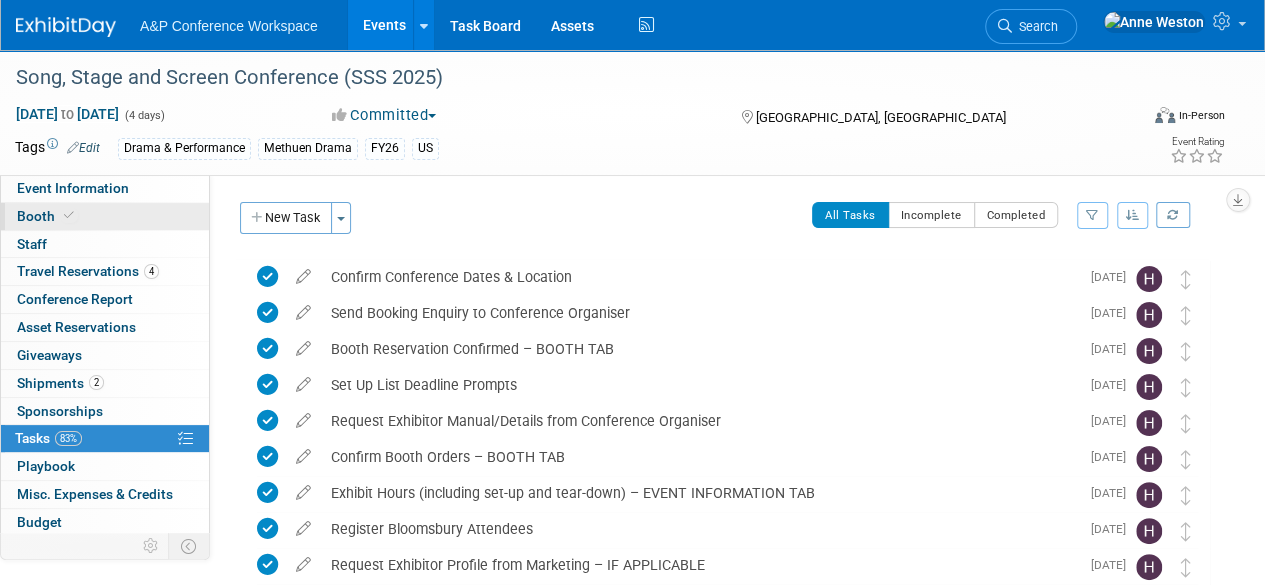 click on "Booth" at bounding box center [105, 216] 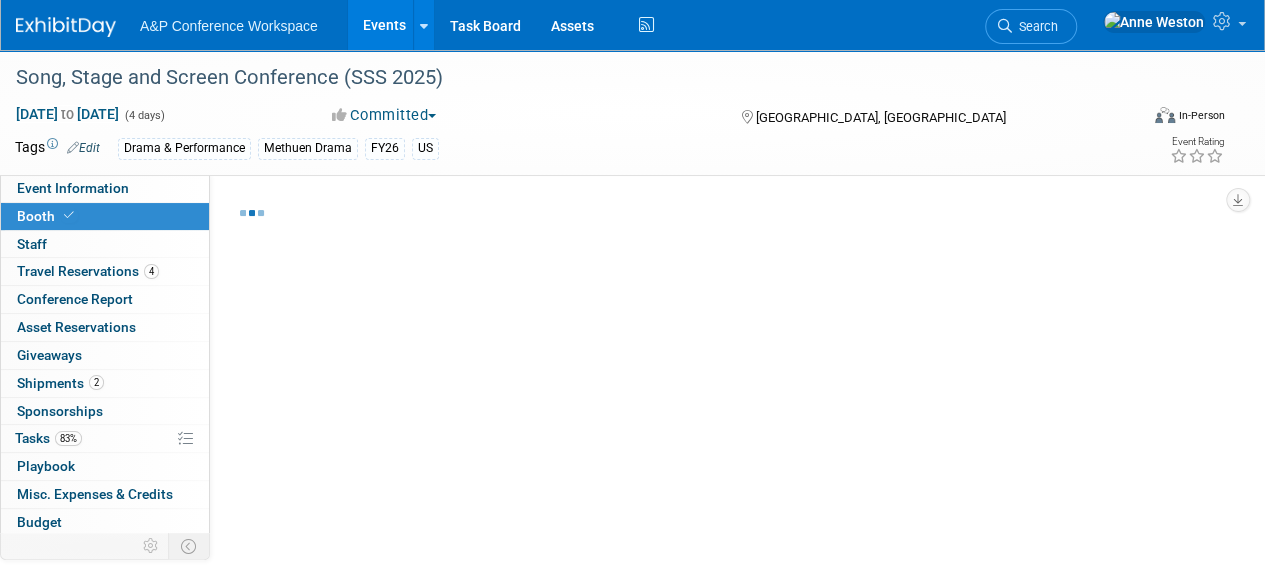 select on "BUMD" 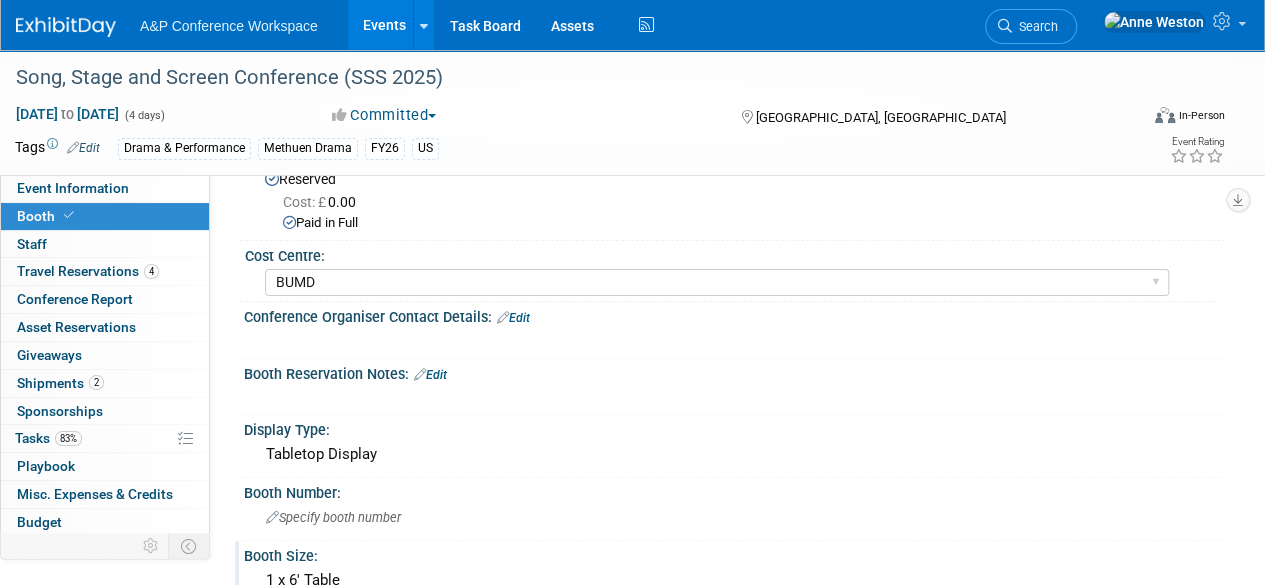 scroll, scrollTop: 122, scrollLeft: 0, axis: vertical 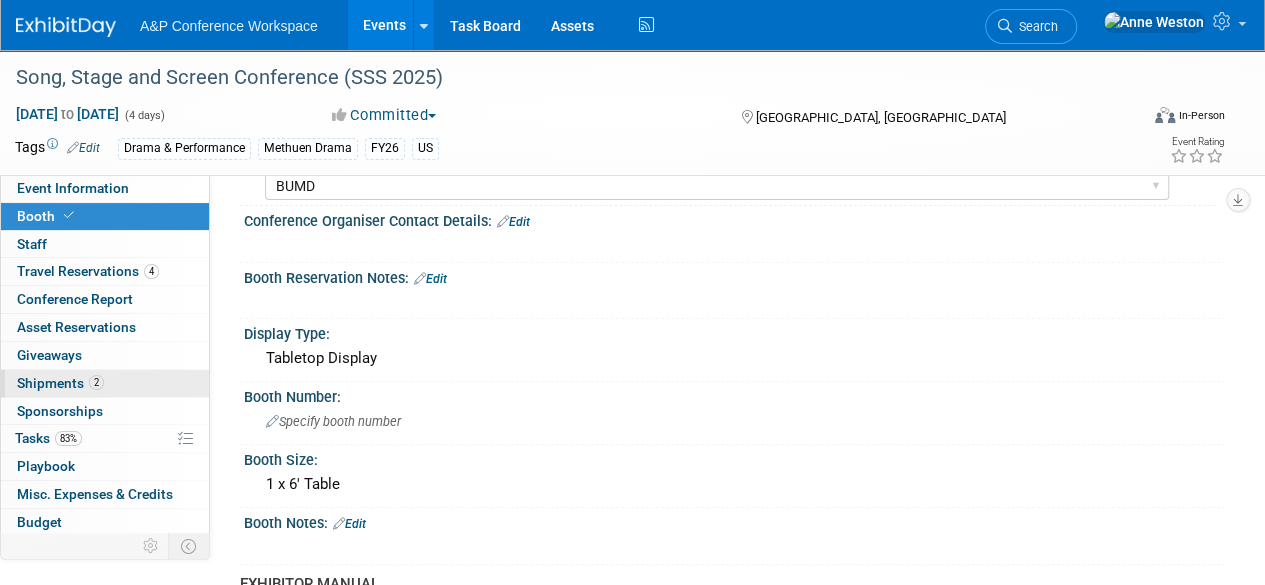click on "Shipments 2" at bounding box center (60, 383) 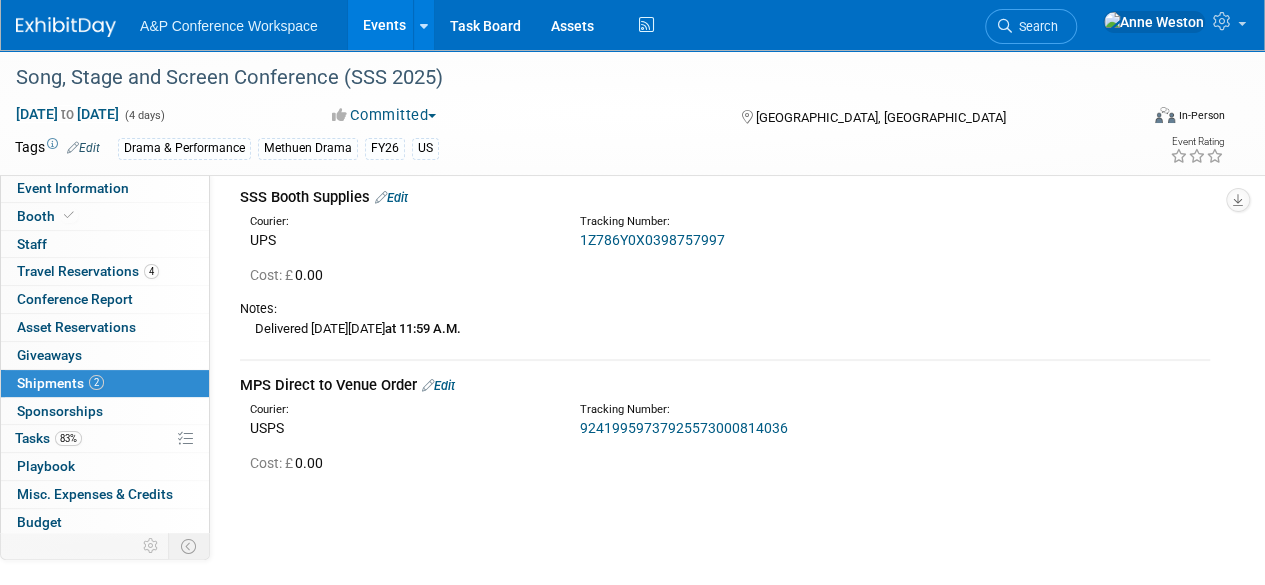 scroll, scrollTop: 0, scrollLeft: 0, axis: both 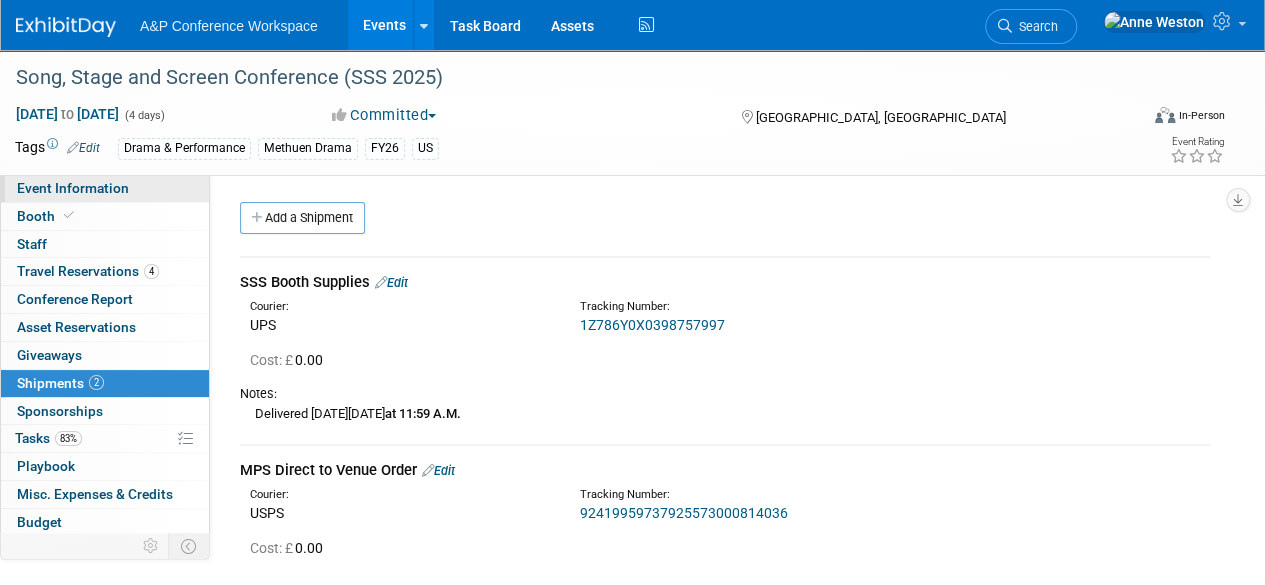 click on "Event Information" at bounding box center [73, 188] 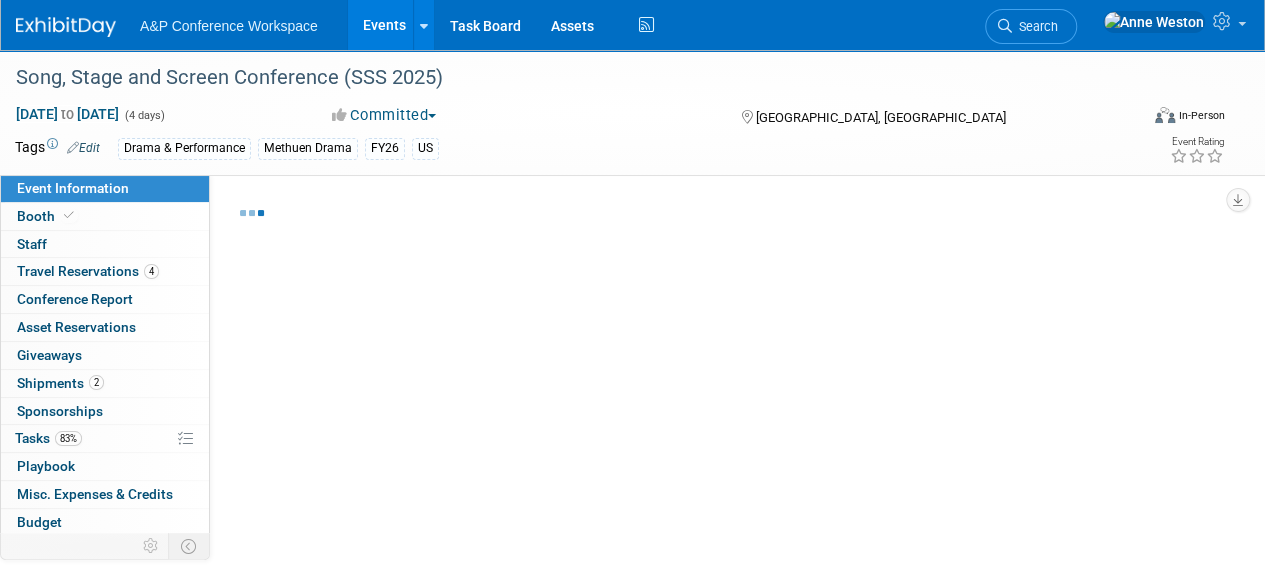 select on "Annual" 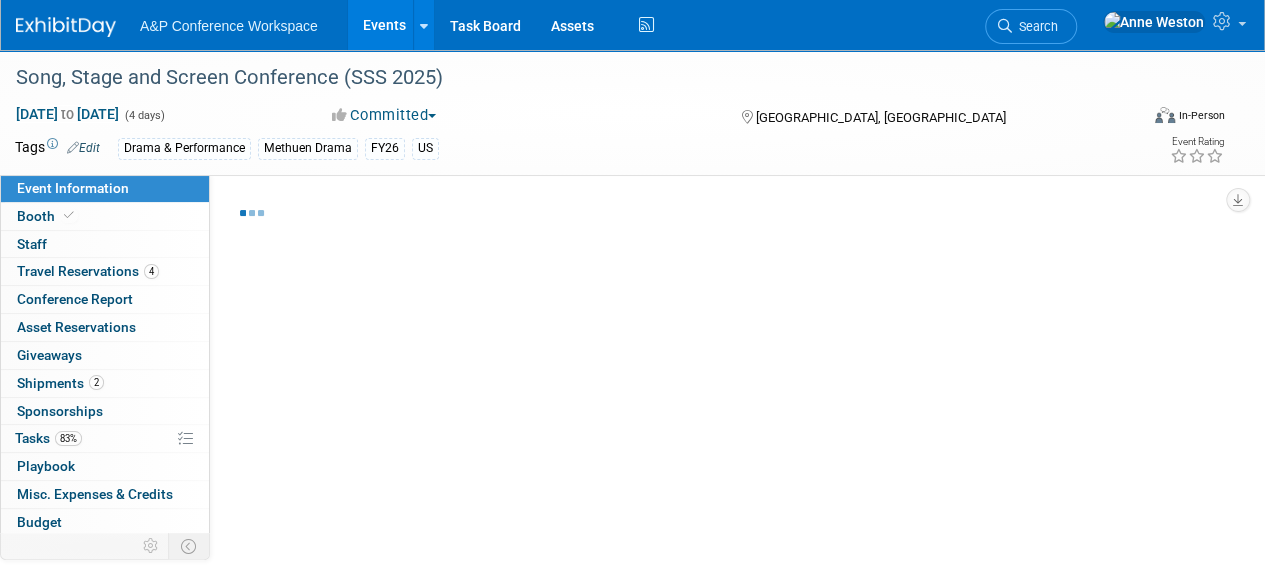 select on "Drama & Performance Studies" 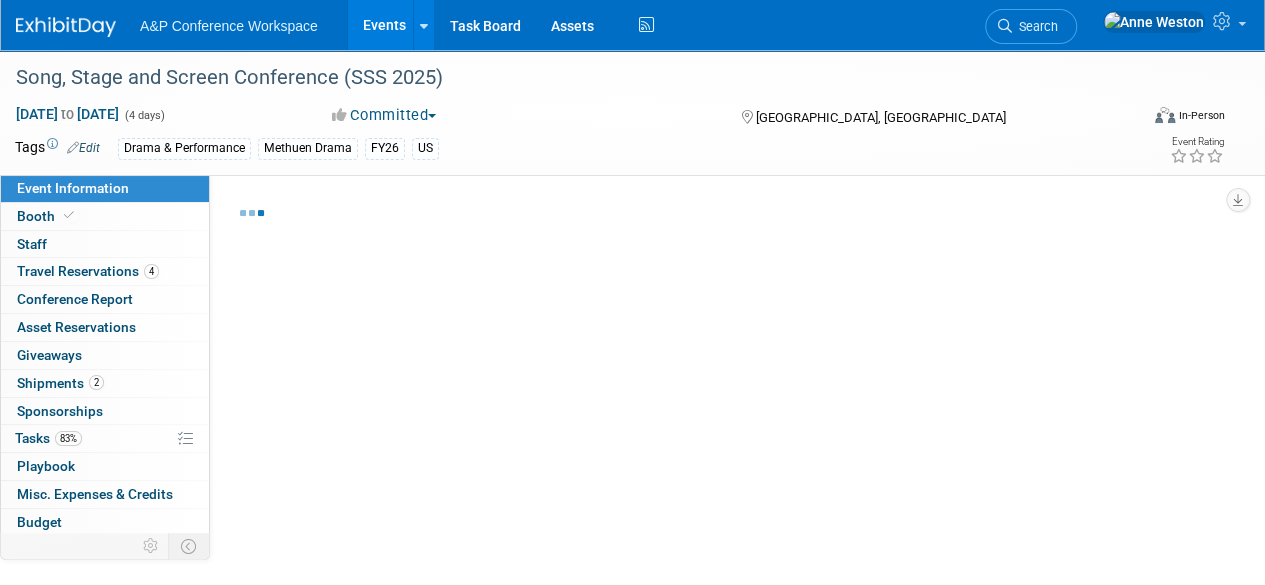 select on "Methuen Drama" 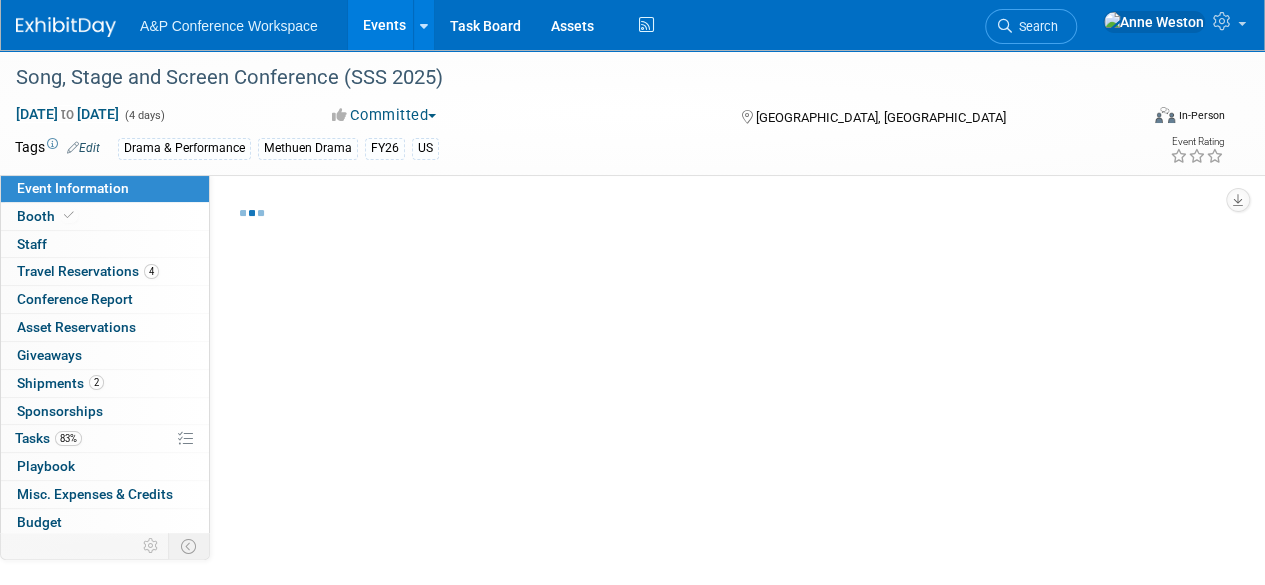 select on "[PERSON_NAME]" 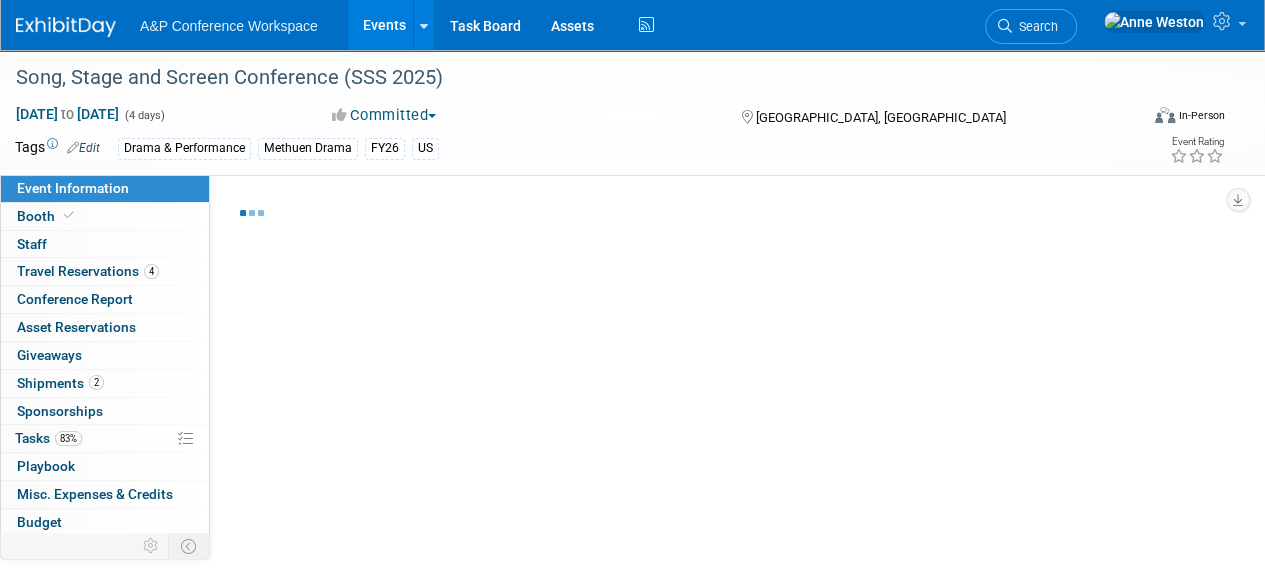 select on "Networking/Commissioning" 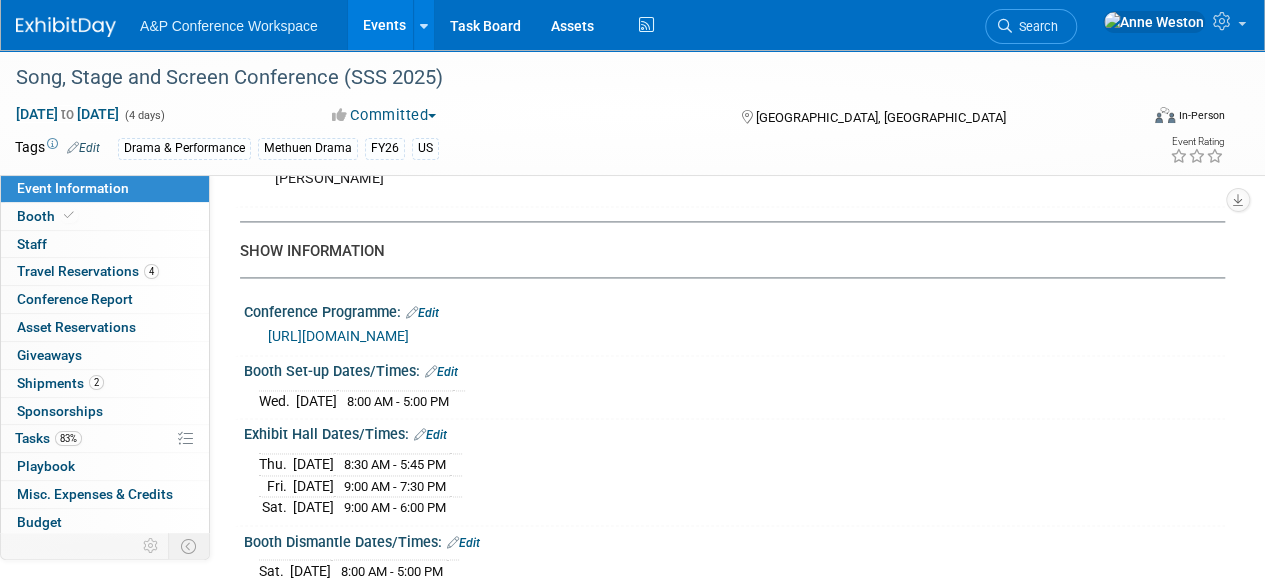scroll, scrollTop: 1400, scrollLeft: 0, axis: vertical 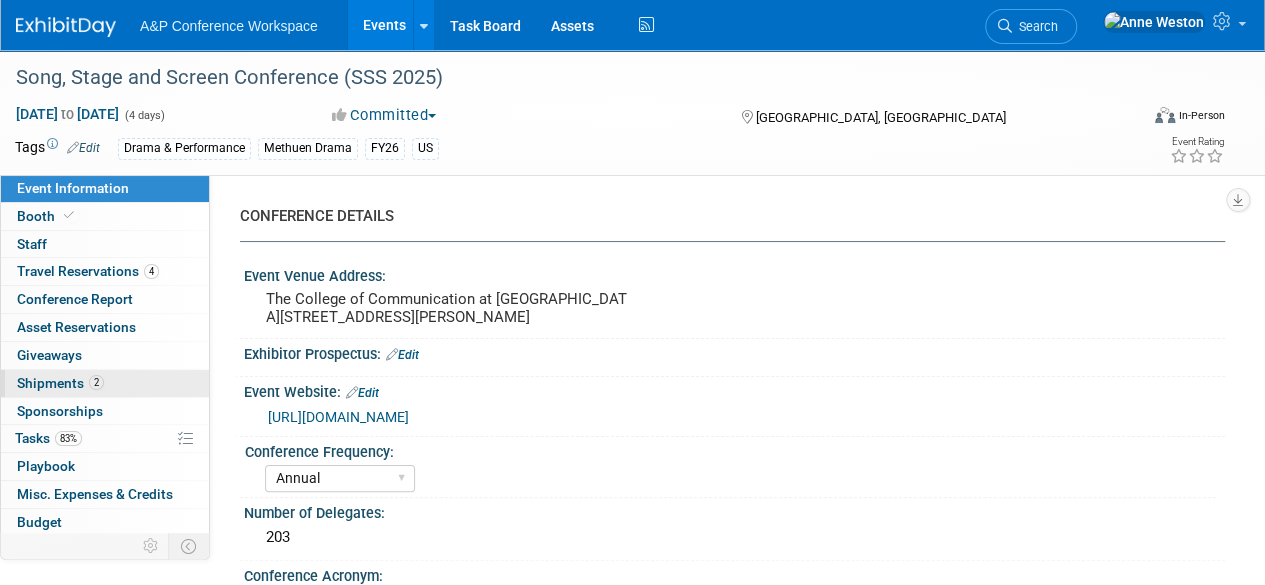 click on "Shipments 2" at bounding box center [60, 383] 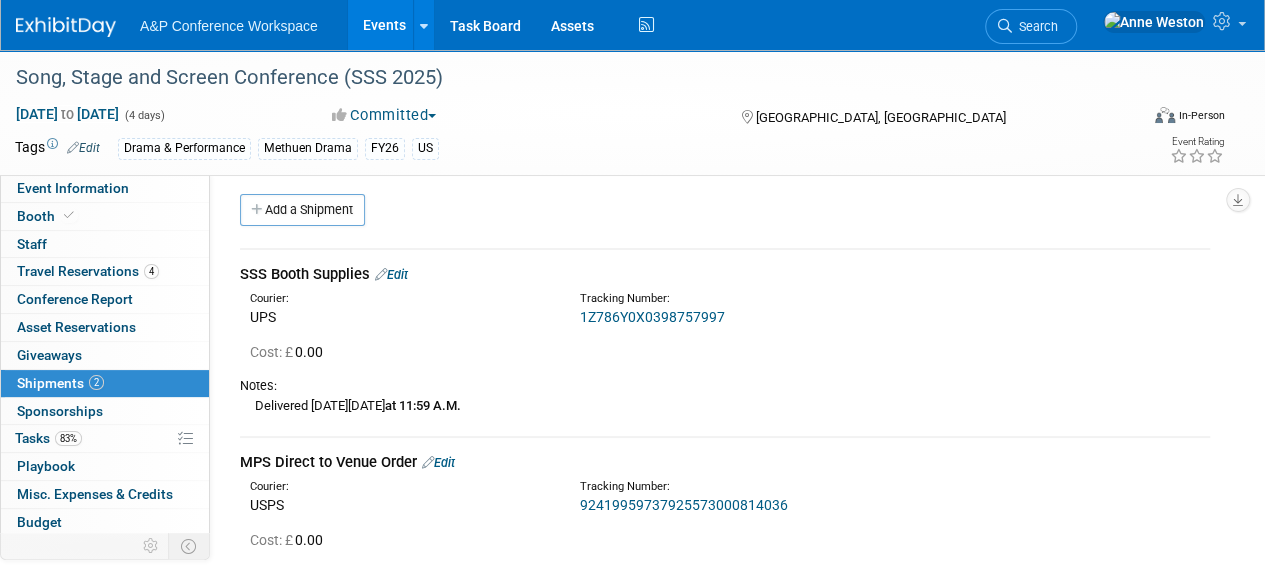 scroll, scrollTop: 0, scrollLeft: 0, axis: both 